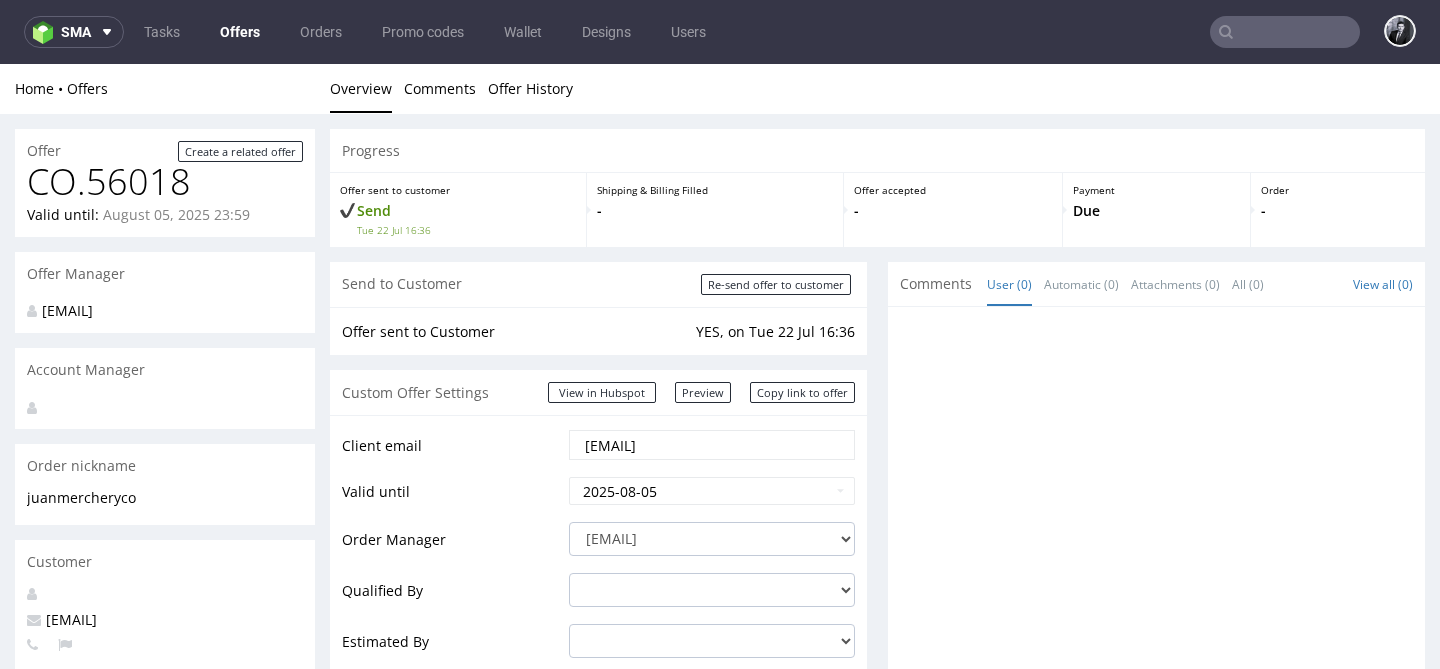 scroll, scrollTop: 1109, scrollLeft: 0, axis: vertical 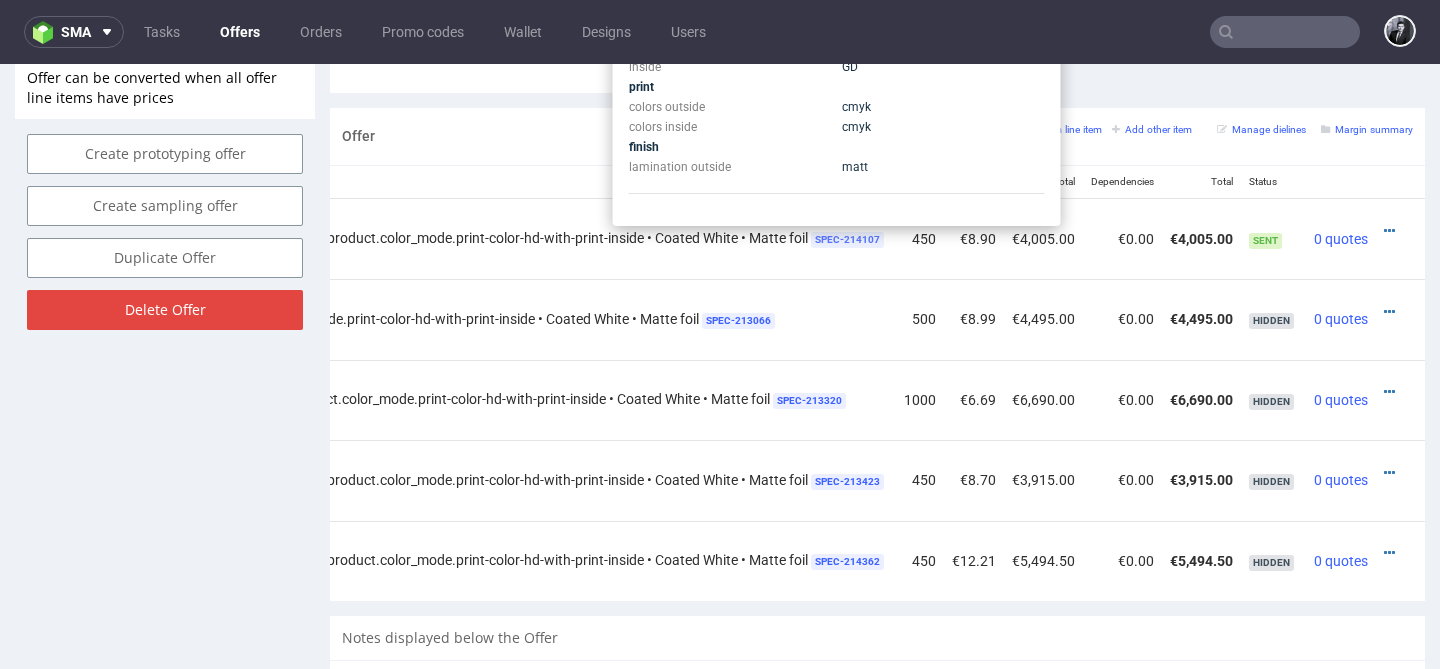 click on "SPEC- 214107" at bounding box center (847, 240) 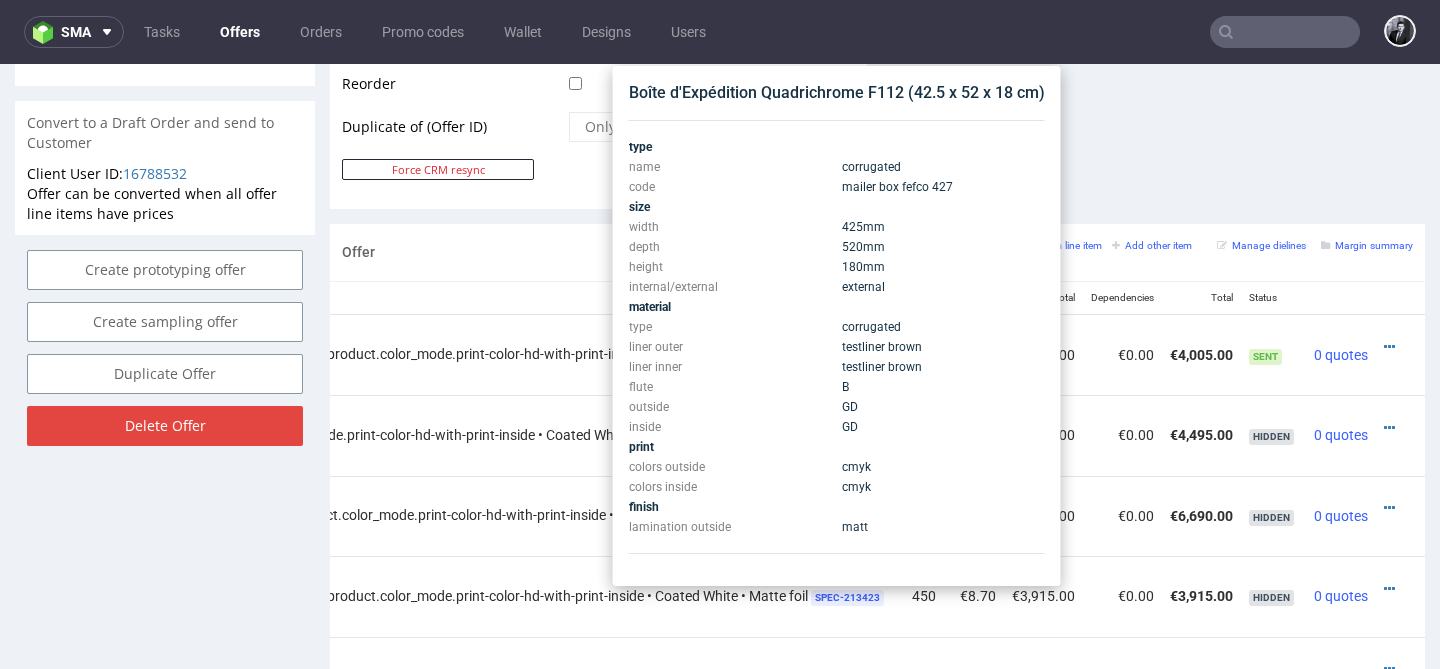 scroll, scrollTop: 1033, scrollLeft: 0, axis: vertical 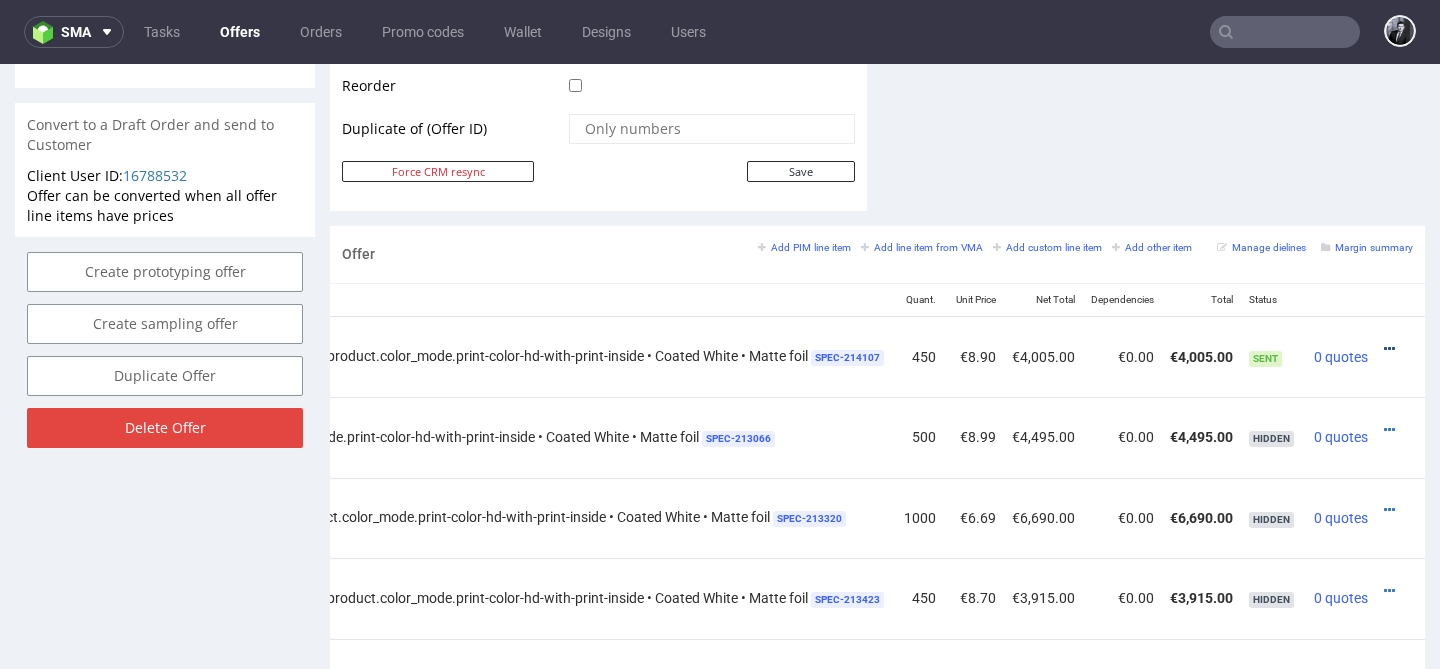 click at bounding box center (1389, 349) 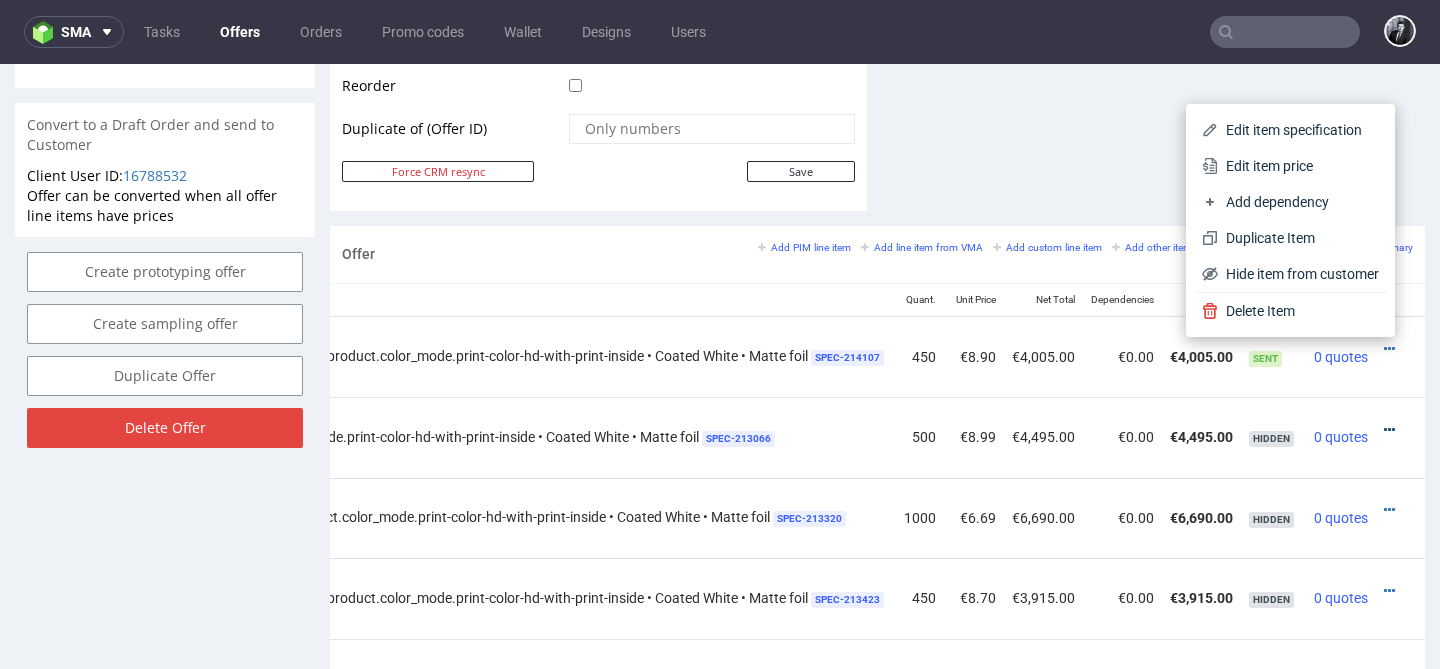 click at bounding box center (1389, 430) 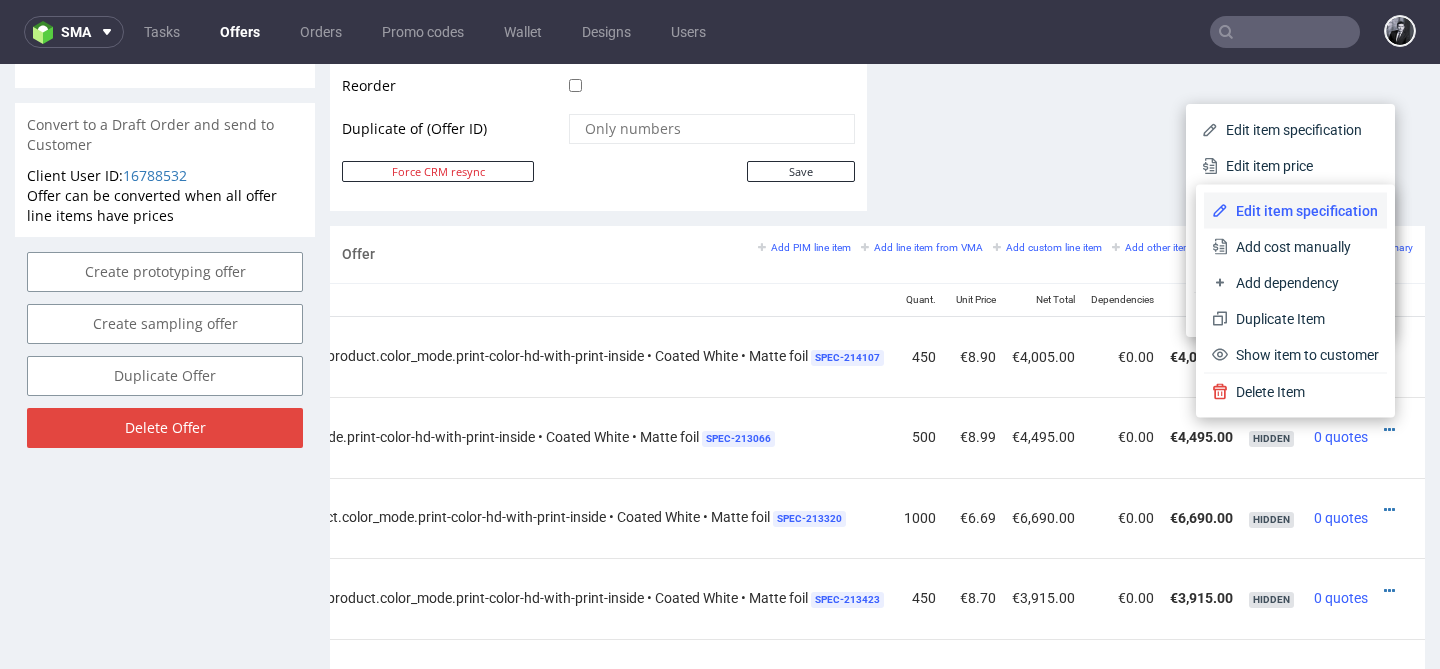 click on "Edit item specification" at bounding box center [1303, 211] 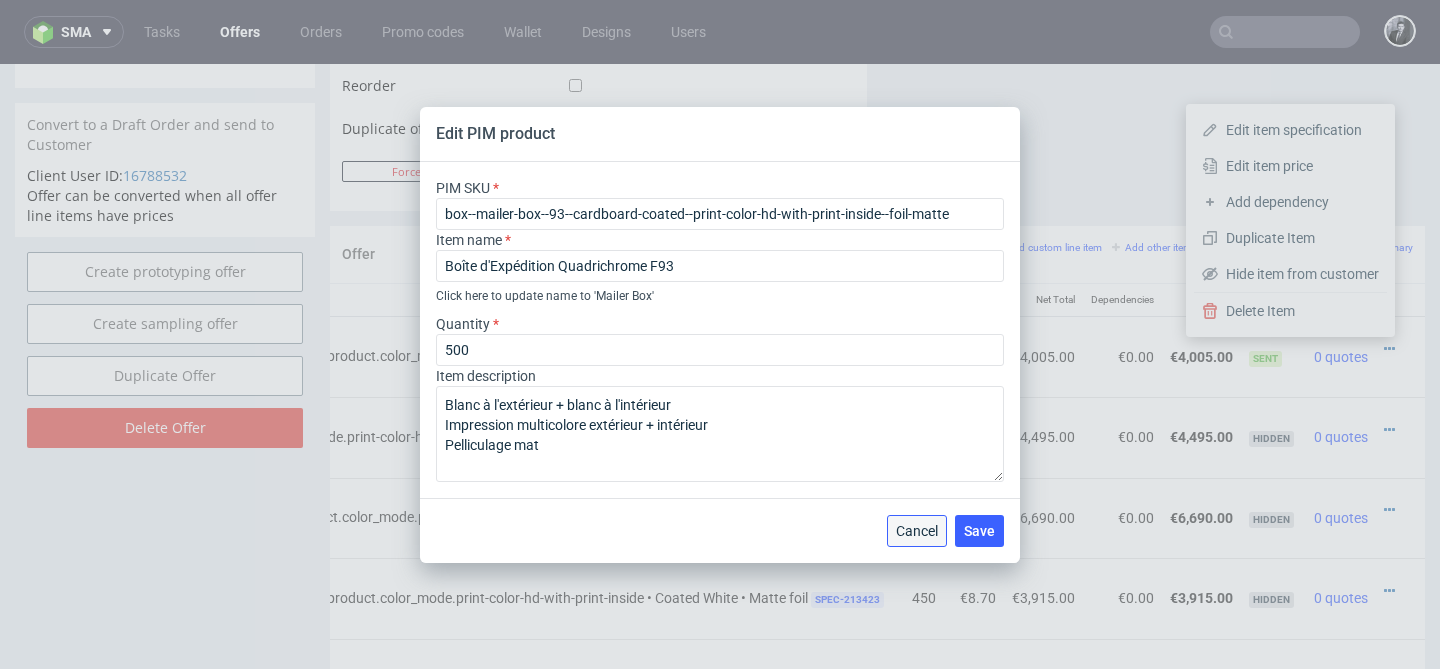 click on "Cancel" at bounding box center (917, 531) 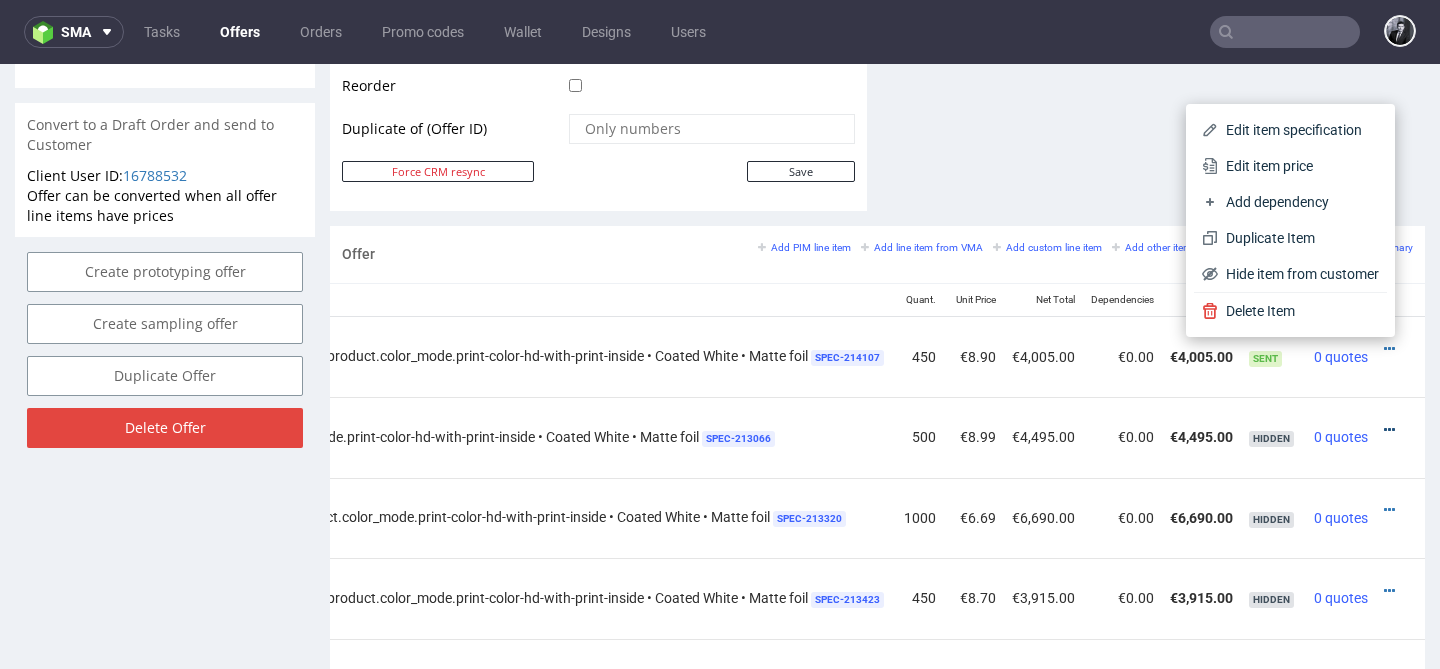 click at bounding box center (1389, 430) 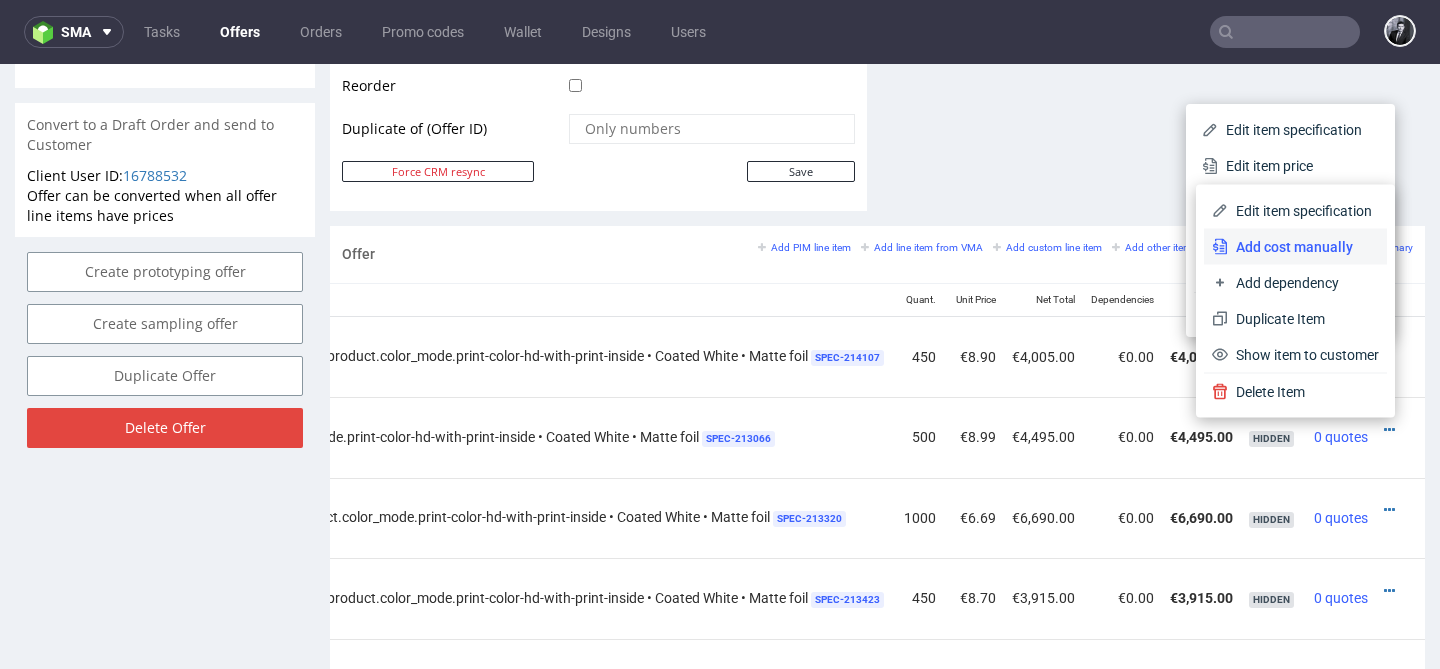 click on "Add cost manually" at bounding box center (1303, 247) 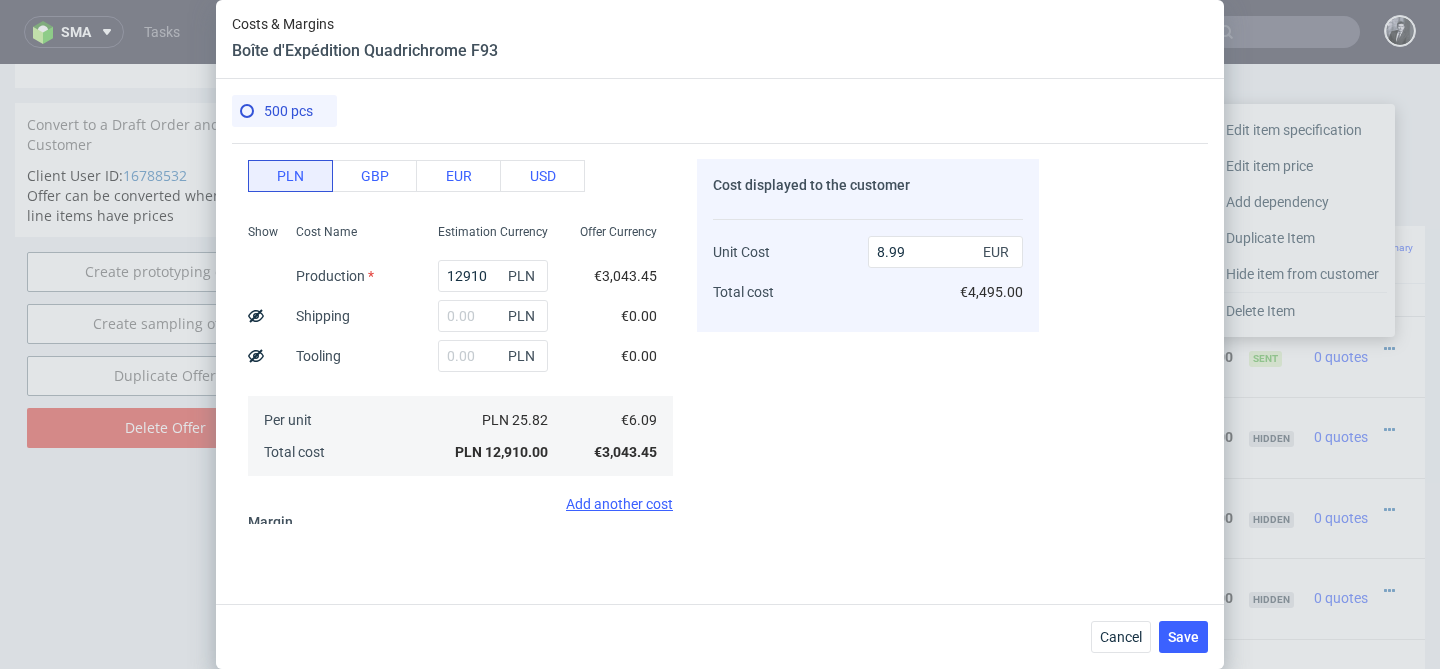 scroll, scrollTop: 533, scrollLeft: 0, axis: vertical 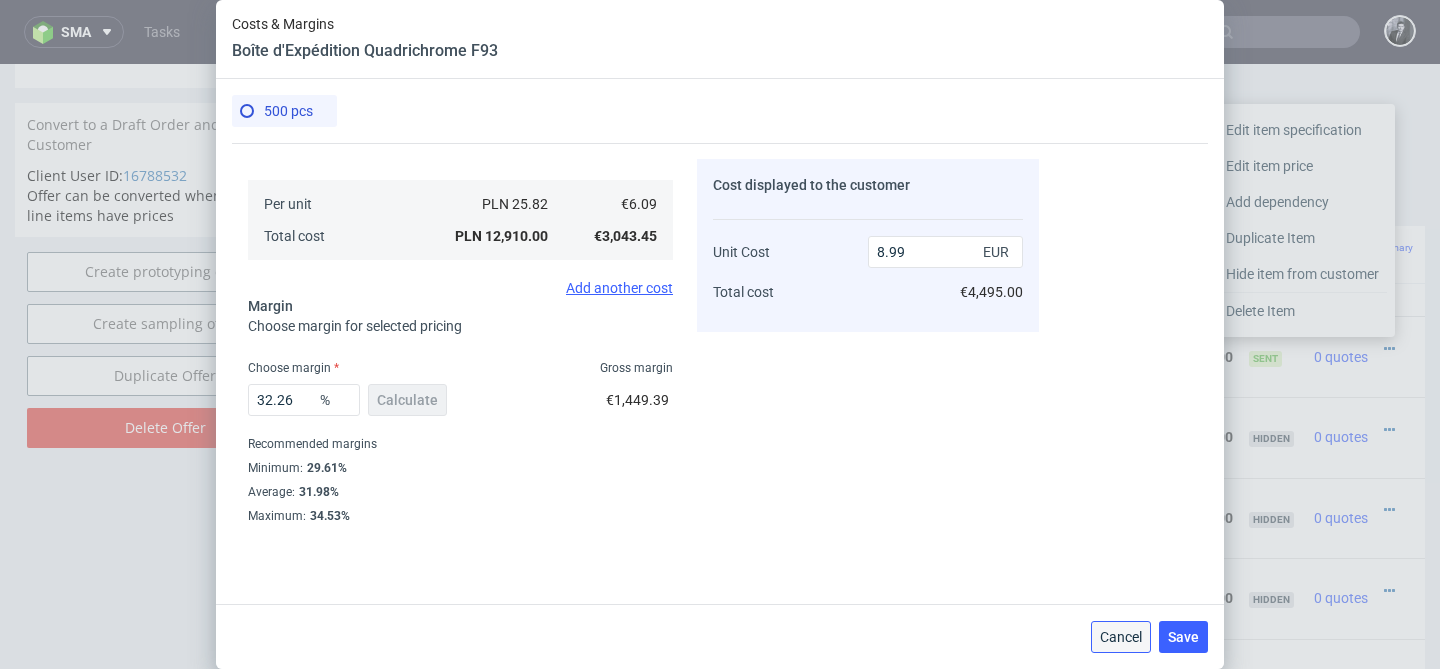 click on "Cancel" at bounding box center [1121, 637] 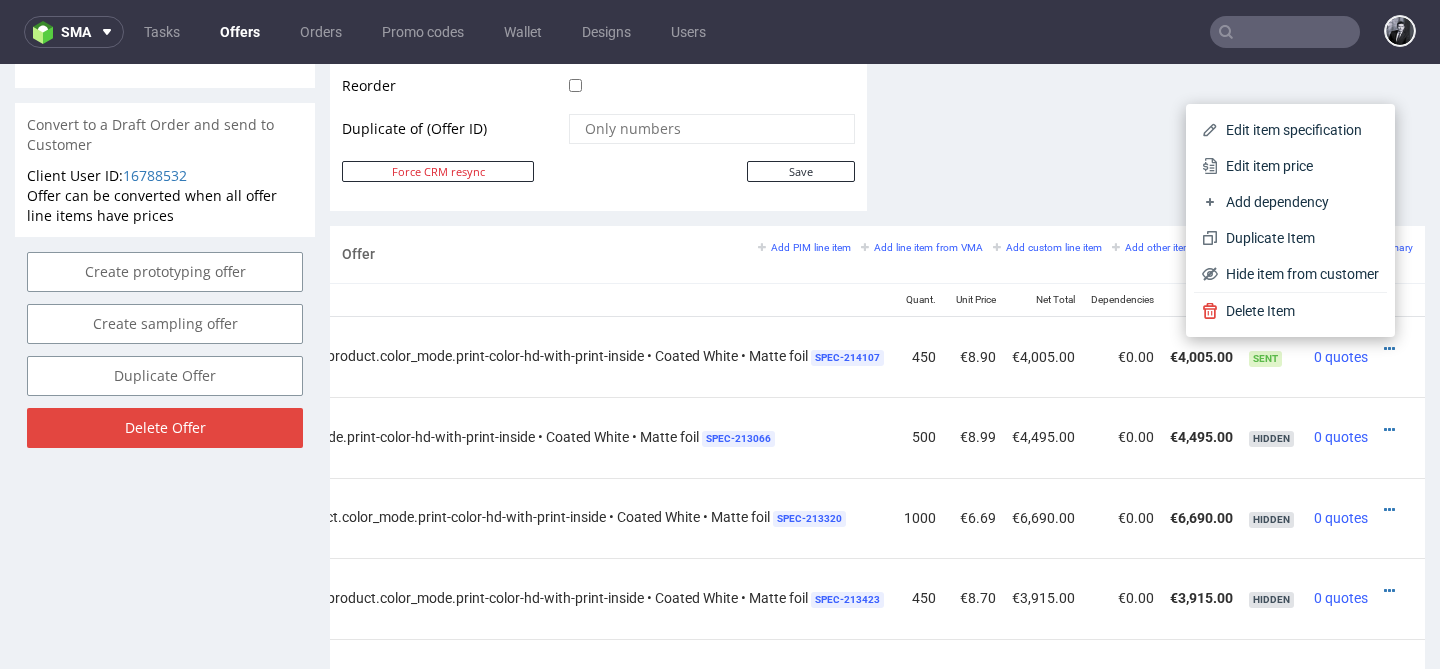 click at bounding box center (1394, 349) 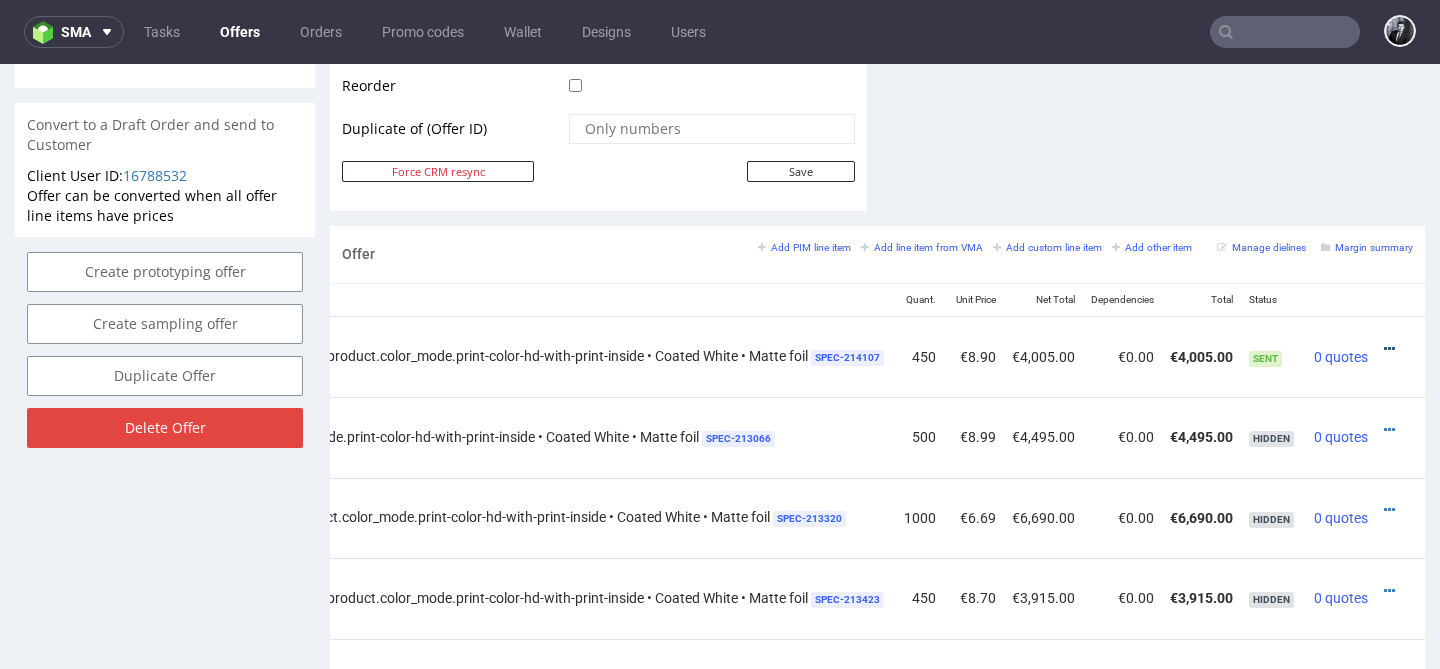 click at bounding box center (1389, 349) 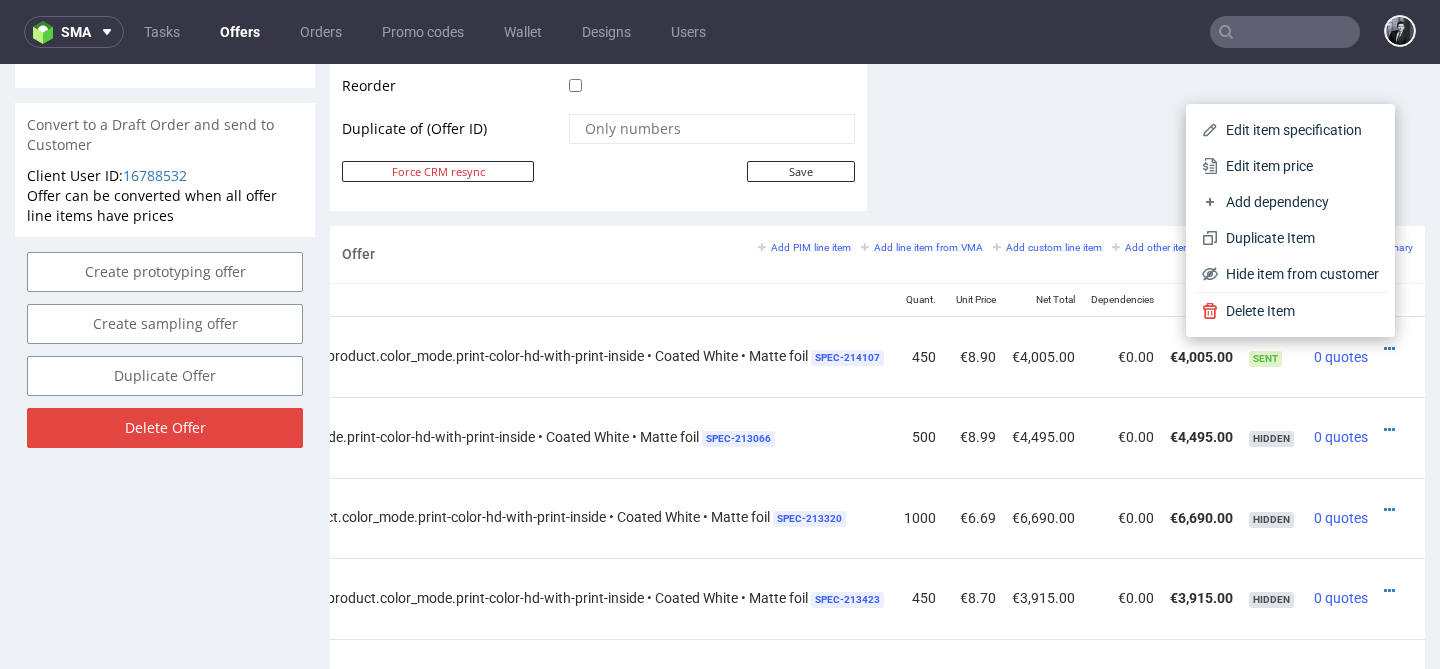 click on "Comments User (0) Automatic (0) Attachments (0) All (0) View all (0) Send Tasks View all" at bounding box center (1156, -273) 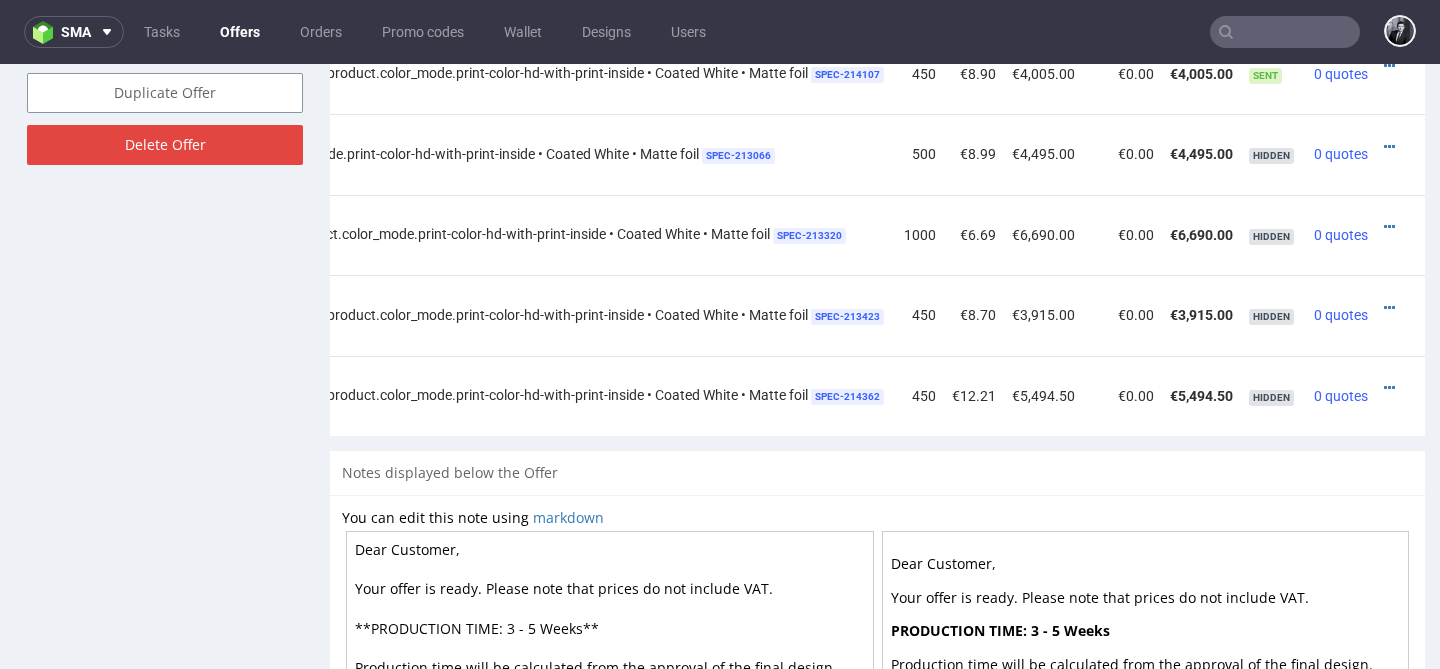 scroll, scrollTop: 1606, scrollLeft: 0, axis: vertical 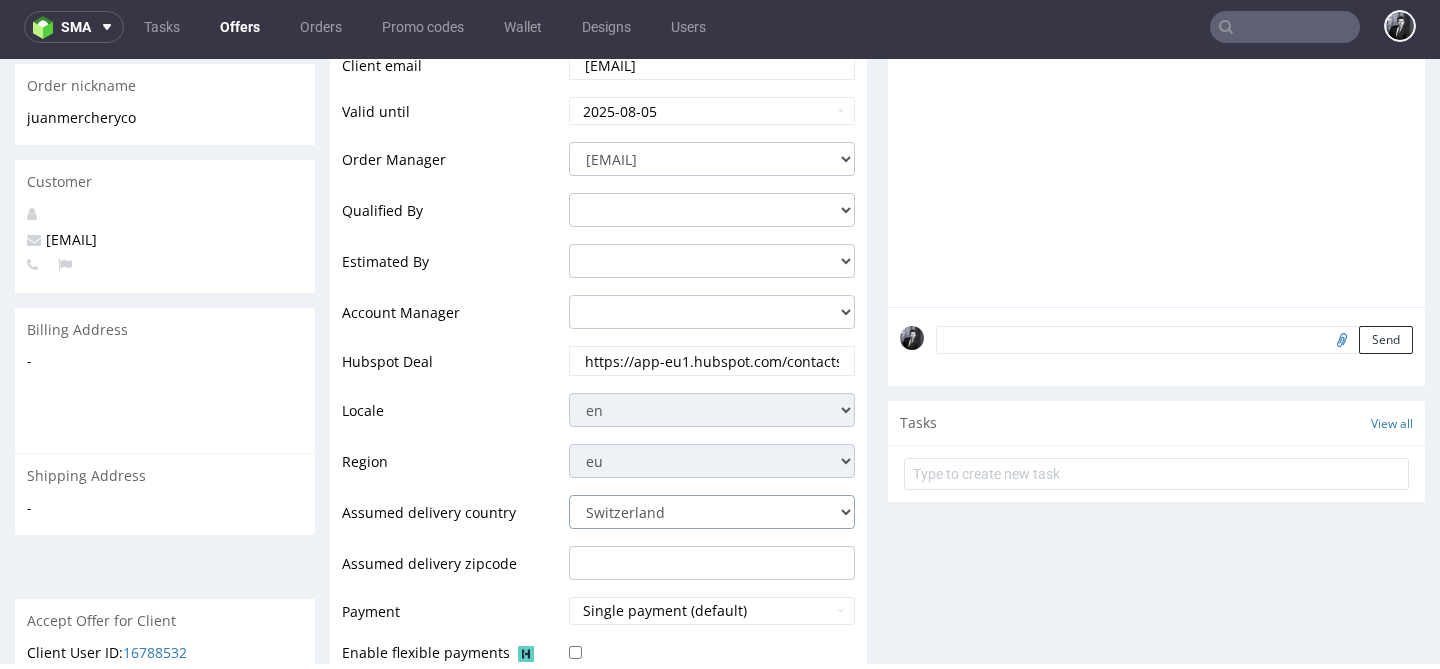 click on "Andorra
Afghanistan
Anguilla
Albania
Armenia
Antarctica
Argentina
American Samoa
Austria
Australia
Åland Islands
Azerbaijan
Bosnia and Herzegovina
Barbados
Bangladesh
Belgium
Bulgaria
Bahrain
Saint Barthélemy
Brunei Darussalam
Bonaire, Sint Eustatius and Saba
Brazil
Bhutan
Bouvet Island
Belarus
Canada
Cocos (Keeling) Islands
Switzerland
Chile
China
Colombia
Costa Rica
Cuba
Cape Verde
Curaçao
Christmas Island
Cyprus
Czech Republic
Germany
Denmark
Dominican Republic
Algeria
Ecuador
Estonia
Egypt
Western Sahara
Spain
Ethiopia
Finland
Falkland Islands (Malvinas)
Micronesia, Federated States of
Faroe Islands
France
Gabon
United Kingdom
Georgia
French Guiana
Guernsey
Gibraltar
Greenland
Guadeloupe
Greece
South Georgia and the South Sandwich Islands
Guatemala
Guam
Guinea-Bissau
Heard Island and McDonald Islands
Honduras
Croatia
Haiti
Hungary
Indonesia
Israel
India" at bounding box center (712, 512) 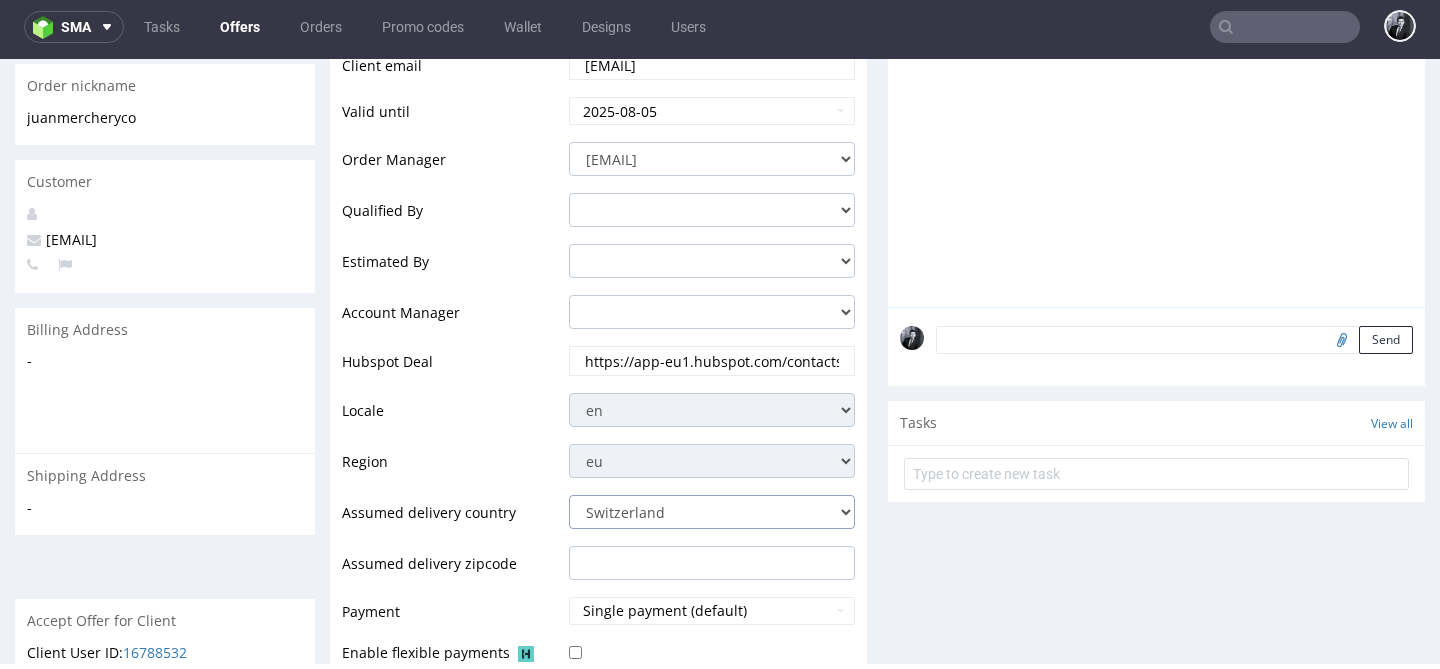 select on "20" 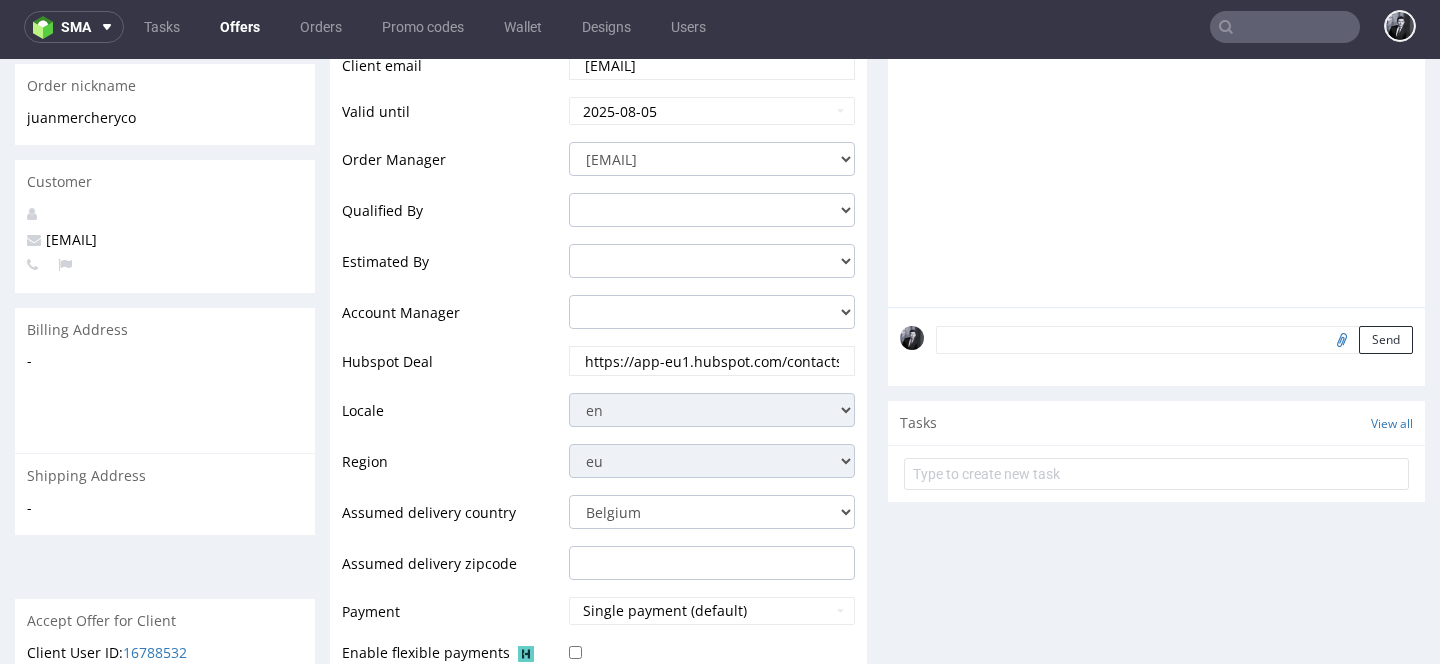 click on "Locale" at bounding box center (453, 416) 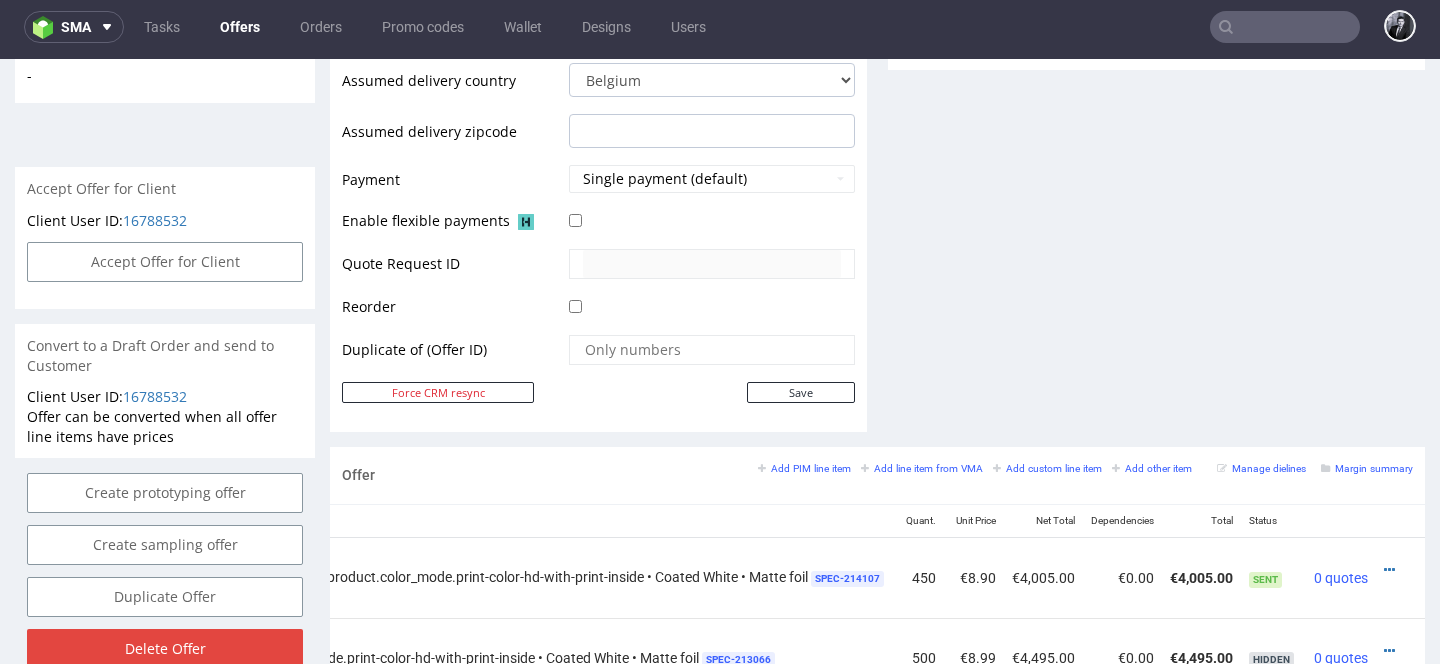 scroll, scrollTop: 806, scrollLeft: 0, axis: vertical 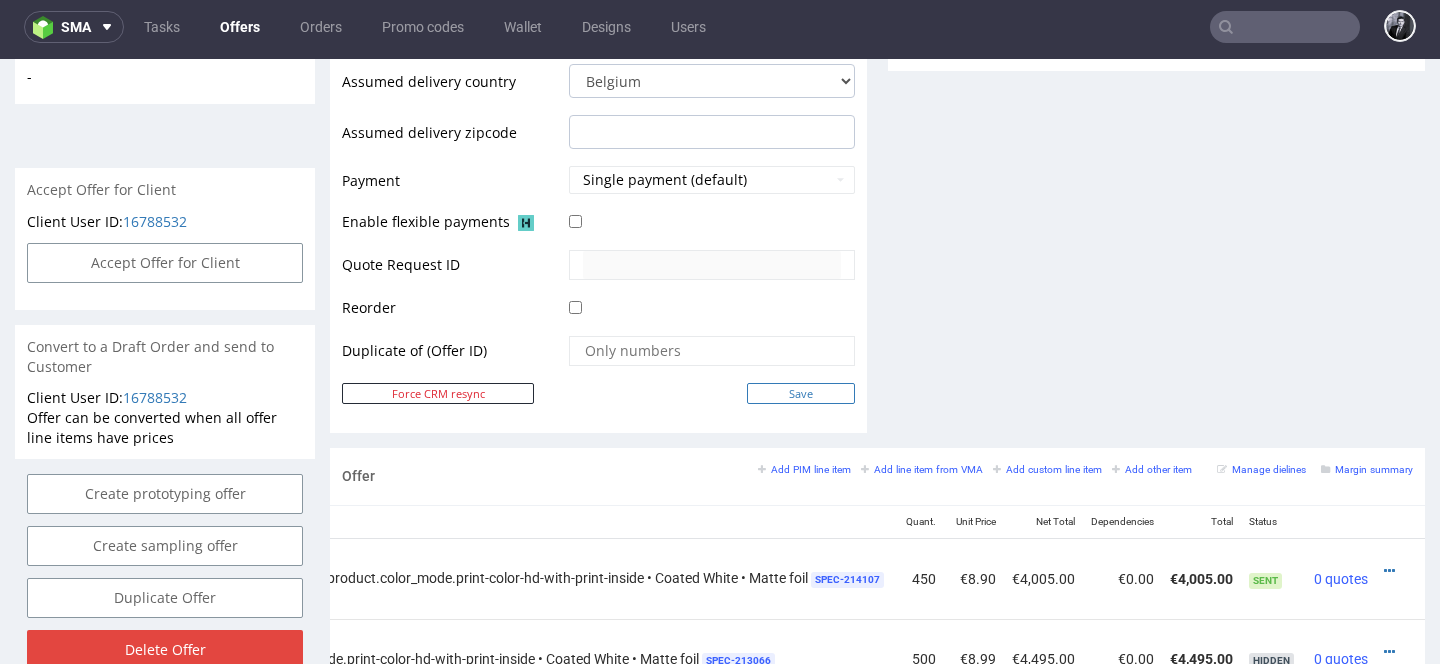 click on "Save" at bounding box center [801, 393] 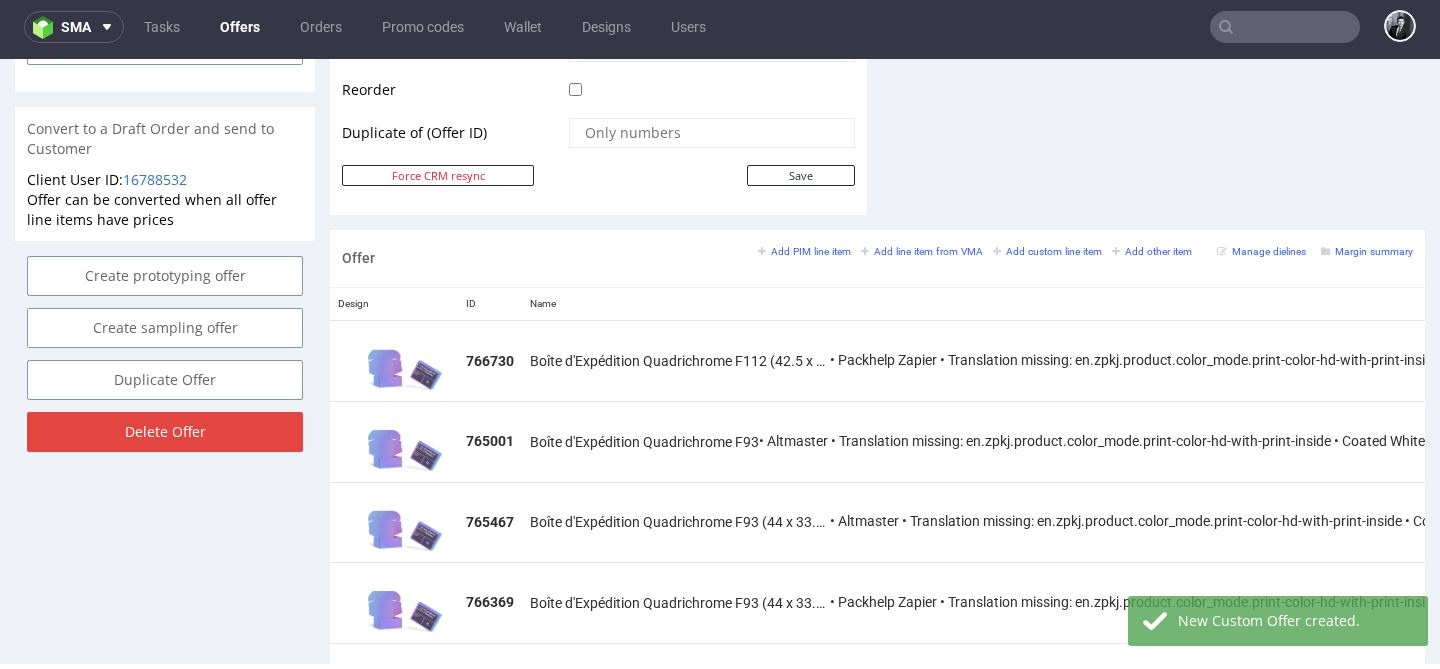 scroll, scrollTop: 1023, scrollLeft: 0, axis: vertical 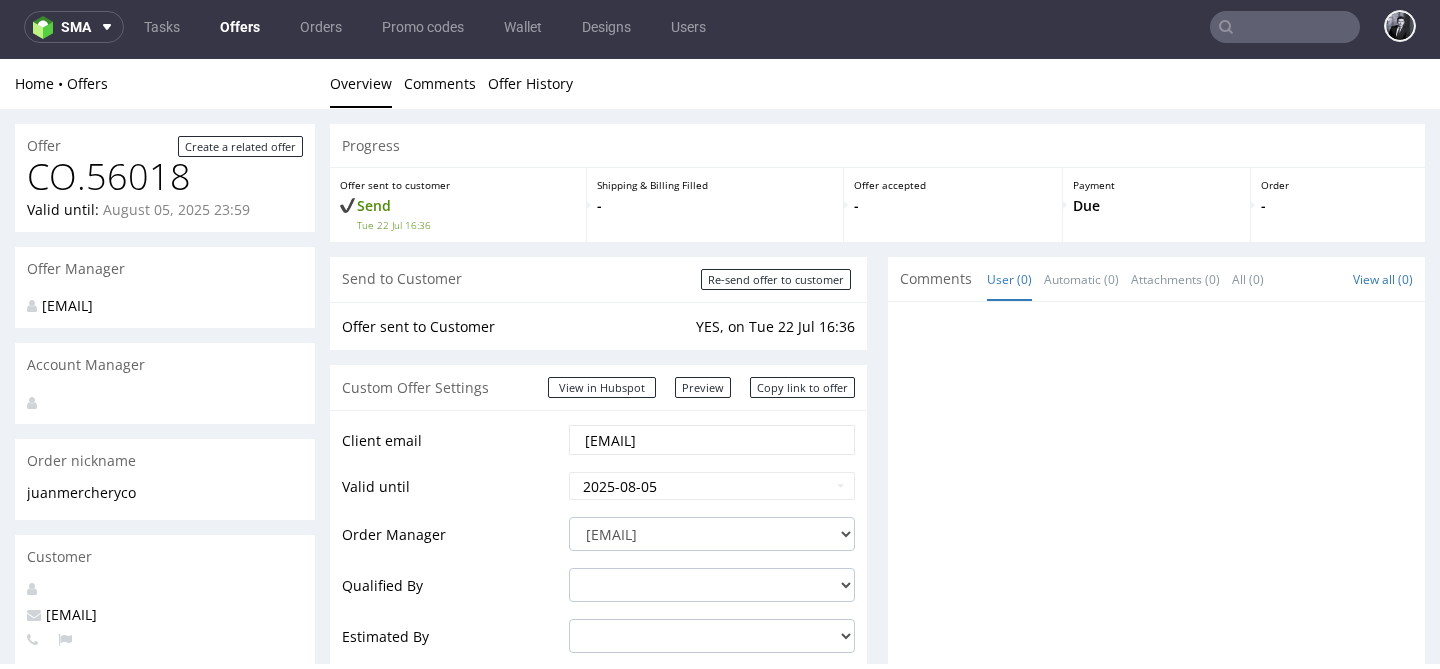 click on "Offers" at bounding box center [240, 27] 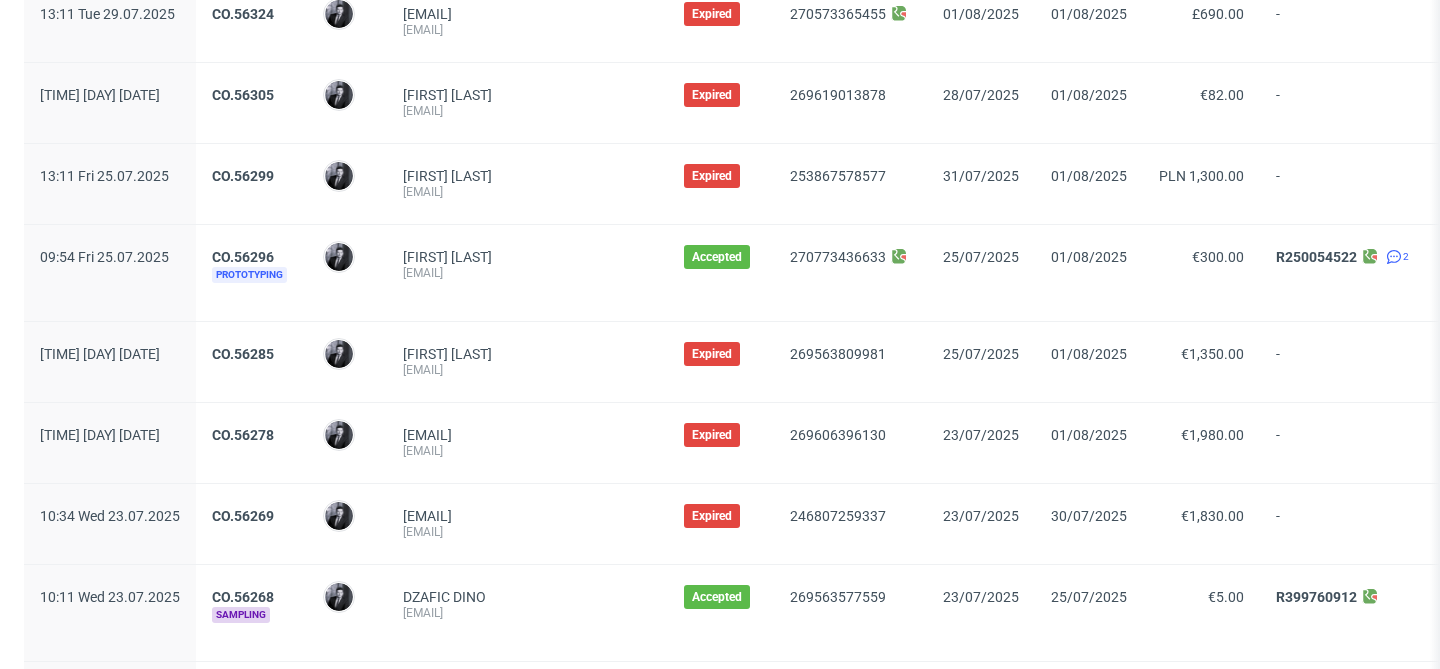 scroll, scrollTop: 0, scrollLeft: 0, axis: both 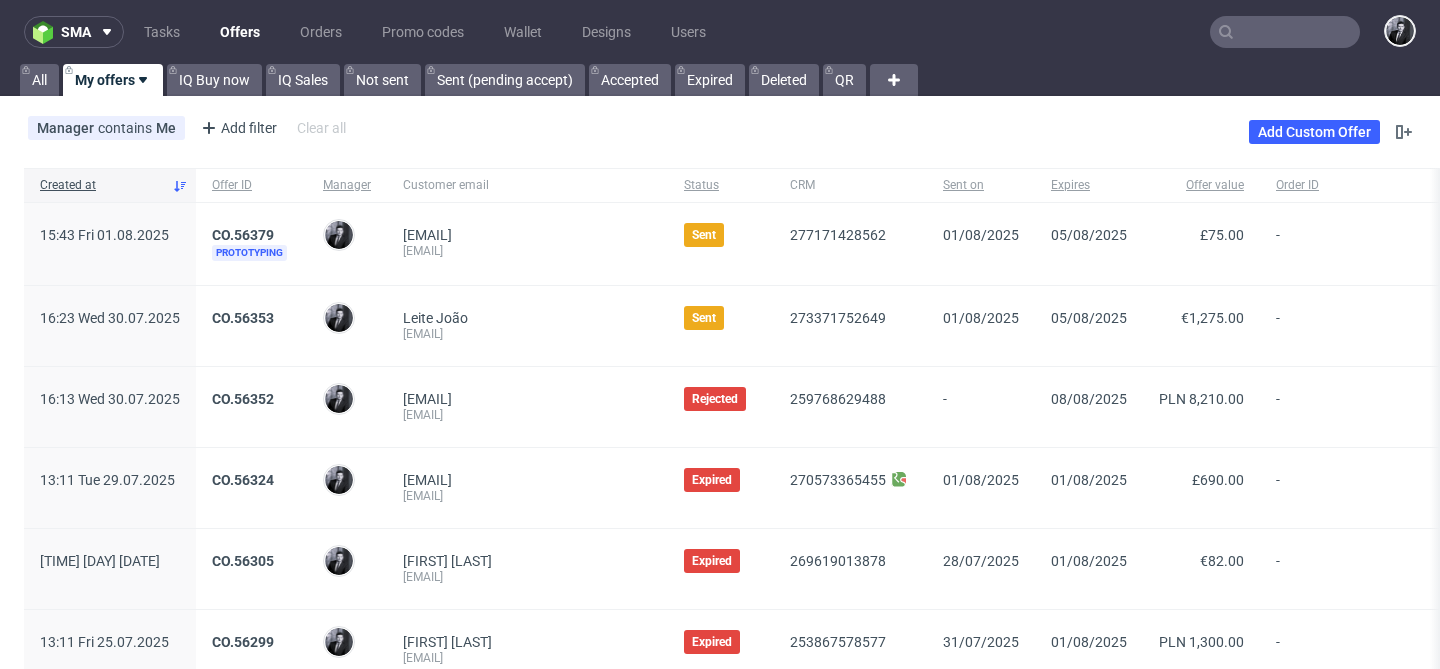 click at bounding box center [1285, 32] 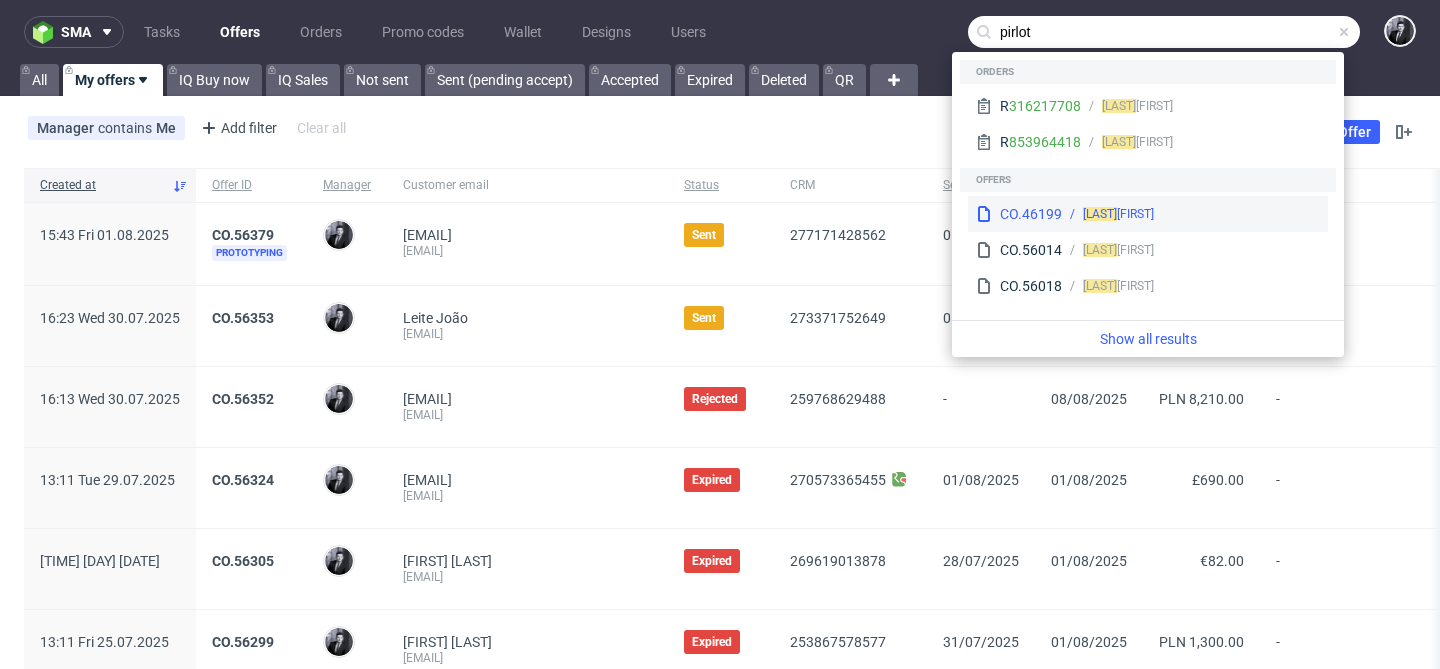 type on "pirlot" 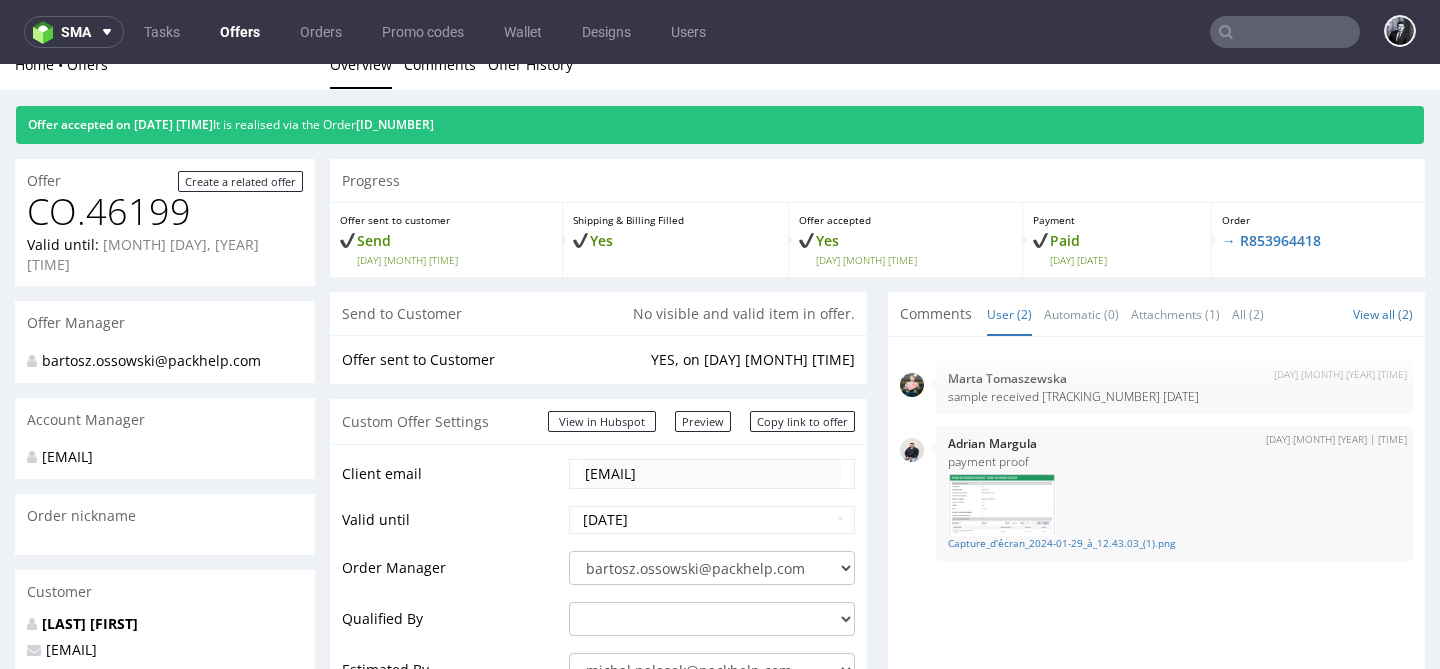 scroll, scrollTop: 0, scrollLeft: 0, axis: both 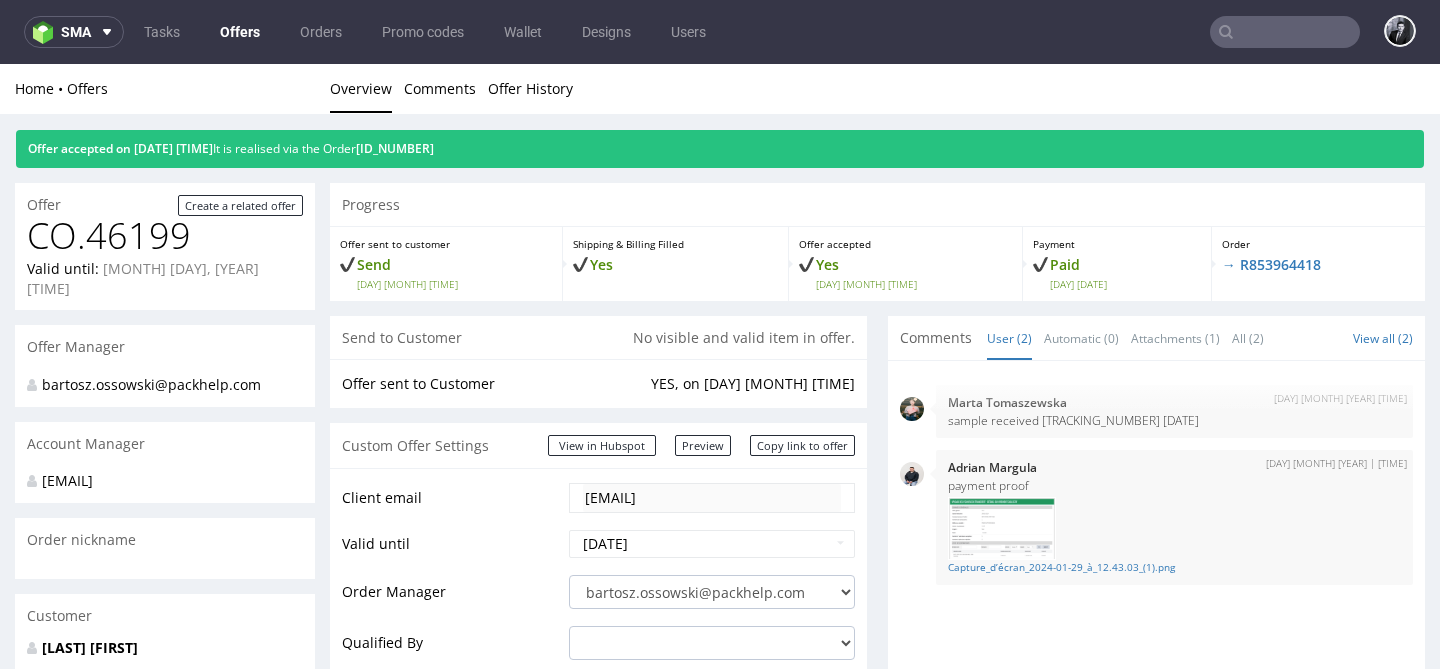 click on "Offers" at bounding box center [240, 32] 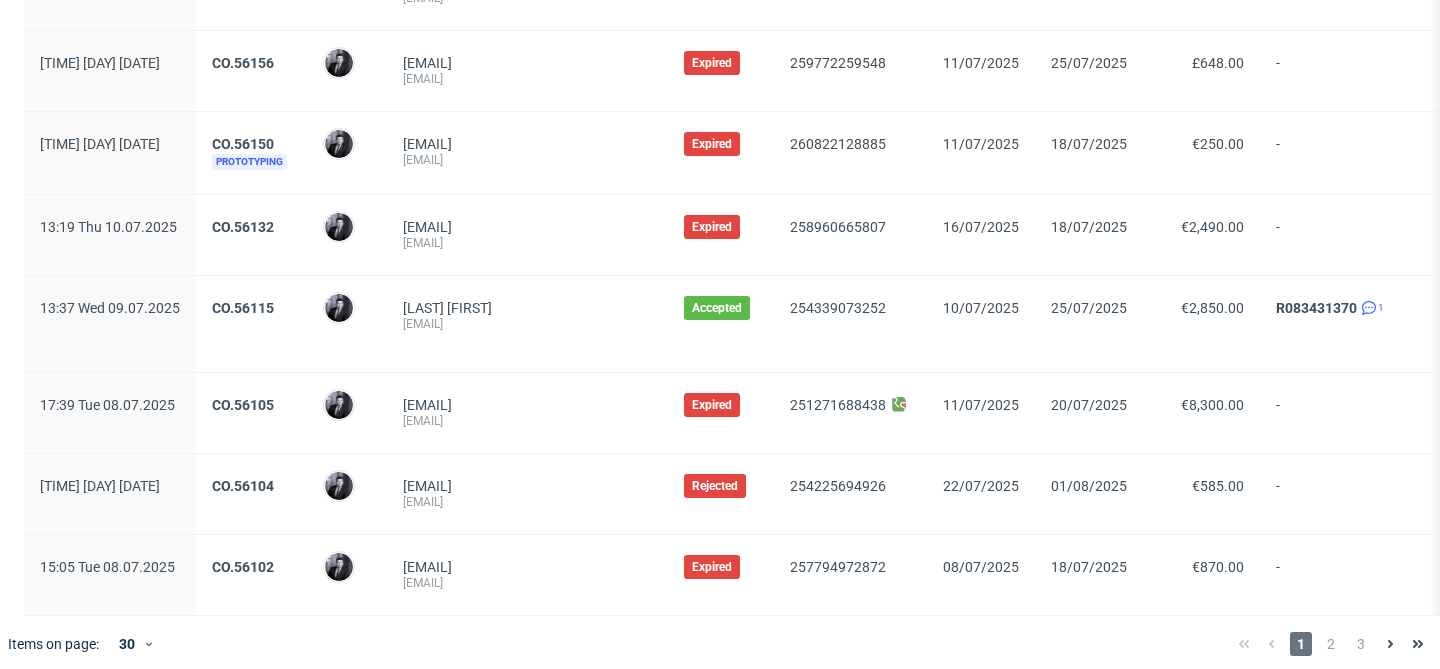 scroll, scrollTop: 2146, scrollLeft: 0, axis: vertical 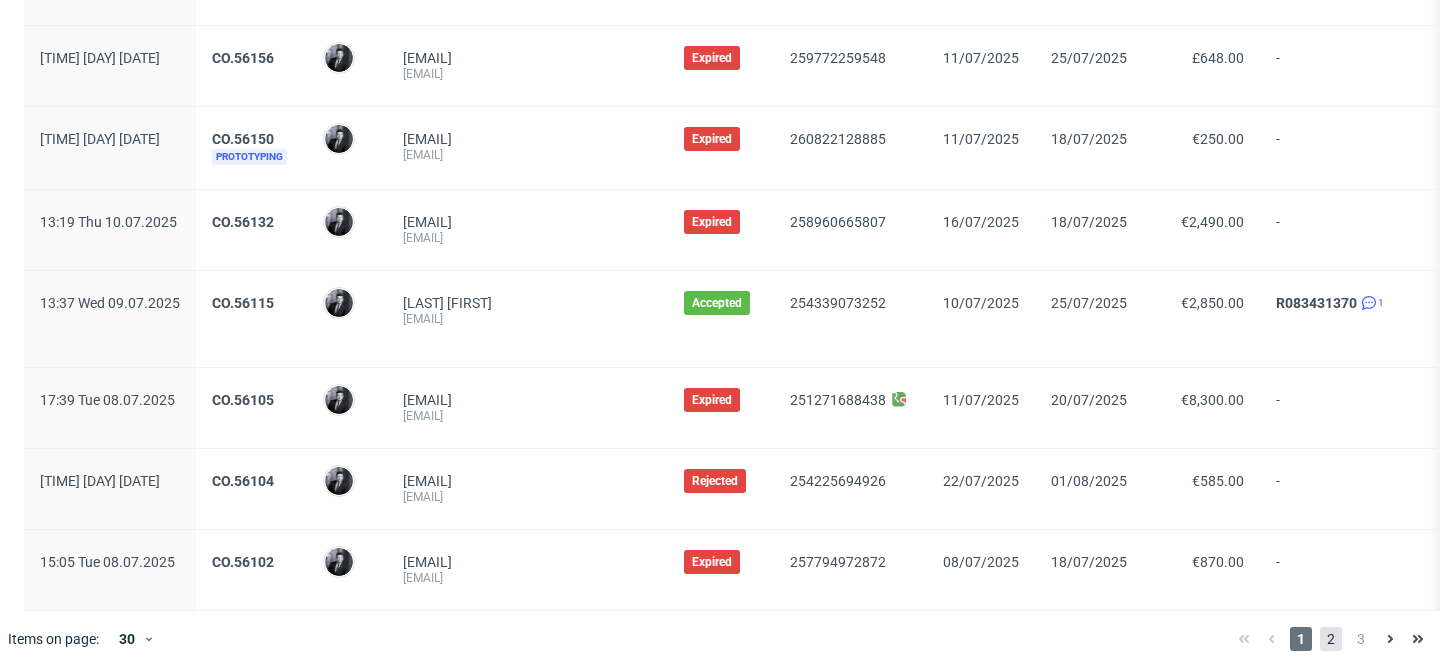 click on "2" at bounding box center [1331, 639] 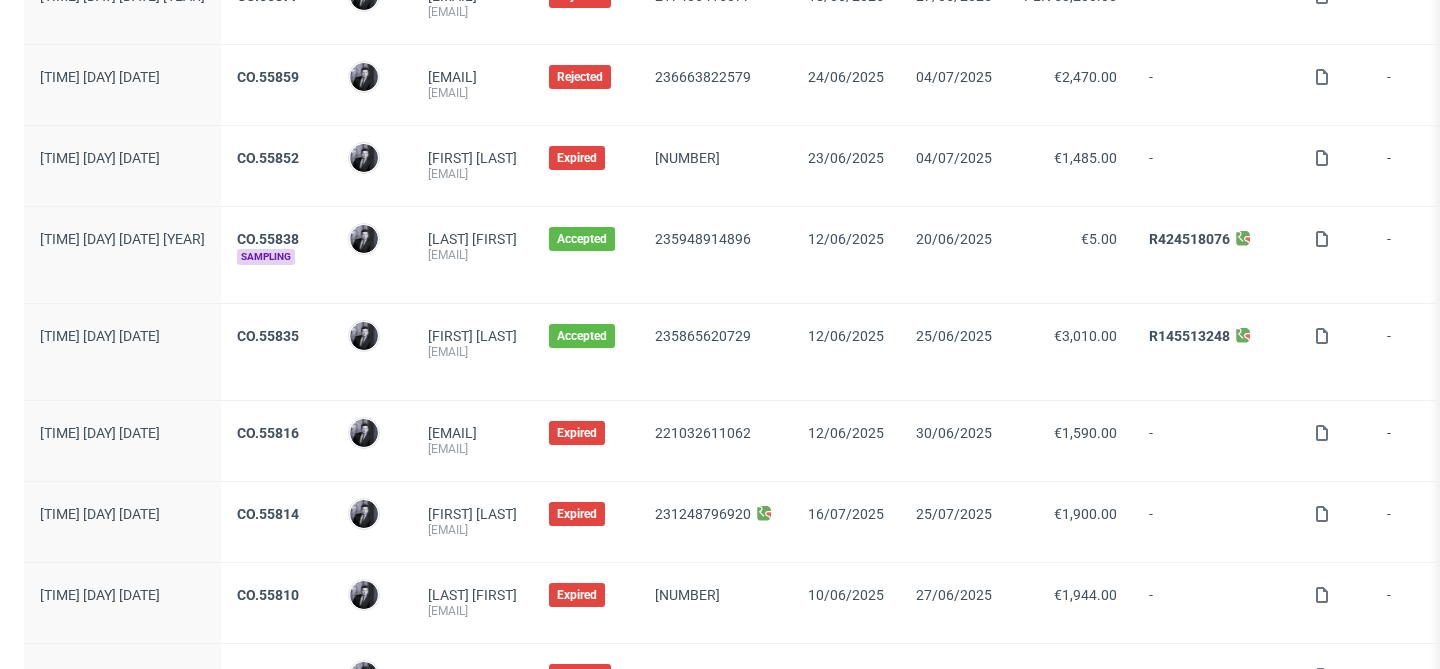 scroll, scrollTop: 2109, scrollLeft: 0, axis: vertical 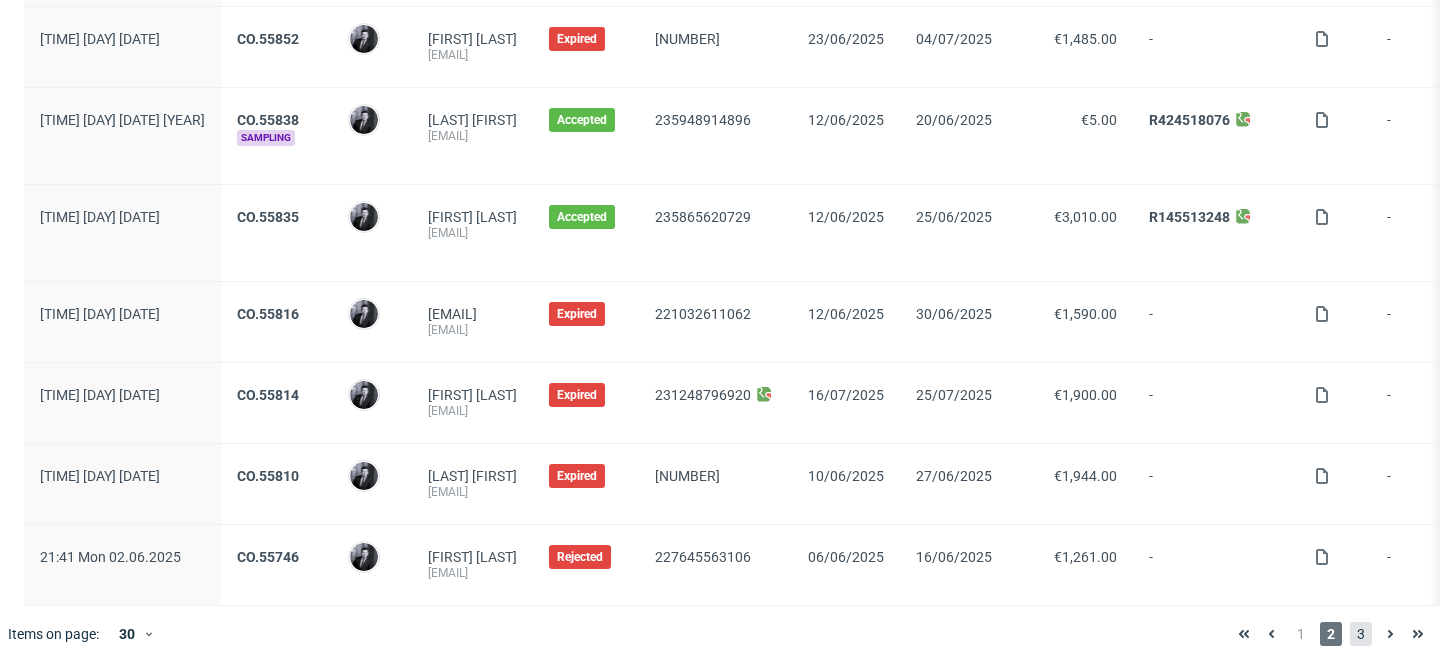 click on "3" at bounding box center [1361, 634] 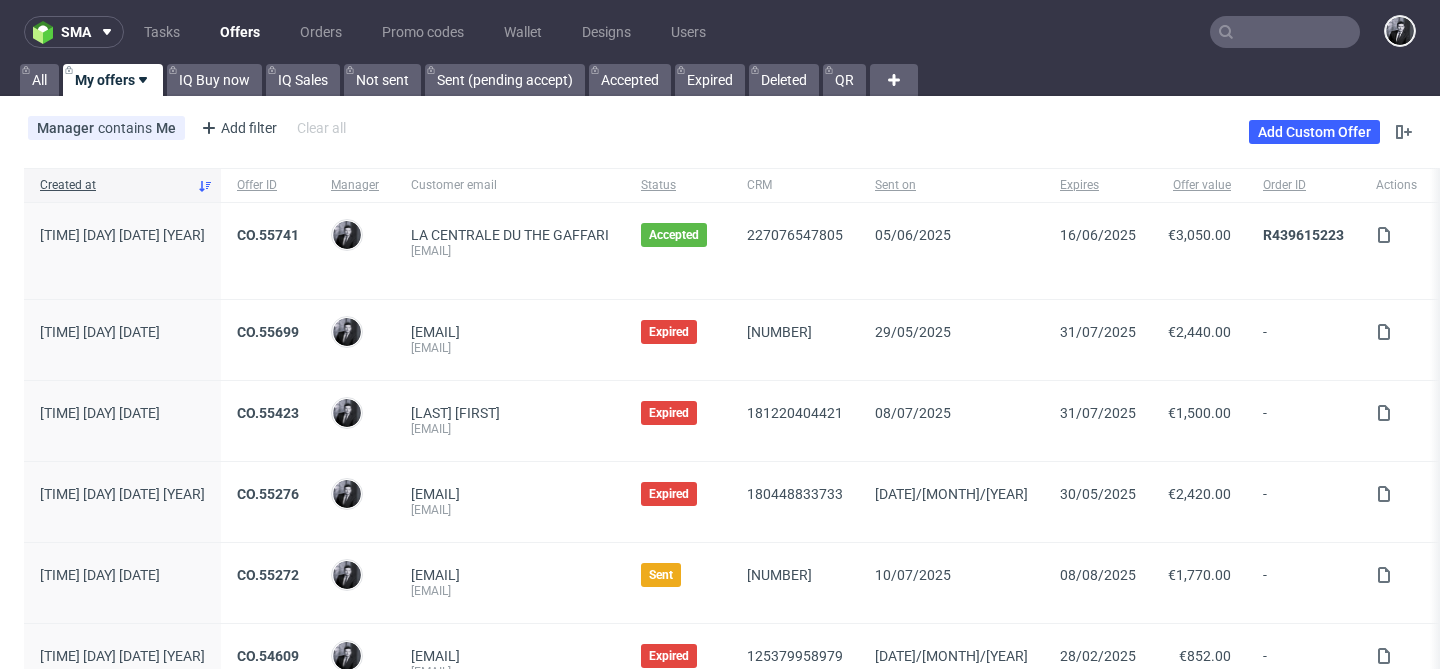 scroll, scrollTop: 100, scrollLeft: 0, axis: vertical 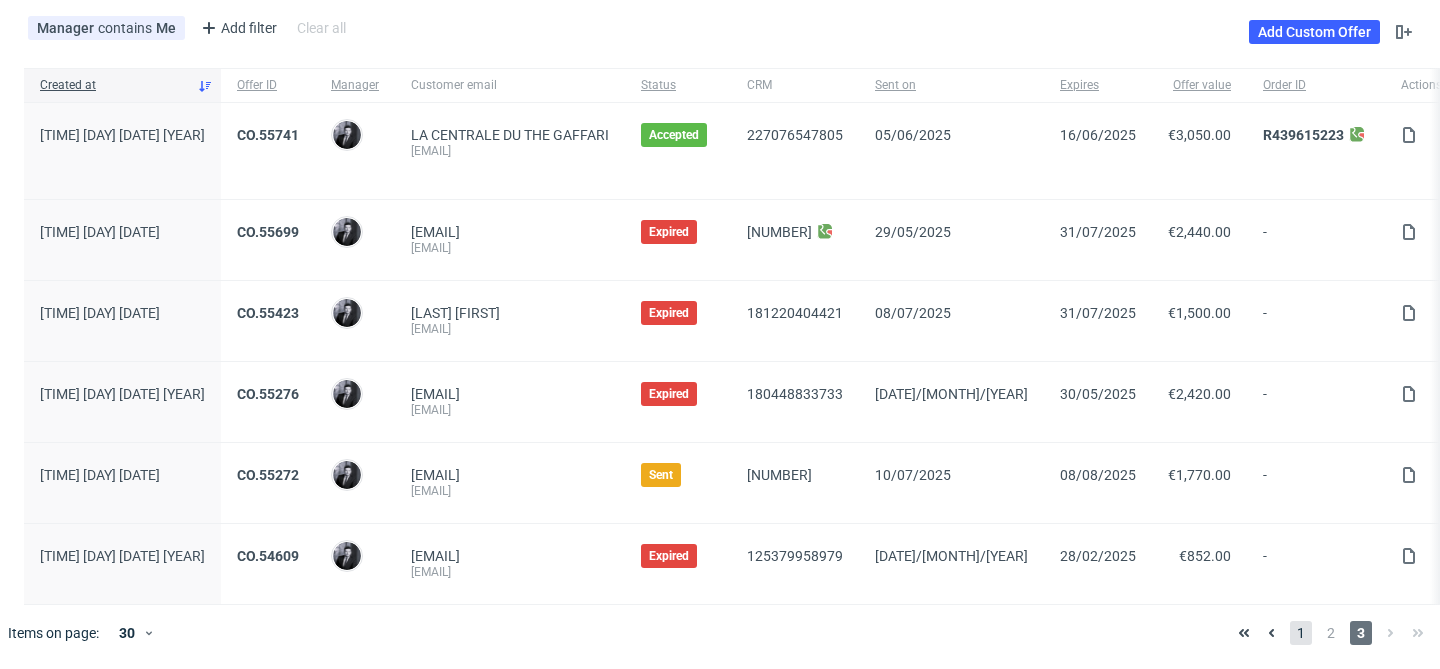 click on "1" at bounding box center (1301, 633) 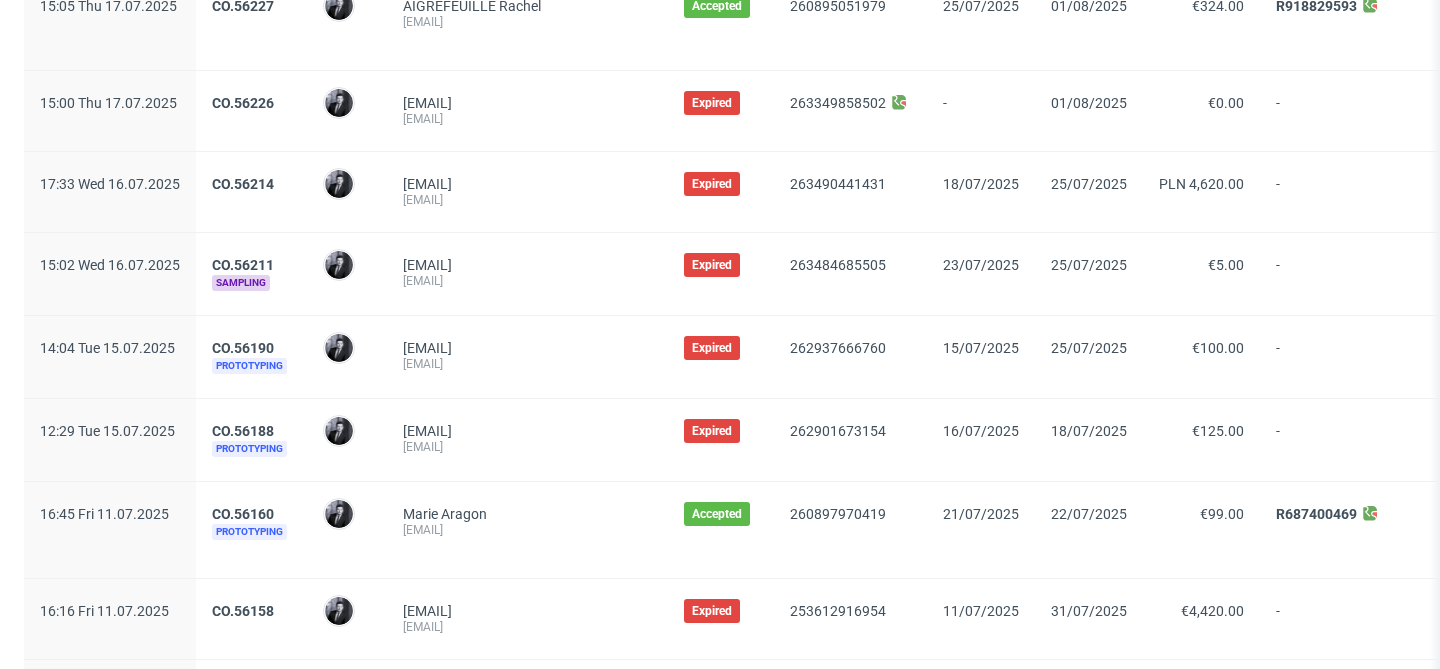 scroll, scrollTop: 1449, scrollLeft: 0, axis: vertical 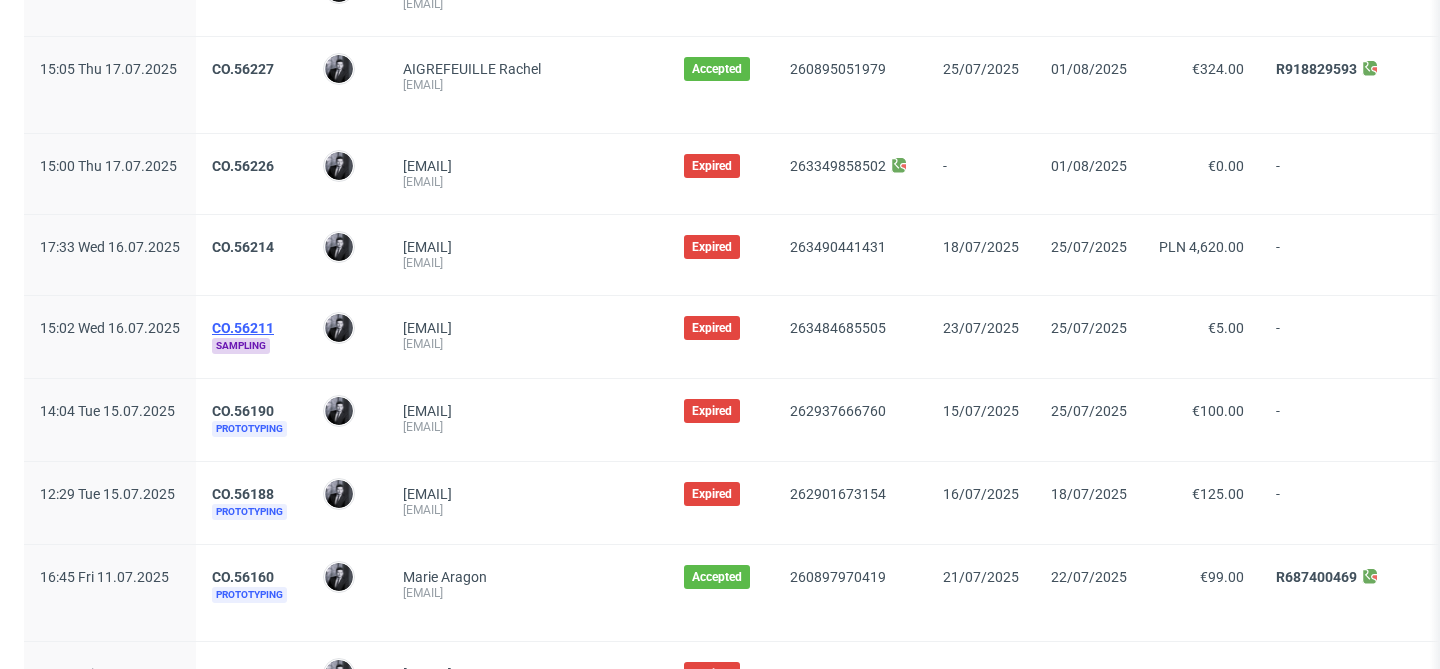 click on "CO.56211" at bounding box center [243, 328] 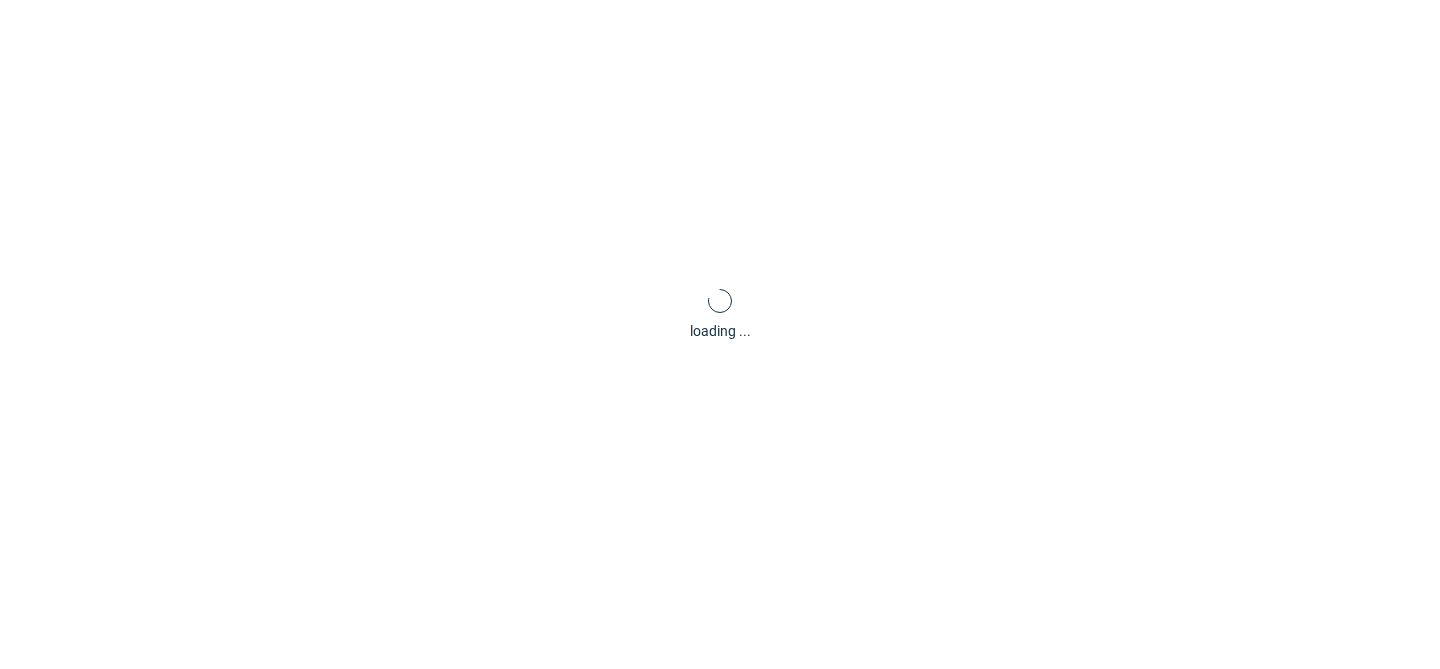 scroll, scrollTop: 0, scrollLeft: 0, axis: both 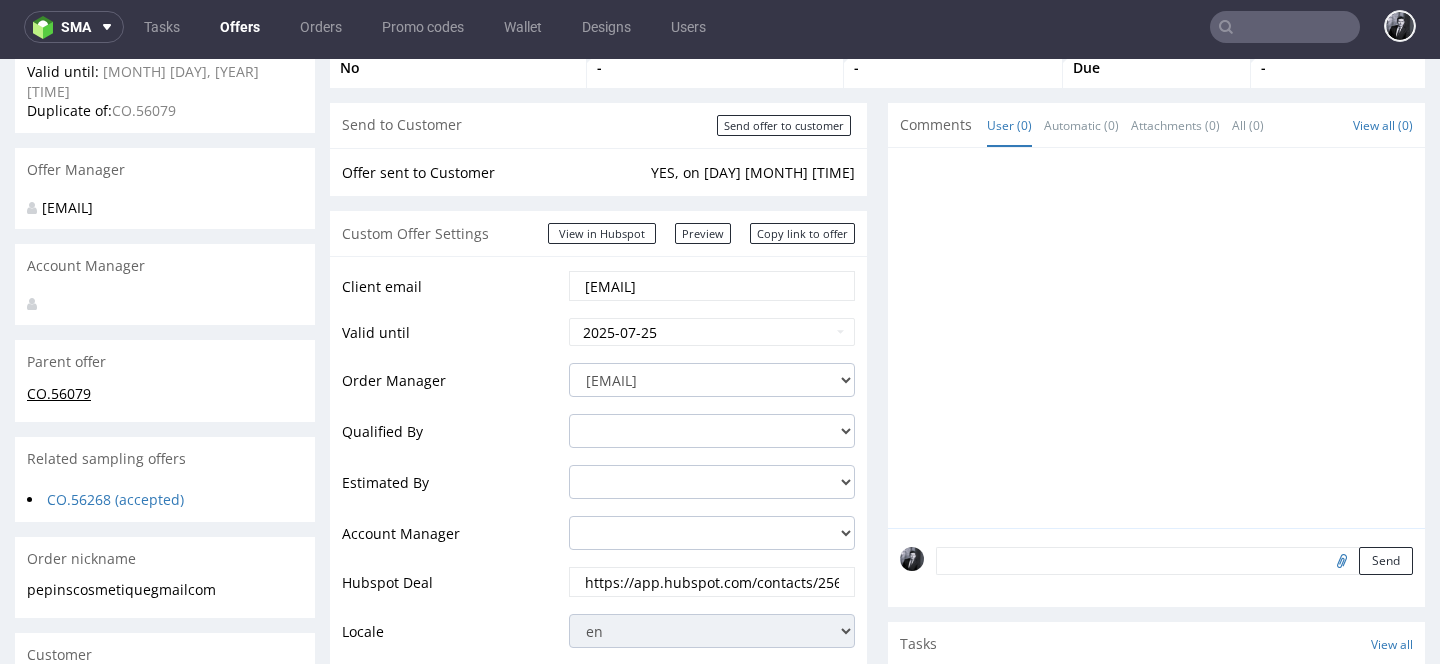 click on "CO.56079" at bounding box center (59, 393) 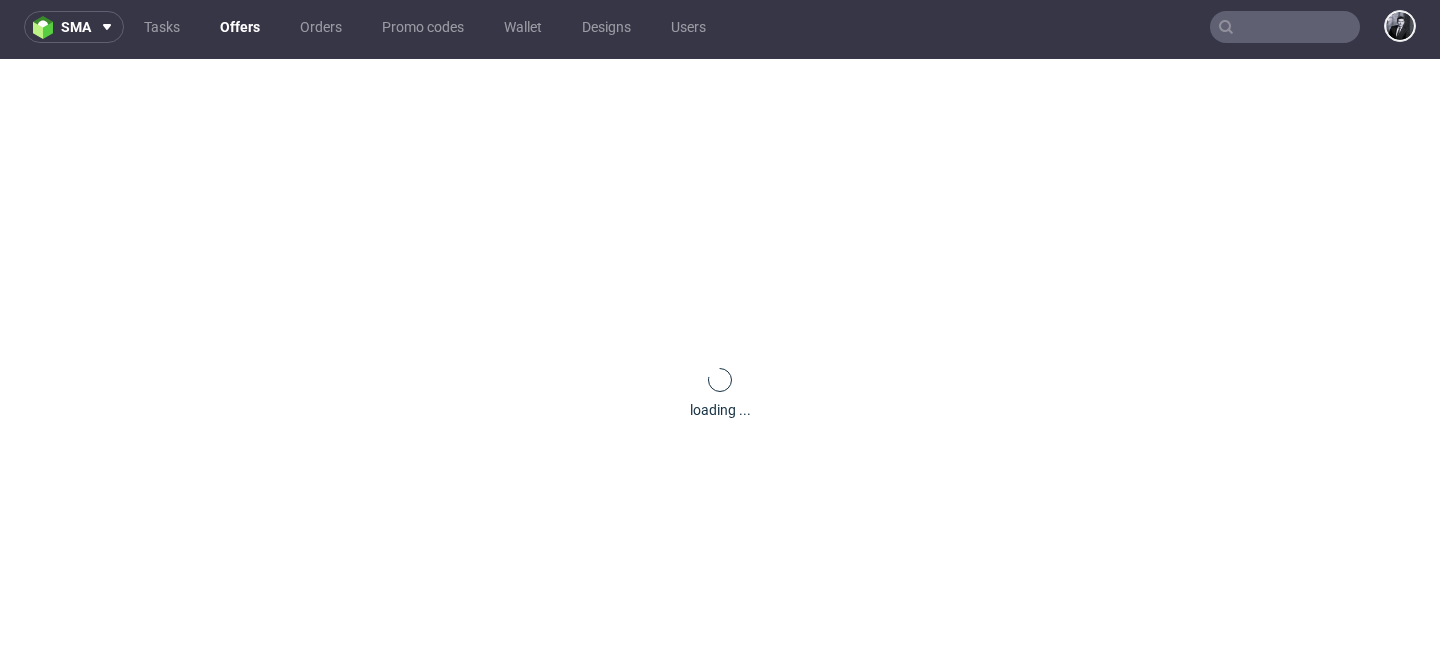 scroll, scrollTop: 0, scrollLeft: 0, axis: both 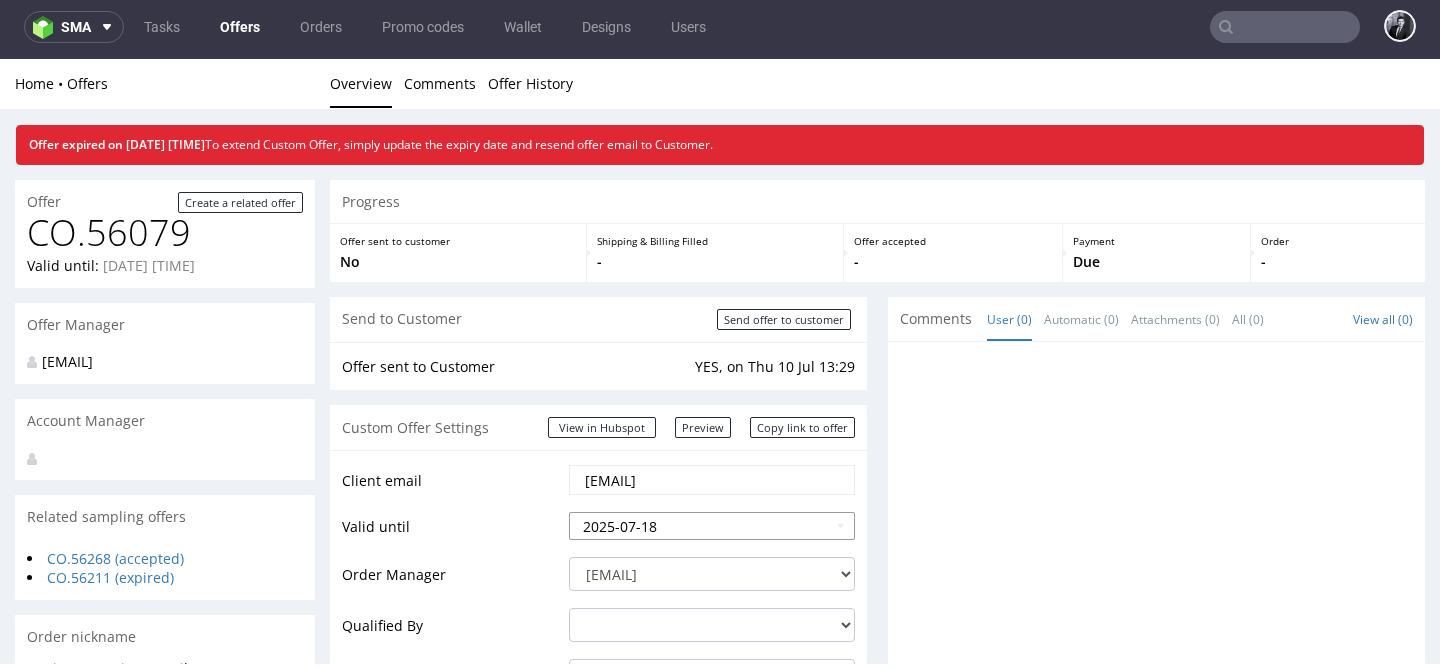 click on "2025-07-18" at bounding box center [712, 526] 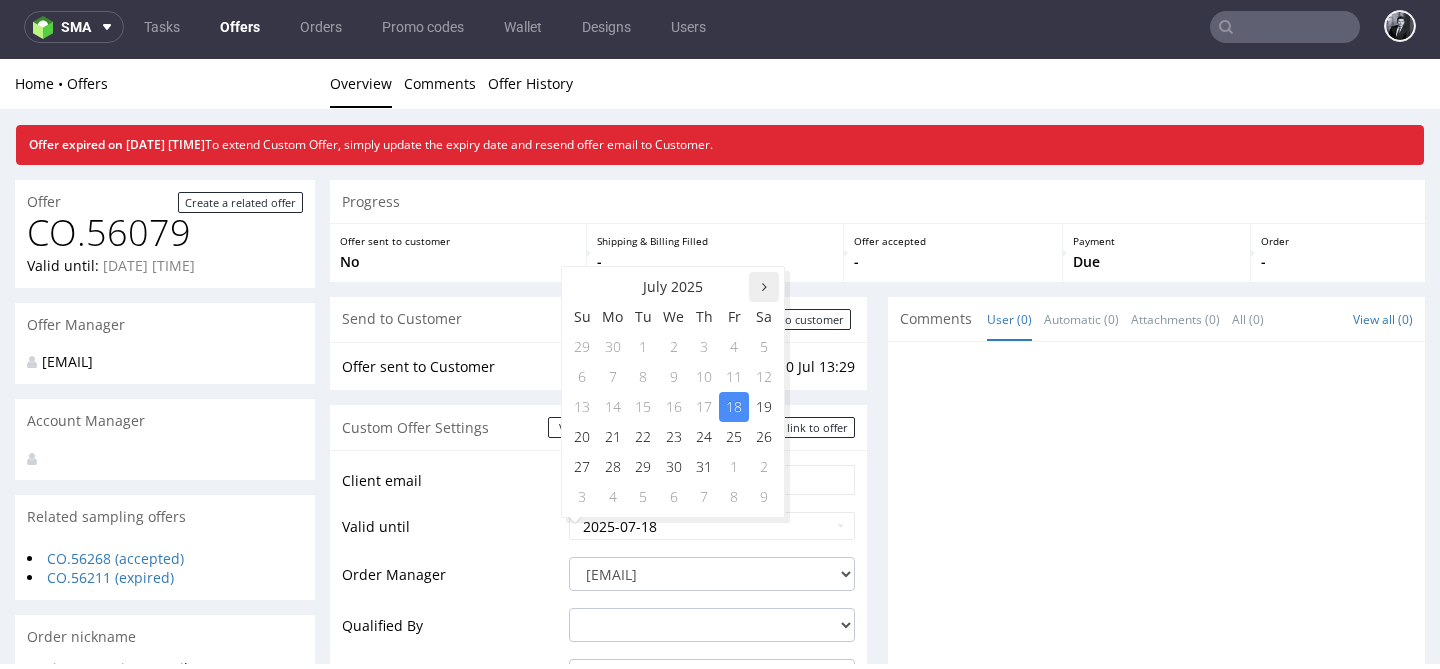 click at bounding box center (764, 287) 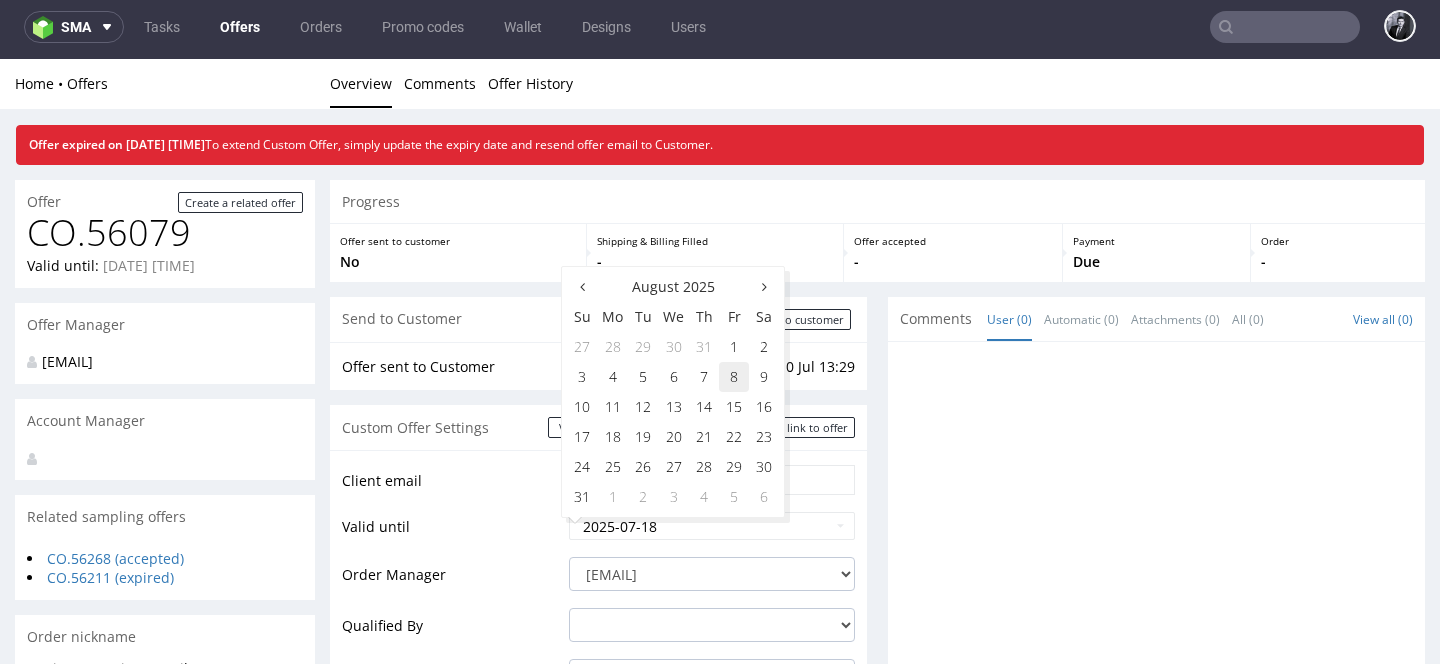 click on "8" at bounding box center [734, 377] 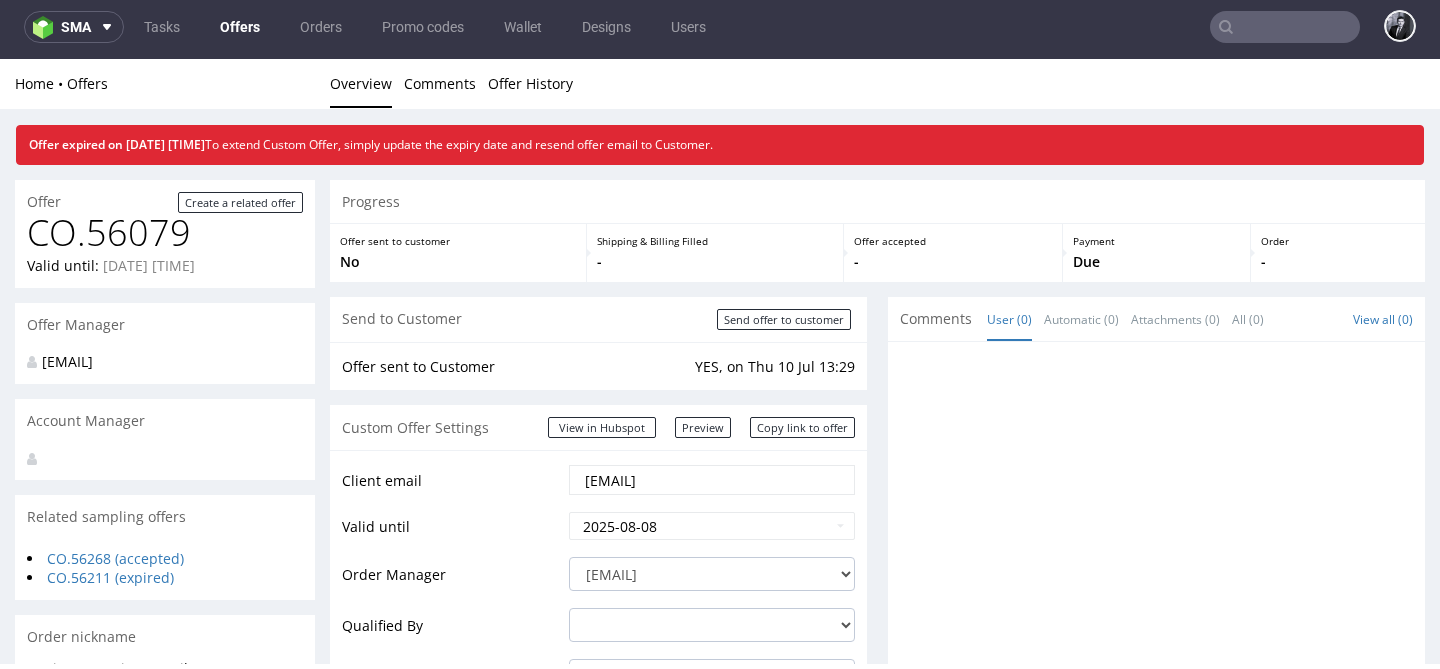 click on "Offer sent to Customer YES, on Thu 10 Jul 13:29" at bounding box center [598, 366] 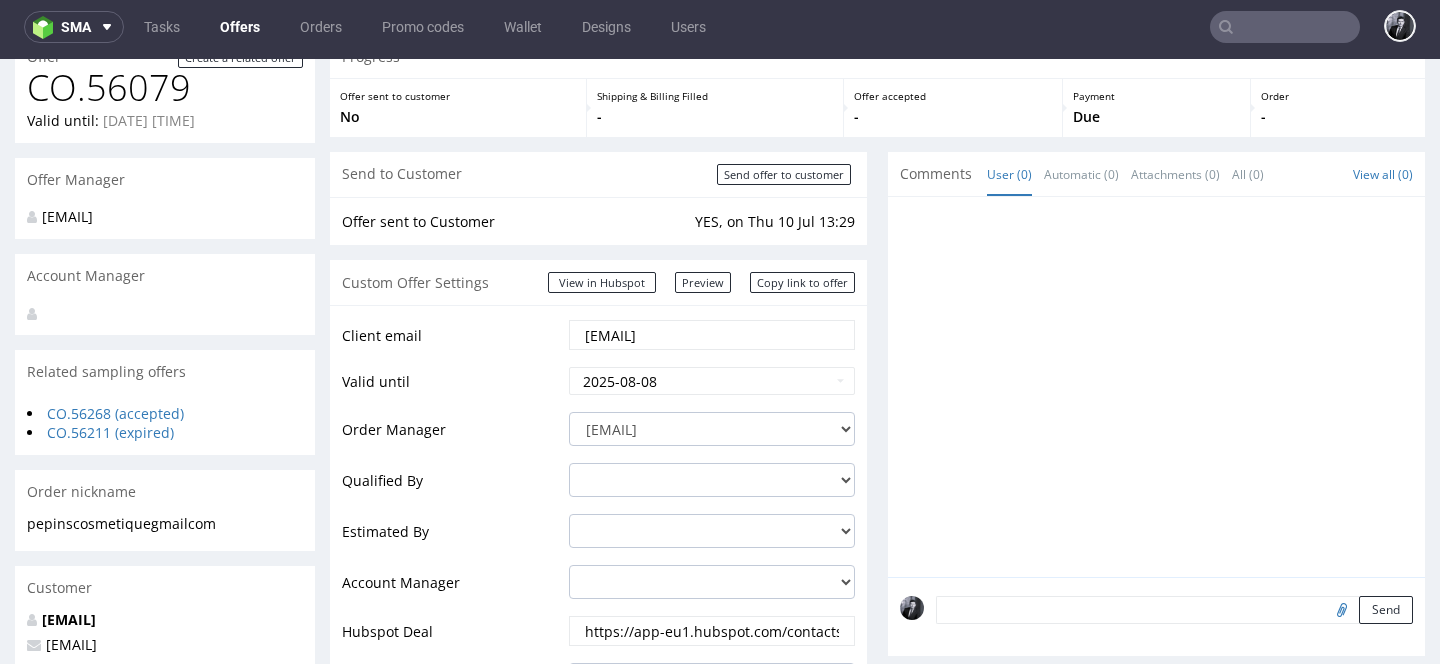 scroll, scrollTop: 113, scrollLeft: 0, axis: vertical 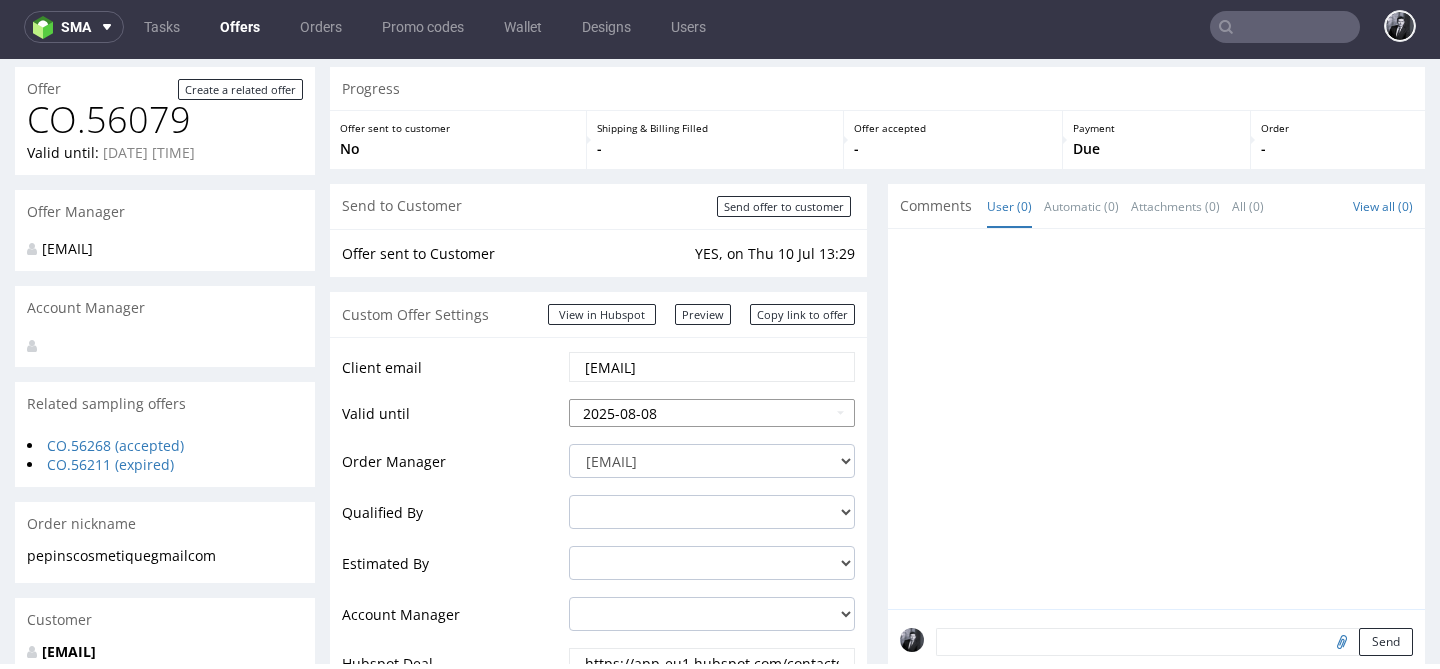 click on "2025-08-08" at bounding box center (712, 413) 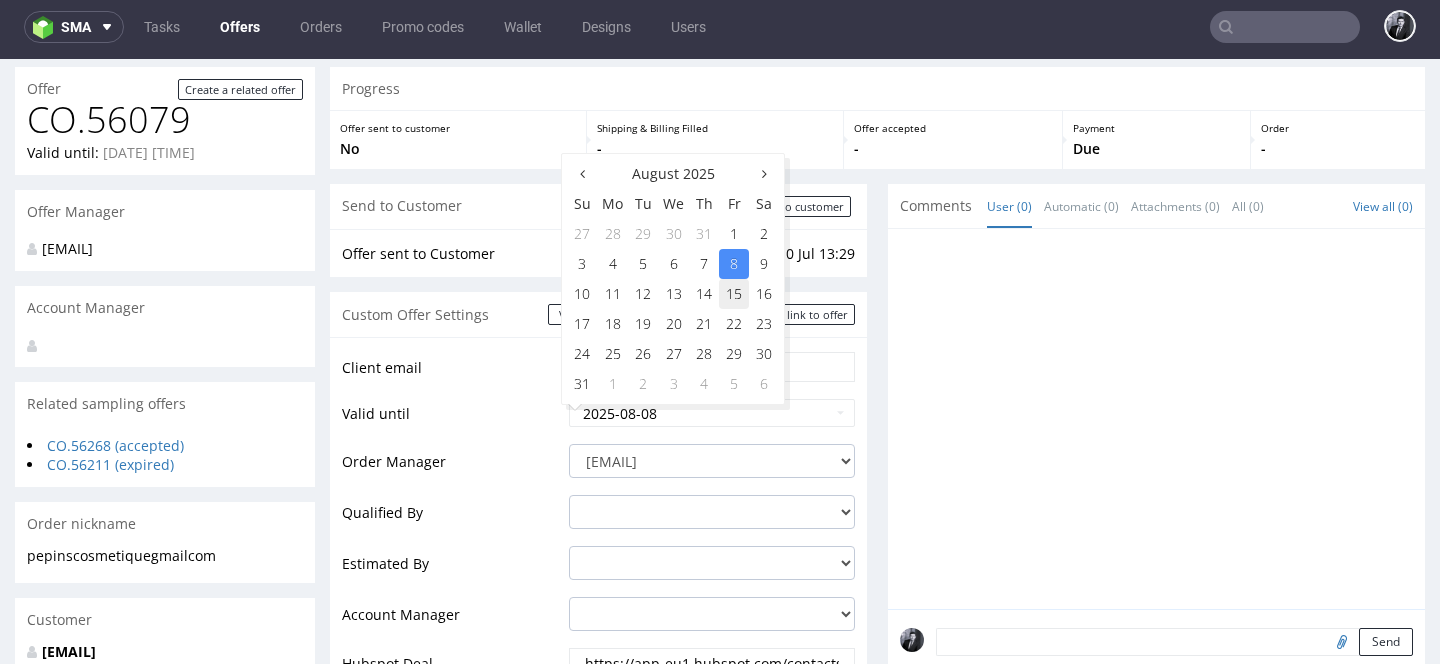 click on "15" at bounding box center (734, 294) 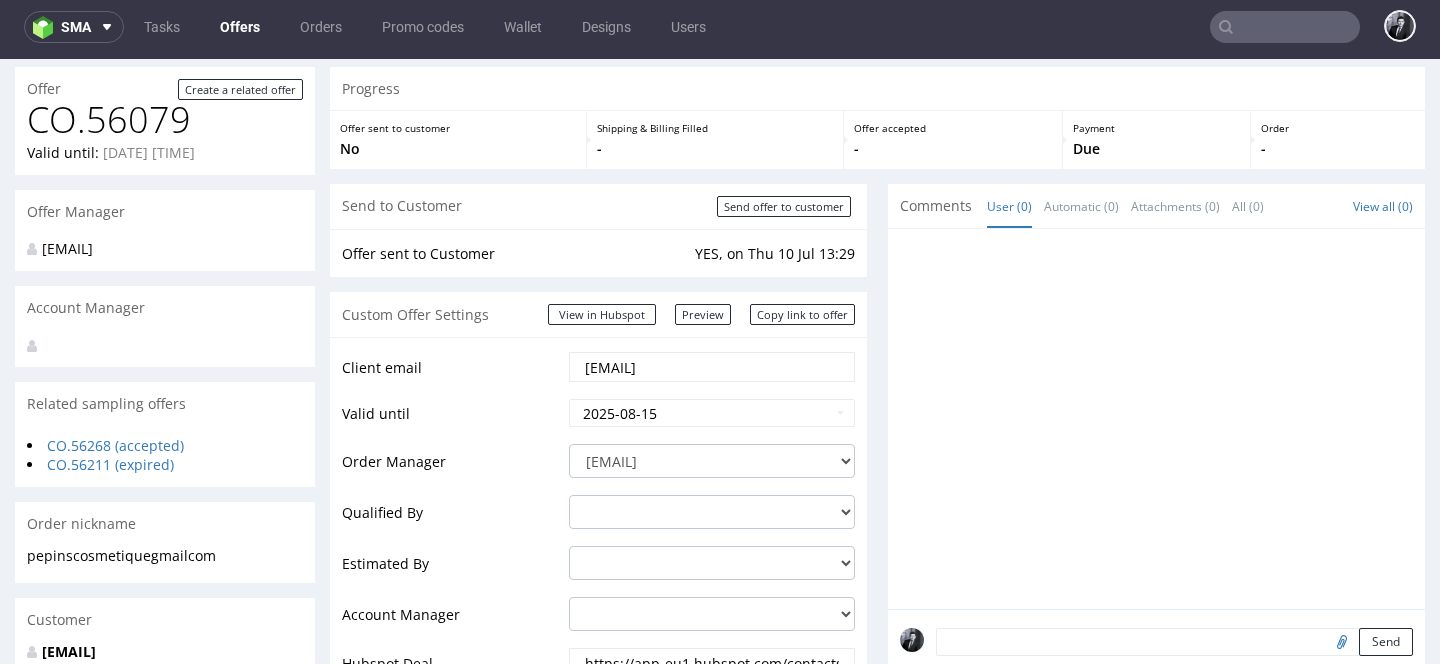 click on "Client email pepinscosmetique@gmail.com Valid until 2025-08-15 Order Manager philippe.dubuy@packhelp.com
adrian.grudzien@packhelp.com
adrian.margula@packhelp.com
aleksandra.owczarek@packhelp.com
alex.lemee@packhelp.com
angelina.marc@packhelp.com
anna.lopatowska@packhelp.com
anna.rzadkowska@packhelp.com
antonina.plotek@packhelp.com
bartosz.ossowski@packhelp.com
bogna.krystian@packhelp.com
cristina.martinez@packhelp.com
daniel.portillo@packhelp.com
dawid.urbanowicz@packhelp.com
dominika.herszel@packhelp.com
eliza.filip@packhelp.com
iga.proszynska@packhelp.com
jakub.kuleta@packhelp.com
jakub.pawlikowicz@packhelp.com
jozefina.owczarek@packhelp.com
katarzyna.drabczyk@packhelp.com
katarzyna.kornasiewicz@packhelp.com
katarzyna.traczyk@packhelp.com
kinga.bielecka@packhelp.com
lukasz.turczynski@packhelp.com
maciej.wozniczko@packhelp.com
magdalena.zeniuk@packhelp.com
maksymilian.swiderski@packhelp.com
marcin.pasko@packhelp.com
maria.jaroszynska@packhelp.com" at bounding box center (598, 751) 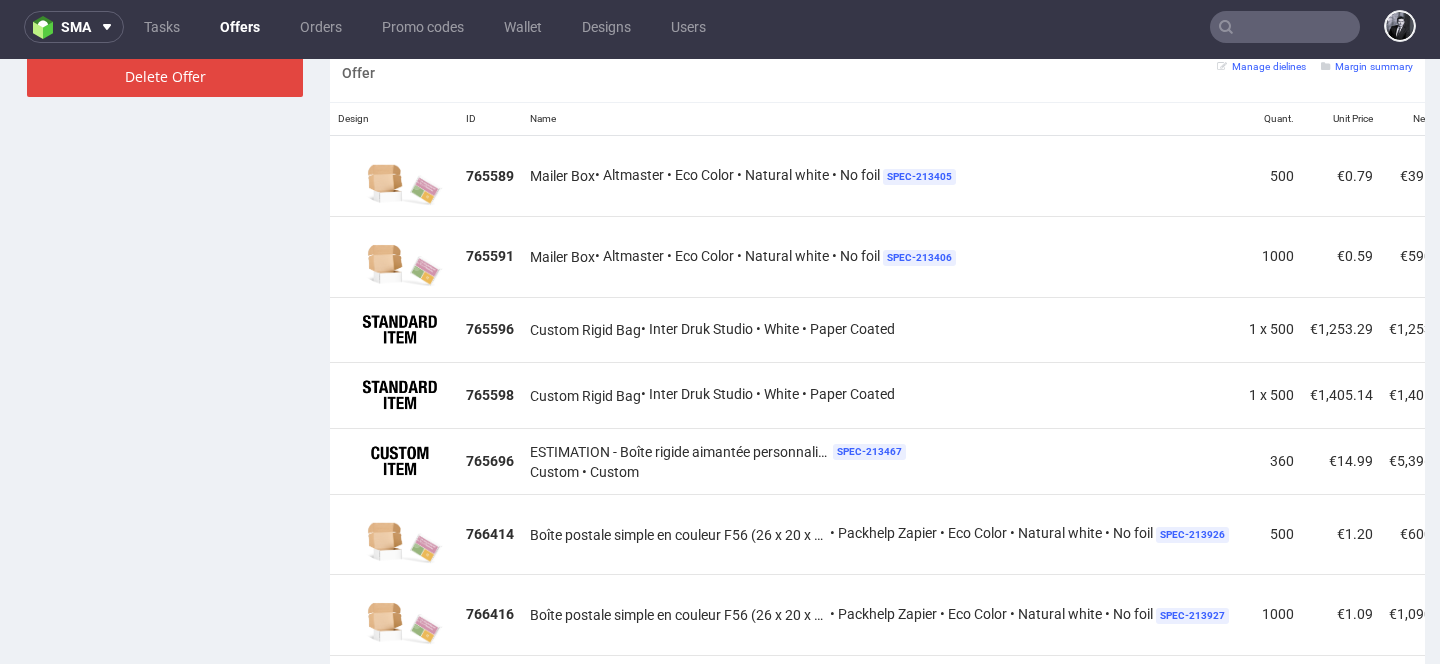 scroll, scrollTop: 1247, scrollLeft: 0, axis: vertical 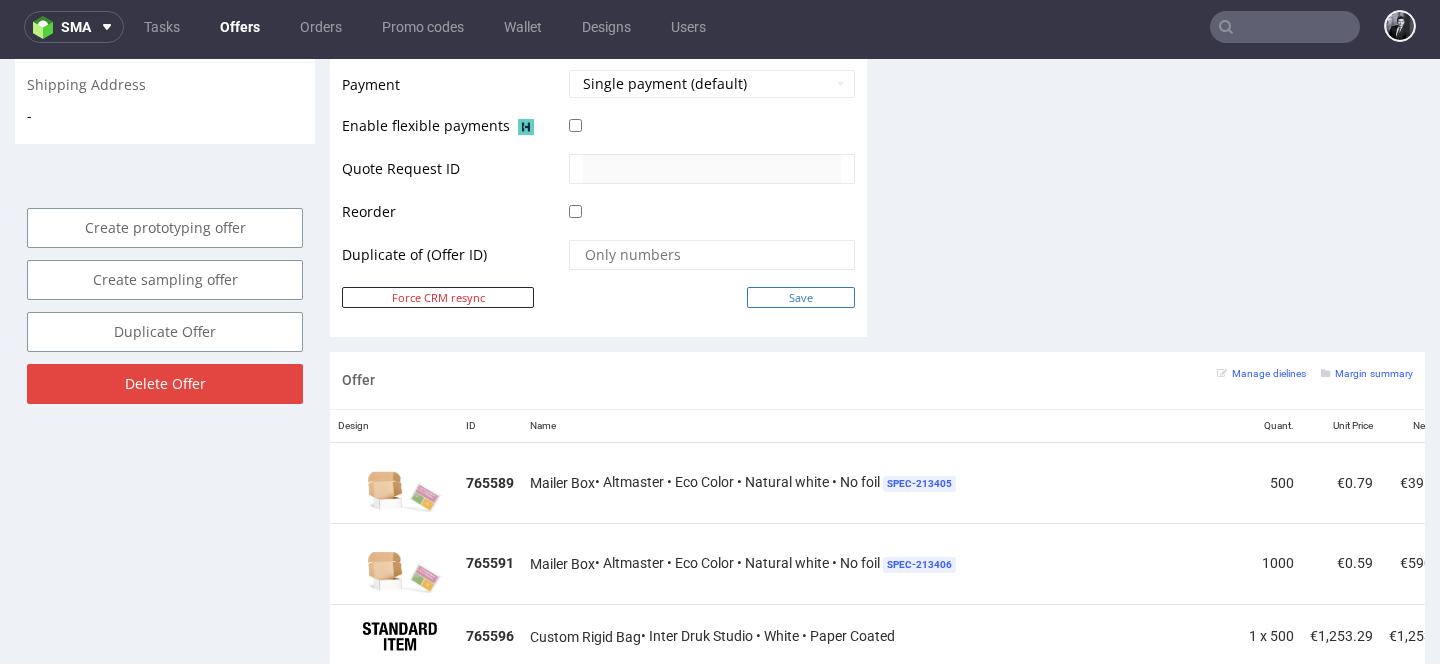 click on "Save" at bounding box center (801, 297) 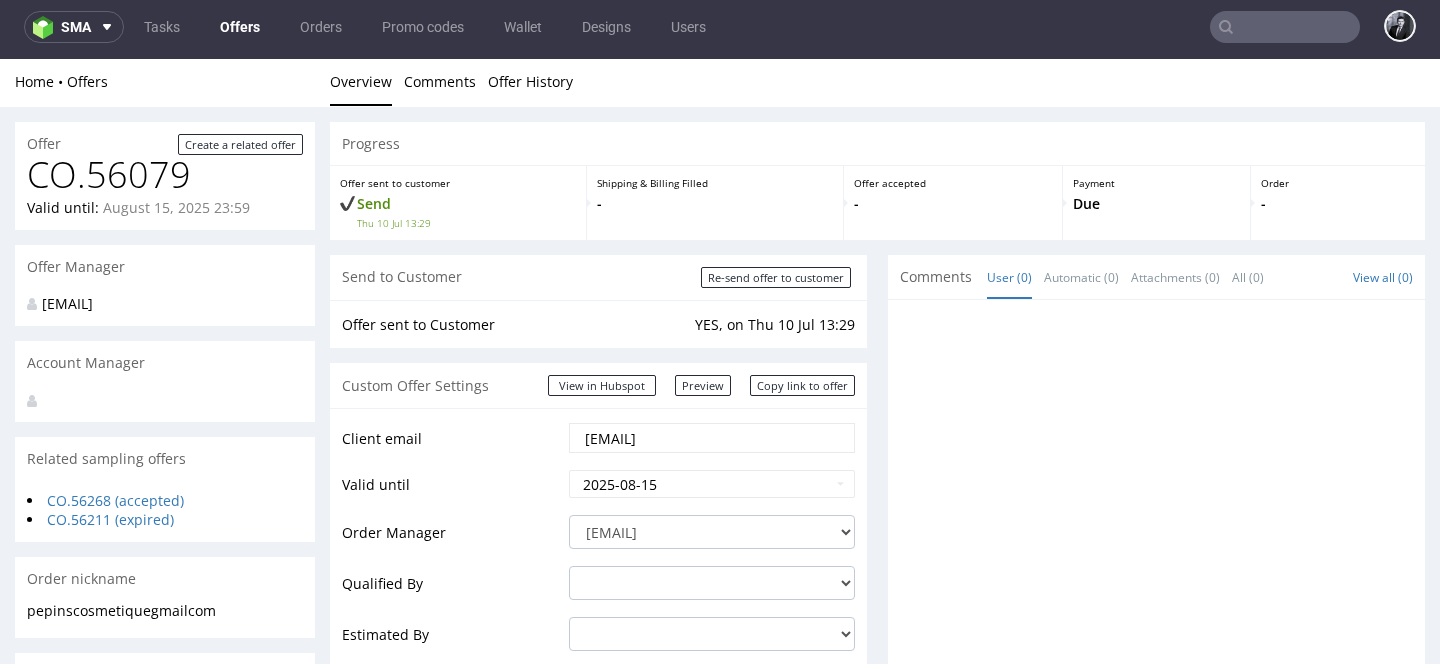 scroll, scrollTop: 0, scrollLeft: 0, axis: both 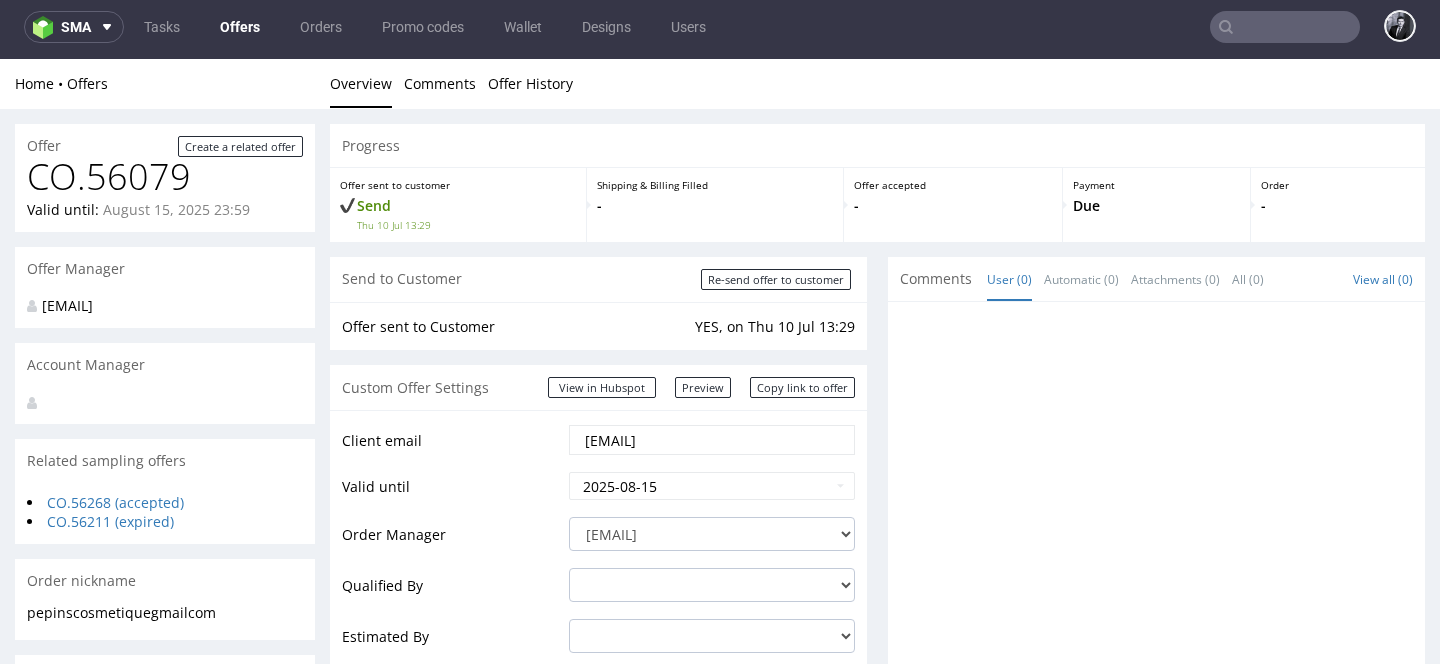 click at bounding box center [1285, 27] 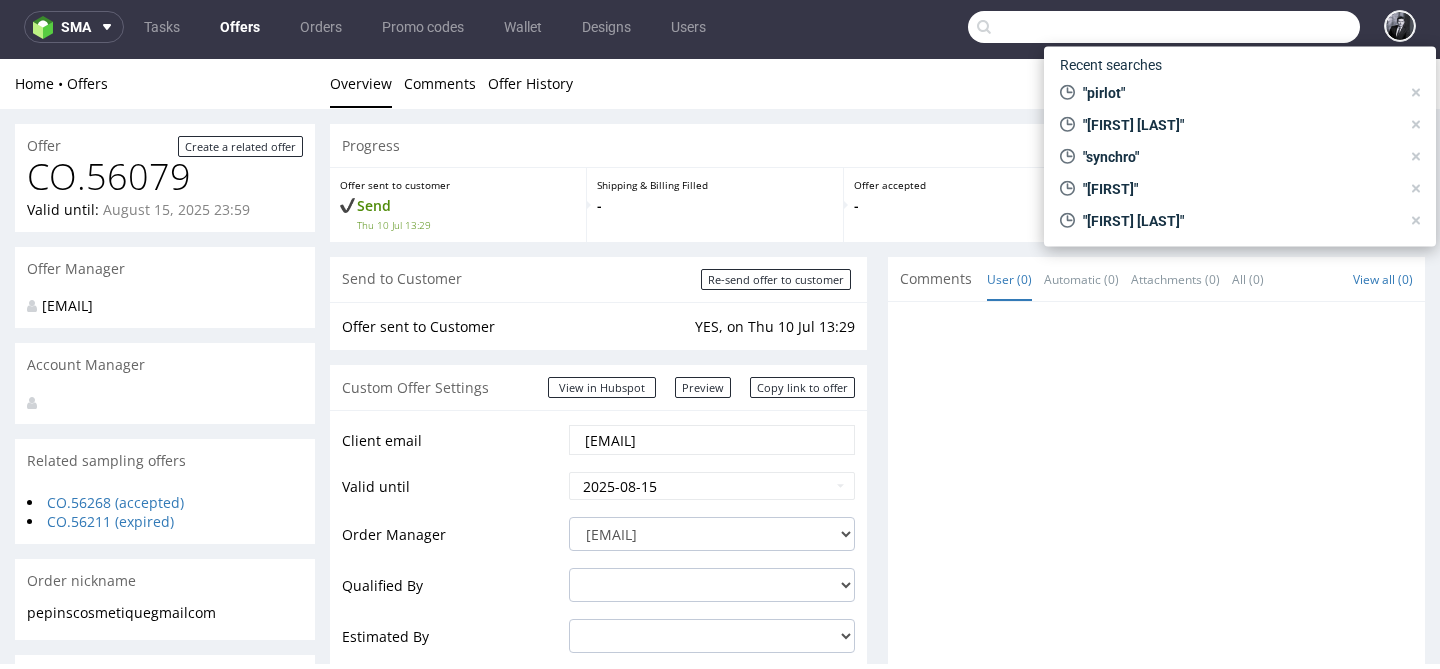 click on "Offers" at bounding box center (240, 27) 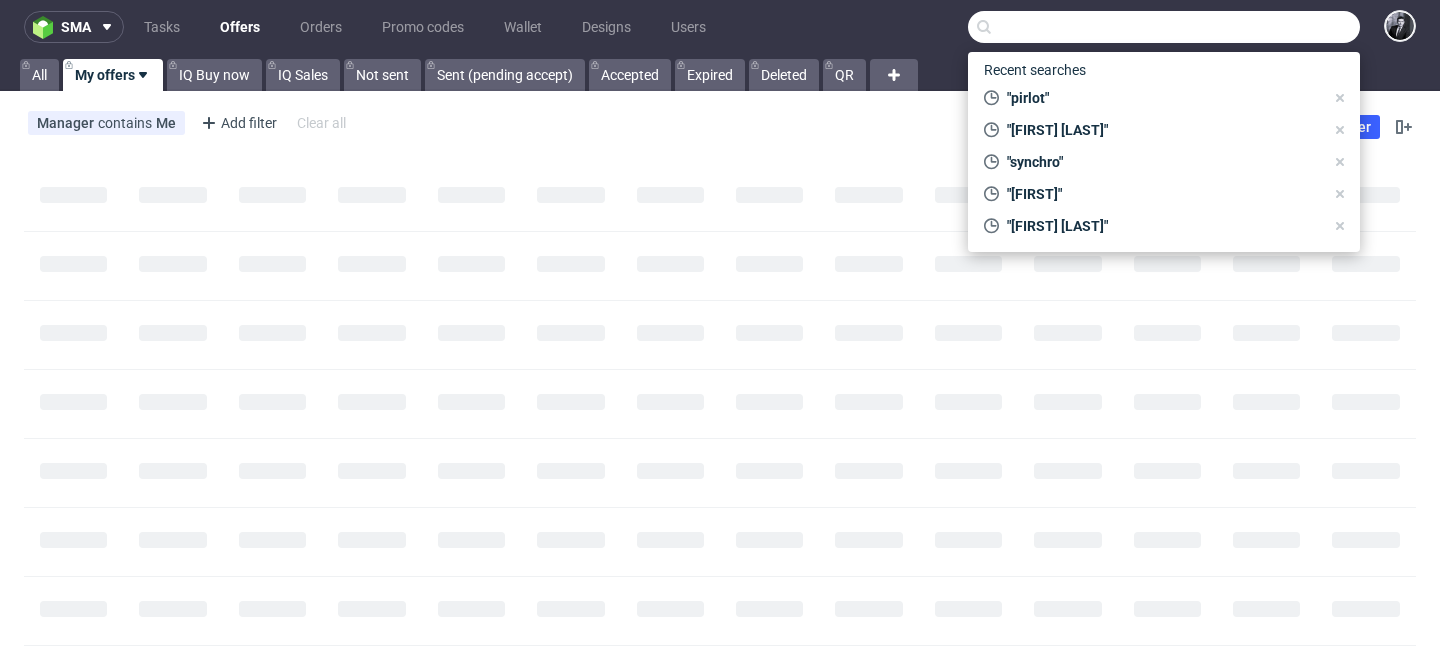 scroll, scrollTop: 0, scrollLeft: 0, axis: both 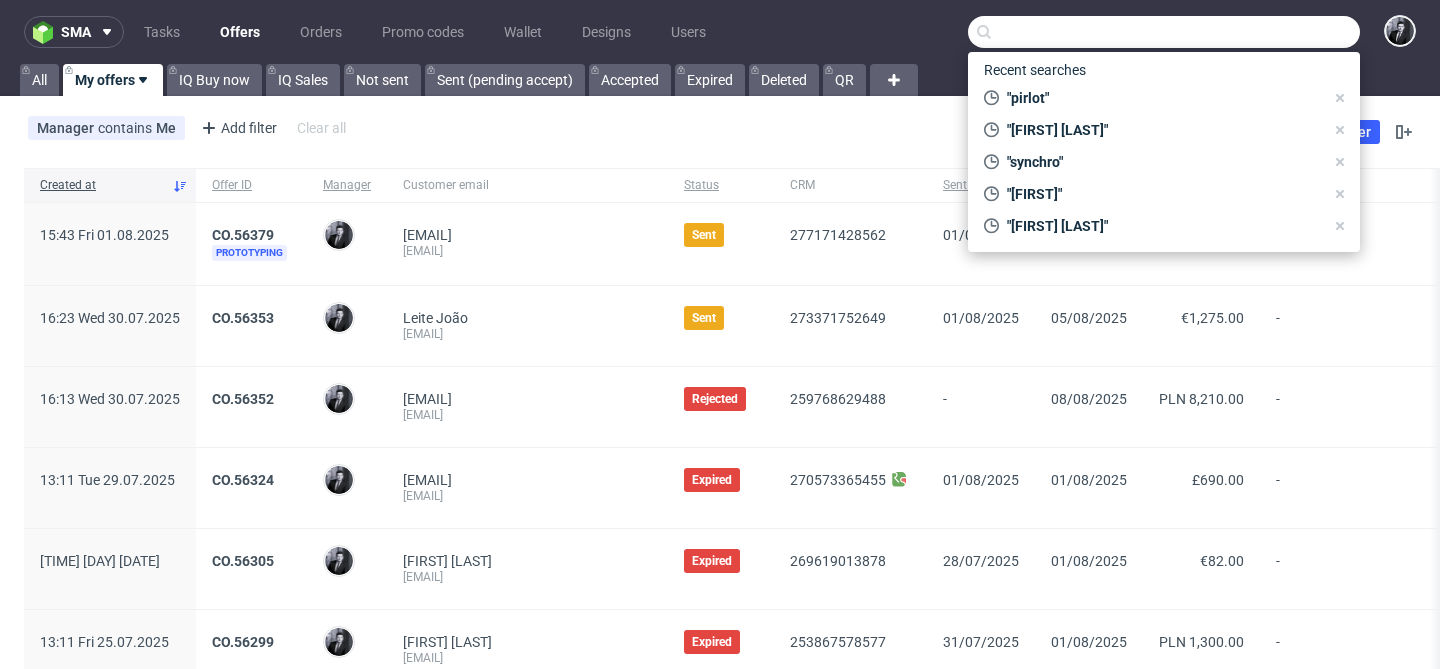 click on "Created at Offer ID Manager Customer email Status CRM Sent on Expires Offer value Order ID Actions Payment type Shipping address Billing address 15:43 Fri 01.08.2025 CO.56379 Prototyping Philippe Dubuy leo@whiskykingdom.com leo@whiskykingdom.com Sent 277171428562 01/08/2025 05/08/2025 £75.00 - Offer preview - - - 16:23 Wed 30.07.2025 CO.56353 Philippe Dubuy Leite João joao@mingalondon.com Sent 273371752649 01/08/2025 05/08/2025 €1,275.00 - Offer preview - - - 16:13 Wed 30.07.2025 CO.56352 Philippe Dubuy michal.dobrzynski@eclarite.com michal.dobrzynski@eclarite.com Rejected 259768629488 - 08/08/2025 PLN 8,210.00 - Offer preview - - - 13:11 Tue 29.07.2025 CO.56324 Philippe Dubuy leo@whiskykingdom.com leo@whiskykingdom.com Expired 270573365455 01/08/2025 01/08/2025 £690.00 - Offer preview - - - 16:41 Fri 25.07.2025 CO.56305 Philippe Dubuy Camus Chloé chloe.camus18@gmail.com Expired 269619013878 28/07/2025 01/08/2025 €82.00 - Offer preview - - - 13:11 Fri 25.07.2025 CO.56299 Philippe Dubuy Expired - - -" at bounding box center [720, 1490] 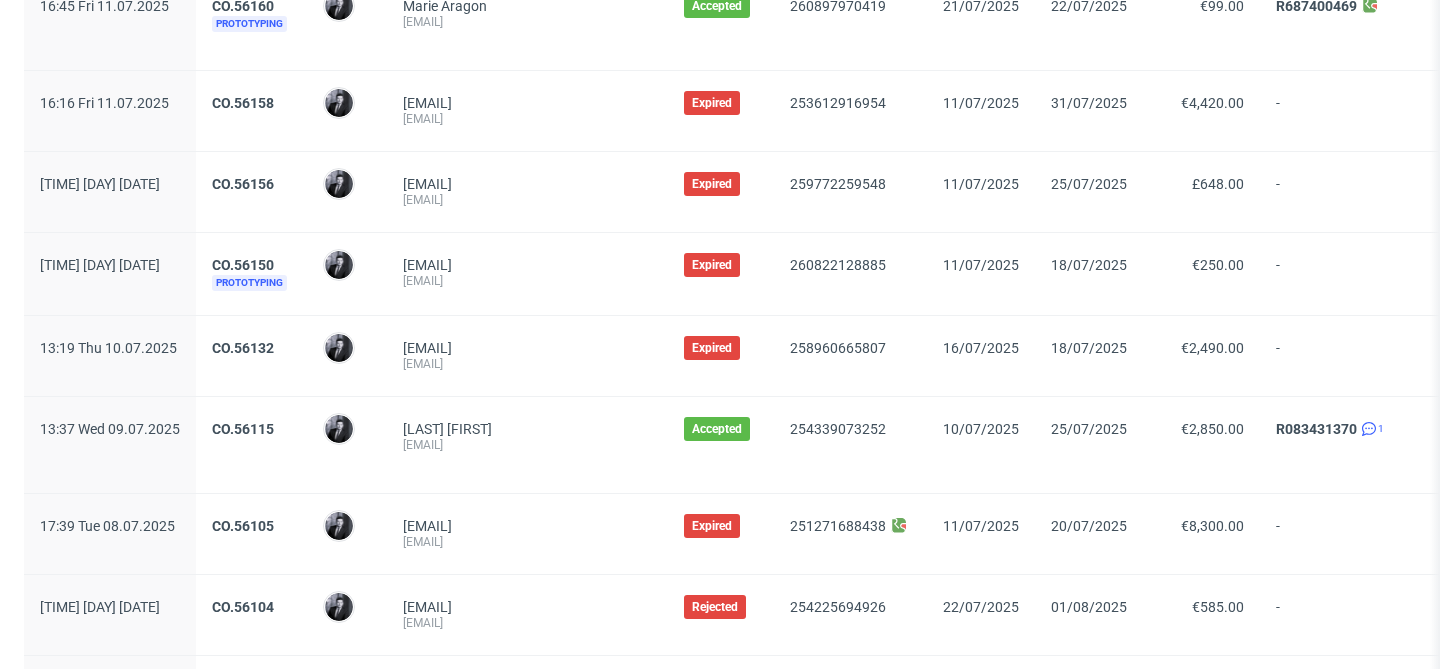 scroll, scrollTop: 2146, scrollLeft: 0, axis: vertical 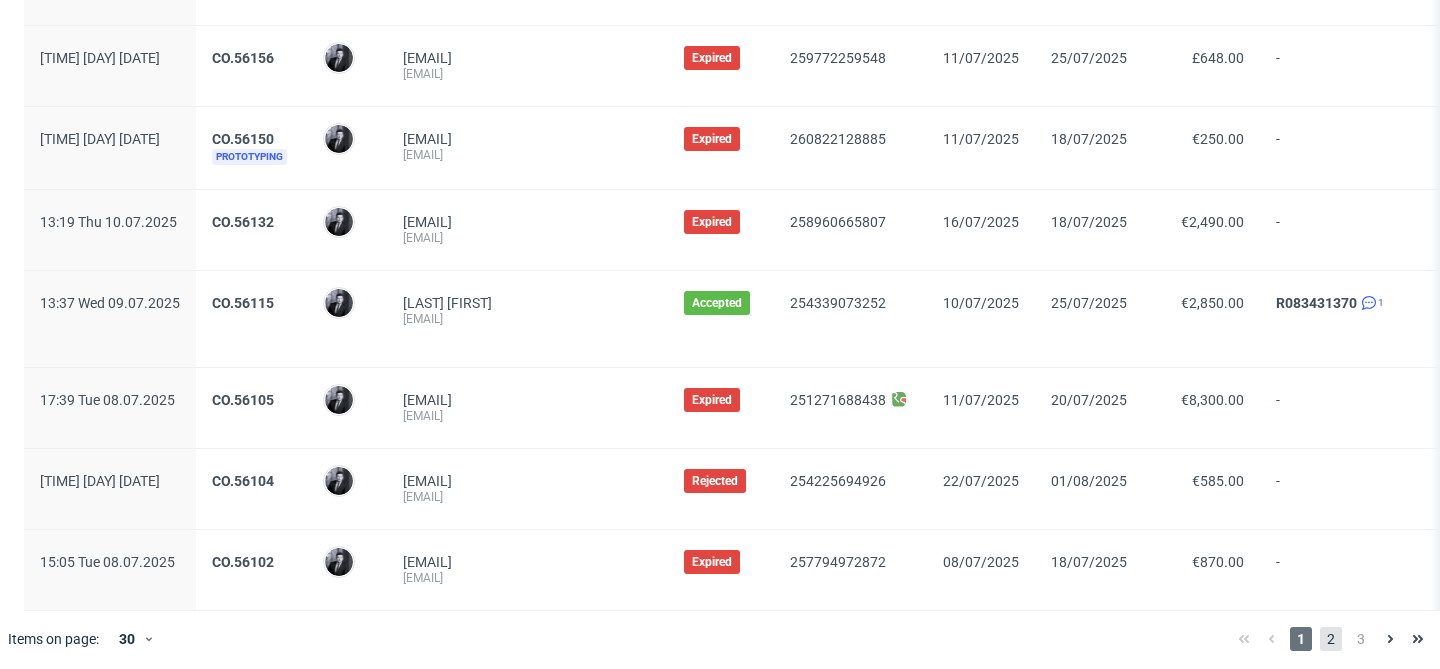 click on "2" at bounding box center (1331, 639) 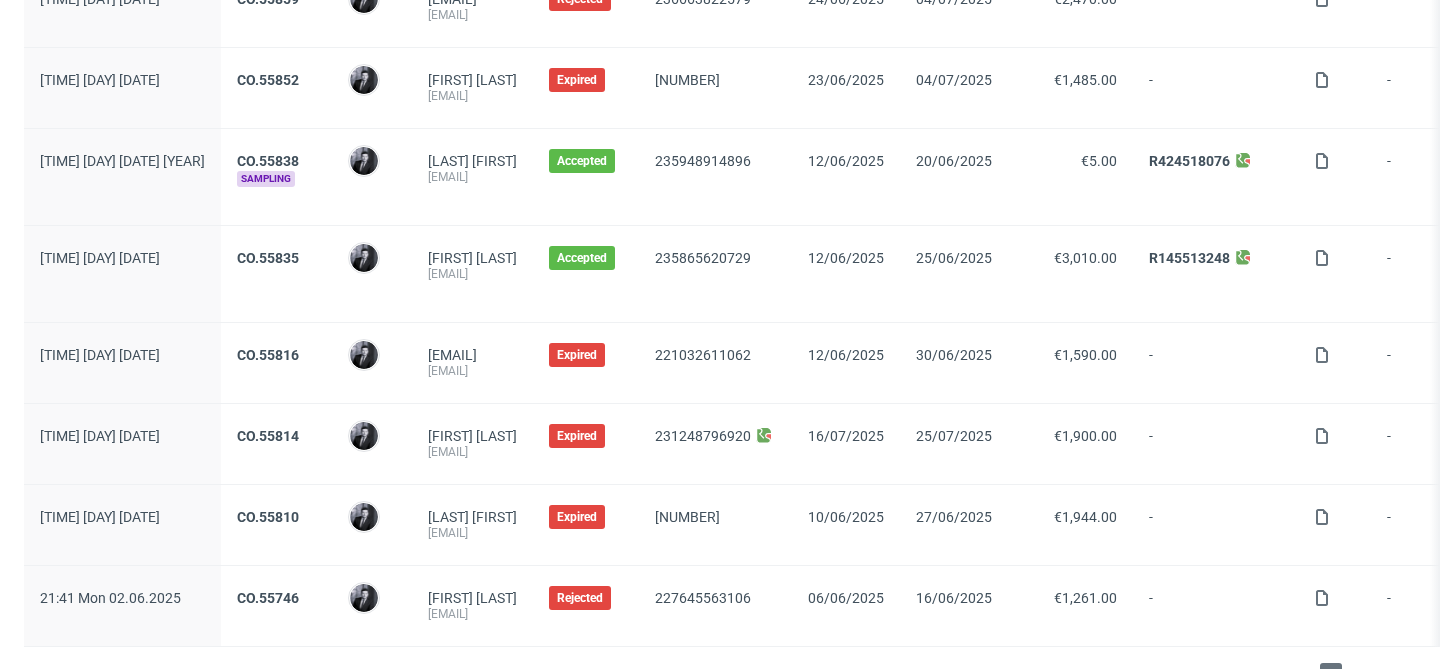 scroll, scrollTop: 2109, scrollLeft: 0, axis: vertical 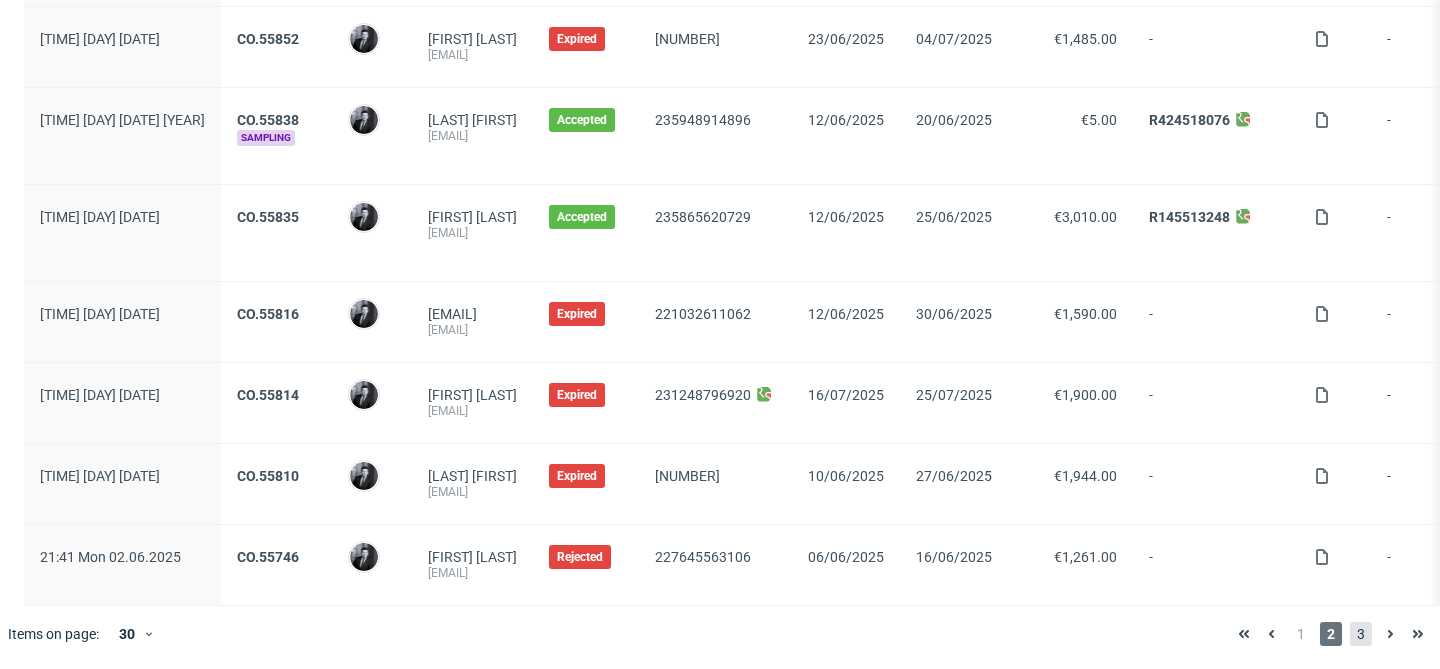 click on "3" at bounding box center [1361, 634] 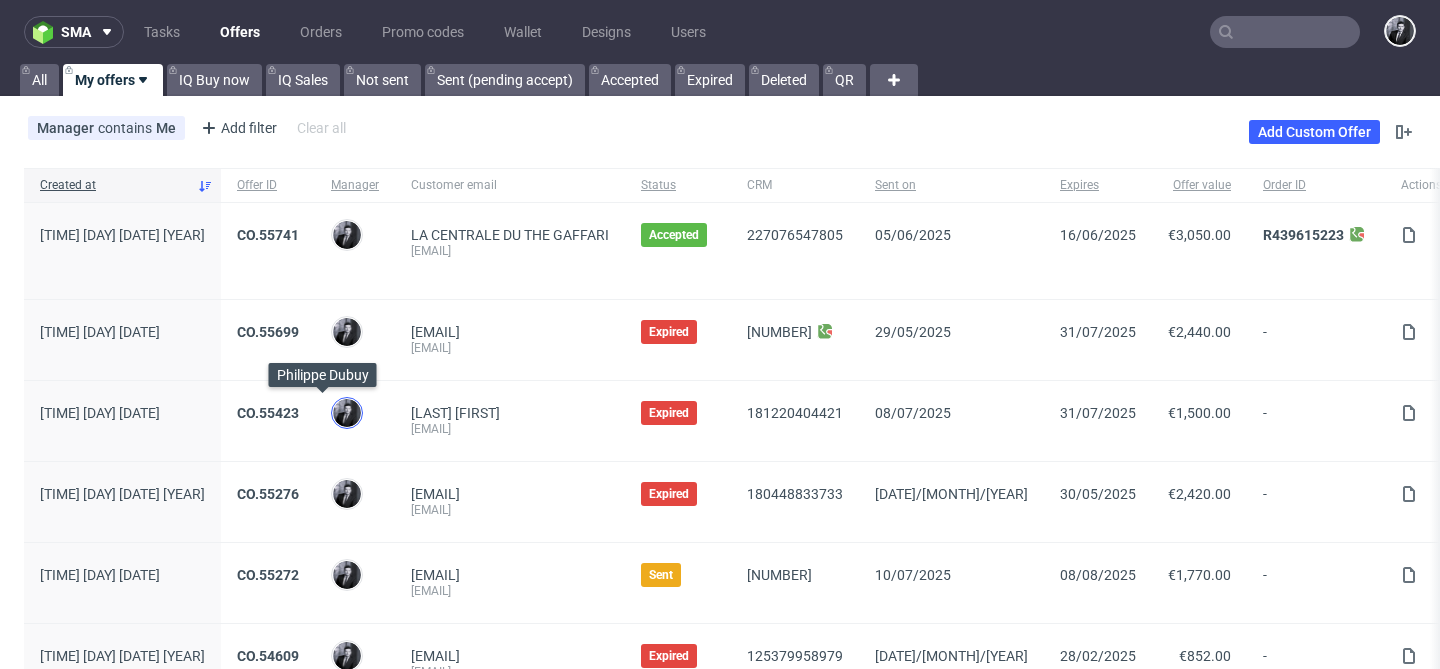 scroll, scrollTop: 100, scrollLeft: 0, axis: vertical 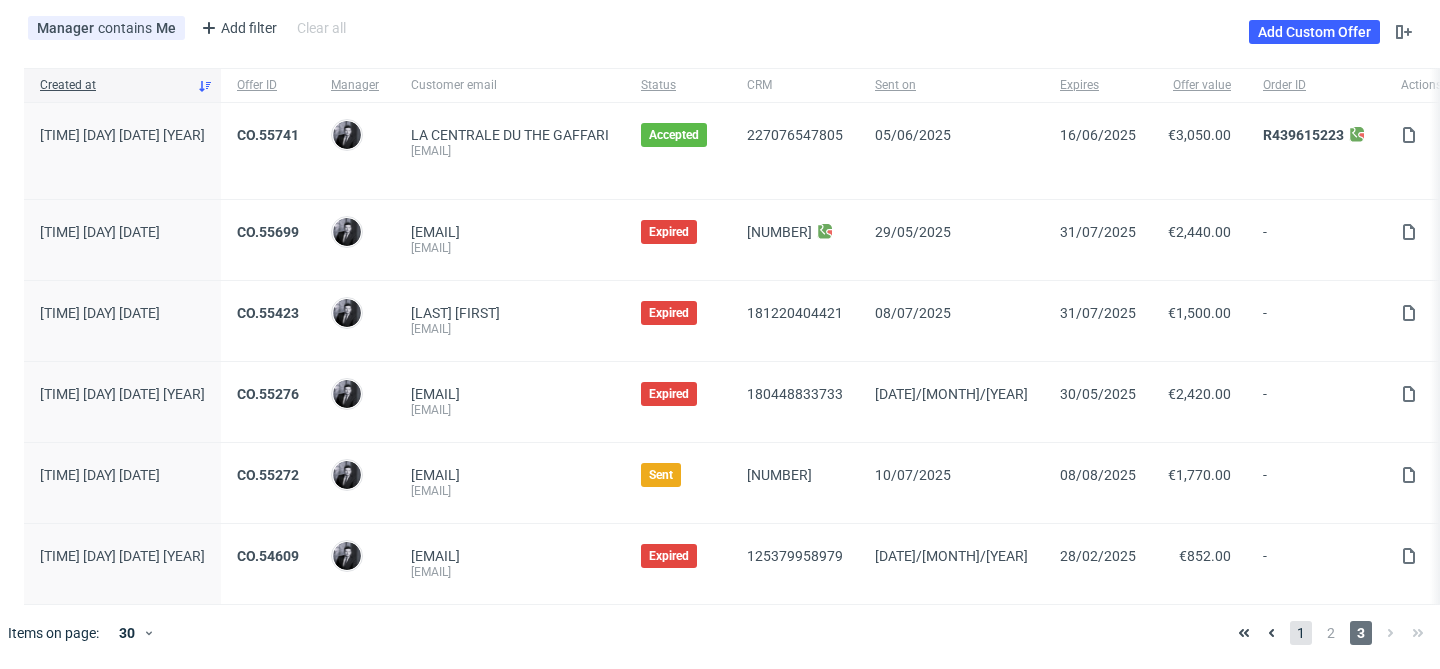 click on "1" at bounding box center [1301, 633] 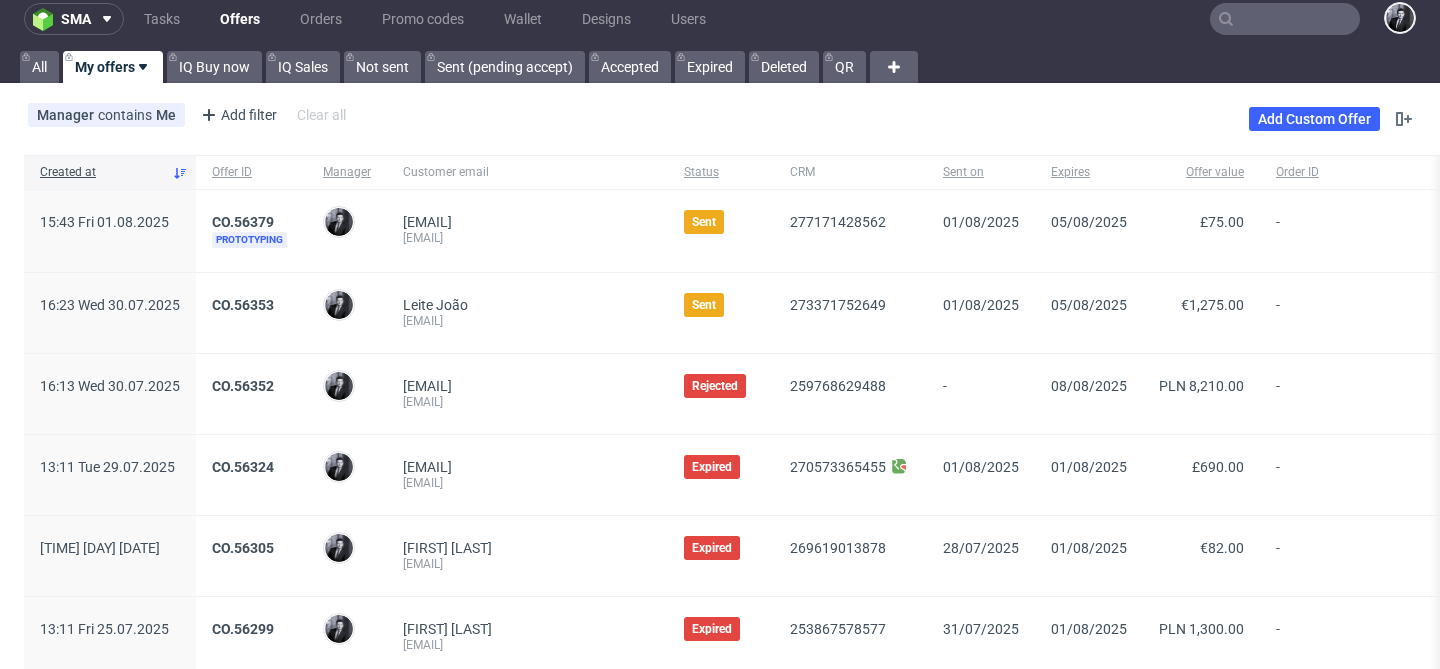 scroll, scrollTop: 0, scrollLeft: 0, axis: both 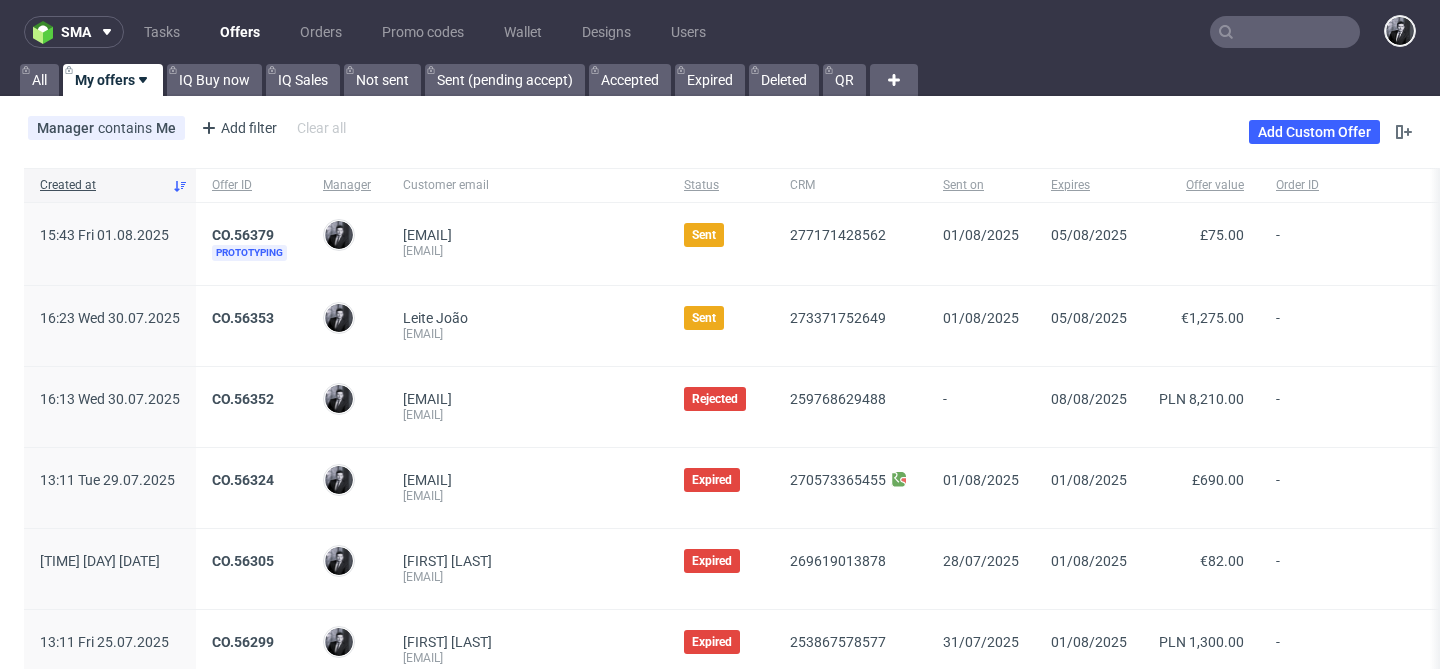 click at bounding box center [1285, 32] 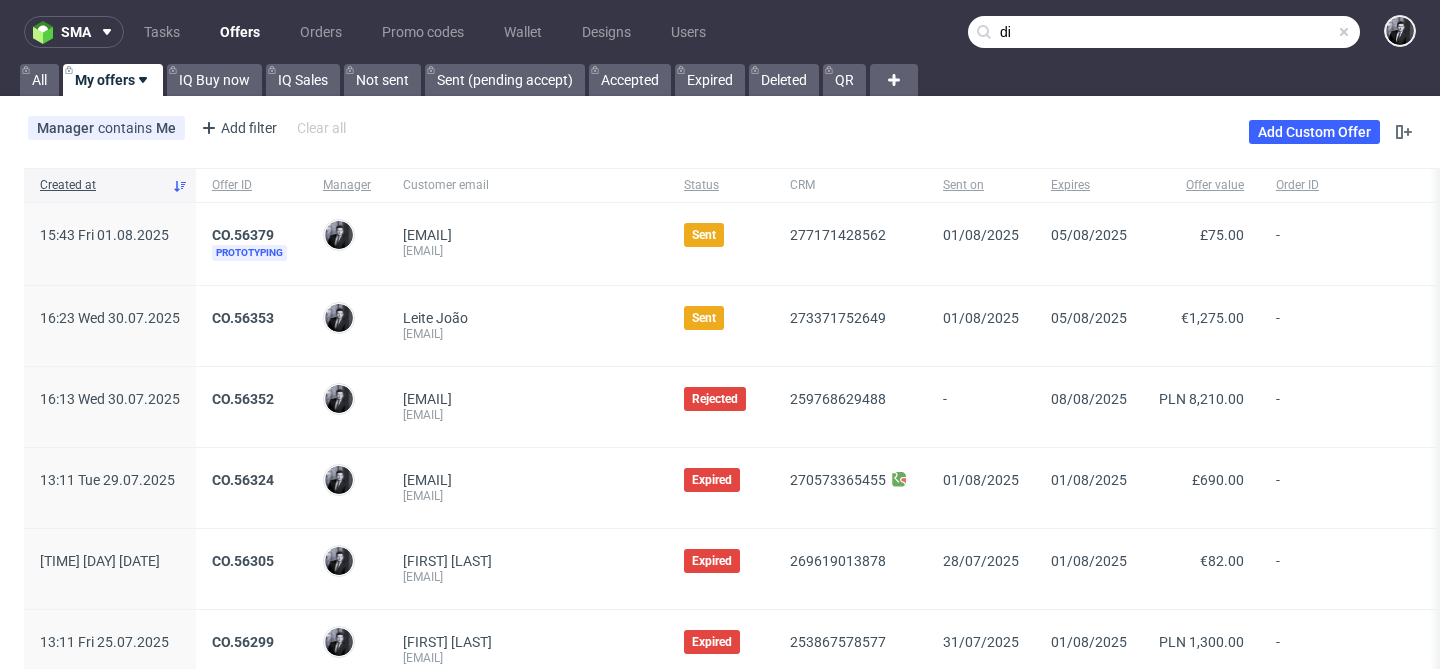 type on "d" 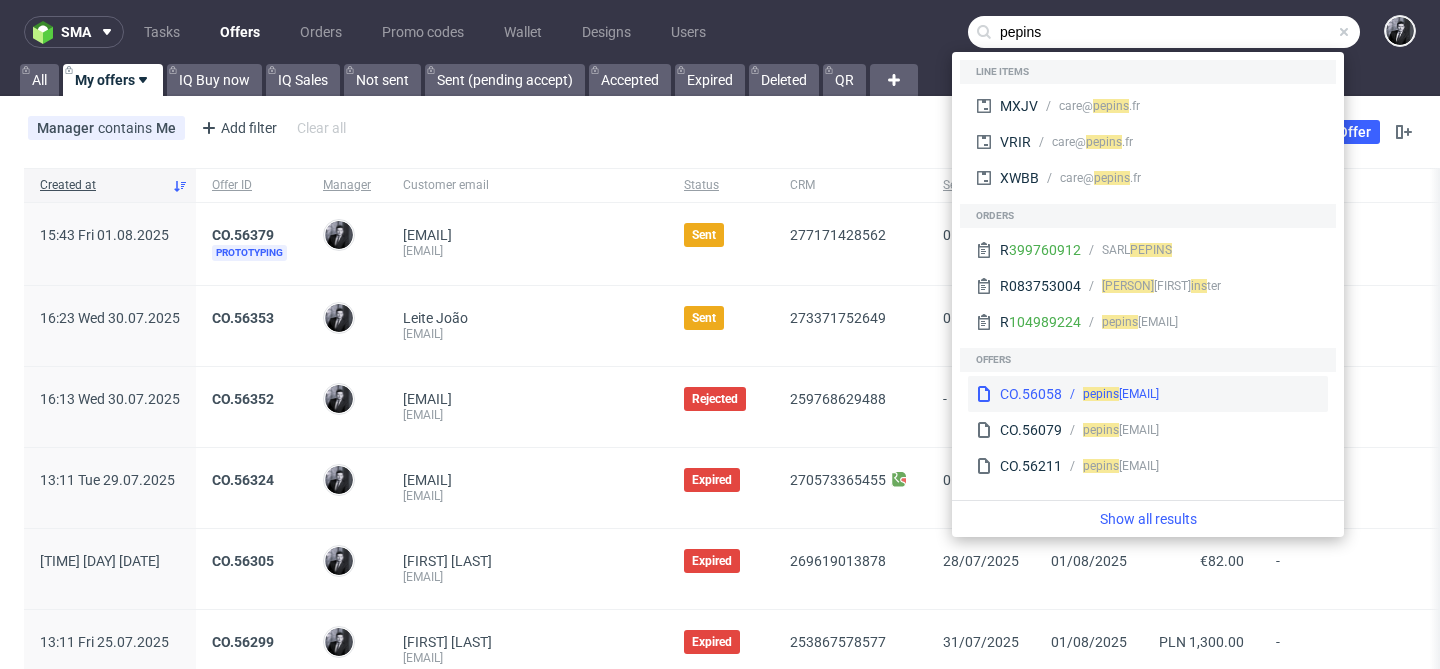 type on "pepins" 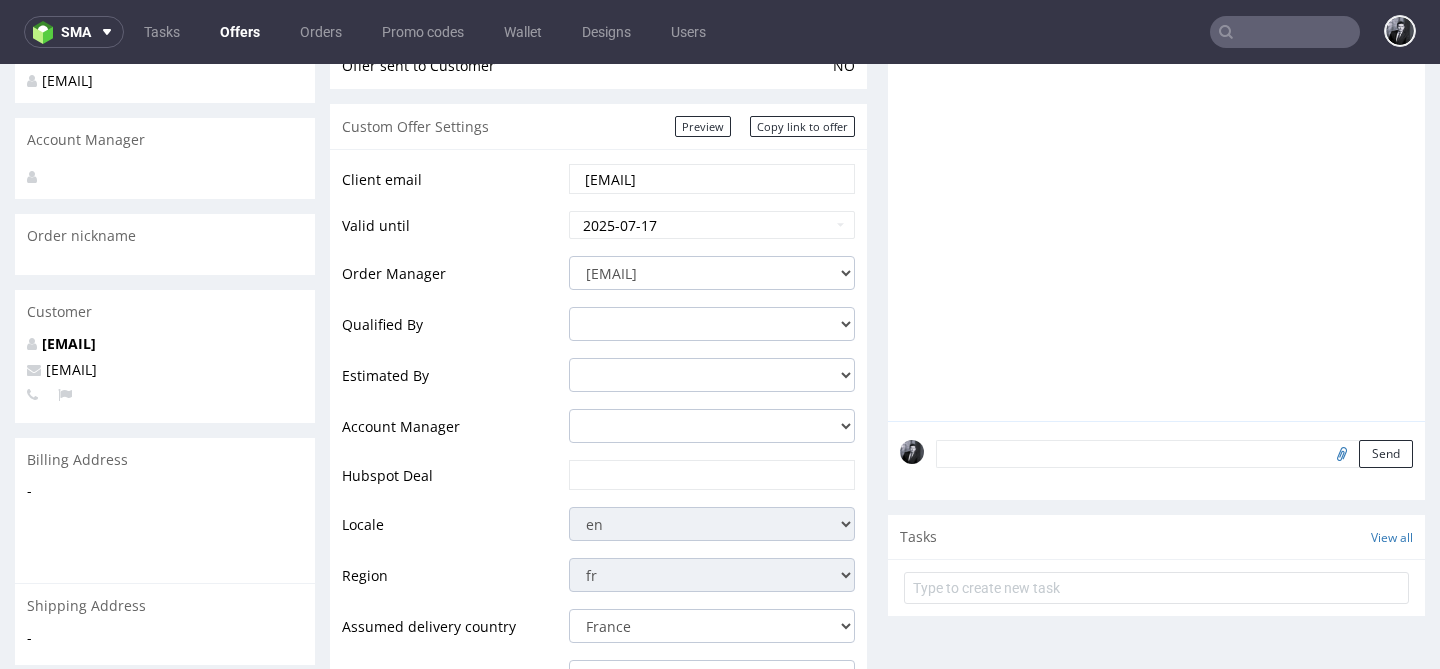 scroll, scrollTop: 0, scrollLeft: 0, axis: both 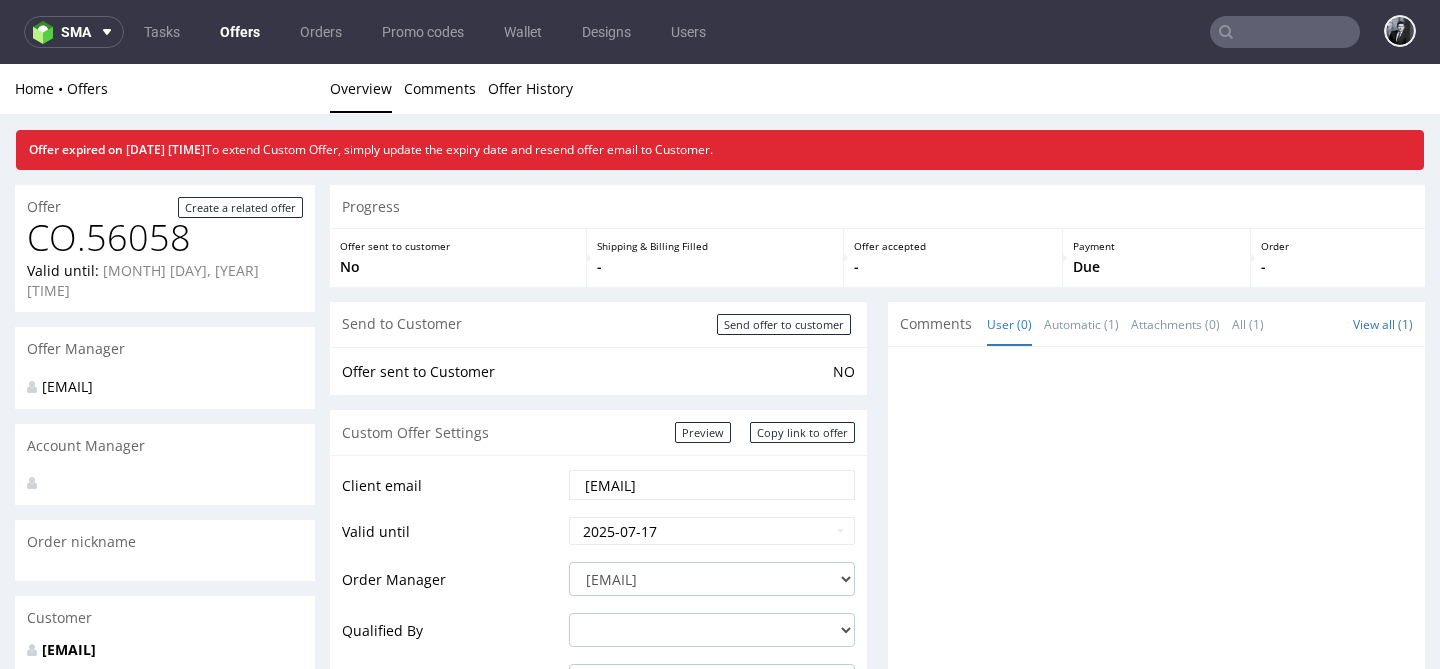 click on "Offers" at bounding box center [240, 32] 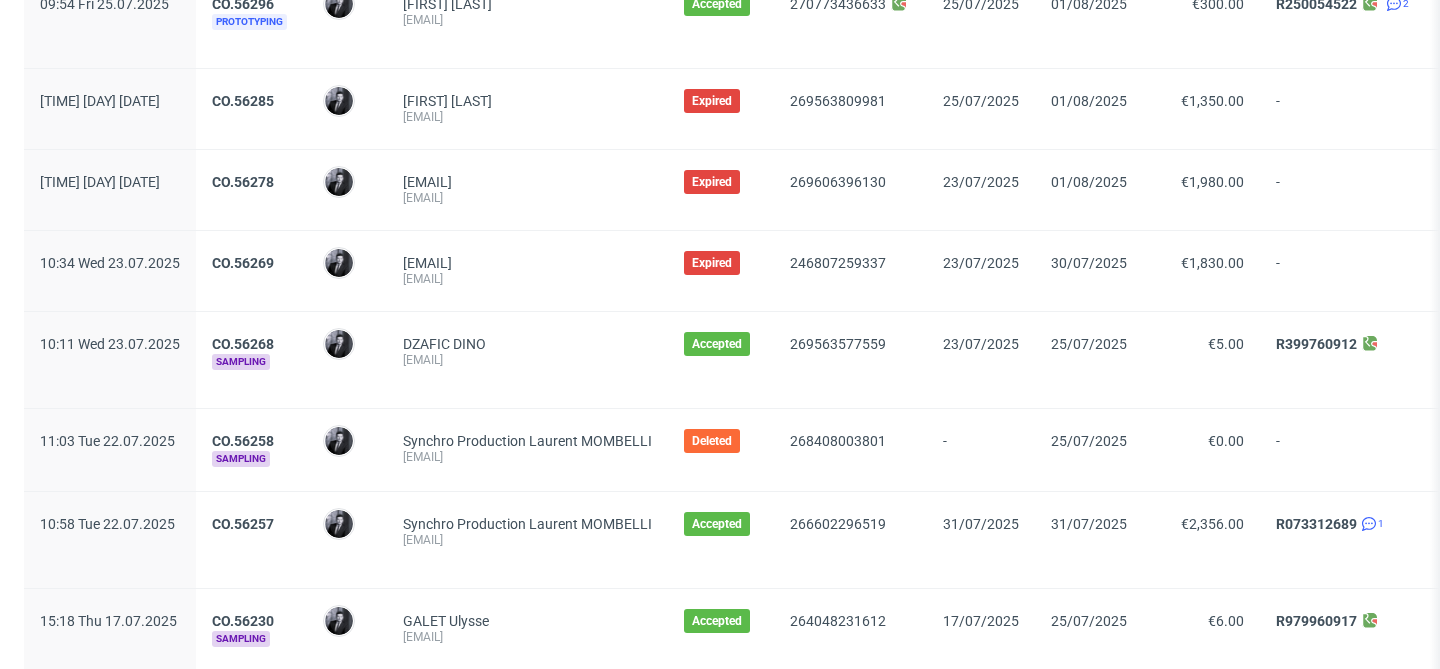 scroll, scrollTop: 724, scrollLeft: 0, axis: vertical 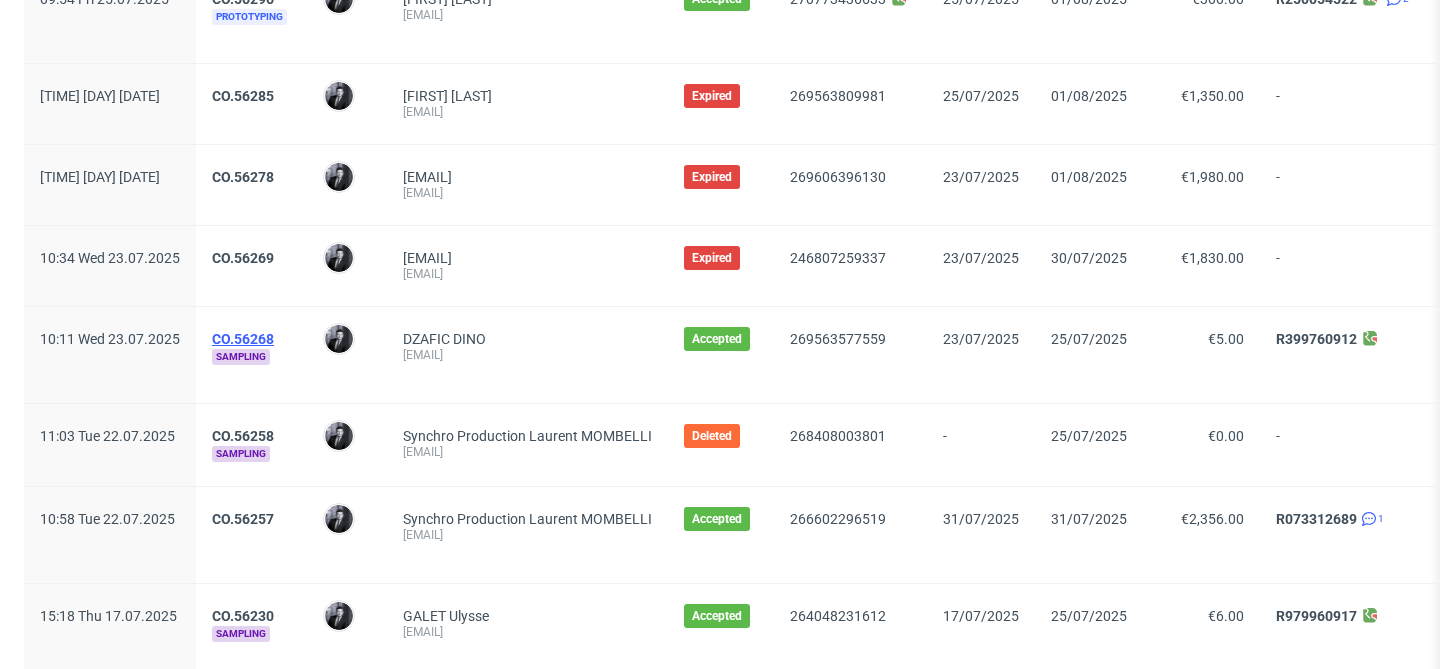 click on "CO.56268" at bounding box center (243, 339) 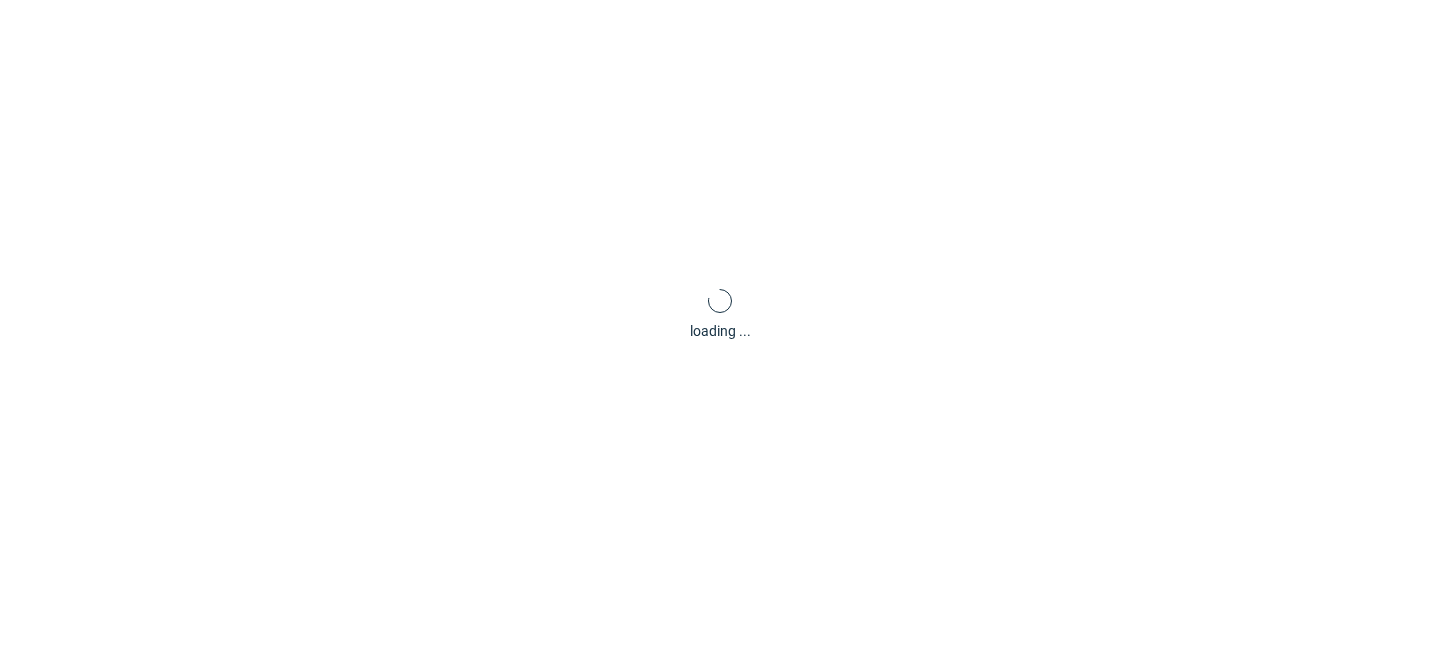 scroll, scrollTop: 0, scrollLeft: 0, axis: both 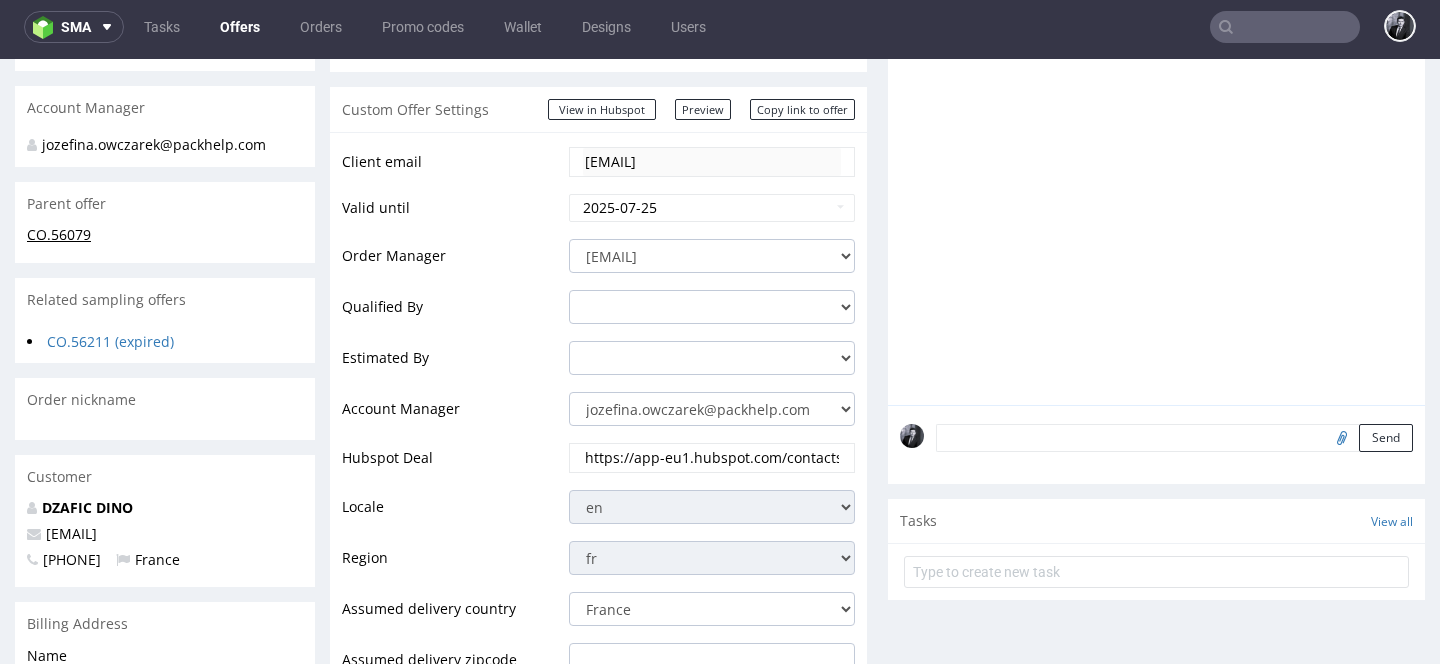 click on "CO.56079" at bounding box center (59, 234) 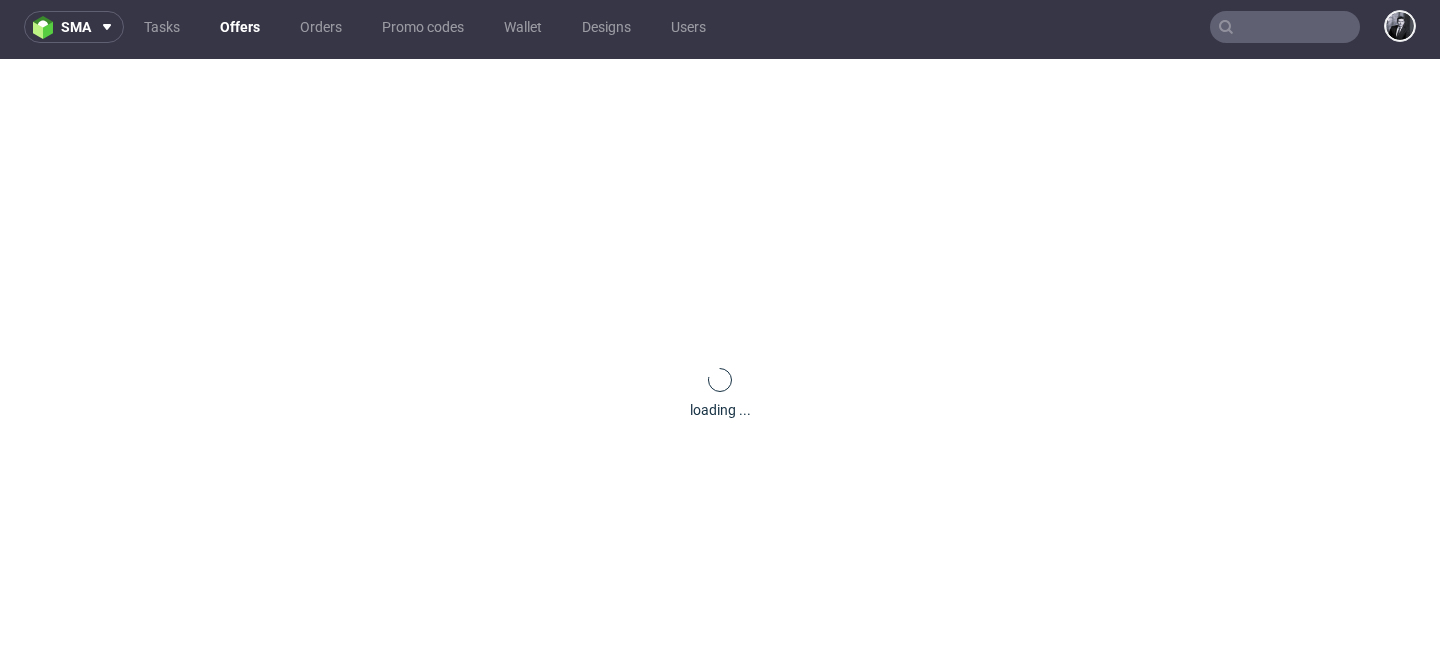scroll, scrollTop: 0, scrollLeft: 0, axis: both 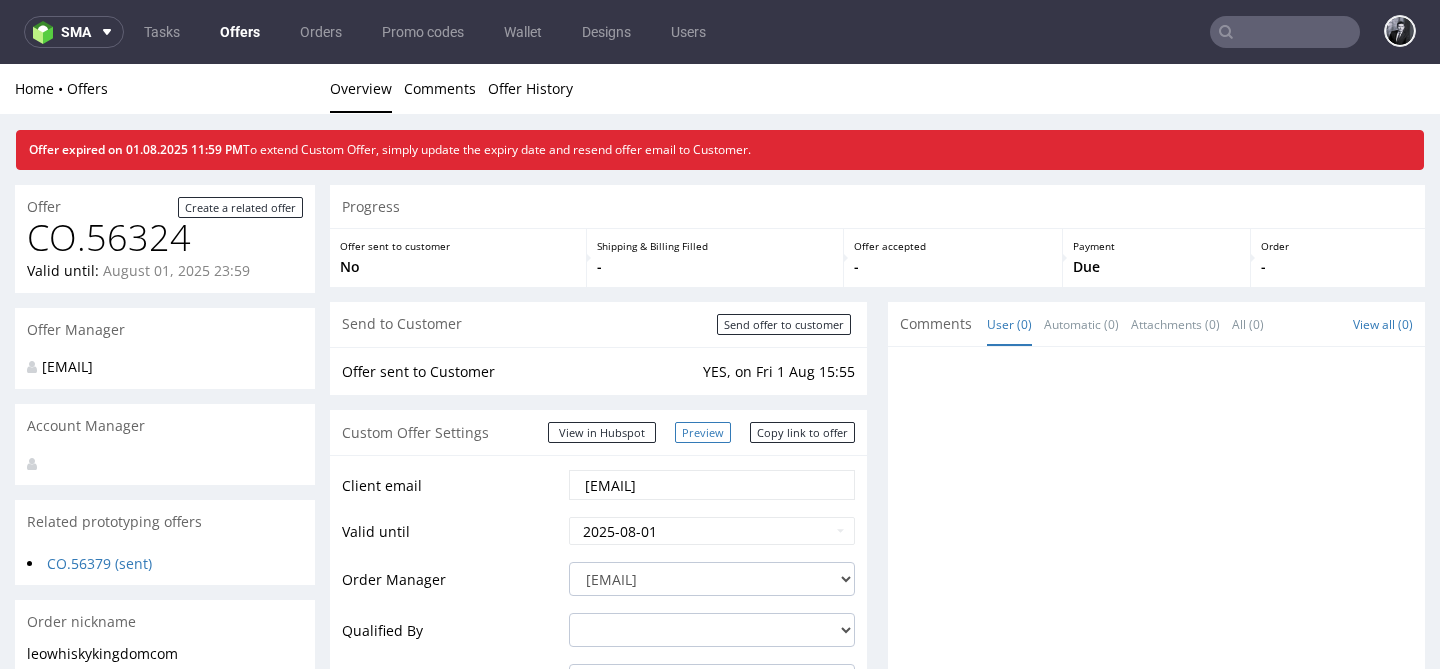 click on "Preview" at bounding box center [703, 432] 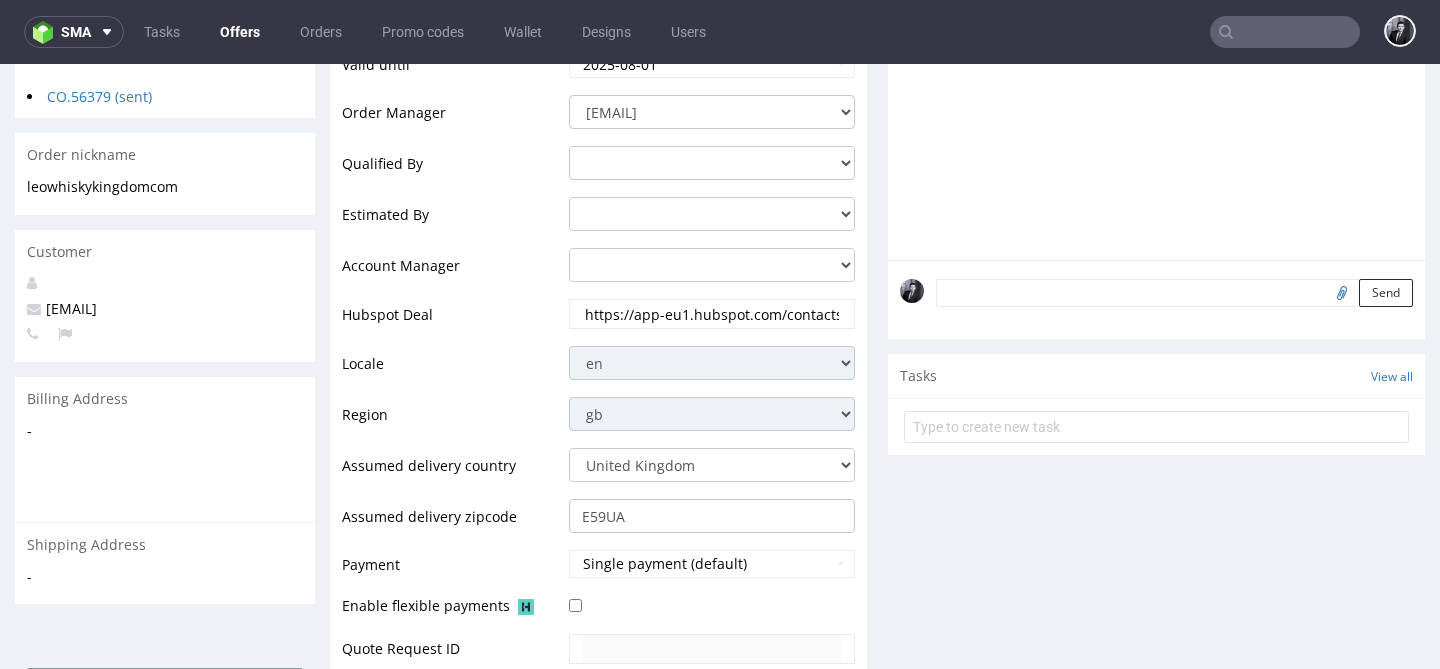 scroll, scrollTop: 1475, scrollLeft: 0, axis: vertical 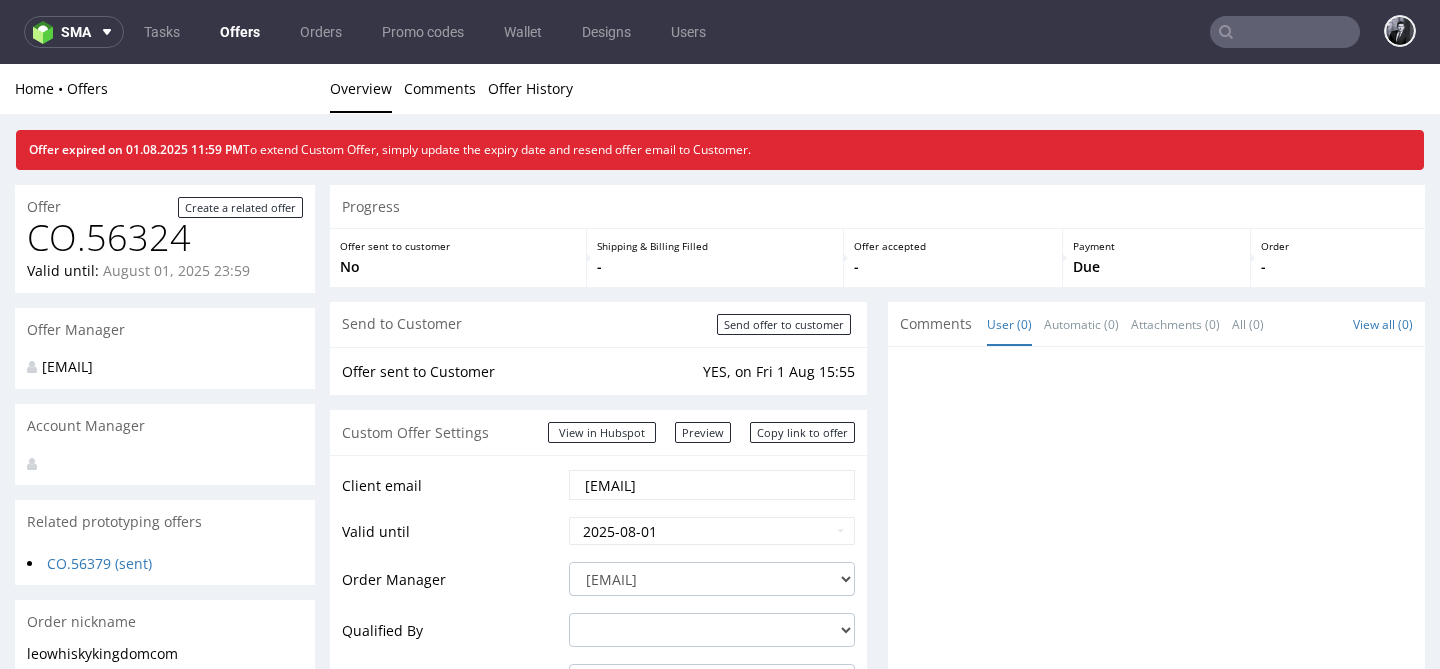 click on "Offers" at bounding box center (240, 32) 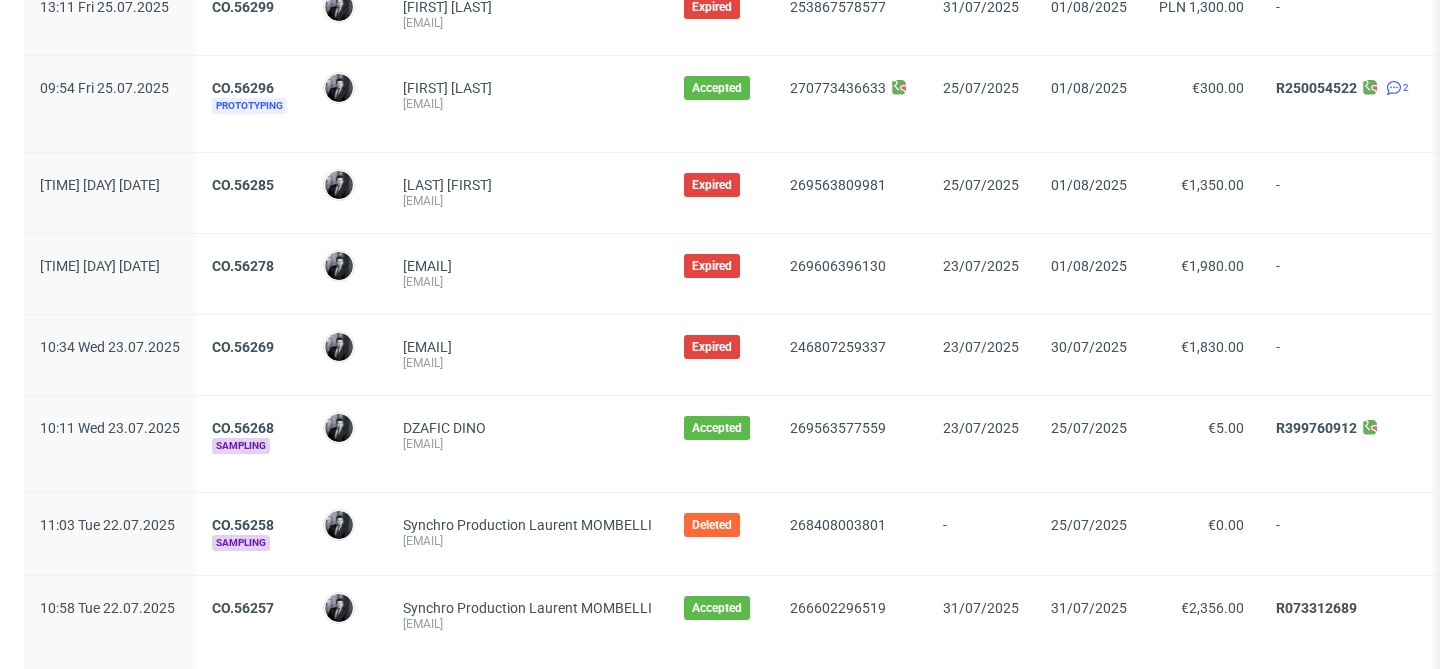 scroll, scrollTop: 648, scrollLeft: 0, axis: vertical 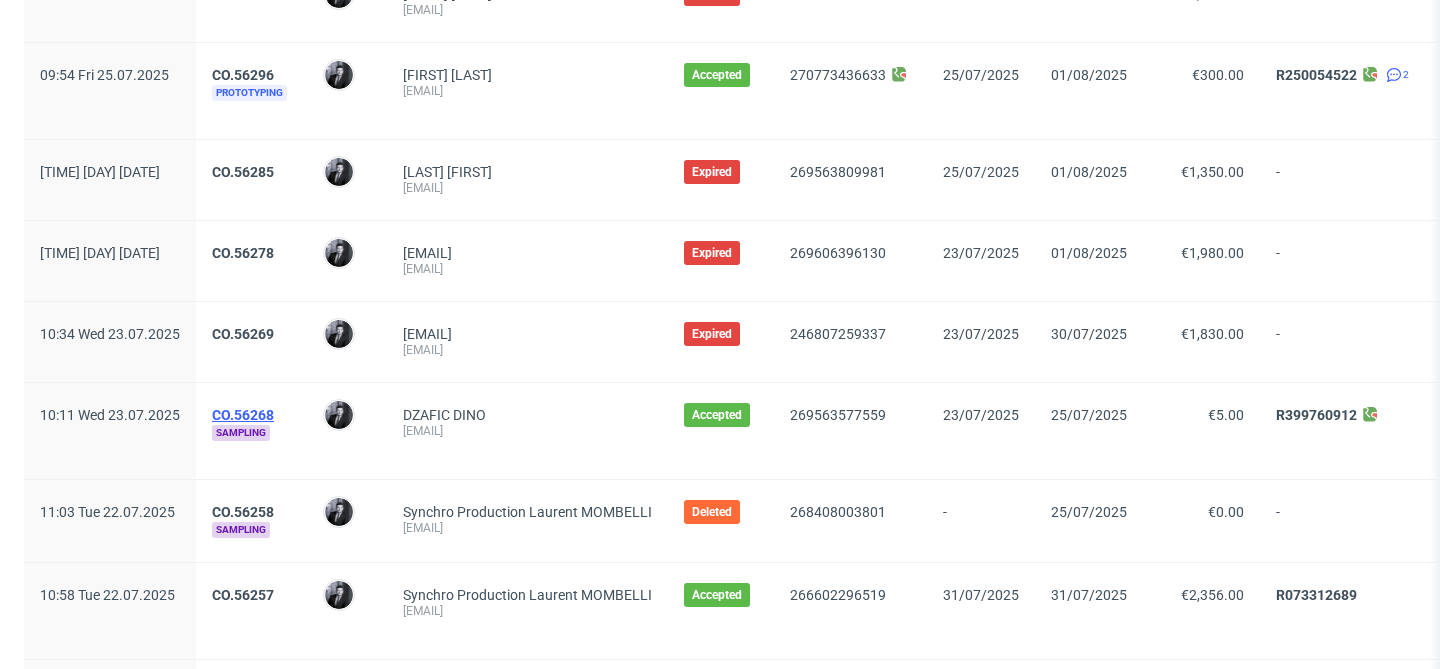 click on "CO.56268" at bounding box center [243, 415] 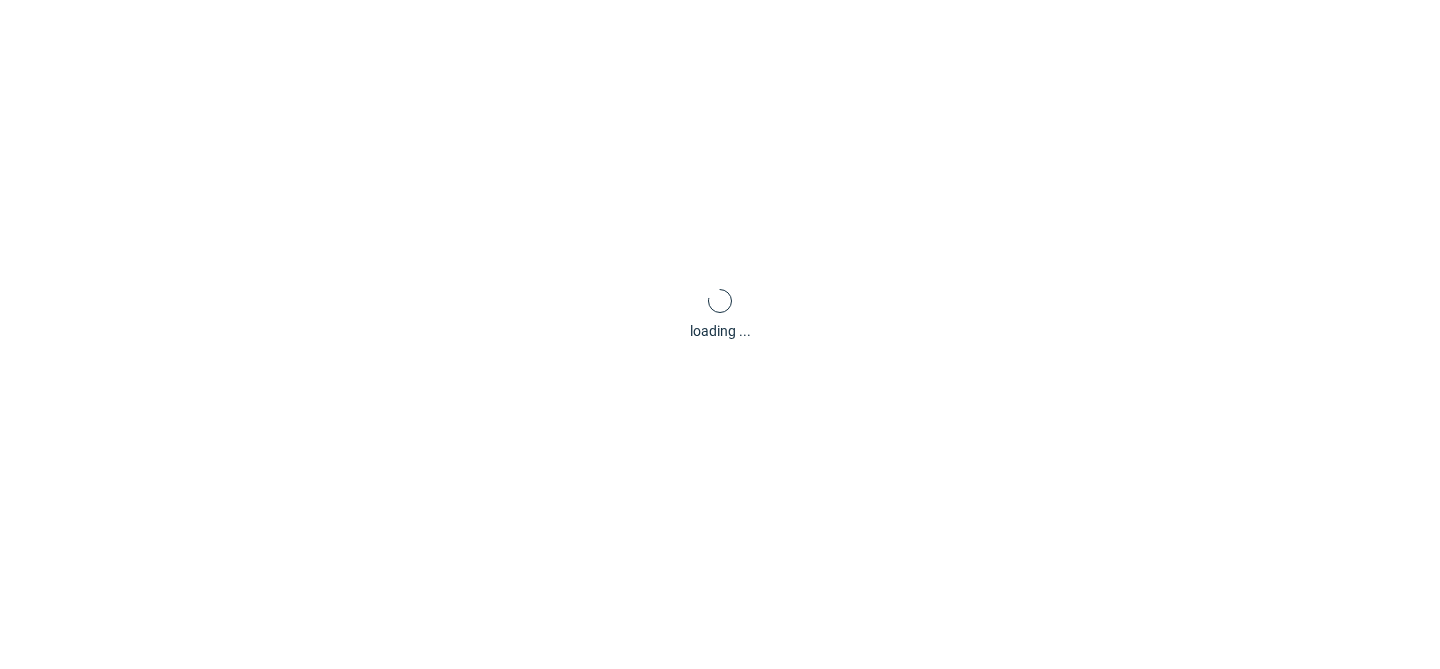 scroll, scrollTop: 5, scrollLeft: 0, axis: vertical 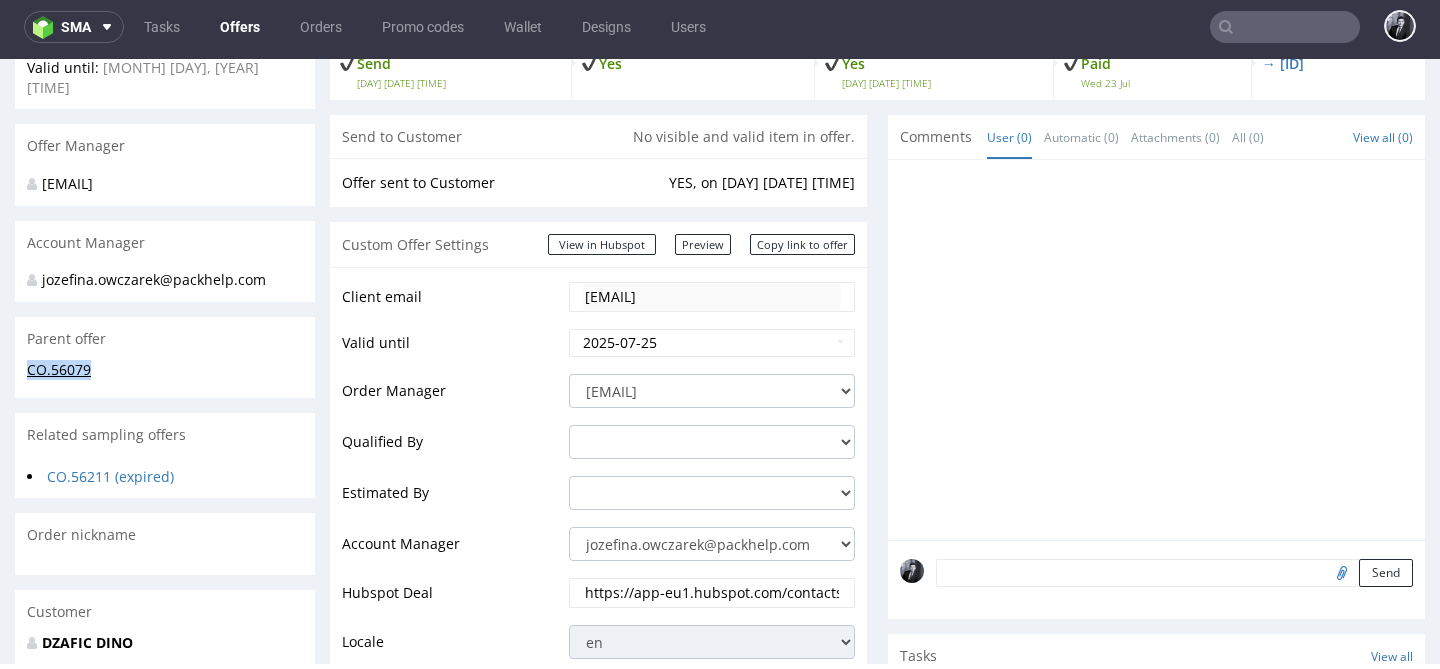 drag, startPoint x: 121, startPoint y: 357, endPoint x: 26, endPoint y: 350, distance: 95.257545 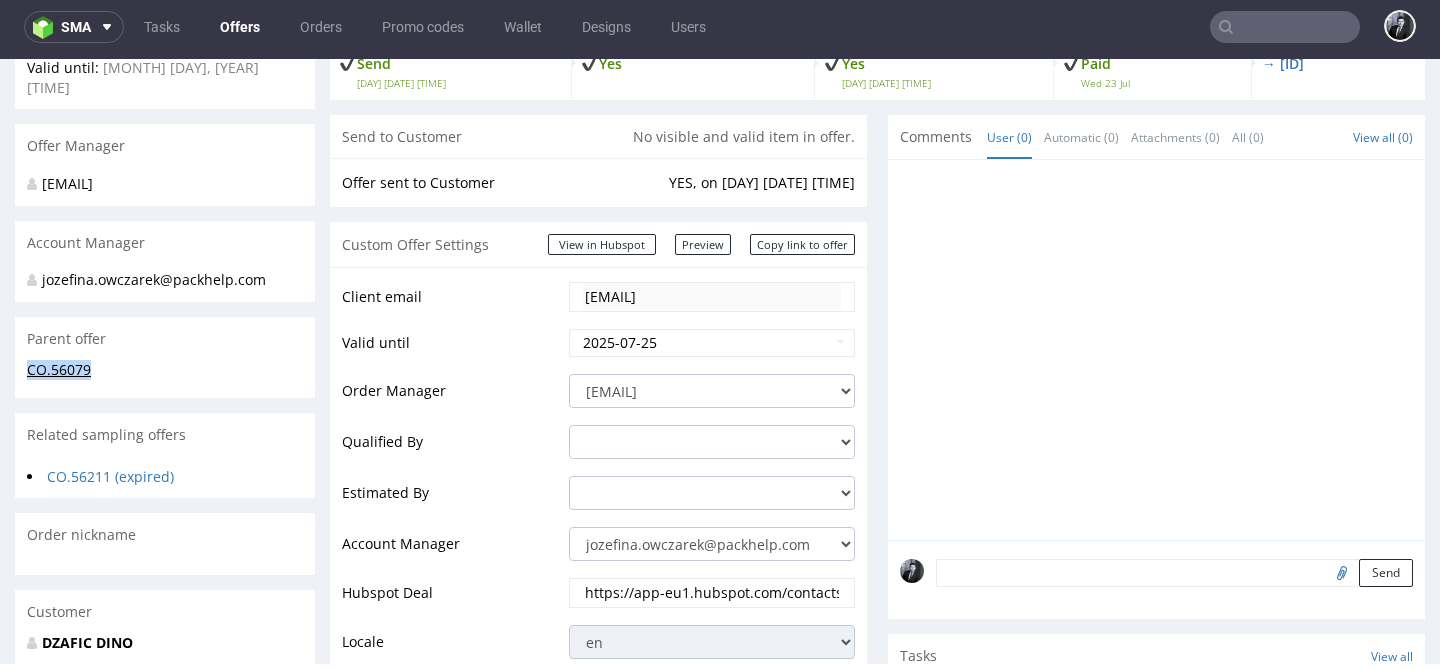 click on "CO.56079" at bounding box center (165, 379) 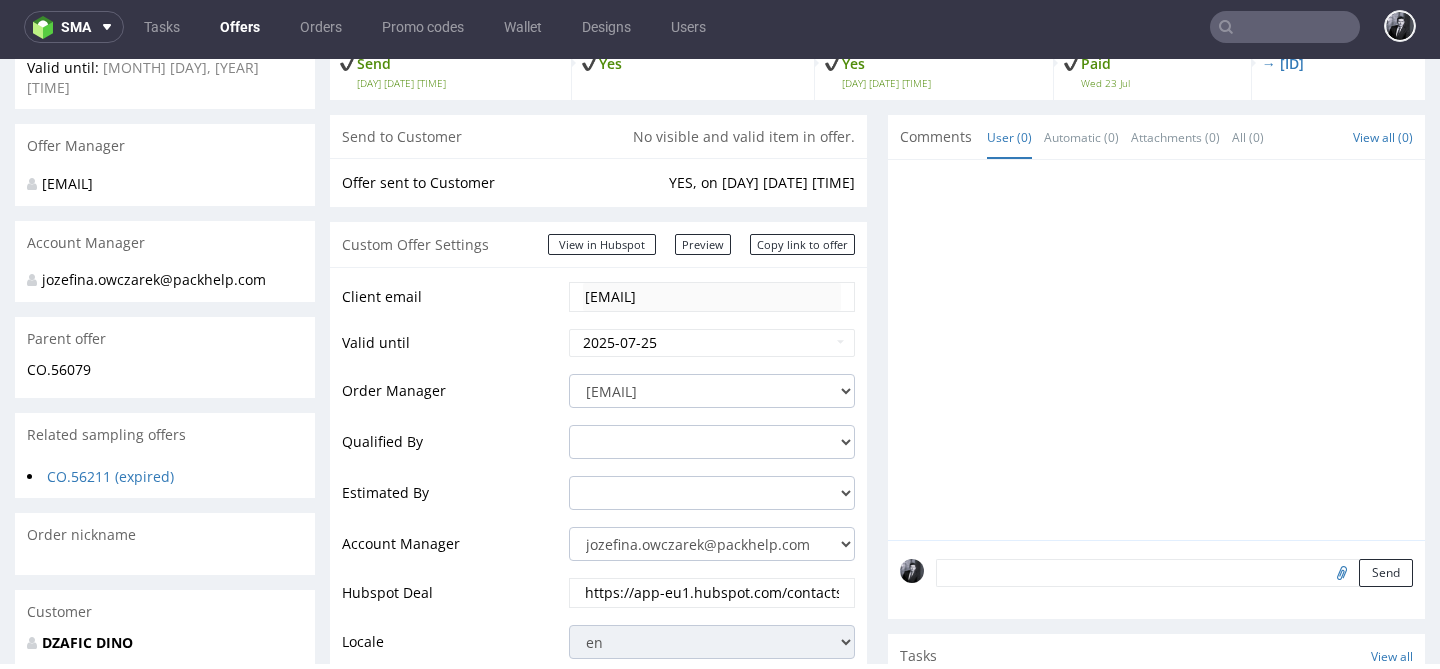 click on "CO.56079" at bounding box center [165, 370] 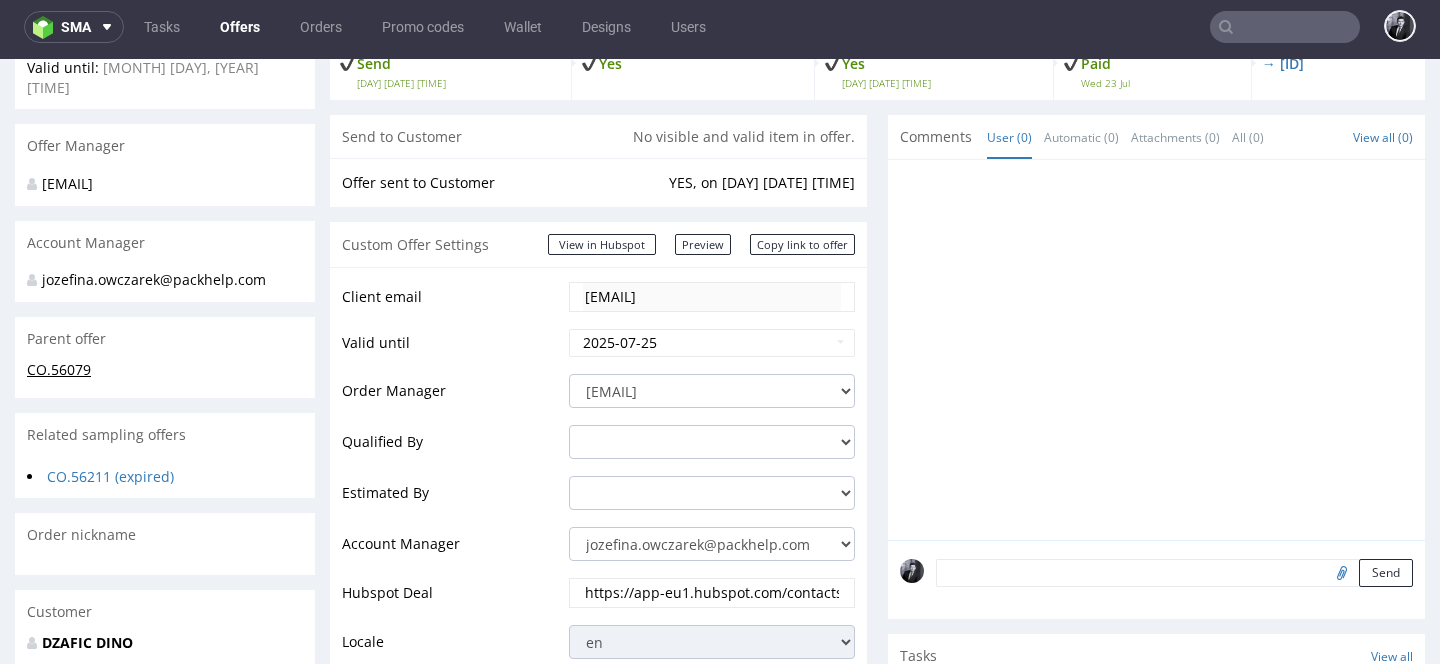 click on "CO.56079" at bounding box center (59, 369) 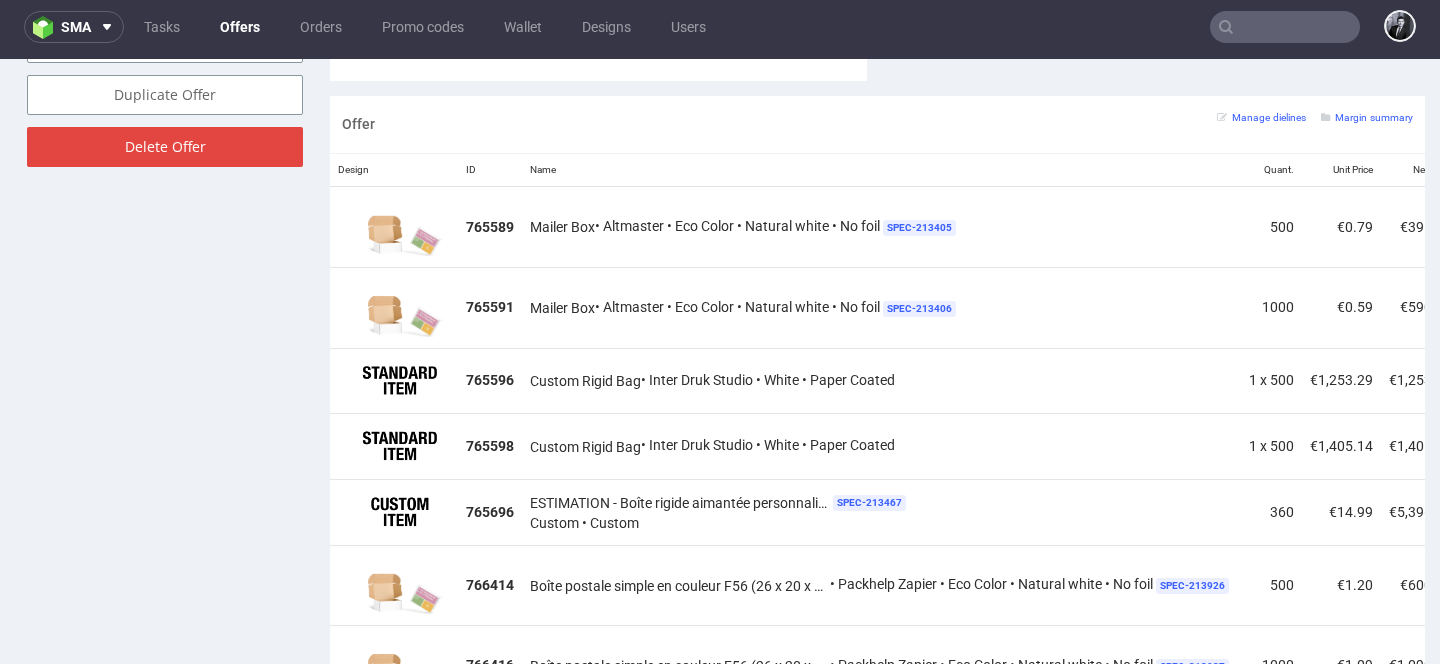 scroll, scrollTop: 1200, scrollLeft: 0, axis: vertical 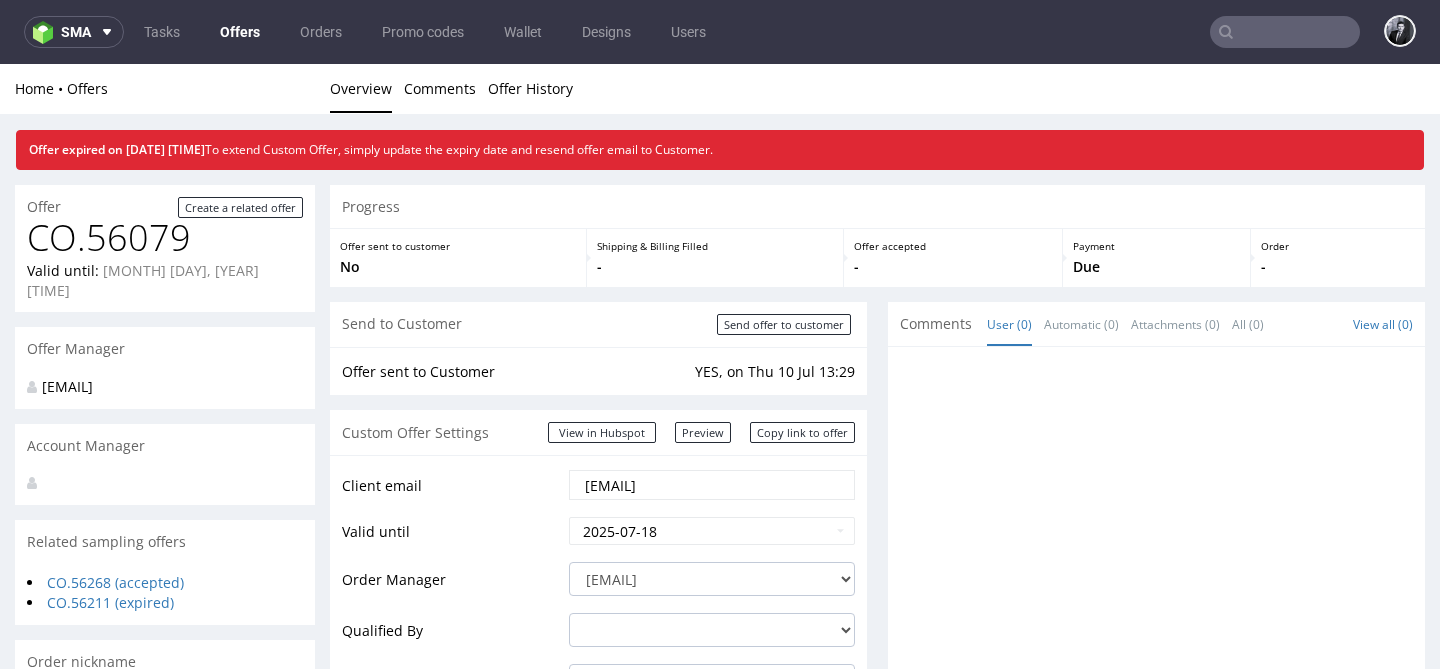 click on "Offers" at bounding box center (240, 32) 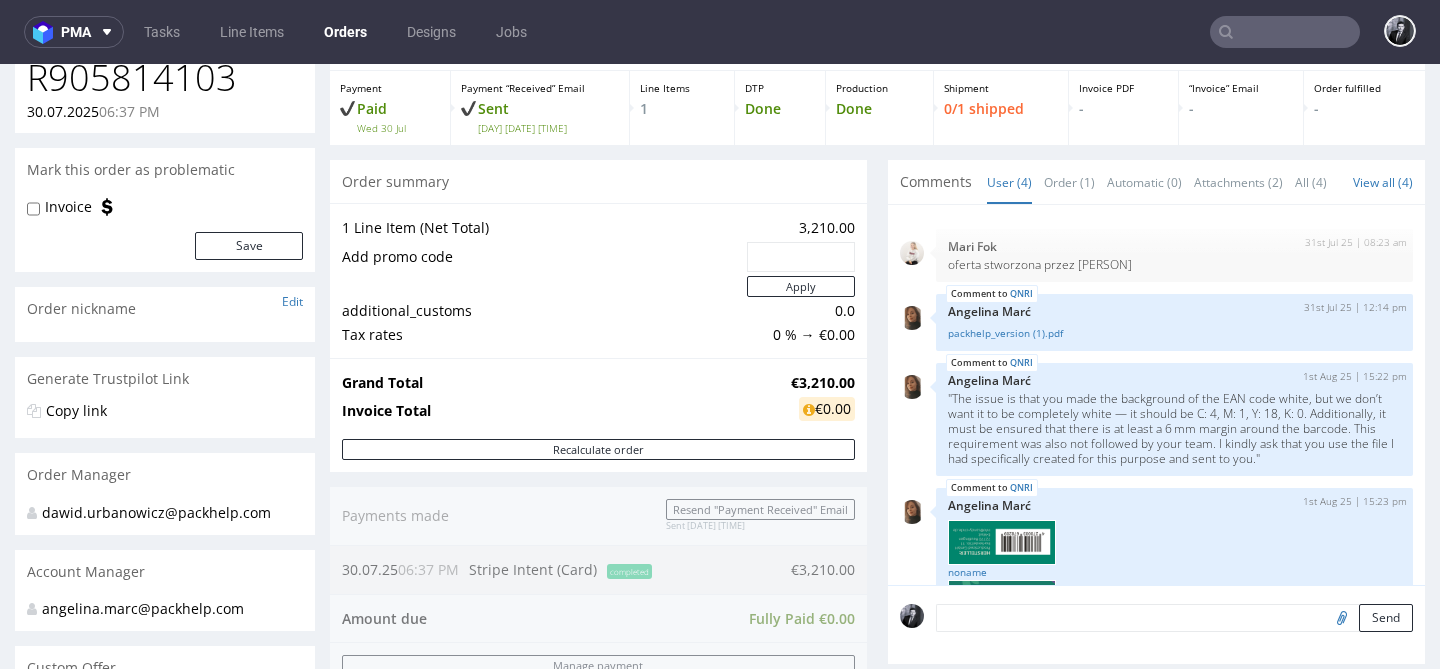 scroll, scrollTop: 0, scrollLeft: 0, axis: both 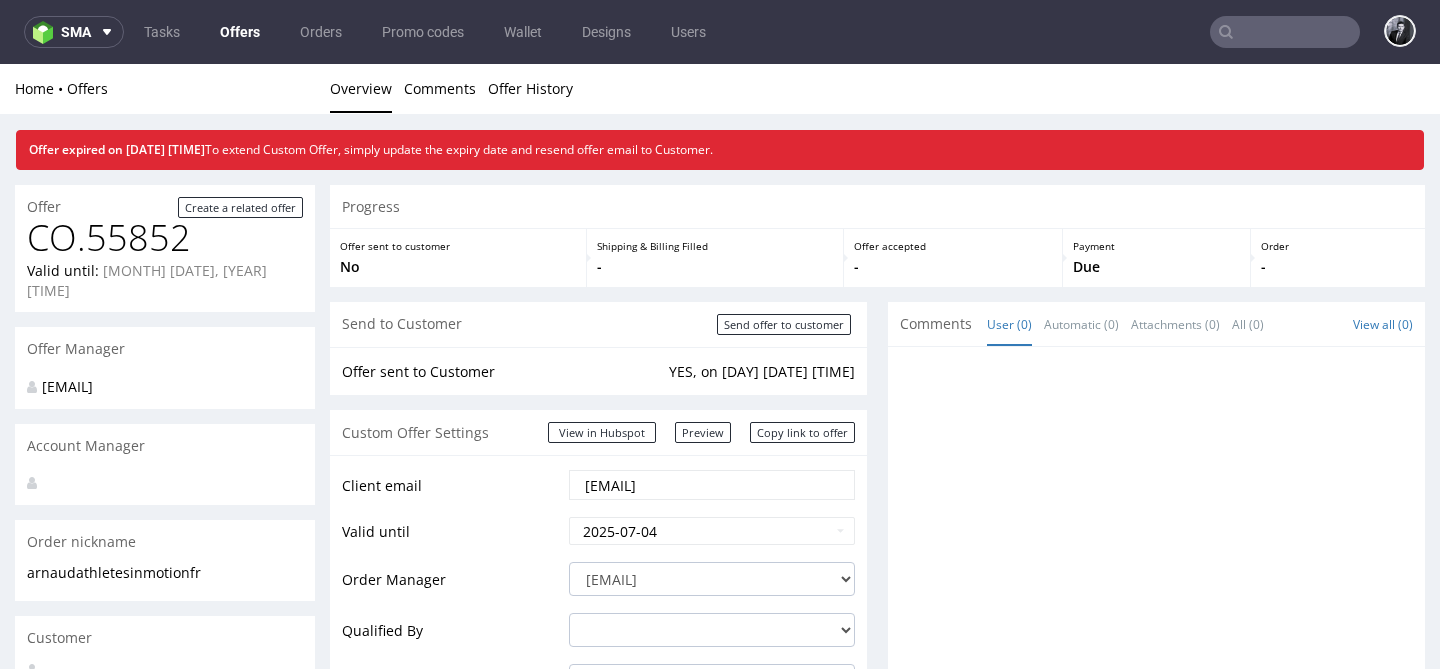 click on "Offers" at bounding box center (240, 32) 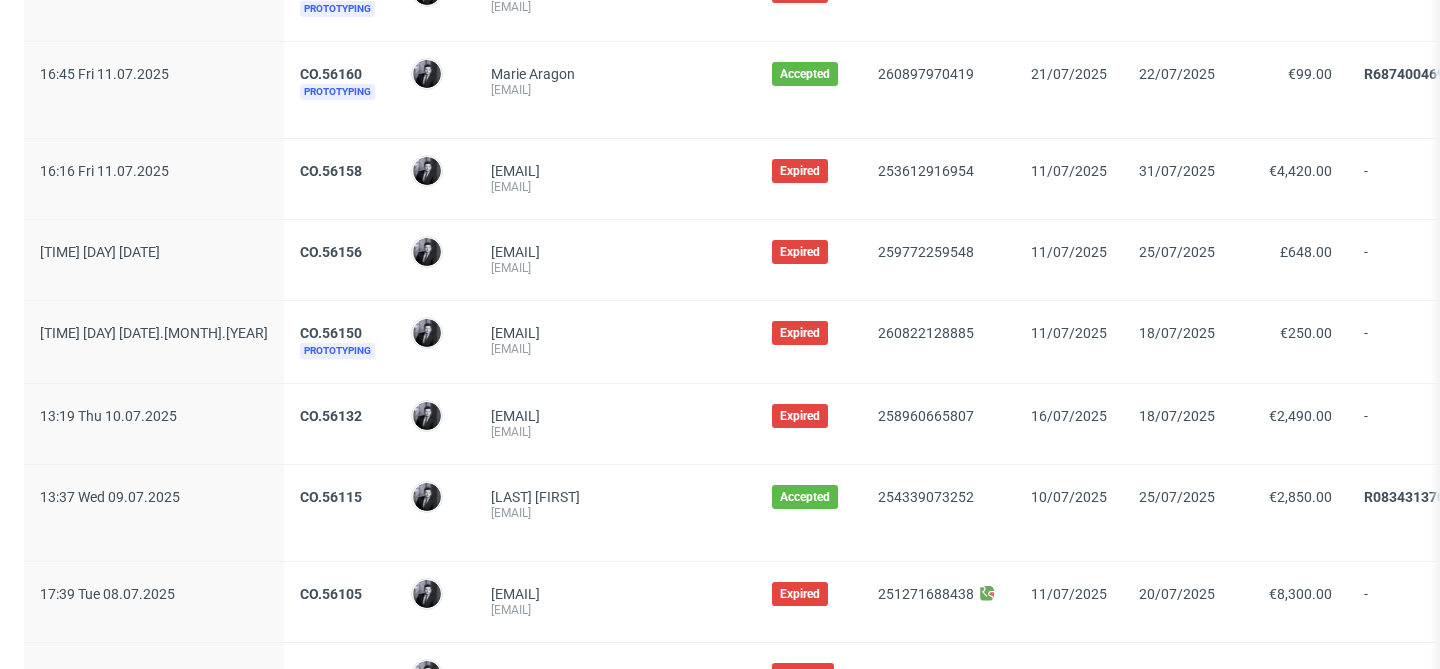 scroll, scrollTop: 2146, scrollLeft: 0, axis: vertical 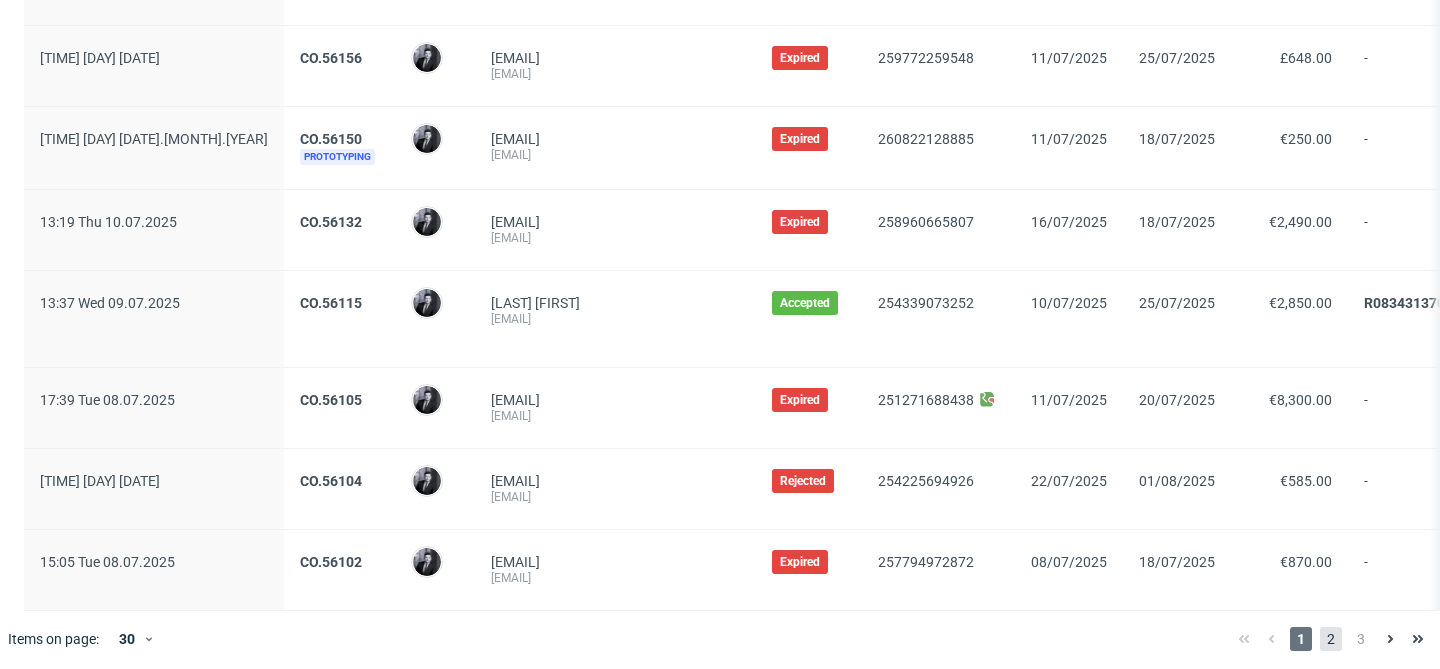 click on "2" at bounding box center (1331, 639) 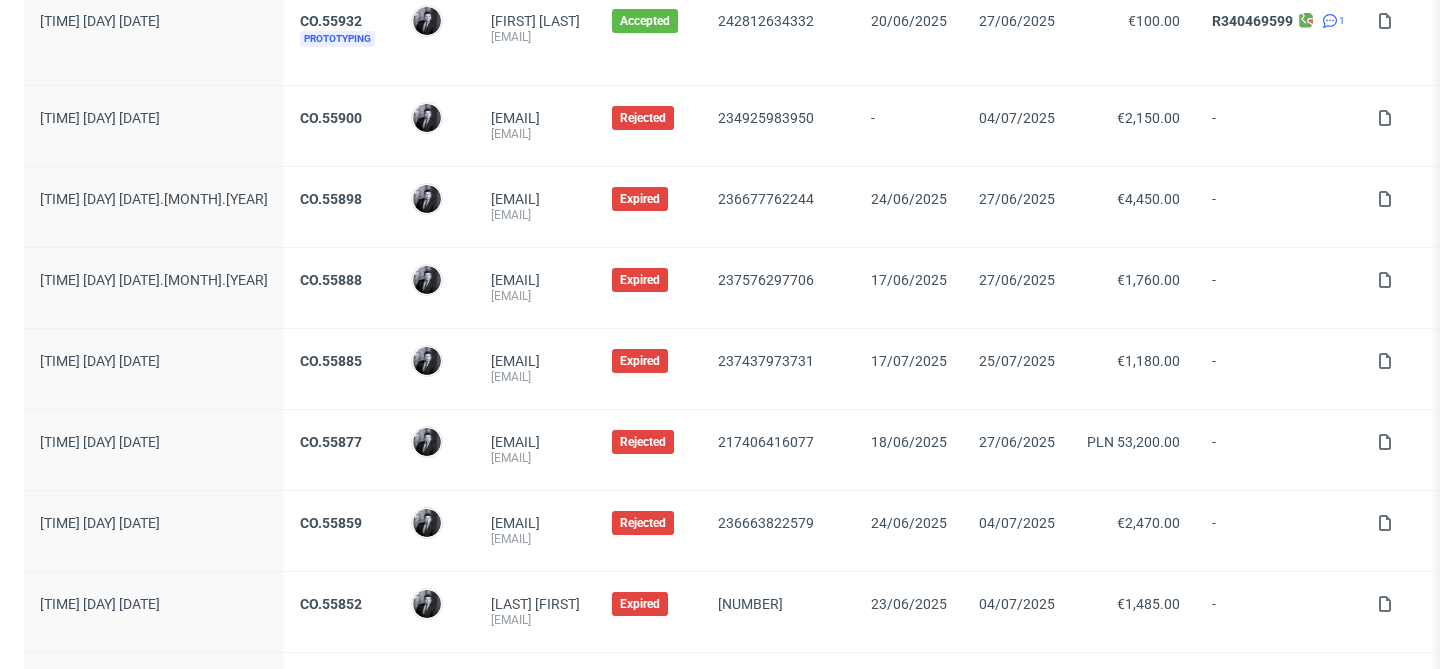 scroll, scrollTop: 0, scrollLeft: 0, axis: both 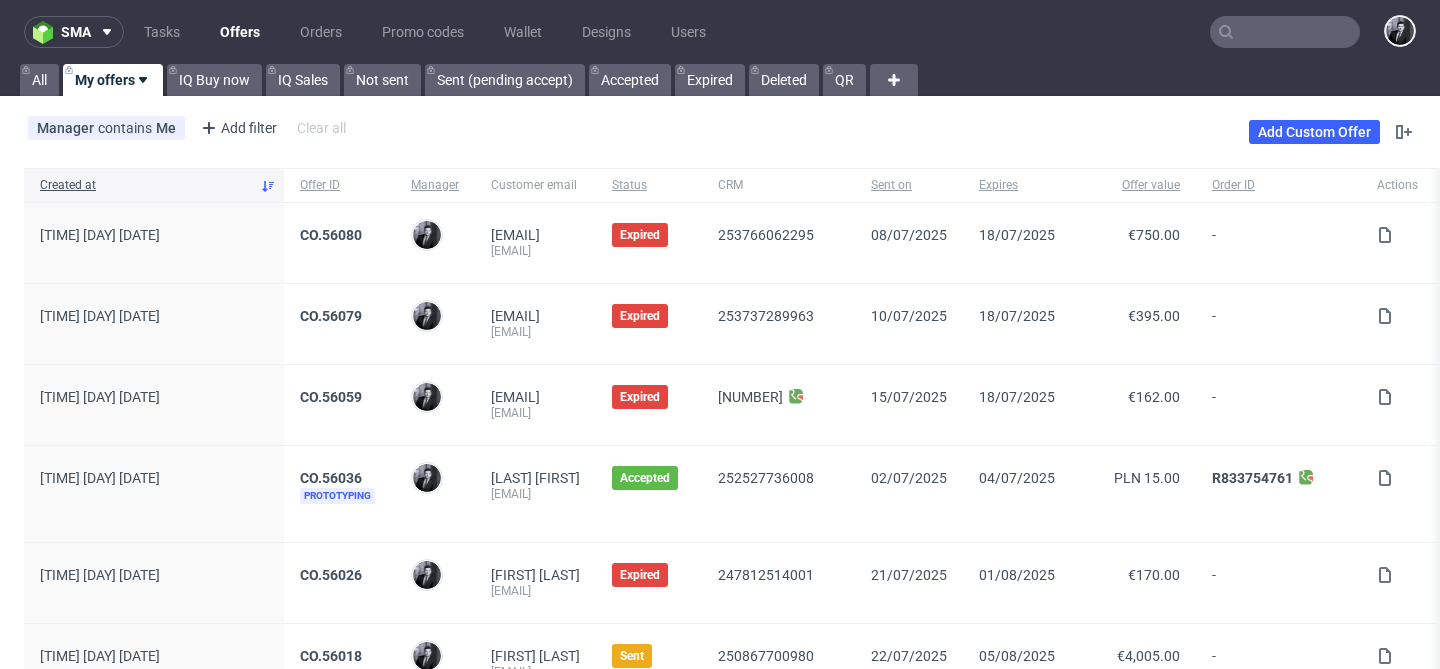 click at bounding box center (1285, 32) 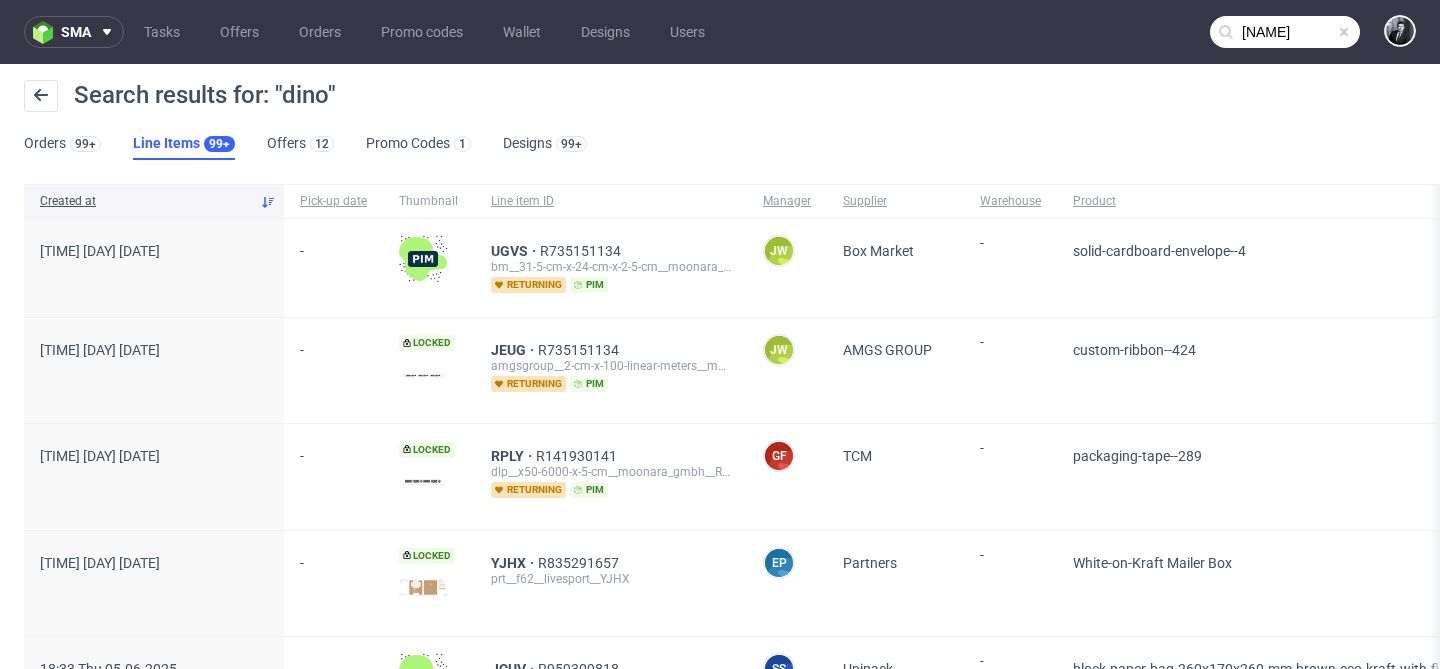 click on "[NAME]" at bounding box center (1285, 32) 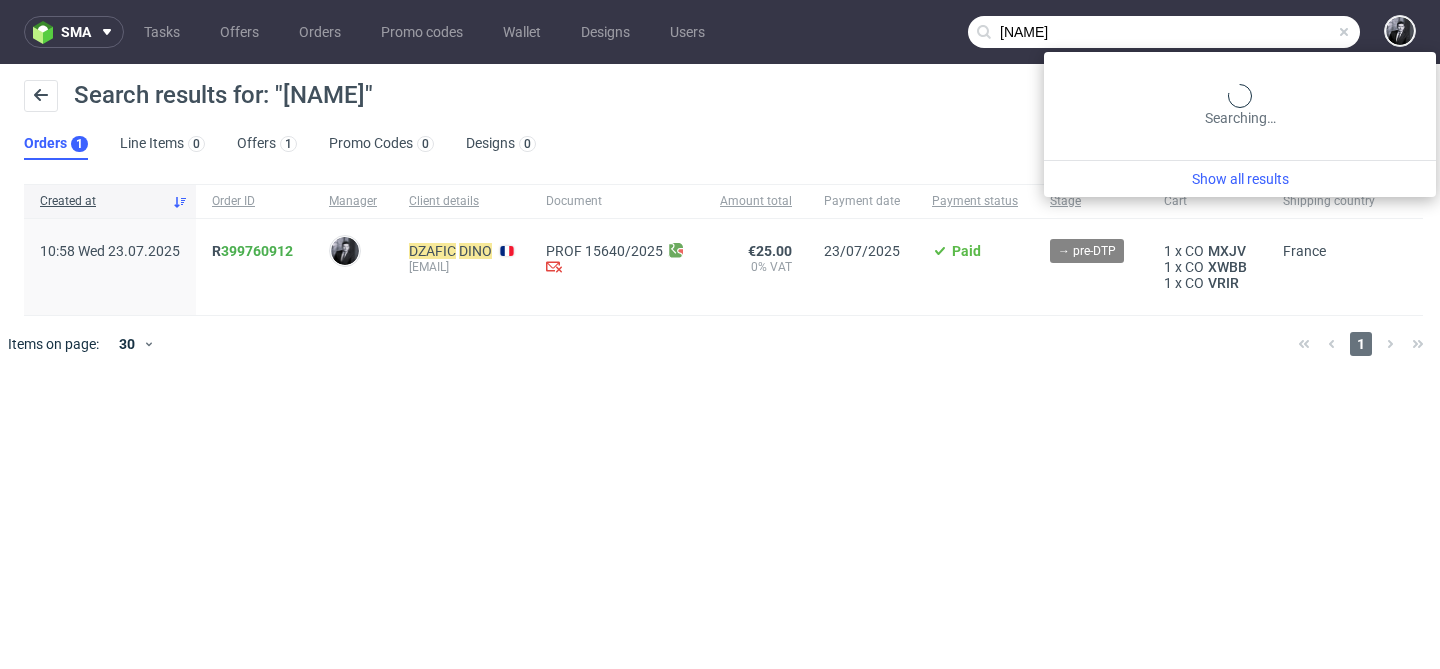 click on "[NAME]" at bounding box center [1164, 32] 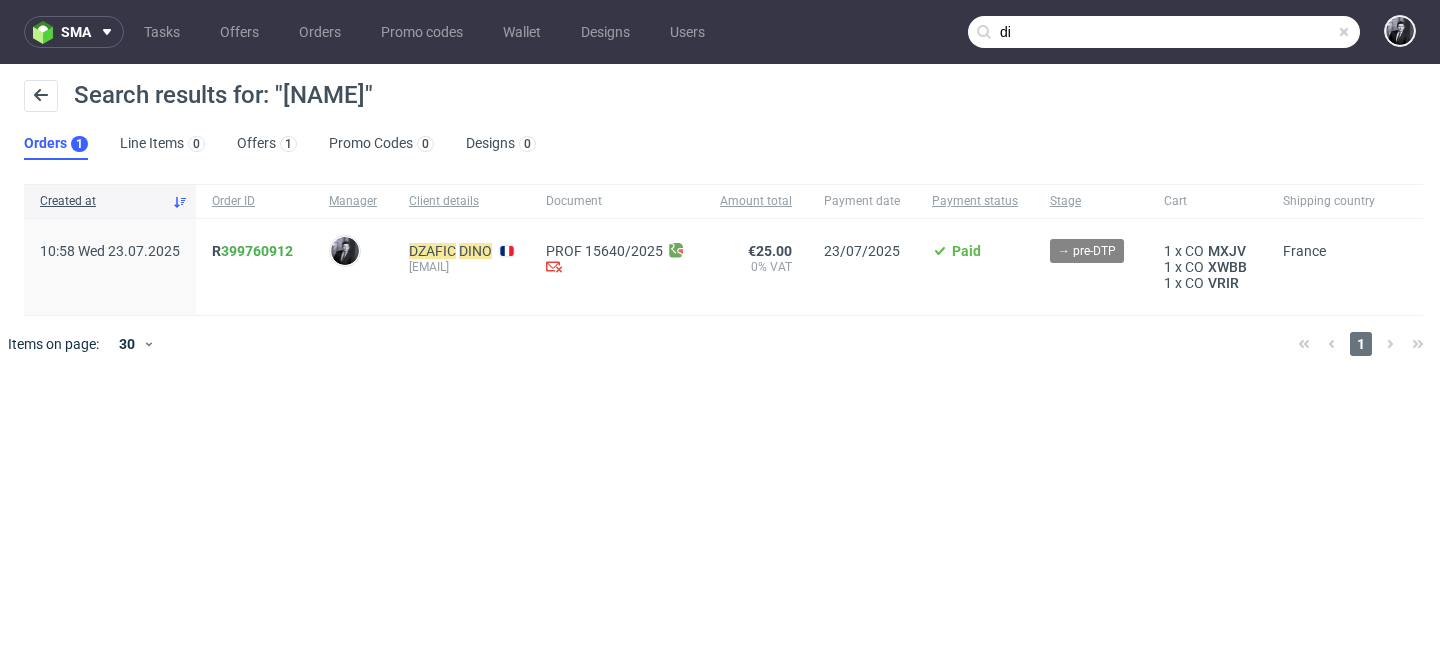 type on "d" 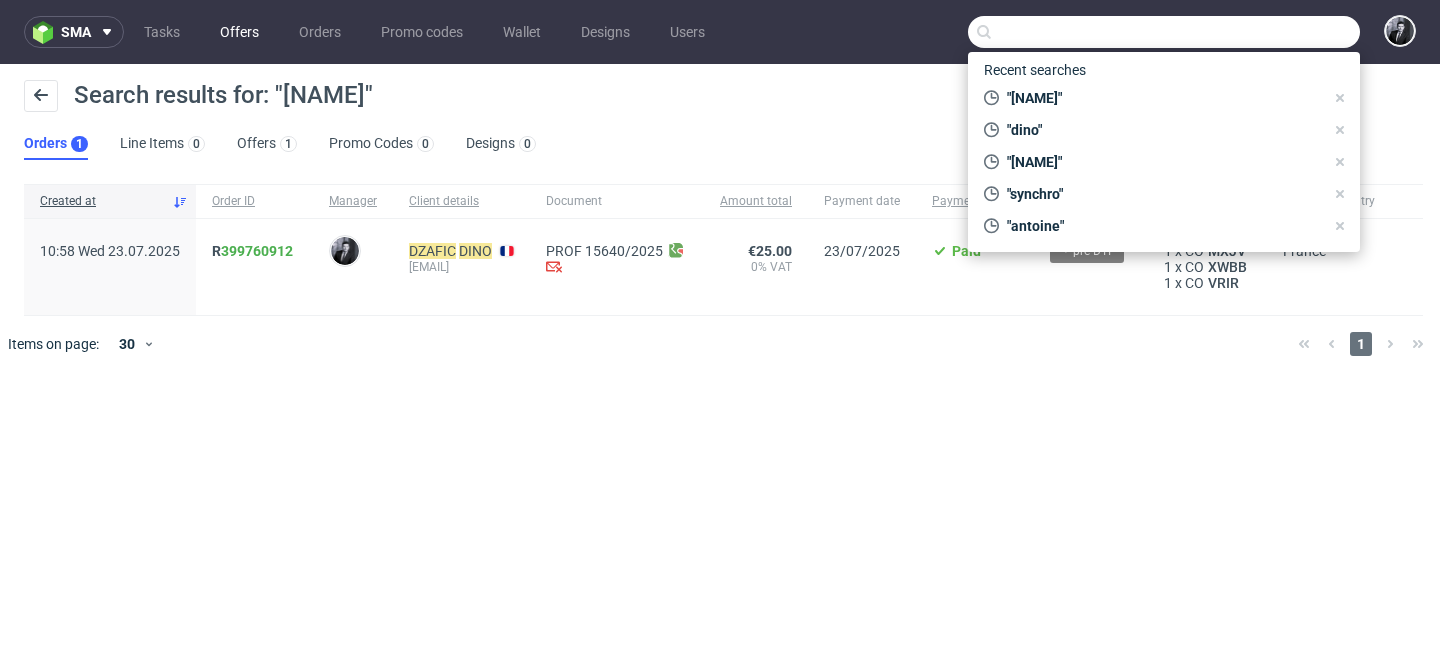 type 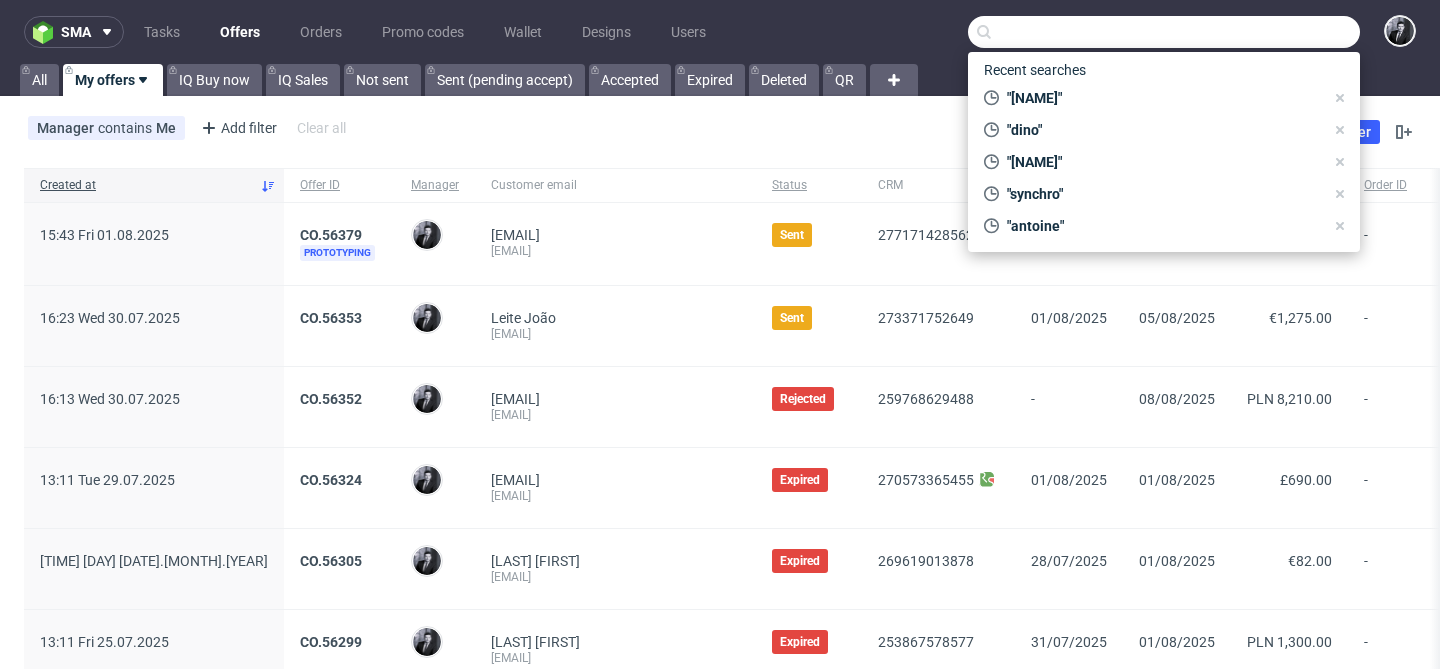 click on "[EMAIL] [EMAIL]" at bounding box center [615, 407] 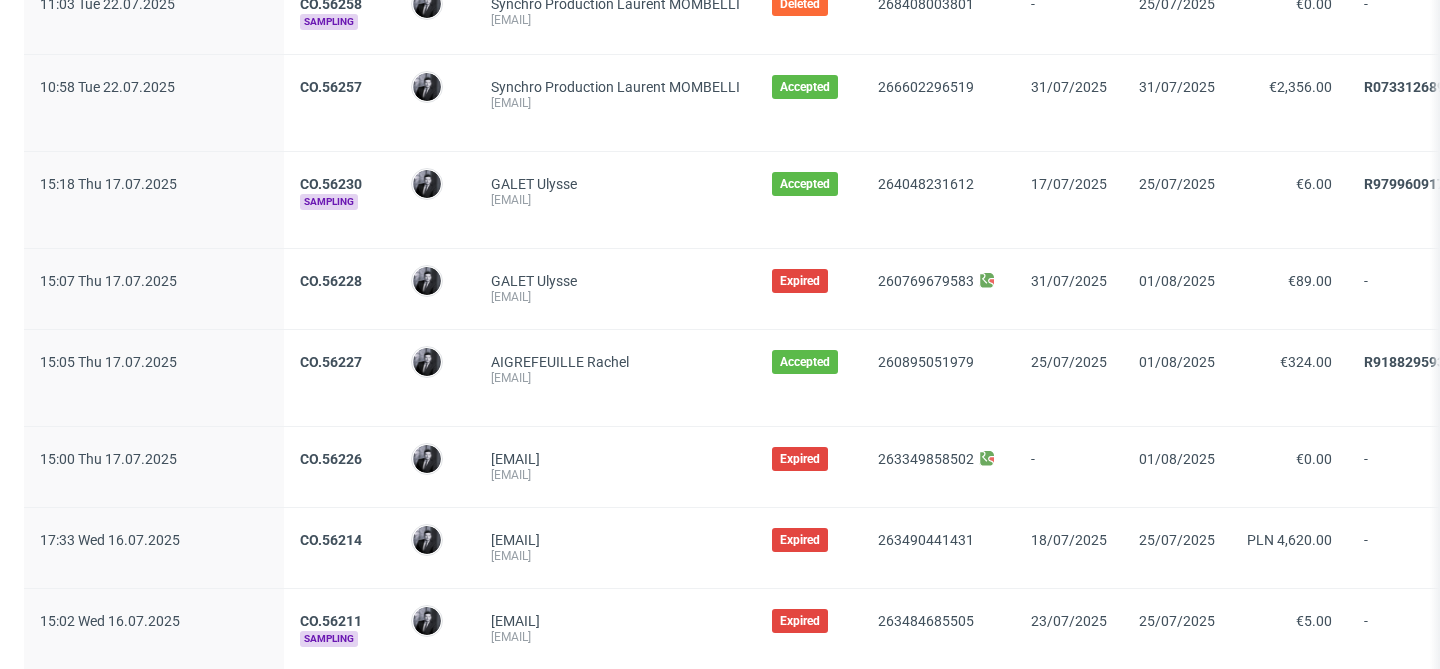 scroll, scrollTop: 1155, scrollLeft: 0, axis: vertical 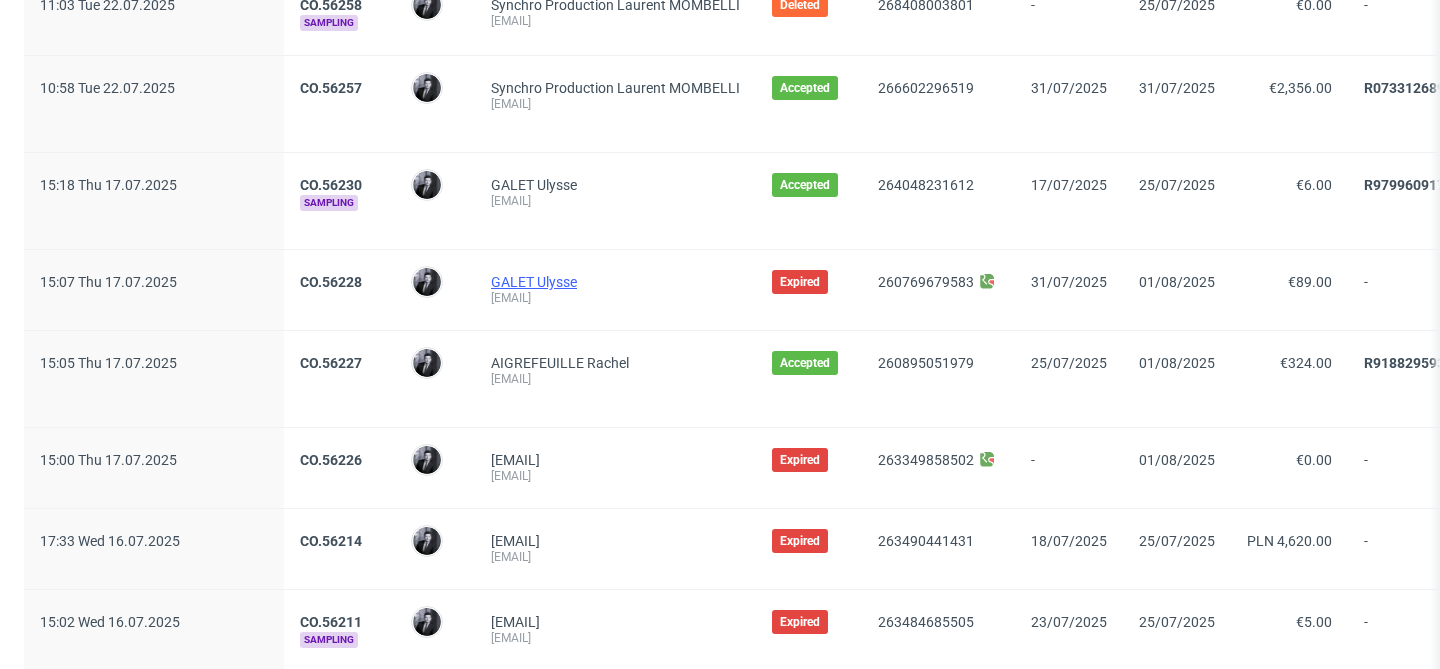 click on "GALET Ulysse" at bounding box center [534, 282] 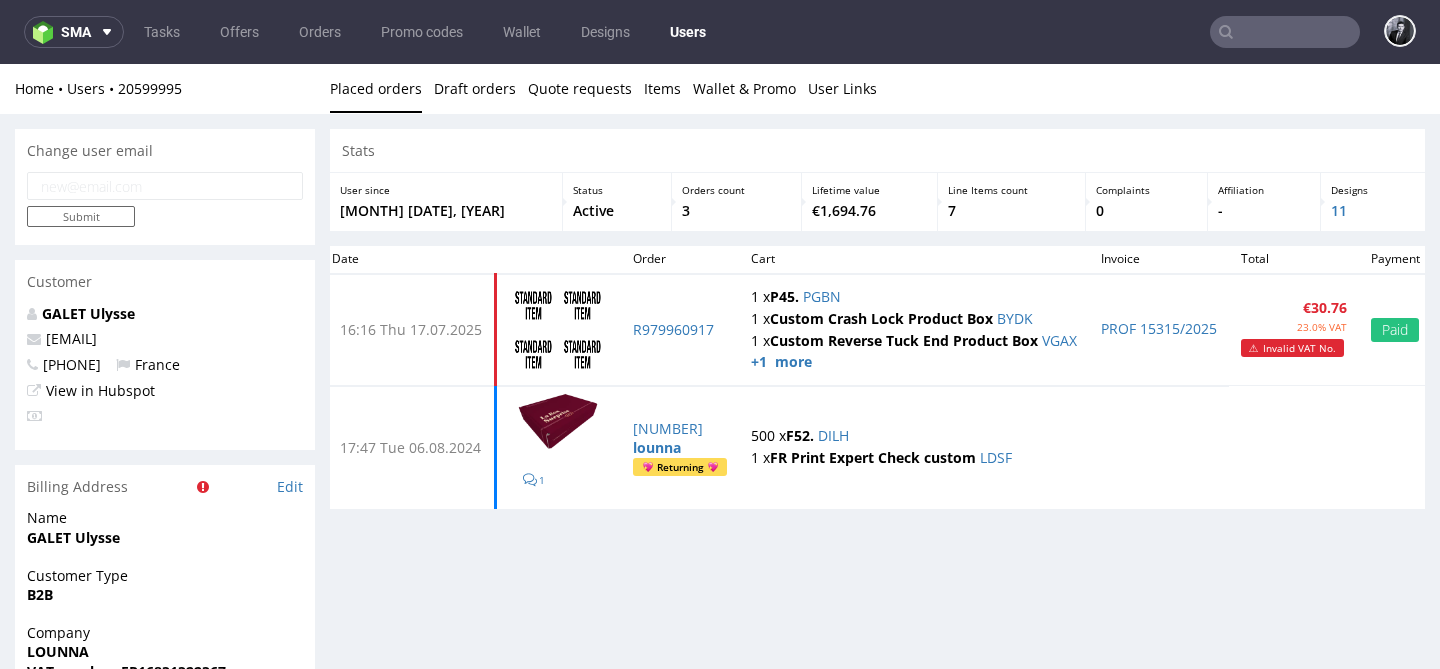 scroll, scrollTop: 0, scrollLeft: 0, axis: both 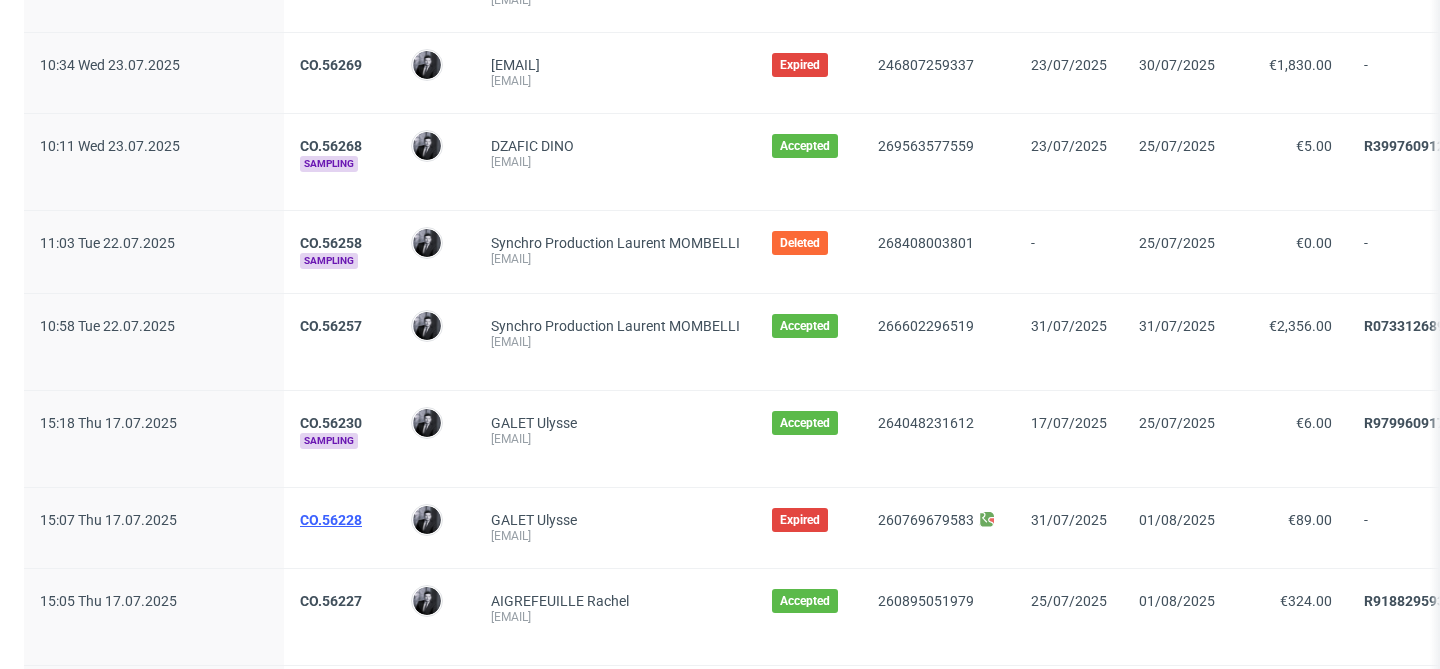 click on "CO.56228" at bounding box center (331, 520) 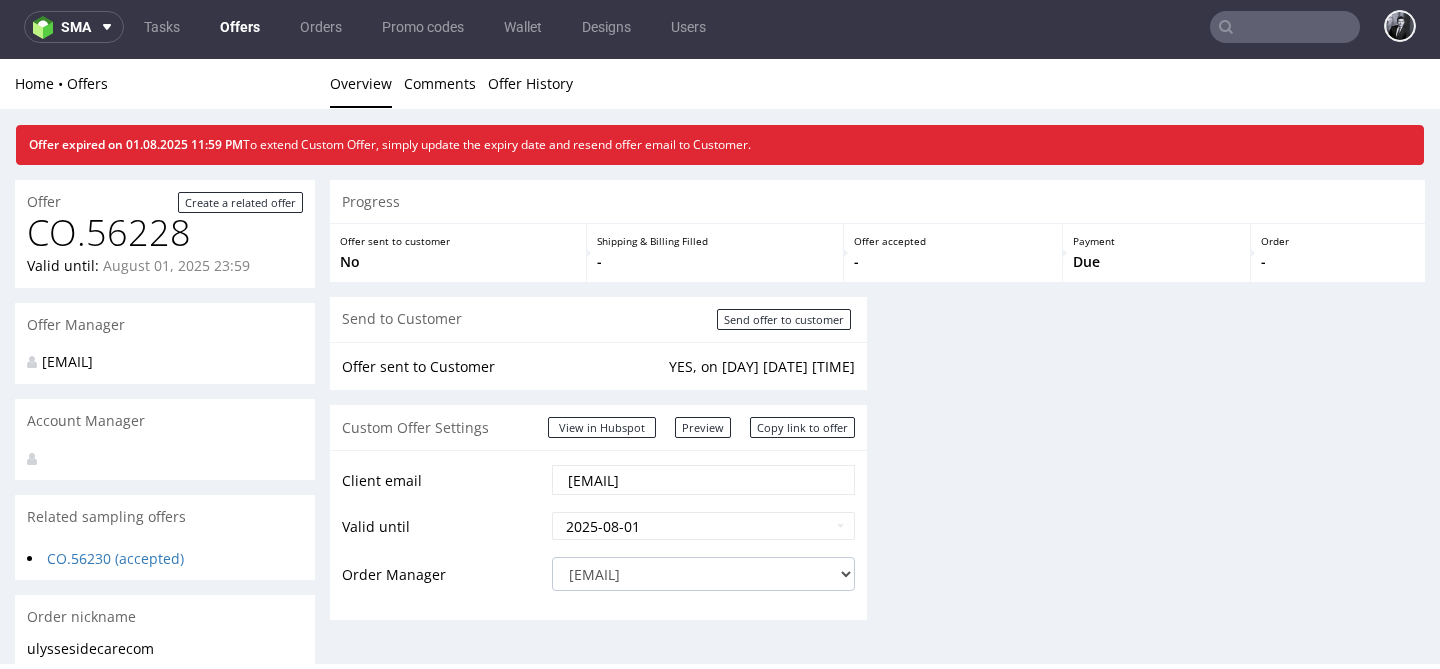 scroll, scrollTop: 5, scrollLeft: 0, axis: vertical 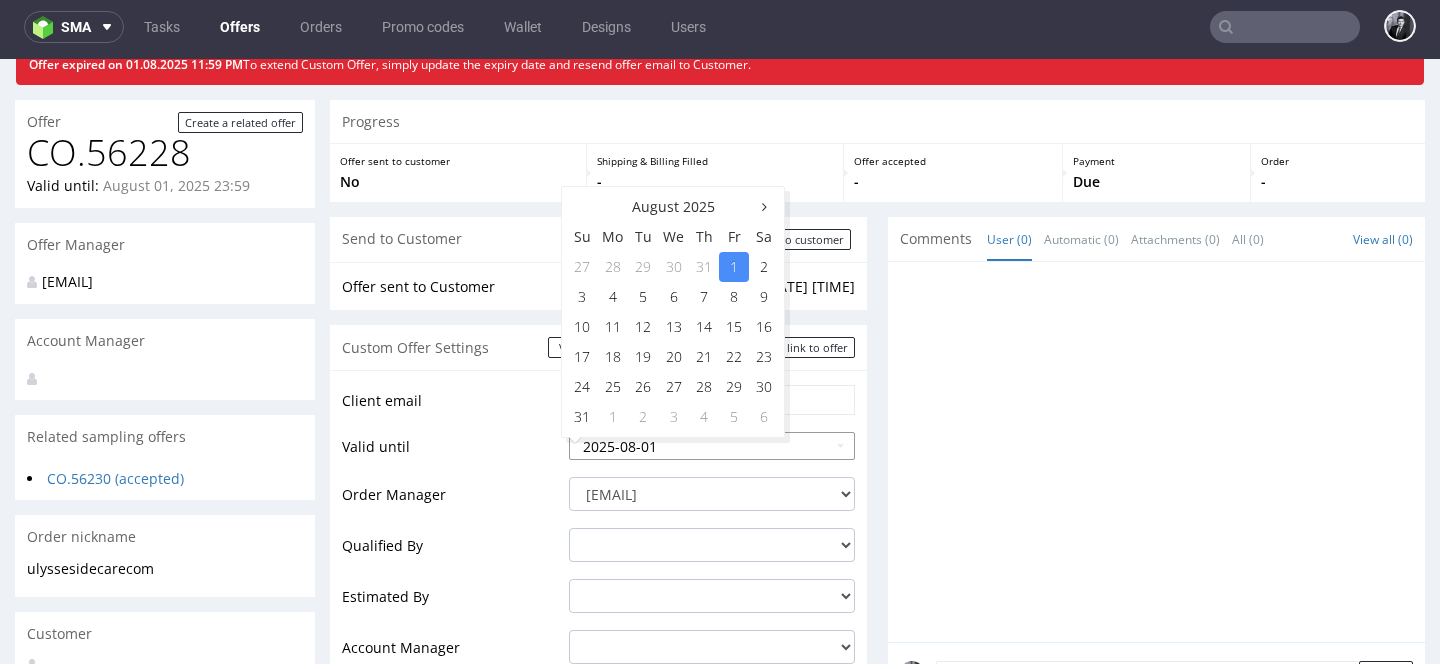 click on "2025-08-01" at bounding box center (712, 446) 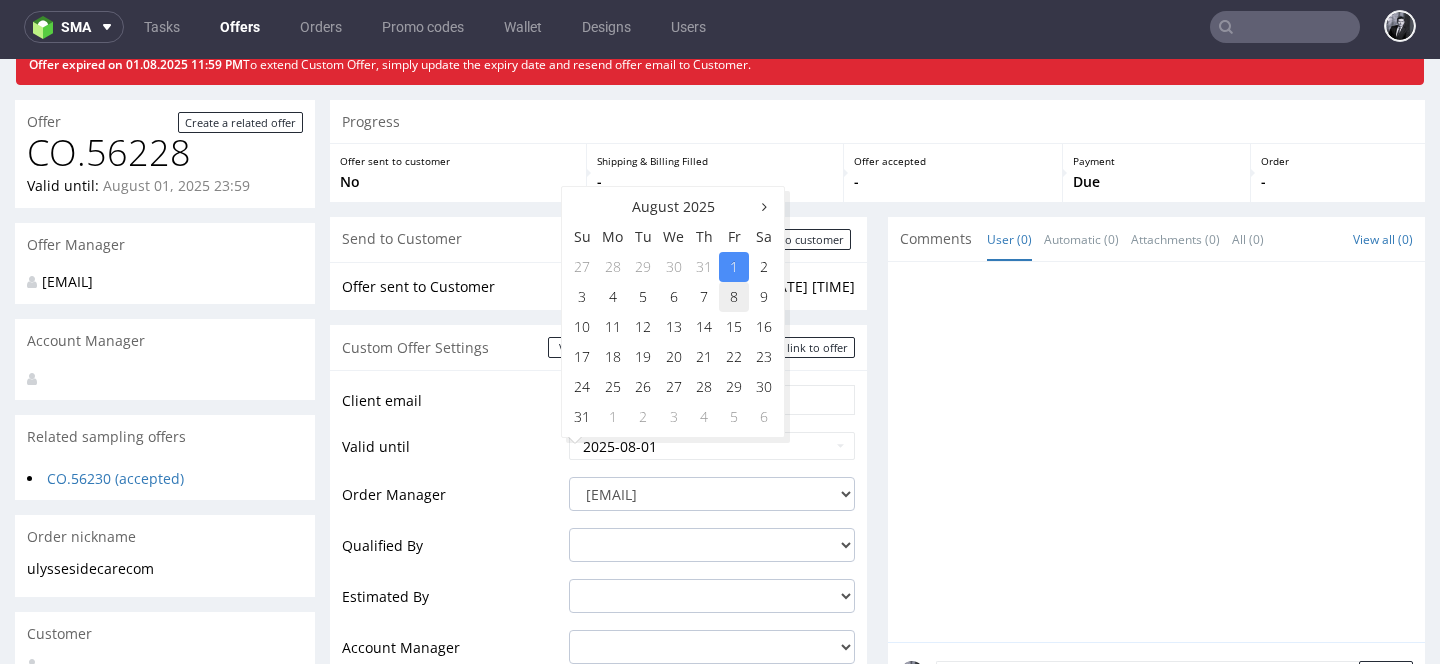click on "8" at bounding box center [734, 297] 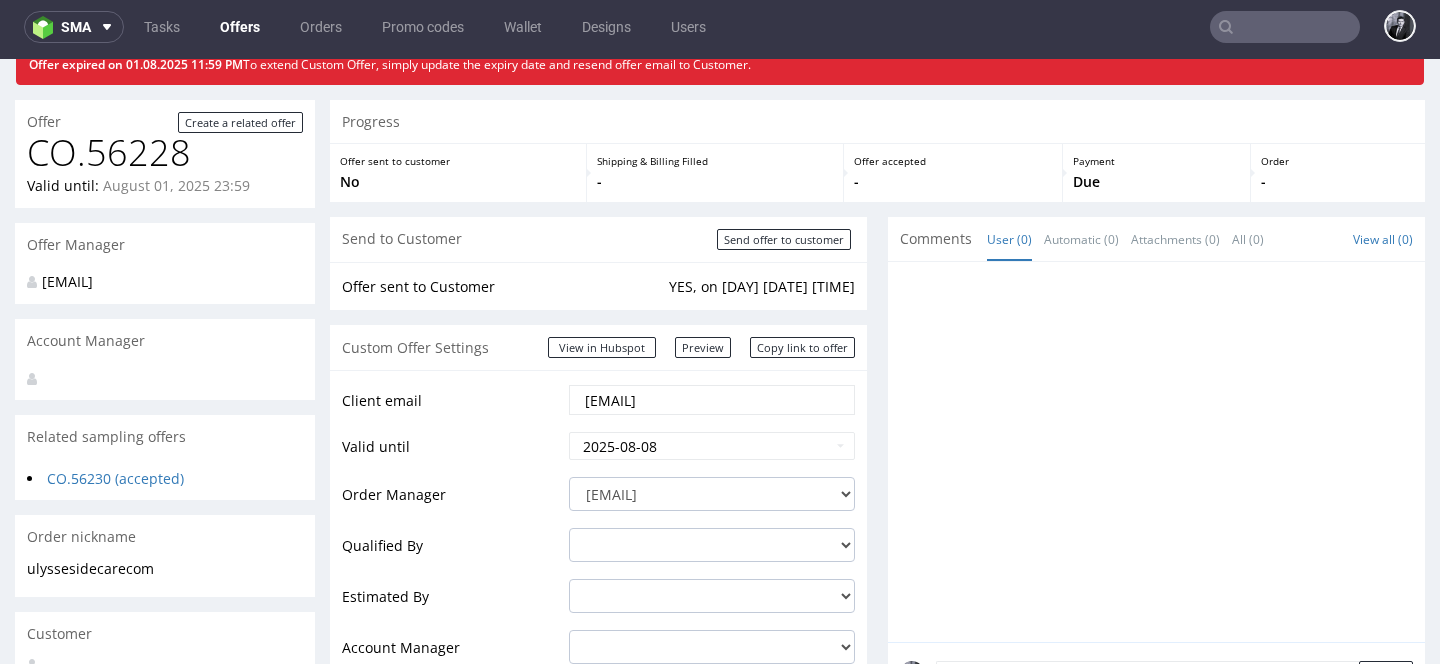 click on "Valid until" at bounding box center [453, 452] 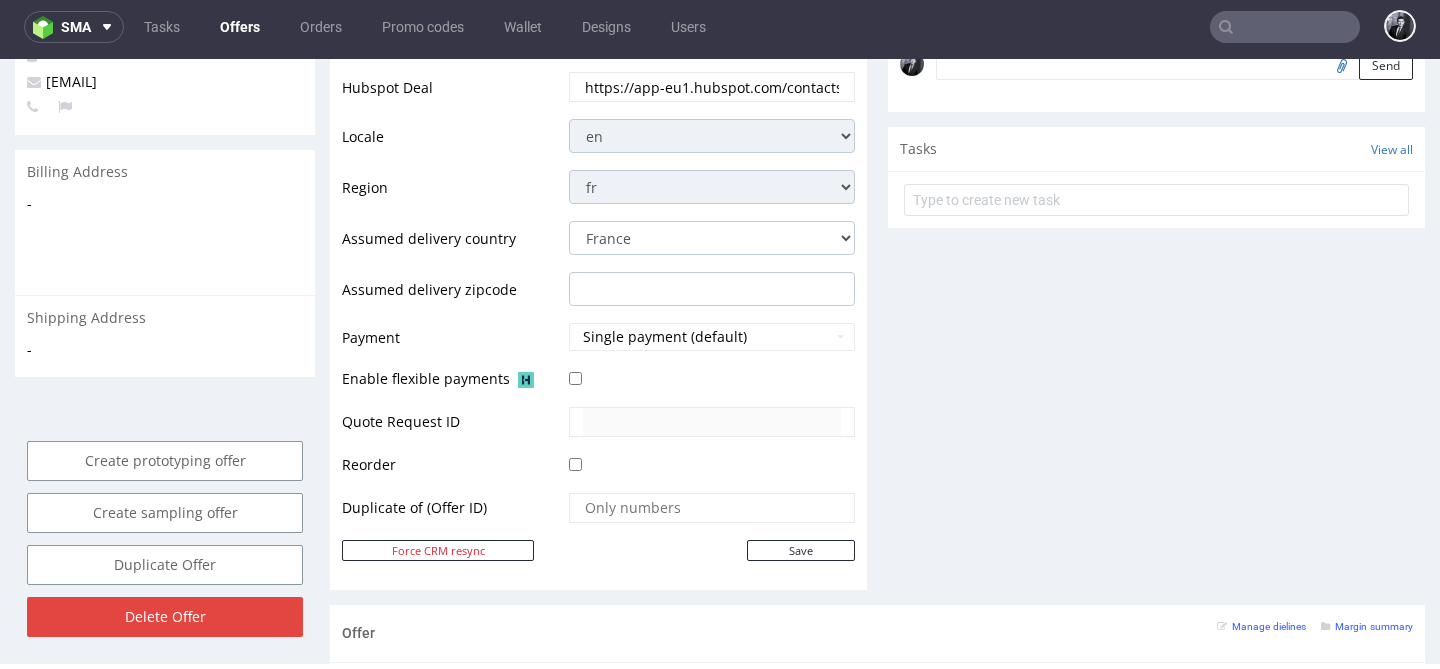 scroll, scrollTop: 696, scrollLeft: 0, axis: vertical 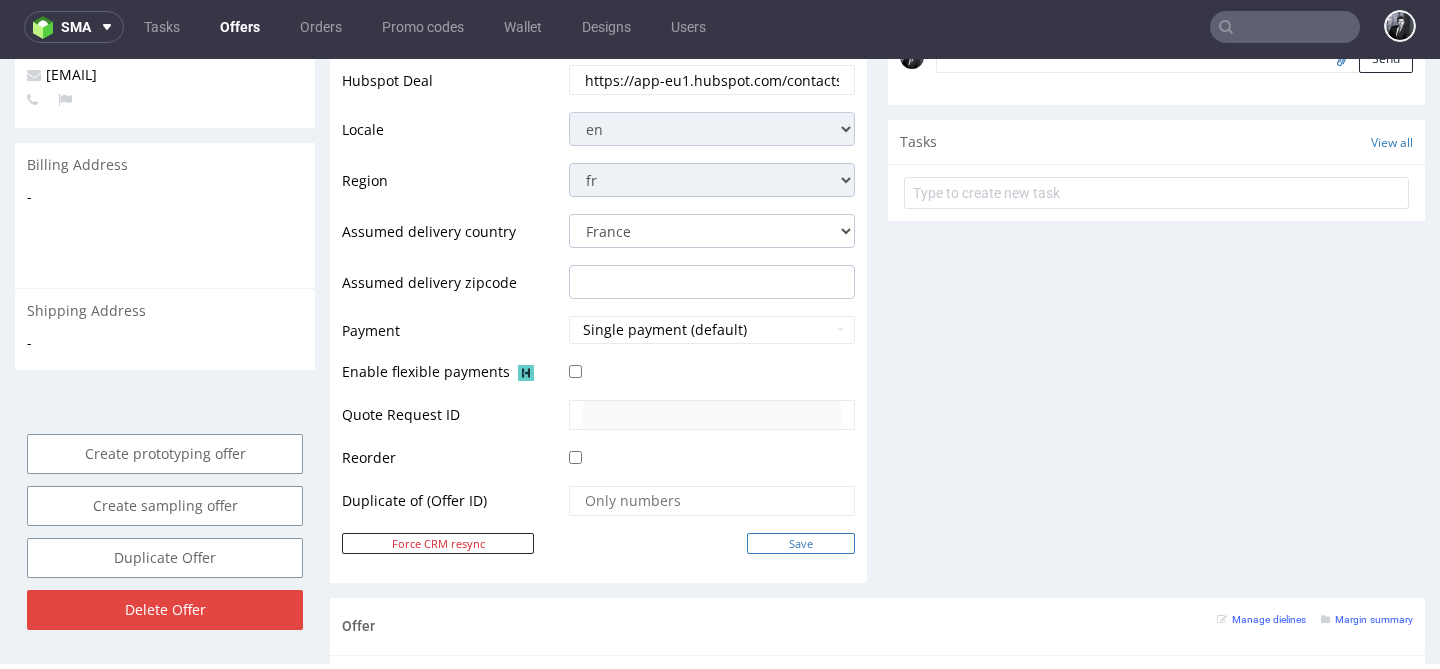 click on "Save" at bounding box center (801, 543) 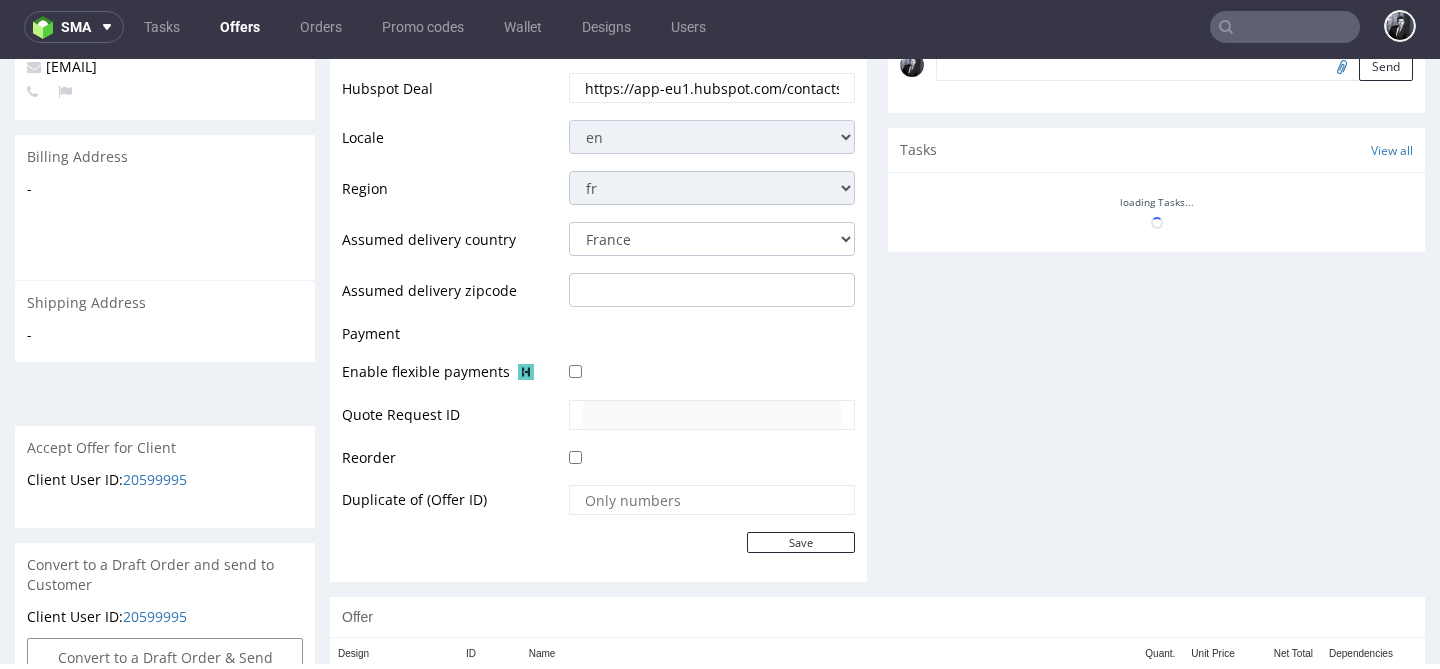 scroll, scrollTop: 924, scrollLeft: 0, axis: vertical 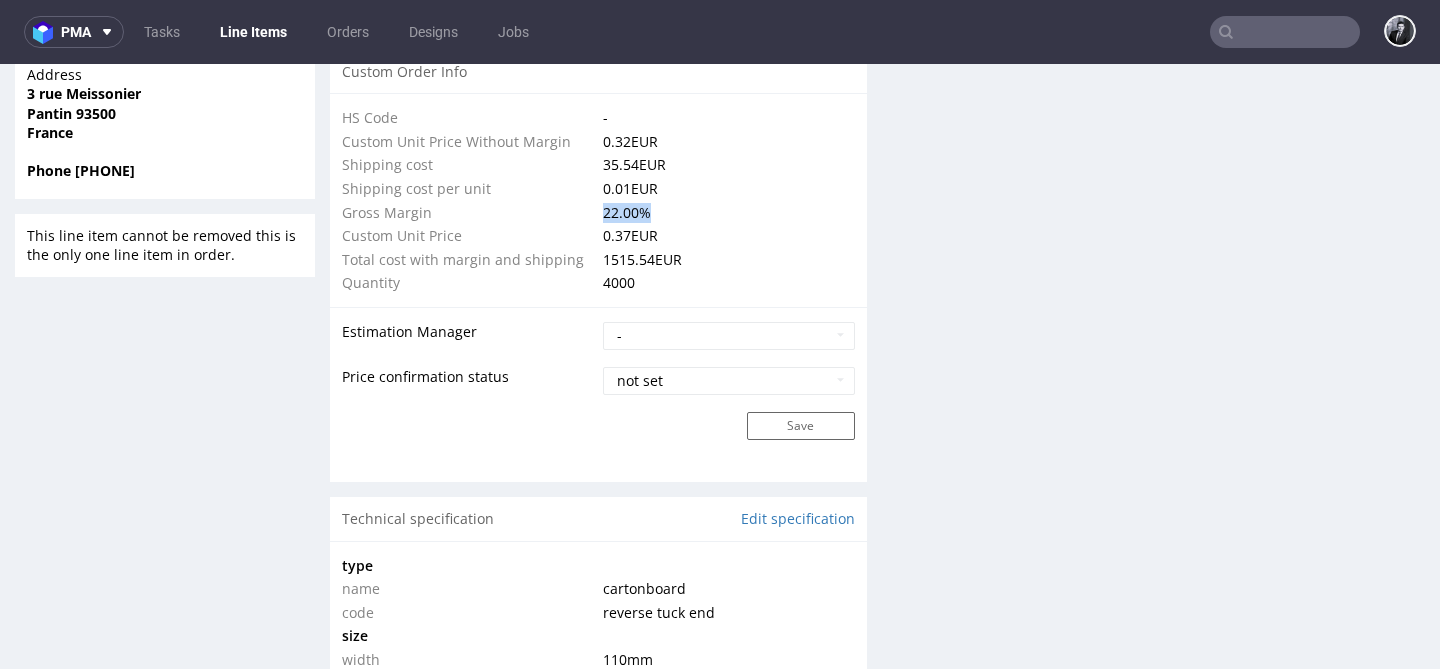 drag, startPoint x: 664, startPoint y: 218, endPoint x: 597, endPoint y: 207, distance: 67.89698 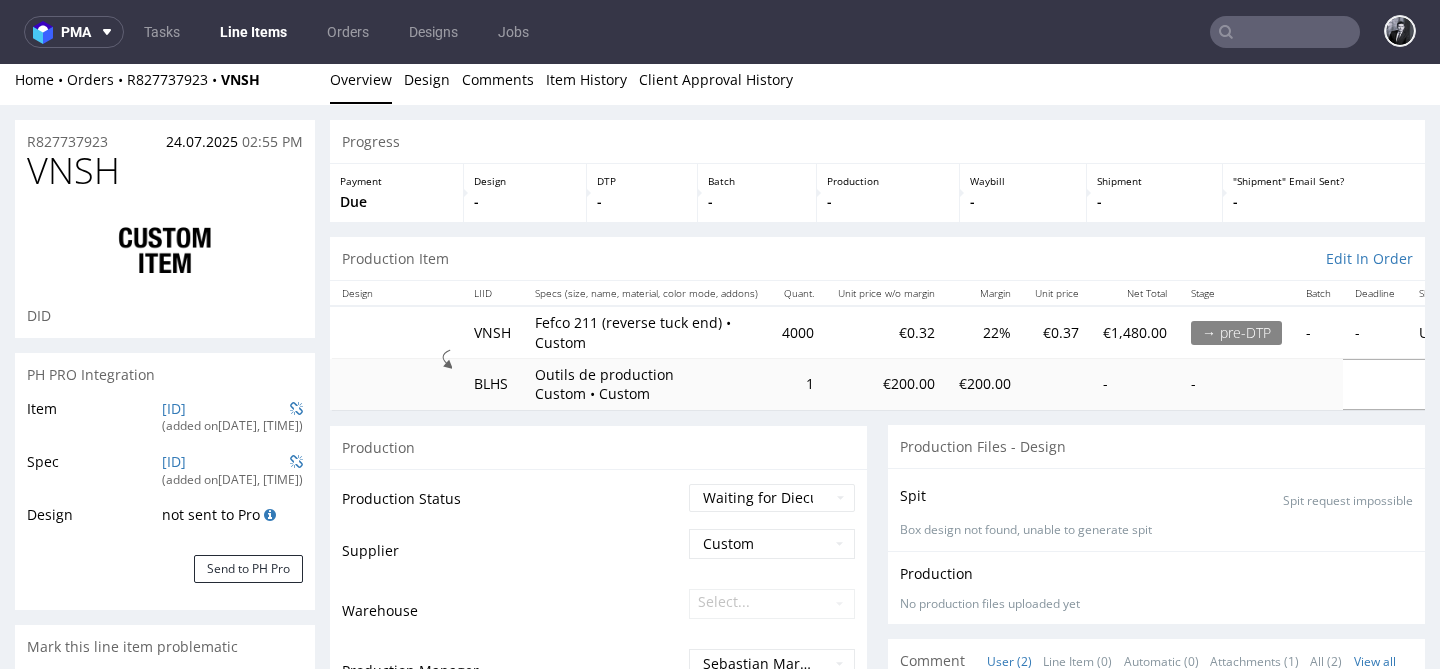 scroll, scrollTop: 0, scrollLeft: 0, axis: both 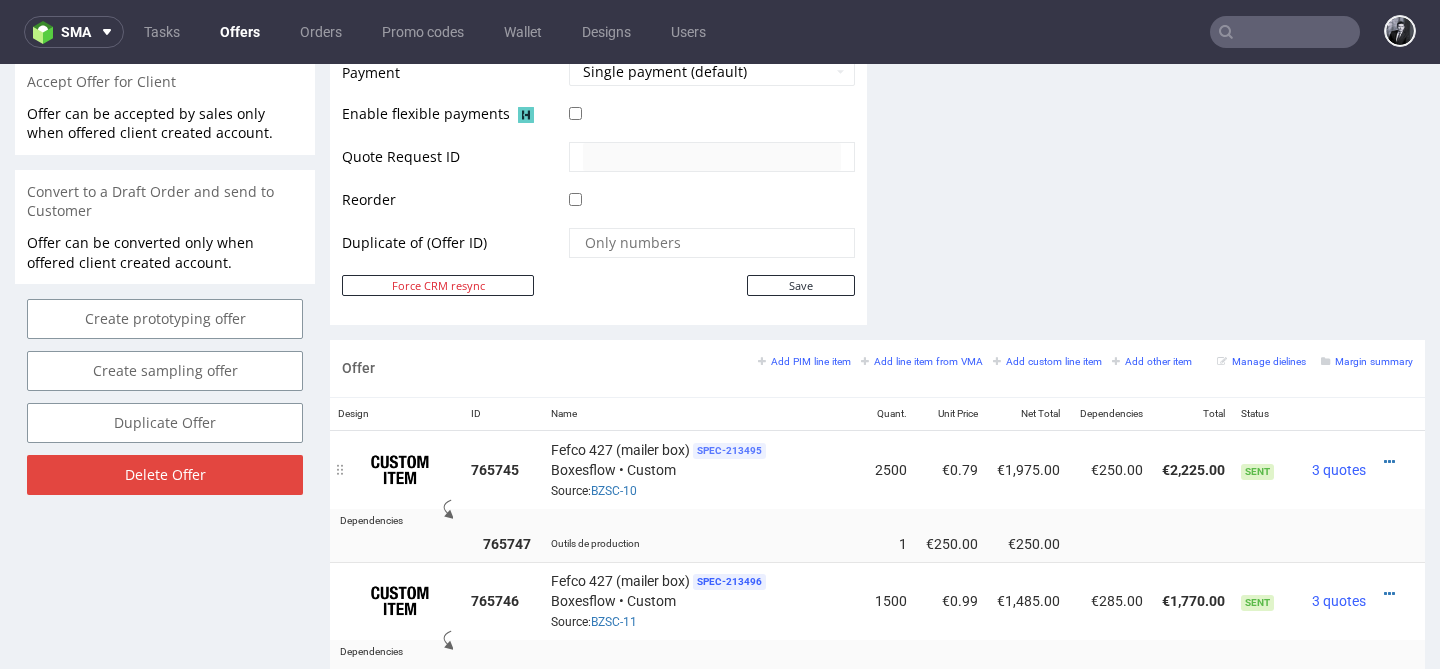 click on "SPEC- 213495" at bounding box center [729, 451] 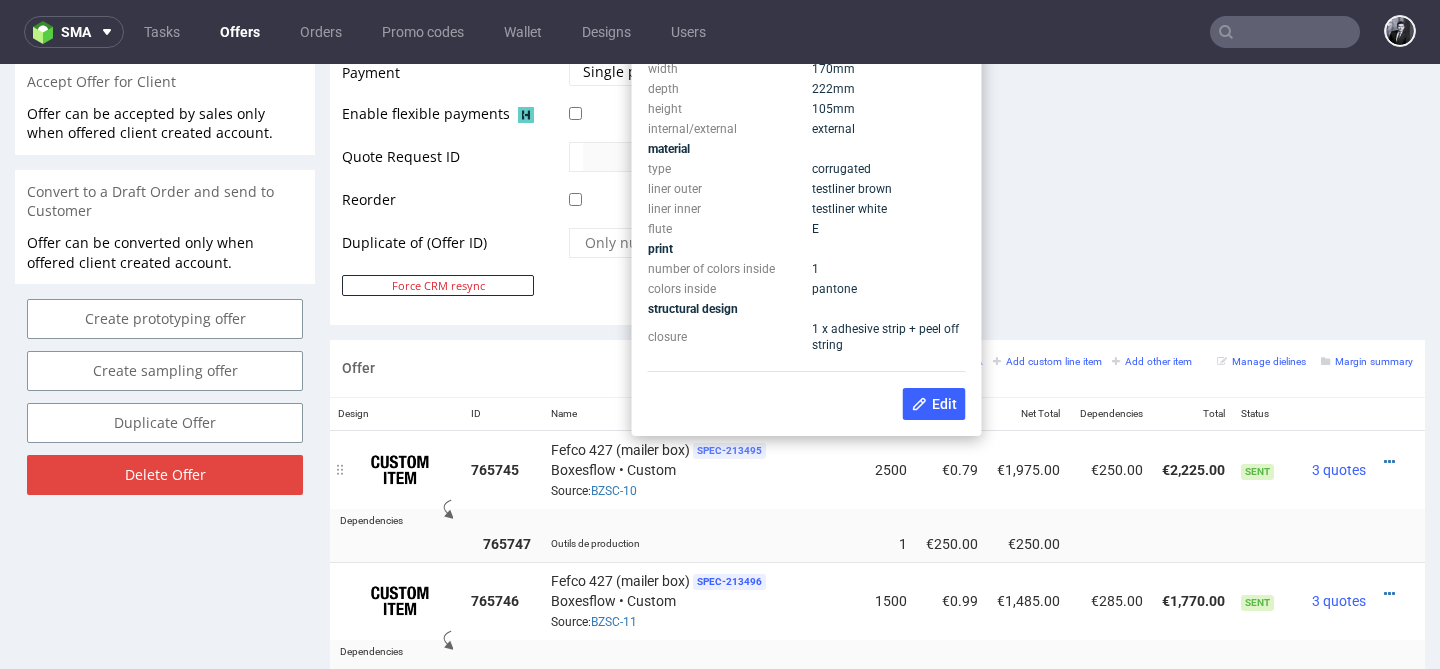 click on "SPEC- 213495" at bounding box center (729, 451) 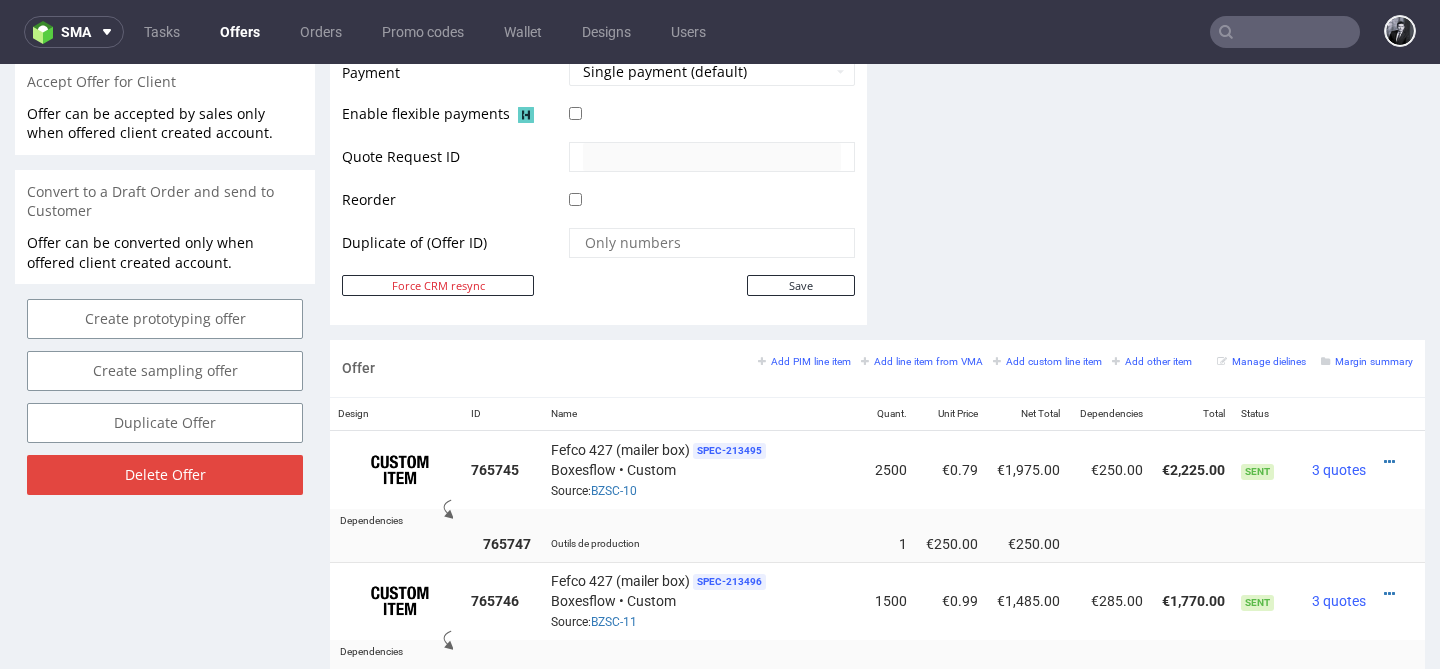 click on "Comments User (0) Automatic (0) Attachments (0) All (0) View all (0) Send Tasks View all" at bounding box center (1156, -159) 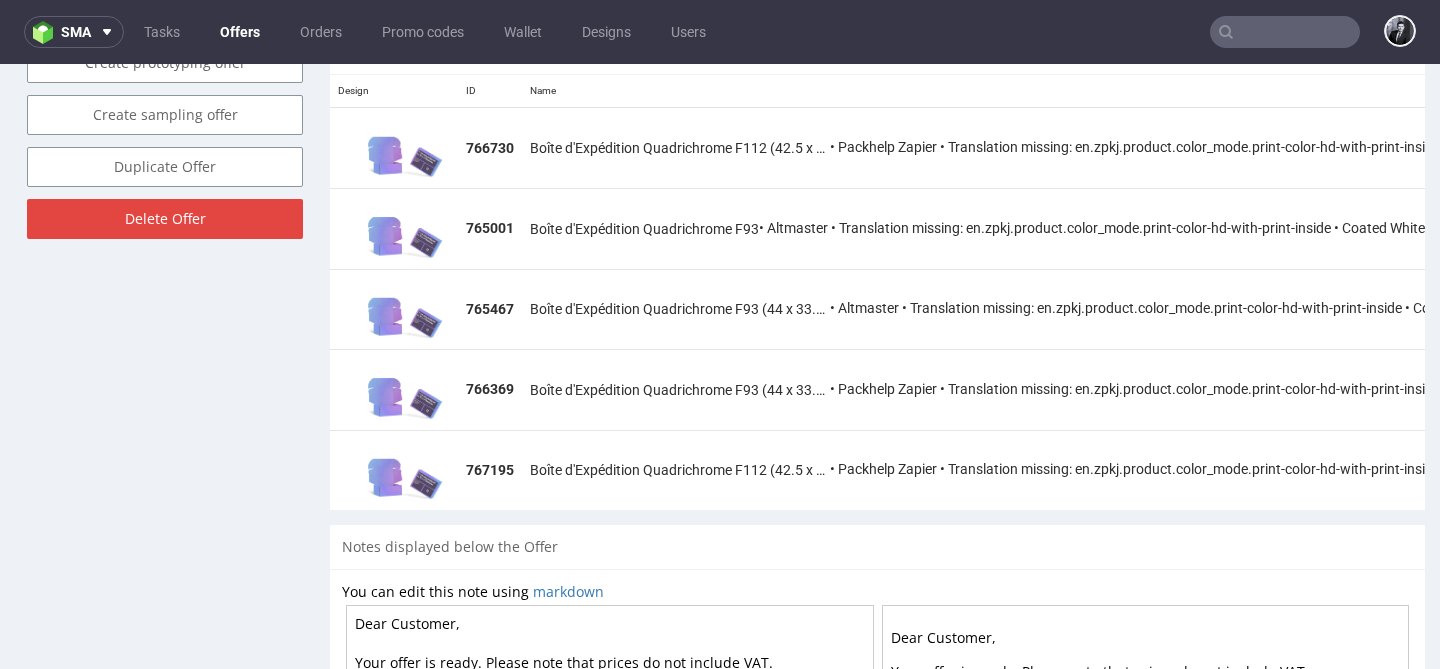 scroll, scrollTop: 1245, scrollLeft: 0, axis: vertical 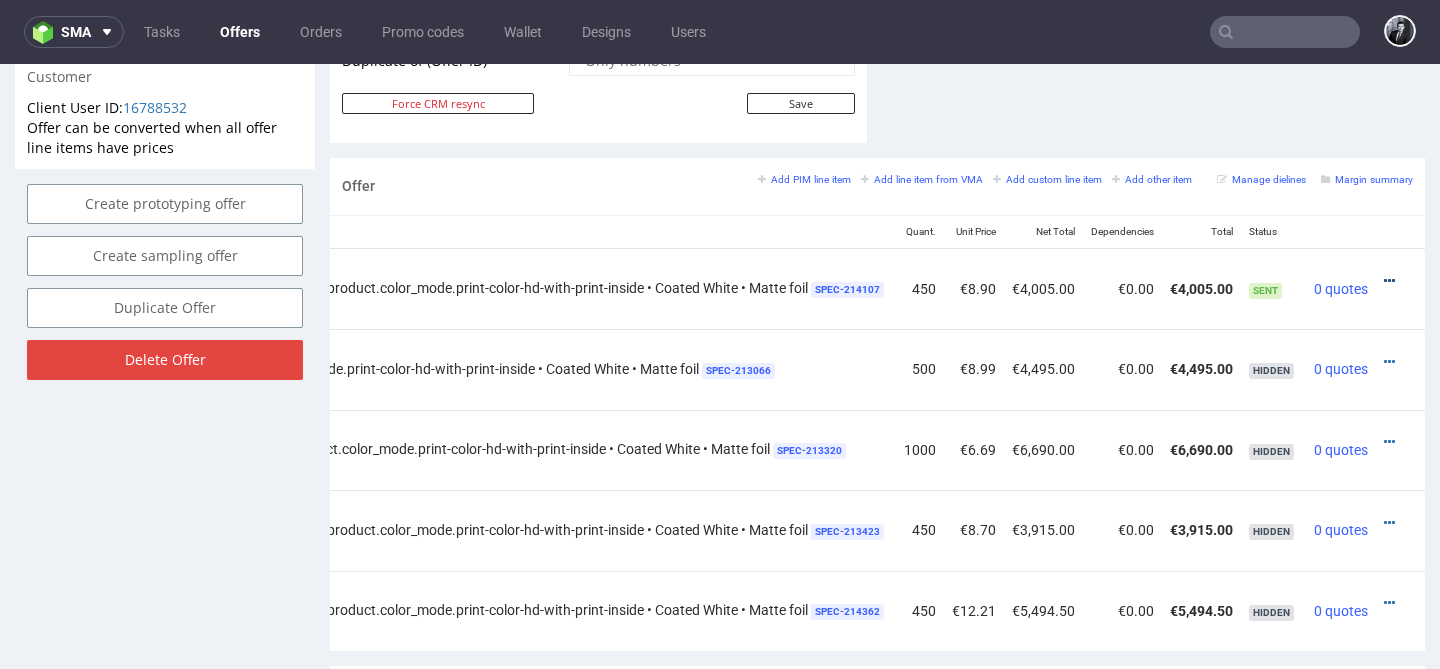 click at bounding box center [1389, 281] 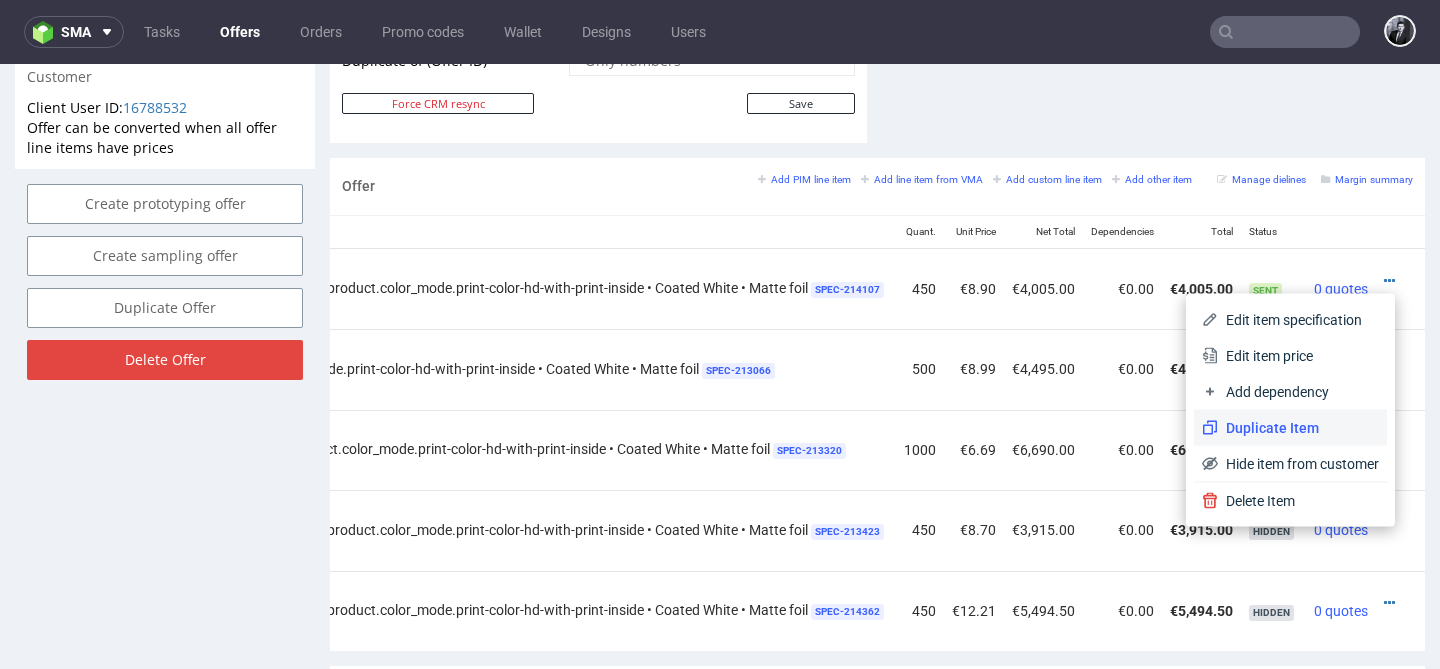 click on "Duplicate Item" at bounding box center [1298, 428] 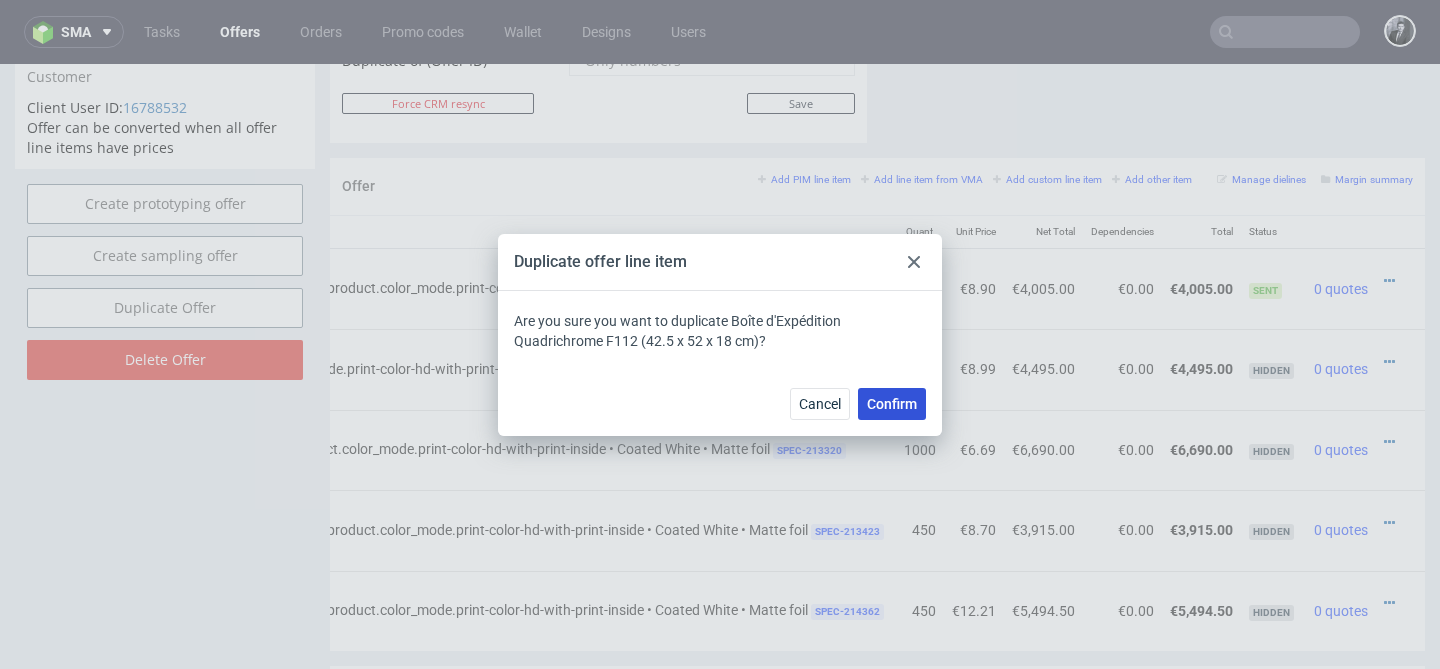 click on "Confirm" at bounding box center [892, 404] 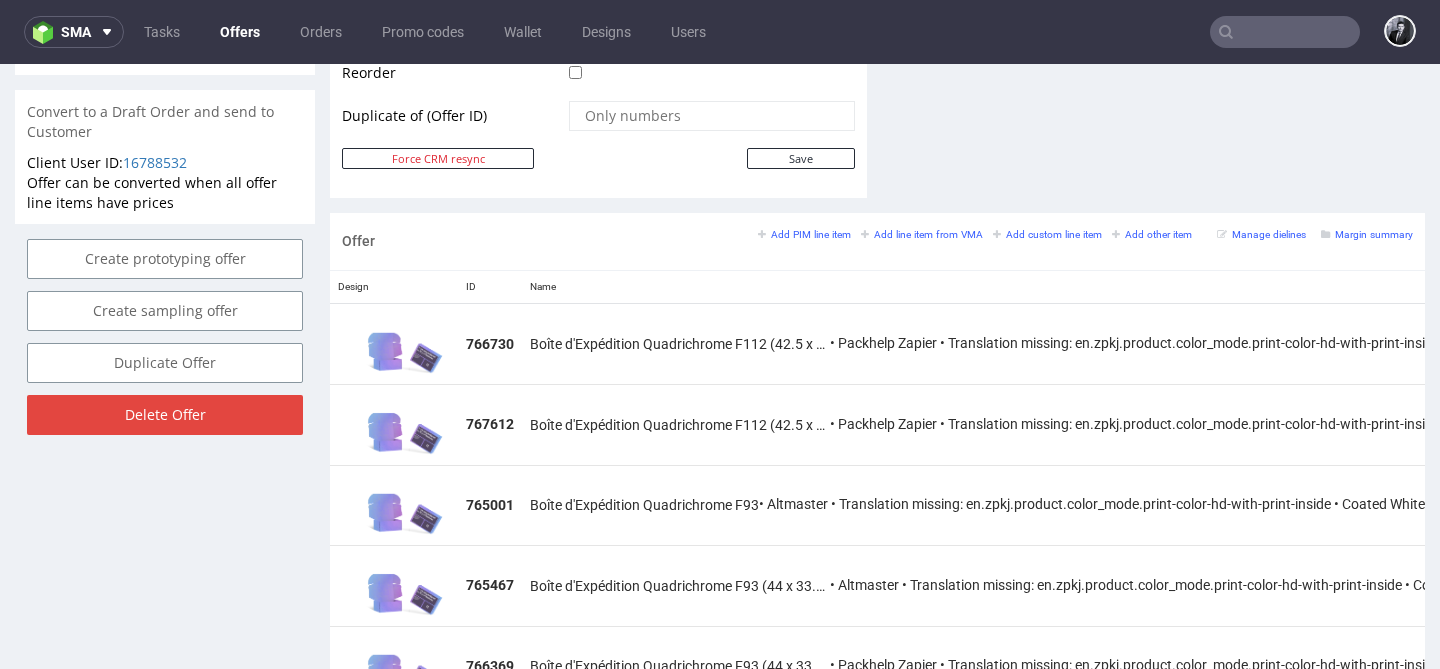 scroll, scrollTop: 1043, scrollLeft: 0, axis: vertical 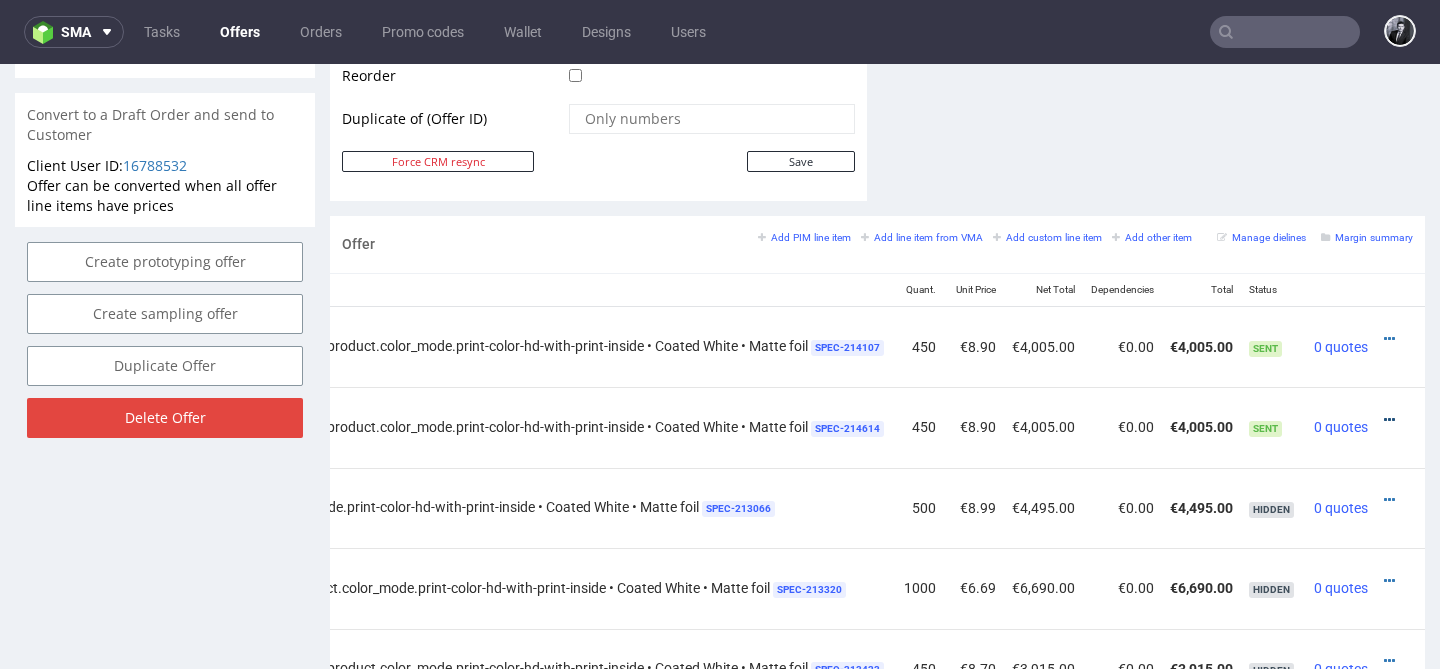 click at bounding box center [1389, 420] 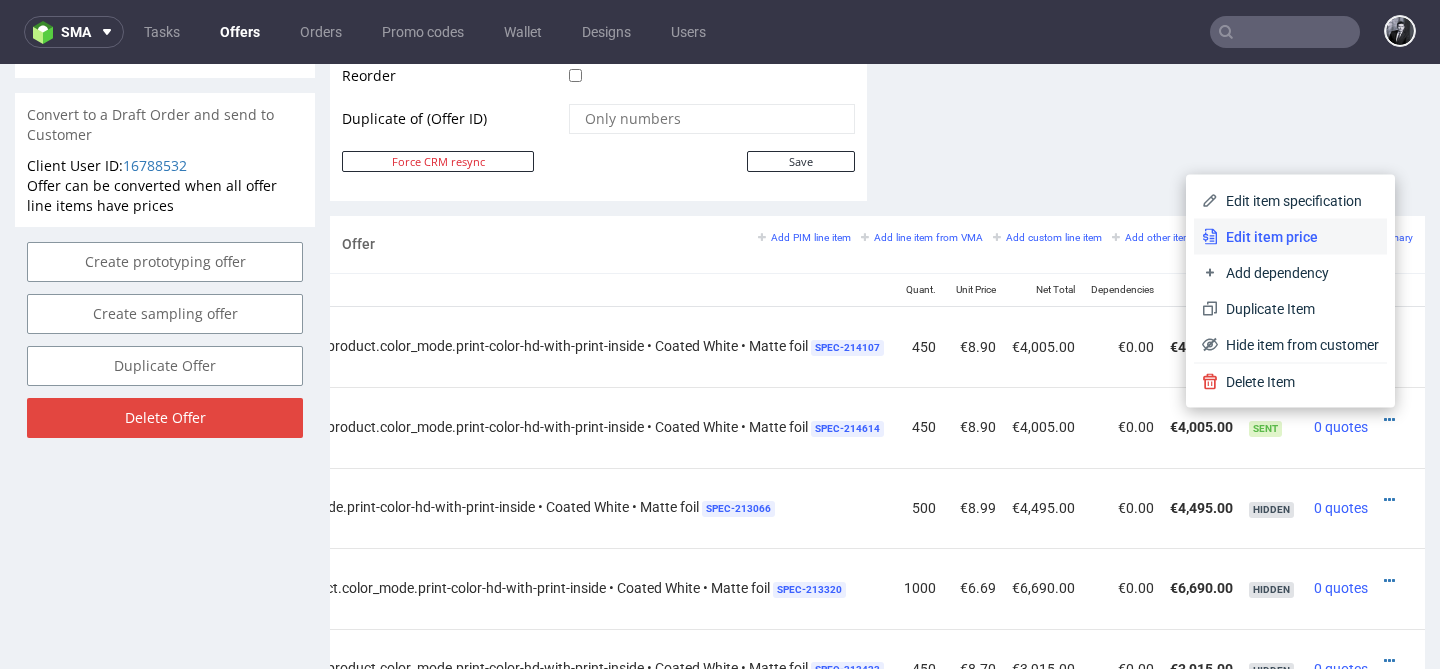 click on "Edit item price" at bounding box center (1290, 237) 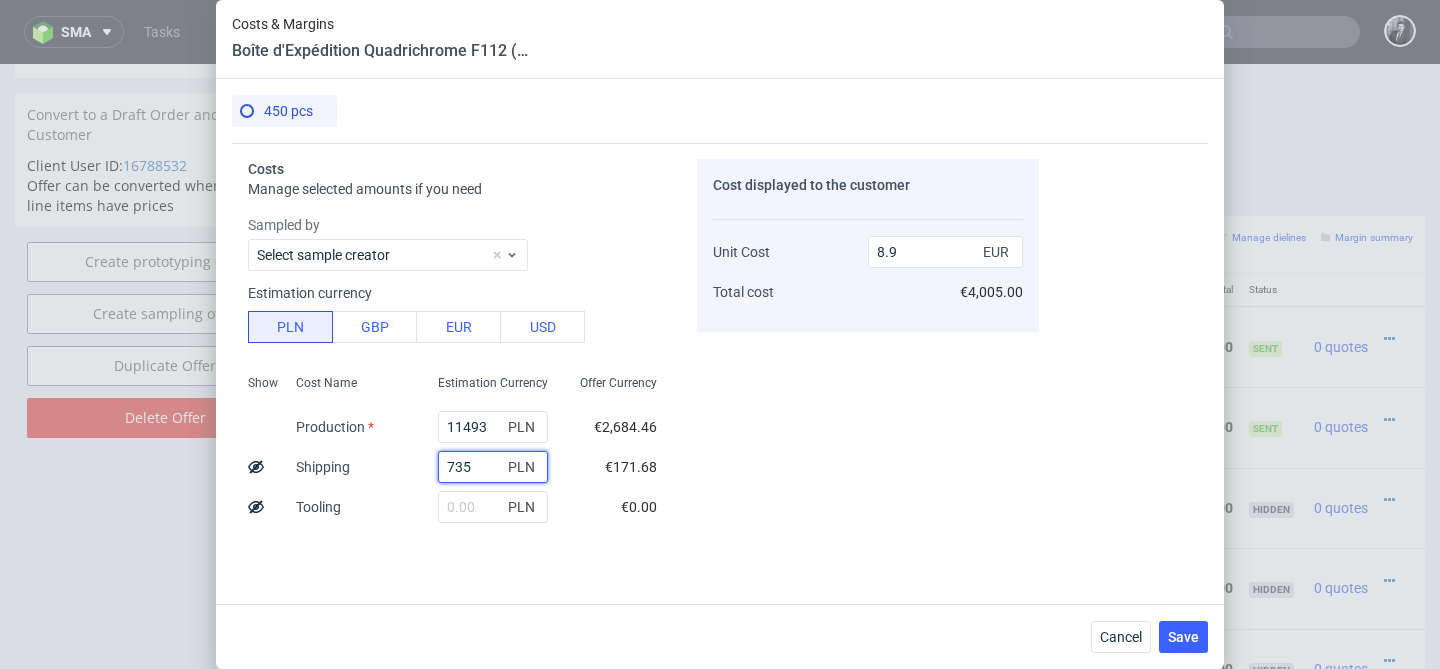 drag, startPoint x: 490, startPoint y: 469, endPoint x: 399, endPoint y: 469, distance: 91 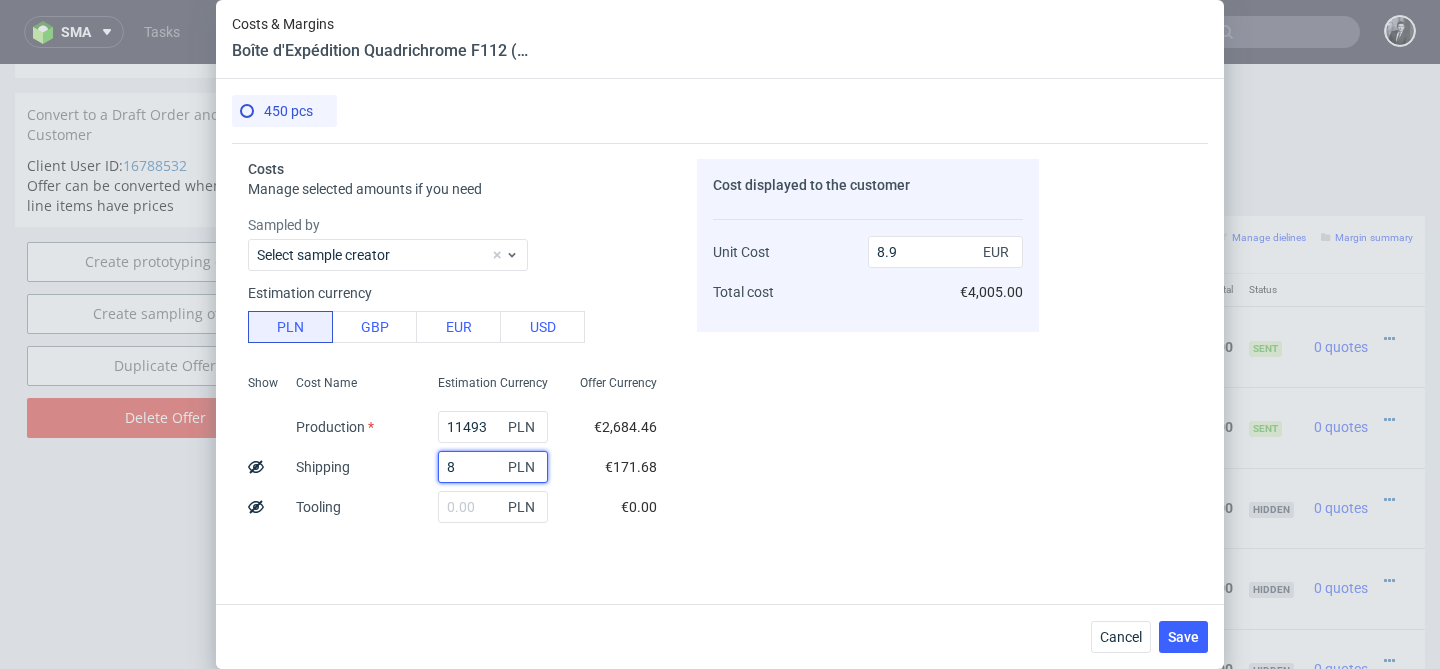type on "81" 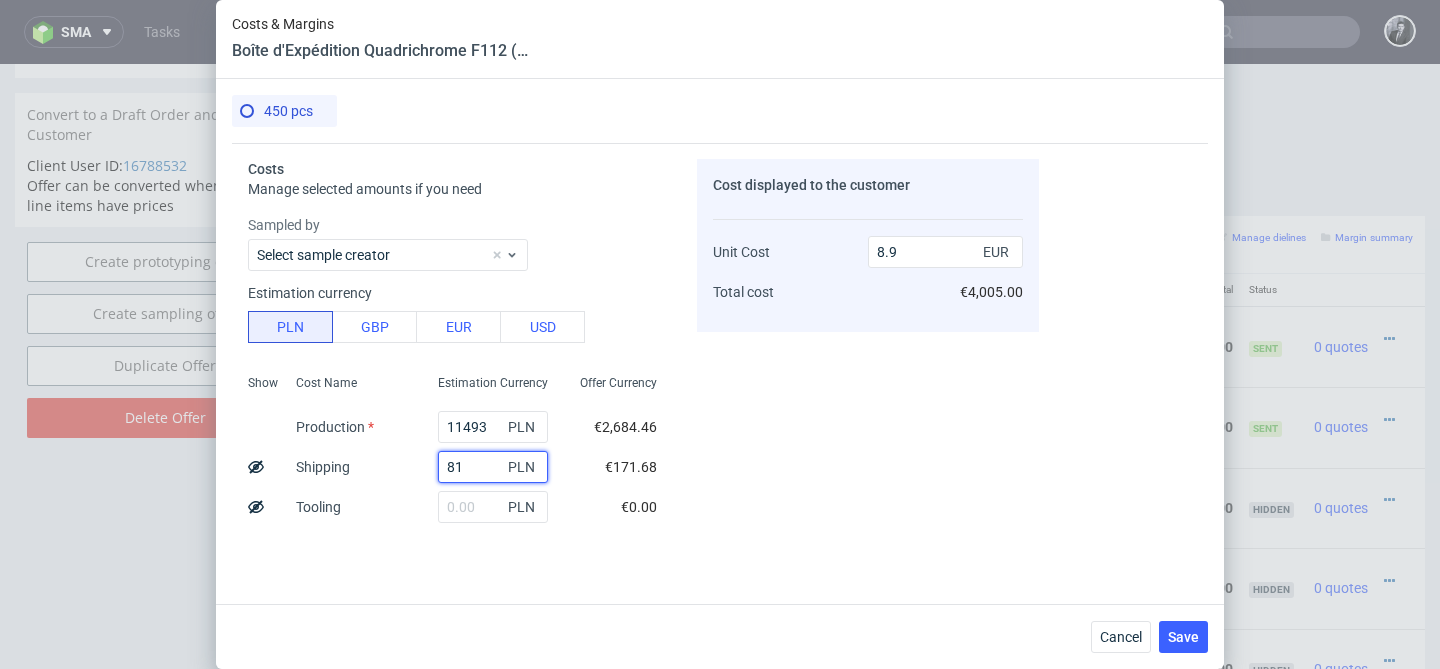 type on "8.42" 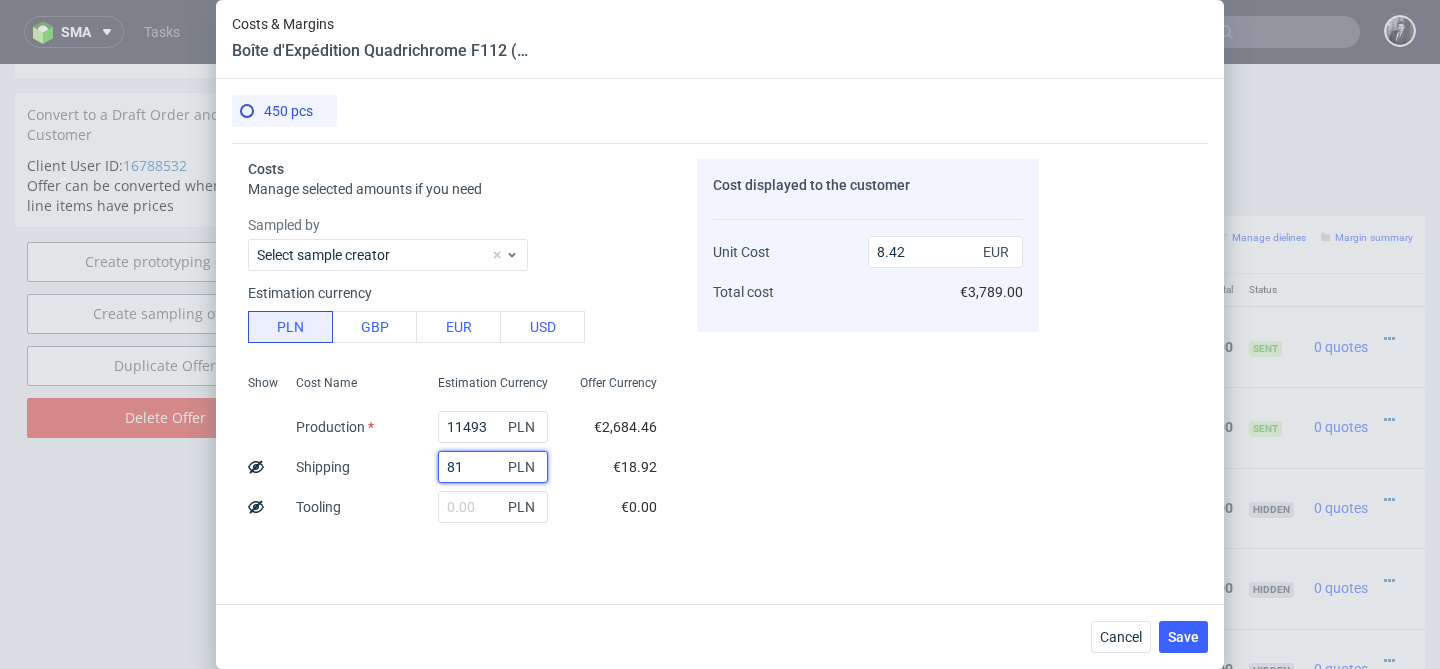 type on "815" 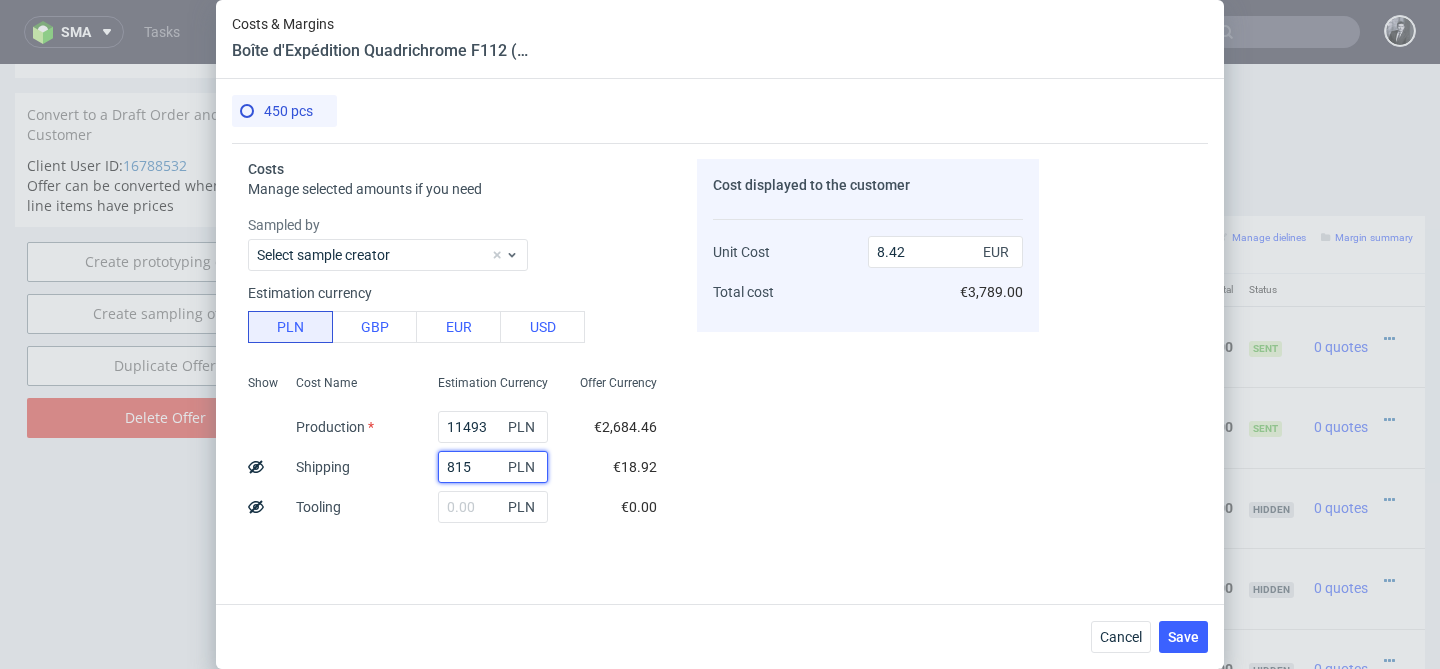 type on "8.96" 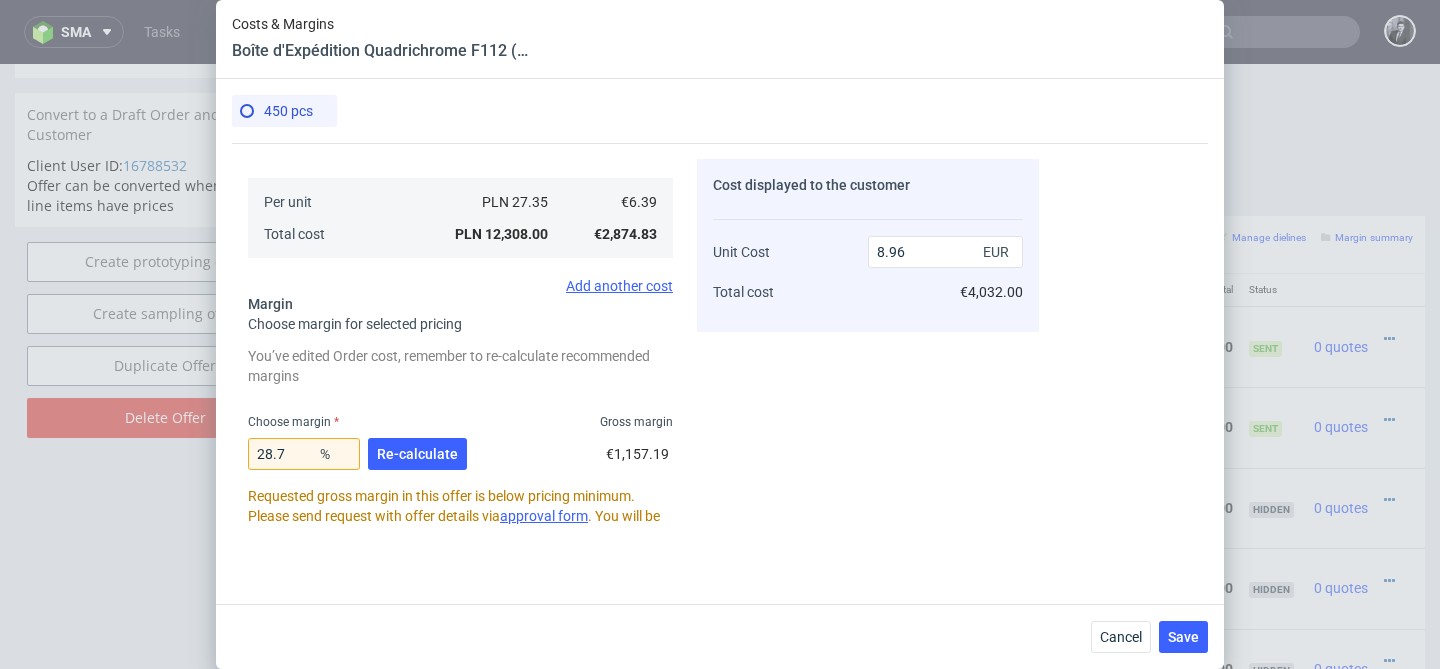 scroll, scrollTop: 371, scrollLeft: 0, axis: vertical 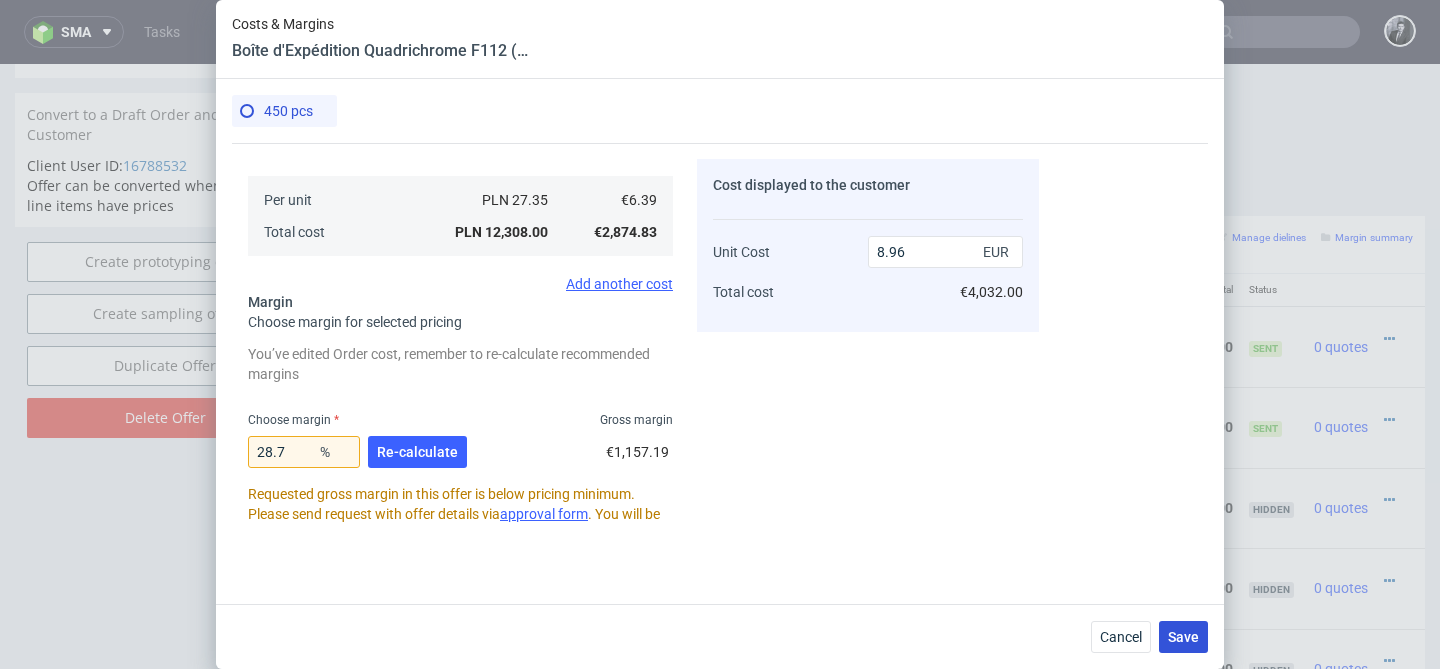 type on "815" 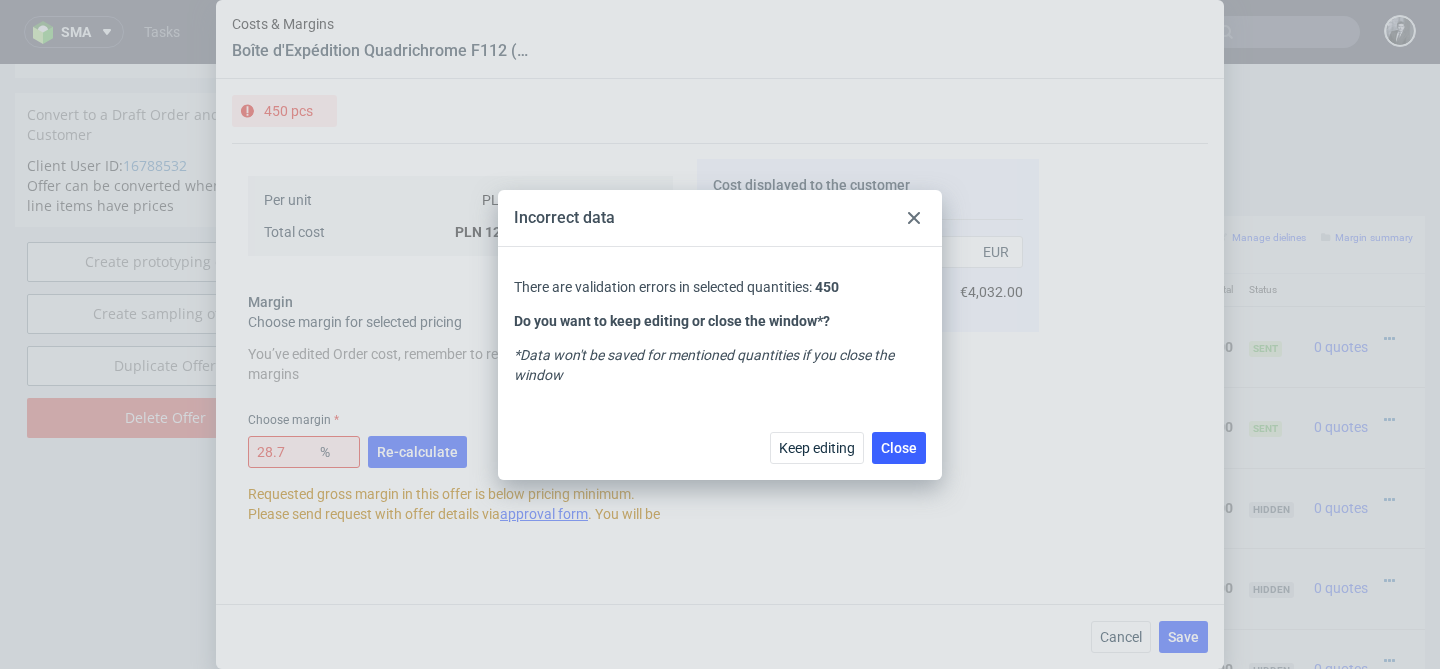 click 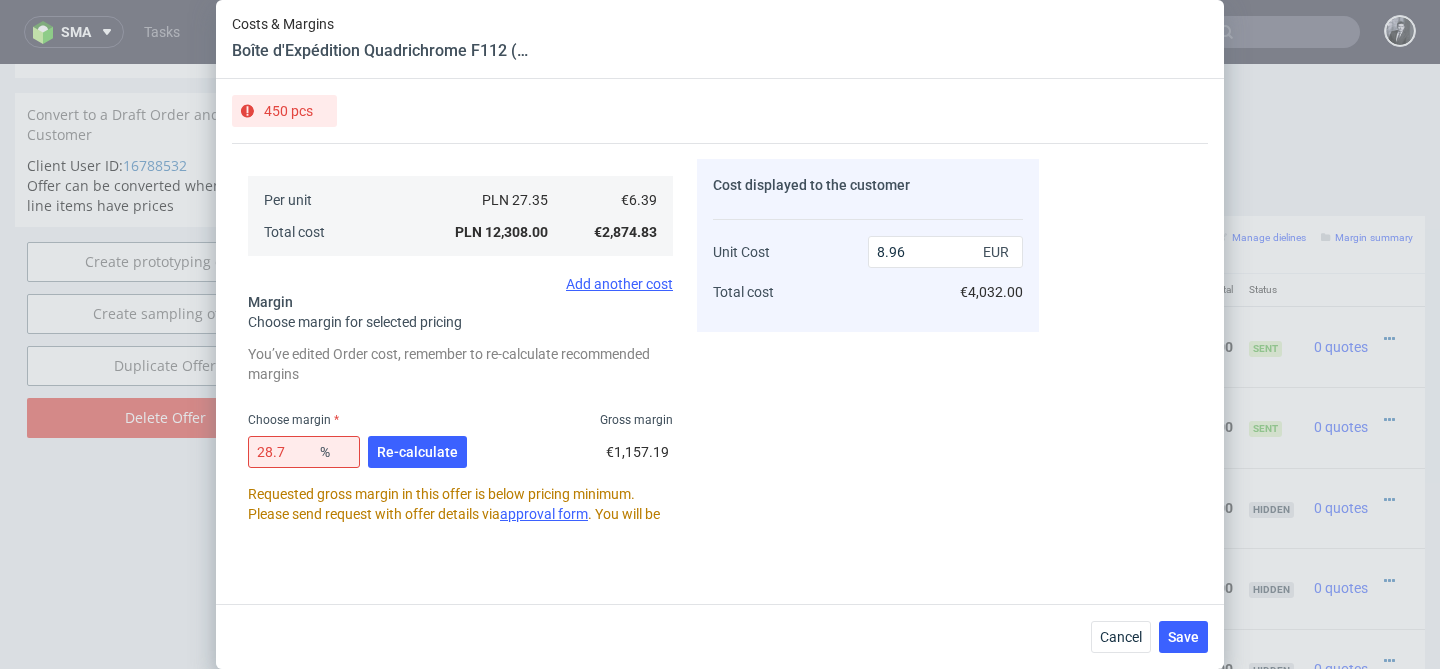 click on "450 pcs" at bounding box center [288, 111] 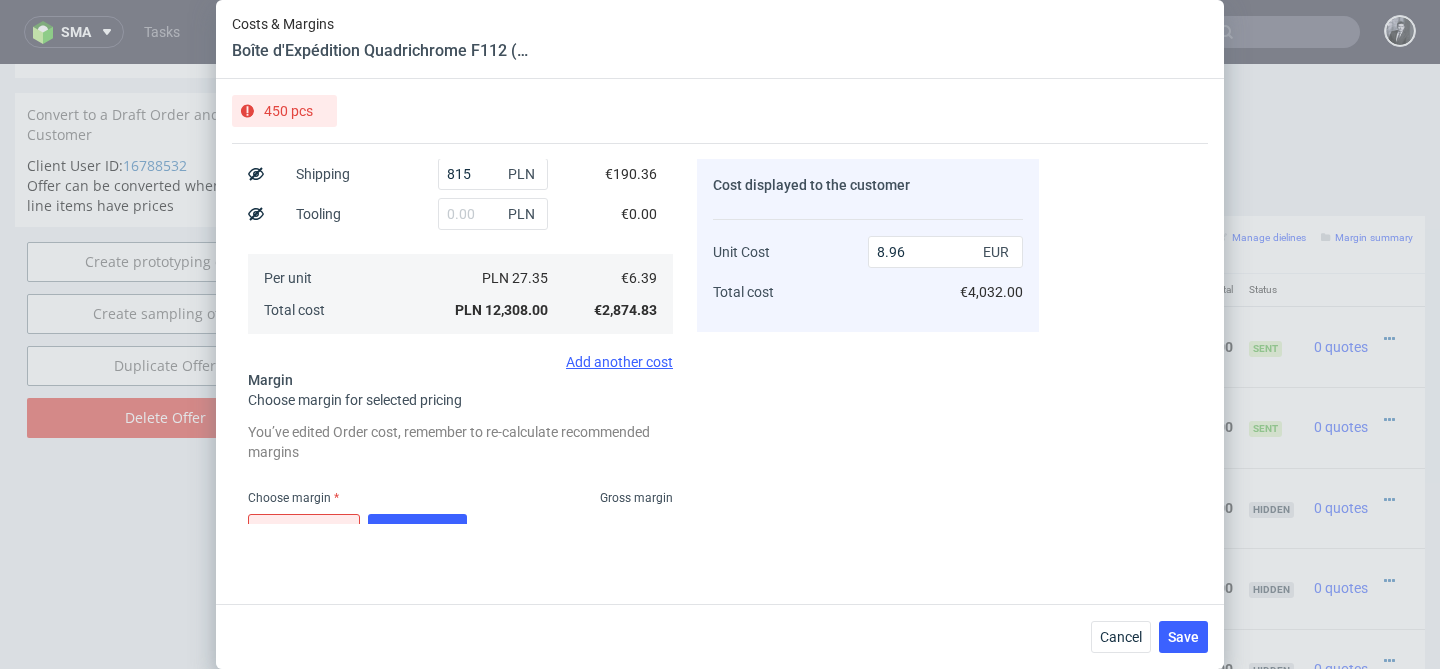 scroll, scrollTop: 643, scrollLeft: 0, axis: vertical 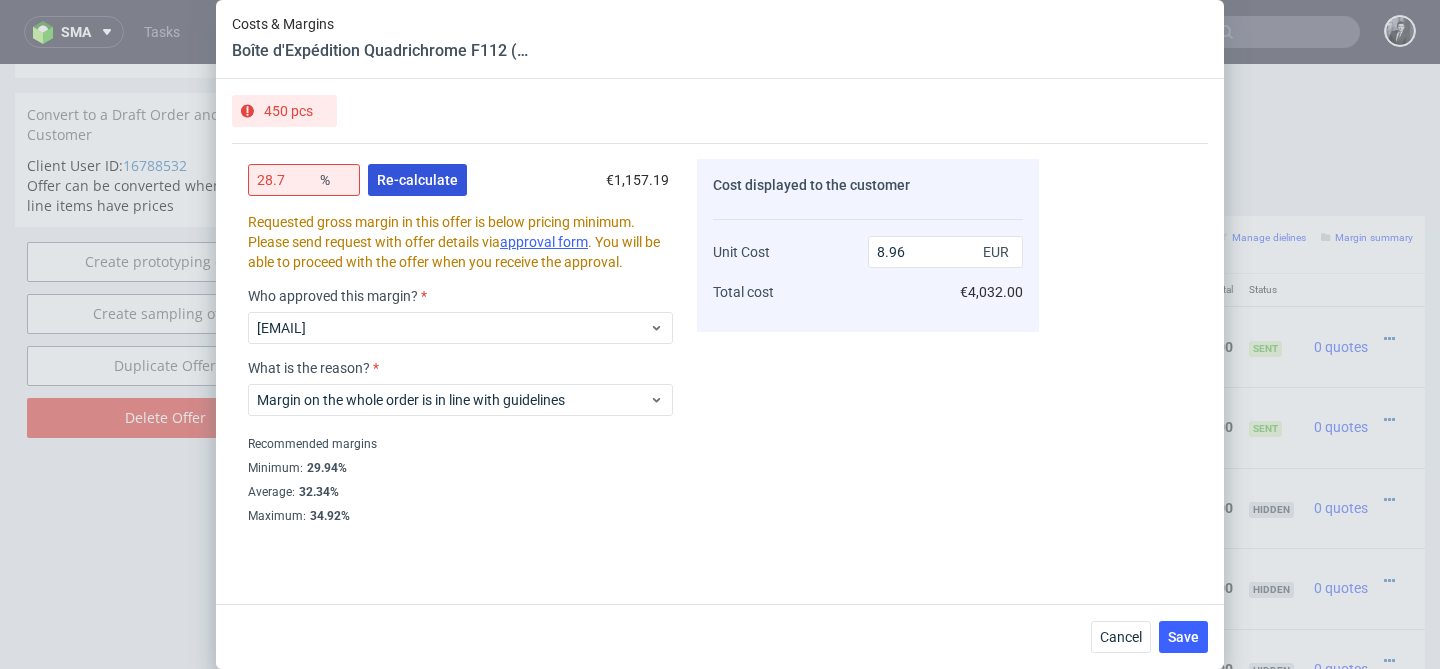 click on "Re-calculate" at bounding box center [417, 180] 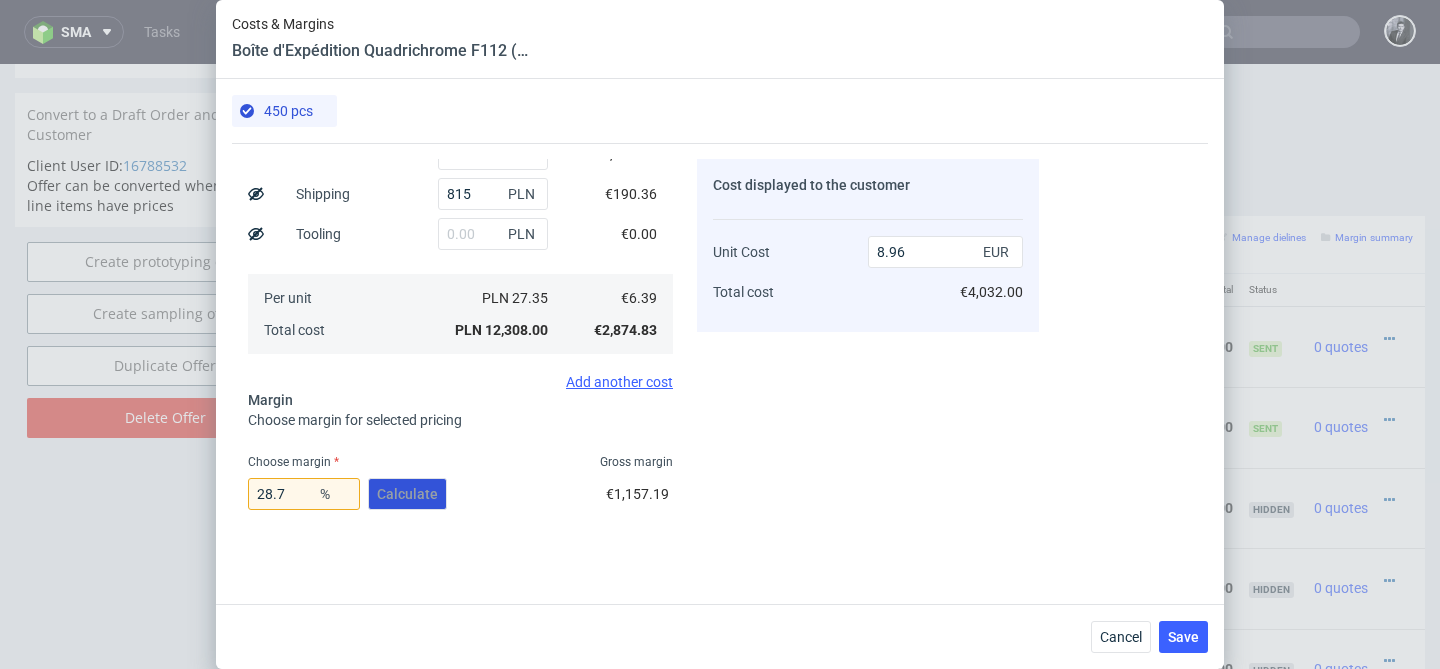scroll, scrollTop: 0, scrollLeft: 0, axis: both 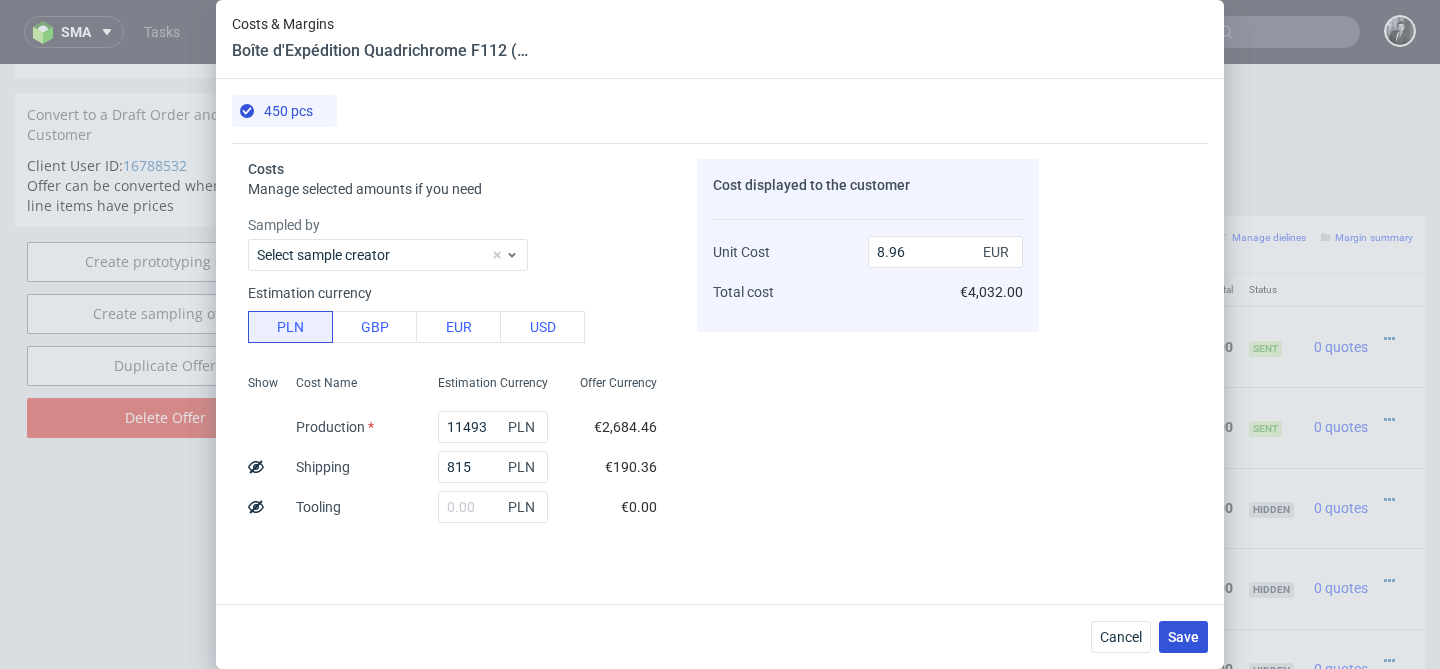 click on "Save" at bounding box center [1183, 637] 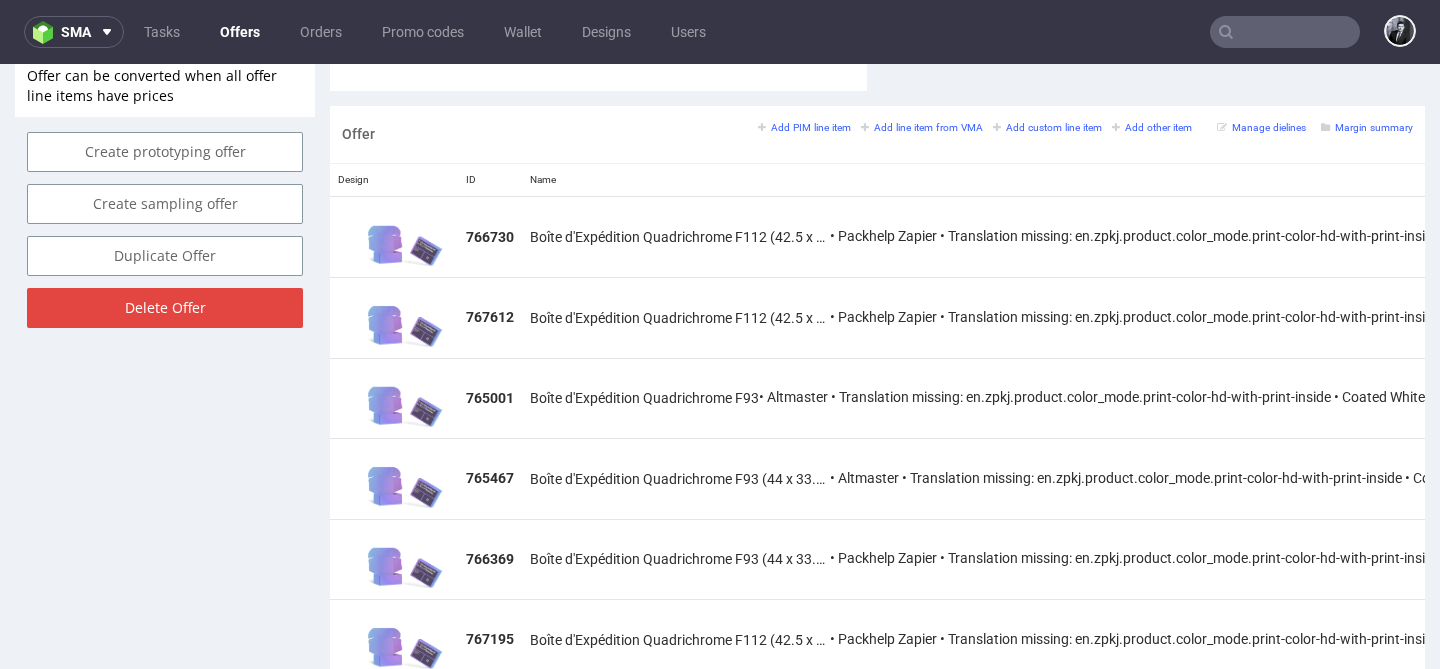 scroll, scrollTop: 1152, scrollLeft: 0, axis: vertical 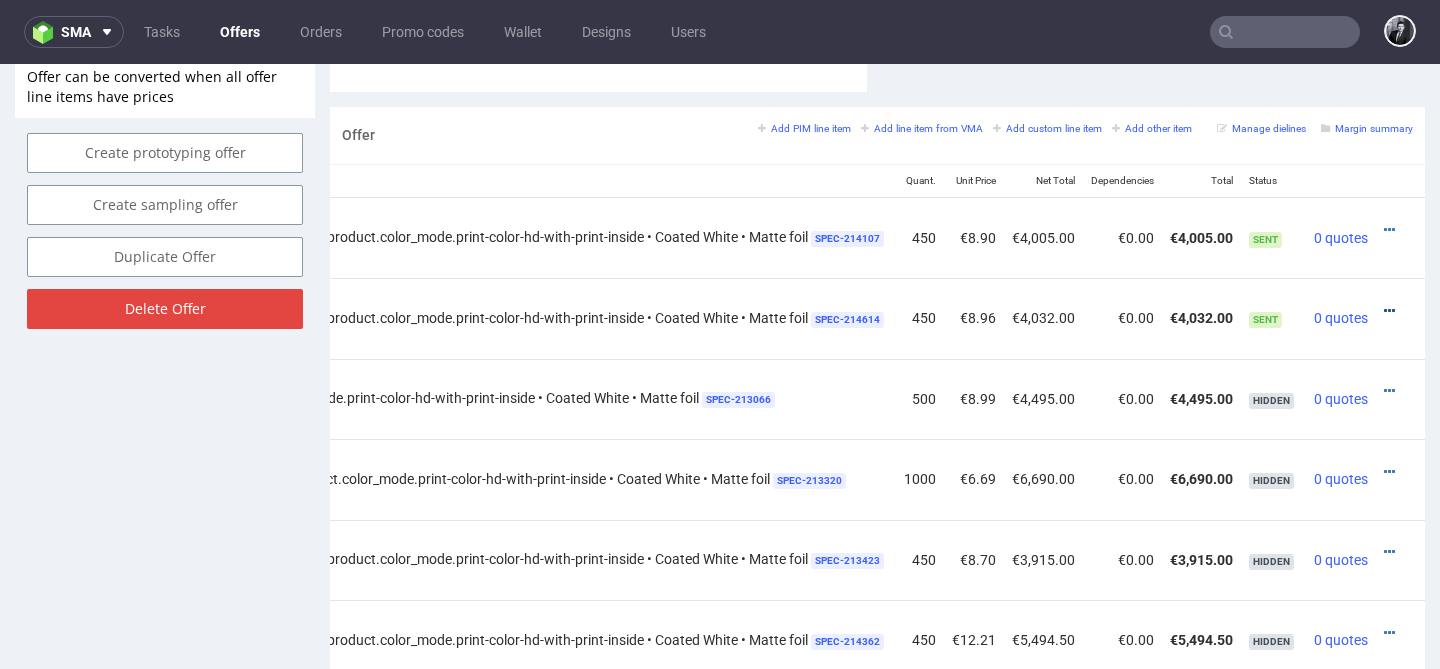 click at bounding box center (1389, 311) 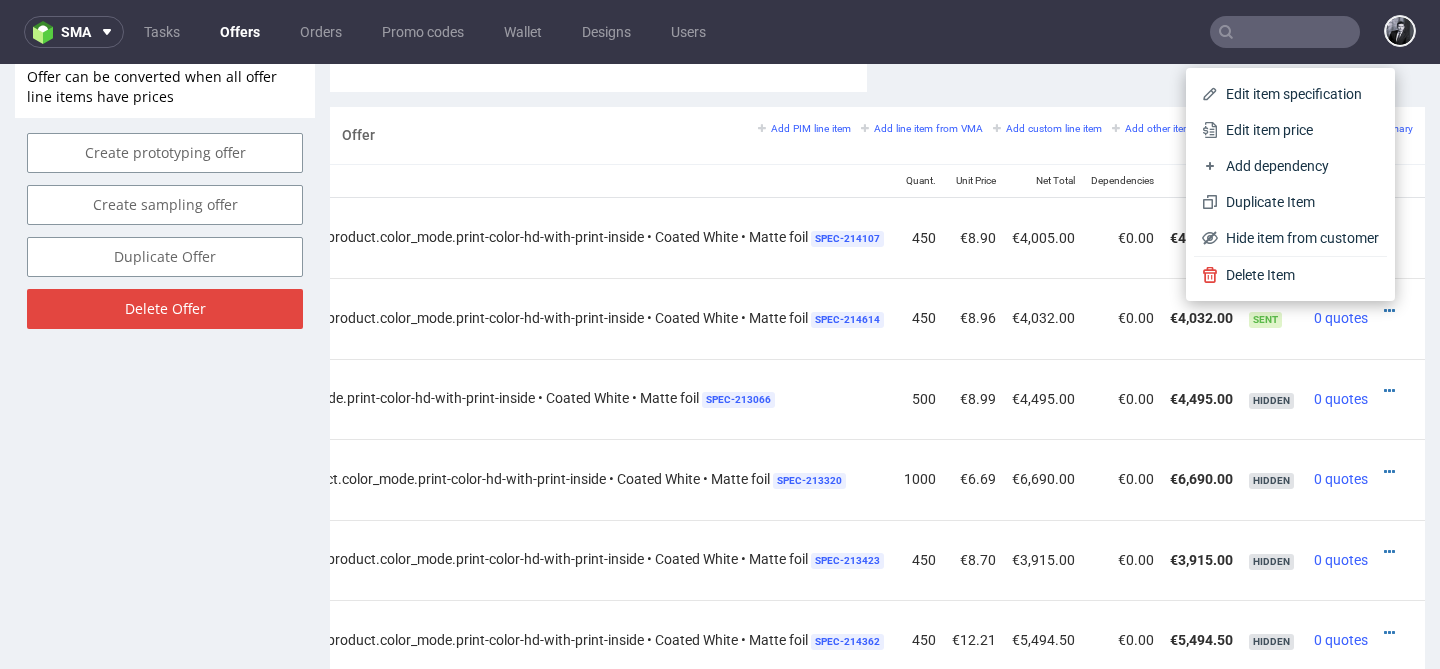 click on "Send to Customer Re-send offer to customer Offer sent to Customer YES, on Tue 22 Jul 16:36 Custom Offer Settings View in Hubspot Preview https://packhelp.com/packhelp-plus/quotes/Rhtsj2zuJhq7zVAykz71YQ Copy link to offer Client email juan@merchery.co Valid until 2025-08-05 Order Manager philippe.dubuy@packhelp.com
adrian.grudzien@packhelp.com
adrian.margula@packhelp.com
aleksandra.owczarek@packhelp.com
alex.lemee@packhelp.com
angelina.marc@packhelp.com
anna.lopatowska@packhelp.com
anna.rzadkowska@packhelp.com
antonina.plotek@packhelp.com
bartosz.ossowski@packhelp.com
bogna.krystian@packhelp.com
cristina.martinez@packhelp.com
daniel.portillo@packhelp.com
dawid.urbanowicz@packhelp.com
dominika.herszel@packhelp.com
eliza.filip@packhelp.com
iga.proszynska@packhelp.com
jakub.kuleta@packhelp.com
jakub.pawlikowicz@packhelp.com
jozefina.owczarek@packhelp.com
katarzyna.drabczyk@packhelp.com
katarzyna.kornasiewicz@packhelp.com
katarzyna.traczyk@packhelp.com" at bounding box center [598, -392] 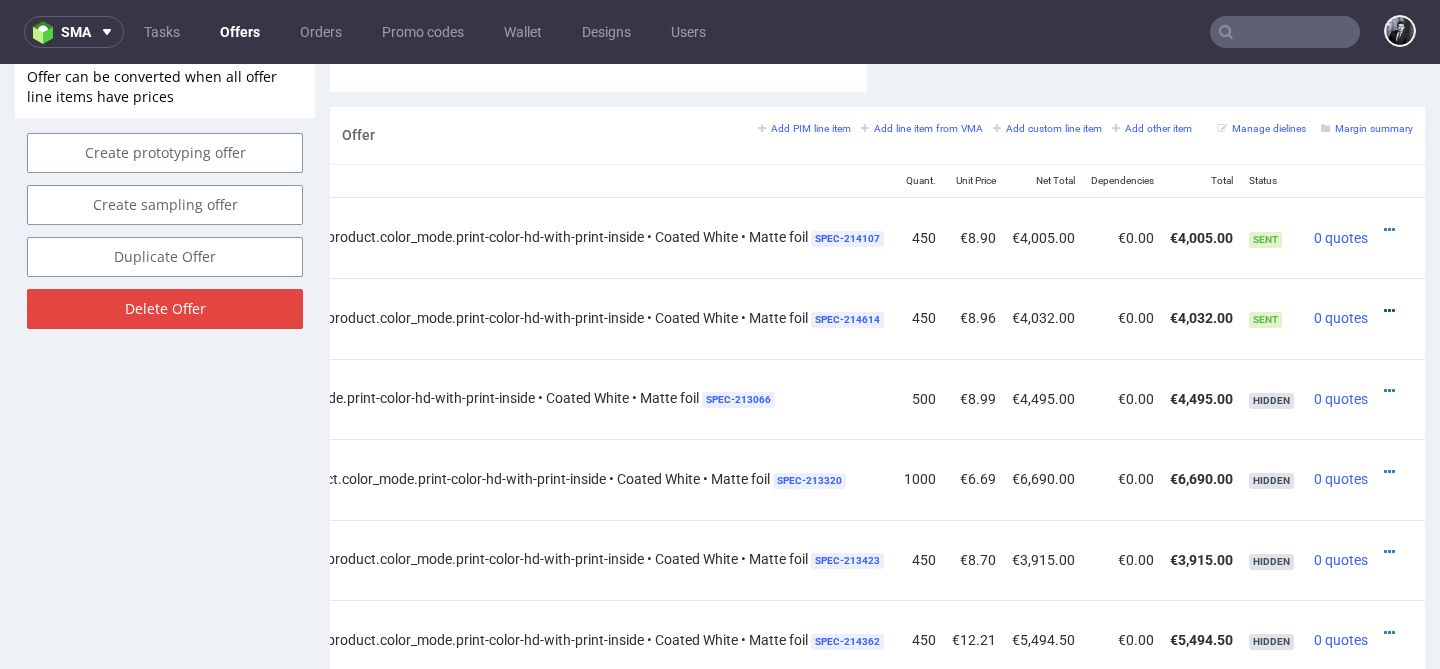 click at bounding box center (1389, 311) 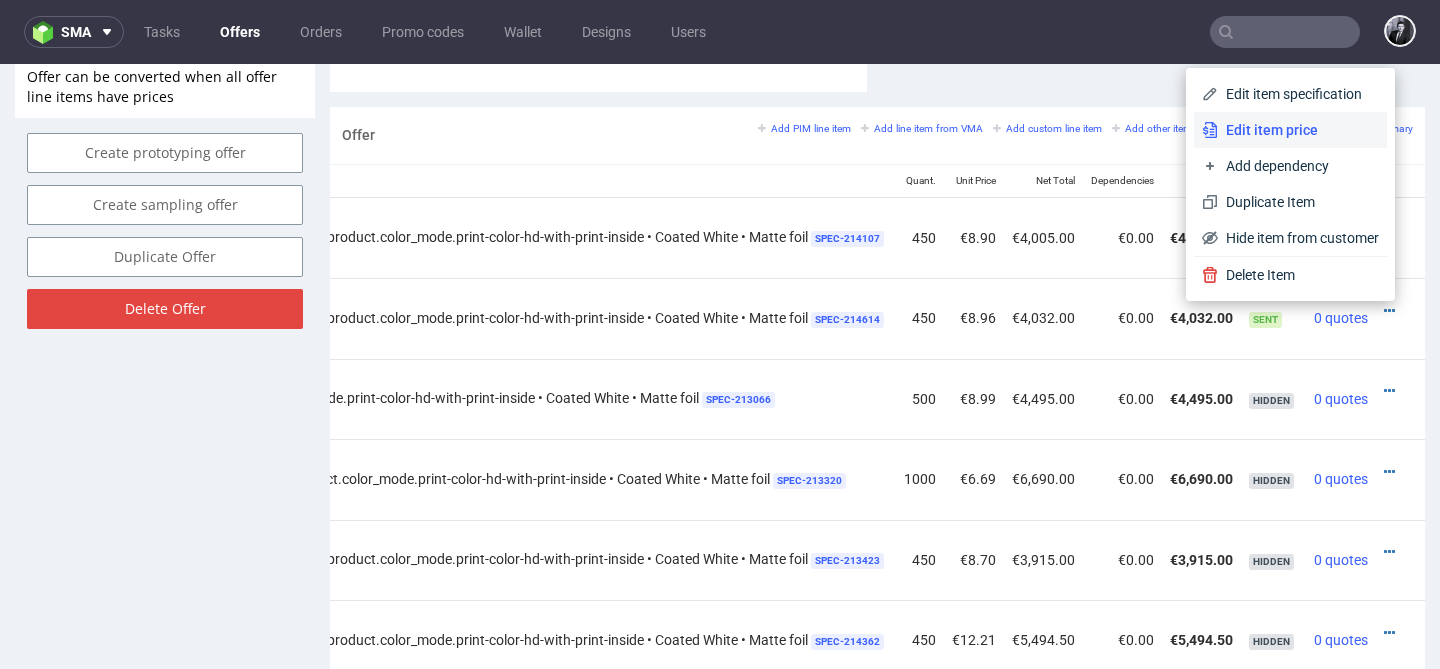 click on "Edit item price" at bounding box center (1298, 130) 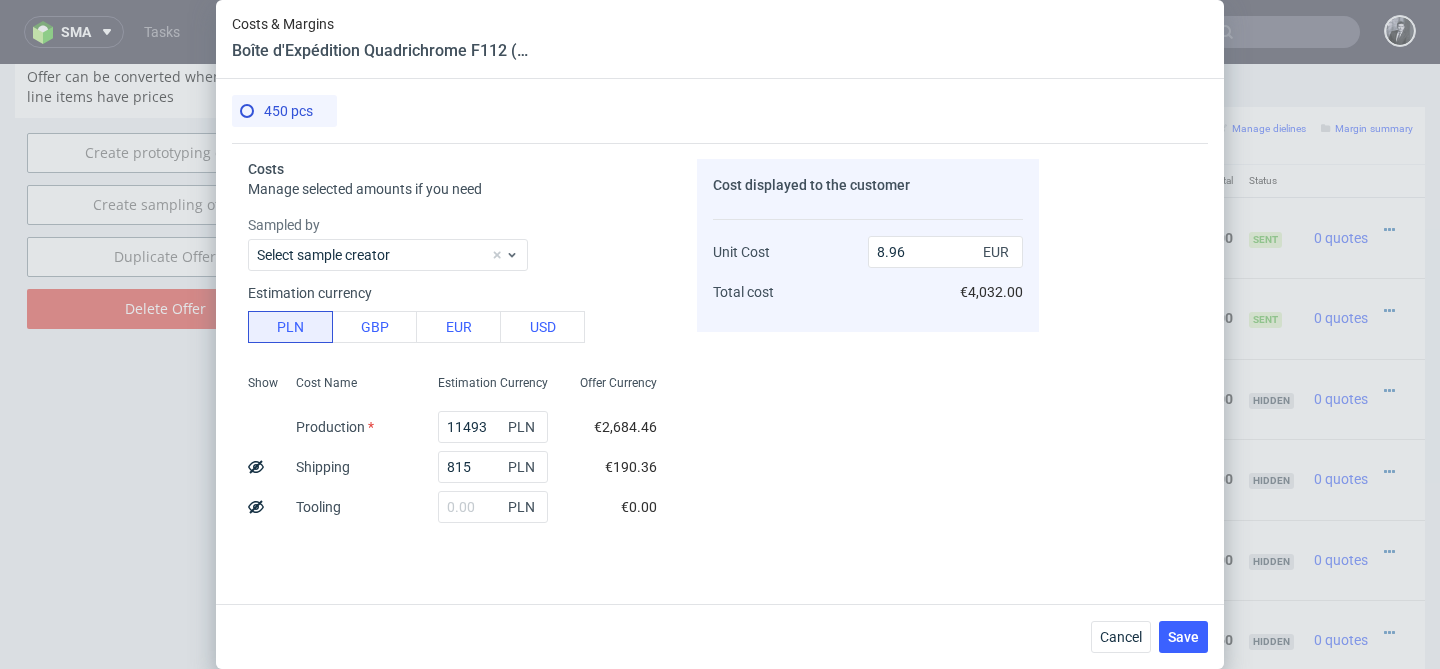 click 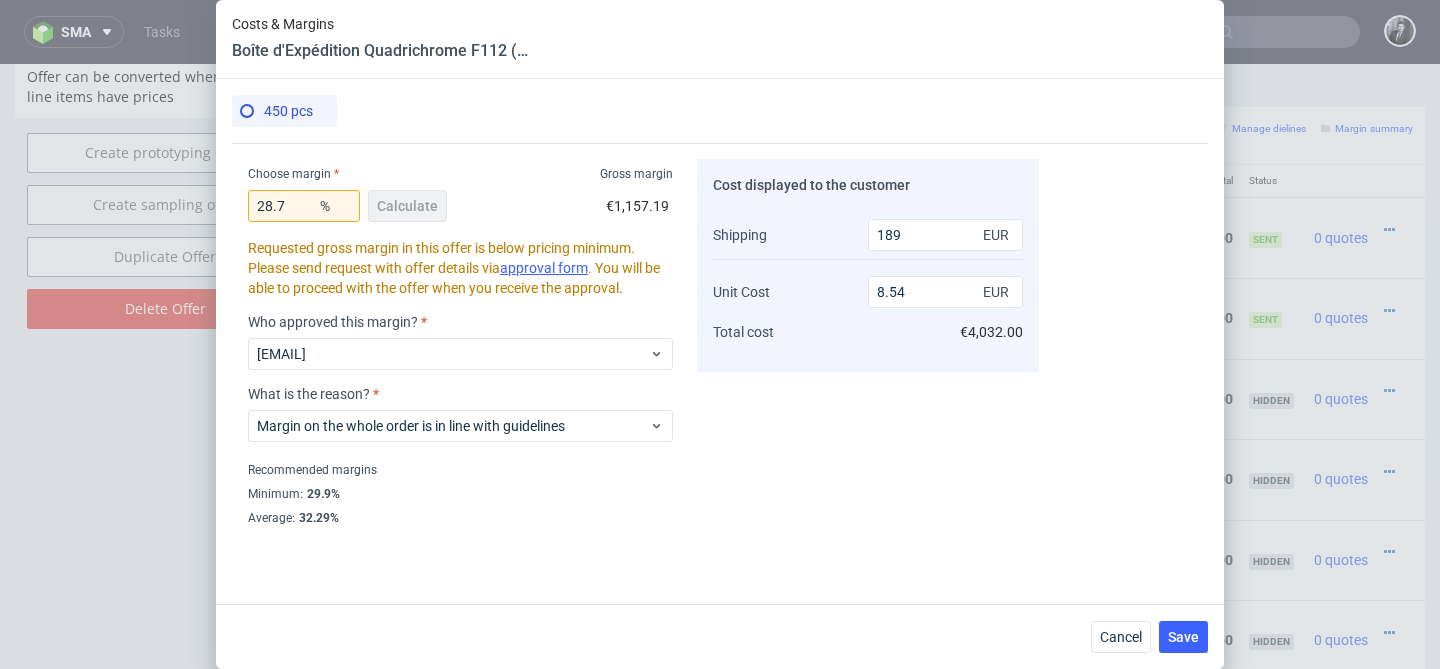 scroll, scrollTop: 587, scrollLeft: 0, axis: vertical 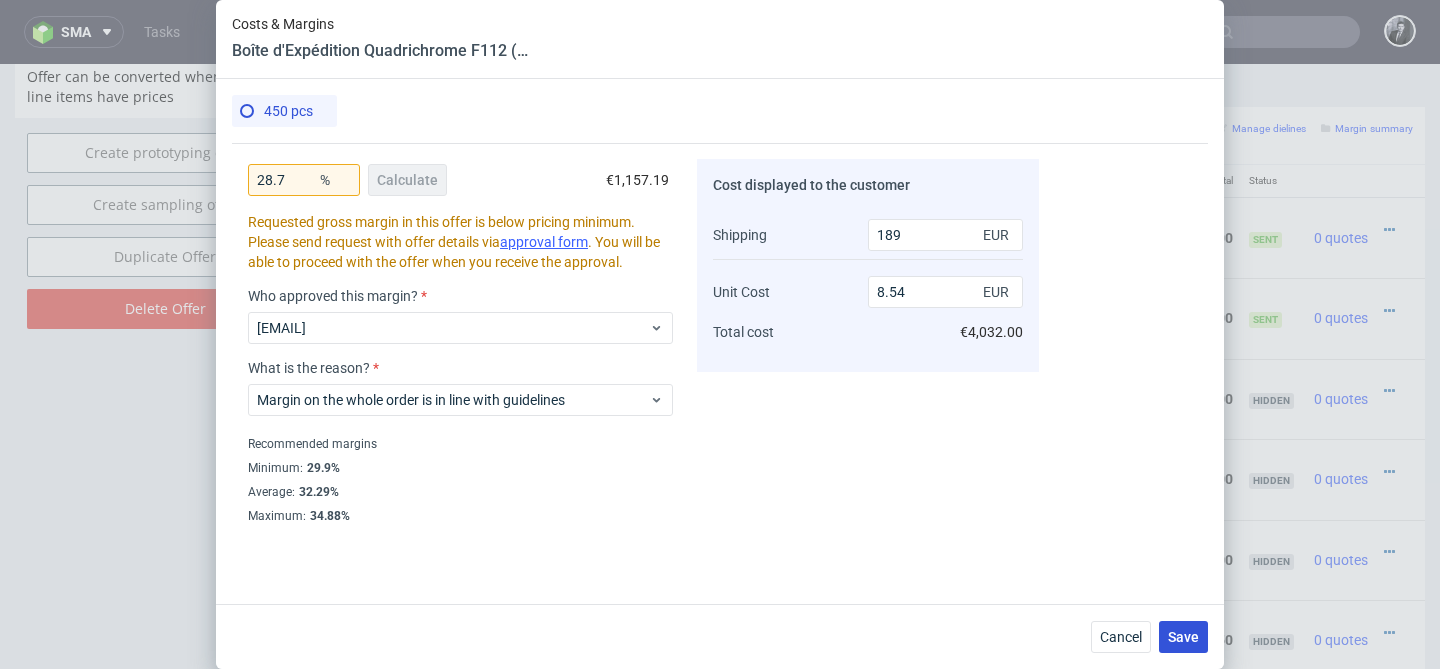 click on "Save" at bounding box center [1183, 637] 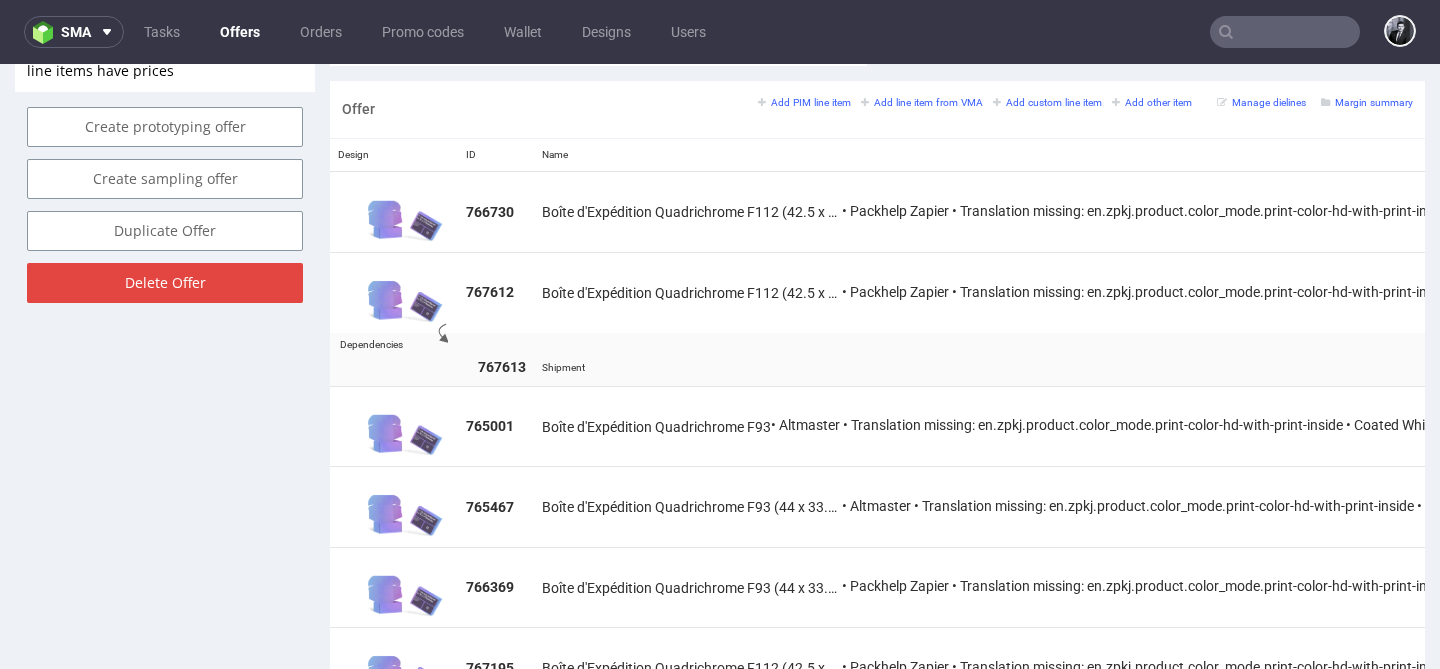 scroll, scrollTop: 1198, scrollLeft: 0, axis: vertical 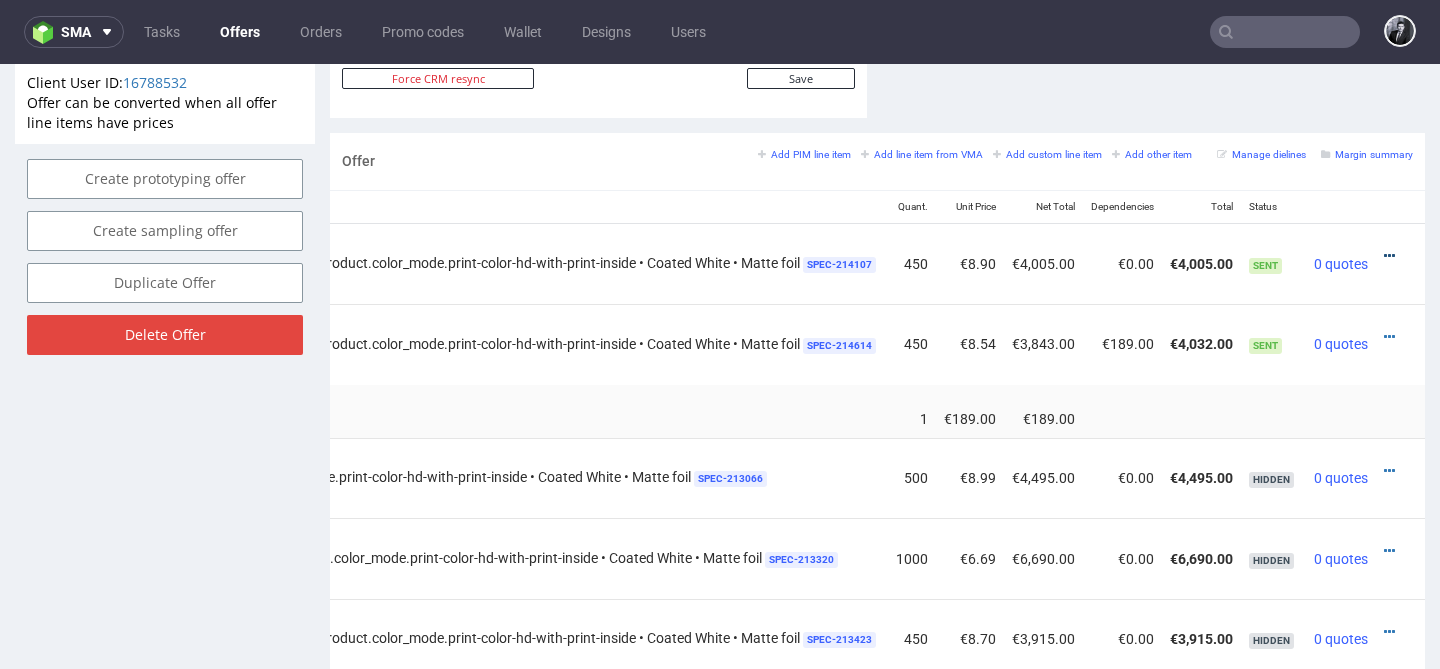 click at bounding box center (1389, 256) 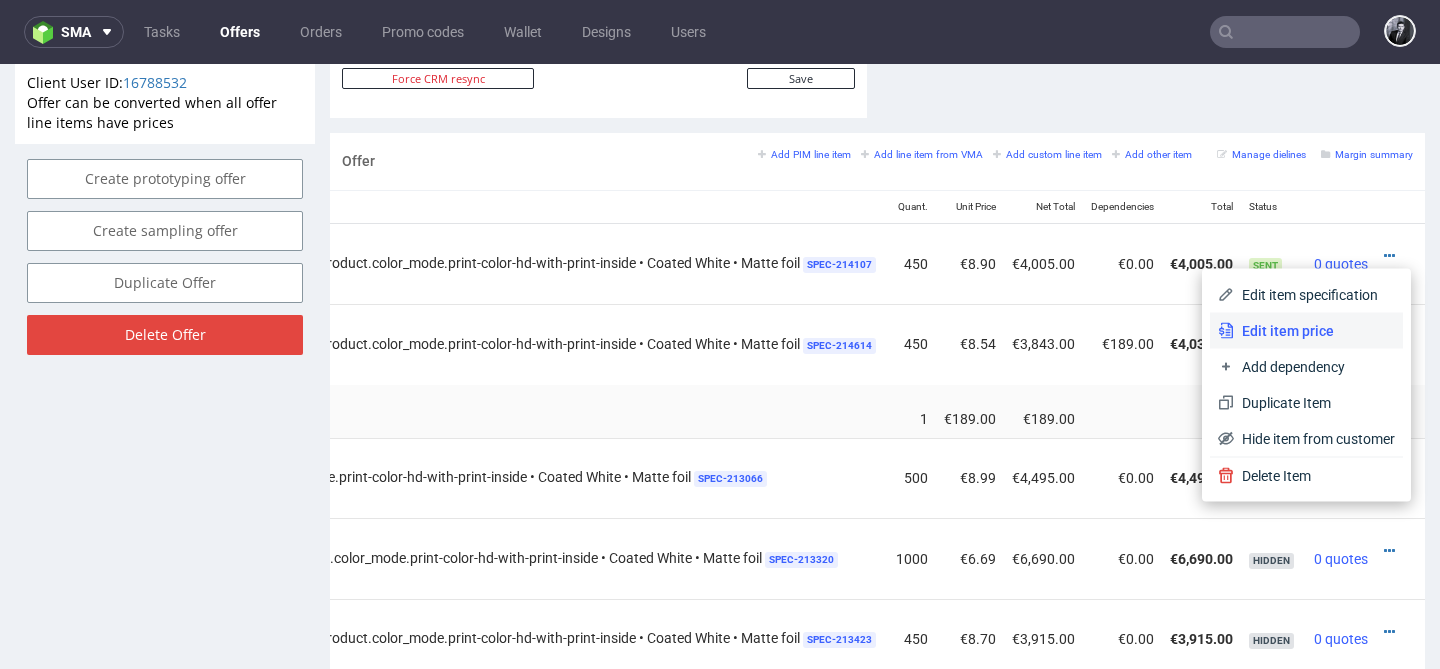 click on "Edit item price" at bounding box center (1314, 331) 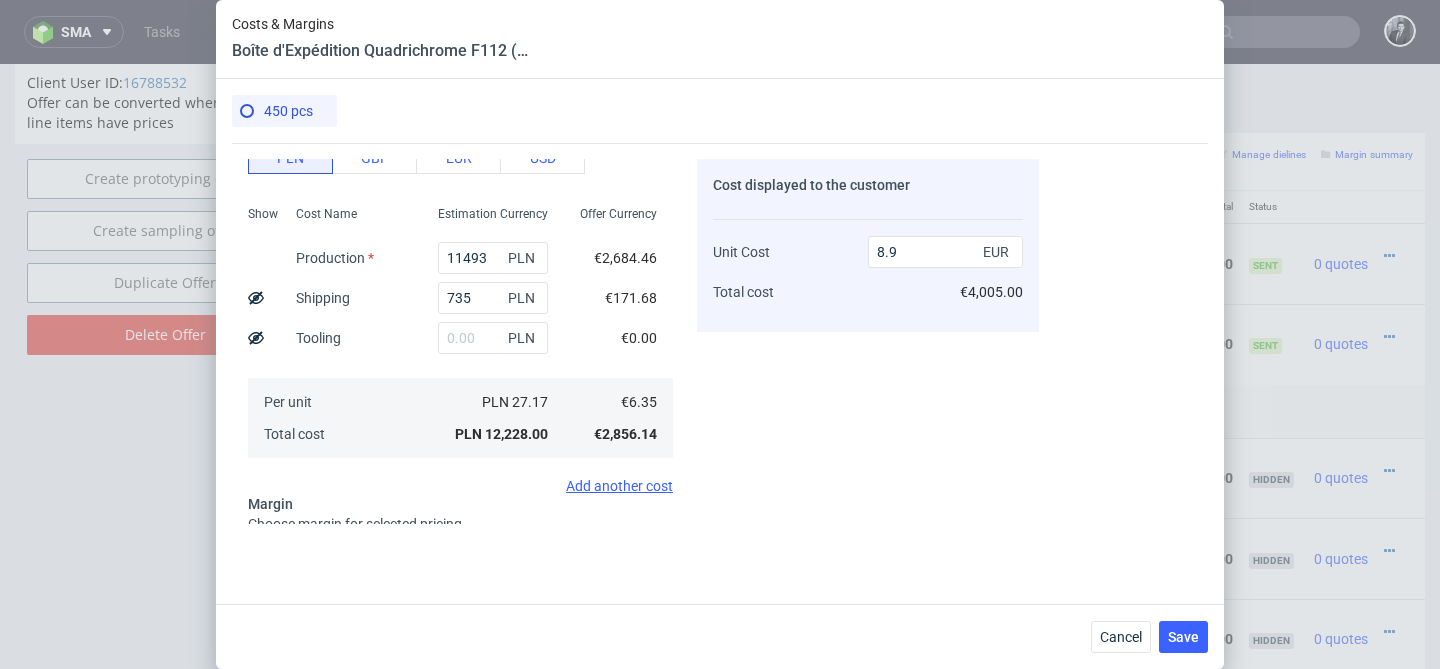 scroll, scrollTop: 221, scrollLeft: 0, axis: vertical 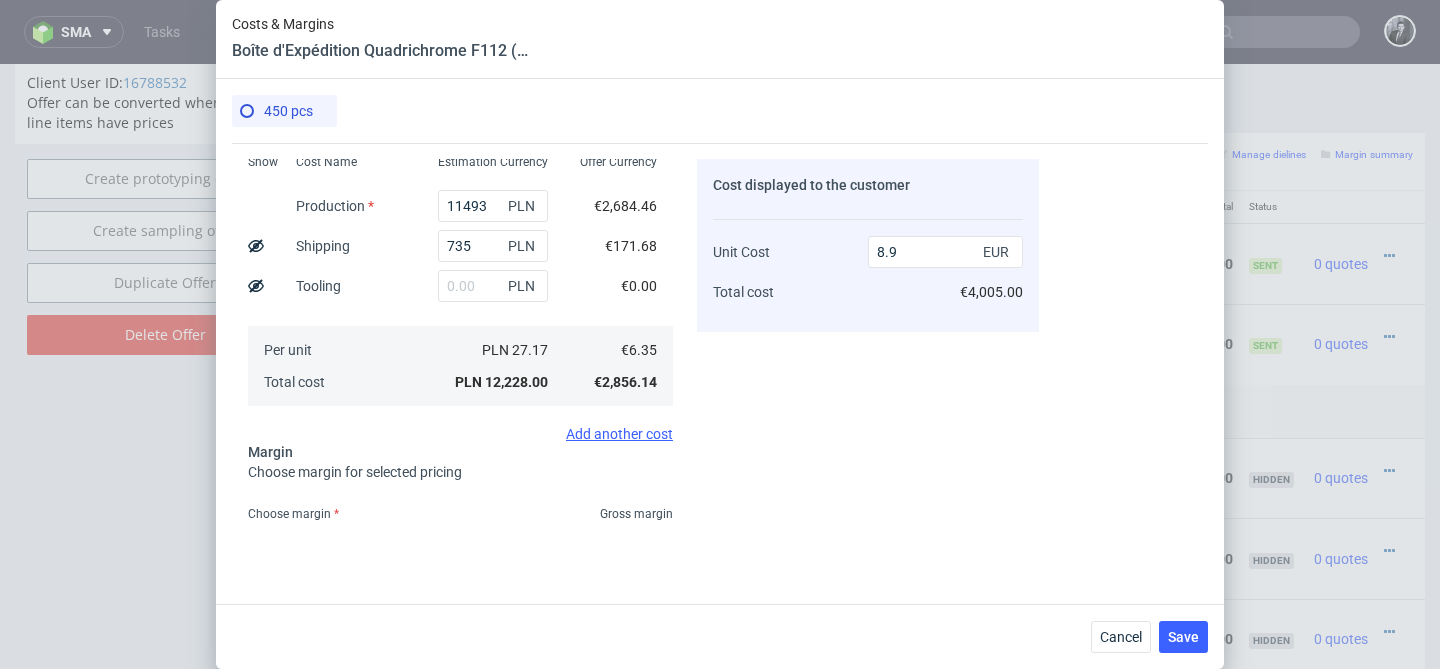 click 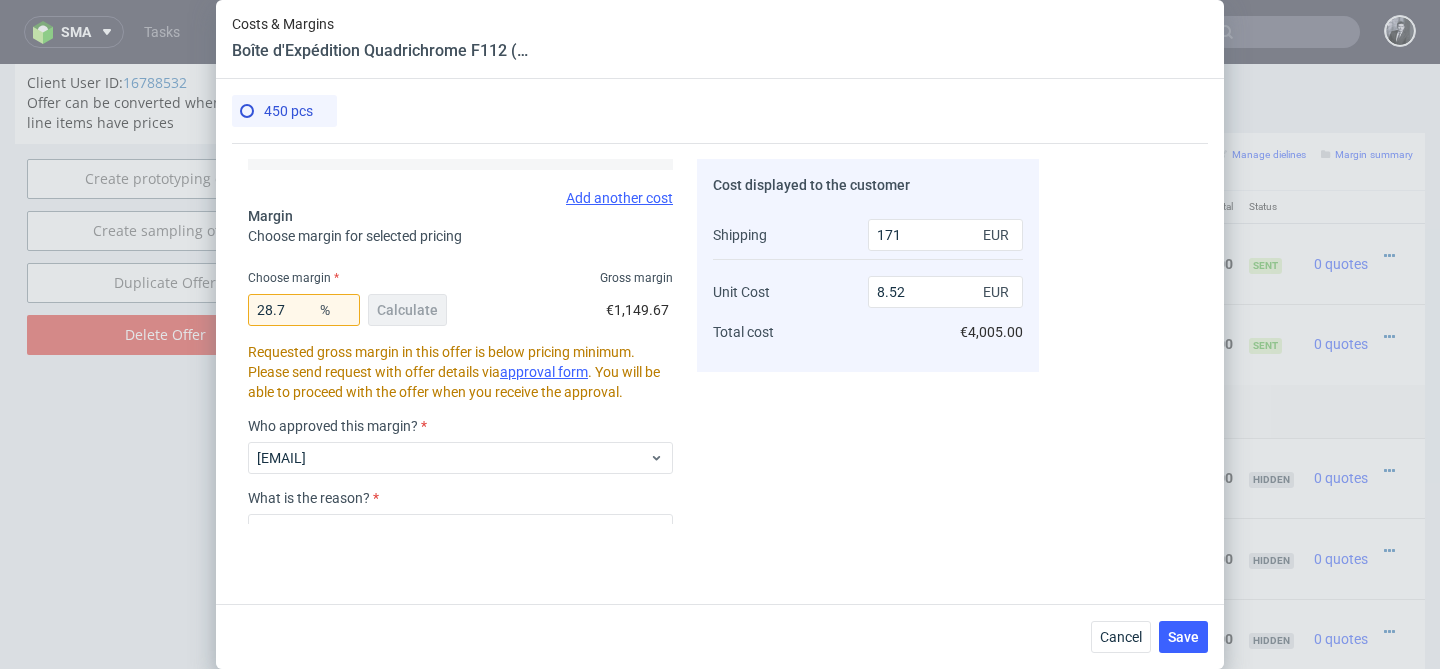 scroll, scrollTop: 587, scrollLeft: 0, axis: vertical 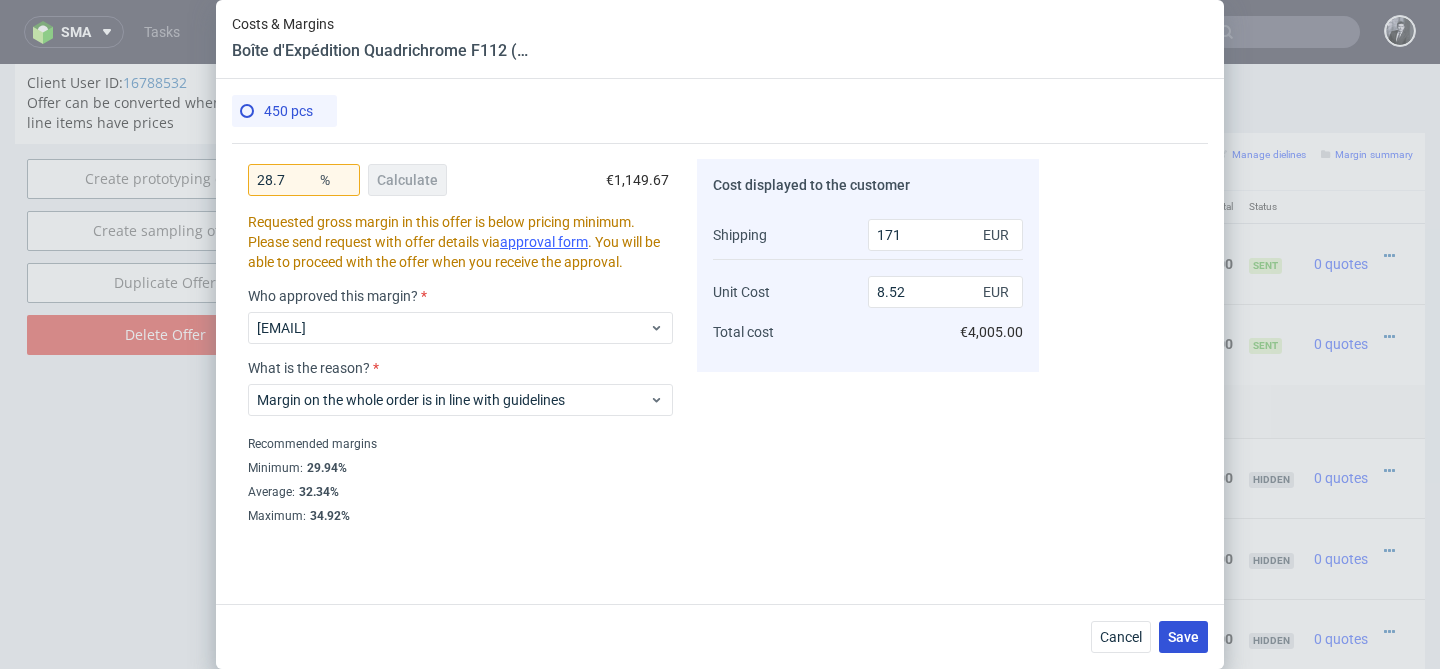 click on "Save" at bounding box center [1183, 637] 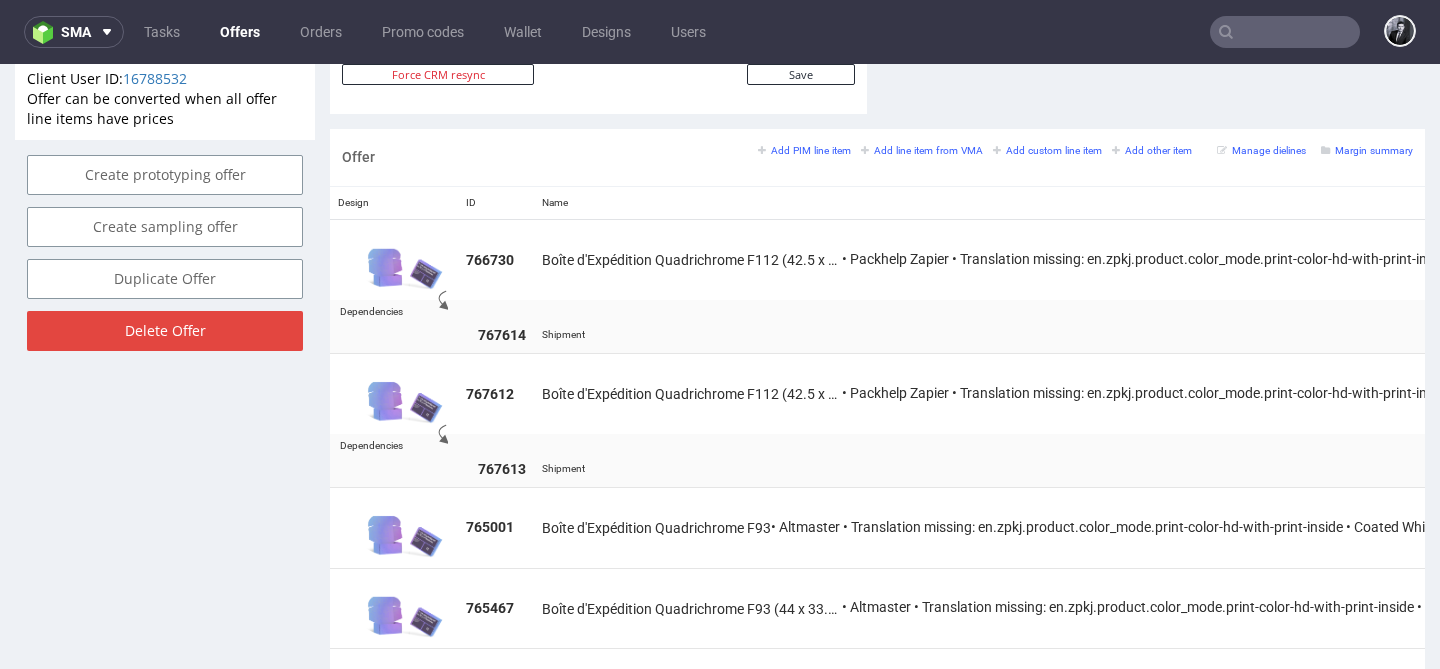 scroll, scrollTop: 1163, scrollLeft: 0, axis: vertical 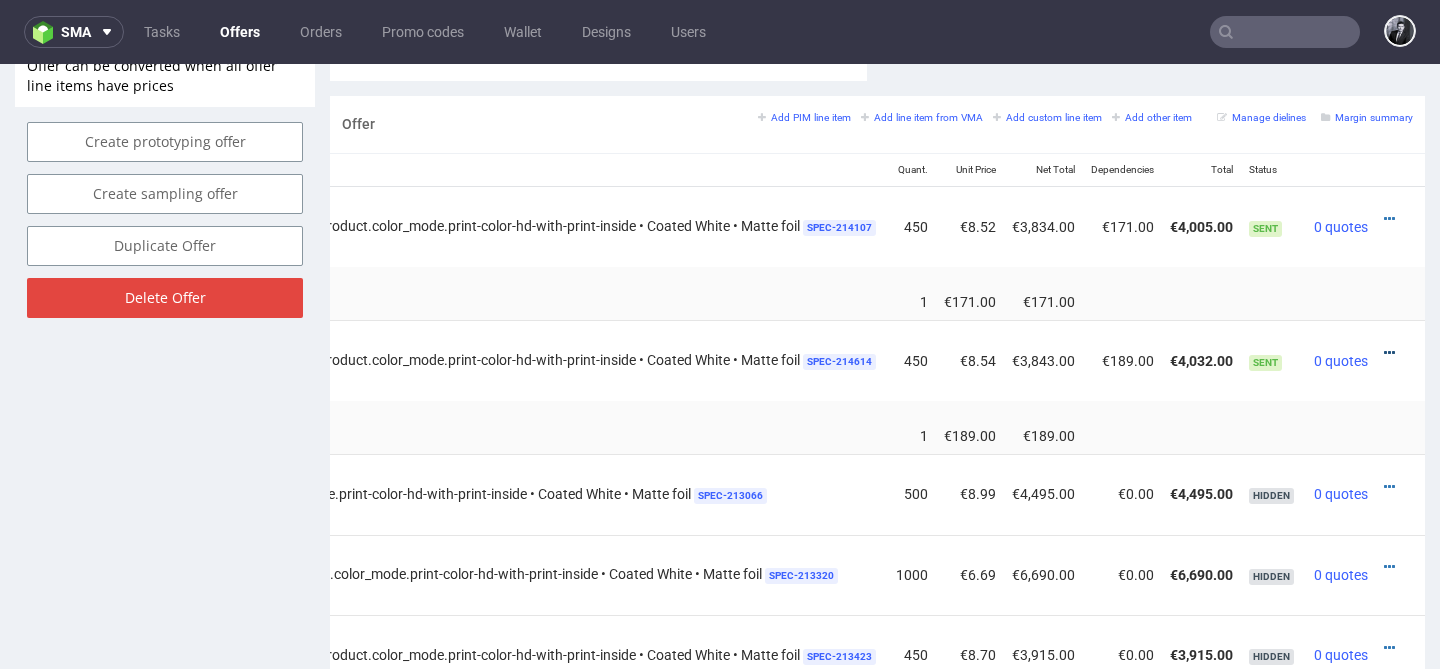 click at bounding box center [1389, 353] 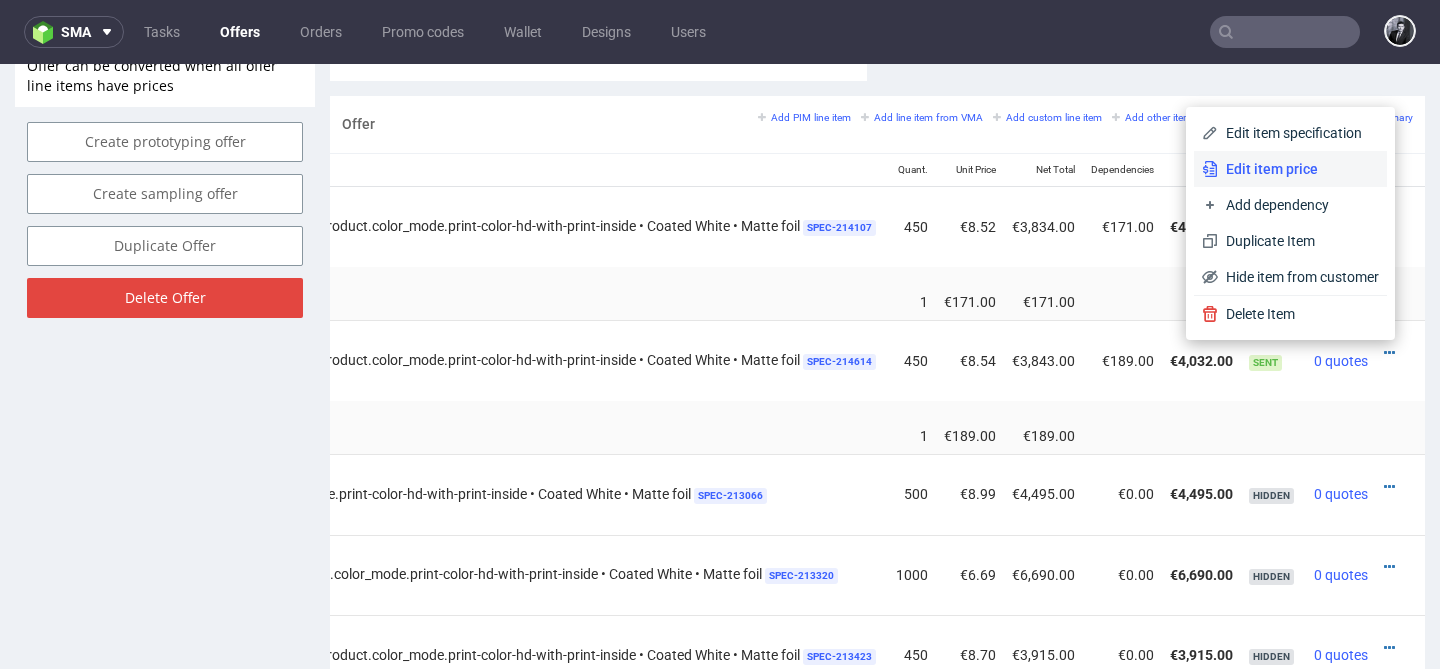 click on "Edit item price" at bounding box center (1290, 169) 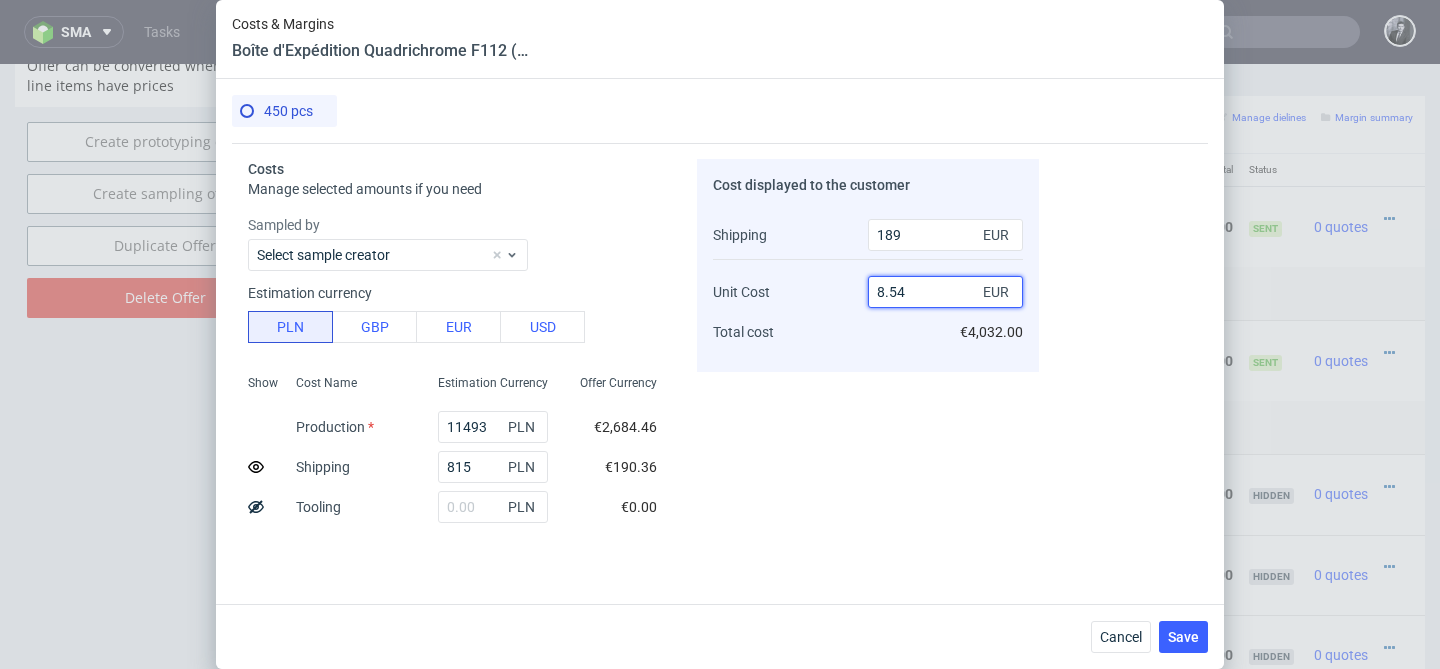 click on "8.54" at bounding box center (945, 292) 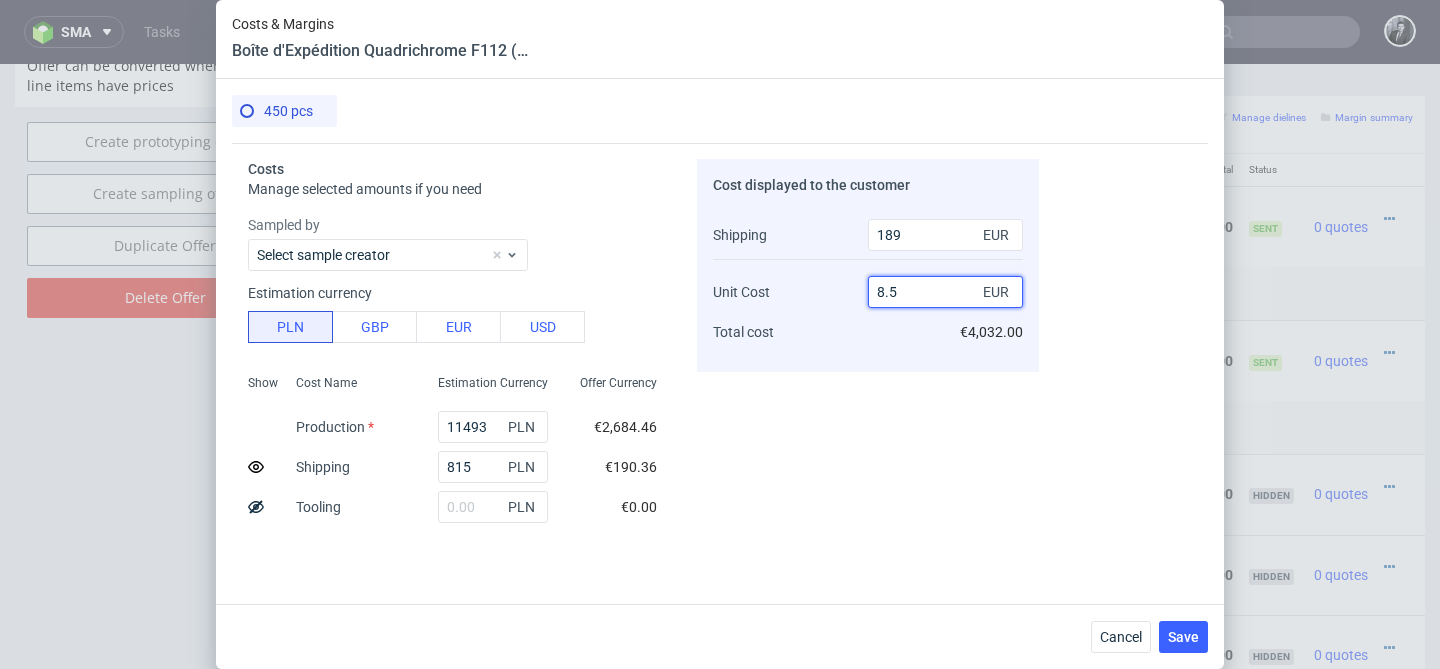 type on "8.52" 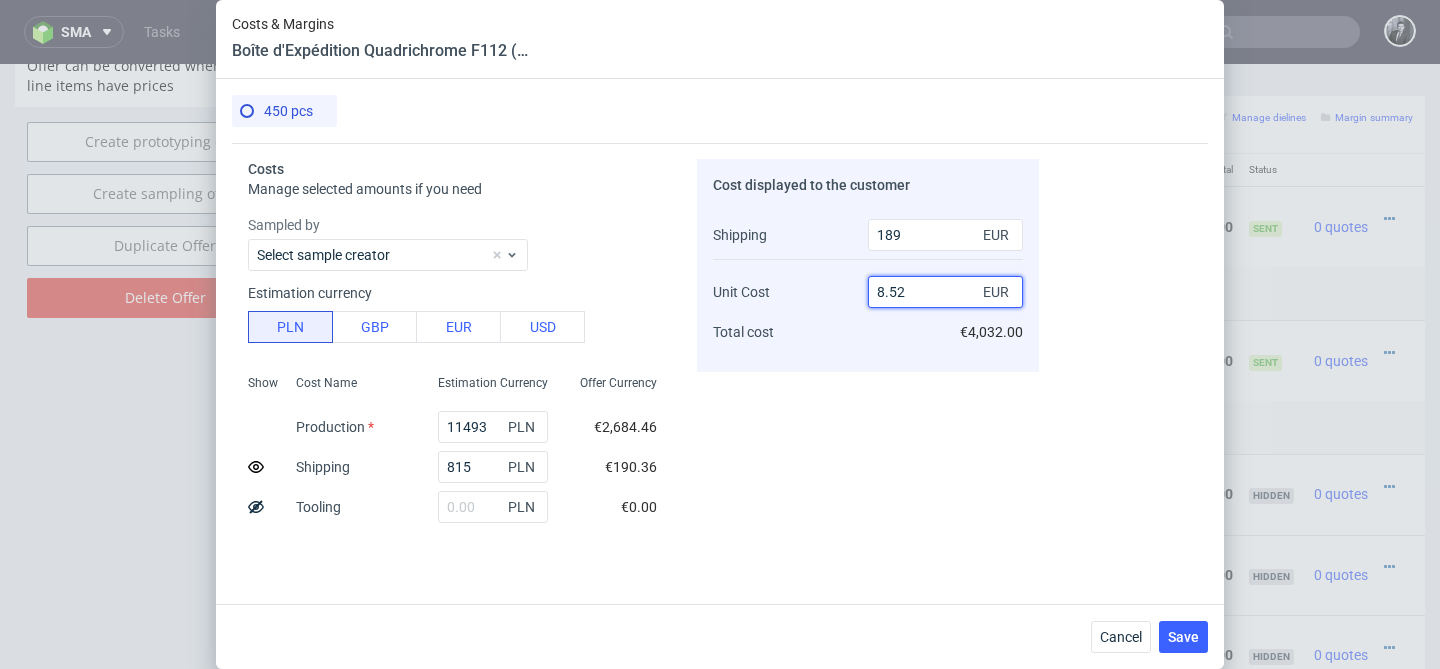 type on "28.523489932885905" 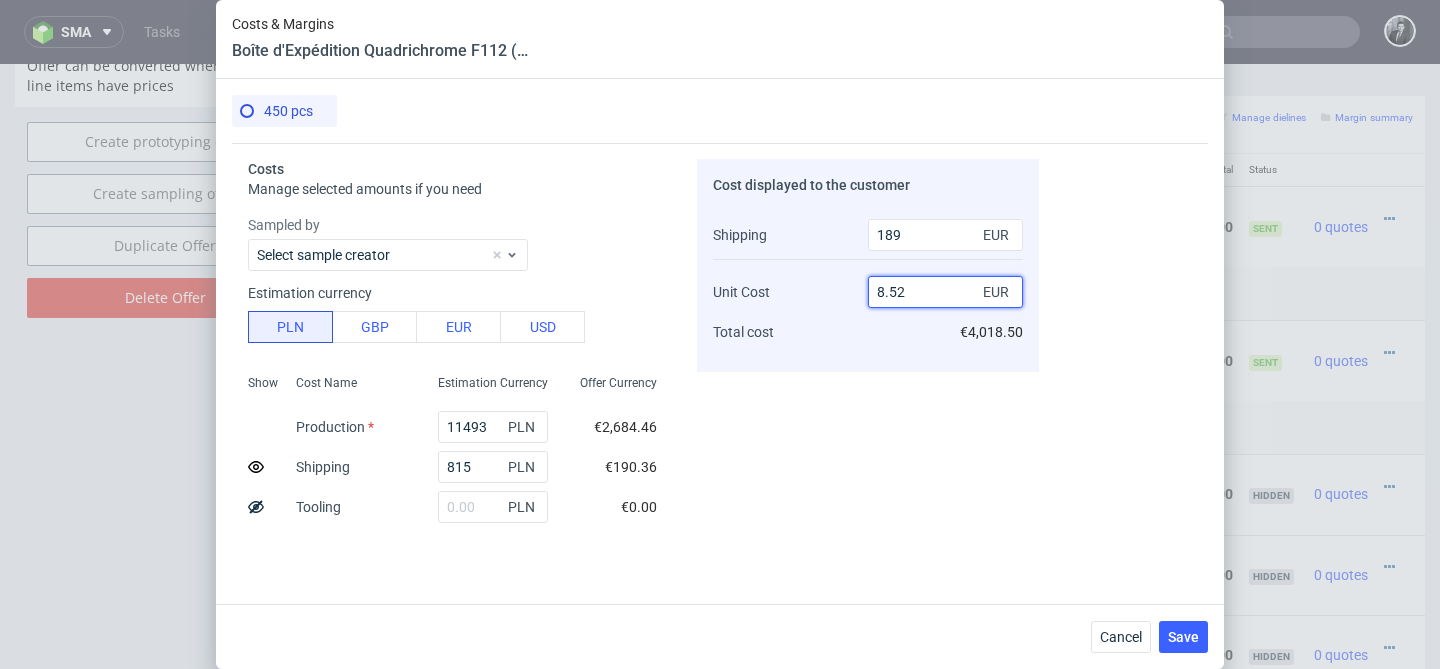 type on "8.52" 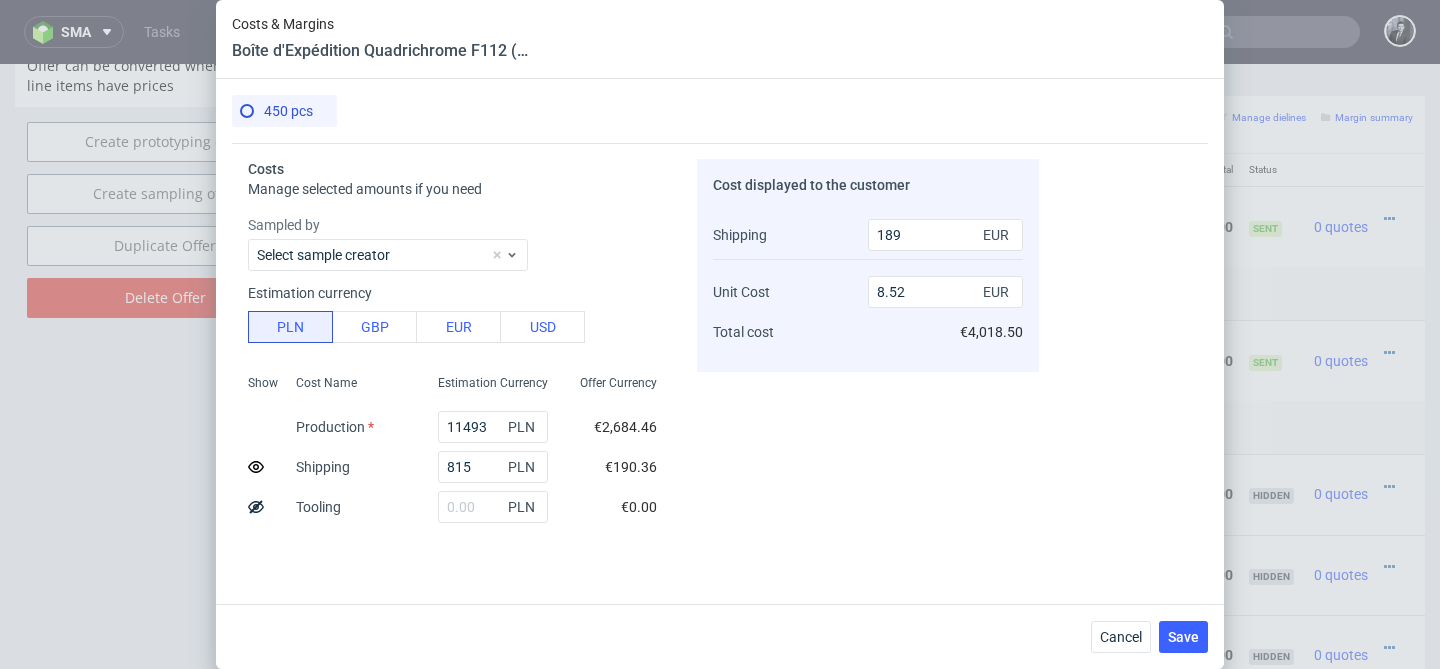 click on "Cost displayed to the customer Shipping Unit Cost Total cost 189 EUR 8.52 EUR €4,018.50" at bounding box center [868, 341] 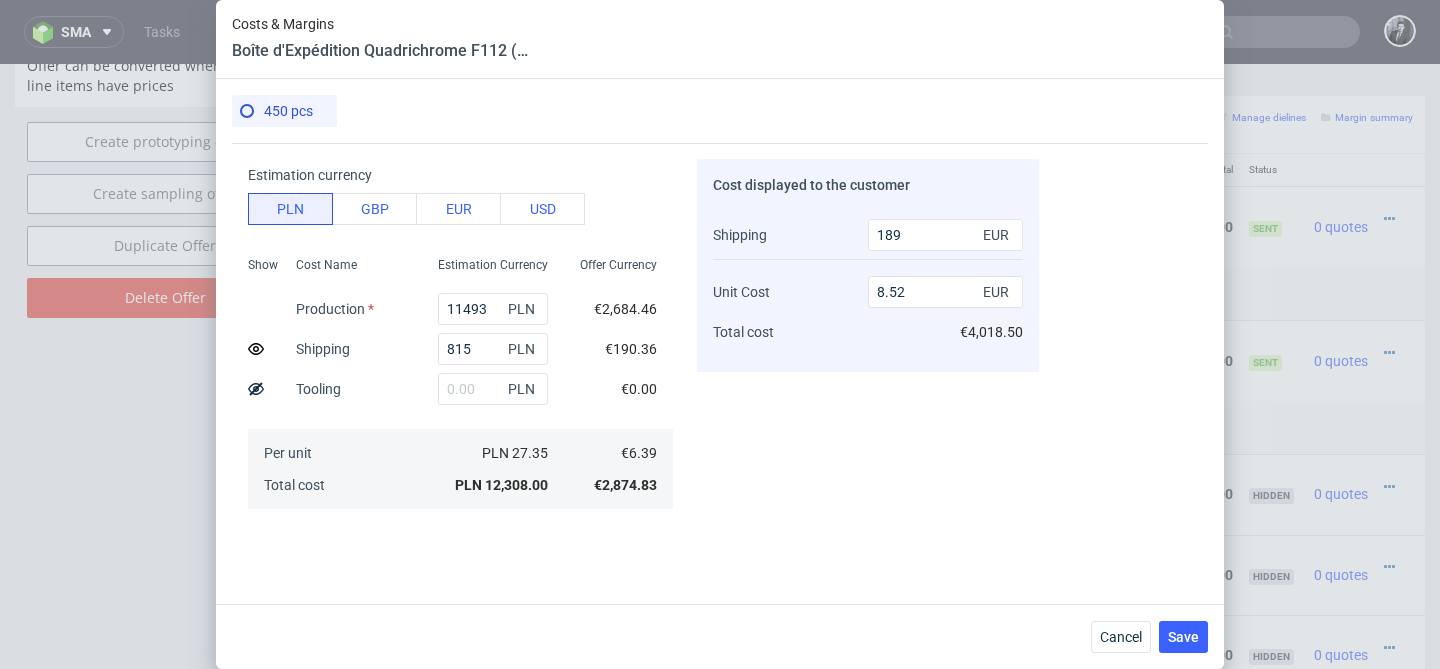 scroll, scrollTop: 117, scrollLeft: 0, axis: vertical 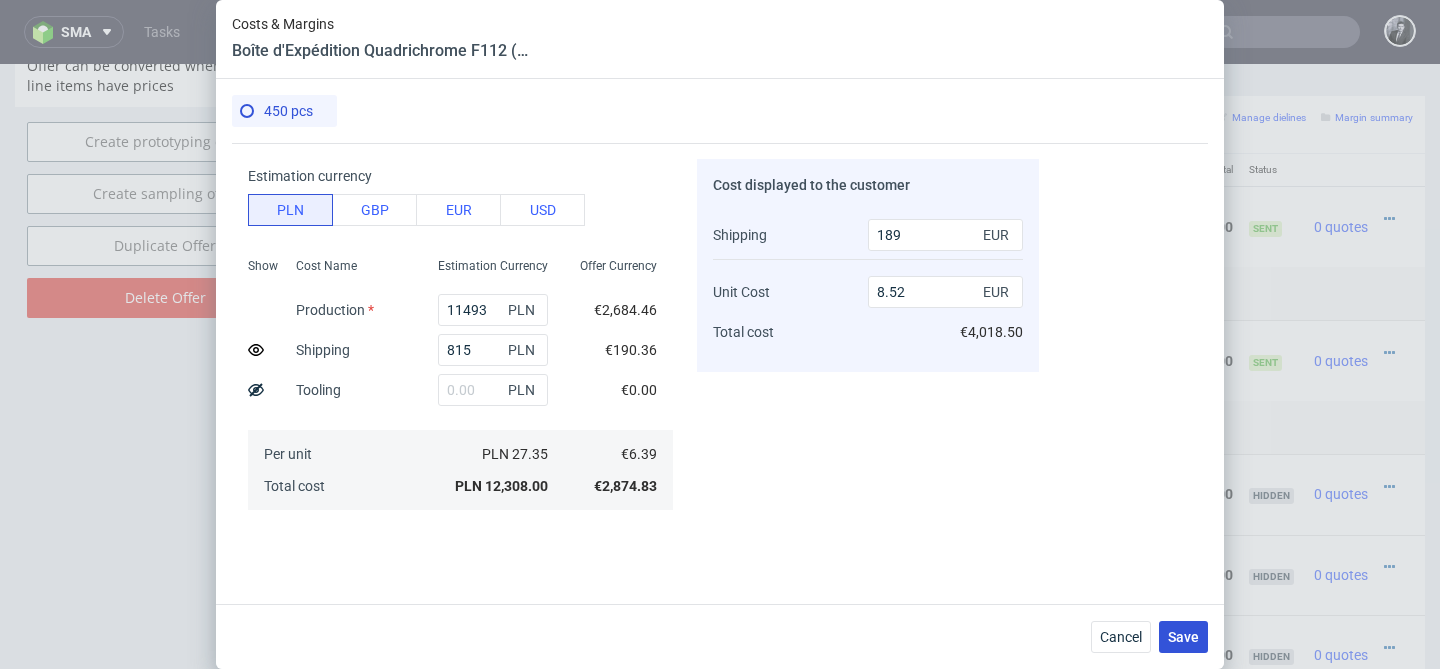 click on "Save" at bounding box center (1183, 637) 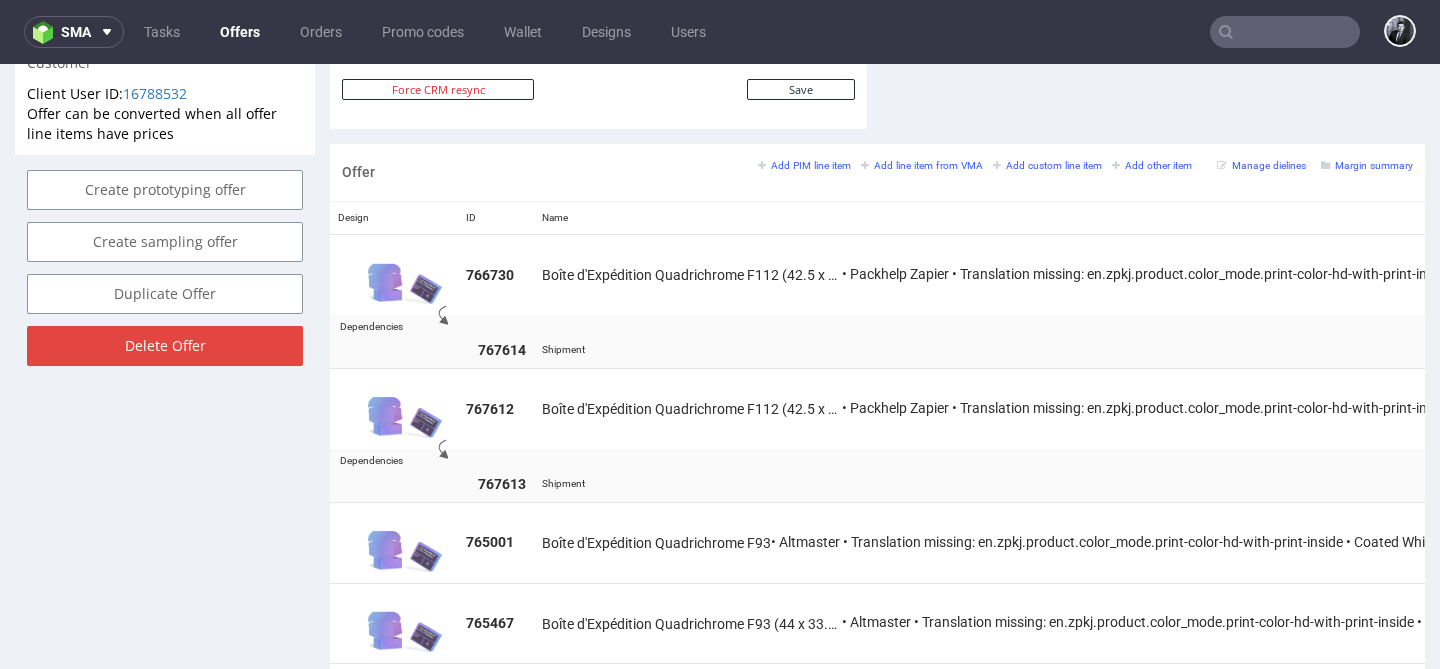 scroll, scrollTop: 1116, scrollLeft: 0, axis: vertical 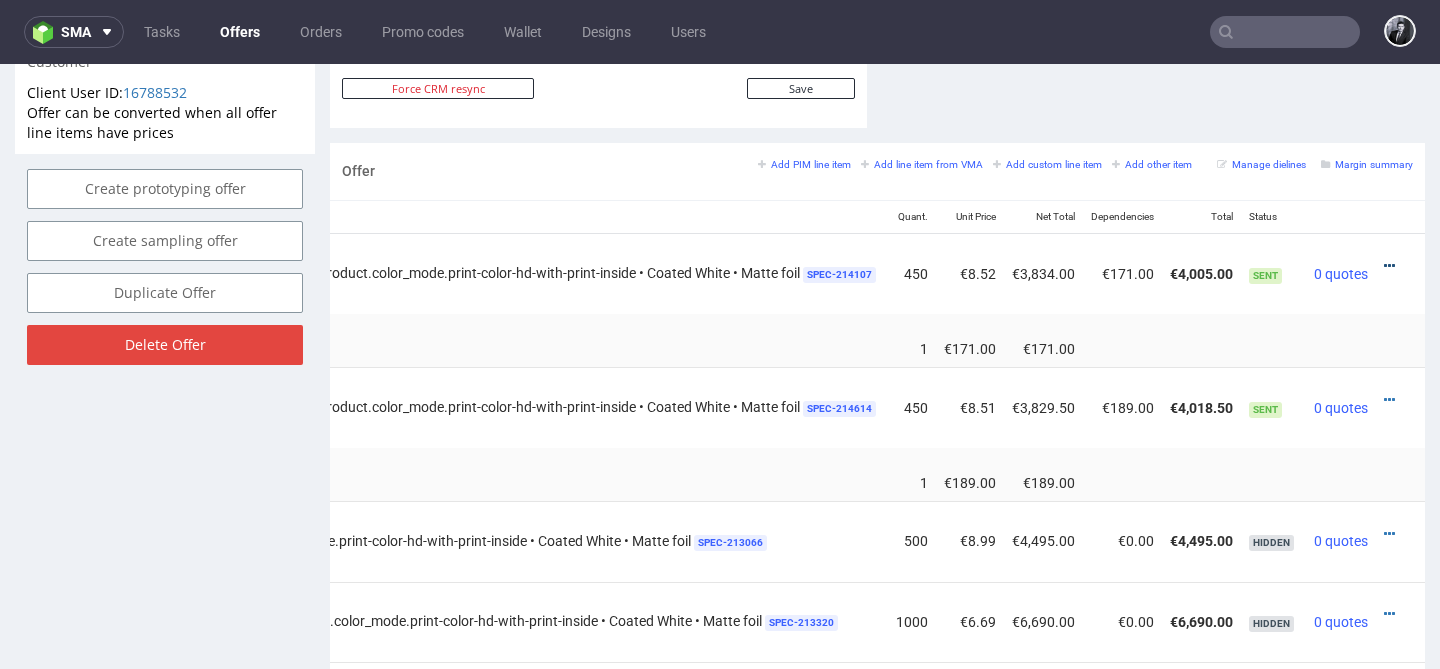 click at bounding box center [1389, 266] 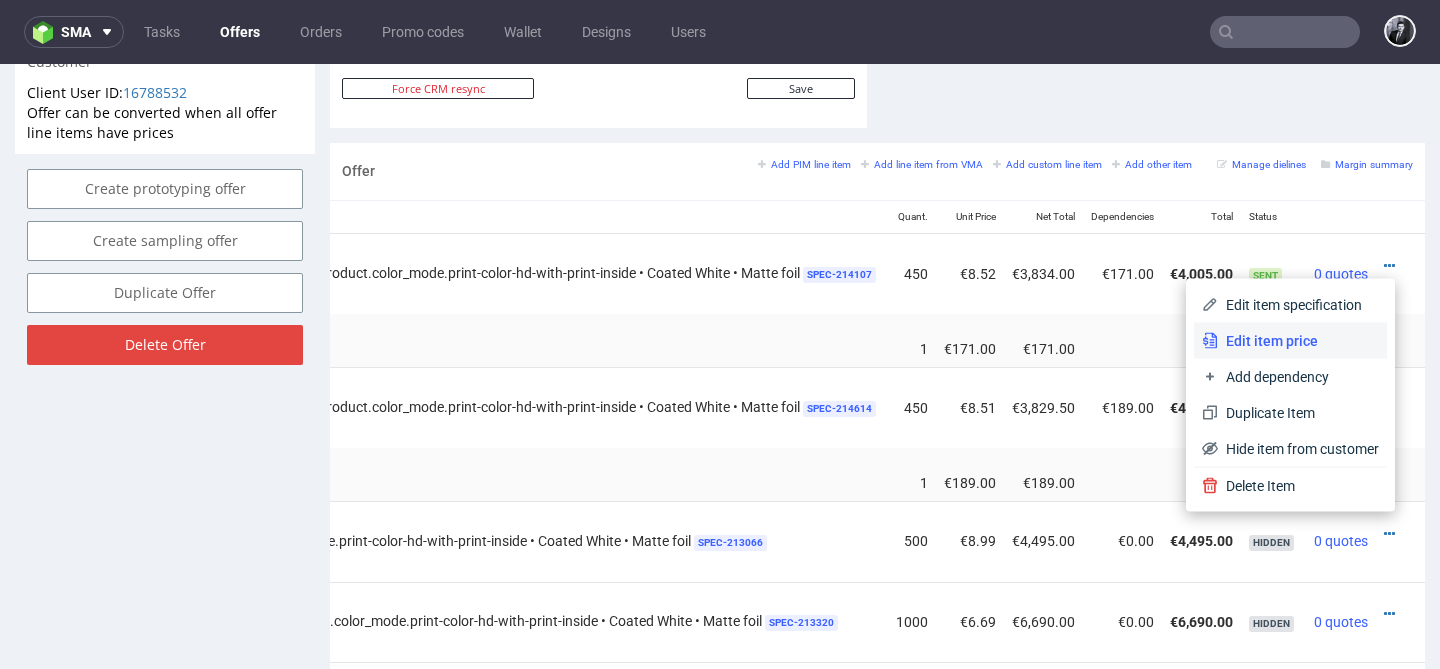 click on "Edit item price" at bounding box center [1298, 341] 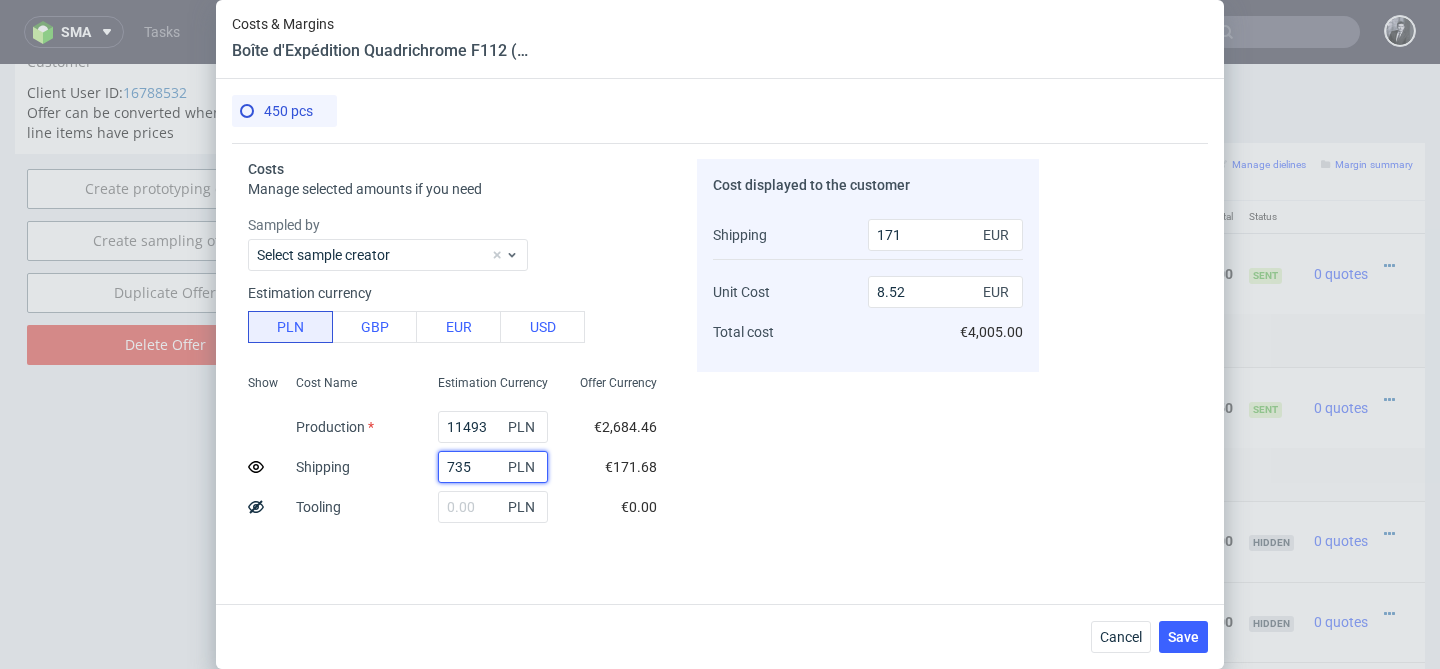 click on "735" at bounding box center (493, 467) 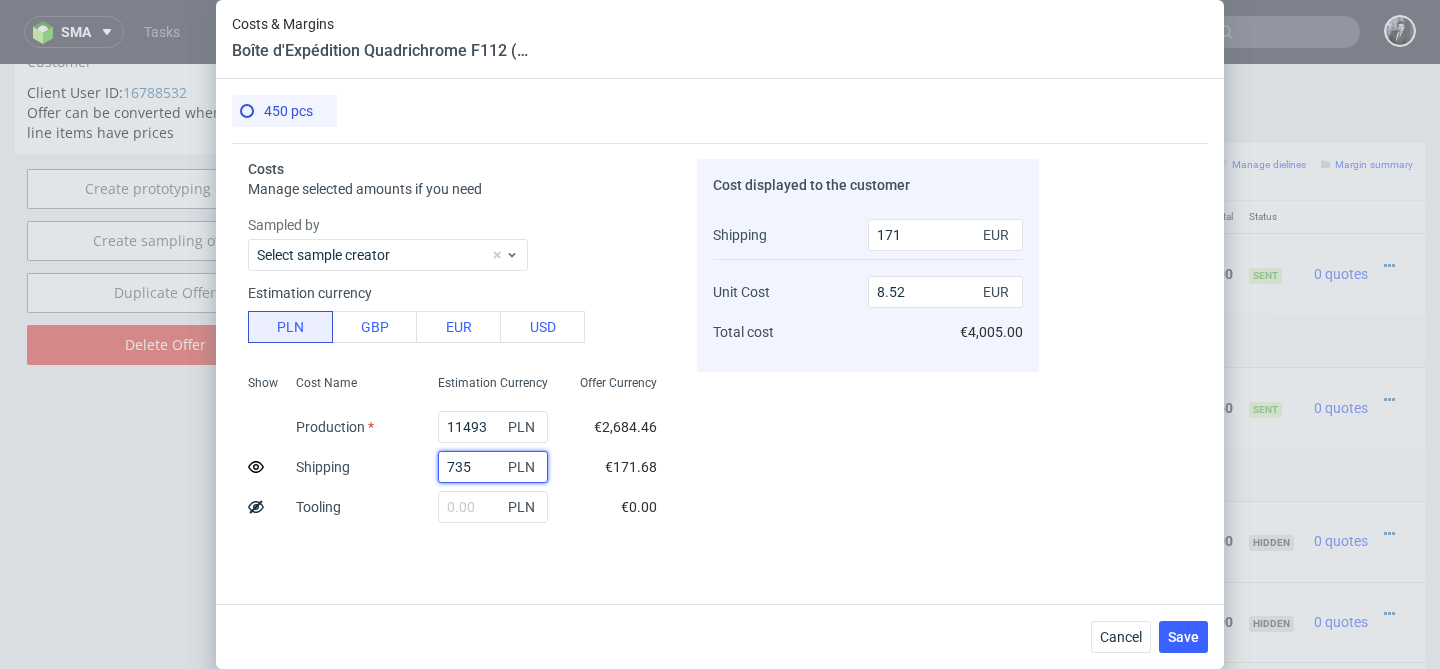 drag, startPoint x: 484, startPoint y: 460, endPoint x: 386, endPoint y: 459, distance: 98.005104 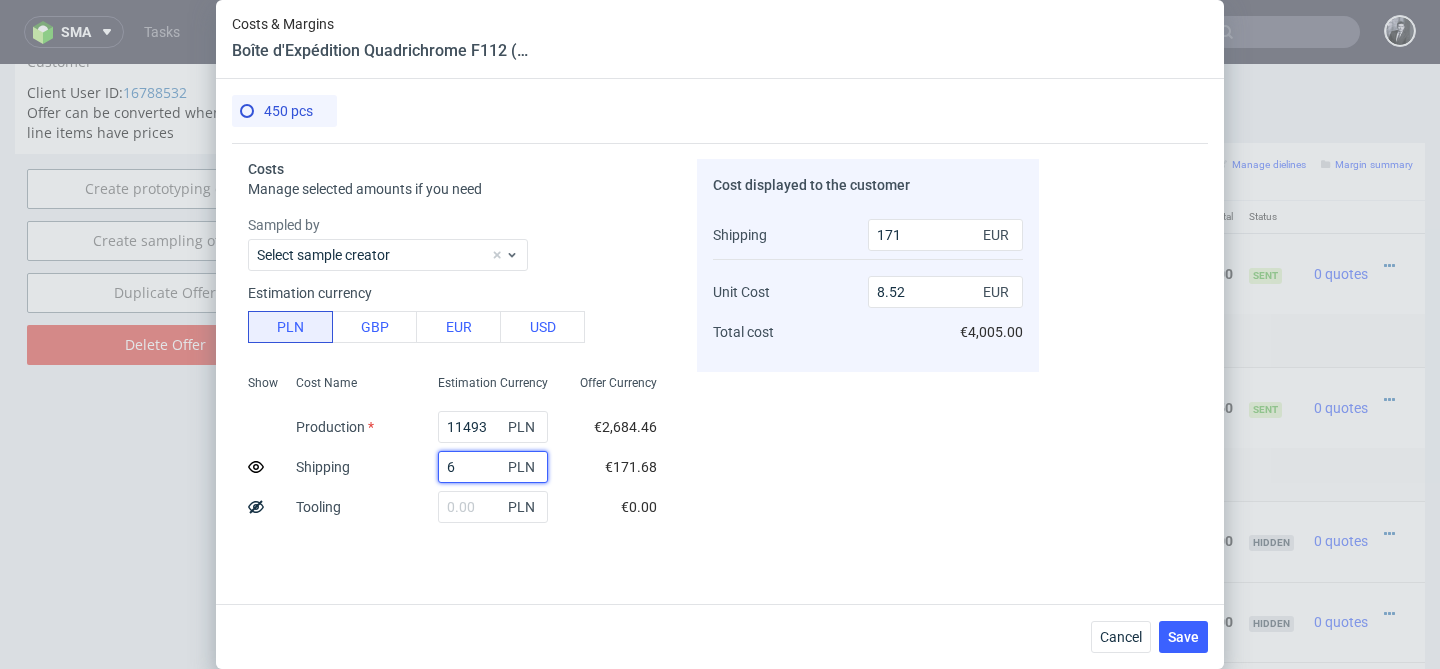 type on "0" 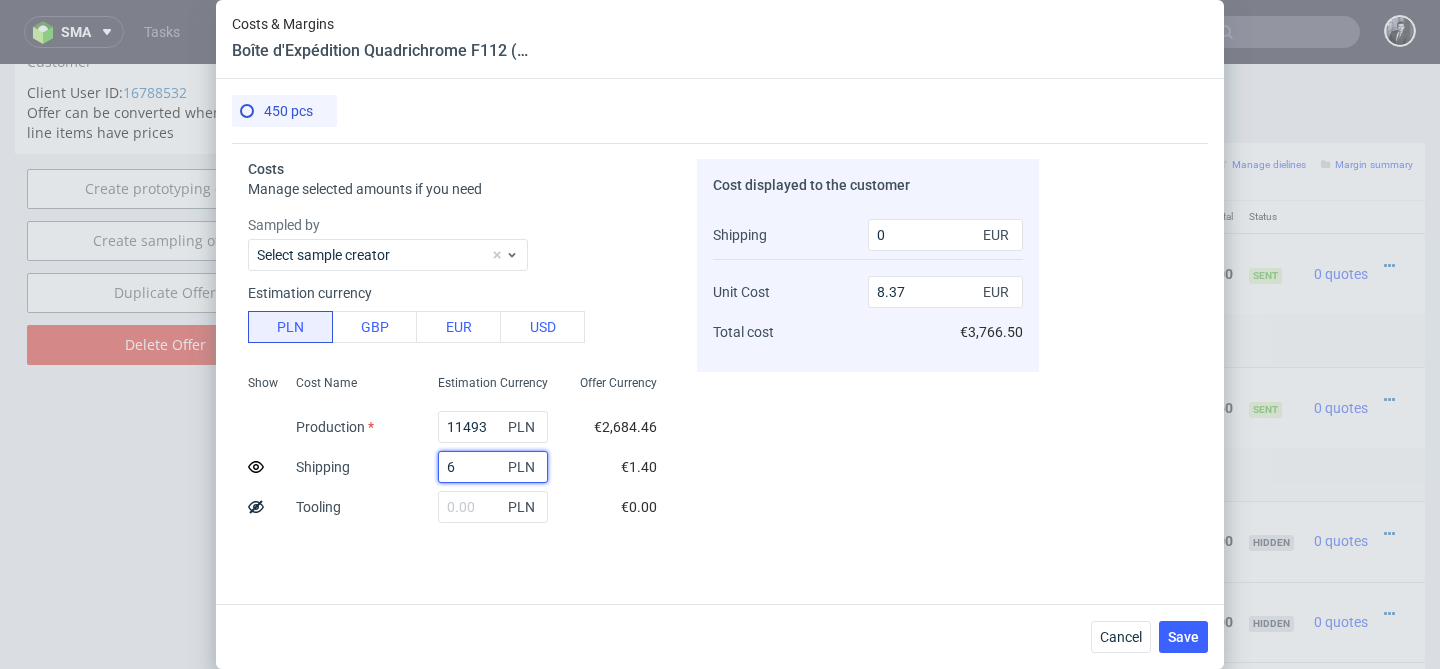 type on "61" 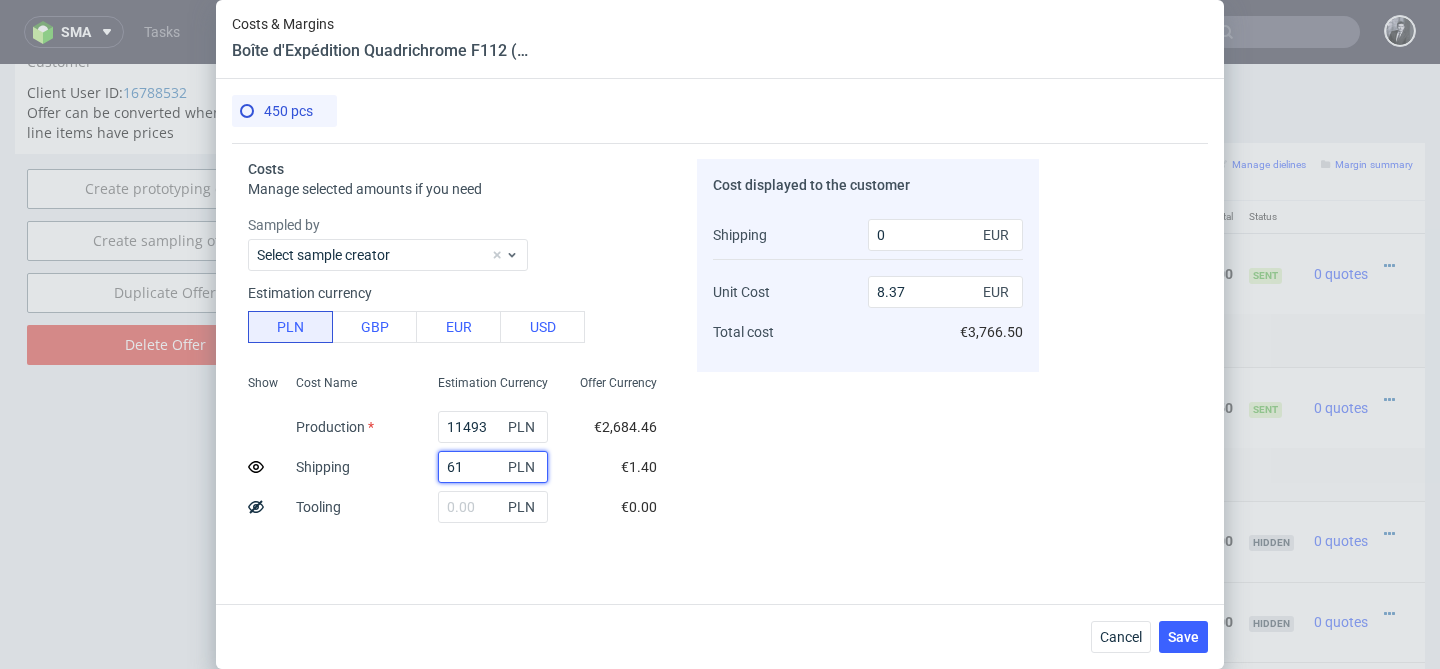 type on "13.5" 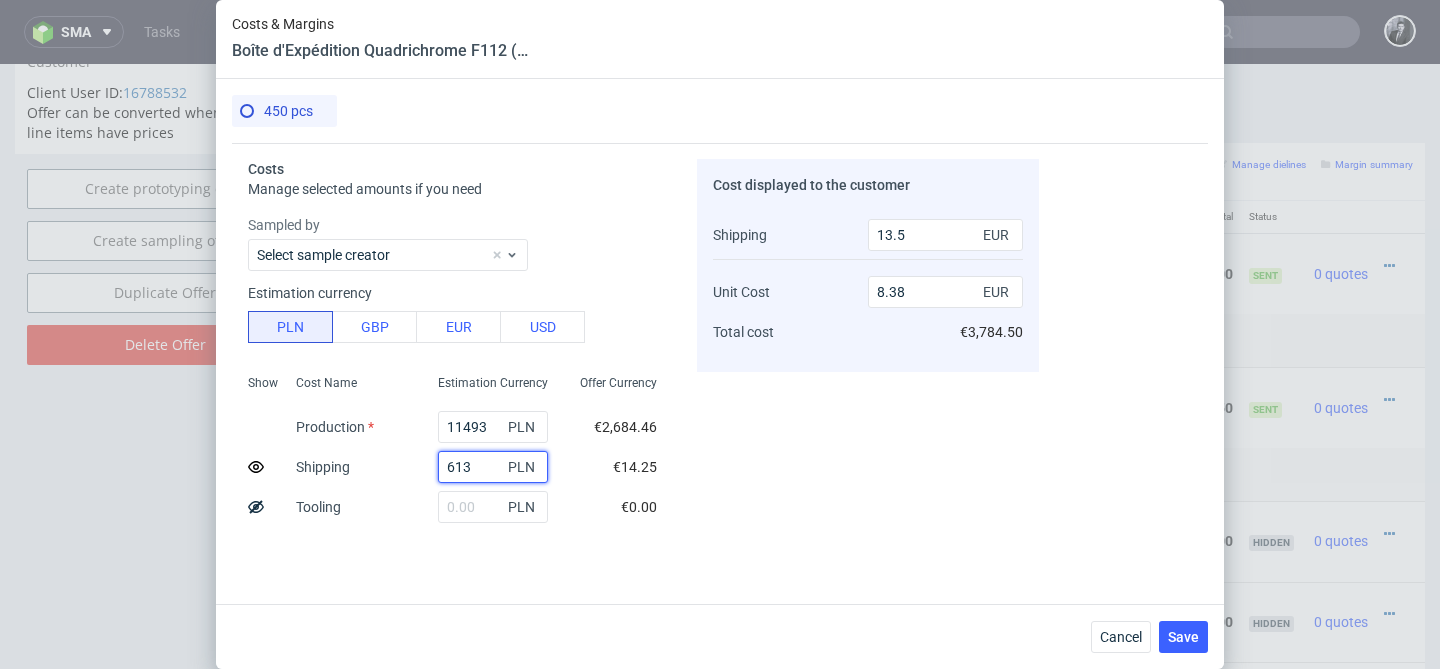 type on "613?" 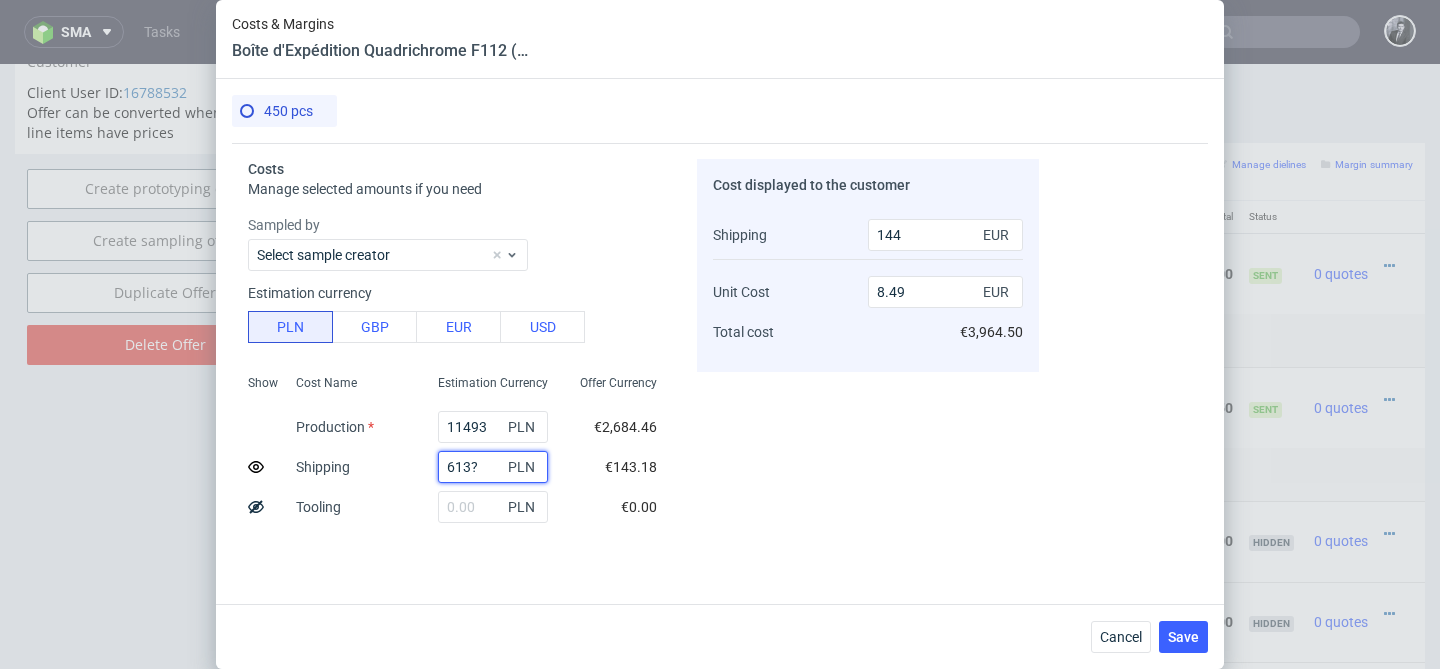 type 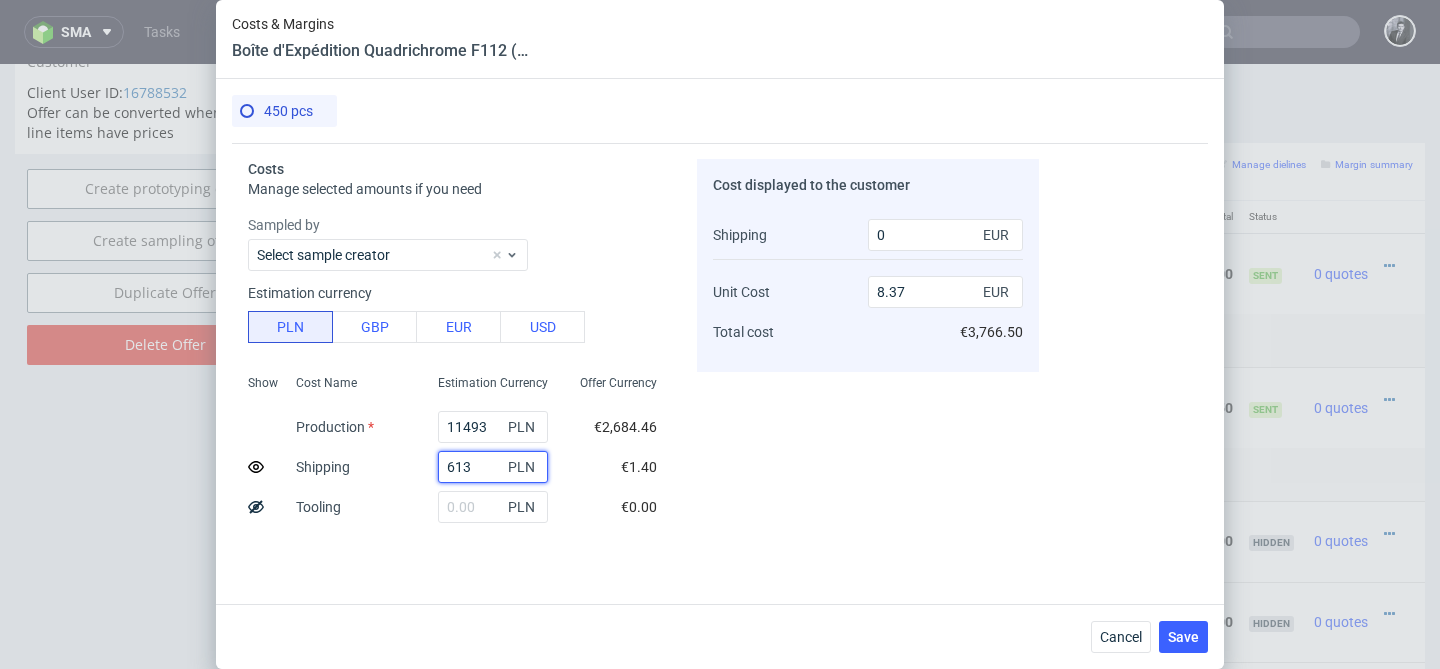 type on "6135" 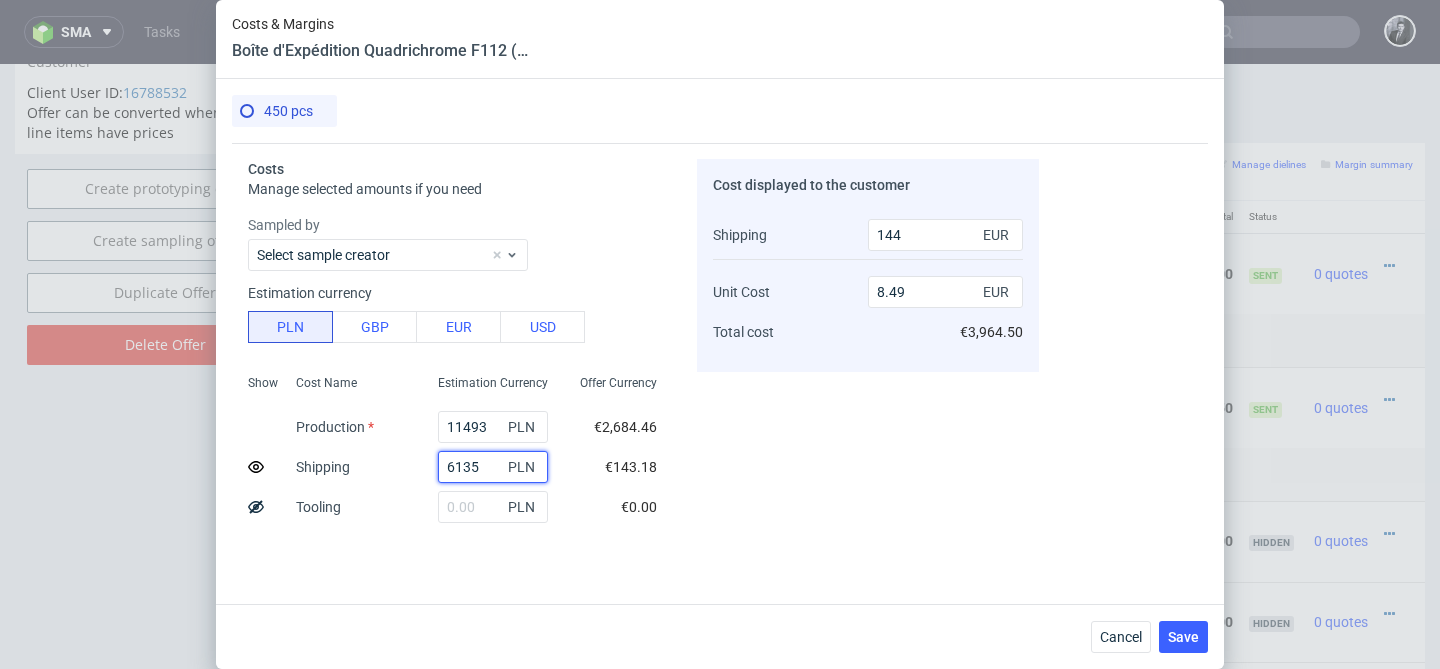 type on "1431" 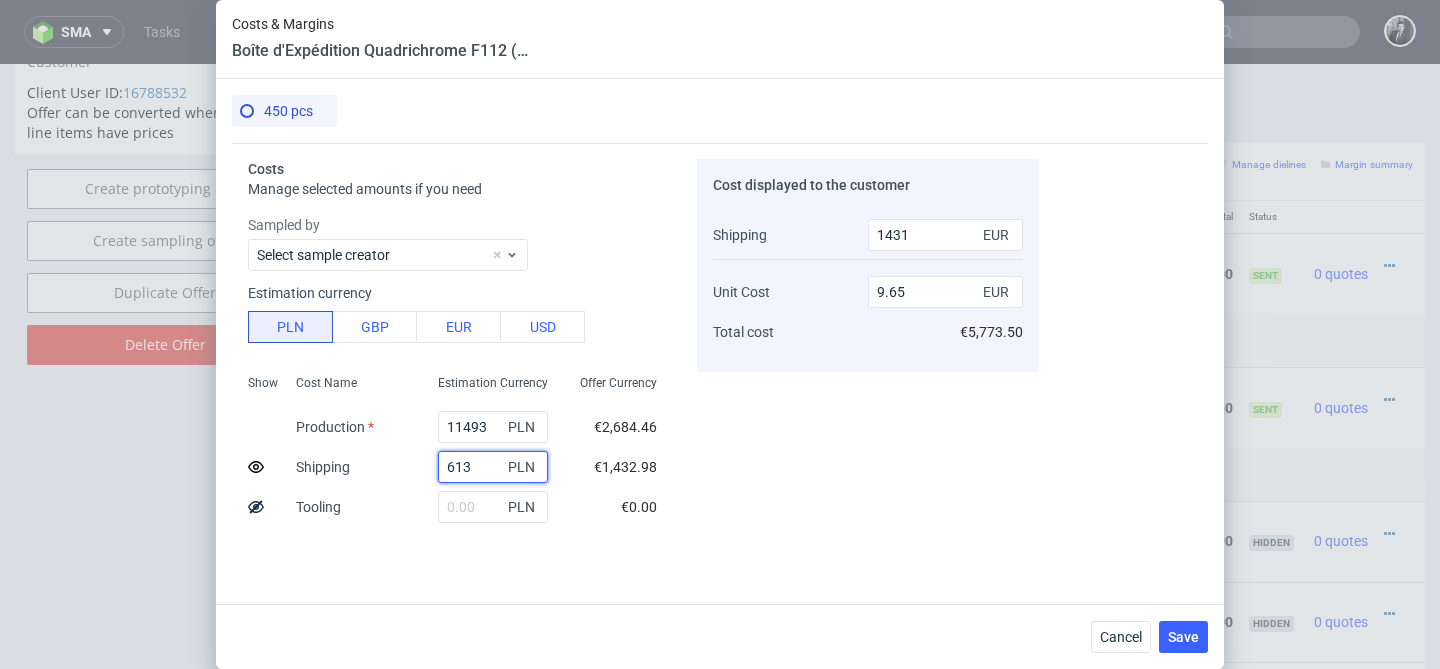 type on "6135" 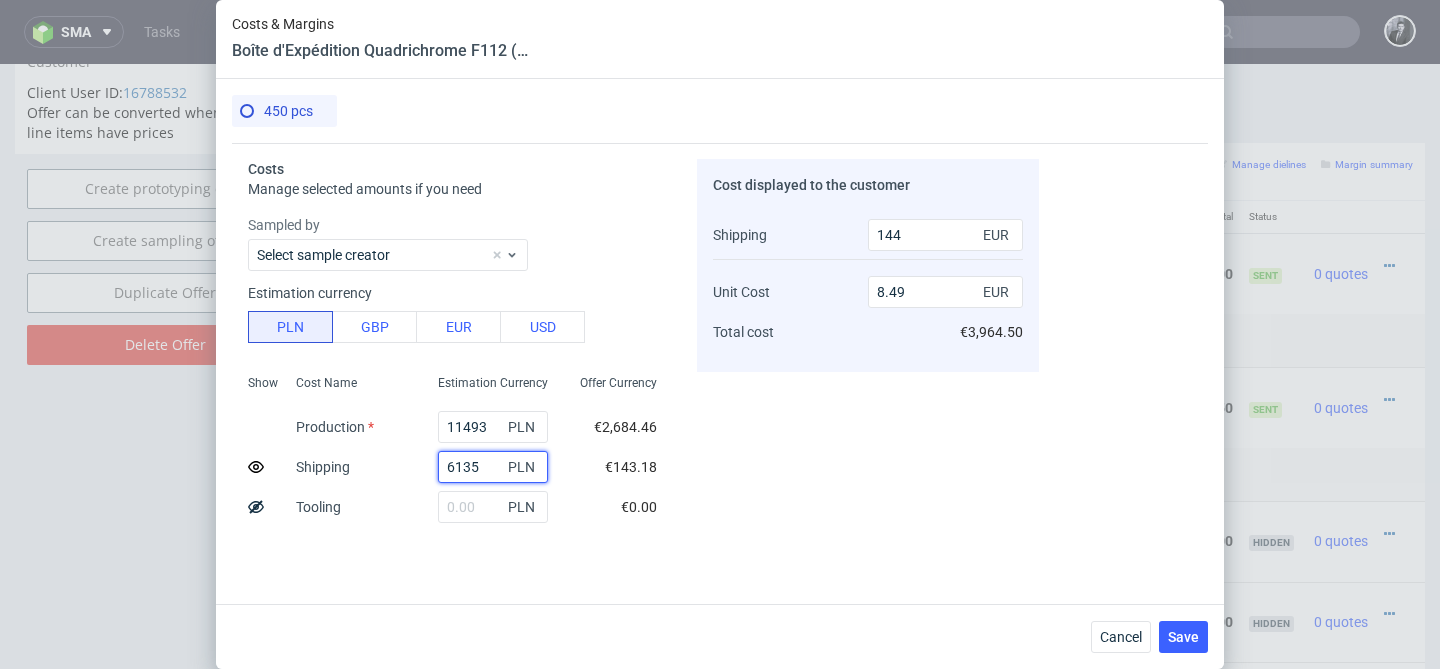 type on "1431" 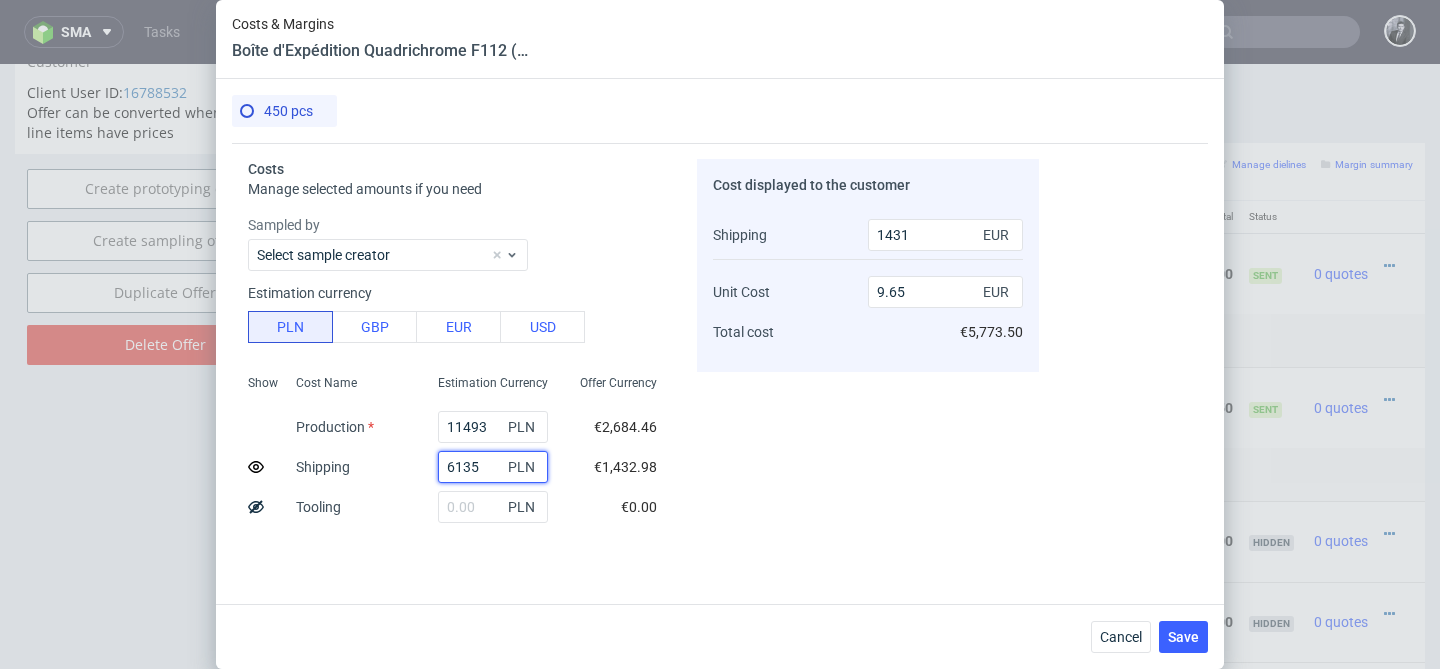 type on "613" 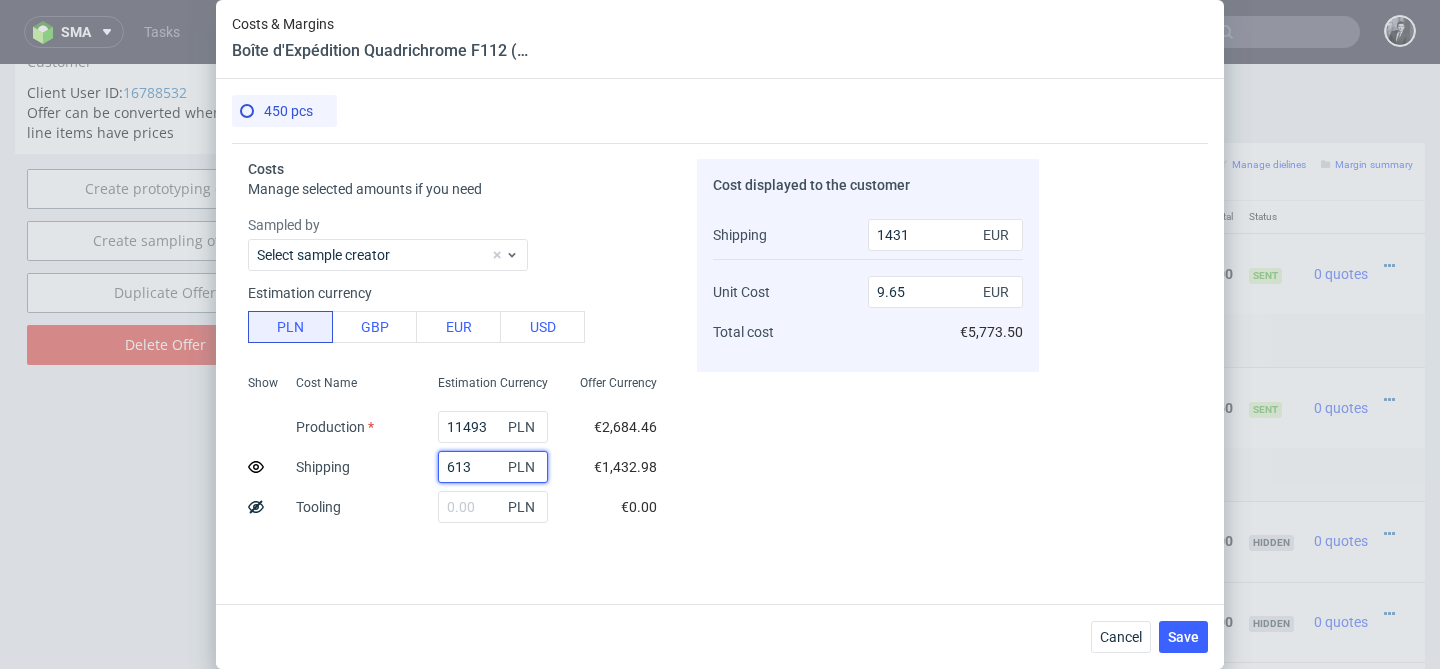 type on "144" 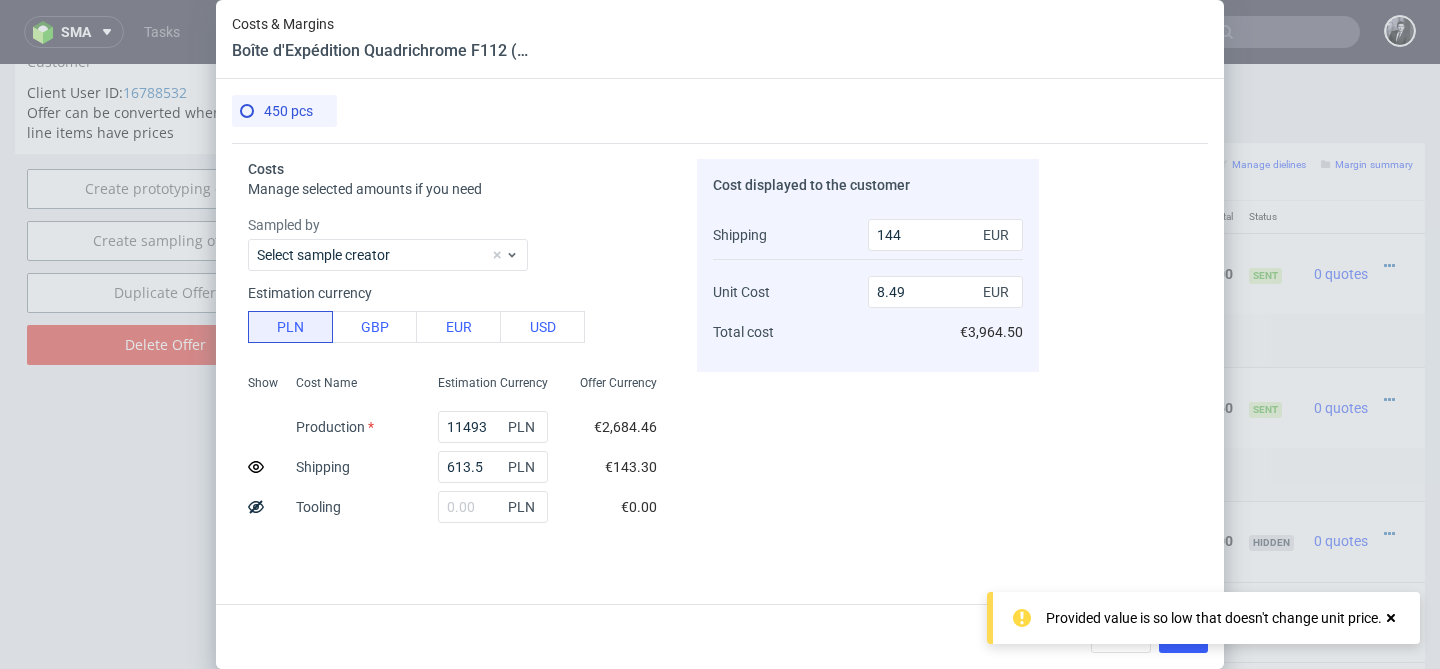 click on "Cost displayed to the customer Shipping Unit Cost Total cost 144 EUR 8.49 EUR €3,964.50" at bounding box center [868, 341] 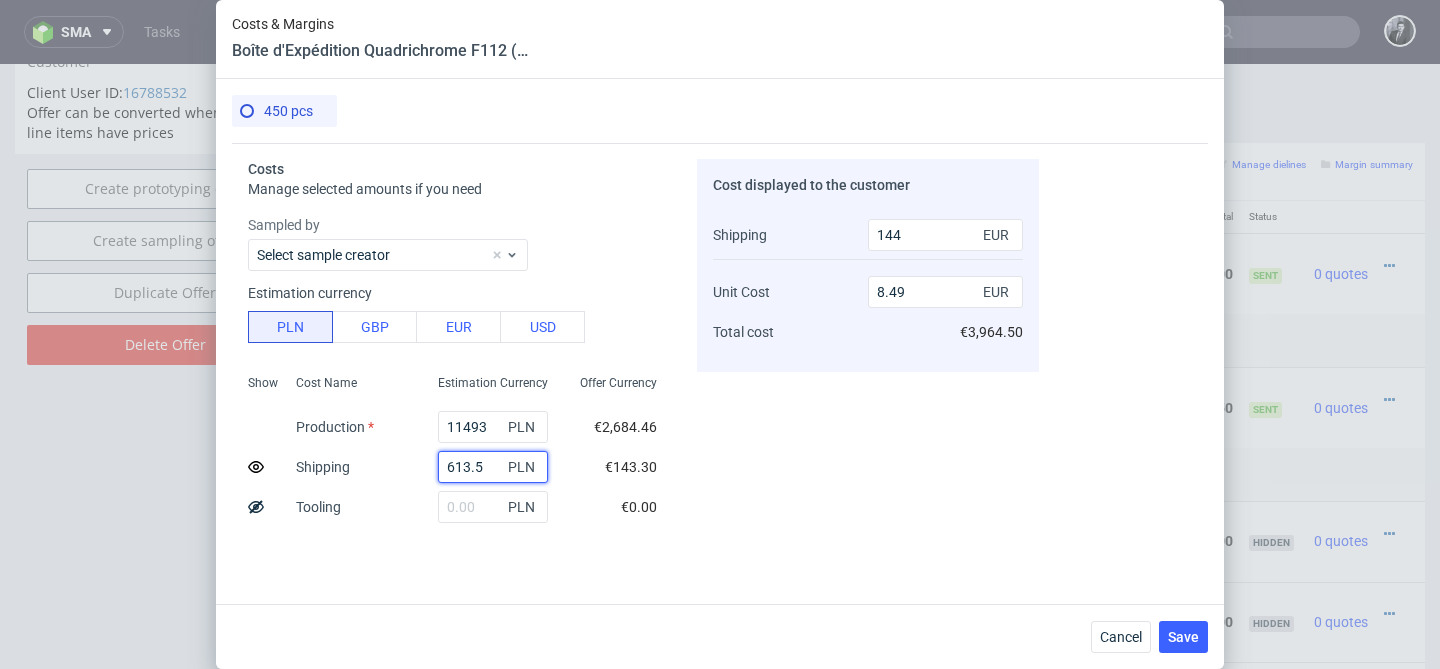 click on "613.5" at bounding box center (493, 467) 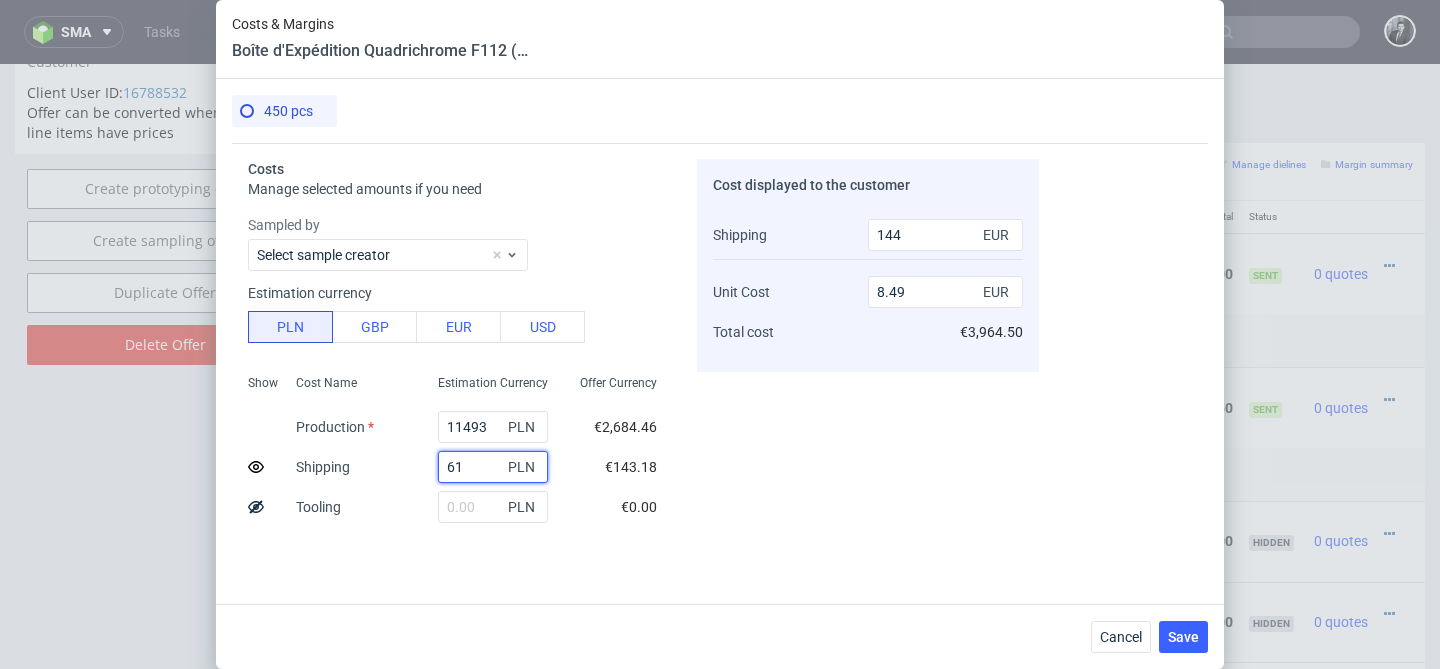 type on "6" 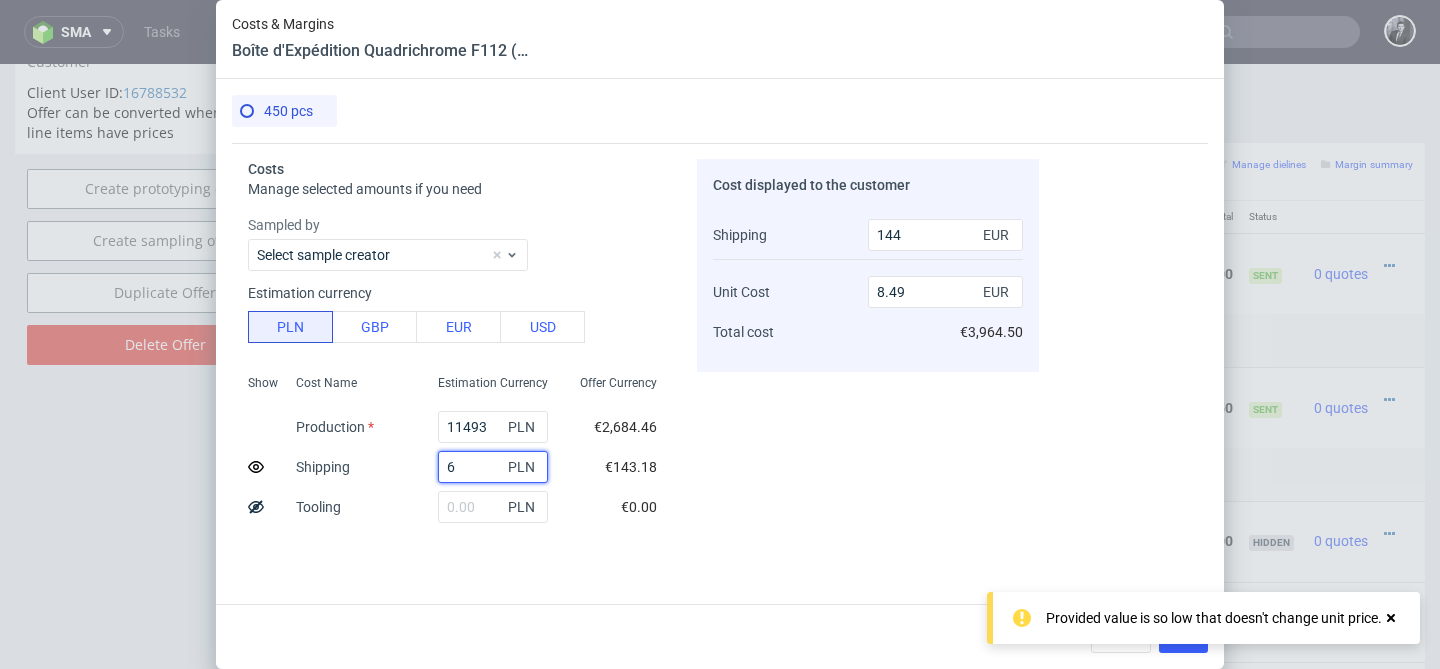 type on "0" 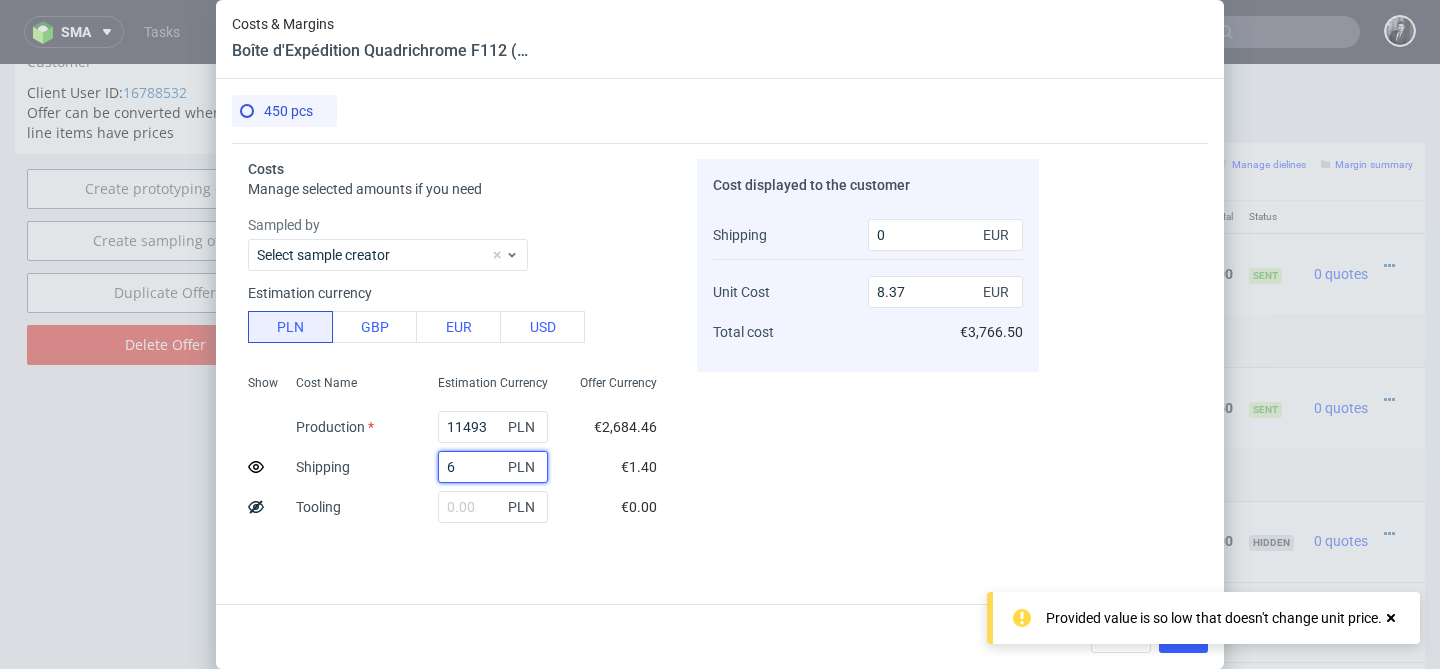type on "63" 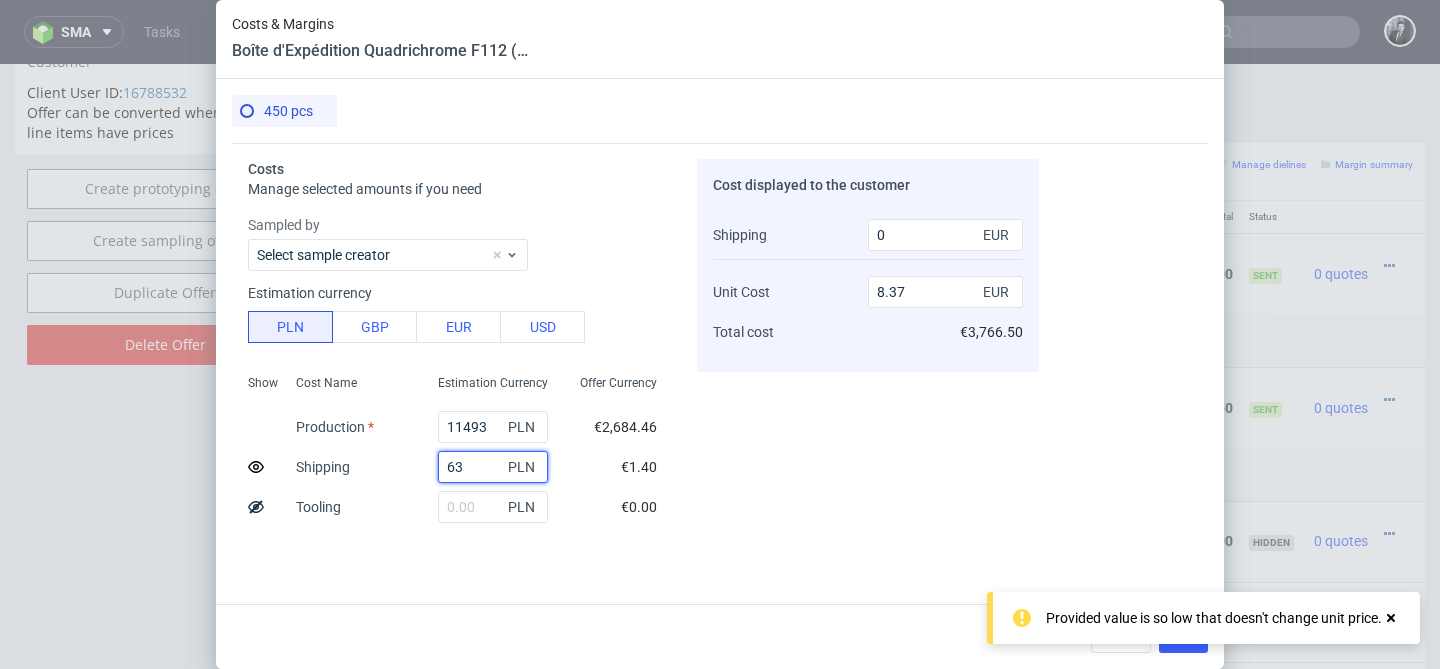 type on "13.5" 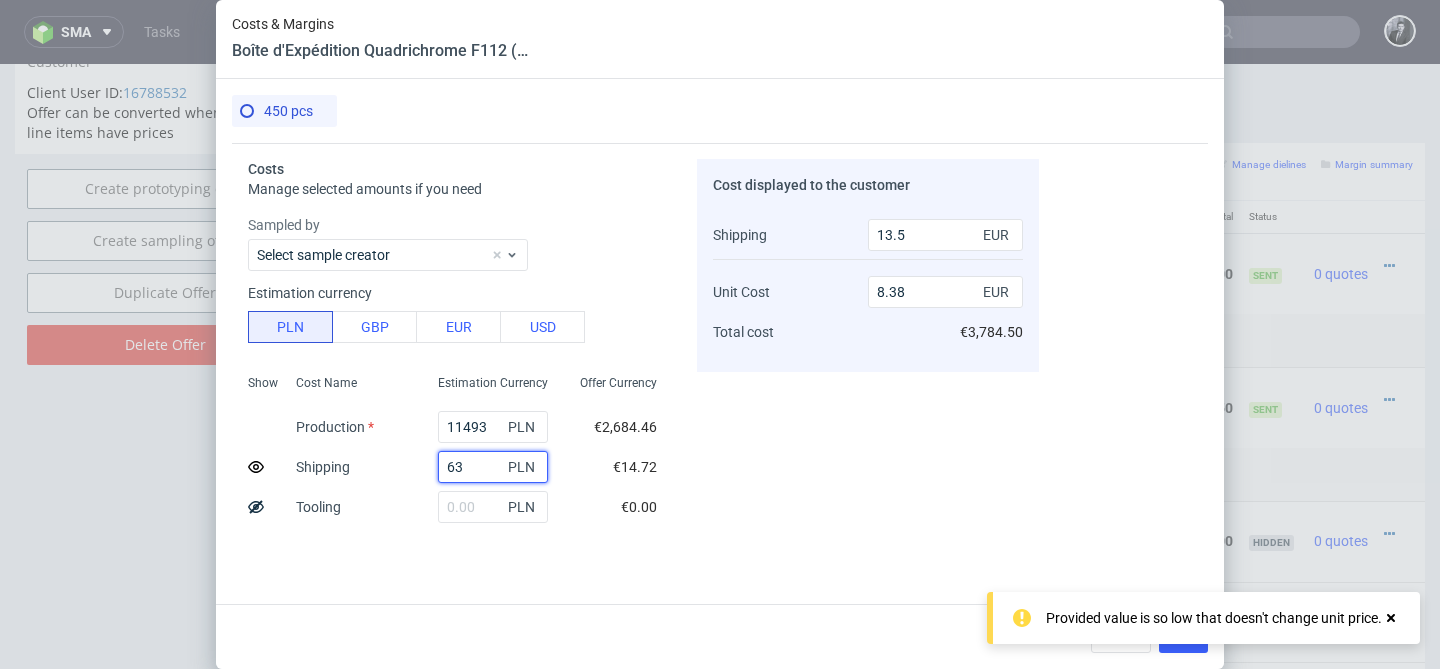 type on "635" 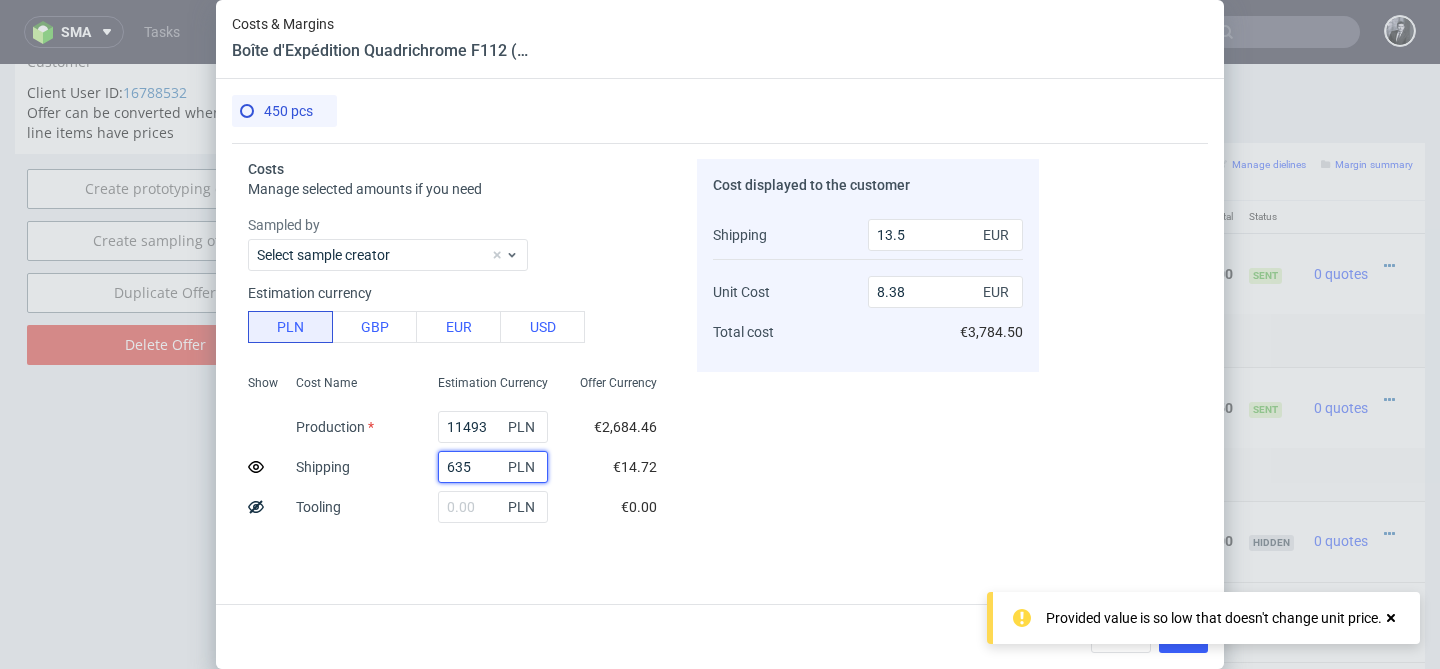 type on "148.5" 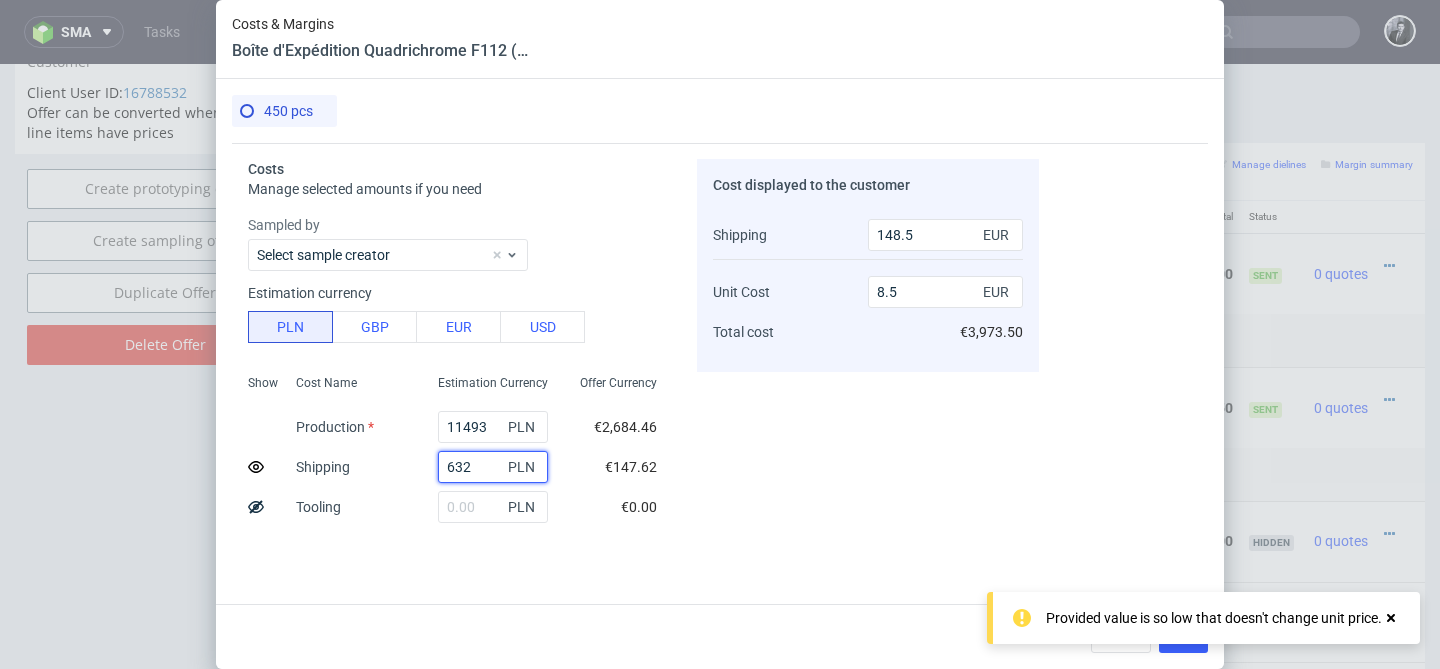 type on "63" 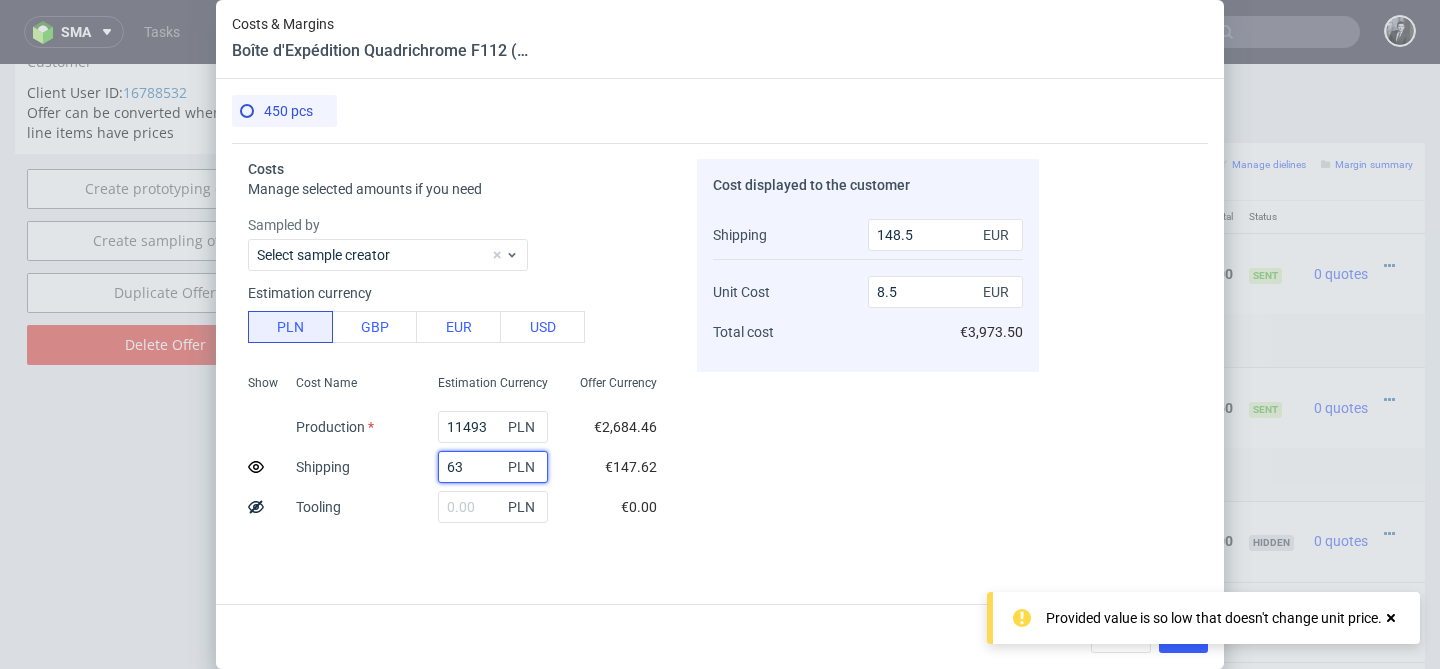 type on "13.5" 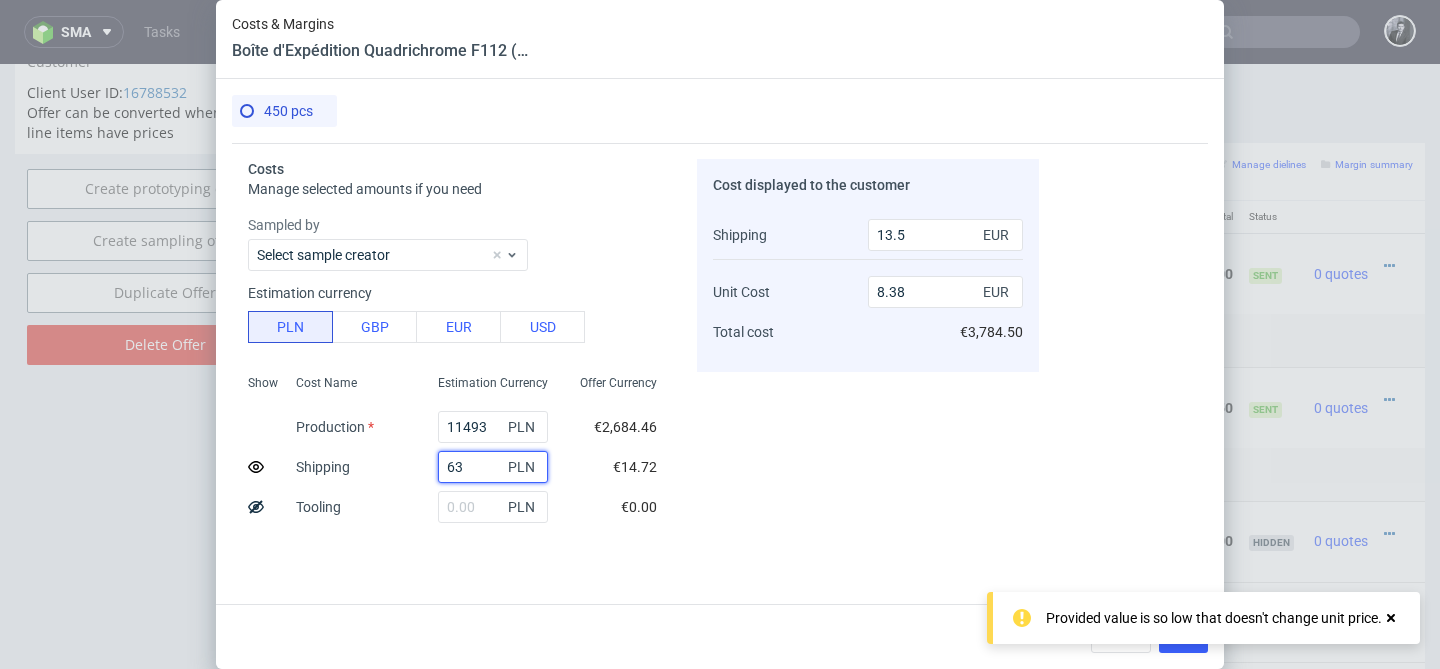 type on "630" 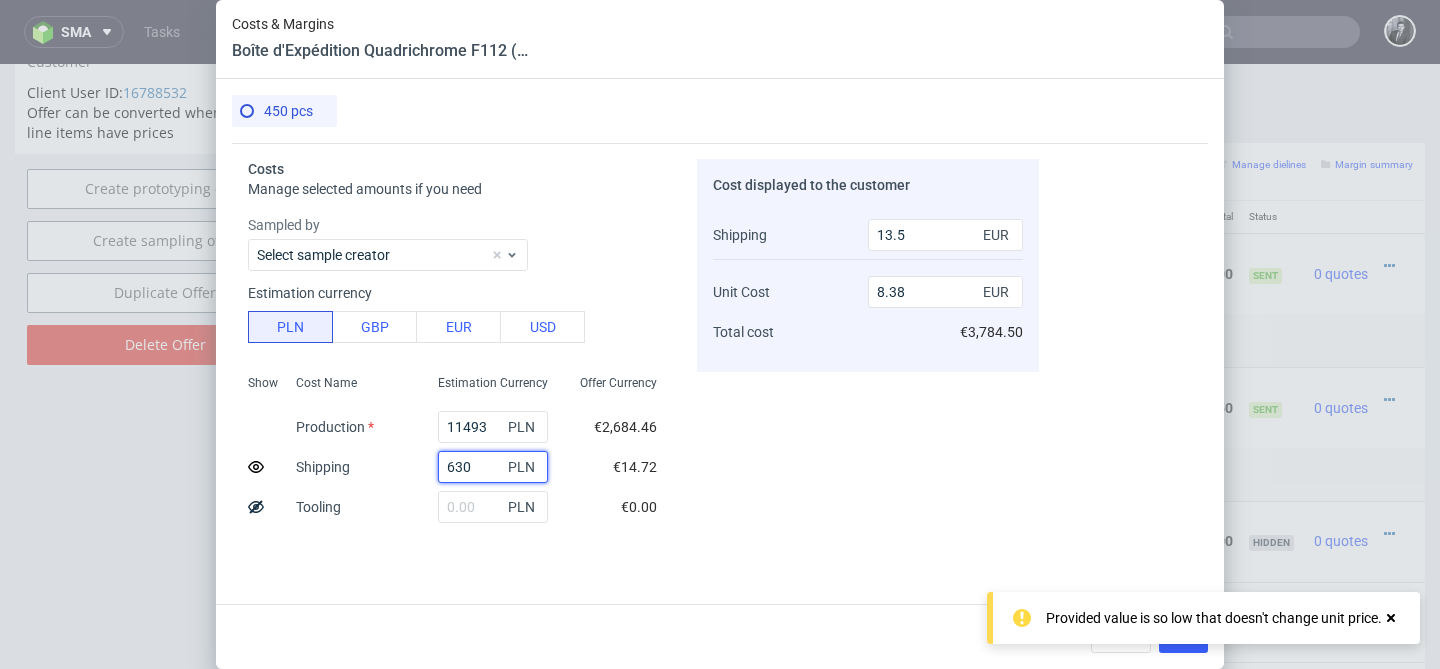 type on "148.5" 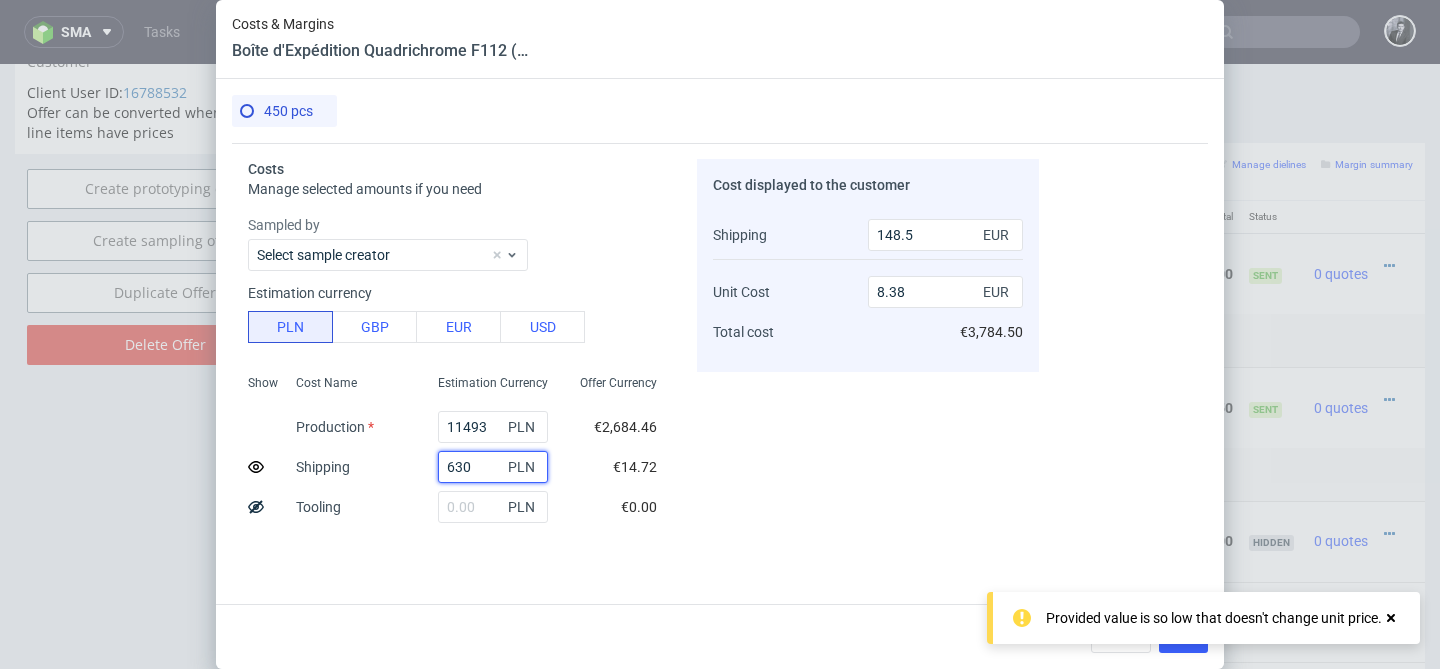 type on "8.5" 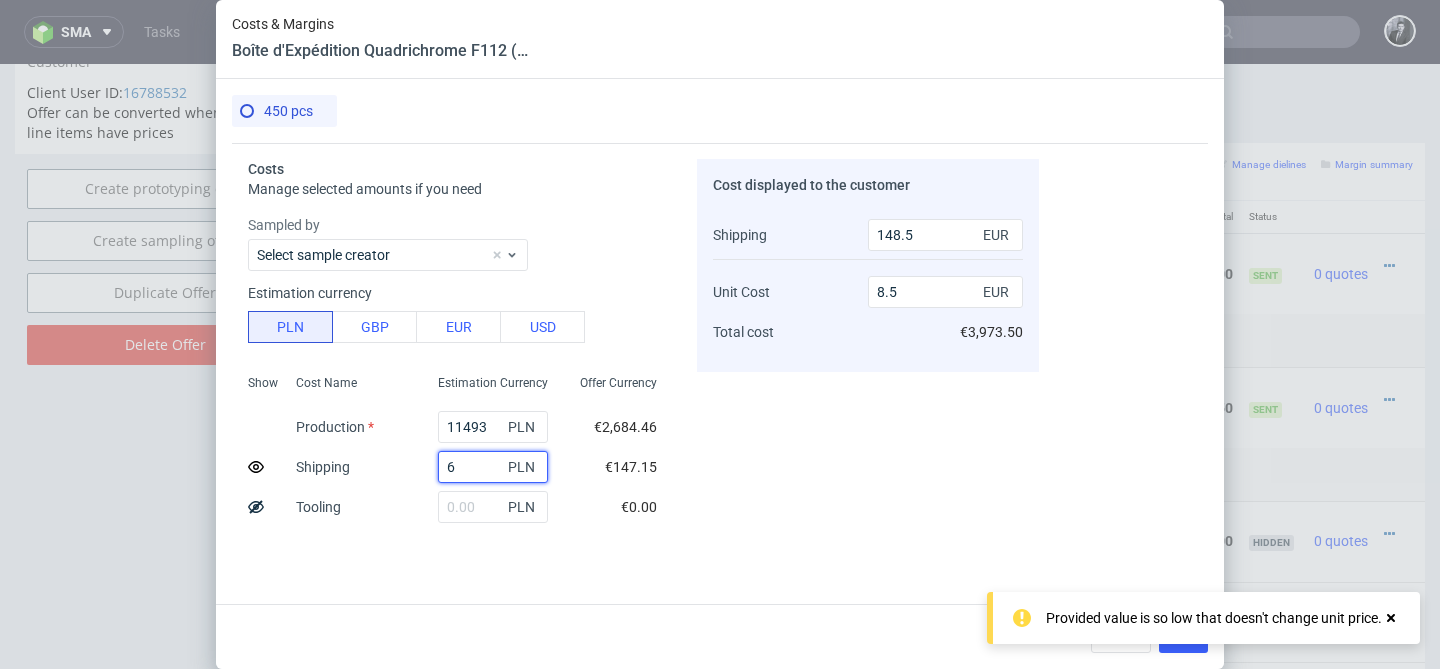 type on "62" 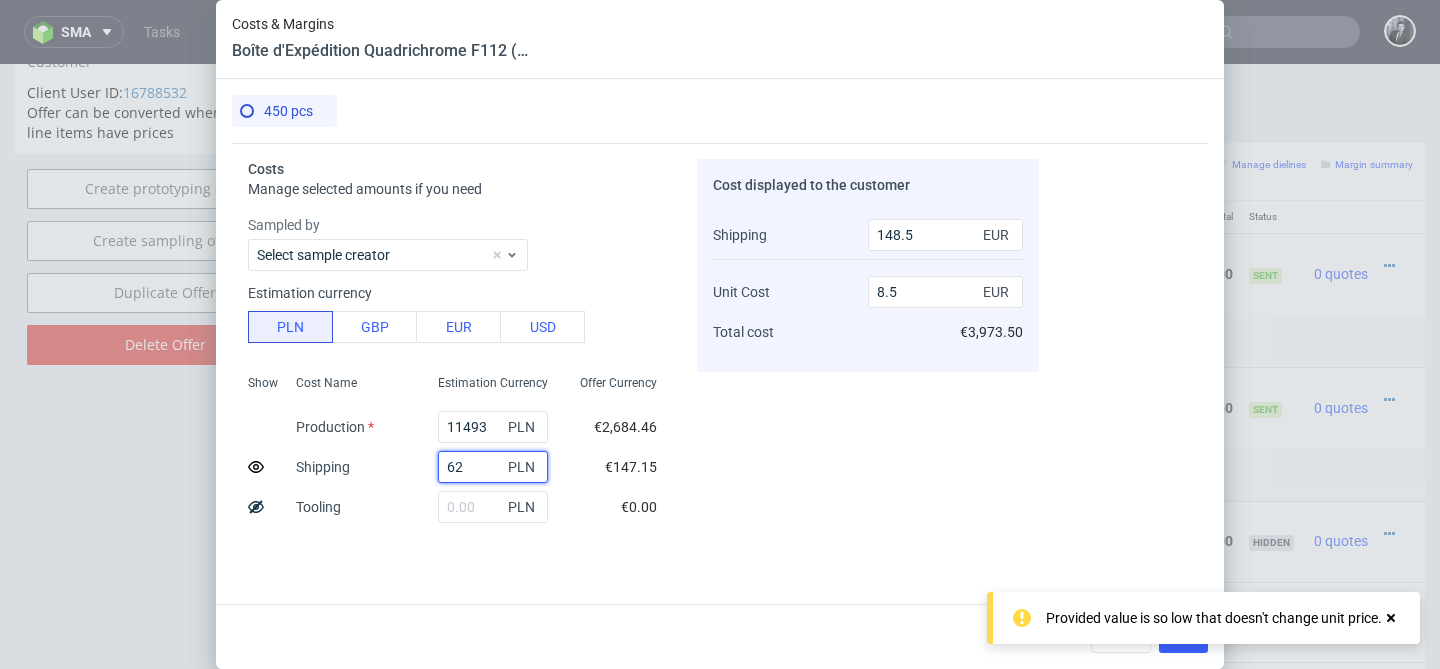 type on "13.5" 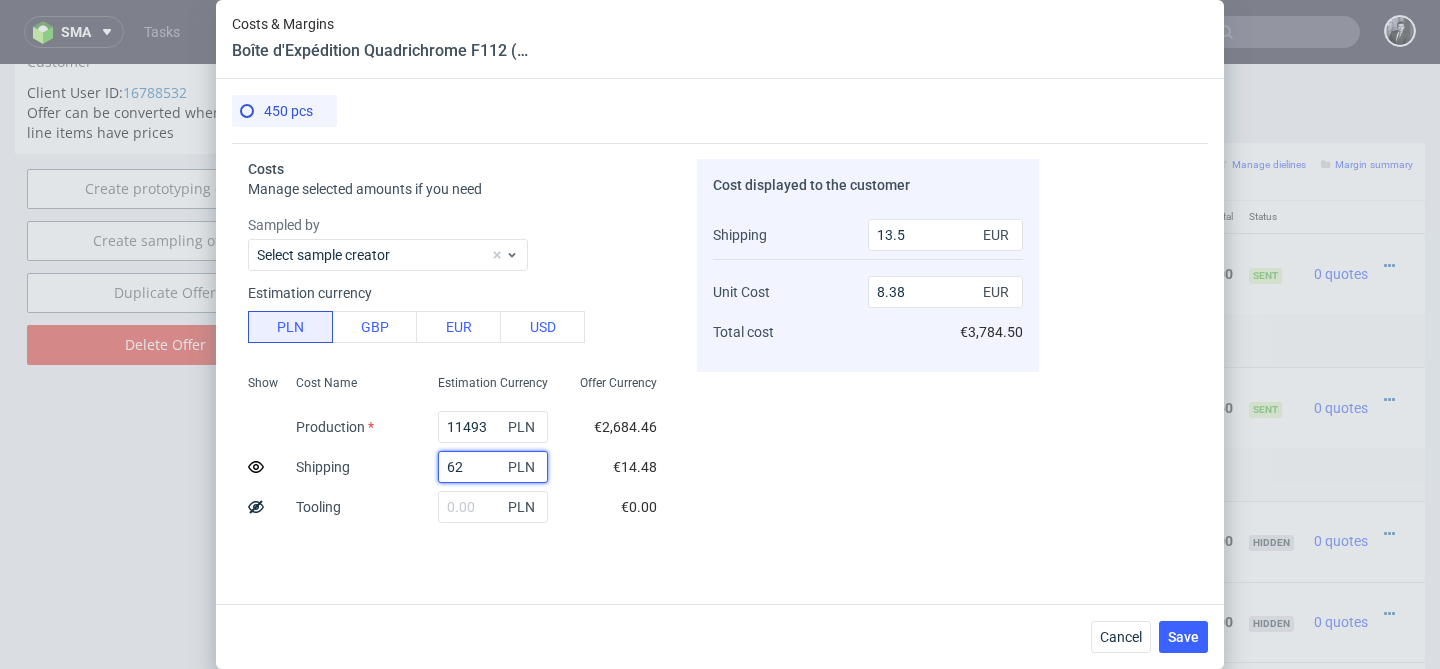 type on "628" 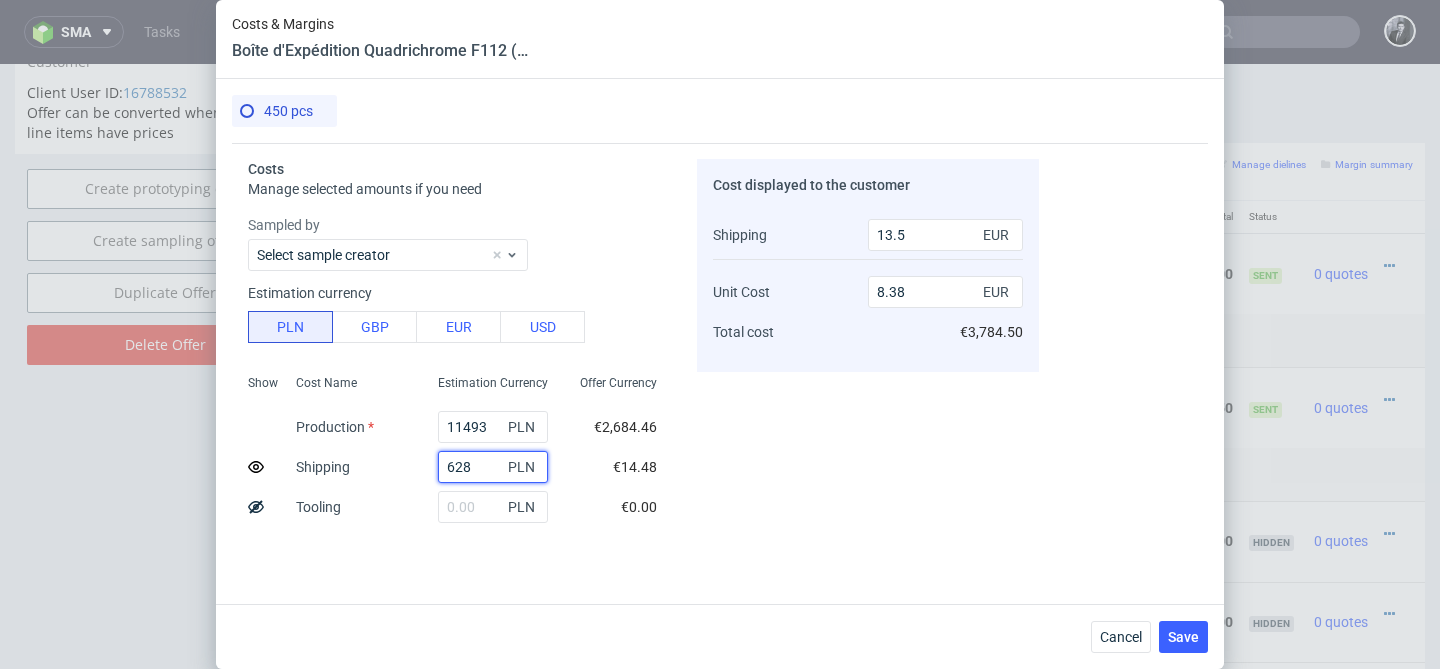 type on "148.5" 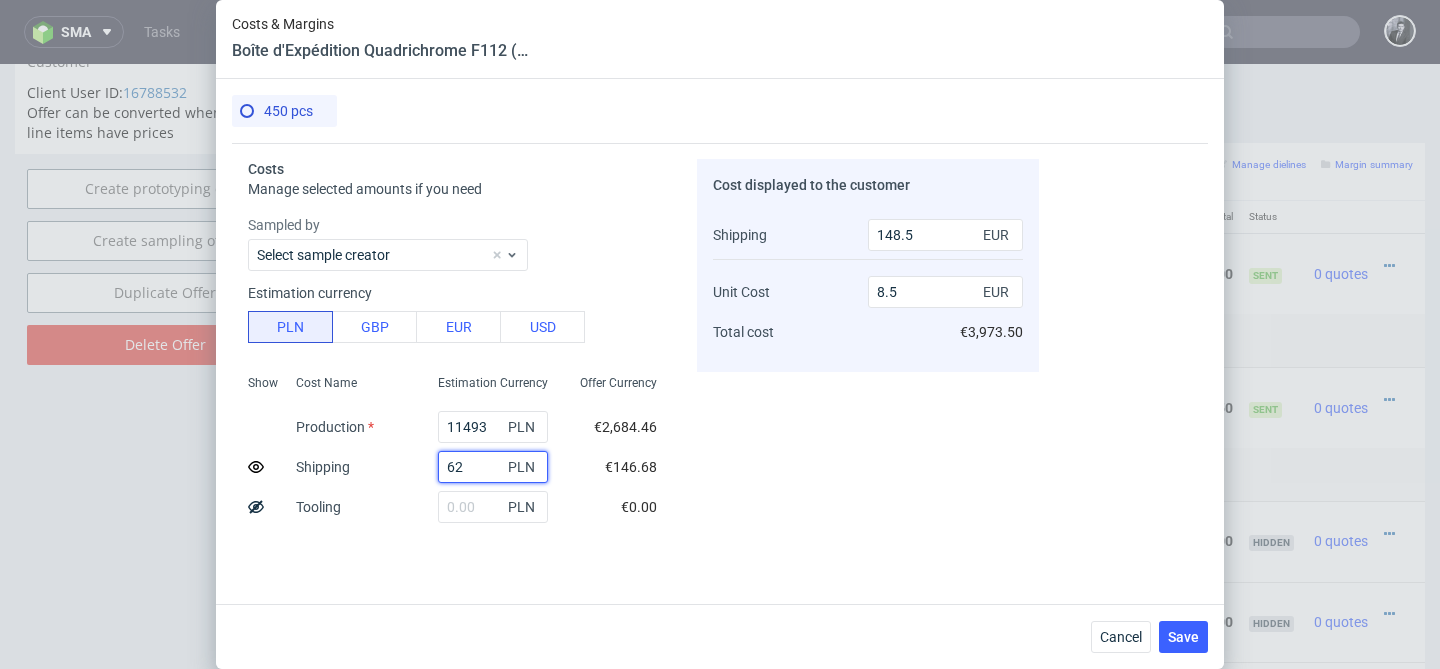 type on "622" 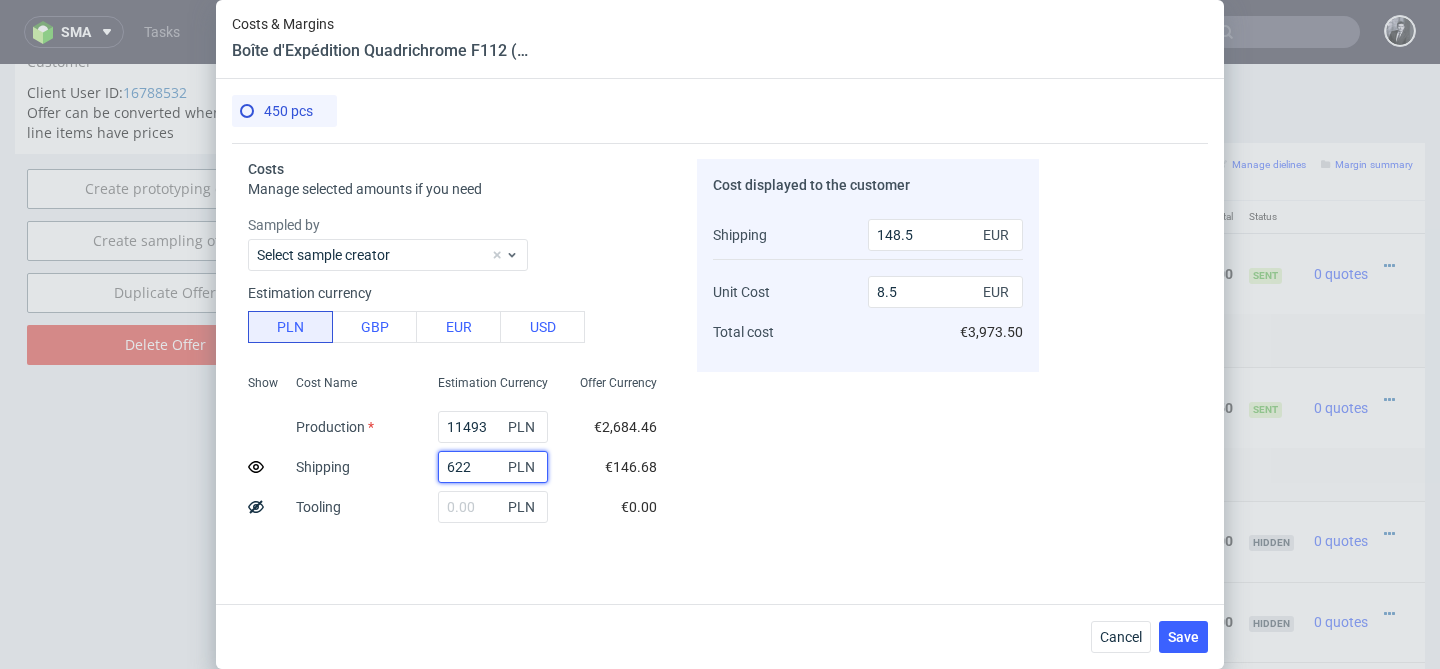 type on "144" 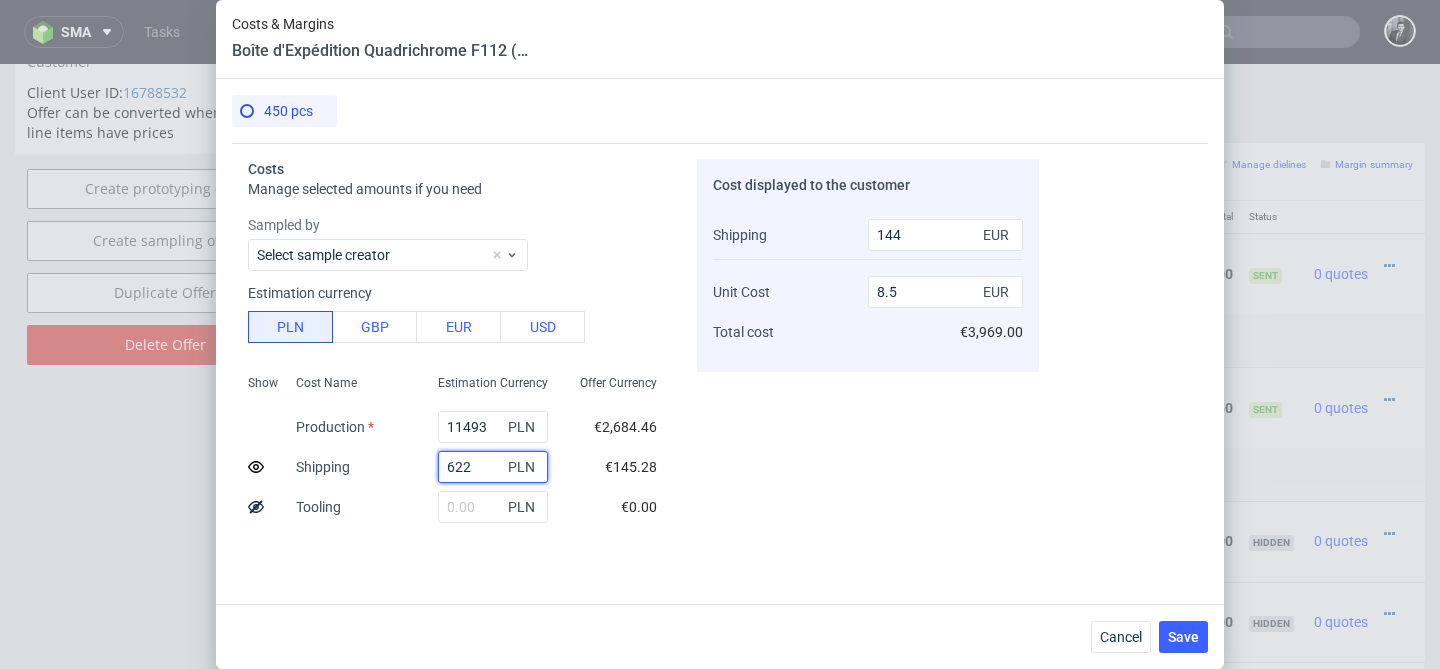 type on "622" 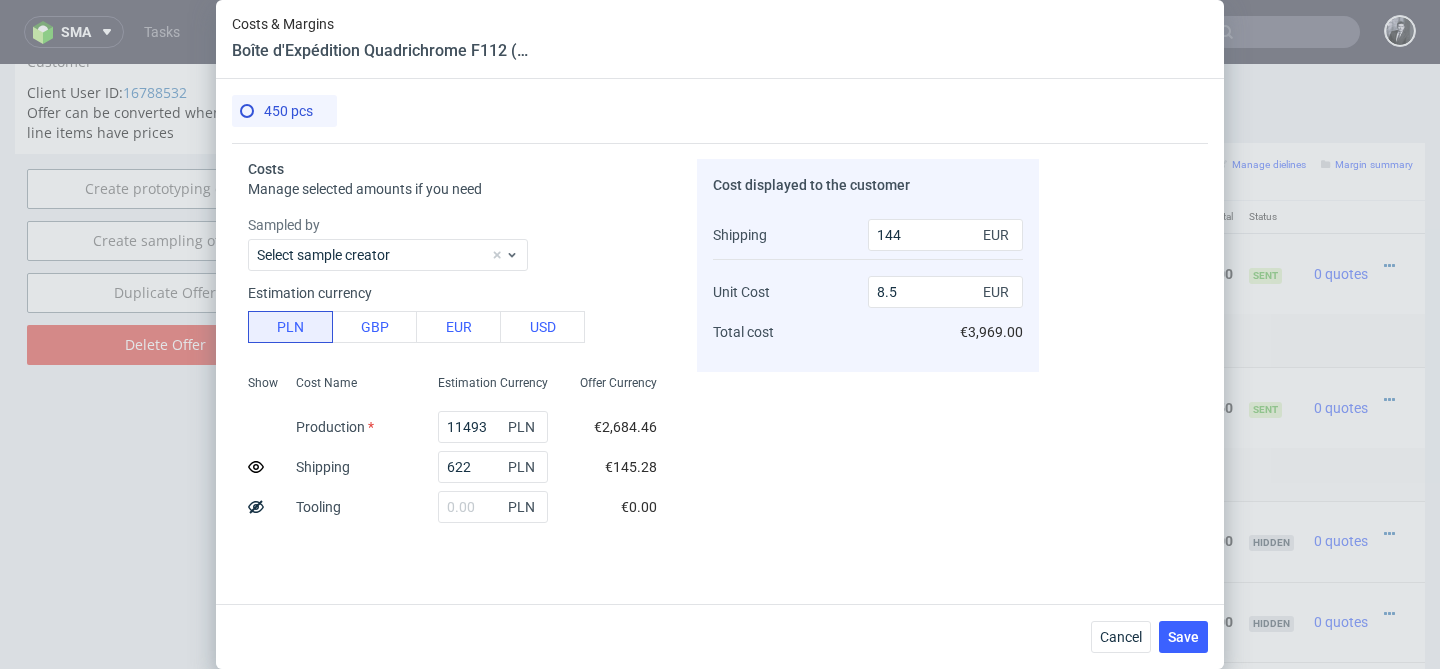click on "Cost displayed to the customer Shipping Unit Cost Total cost 144 EUR 8.5 EUR €3,969.00" at bounding box center [868, 341] 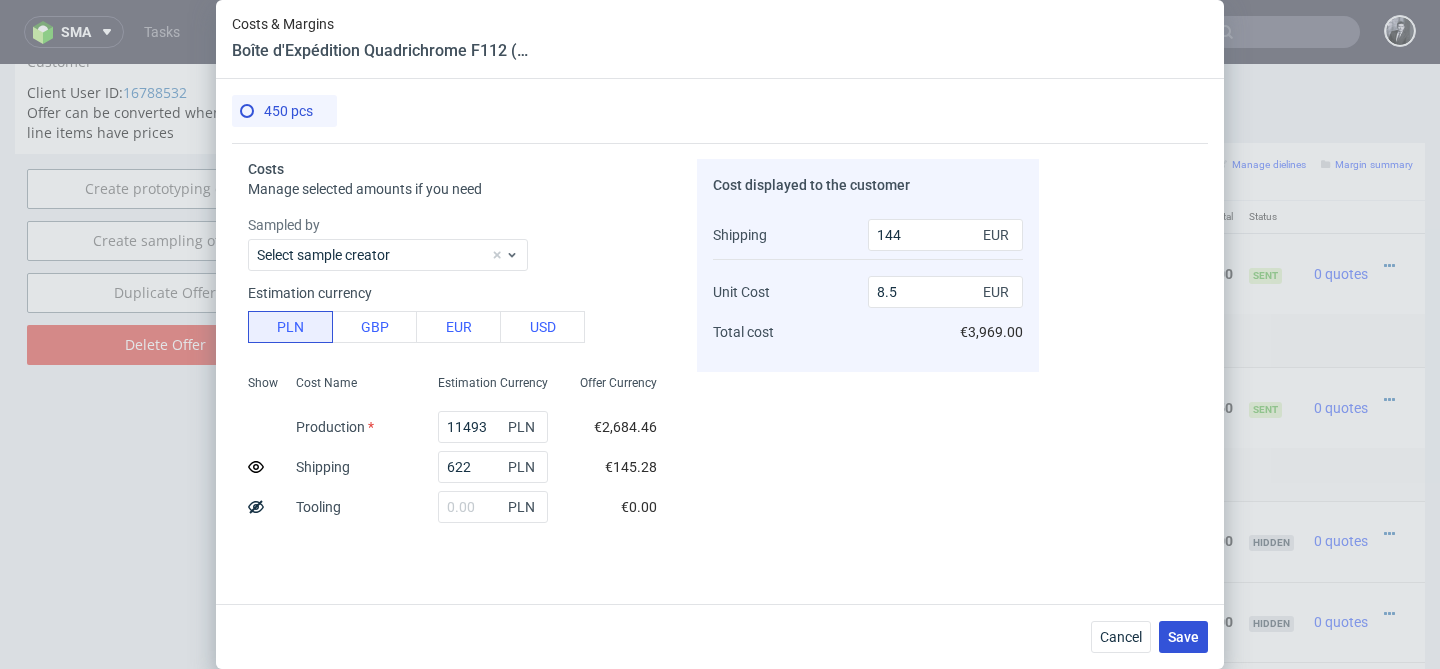 click on "Save" at bounding box center (1183, 637) 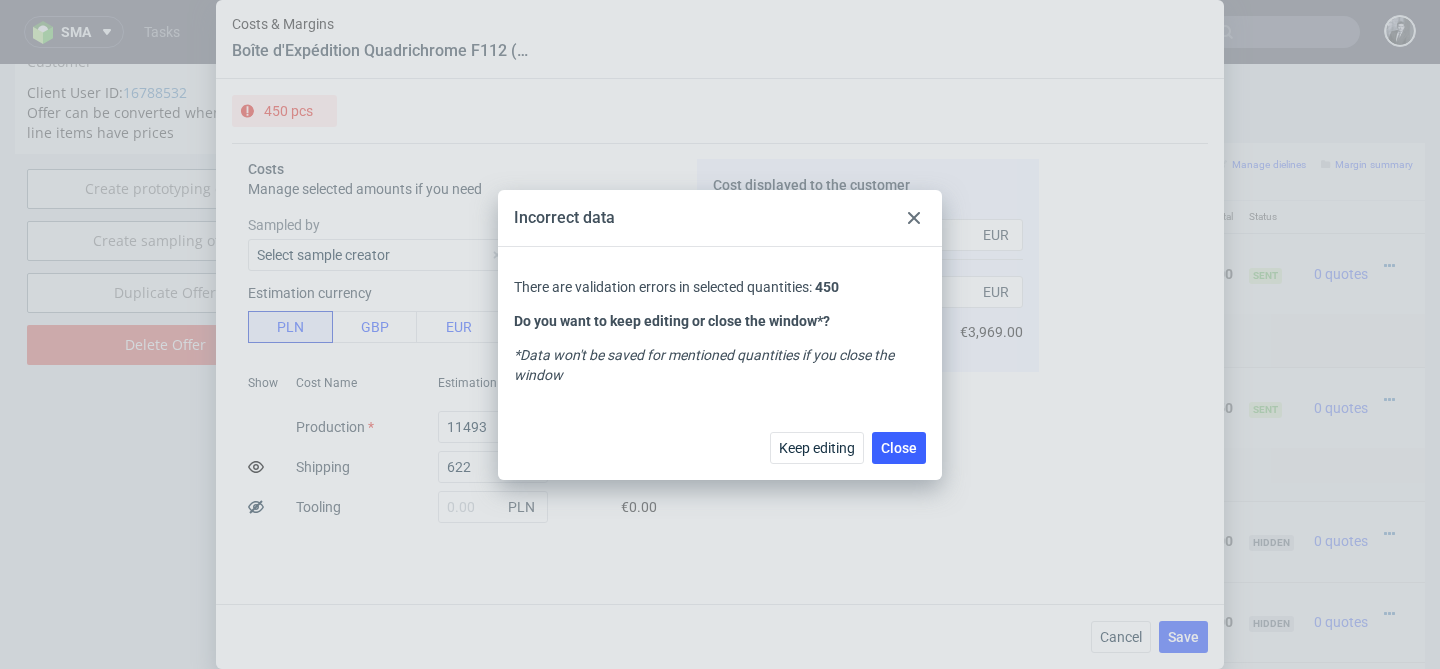 click 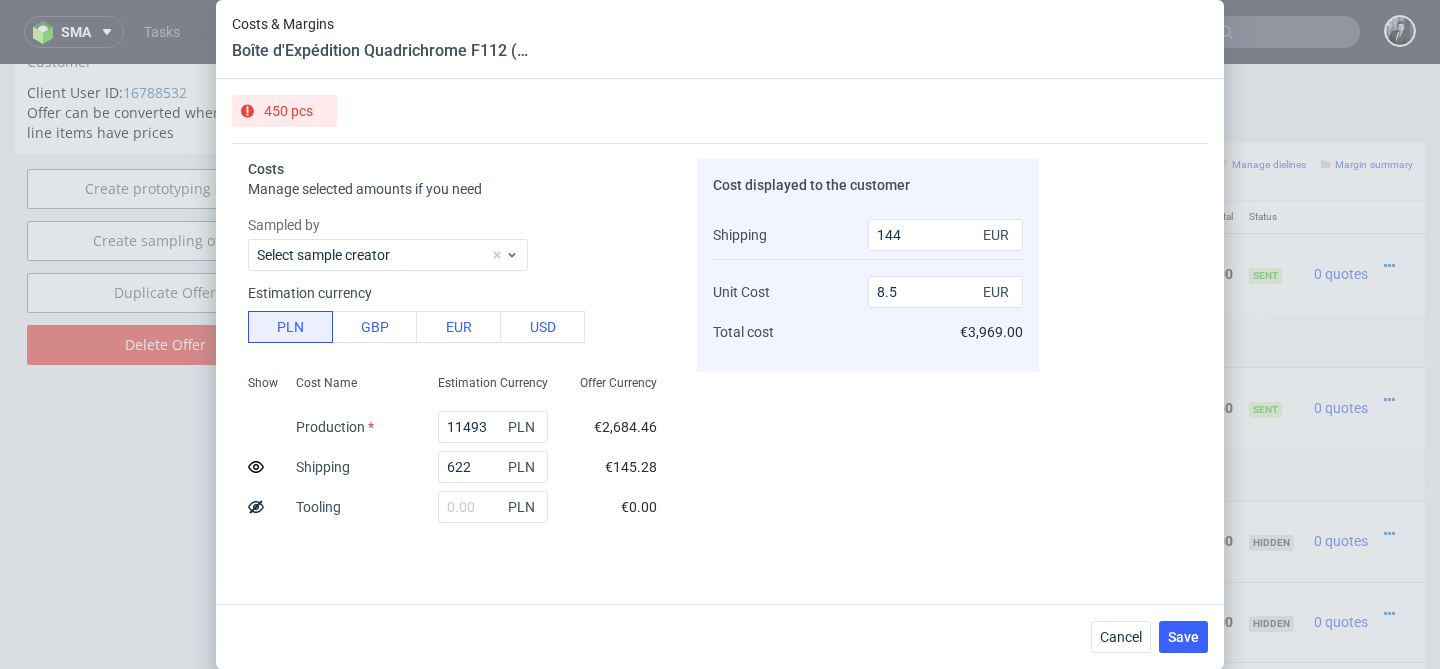 click on "450 pcs Costs Manage selected amounts if you need Sampled by Select sample creator Estimation currency PLN GBP EUR USD Show Cost Name Production Shipping Tooling Per unit Total cost Estimation Currency 11493 PLN 622 PLN PLN PLN 26.92 PLN 12,115.00 Offer Currency €2,684.46 €145.28 €0.00 €6.29 €2,829.75 Add another cost Margin Choose margin for selected pricing You’ve edited Order cost, remember to re-calculate recommended margins Choose margin Gross margin 28.7 % Re-calculate €1,139.04 Requested gross margin in this offer is below pricing minimum. Please send request with offer details via  approval form . You will be able to proceed with the offer when you receive the approval. Who approved this margin? katarzyna.traczyk@packhelp.com What is the reason? Margin on the whole order is in line with guidelines Recommended margins Minimum : 29.94% Average : 32.34% Maximum : 34.92% Cost displayed to the customer Shipping Unit Cost Total cost 144 EUR 8.5 EUR €3,969.00" at bounding box center (720, 341) 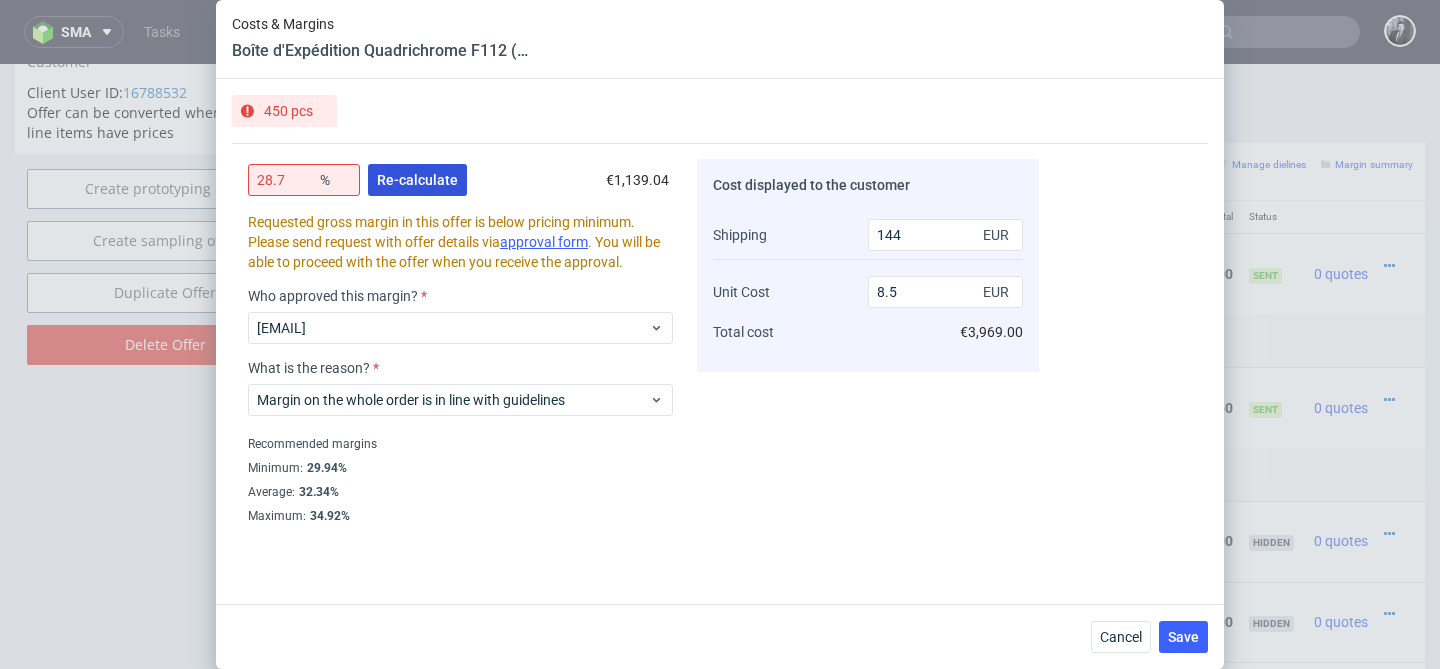 click on "Re-calculate" at bounding box center [417, 180] 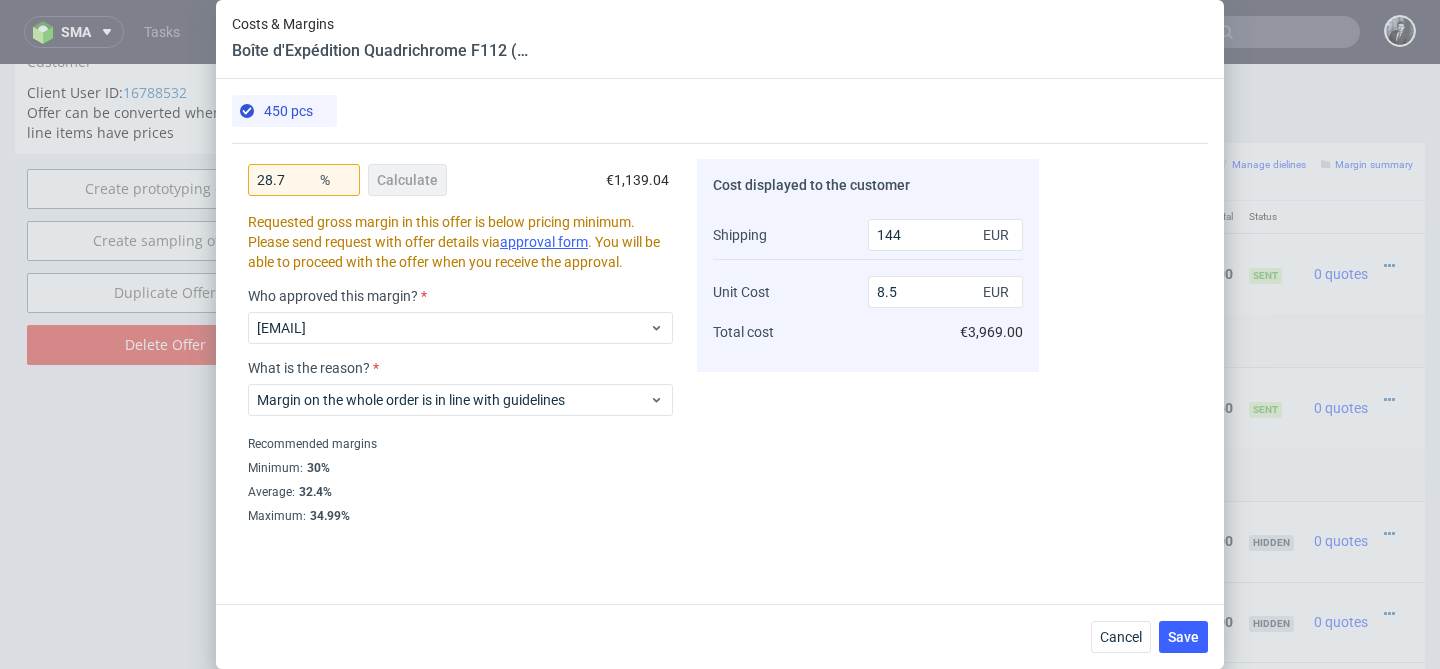 scroll, scrollTop: 0, scrollLeft: 0, axis: both 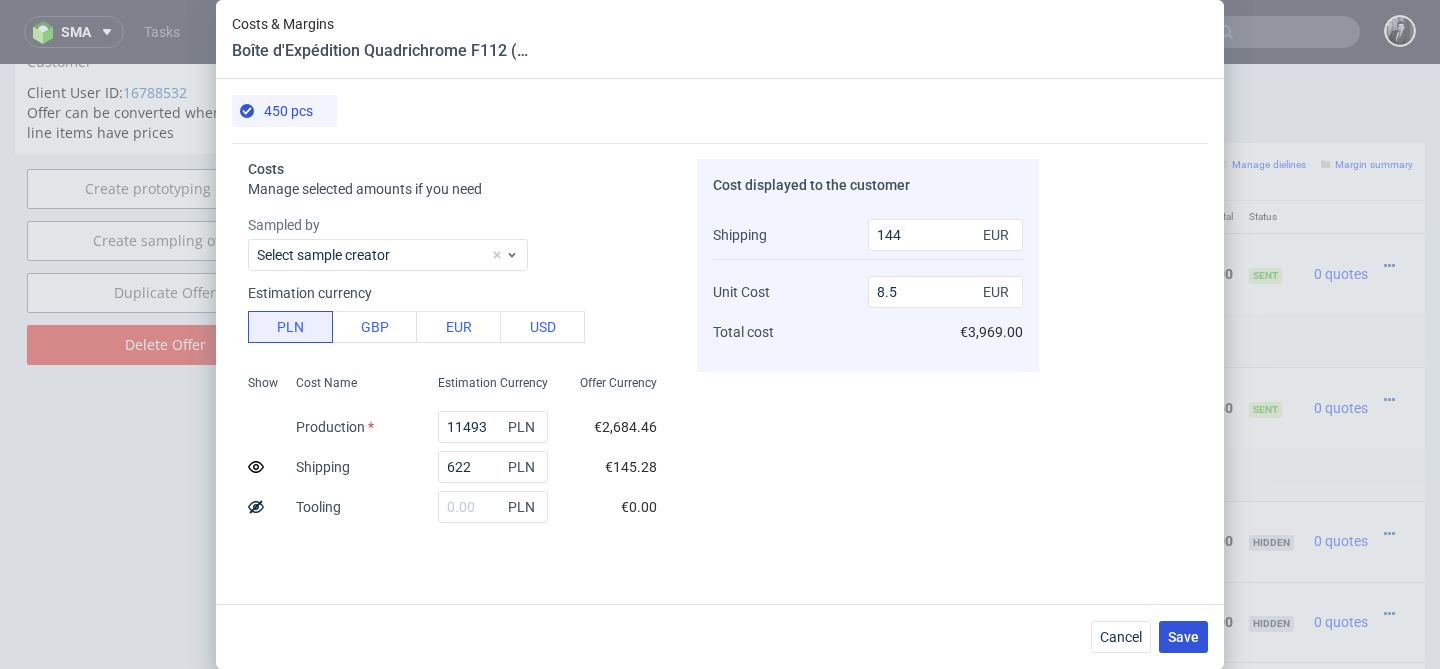 click on "Save" at bounding box center [1183, 637] 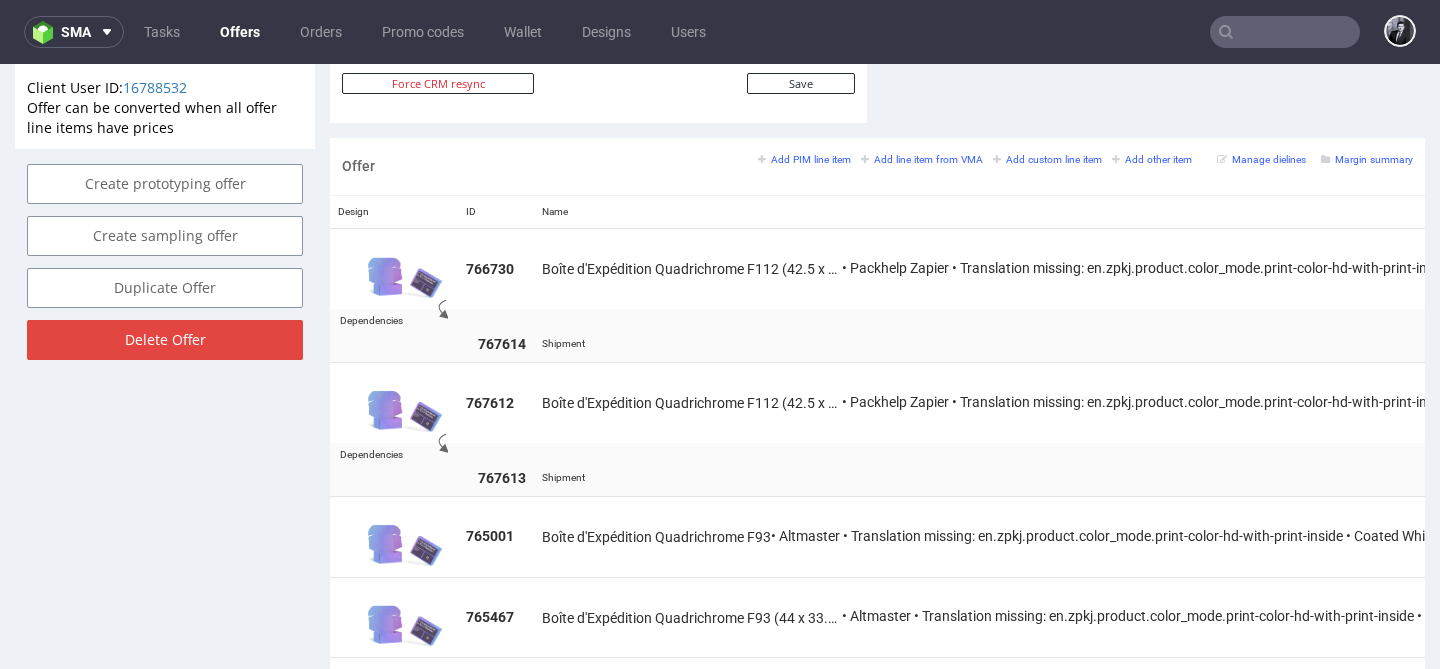 scroll, scrollTop: 1131, scrollLeft: 0, axis: vertical 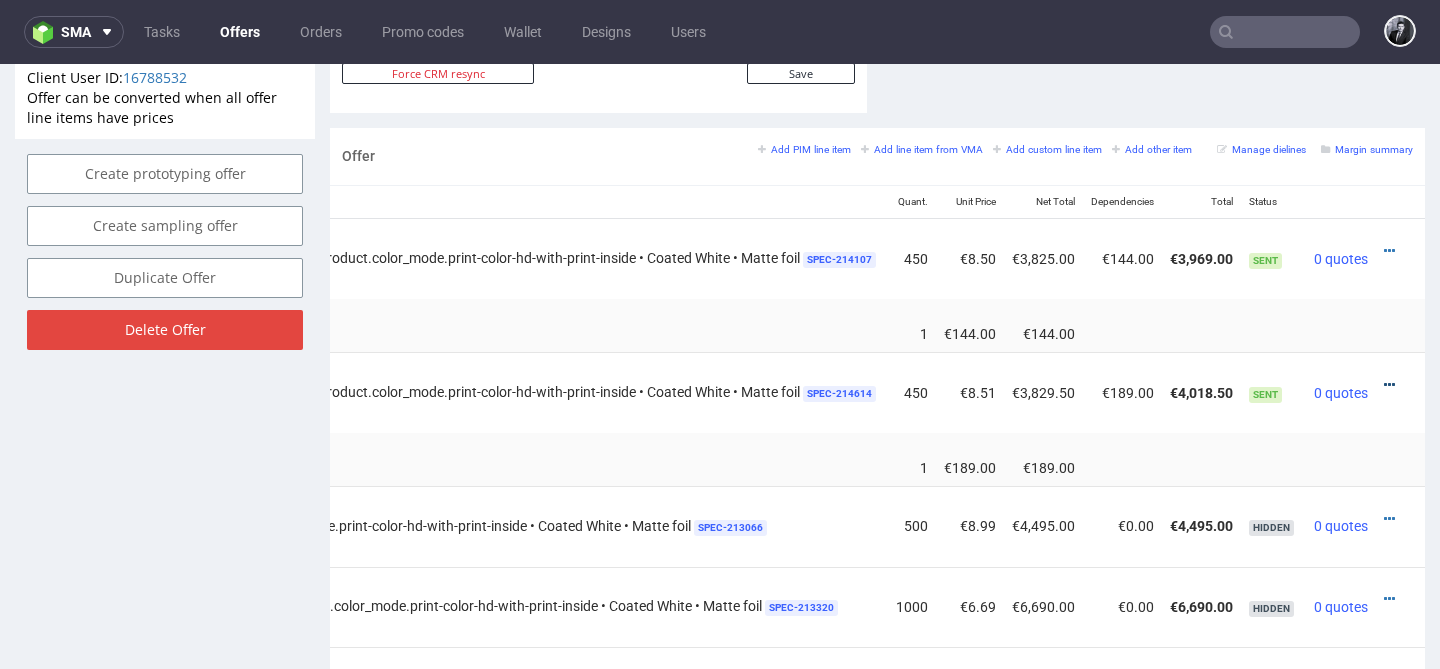click at bounding box center (1389, 385) 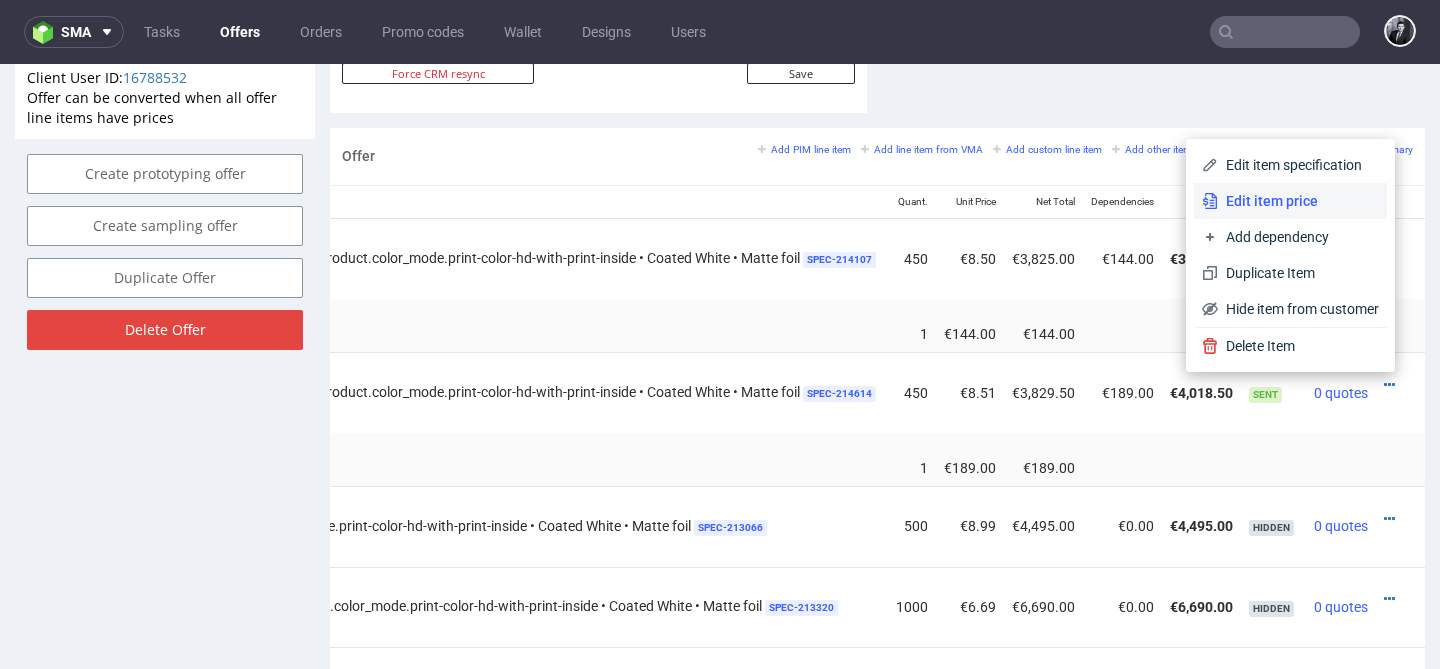 click on "Edit item price" at bounding box center (1298, 201) 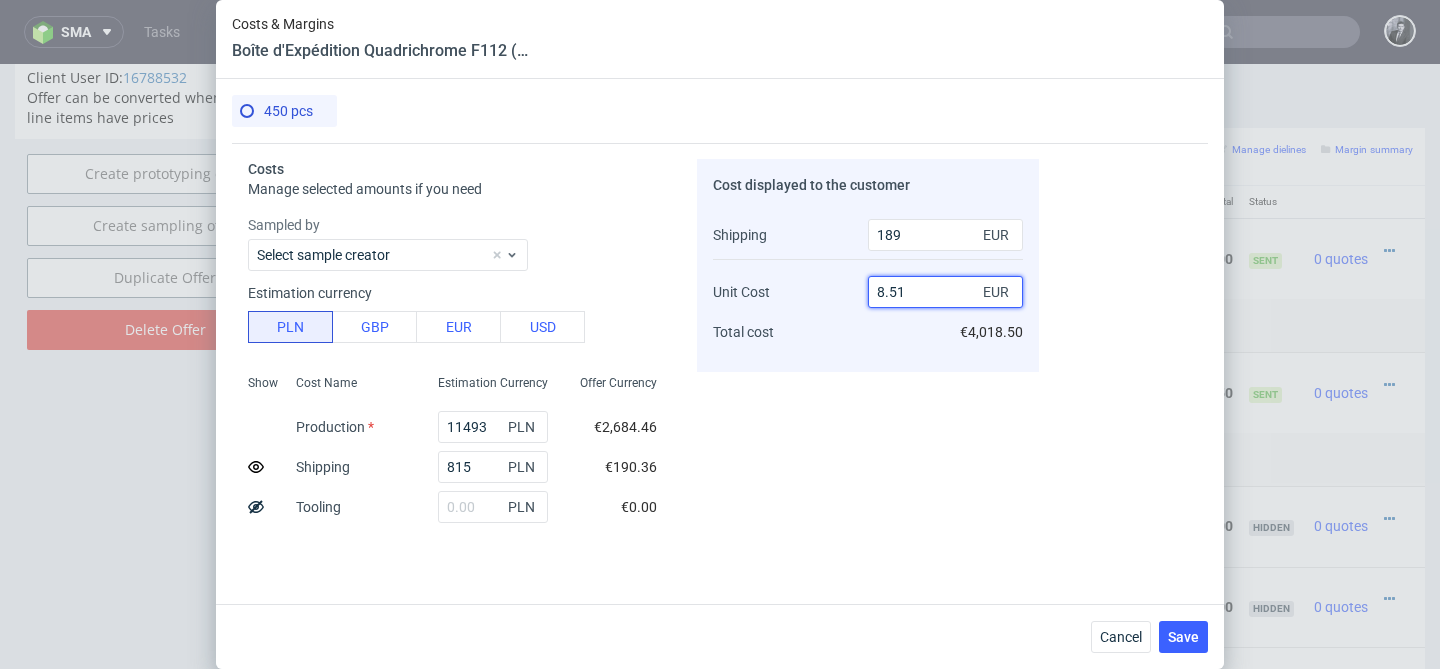 click on "8.51" at bounding box center (945, 292) 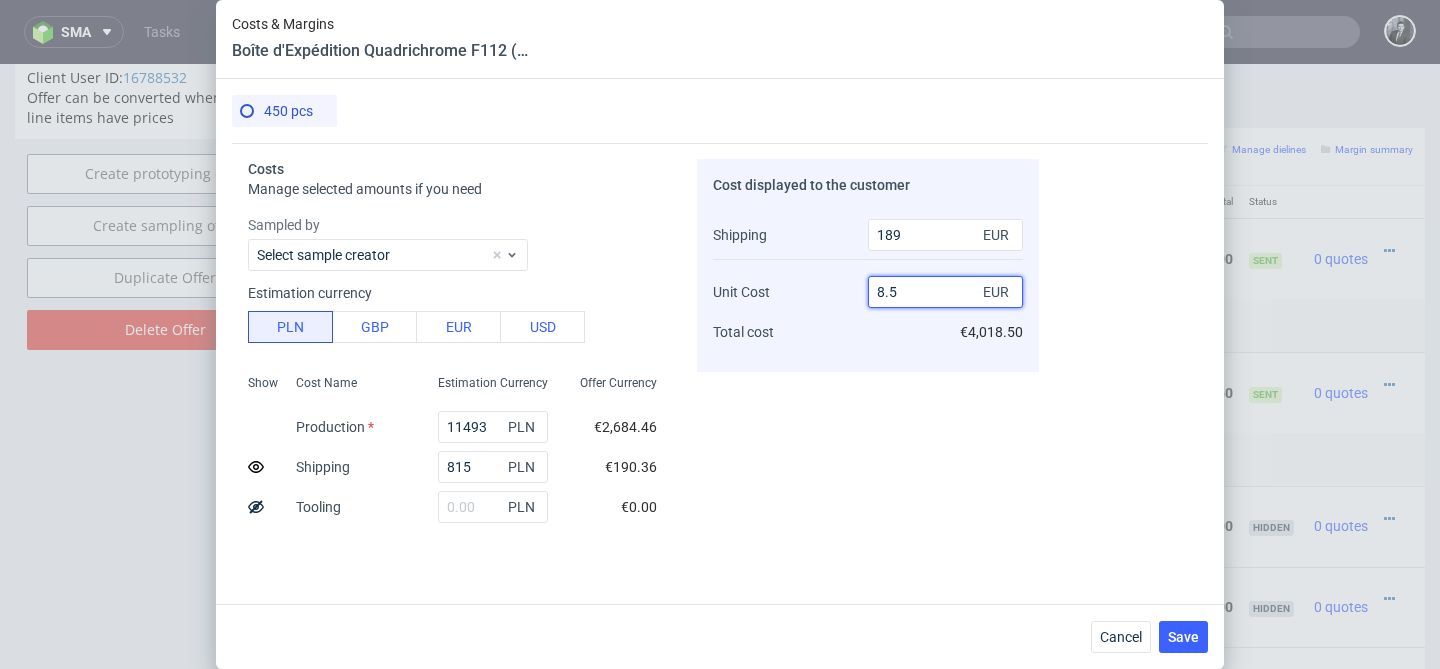 type on "8.49" 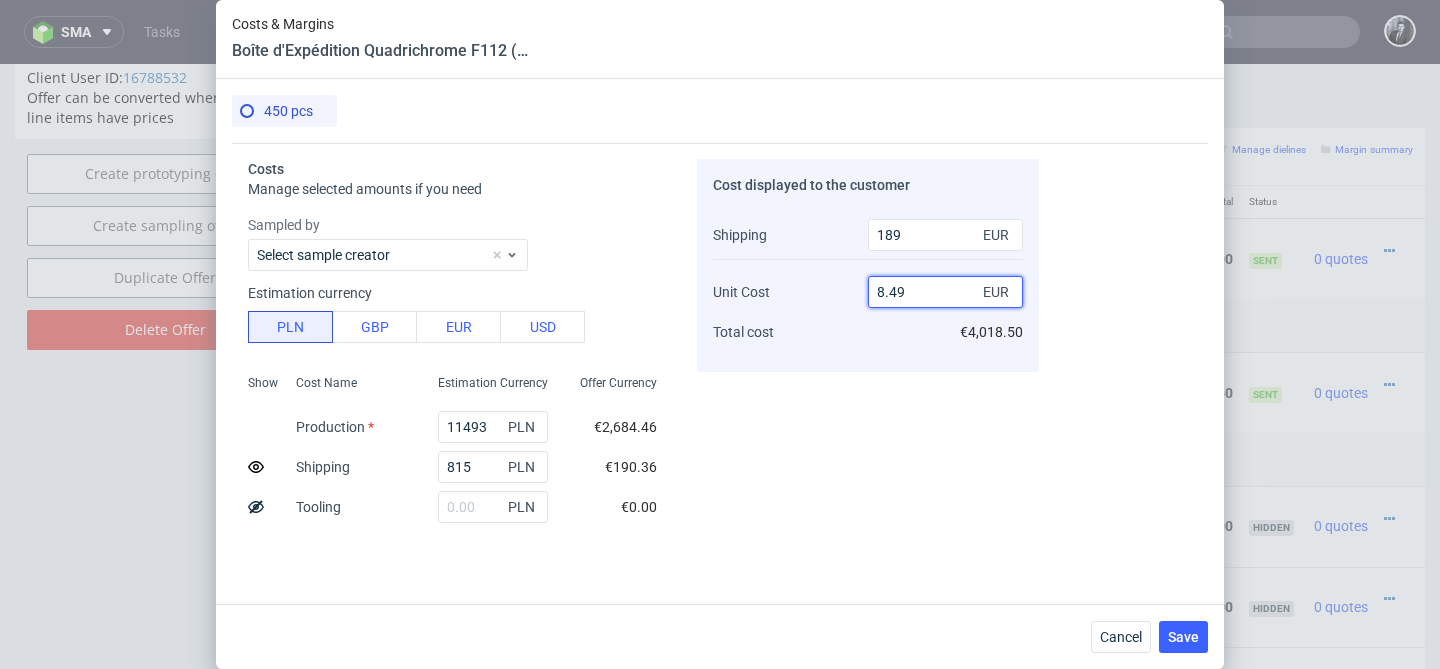 type on "28.36322869955157" 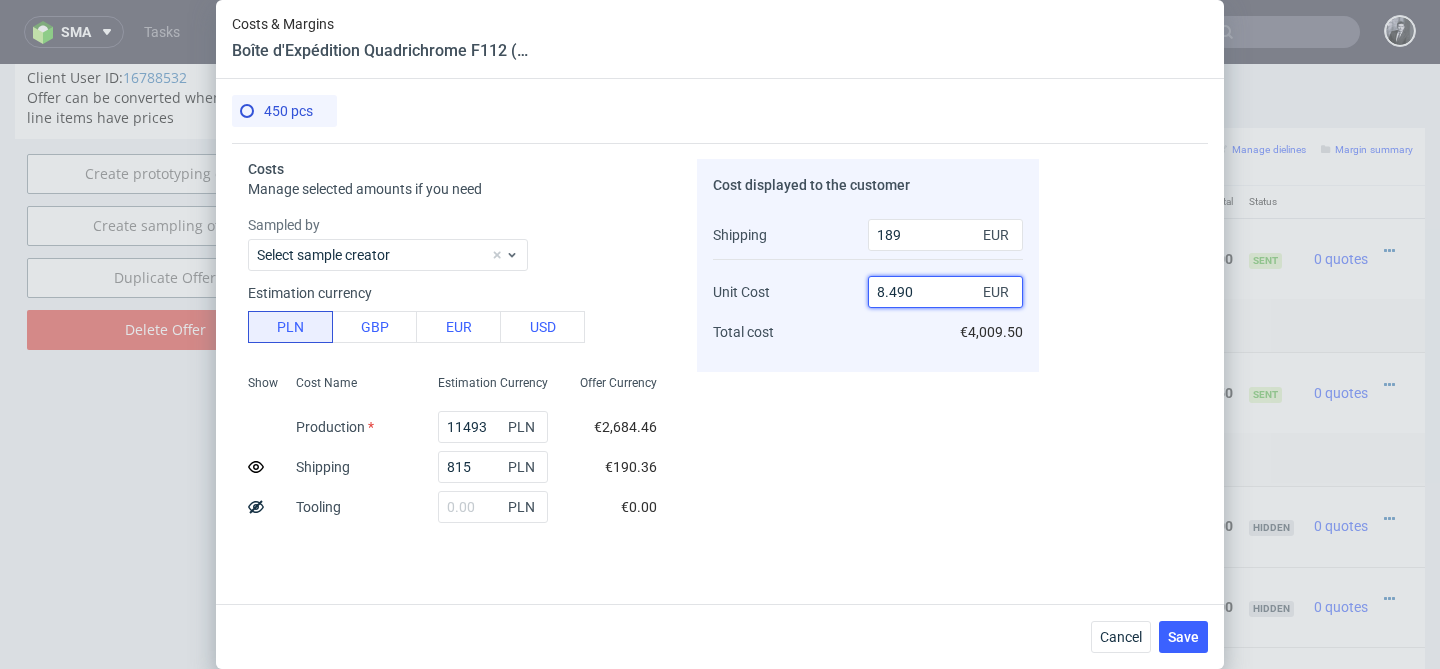 type on "28.28282828282828" 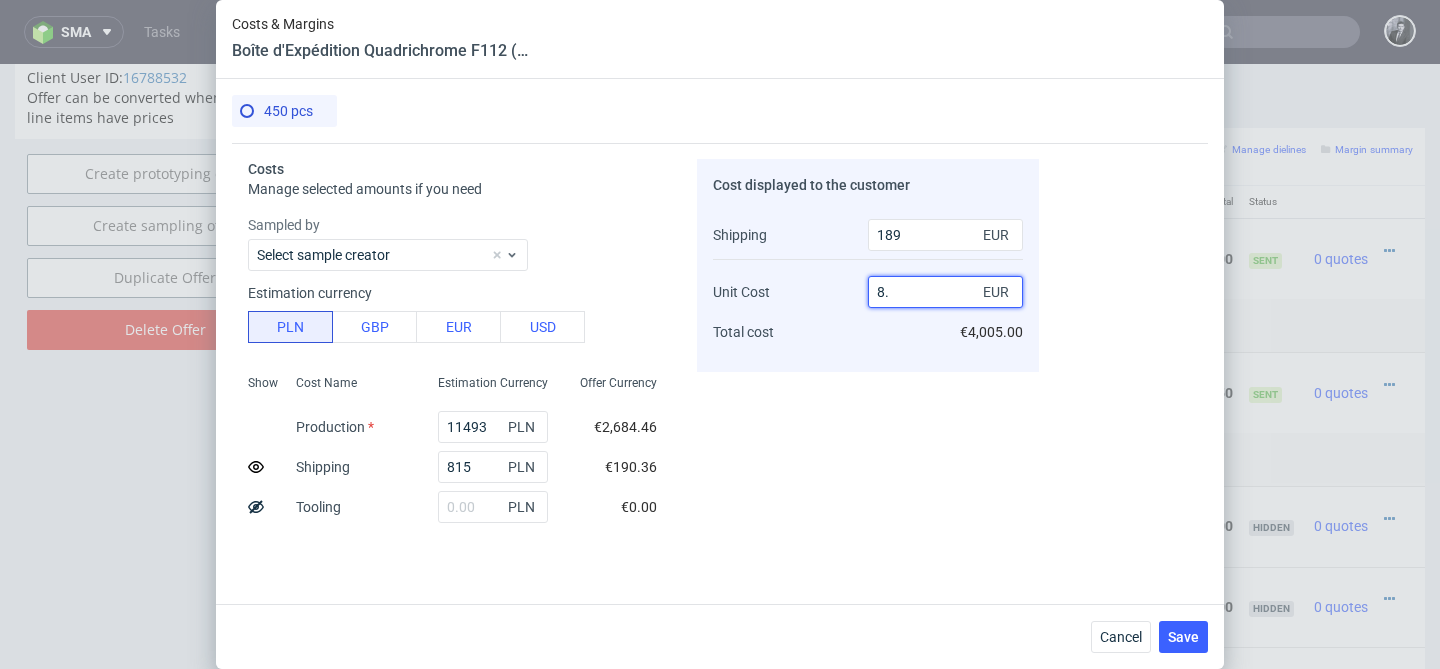 type on "8.0" 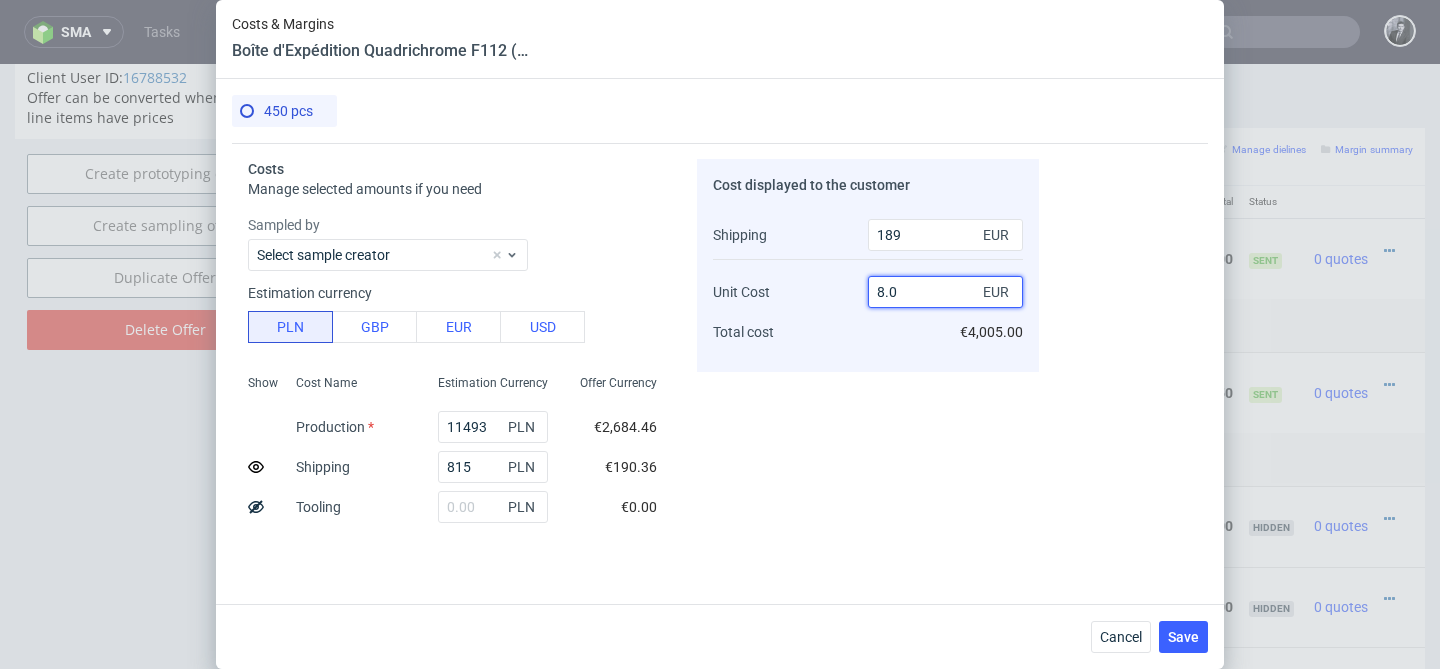 type on "24.109263657957243" 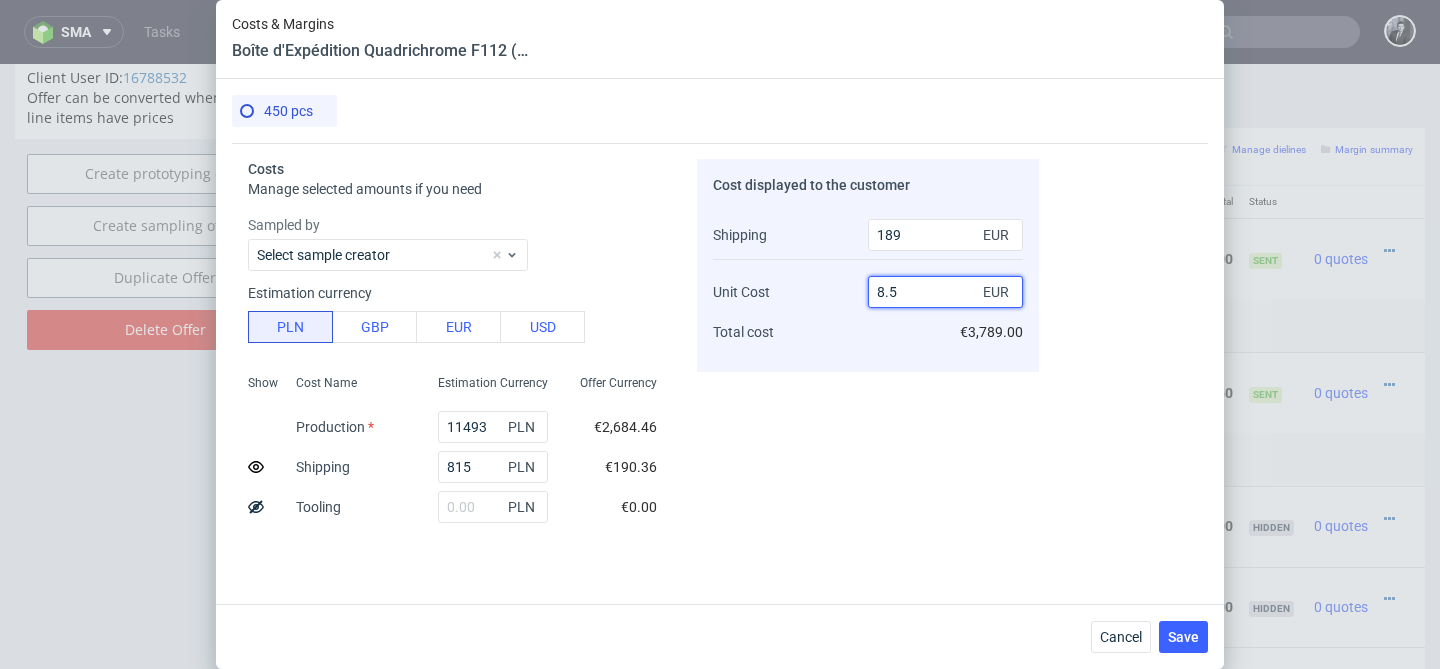 type on "8.50" 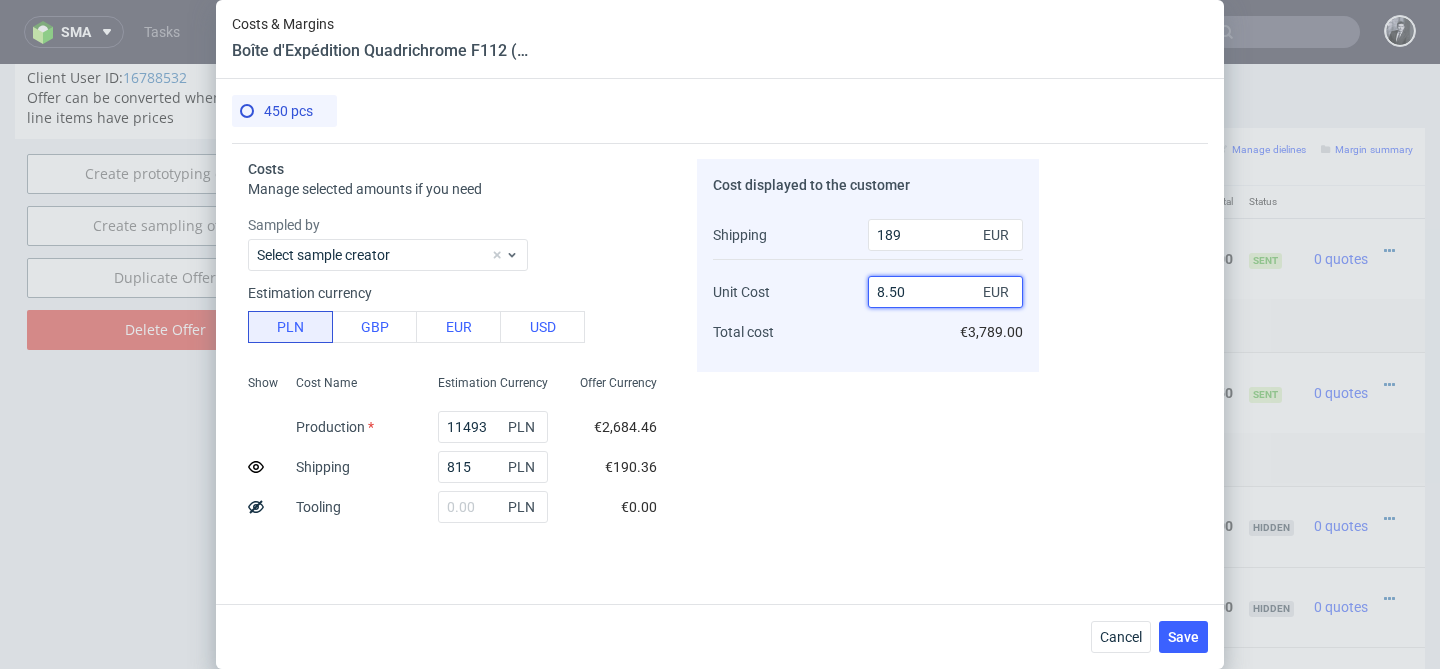 type on "28.36322869955157" 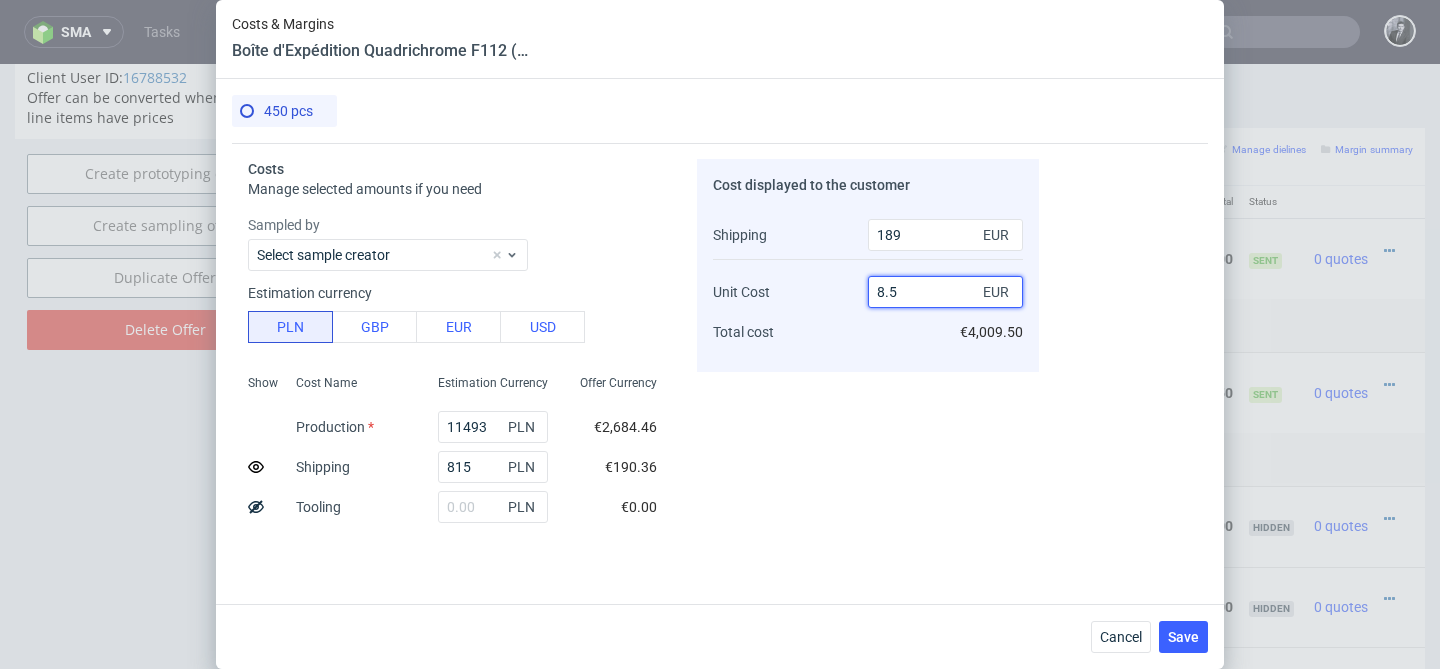 type on "8.51" 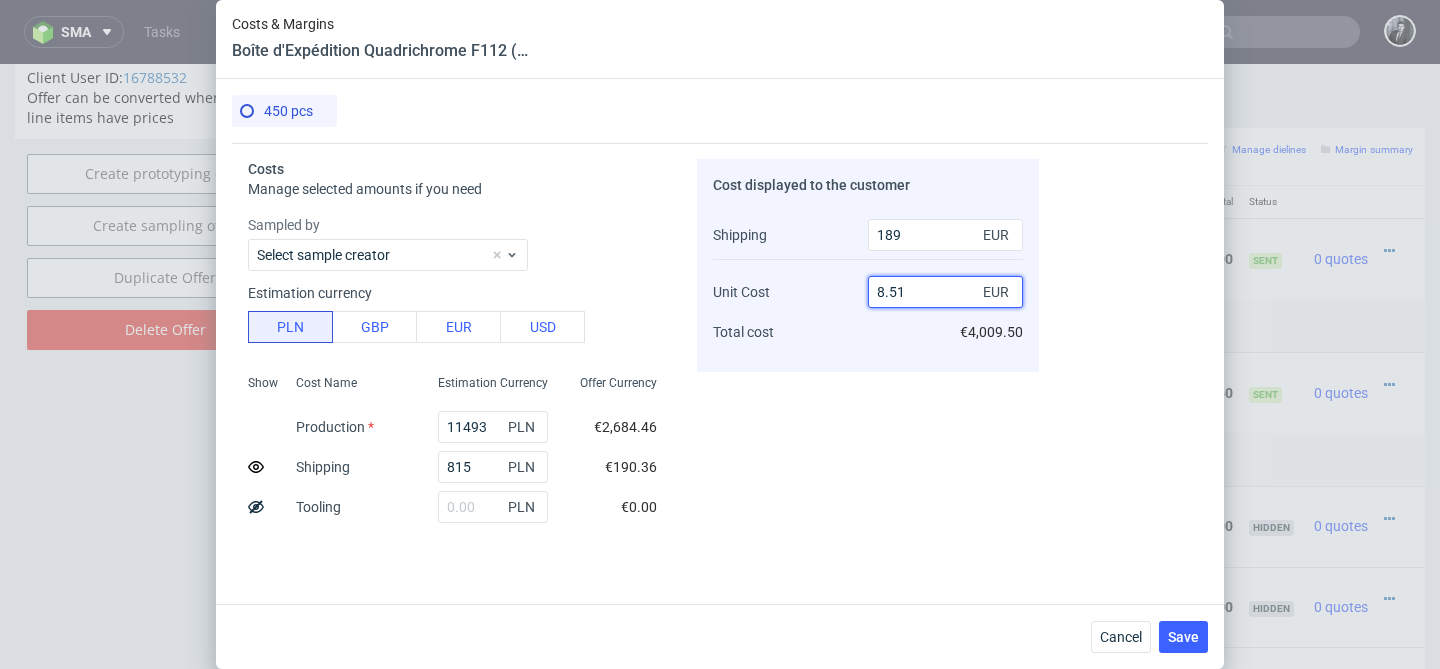 type on "28.443449048152296" 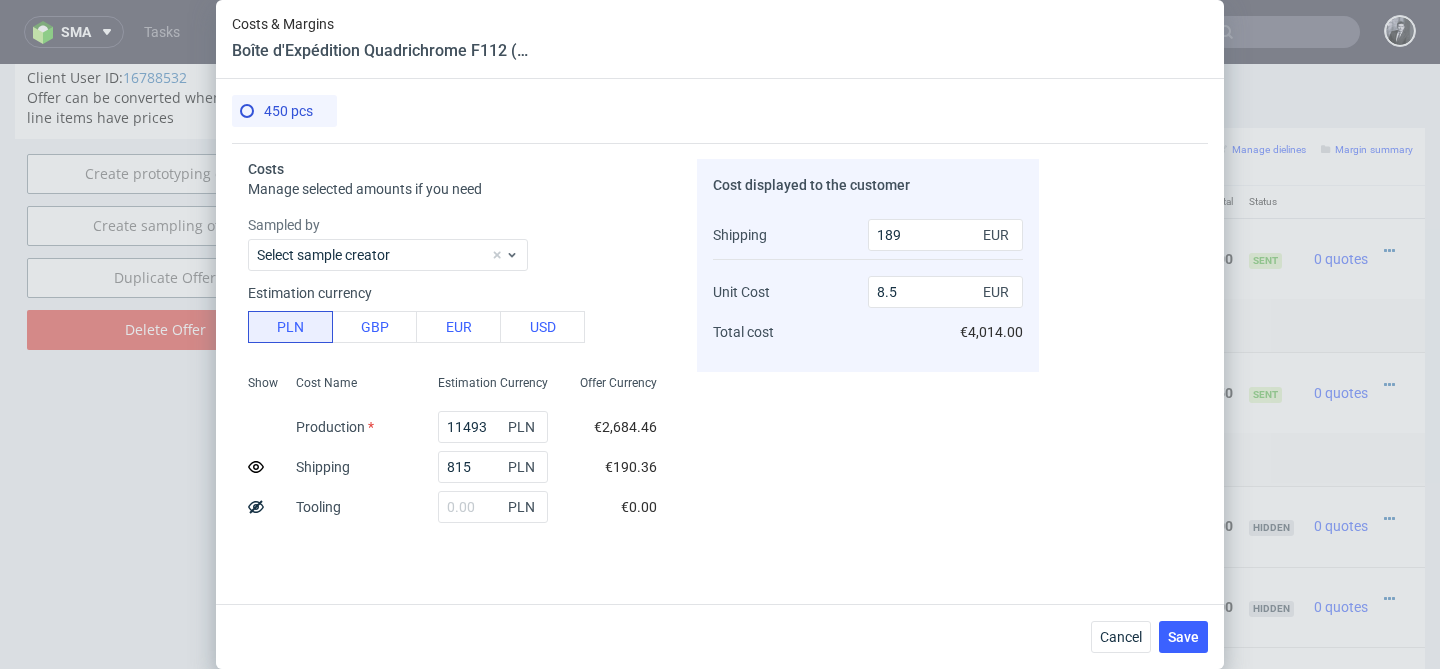 click on "Cost displayed to the customer Shipping Unit Cost Total cost 189 EUR 8.5 EUR €4,014.00" at bounding box center (868, 341) 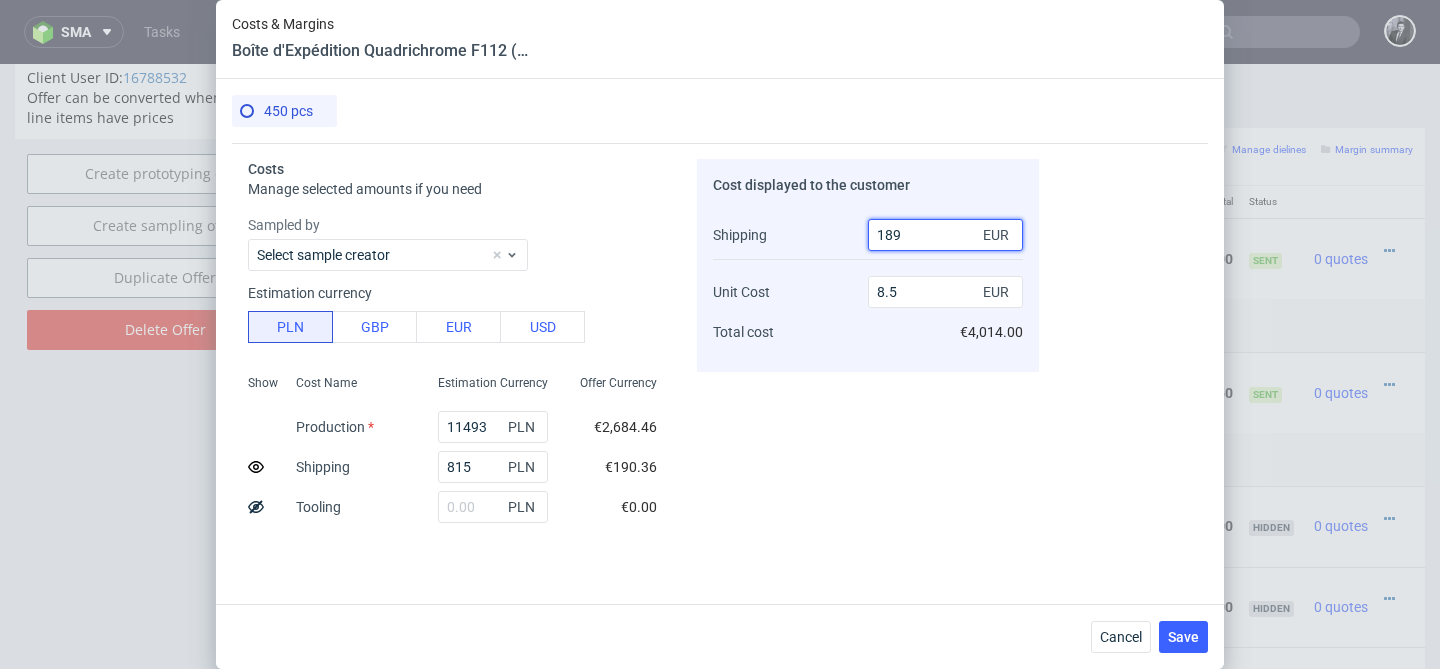 click on "189" at bounding box center (945, 235) 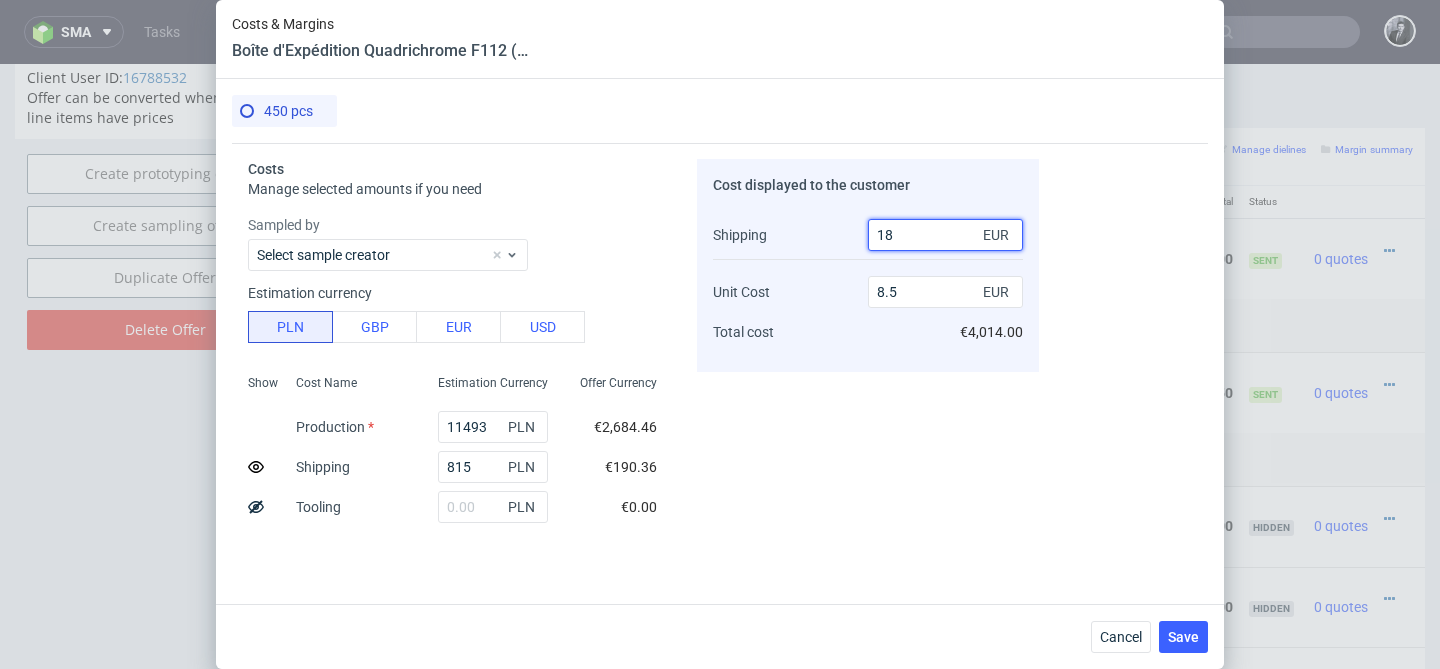 type on "8.88" 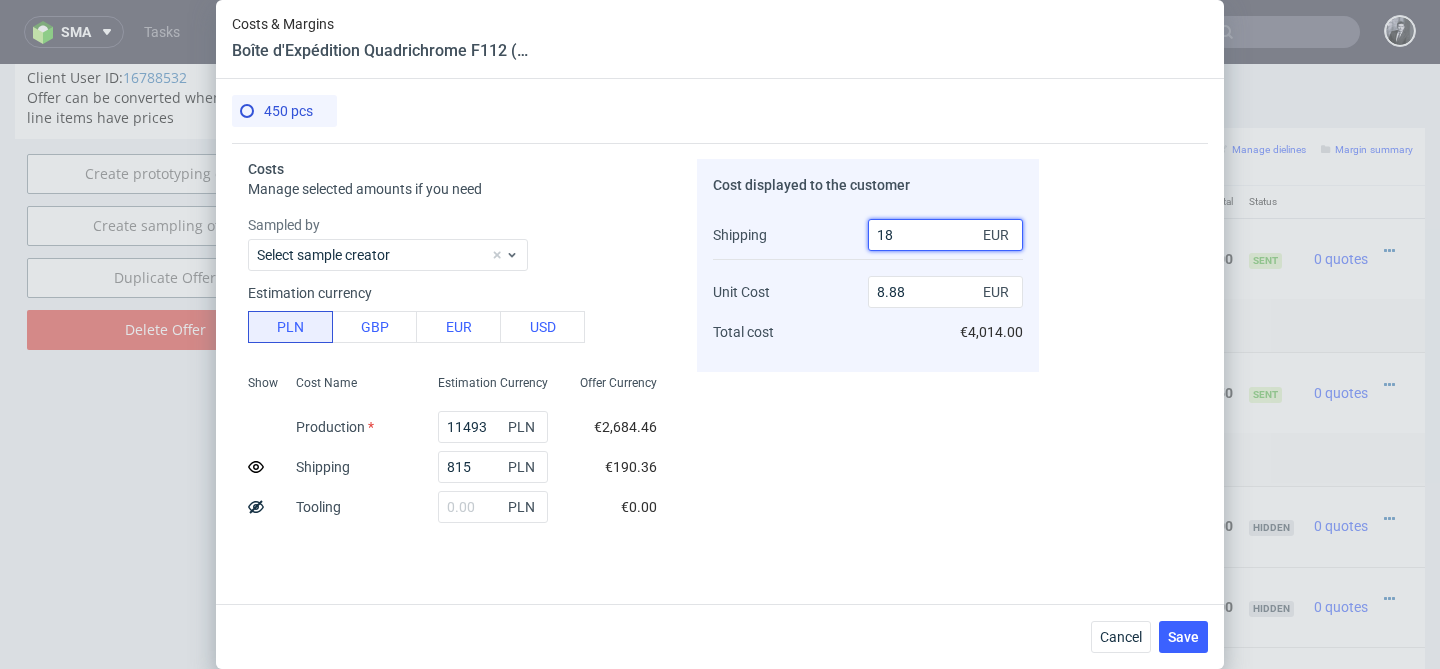 type on "187" 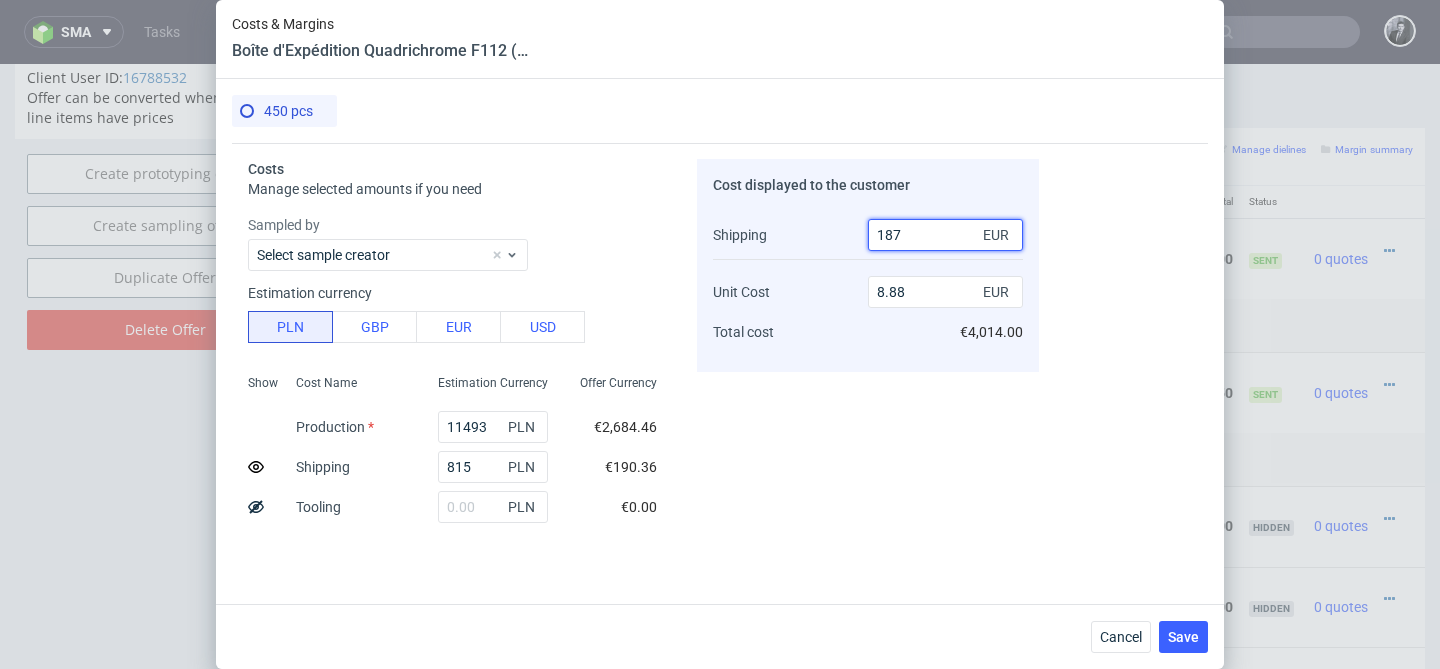 type on "8.5" 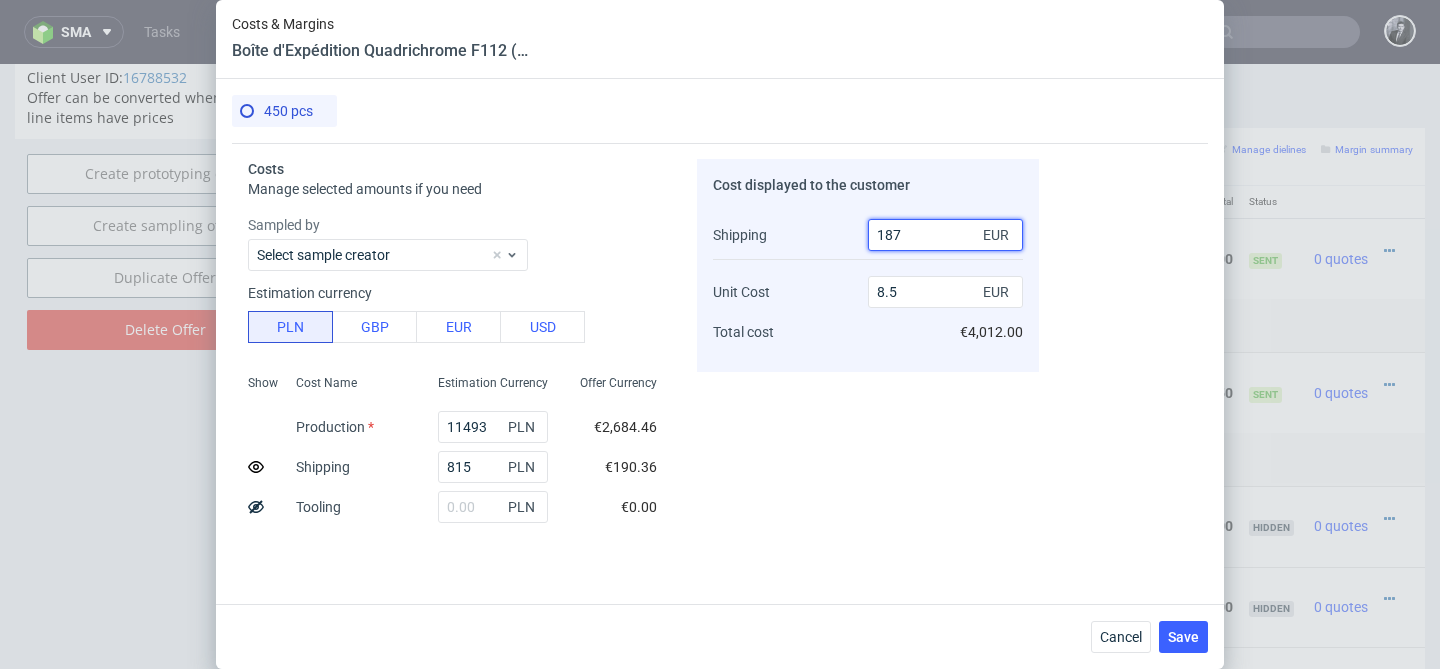 type on "187" 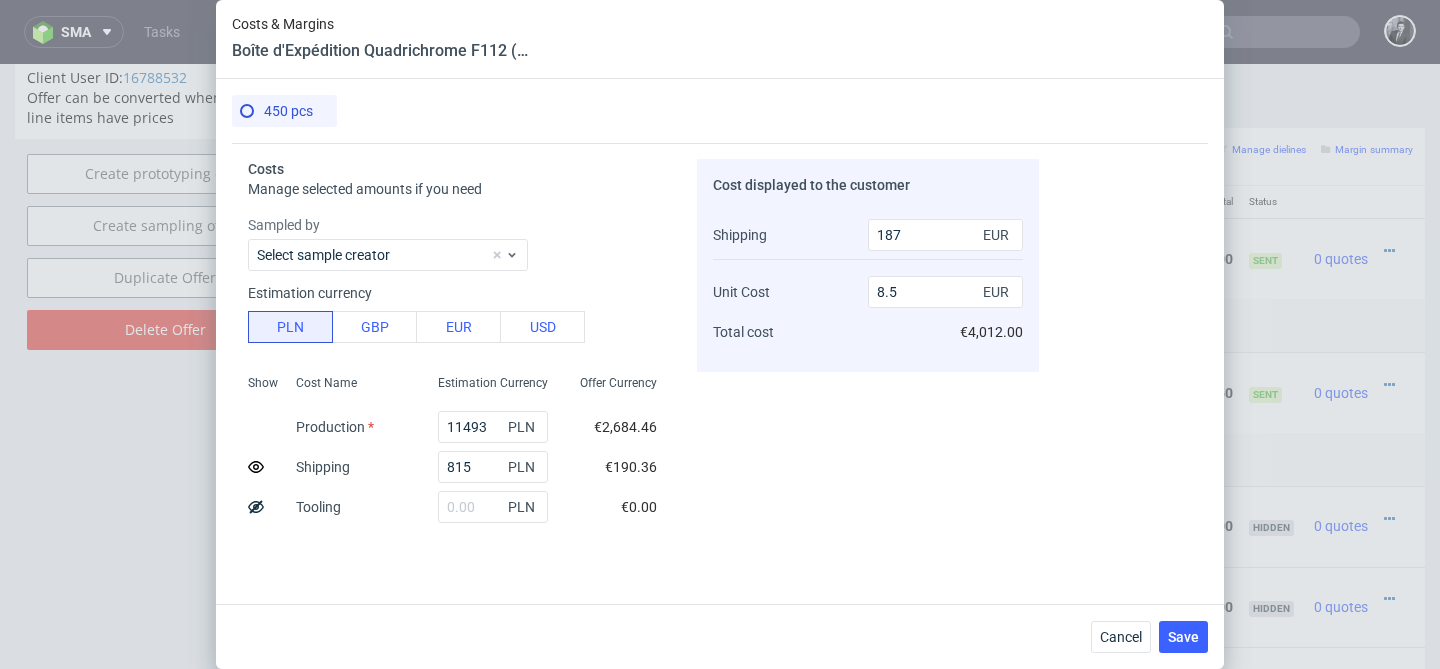 click on "Cost displayed to the customer Shipping Unit Cost Total cost 187 EUR 8.5 EUR €4,012.00" at bounding box center [868, 341] 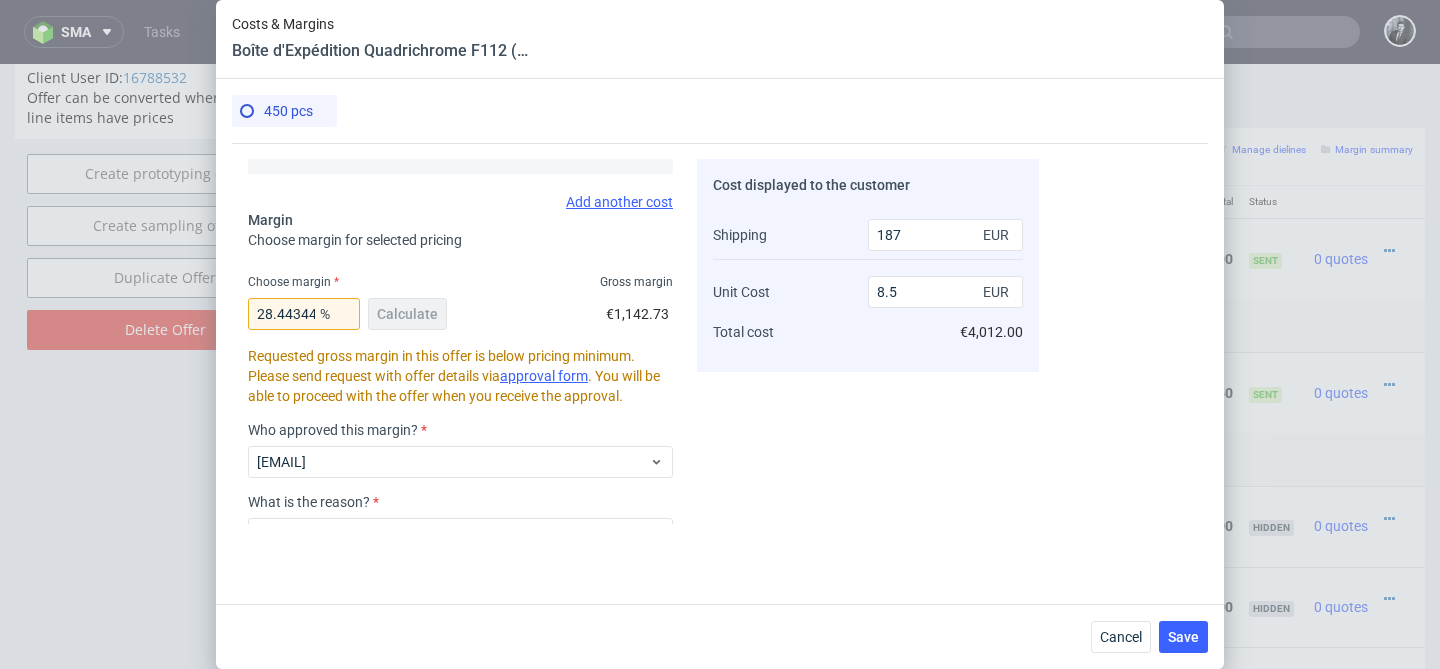 scroll, scrollTop: 463, scrollLeft: 0, axis: vertical 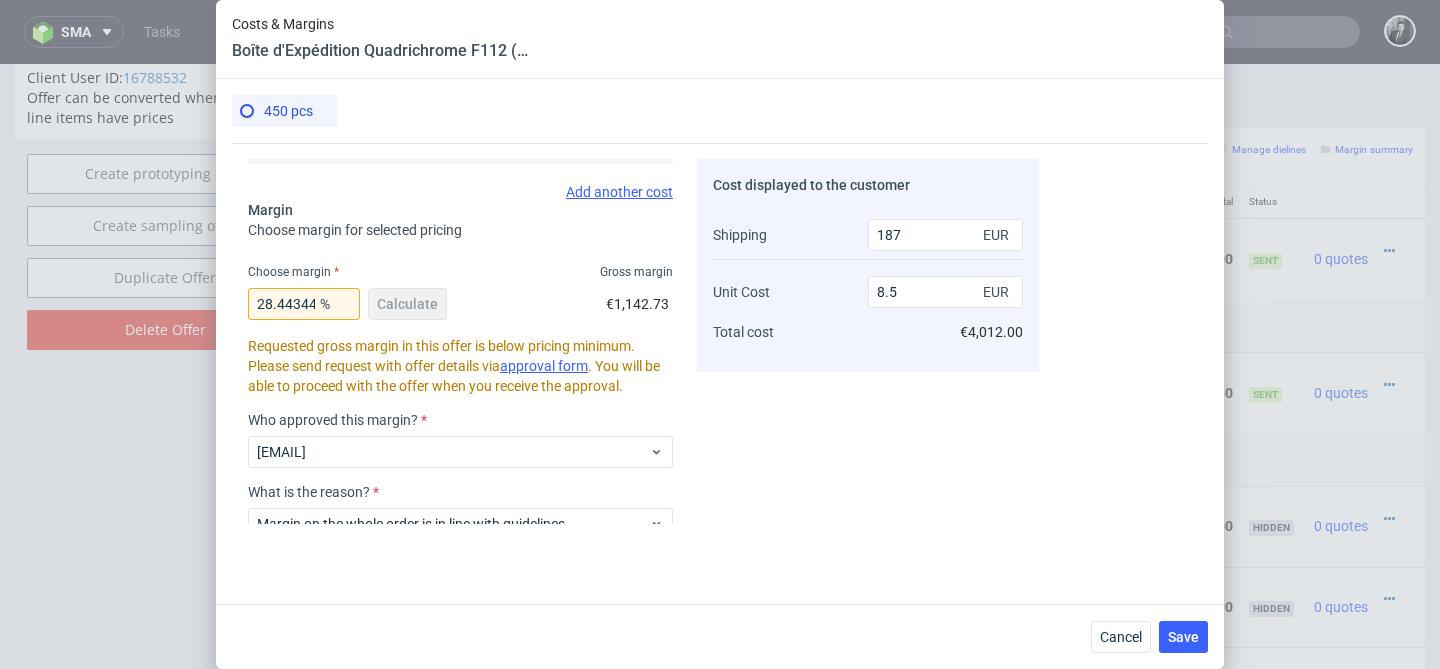 click on "450 pcs" at bounding box center (276, 111) 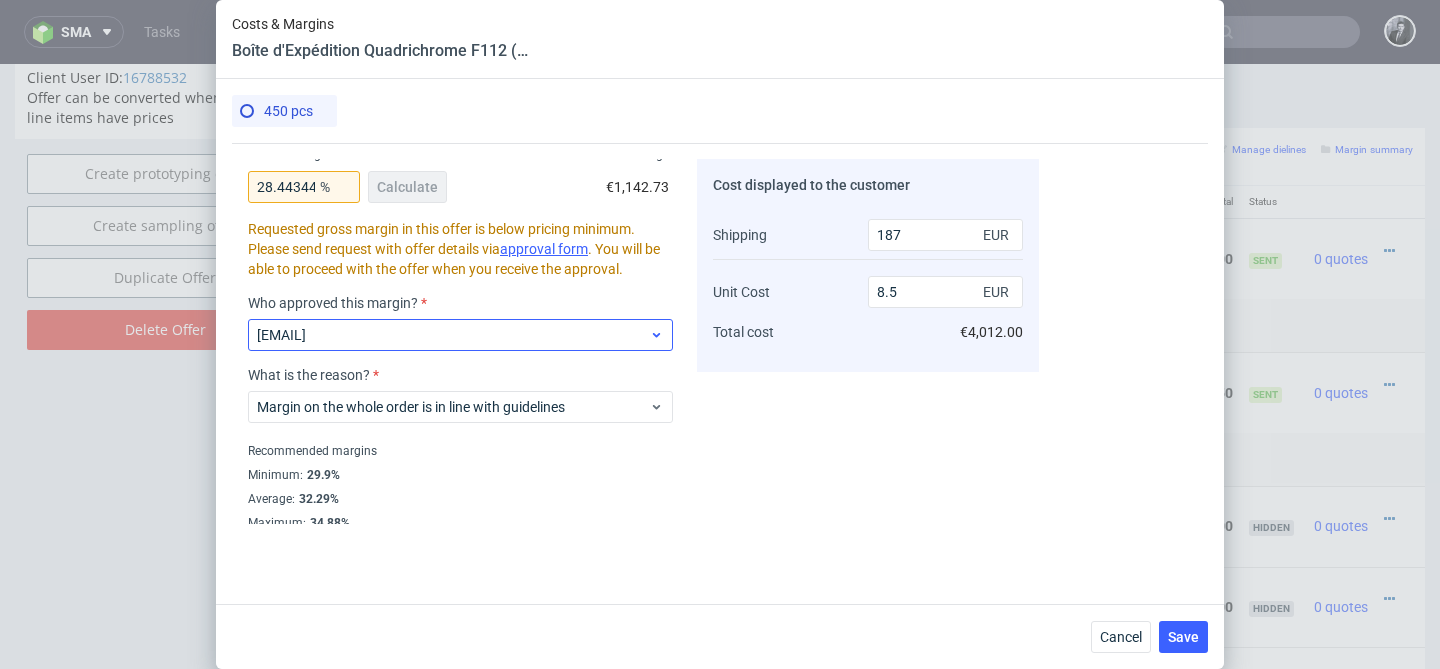 scroll, scrollTop: 587, scrollLeft: 0, axis: vertical 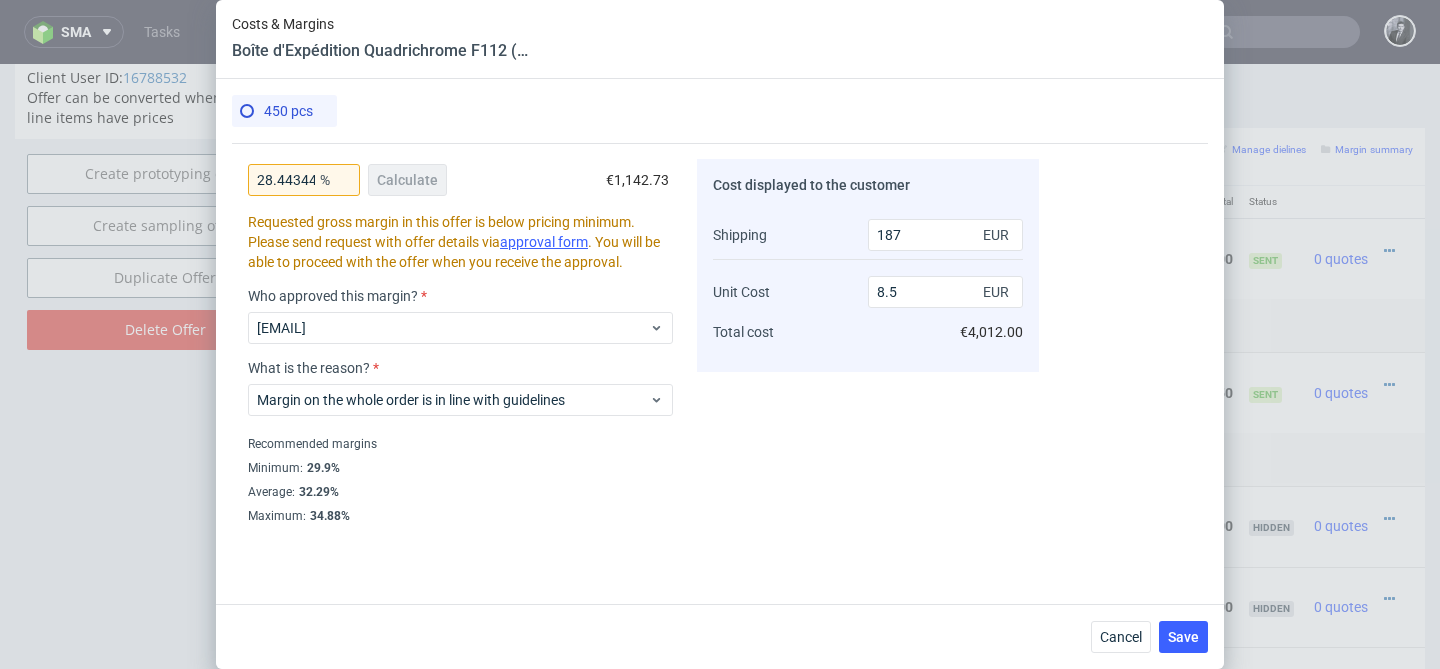 click on "28.443449048152296 % Calculate" at bounding box center [349, 184] 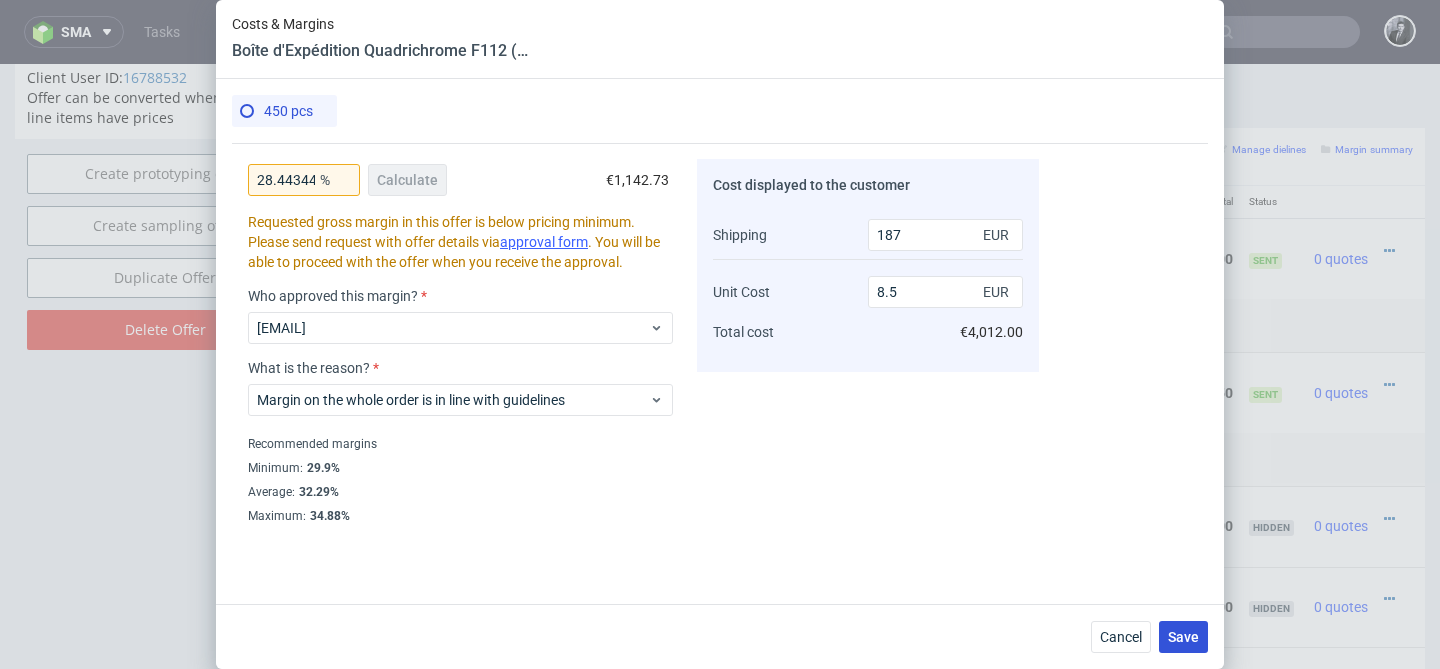 click on "Save" at bounding box center (1183, 637) 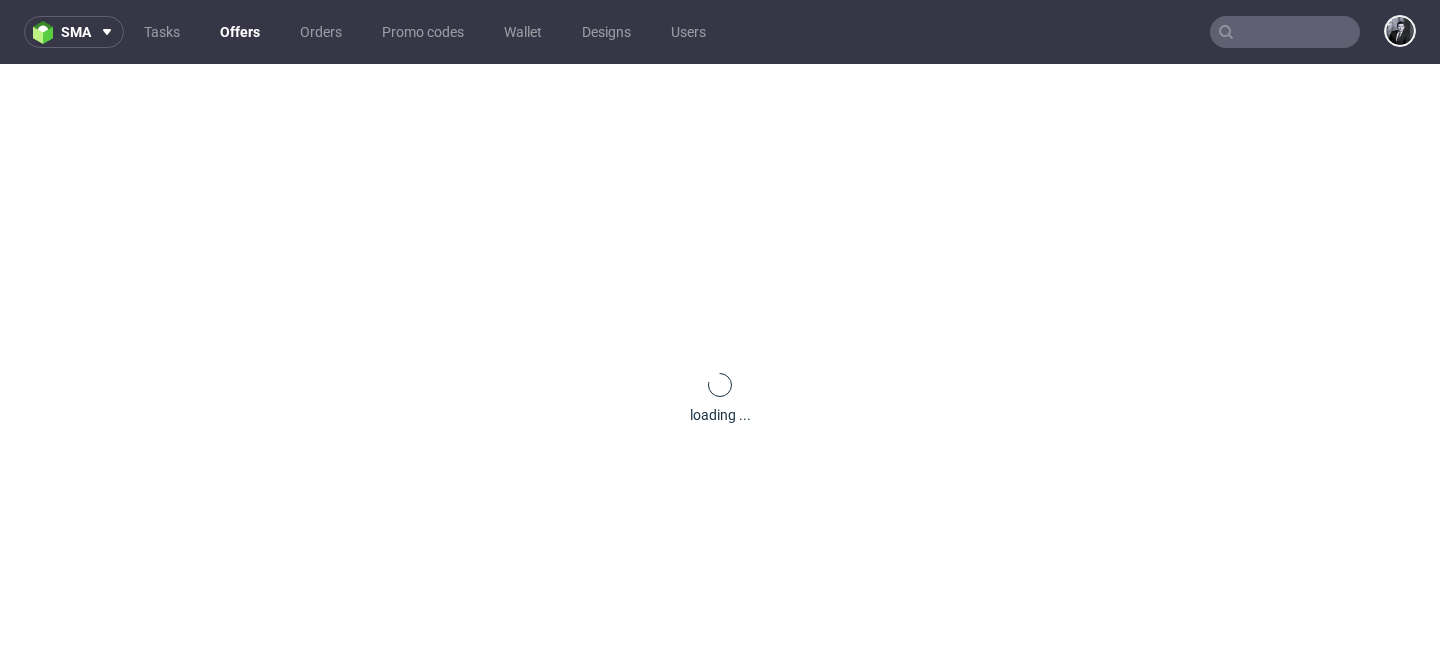 scroll, scrollTop: 0, scrollLeft: 0, axis: both 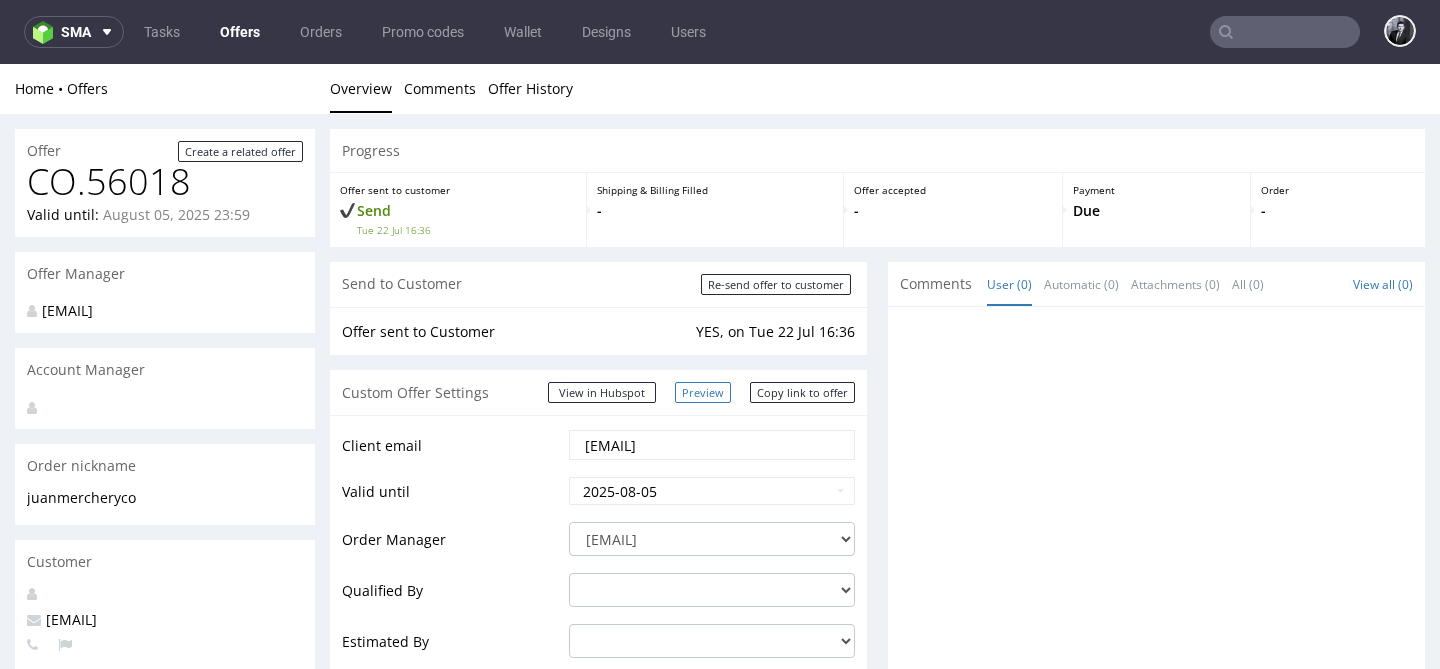 click on "Preview" at bounding box center [703, 392] 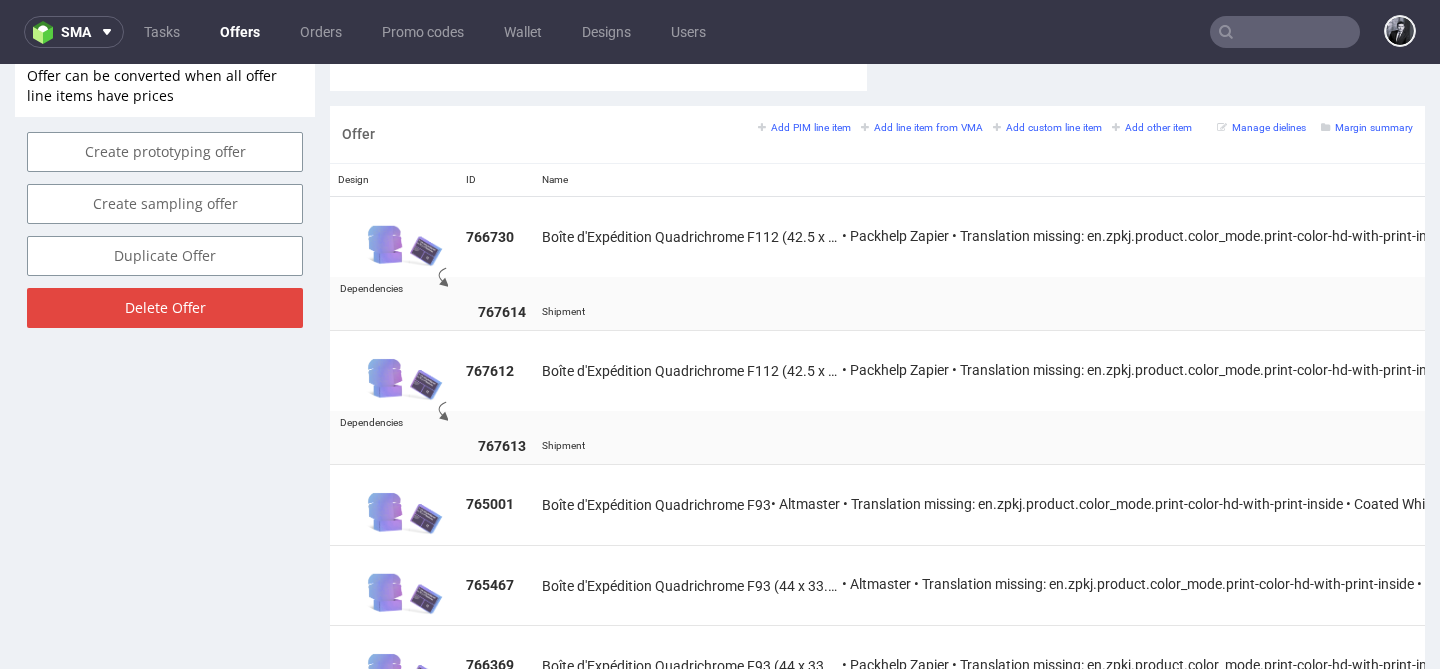 scroll, scrollTop: 1183, scrollLeft: 0, axis: vertical 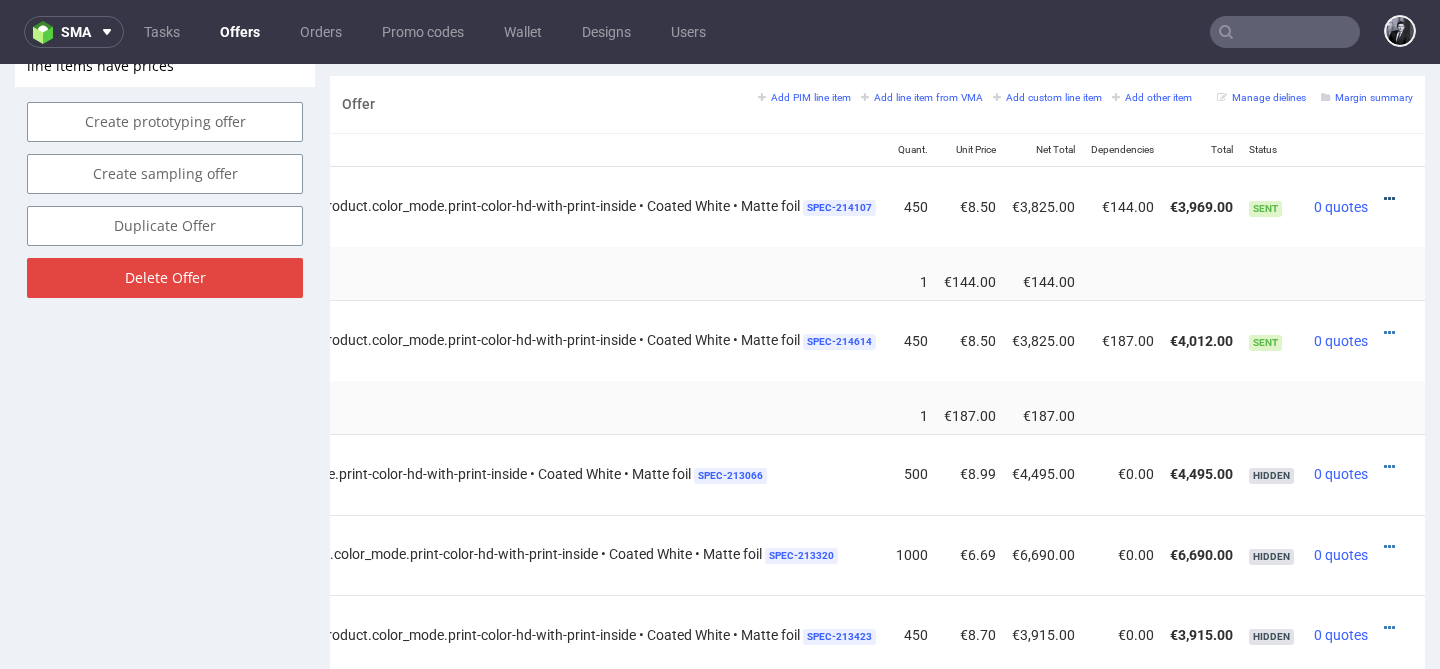 click at bounding box center (1389, 199) 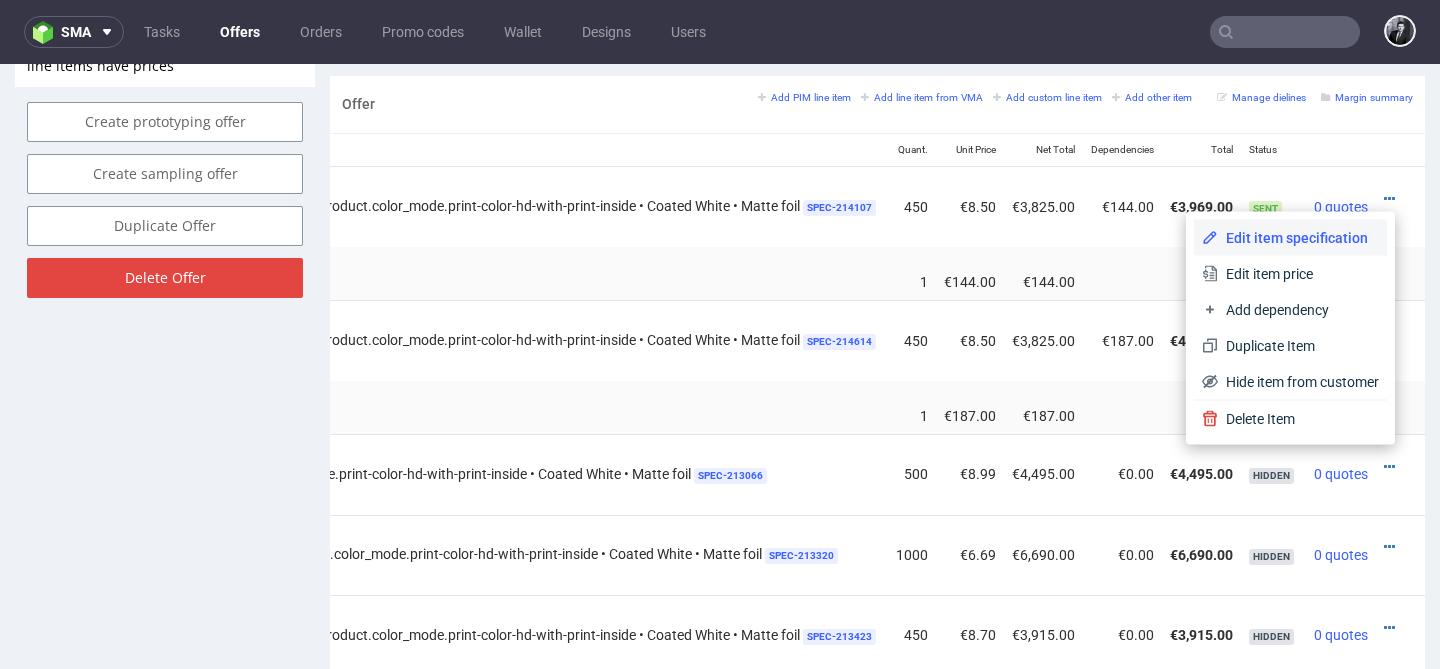 click on "Edit item specification" at bounding box center [1298, 238] 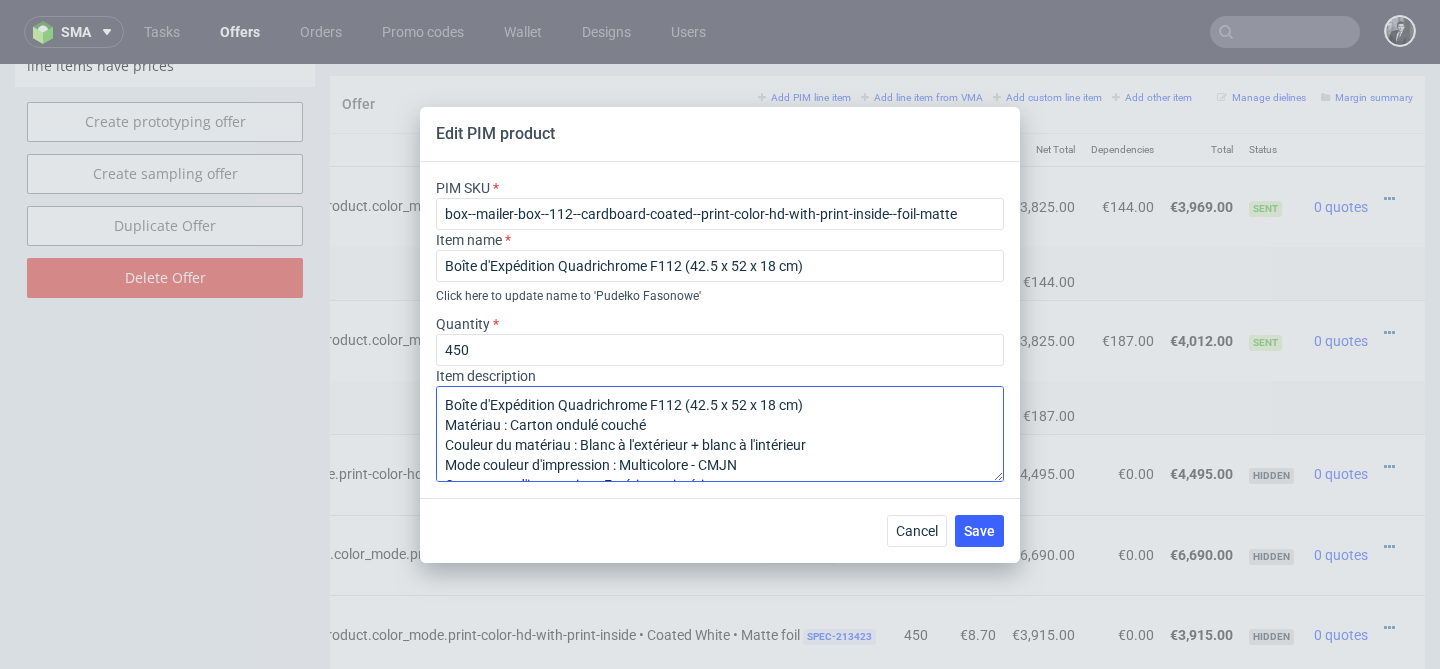 scroll, scrollTop: 82, scrollLeft: 0, axis: vertical 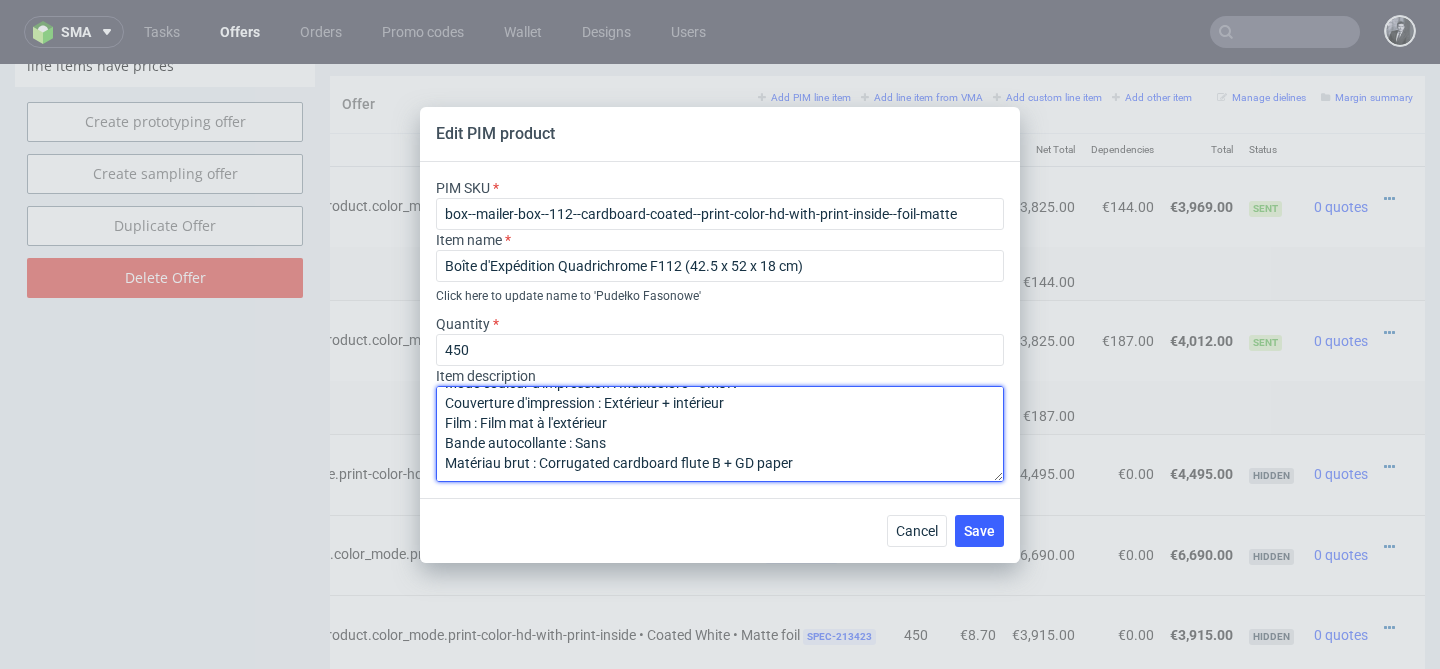 click on "Boîte d'Expédition Quadrichrome F112 (42.5 x 52 x 18 cm)
Matériau : Carton ondulé couché
Couleur du matériau : Blanc à l'extérieur + blanc à l'intérieur
Mode couleur d'impression : Multicolore - CMJN
Couverture d'impression : Extérieur + intérieur
Film : Film mat à l'extérieur
Bande autocollante : Sans
Matériau brut : Corrugated cardboard flute B + GD paper" at bounding box center (720, 434) 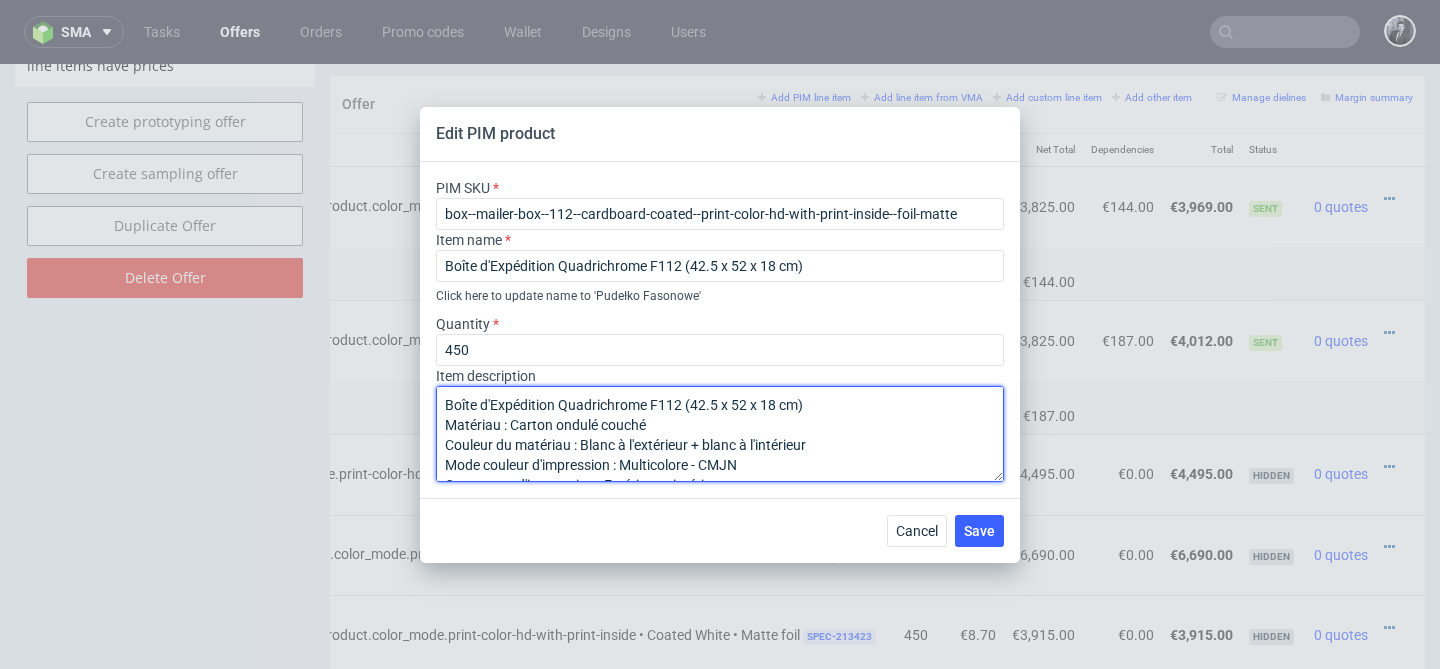 click on "Boîte d'Expédition Quadrichrome F112 (42.5 x 52 x 18 cm)
Matériau : Carton ondulé couché
Couleur du matériau : Blanc à l'extérieur + blanc à l'intérieur
Mode couleur d'impression : Multicolore - CMJN
Couverture d'impression : Extérieur + intérieur
Film : Film mat à l'extérieur
Bande autocollante : Sans
Matériau brut : Corrugated cardboard flute B + GD paper" at bounding box center (720, 434) 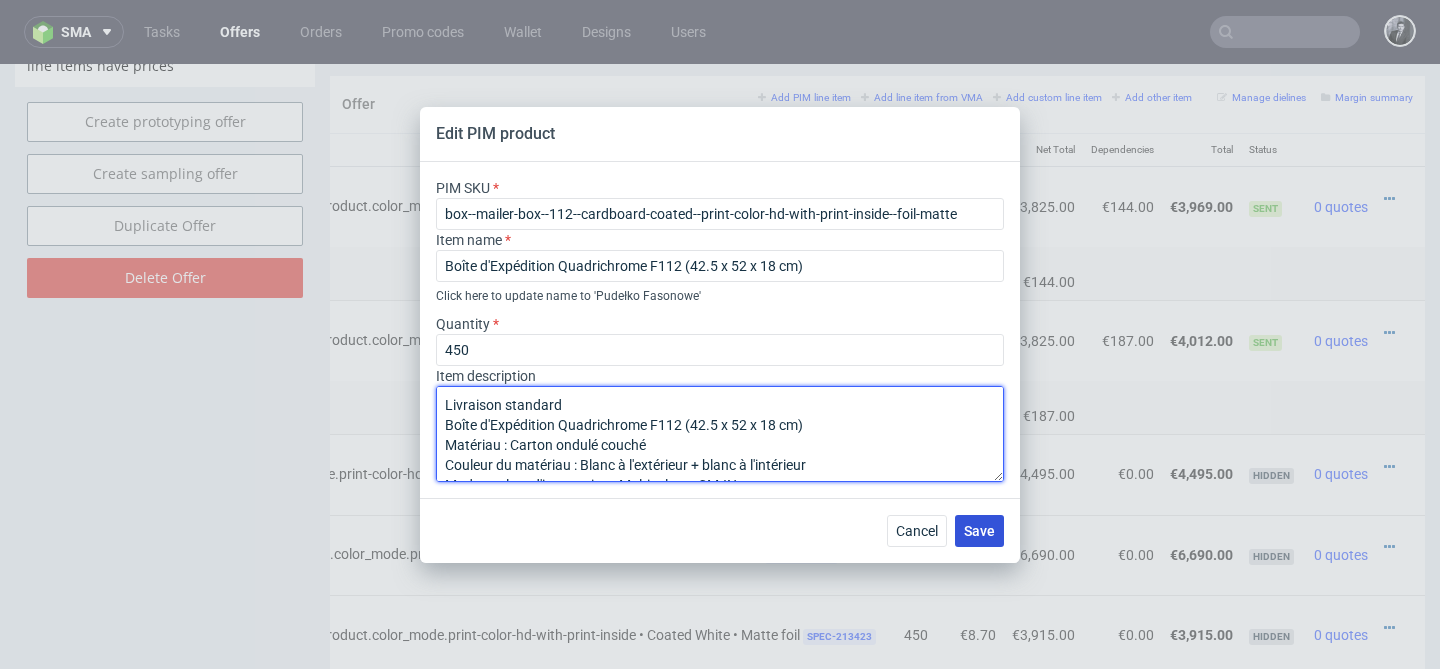 type on "Livraison standard
Boîte d'Expédition Quadrichrome F112 (42.5 x 52 x 18 cm)
Matériau : Carton ondulé couché
Couleur du matériau : Blanc à l'extérieur + blanc à l'intérieur
Mode couleur d'impression : Multicolore - CMJN
Couverture d'impression : Extérieur + intérieur
Film : Film mat à l'extérieur
Bande autocollante : Sans
Matériau brut : Corrugated cardboard flute B + GD paper" 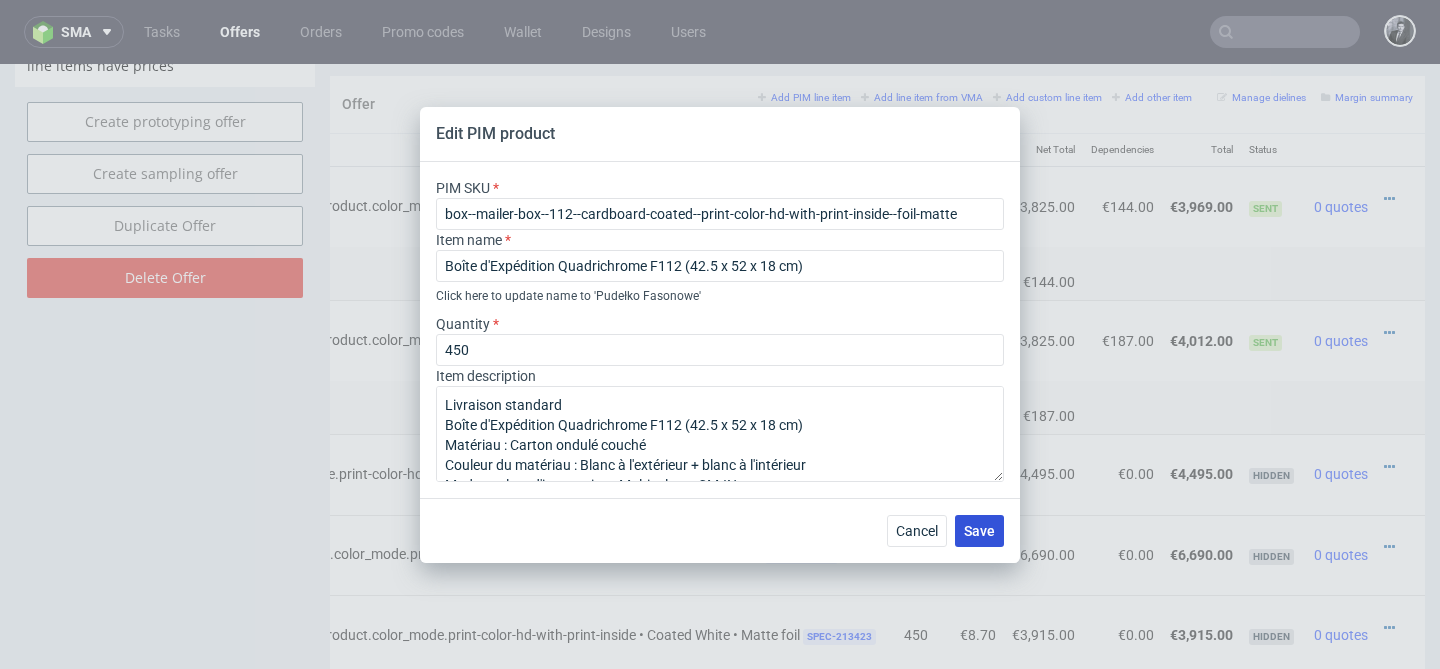 click on "Save" at bounding box center (979, 531) 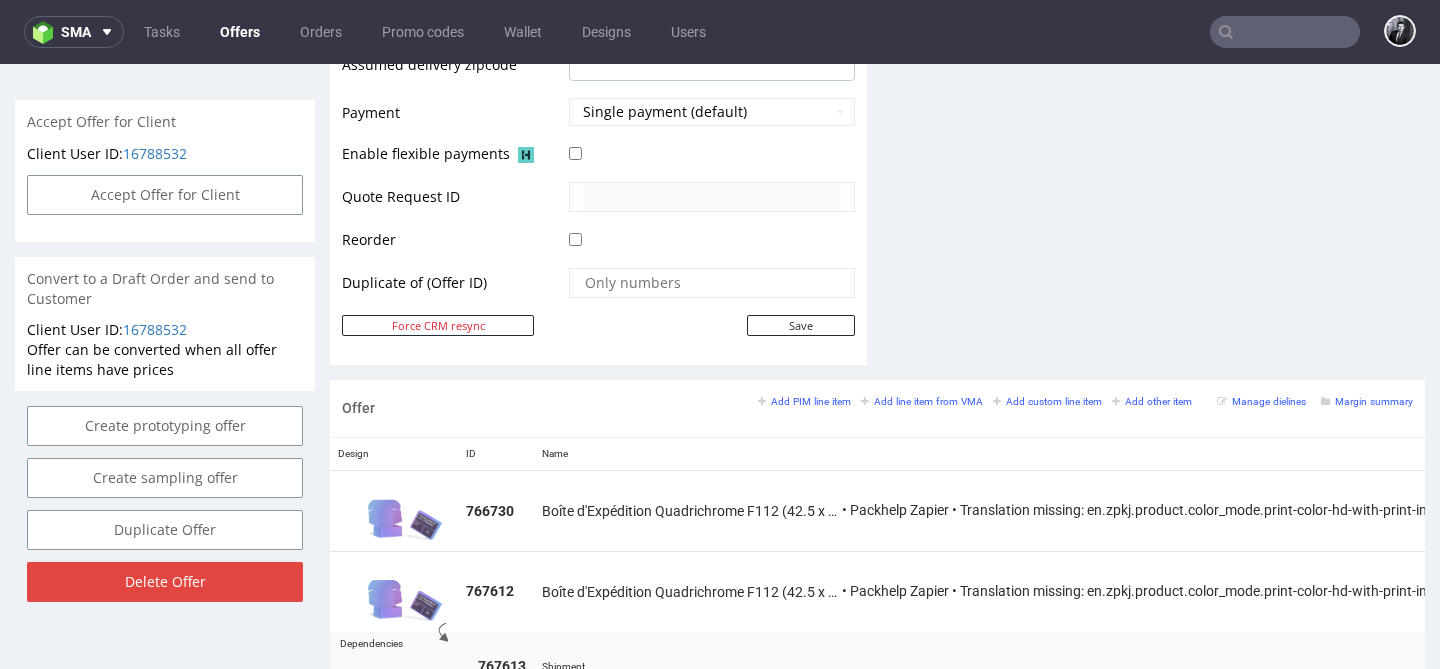 scroll, scrollTop: 976, scrollLeft: 0, axis: vertical 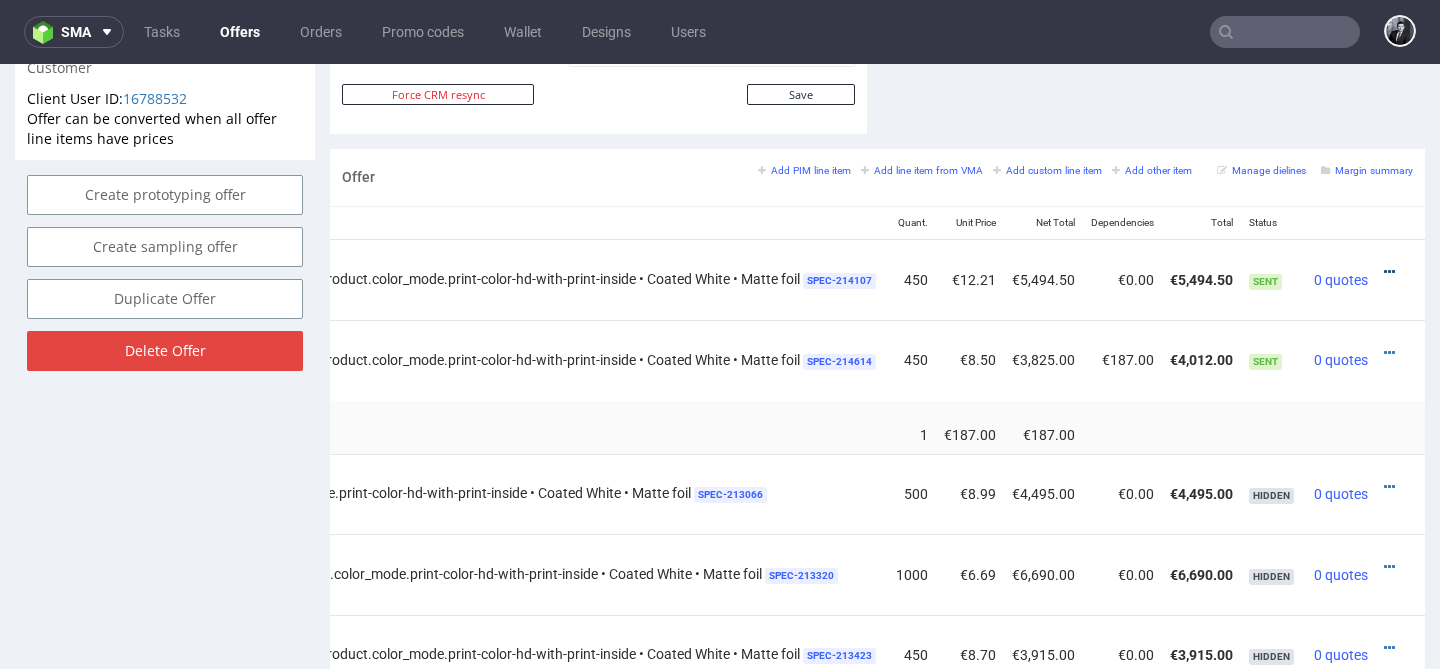 click at bounding box center (1389, 272) 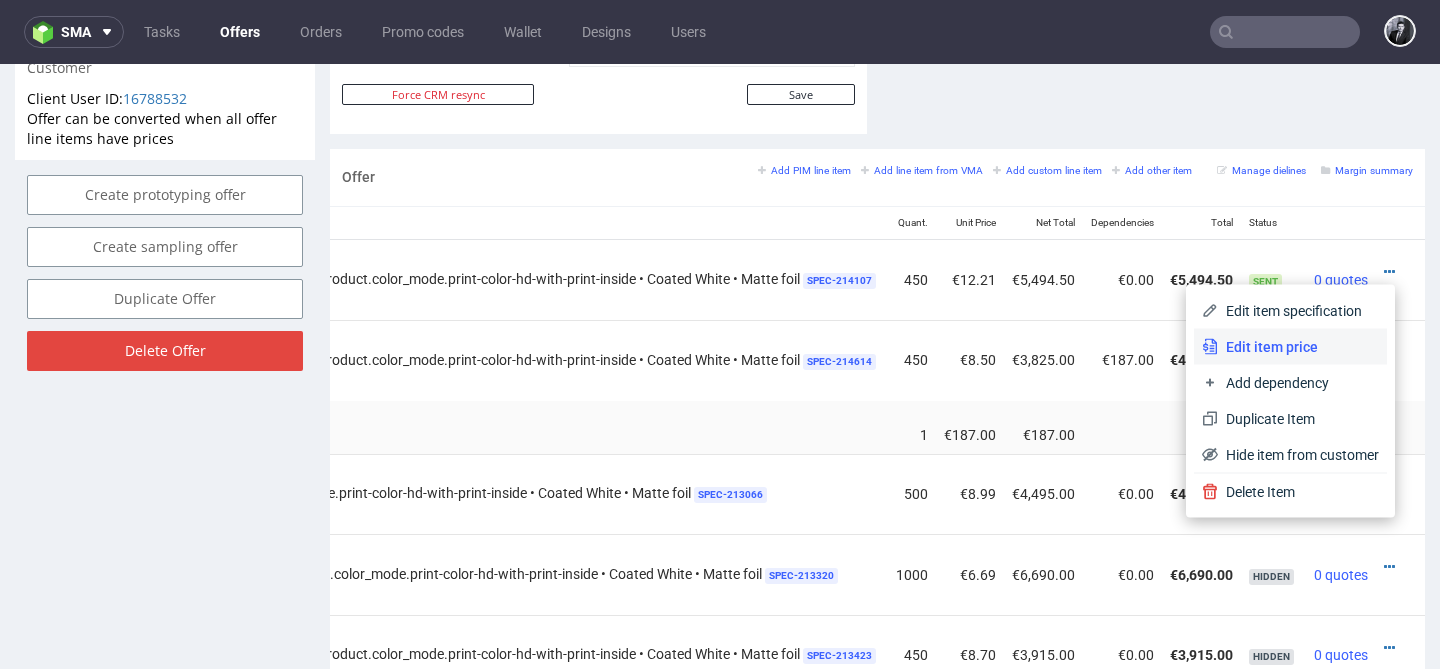 click on "Edit item price" at bounding box center (1298, 347) 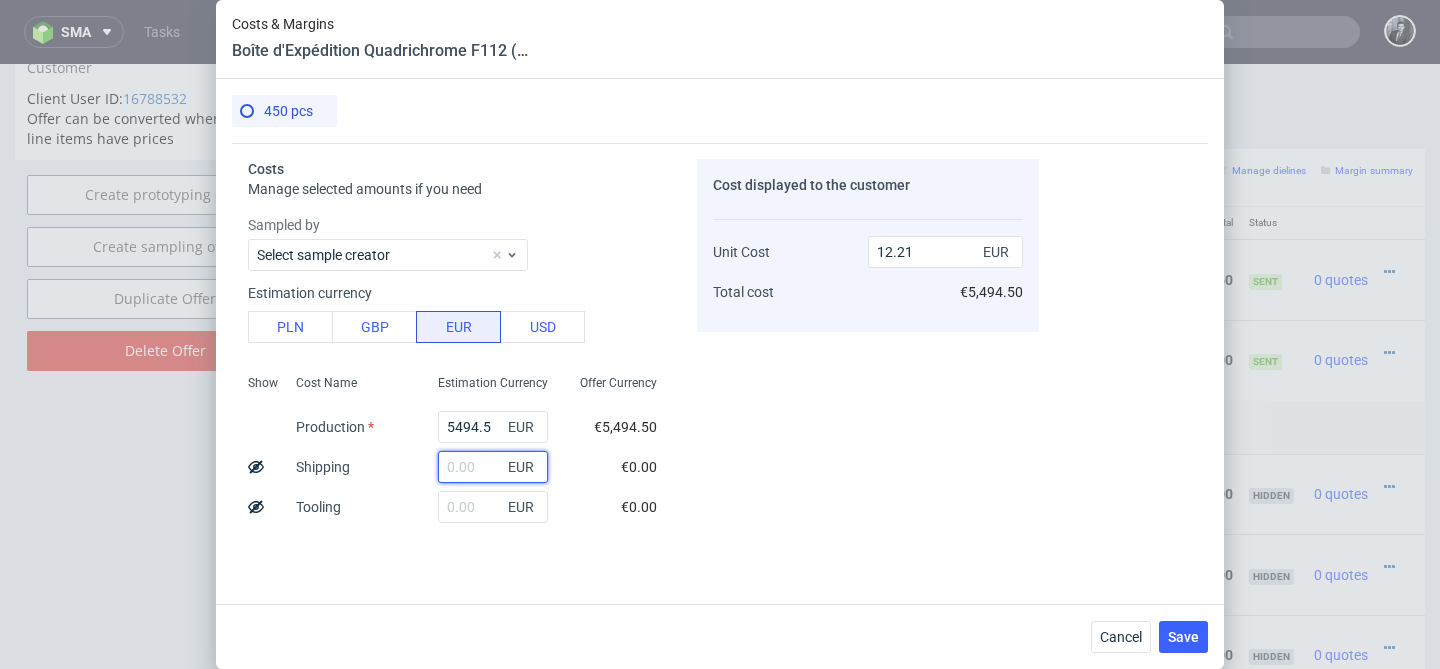 click at bounding box center [493, 467] 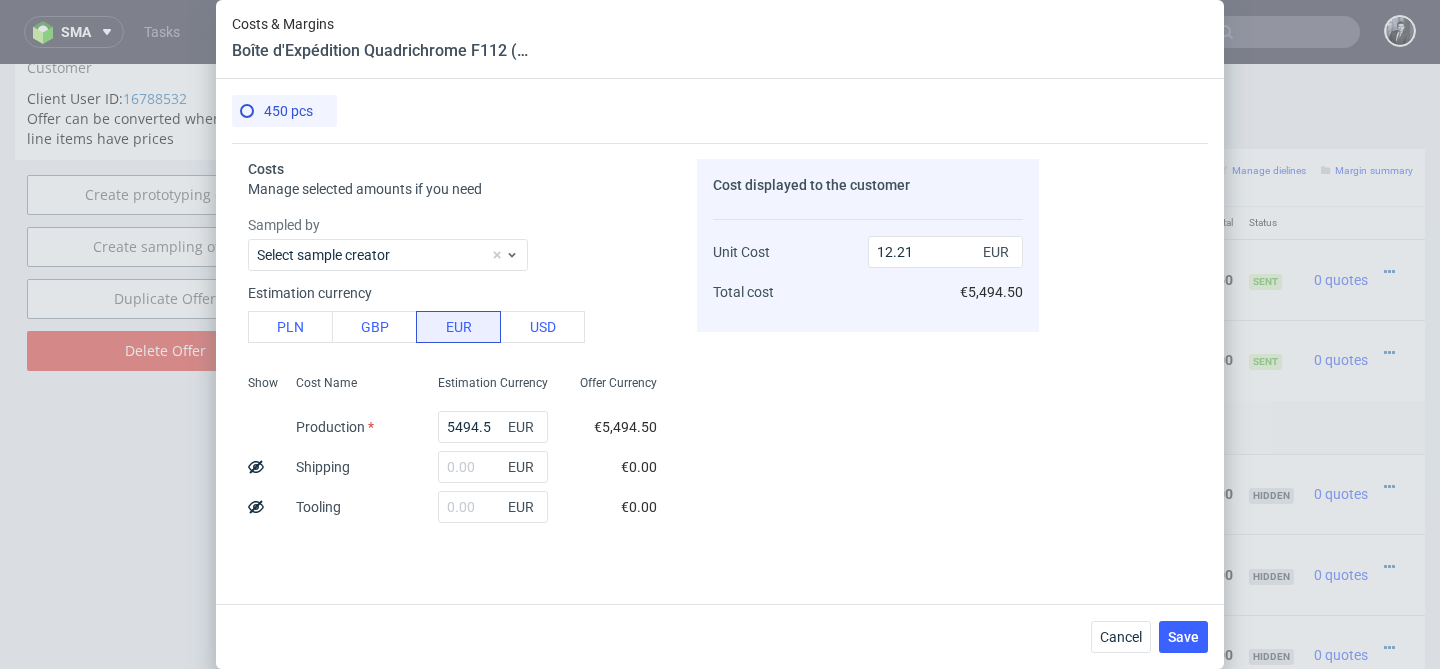 click on "€0.00" at bounding box center [639, 507] 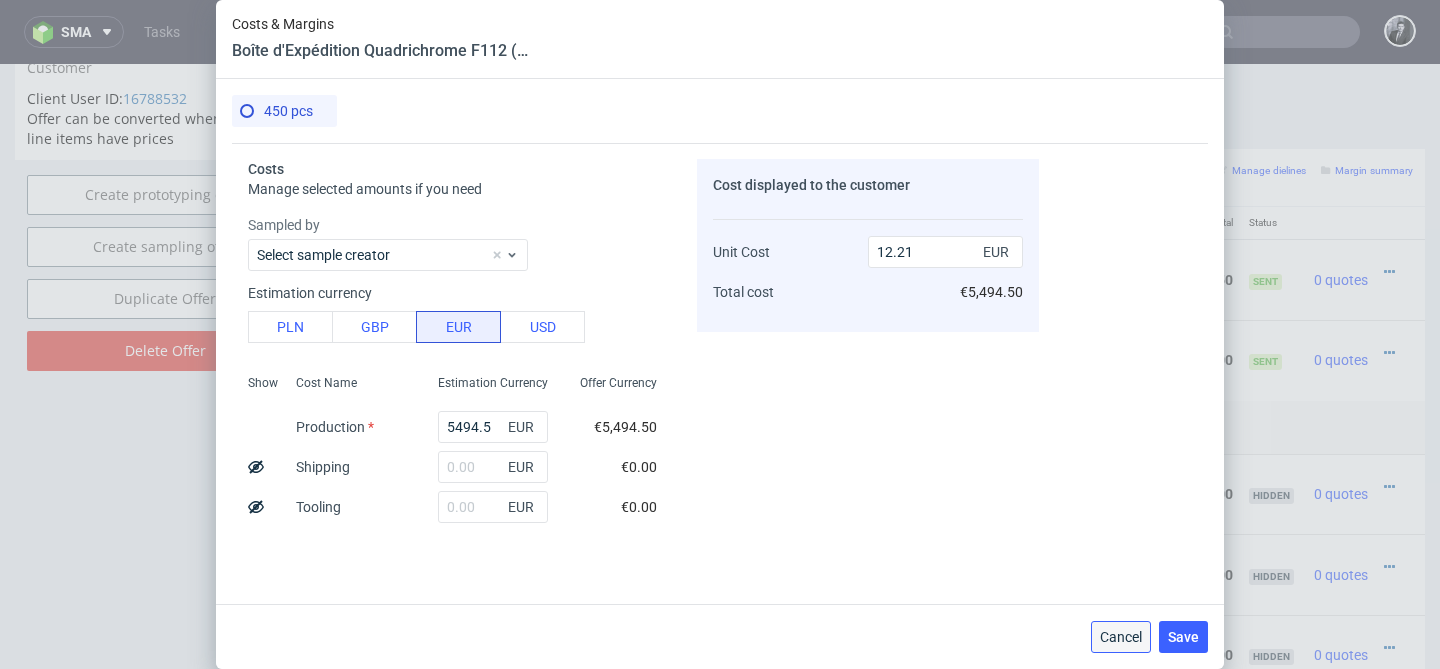 click on "Cancel" at bounding box center [1121, 637] 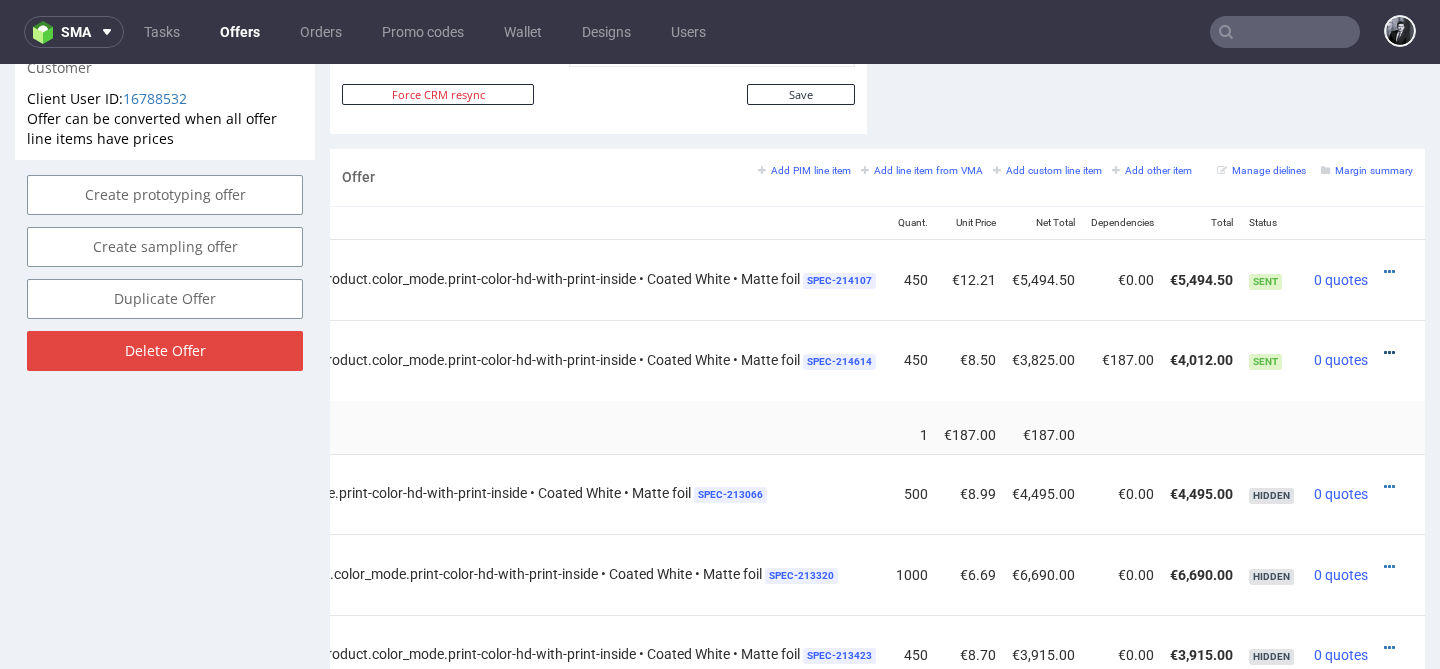 click at bounding box center (1389, 353) 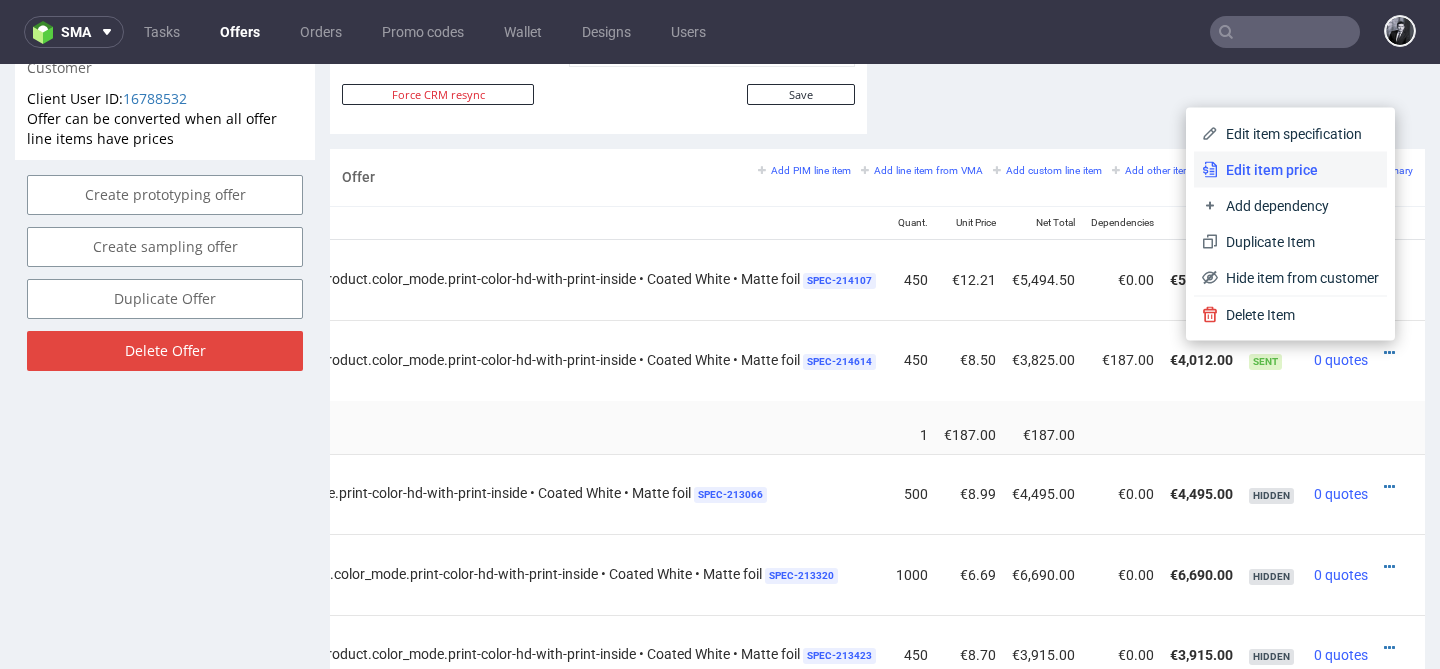 click on "Edit item price" at bounding box center (1298, 170) 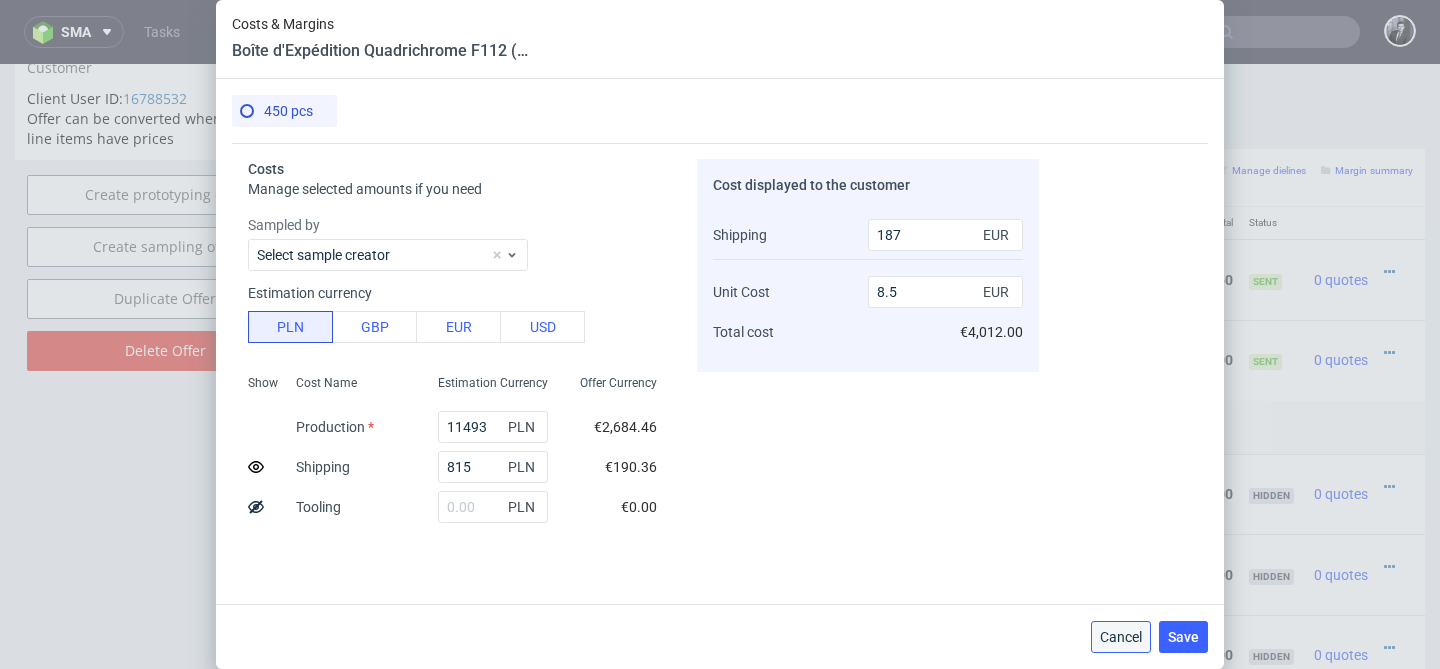 click on "Cancel" at bounding box center [1121, 637] 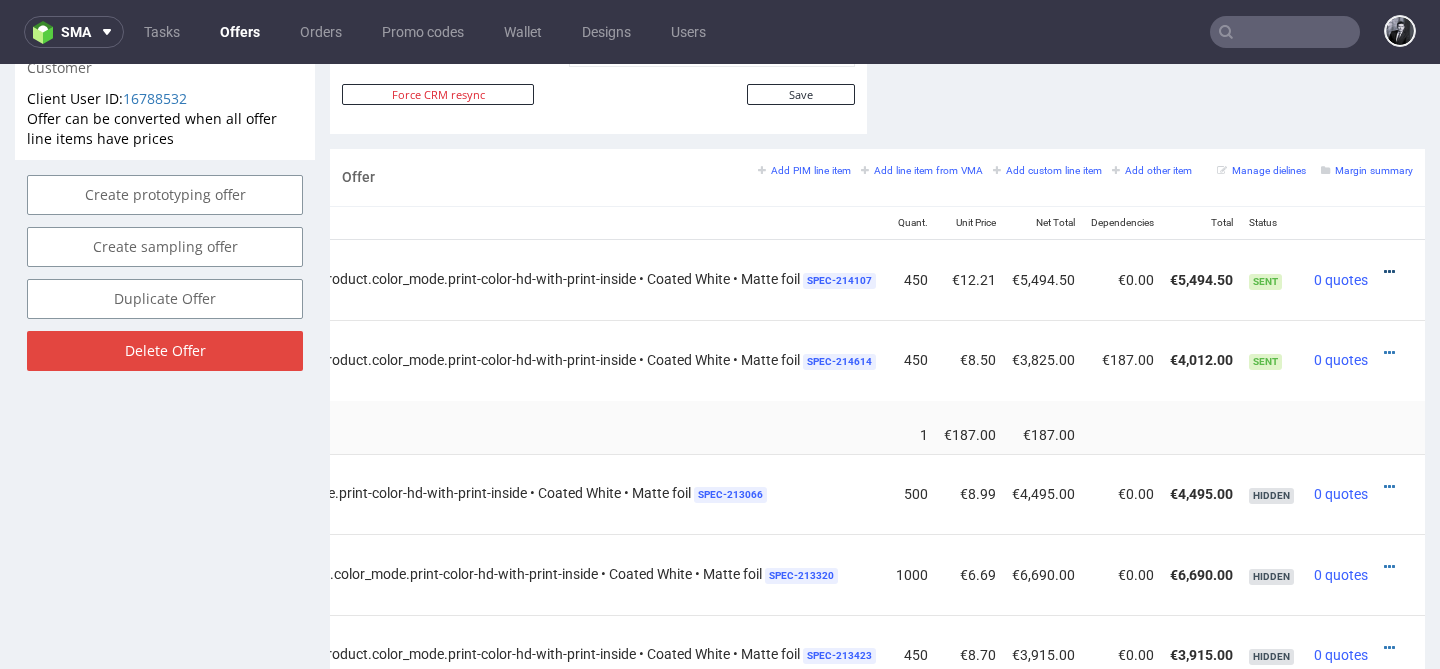 click at bounding box center (1389, 272) 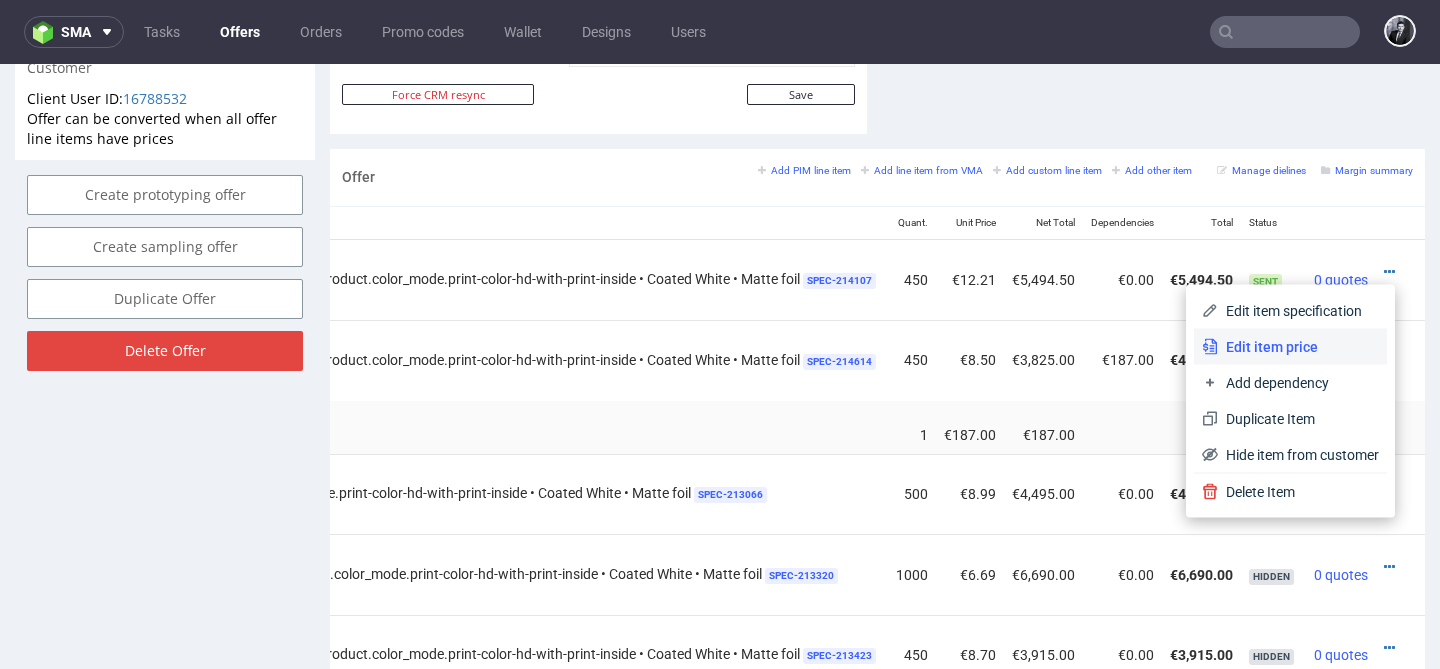click on "Edit item price" at bounding box center [1298, 347] 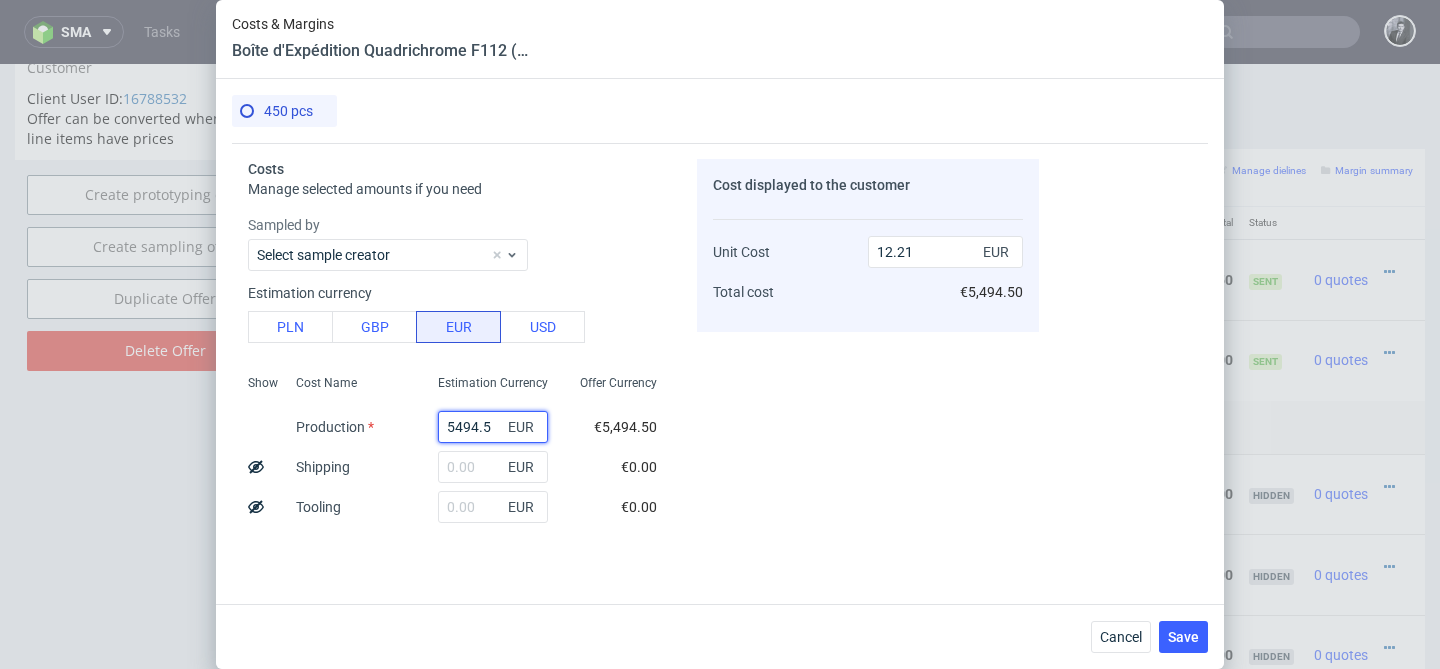 drag, startPoint x: 498, startPoint y: 429, endPoint x: 366, endPoint y: 429, distance: 132 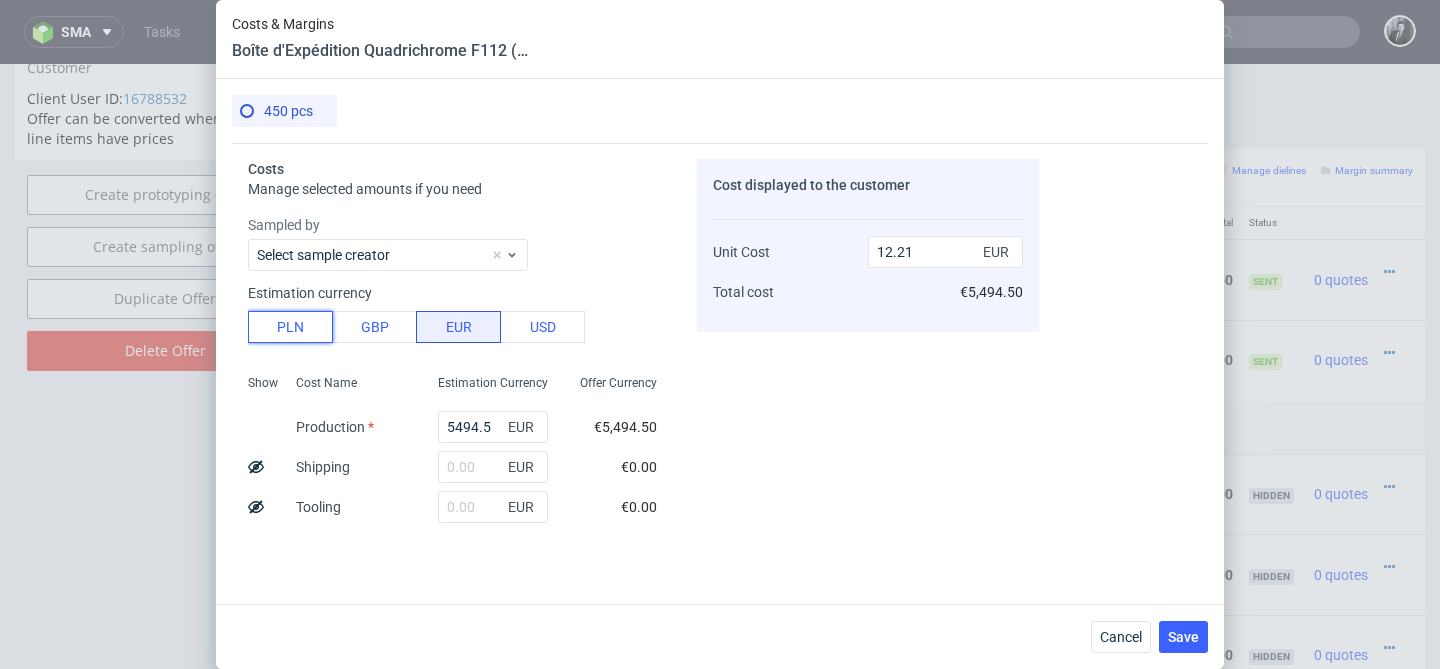 click on "PLN" at bounding box center [290, 327] 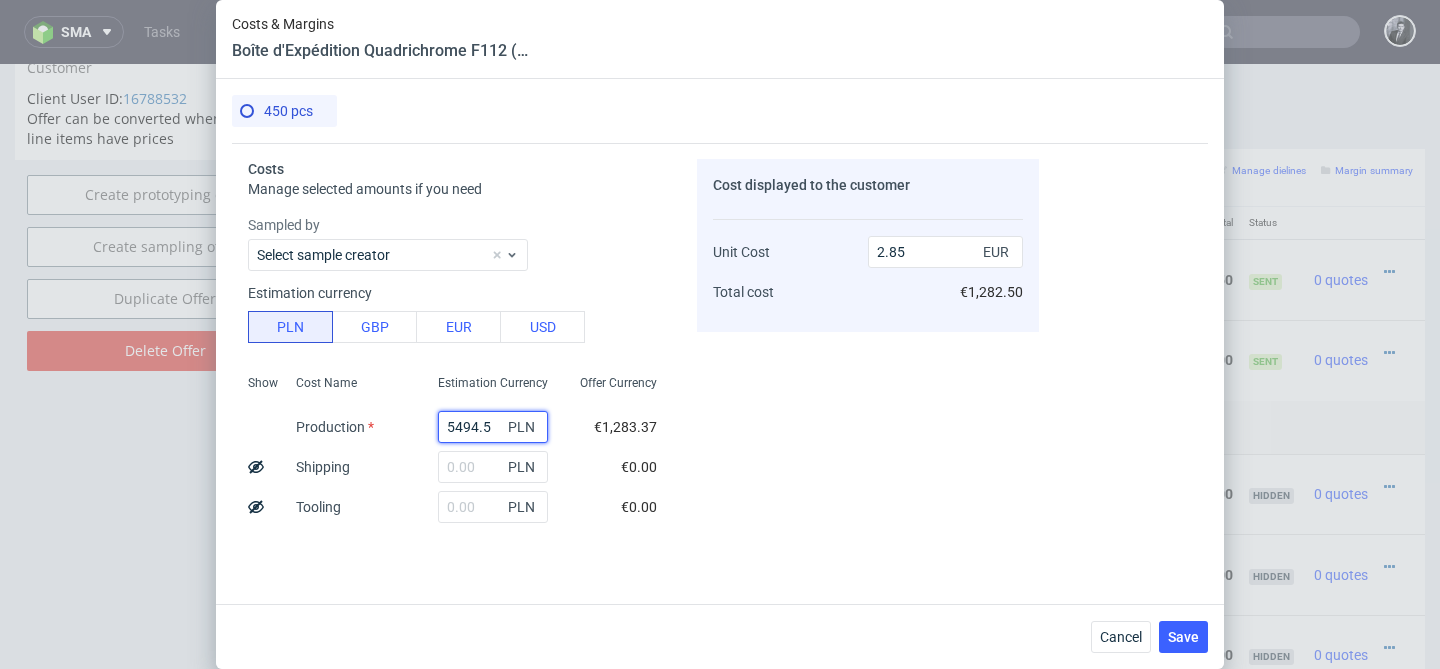 drag, startPoint x: 492, startPoint y: 421, endPoint x: 390, endPoint y: 422, distance: 102.0049 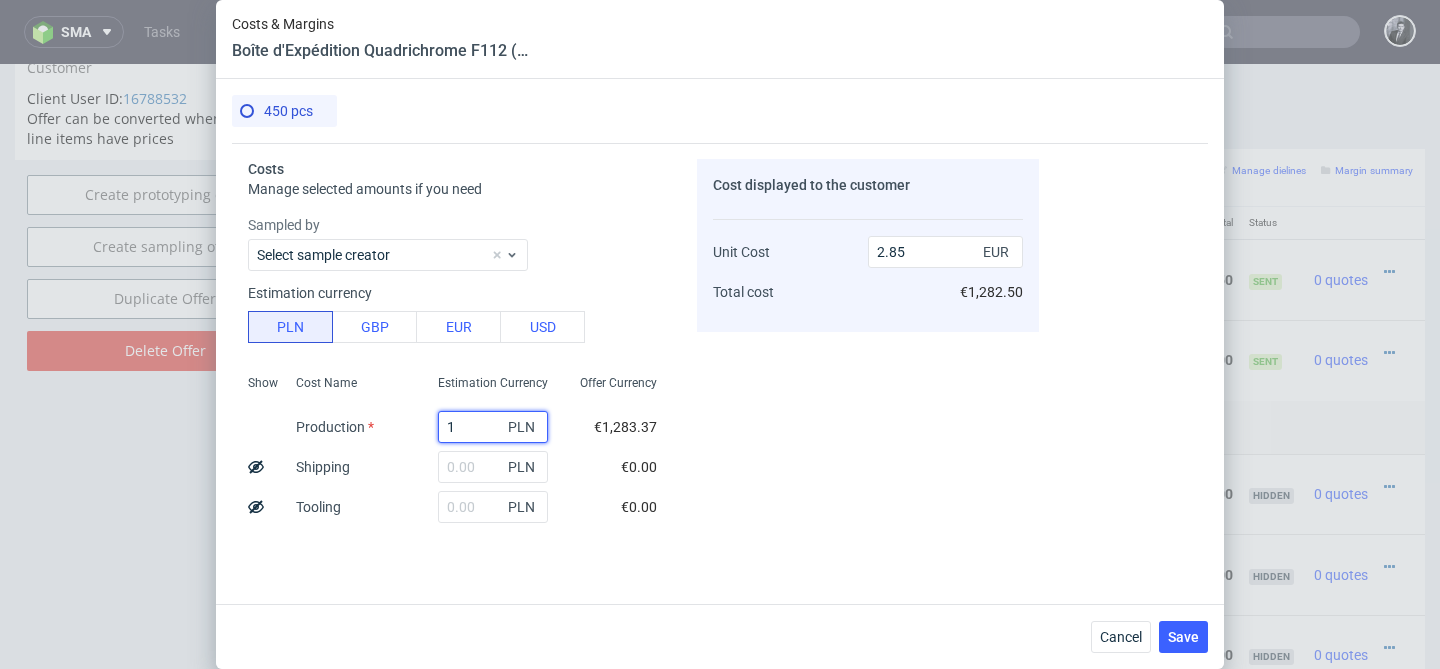 type on "11" 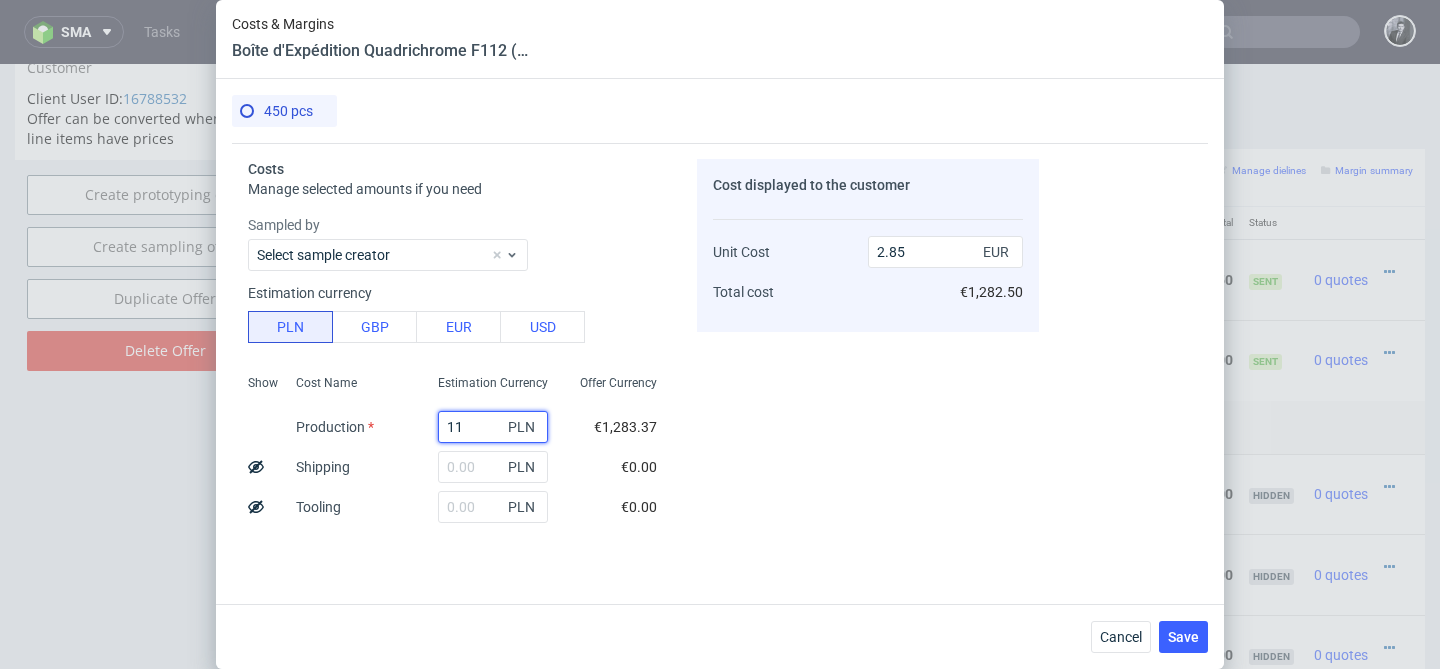 type on "0.01" 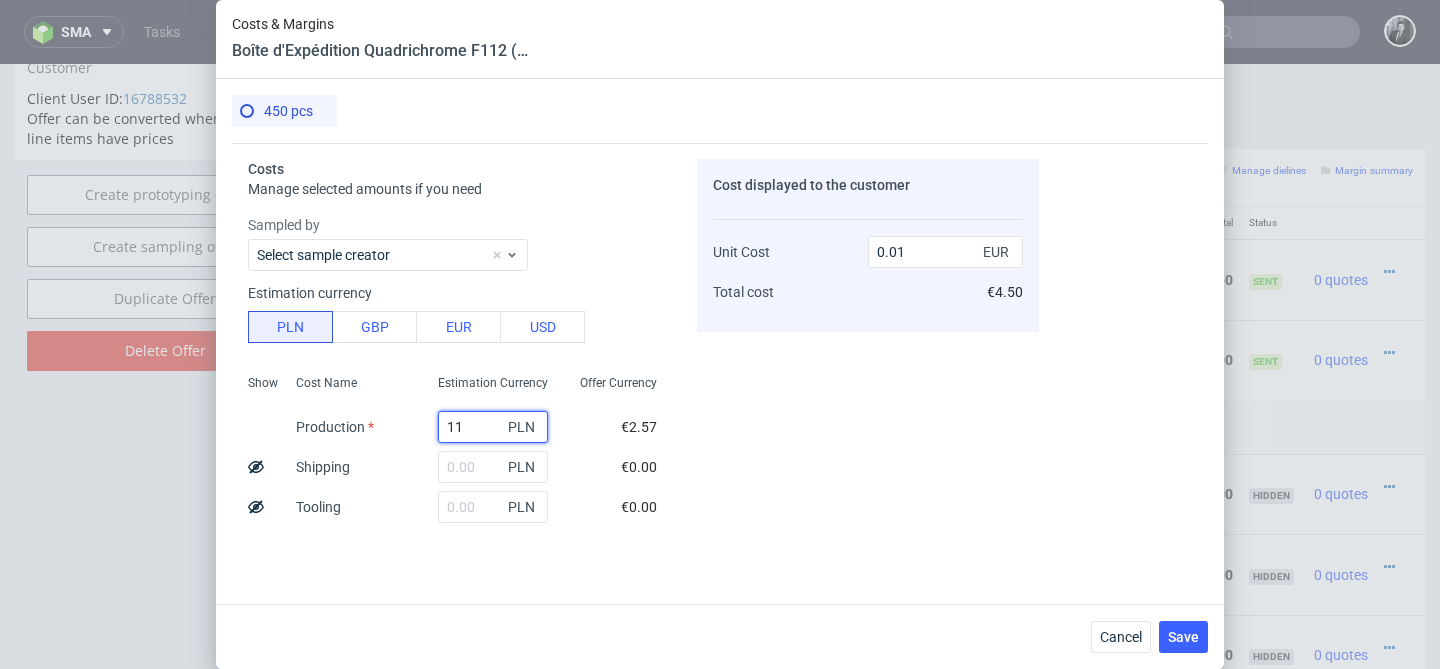 type on "114" 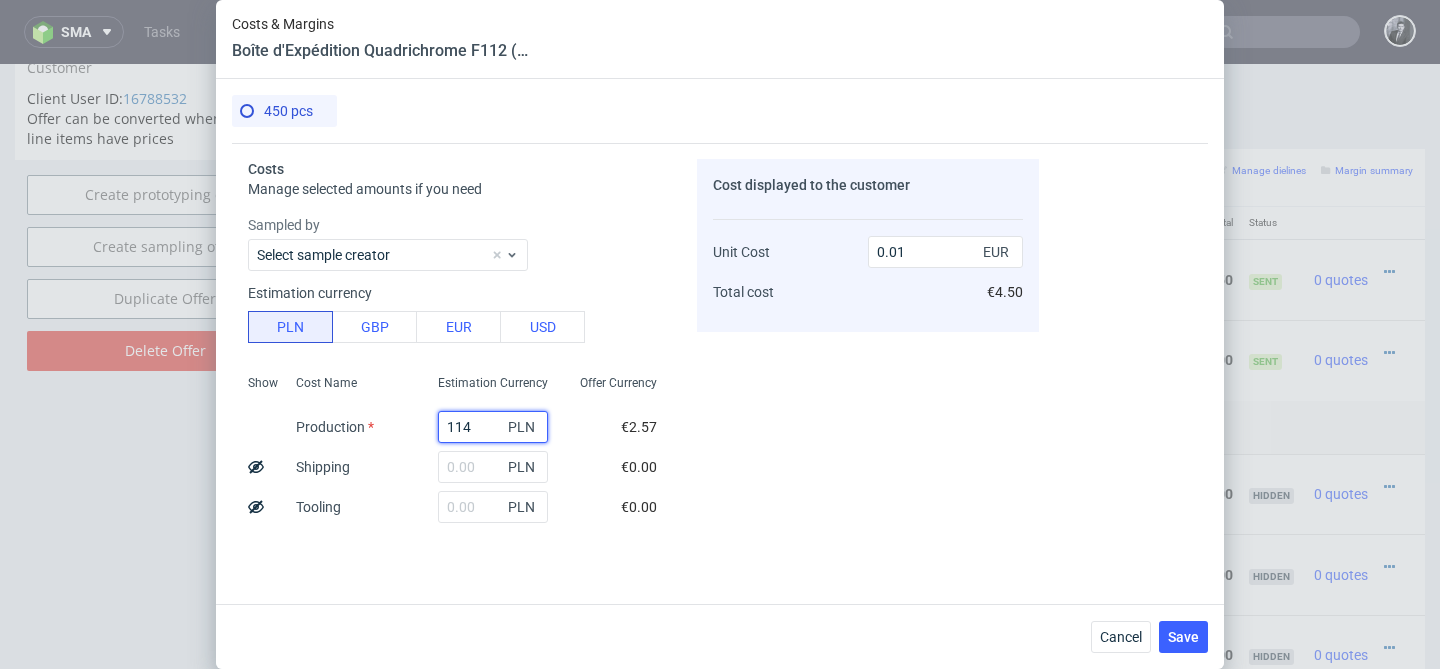 type on "0.06" 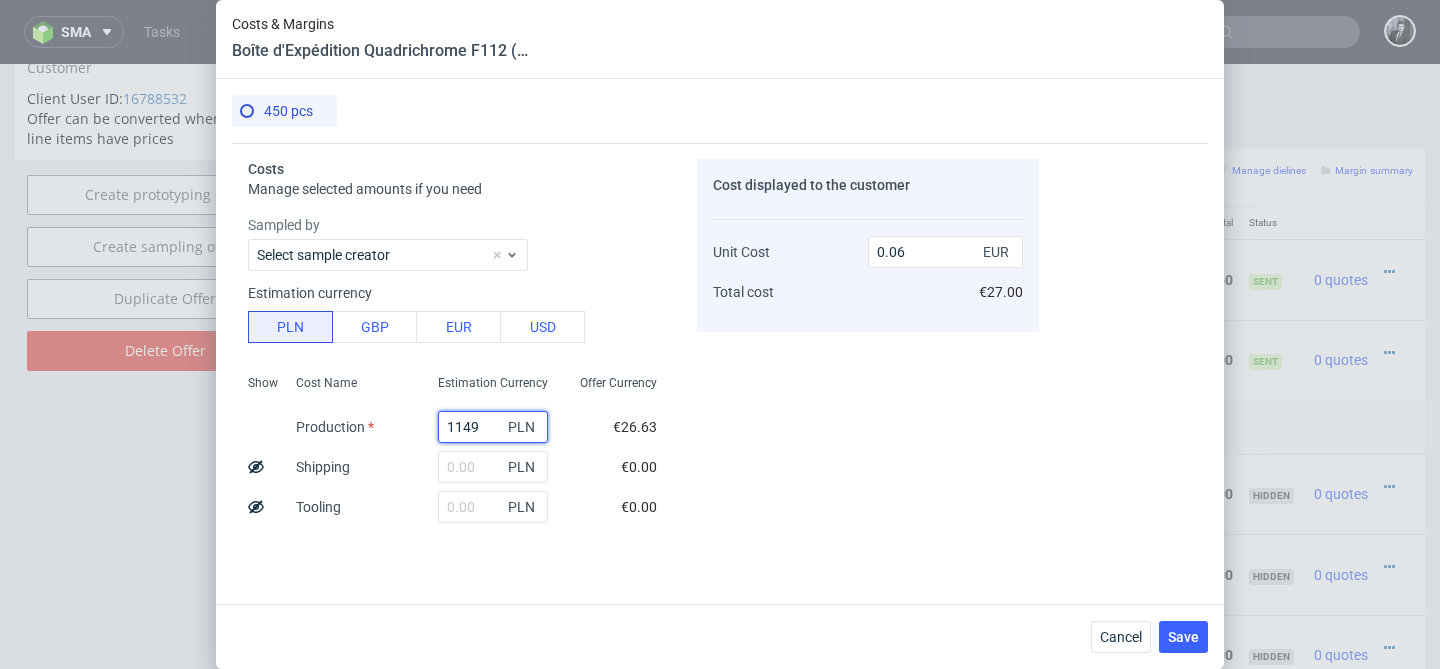 type on "11493" 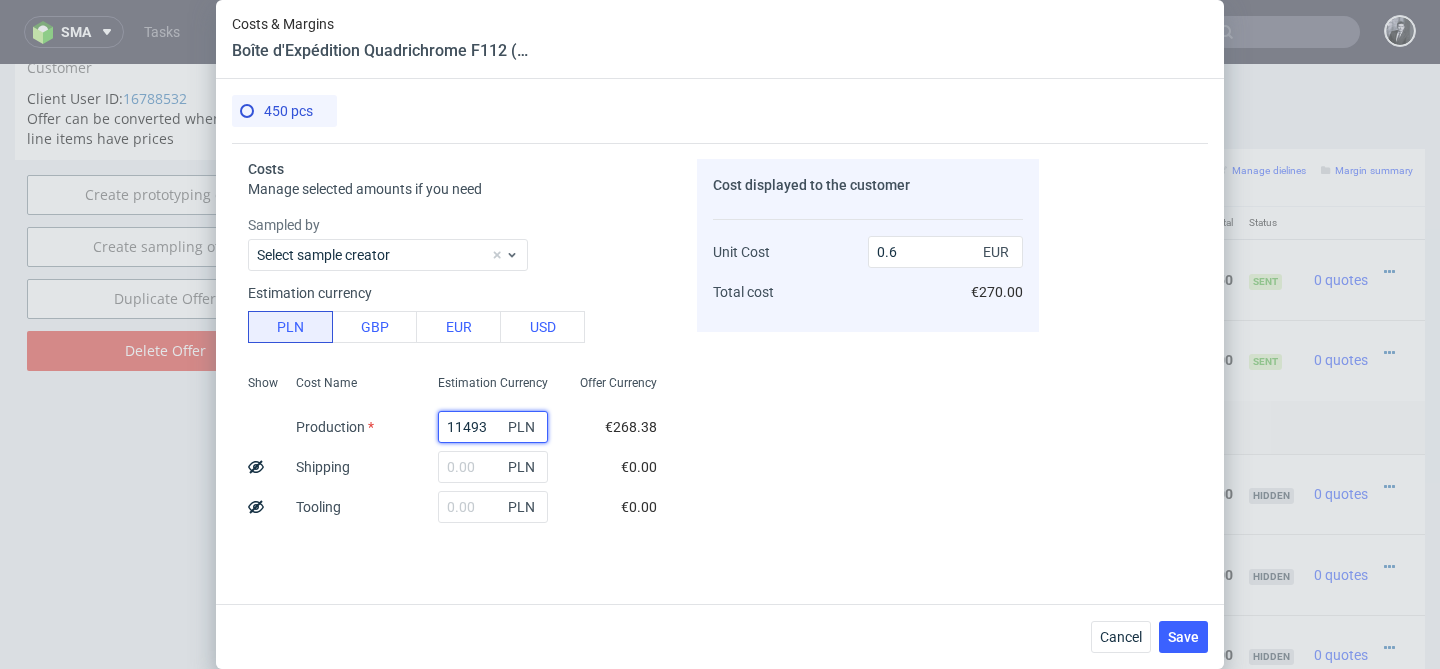 type on "5.97" 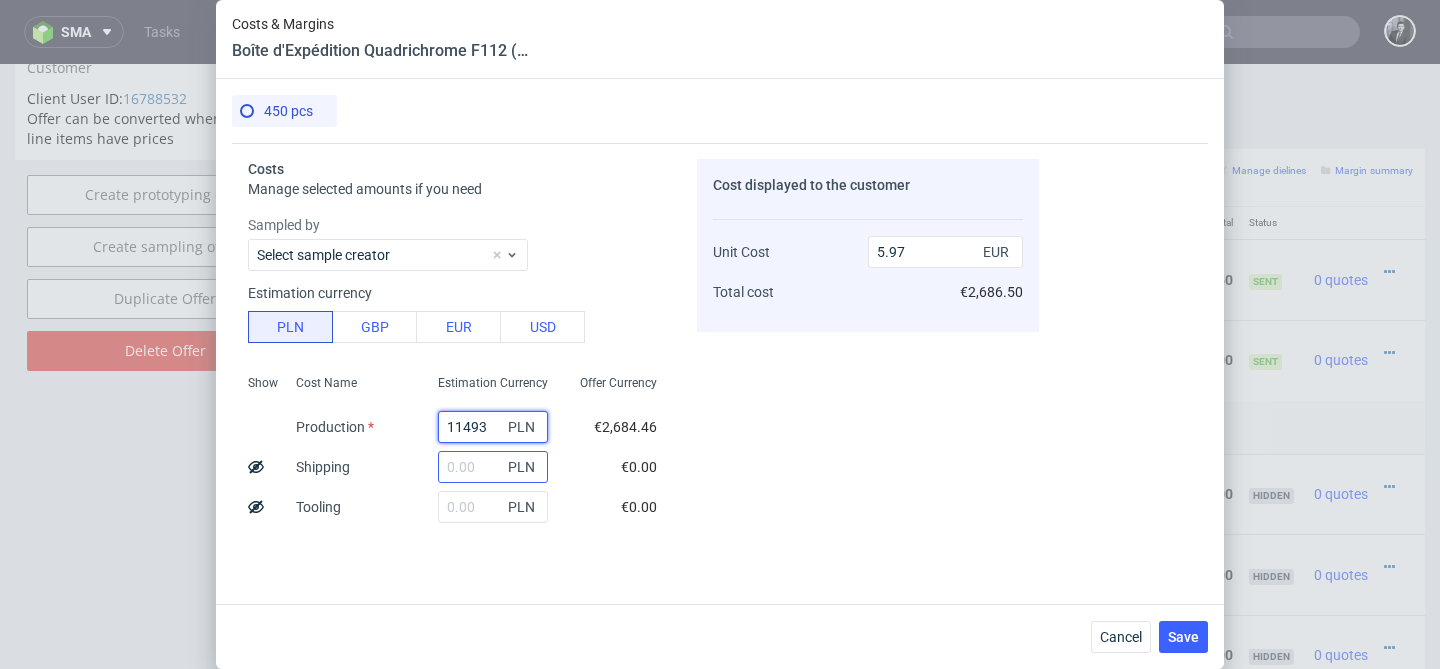 type on "11493" 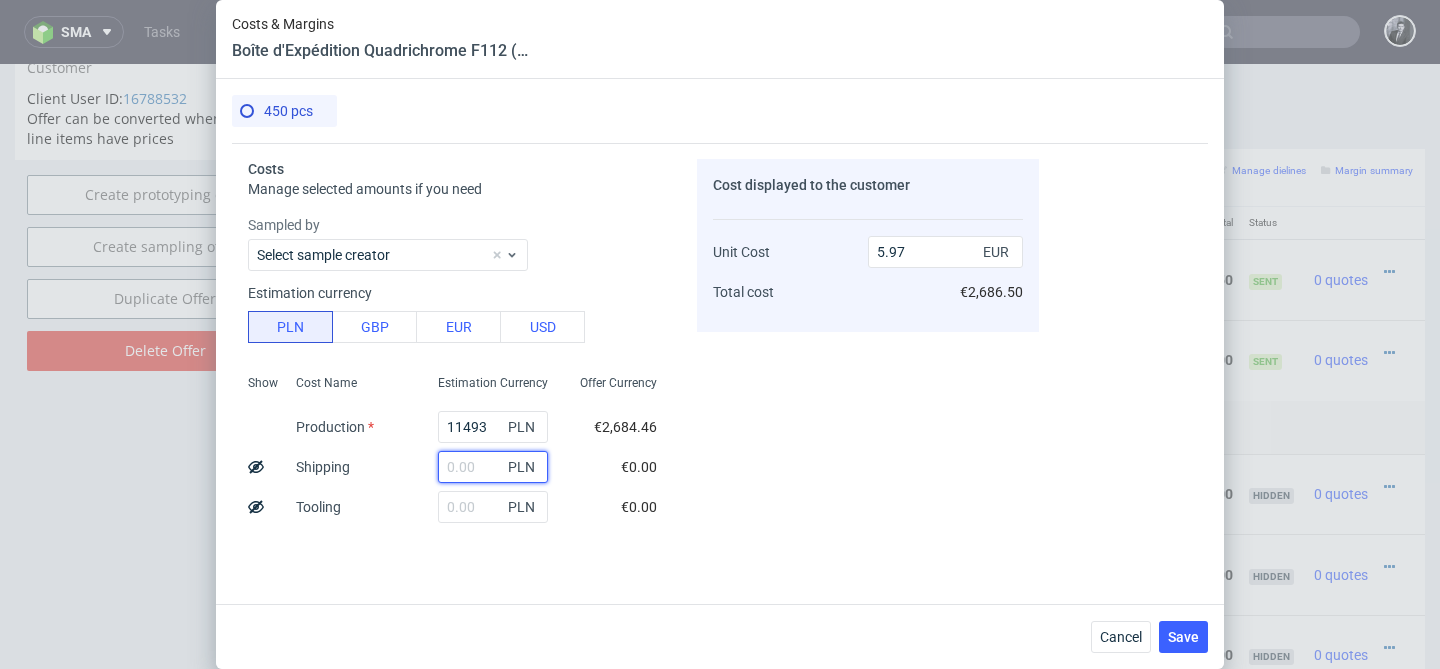 click at bounding box center [493, 467] 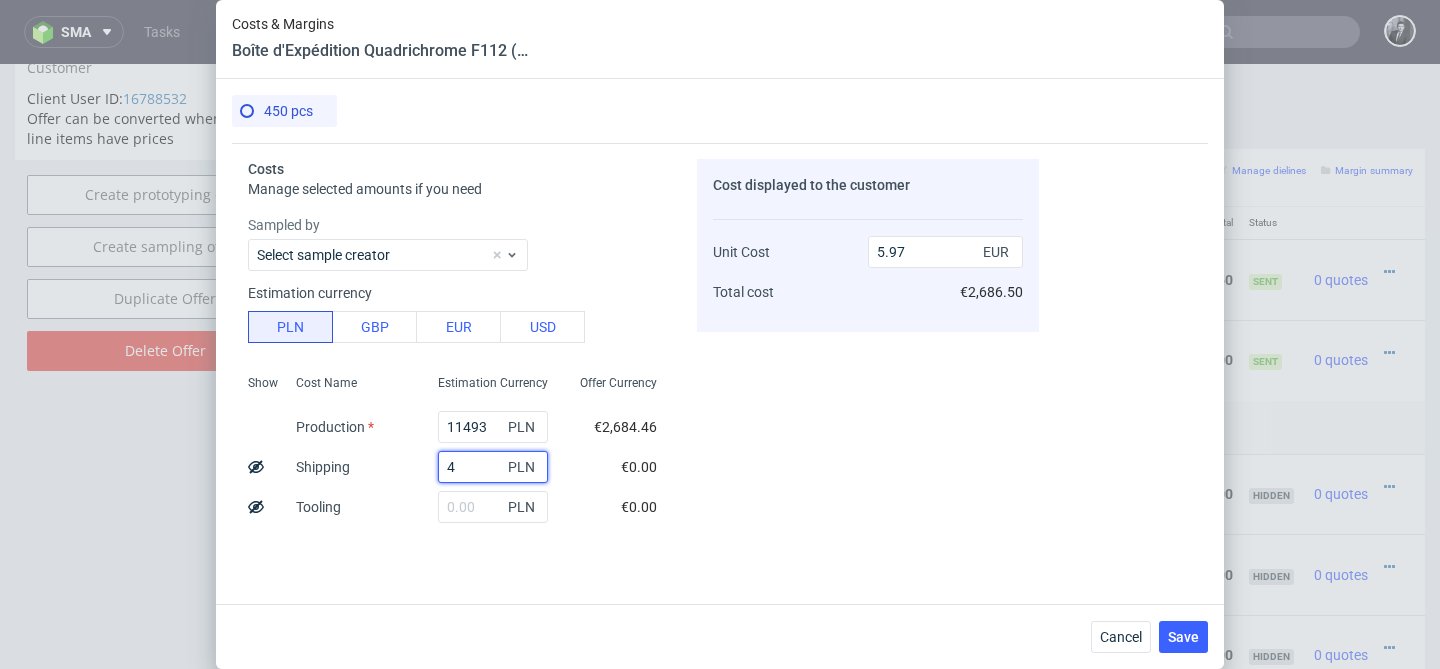 type on "40" 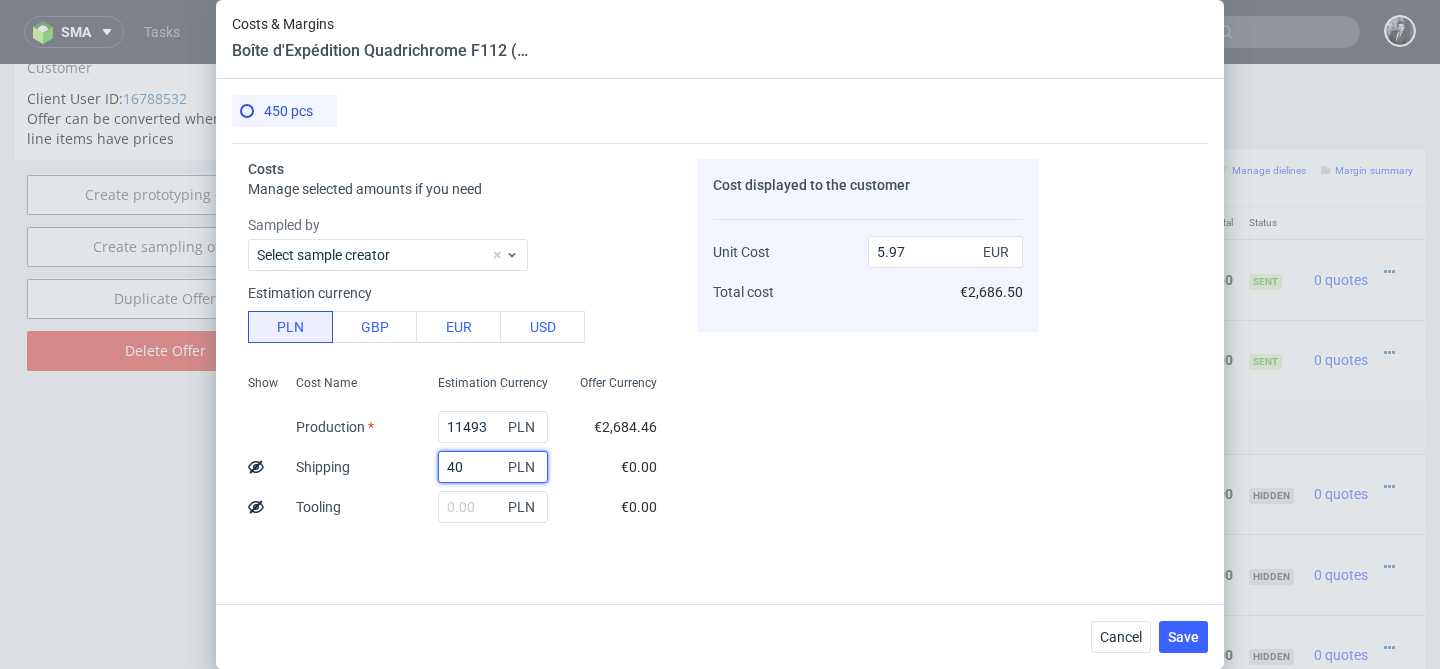 type on "5.99" 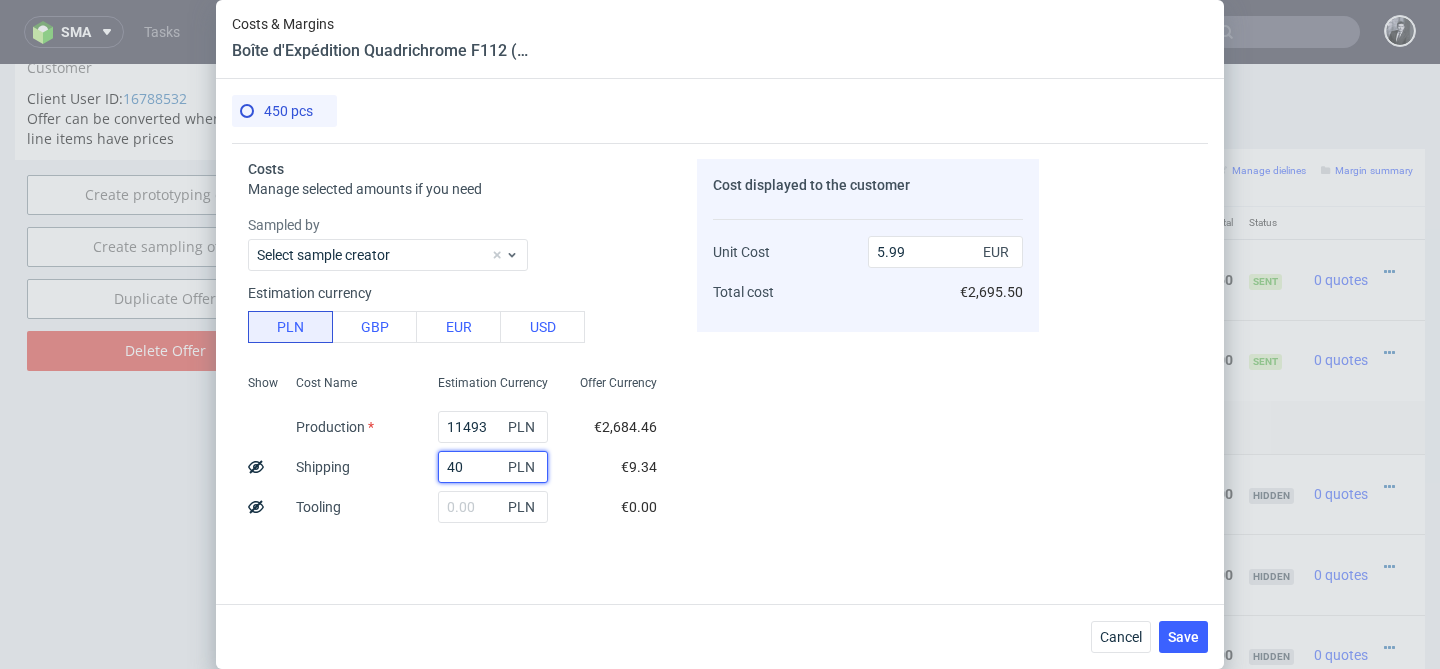 type on "400" 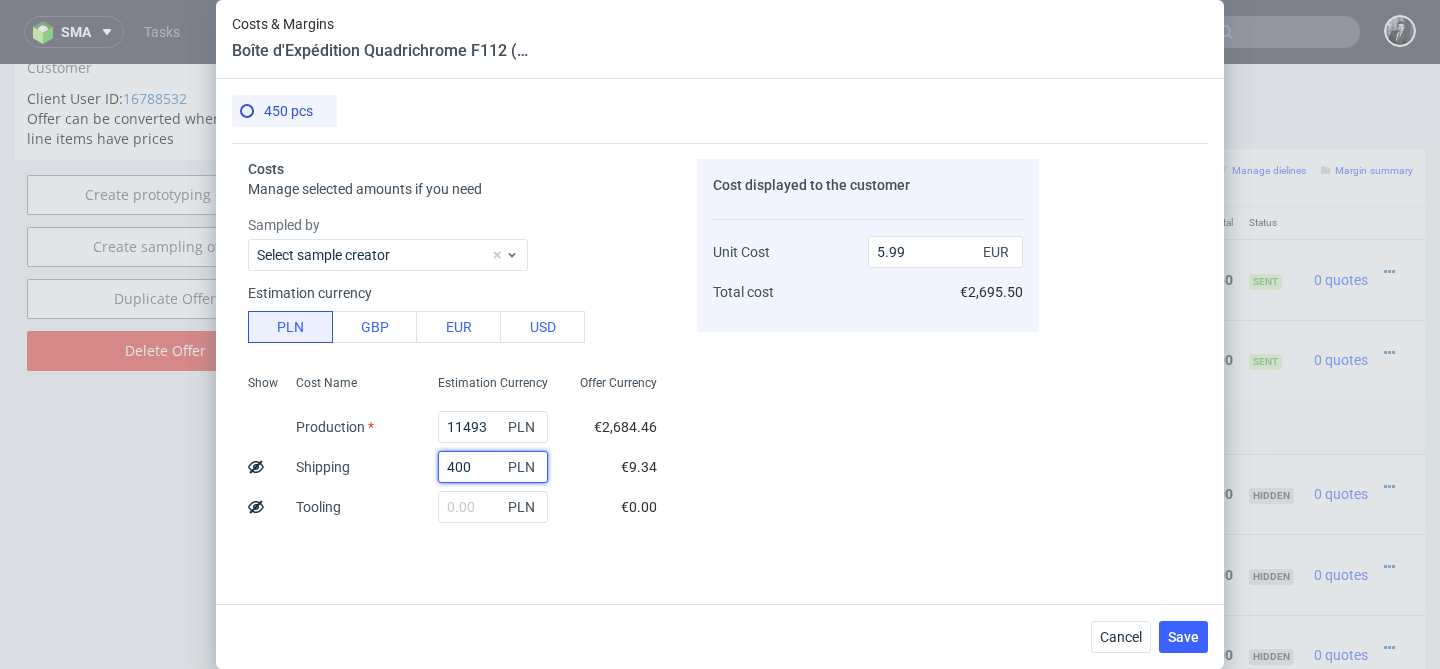 type on "6.18" 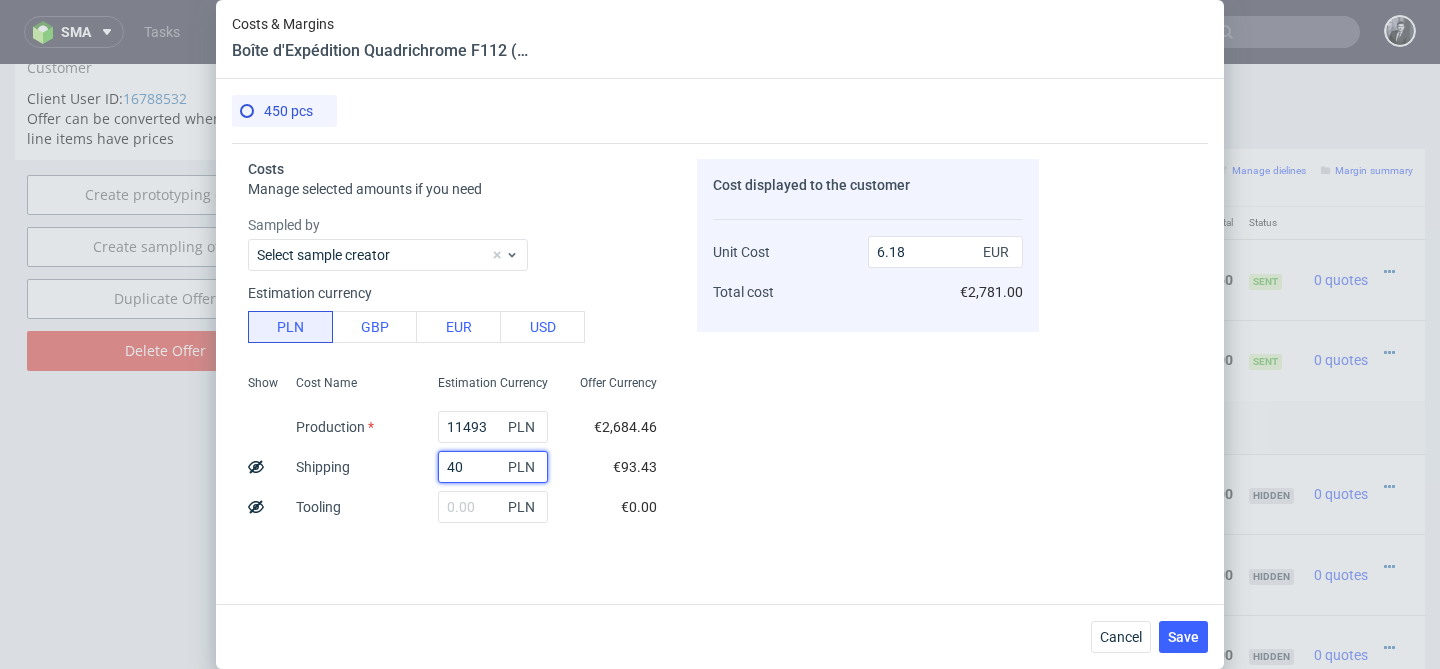 type on "4" 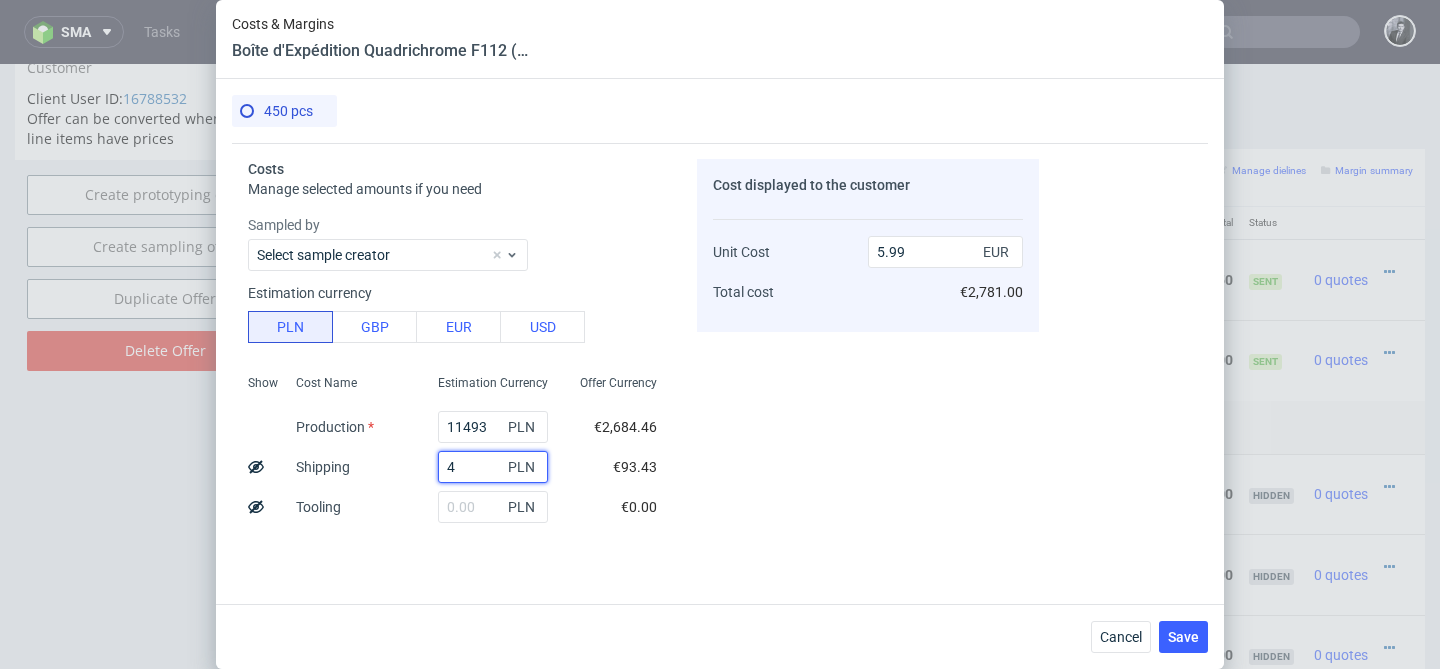 type 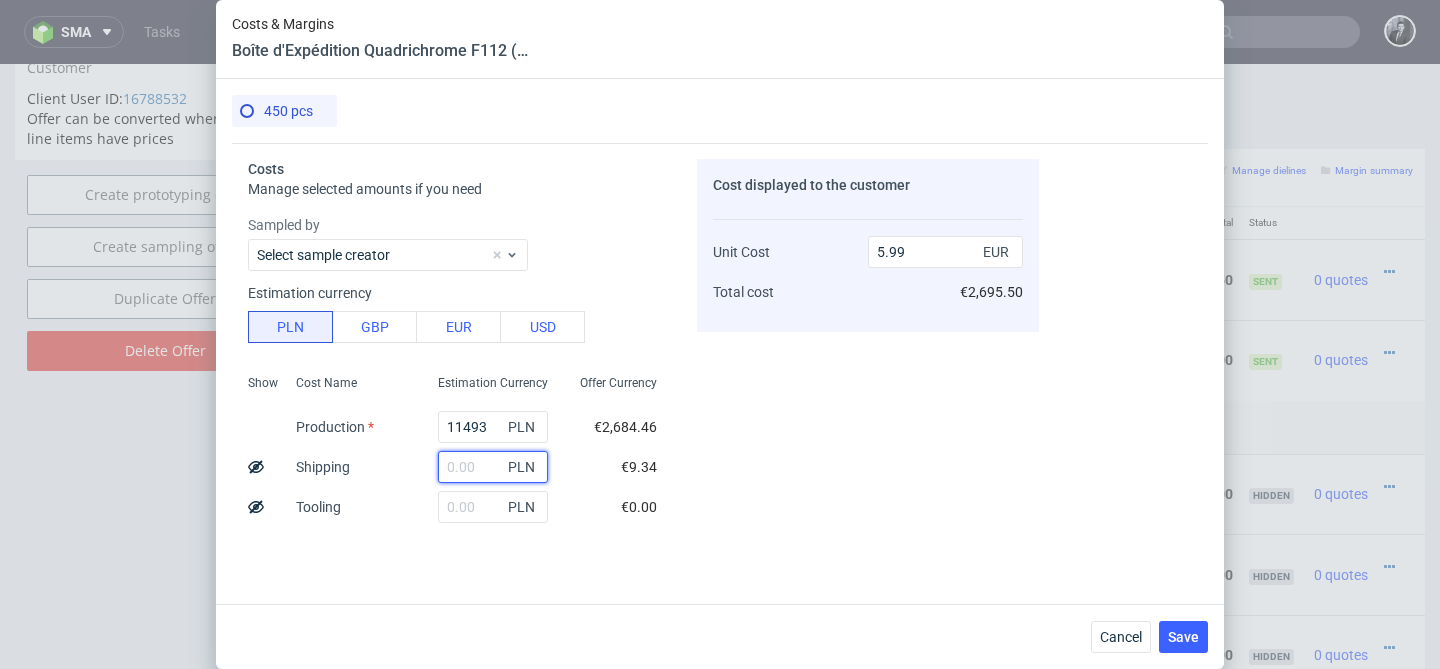 type on "5.97" 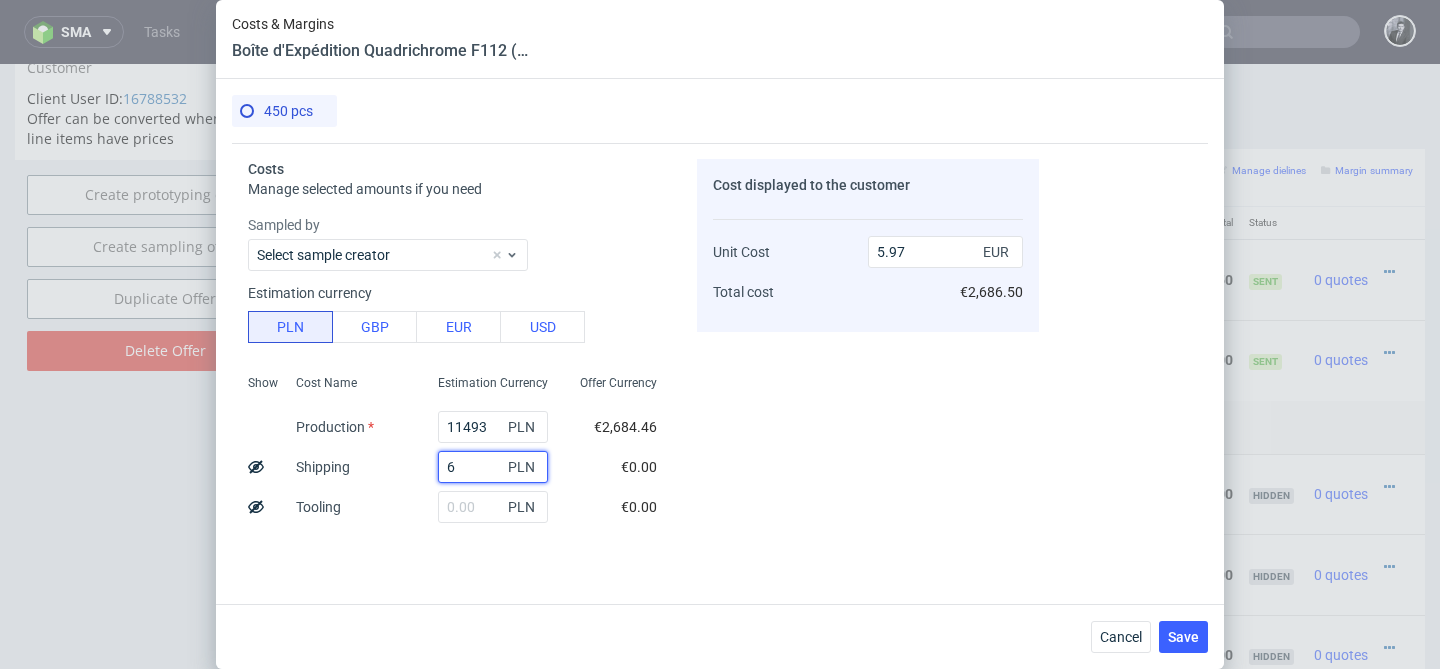 type on "60" 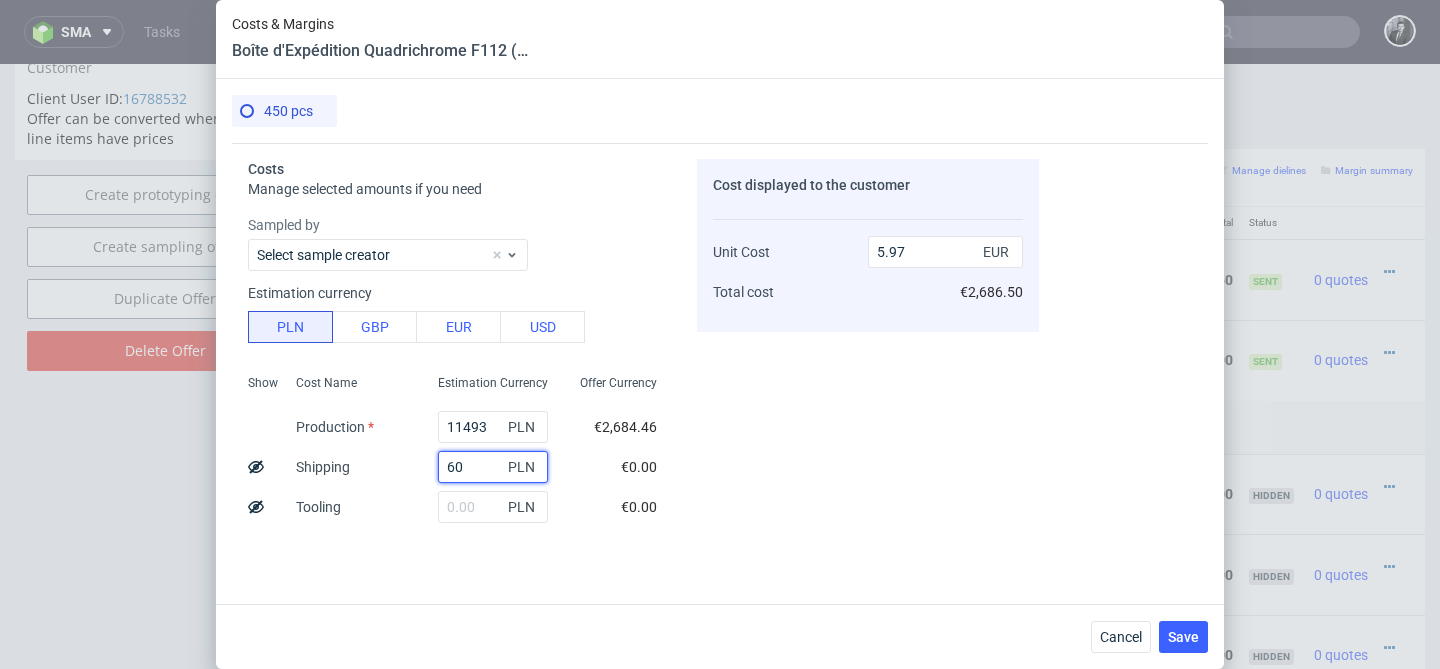 type on "6" 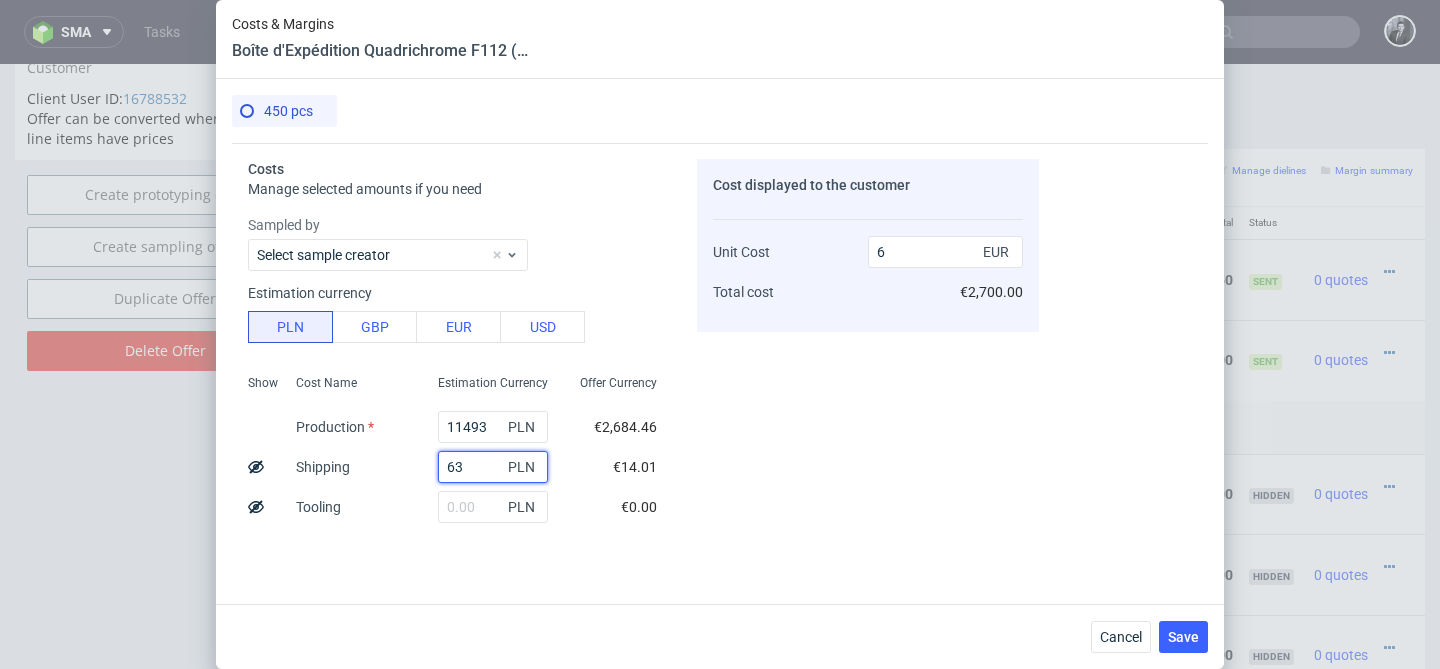 type on "630" 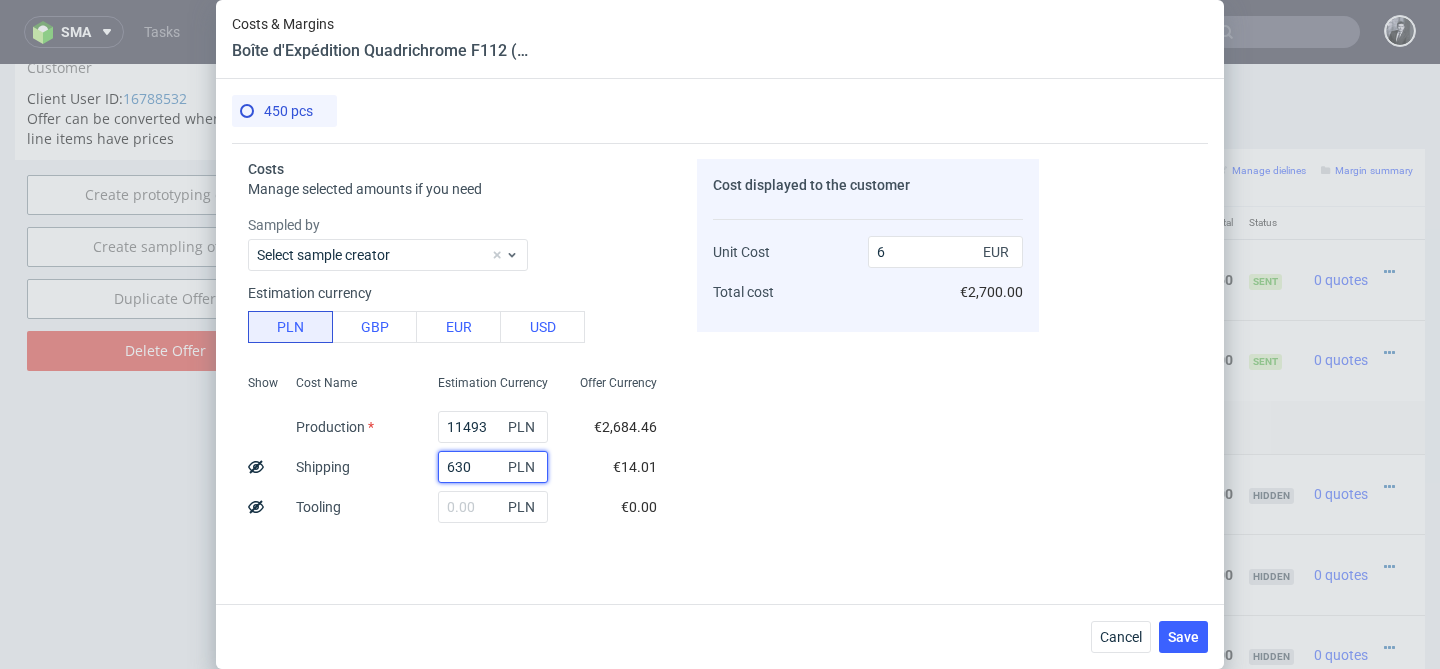 type on "6.3" 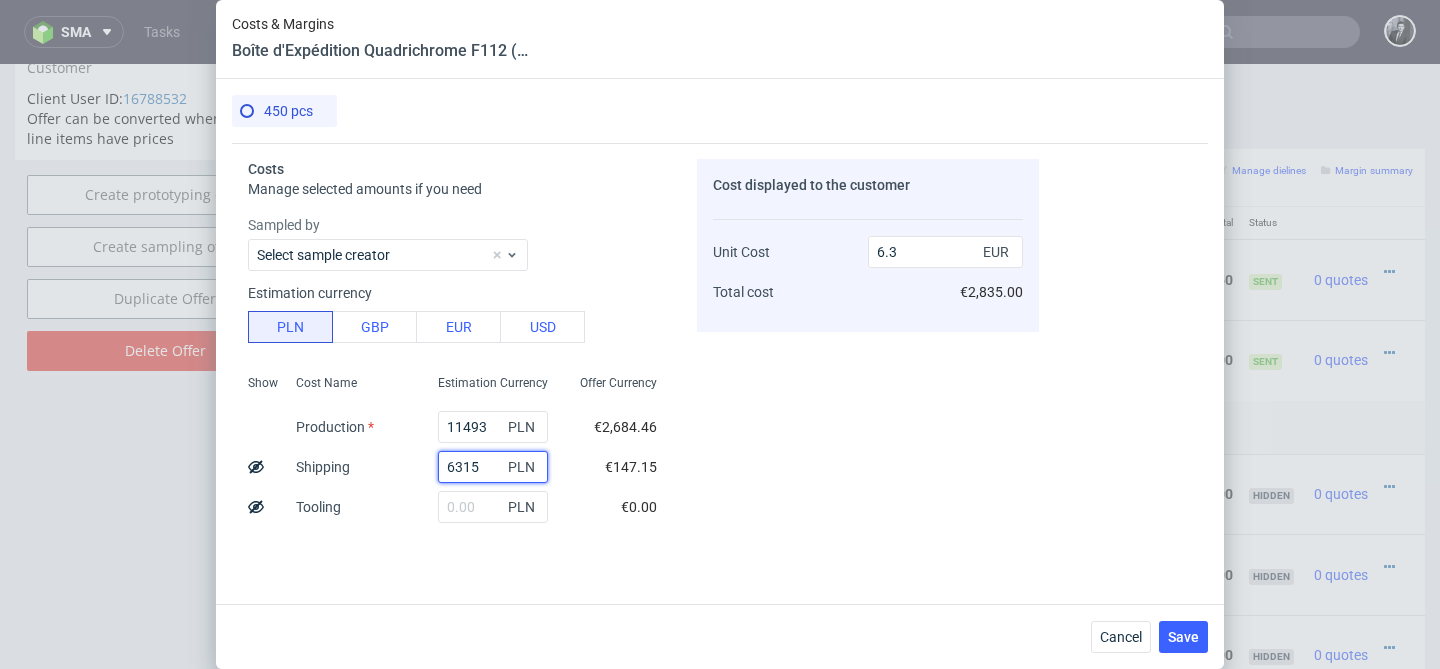 type on "631" 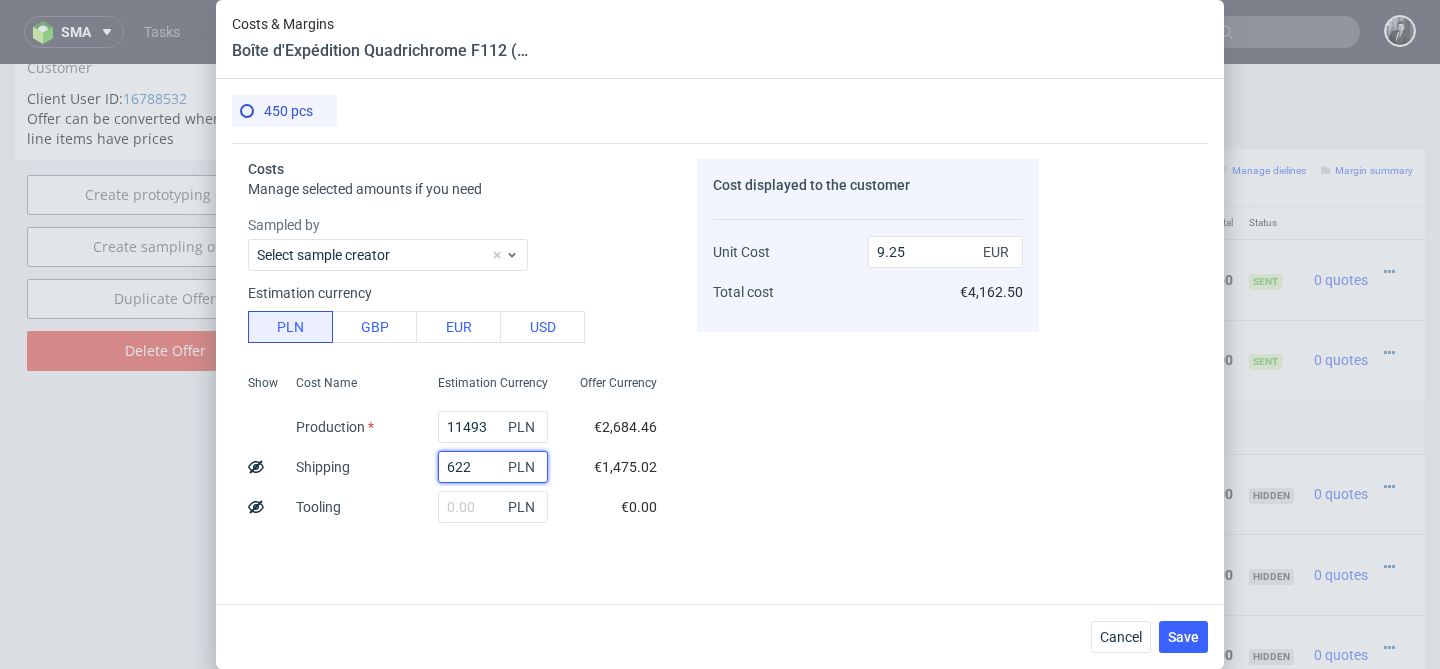 type on "6225" 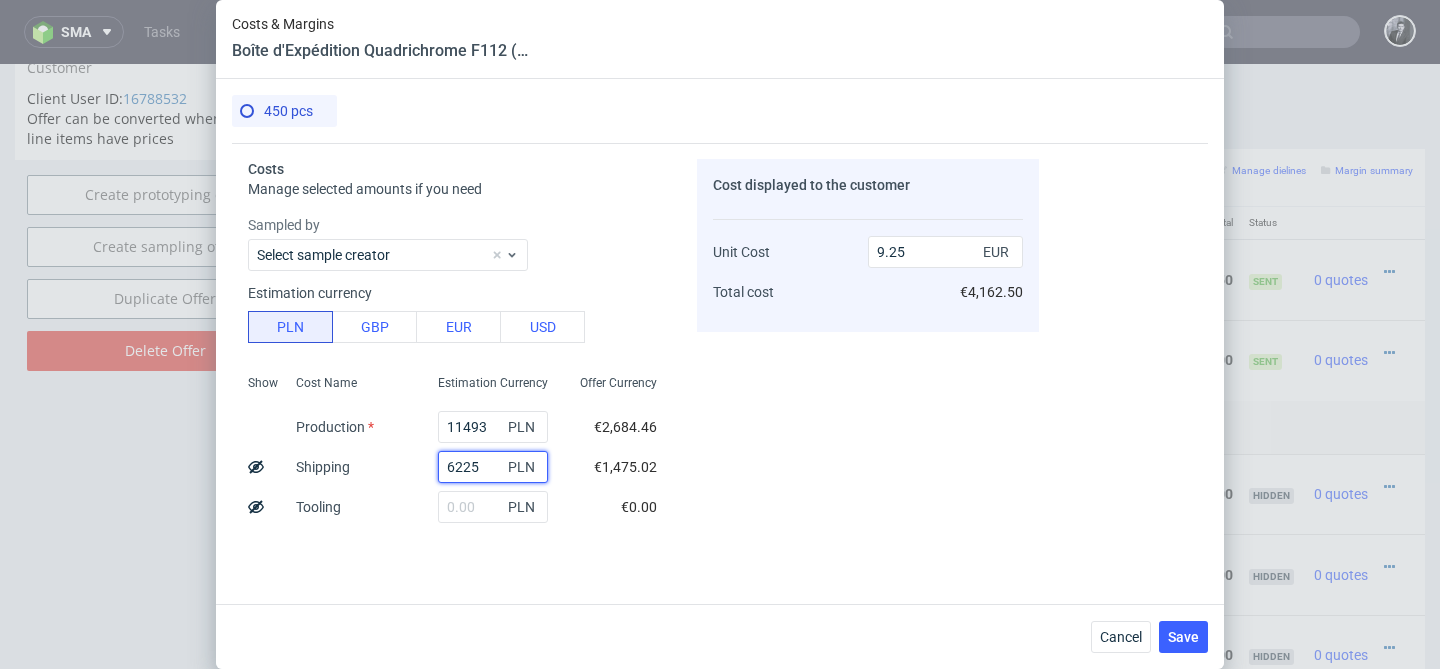 type on "9.2" 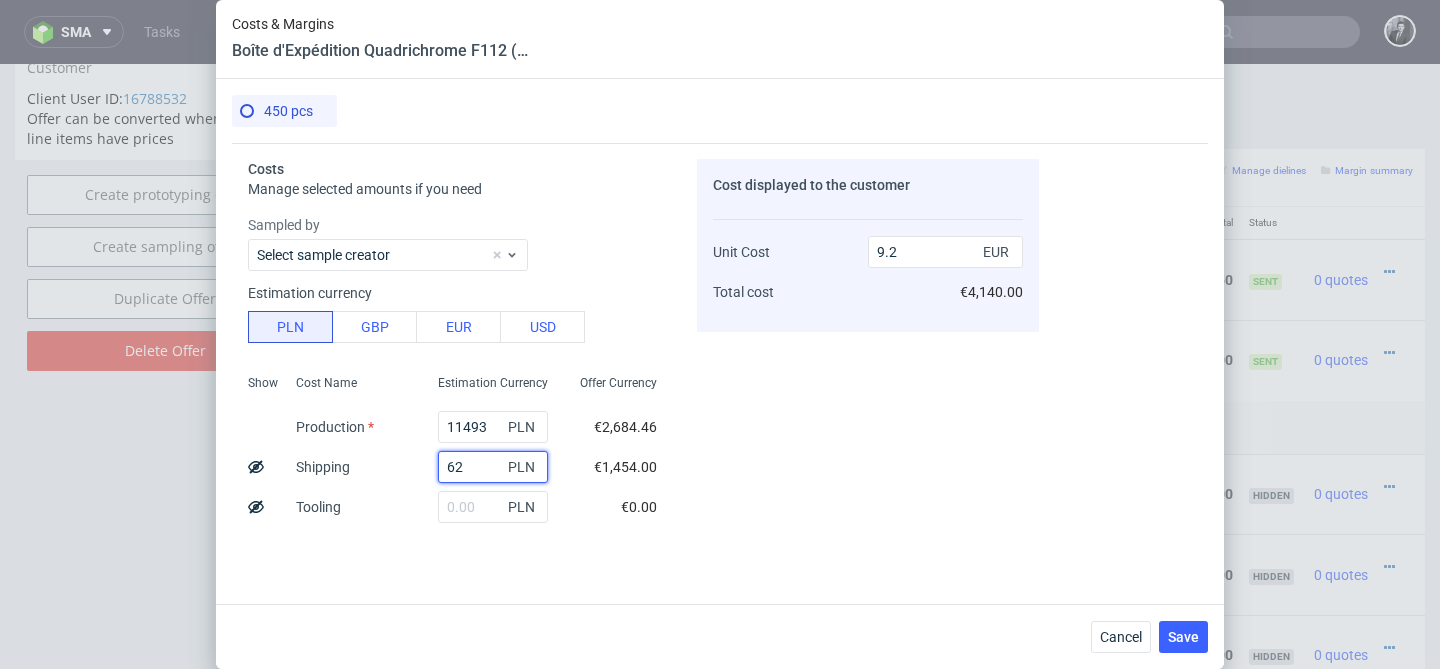 type on "625" 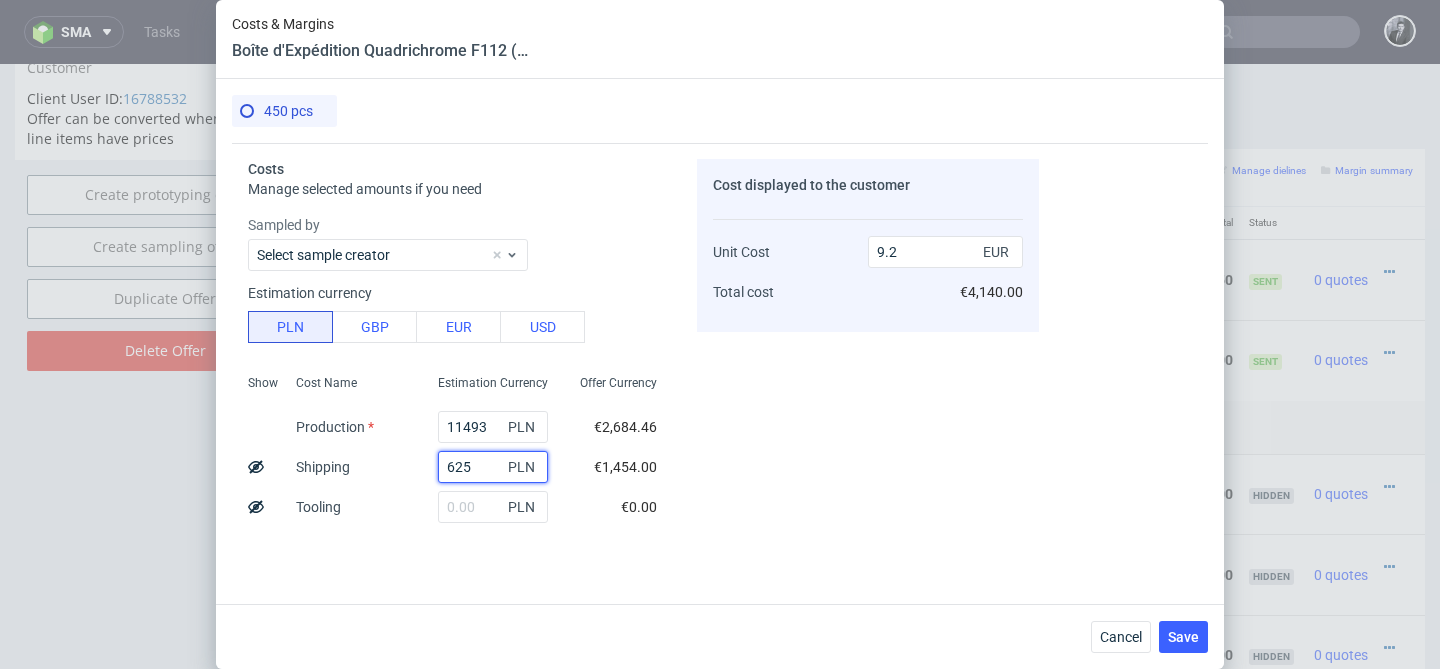 type on "6.29" 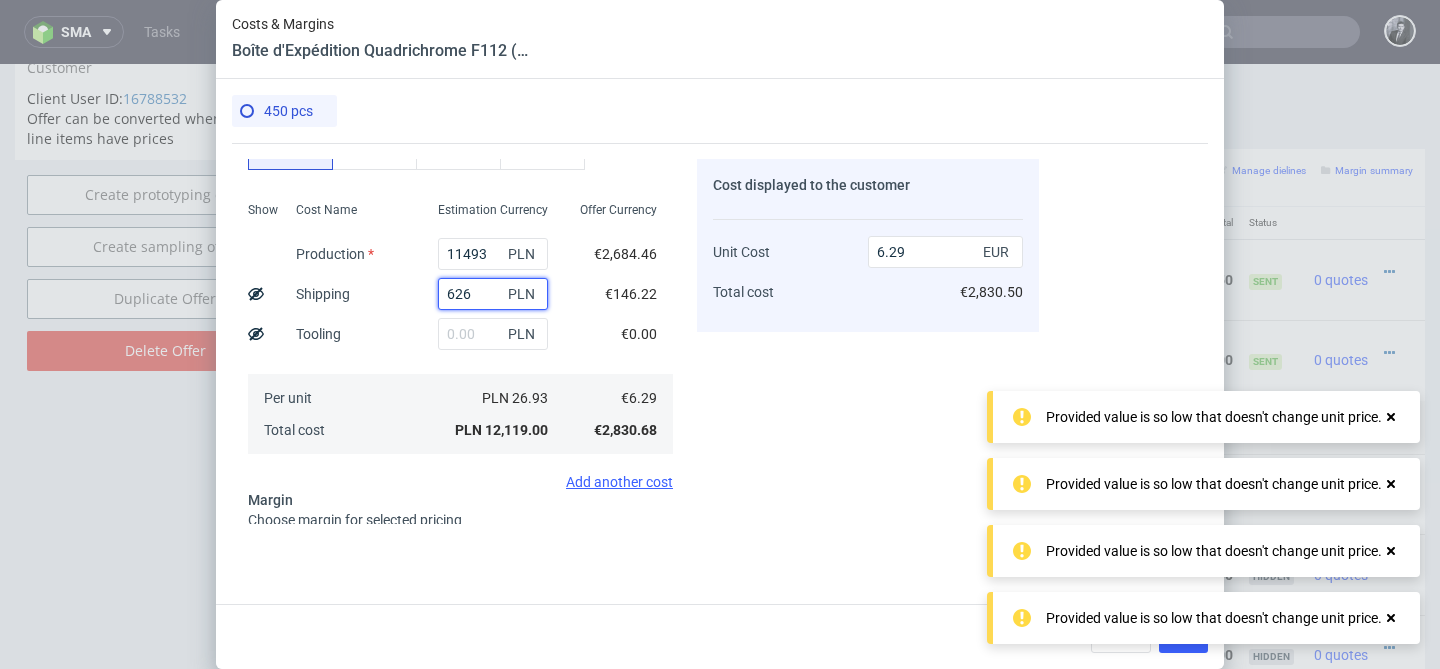 scroll, scrollTop: 172, scrollLeft: 0, axis: vertical 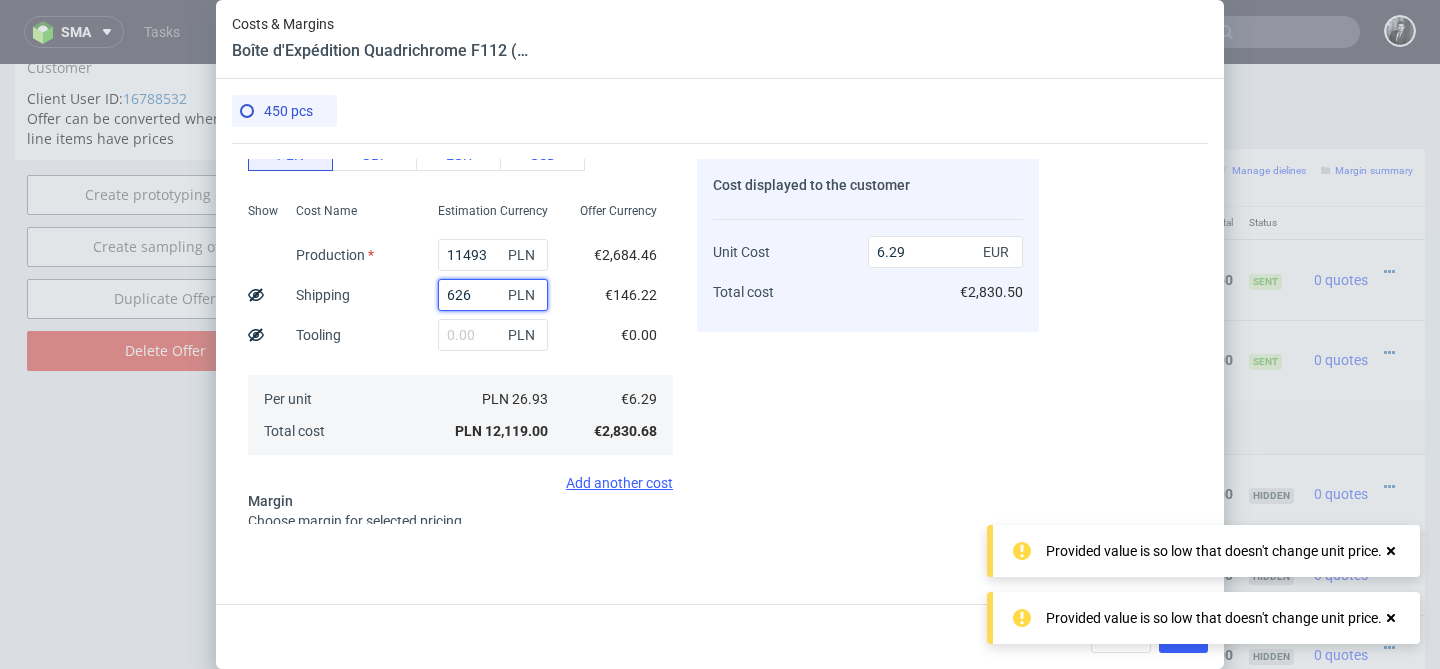 type on "626" 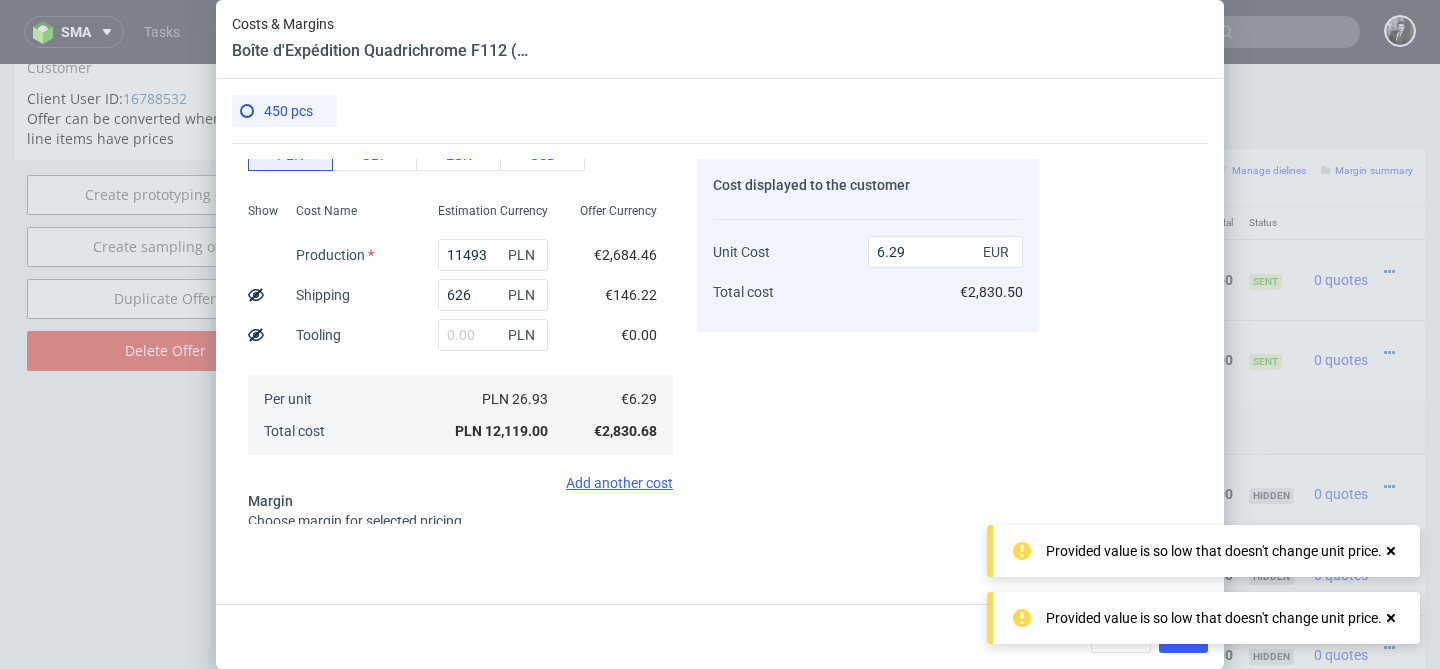 click 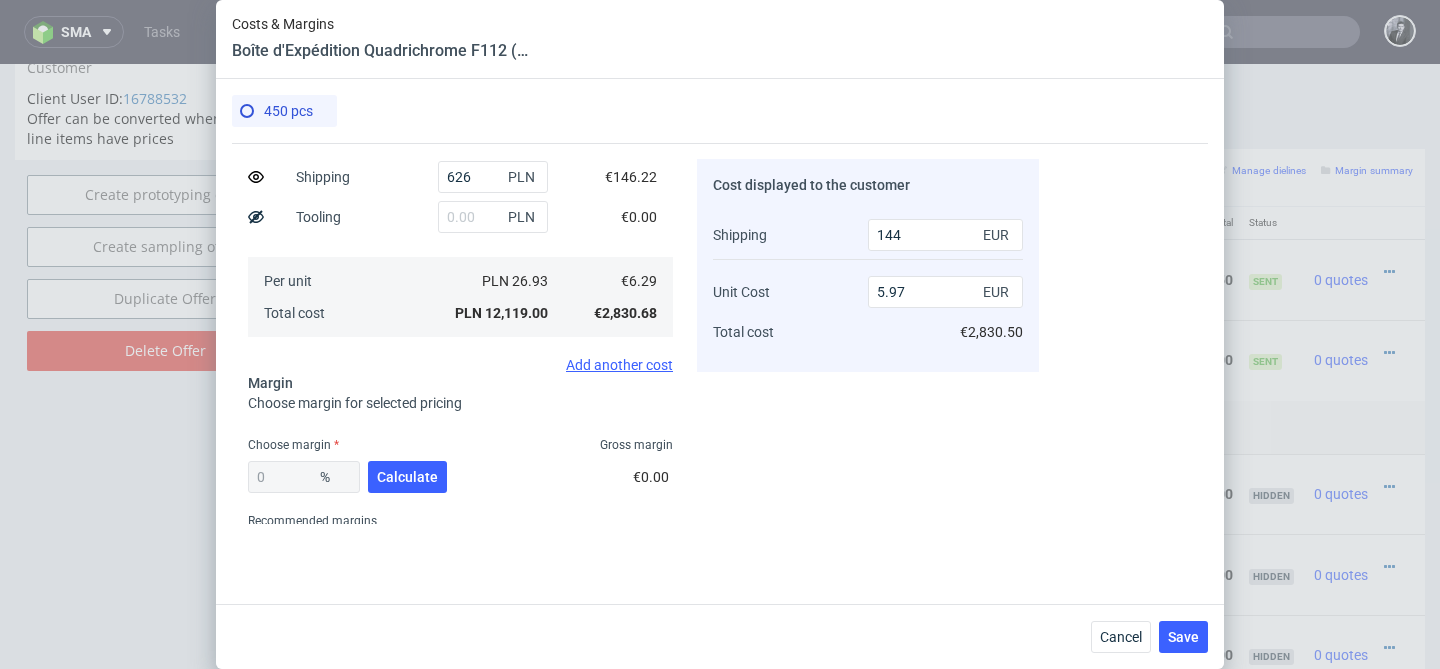 scroll, scrollTop: 293, scrollLeft: 0, axis: vertical 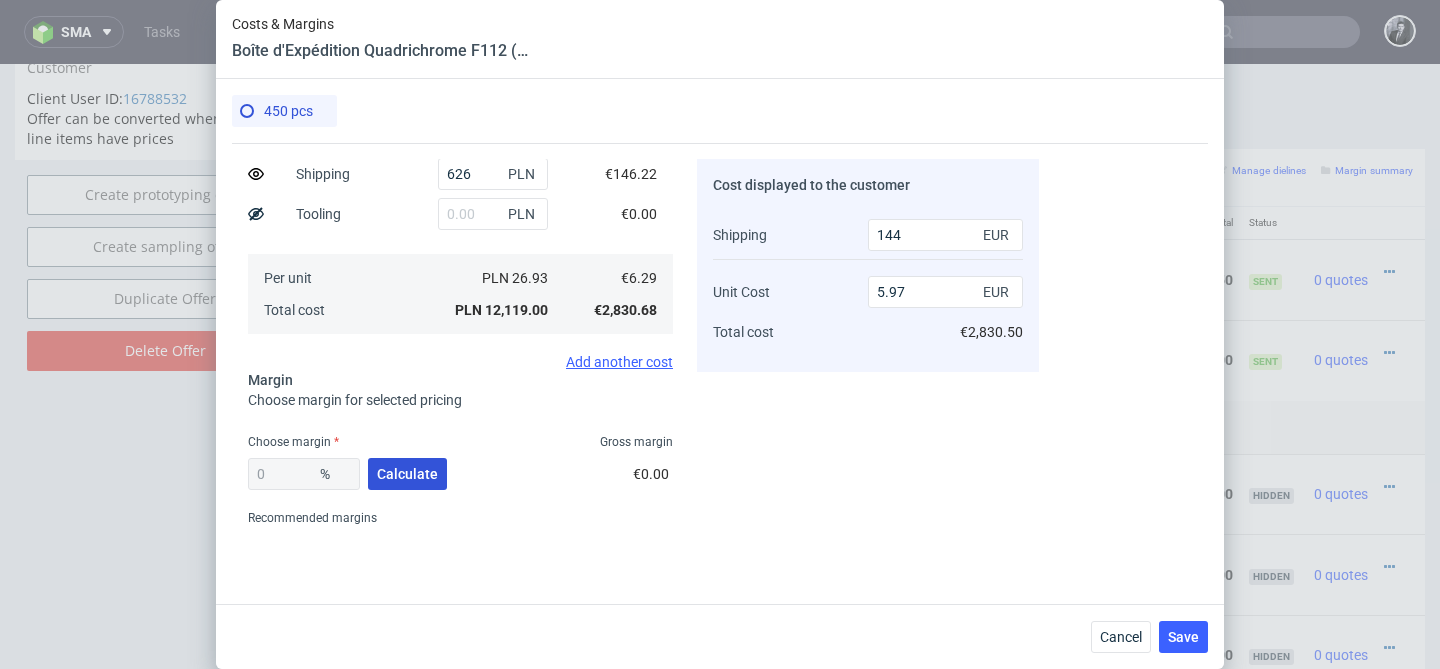 click on "Calculate" at bounding box center (407, 474) 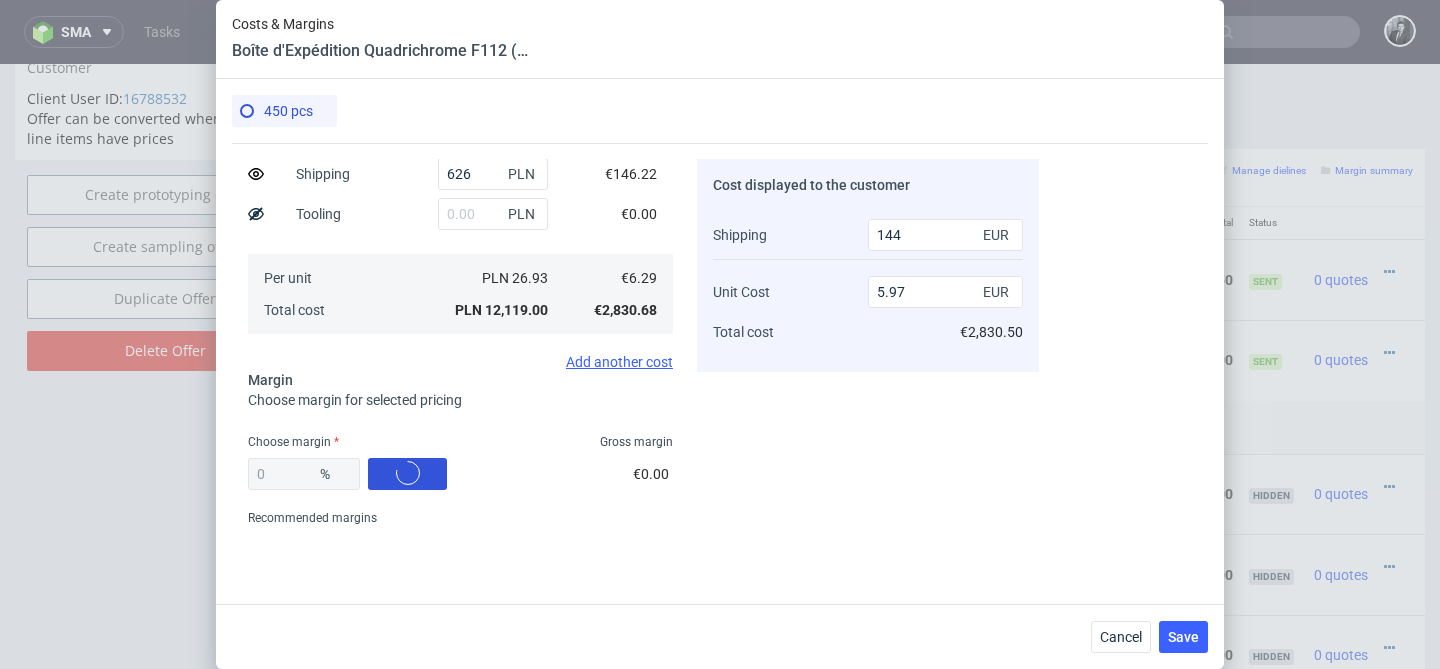type on "32.4" 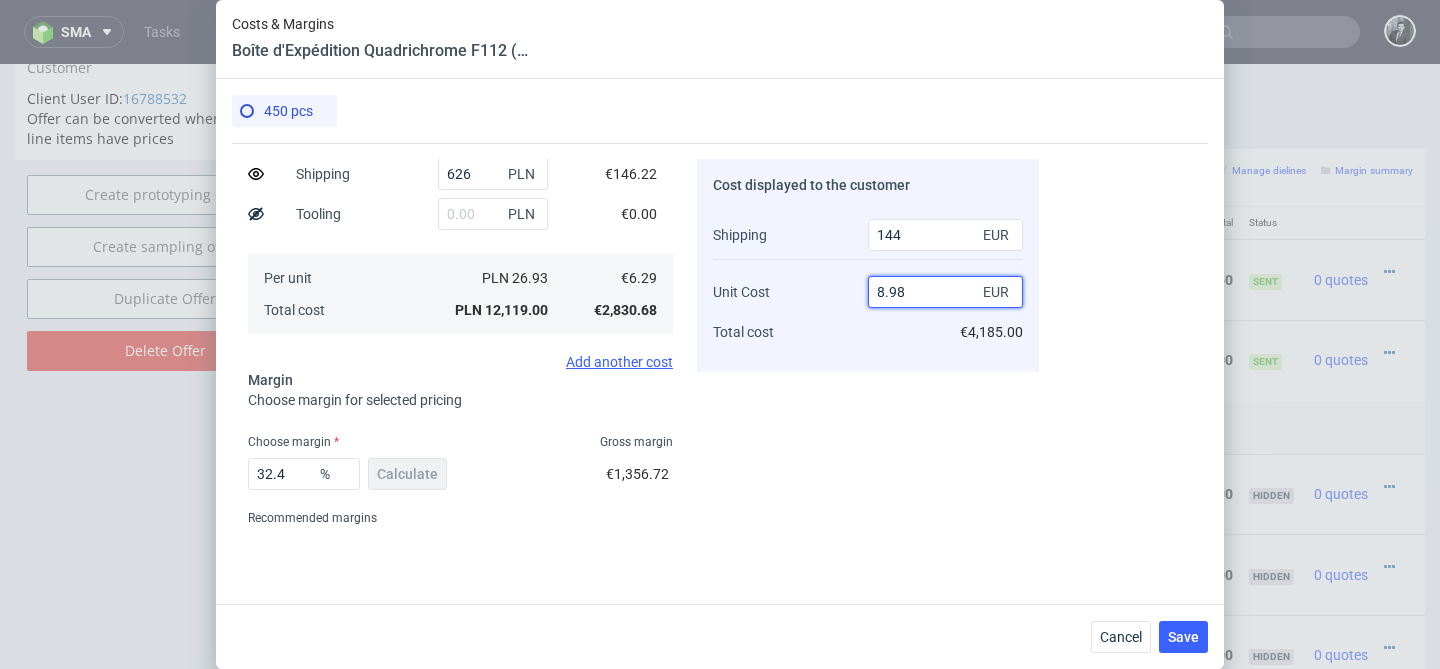 click on "8.98" at bounding box center [945, 292] 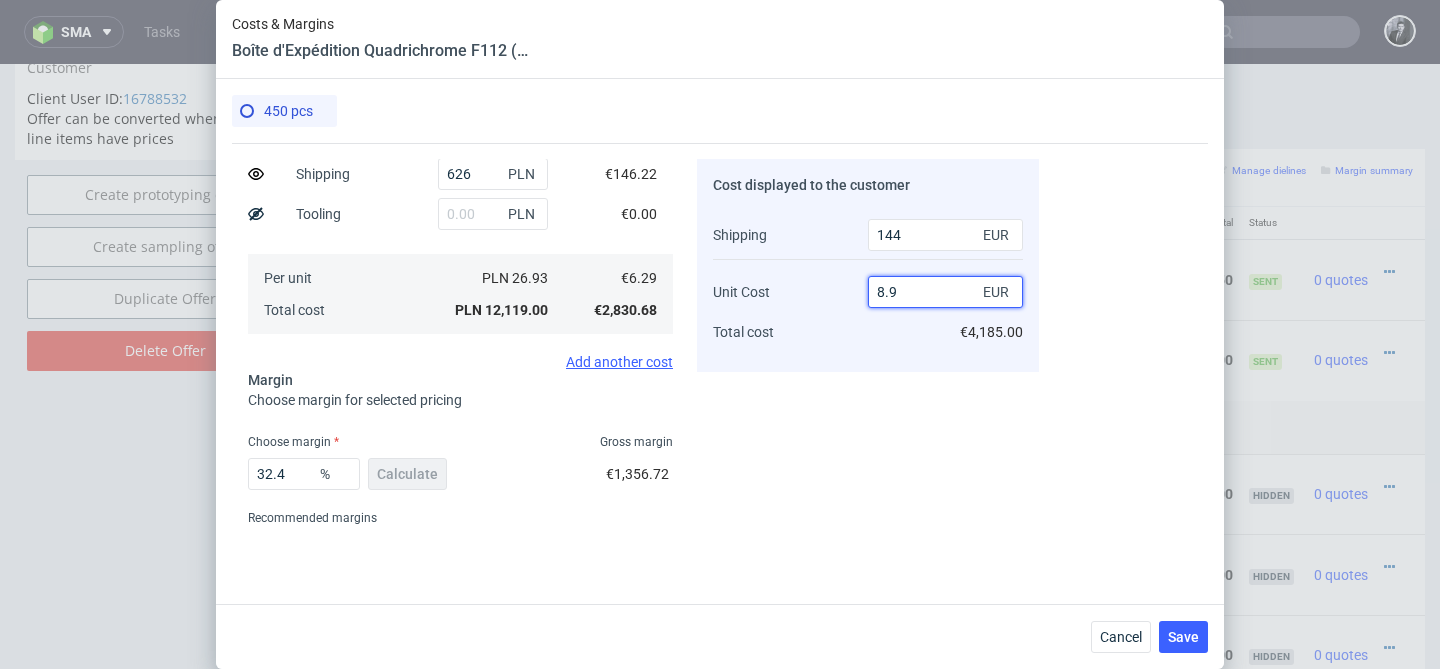 type on "8." 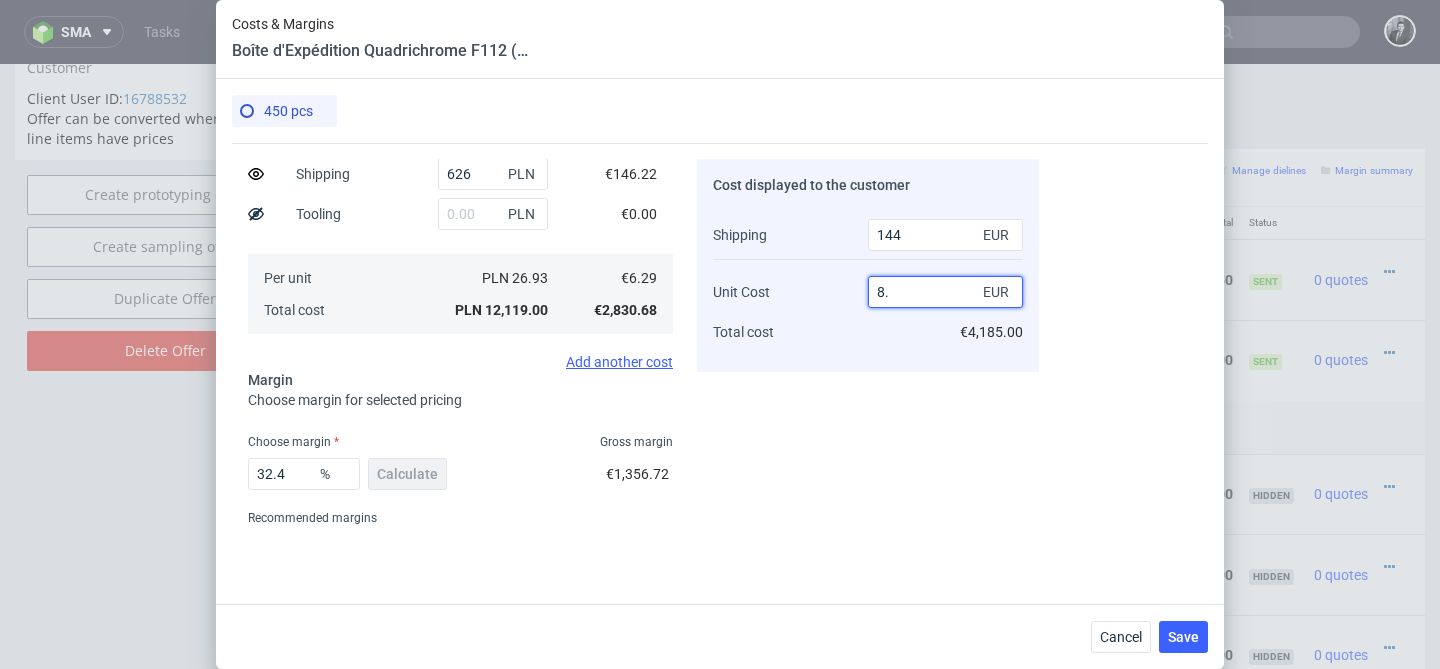 type on "24.39903846153846" 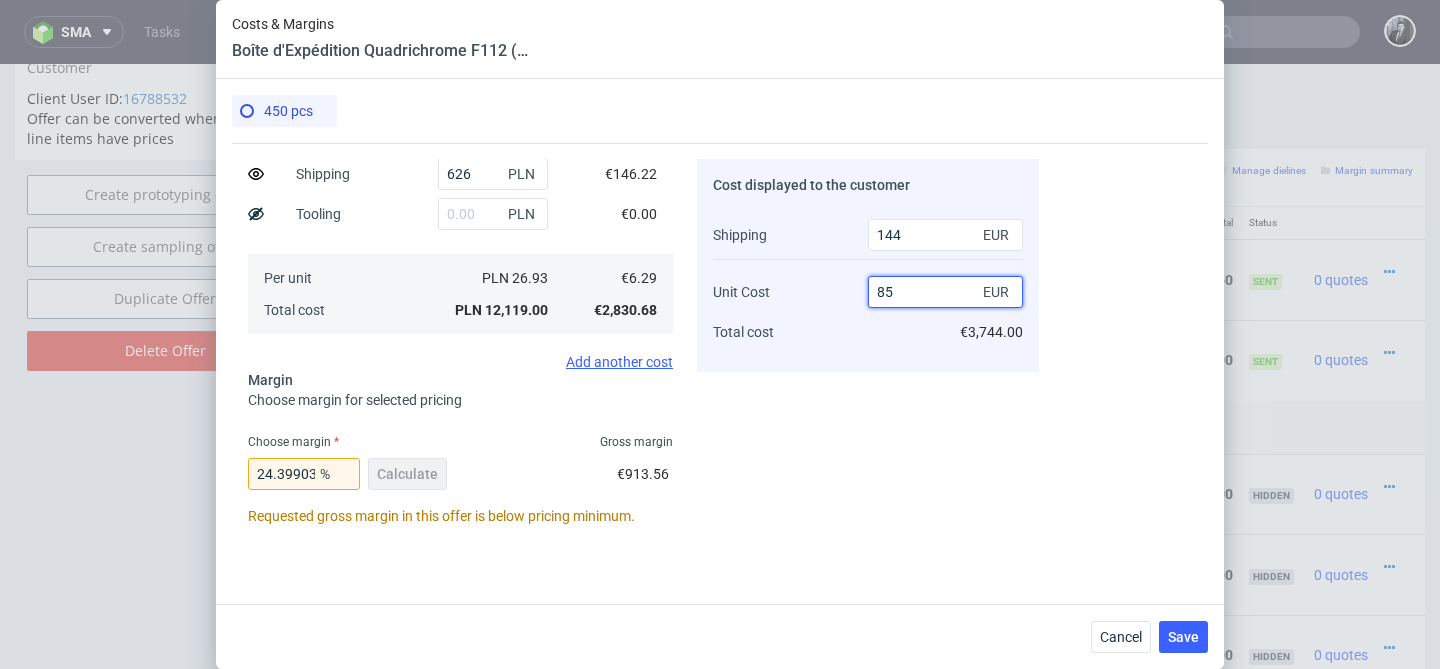 type on "850" 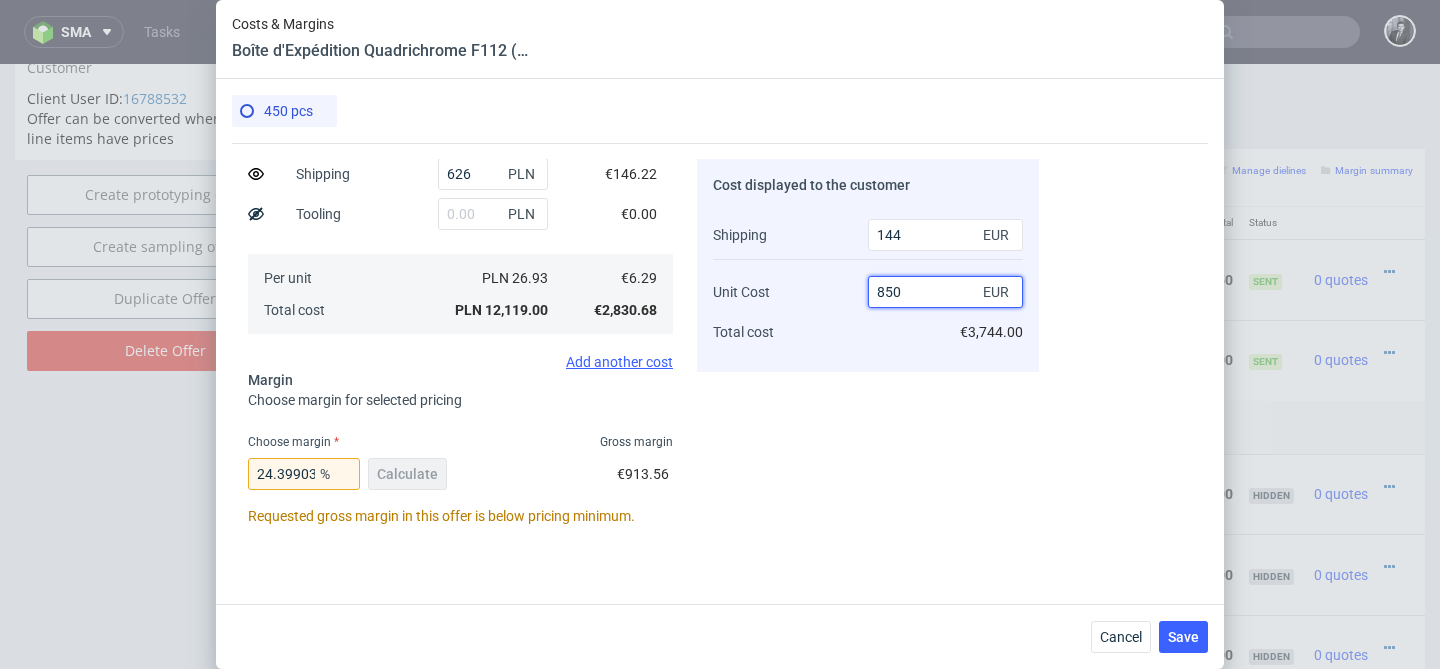 type on "99.26027848339449" 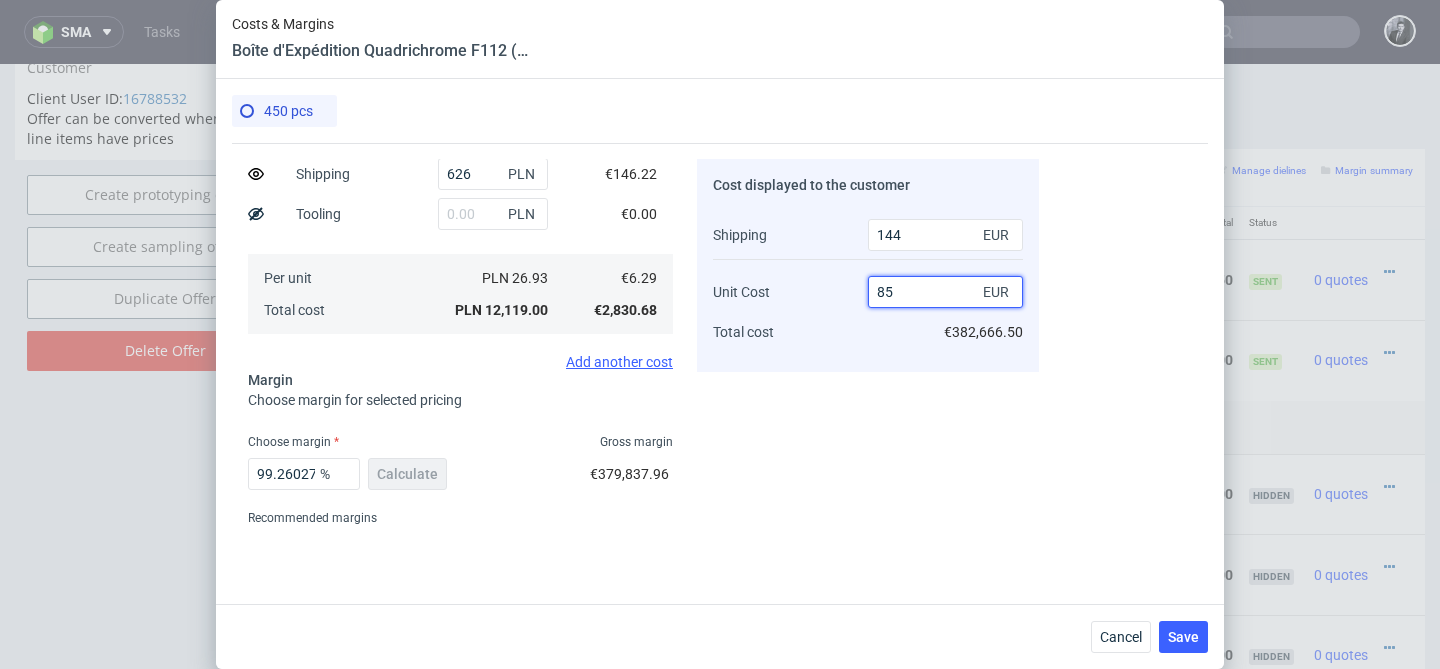 type on "8" 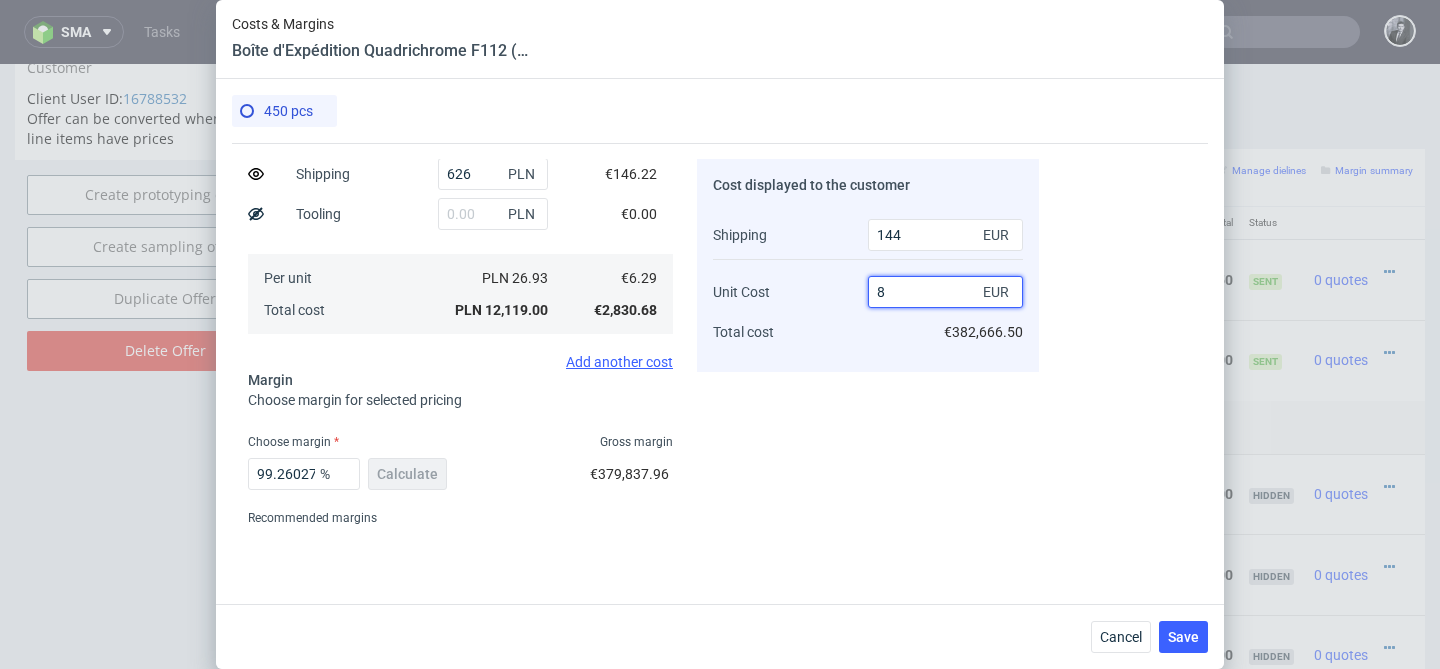 type on "24.39903846153846" 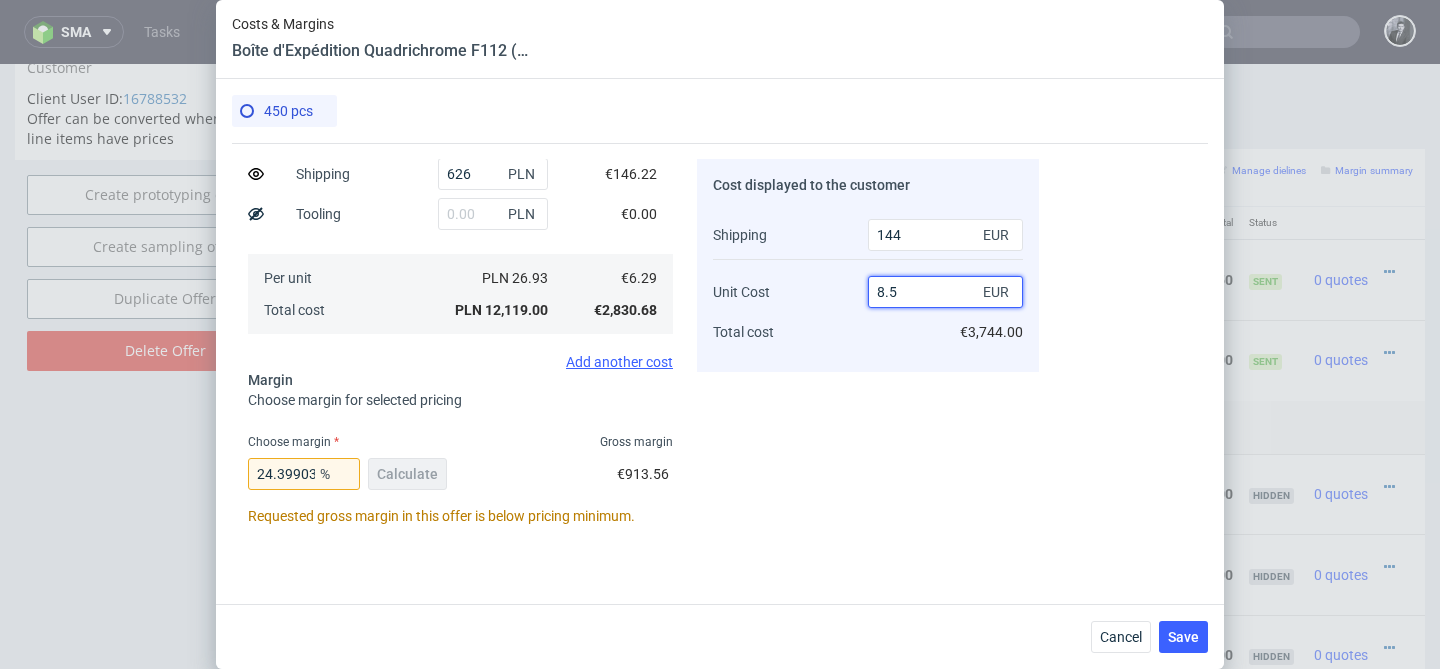 type on "8.59" 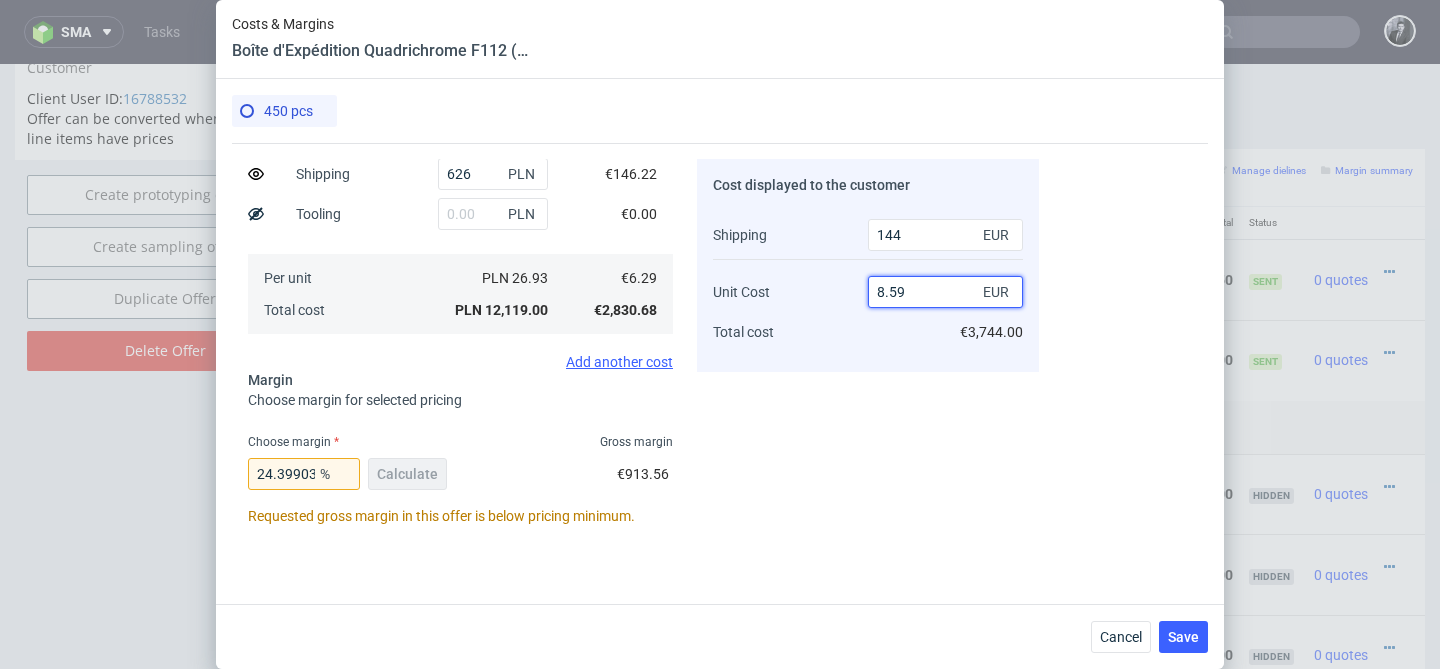 type on "29.40516273849607" 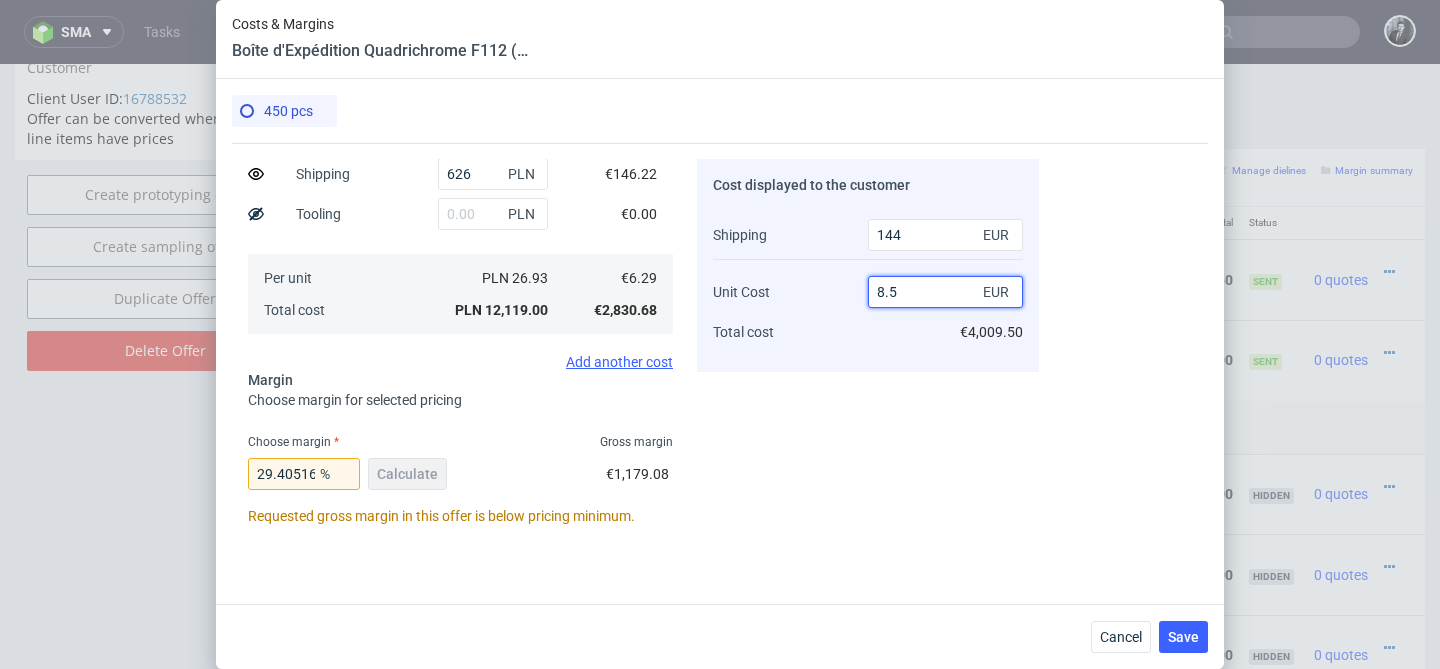 type on "8.50" 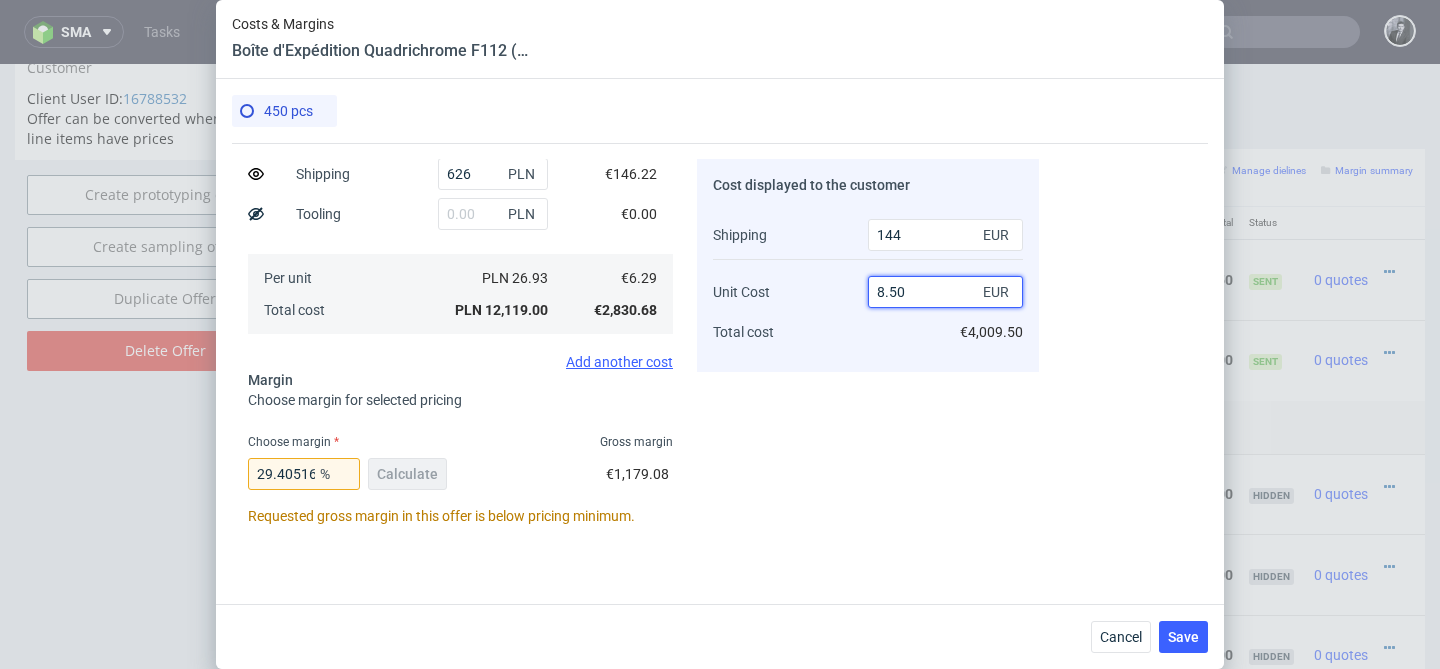 type on "28.68480725623583" 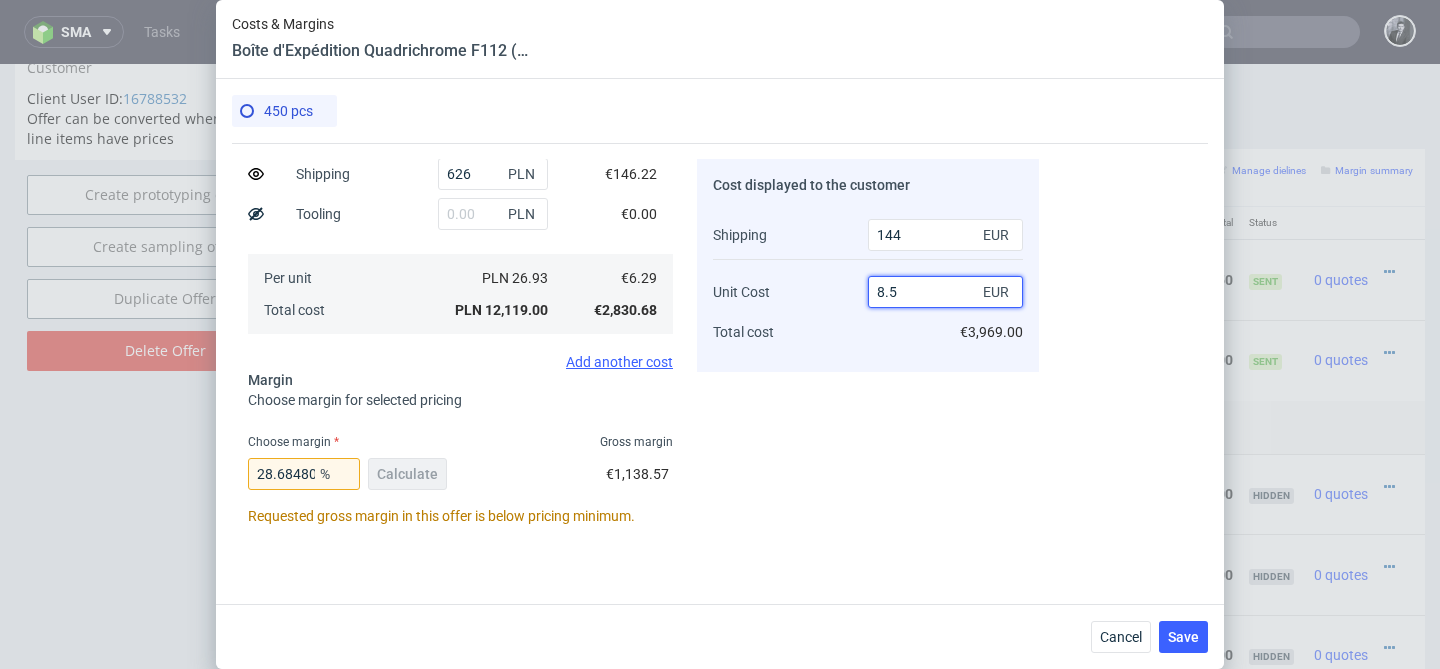 type on "8.5" 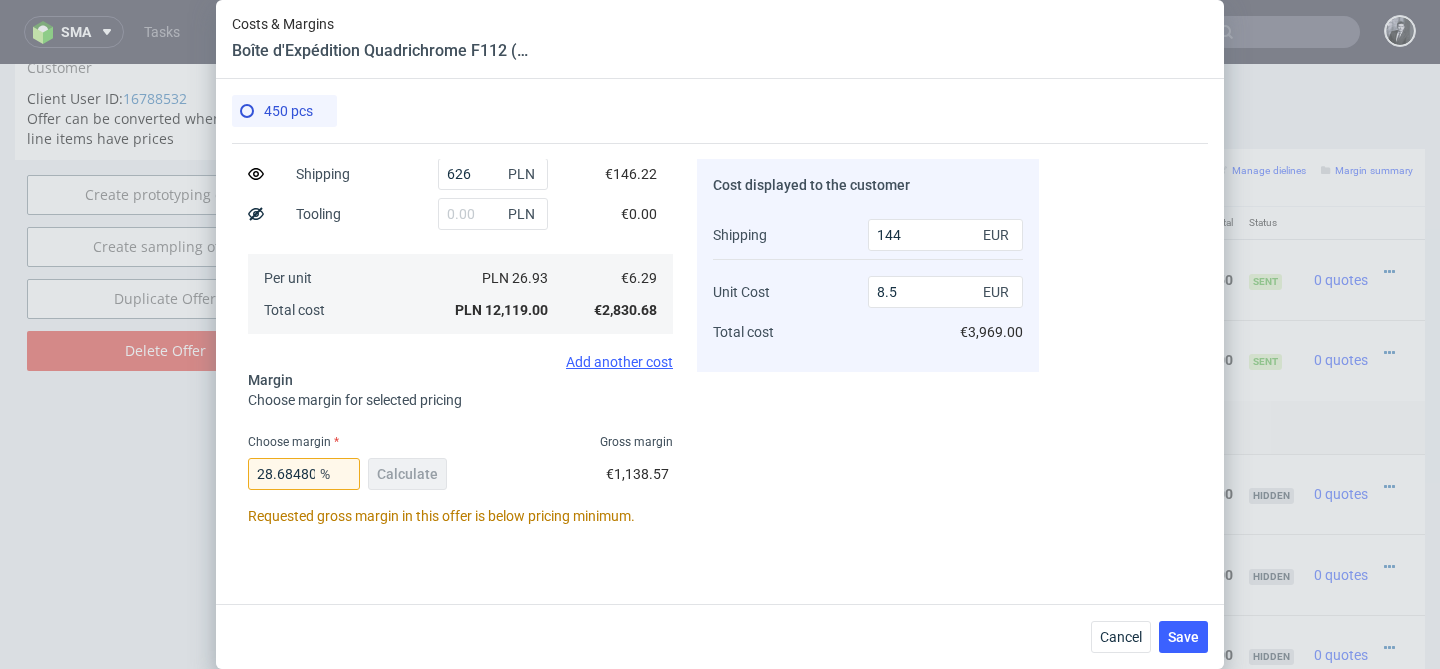 click on "Cost displayed to the customer Shipping Unit Cost Total cost 144 EUR 8.5 EUR €3,969.00" at bounding box center [868, 341] 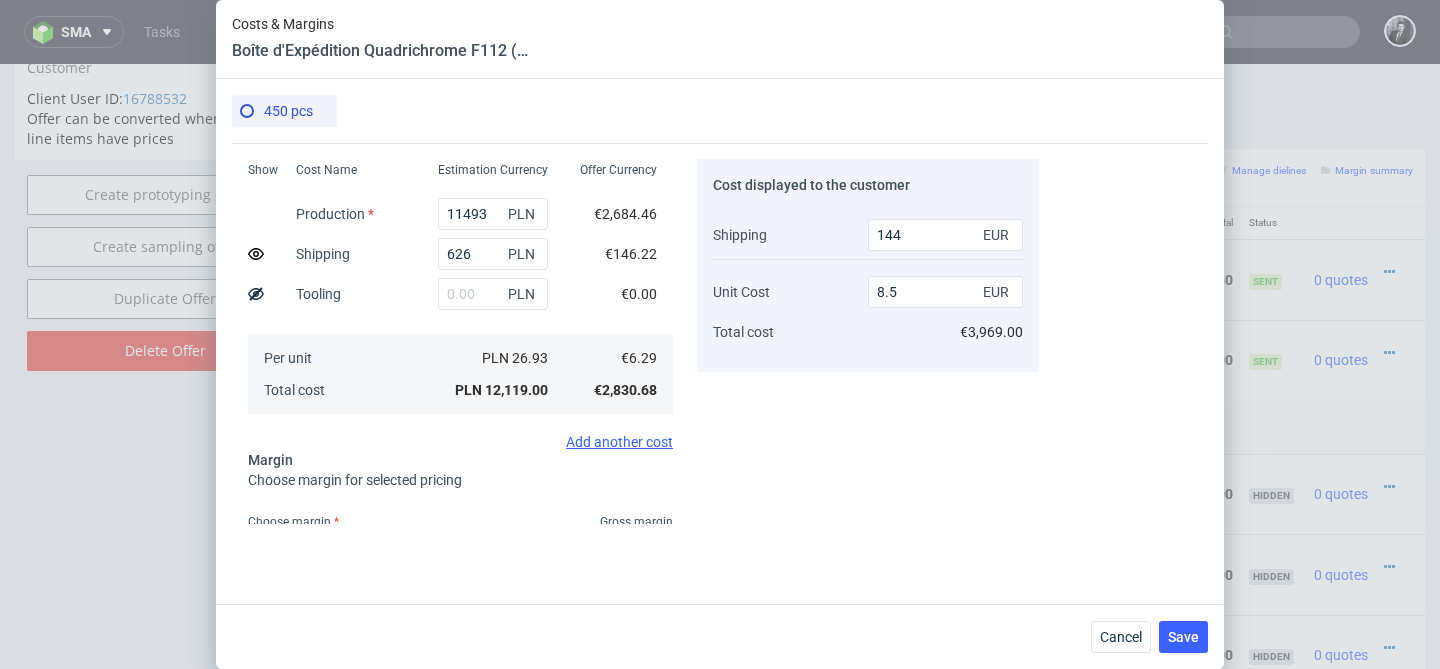 scroll, scrollTop: 207, scrollLeft: 0, axis: vertical 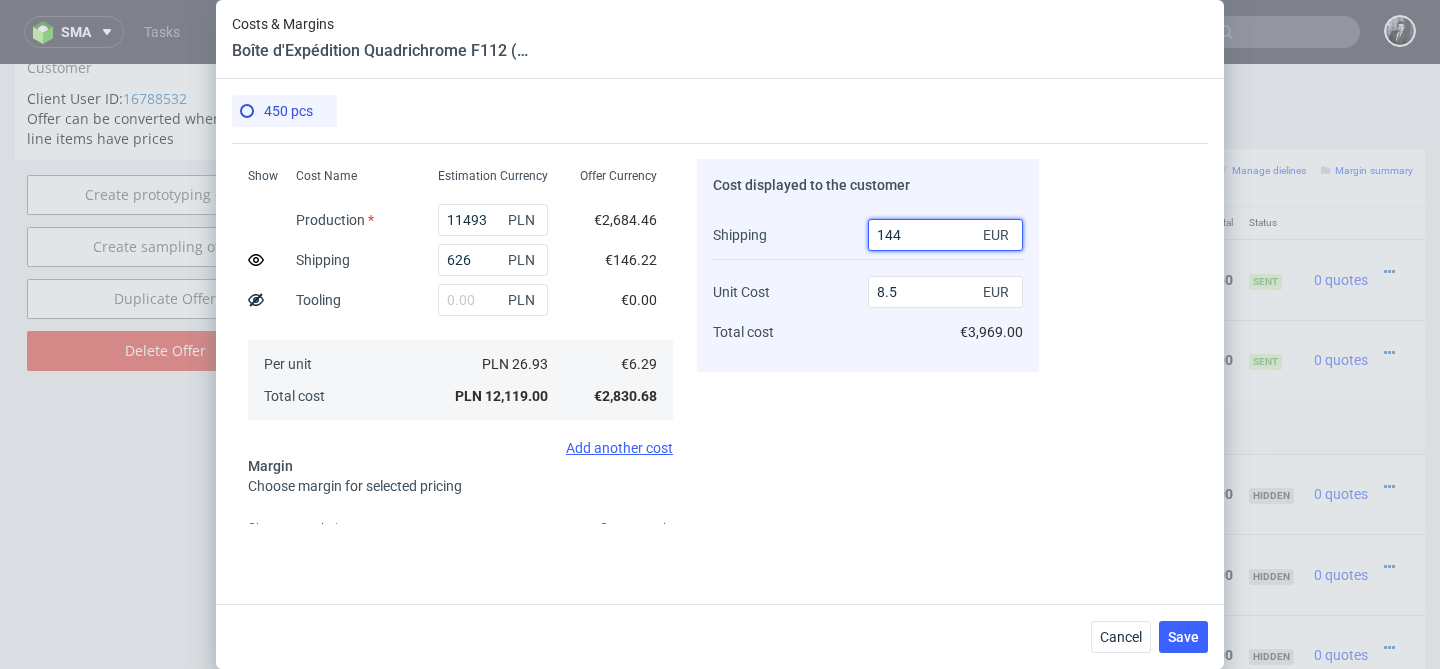 click on "144" at bounding box center [945, 235] 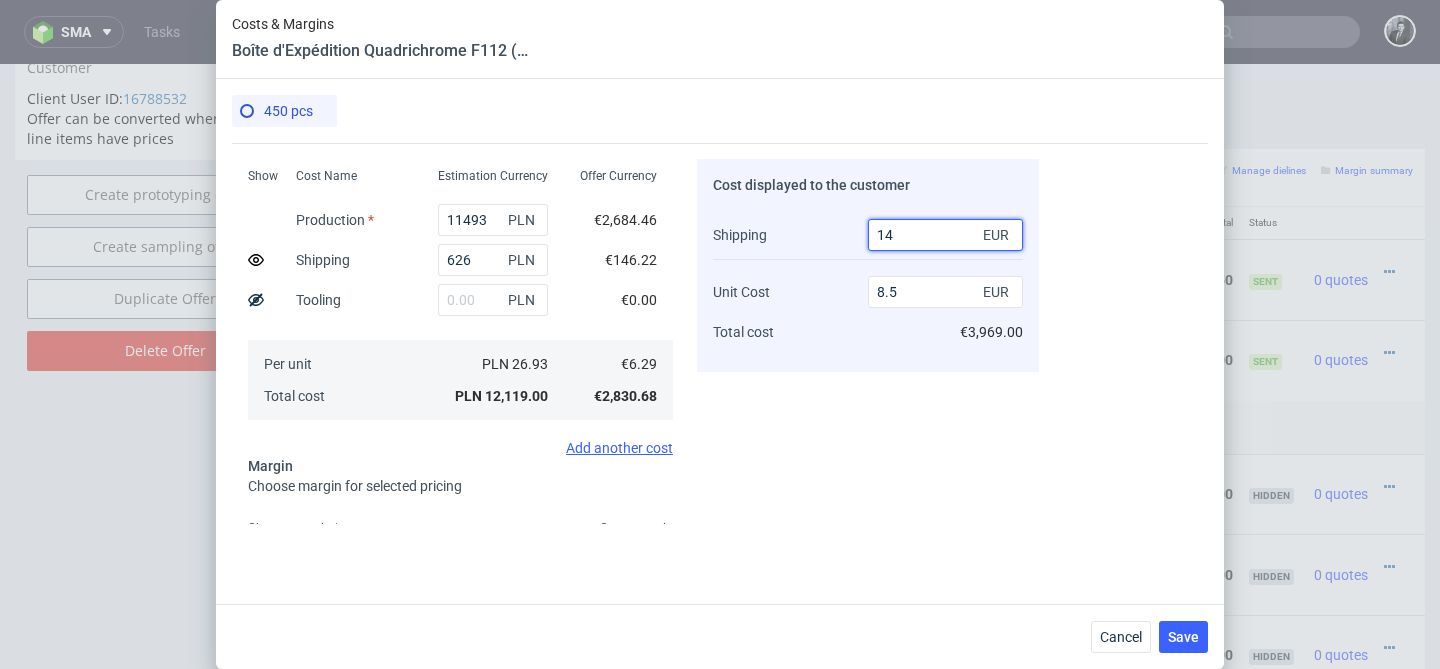 type on "8.79" 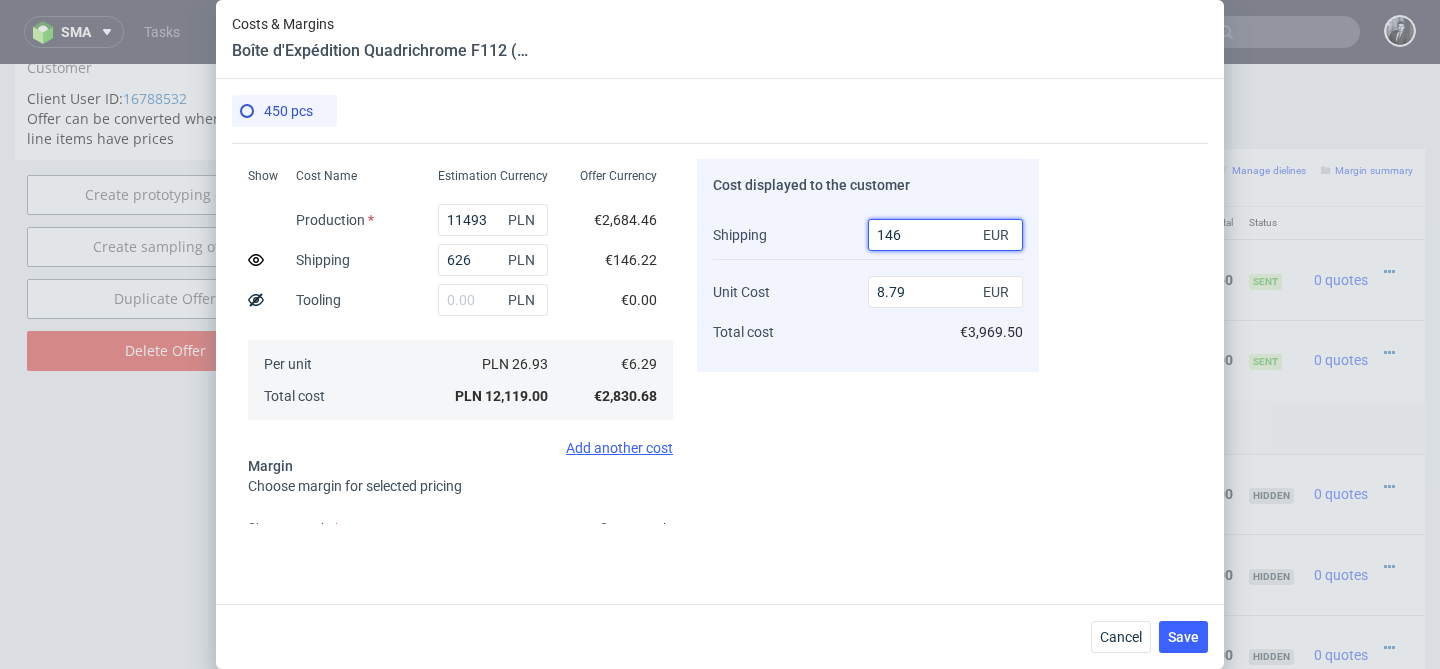 type on "8.5" 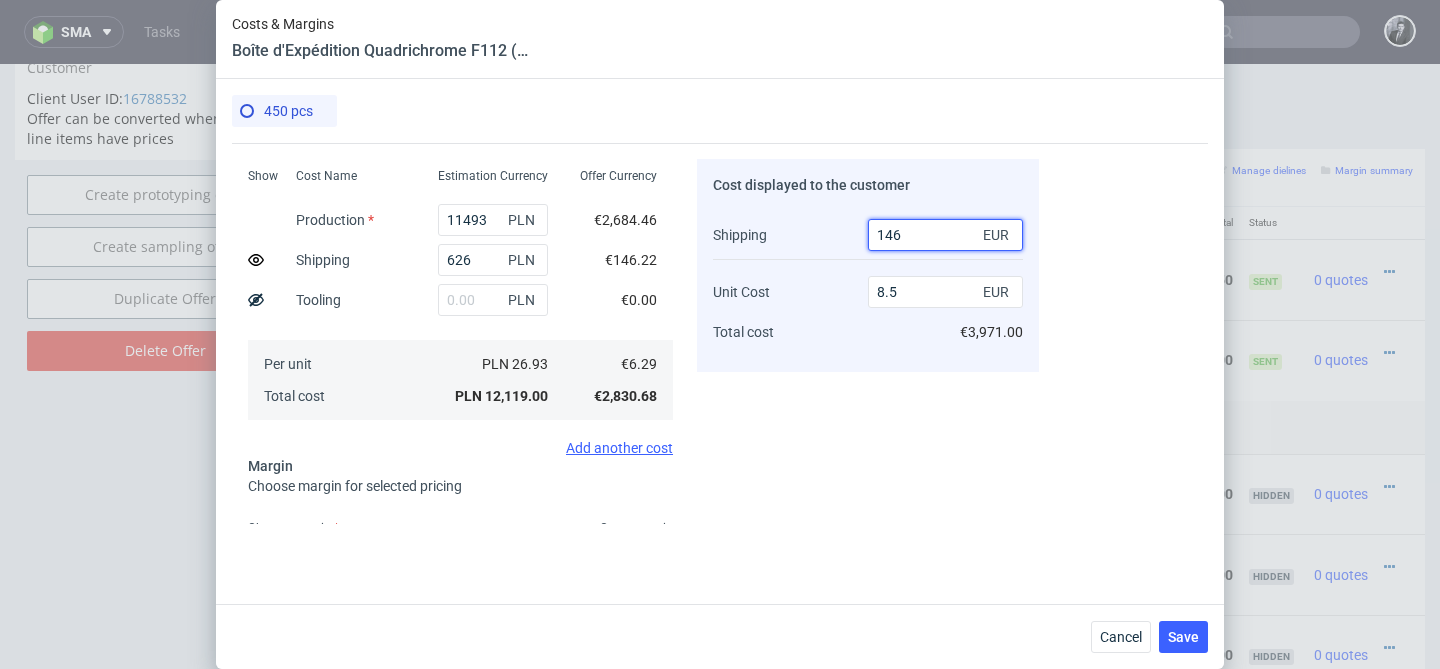 type on "146" 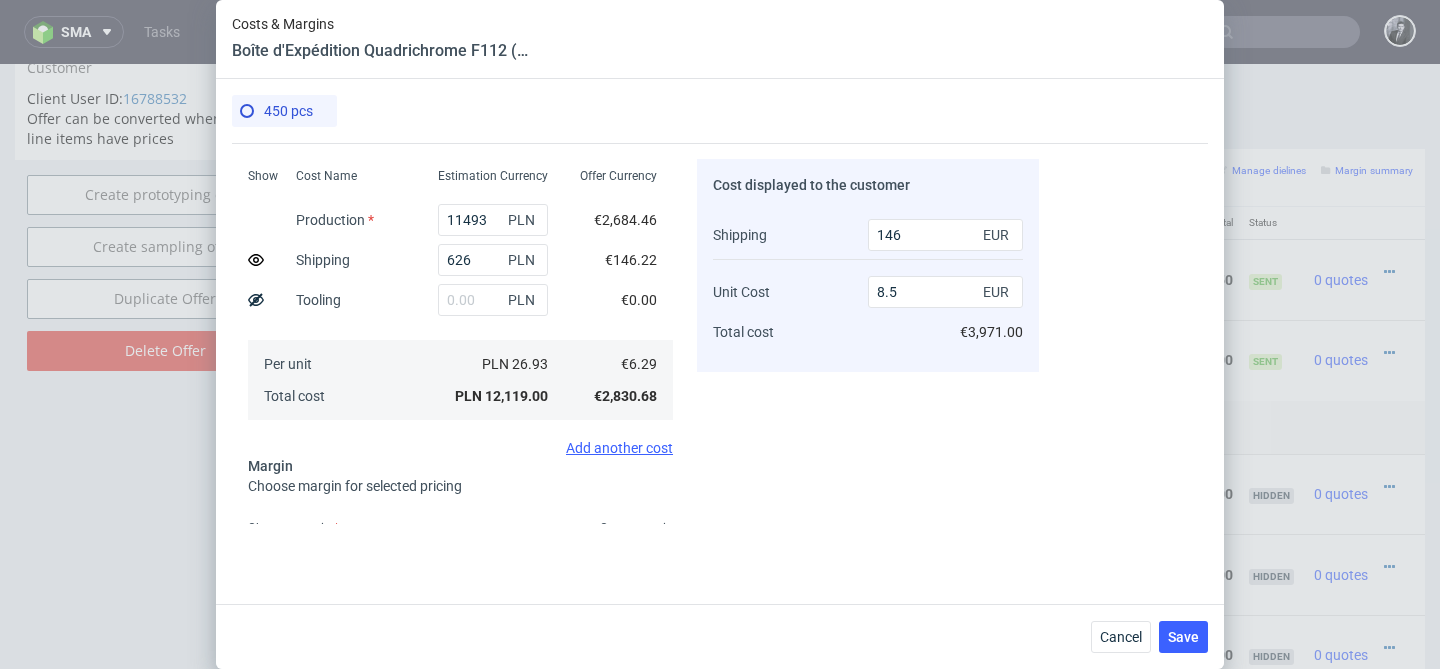 click on "Cost displayed to the customer Shipping Unit Cost Total cost 146 EUR 8.5 EUR €3,971.00" at bounding box center [868, 341] 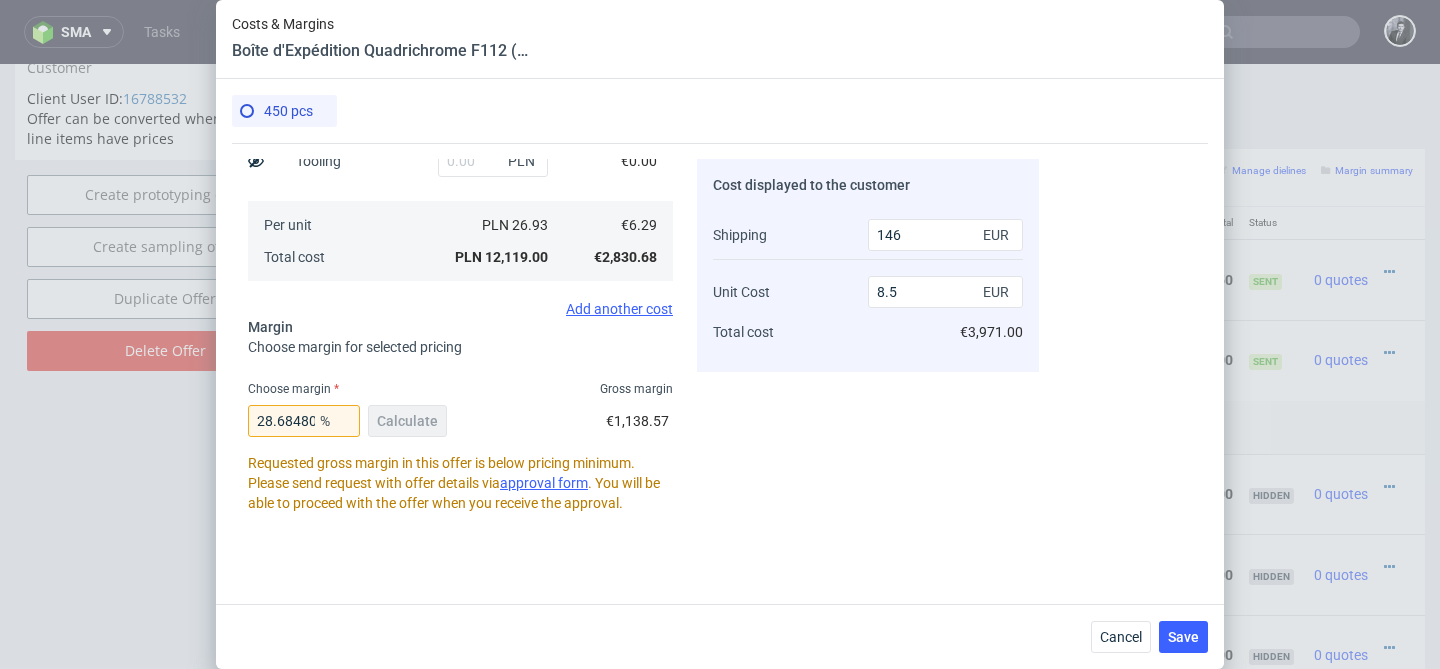 scroll, scrollTop: 359, scrollLeft: 0, axis: vertical 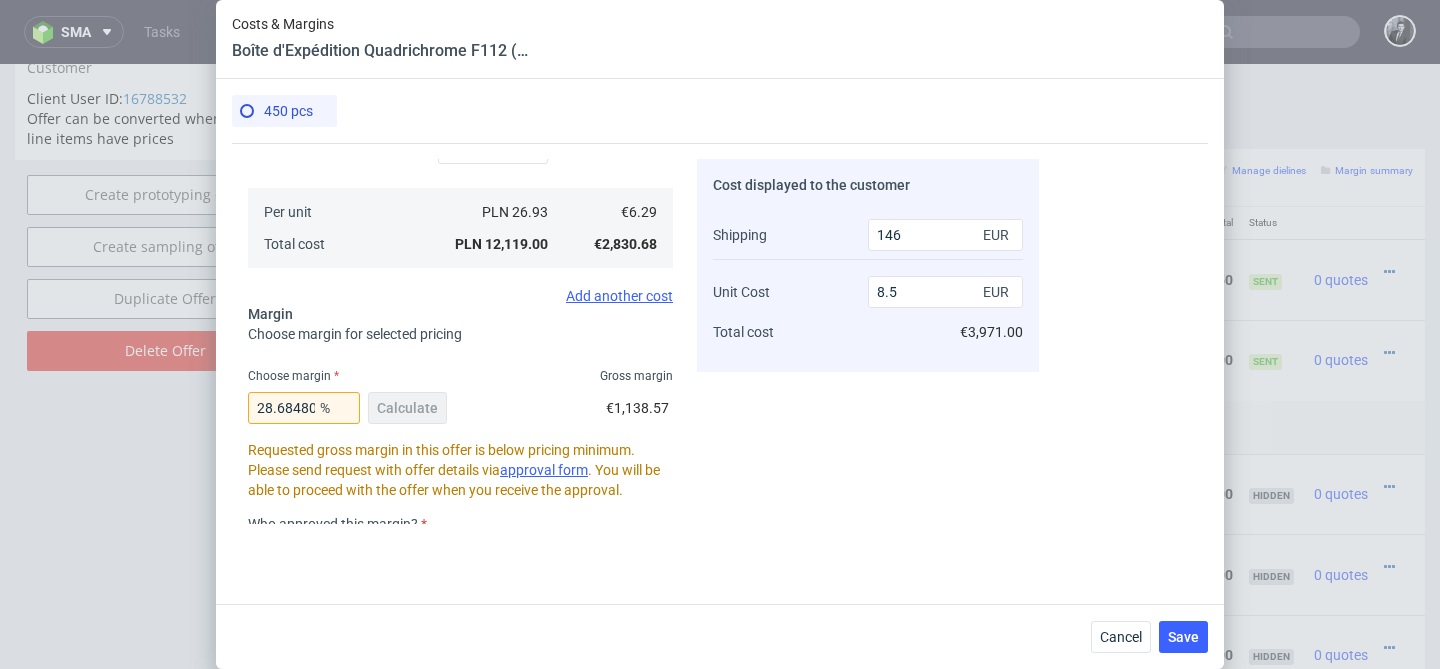 click on "28.68480725623583 % Calculate" at bounding box center (349, 412) 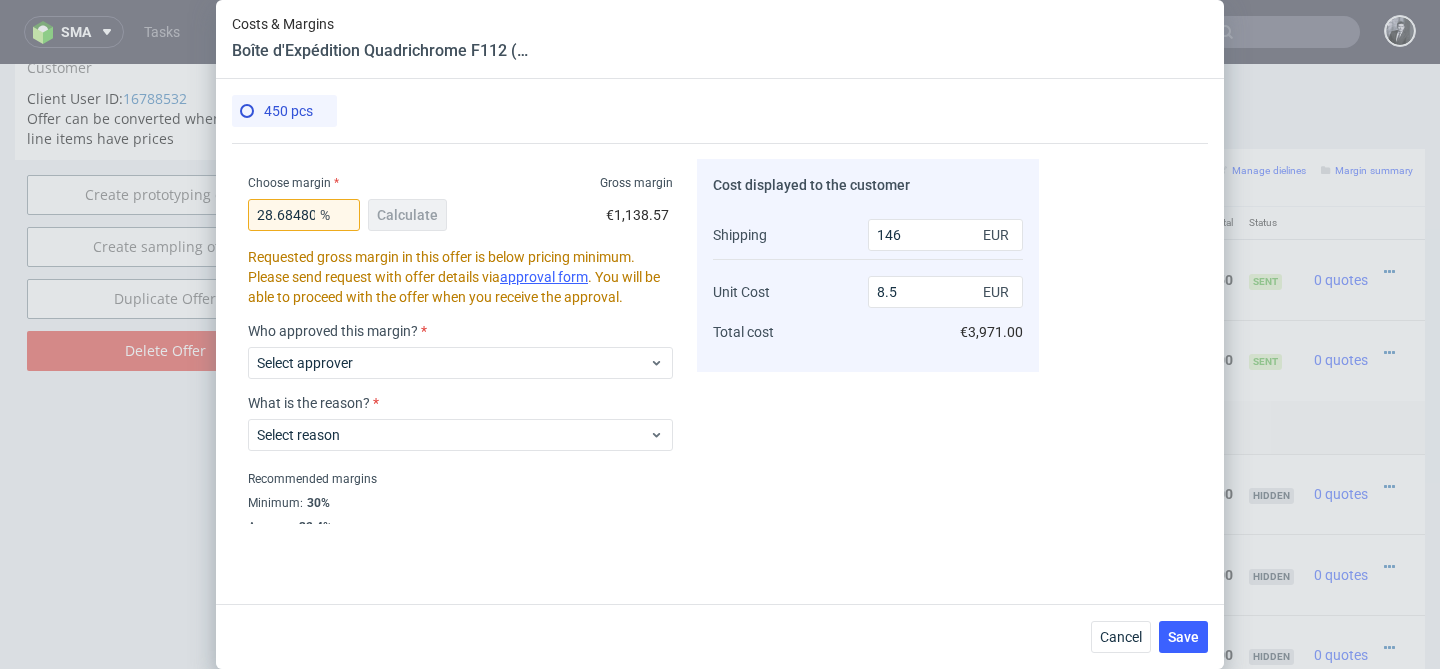 scroll, scrollTop: 556, scrollLeft: 0, axis: vertical 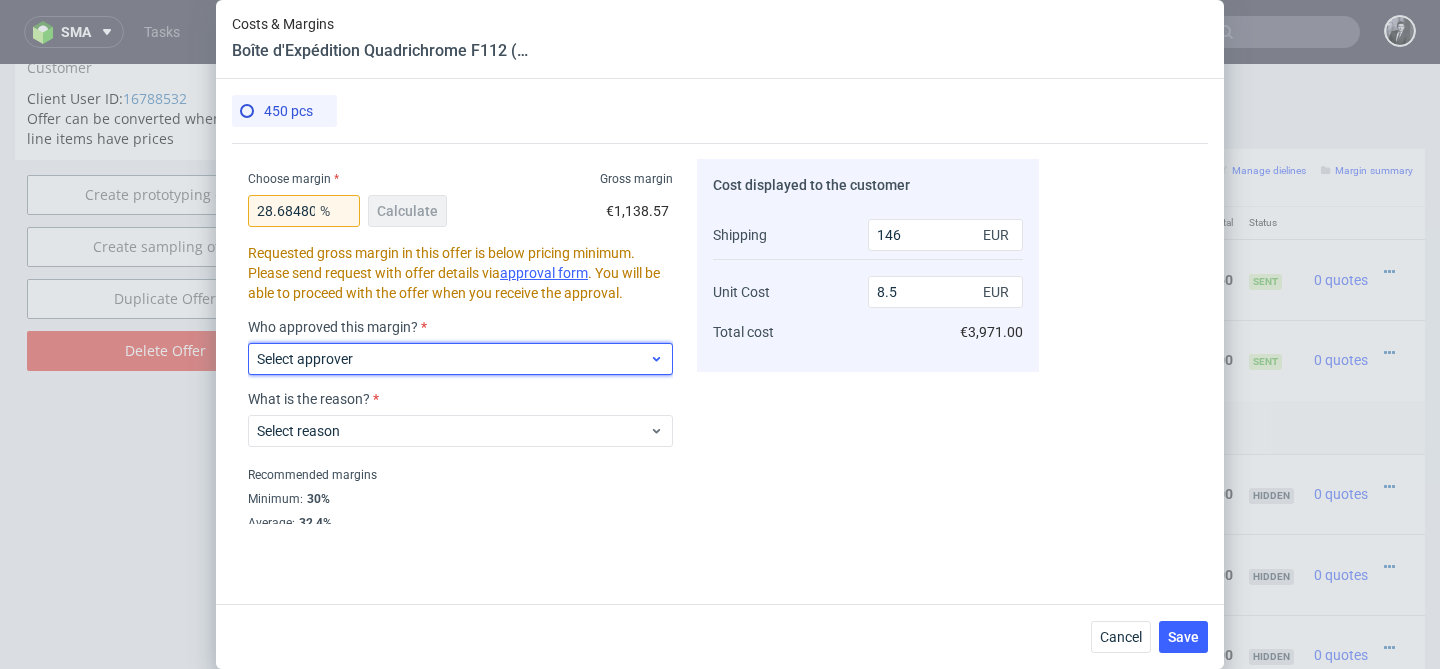 click on "Select approver" at bounding box center (453, 359) 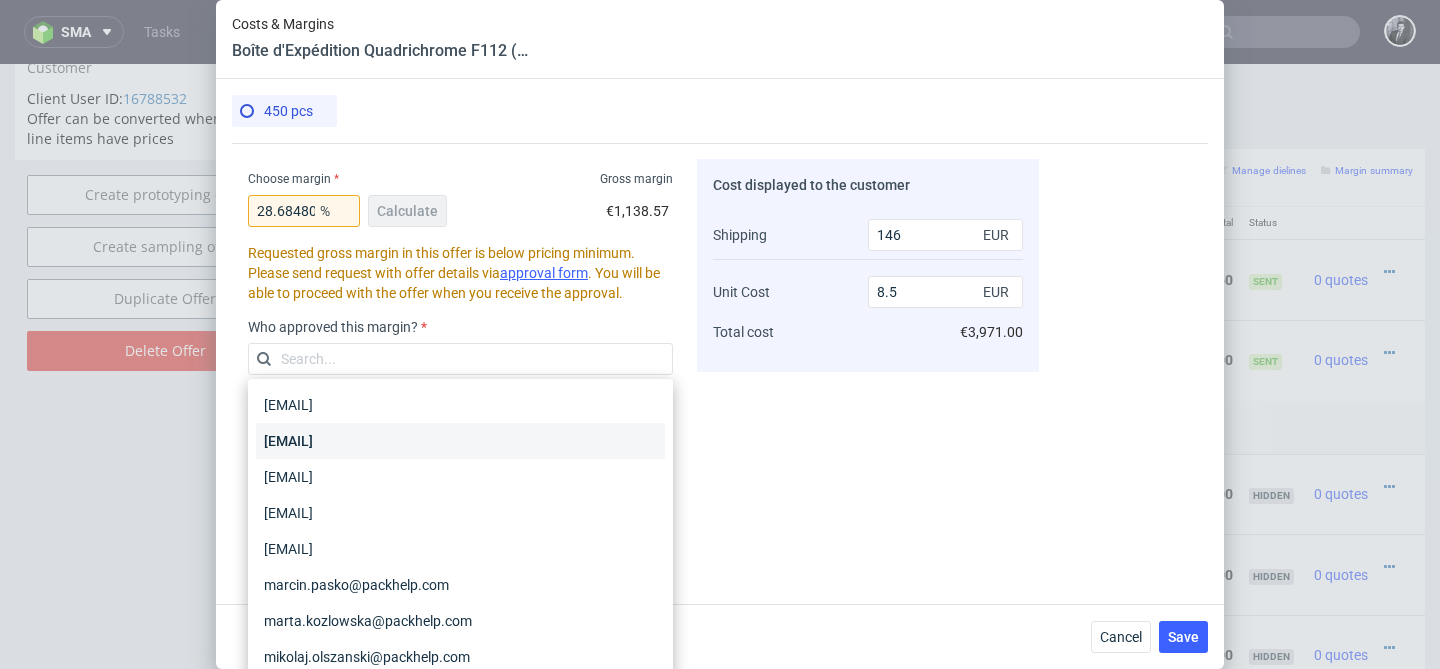 click on "katarzyna.traczyk@packhelp.com" at bounding box center (460, 441) 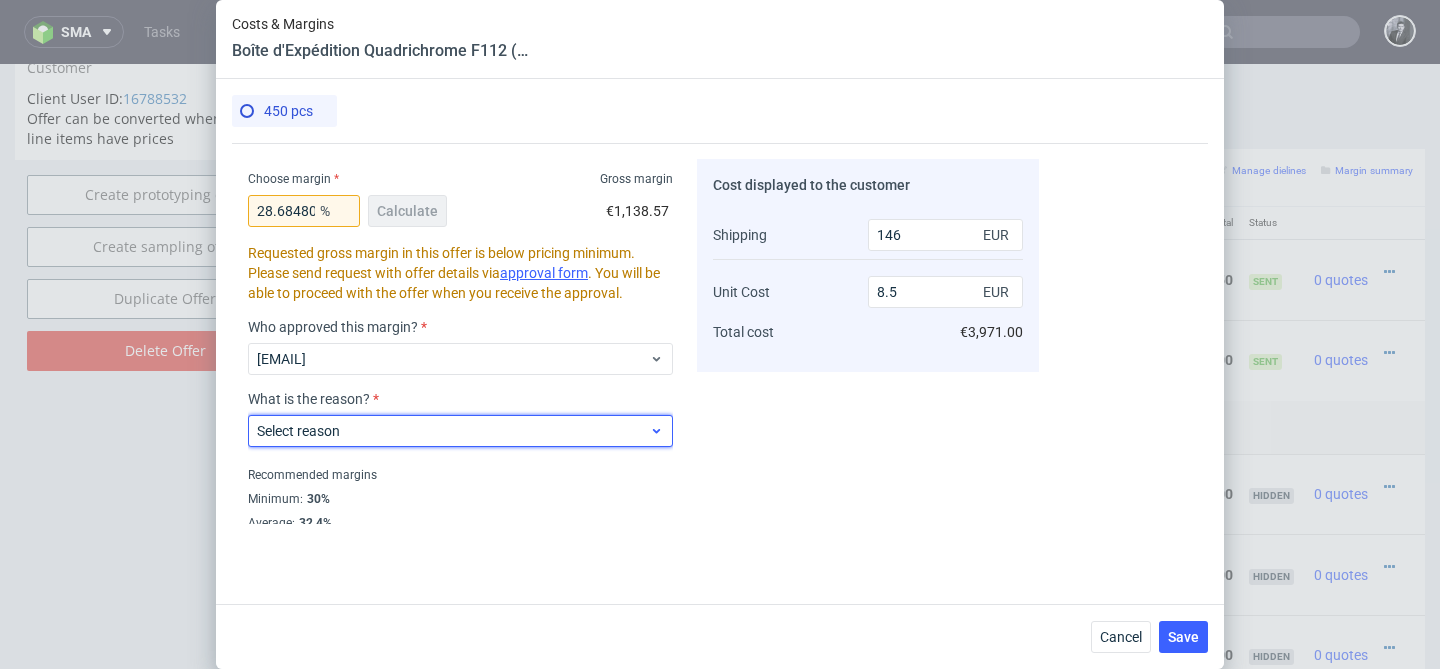 click on "Select reason" at bounding box center (453, 431) 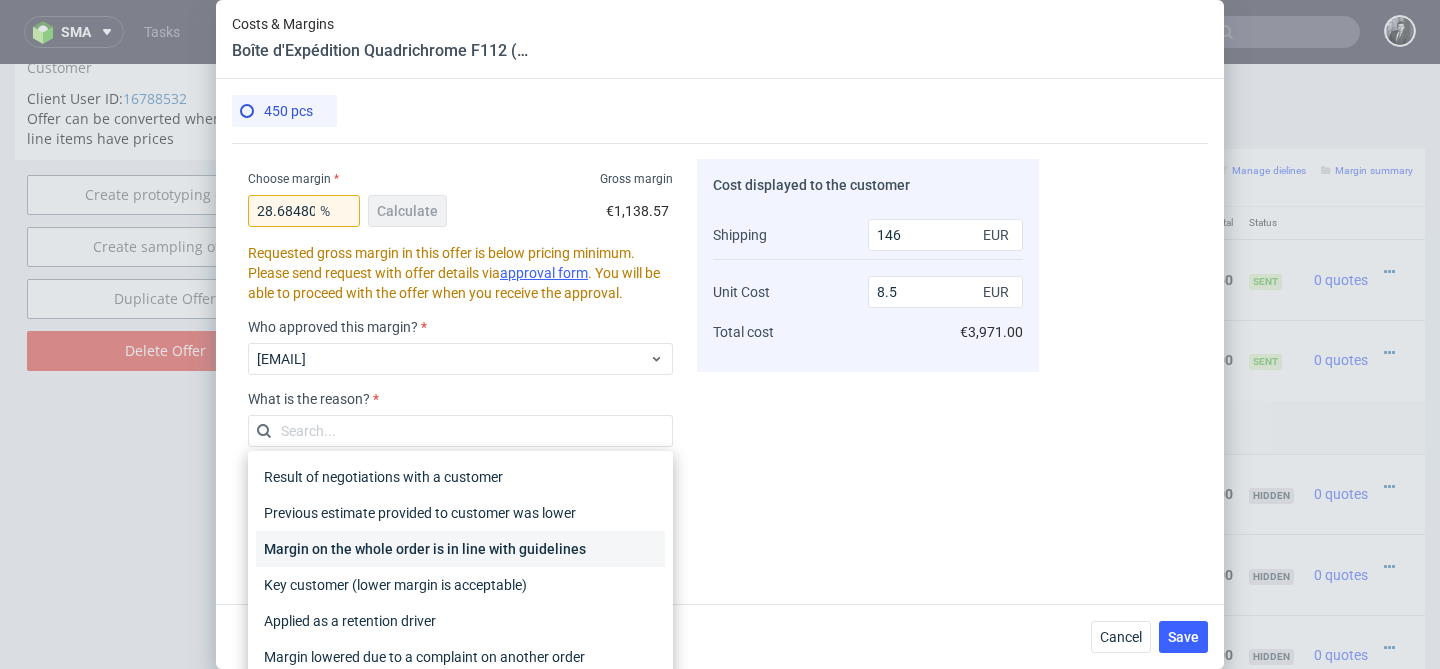 click on "Margin on the whole order is in line with guidelines" at bounding box center (460, 549) 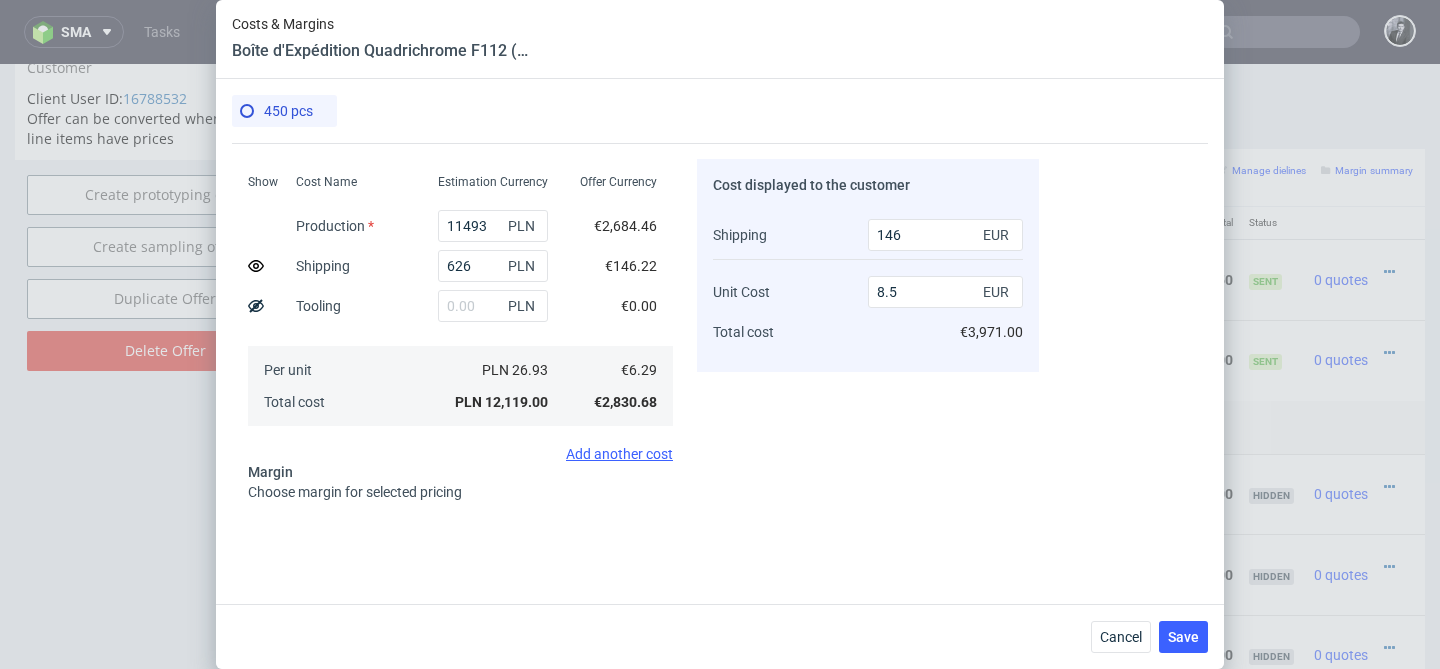 scroll, scrollTop: 587, scrollLeft: 0, axis: vertical 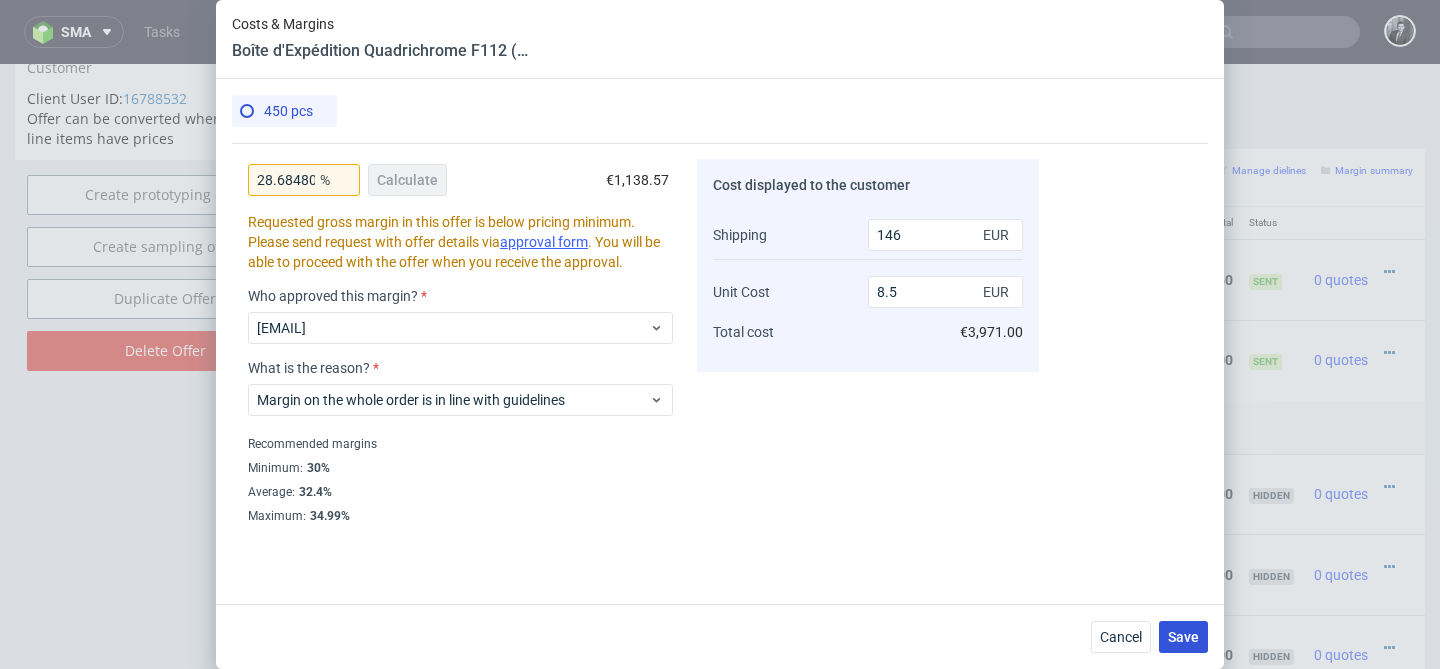 click on "Save" at bounding box center [1183, 637] 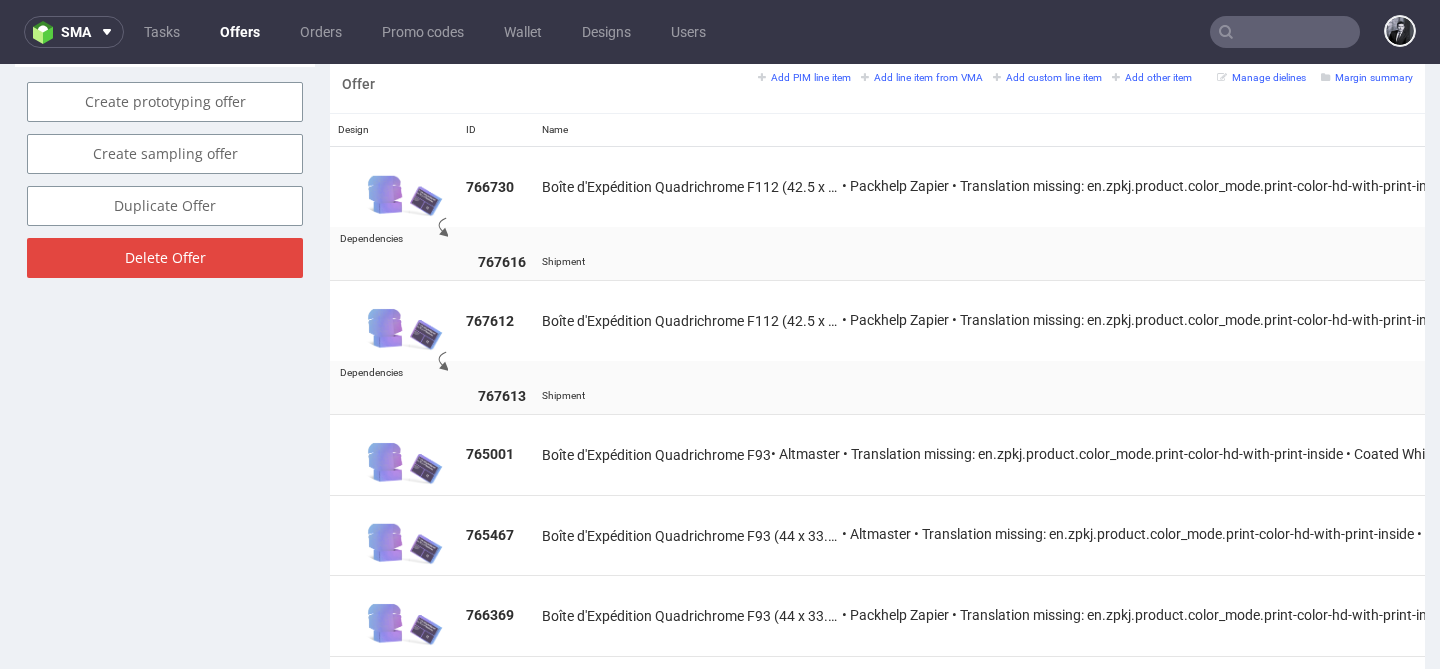 scroll, scrollTop: 1200, scrollLeft: 0, axis: vertical 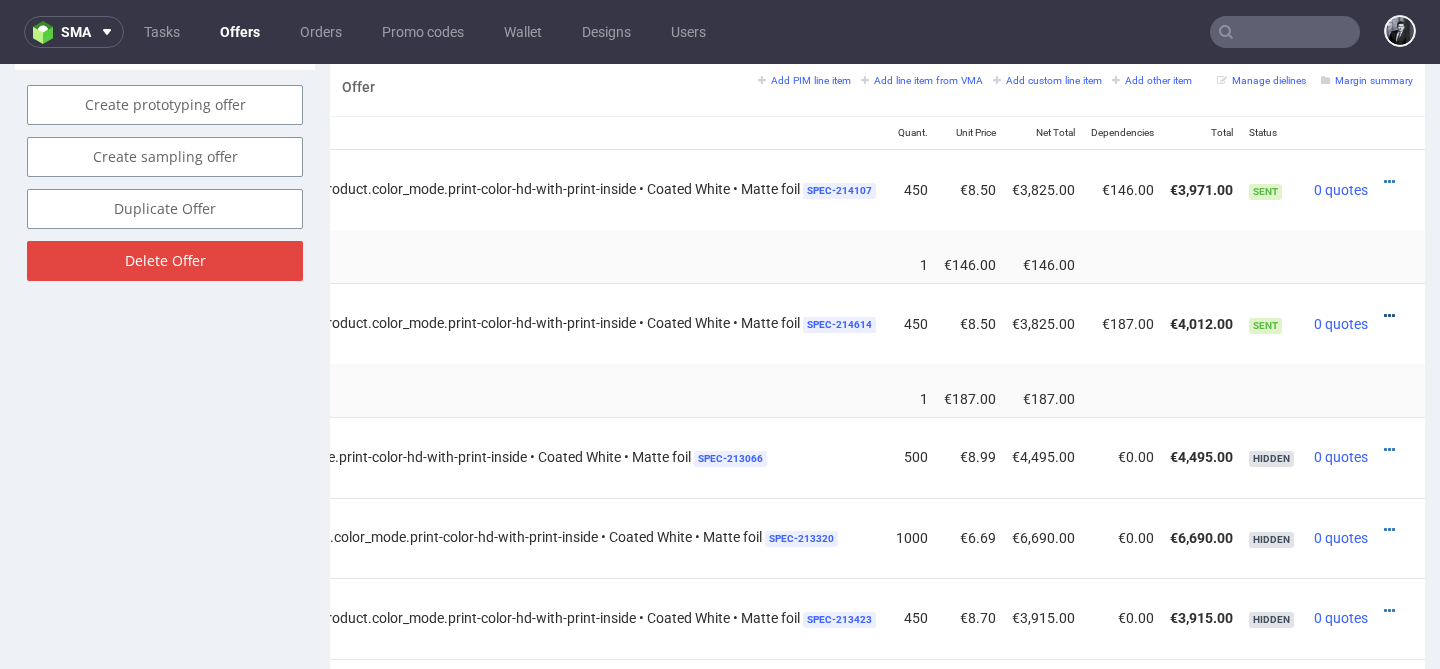 click at bounding box center (1389, 316) 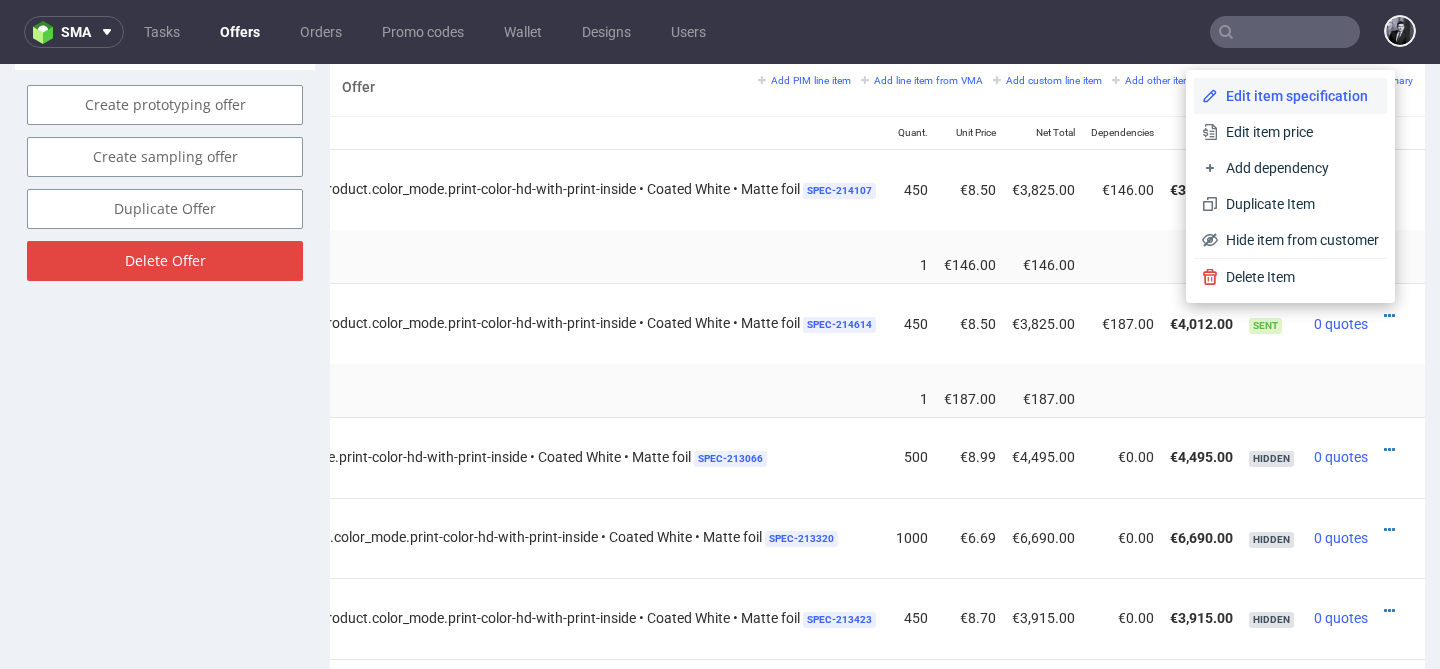 click on "Edit item specification" at bounding box center (1298, 96) 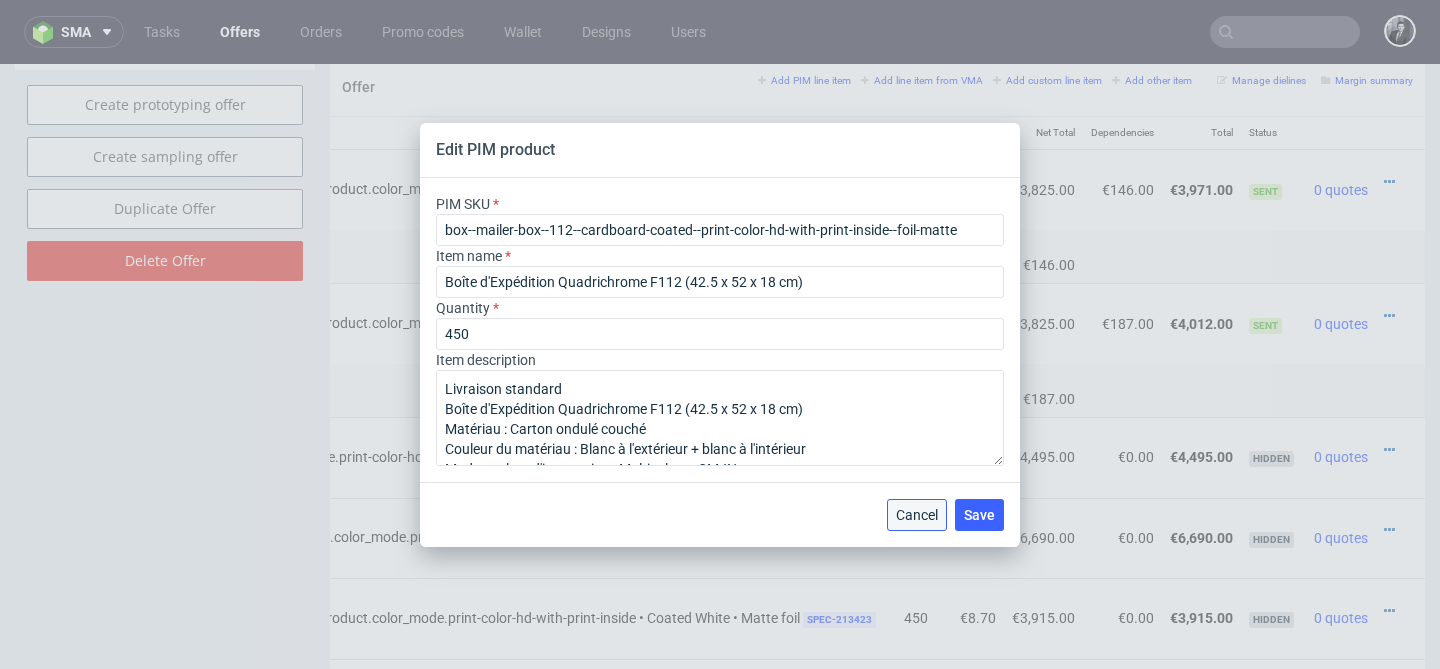 click on "Cancel" at bounding box center (917, 515) 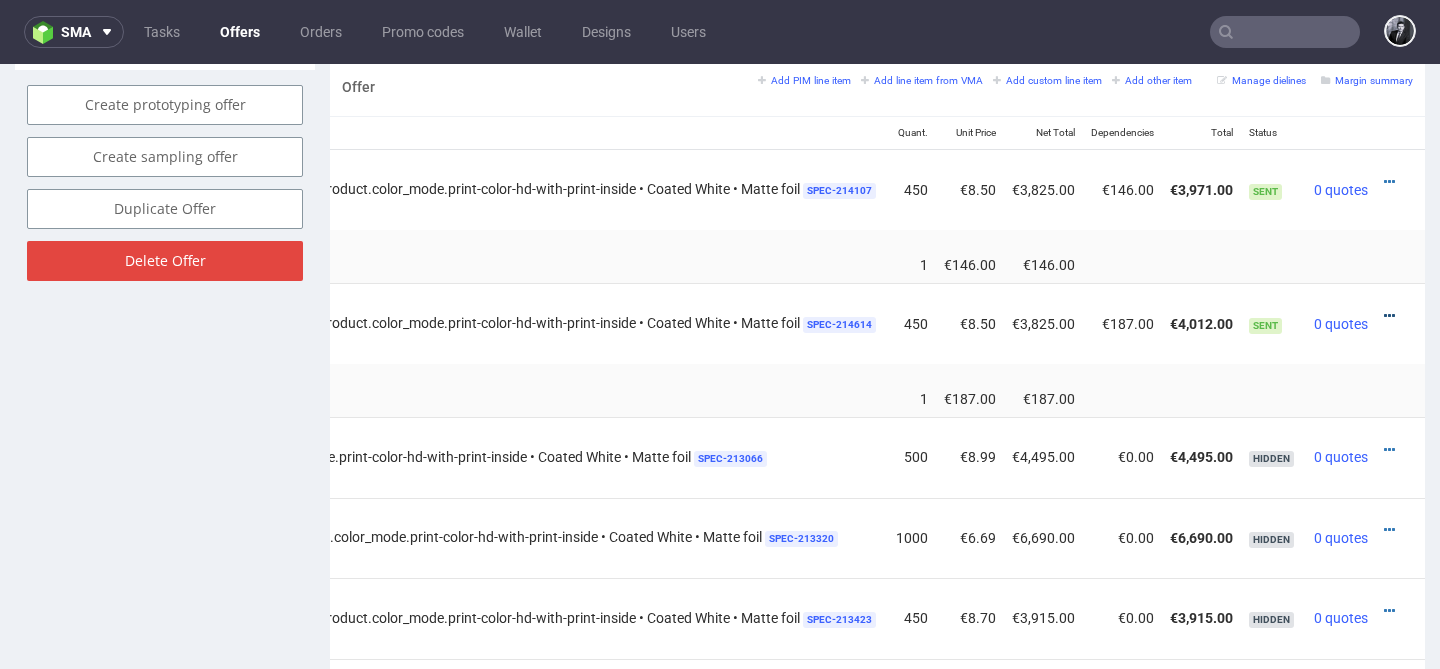 click at bounding box center [1389, 316] 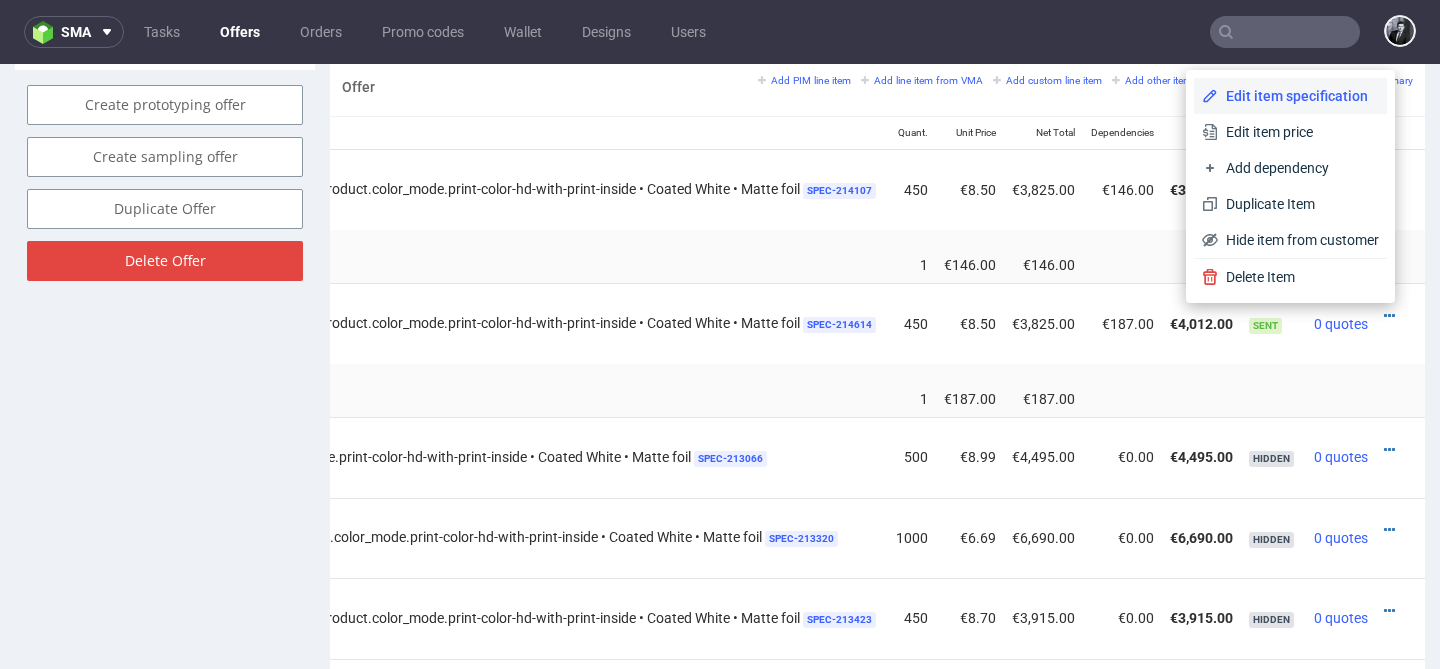click on "Edit item specification" at bounding box center (1298, 96) 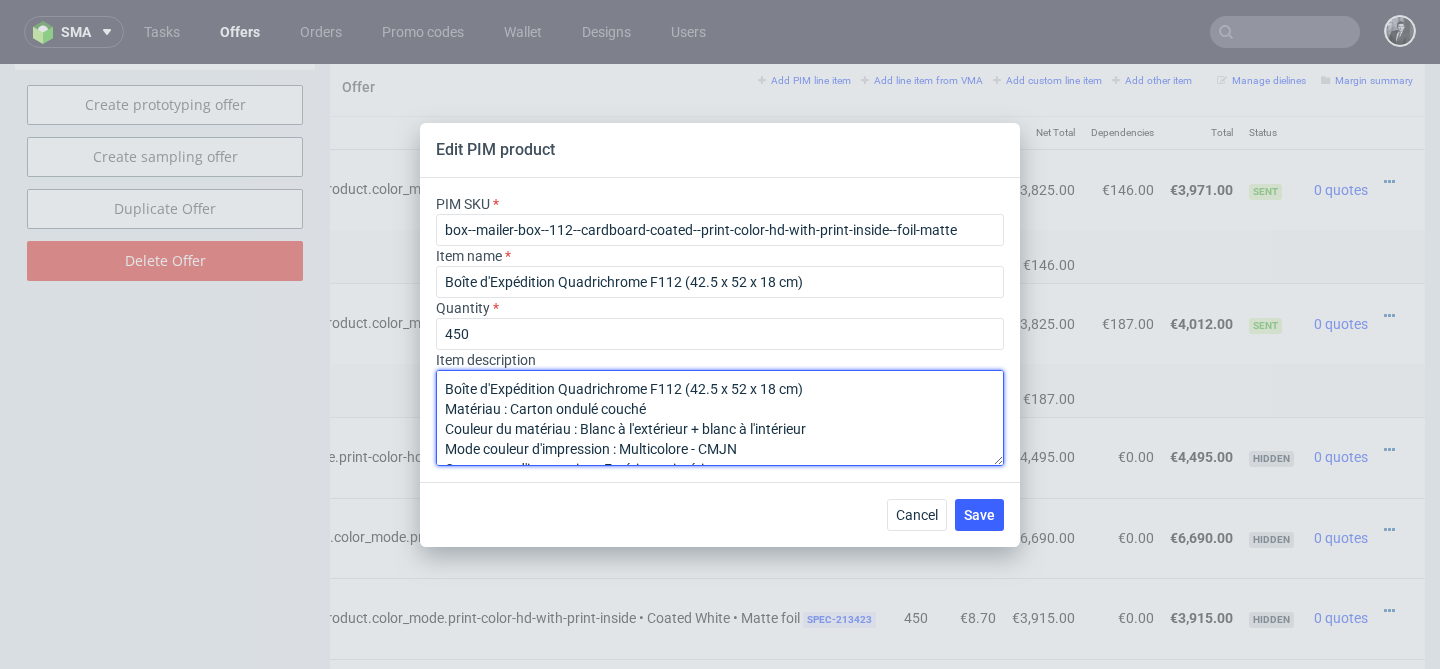 click on "Boîte d'Expédition Quadrichrome F112 (42.5 x 52 x 18 cm)
Matériau : Carton ondulé couché
Couleur du matériau : Blanc à l'extérieur + blanc à l'intérieur
Mode couleur d'impression : Multicolore - CMJN
Couverture d'impression : Extérieur + intérieur
Film : Film mat à l'extérieur
Bande autocollante : Sans
Matériau brut : Corrugated cardboard flute B + GD paper" at bounding box center (720, 418) 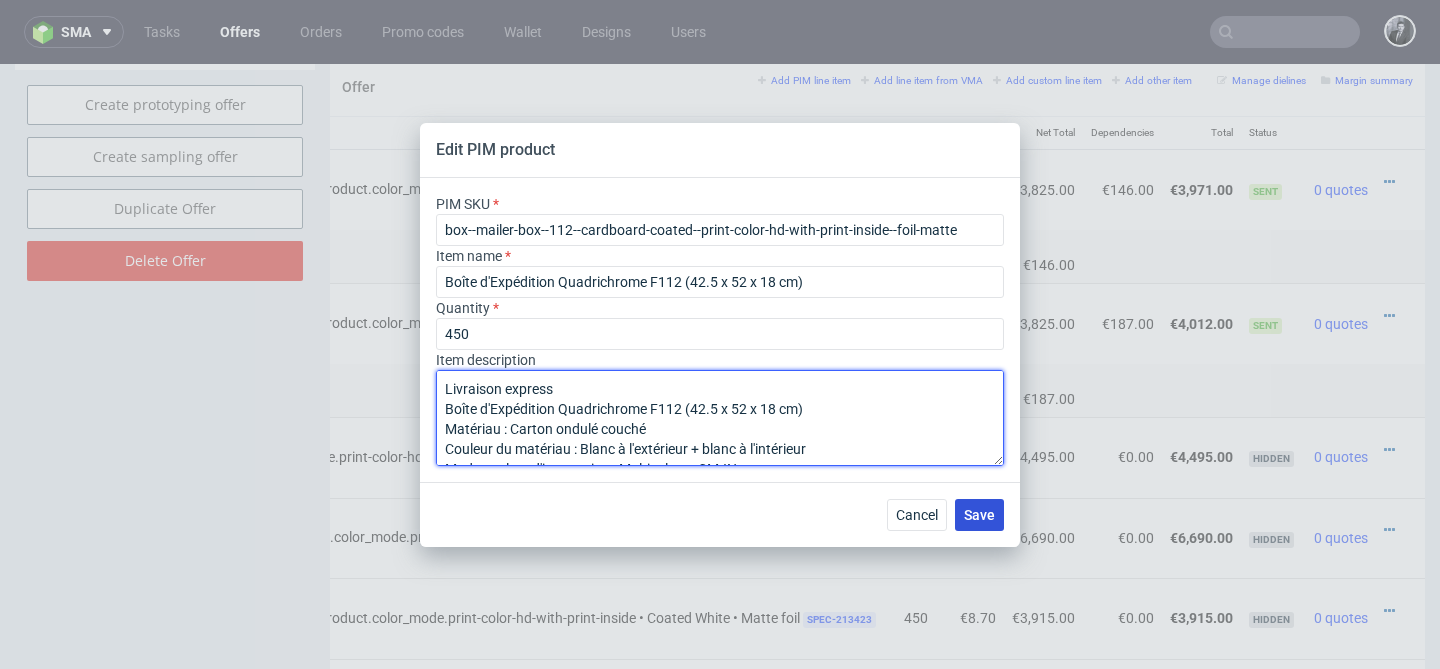 type on "Livraison express
Boîte d'Expédition Quadrichrome F112 (42.5 x 52 x 18 cm)
Matériau : Carton ondulé couché
Couleur du matériau : Blanc à l'extérieur + blanc à l'intérieur
Mode couleur d'impression : Multicolore - CMJN
Couverture d'impression : Extérieur + intérieur
Film : Film mat à l'extérieur
Bande autocollante : Sans
Matériau brut : Corrugated cardboard flute B + GD paper" 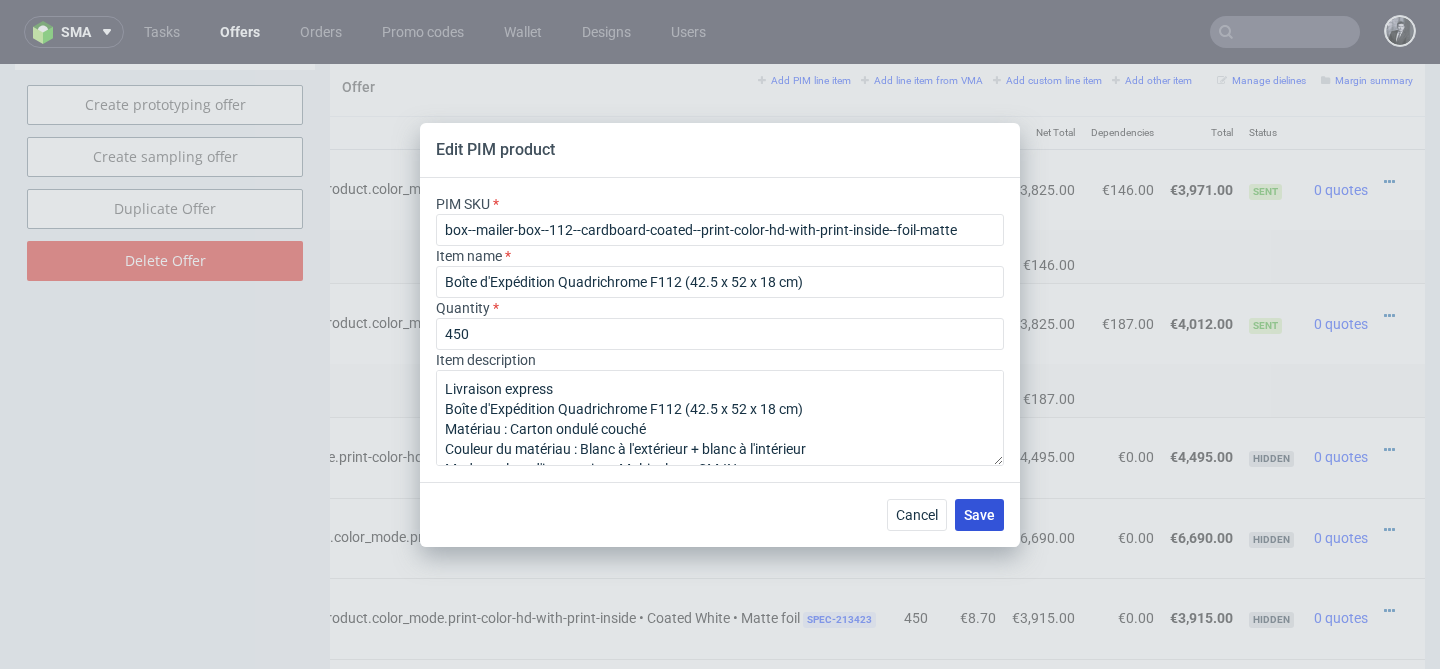 click on "Save" at bounding box center [979, 515] 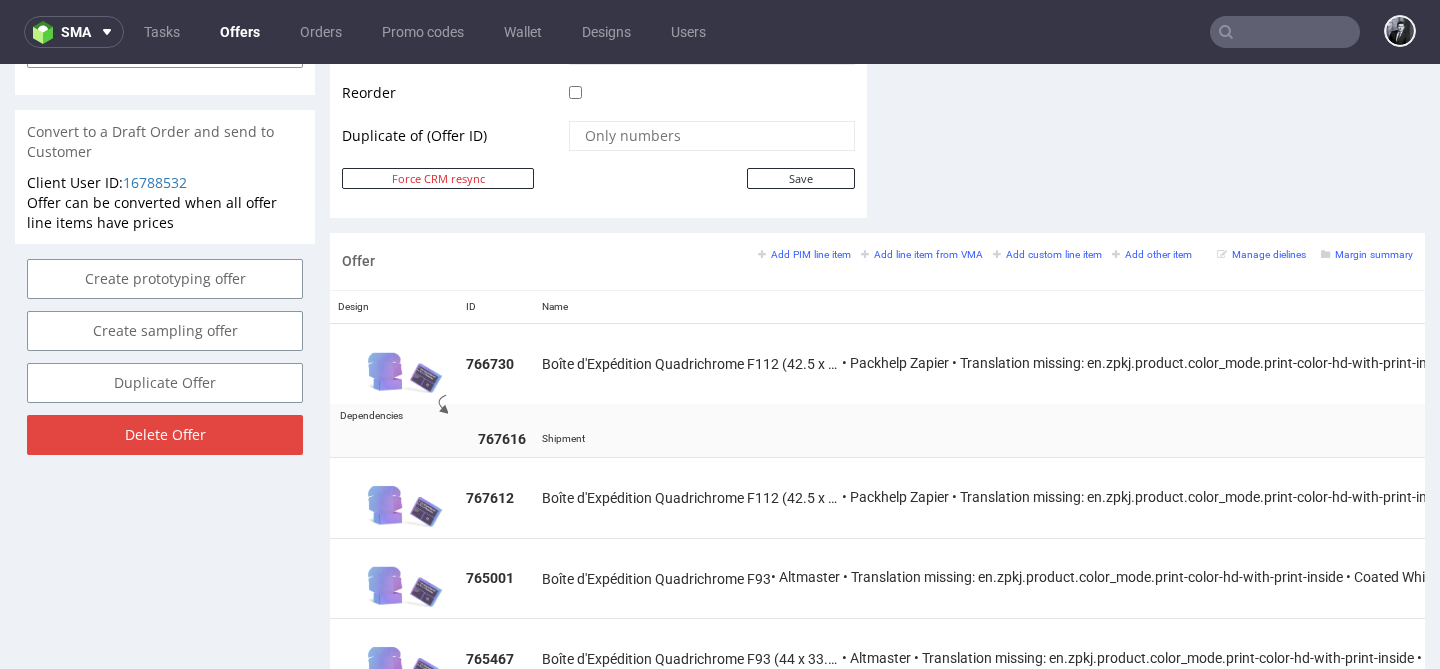 scroll, scrollTop: 1027, scrollLeft: 0, axis: vertical 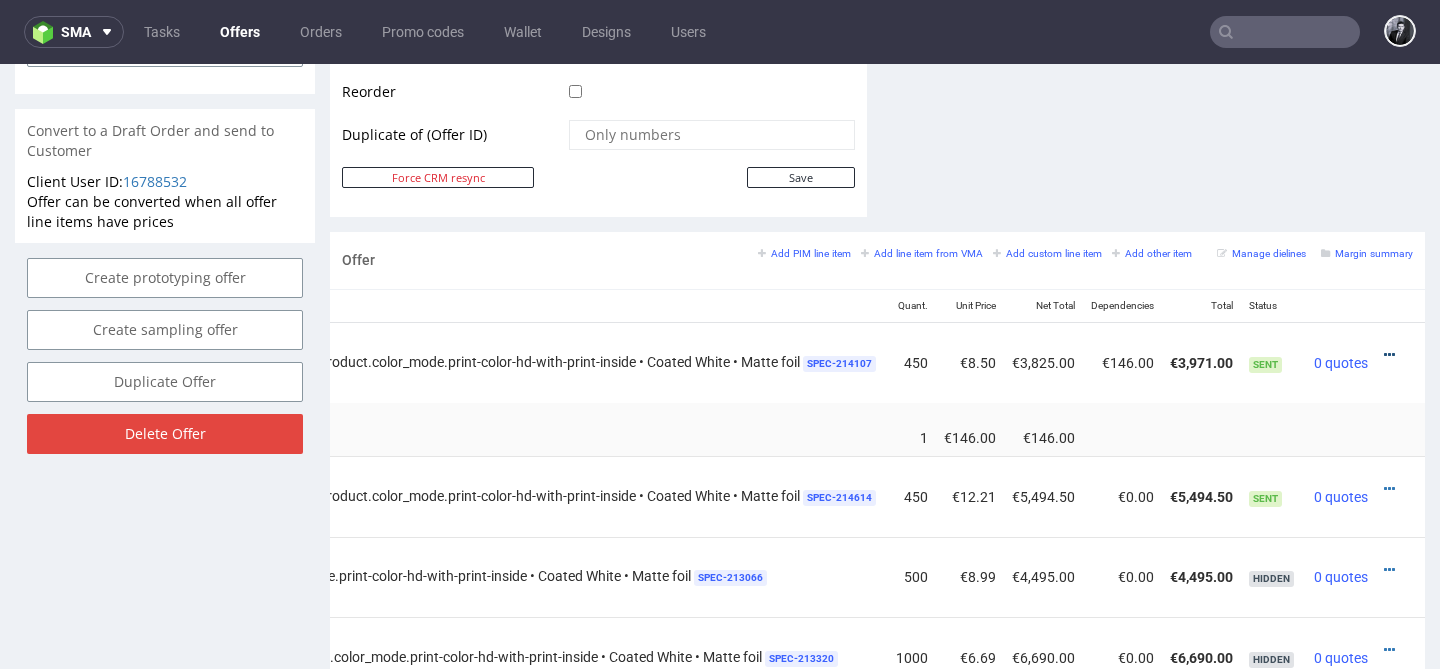 click at bounding box center (1389, 355) 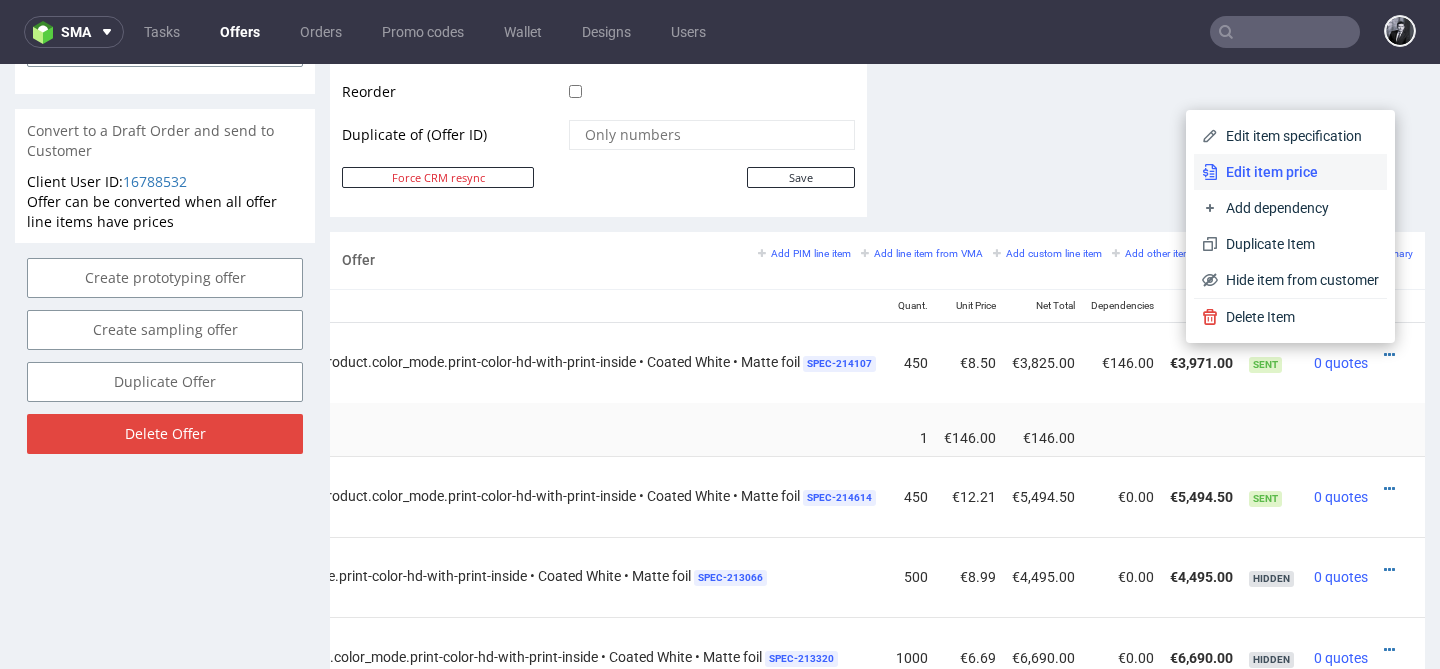 click on "Edit item price" at bounding box center (1298, 172) 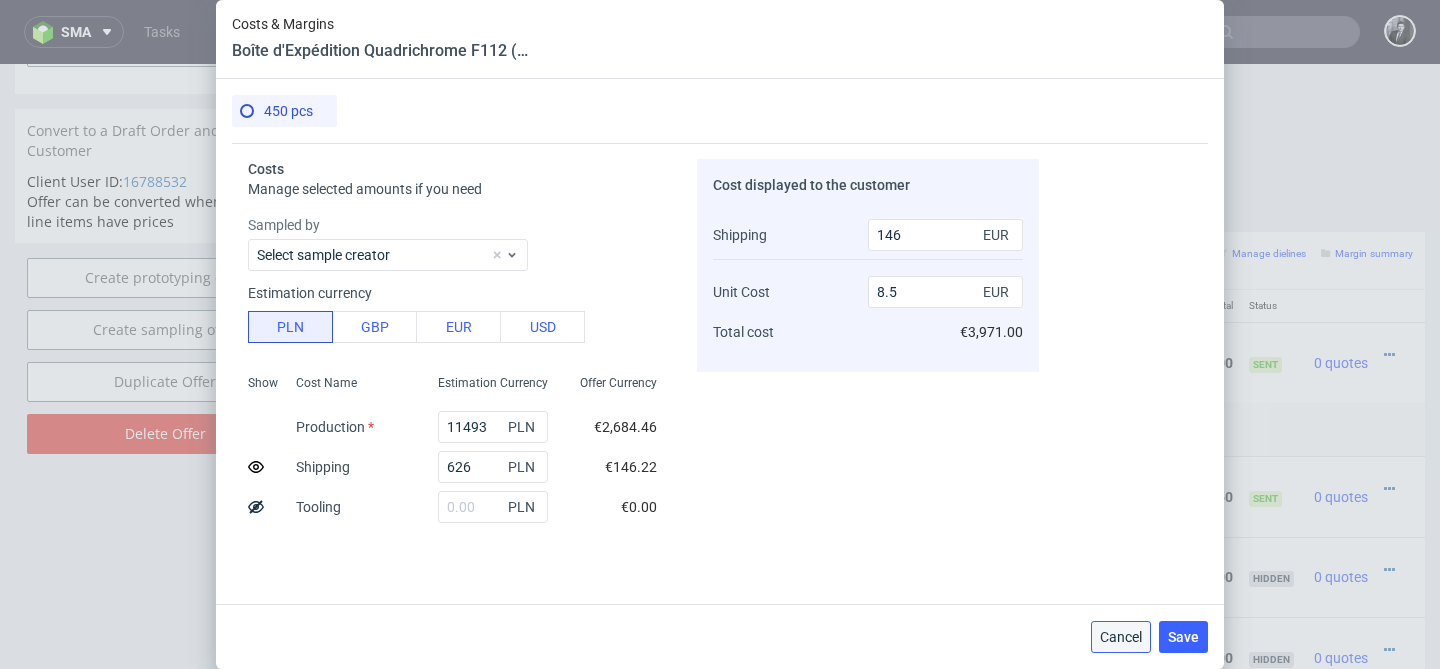 click on "Cancel" at bounding box center [1121, 637] 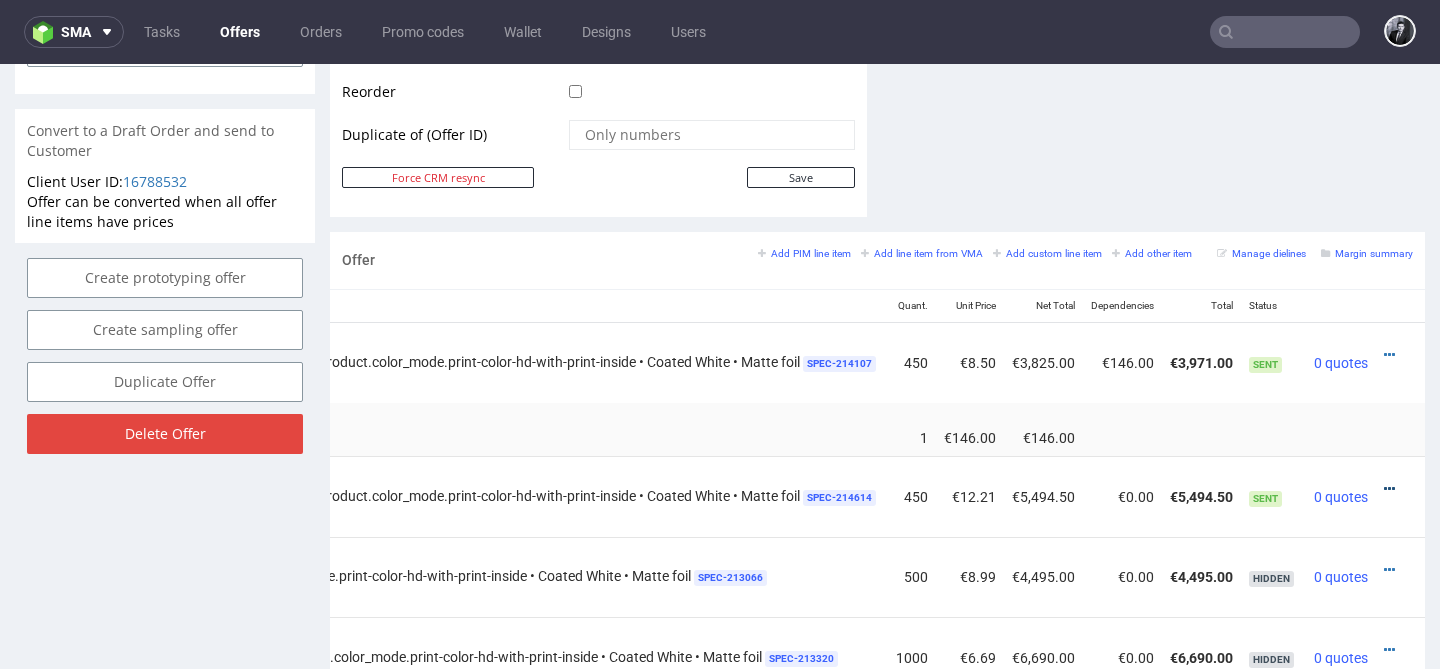 click at bounding box center (1389, 489) 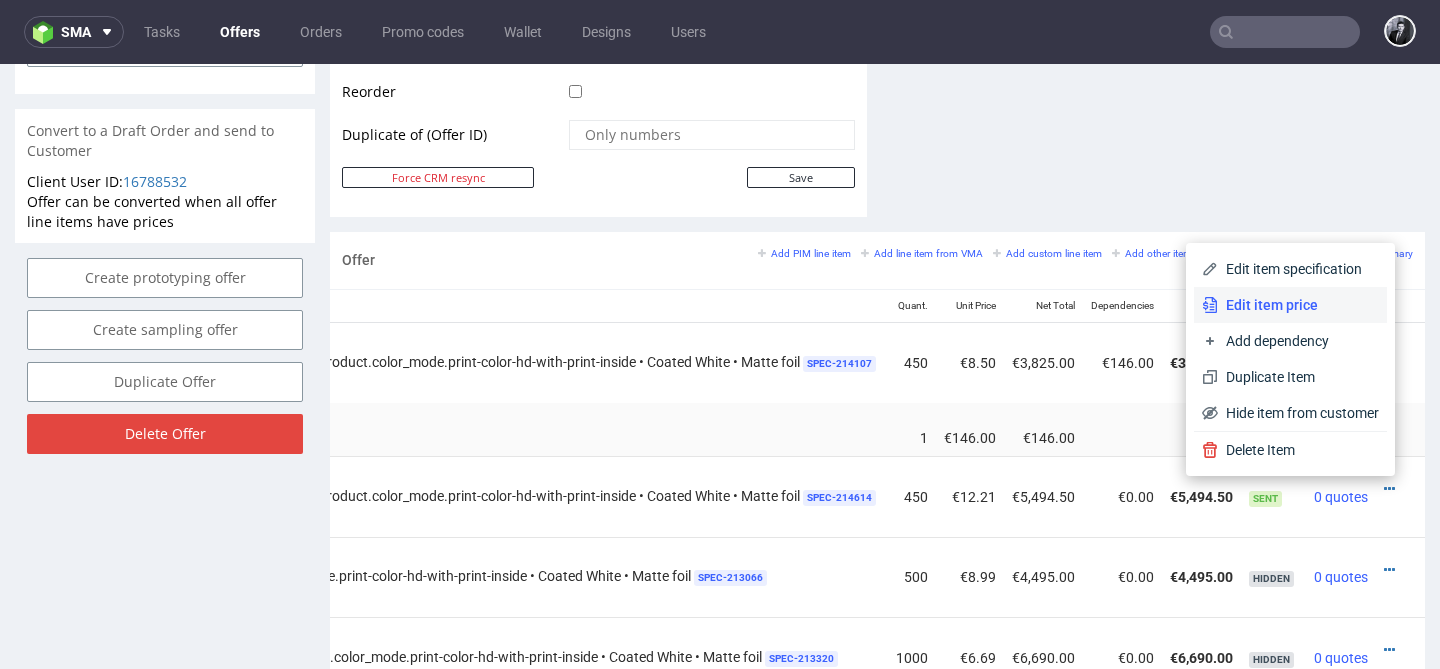 click on "Edit item price" at bounding box center [1298, 305] 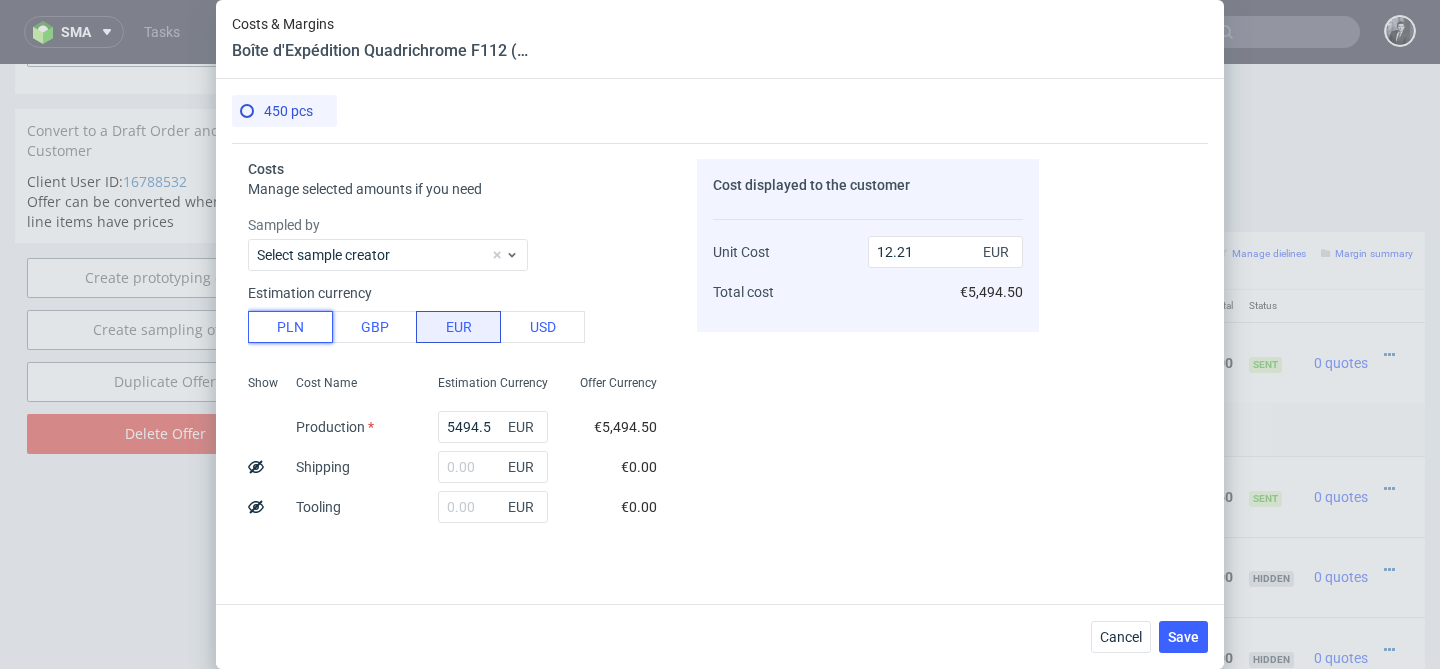 click on "PLN" at bounding box center [290, 327] 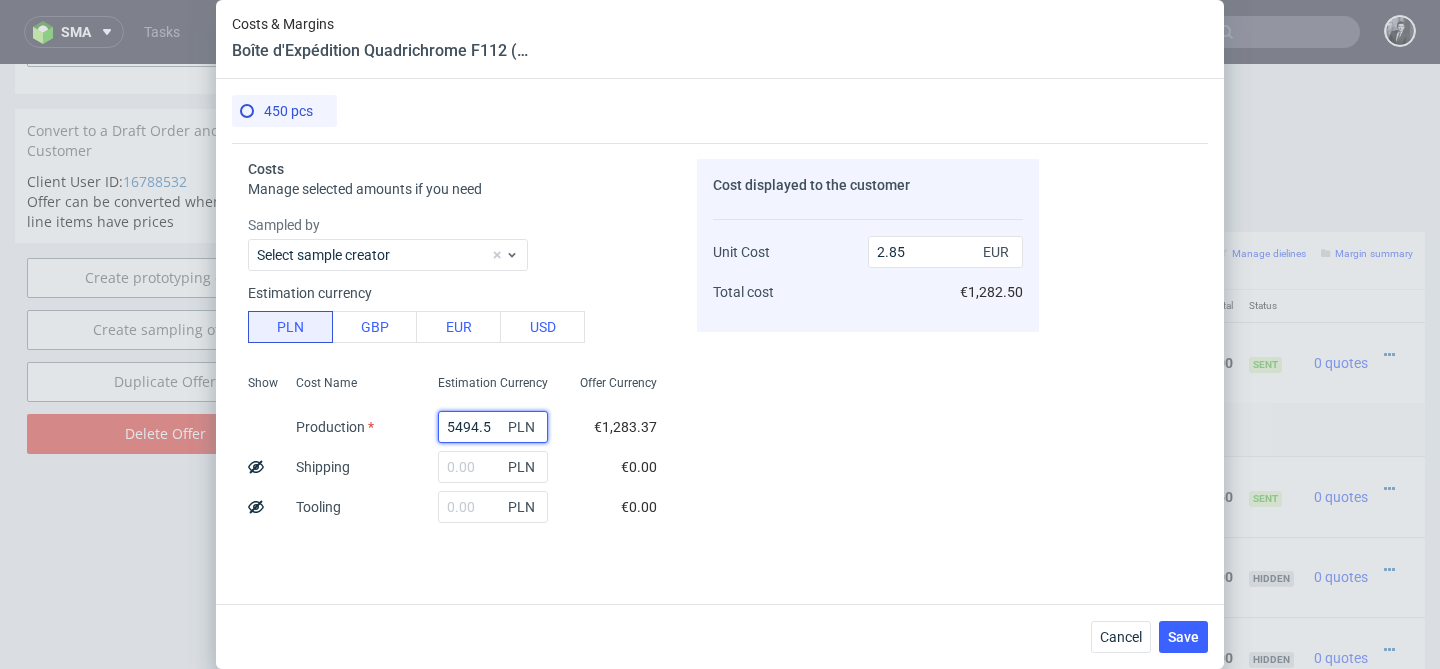 drag, startPoint x: 495, startPoint y: 430, endPoint x: 401, endPoint y: 430, distance: 94 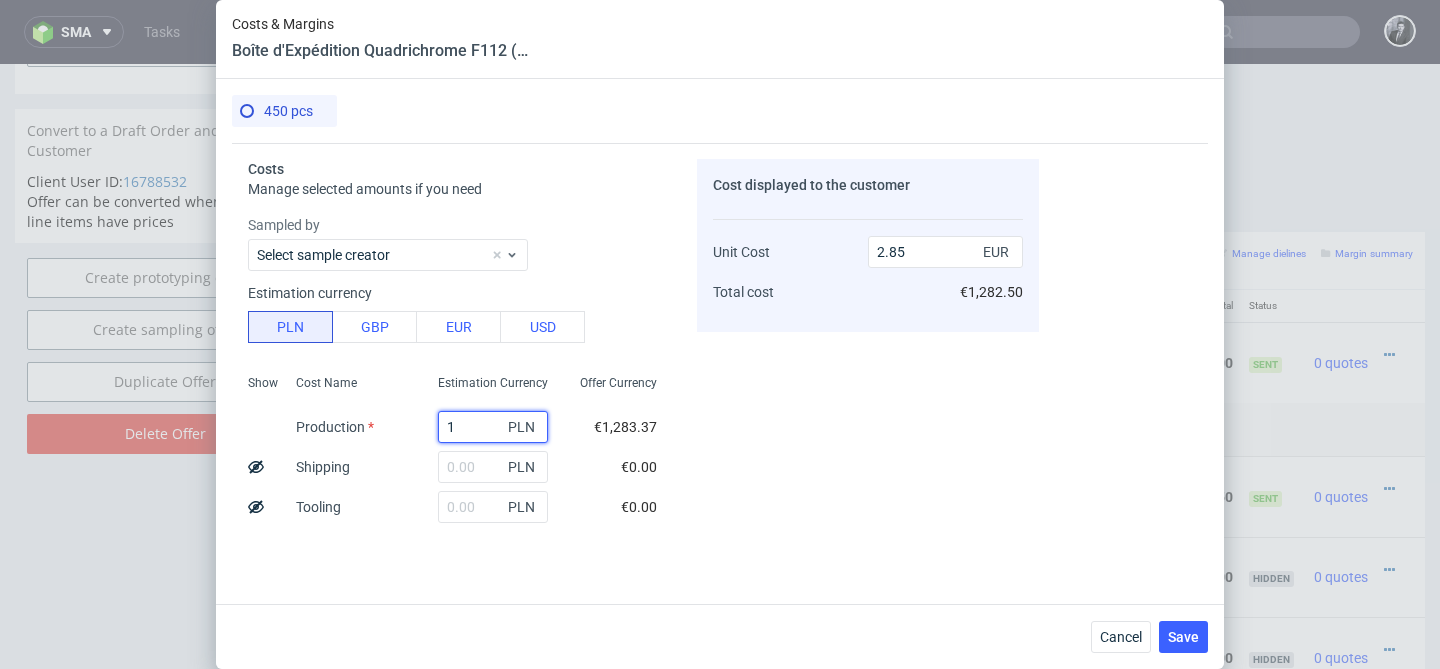 type on "11" 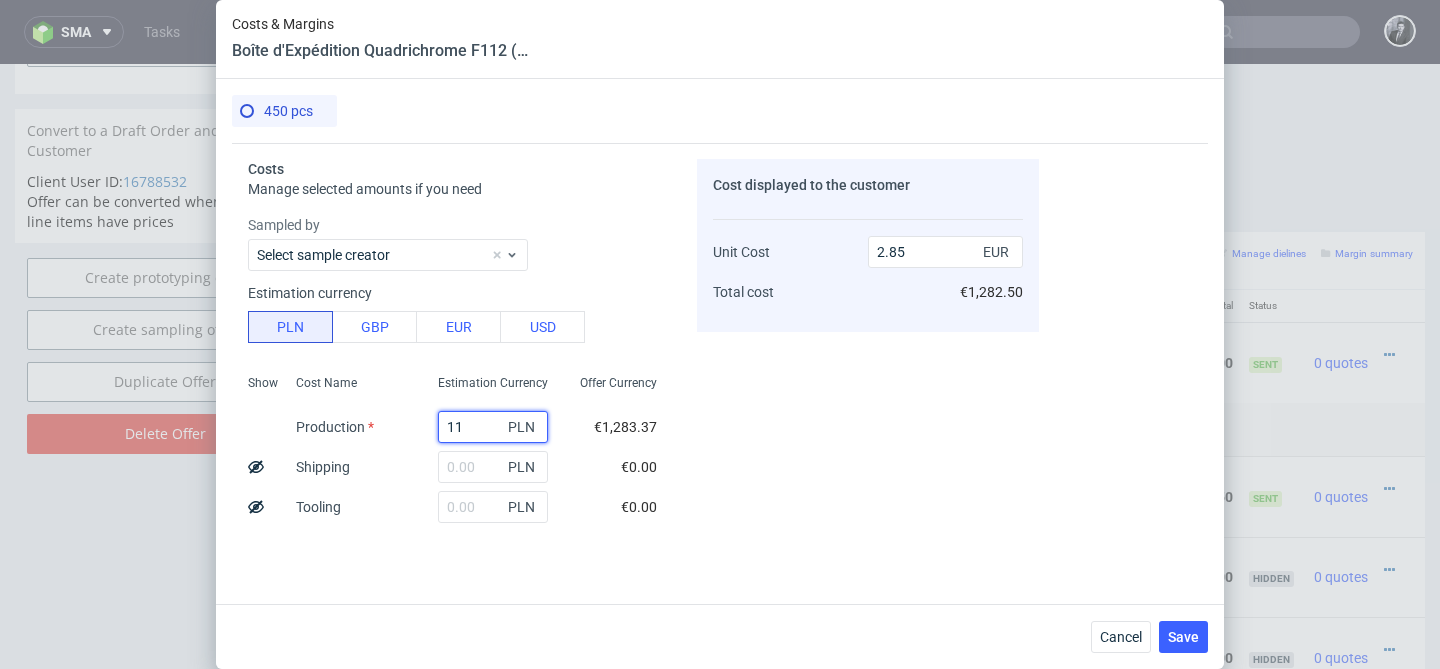 type on "0.01" 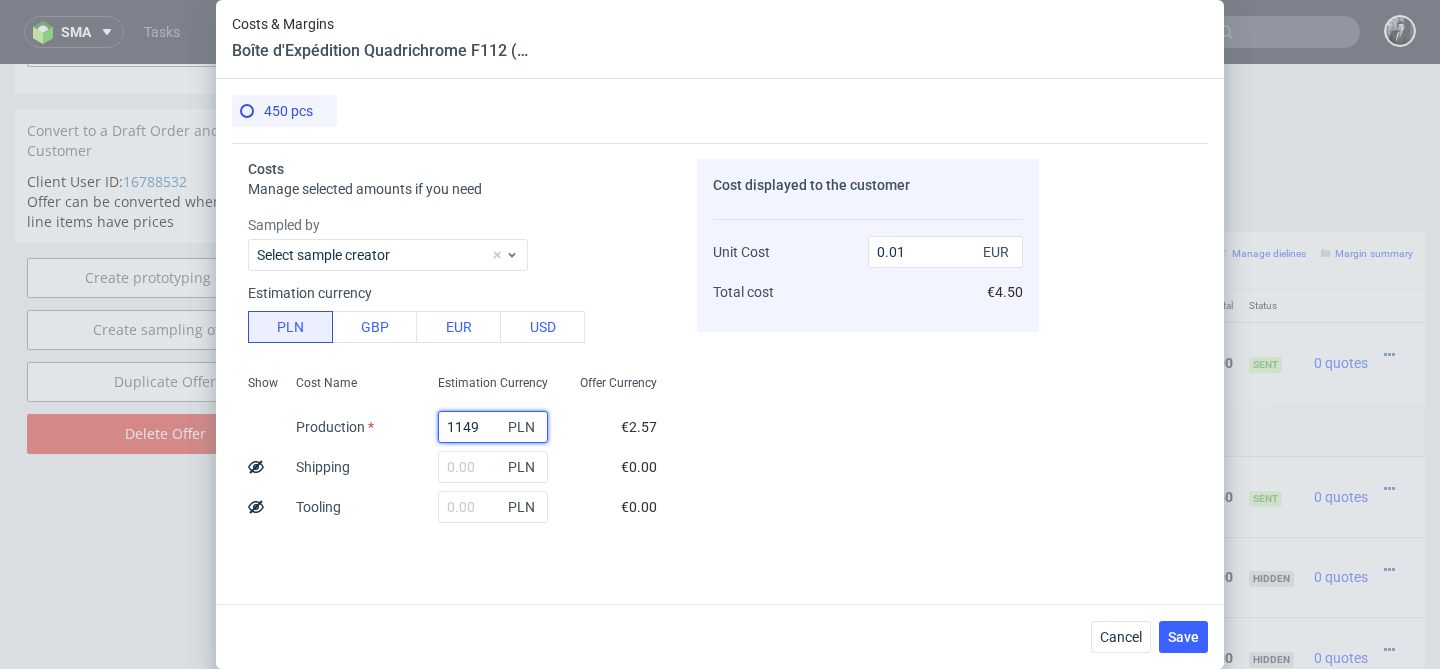 type on "11498" 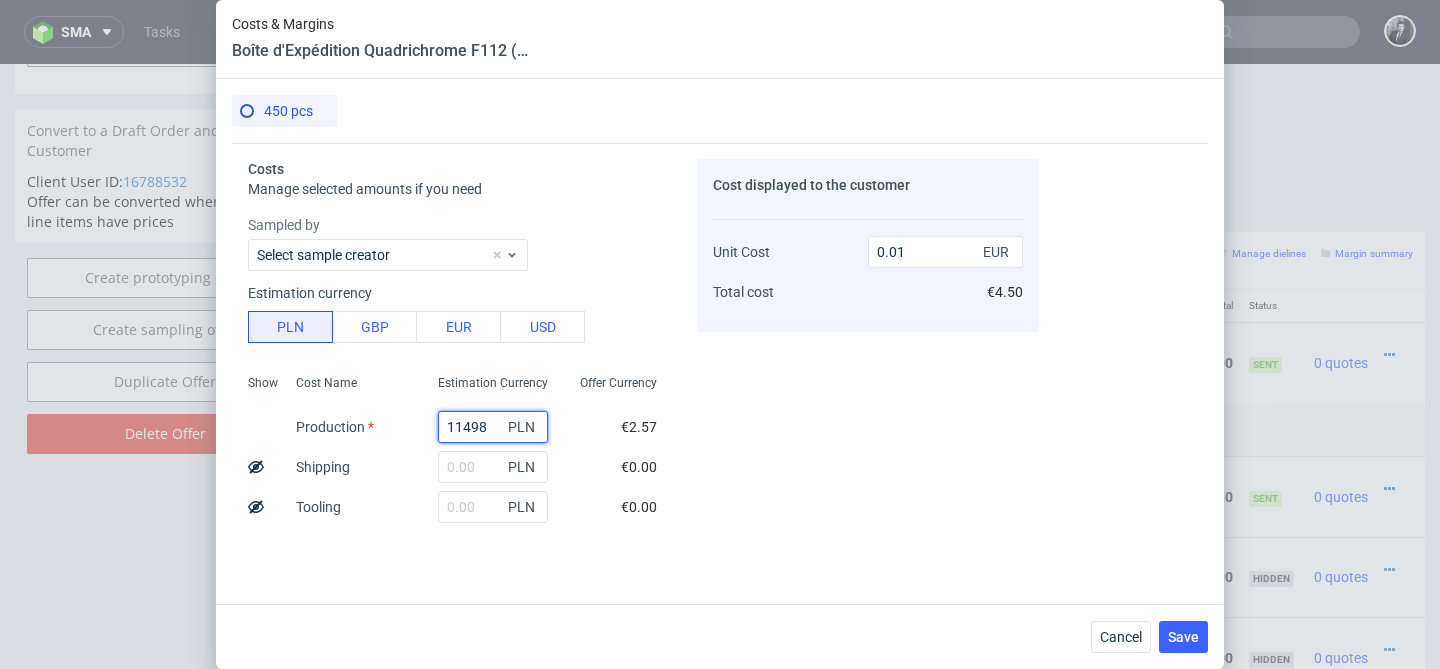 type on "5.97" 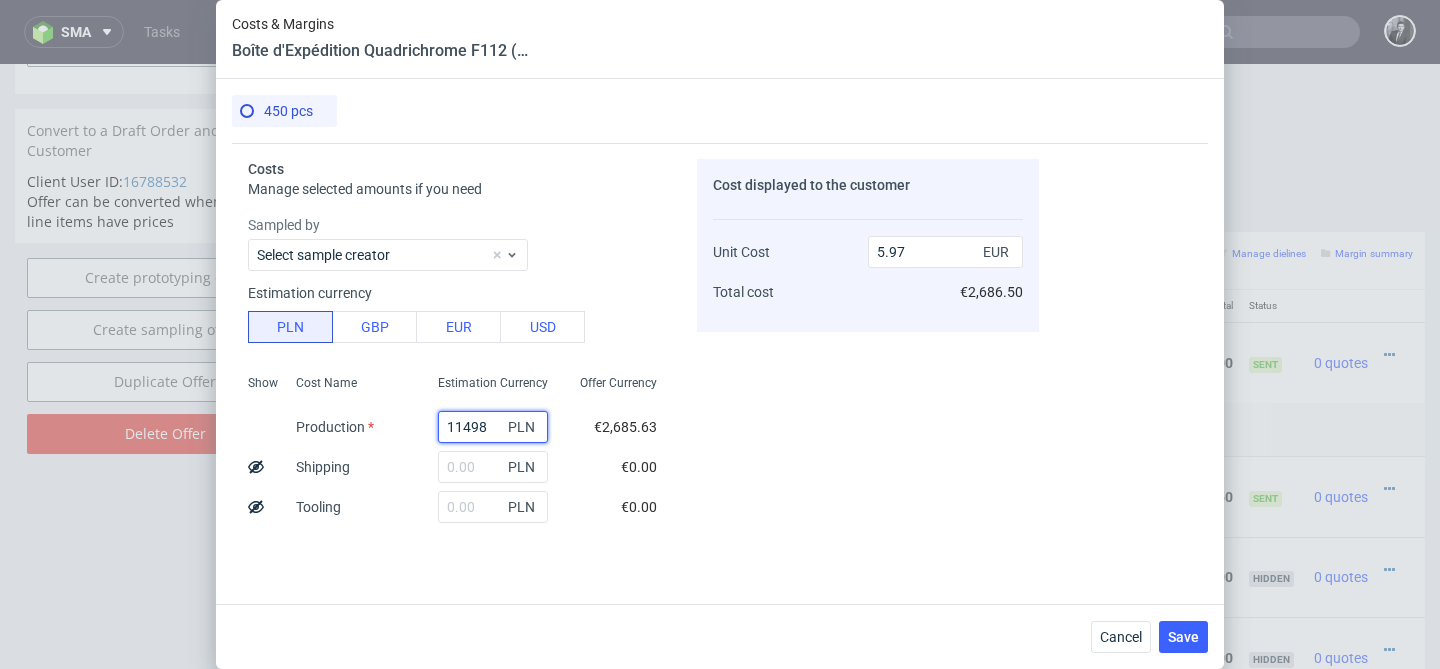type on "1149" 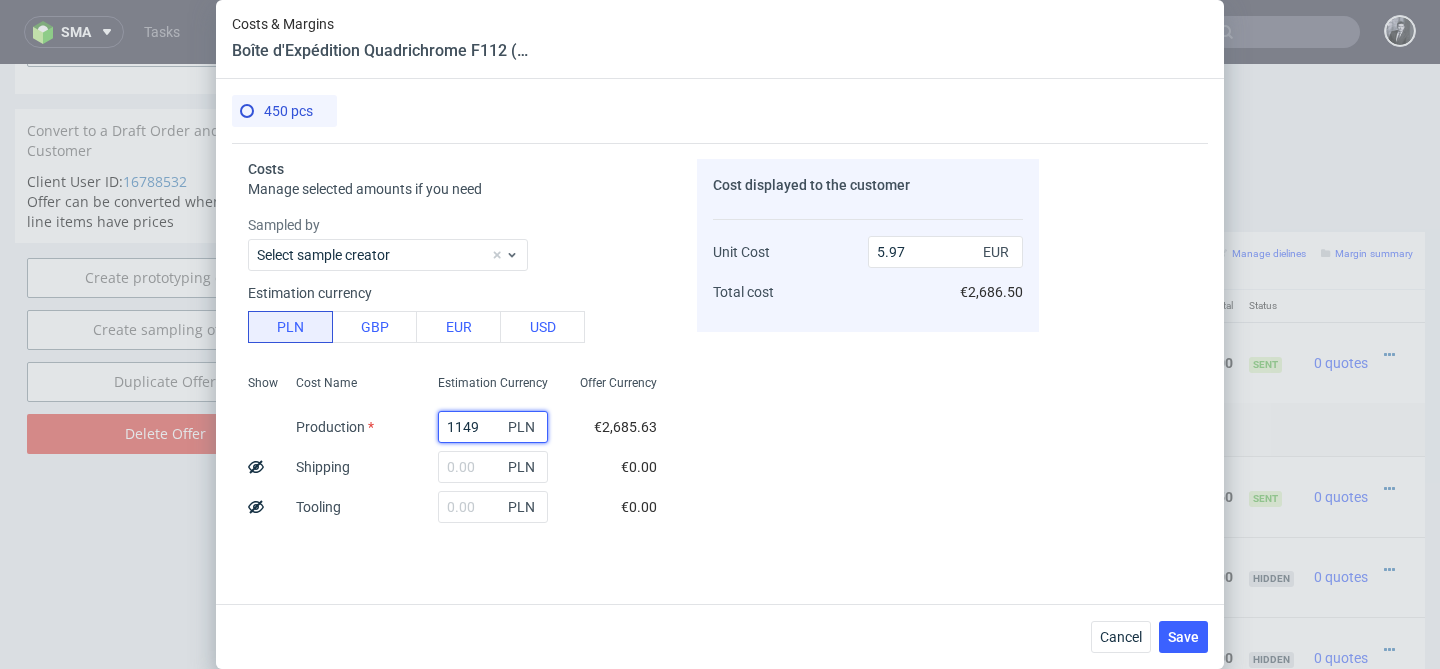 type on "0.6" 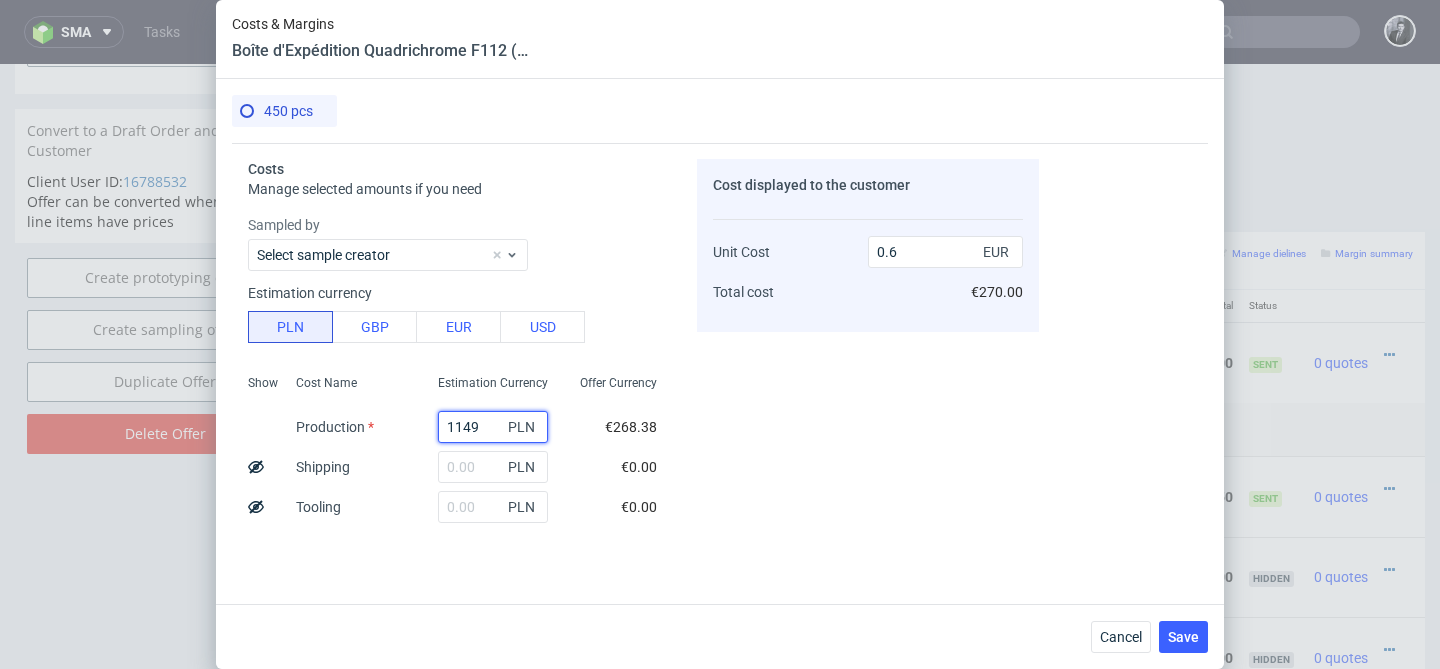 type on "11494" 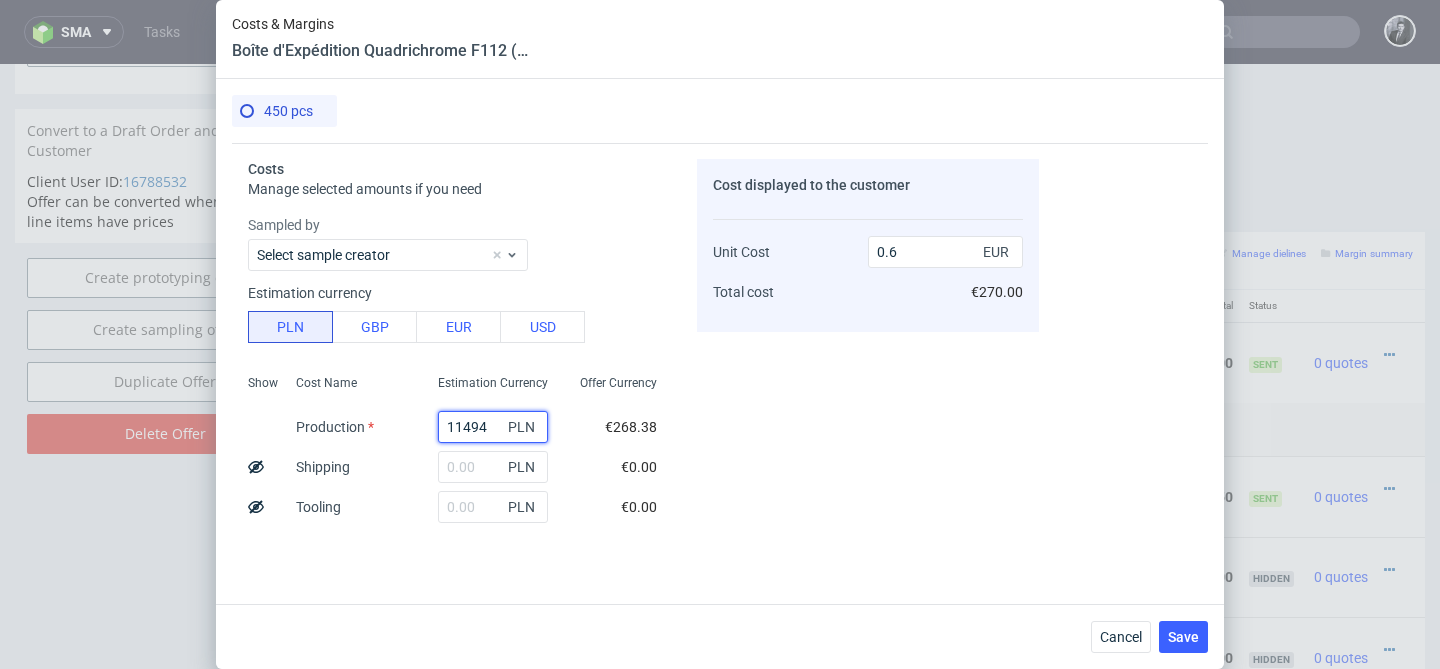 type on "5.97" 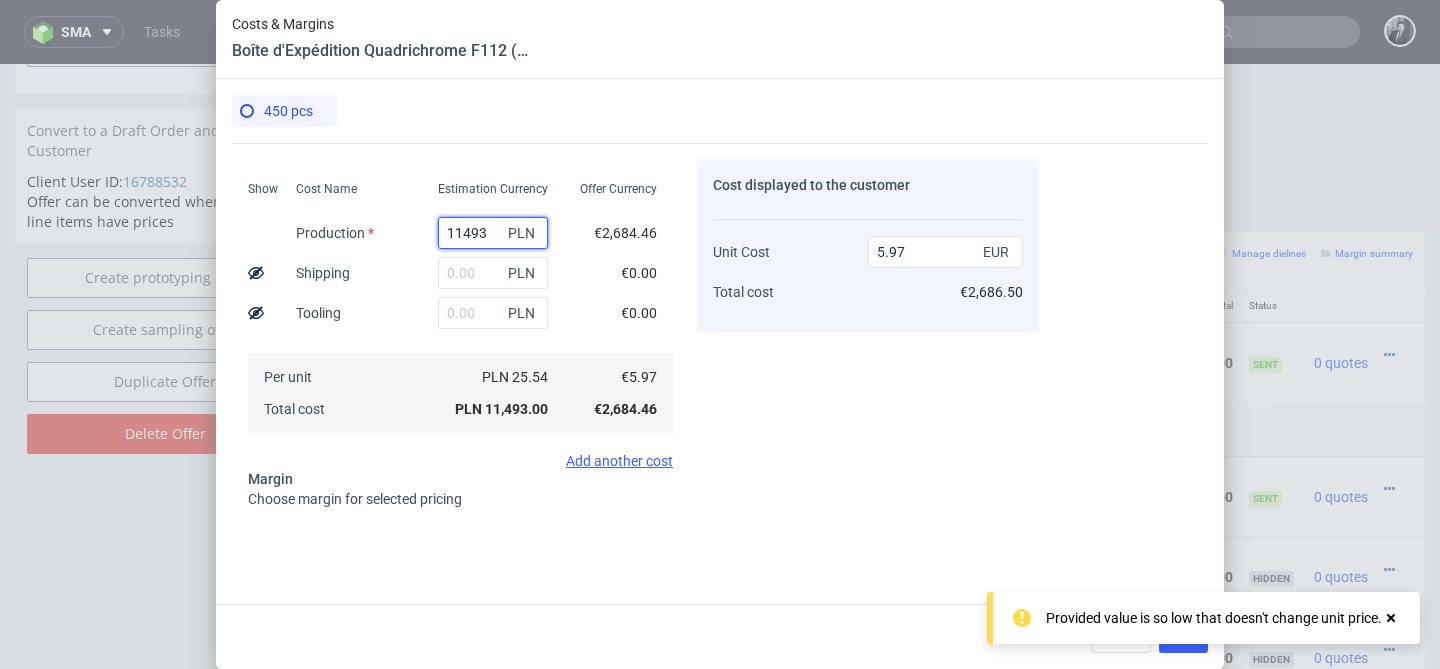 scroll, scrollTop: 262, scrollLeft: 0, axis: vertical 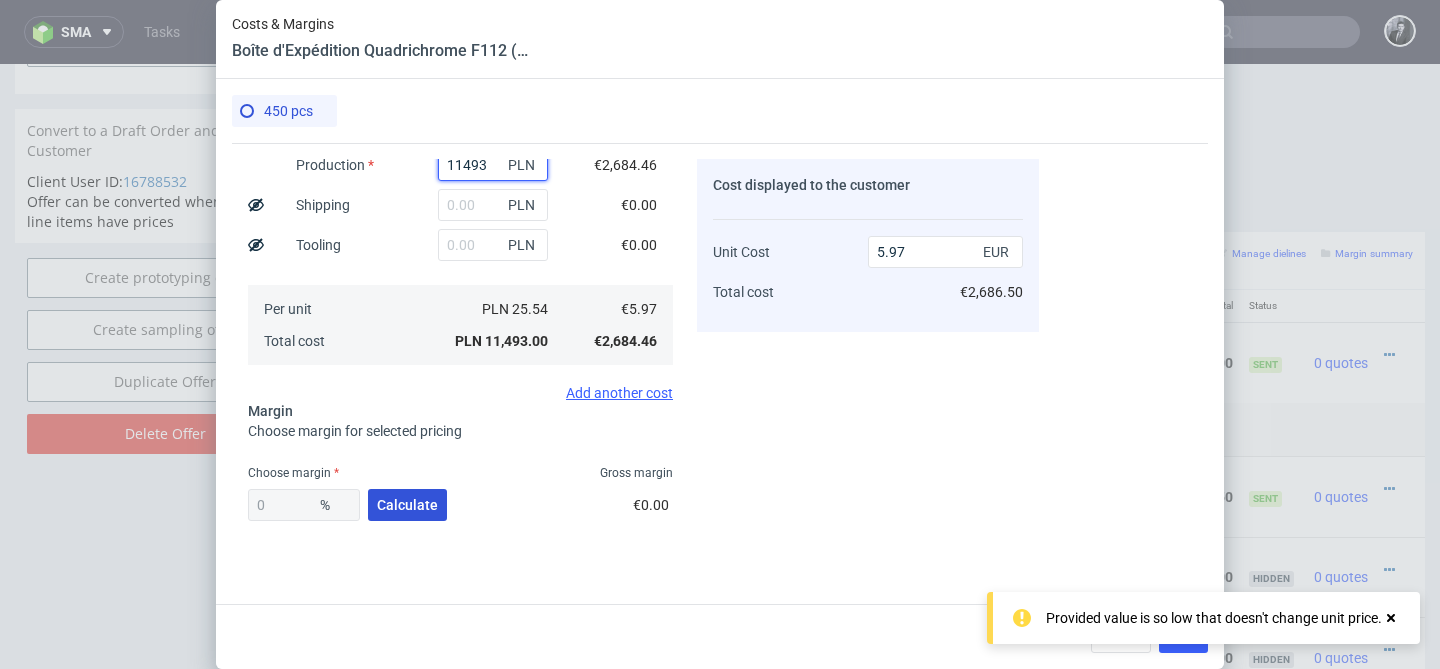type on "11493" 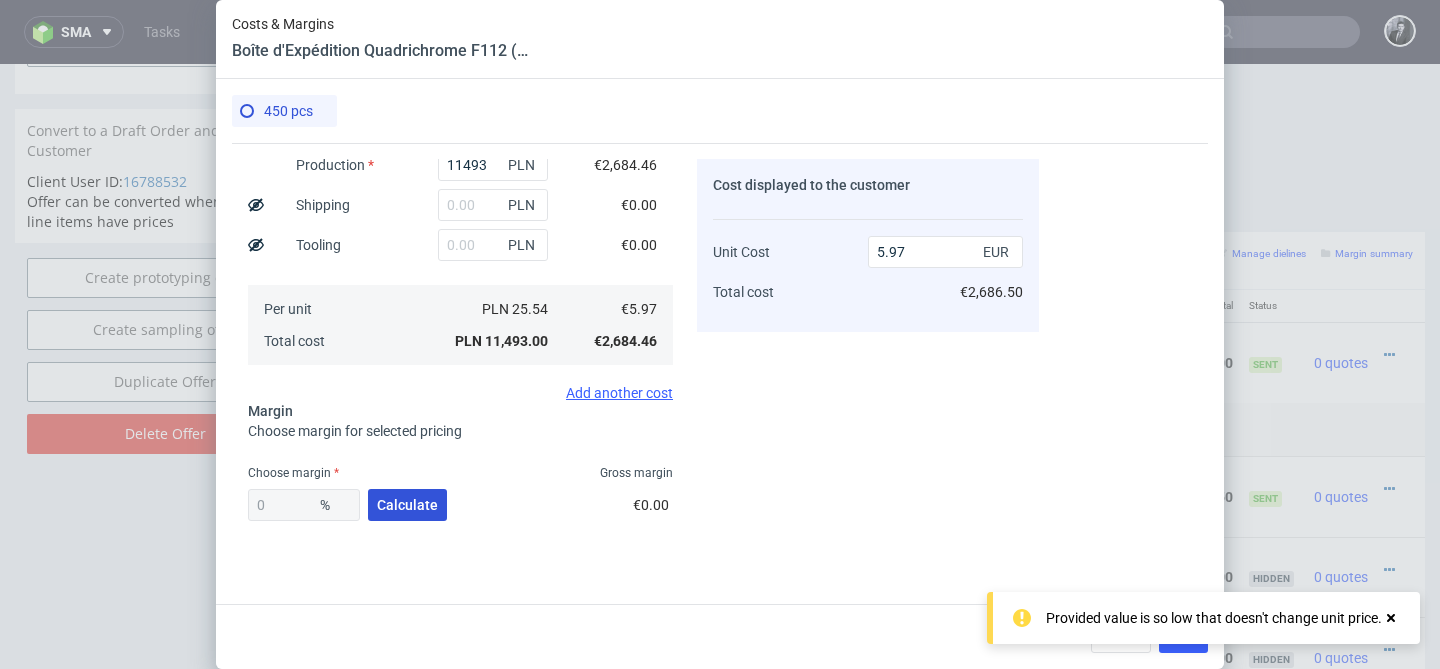 click on "Calculate" at bounding box center [407, 505] 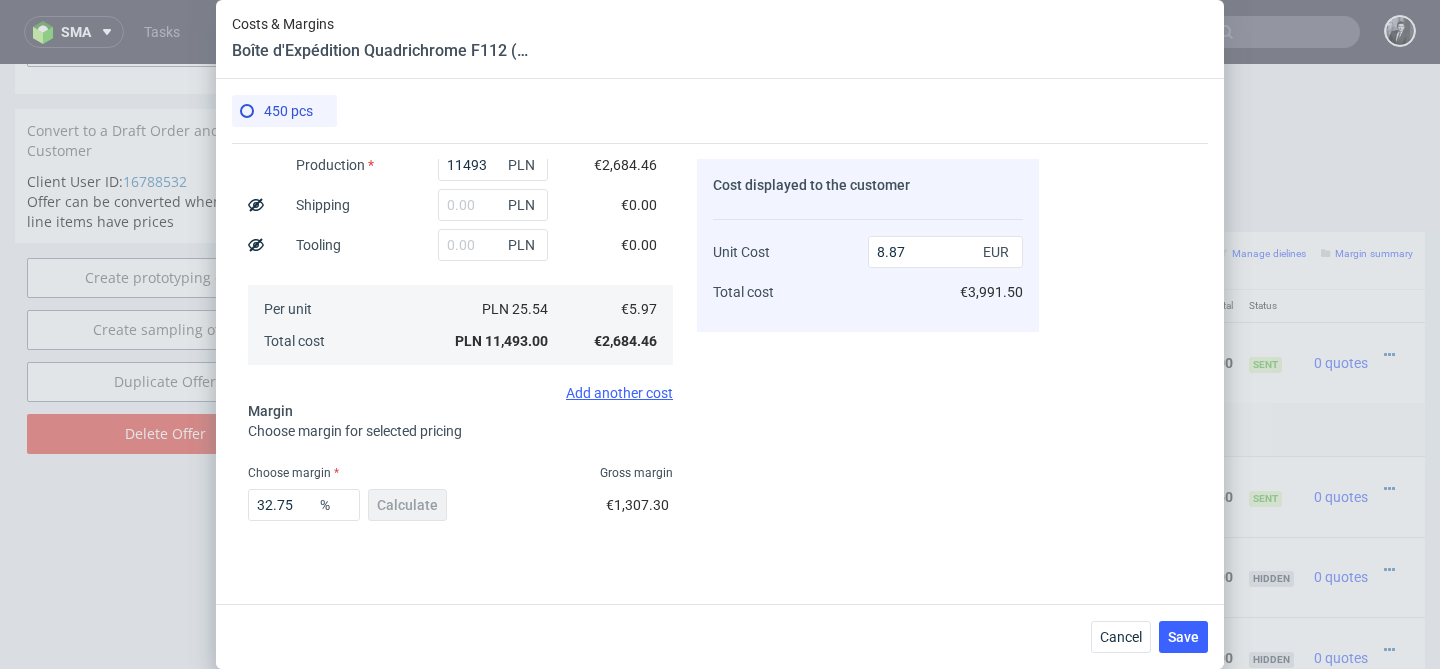click 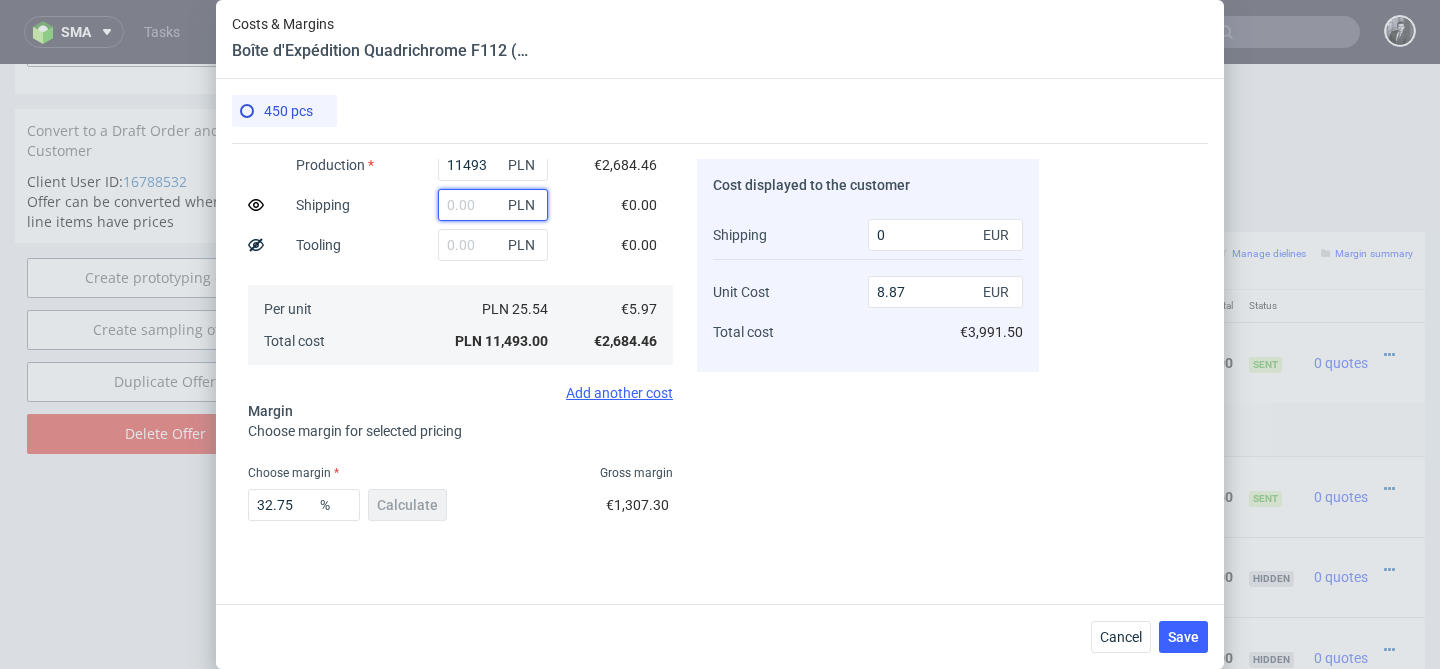 click at bounding box center (493, 205) 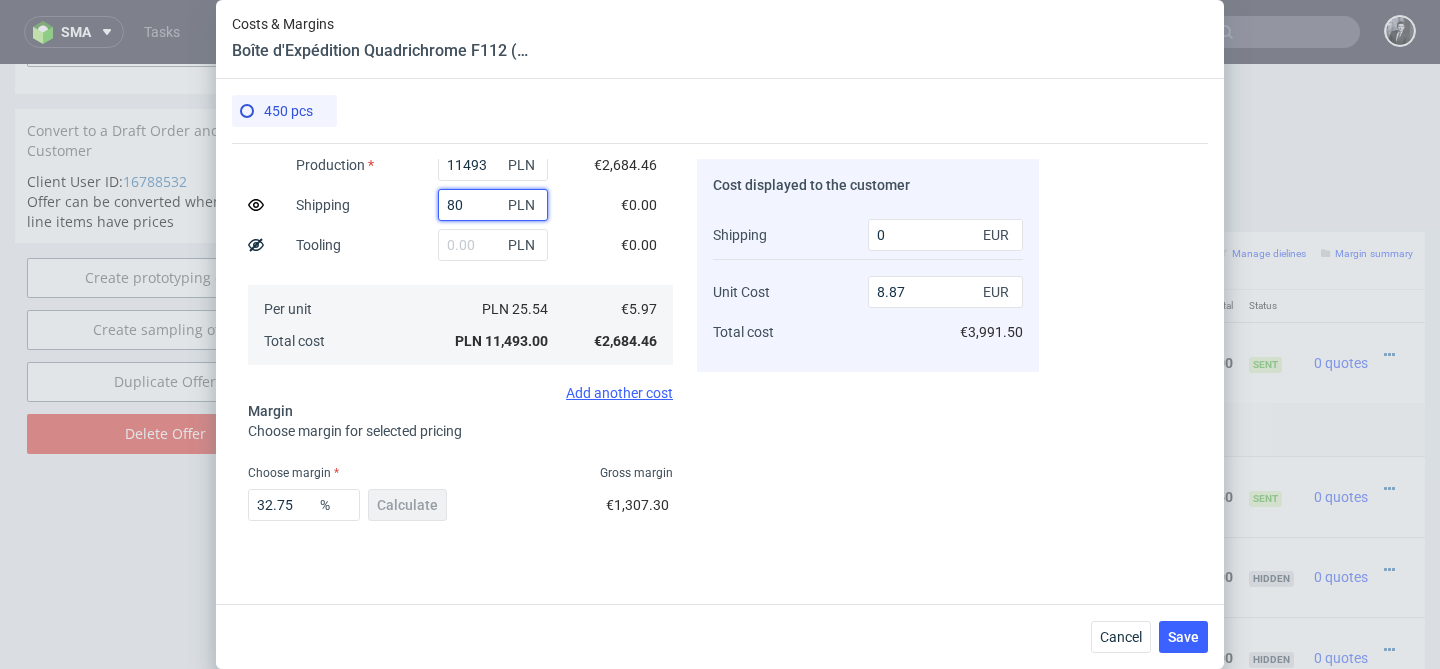 type on "800" 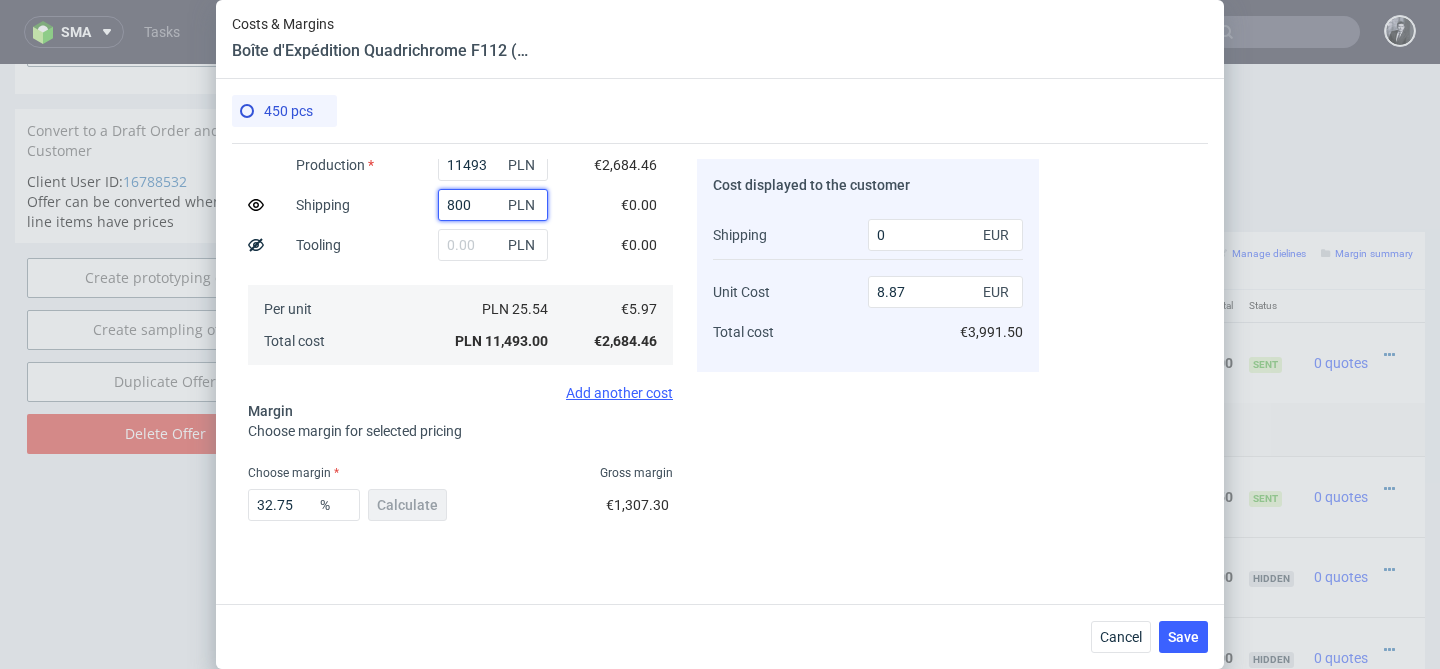 type on "9.07" 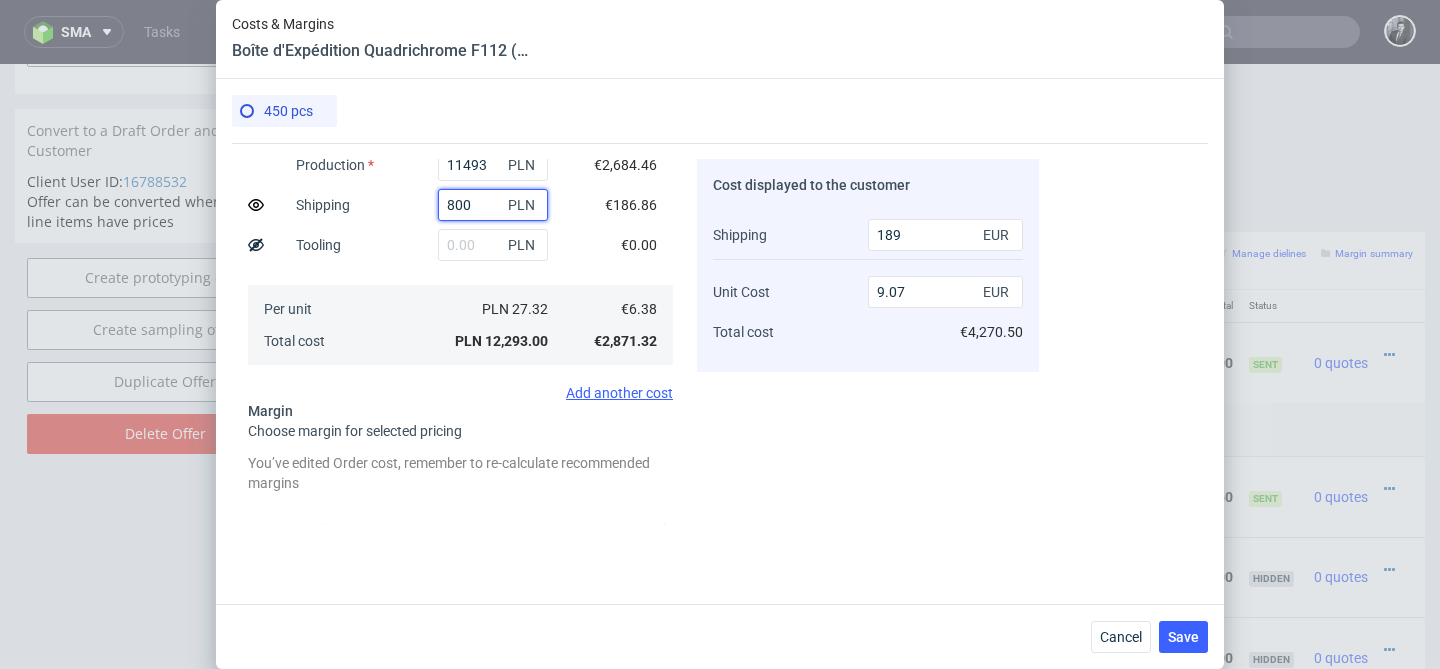 type on "800" 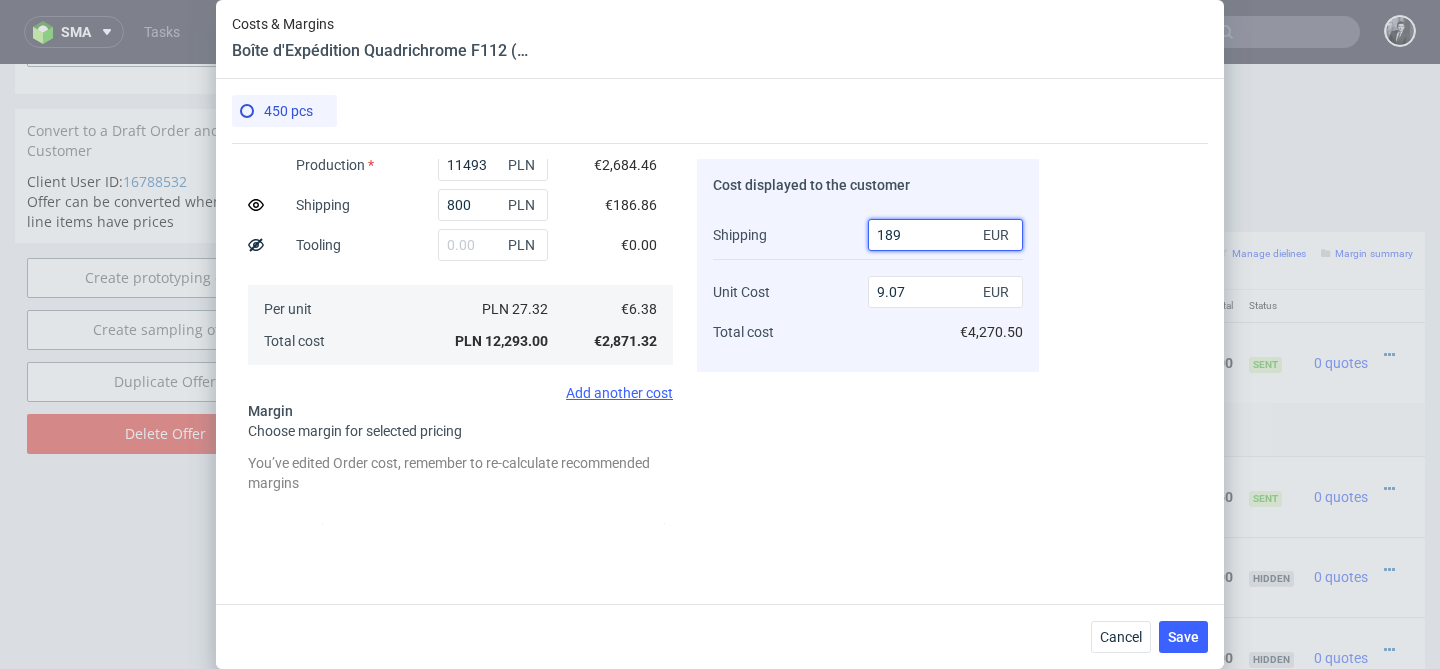 click on "189" at bounding box center [945, 235] 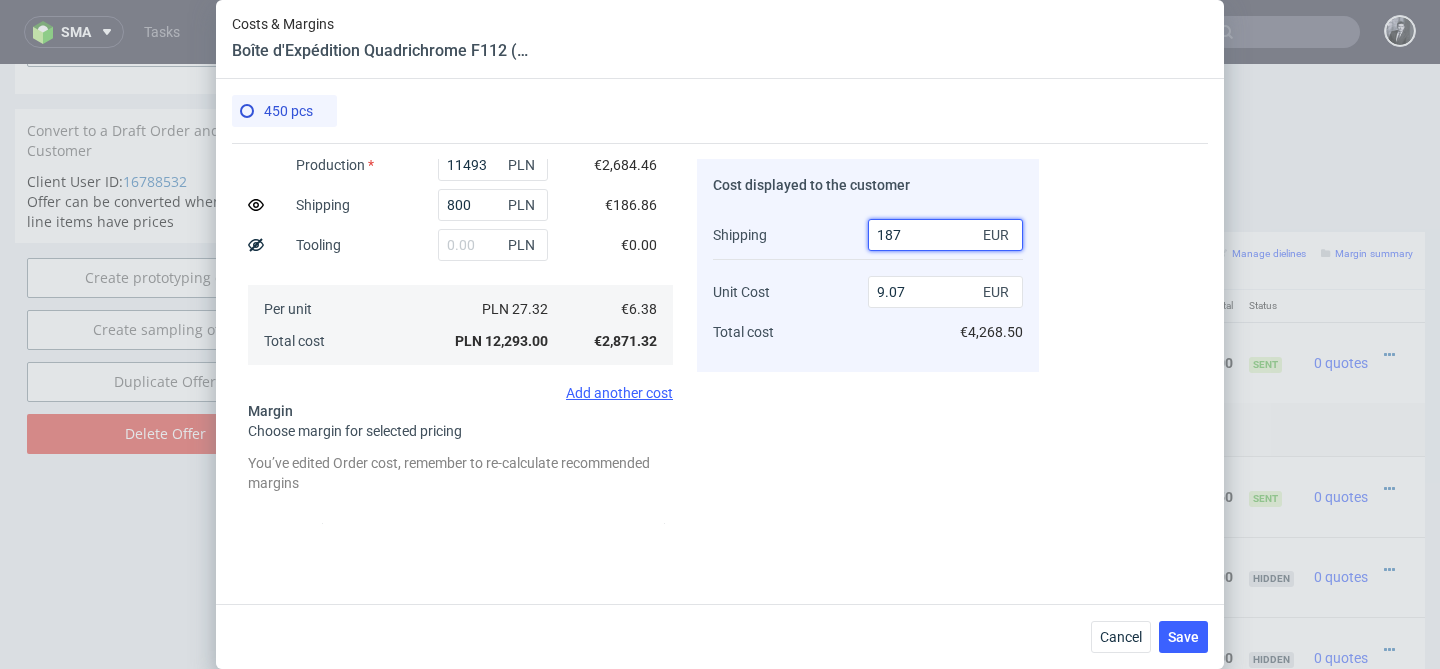 type on "187" 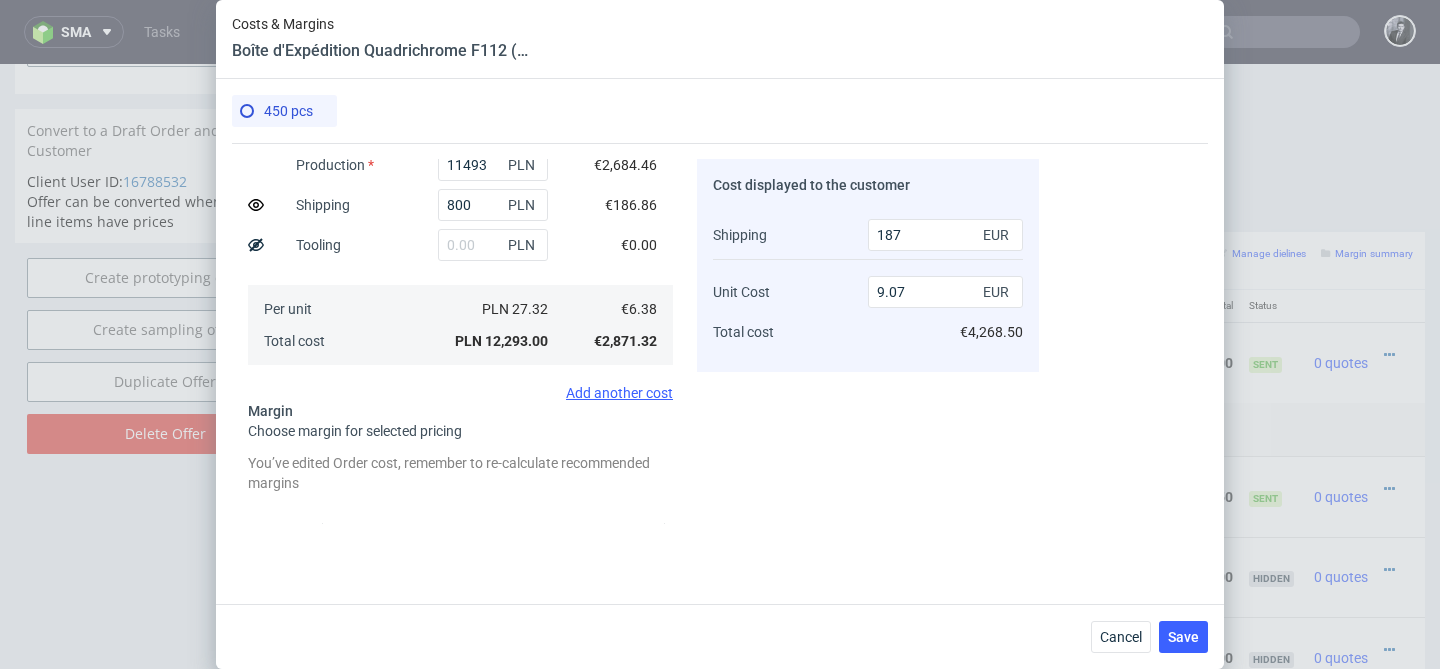 click on "Cost displayed to the customer Shipping Unit Cost Total cost 187 EUR 9.07 EUR €4,268.50" at bounding box center (868, 341) 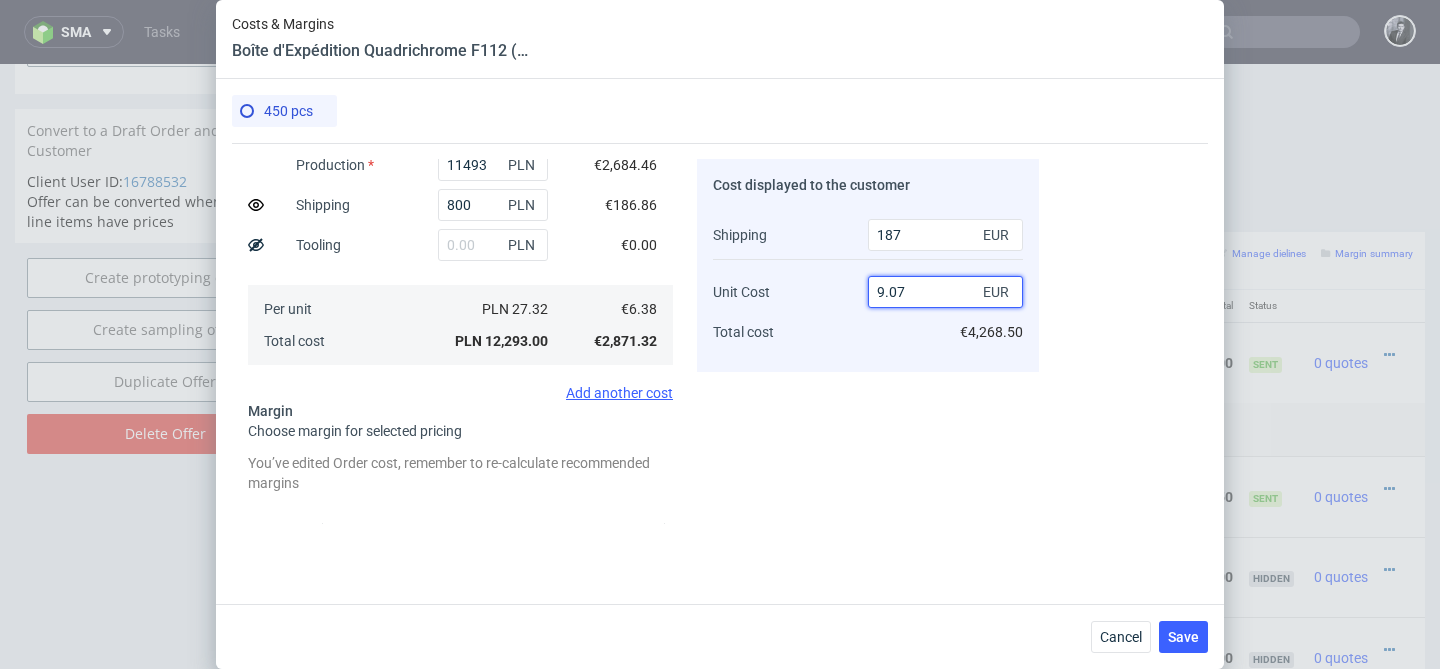 click on "9.07" at bounding box center [945, 292] 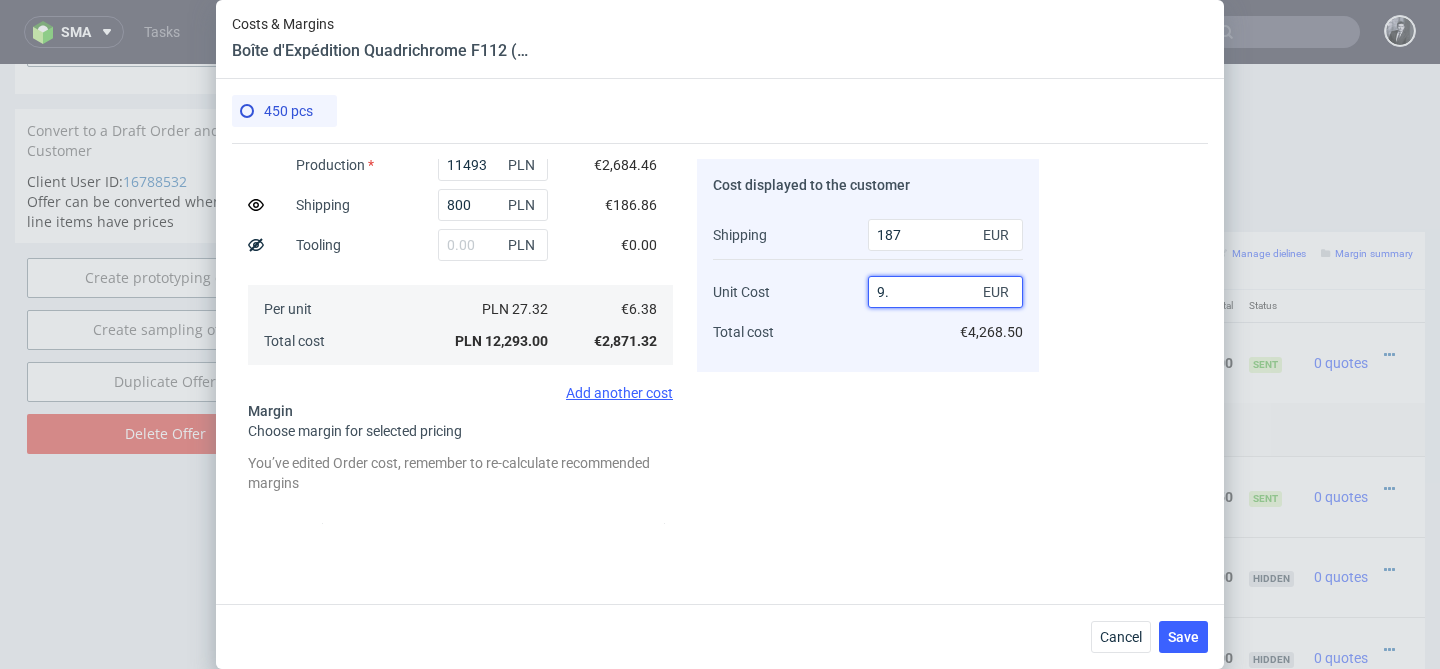 type on "9" 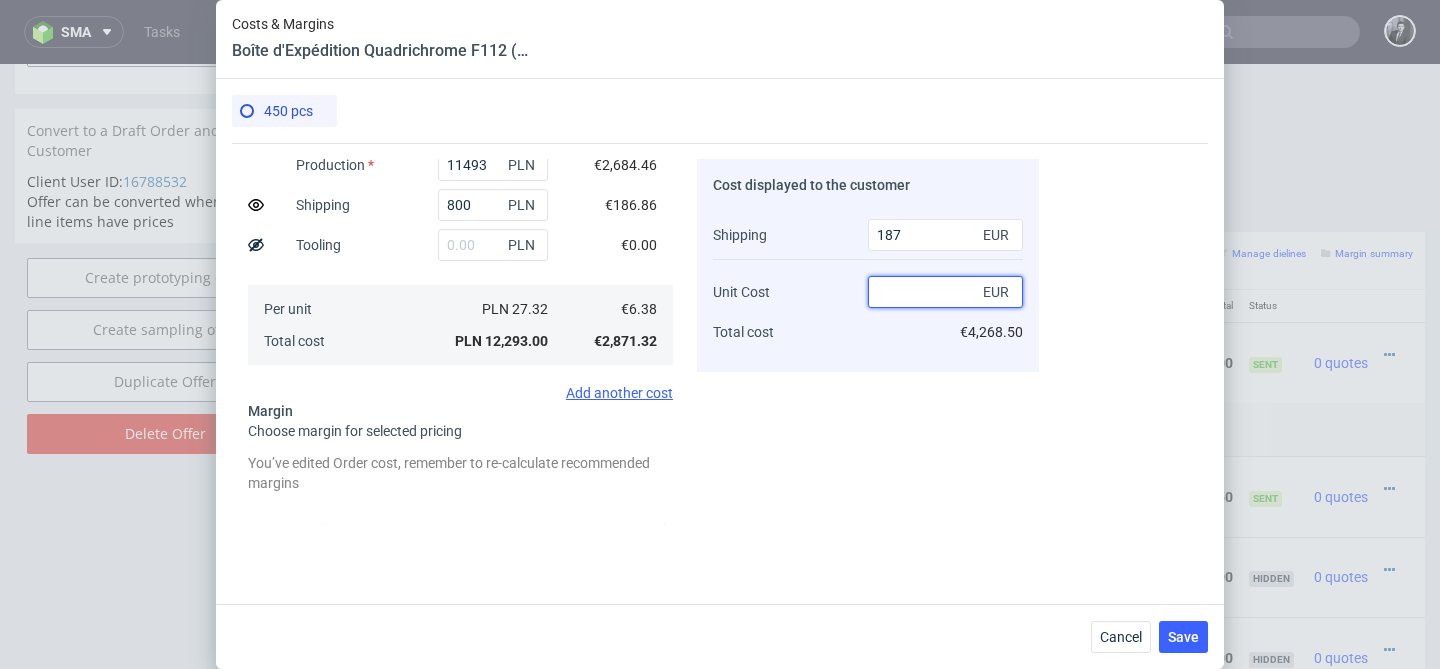 type on "0" 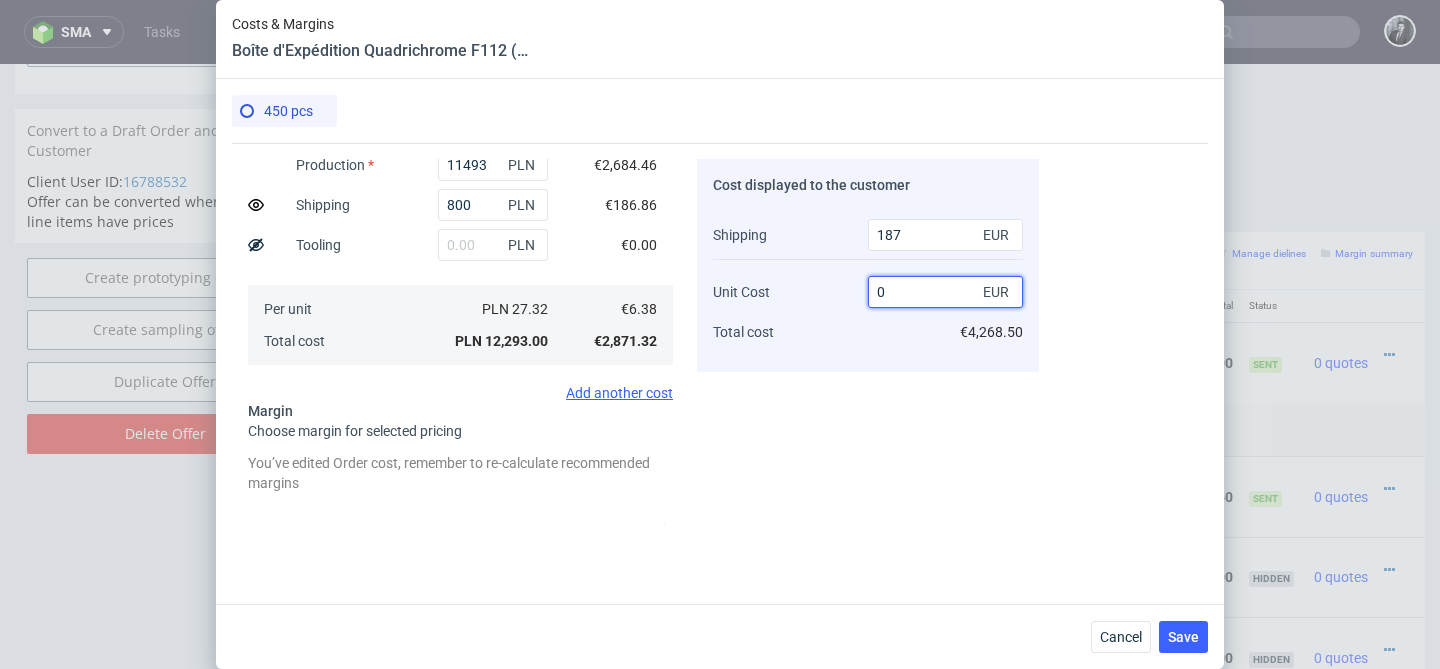 type on "-1435.2941176470588" 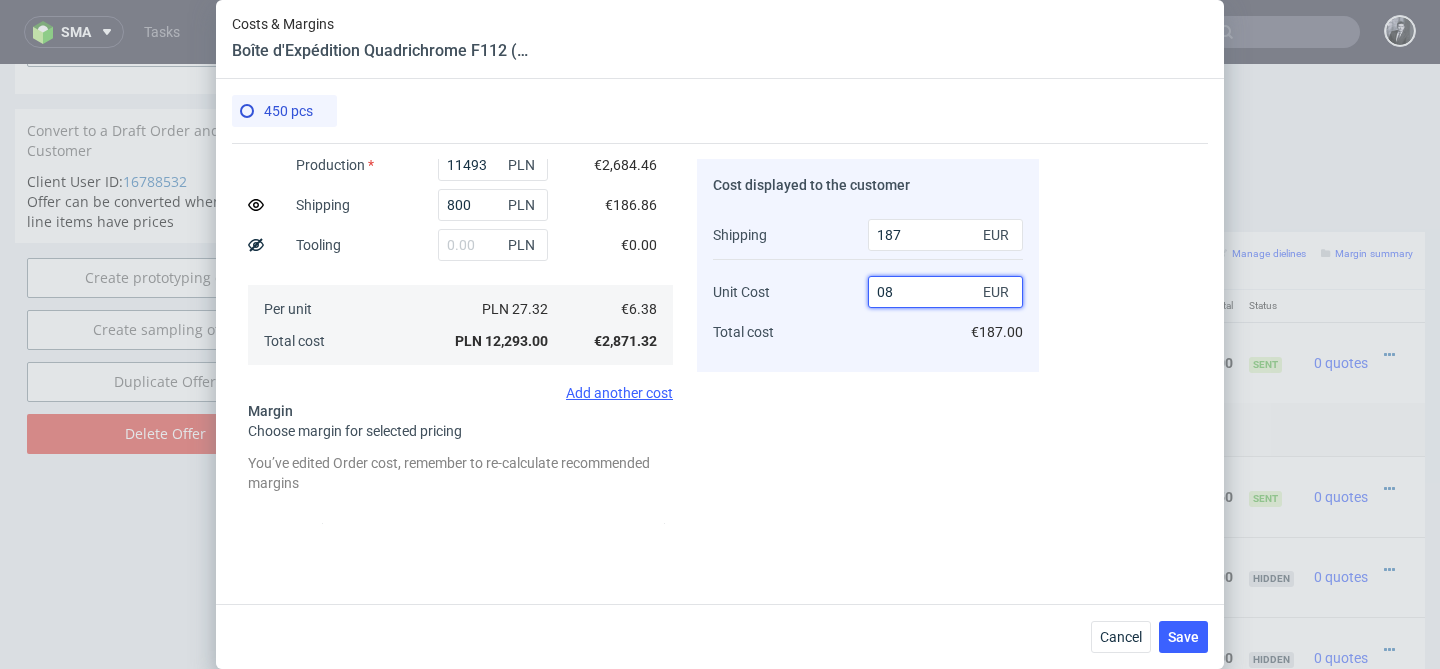 type on "24.188011618695537" 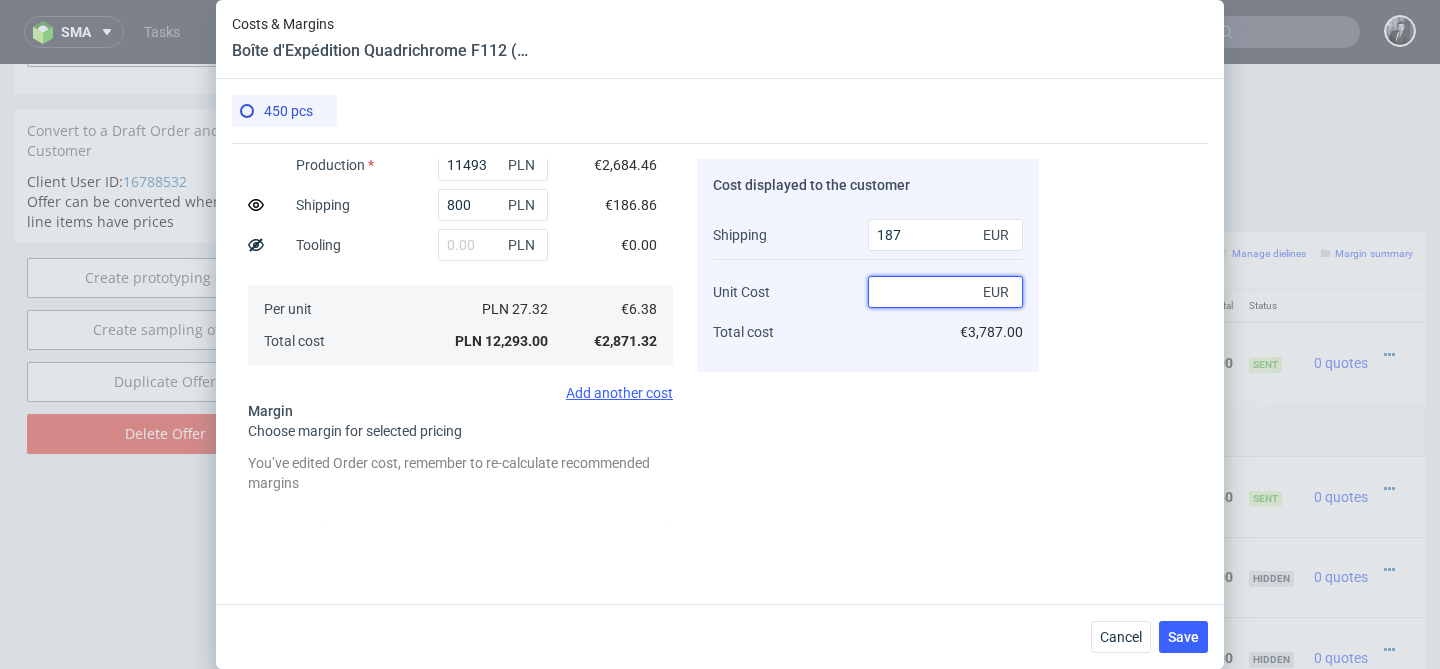 type on "0" 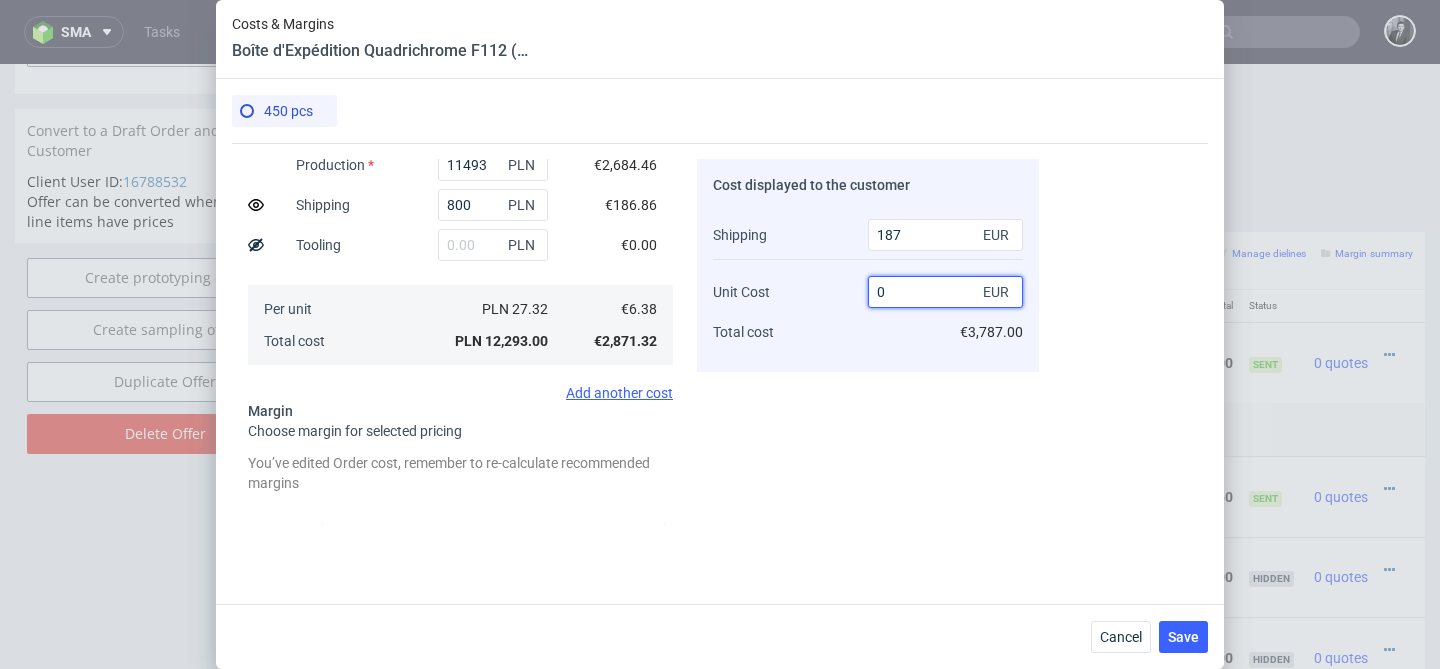 type on "-1435.2941176470588" 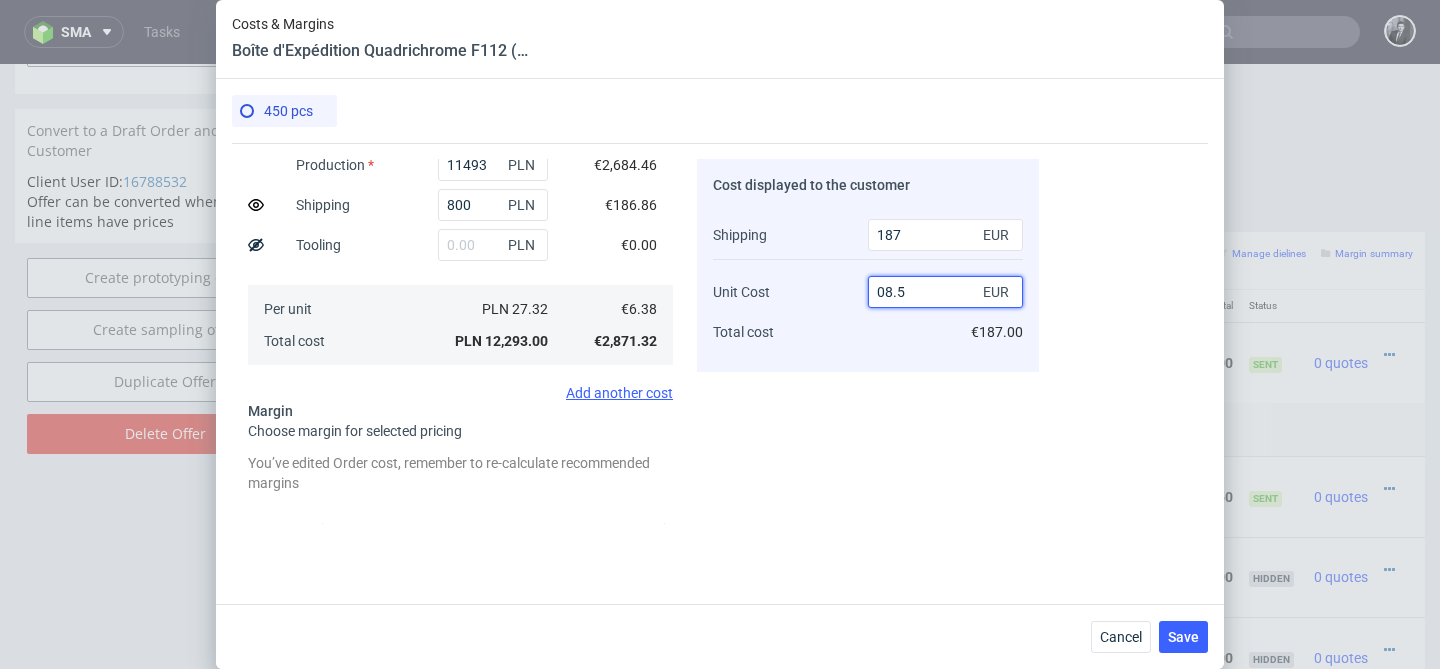 type on "08.50" 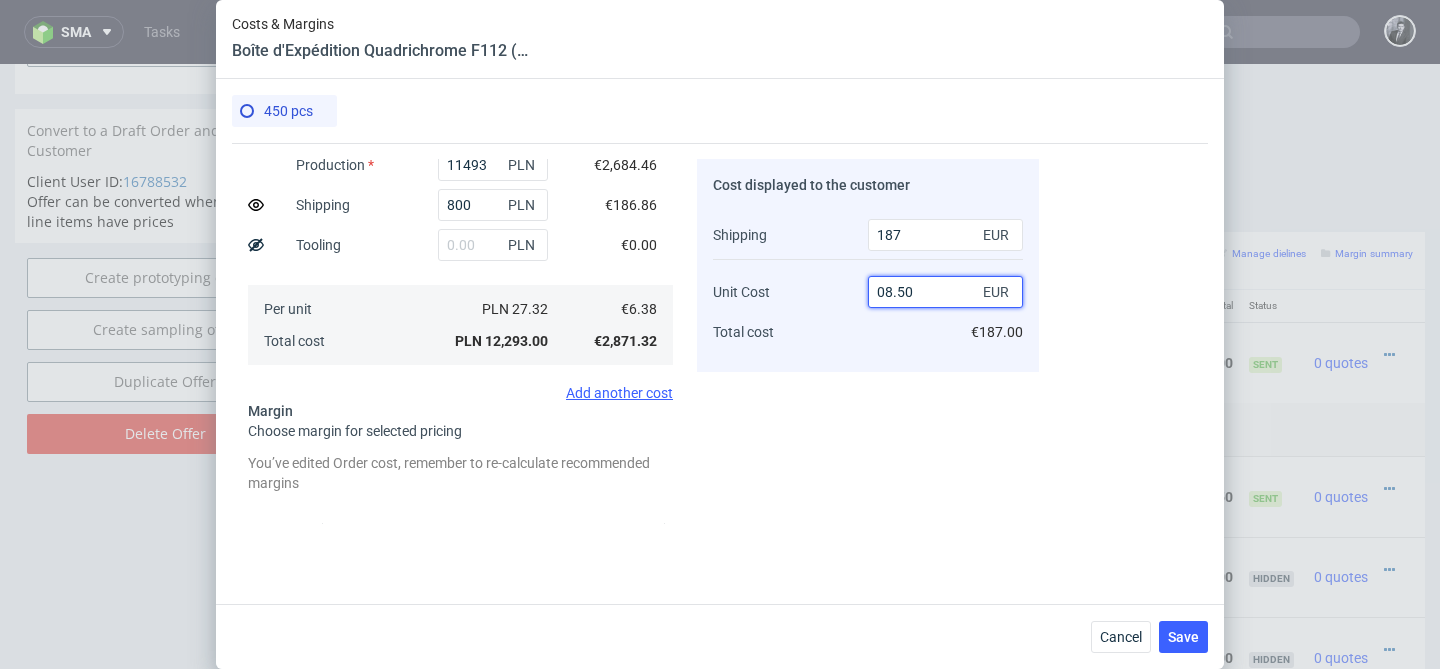 type on "28.439680957128616" 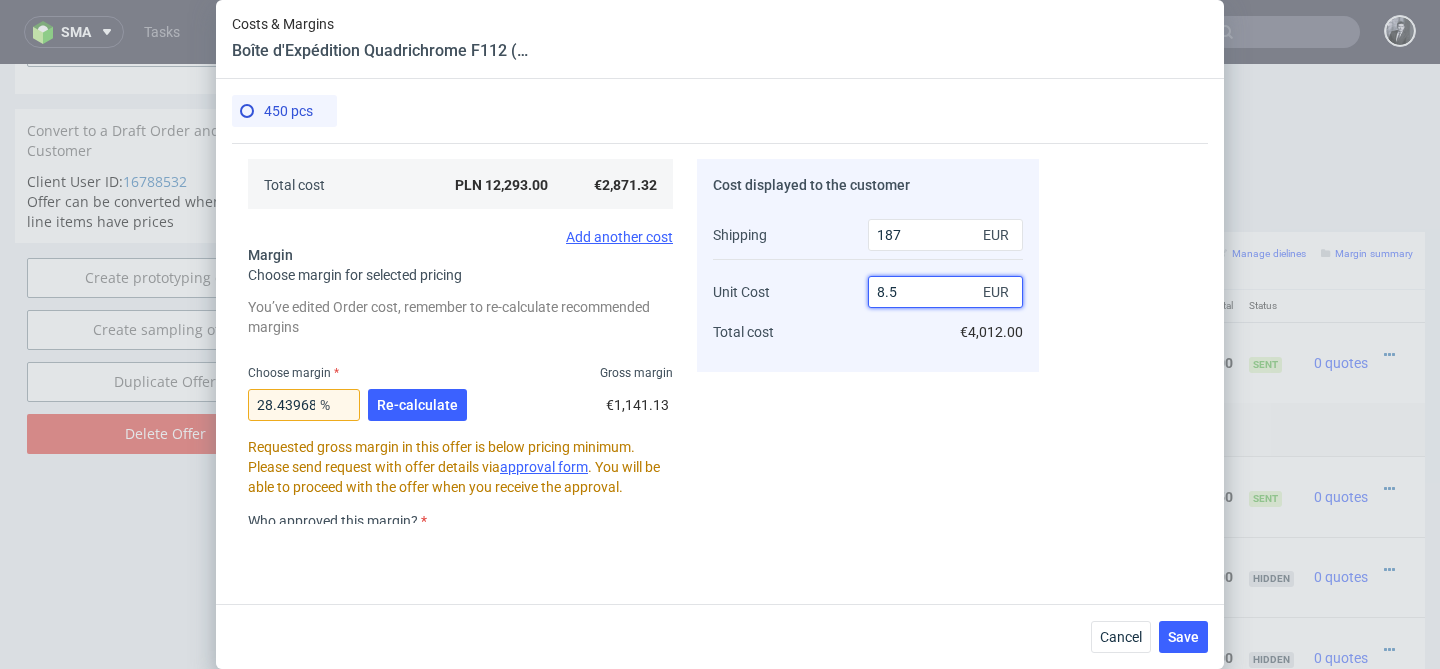 scroll, scrollTop: 417, scrollLeft: 0, axis: vertical 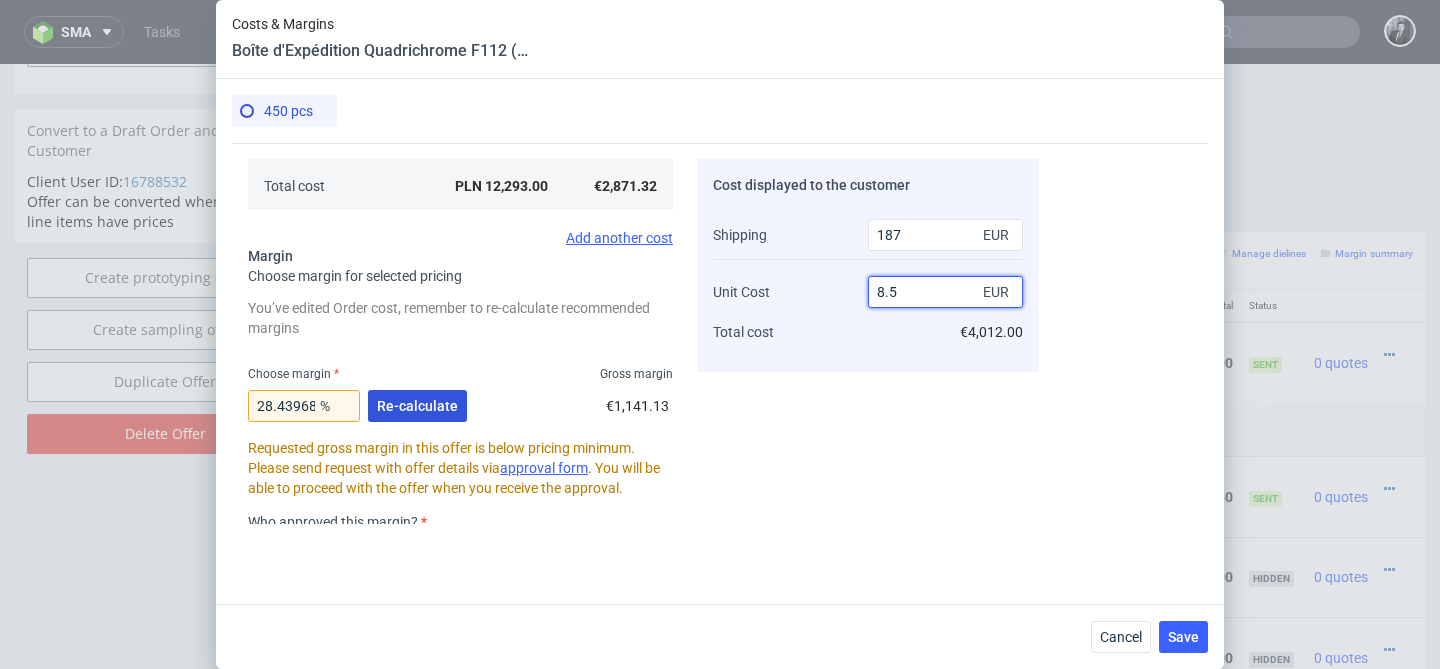 type on "8.5" 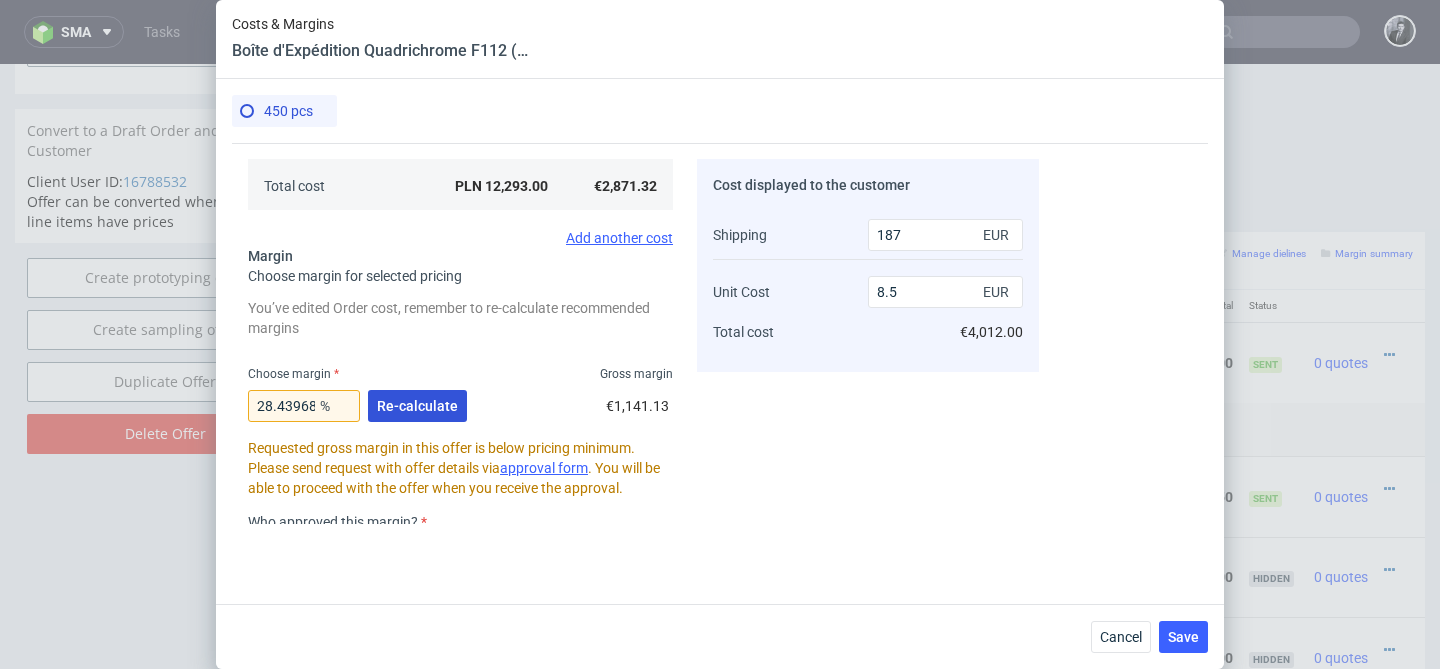 click on "Re-calculate" at bounding box center (417, 406) 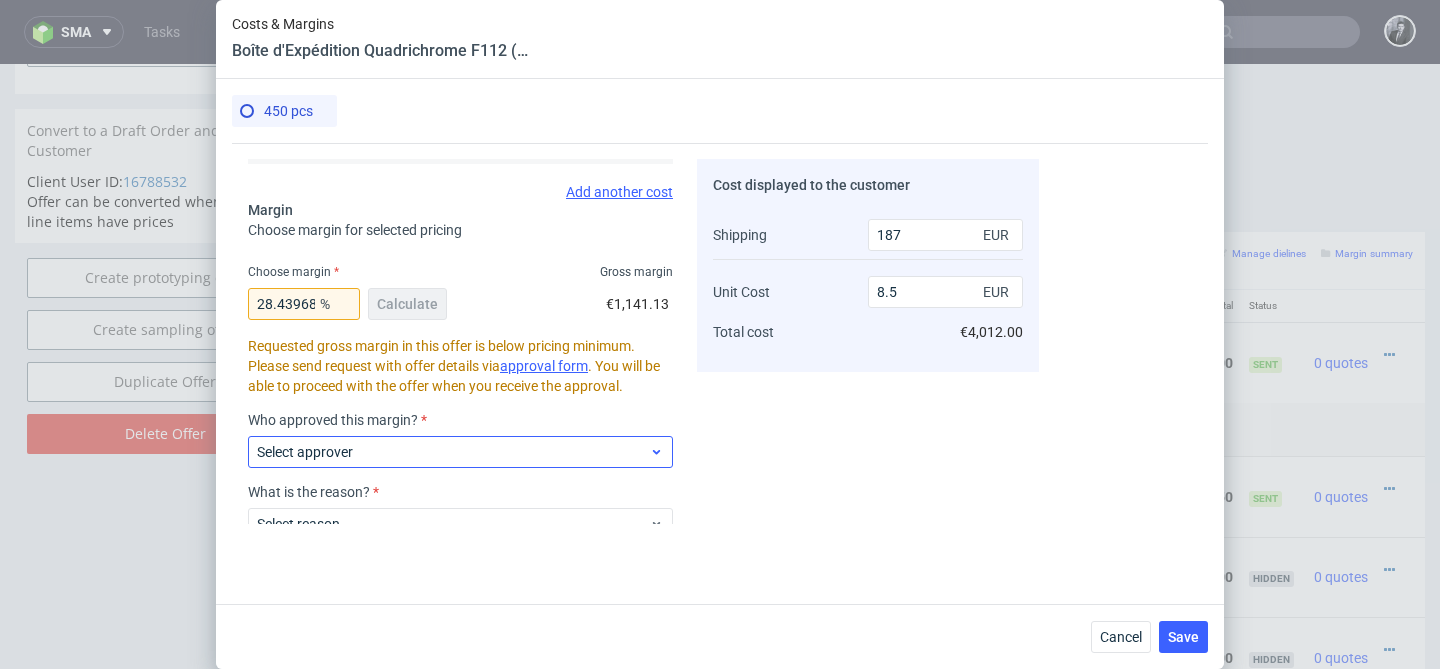 scroll, scrollTop: 579, scrollLeft: 0, axis: vertical 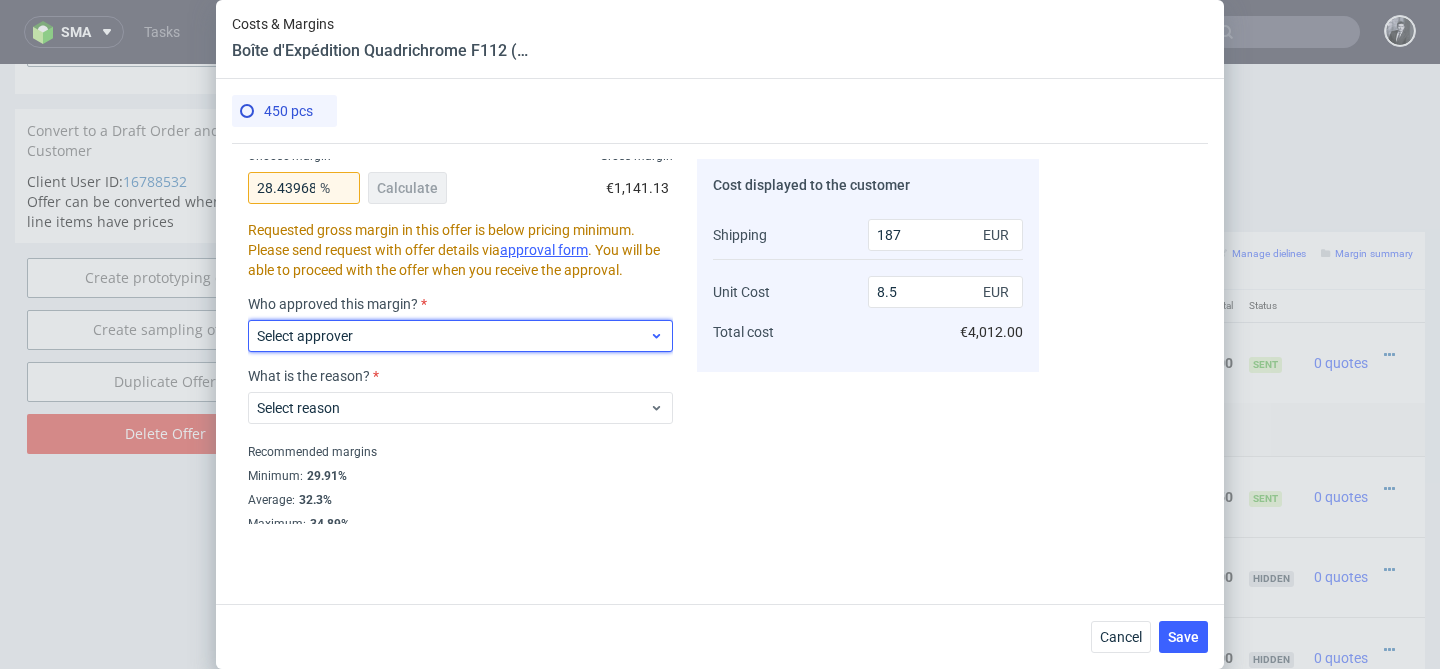 click on "Select approver" at bounding box center [453, 336] 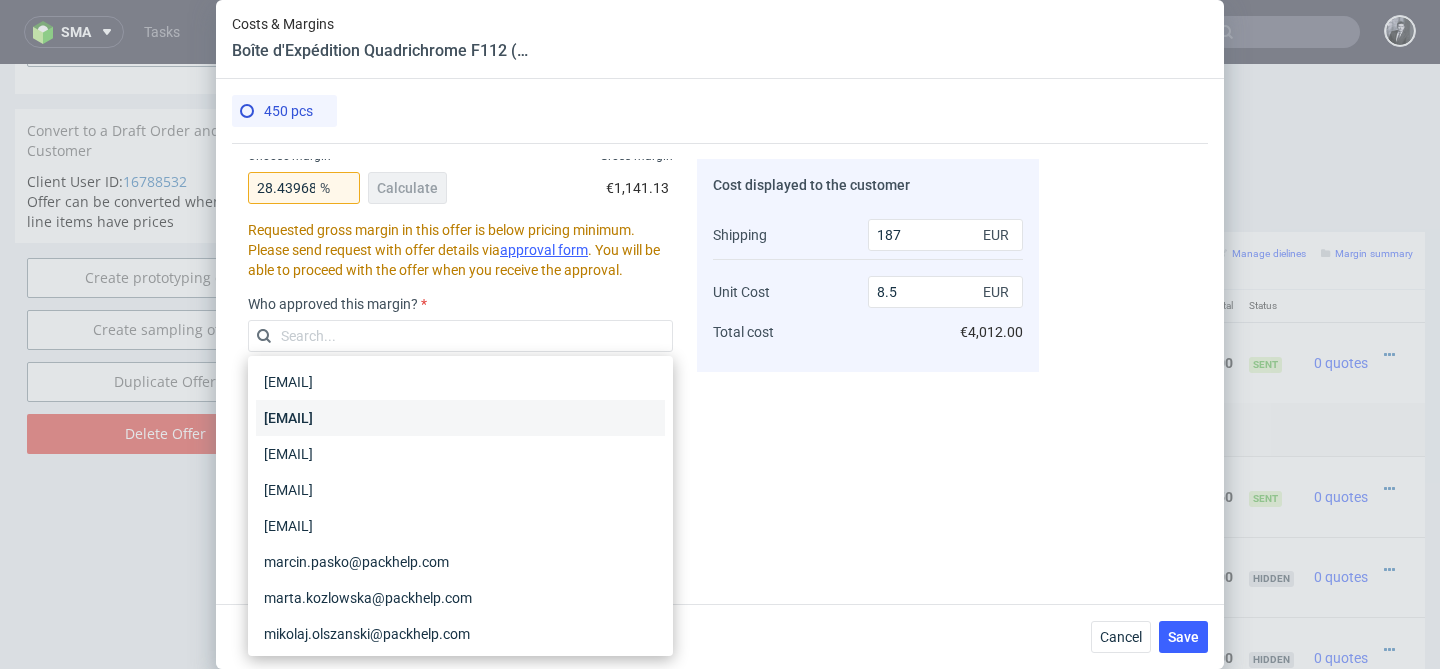 click on "katarzyna.traczyk@packhelp.com" at bounding box center [460, 418] 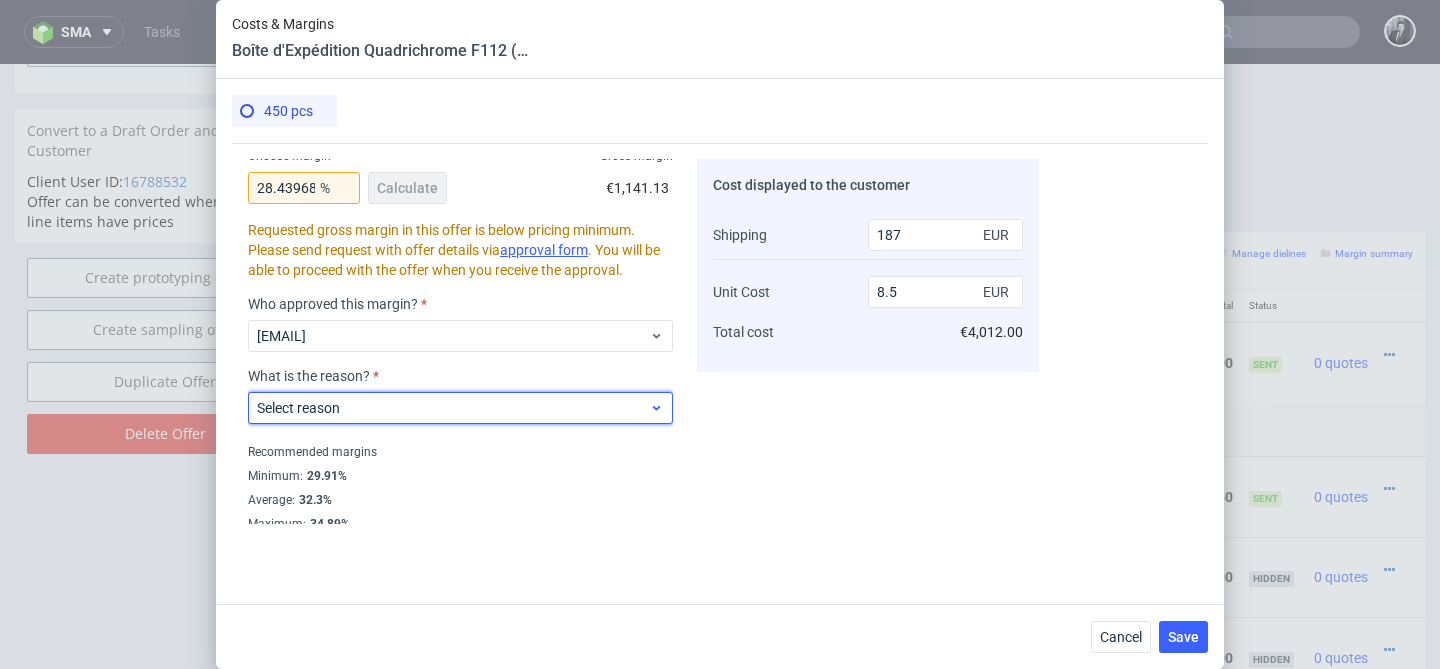 click on "Select reason" at bounding box center [453, 408] 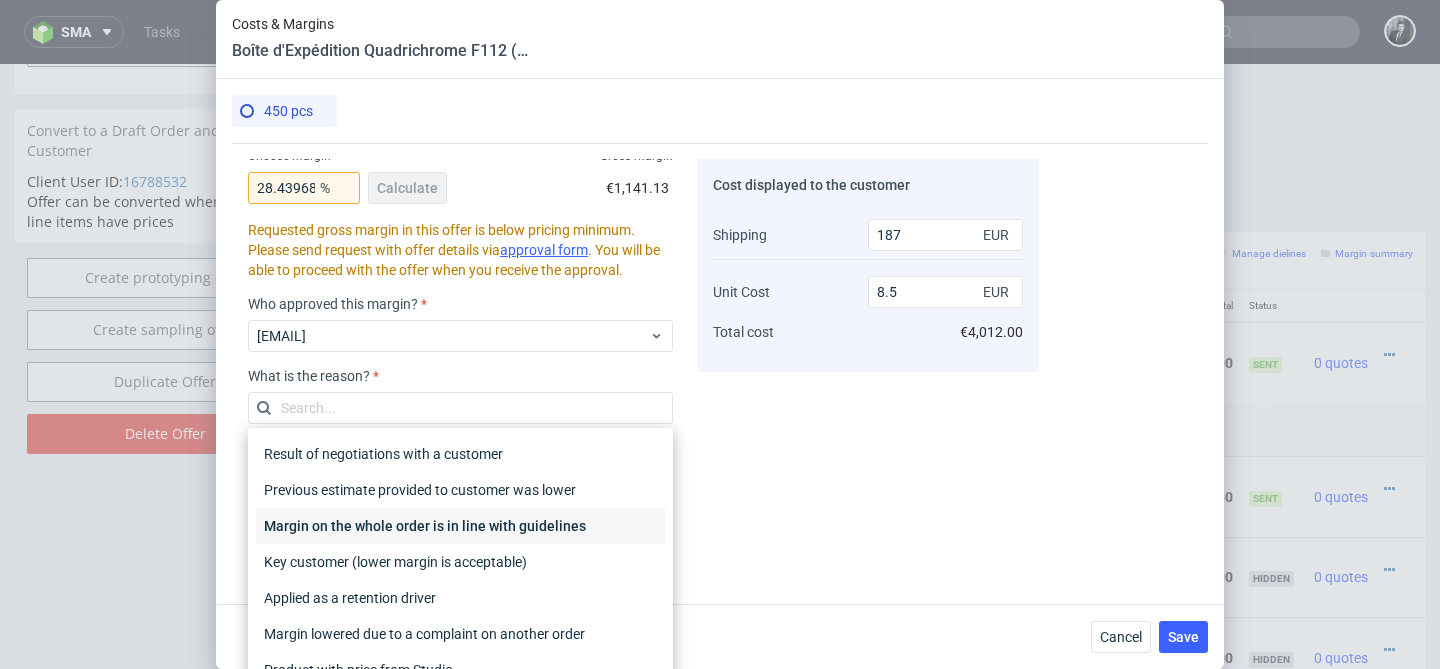 click on "Margin on the whole order is in line with guidelines" at bounding box center (460, 526) 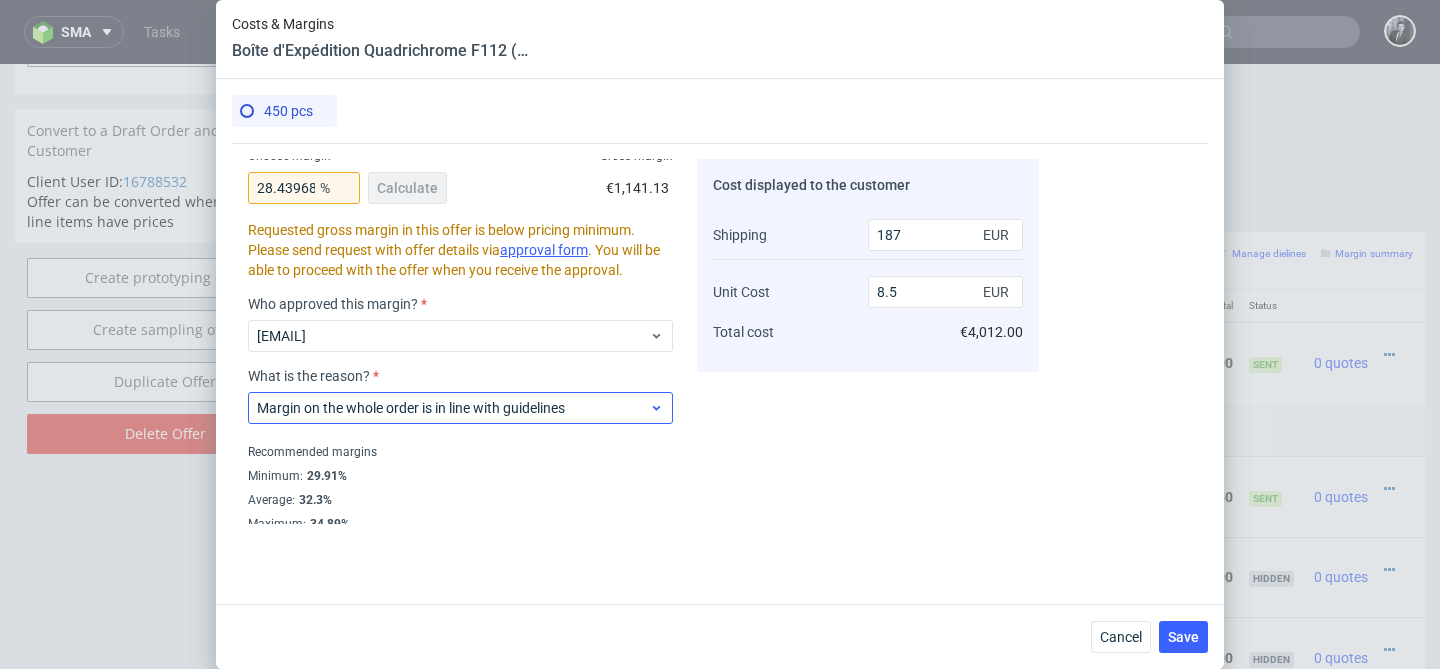 scroll, scrollTop: 587, scrollLeft: 0, axis: vertical 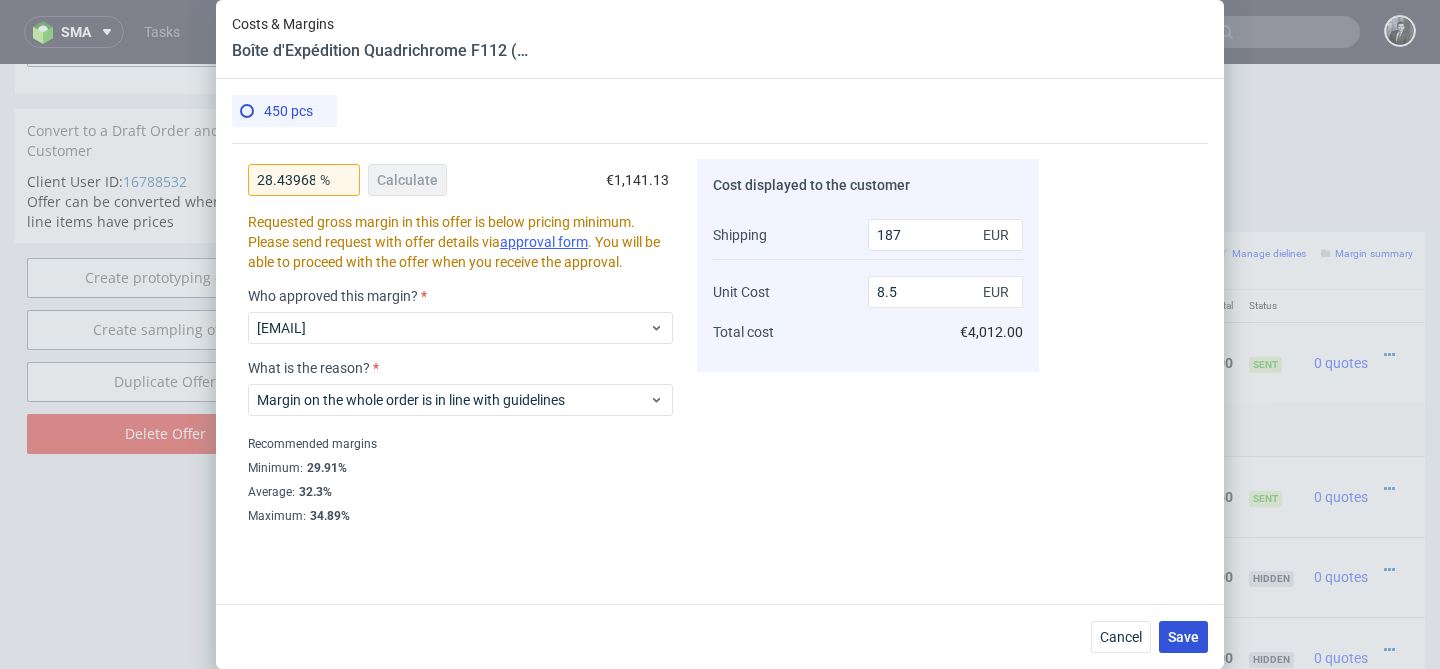 click on "Save" at bounding box center [1183, 637] 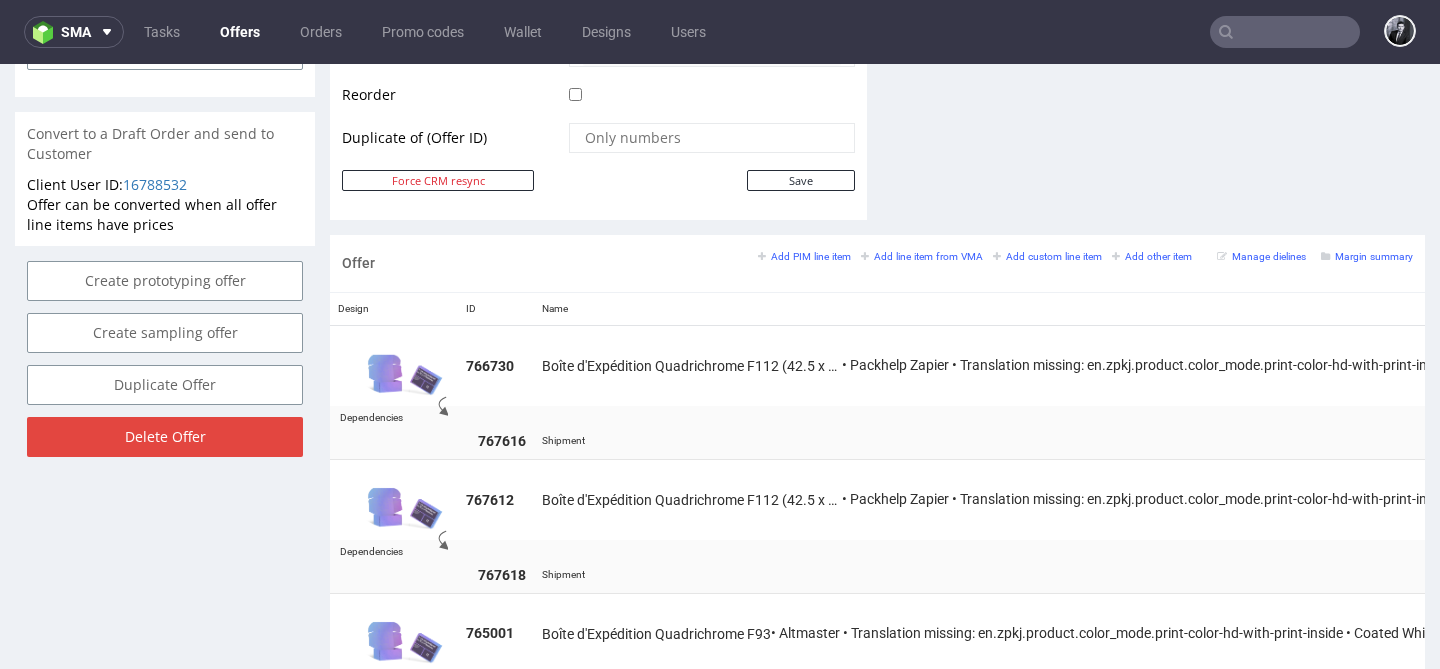 scroll, scrollTop: 1047, scrollLeft: 0, axis: vertical 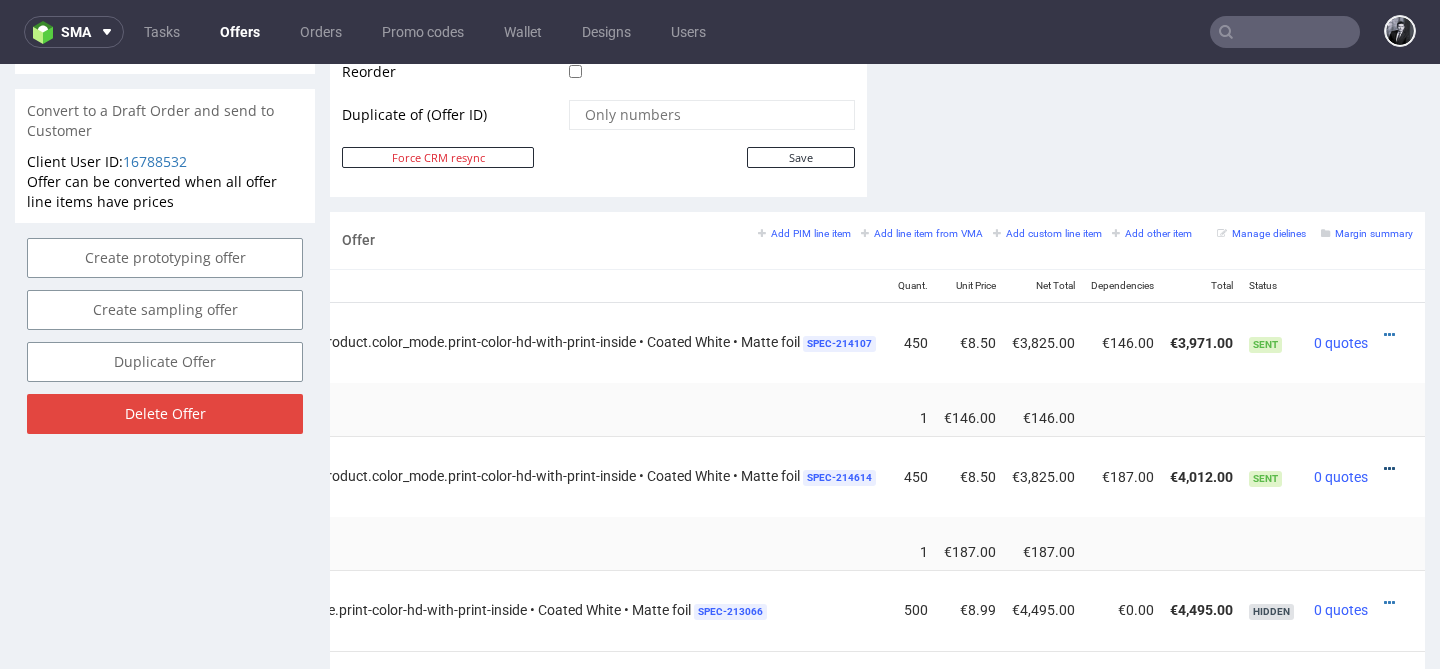 click at bounding box center [1389, 469] 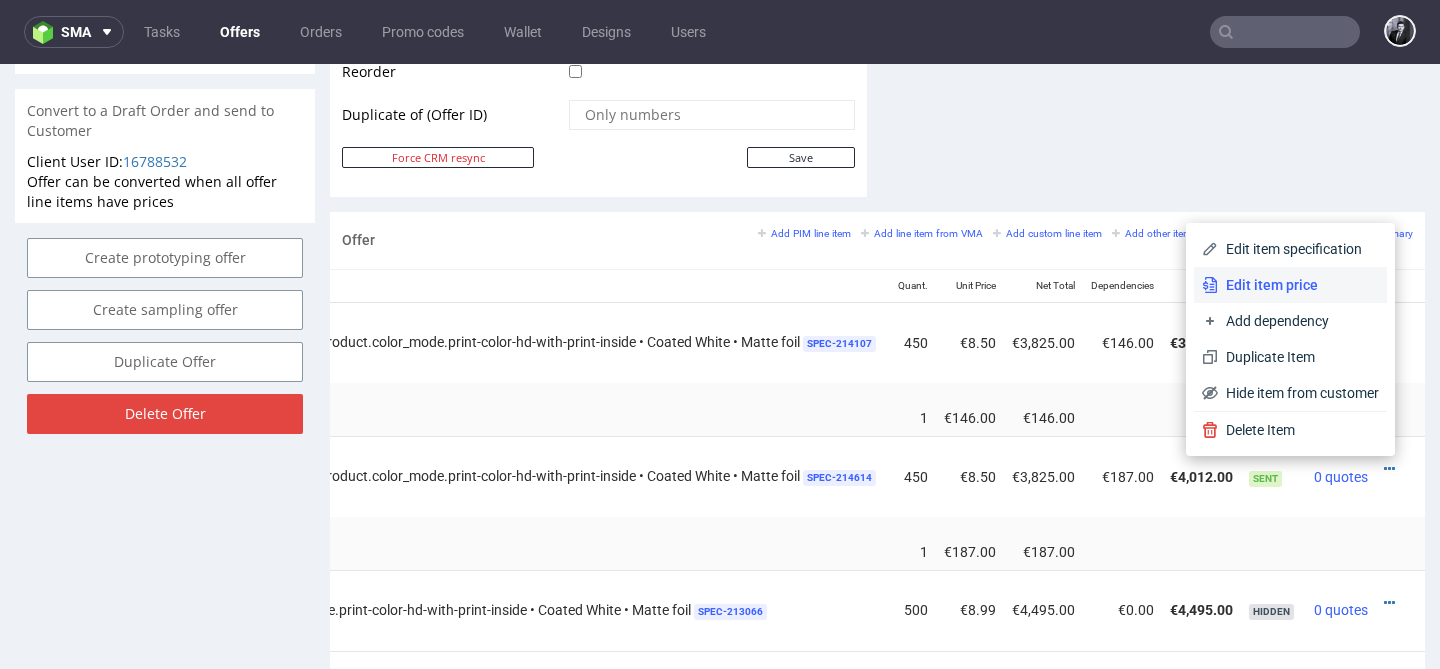 click on "Edit item price" at bounding box center [1298, 285] 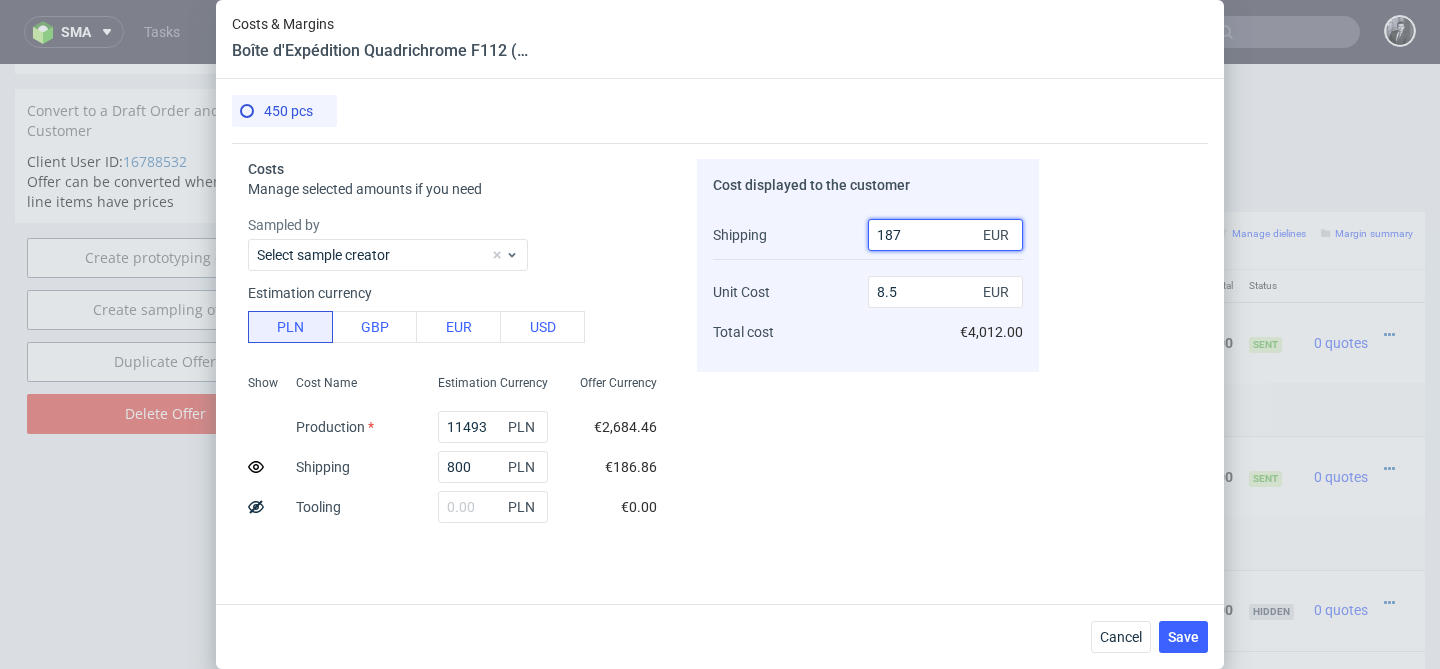 click on "187" at bounding box center (945, 235) 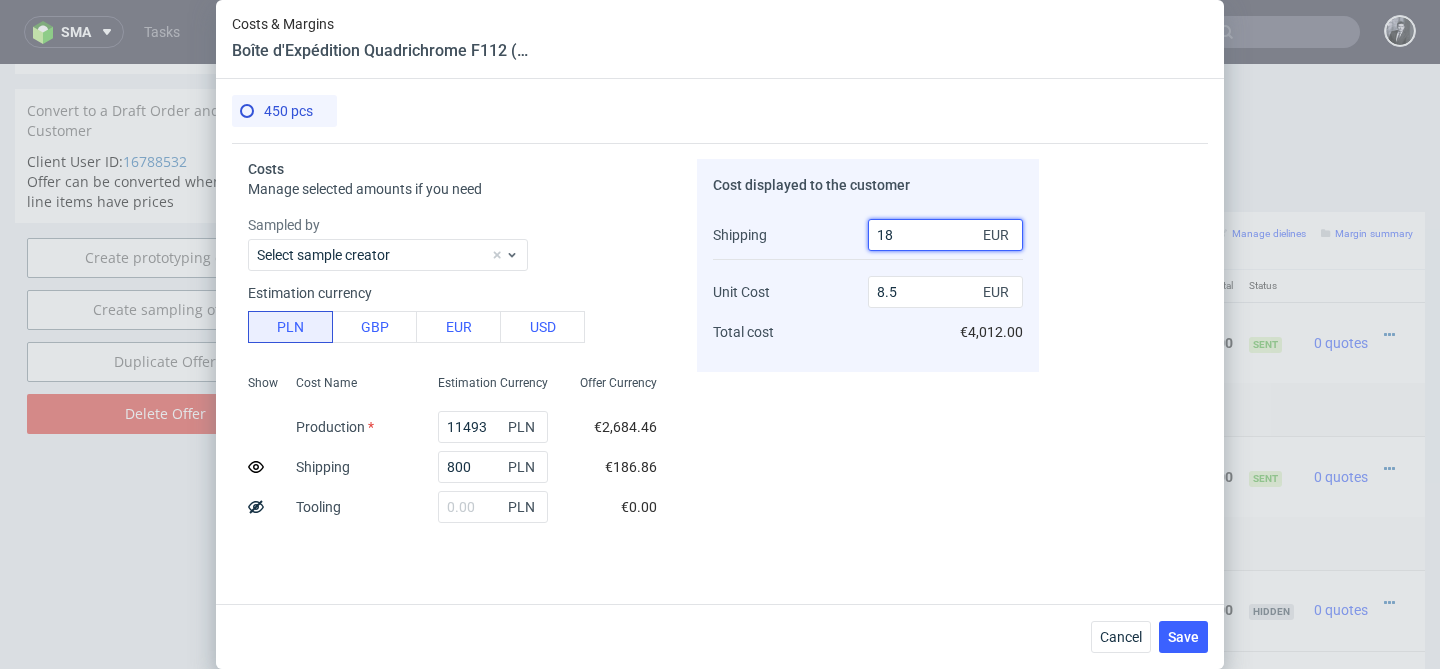 type on "1" 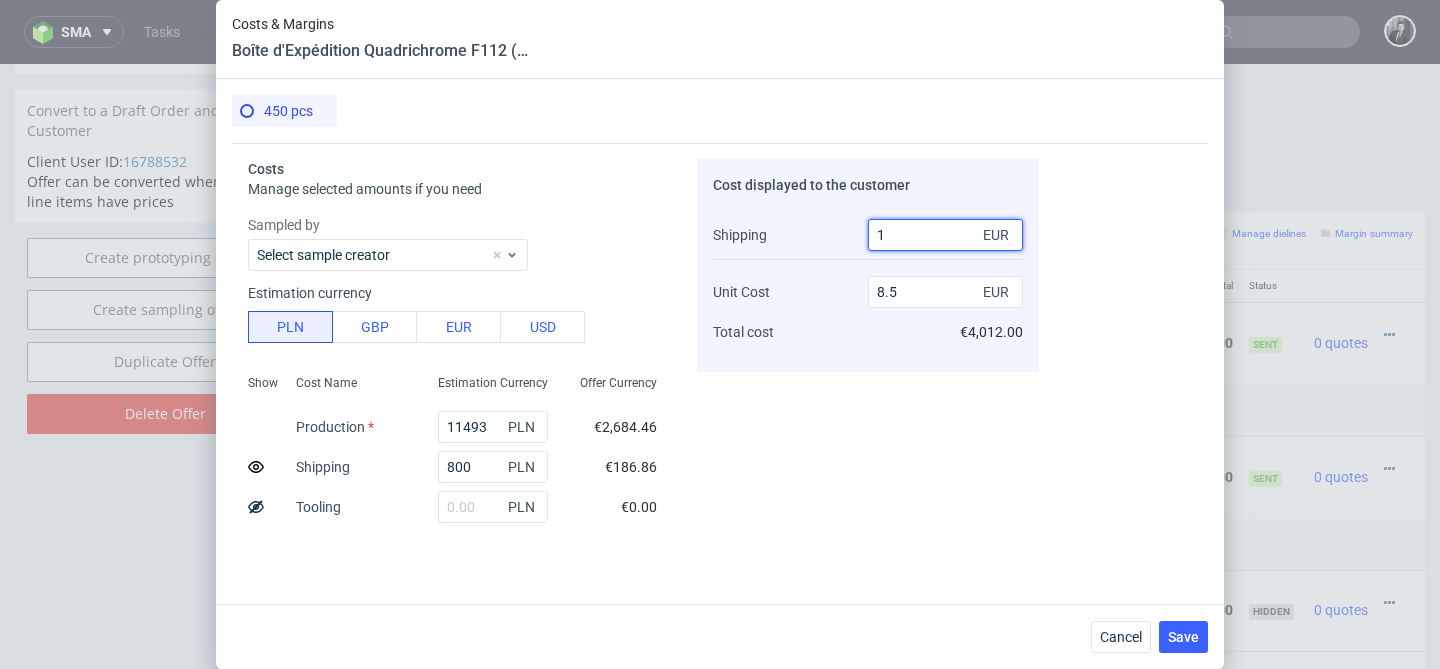 type on "8.92" 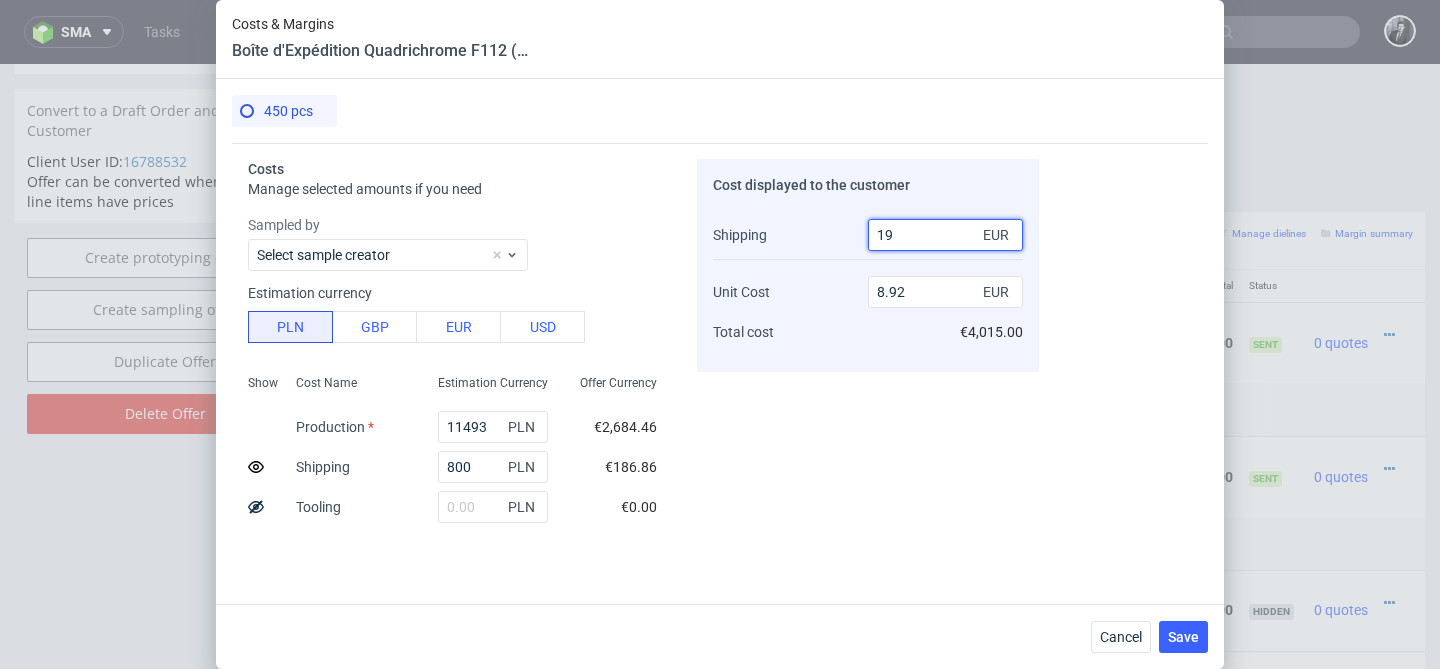type on "190" 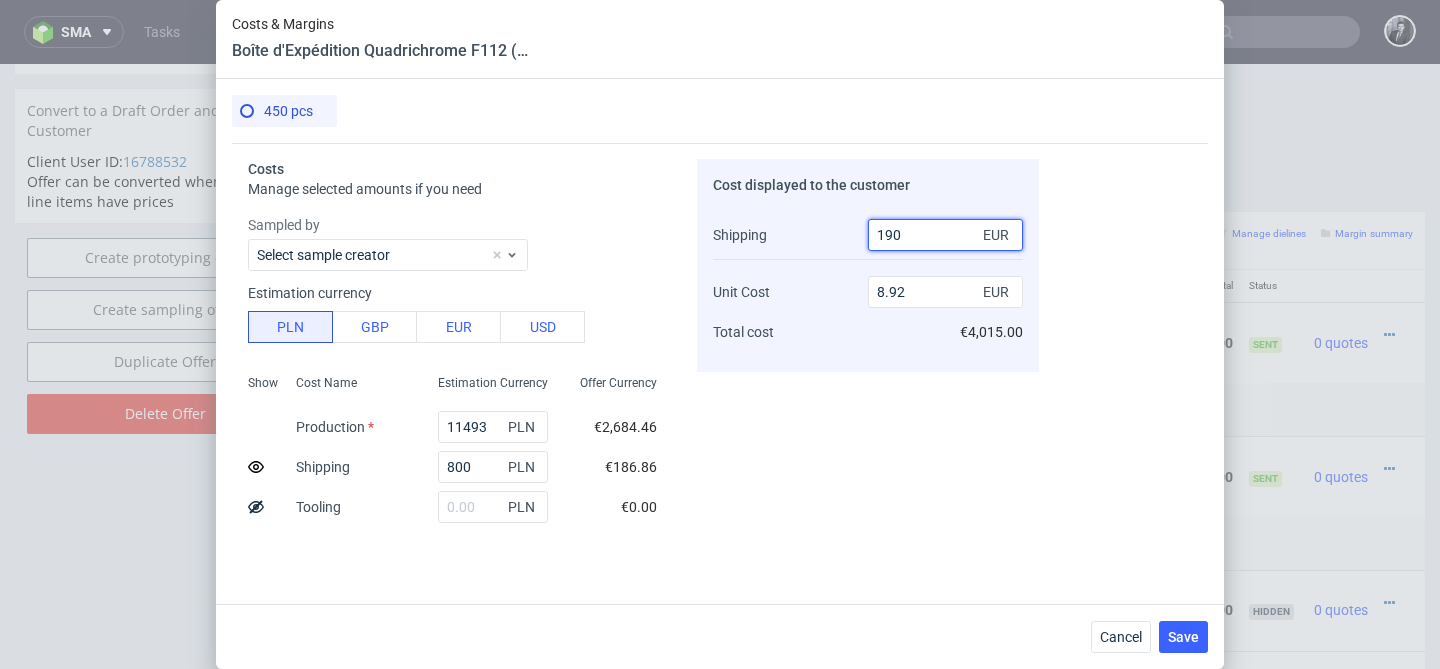 type on "8.5" 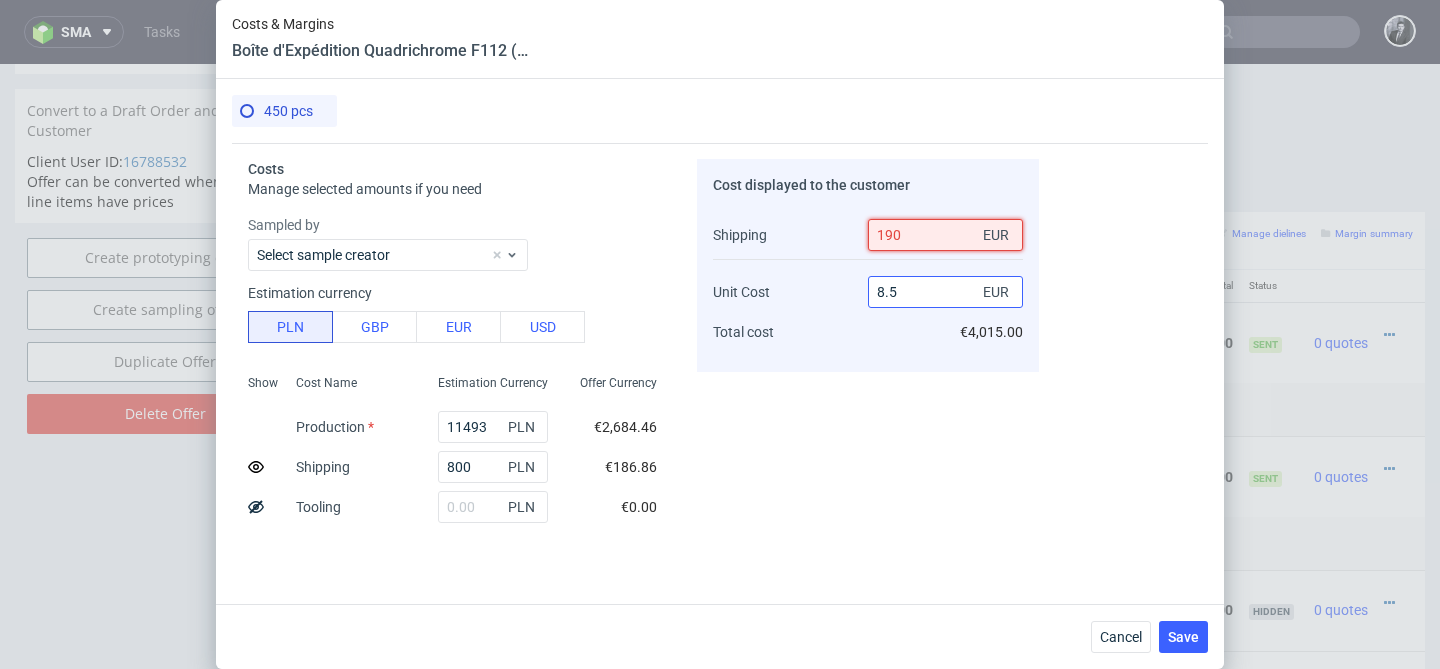 type on "190" 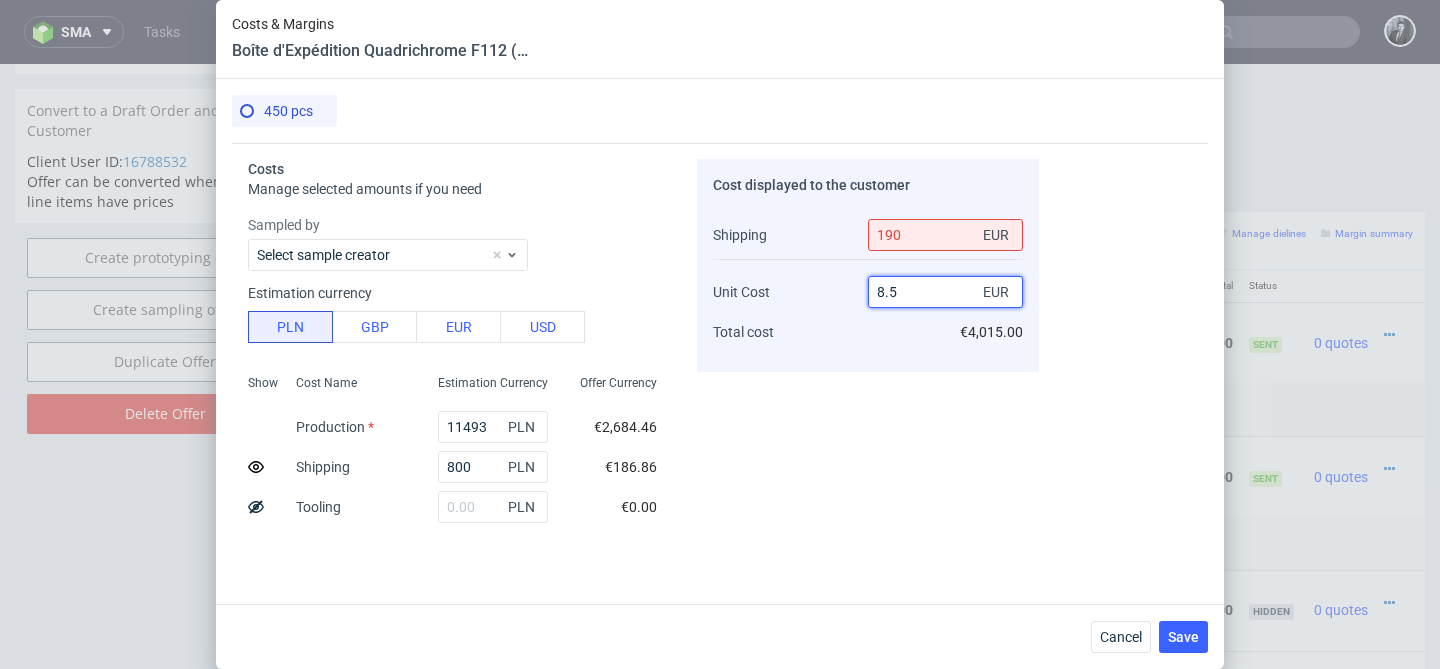 click on "8.5" at bounding box center (945, 292) 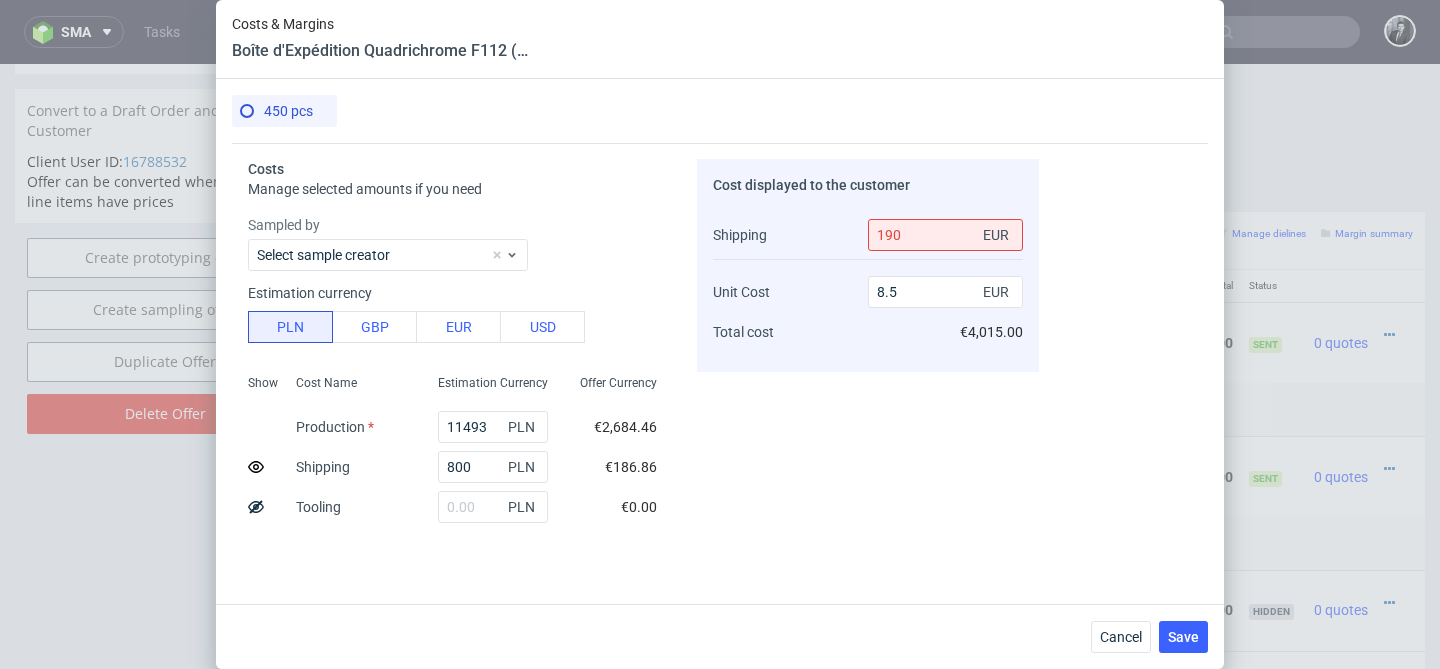 click on "Cost displayed to the customer Shipping Unit Cost Total cost 190 EUR 8.5 EUR €4,015.00" at bounding box center (868, 341) 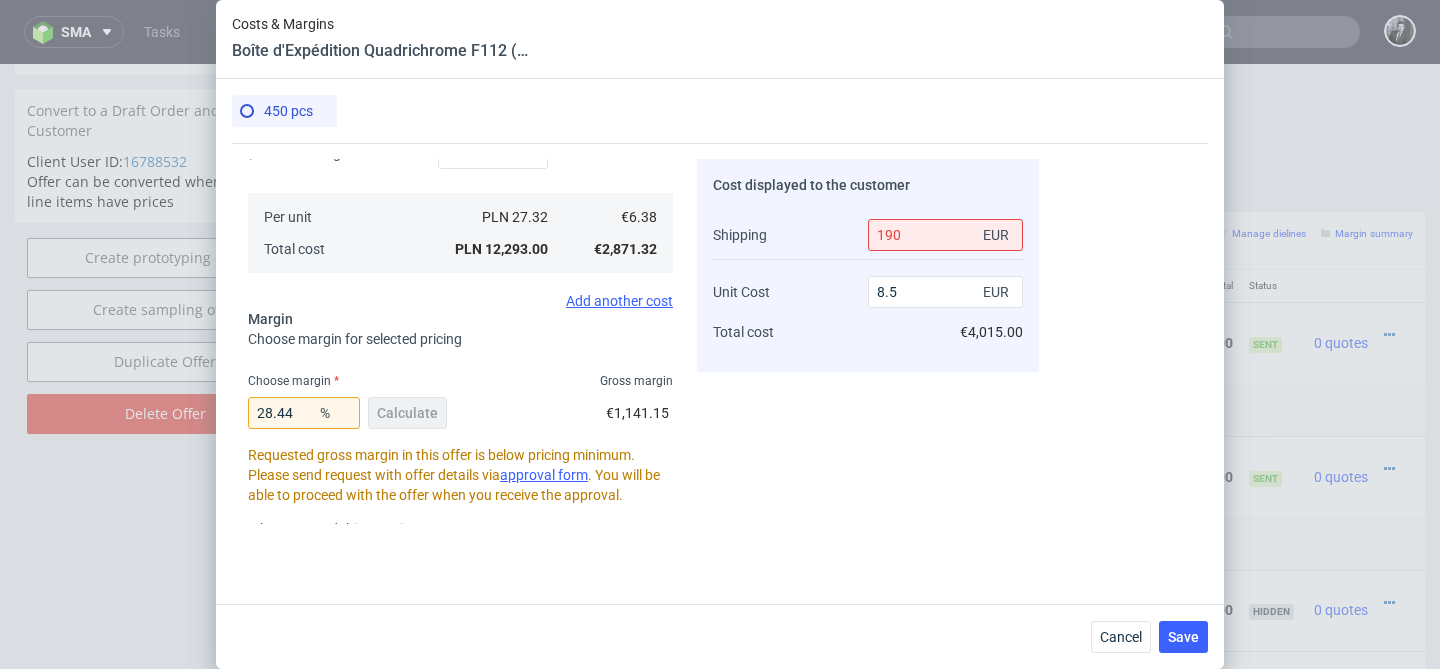 scroll, scrollTop: 353, scrollLeft: 0, axis: vertical 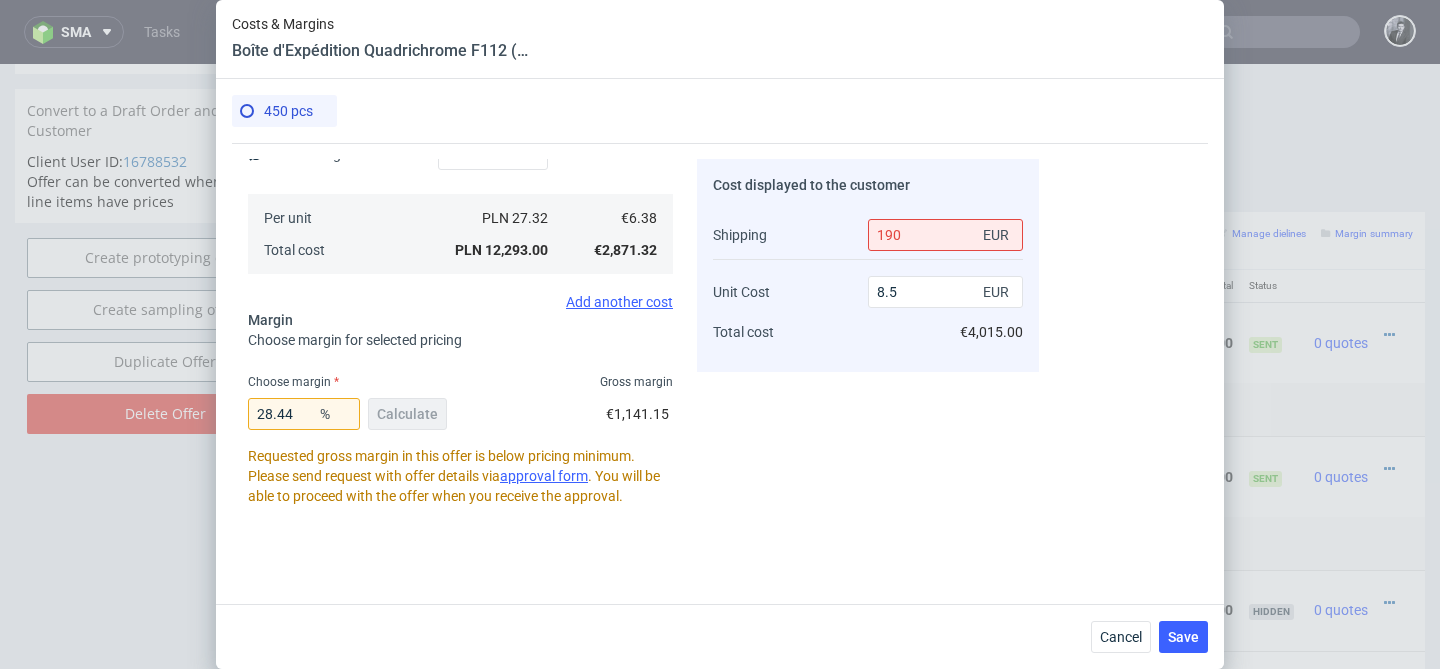 click on "28.44 % Calculate" at bounding box center [349, 418] 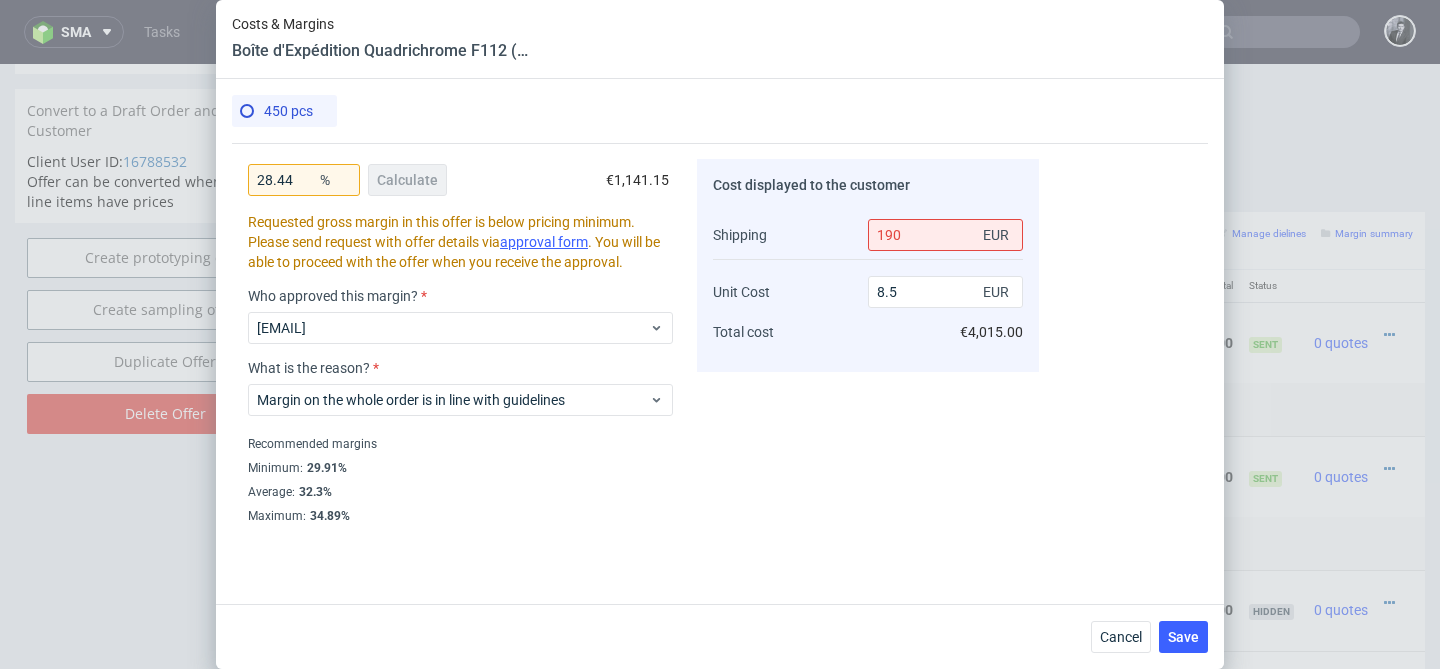 scroll, scrollTop: 0, scrollLeft: 0, axis: both 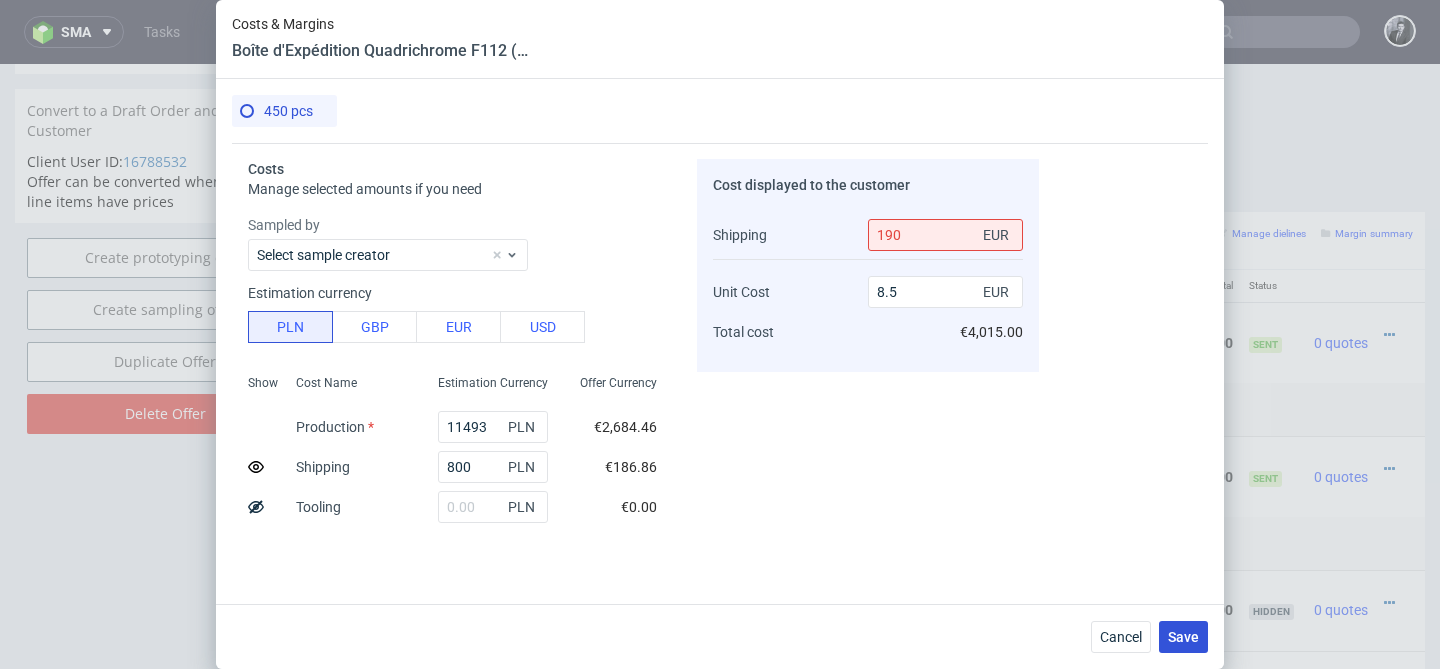 click on "Save" at bounding box center (1183, 637) 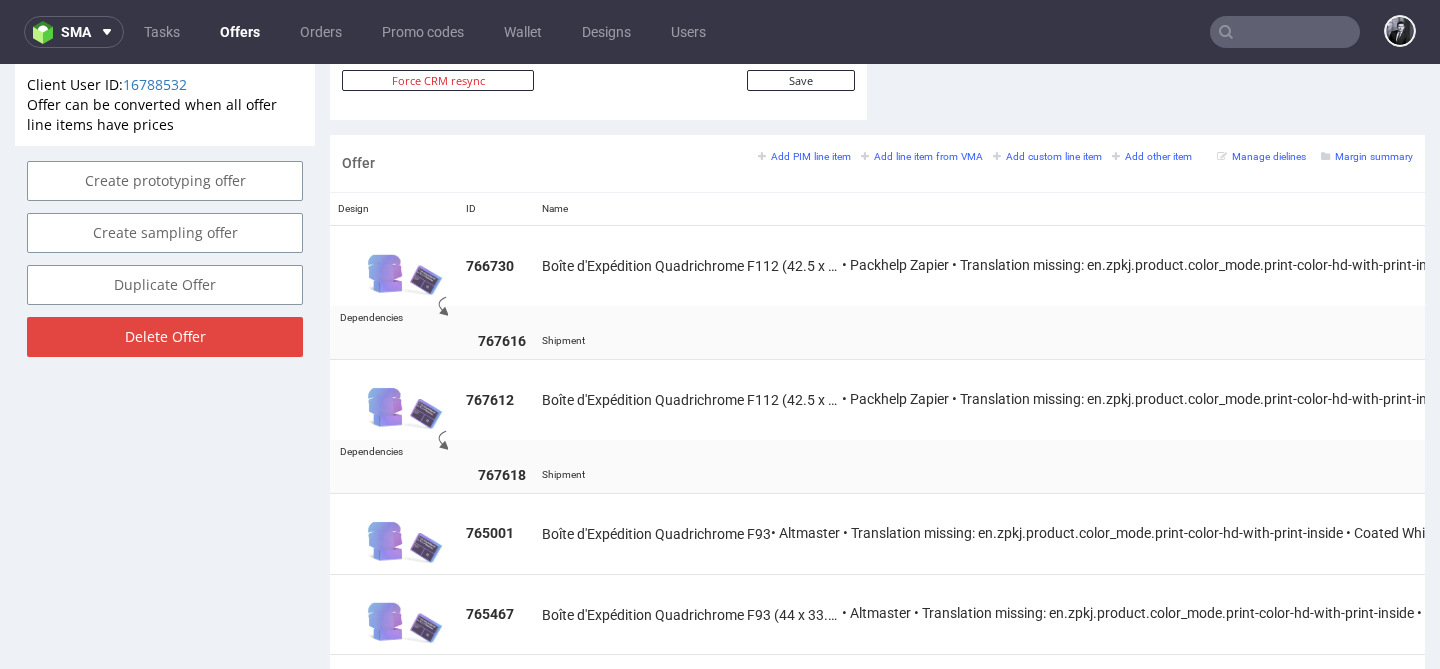 scroll, scrollTop: 1128, scrollLeft: 0, axis: vertical 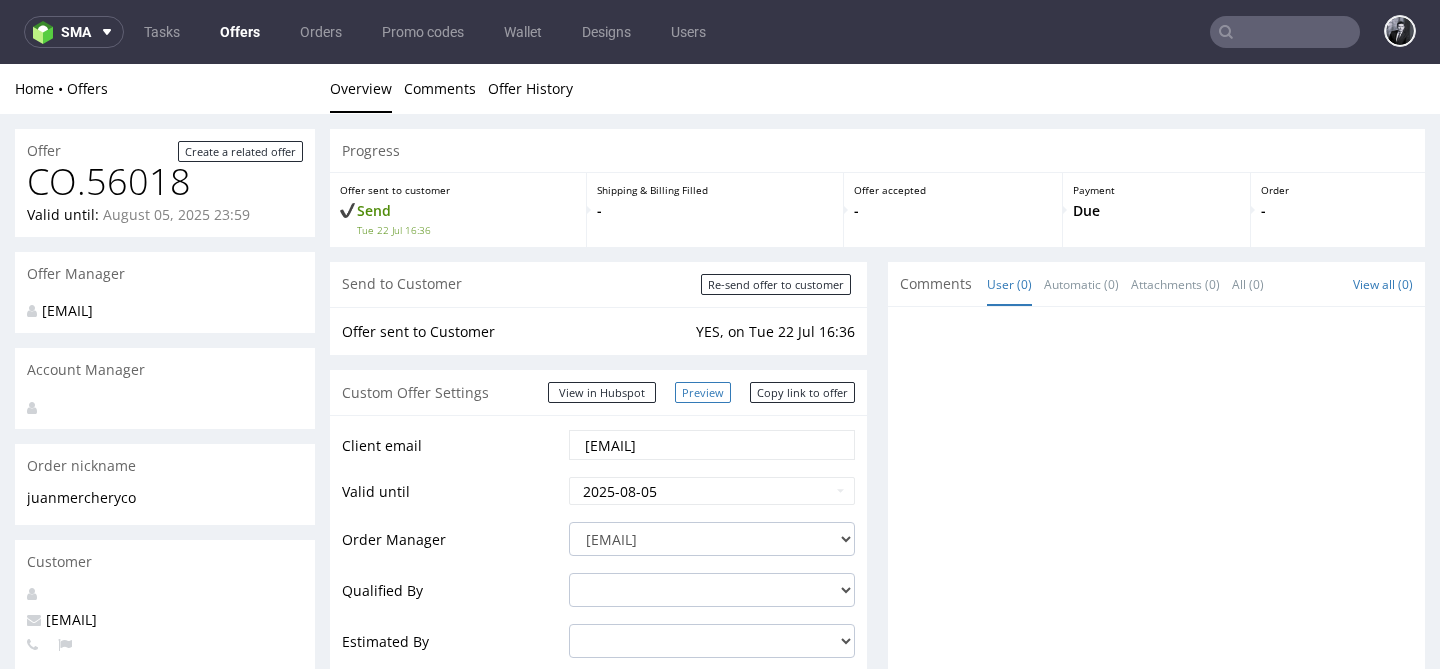 click on "Preview" at bounding box center (703, 392) 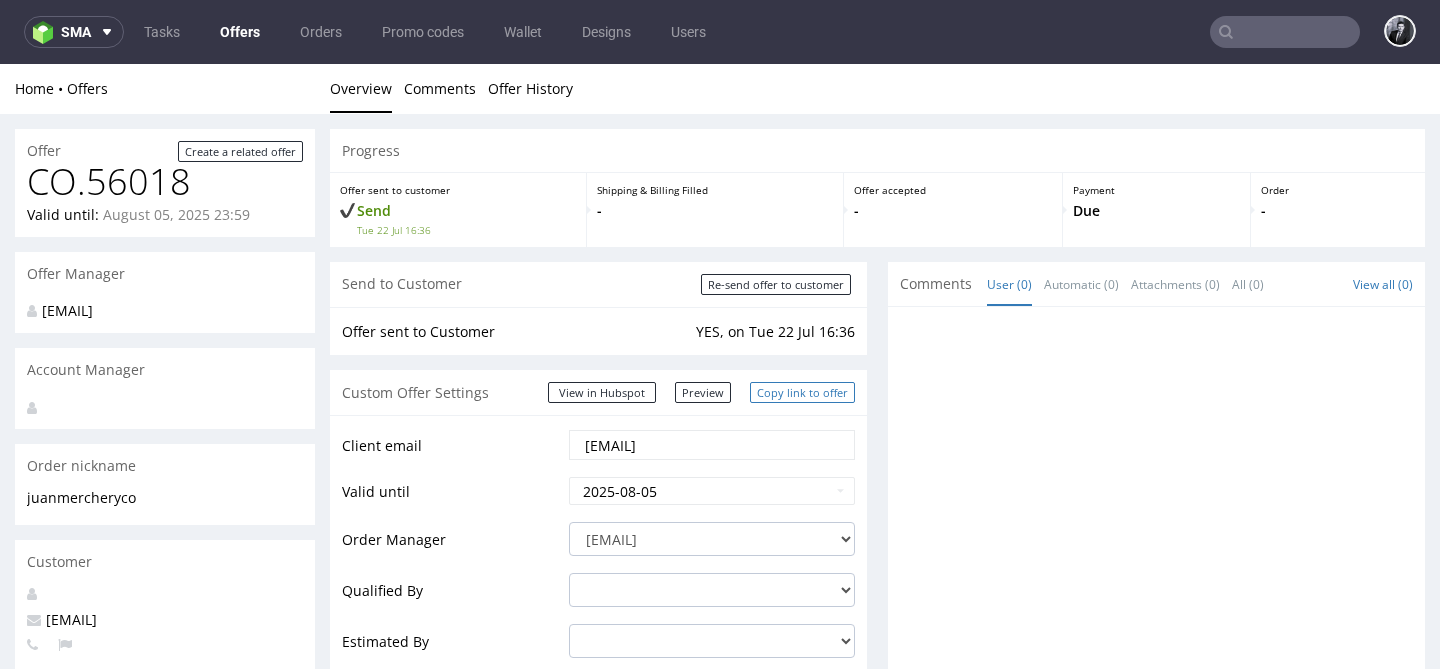 click on "Copy link to offer" at bounding box center [802, 392] 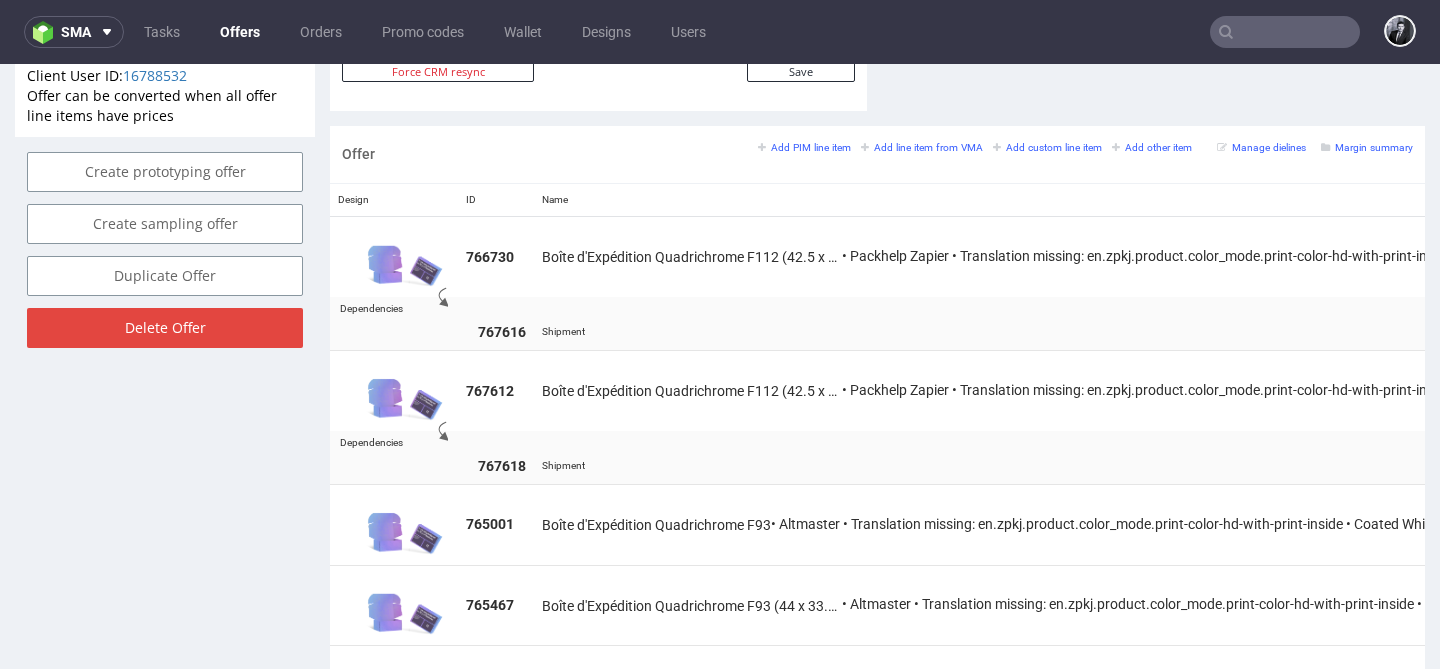 scroll, scrollTop: 1131, scrollLeft: 0, axis: vertical 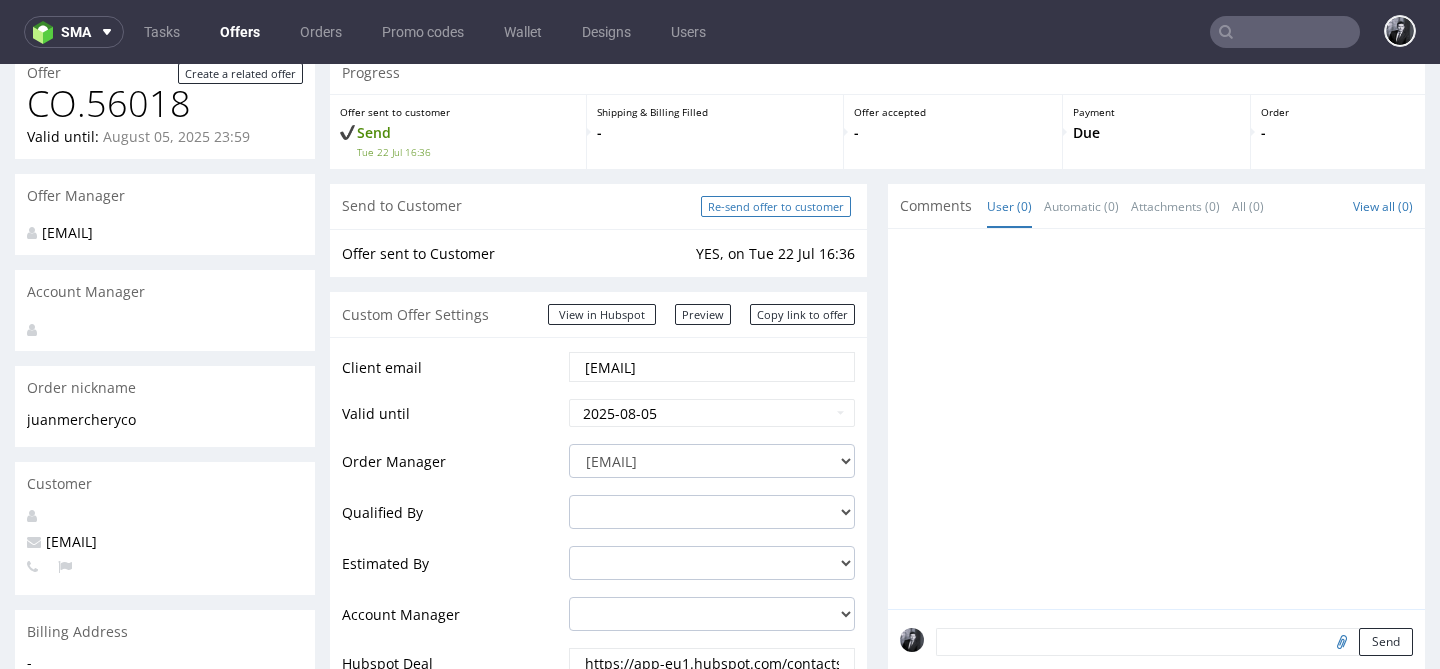 click on "Re-send offer to customer" at bounding box center [776, 206] 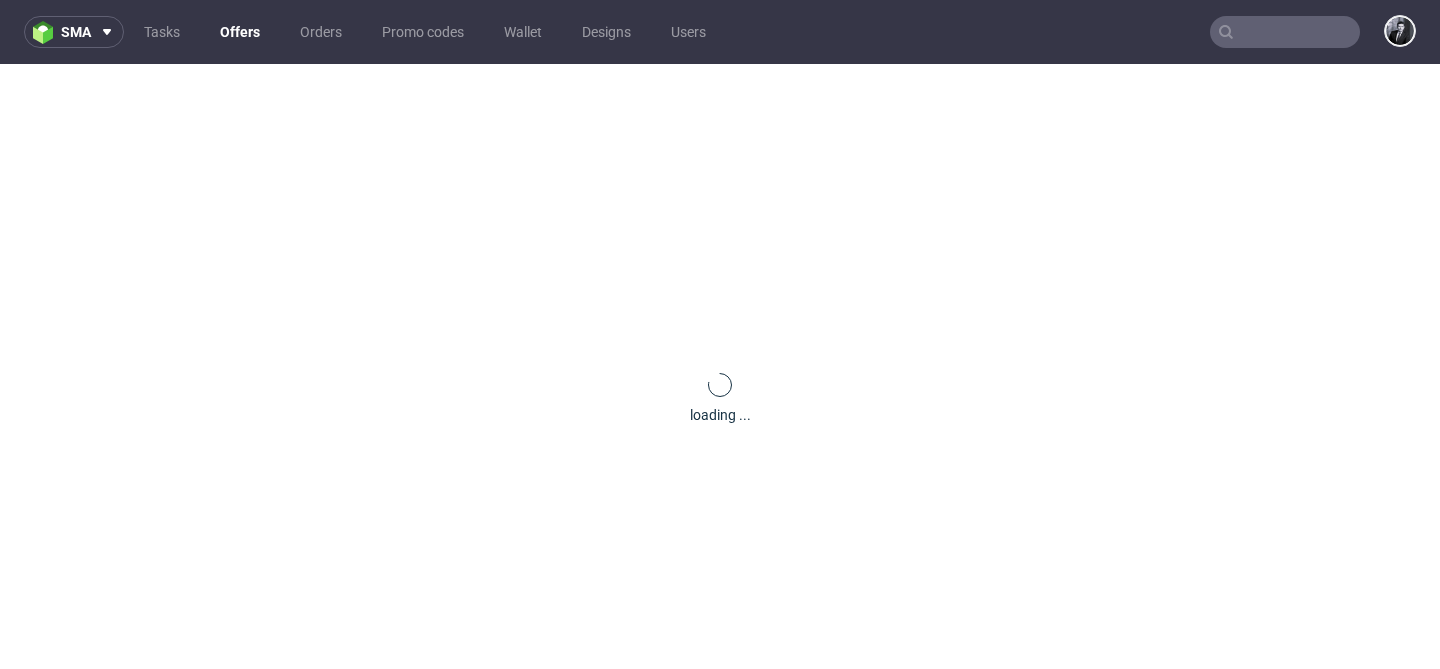 scroll, scrollTop: 0, scrollLeft: 0, axis: both 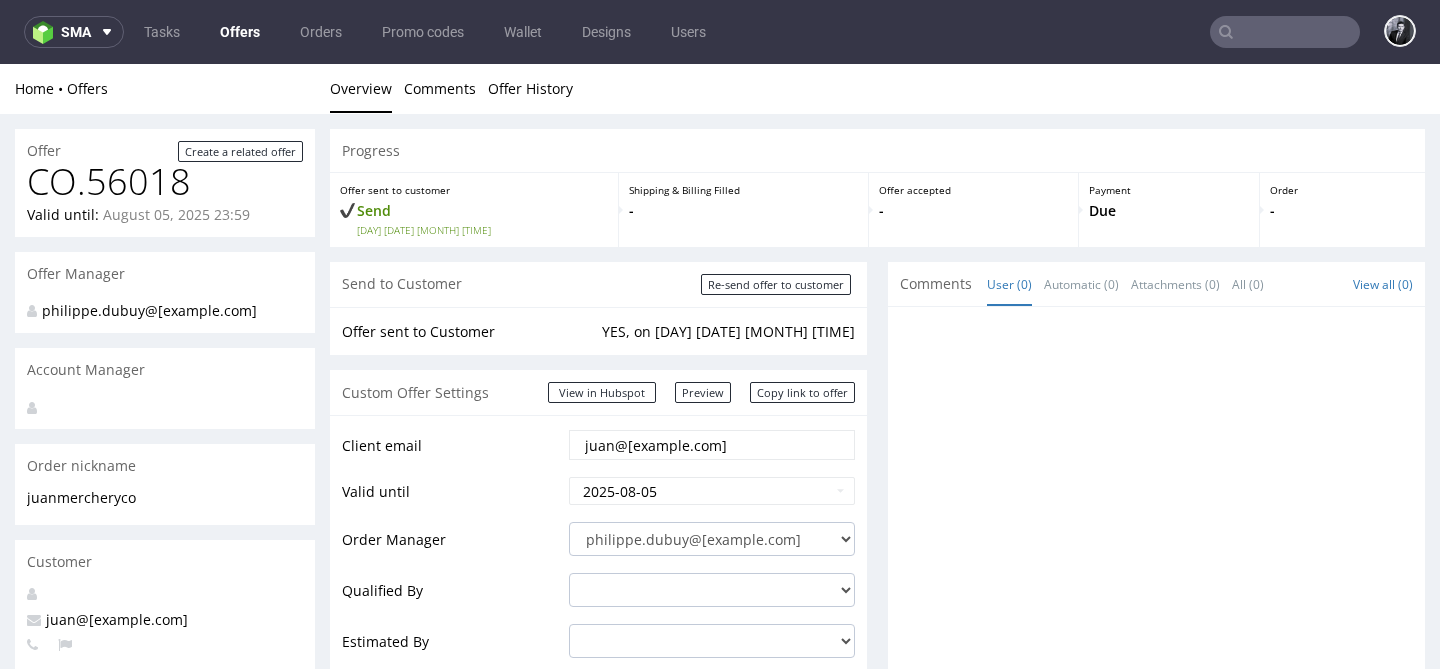 click on "Offers" at bounding box center (240, 32) 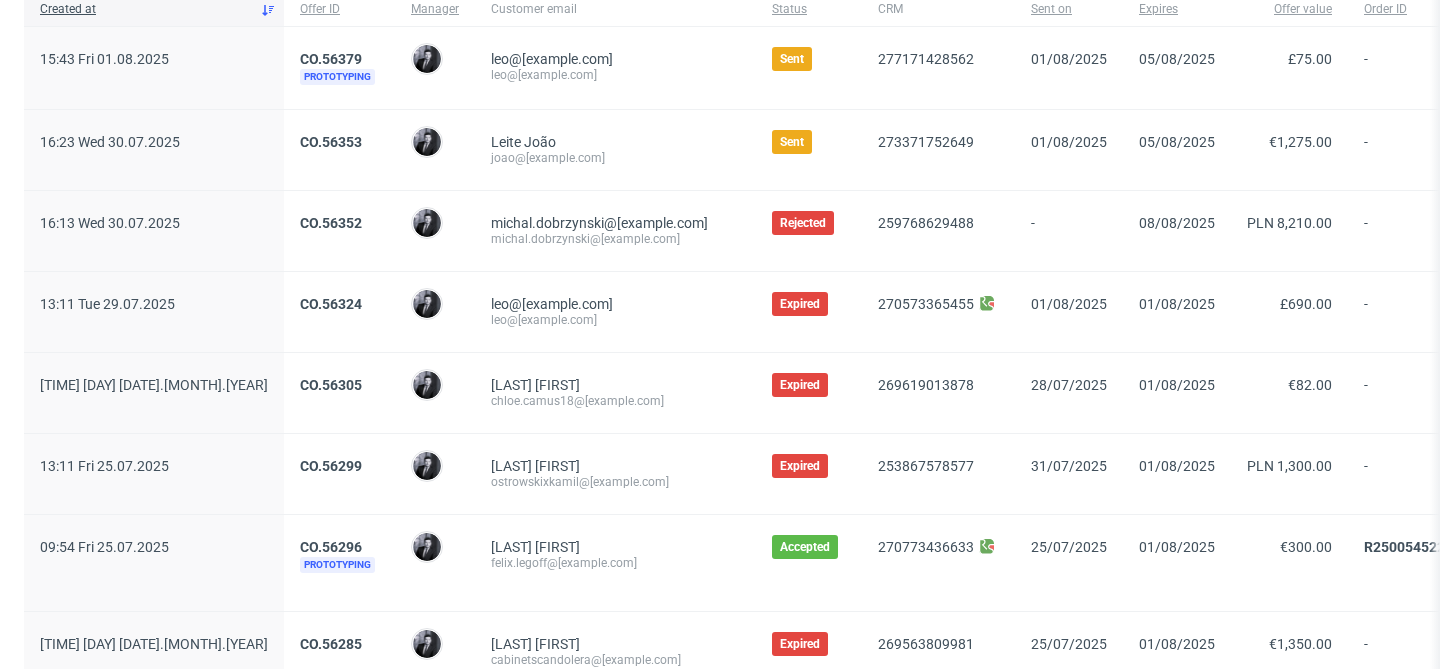 scroll, scrollTop: 177, scrollLeft: 0, axis: vertical 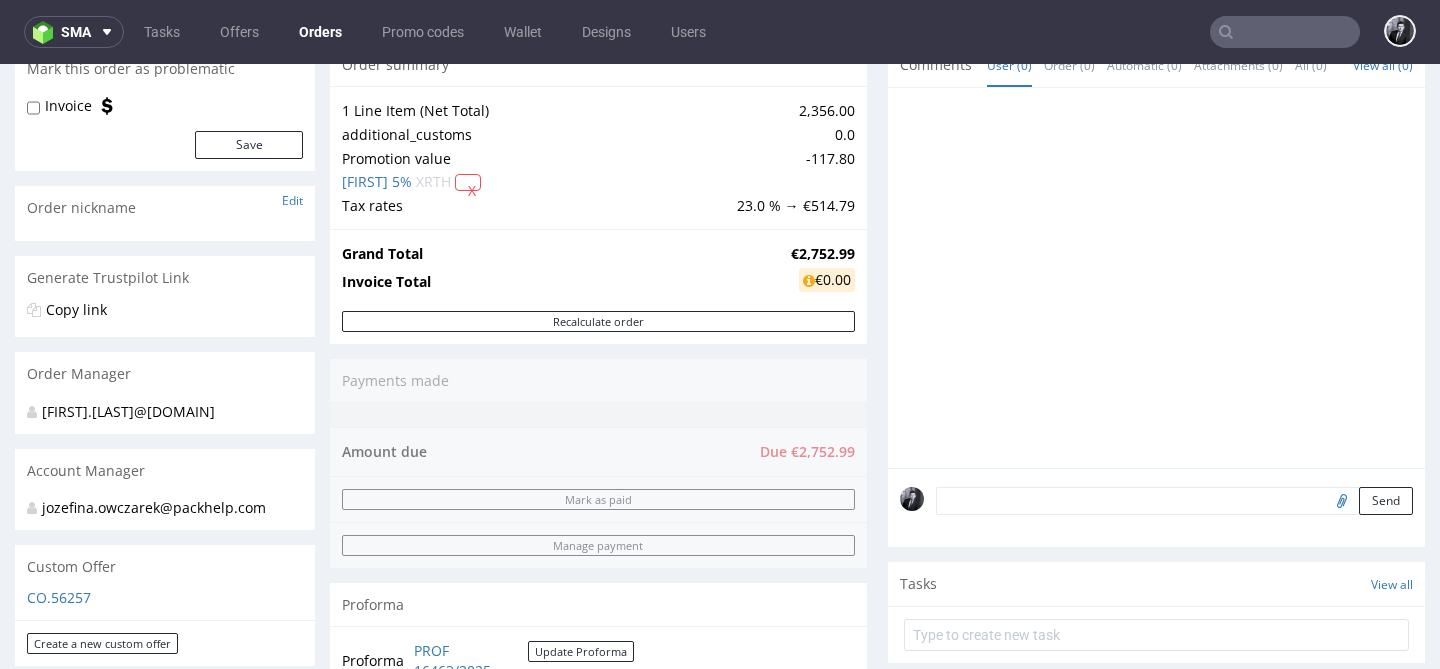click at bounding box center (1339, 500) 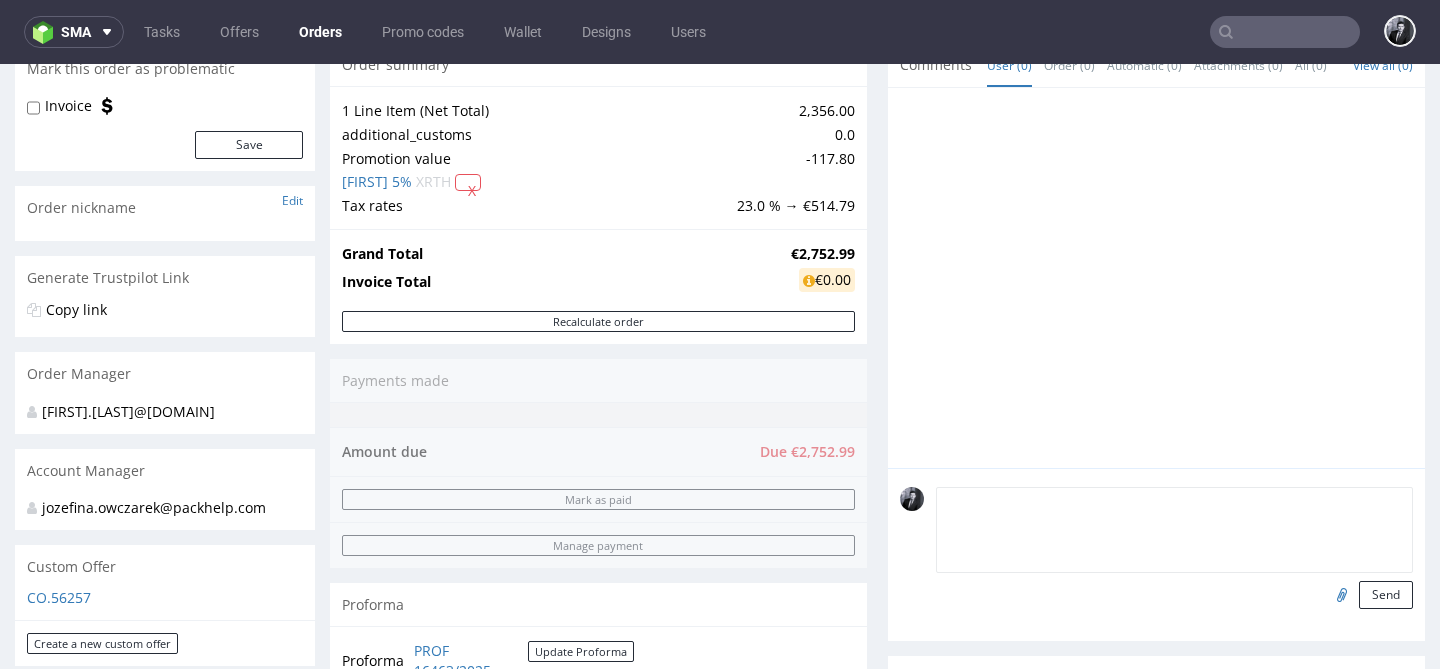 click at bounding box center [1174, 530] 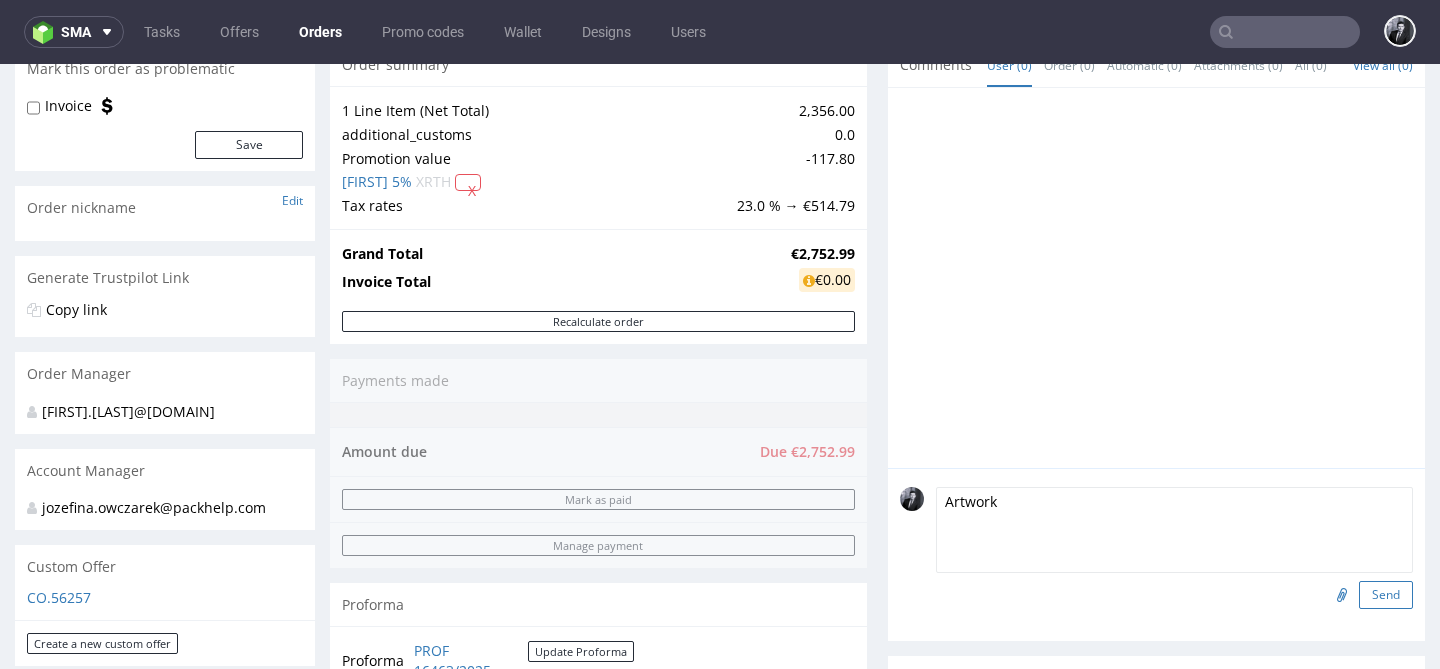 type on "Artwork" 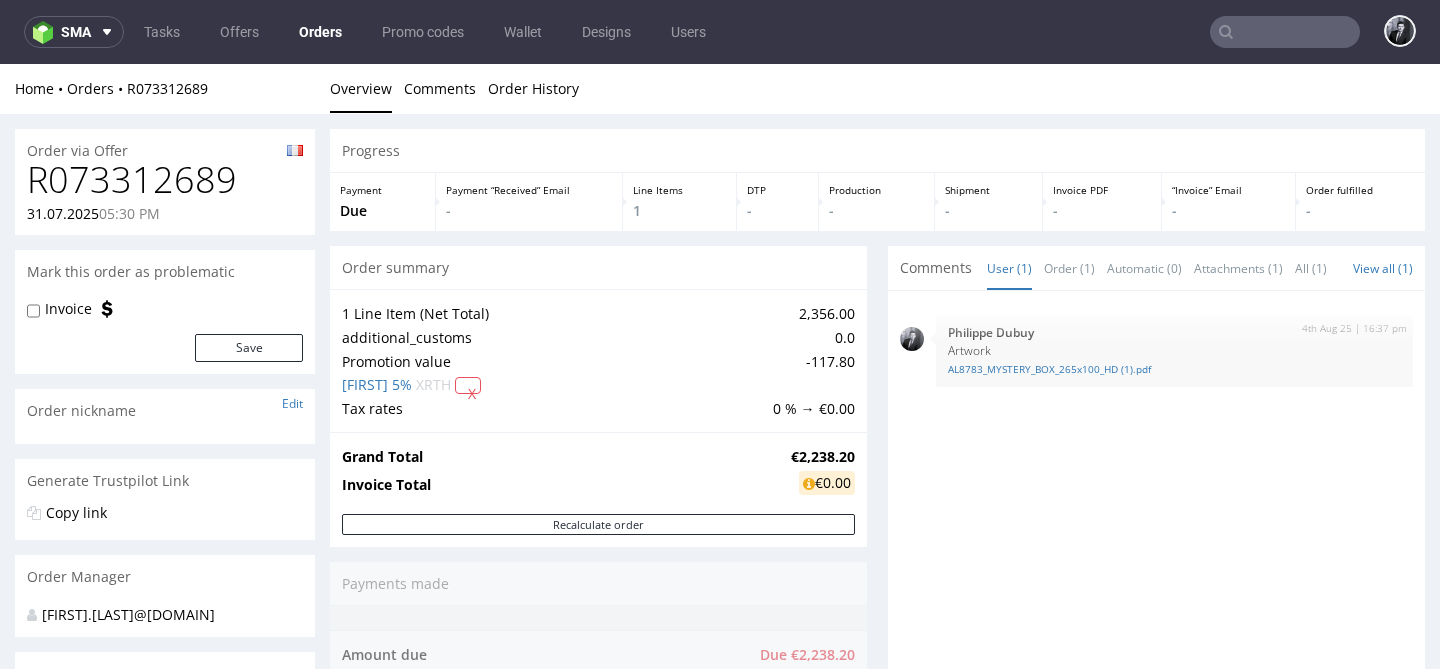 scroll, scrollTop: 0, scrollLeft: 0, axis: both 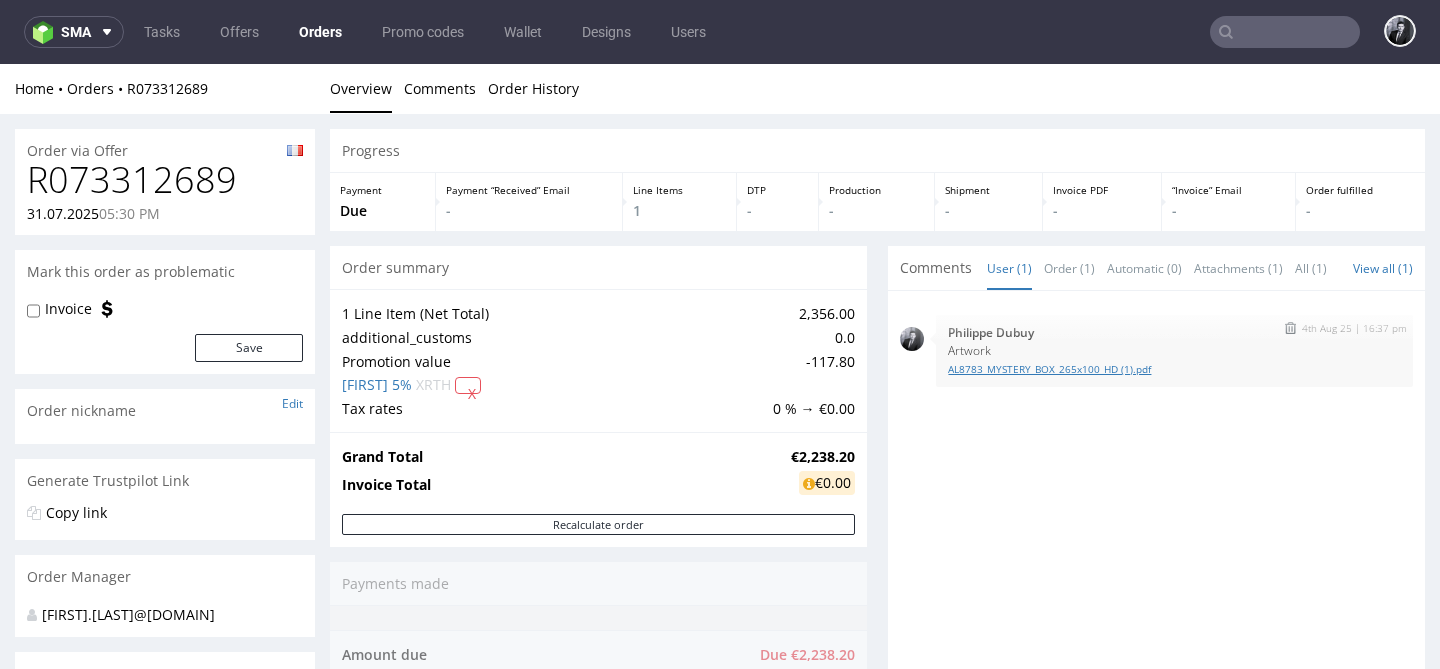 click on "AL8783_MYSTERY_BOX_265x100_HD (1).pdf" at bounding box center (1174, 369) 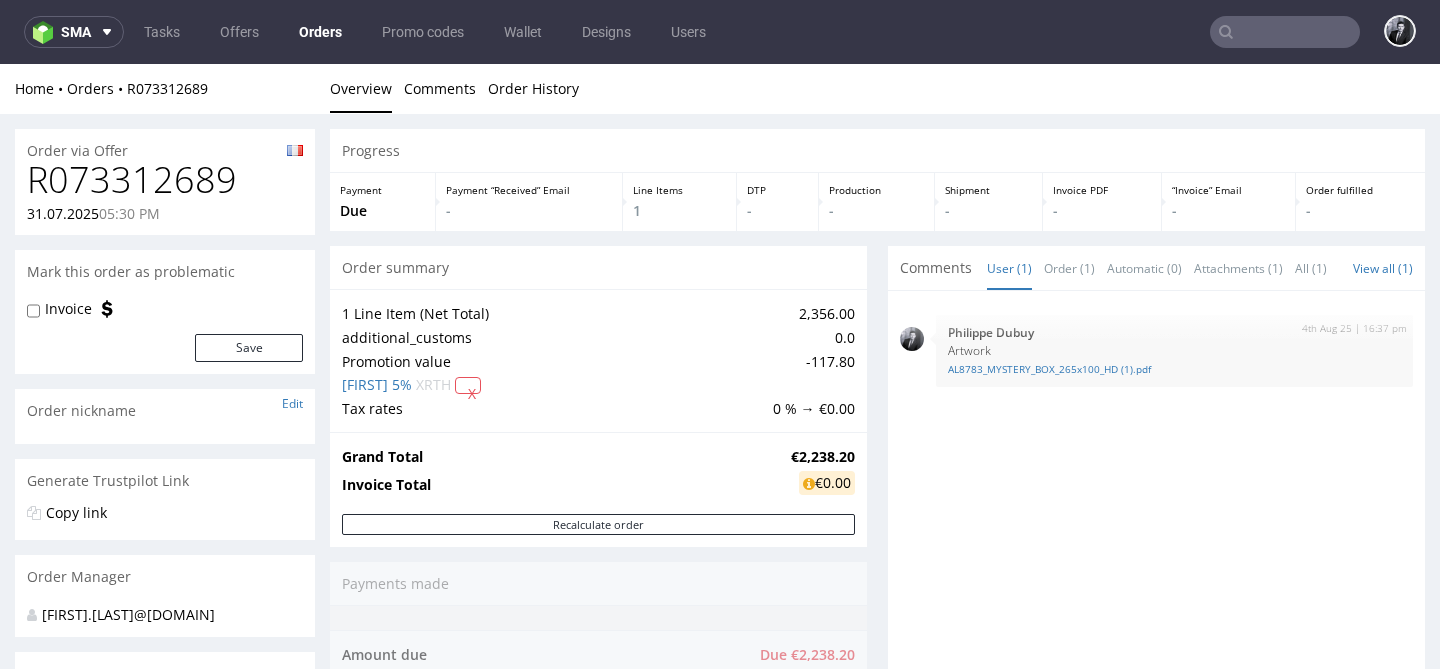 click on "Orders" at bounding box center (320, 32) 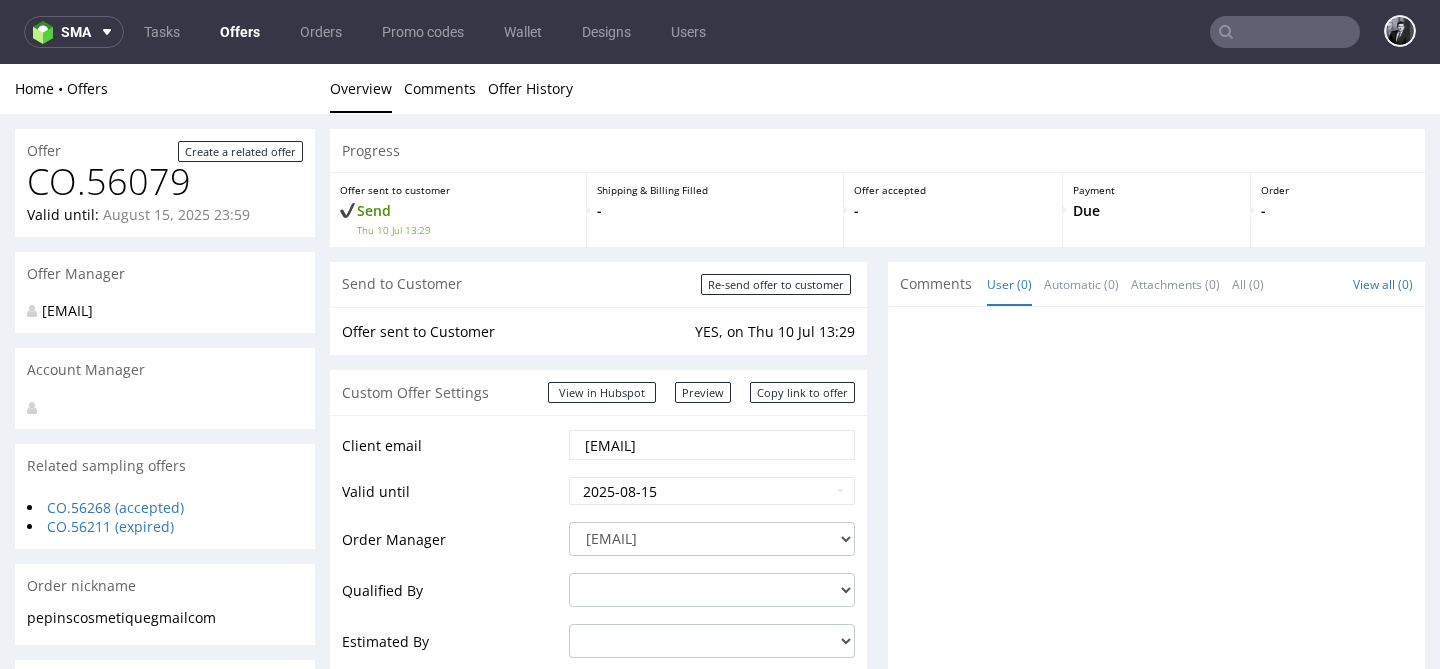 scroll, scrollTop: 0, scrollLeft: 0, axis: both 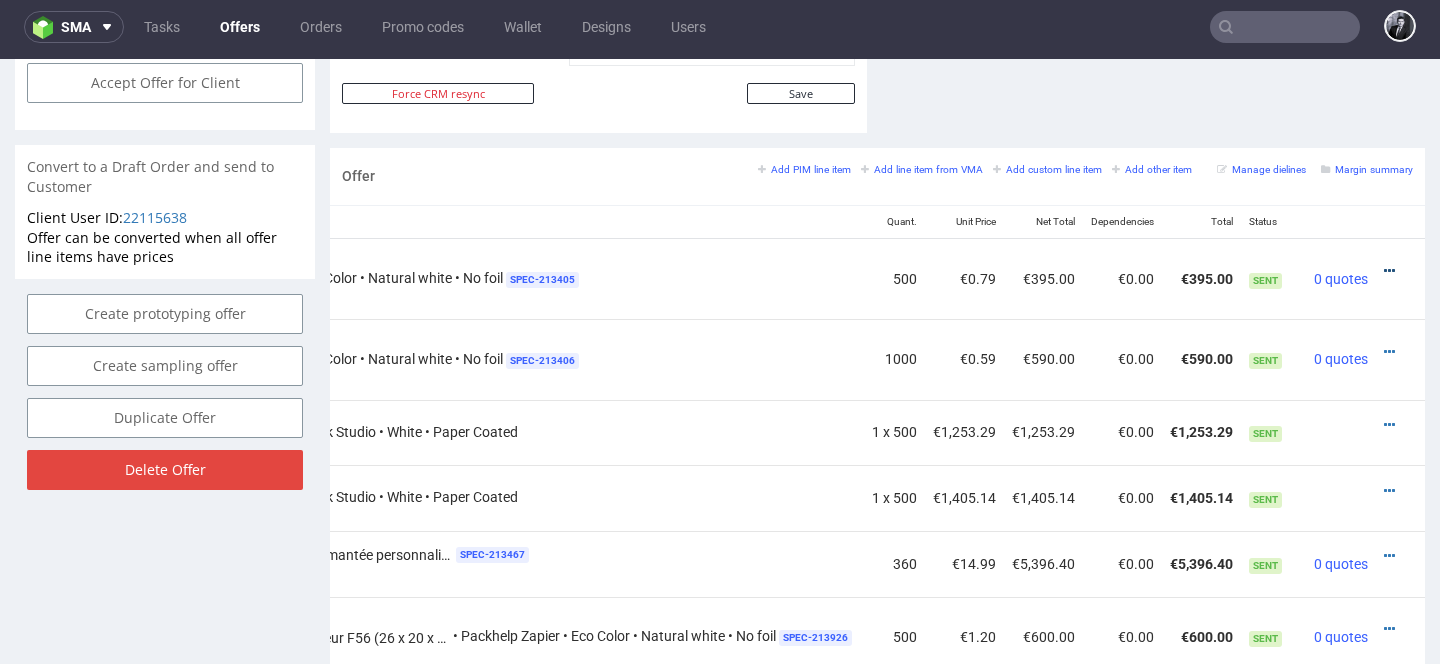 click at bounding box center [1389, 271] 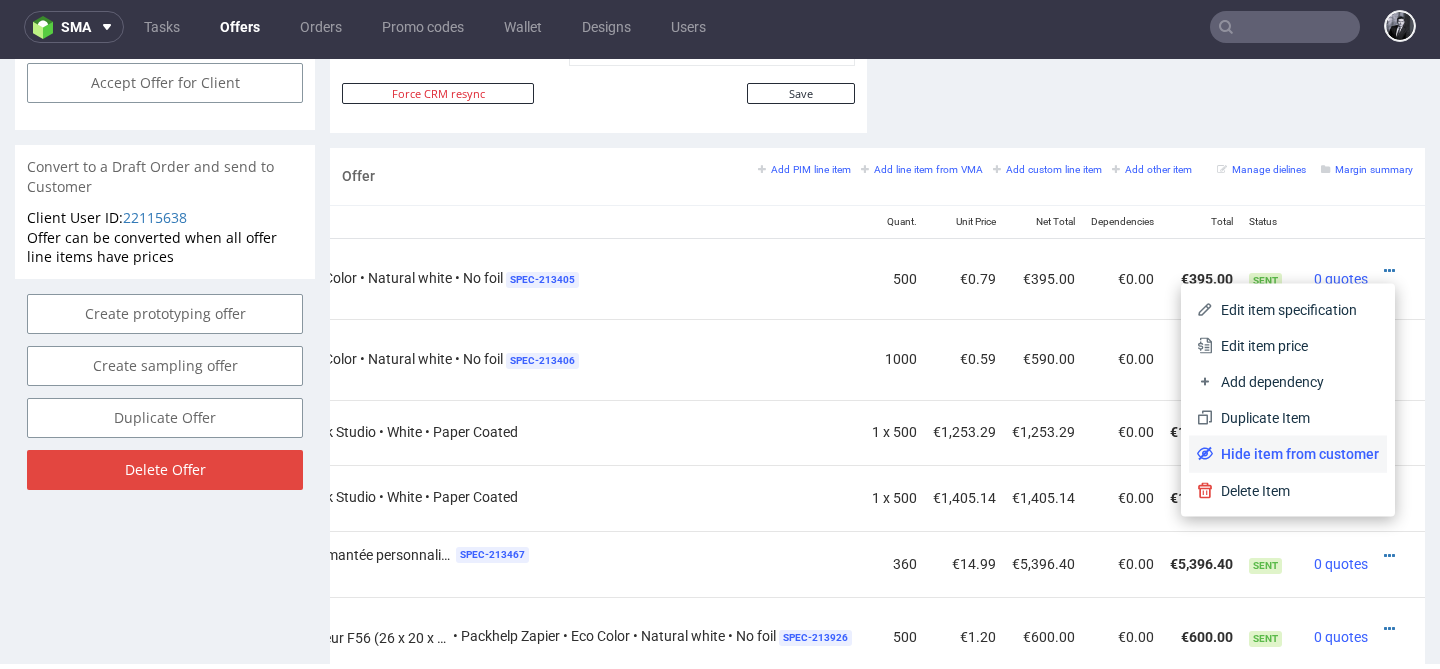 click on "Hide item from customer" at bounding box center [1296, 454] 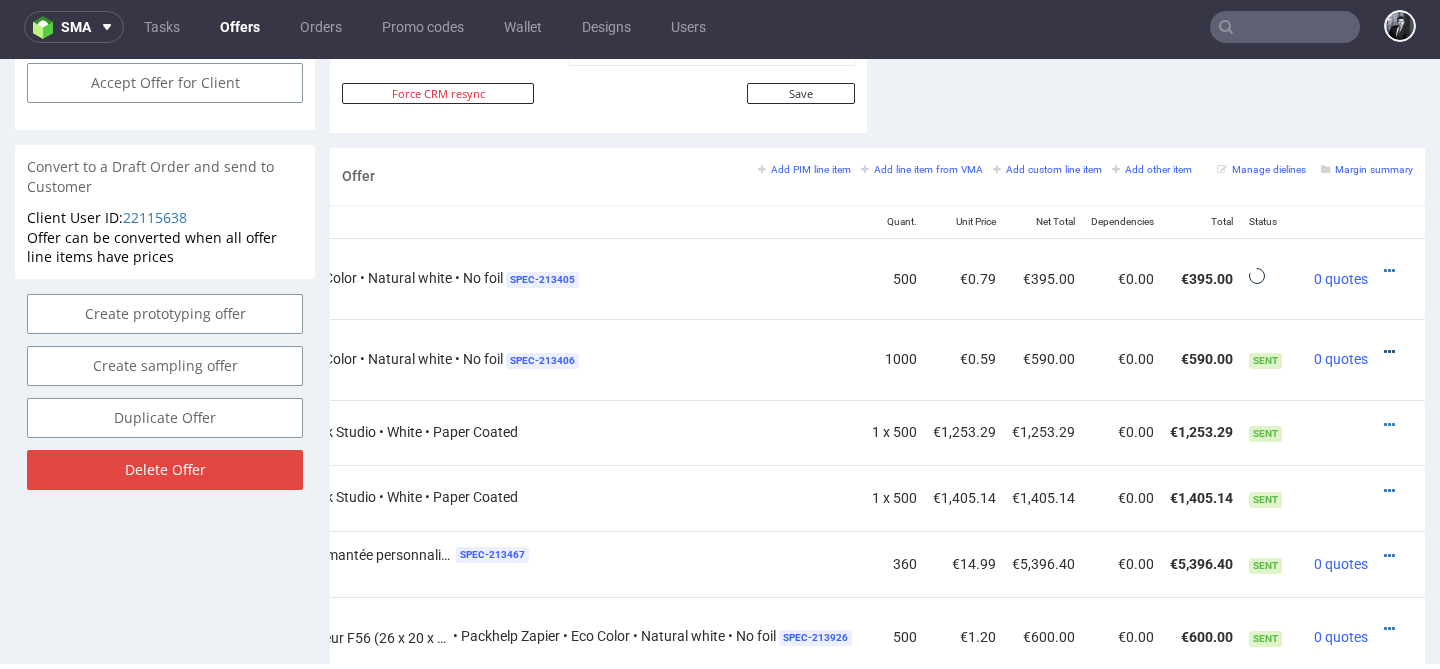 click at bounding box center (1389, 352) 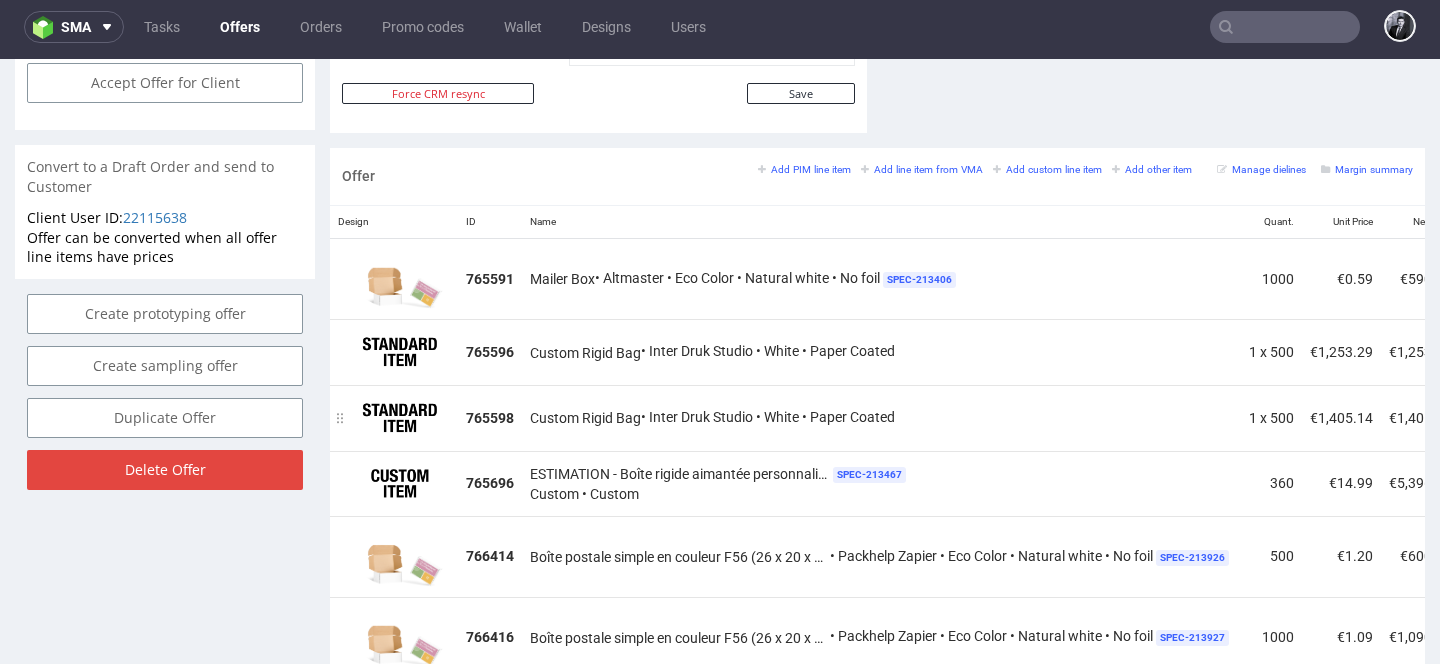 scroll, scrollTop: 1139, scrollLeft: 0, axis: vertical 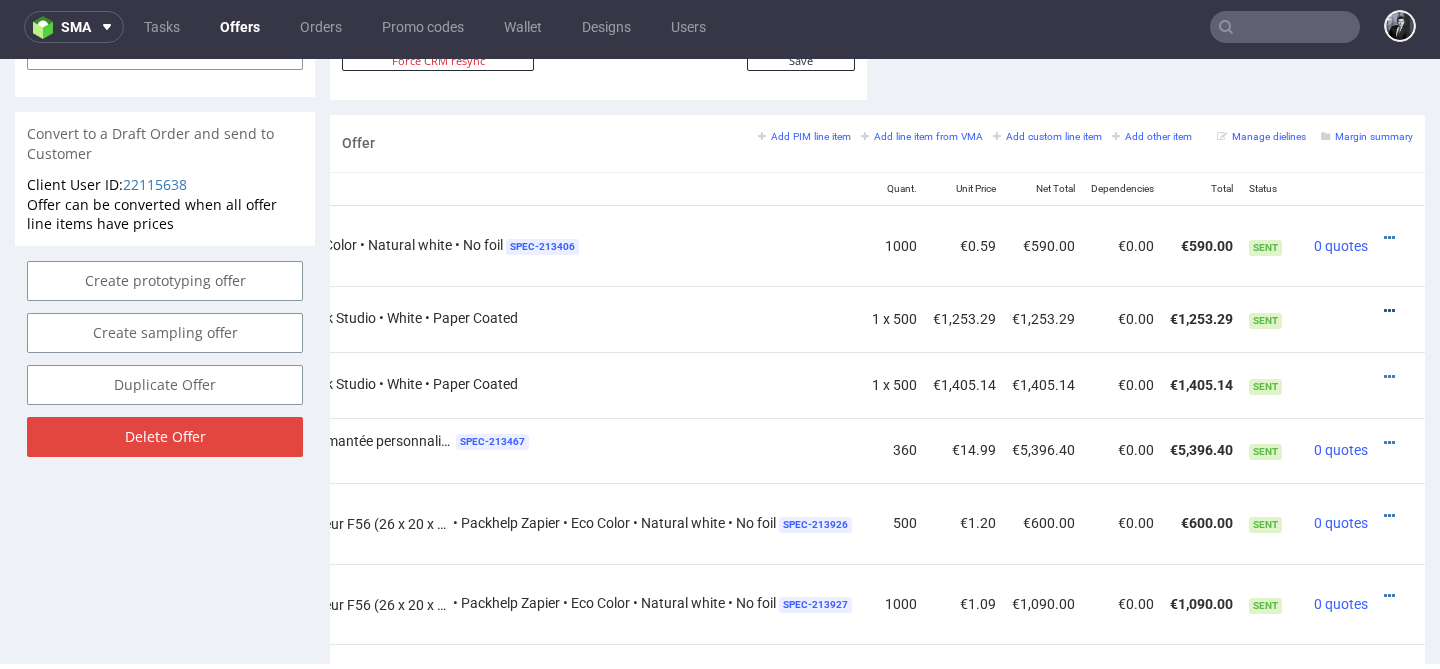 click at bounding box center [1389, 311] 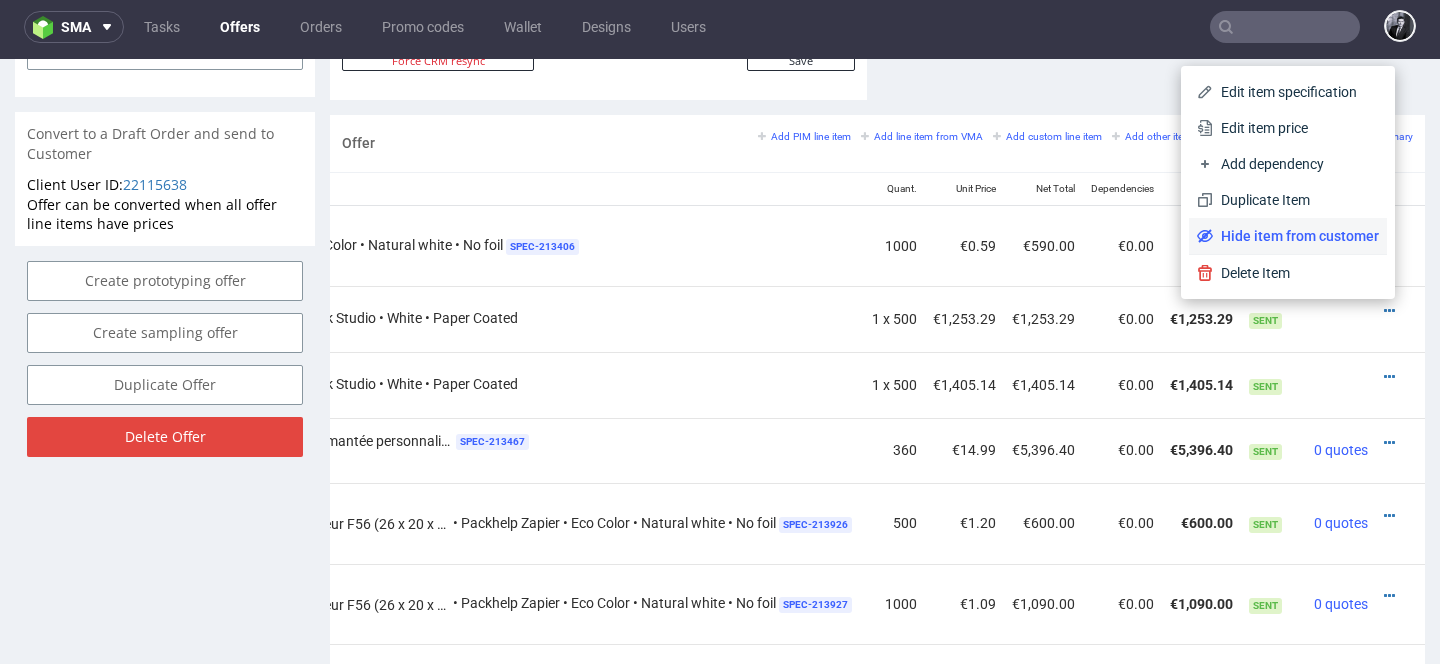 click on "Hide item from customer" at bounding box center (1296, 236) 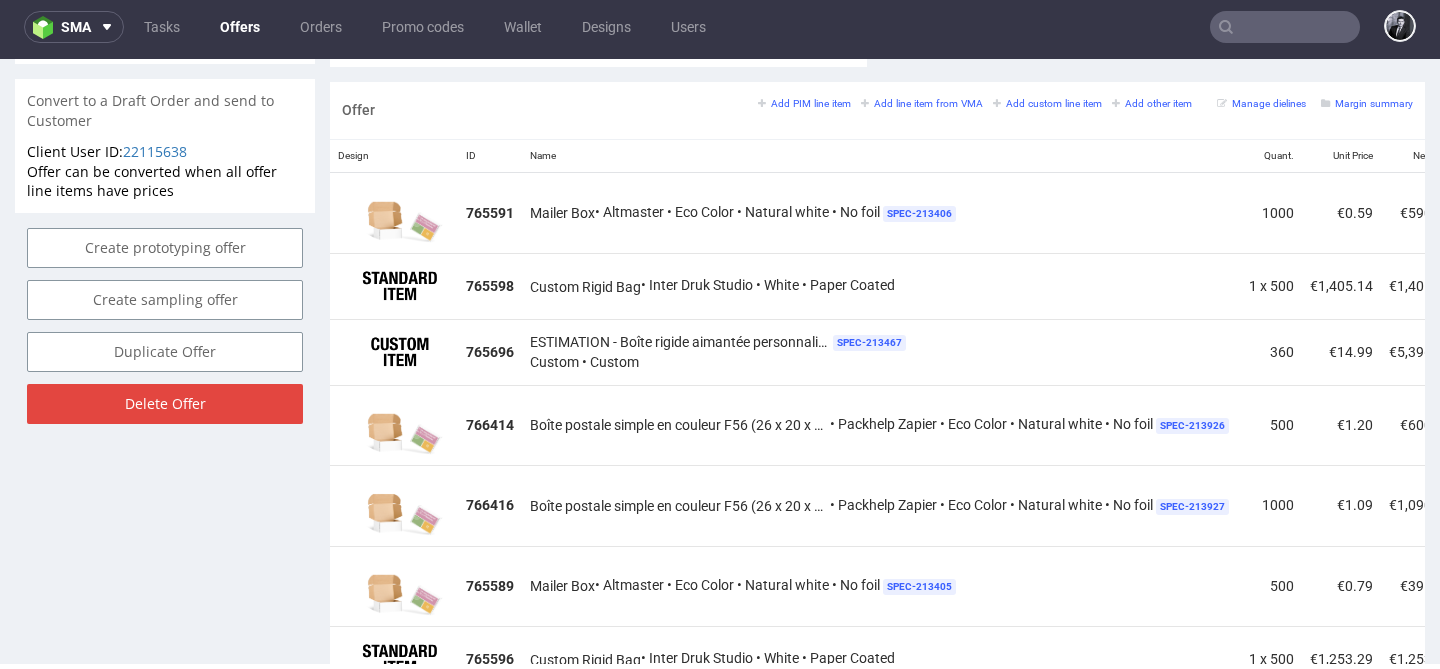 scroll, scrollTop: 1188, scrollLeft: 0, axis: vertical 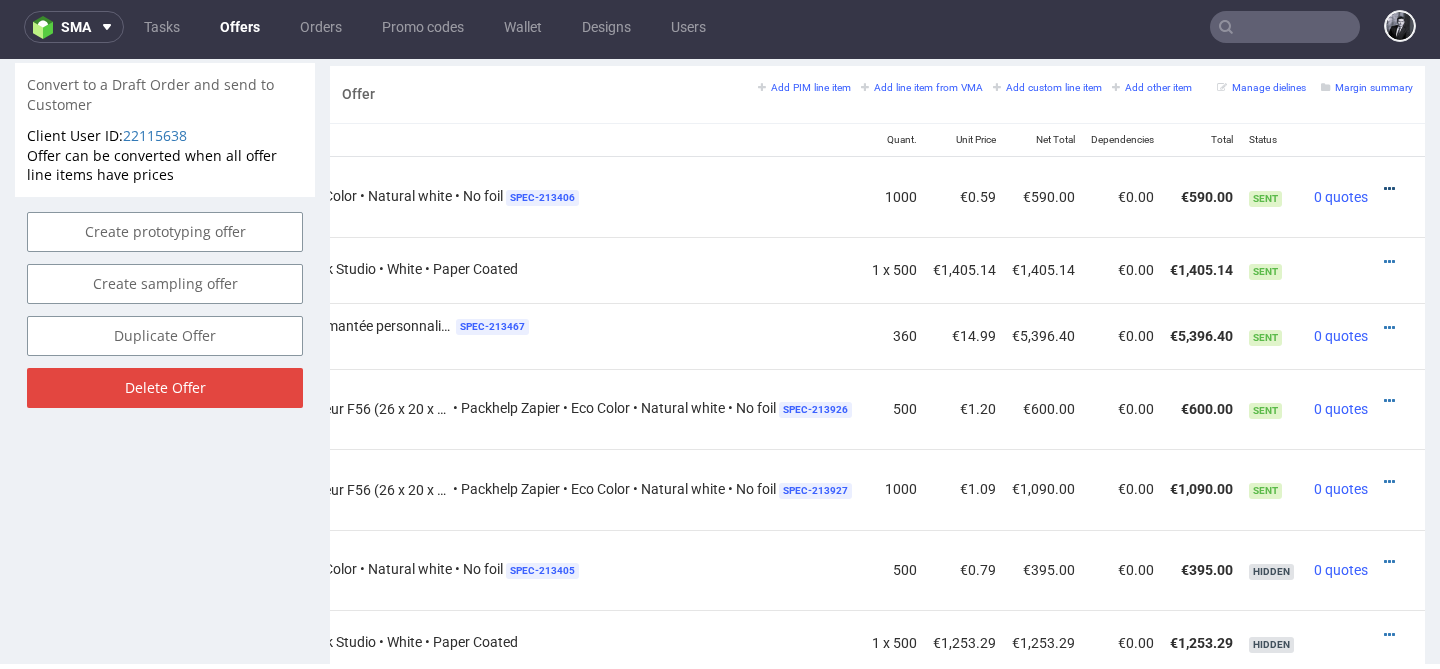 click at bounding box center [1389, 189] 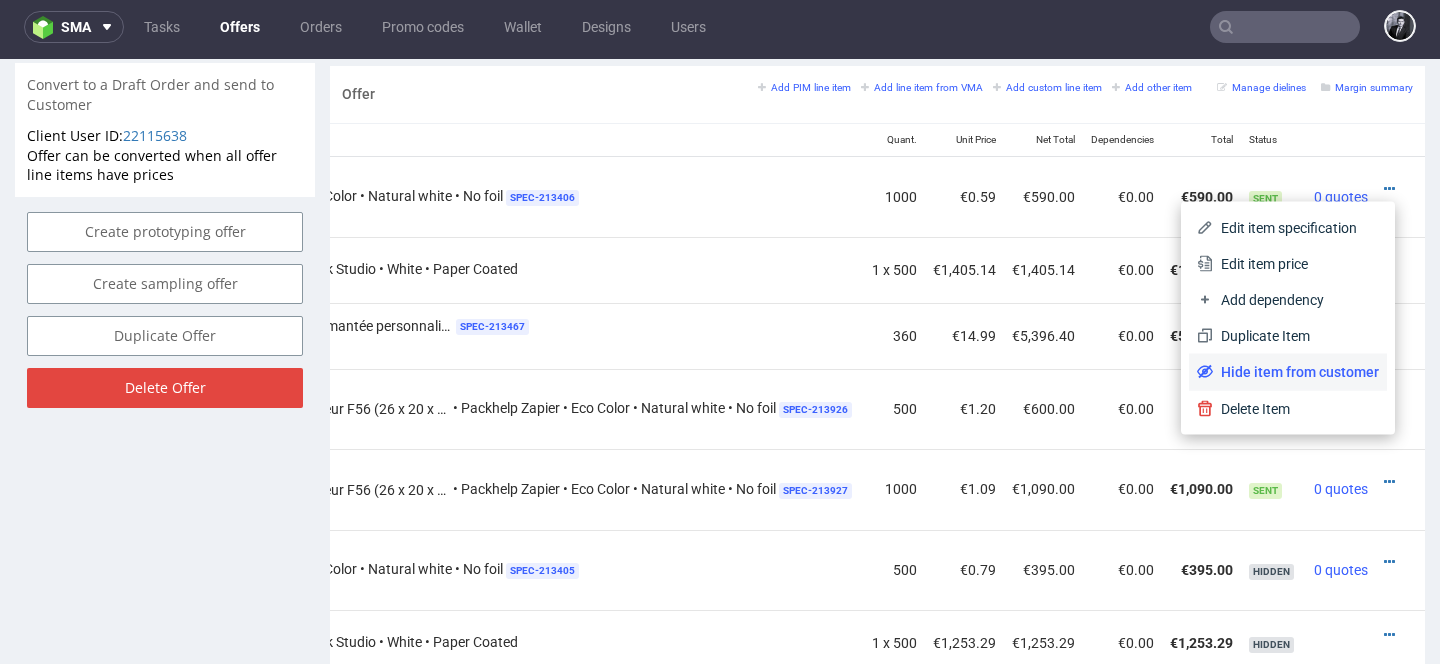 click on "Hide item from customer" at bounding box center [1288, 372] 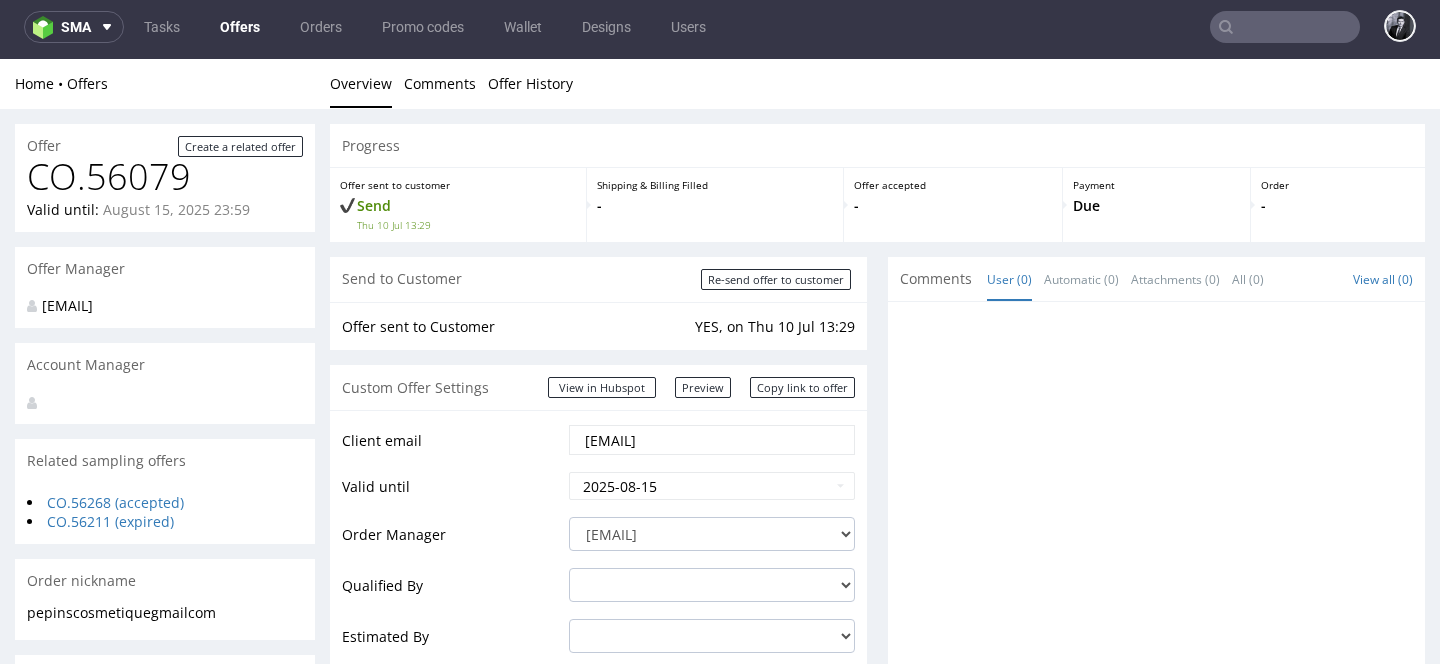 scroll, scrollTop: 1188, scrollLeft: 0, axis: vertical 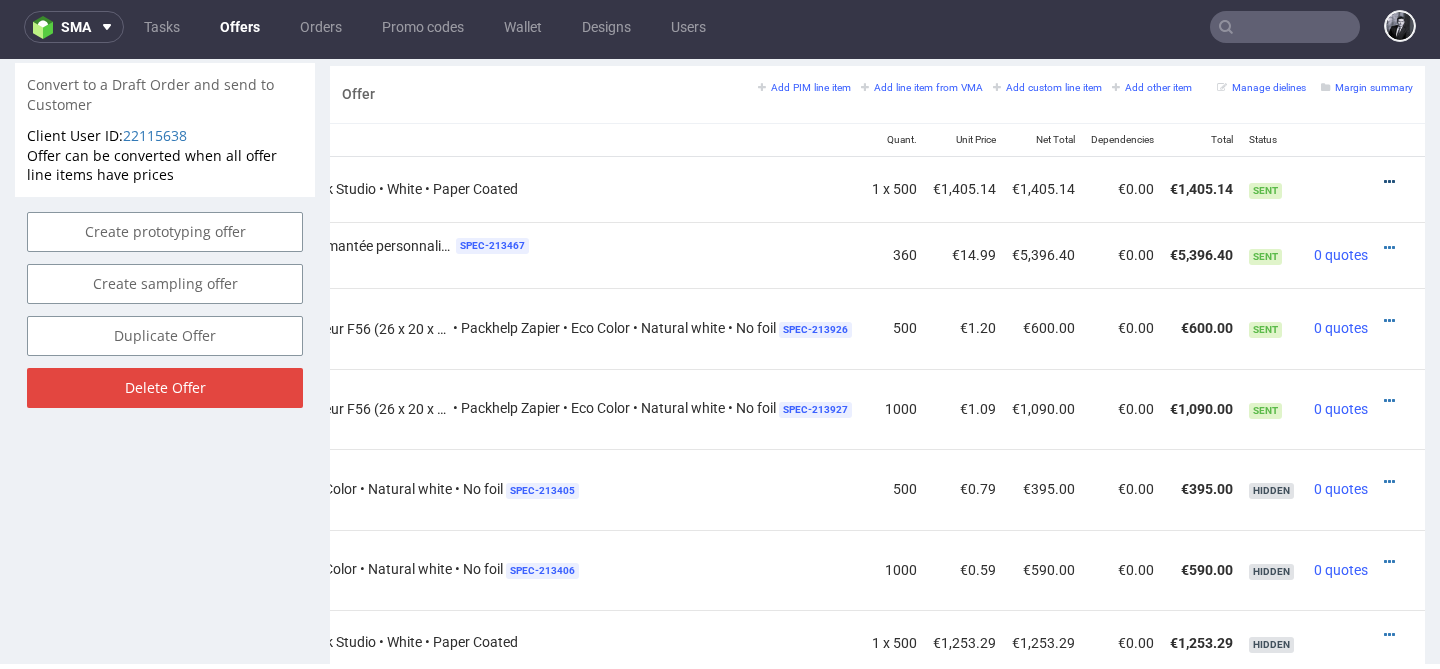 click at bounding box center [1389, 182] 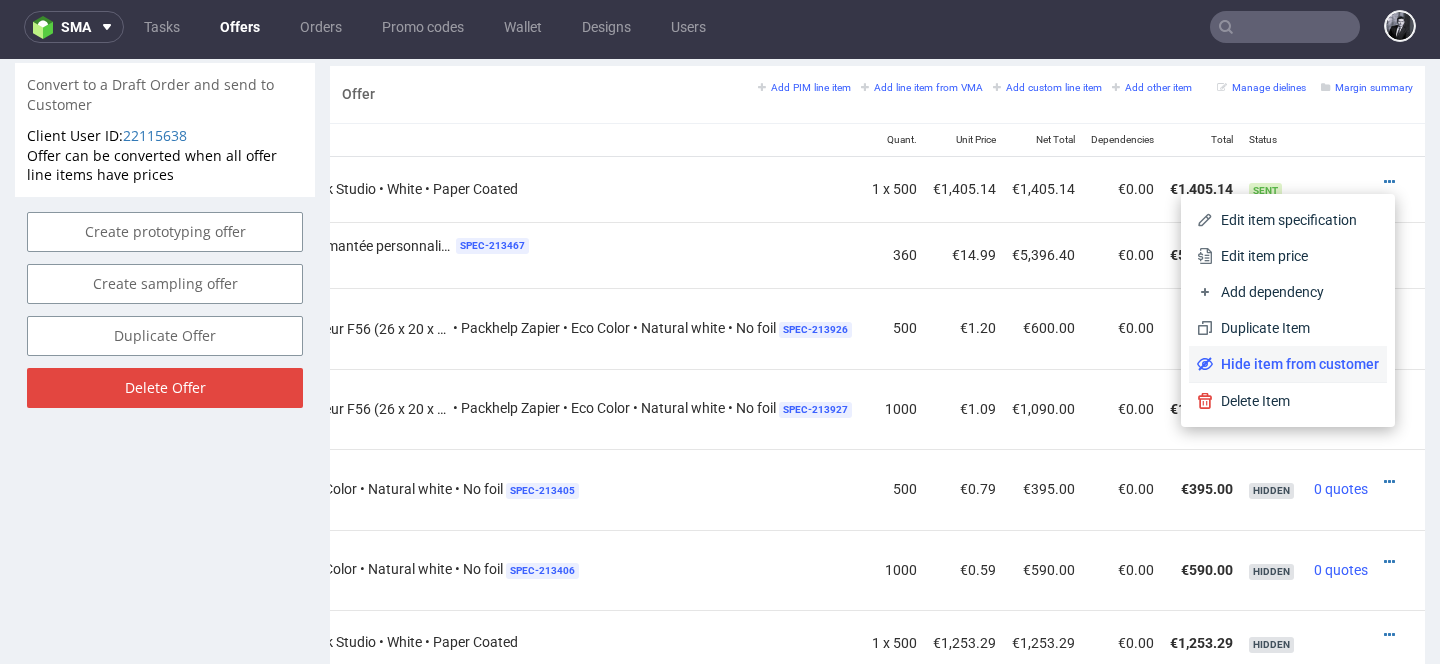 click on "Hide item from customer" at bounding box center (1288, 364) 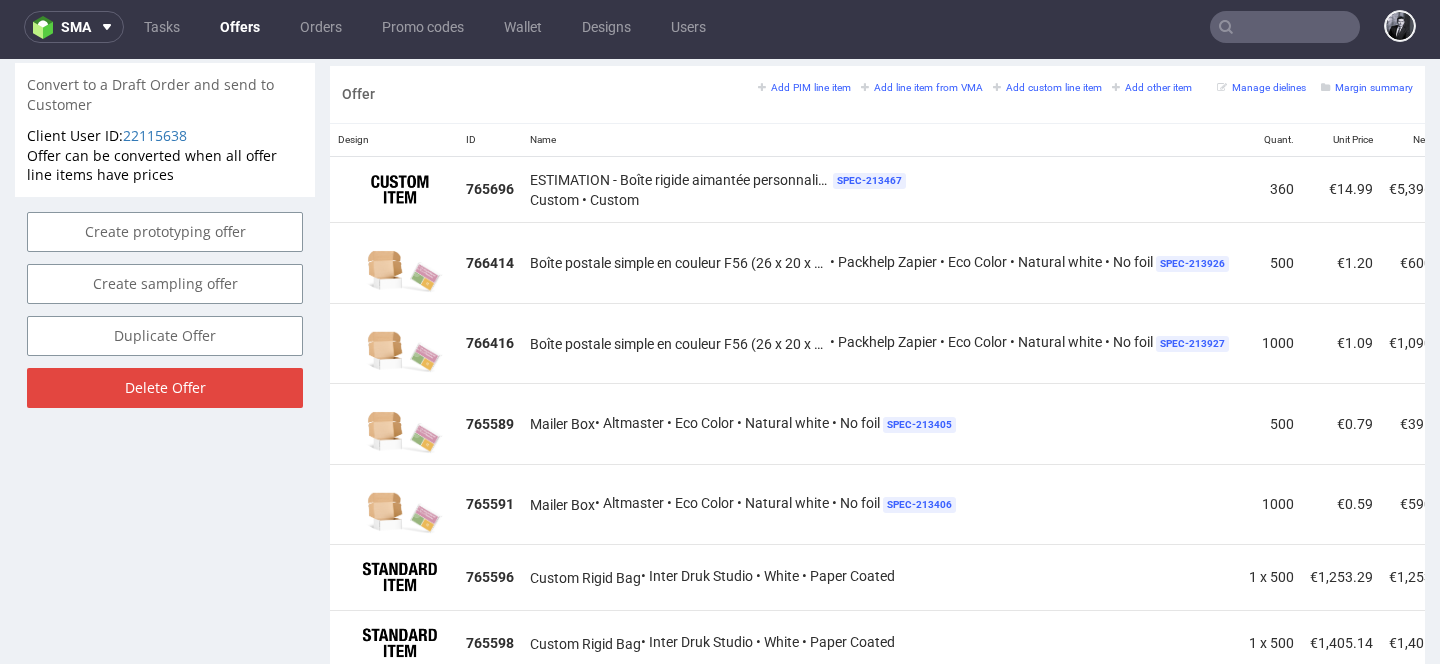 scroll, scrollTop: 1248, scrollLeft: 0, axis: vertical 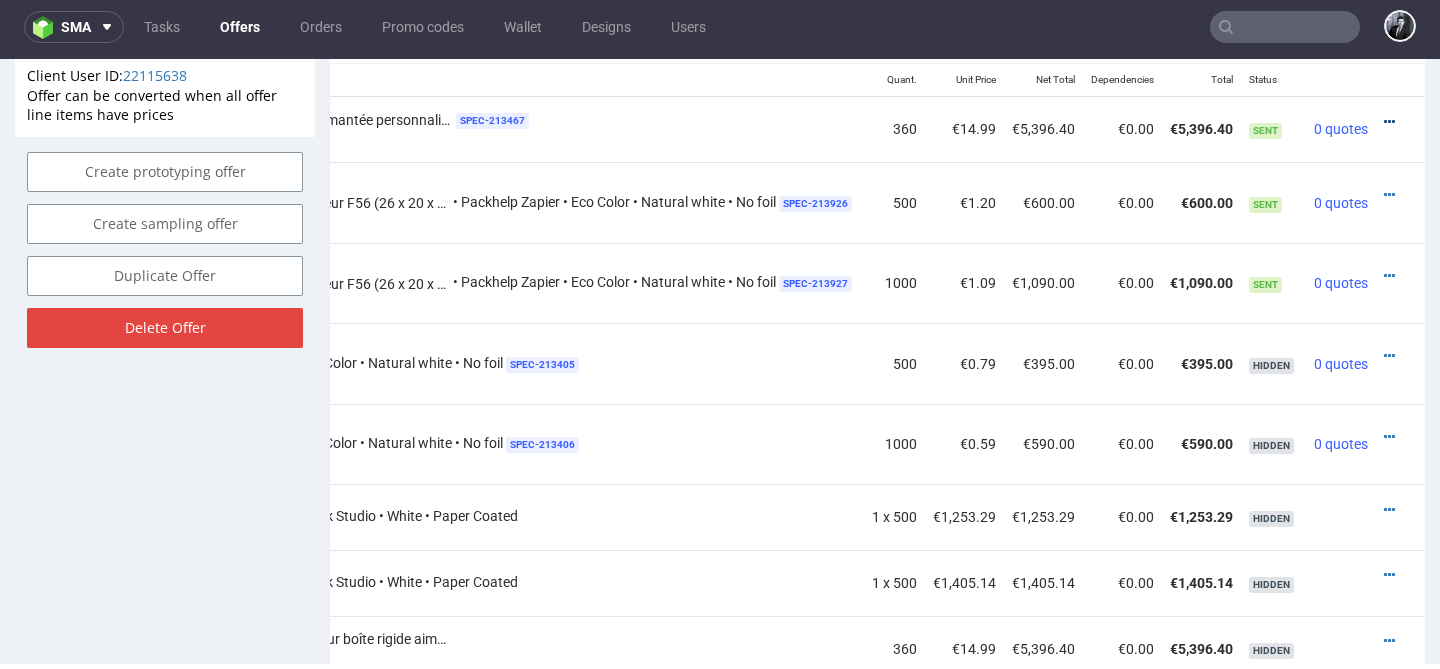 click at bounding box center (1389, 122) 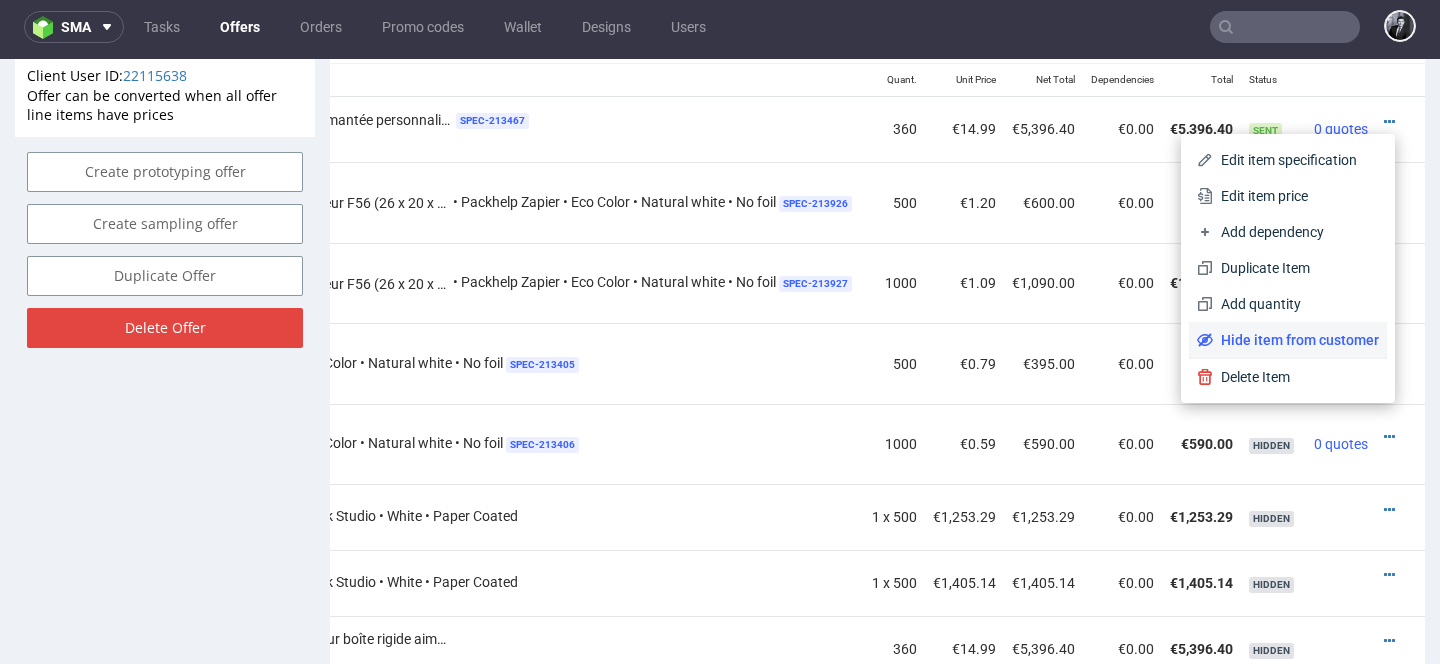 click on "Hide item from customer" at bounding box center [1296, 340] 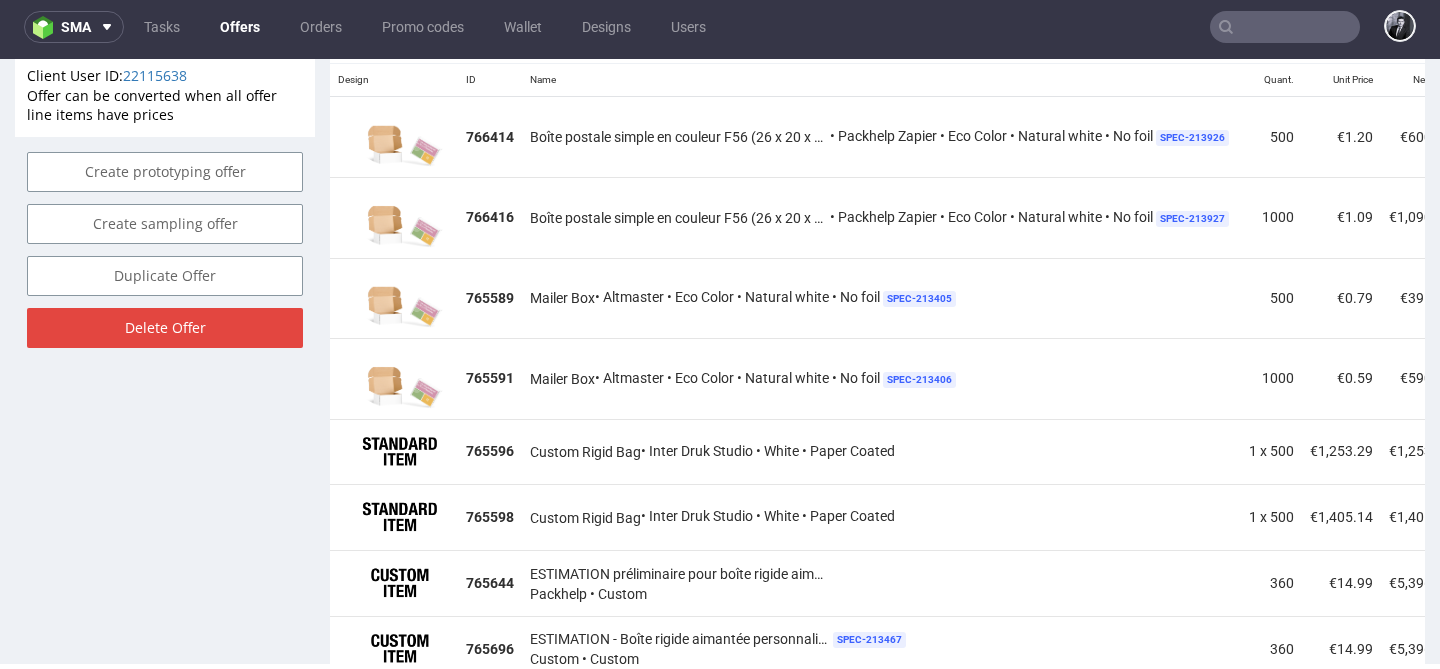 scroll, scrollTop: 1244, scrollLeft: 0, axis: vertical 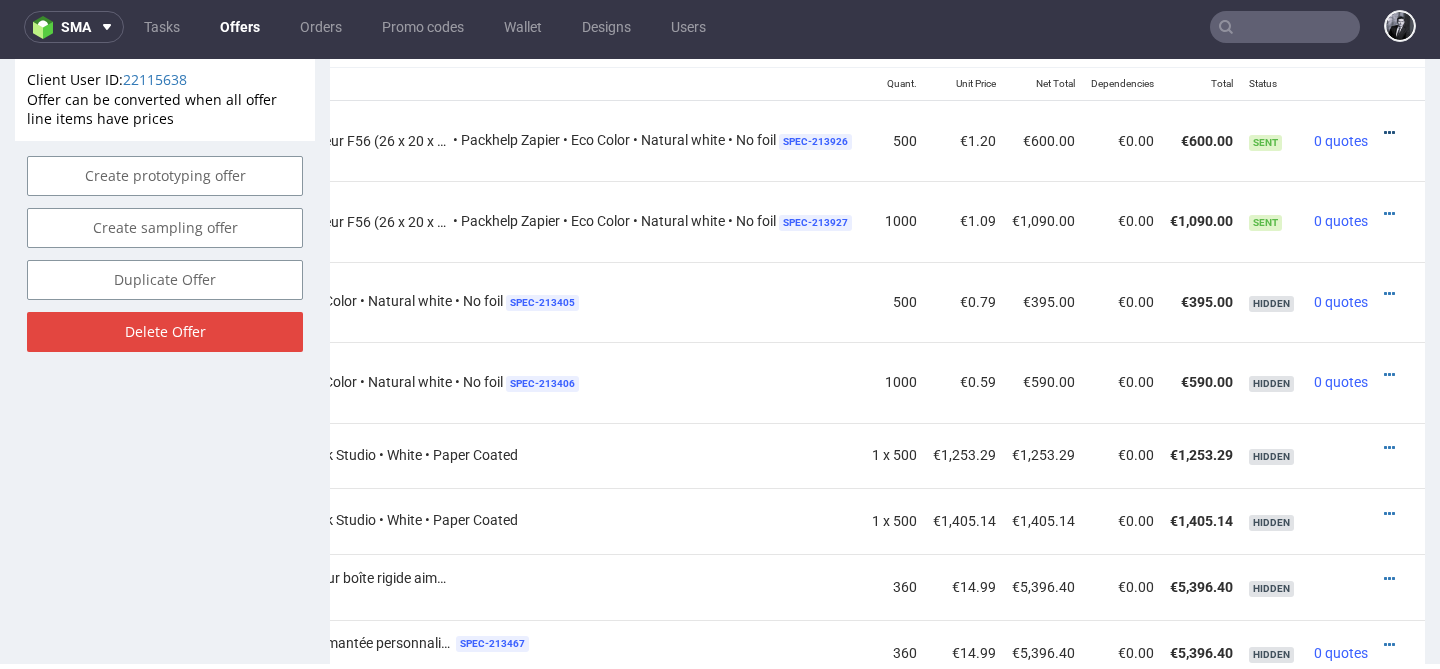 click at bounding box center (1389, 133) 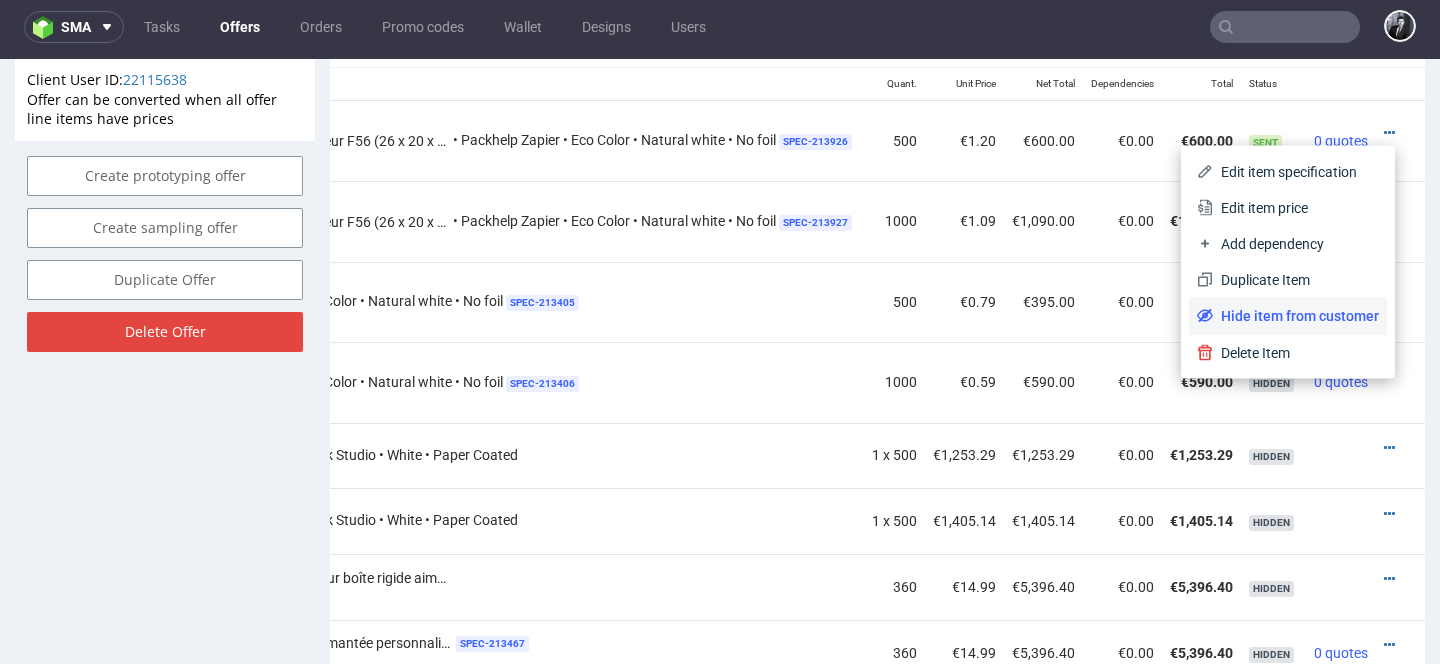 click on "Hide item from customer" at bounding box center [1296, 316] 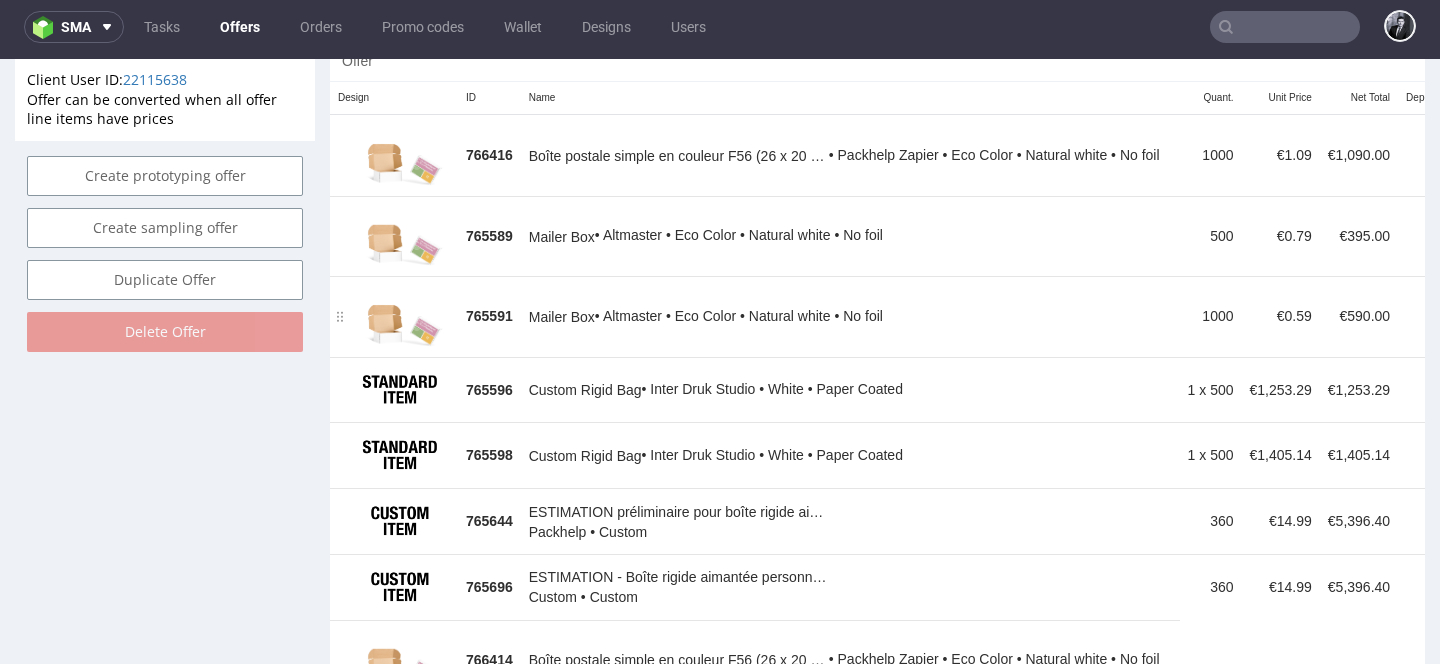 scroll, scrollTop: 1244, scrollLeft: 0, axis: vertical 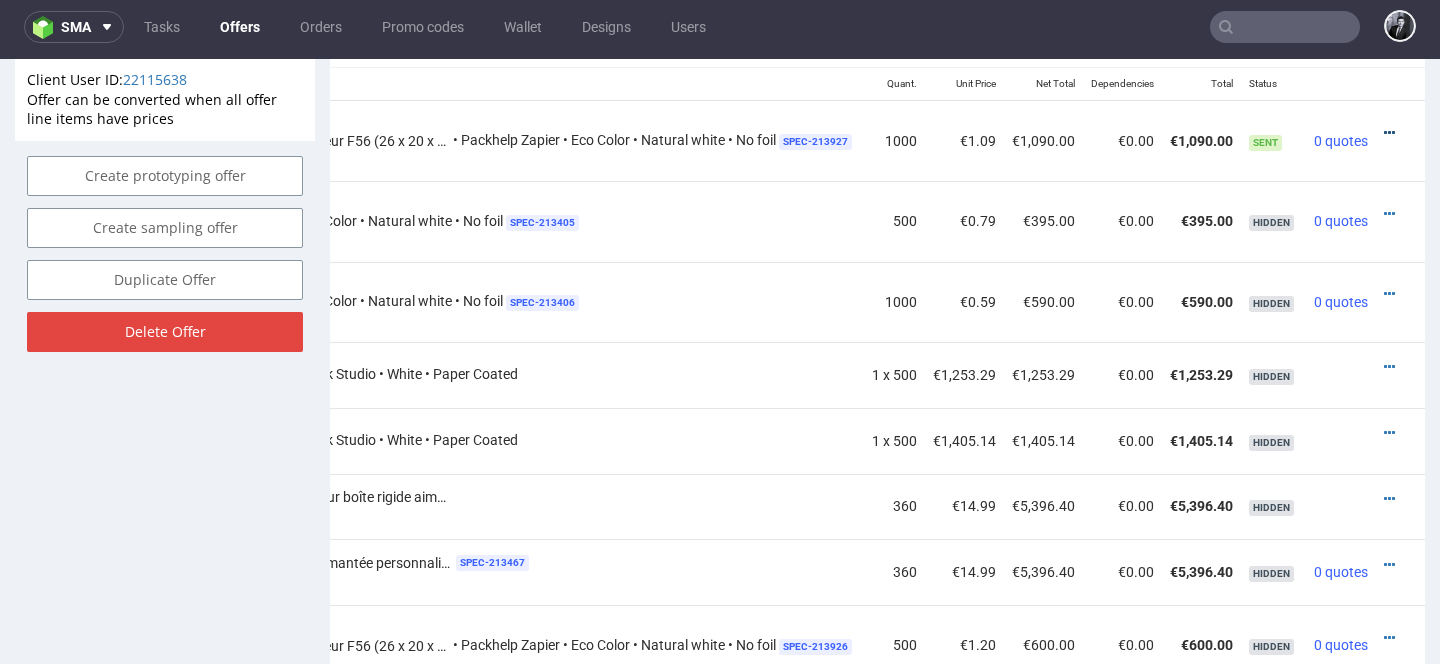 click at bounding box center [1389, 133] 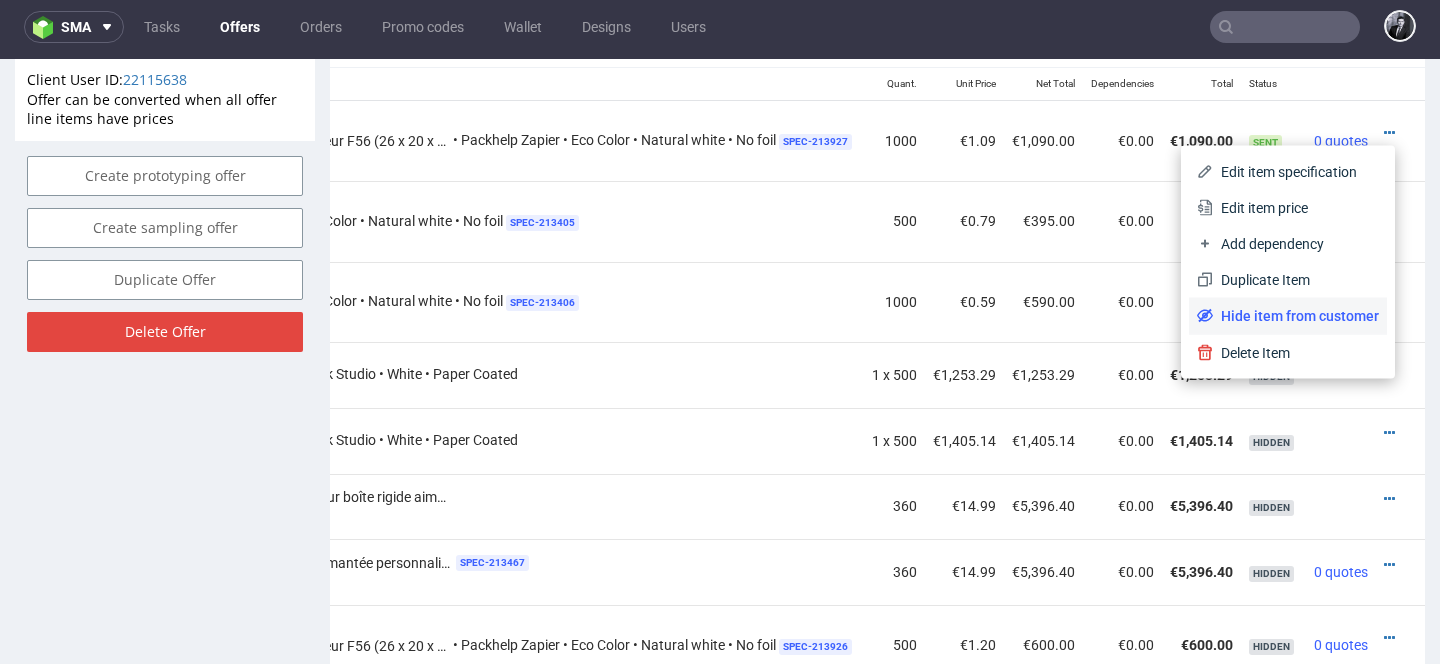 click on "Hide item from customer" at bounding box center (1288, 316) 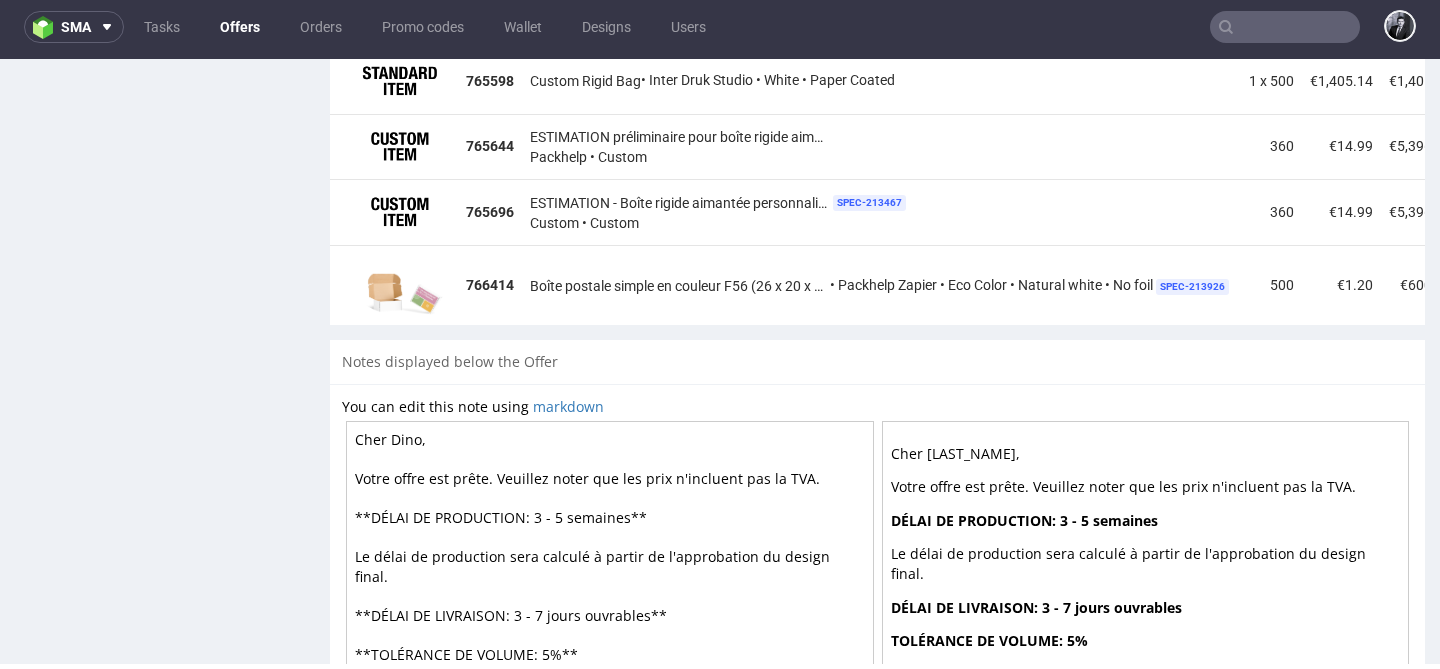 scroll, scrollTop: 1595, scrollLeft: 0, axis: vertical 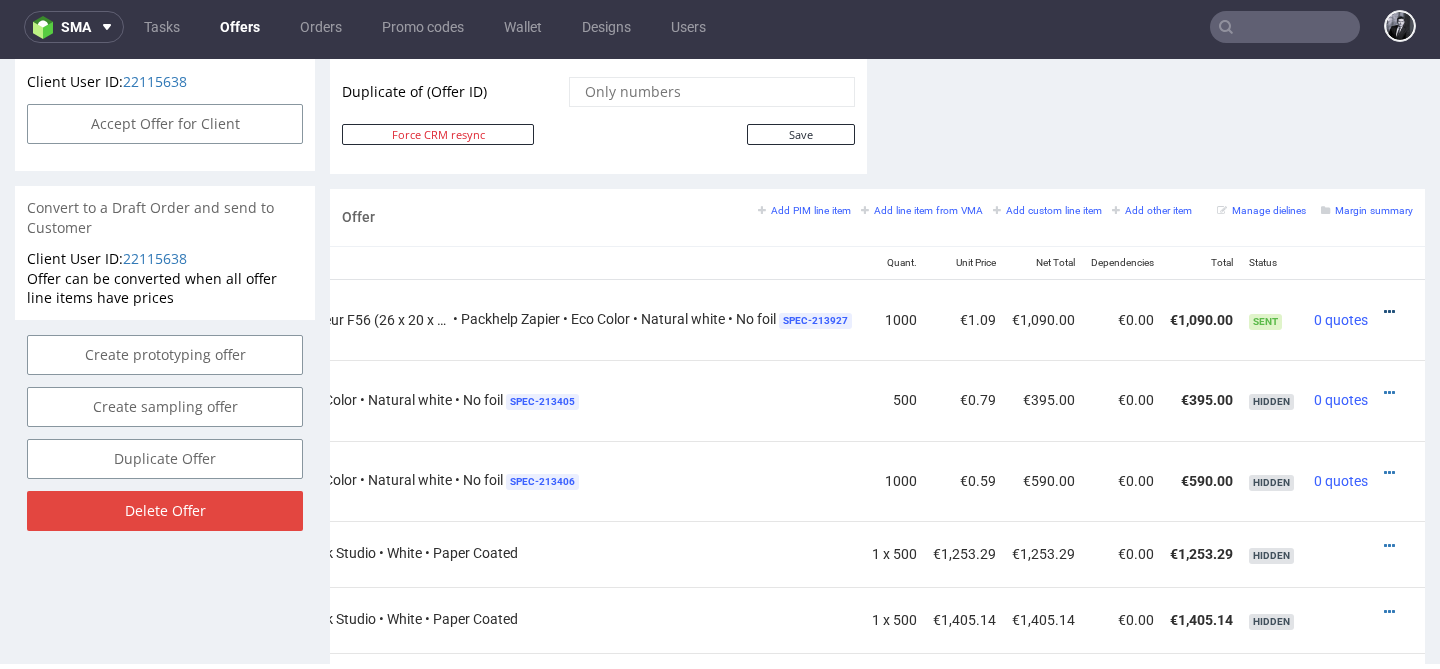 click at bounding box center [1389, 312] 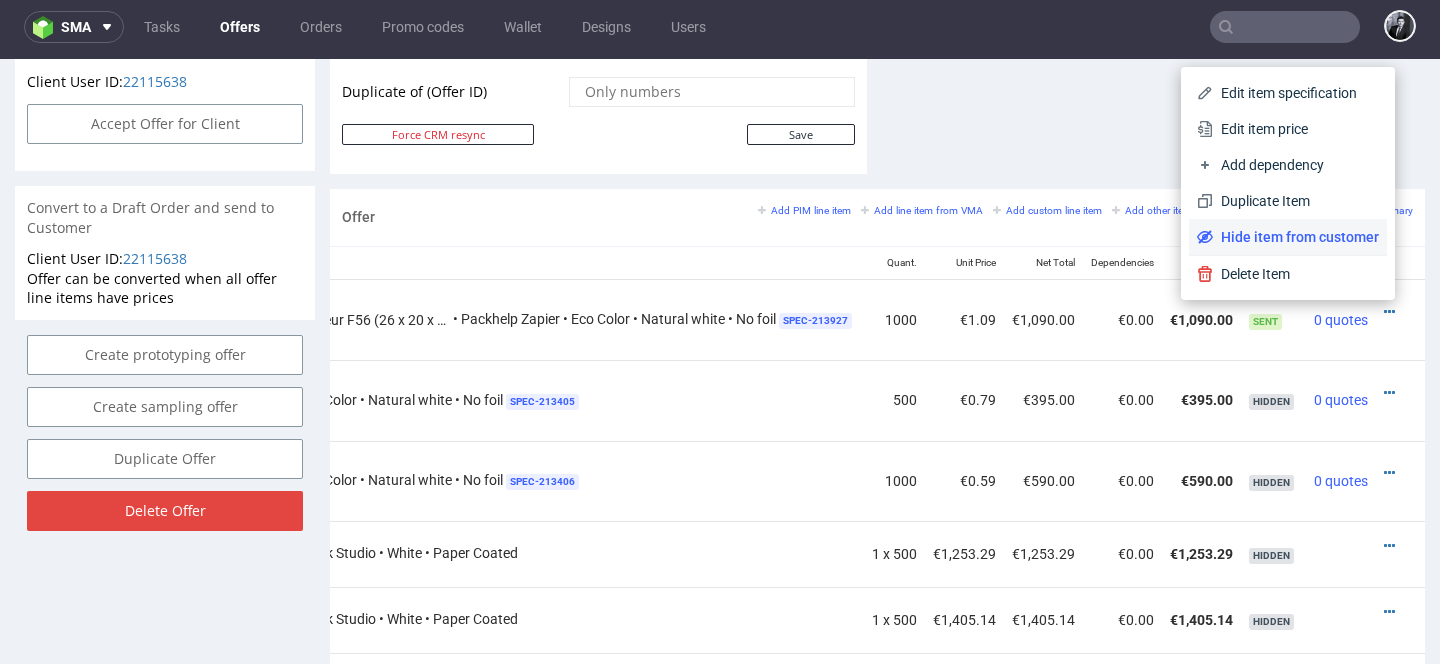 click on "Hide item from customer" at bounding box center (1288, 237) 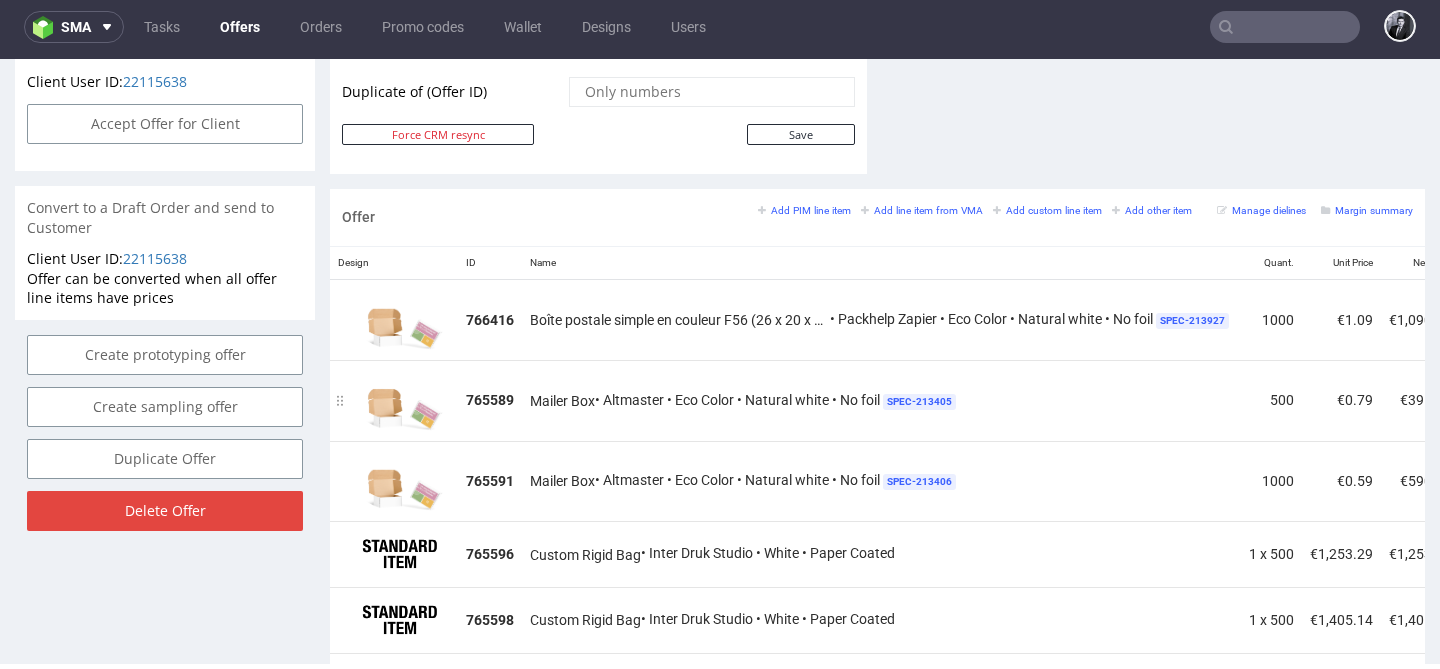 scroll, scrollTop: 1106, scrollLeft: 0, axis: vertical 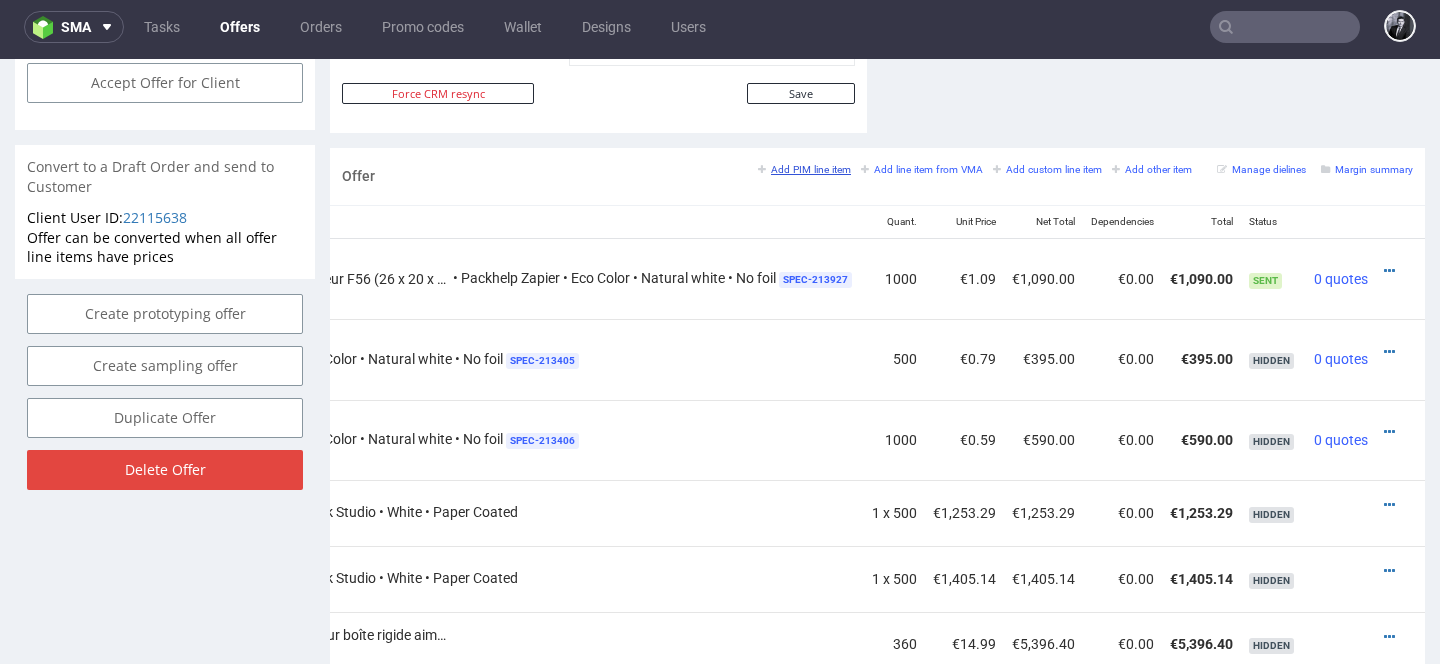 click on "Add PIM line item" at bounding box center (804, 169) 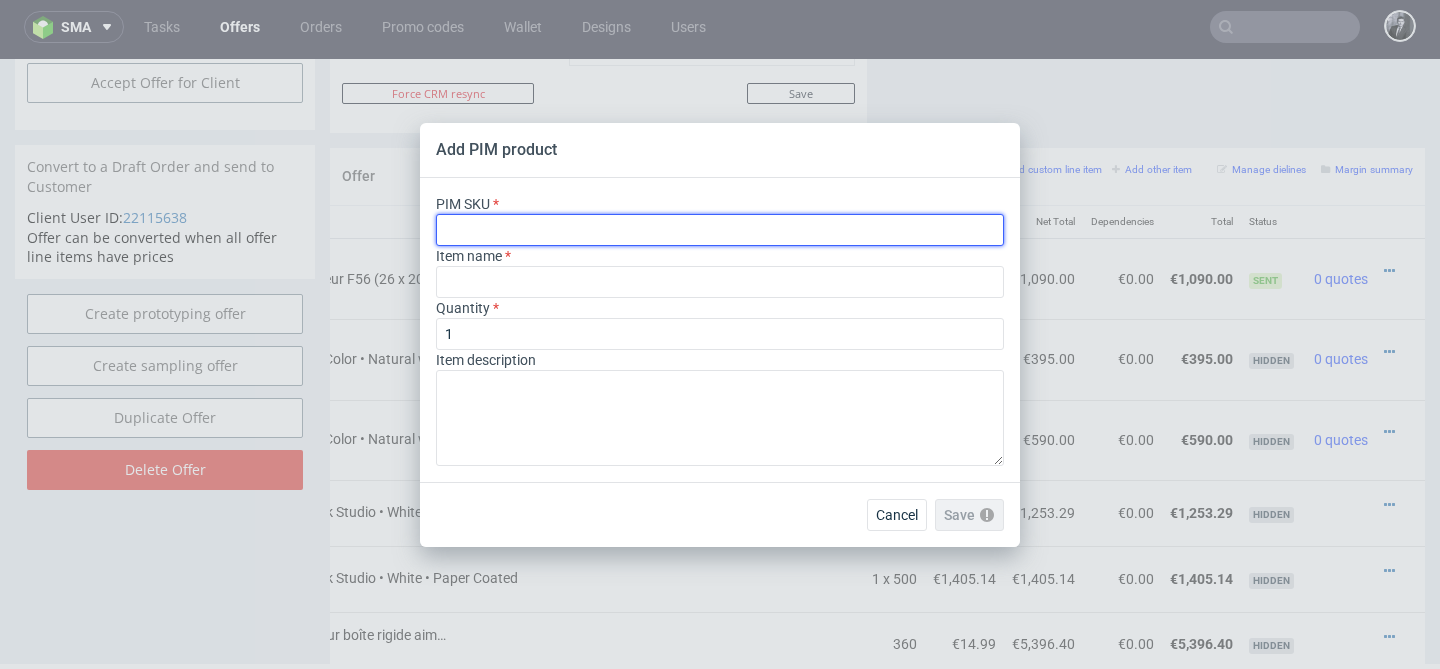 click at bounding box center [720, 230] 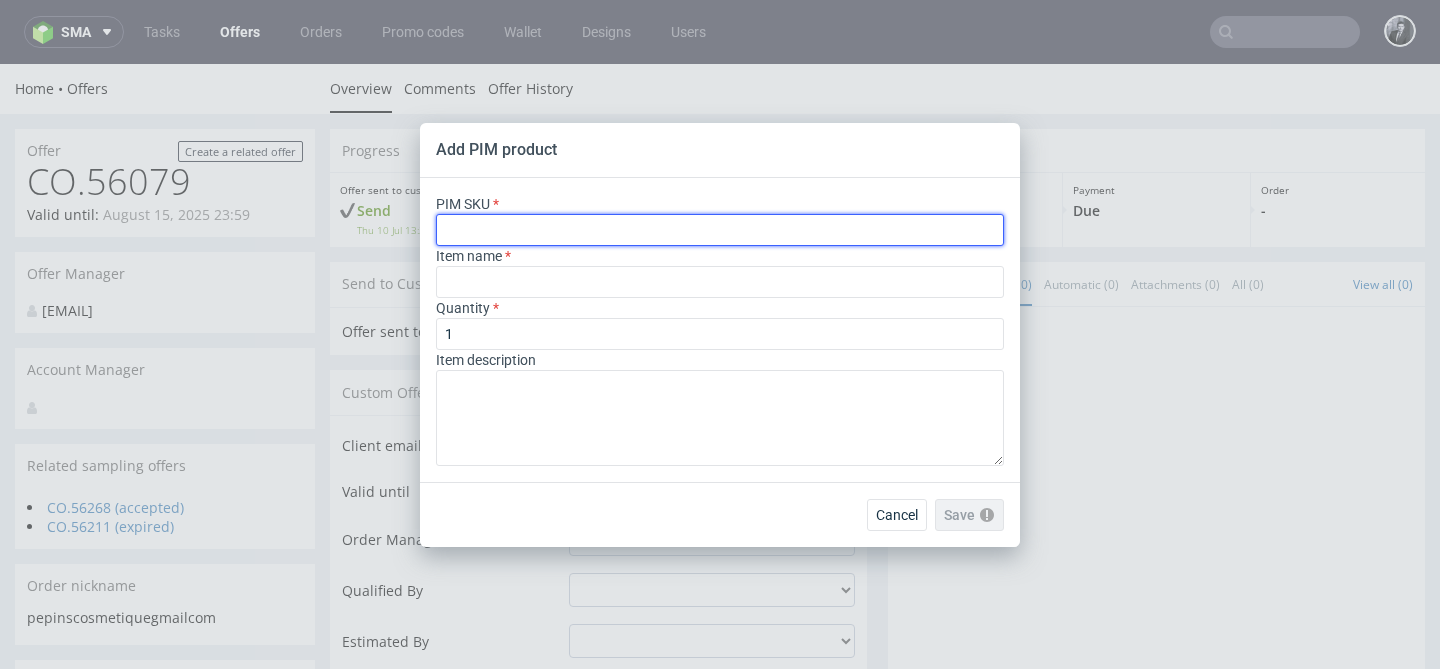 scroll, scrollTop: 1106, scrollLeft: 0, axis: vertical 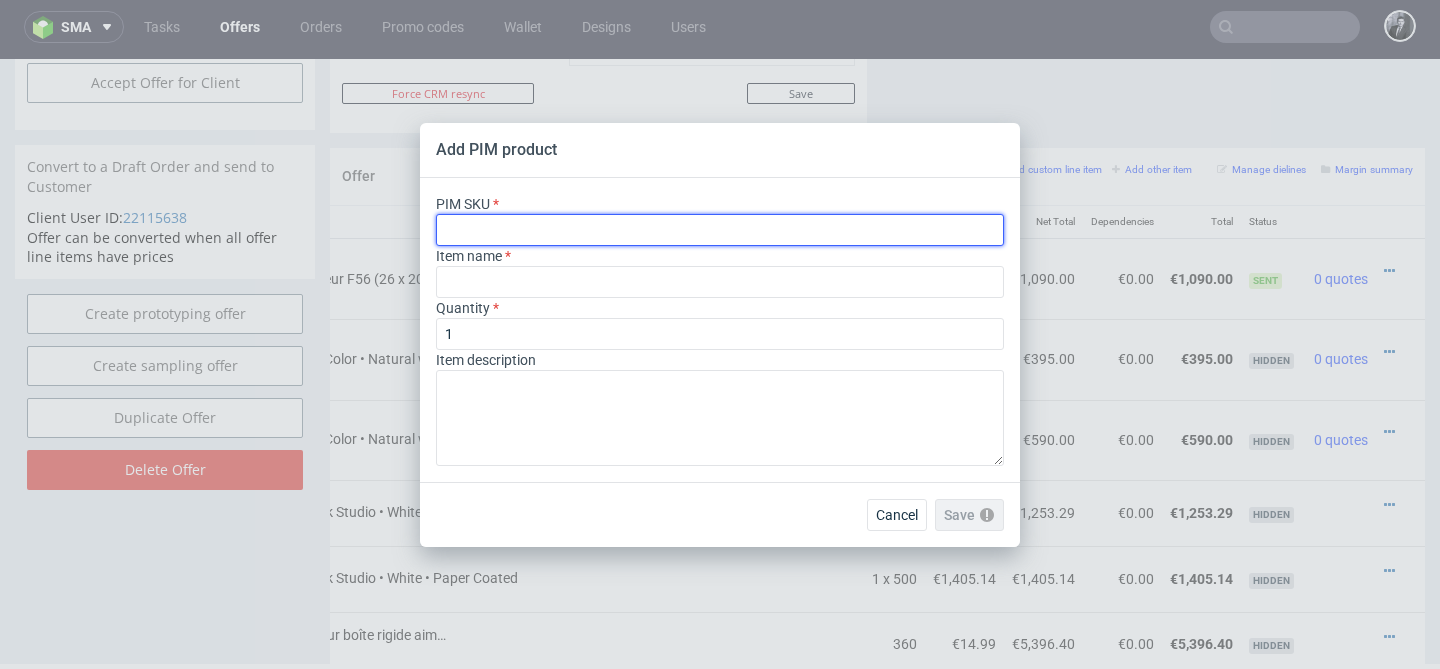 paste on "box--mailer-box--59--cardboard-natural--print-monochrome--foil-none" 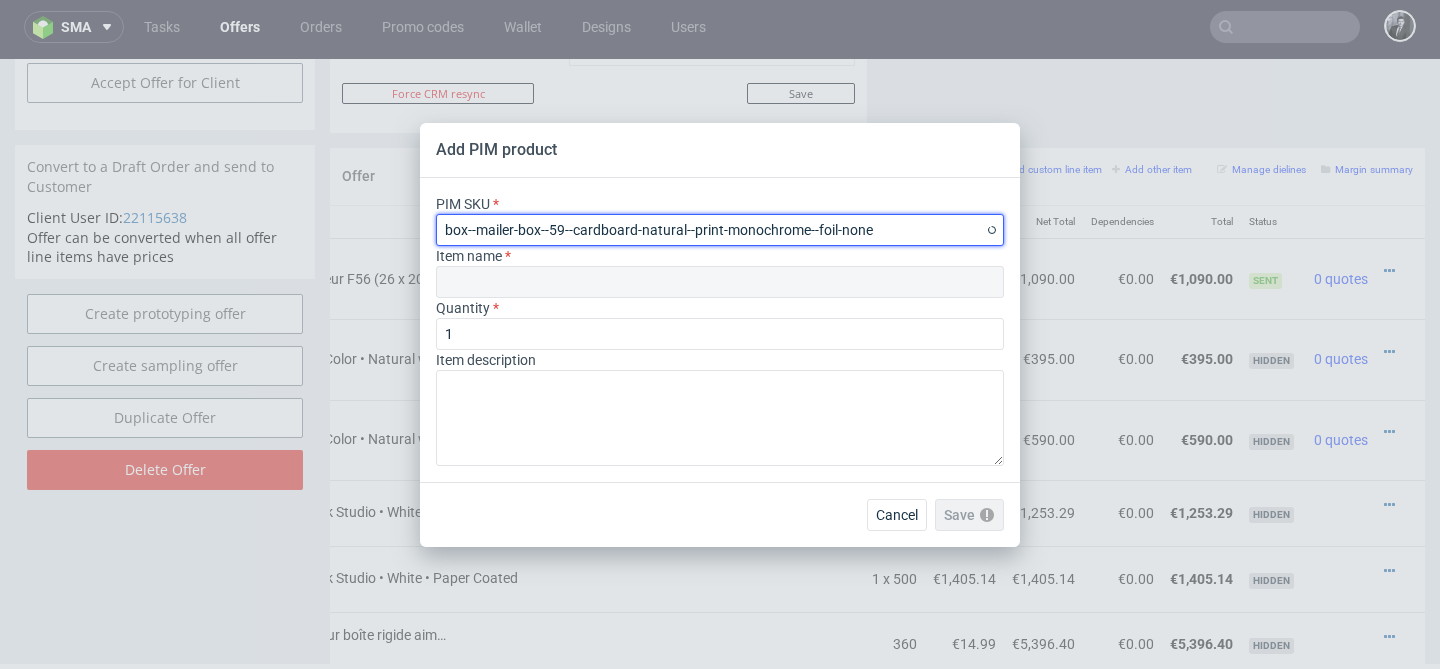 type on "Versandschachtel" 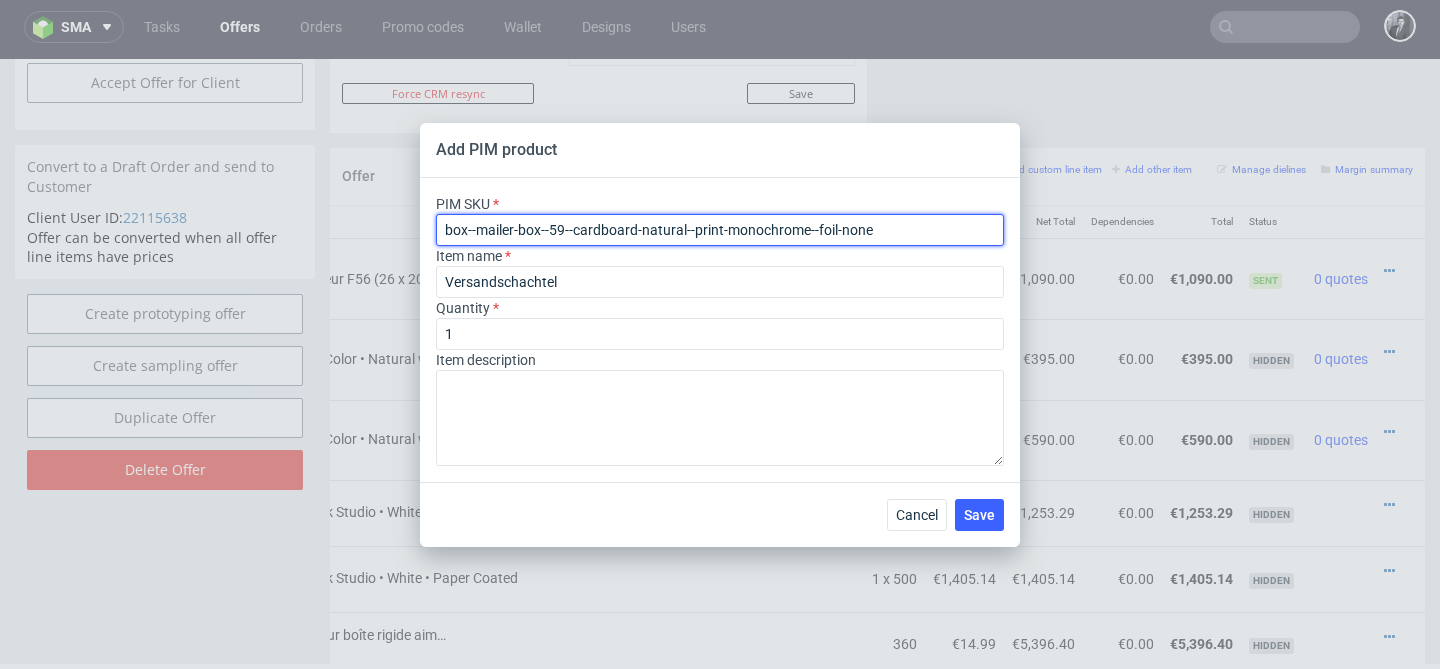 type on "box--mailer-box--59--cardboard-natural--print-monochrome--foil-none" 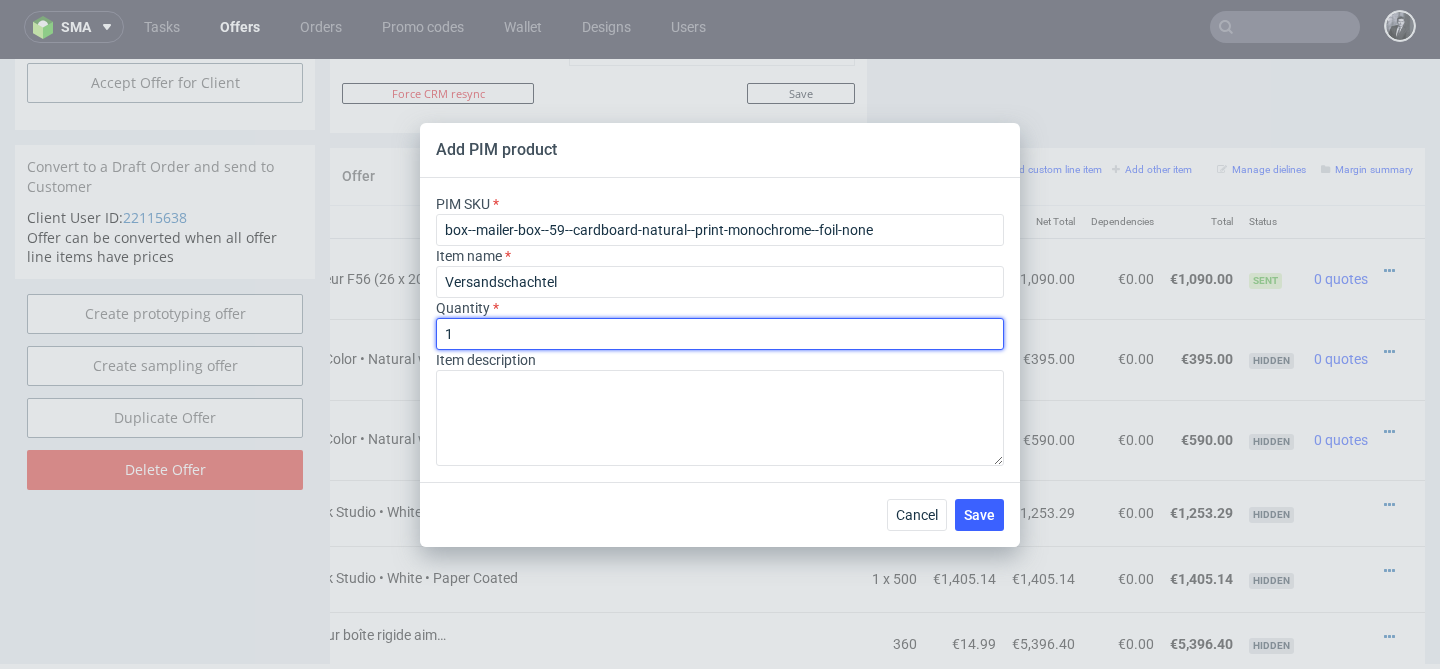 drag, startPoint x: 611, startPoint y: 338, endPoint x: 417, endPoint y: 331, distance: 194.12625 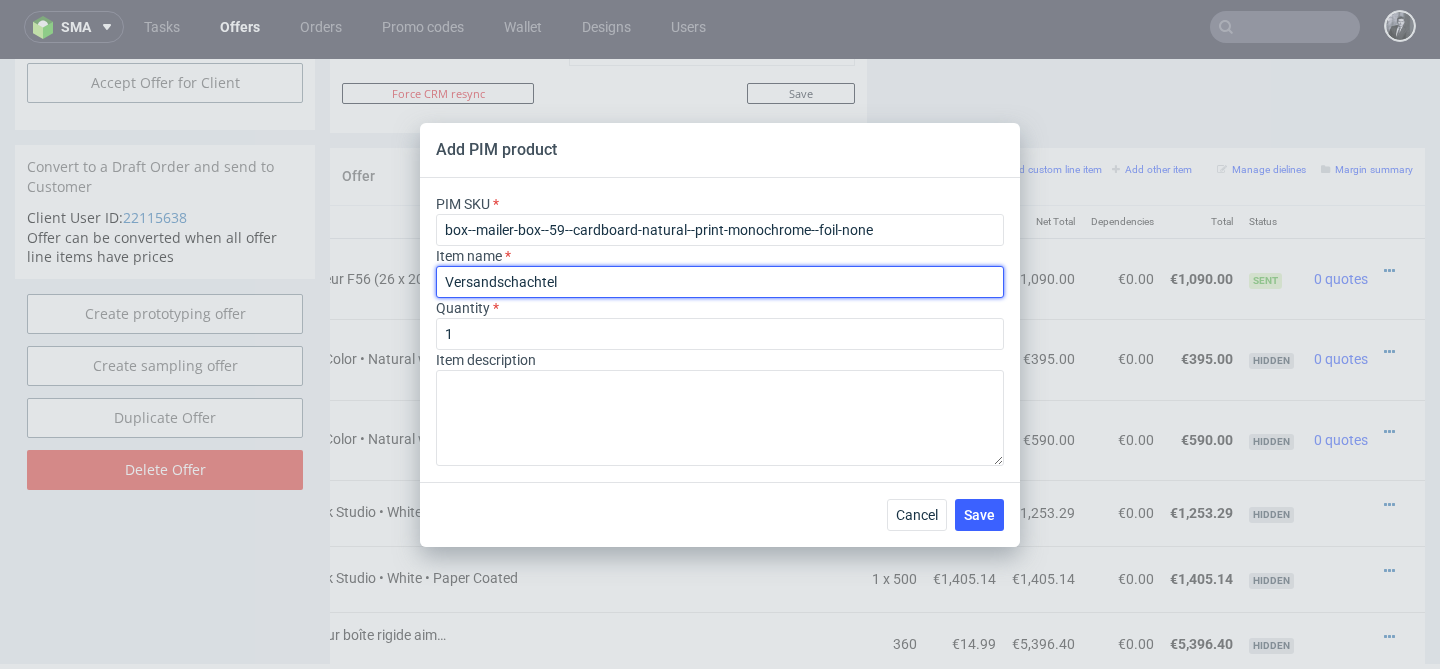 drag, startPoint x: 652, startPoint y: 274, endPoint x: 358, endPoint y: 272, distance: 294.0068 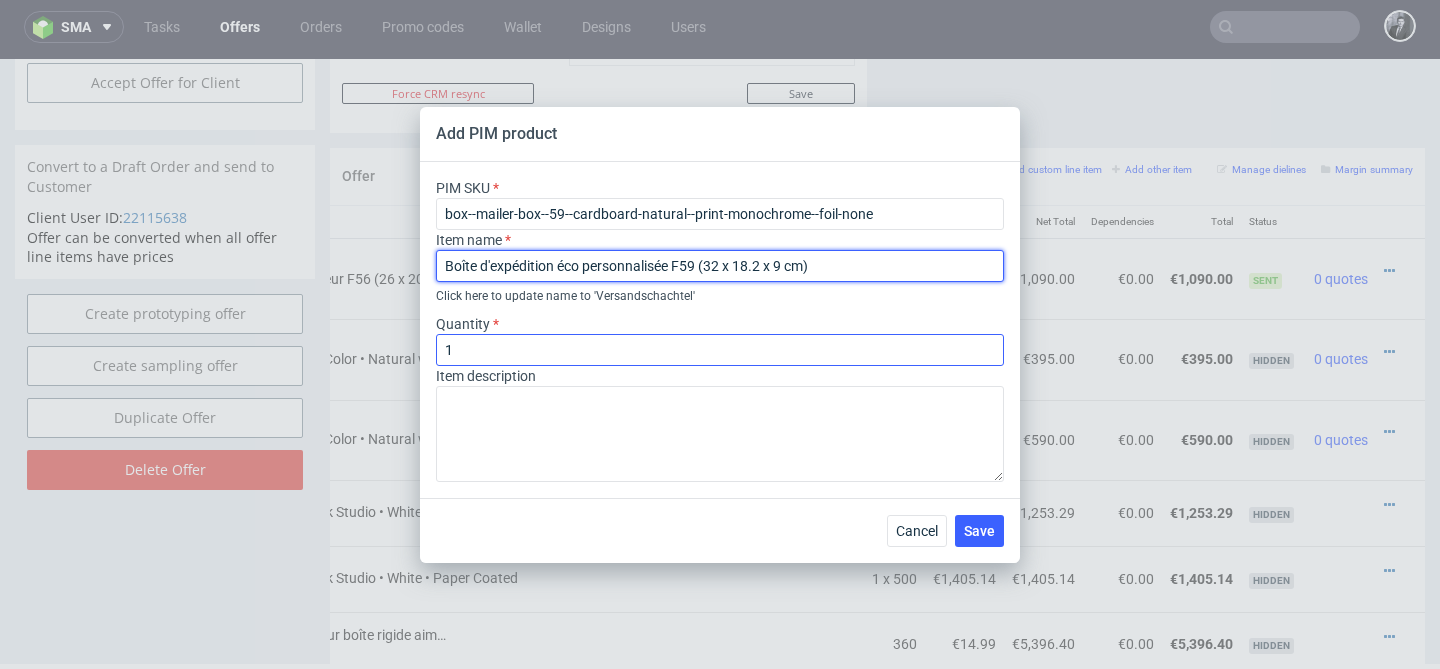 type on "Boîte d'expédition éco personnalisée F59 (32 x 18.2 x 9 cm)" 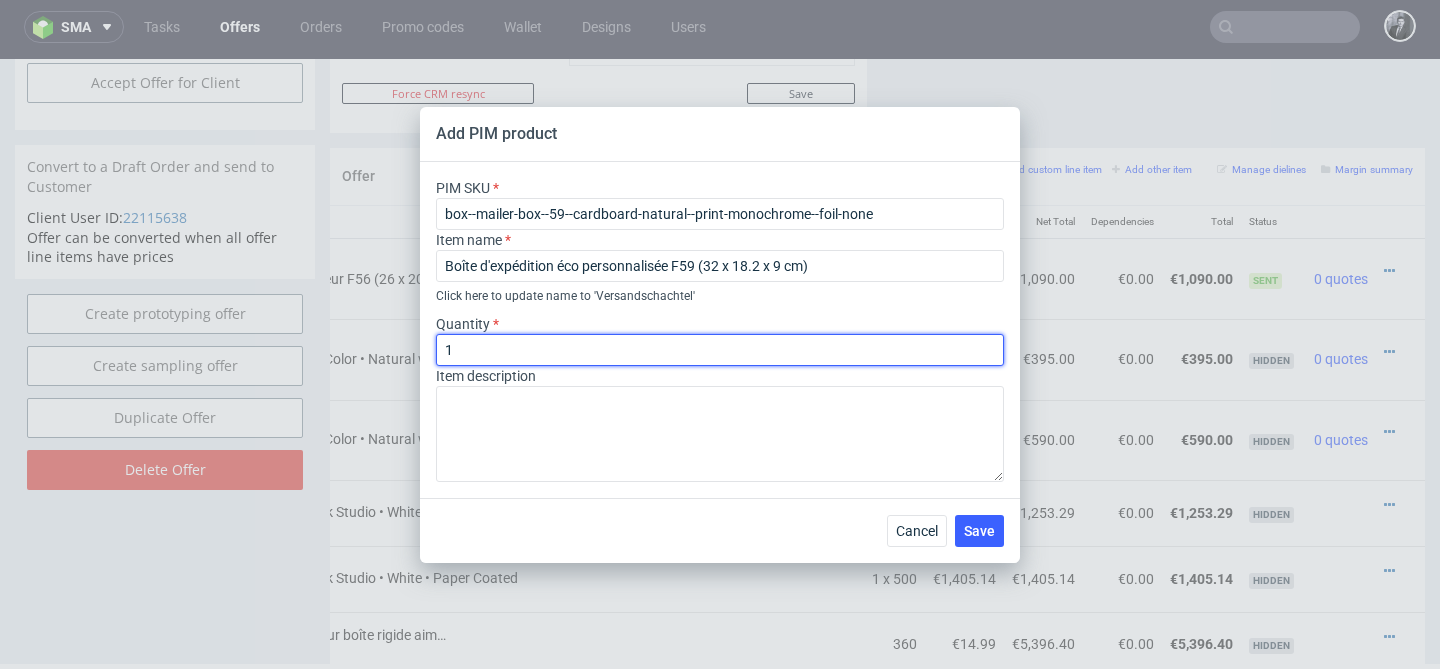 click on "1" at bounding box center [720, 350] 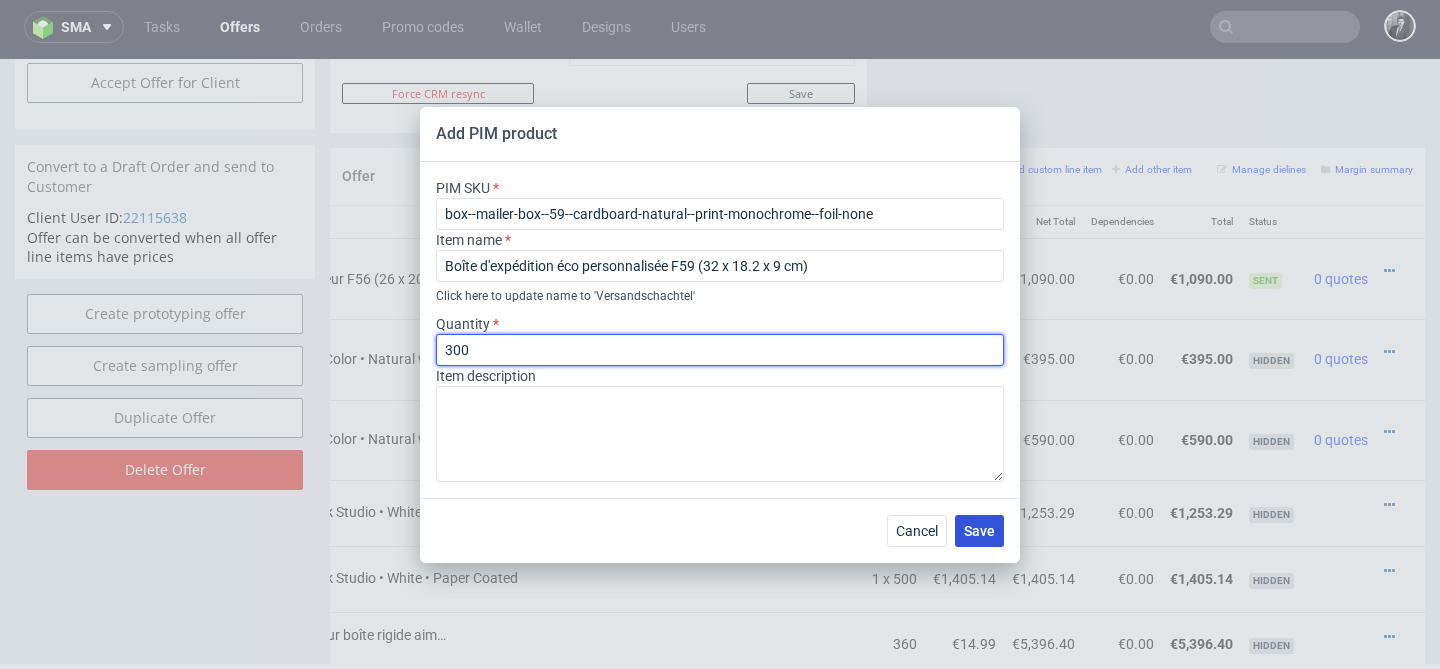 type on "300" 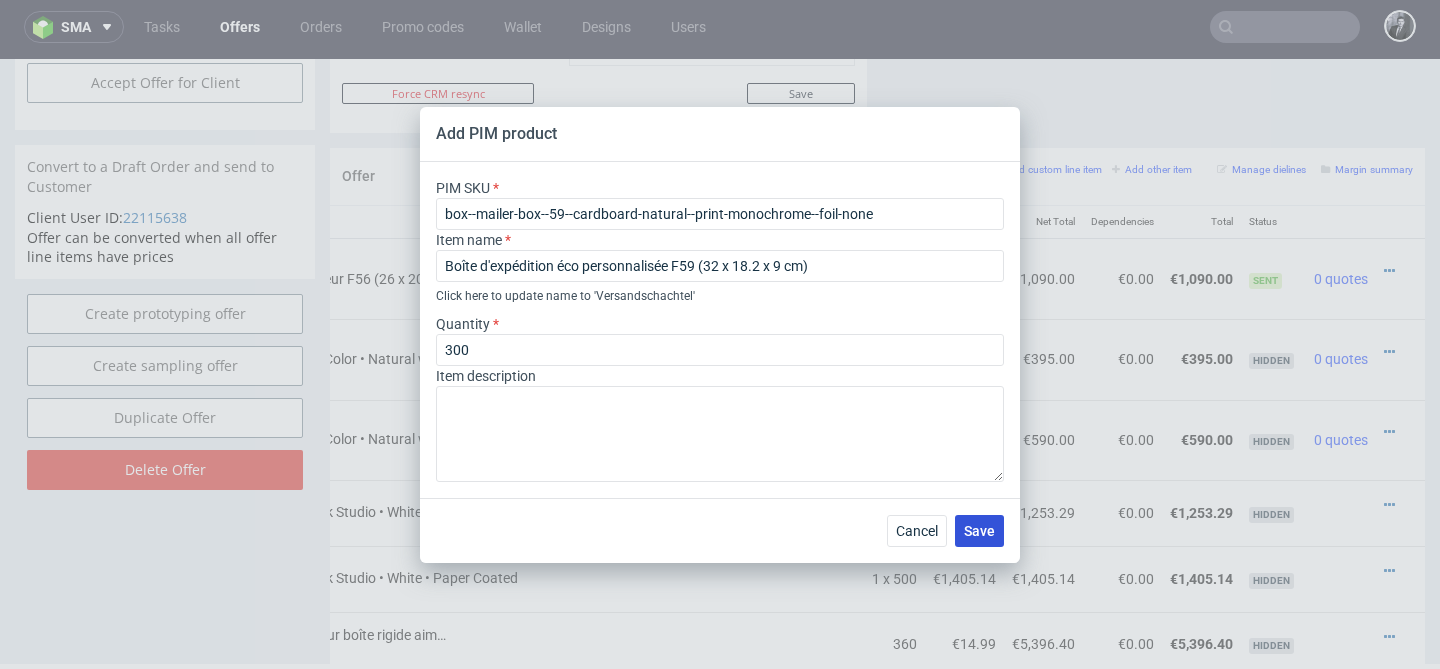 click on "Save" at bounding box center (979, 531) 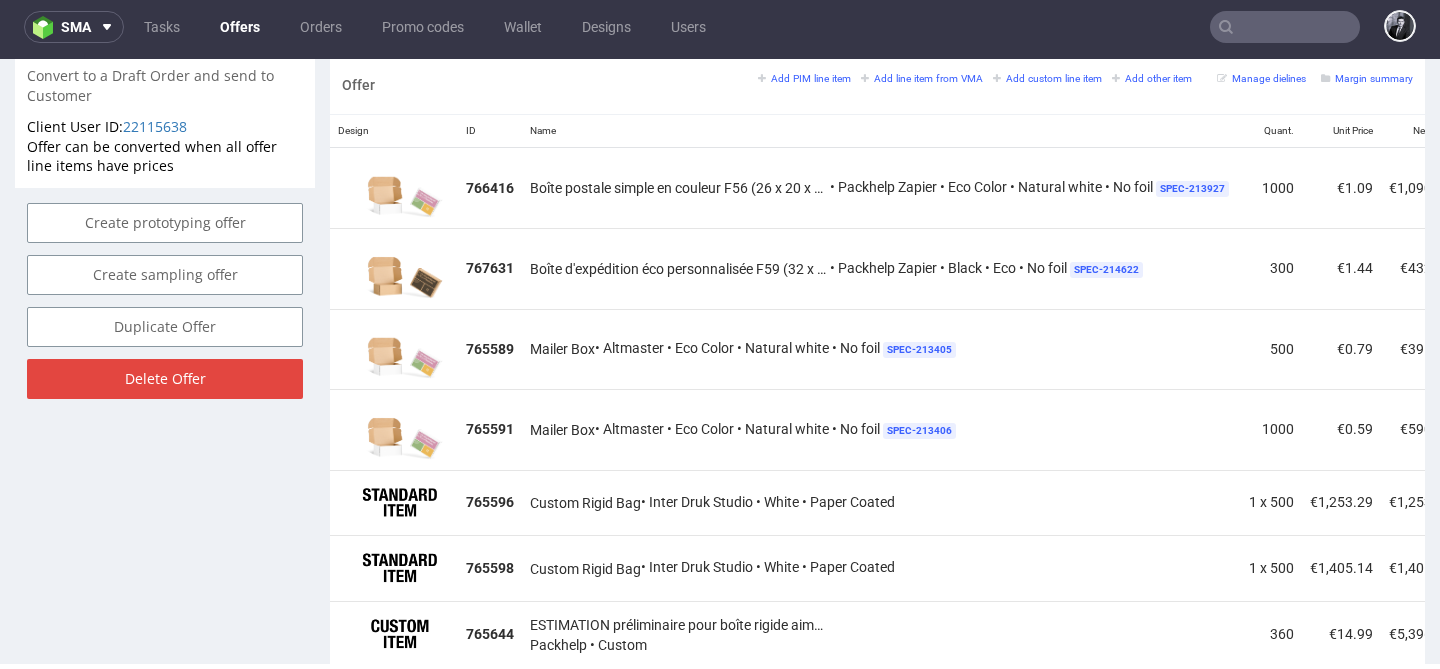 scroll, scrollTop: 1185, scrollLeft: 0, axis: vertical 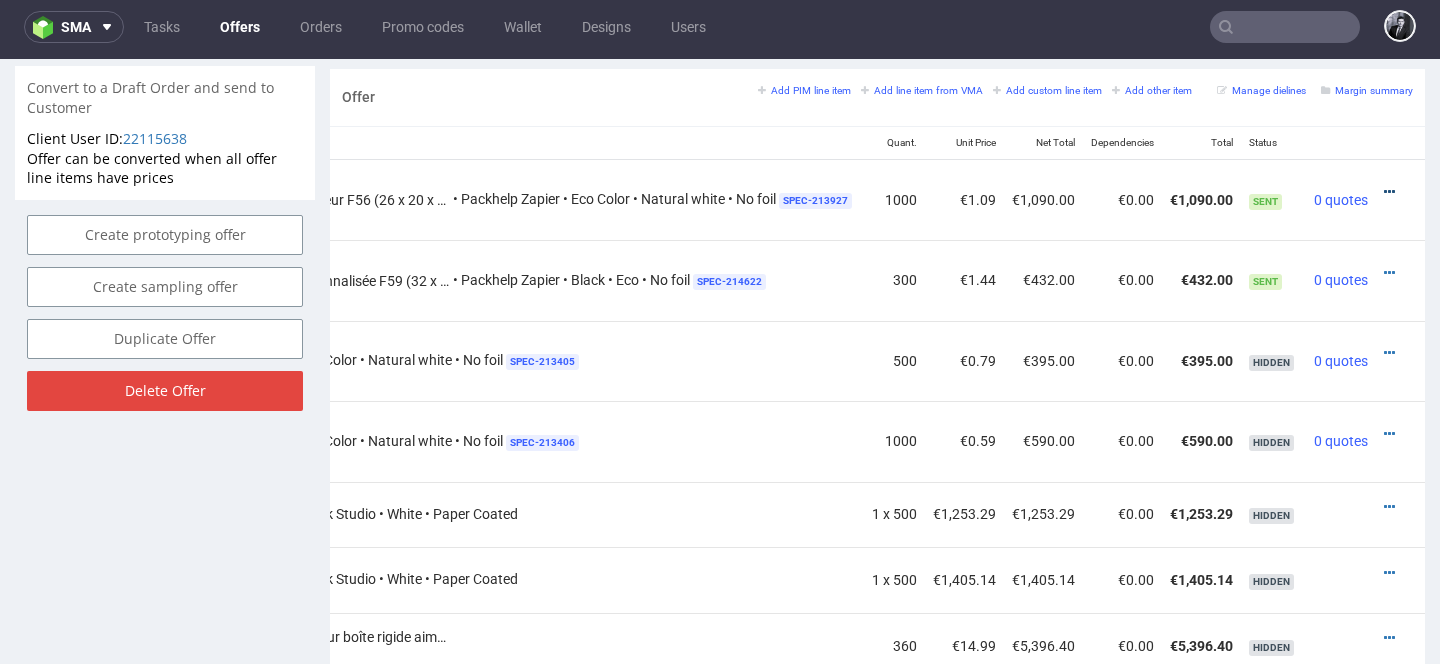 click at bounding box center (1389, 192) 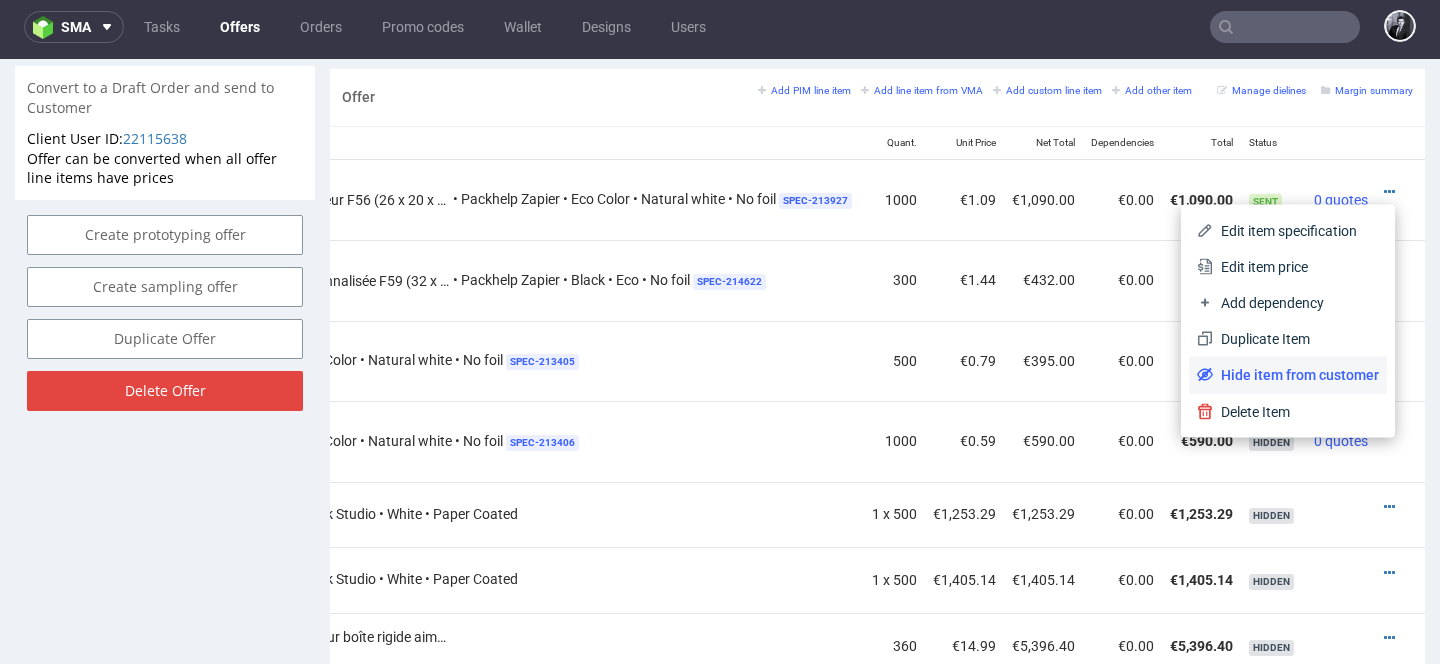 click on "Hide item from customer" at bounding box center [1296, 375] 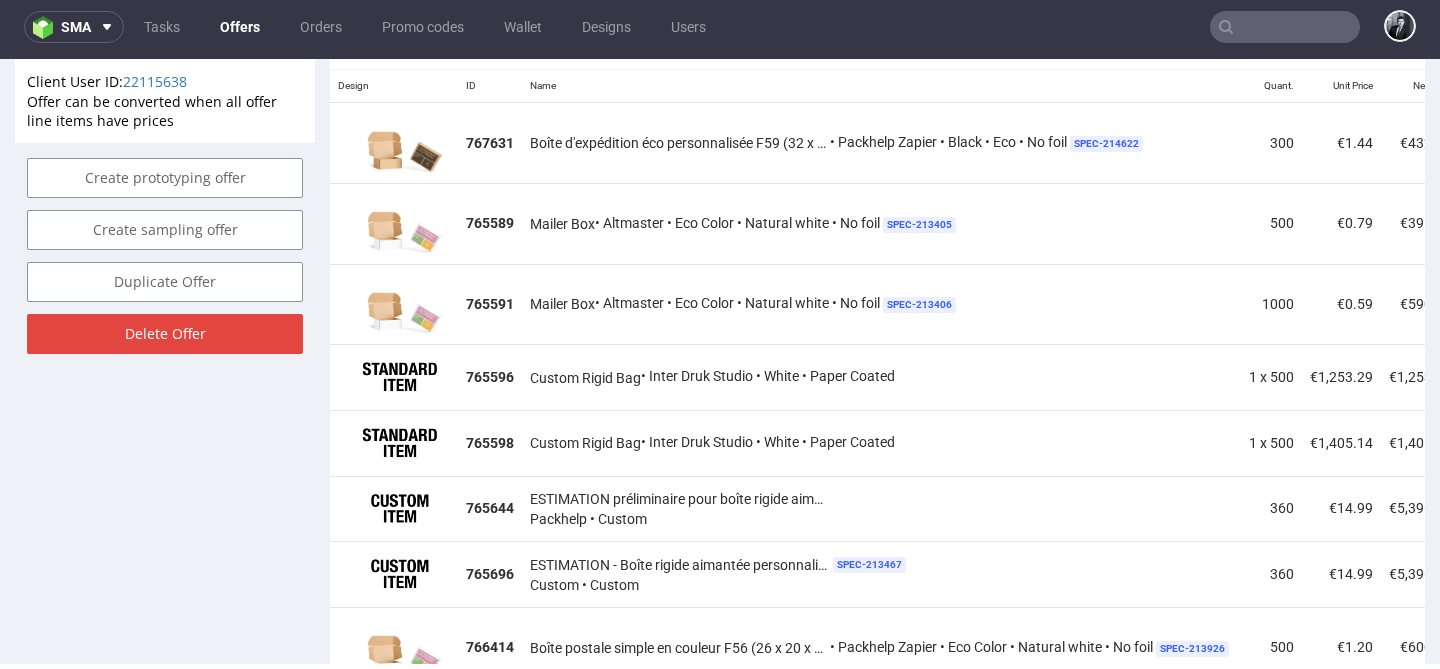 scroll, scrollTop: 1236, scrollLeft: 0, axis: vertical 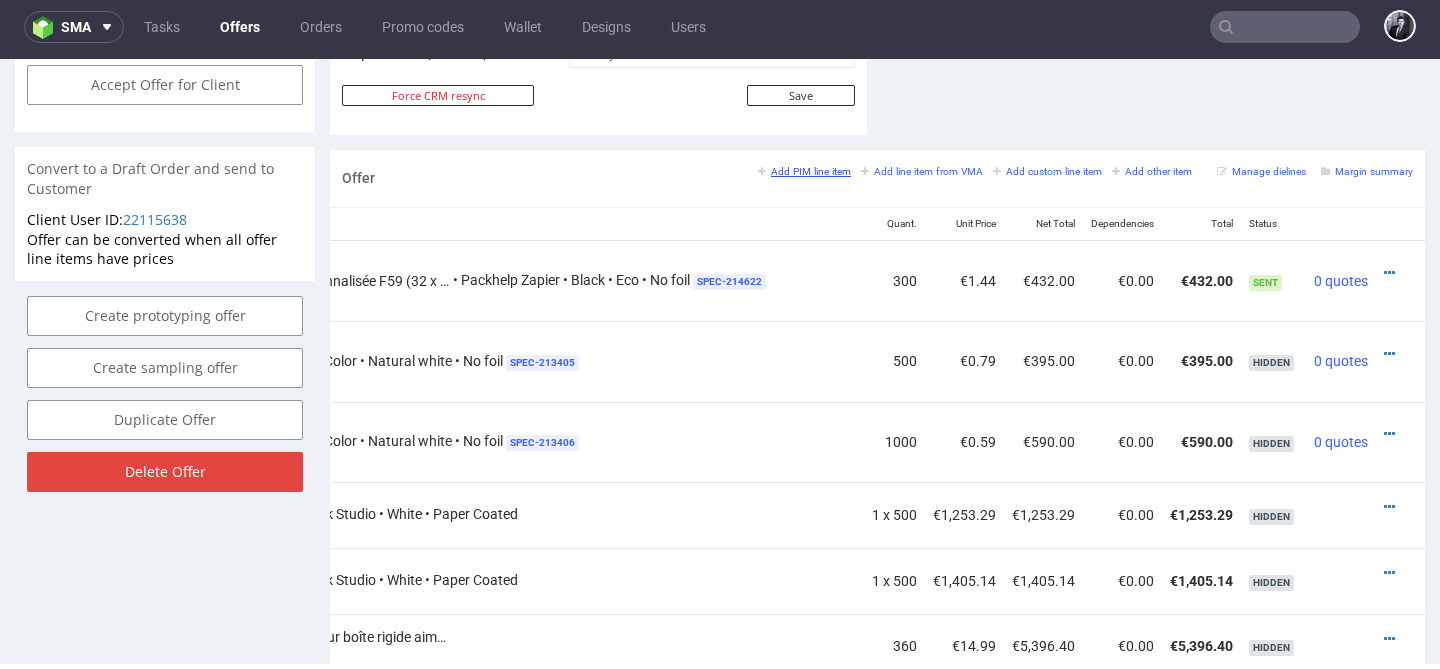 click on "Add PIM line item" at bounding box center (804, 171) 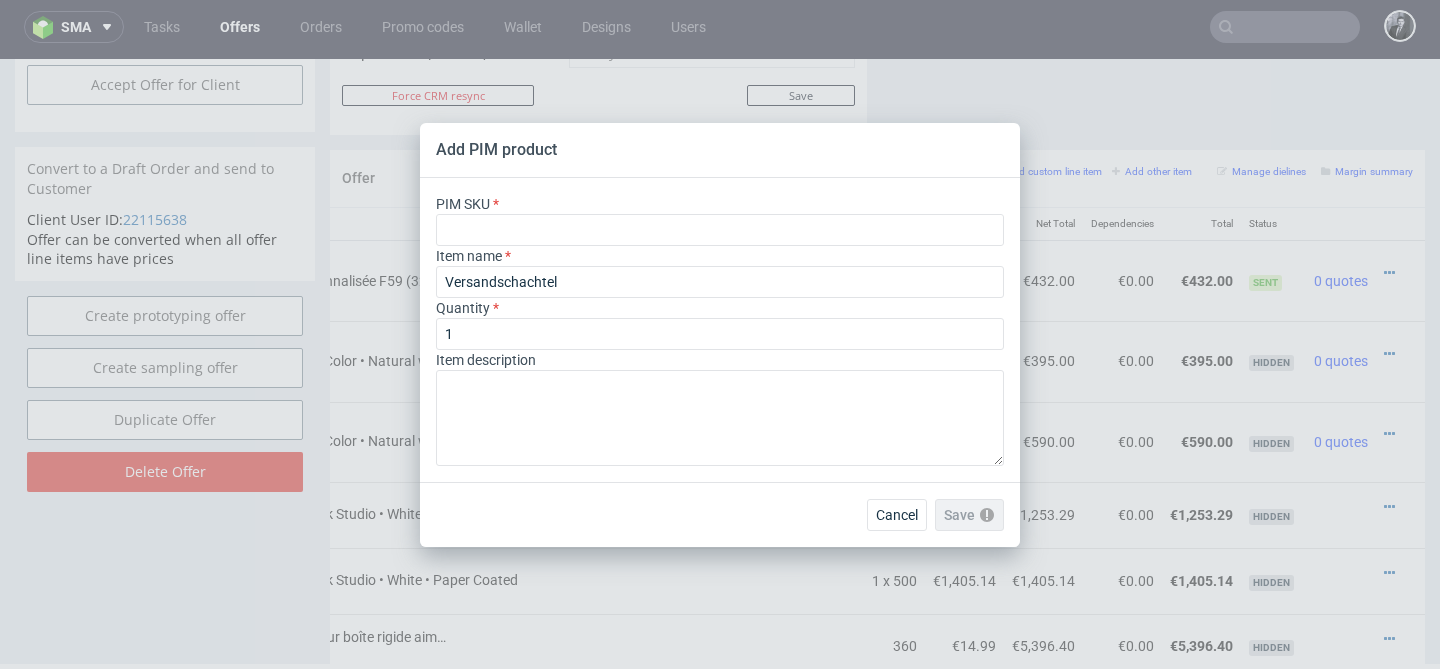 click on "PIM SKU" at bounding box center [720, 220] 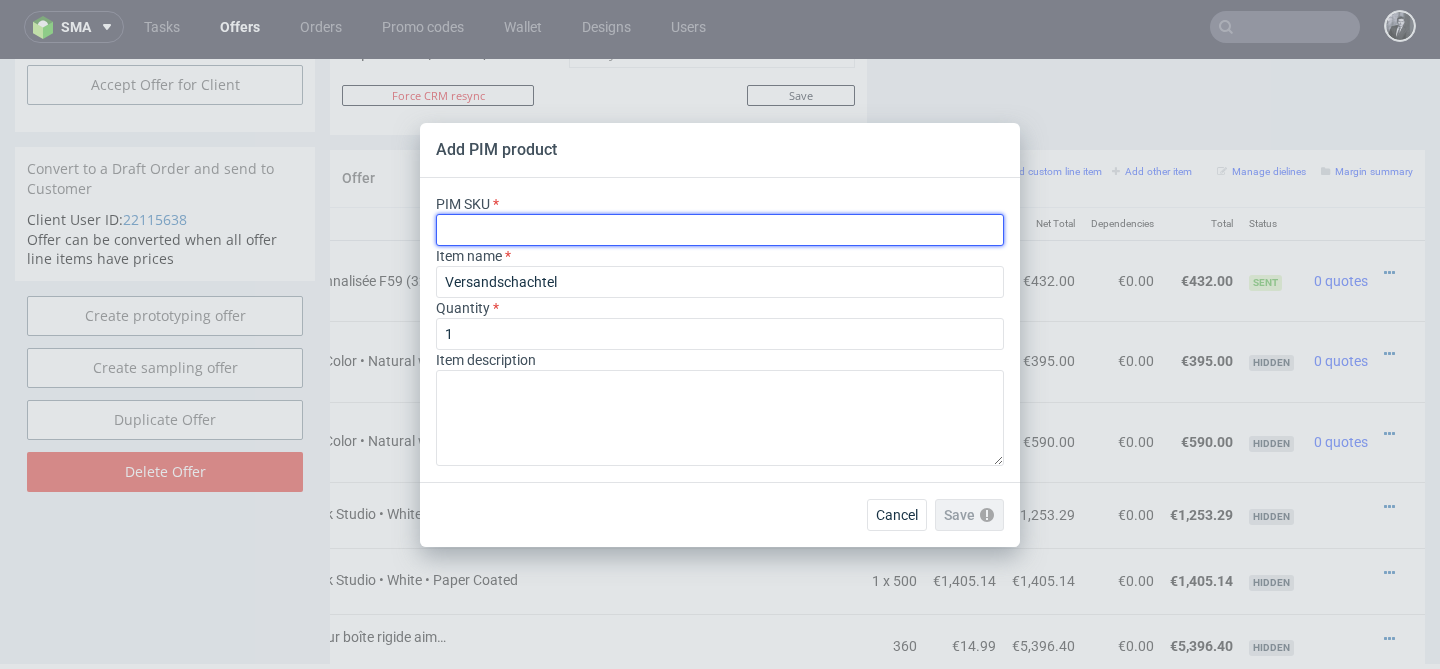 click at bounding box center (720, 230) 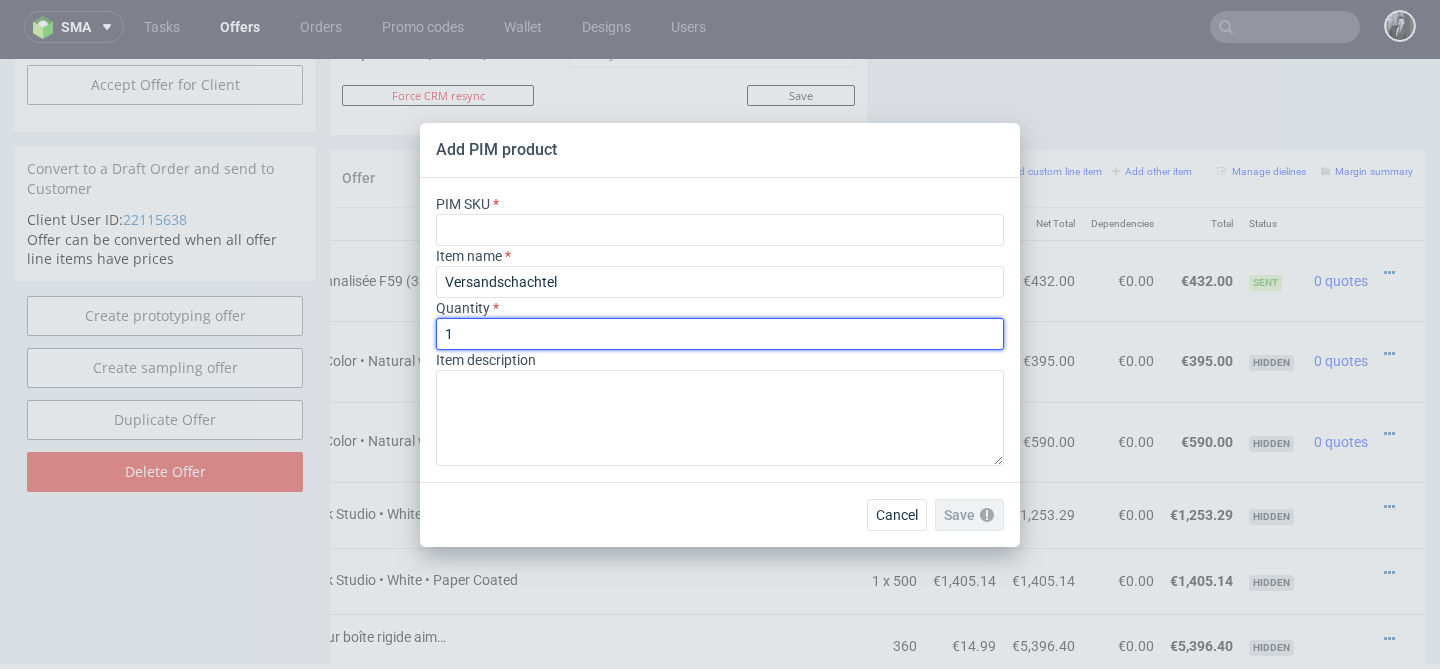 click on "1" at bounding box center (720, 334) 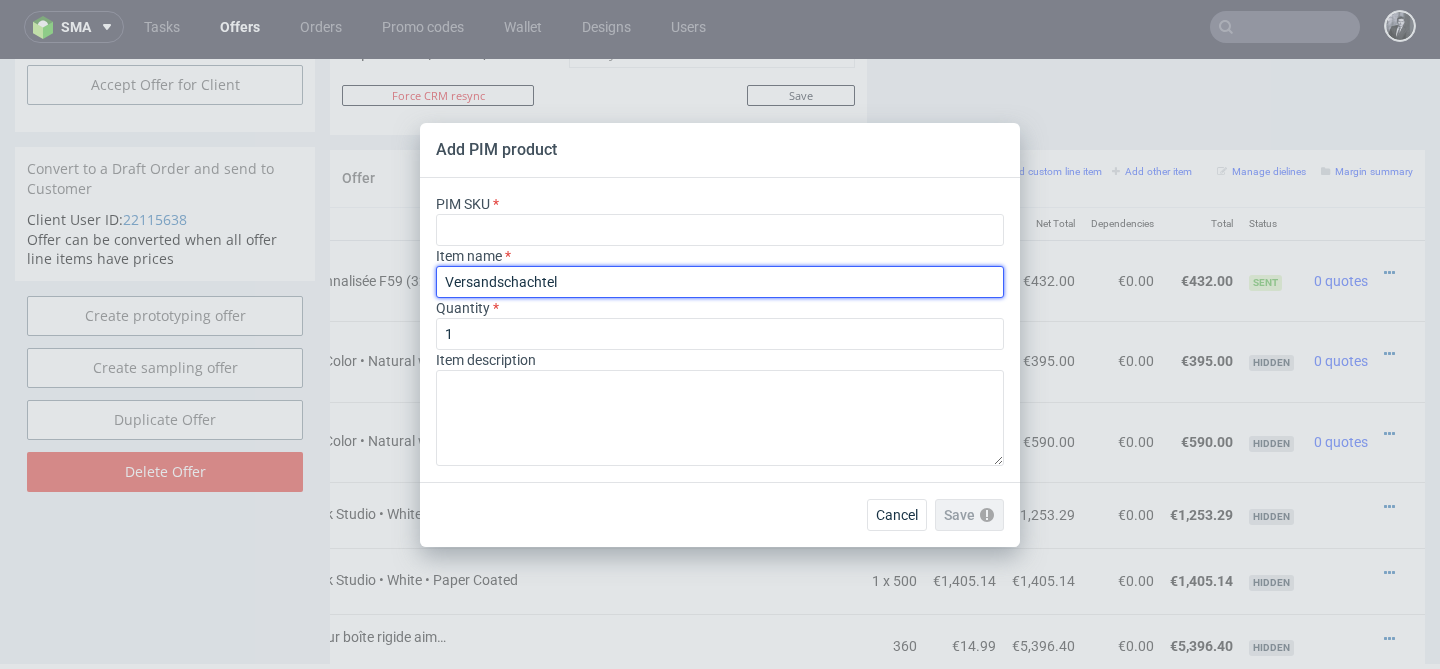 drag, startPoint x: 809, startPoint y: 290, endPoint x: 419, endPoint y: 276, distance: 390.2512 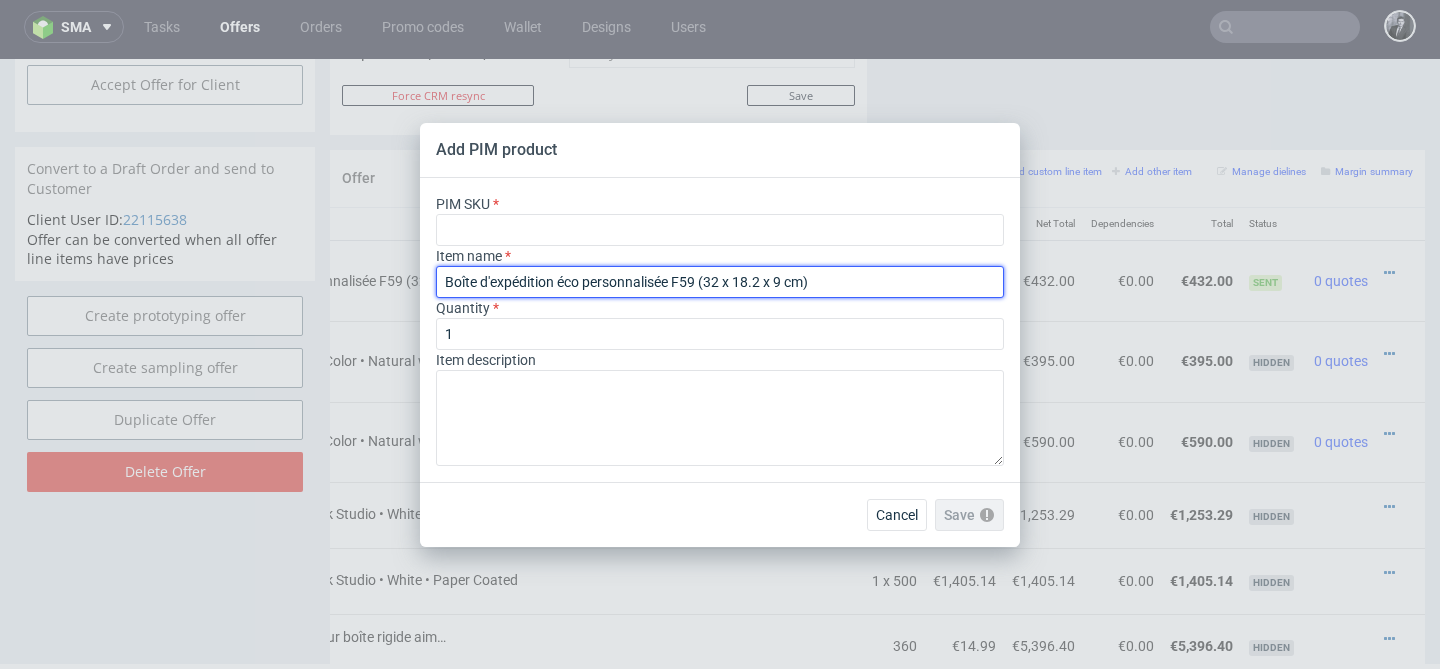 type on "Boîte d'expédition éco personnalisée F59 (32 x 18.2 x 9 cm)" 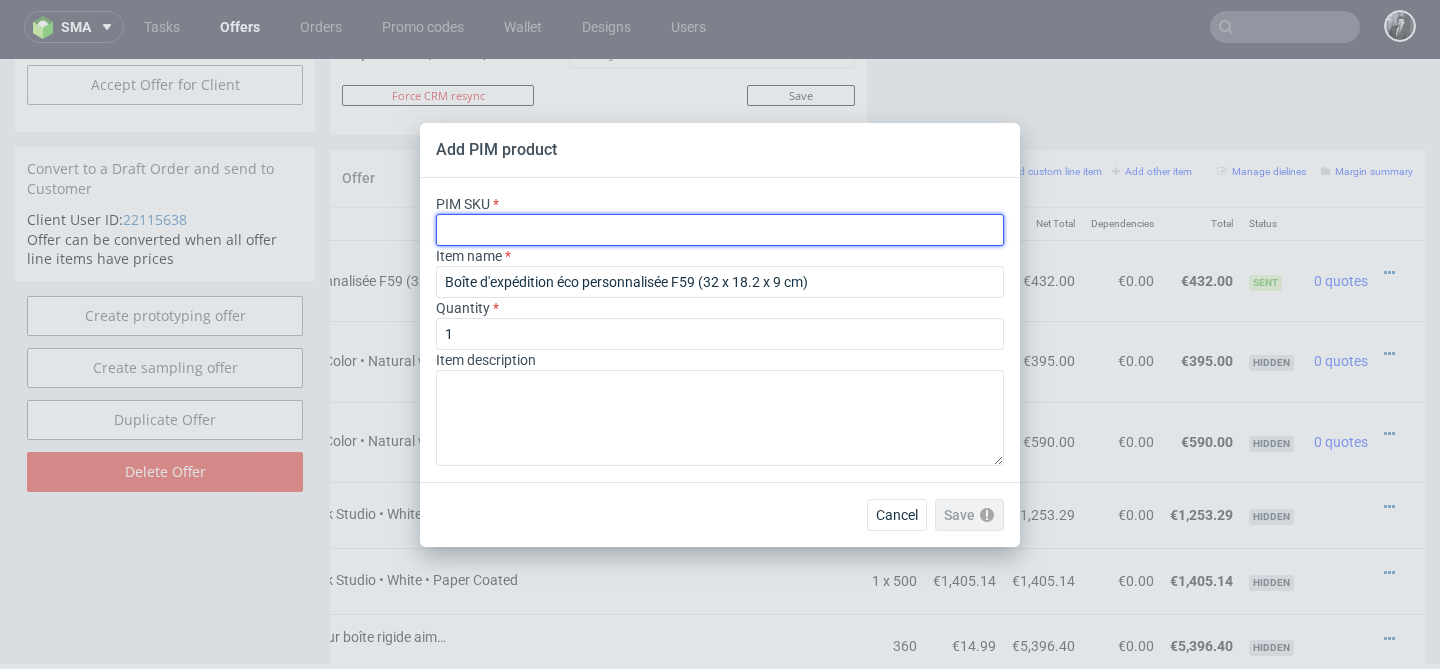 click at bounding box center (720, 230) 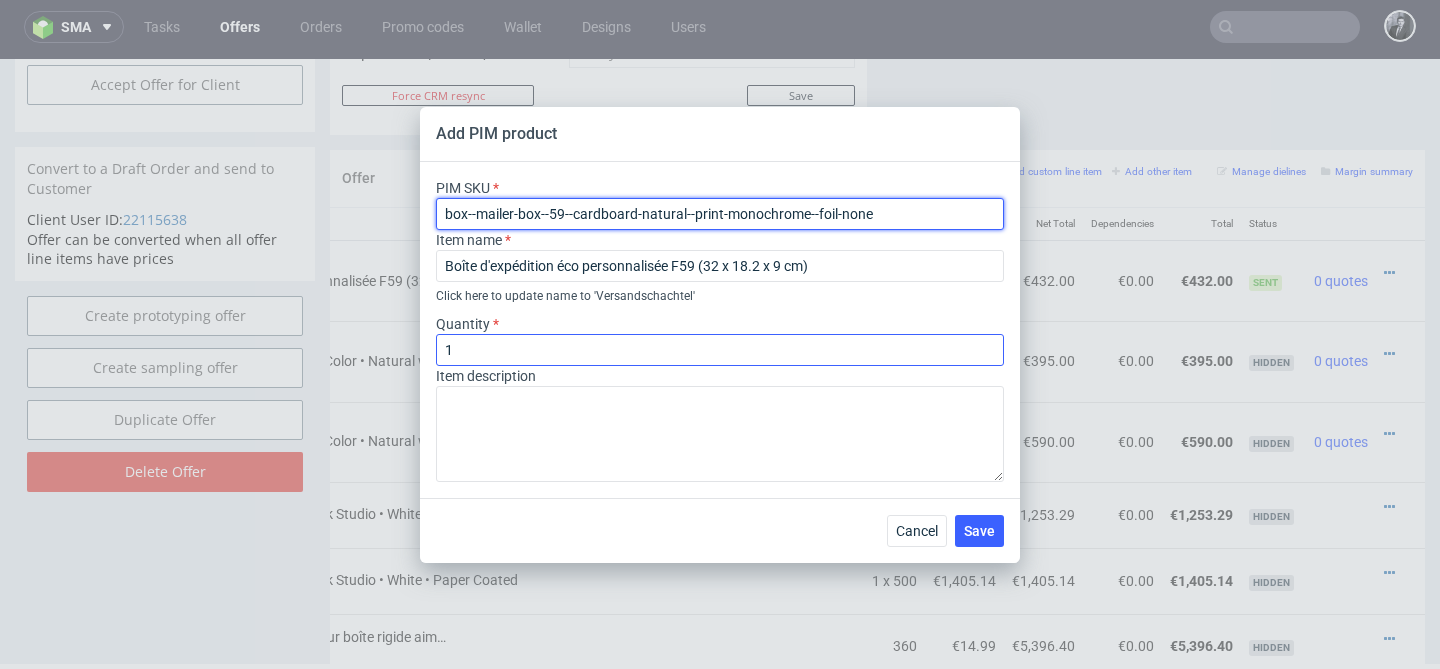 type on "box--mailer-box--59--cardboard-natural--print-monochrome--foil-none" 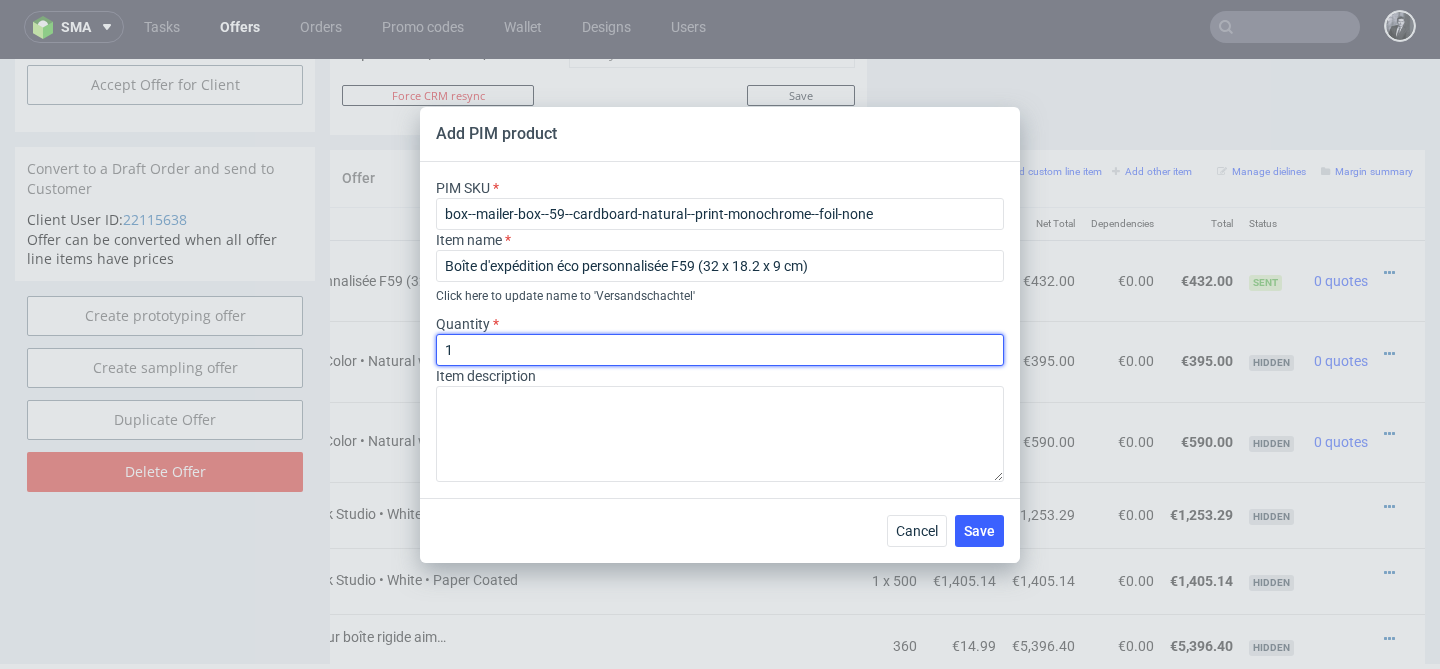 click on "1" at bounding box center (720, 350) 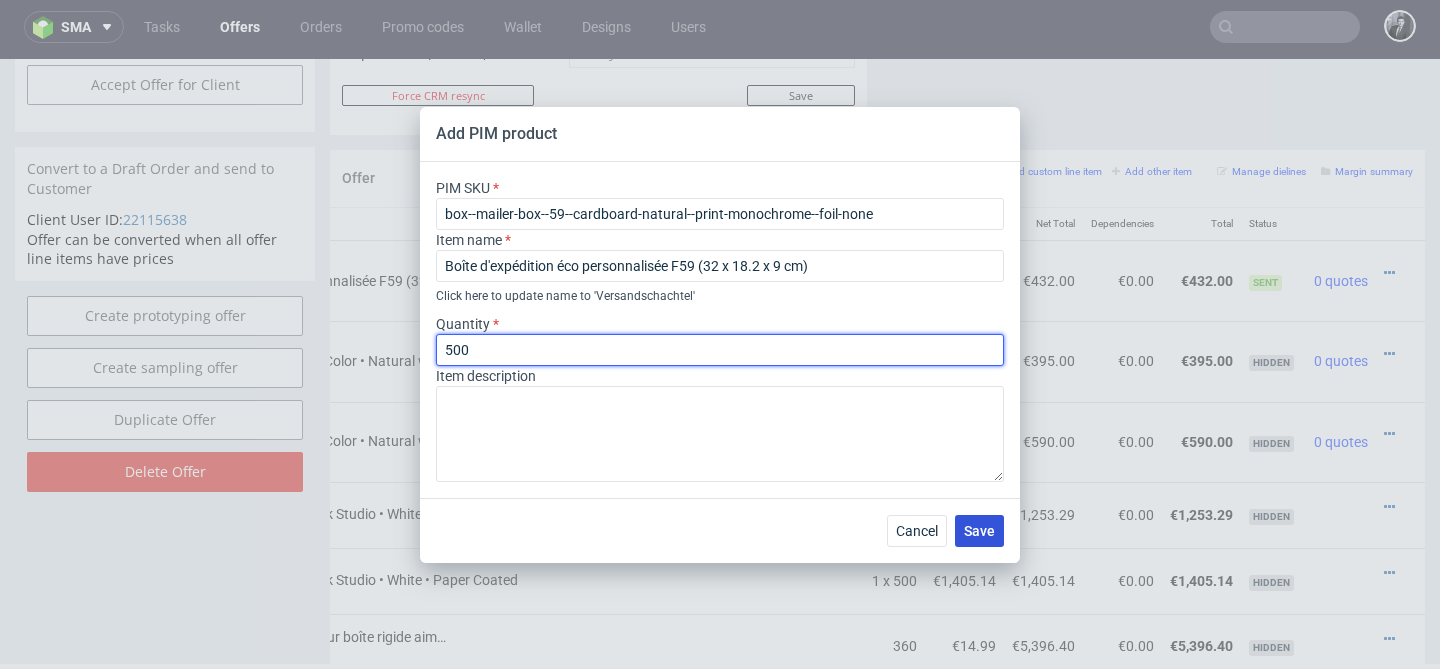 type on "500" 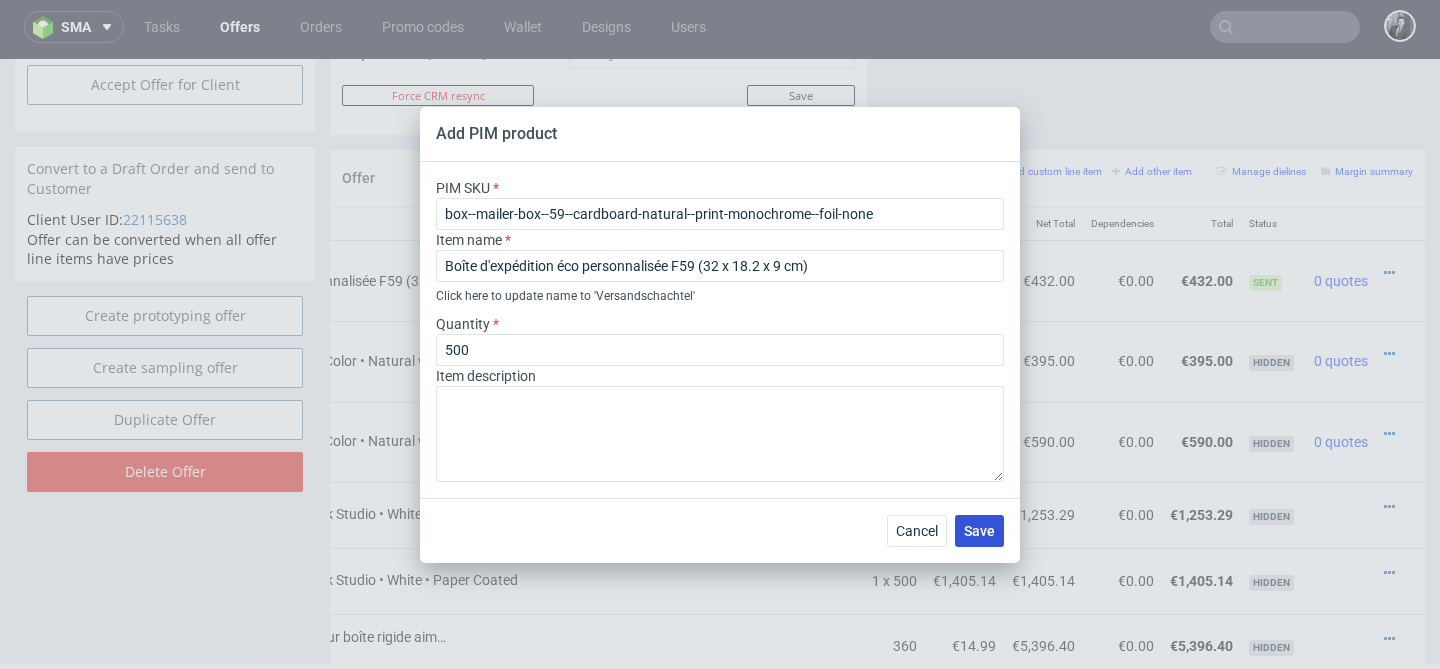 click on "Save" at bounding box center (979, 531) 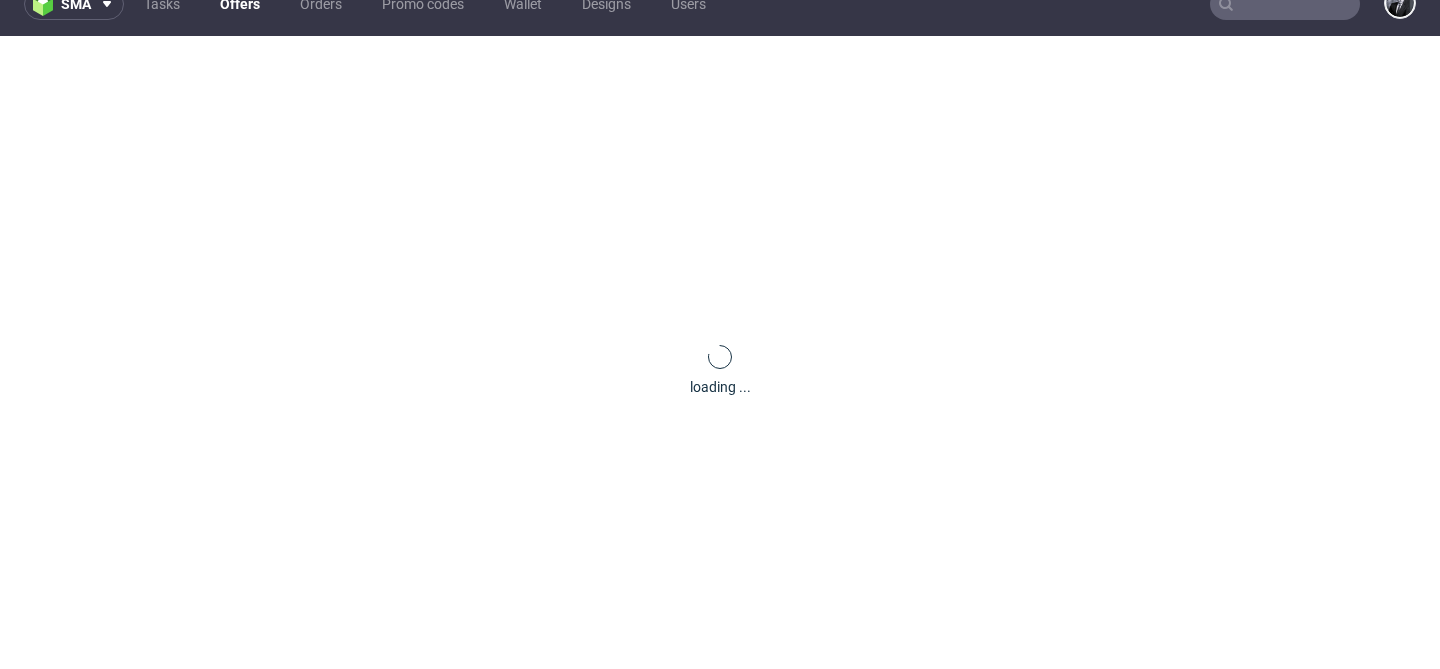 scroll, scrollTop: 0, scrollLeft: 0, axis: both 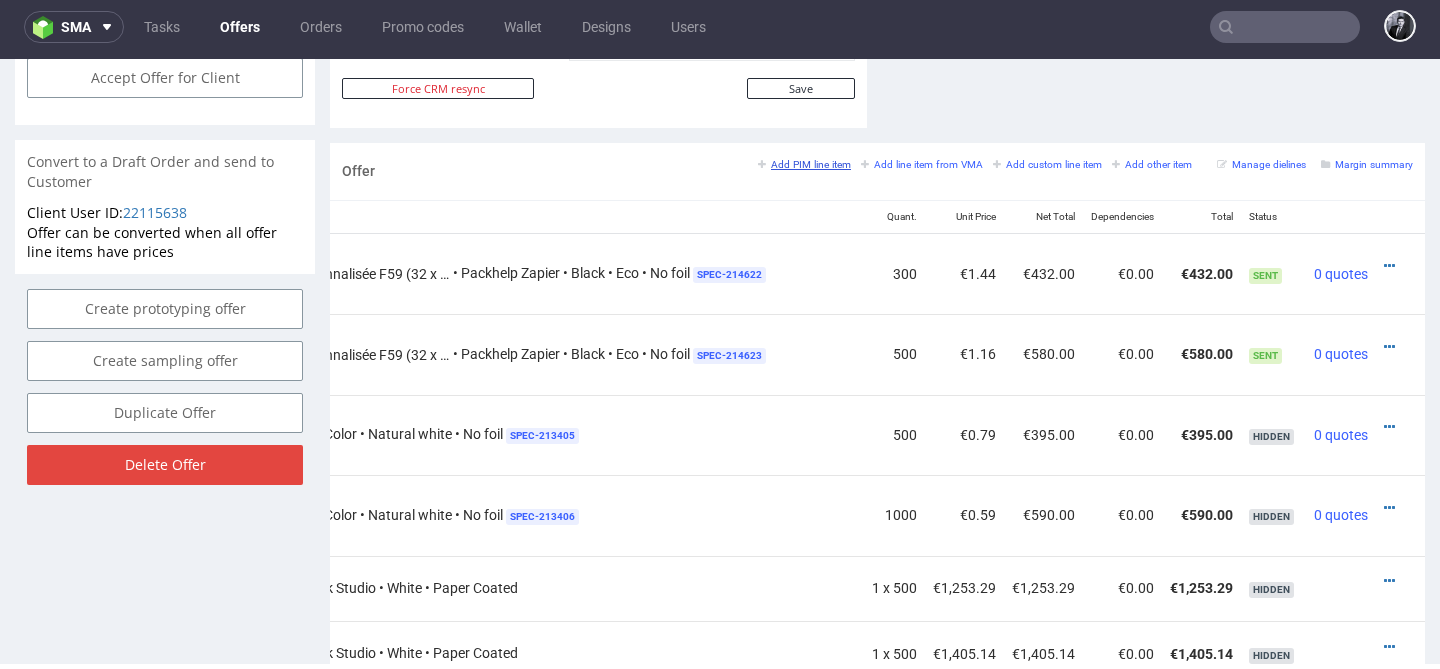 click on "Add PIM line item" at bounding box center [804, 164] 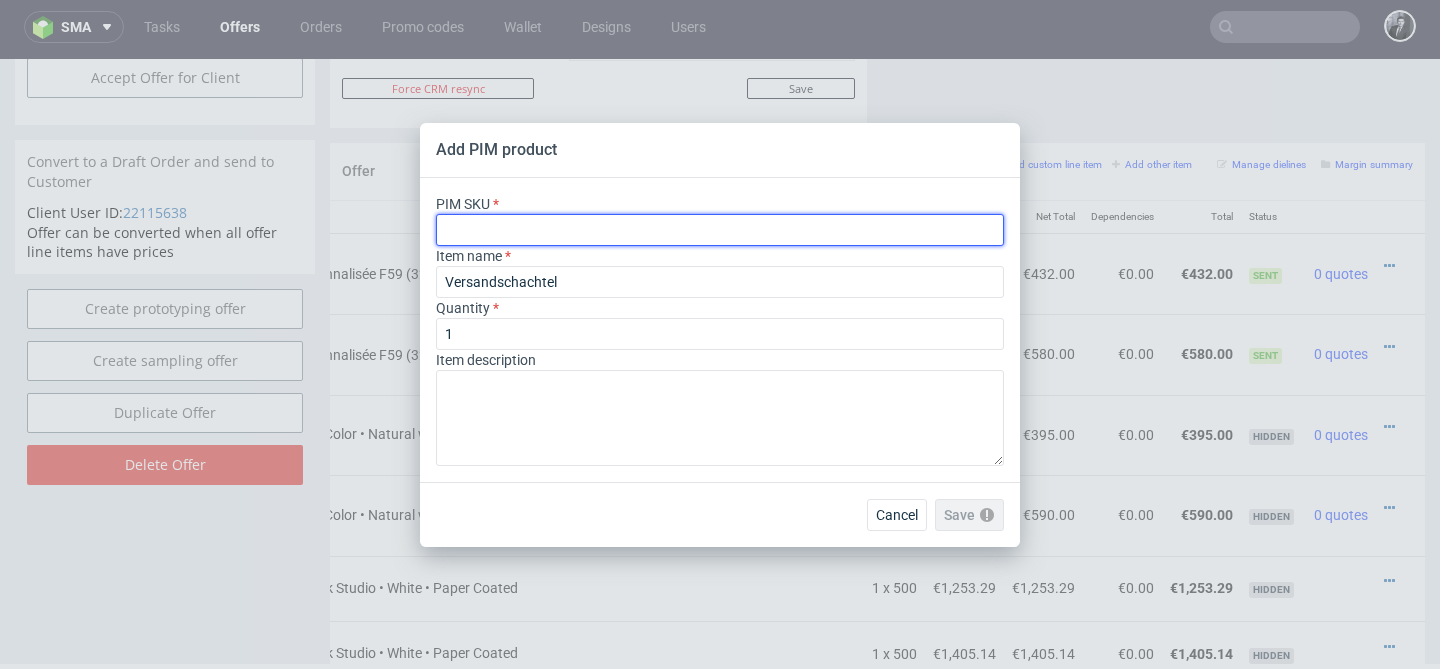 click at bounding box center (720, 230) 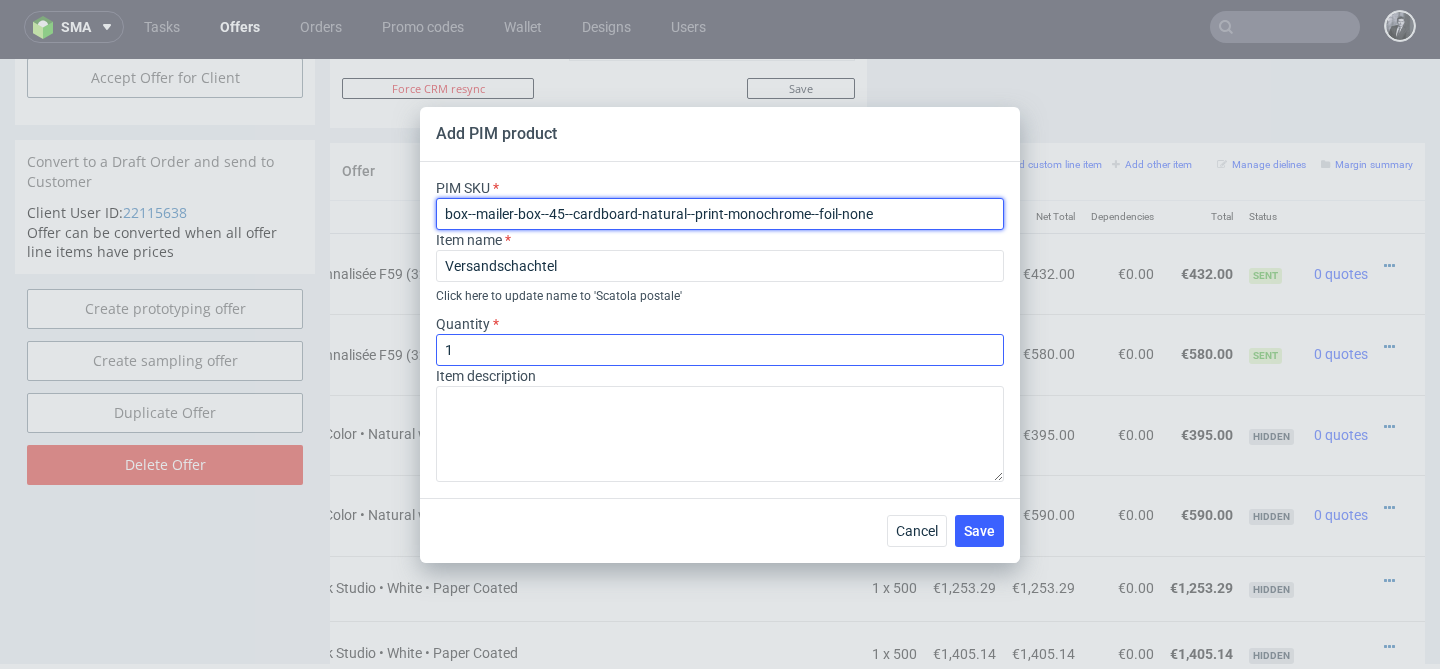 type on "box--mailer-box--45--cardboard-natural--print-monochrome--foil-none" 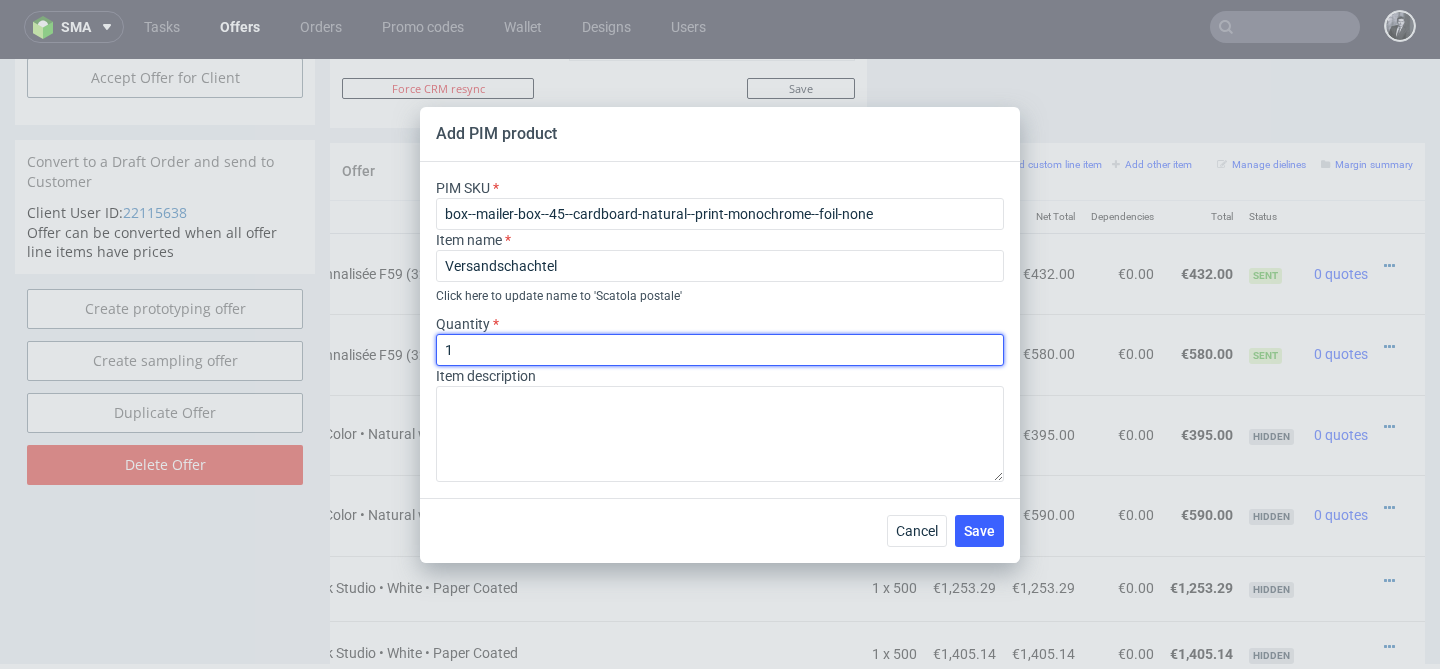 click on "1" at bounding box center [720, 350] 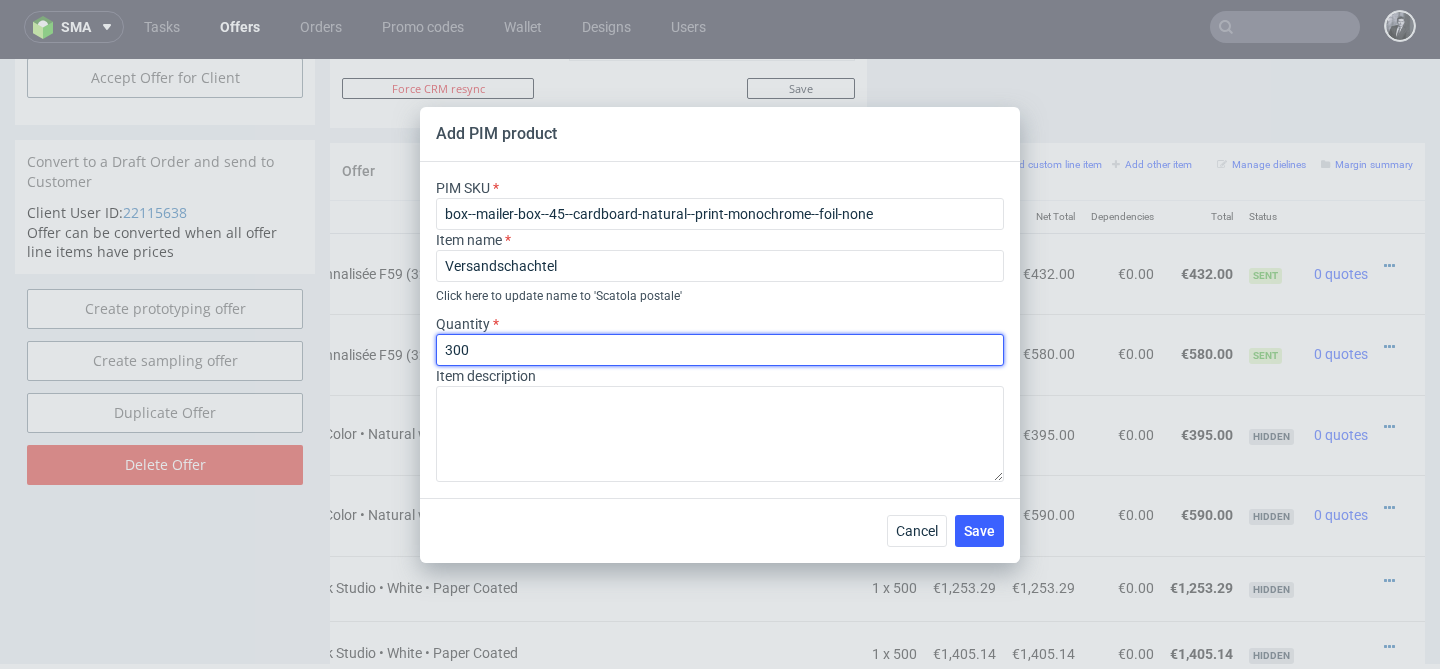 type on "300" 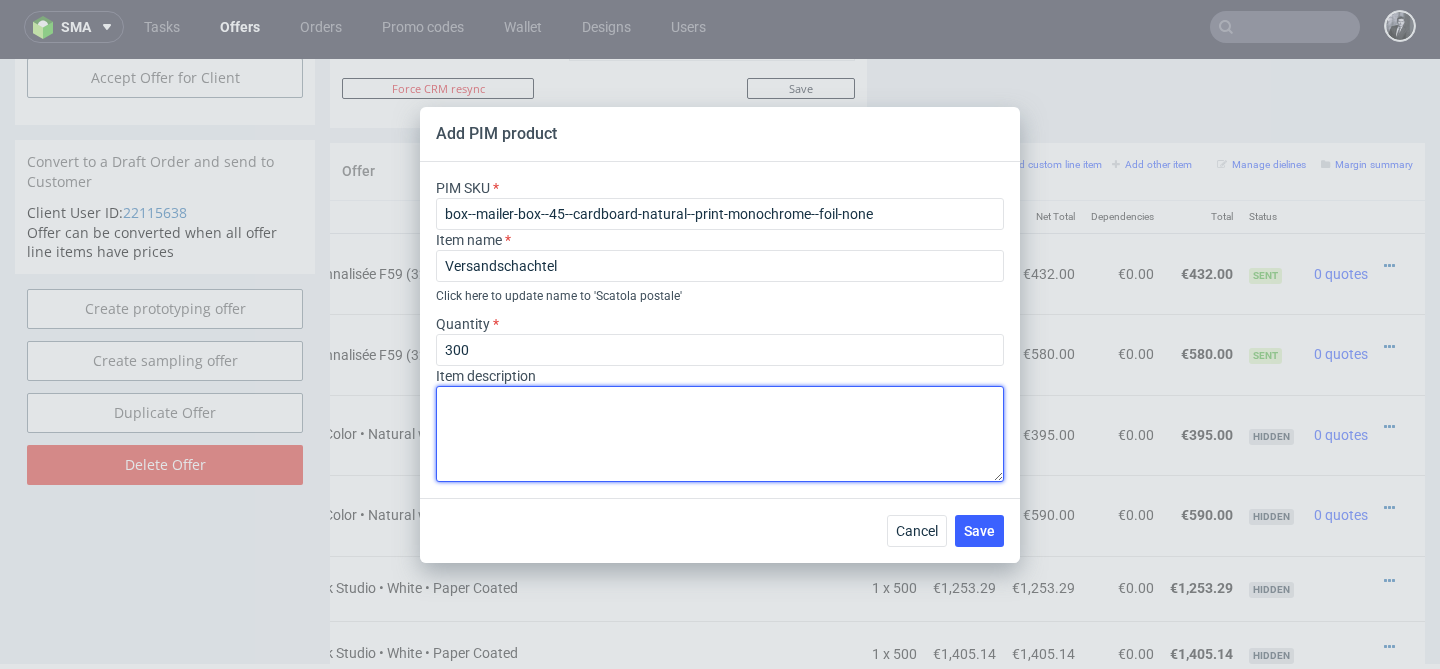 click at bounding box center [720, 434] 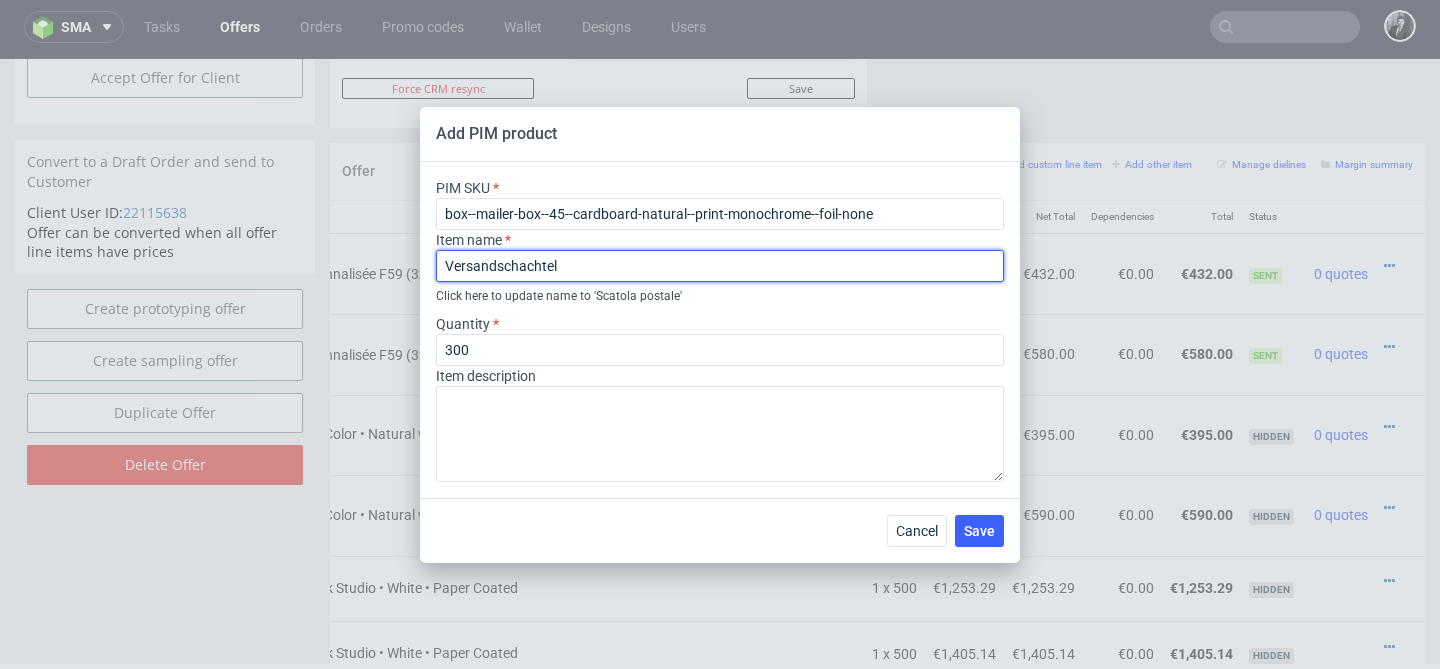 drag, startPoint x: 659, startPoint y: 269, endPoint x: 397, endPoint y: 252, distance: 262.55093 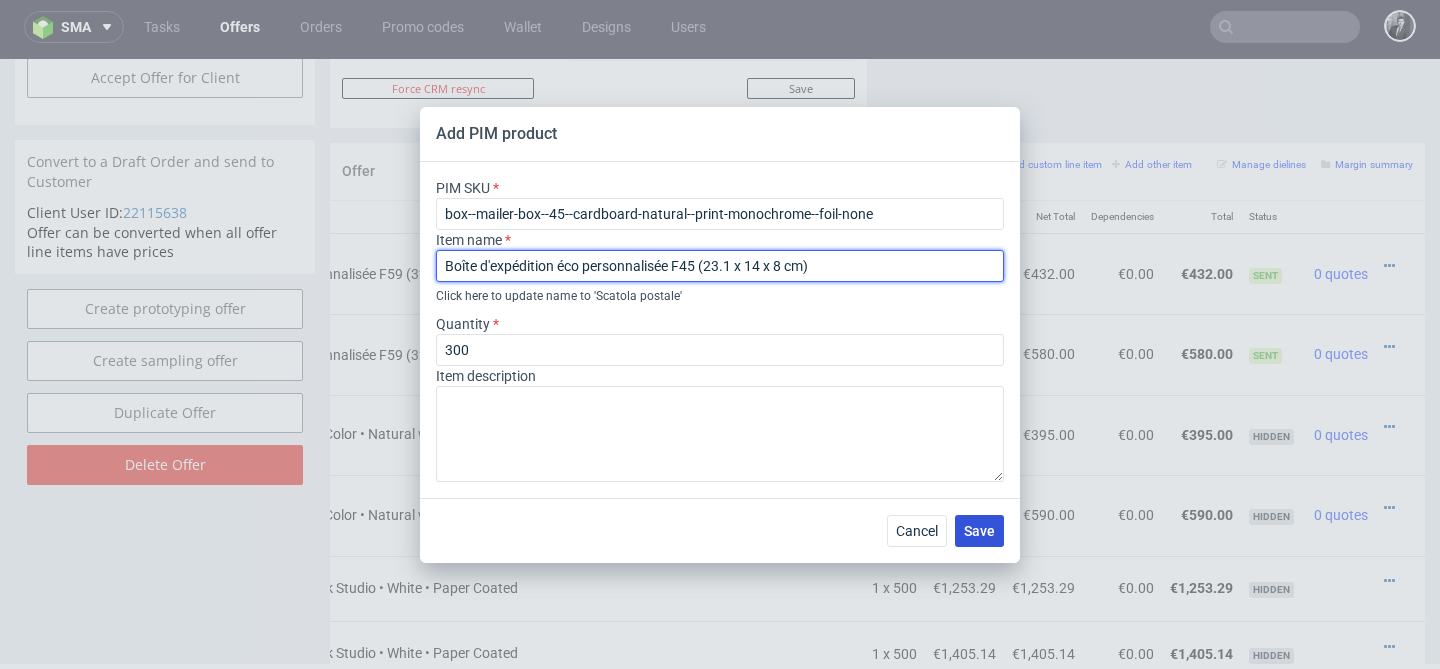 type on "Boîte d'expédition éco personnalisée F45 (23.1 x 14 x 8 cm)" 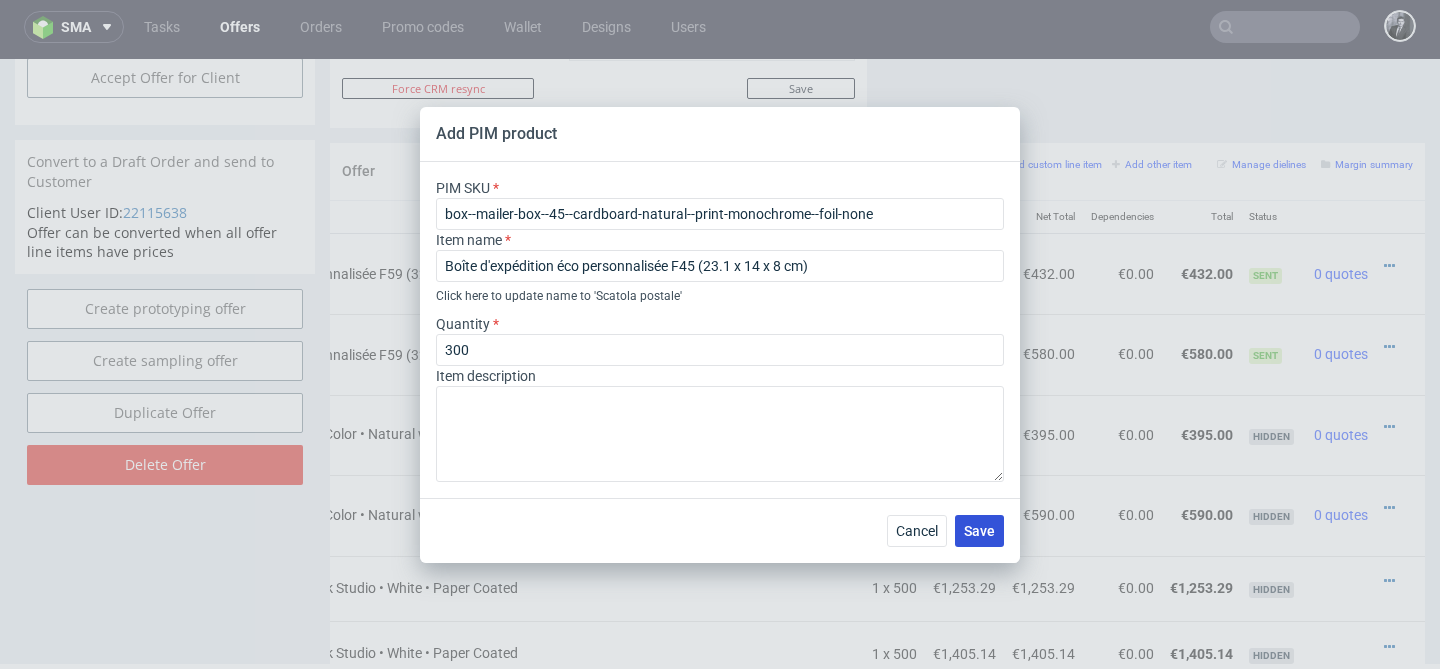 click on "Save" at bounding box center [979, 531] 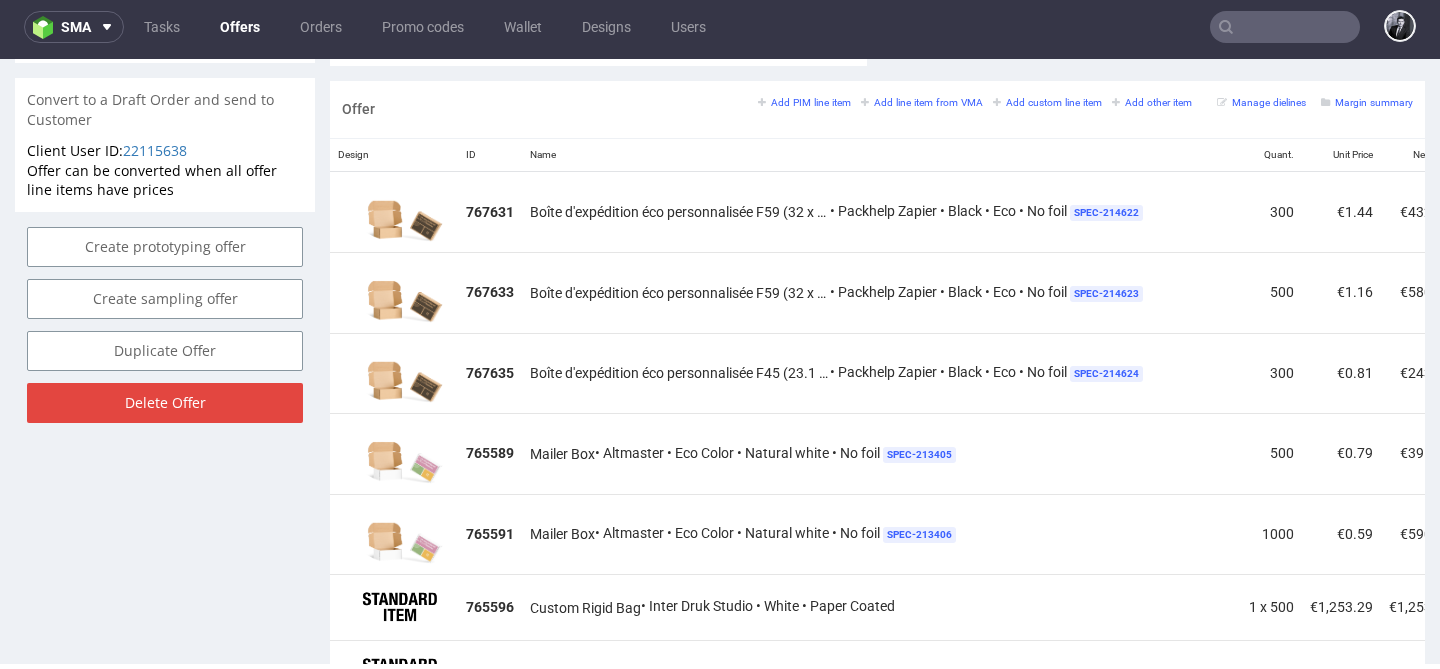 scroll, scrollTop: 1137, scrollLeft: 0, axis: vertical 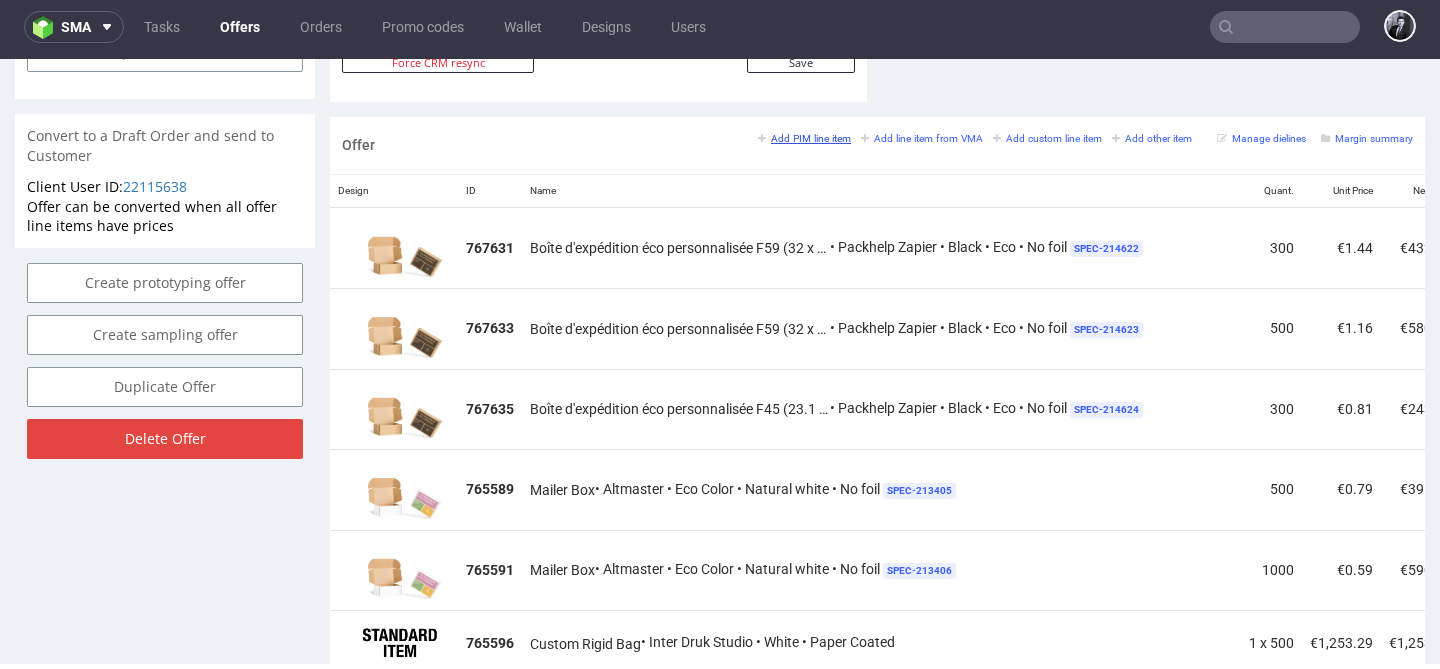 click on "Add PIM line item" at bounding box center (804, 138) 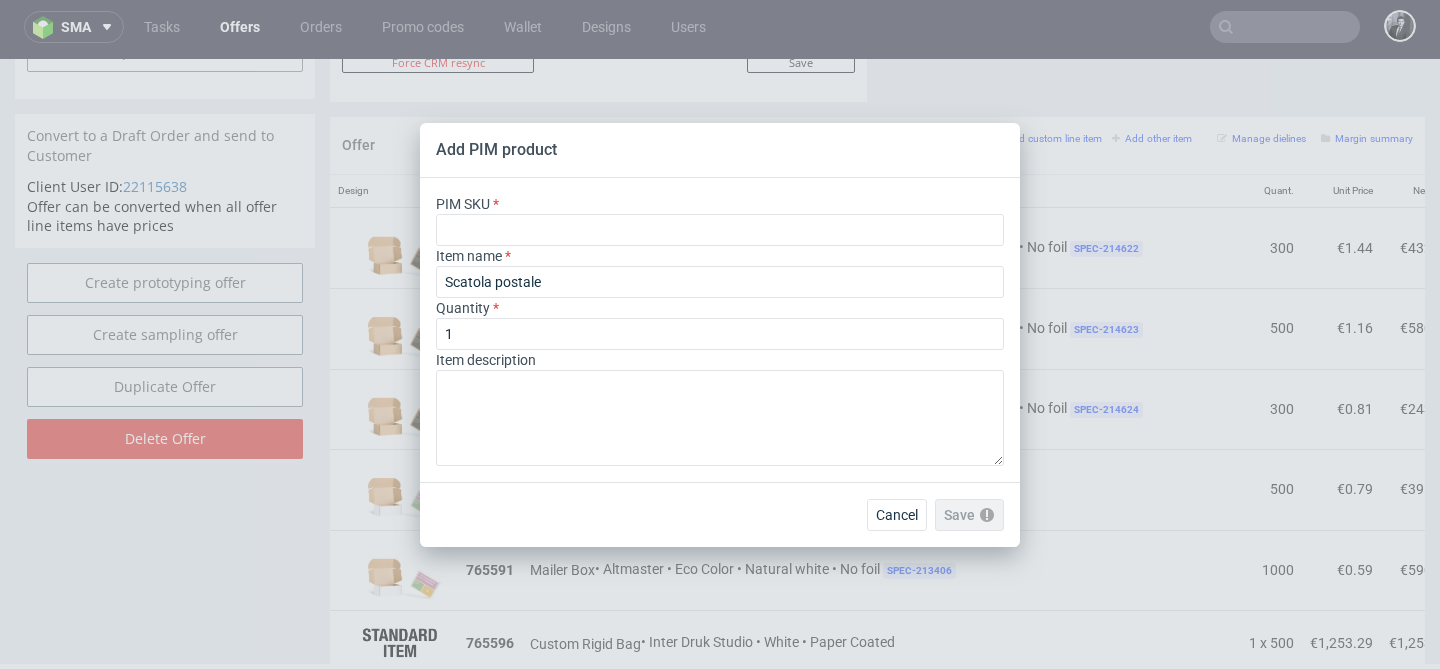 click on "PIM SKU" at bounding box center [720, 220] 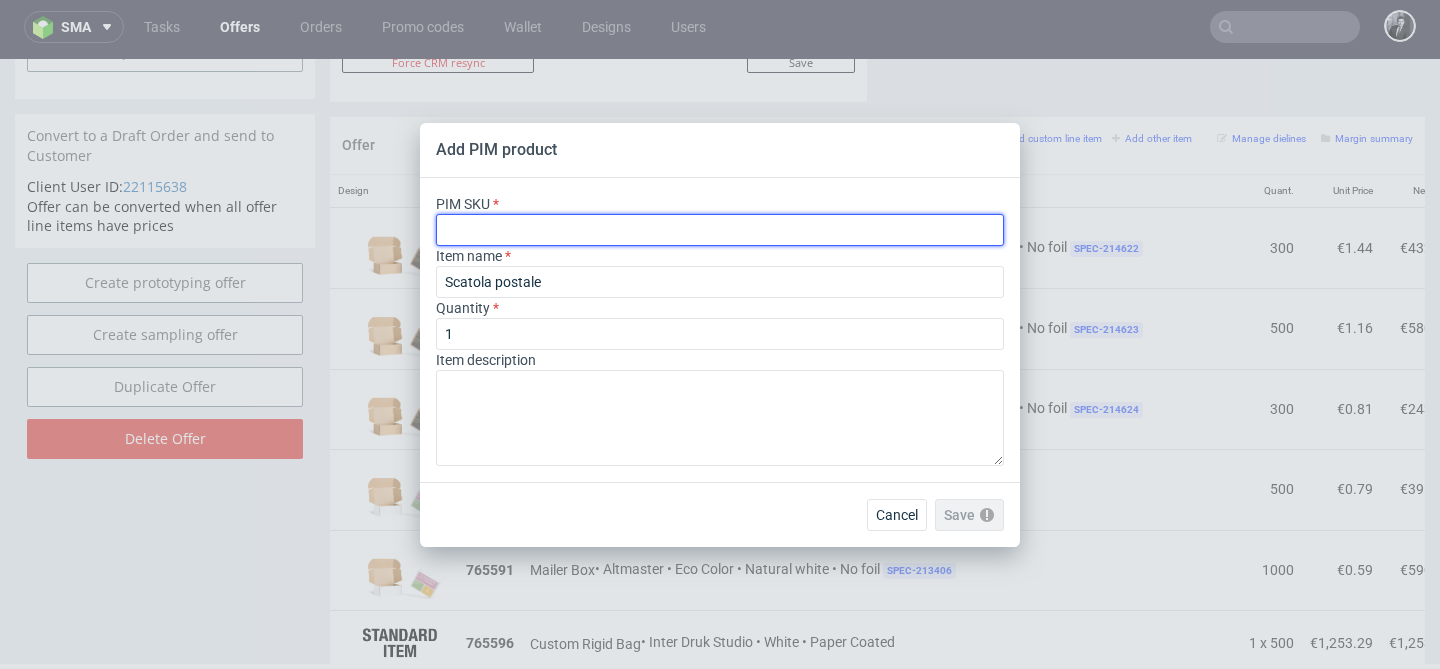 click at bounding box center [720, 230] 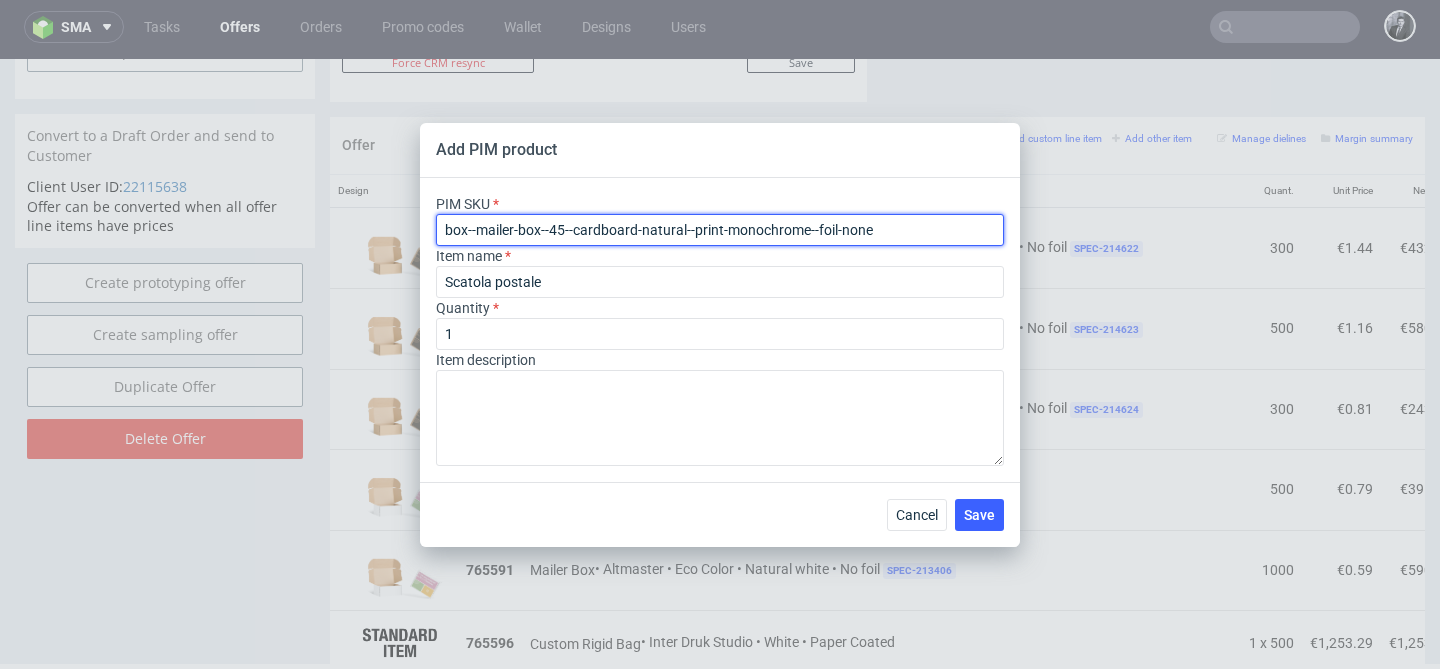 type on "box--mailer-box--45--cardboard-natural--print-monochrome--foil-none" 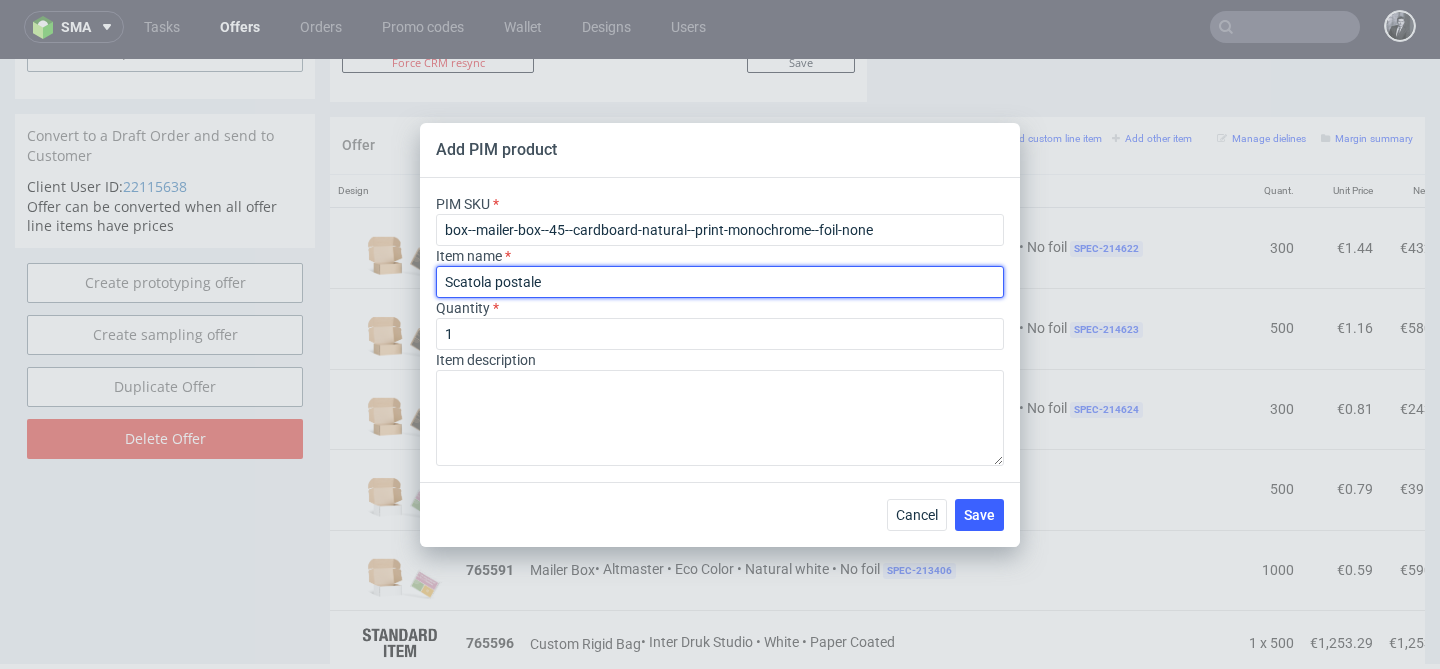 drag, startPoint x: 668, startPoint y: 280, endPoint x: 380, endPoint y: 272, distance: 288.11108 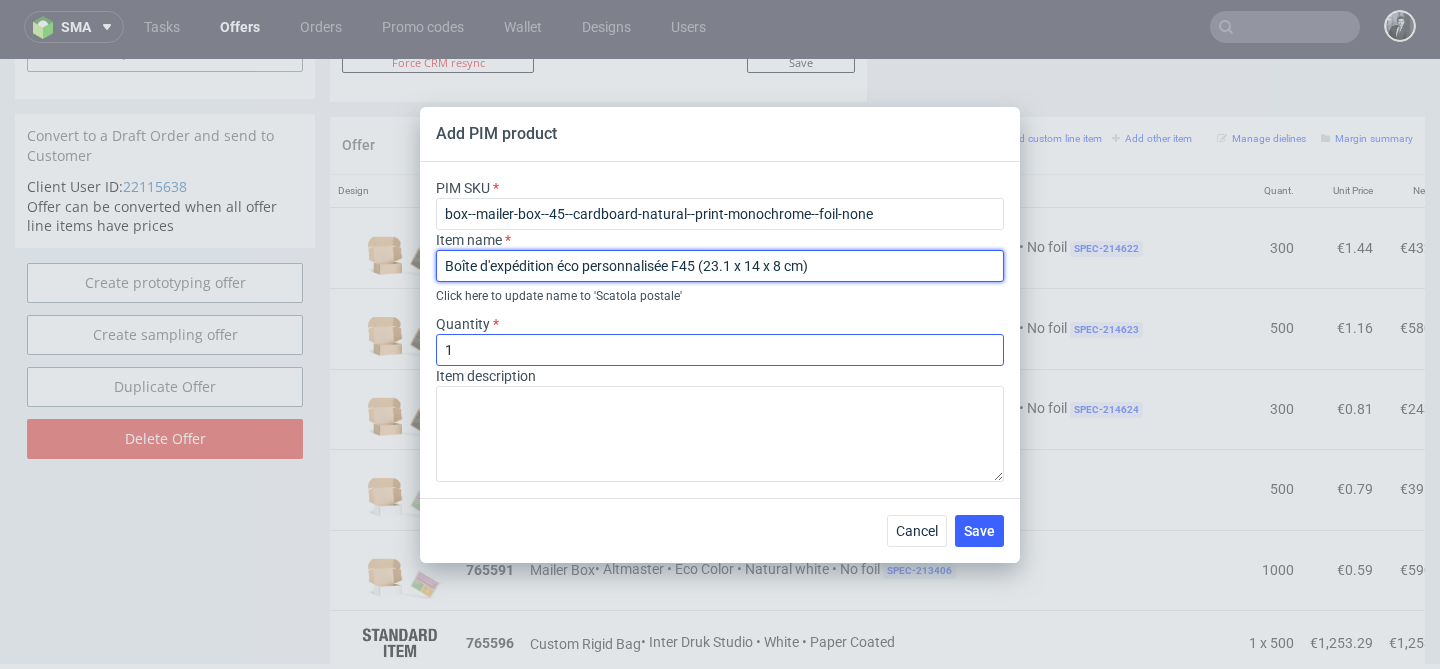 type on "Boîte d'expédition éco personnalisée F45 (23.1 x 14 x 8 cm)" 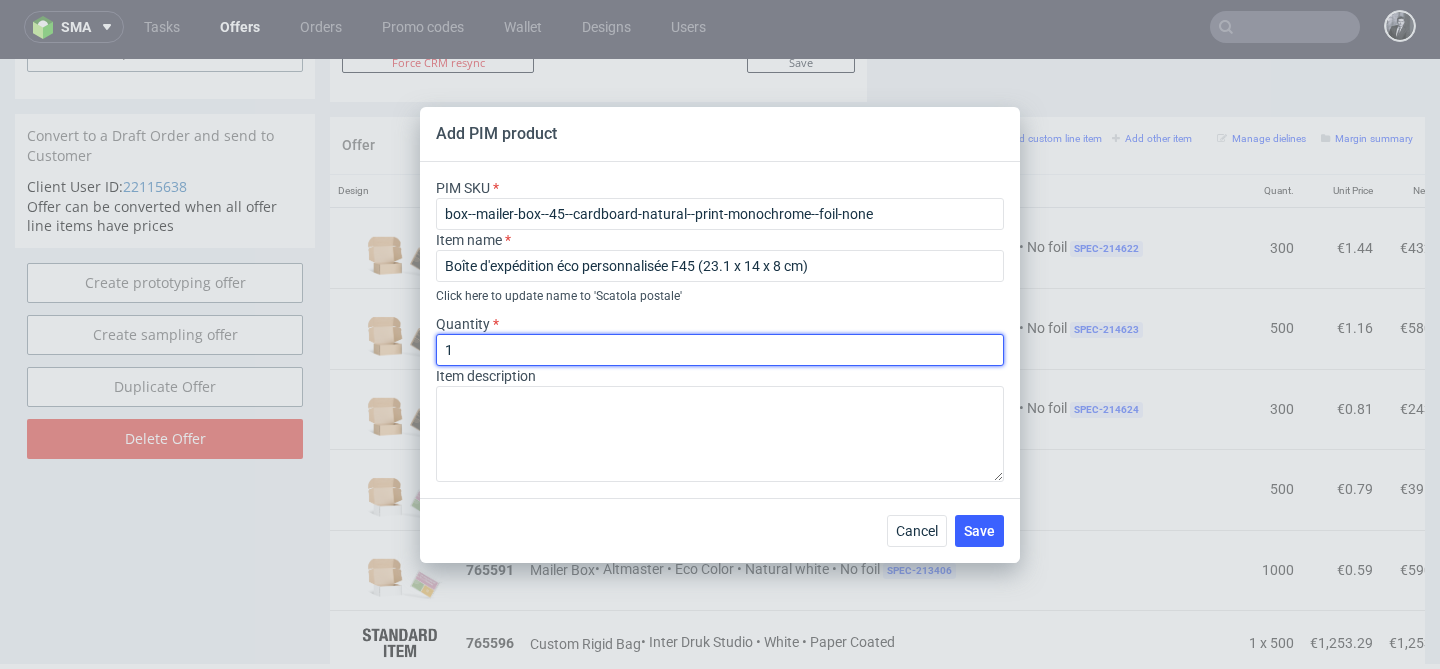click on "1" at bounding box center [720, 350] 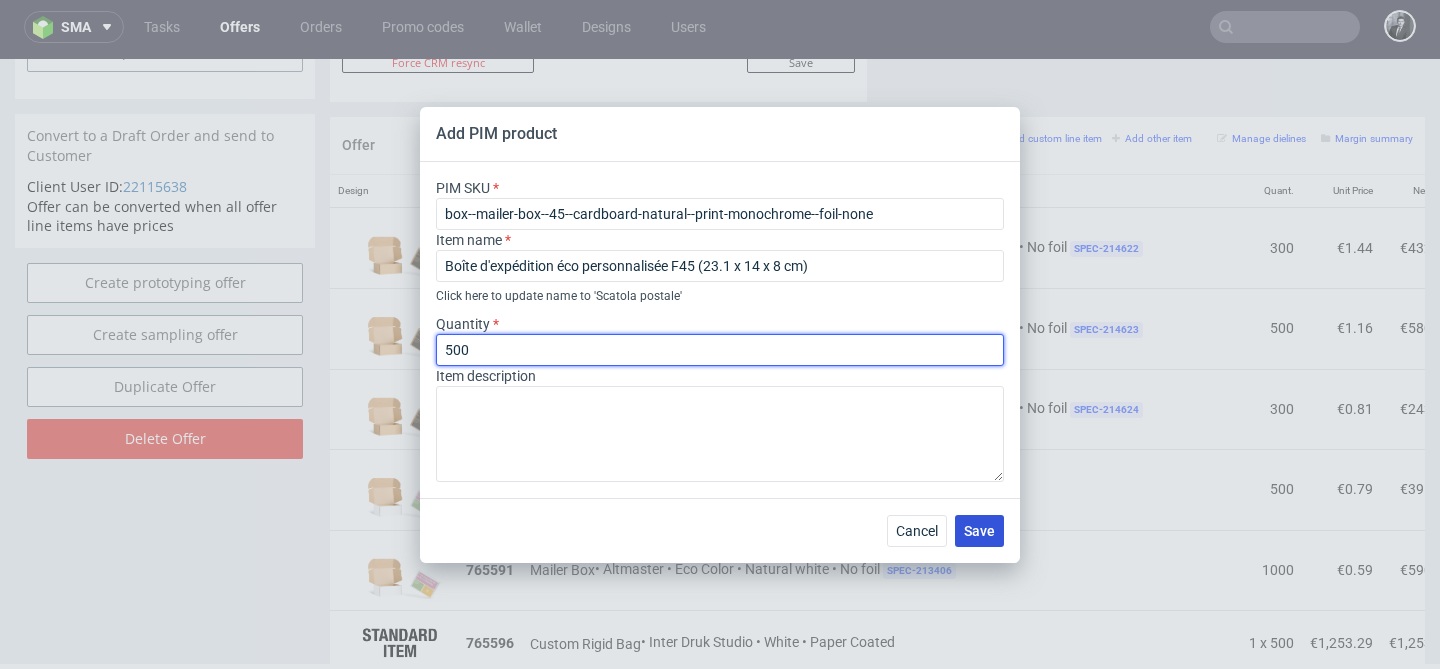 type on "500" 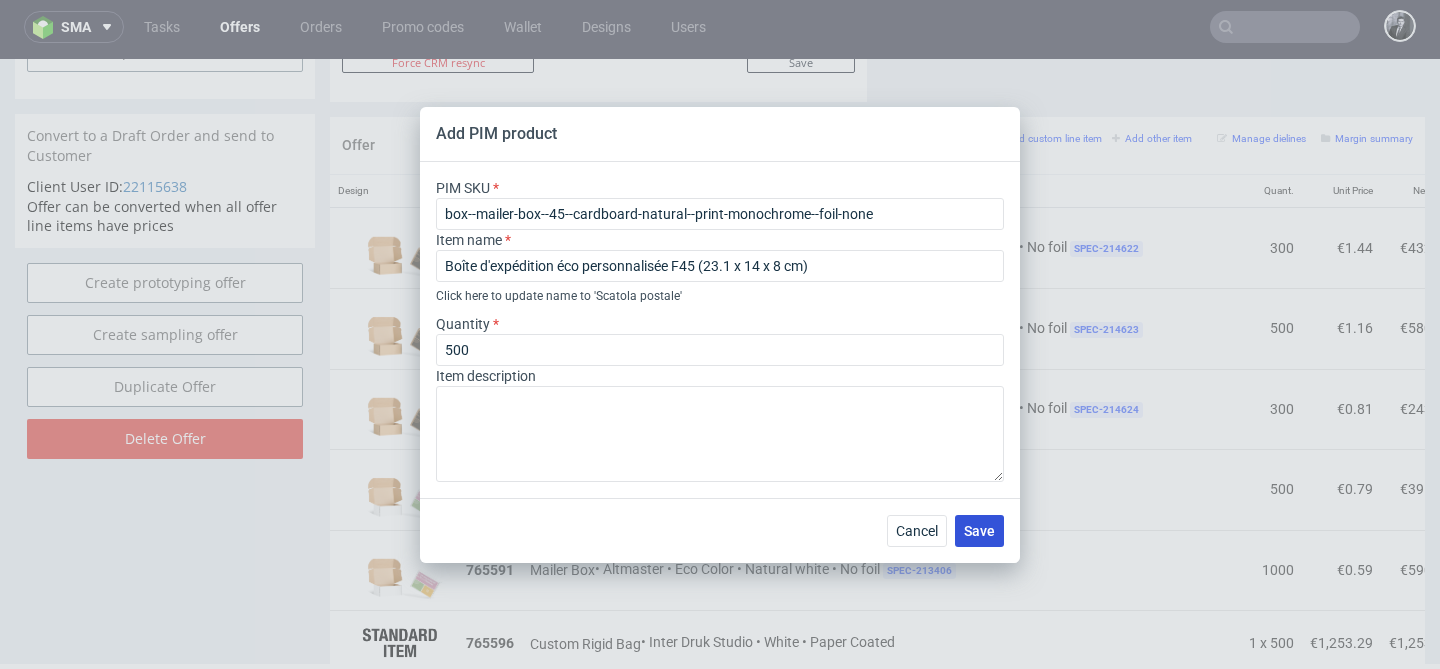 click on "Save" at bounding box center (979, 531) 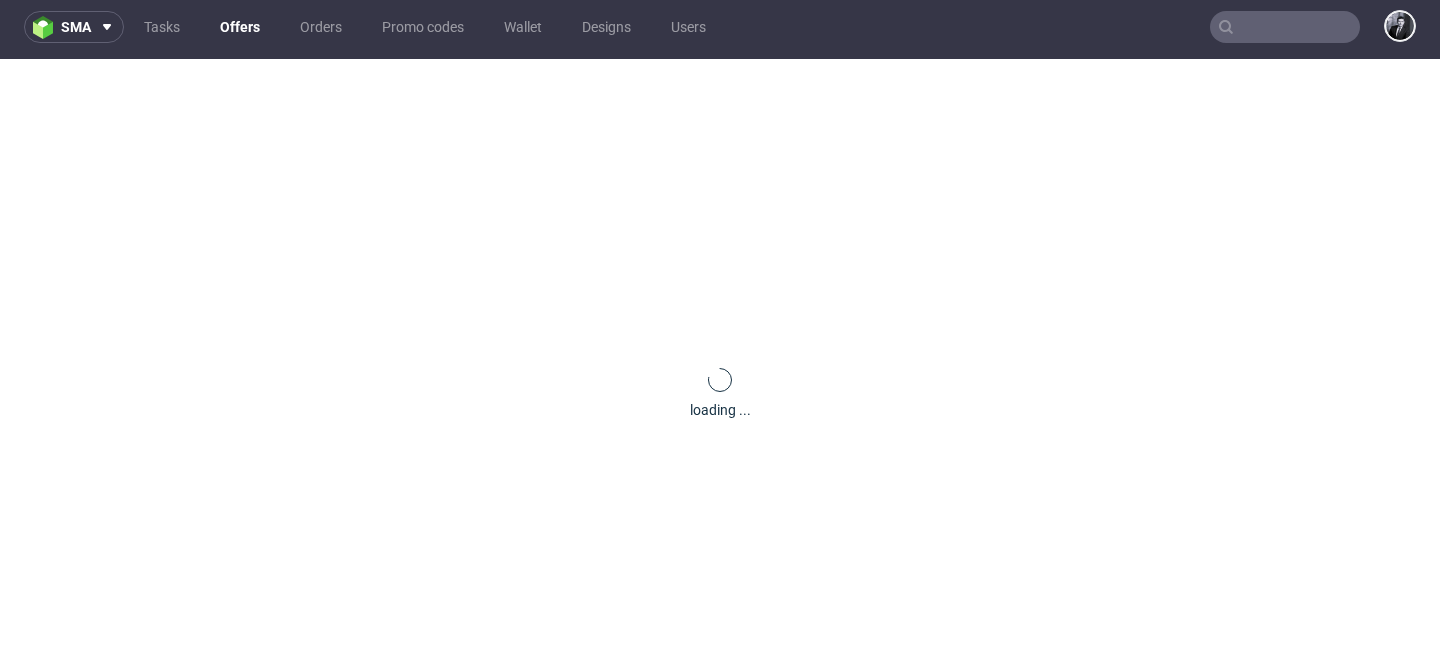 scroll, scrollTop: 0, scrollLeft: 0, axis: both 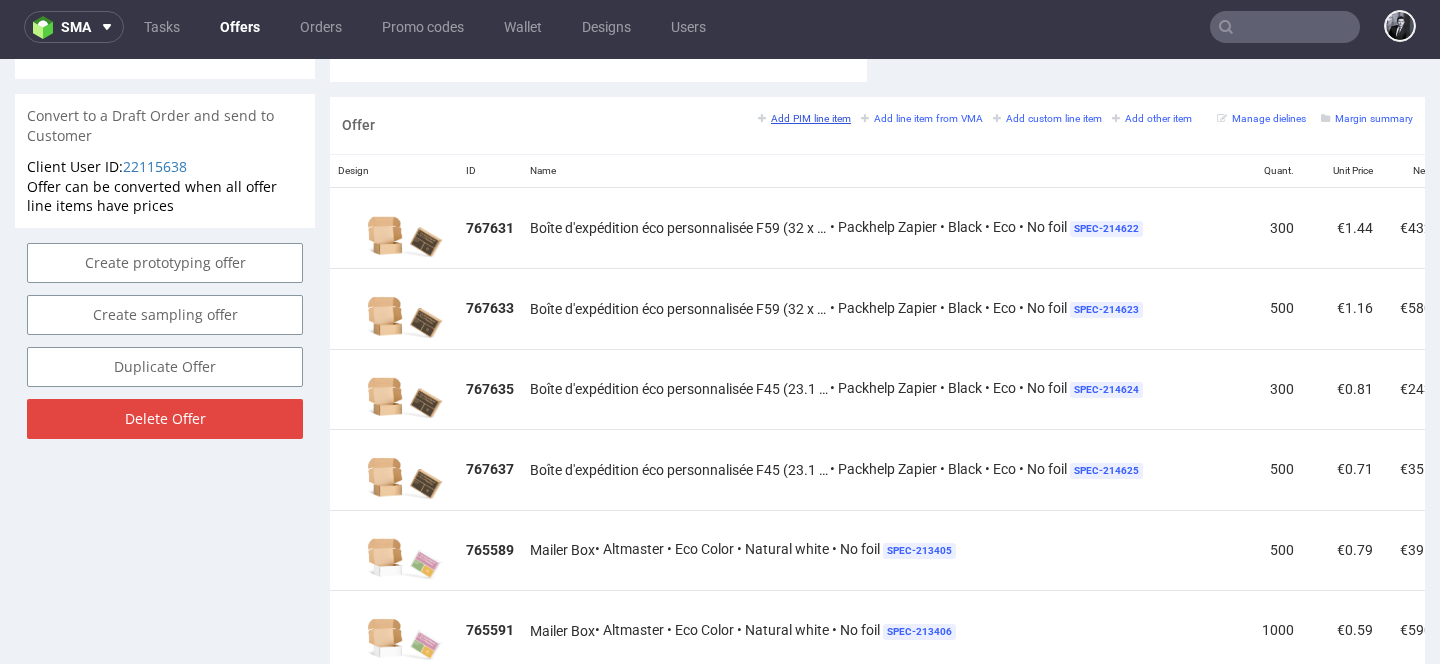 click on "Add PIM line item" at bounding box center (804, 118) 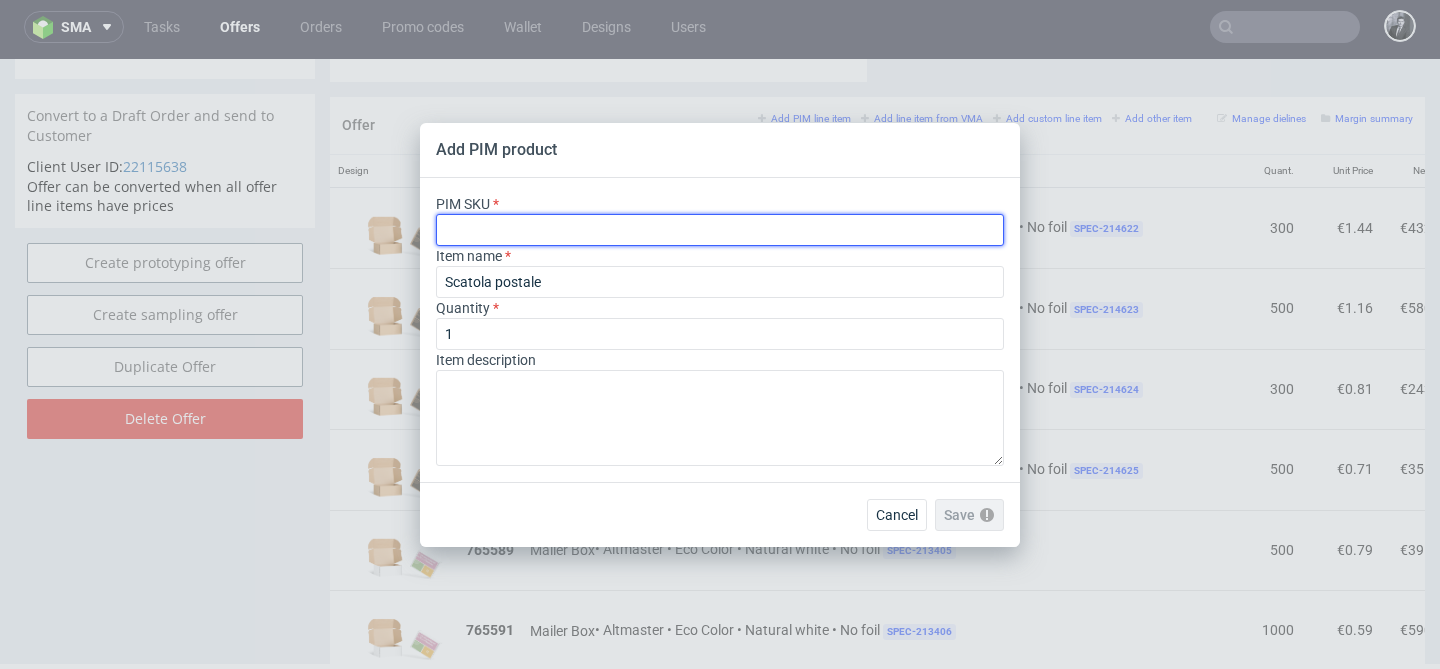 click at bounding box center (720, 230) 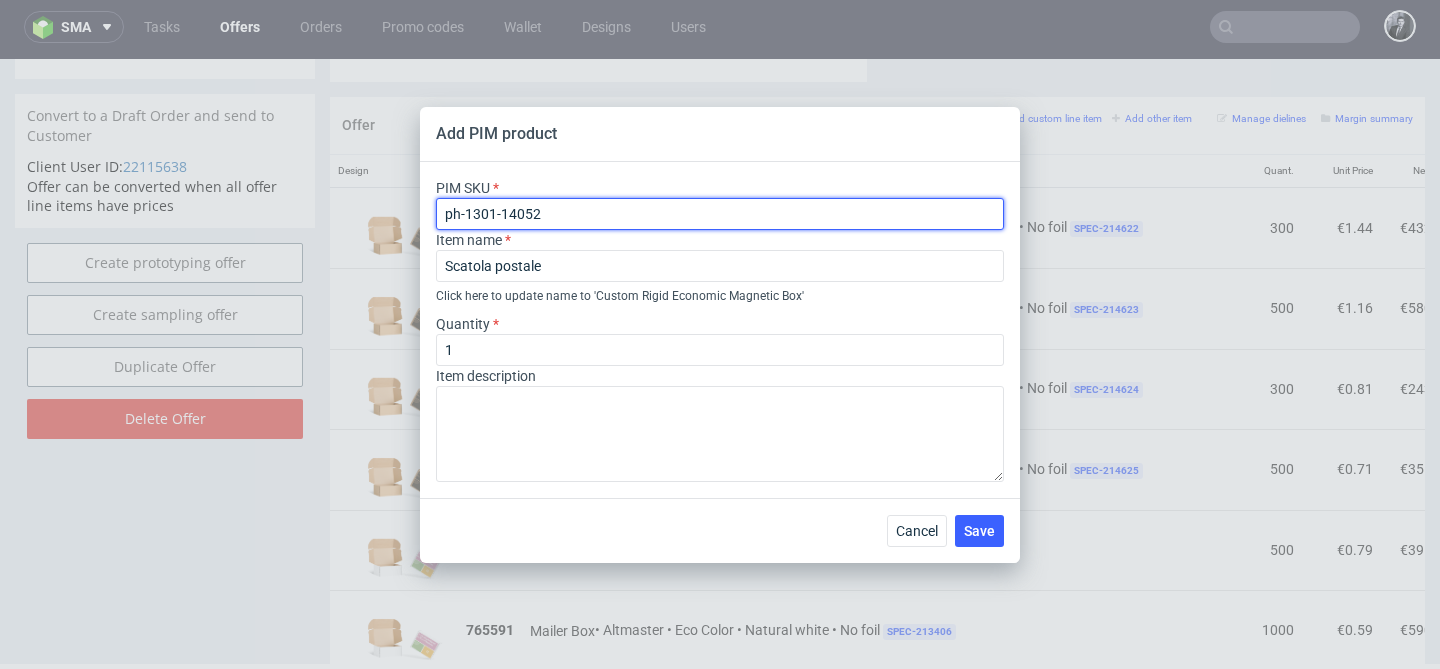 type on "ph-1301-14052" 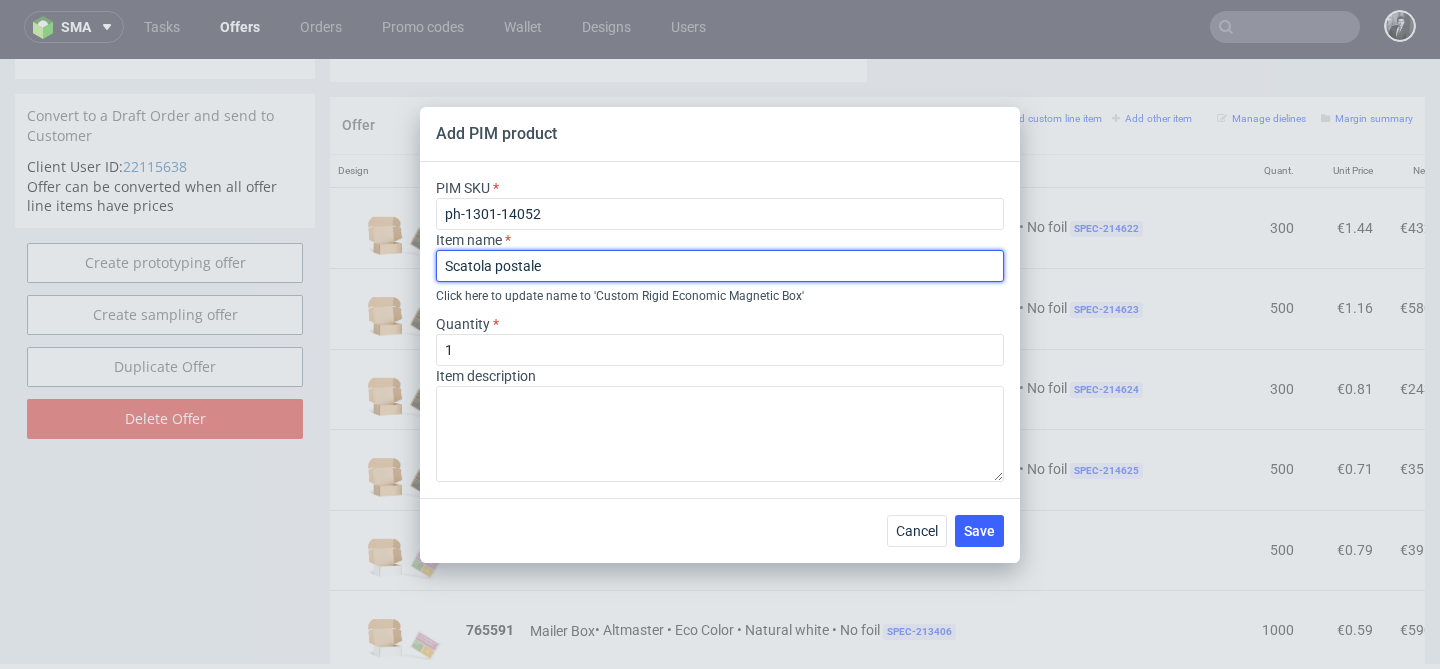 drag, startPoint x: 615, startPoint y: 267, endPoint x: 337, endPoint y: 266, distance: 278.0018 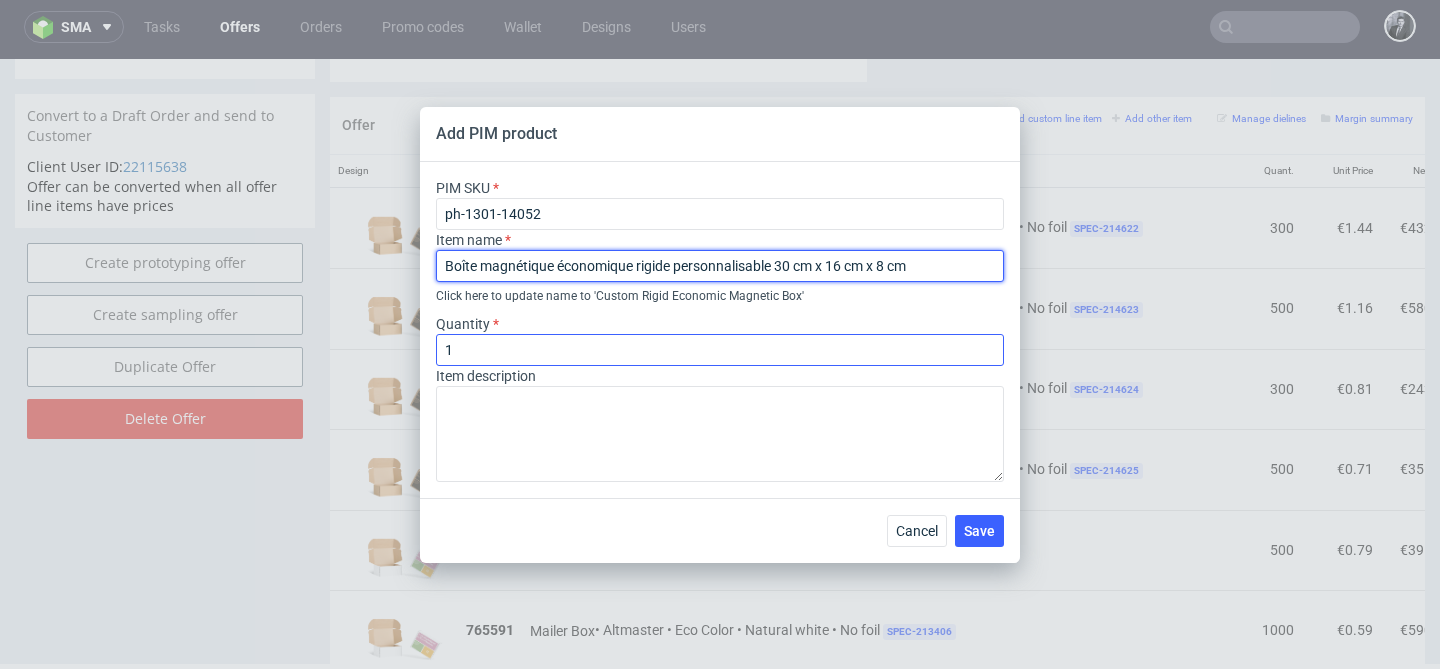 type on "Boîte magnétique économique rigide personnalisable 30 cm x 16 cm x 8 cm" 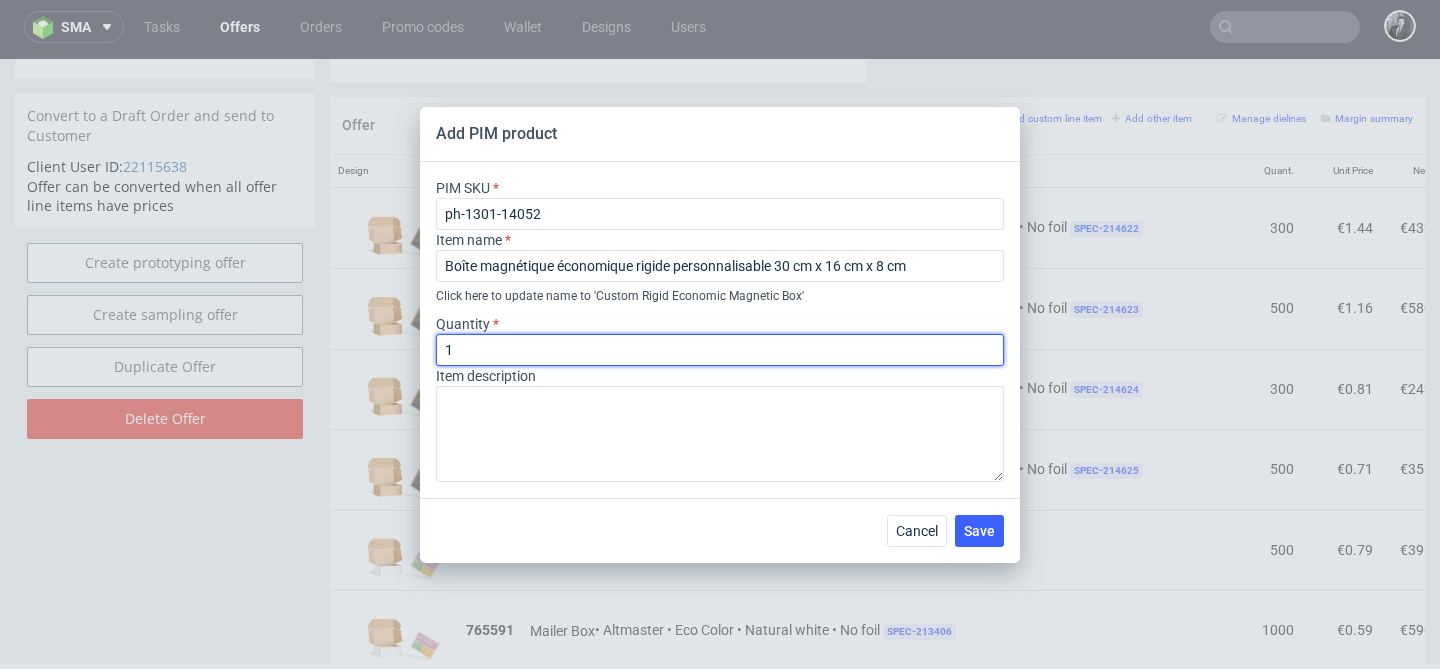 click on "1" at bounding box center [720, 350] 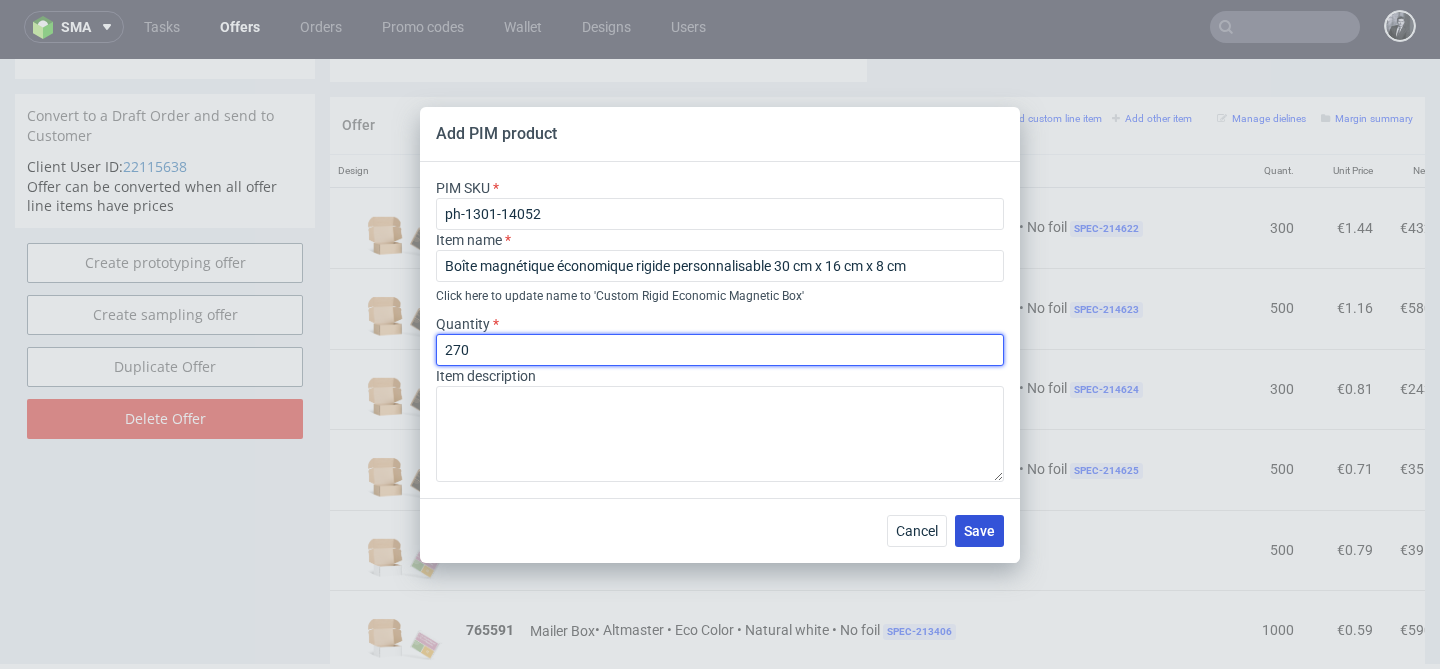 type on "270" 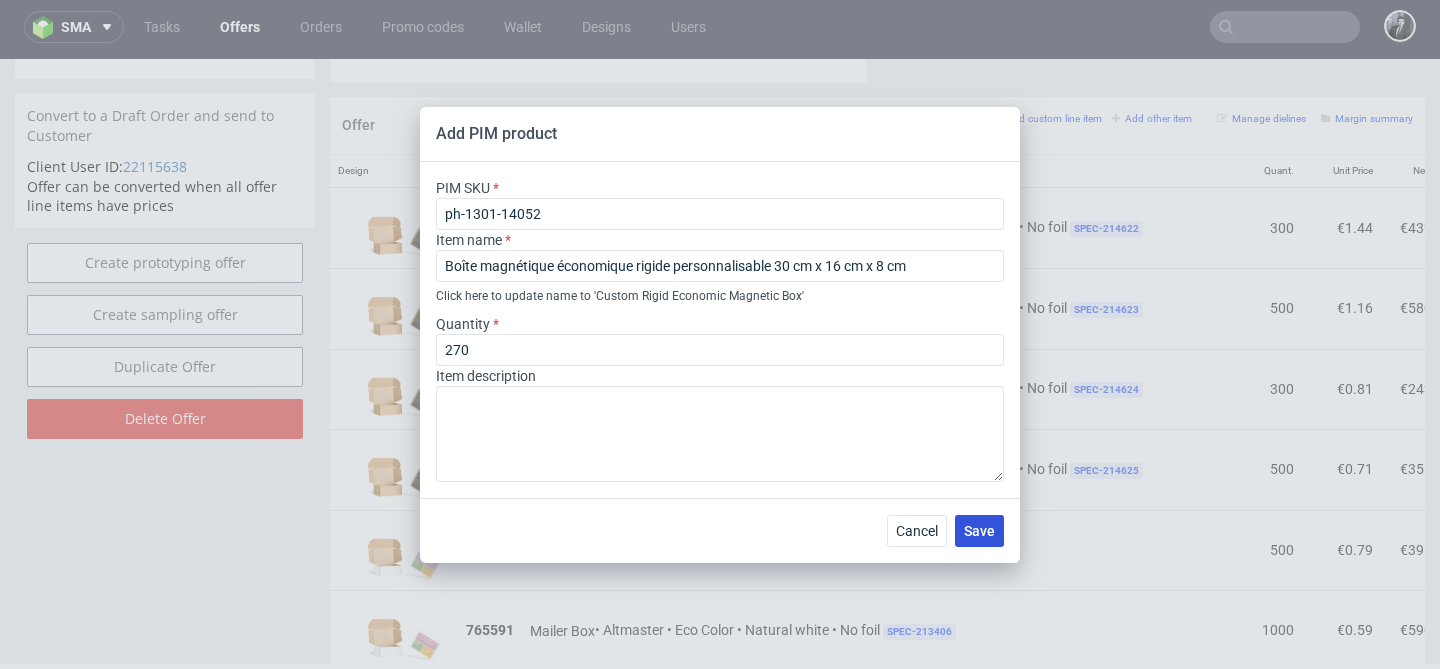 click on "Save" at bounding box center [979, 531] 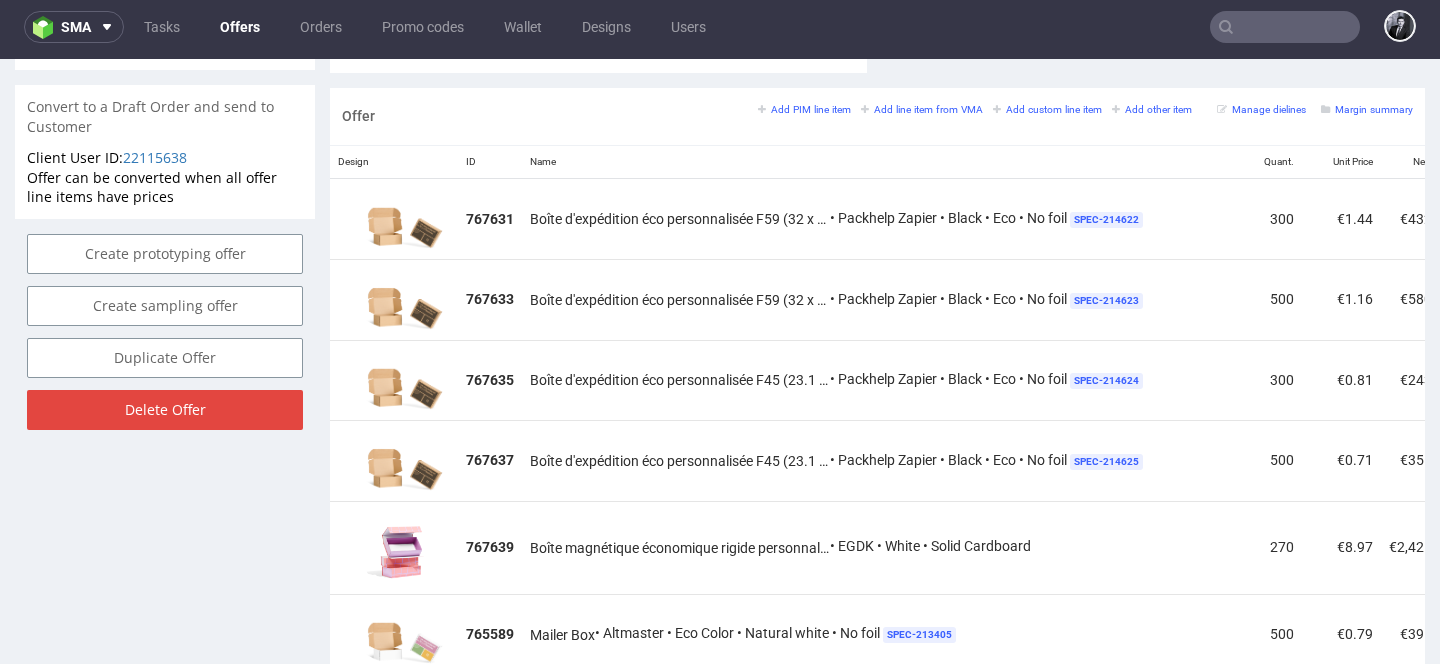 scroll, scrollTop: 1182, scrollLeft: 0, axis: vertical 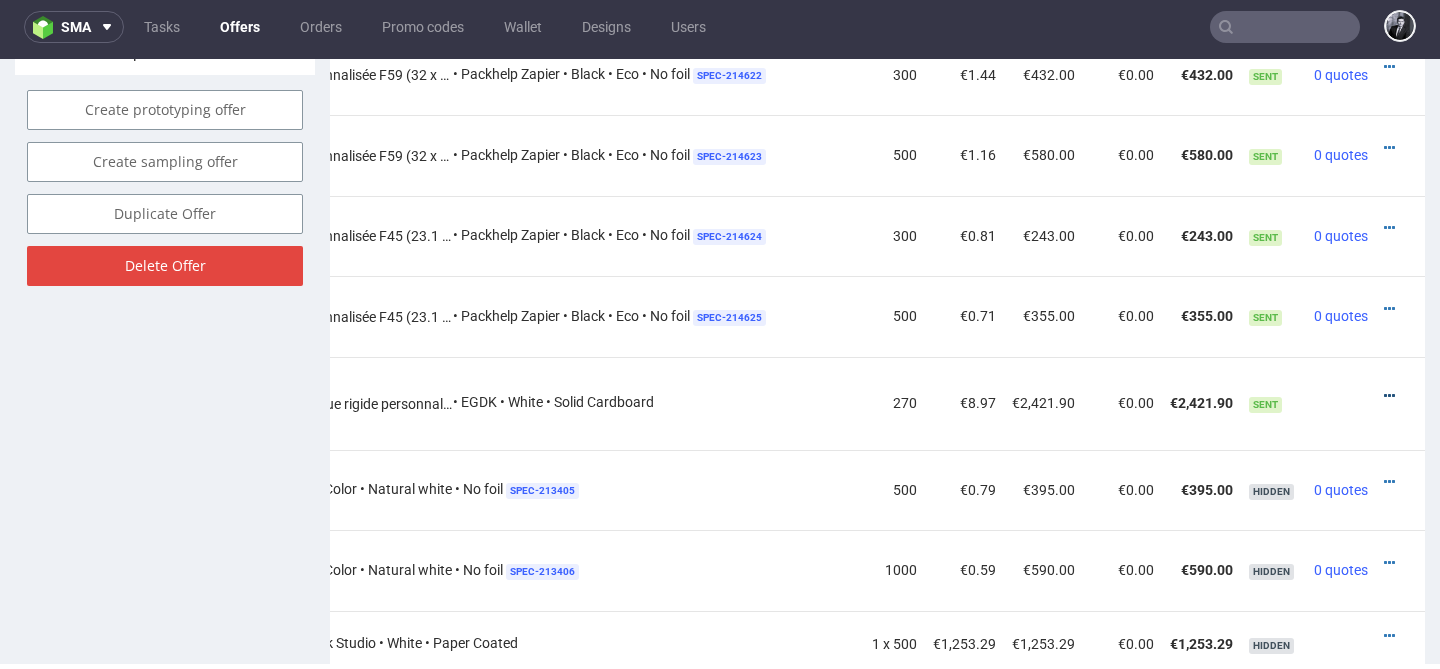 click at bounding box center [1389, 396] 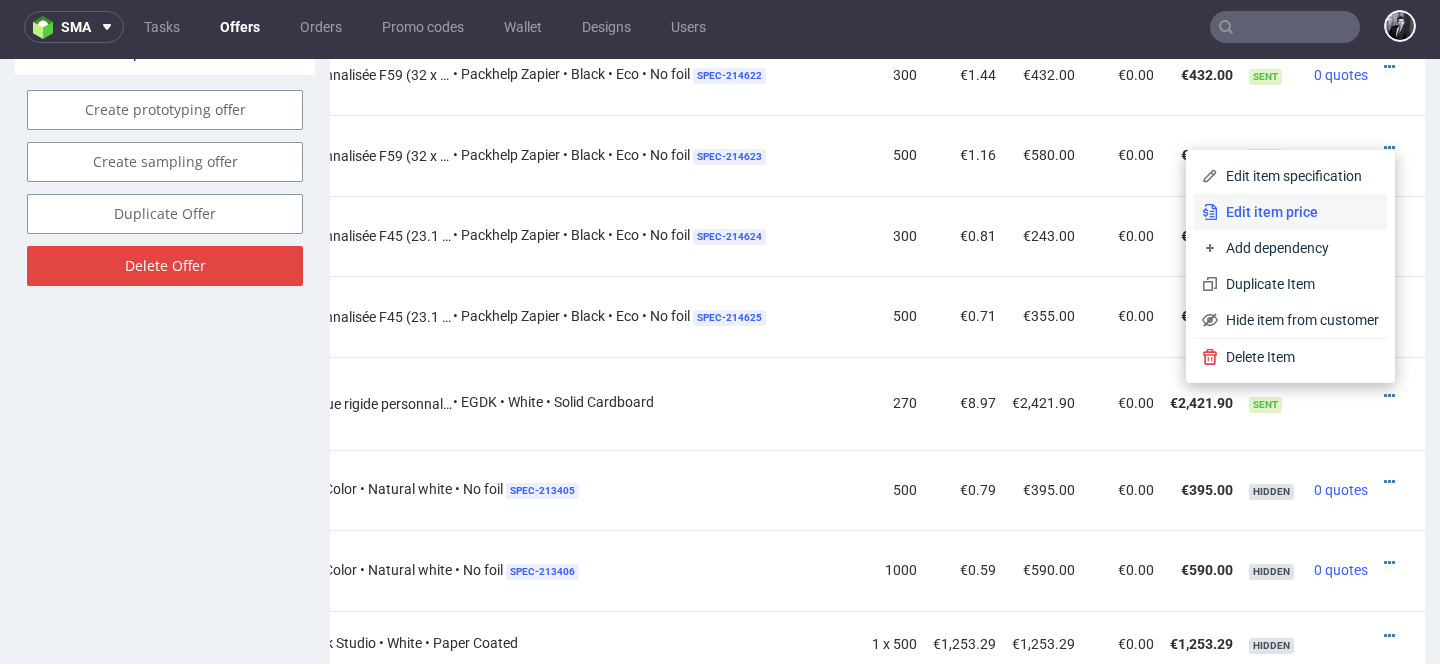 click on "Edit item price" at bounding box center (1298, 212) 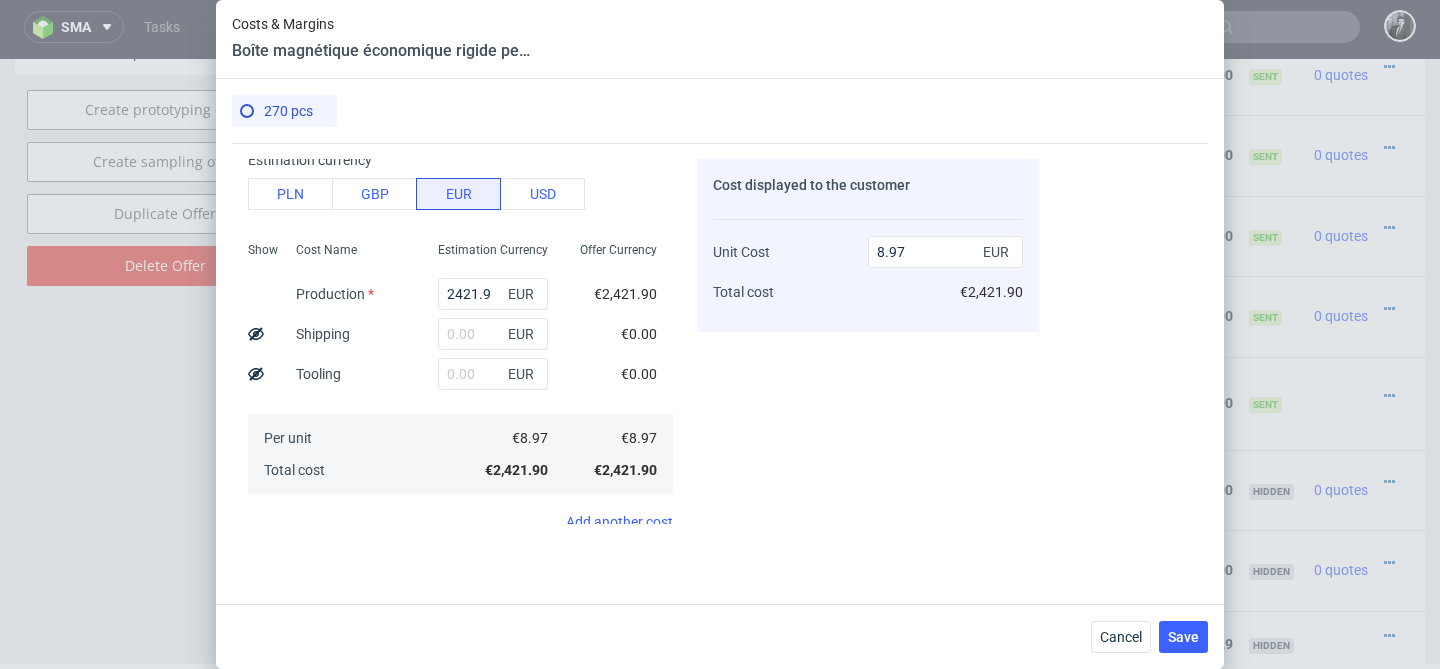 scroll, scrollTop: 0, scrollLeft: 0, axis: both 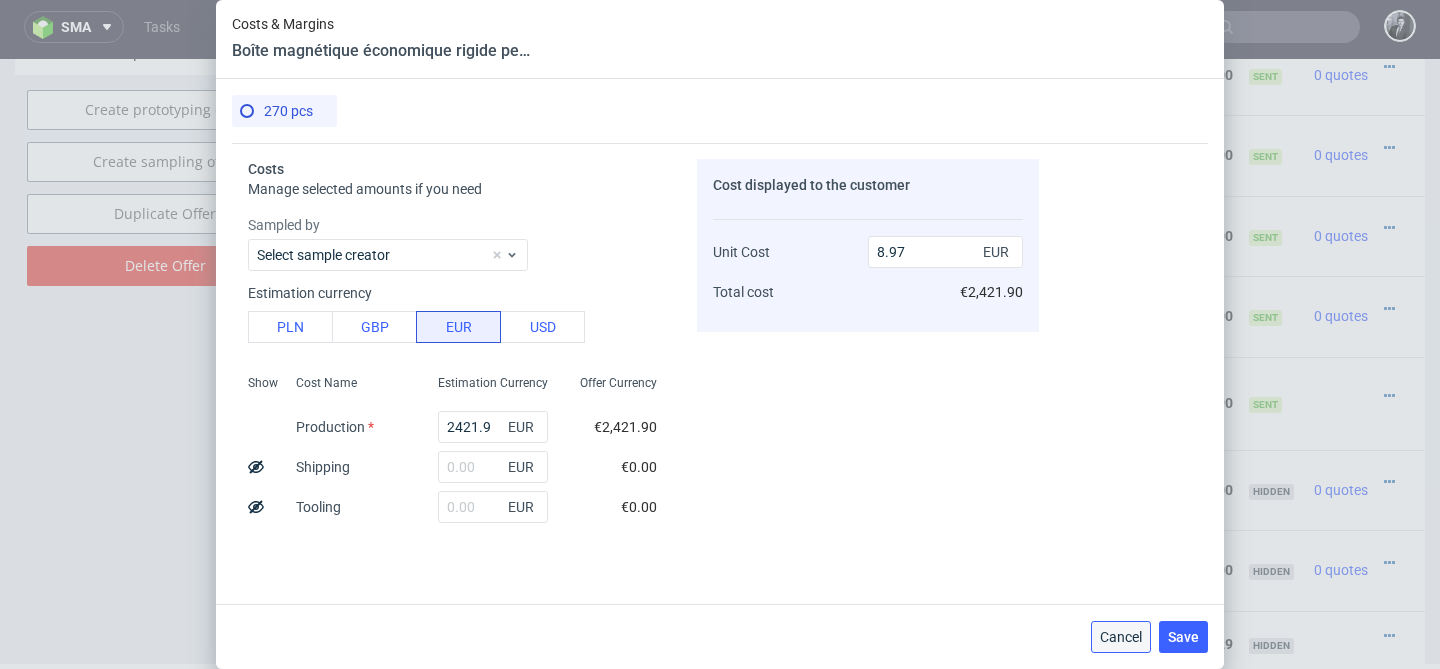 click on "Cancel" at bounding box center [1121, 637] 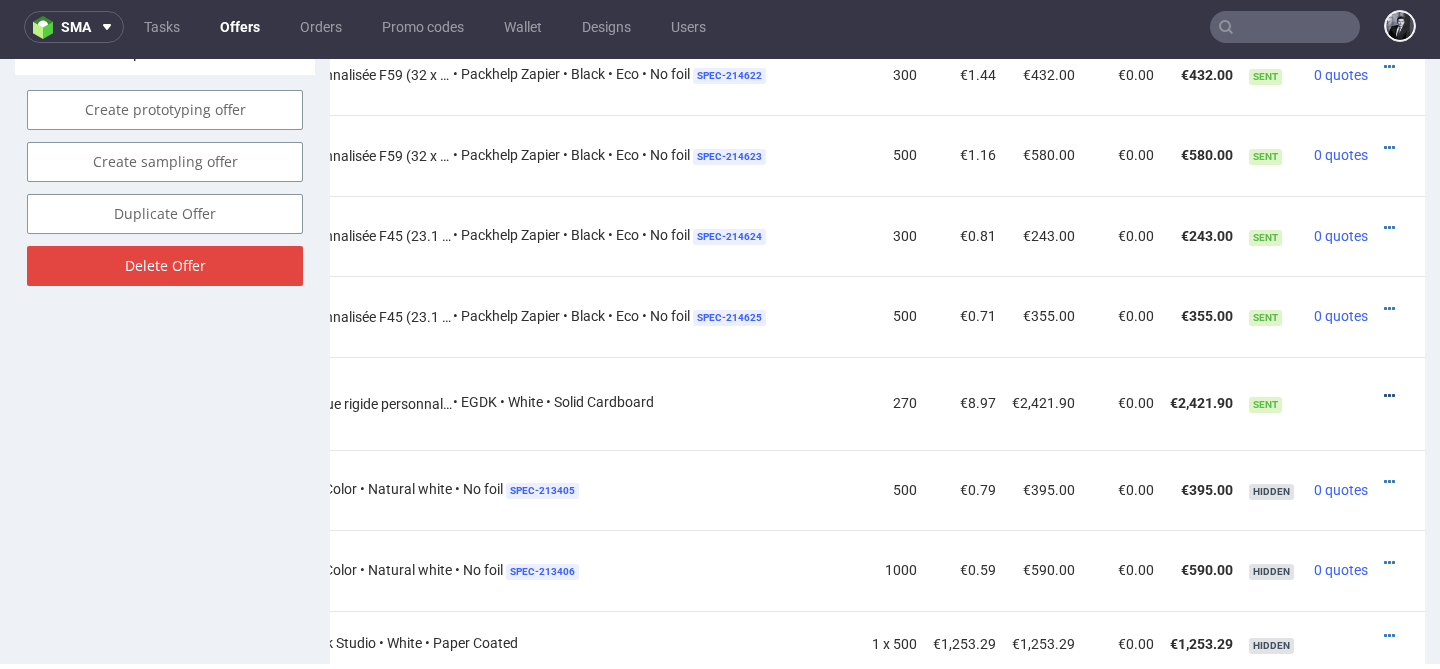 click at bounding box center [1389, 396] 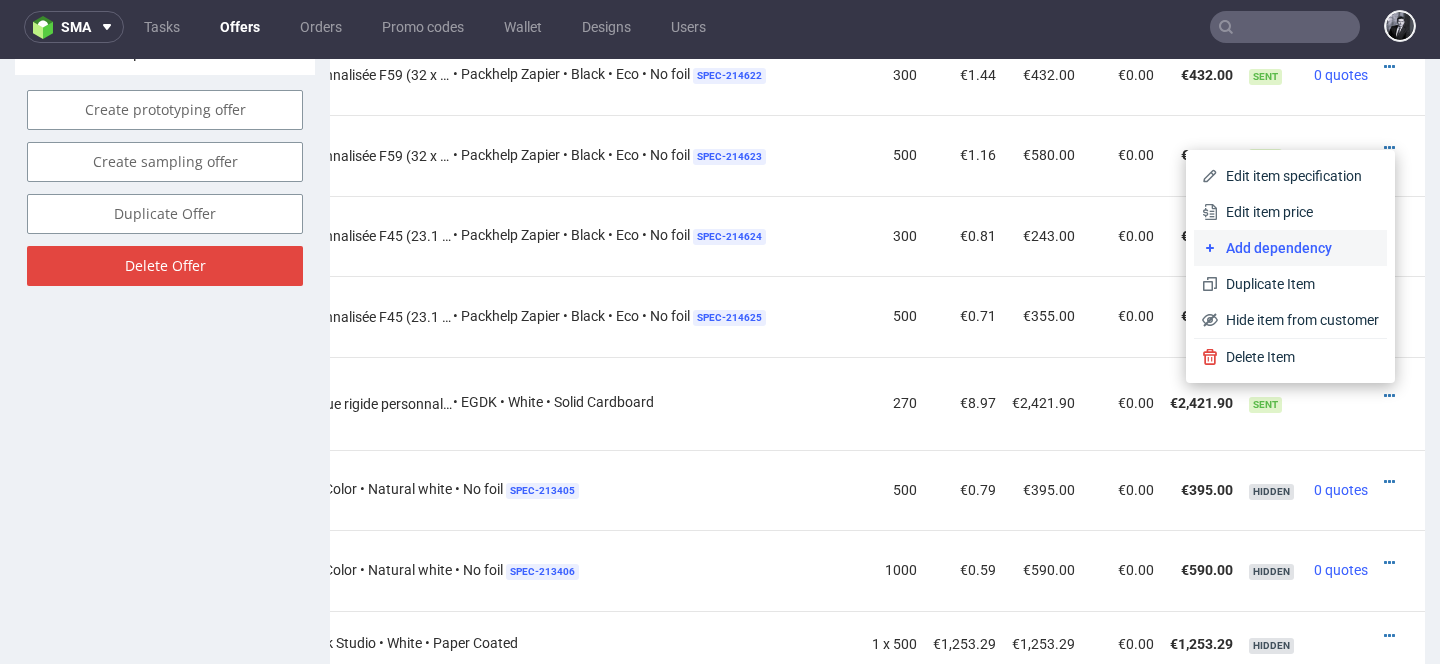 click on "Add dependency" at bounding box center [1298, 248] 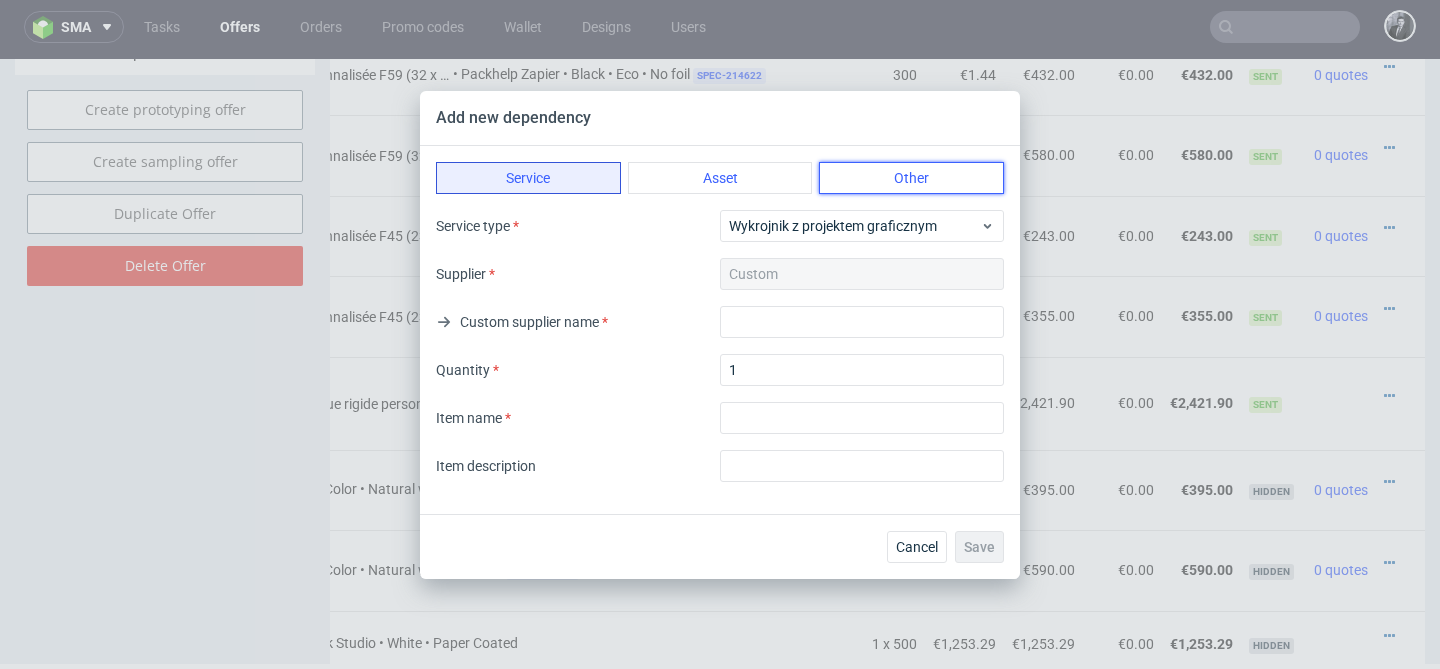 click on "Other" at bounding box center [911, 178] 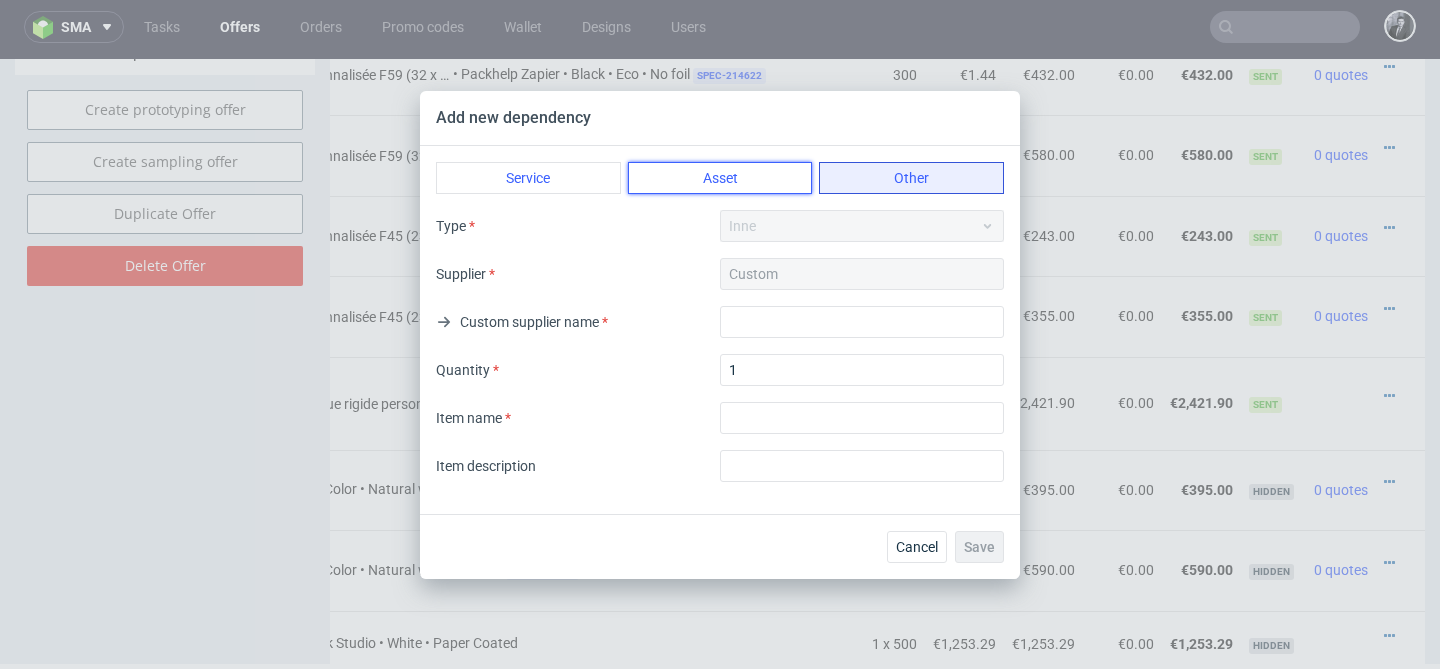 click on "Asset" at bounding box center [720, 178] 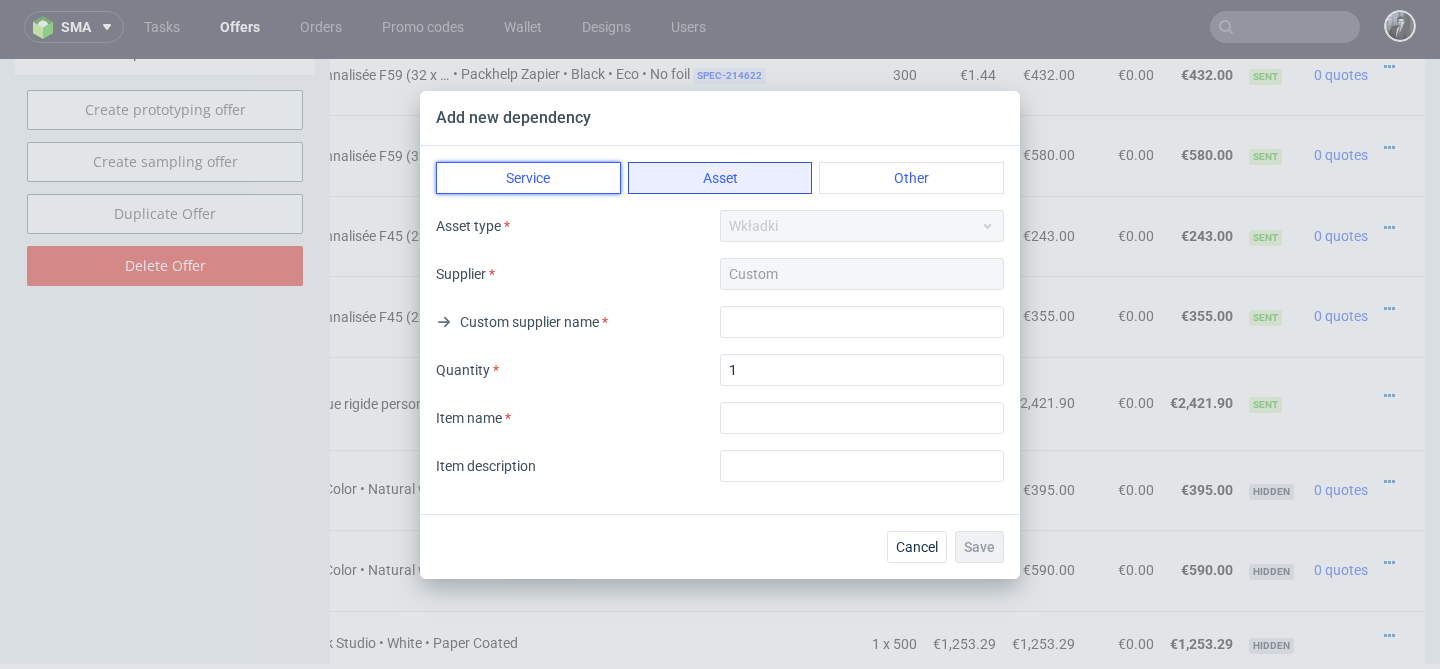 click on "Service" at bounding box center [528, 178] 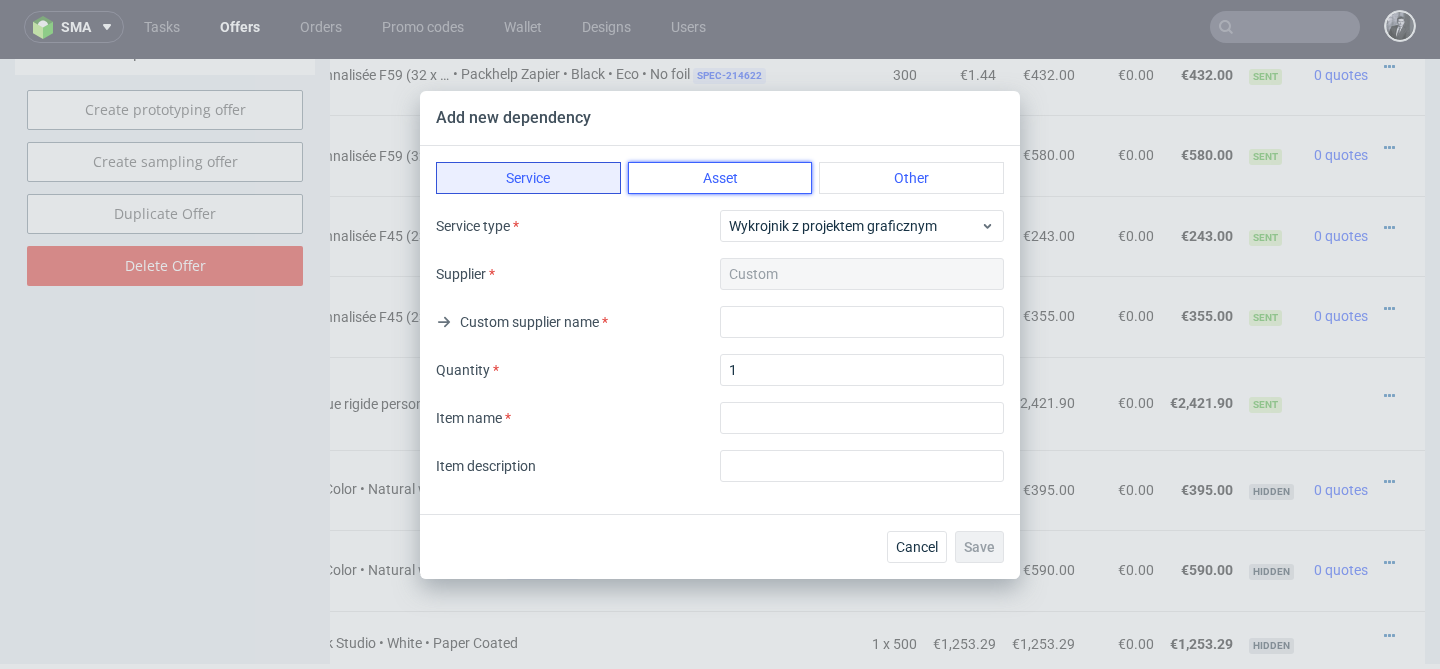 click on "Asset" at bounding box center (720, 178) 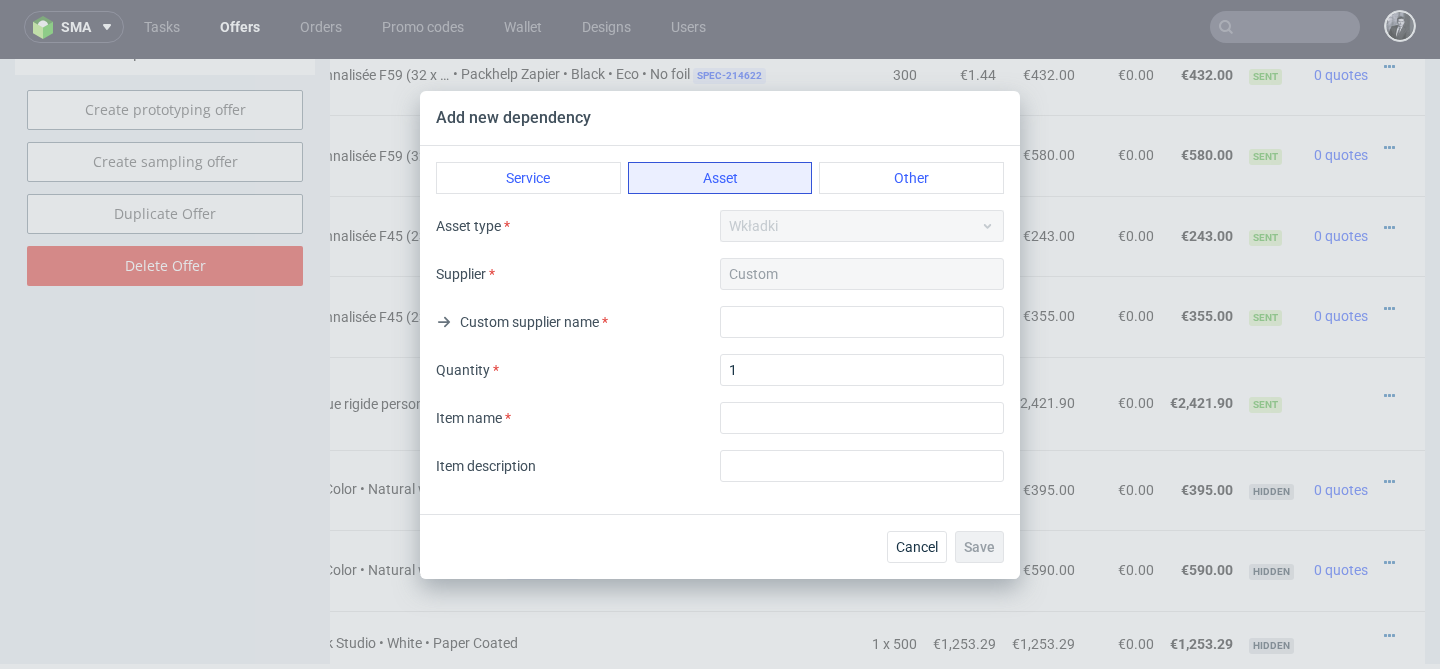 click on "Asset type Wkładki" at bounding box center [720, 226] 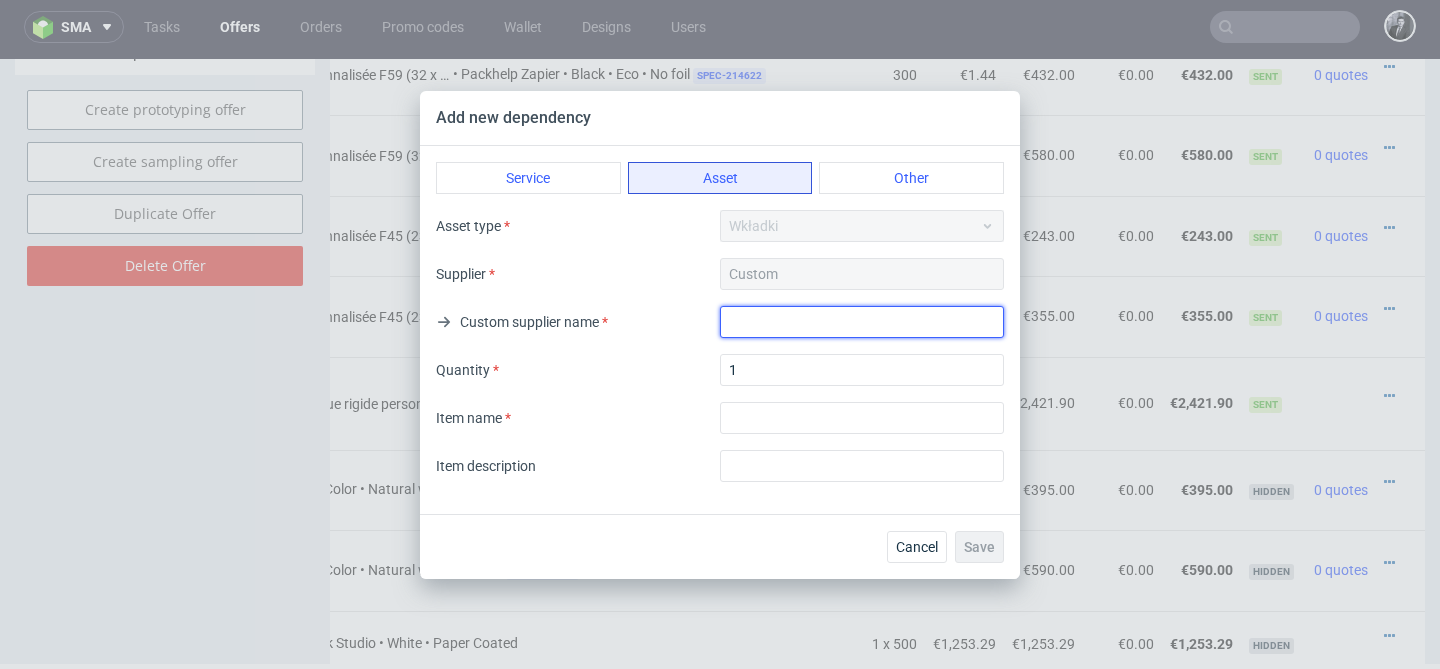 click at bounding box center (862, 322) 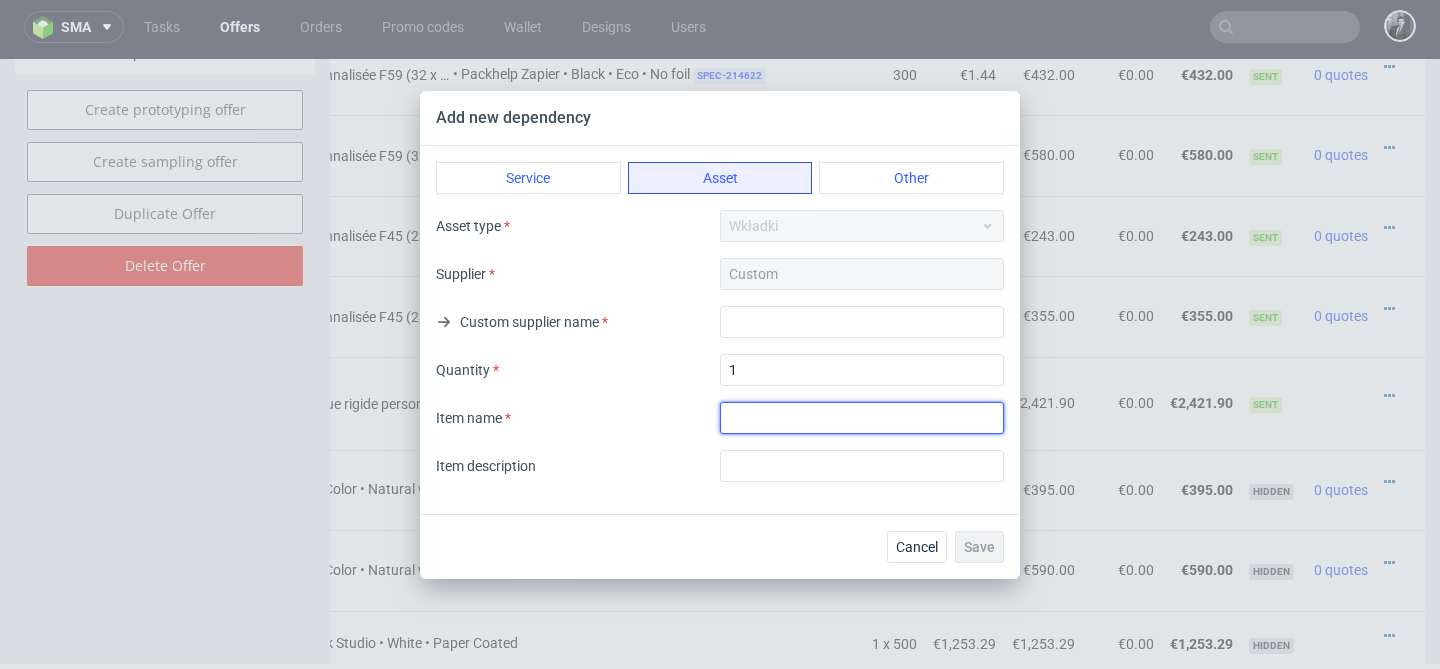 click at bounding box center (862, 418) 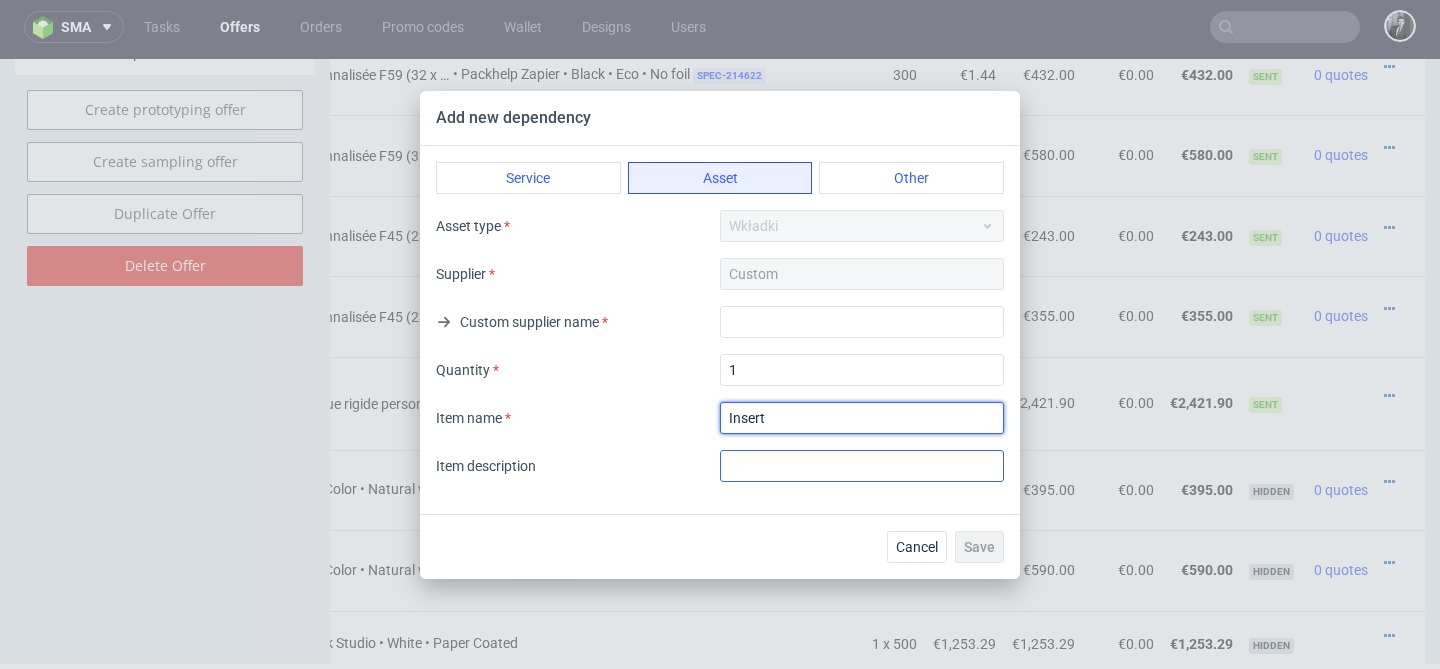type on "Insert" 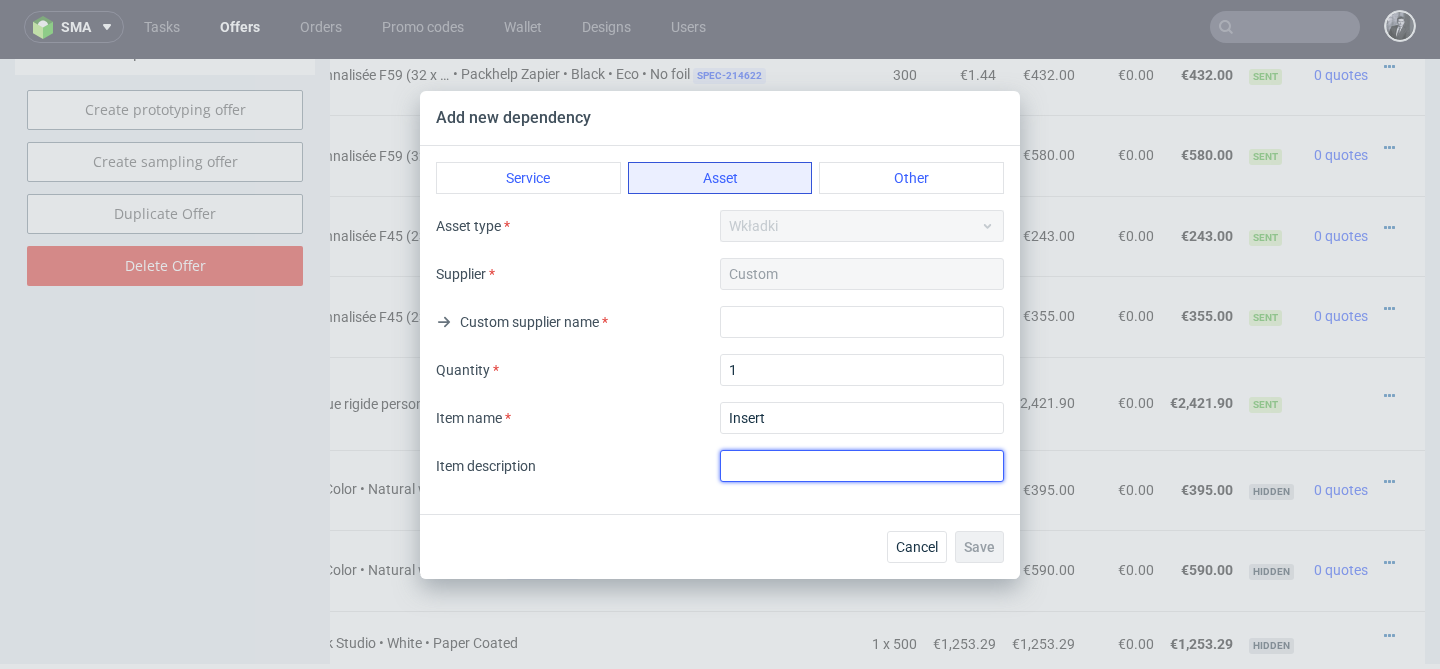 click at bounding box center (862, 466) 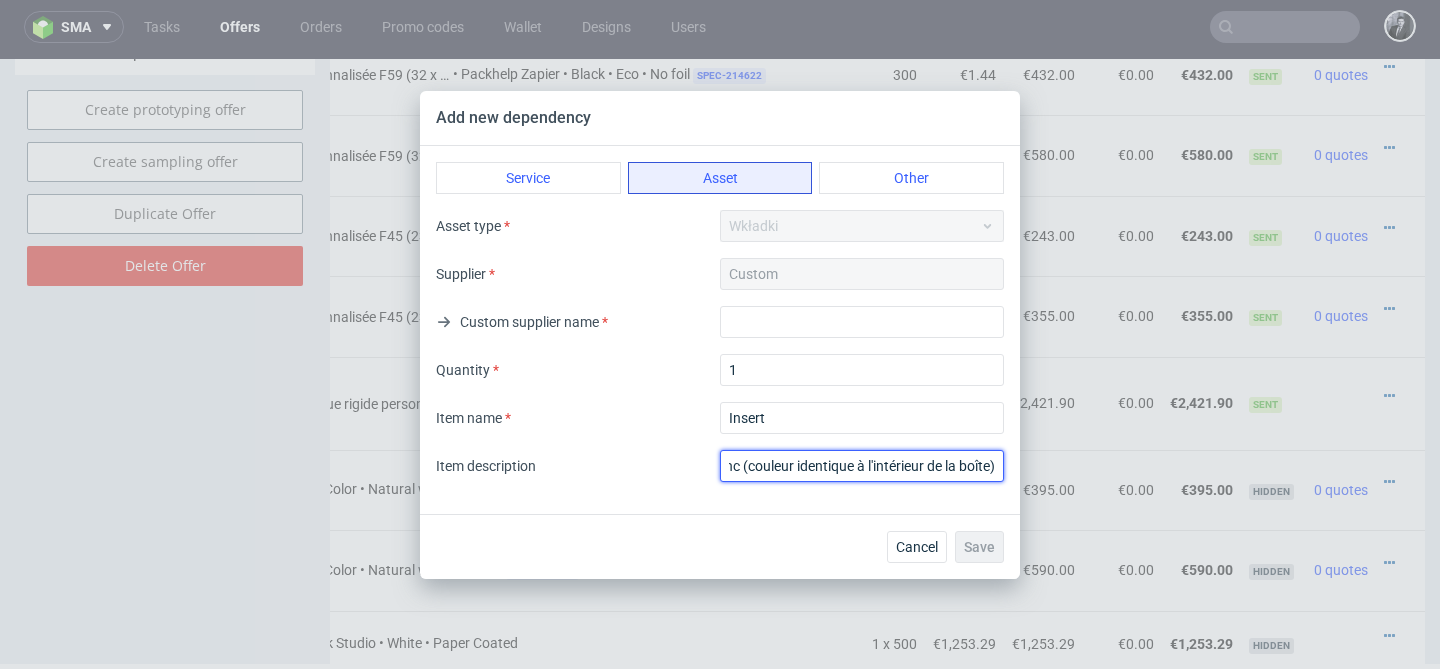 scroll, scrollTop: 0, scrollLeft: 28, axis: horizontal 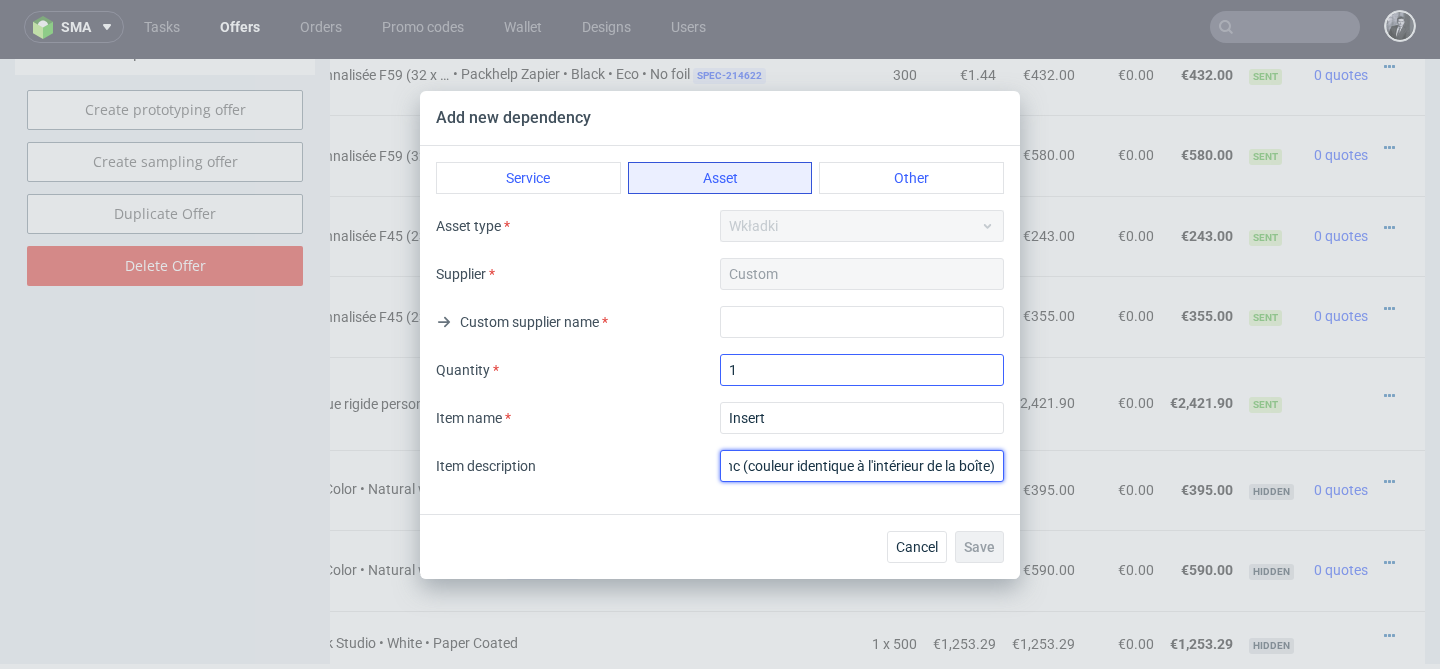 type on "Blanc (couleur identique à l'intérieur de la boîte)" 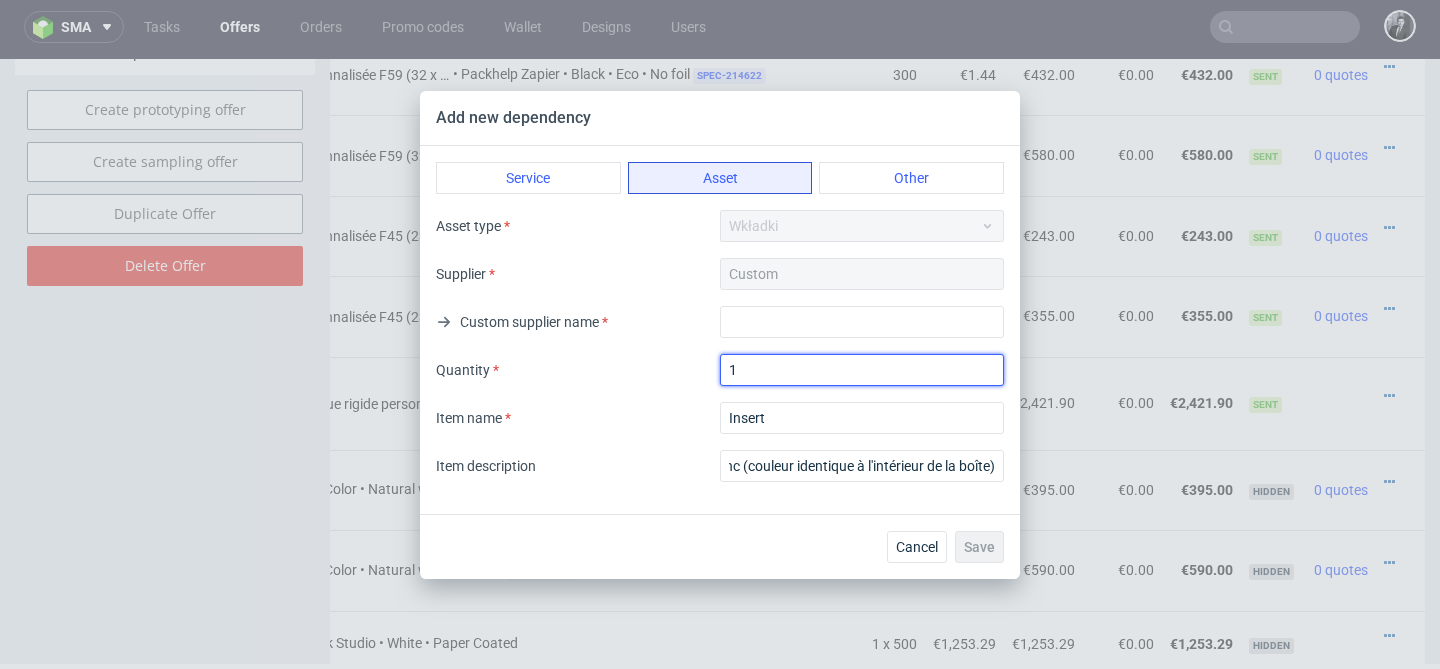 scroll, scrollTop: 0, scrollLeft: 0, axis: both 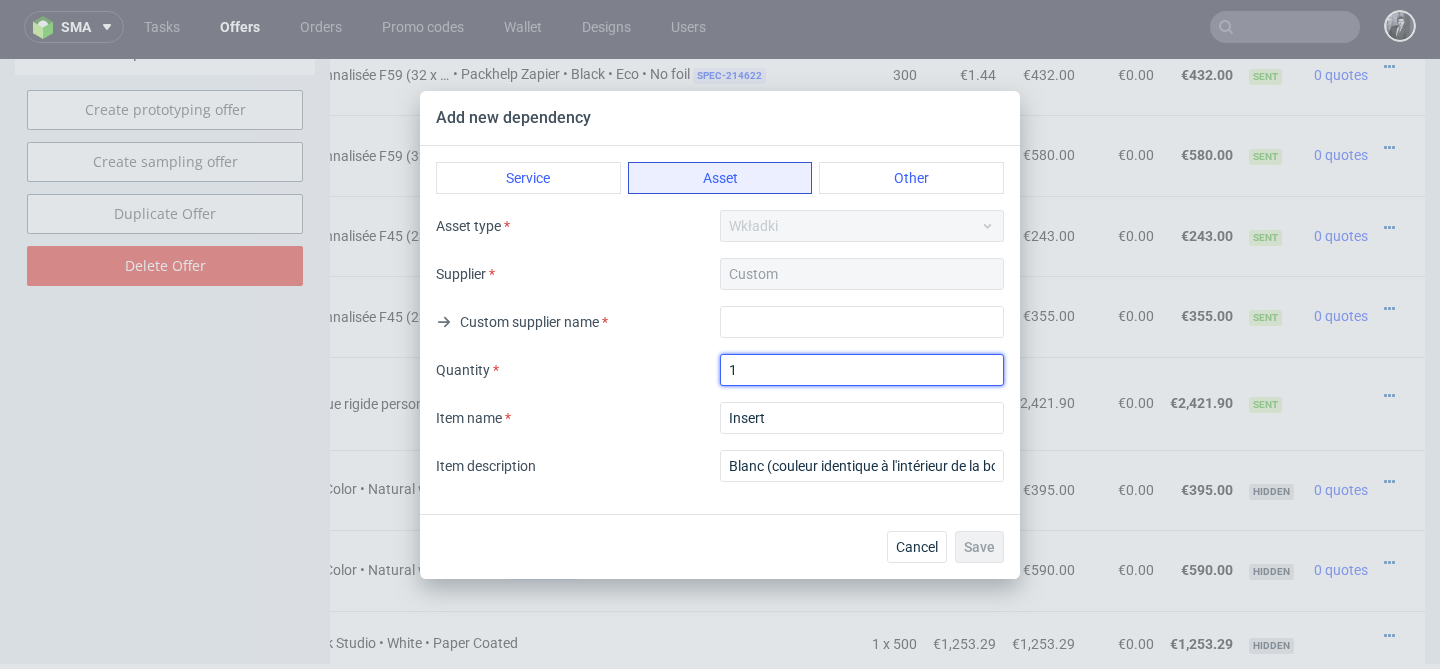 click on "1" at bounding box center (862, 370) 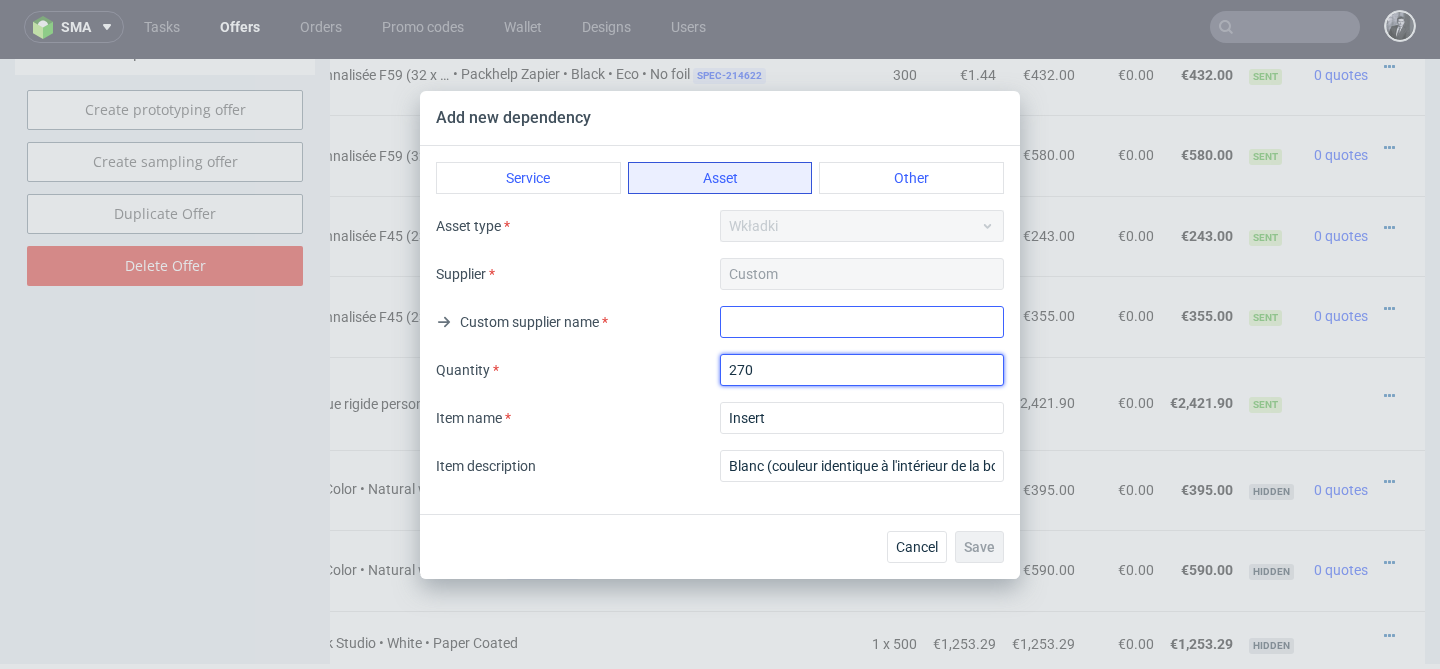 type on "270" 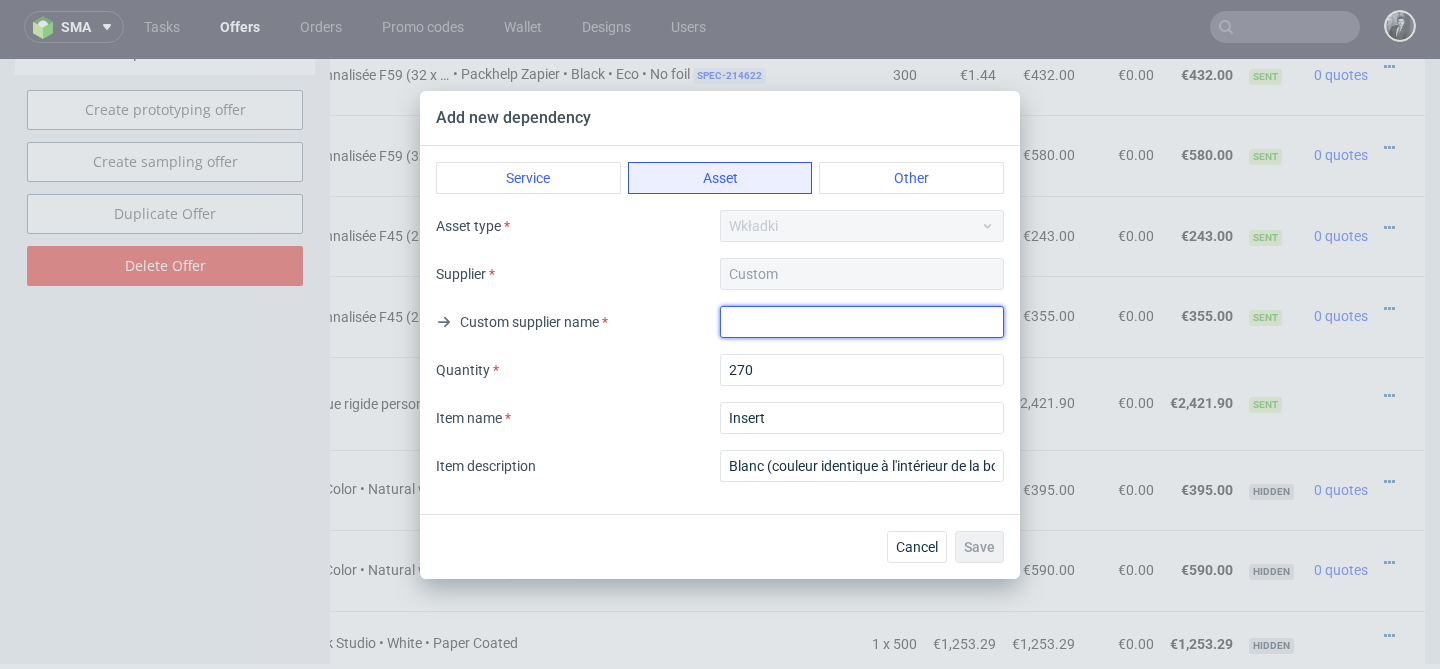 click at bounding box center [862, 322] 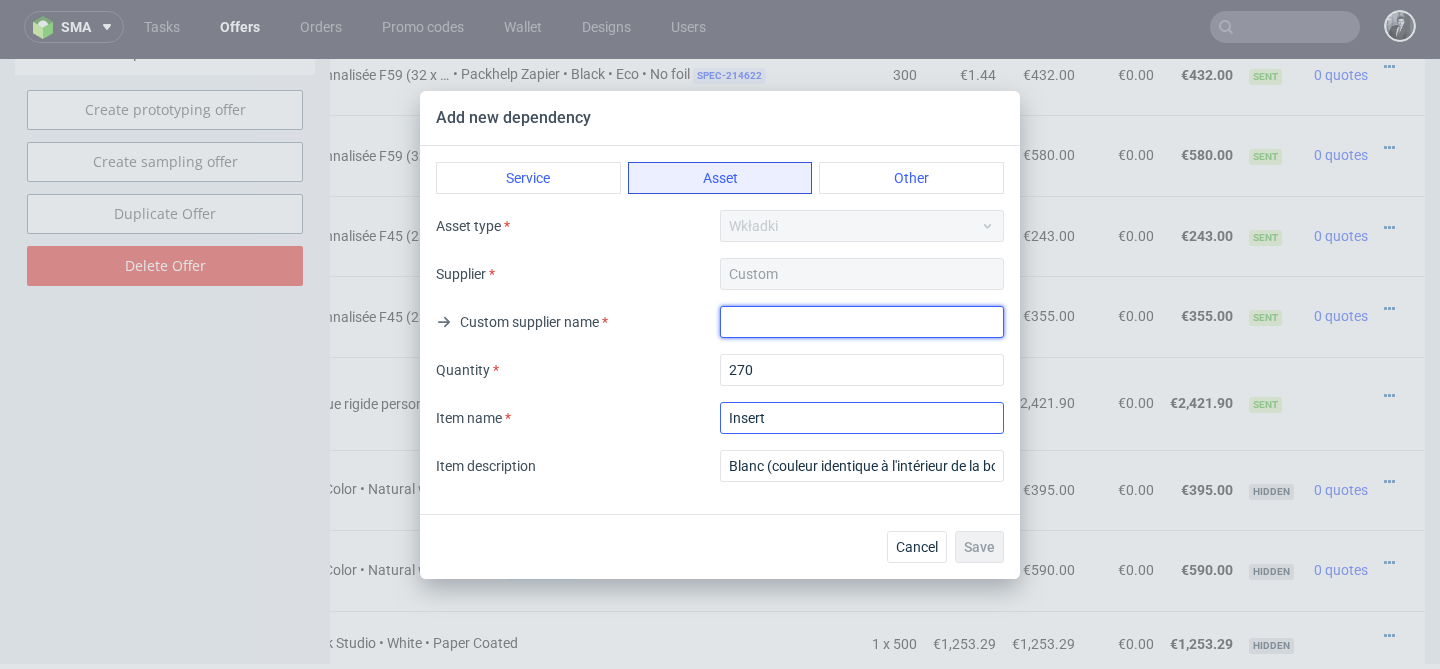 type on "Custom" 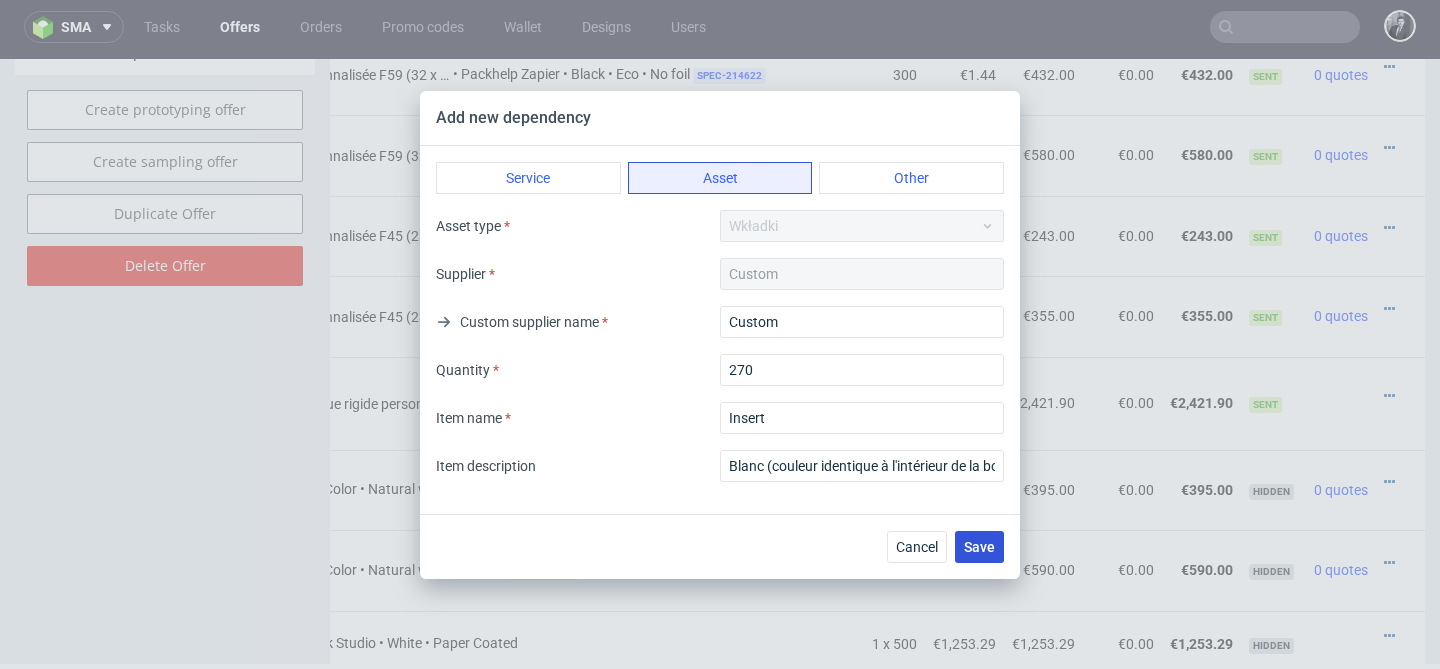 click on "Save" at bounding box center [979, 547] 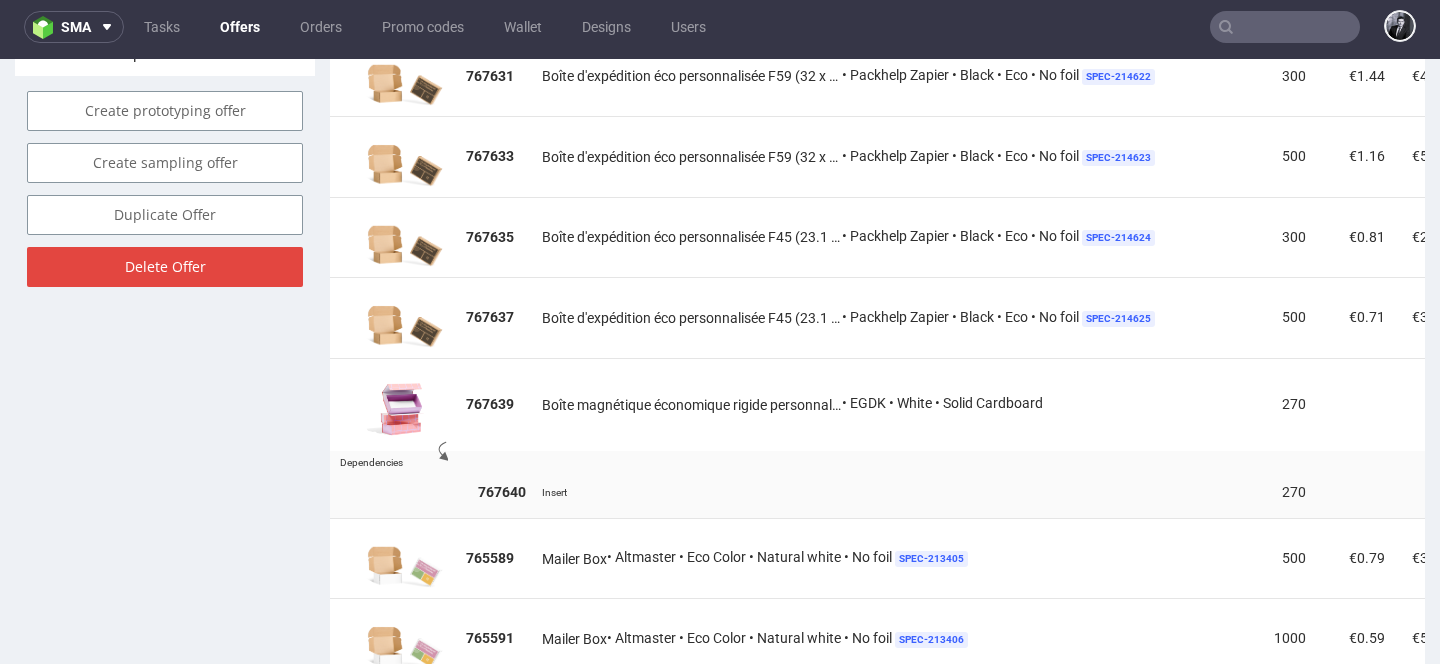 scroll, scrollTop: 1311, scrollLeft: 0, axis: vertical 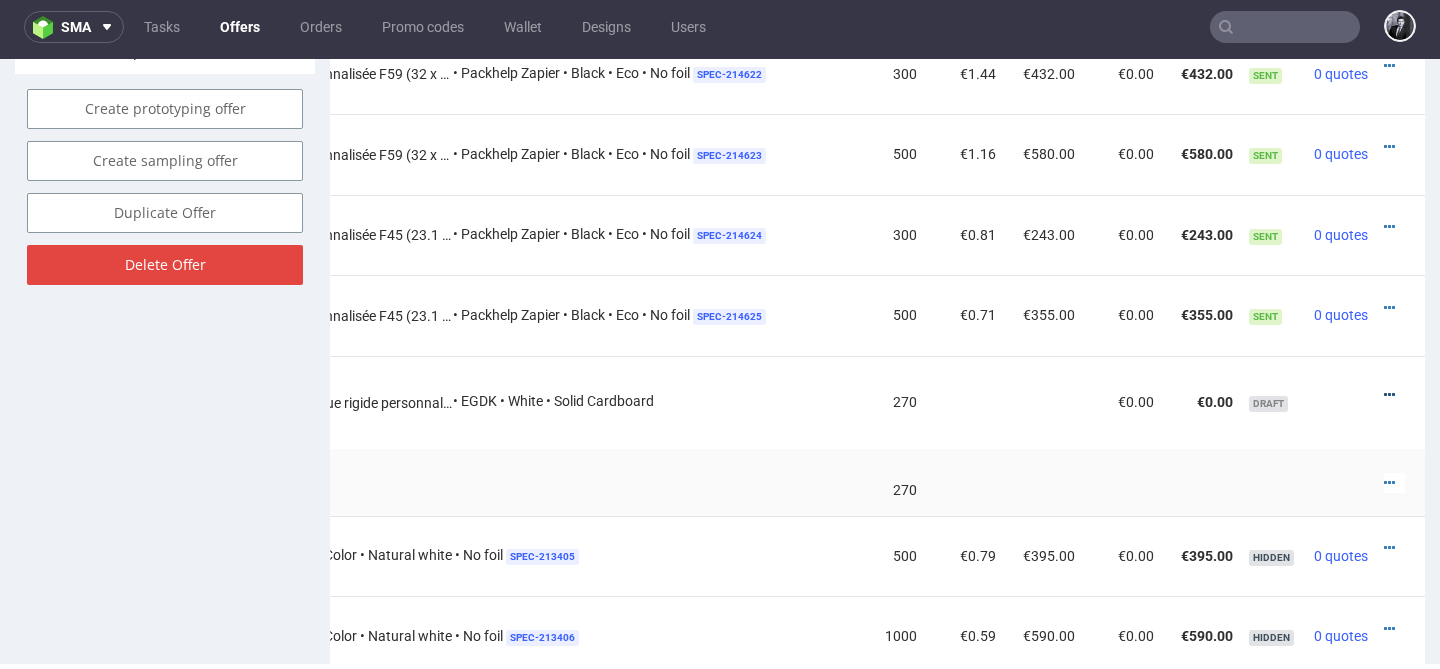 click at bounding box center (1389, 395) 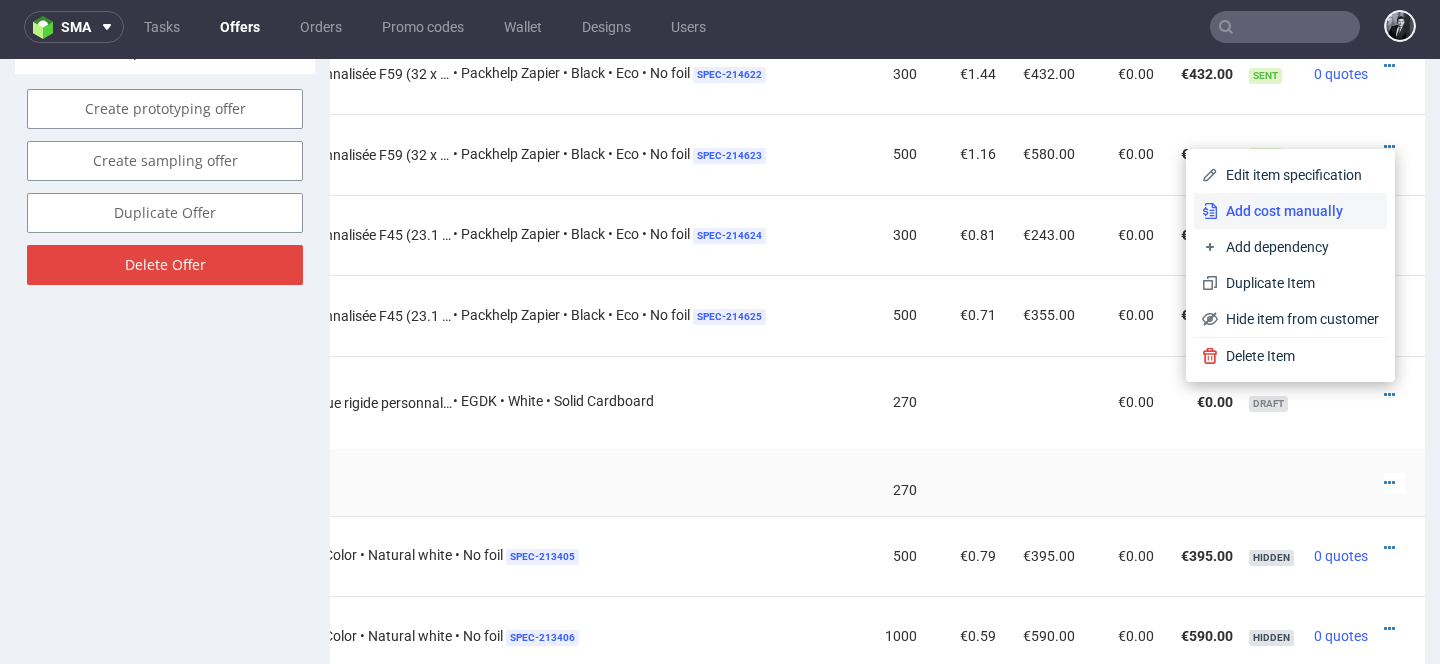 click on "Add cost manually" at bounding box center (1298, 211) 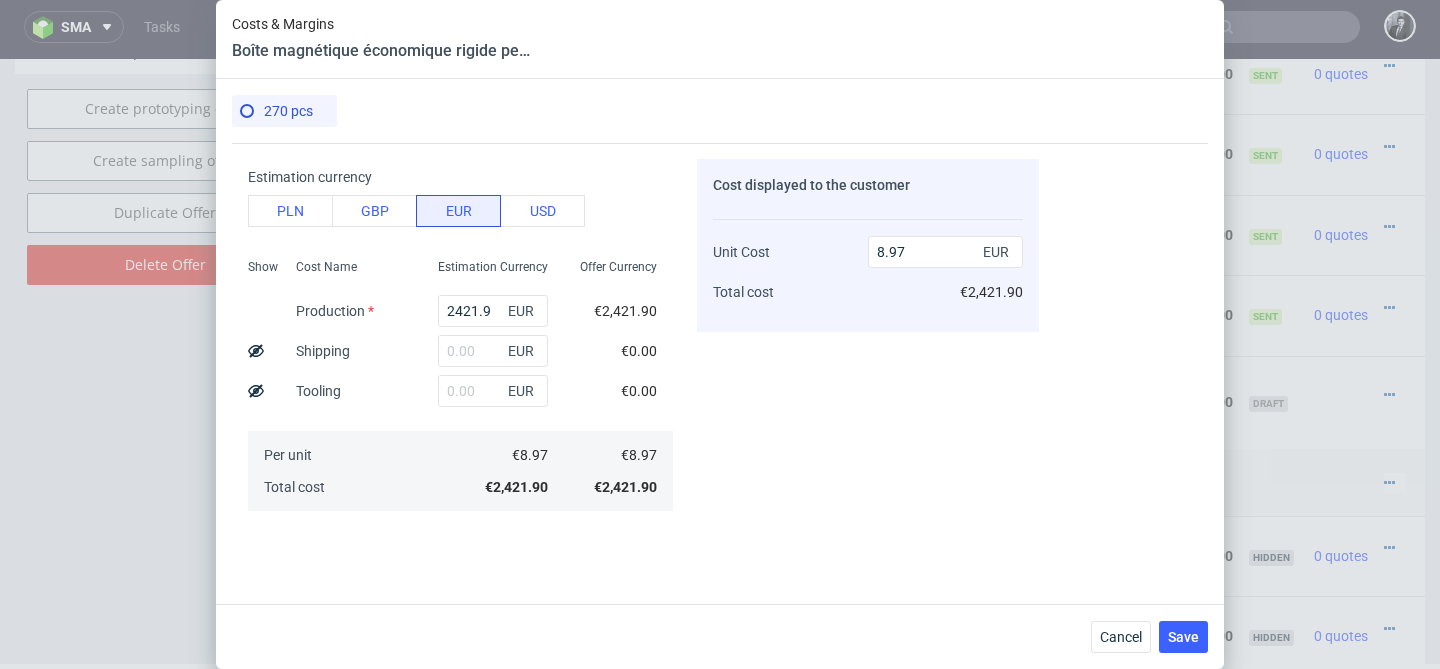 scroll, scrollTop: 122, scrollLeft: 0, axis: vertical 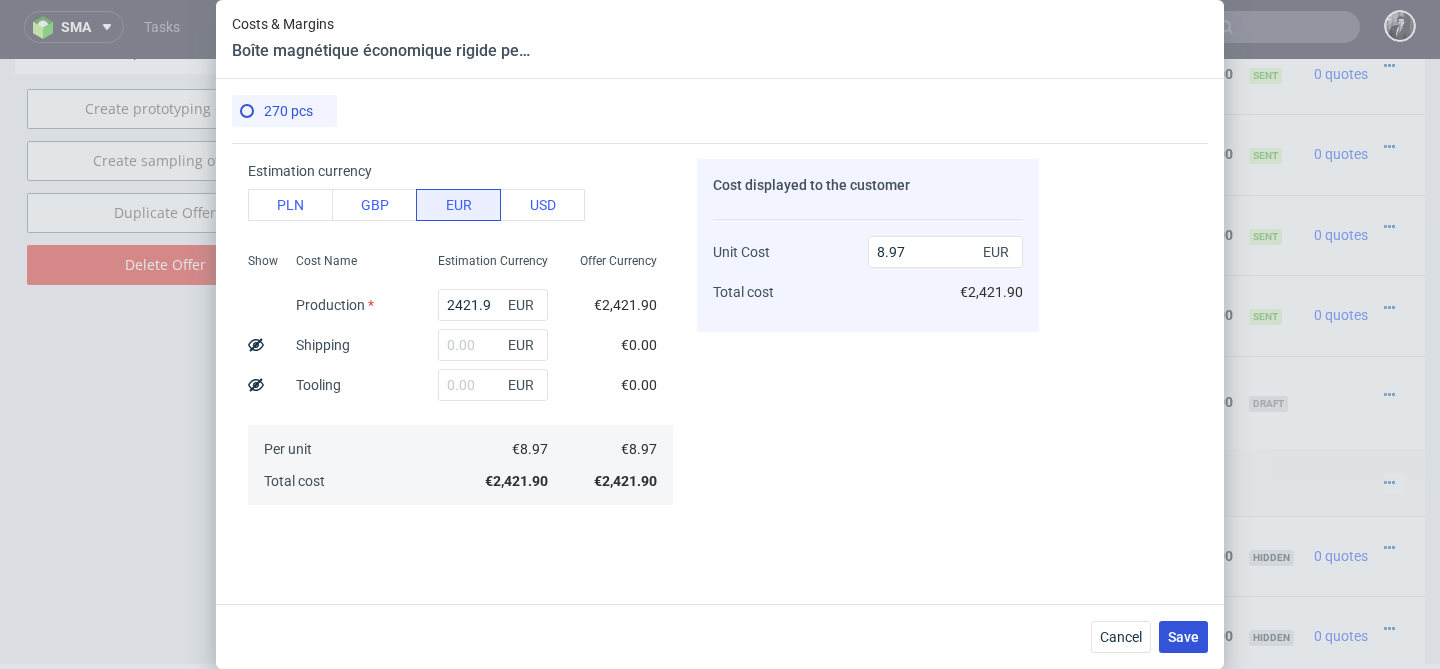 click on "Save" at bounding box center [1183, 637] 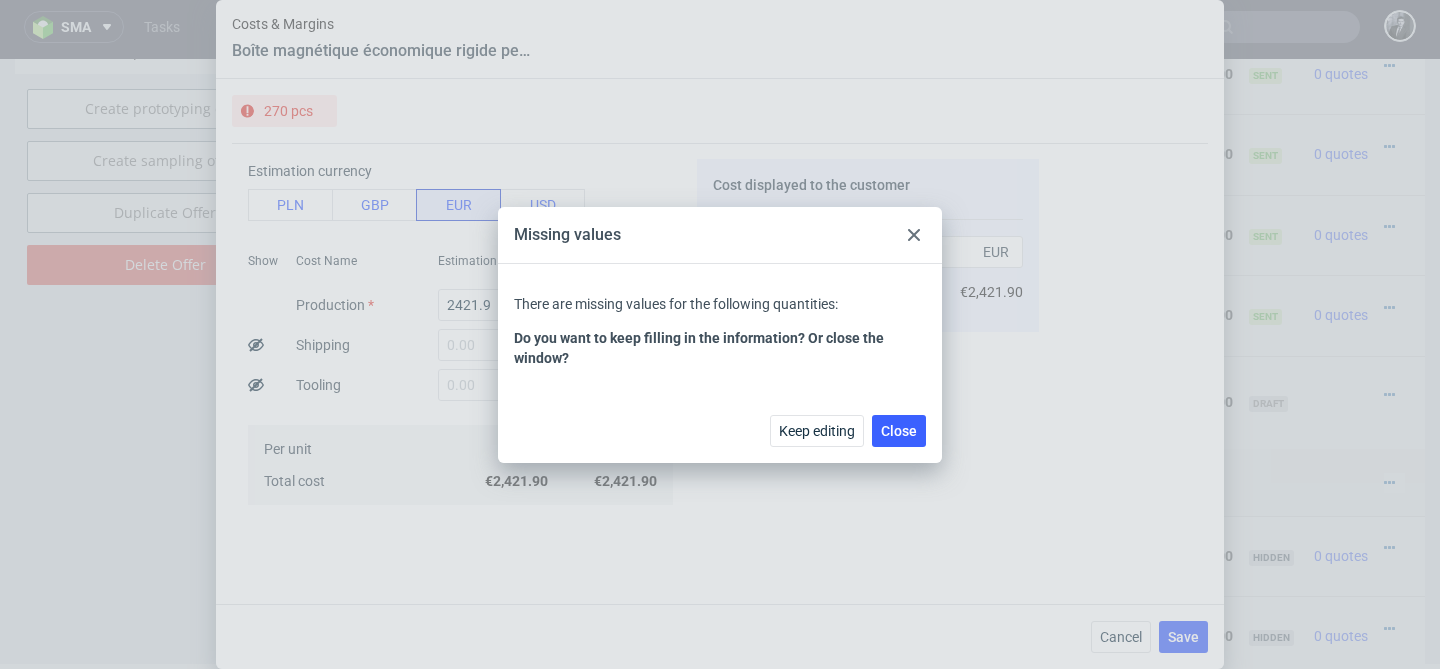 click 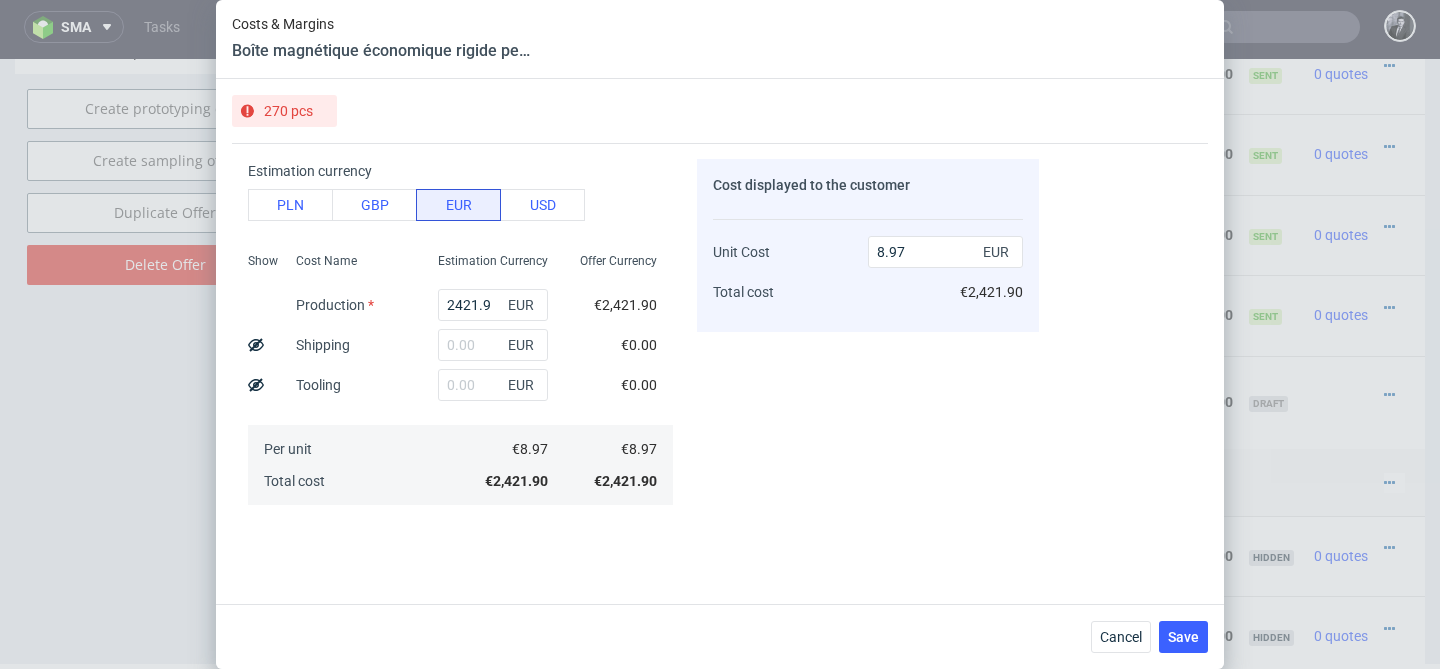 click on "270 pcs" at bounding box center [288, 111] 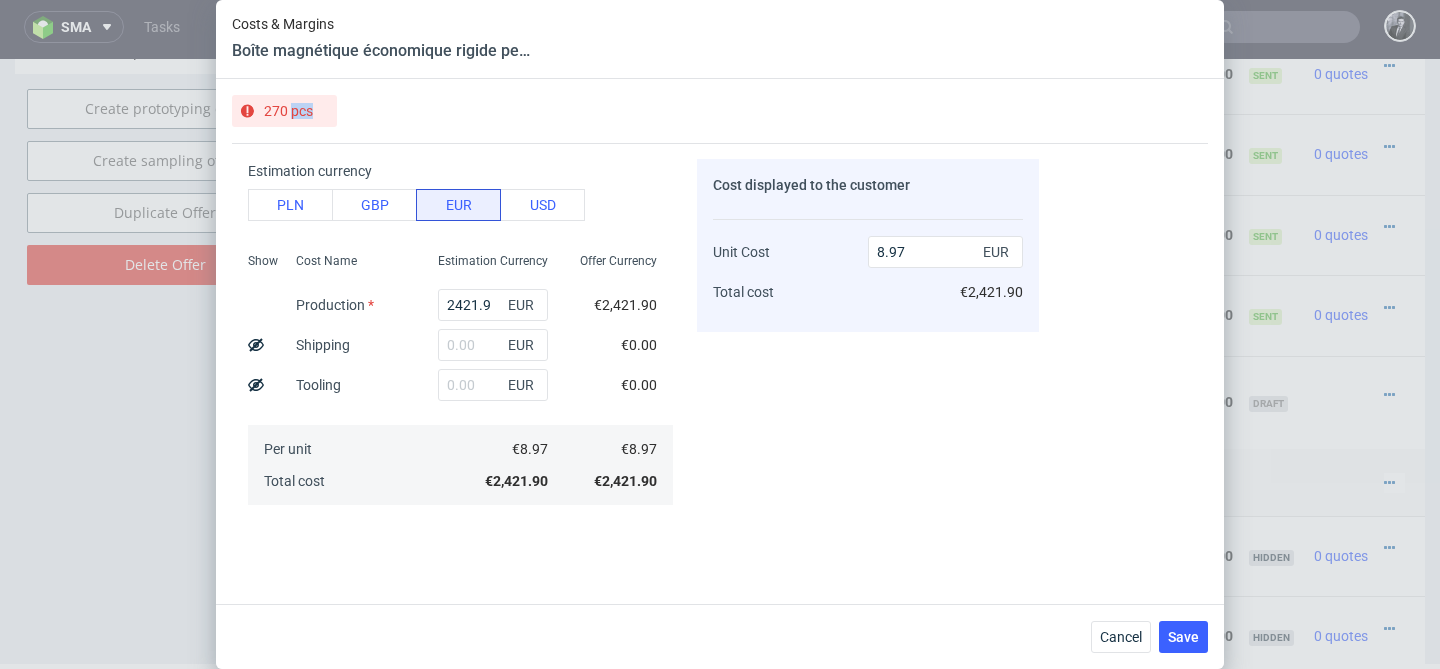 click on "270 pcs" at bounding box center [288, 111] 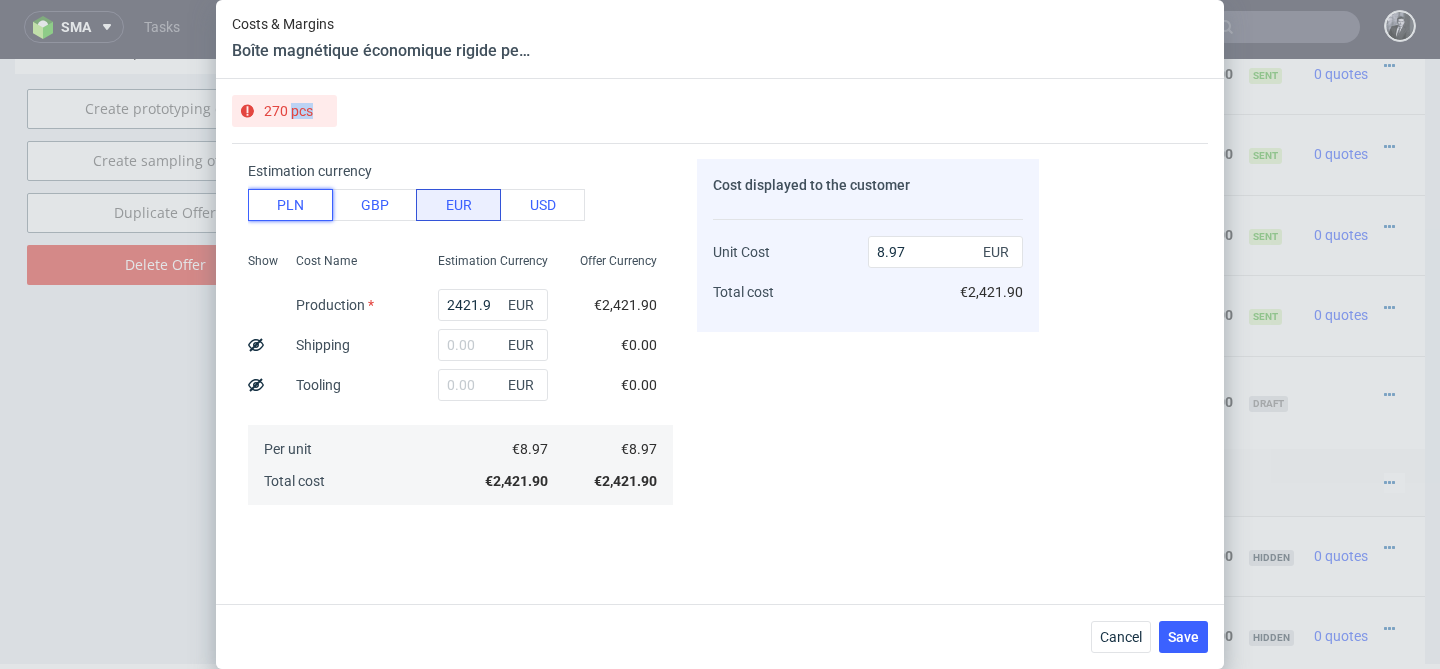 click on "PLN" at bounding box center (290, 205) 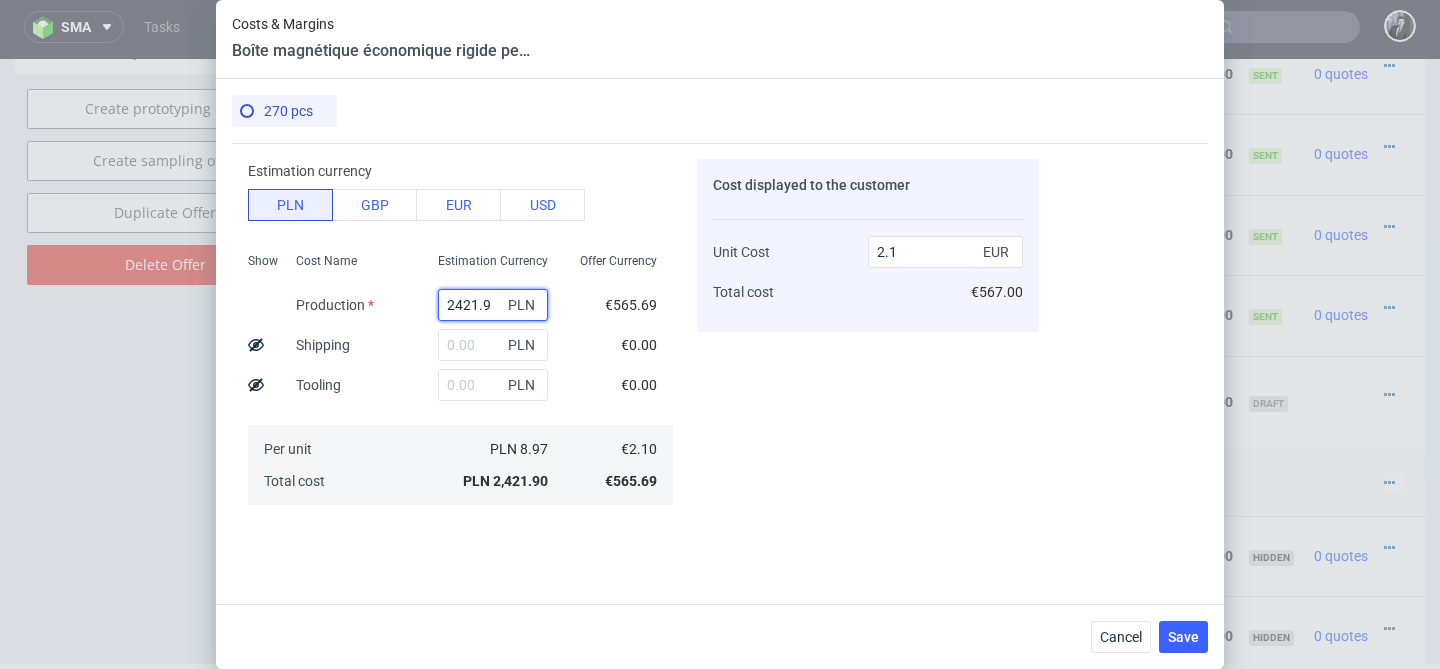 drag, startPoint x: 497, startPoint y: 307, endPoint x: 365, endPoint y: 303, distance: 132.0606 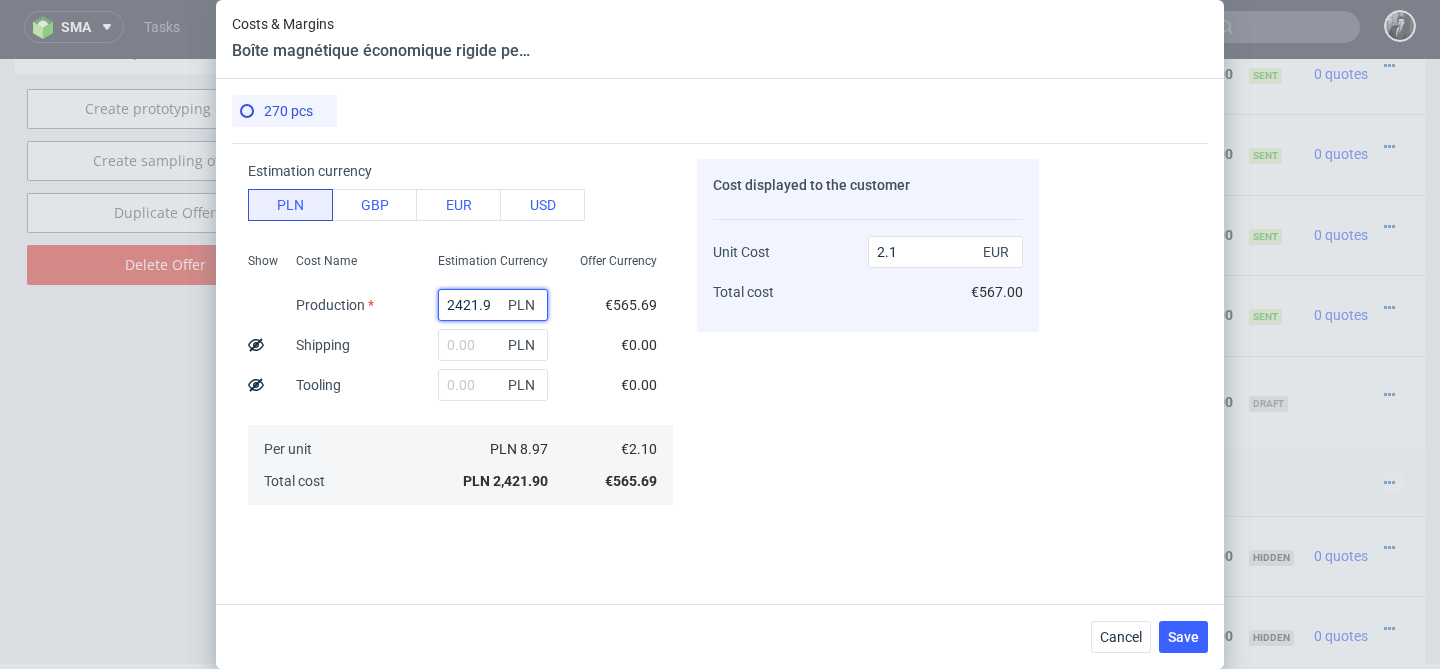 type on "7" 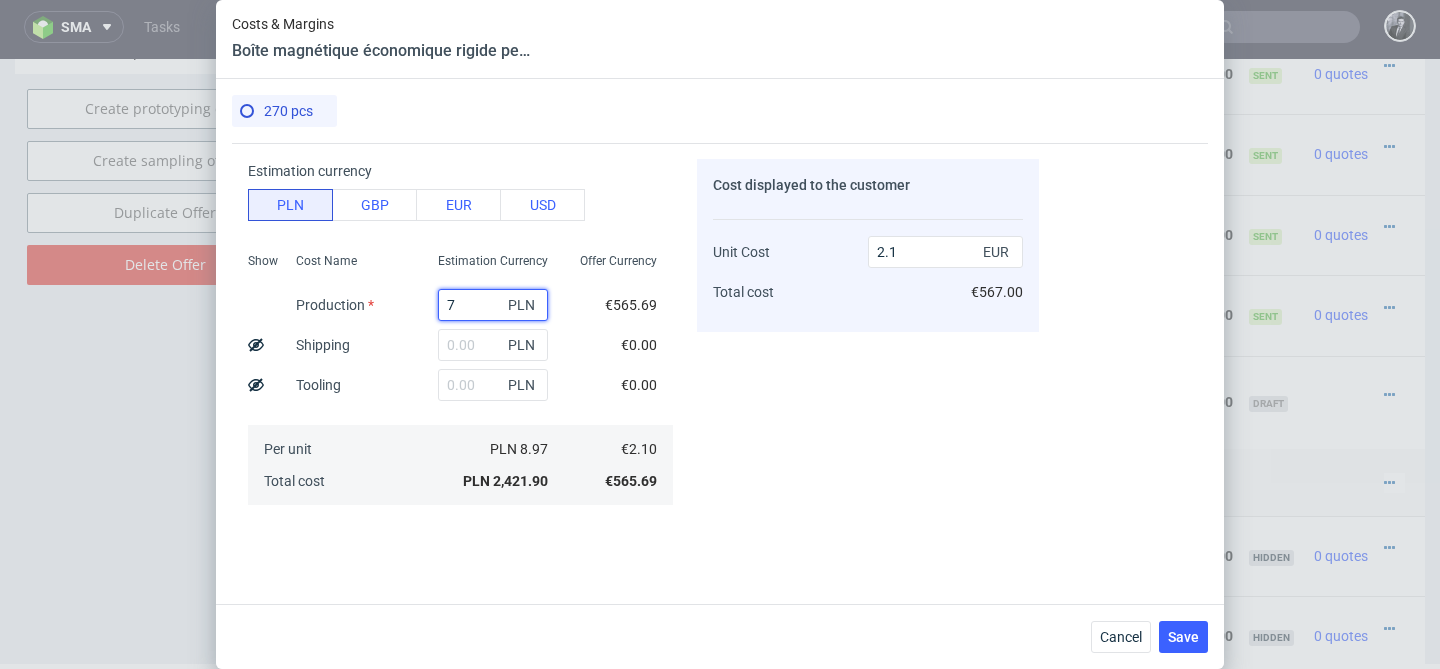 type on "0.01" 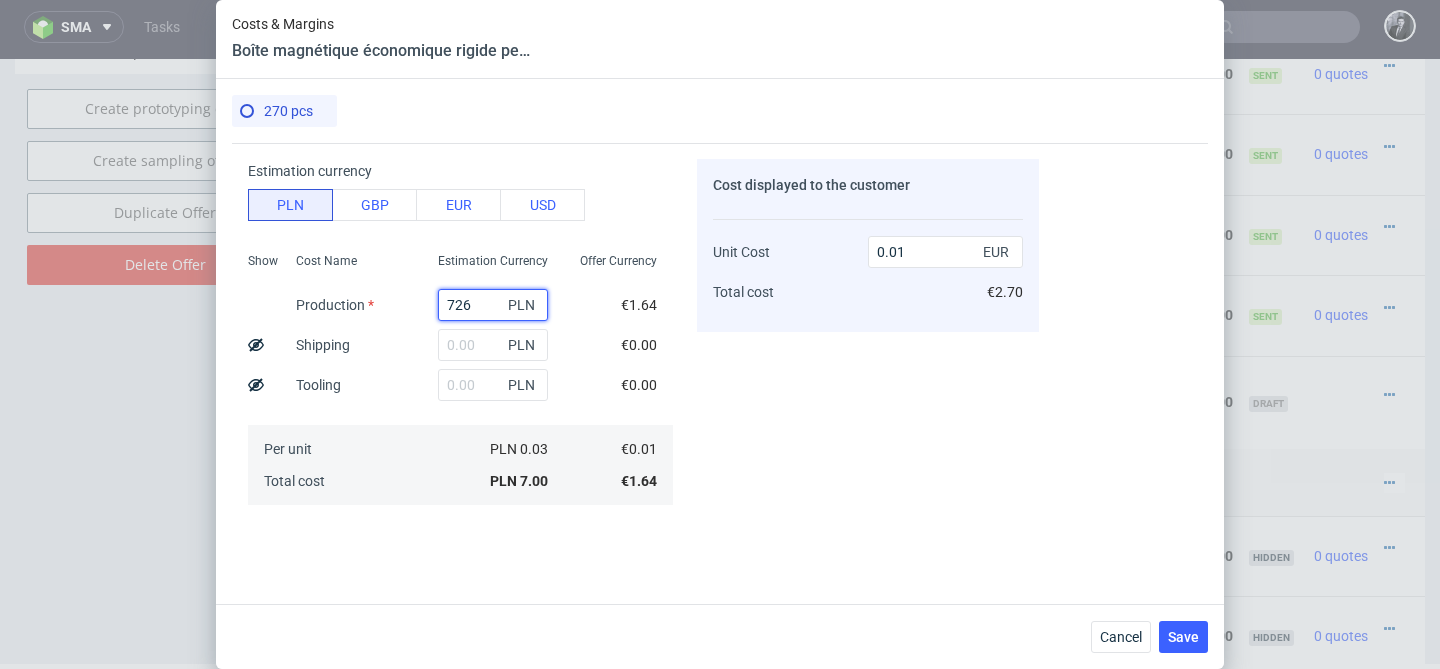type on "7263" 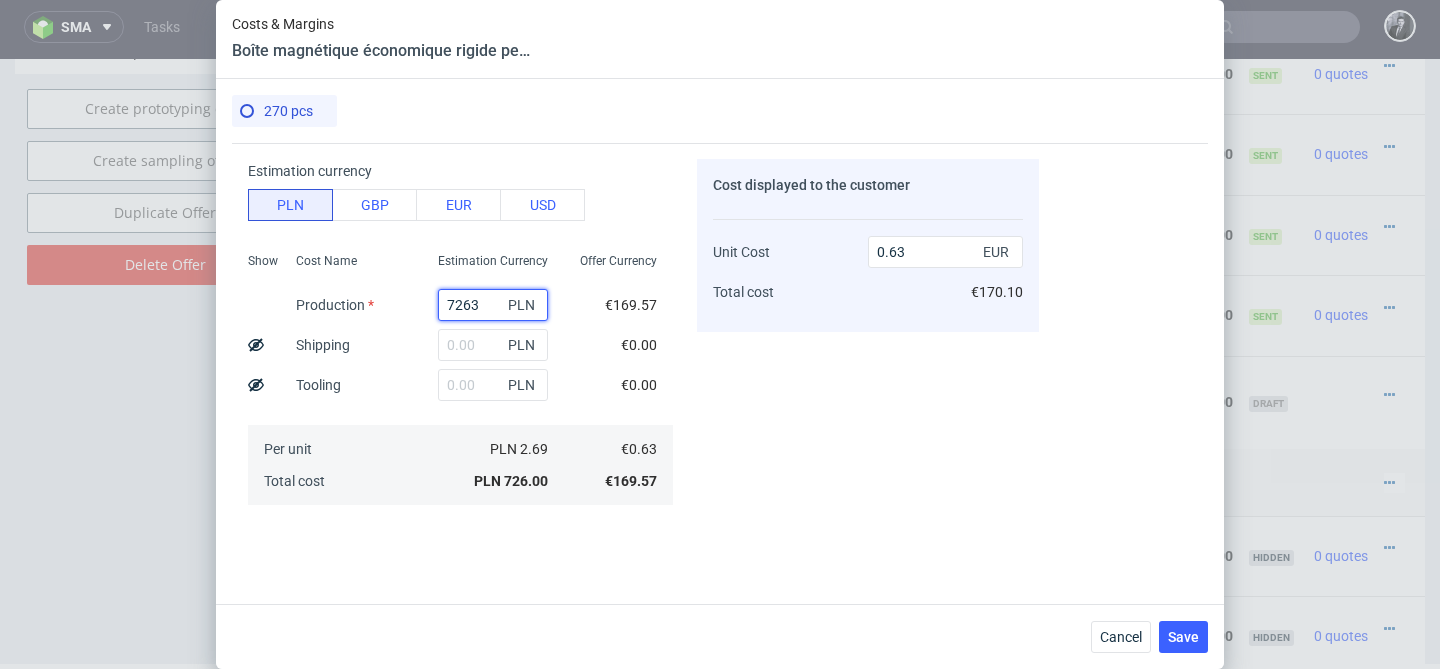 type on "6.28" 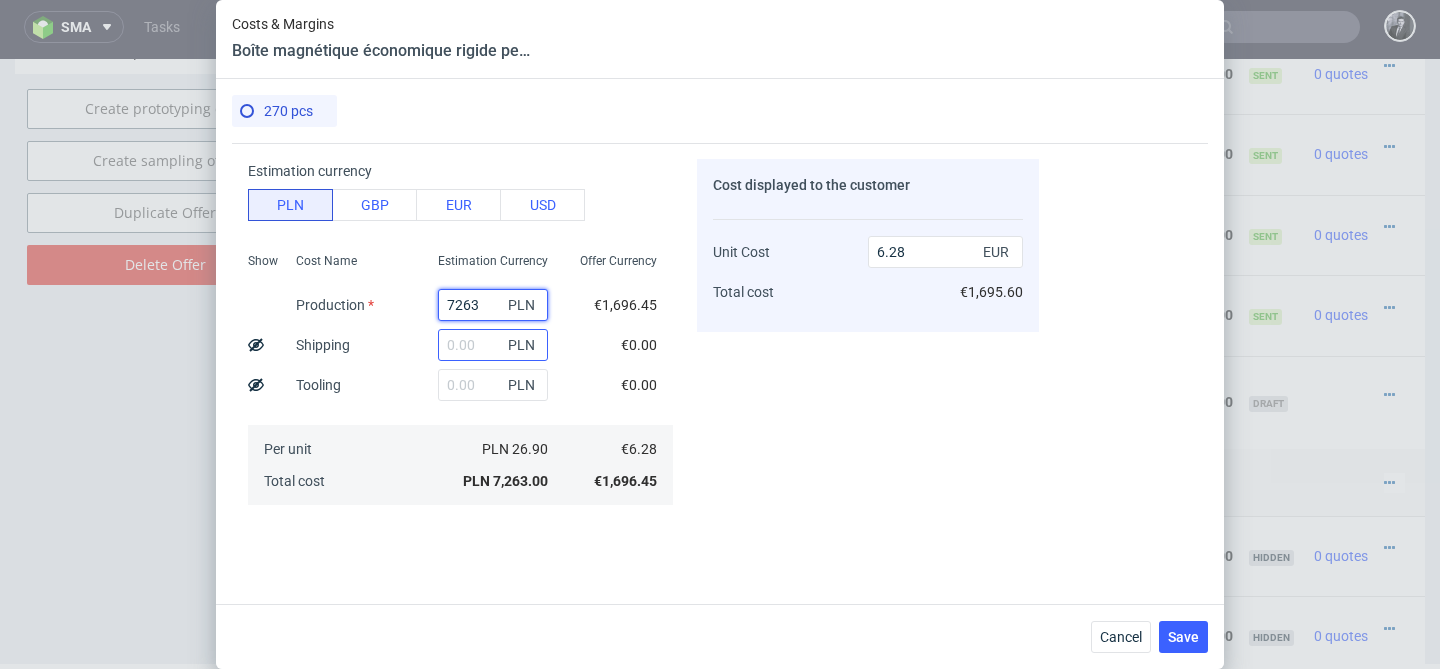 type on "7263" 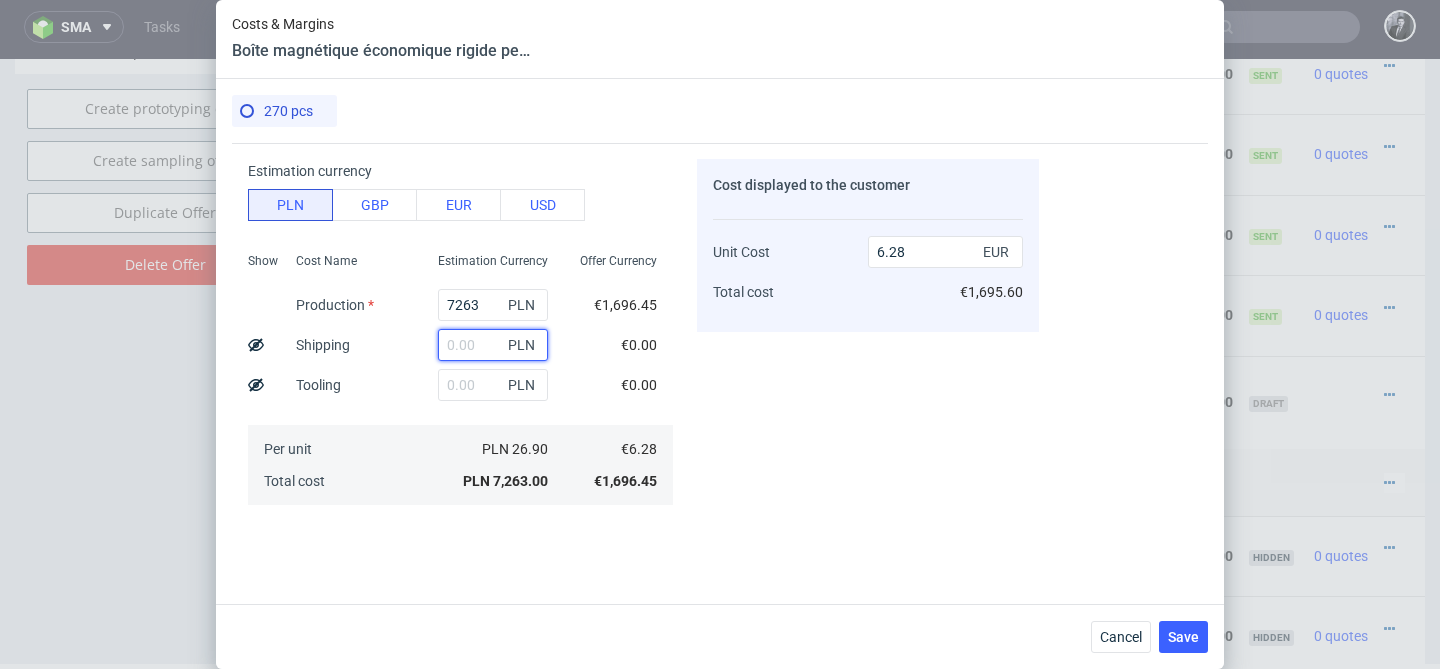 click at bounding box center (493, 345) 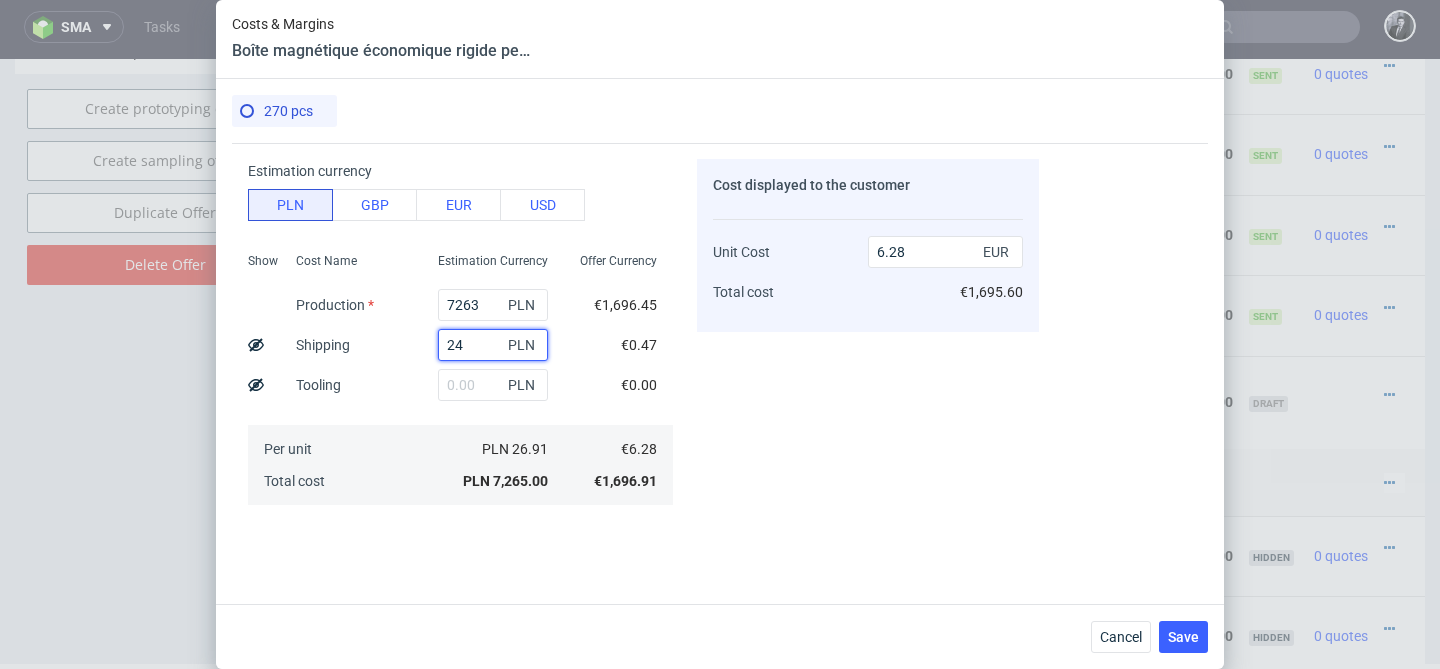 type on "243" 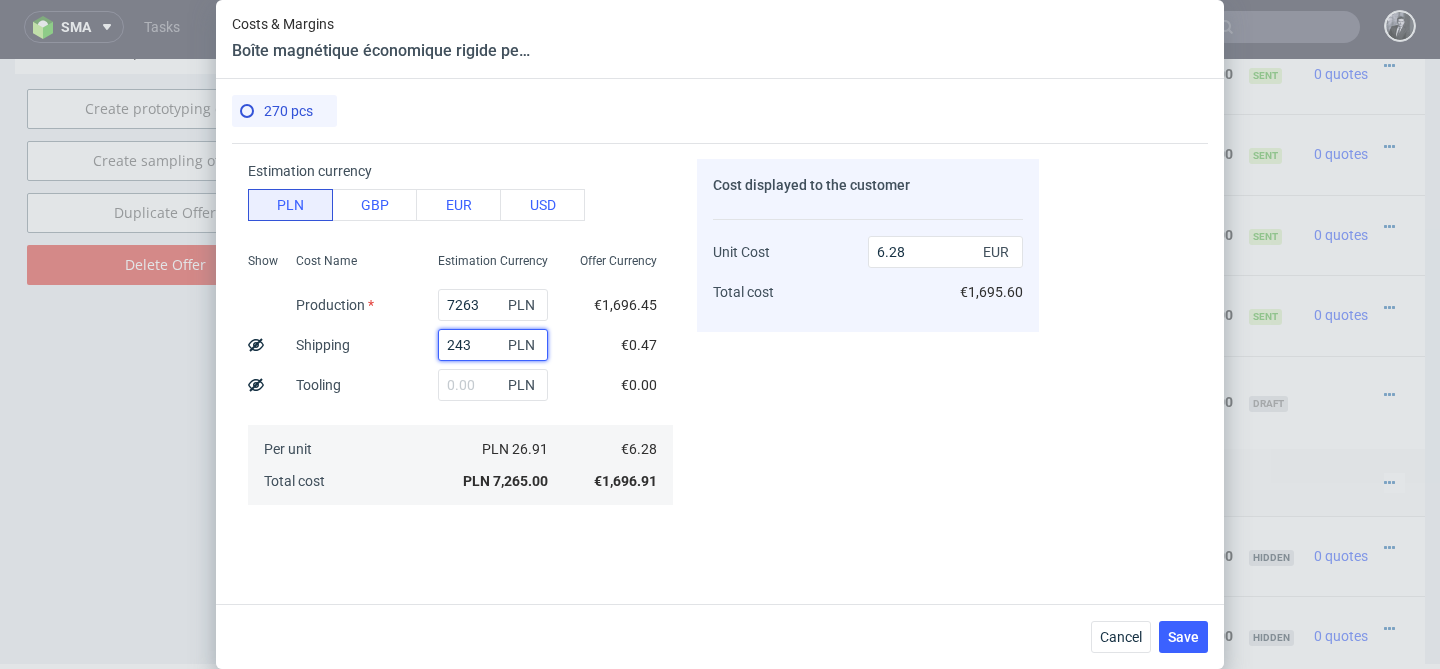 type on "6.49" 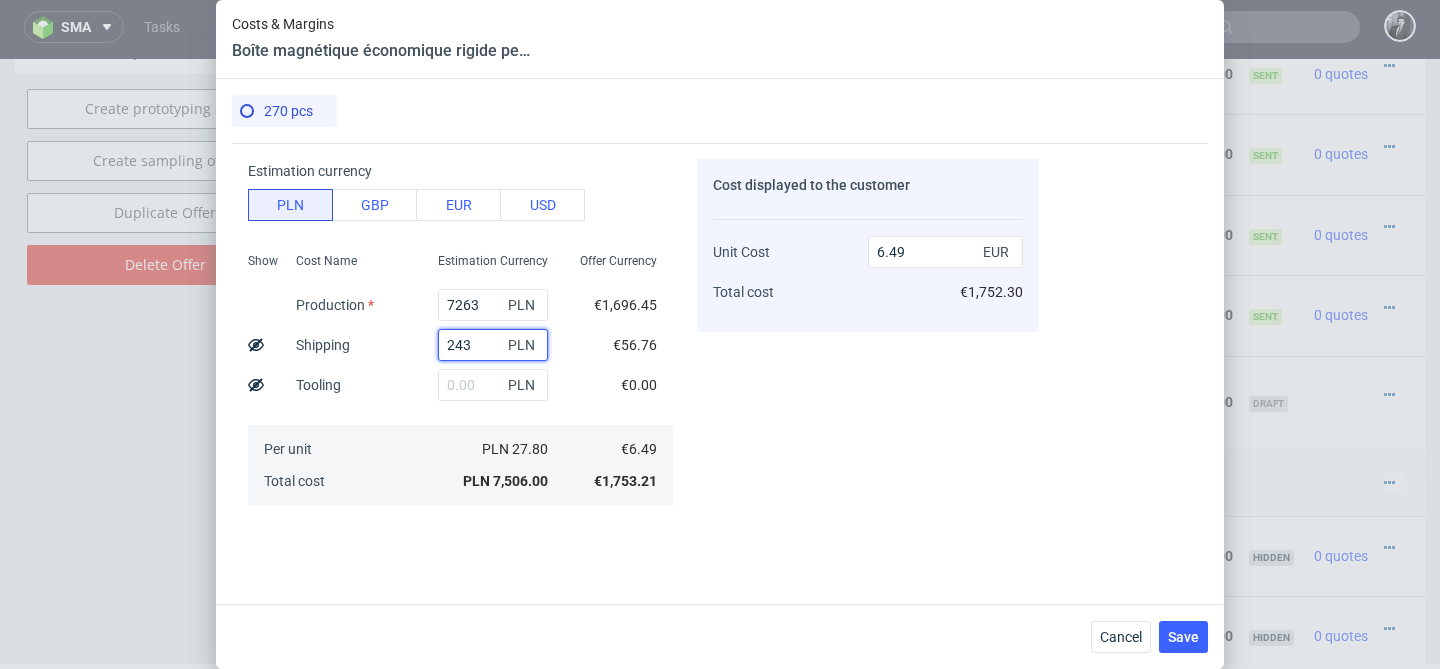 type on "243" 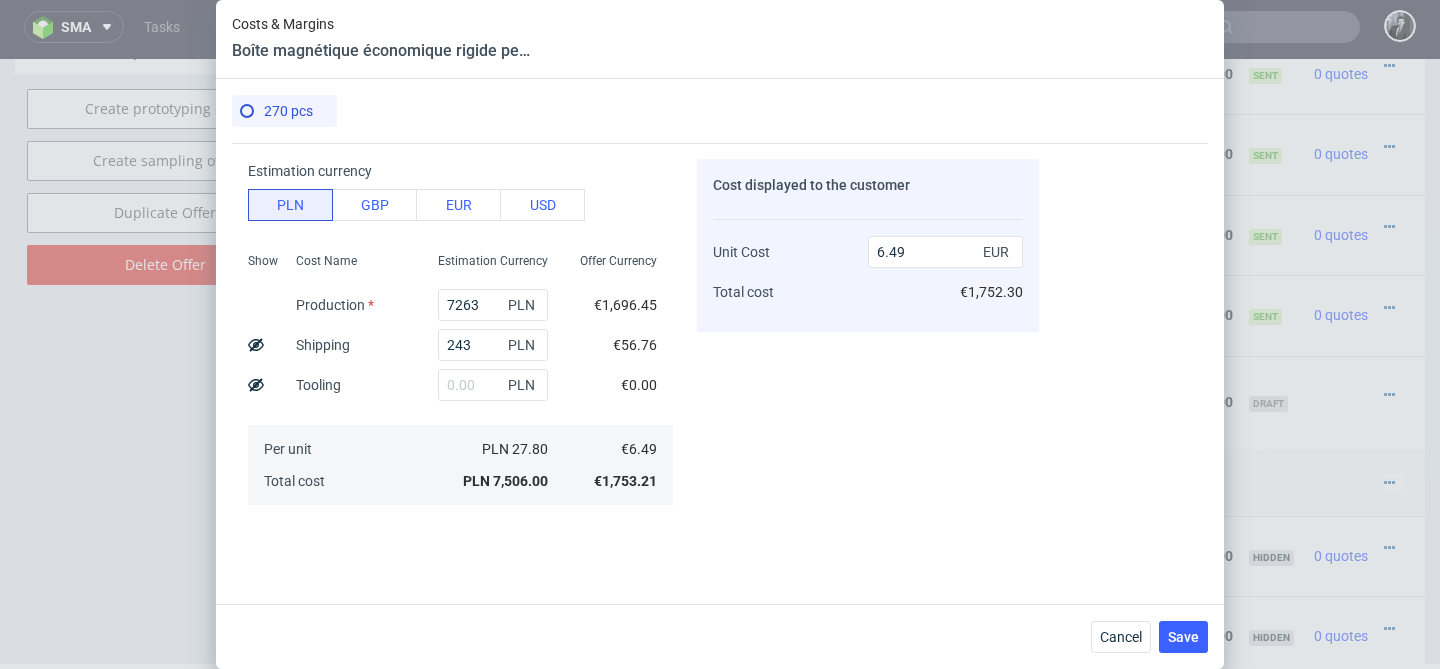 click on "Offer Currency €1,696.45 €56.76 €0.00 €6.49 €1,753.21" at bounding box center [618, 377] 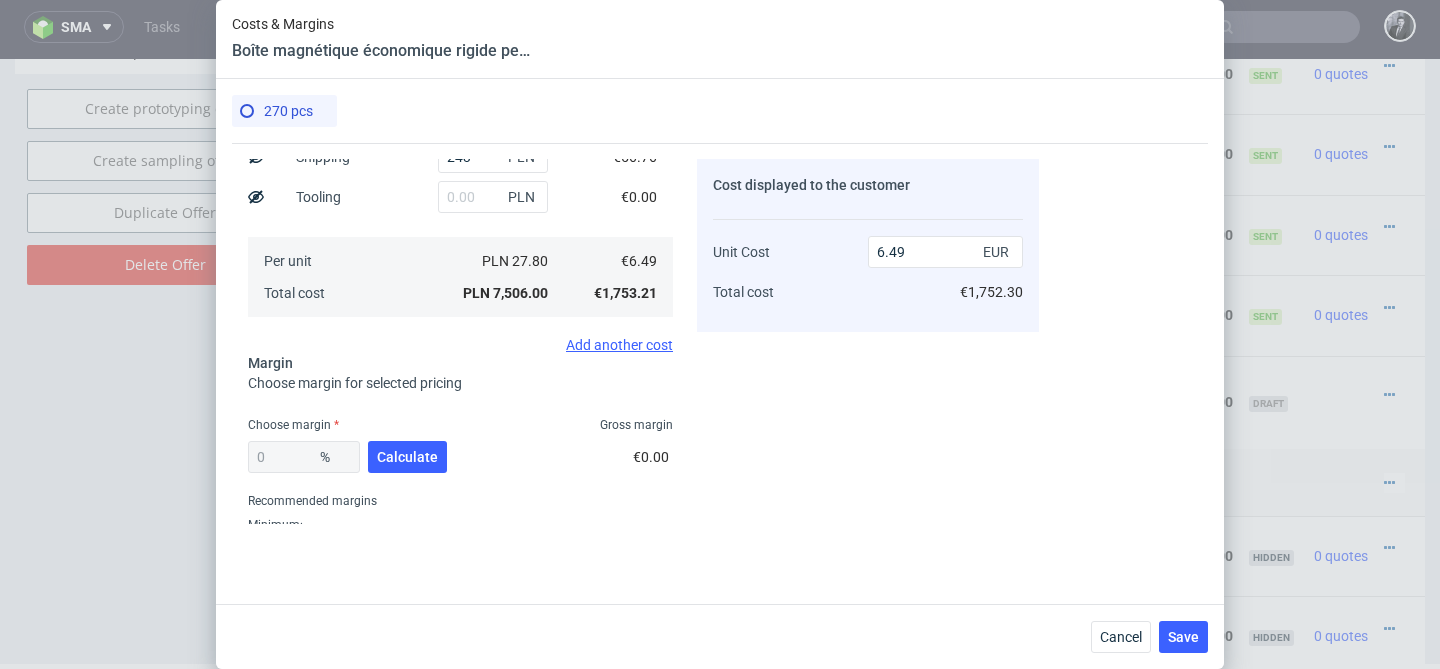 scroll, scrollTop: 313, scrollLeft: 0, axis: vertical 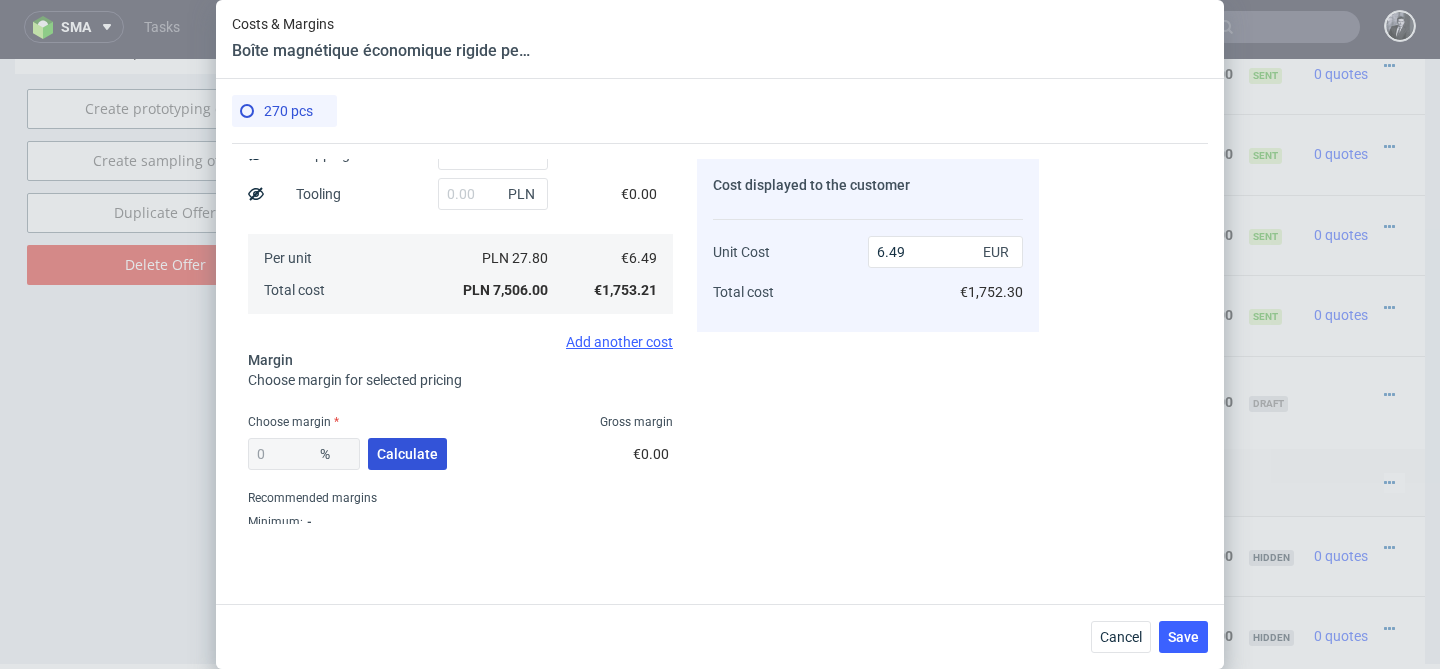 click on "Calculate" at bounding box center (407, 454) 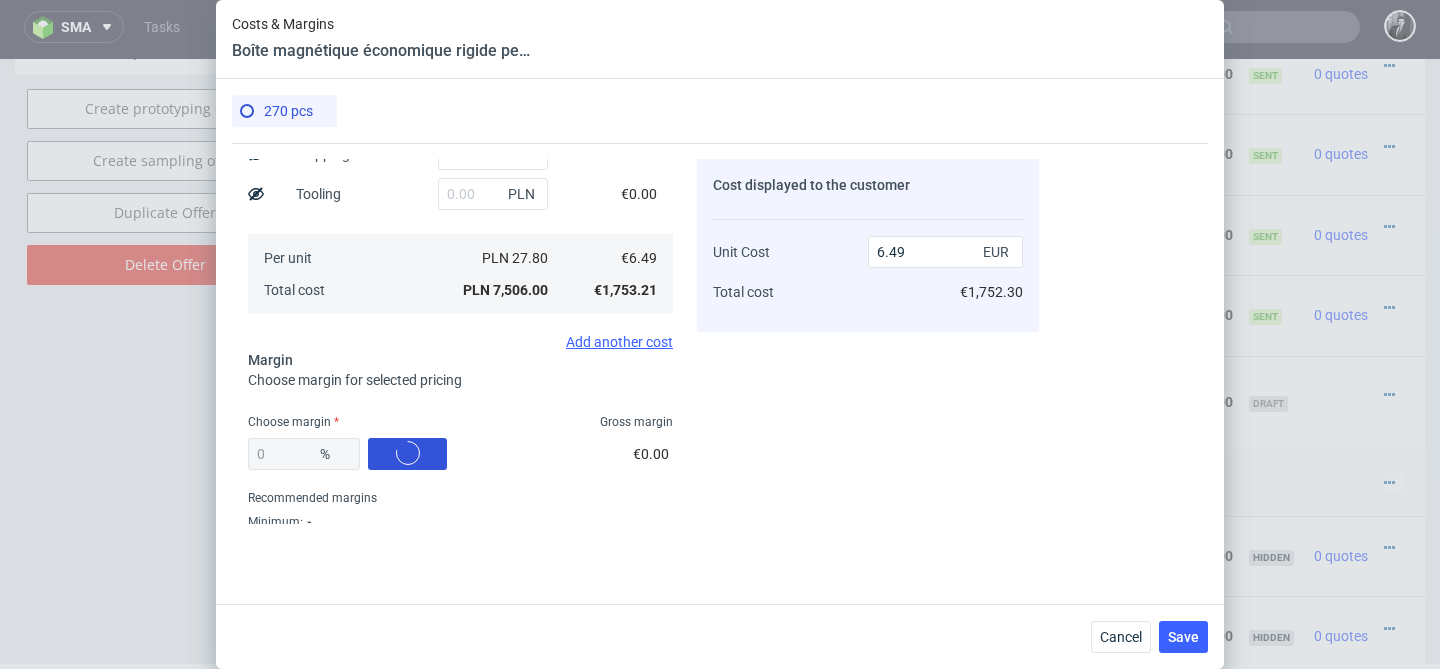 type on "35.59" 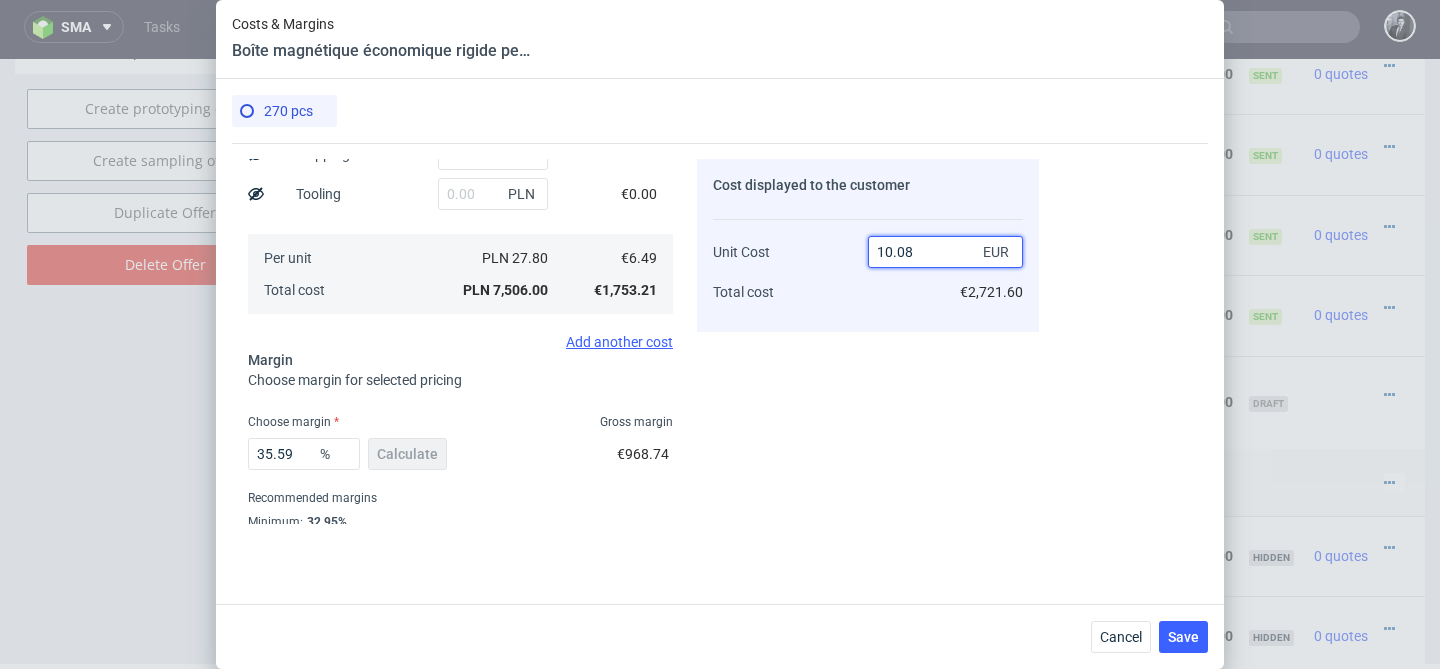 drag, startPoint x: 930, startPoint y: 256, endPoint x: 835, endPoint y: 256, distance: 95 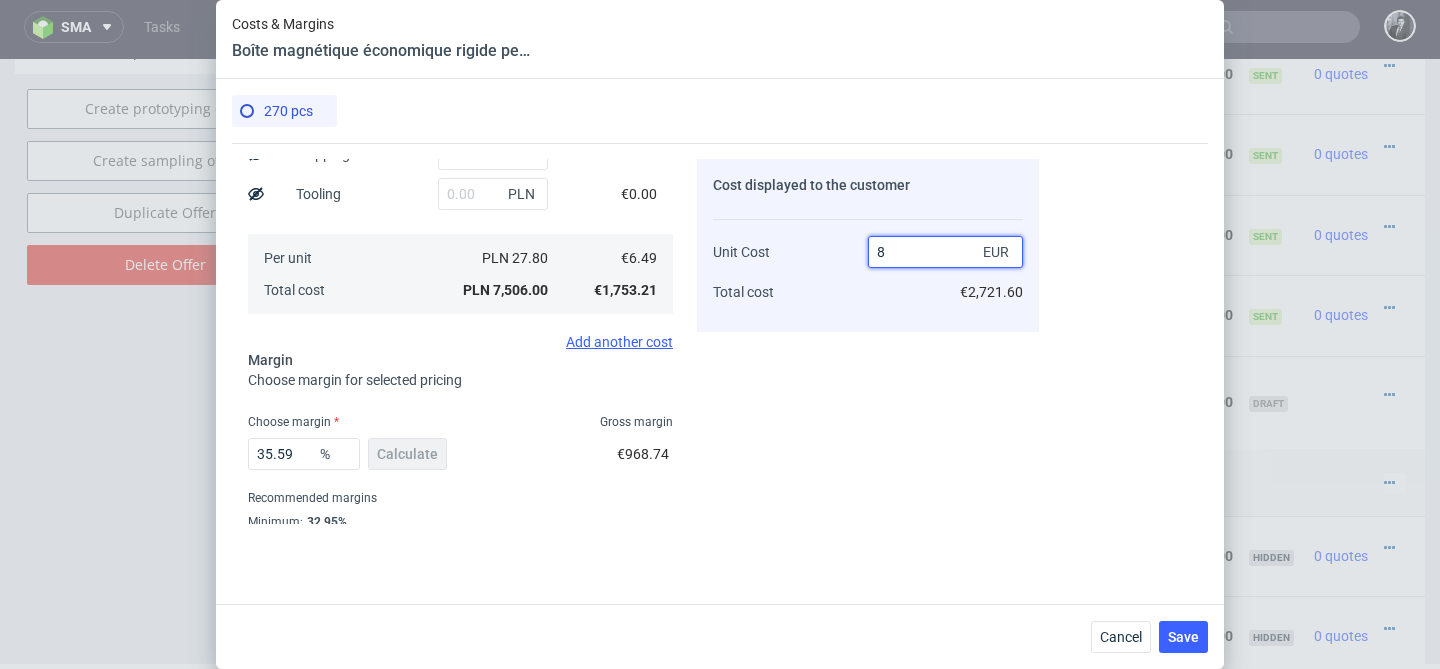 type on "18.875000000000004" 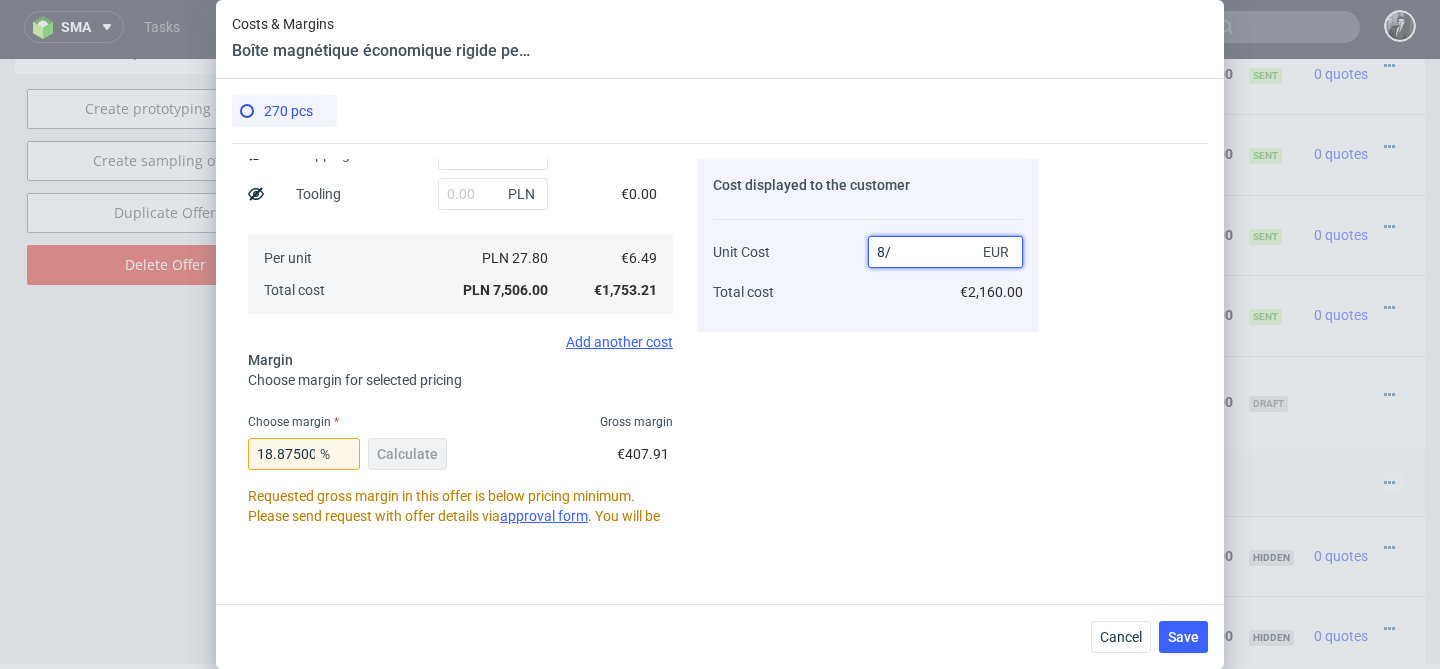 type on "6.49" 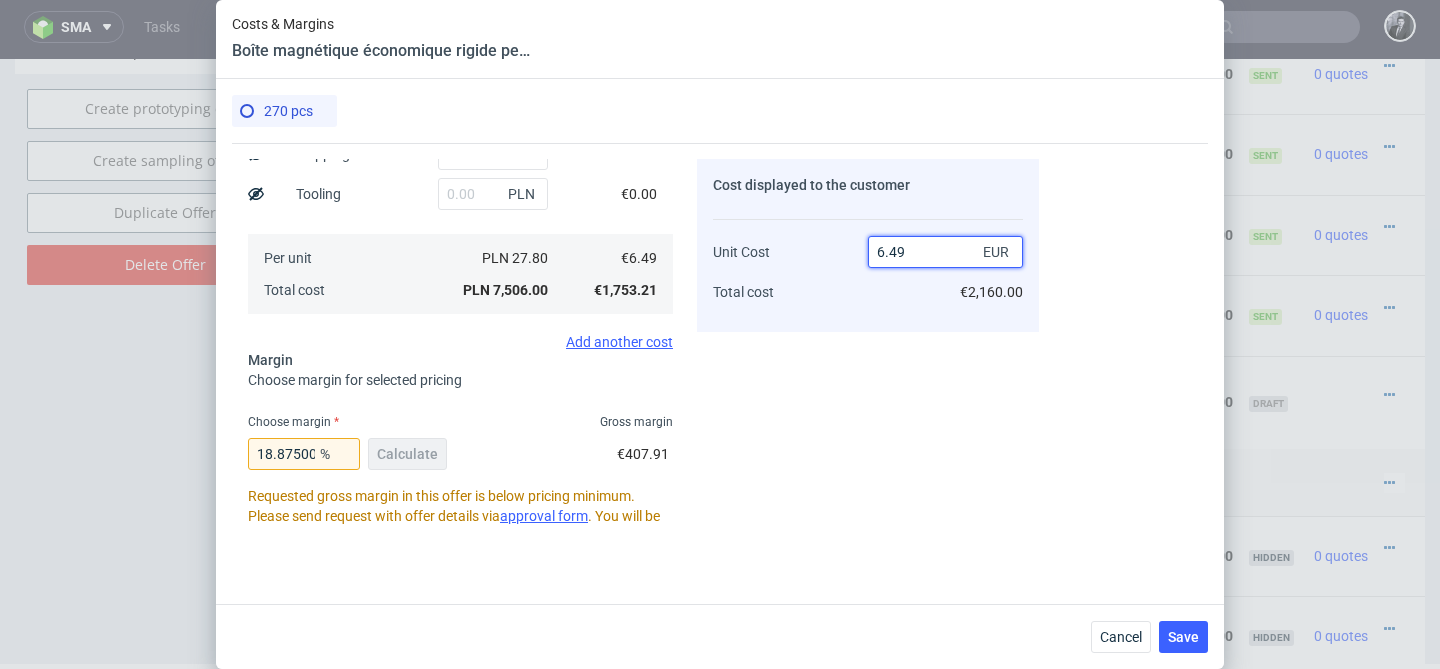 type on "NaN" 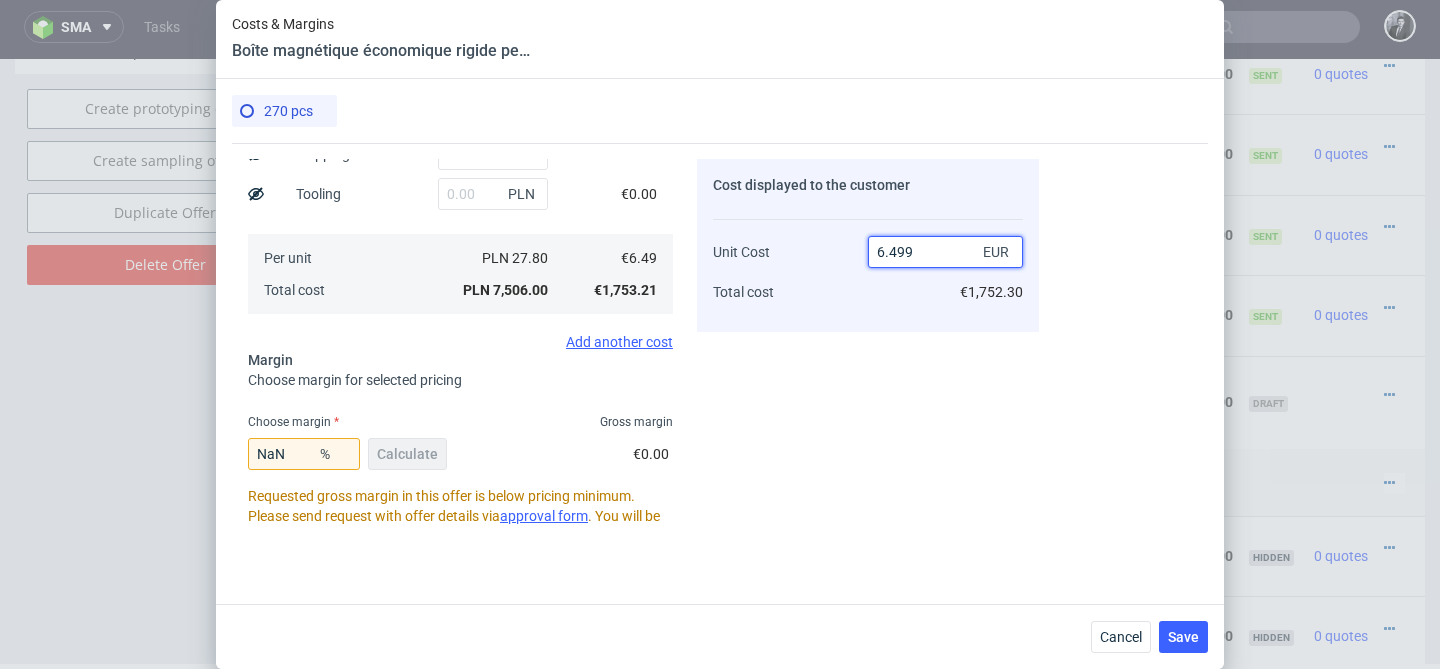 type on "0.13848284351439044" 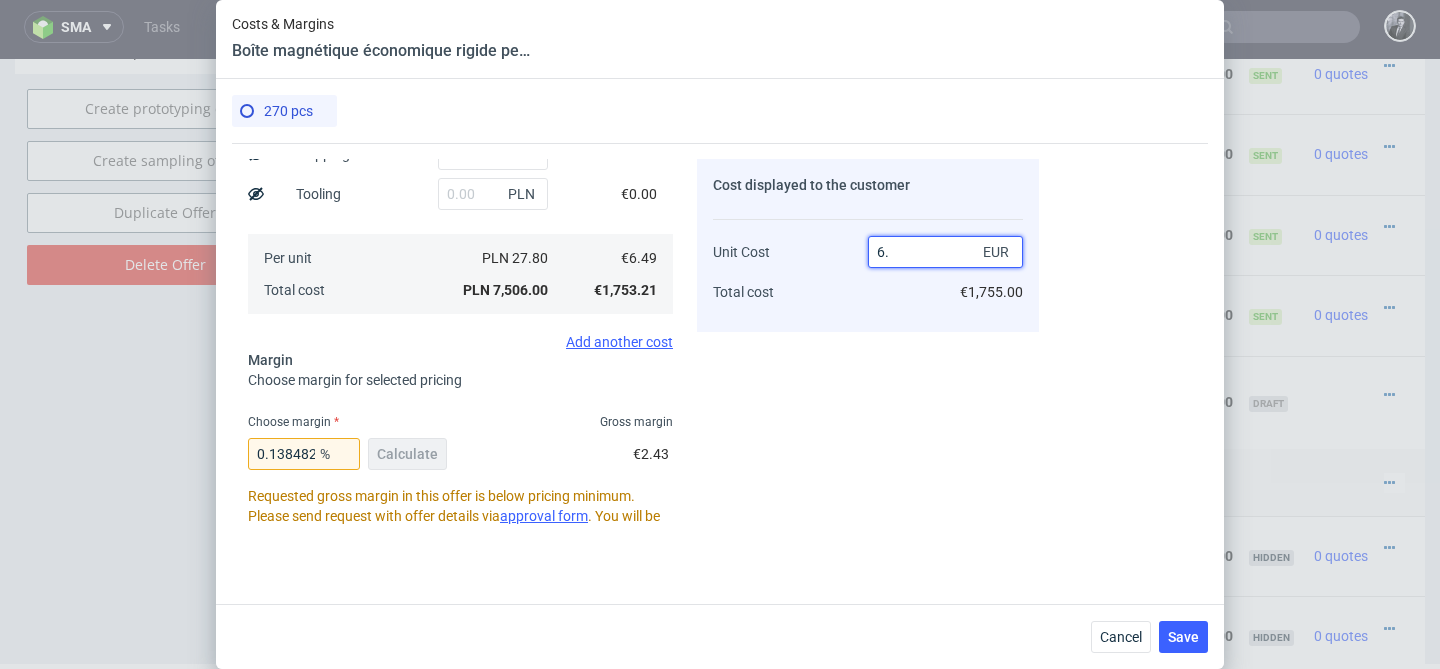 type on "6" 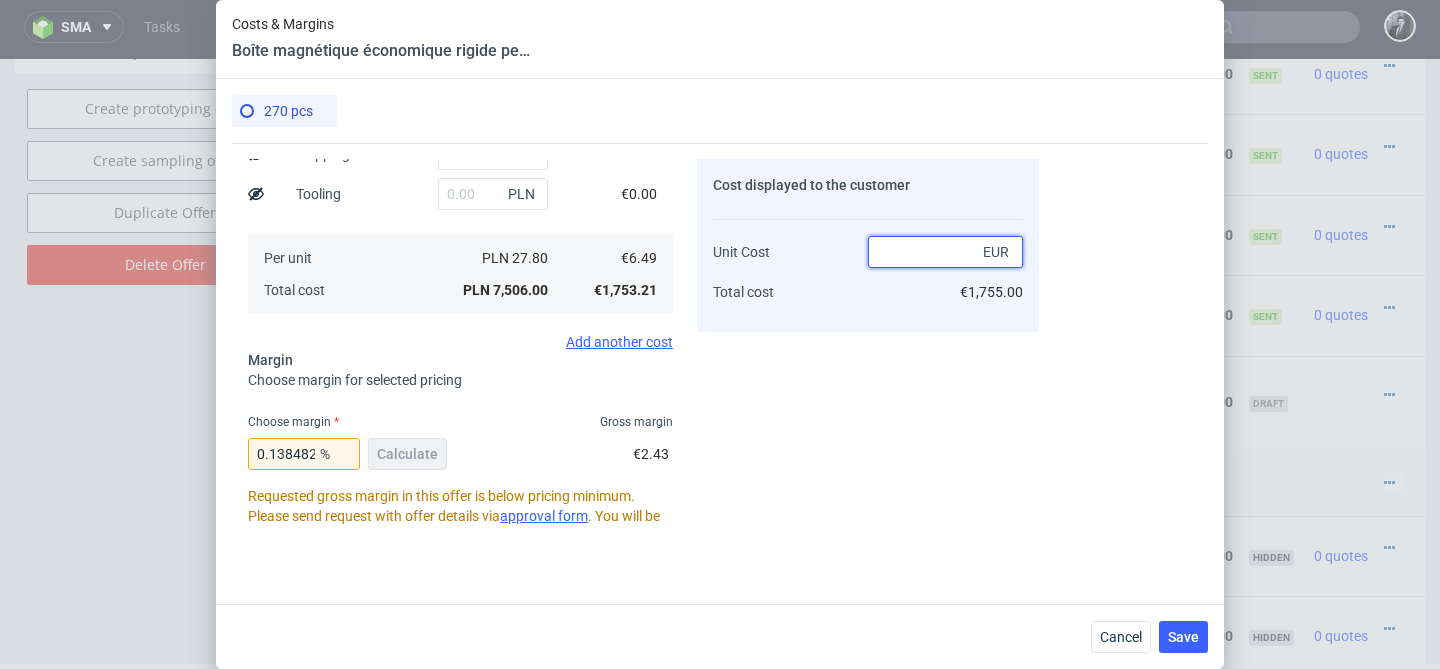 type on "6.49" 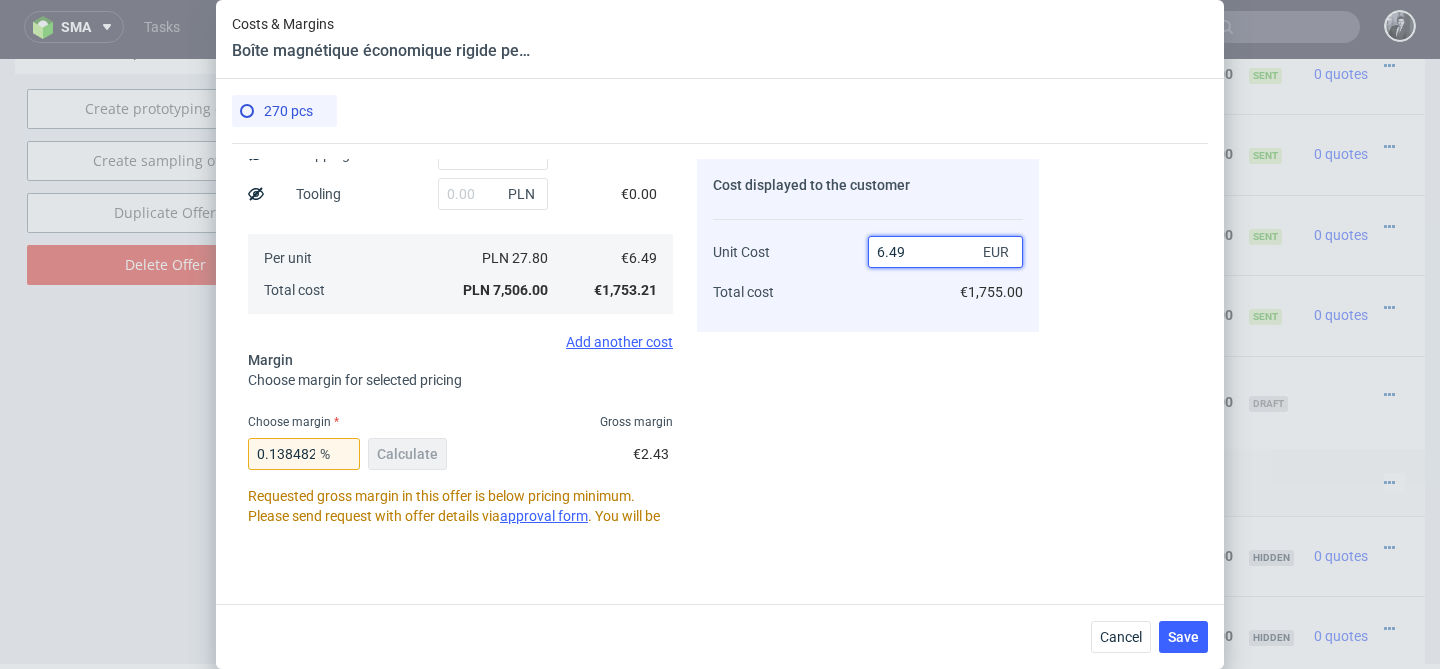 type on "-Infinity" 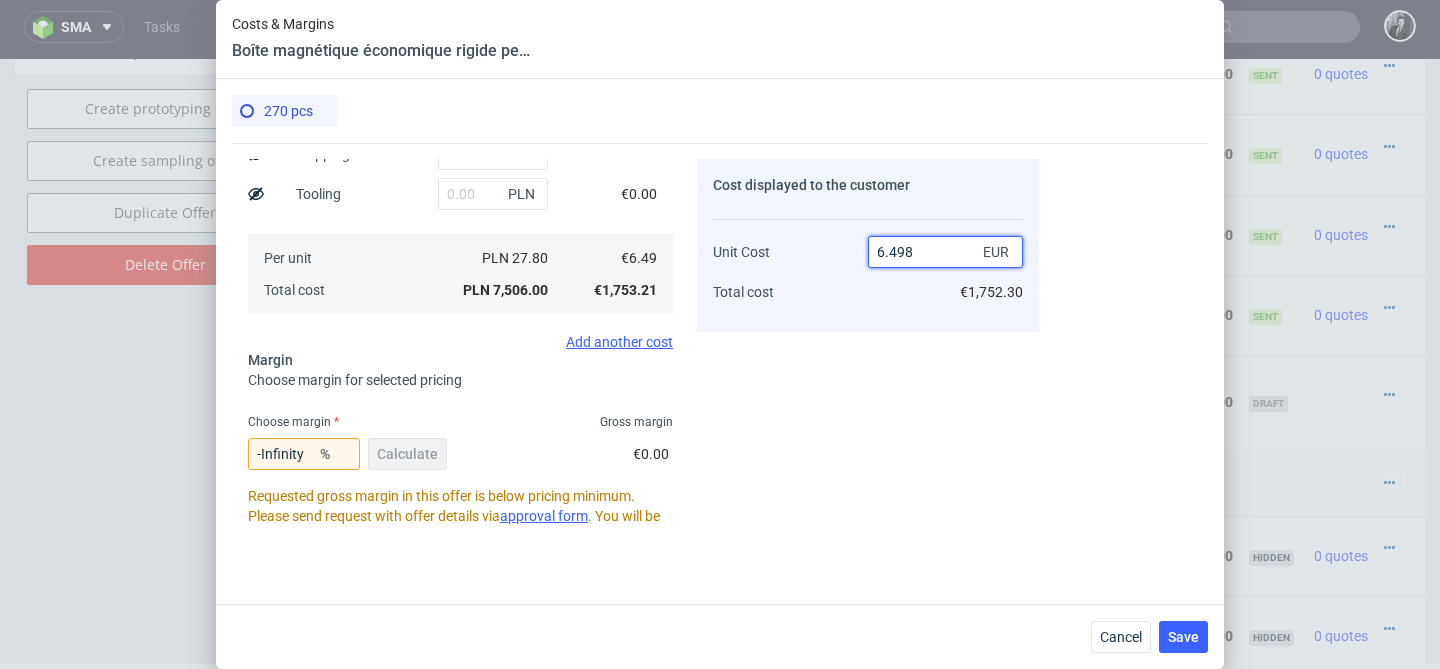 type on "6.498?" 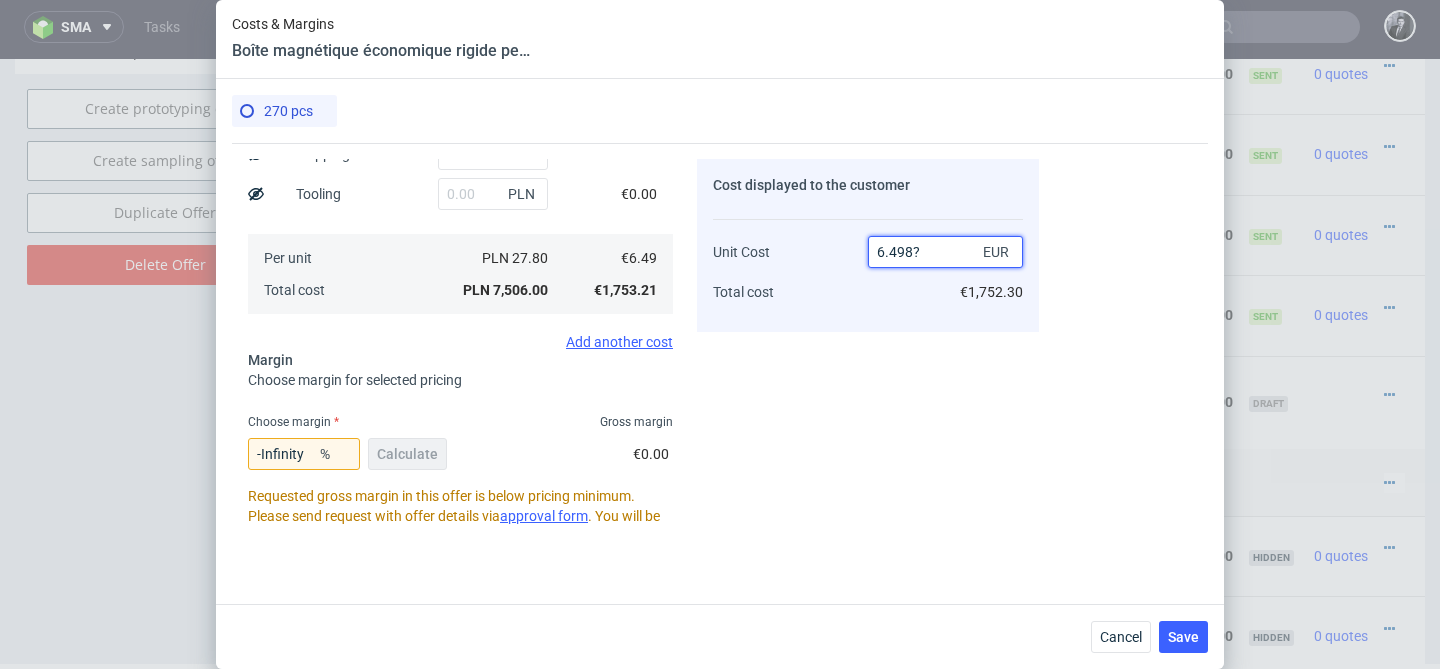 type on "NaN" 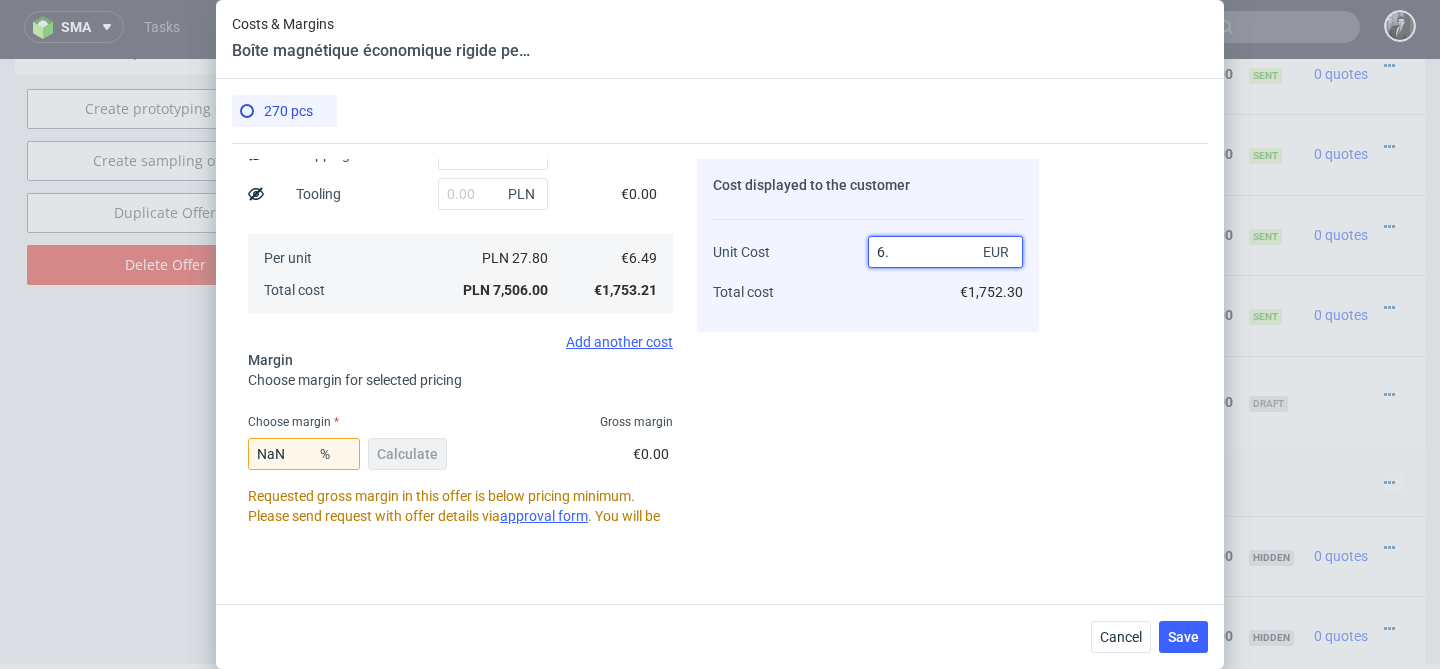 type on "6" 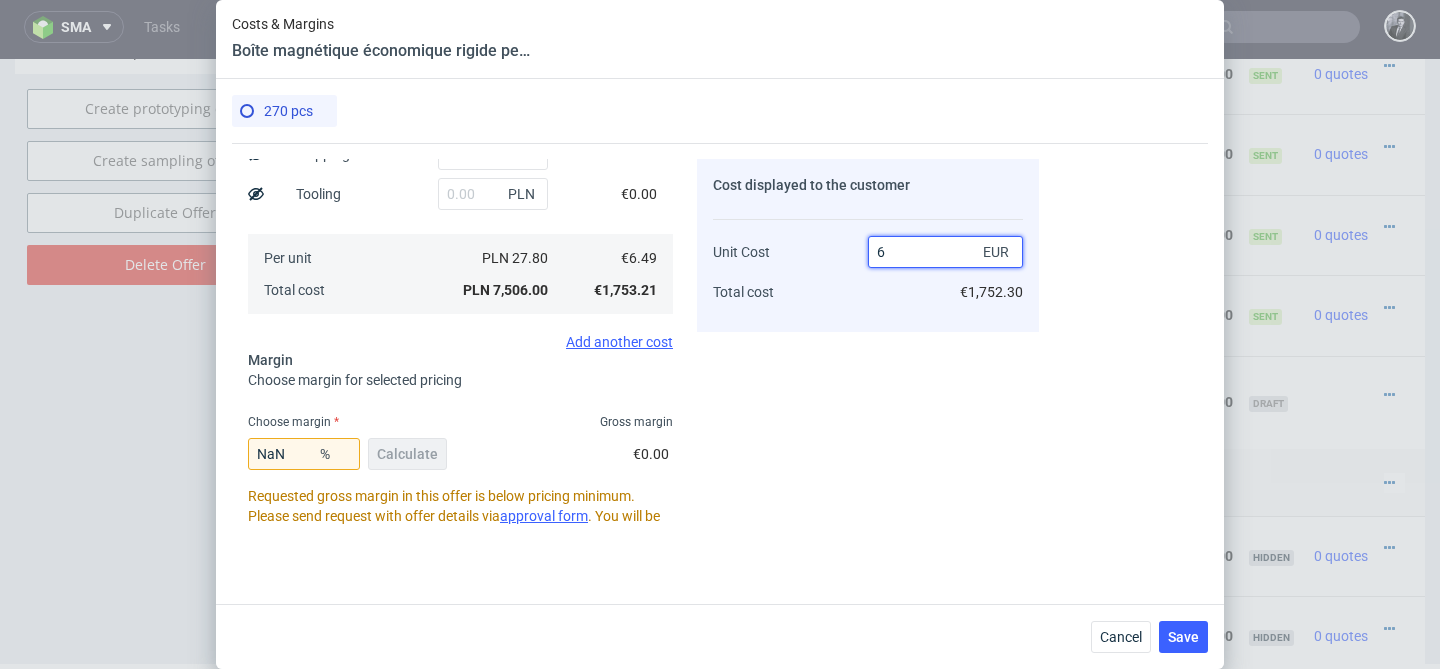 type 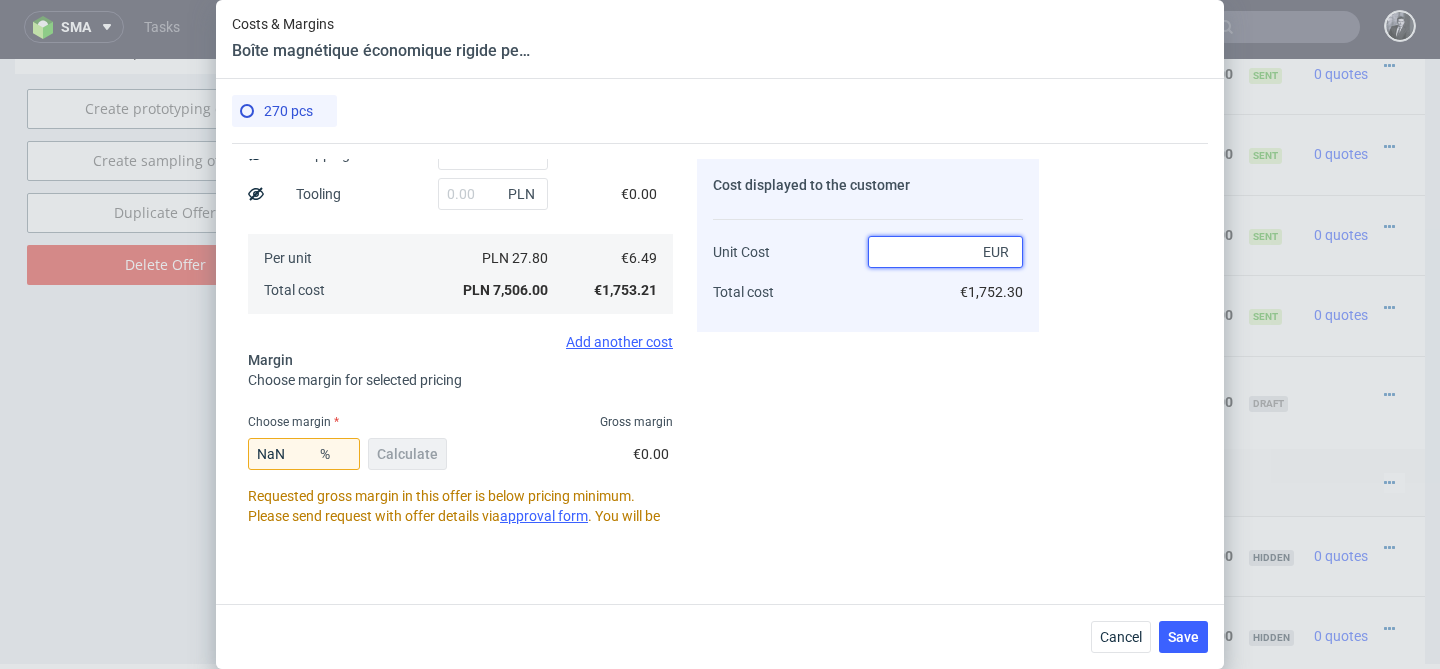 type on "-Infinity" 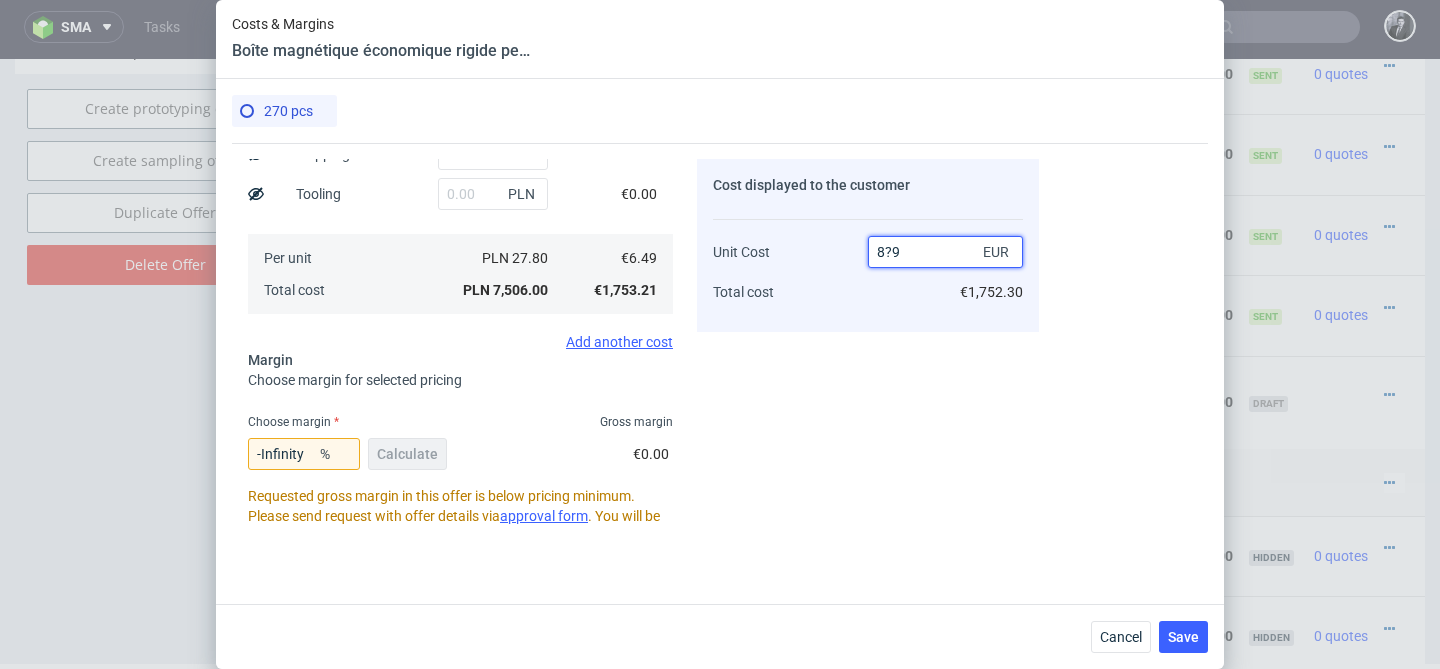 type on "8?" 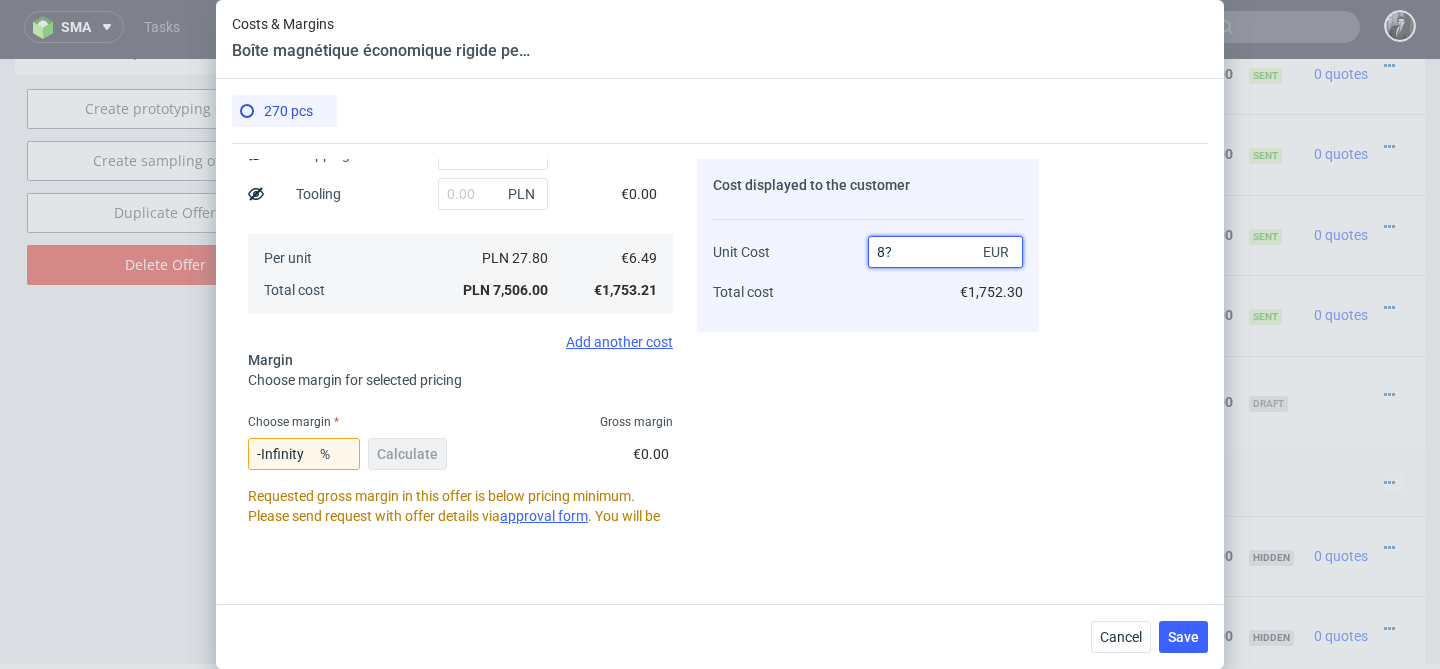 type on "NaN" 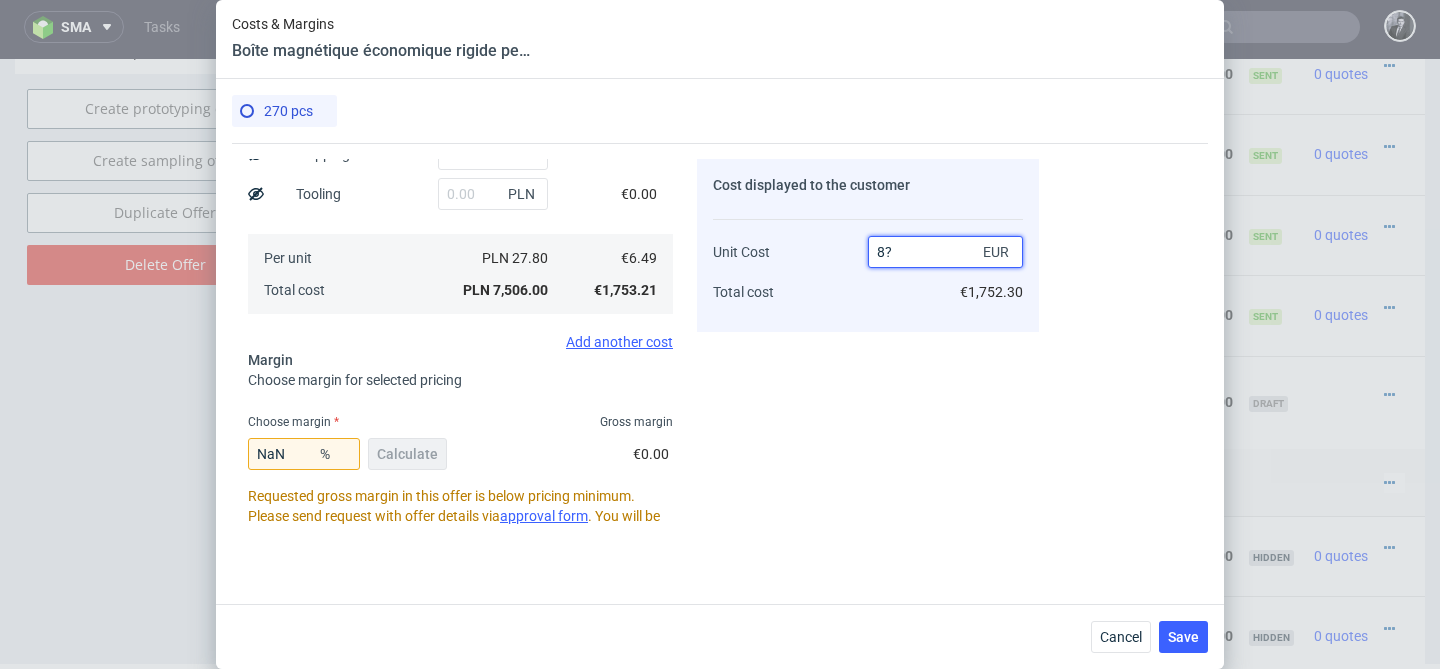 type on "8" 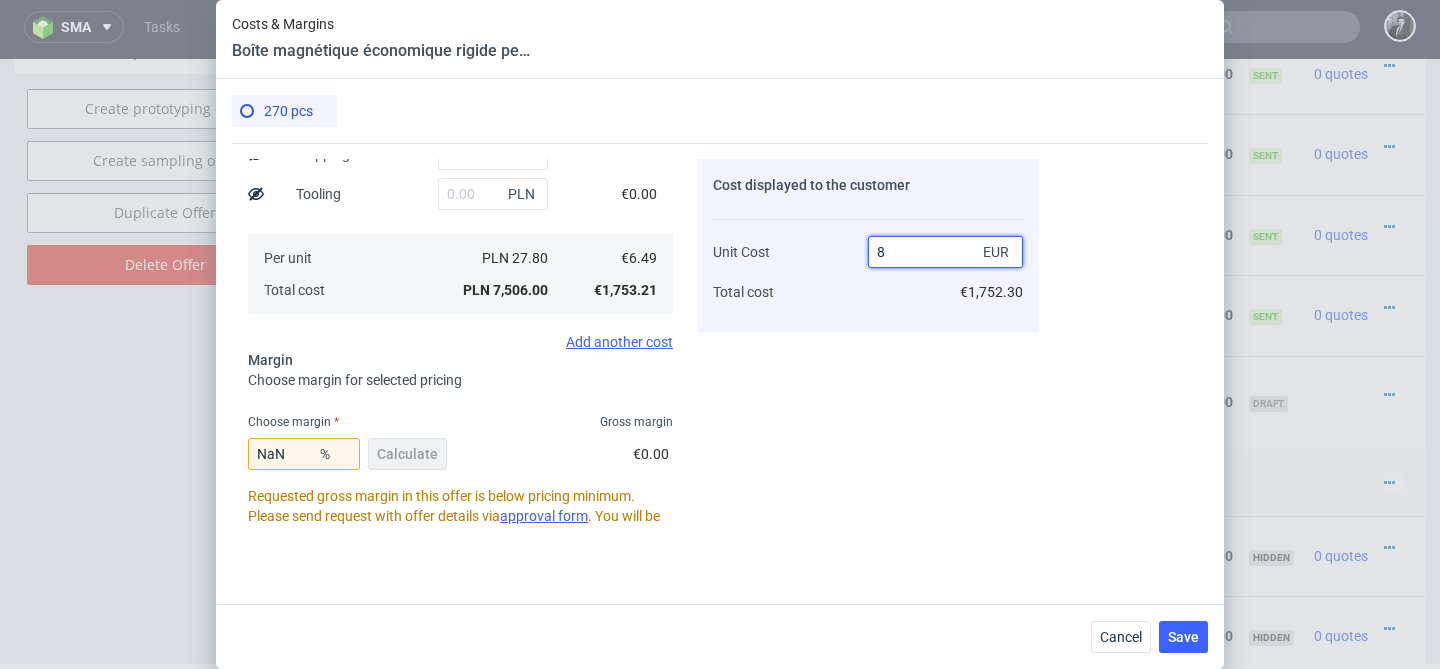 type on "18.875000000000004" 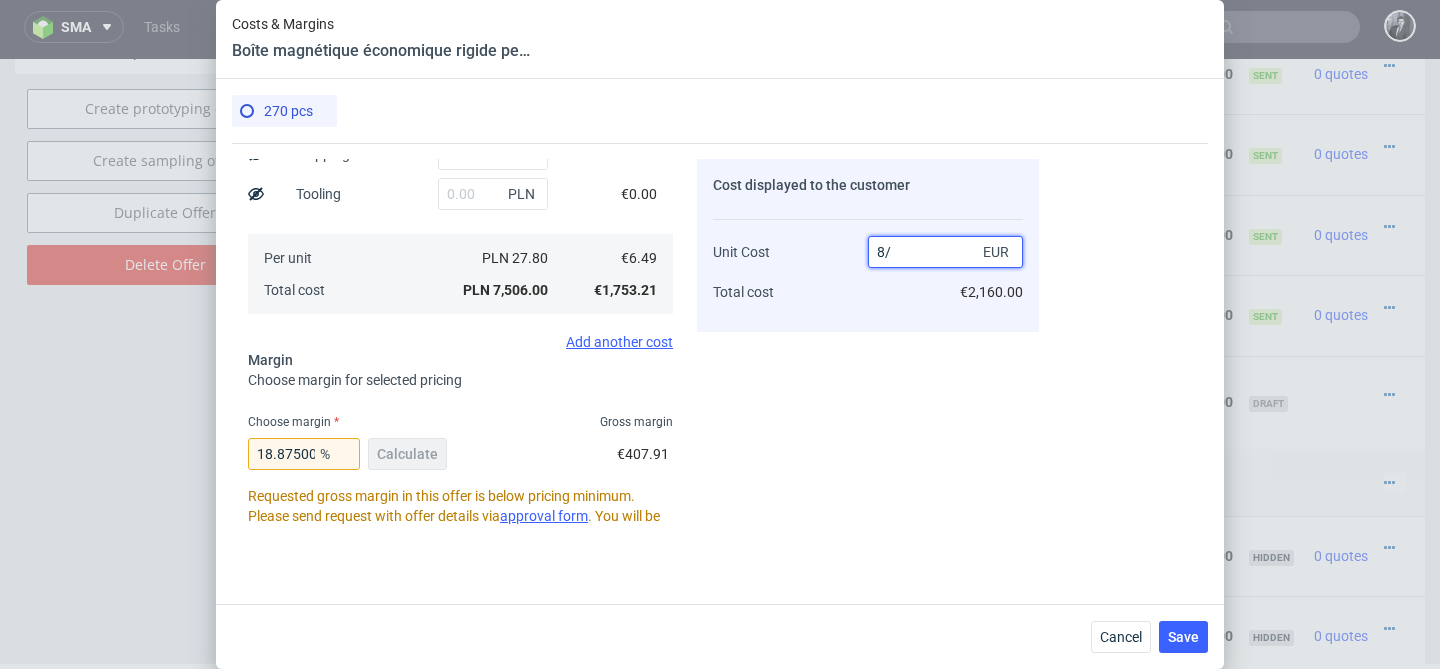 type on "6.49" 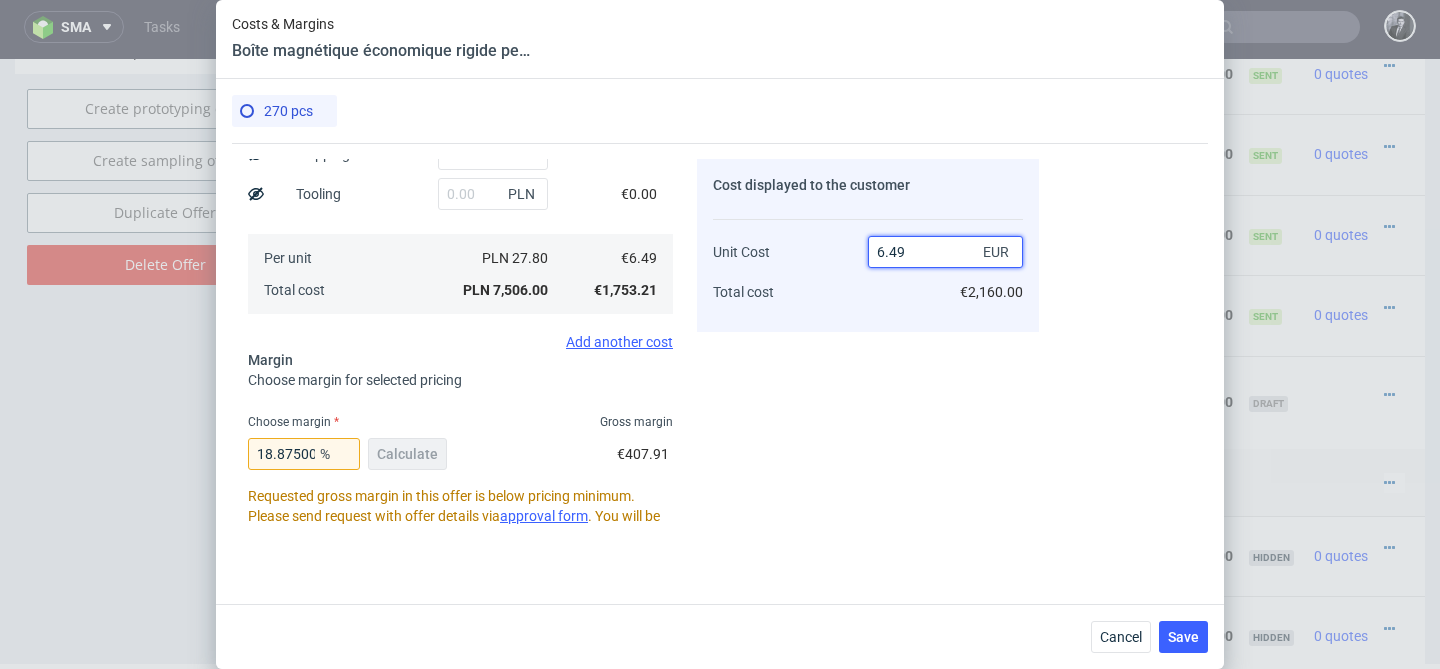 type on "NaN" 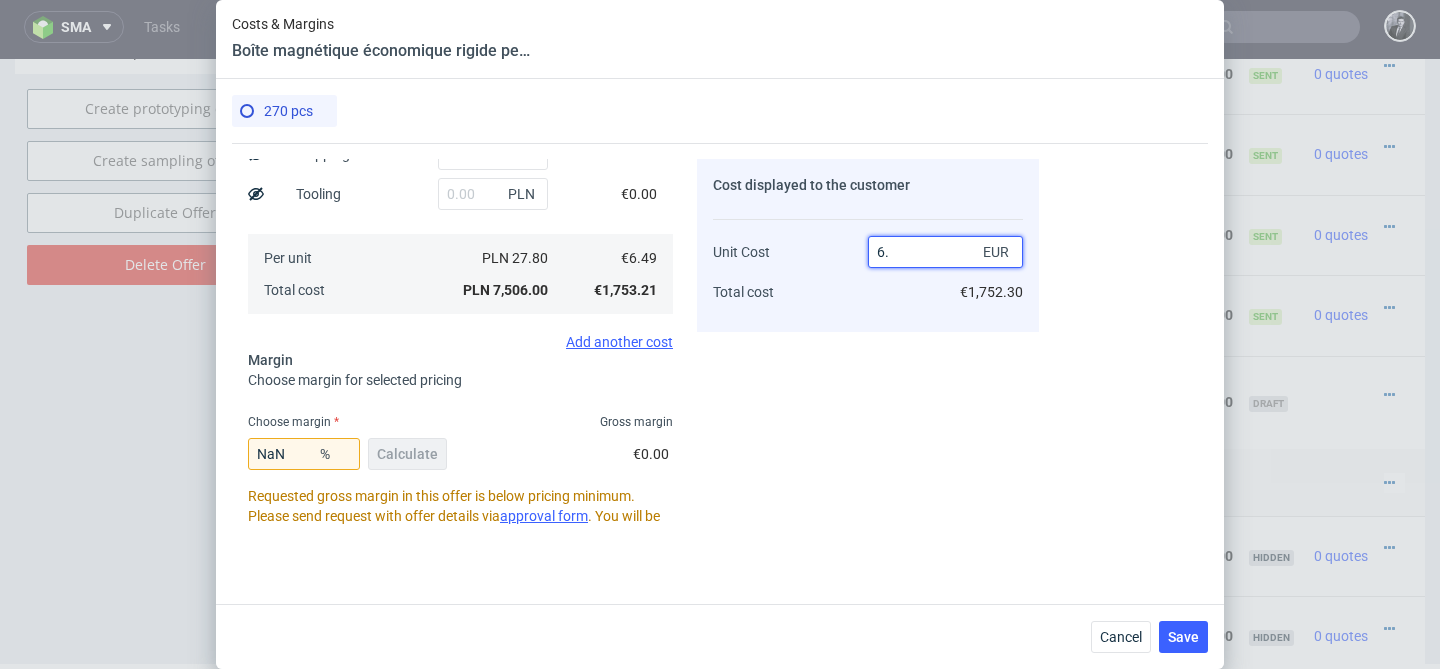 type on "6" 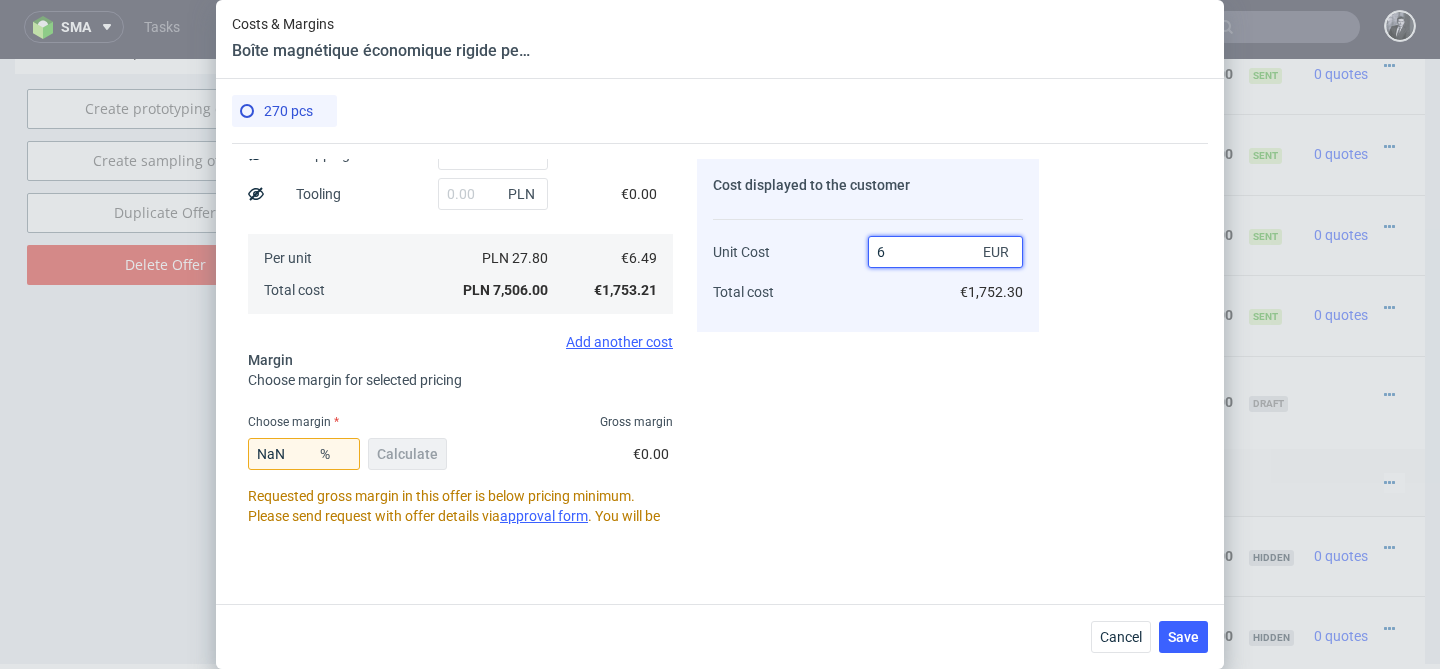 type 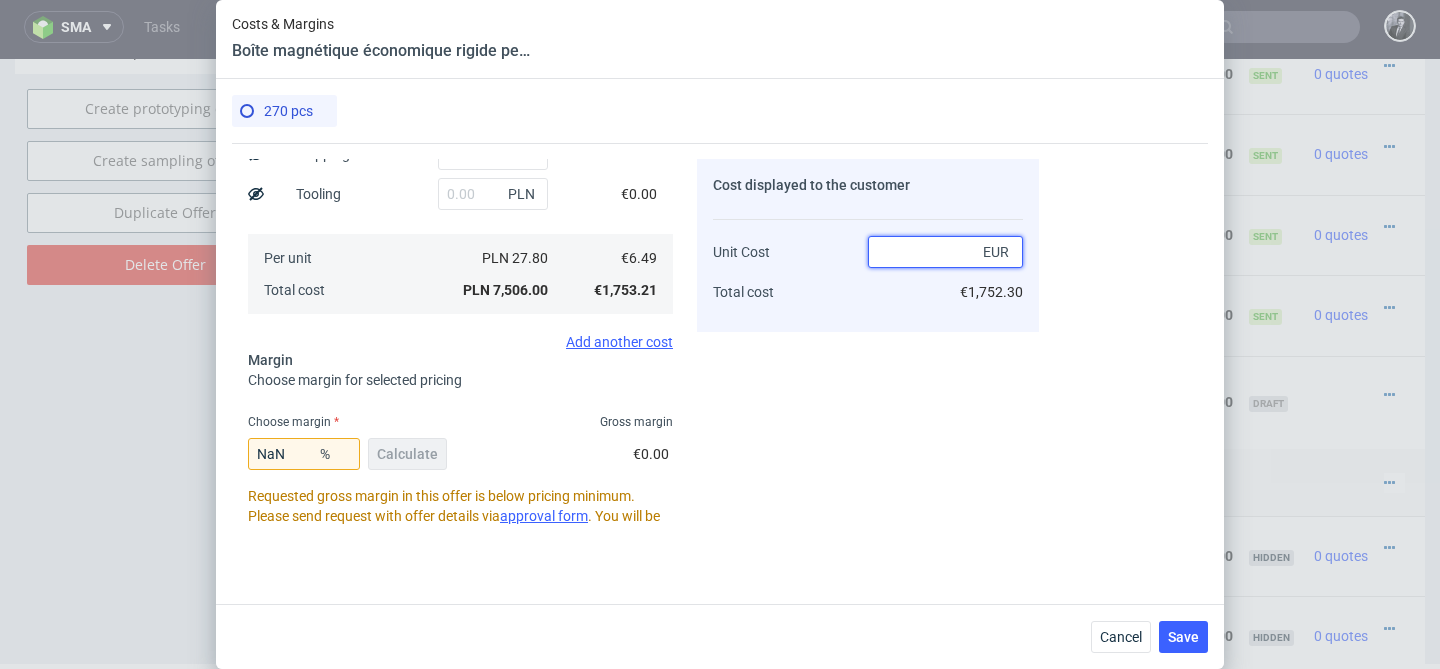 type on "-Infinity" 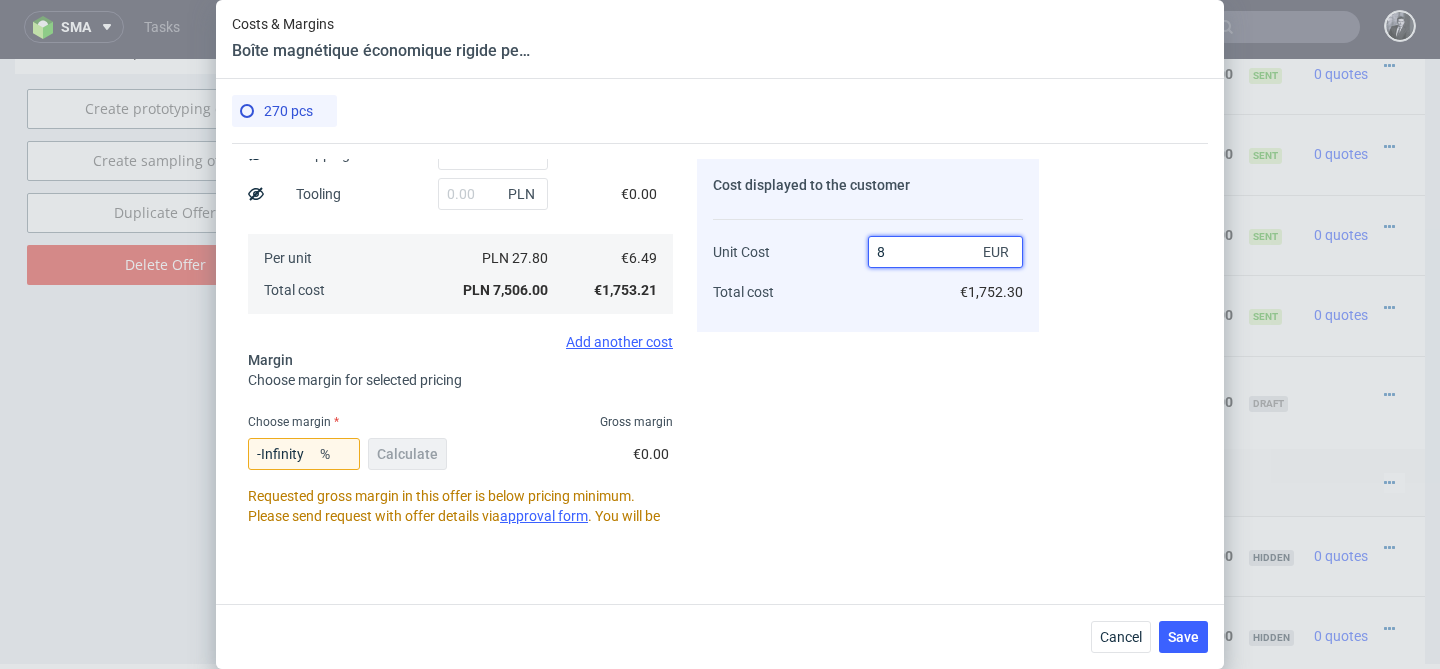 type on "89" 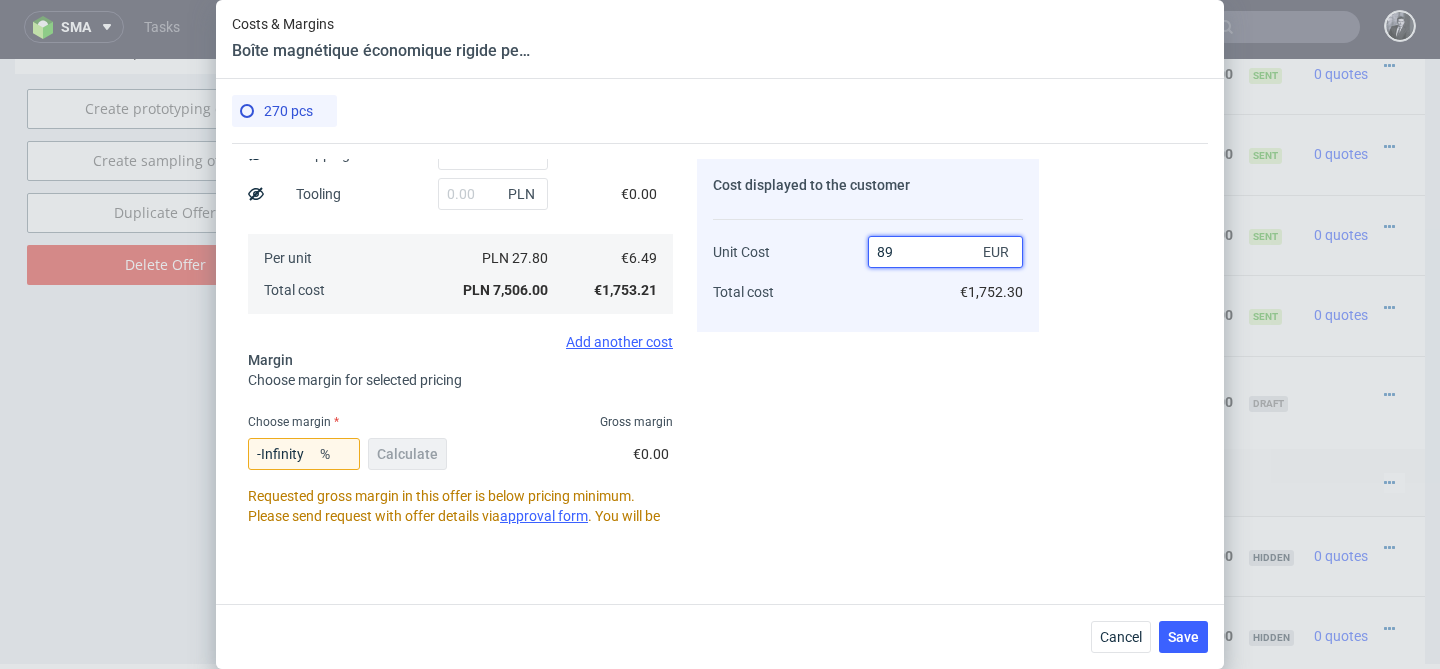 type on "18.875000000000004" 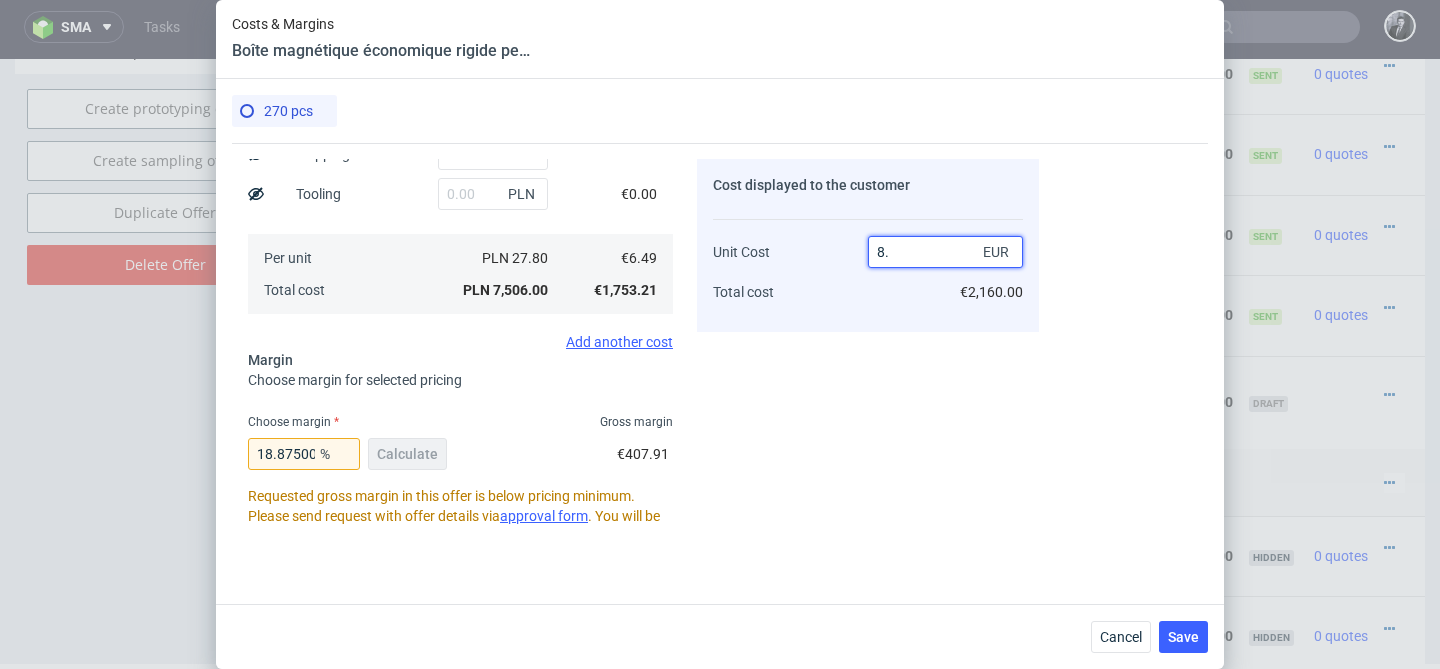 type on "8.9" 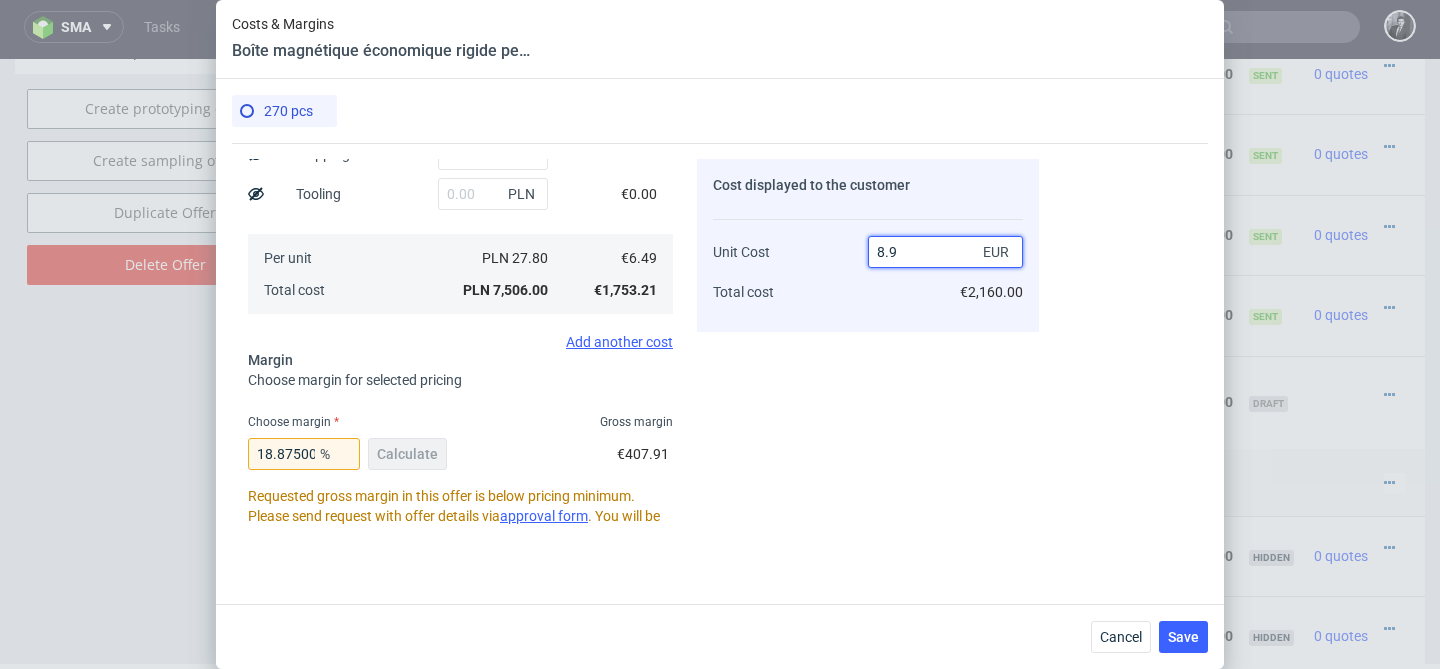 type on "27.07865168539326" 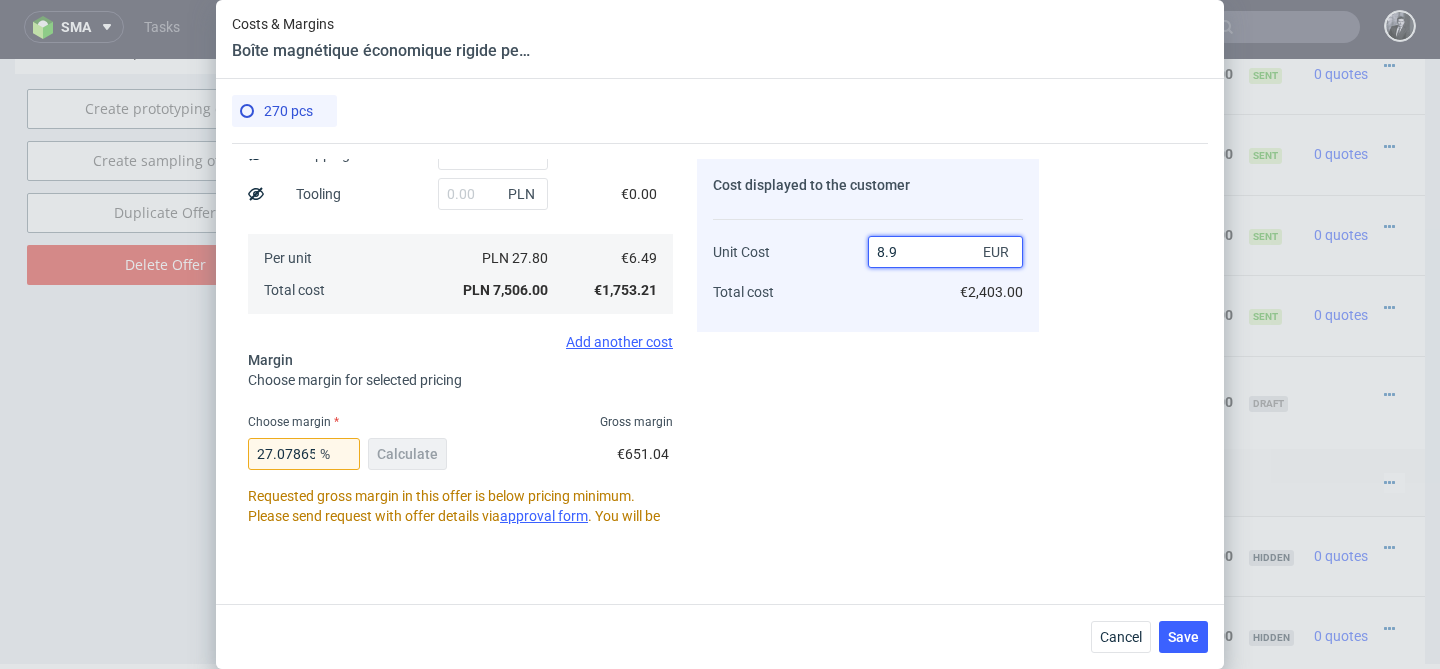 type on "8.97" 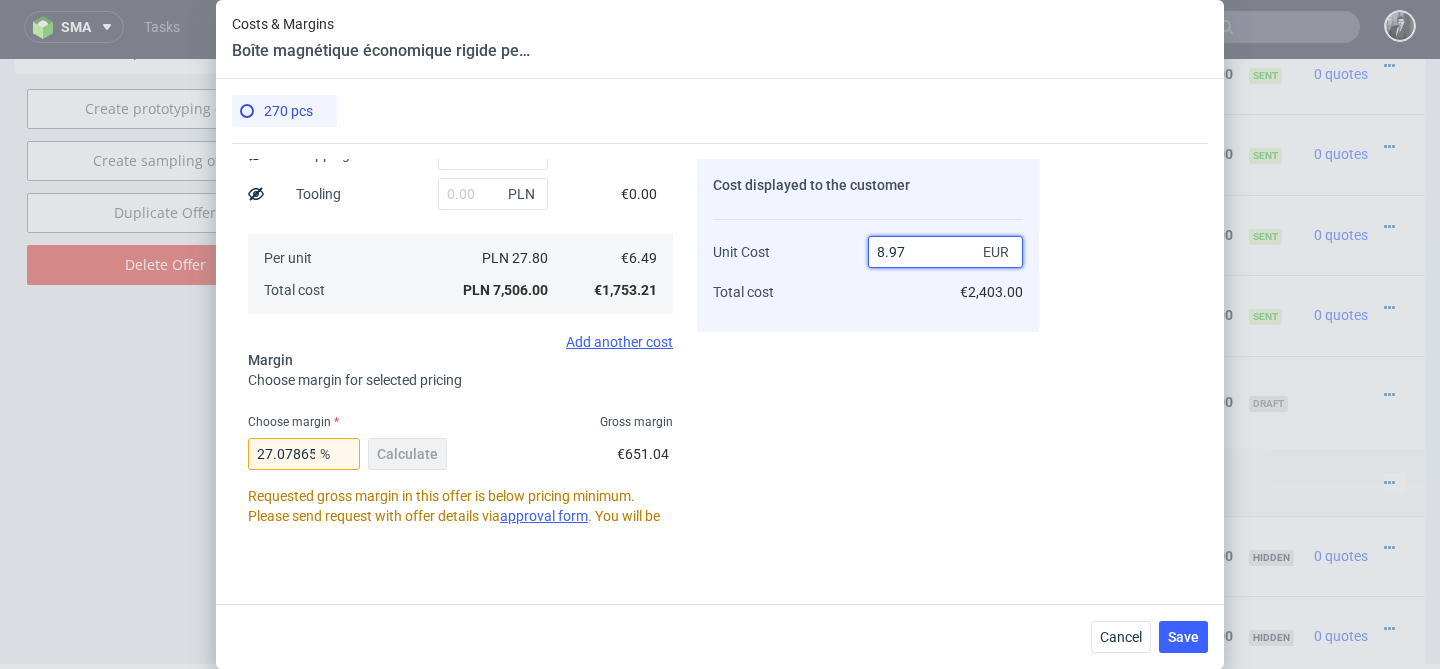 type on "27.647714604236345" 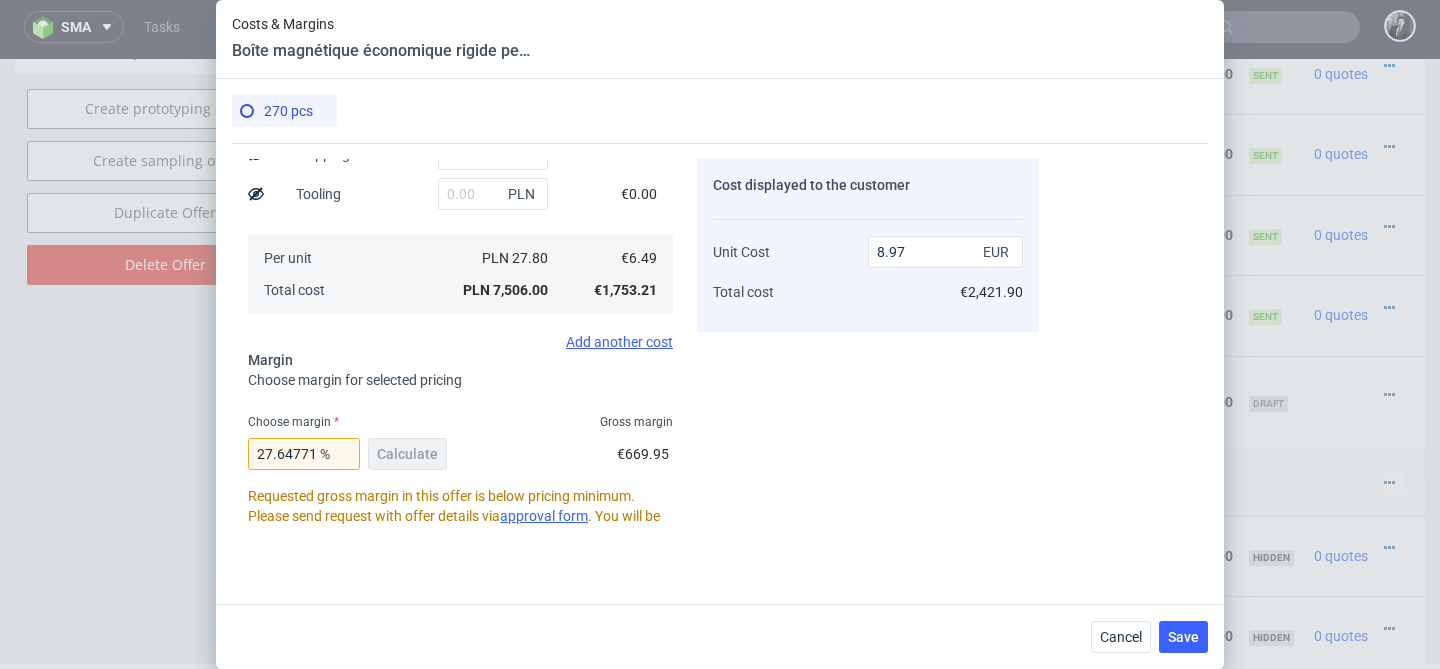 click on "Cost displayed to the customer Unit Cost Total cost 8.97 EUR €2,421.90" at bounding box center [868, 341] 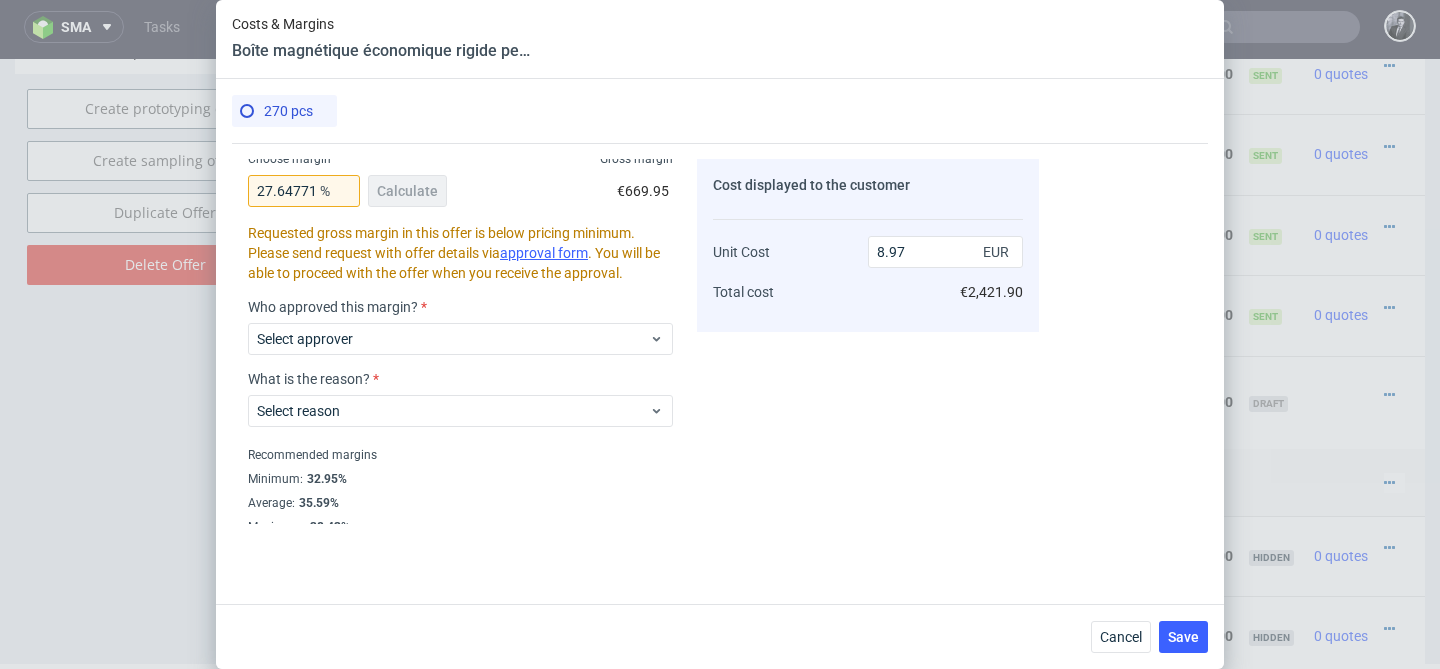 scroll, scrollTop: 587, scrollLeft: 0, axis: vertical 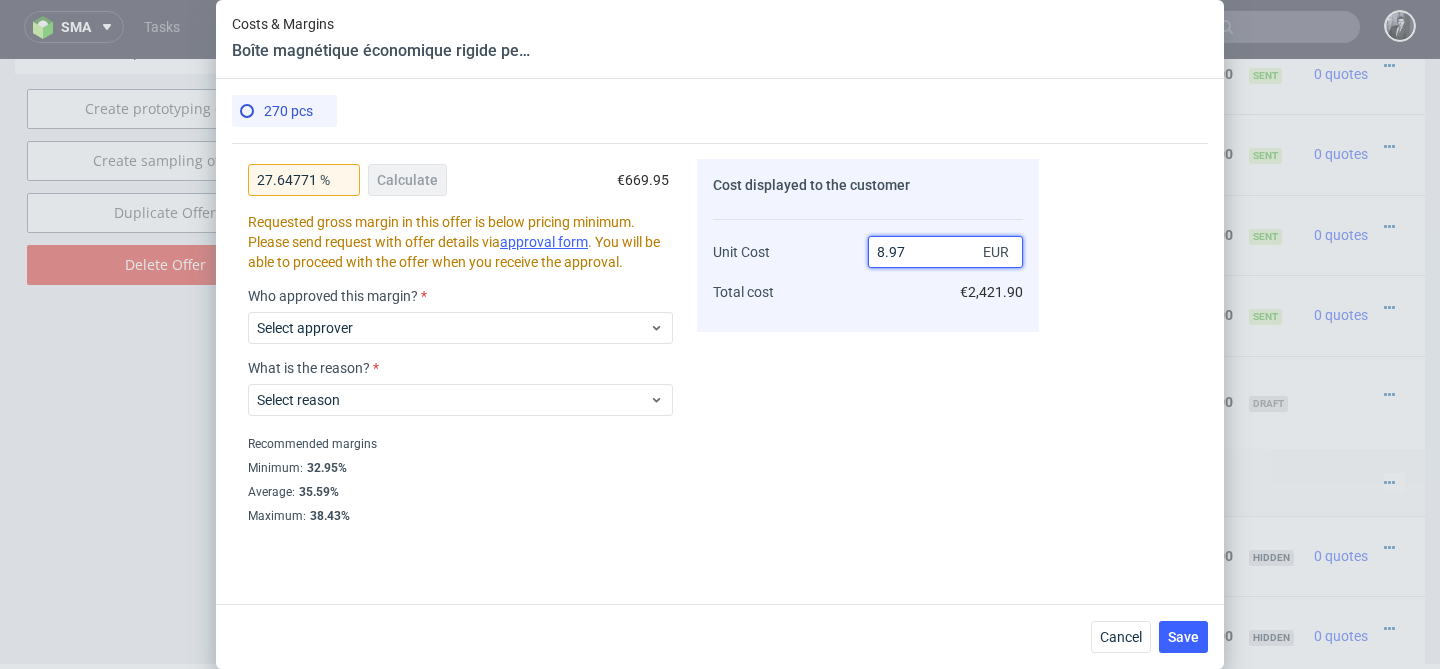 click on "8.97" at bounding box center (945, 252) 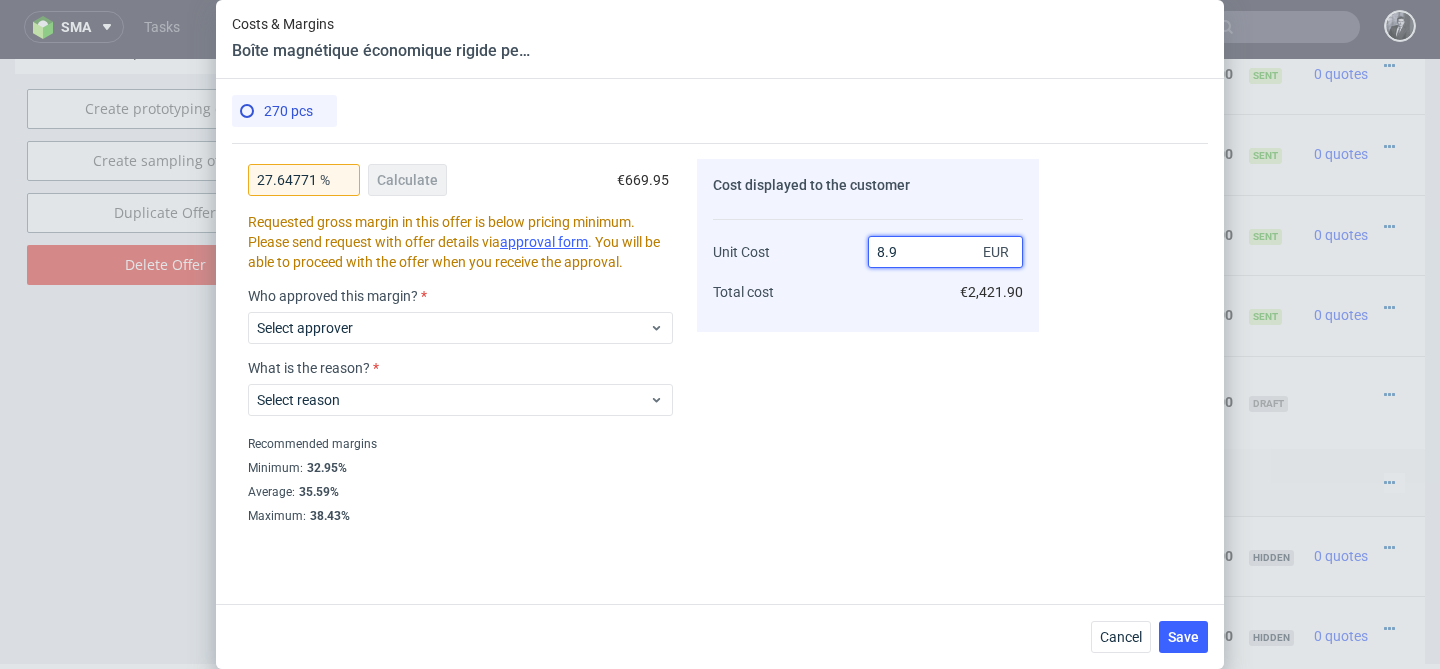type on "8.90" 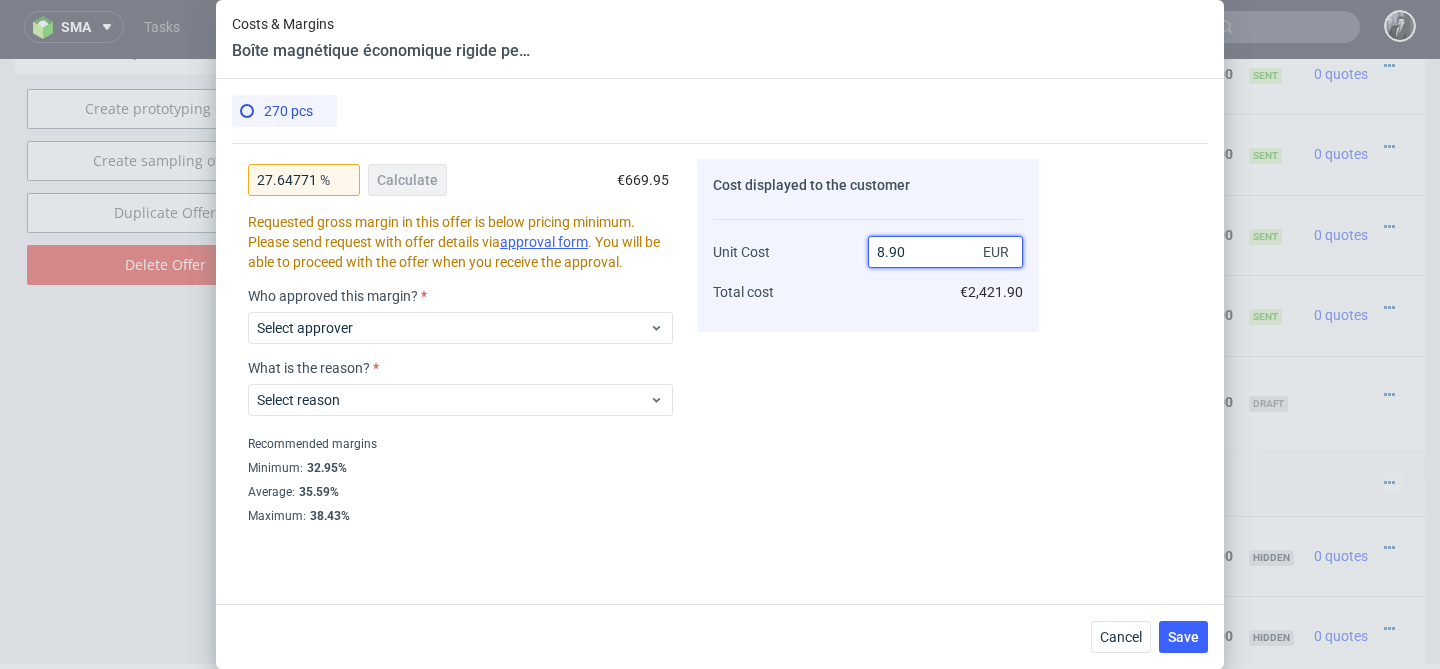 type on "27.07865168539326" 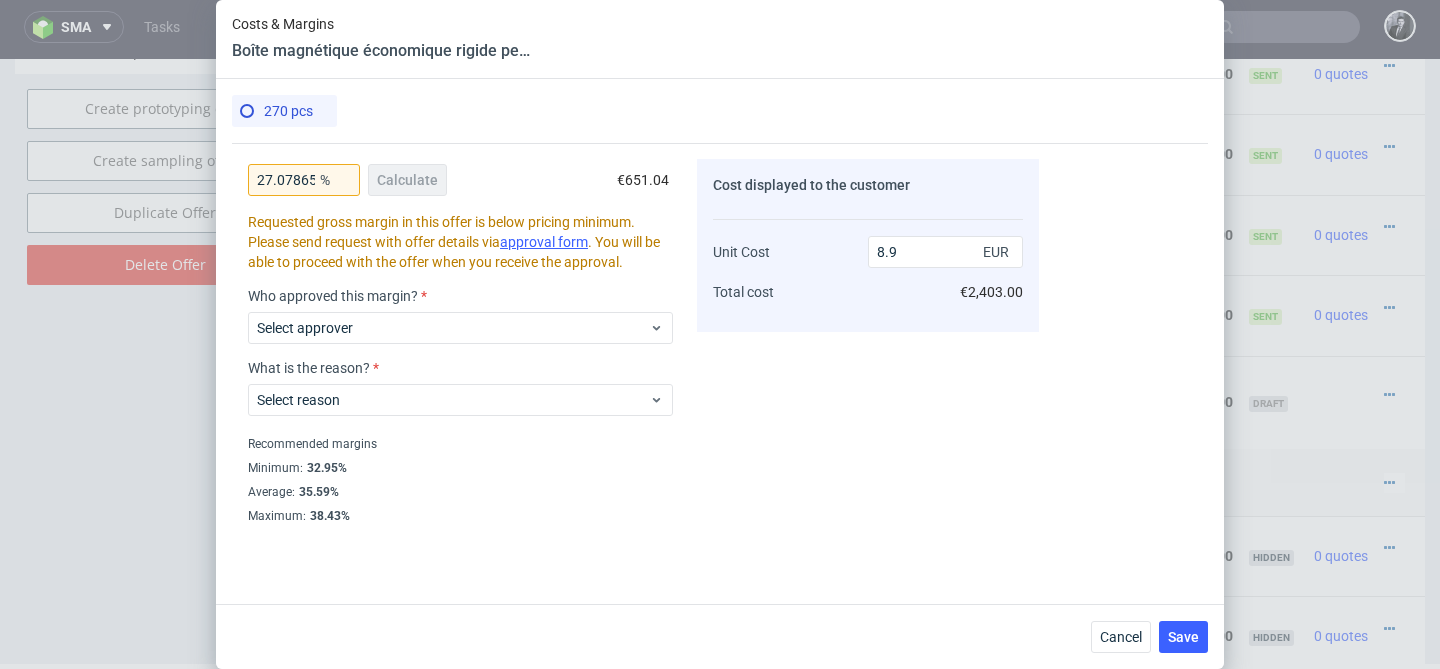 click on "Cost displayed to the customer Unit Cost Total cost 8.9 EUR €2,403.00" at bounding box center (868, 341) 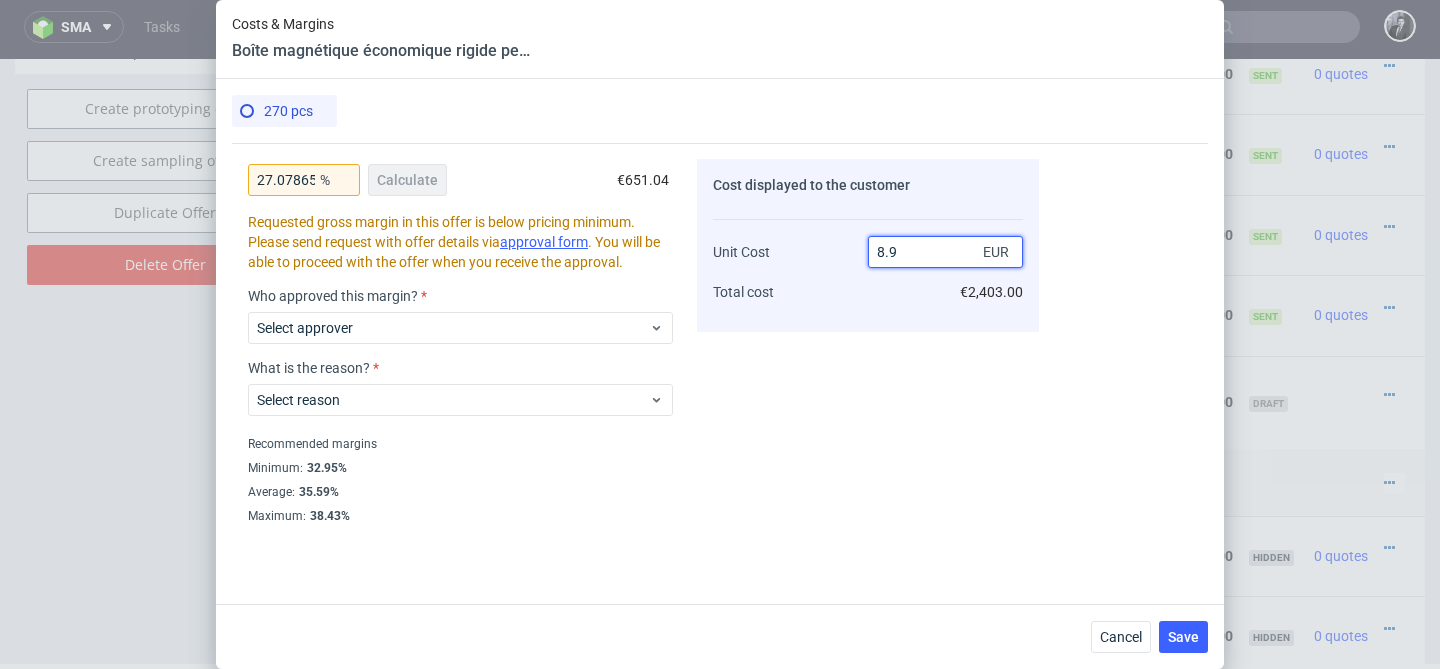 click on "8.9" at bounding box center (945, 252) 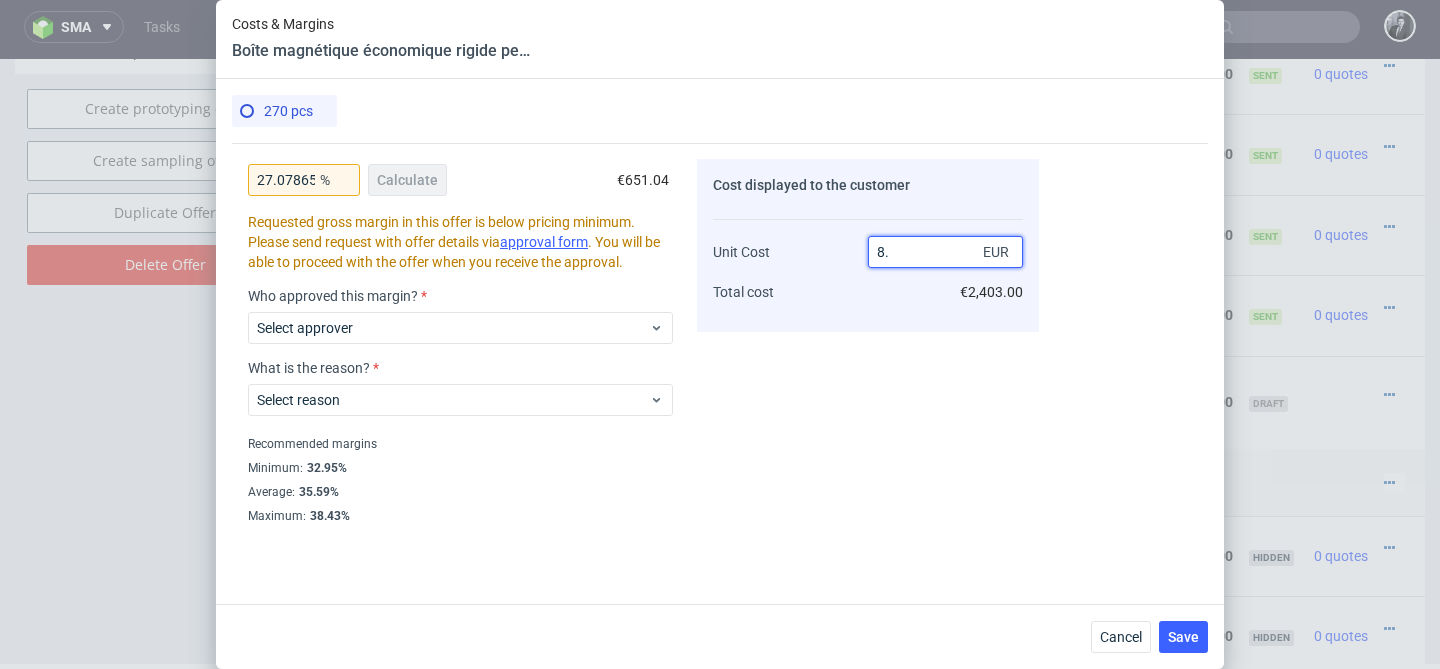 type on "8" 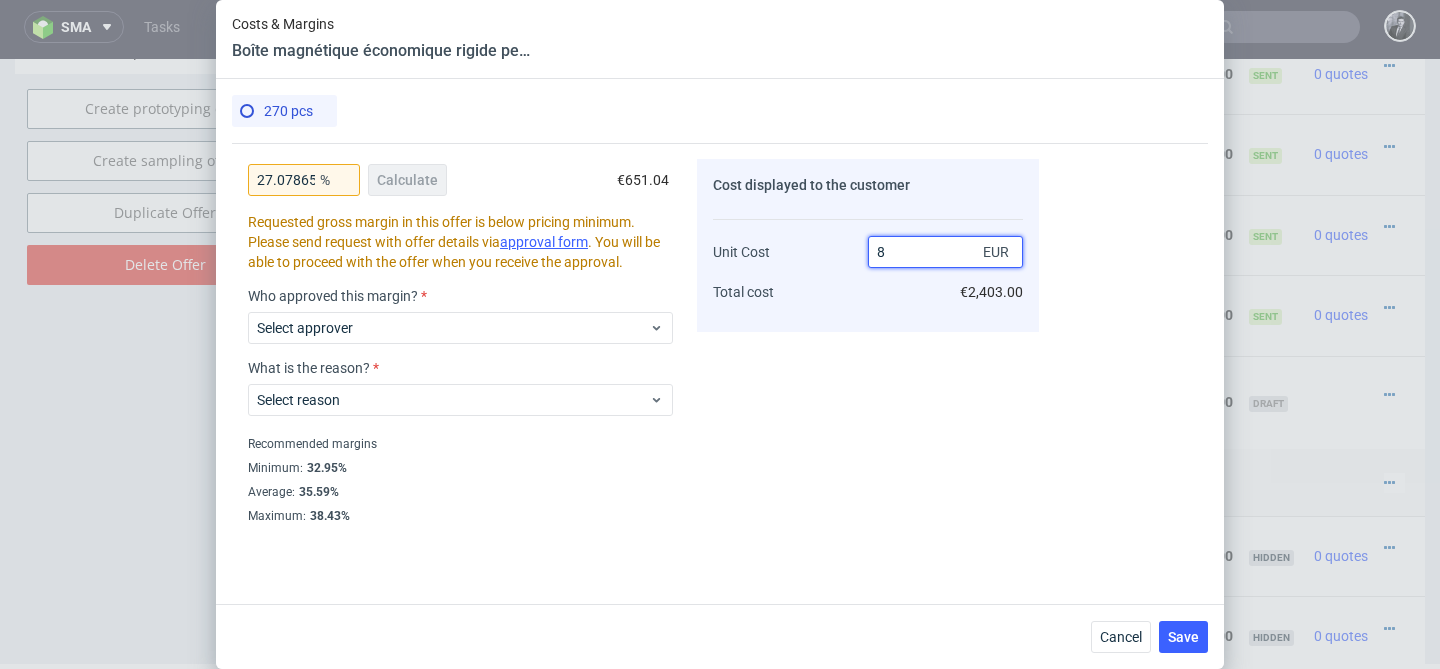 type on "18.875000000000004" 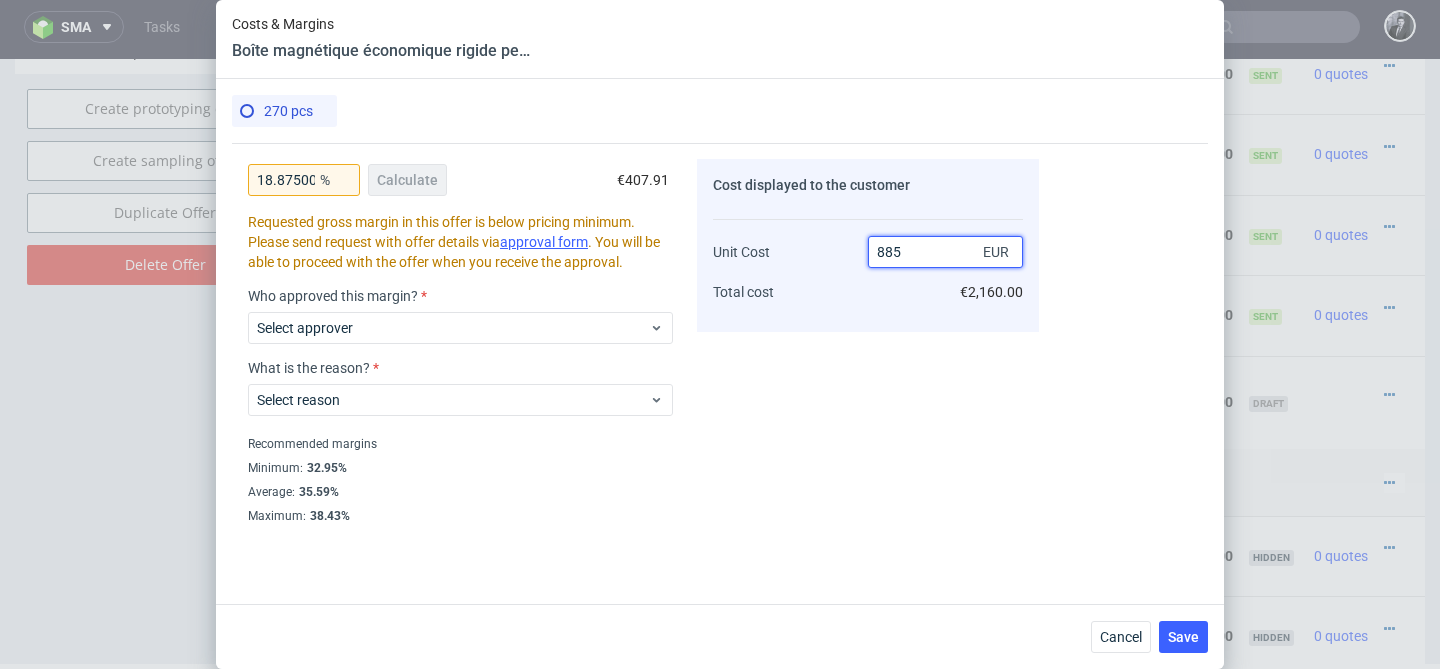 type on "885.46" 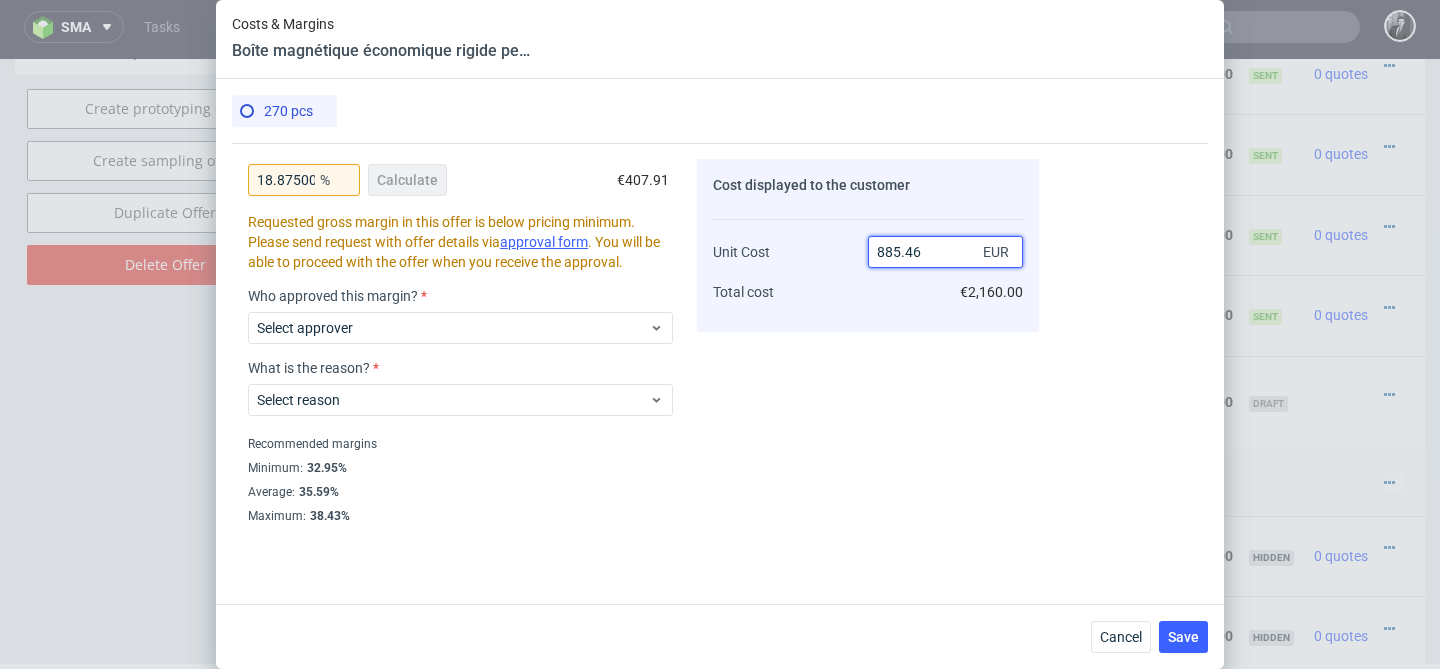 type on "99.26666666666667" 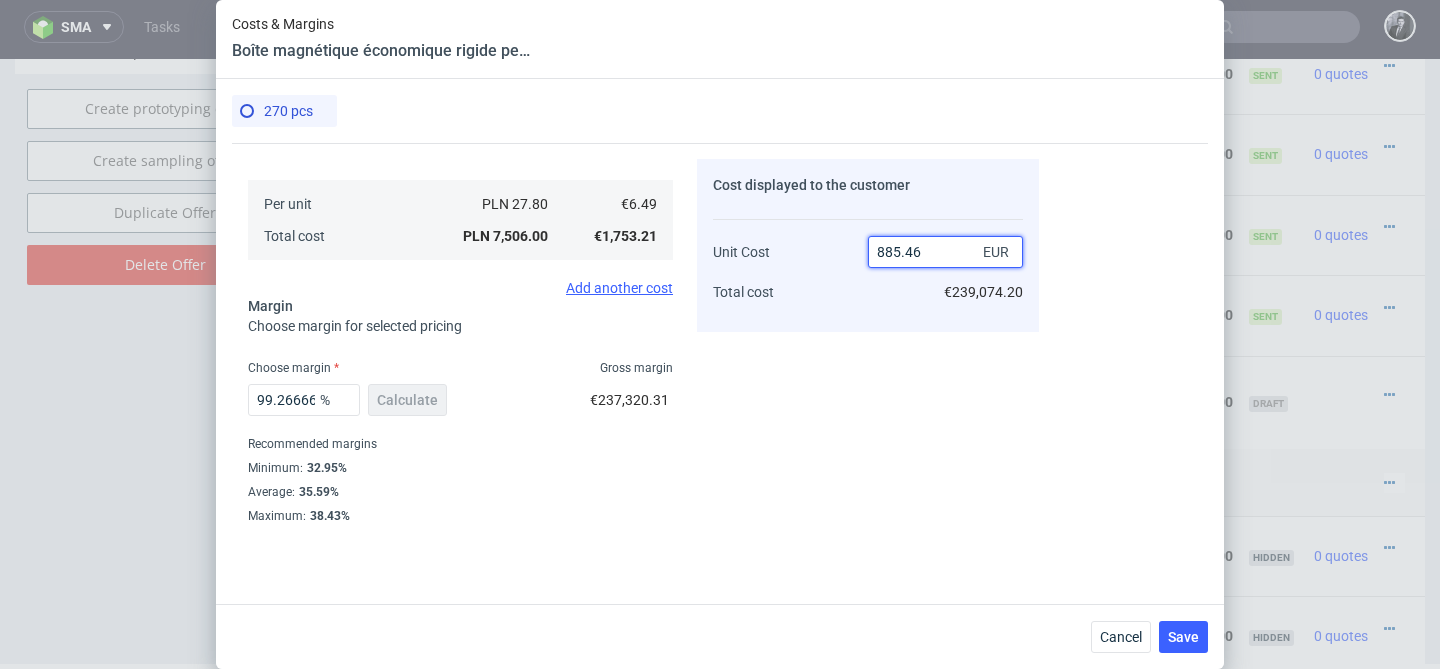 scroll, scrollTop: 367, scrollLeft: 0, axis: vertical 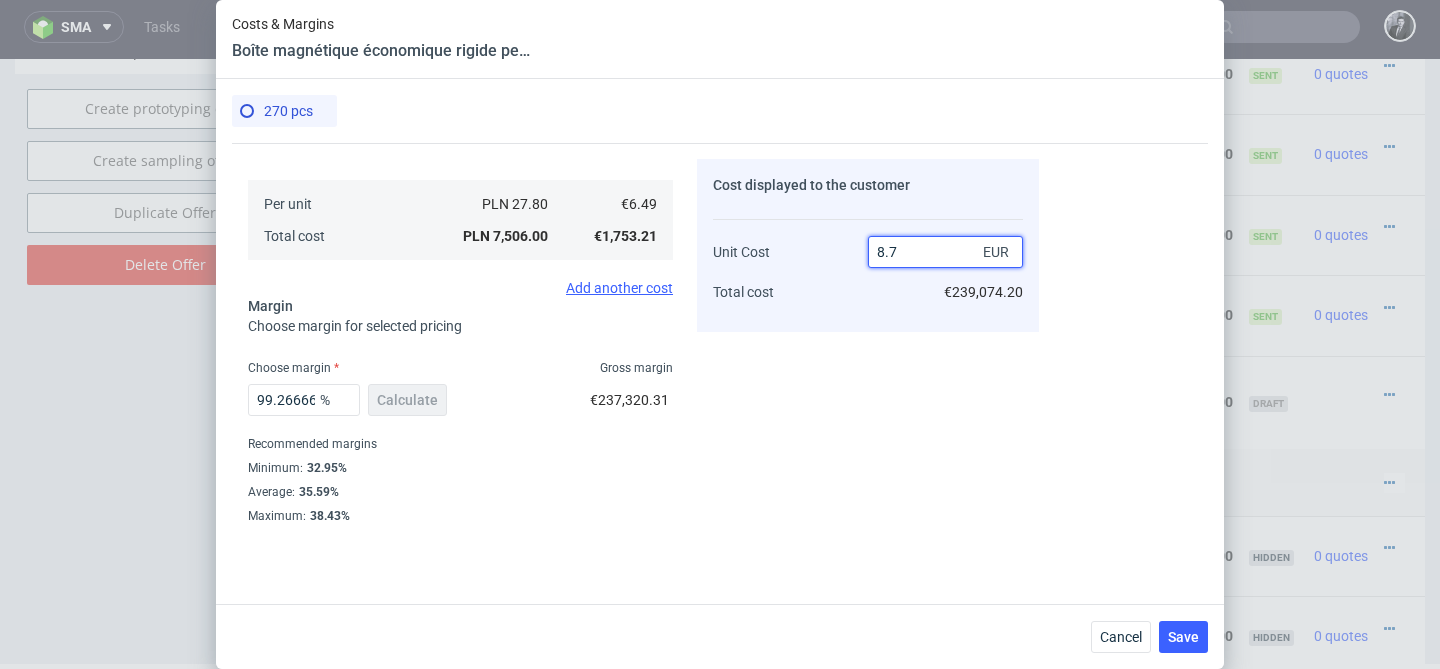 type on "8.75" 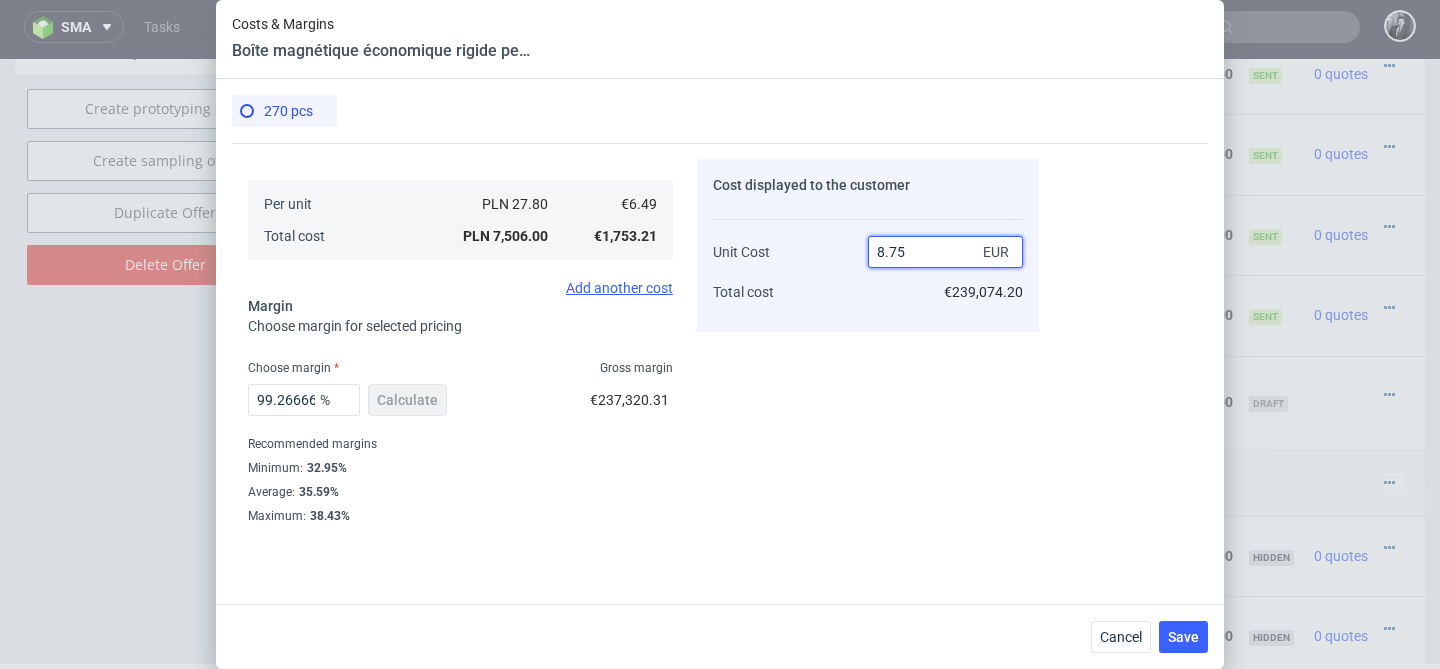 type on "25.82857142857143" 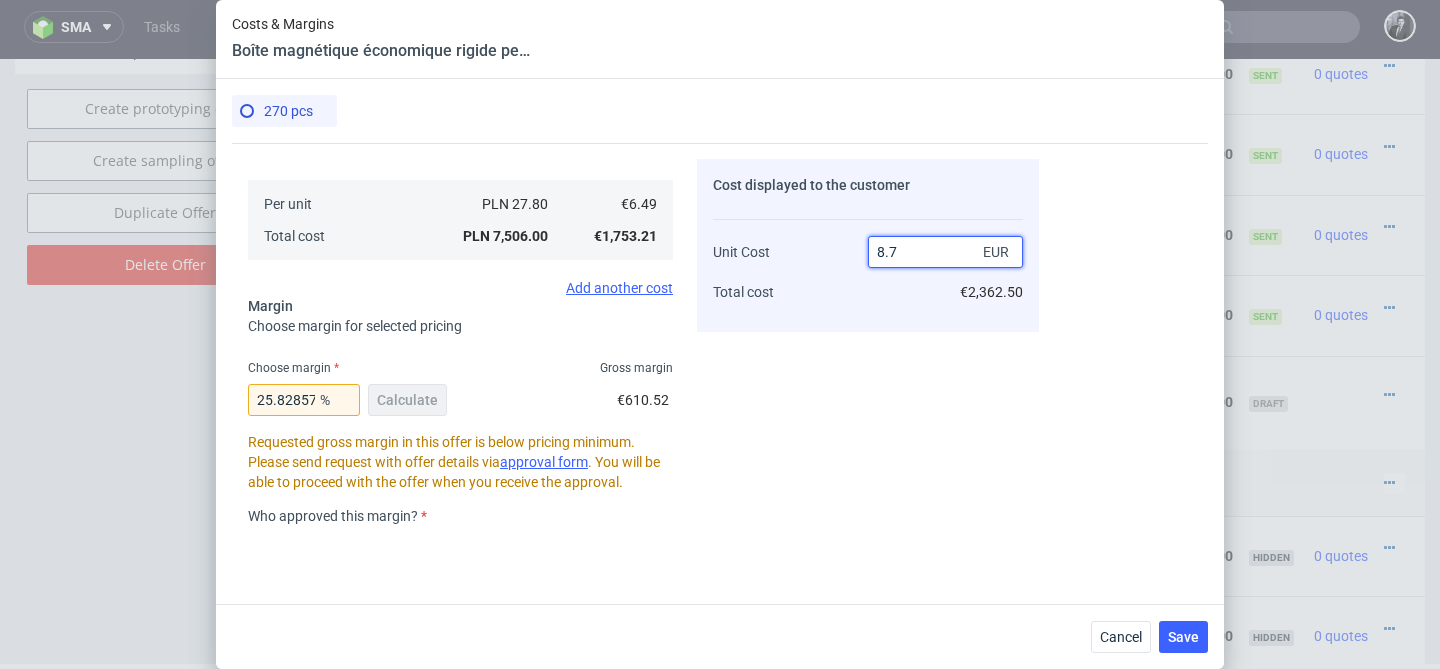 scroll, scrollTop: 587, scrollLeft: 0, axis: vertical 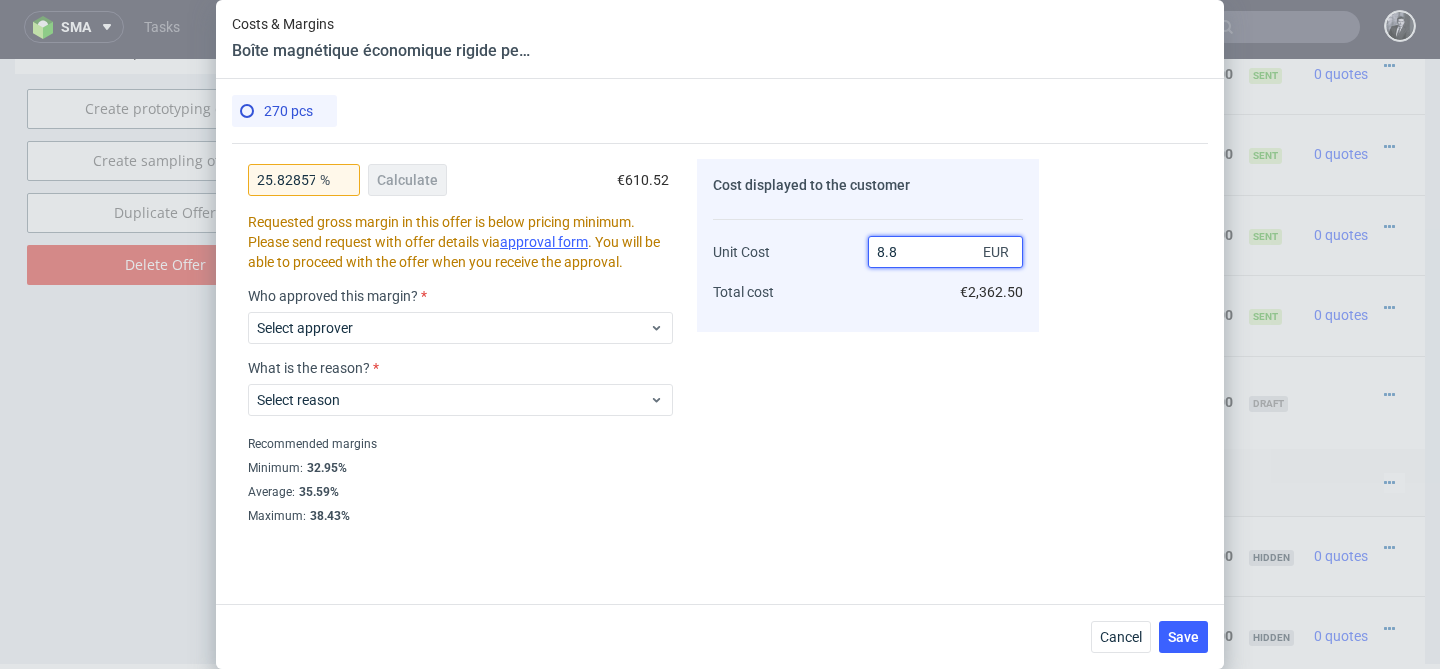 type on "8.80" 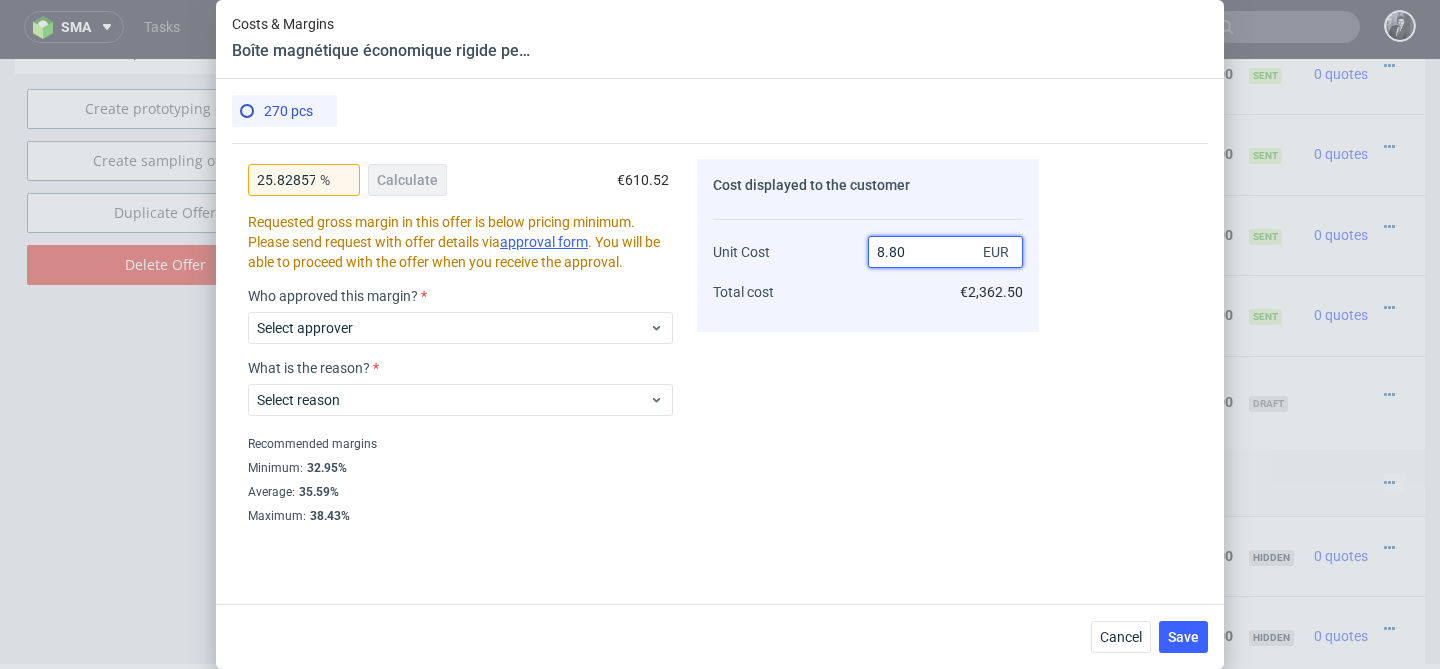 type on "26.25" 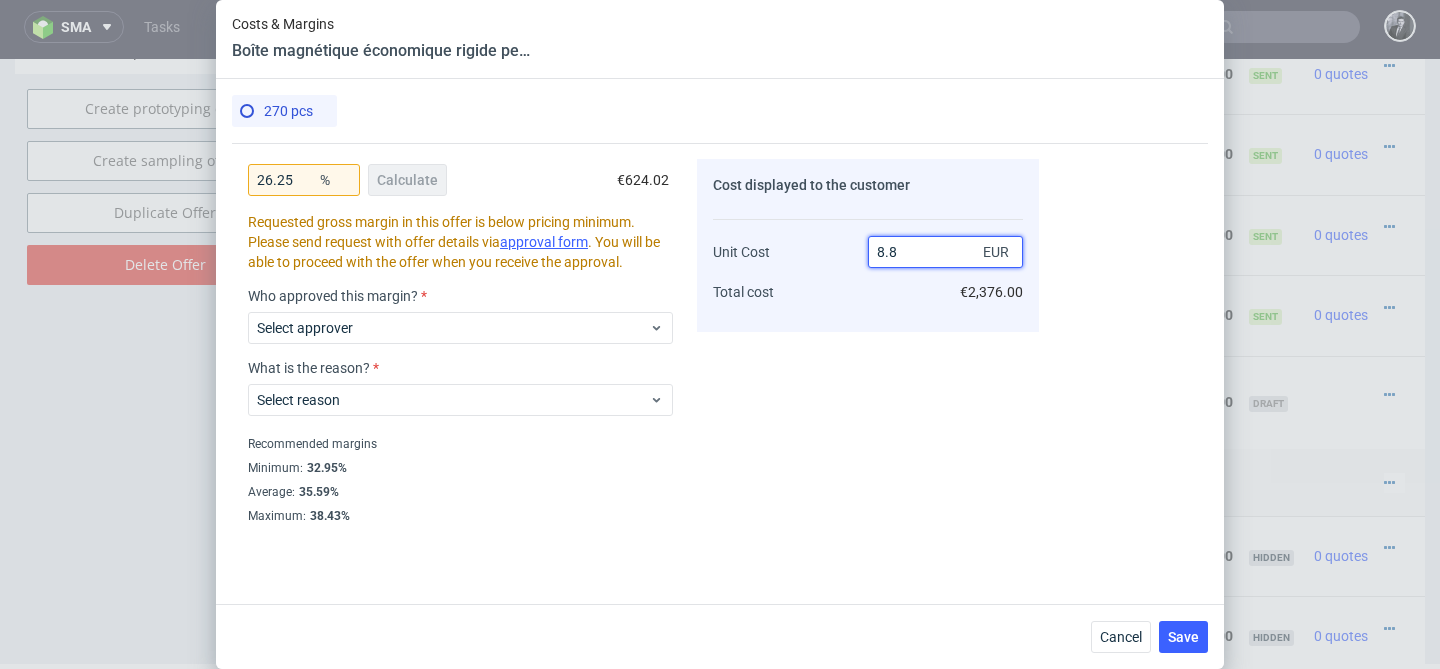 type on "8.8" 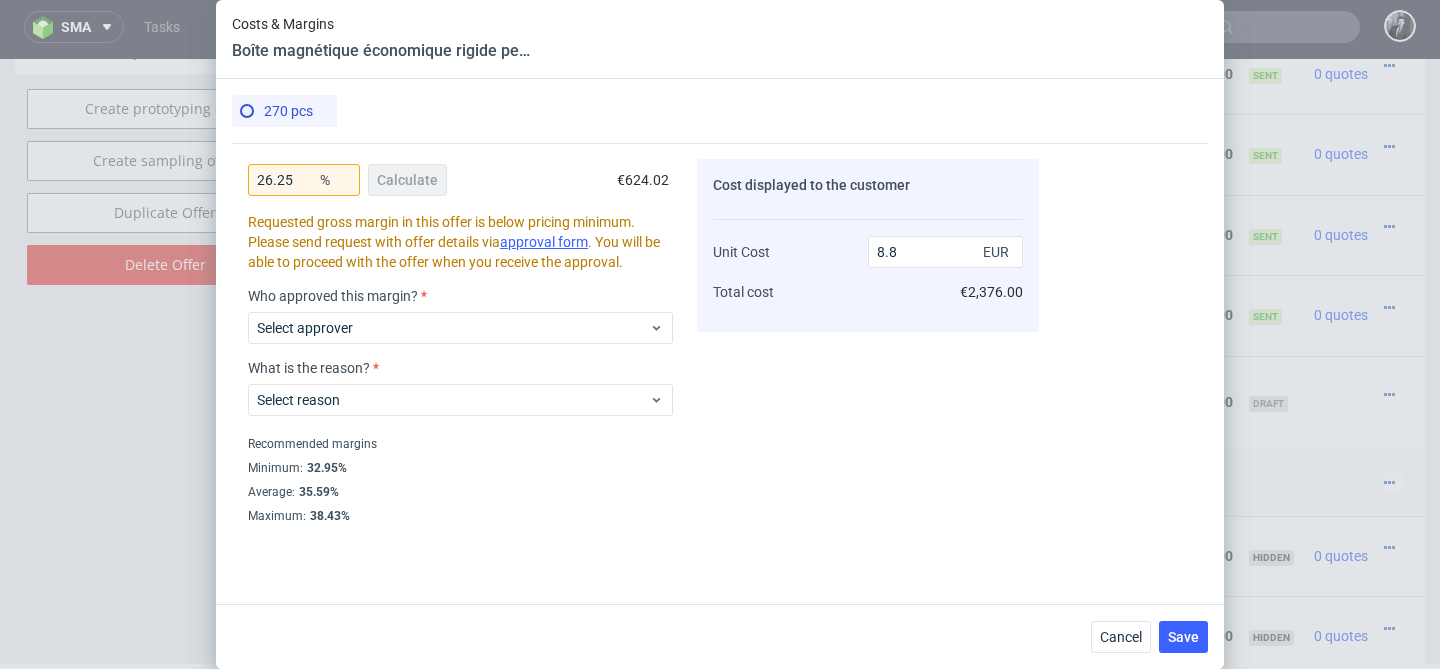 click on "Cost displayed to the customer Unit Cost Total cost 8.8 EUR €2,376.00" at bounding box center (868, 341) 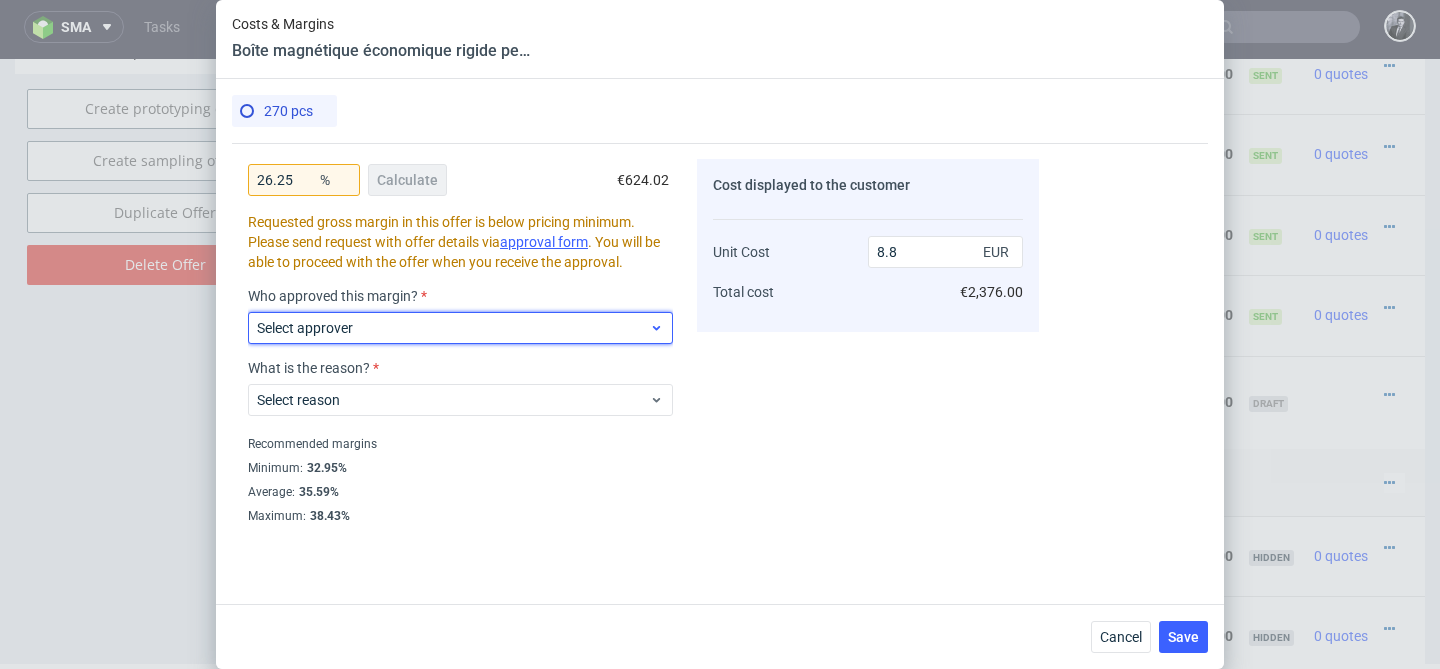 click on "Select approver" at bounding box center (453, 328) 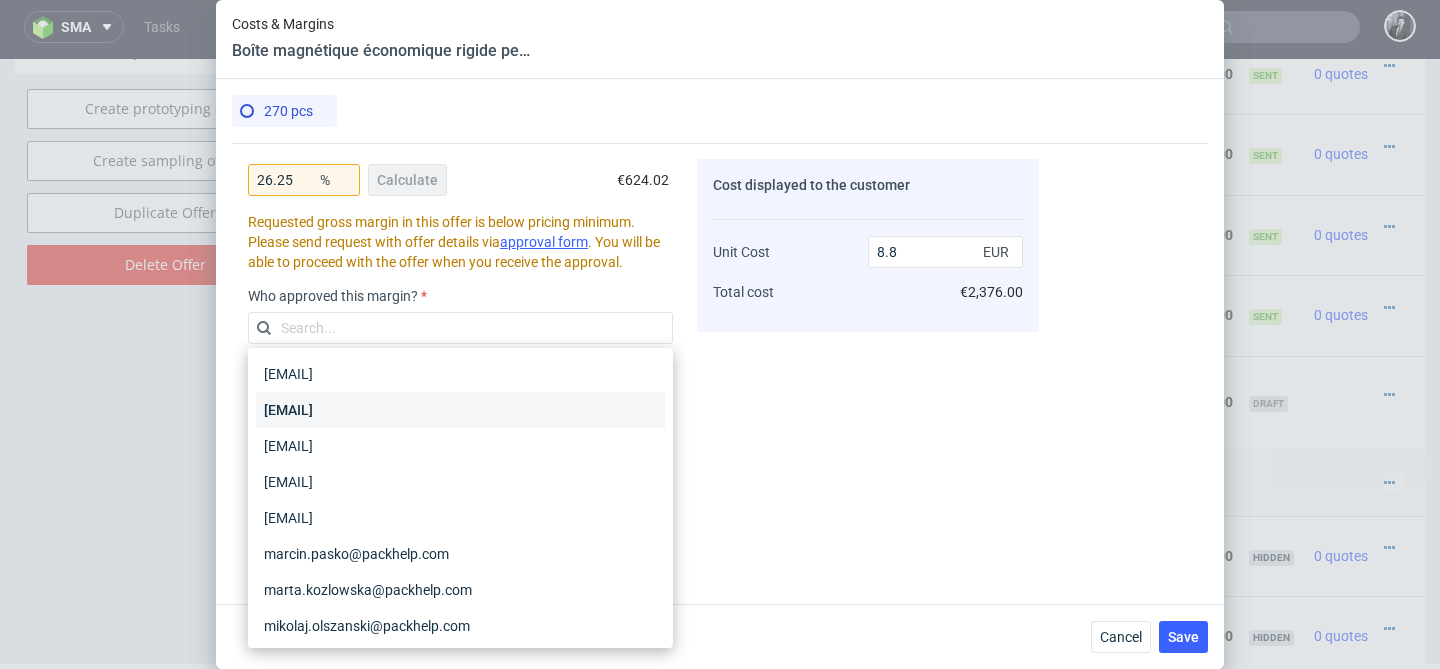 click on "[EMAIL]@[DOMAIN]" at bounding box center (460, 410) 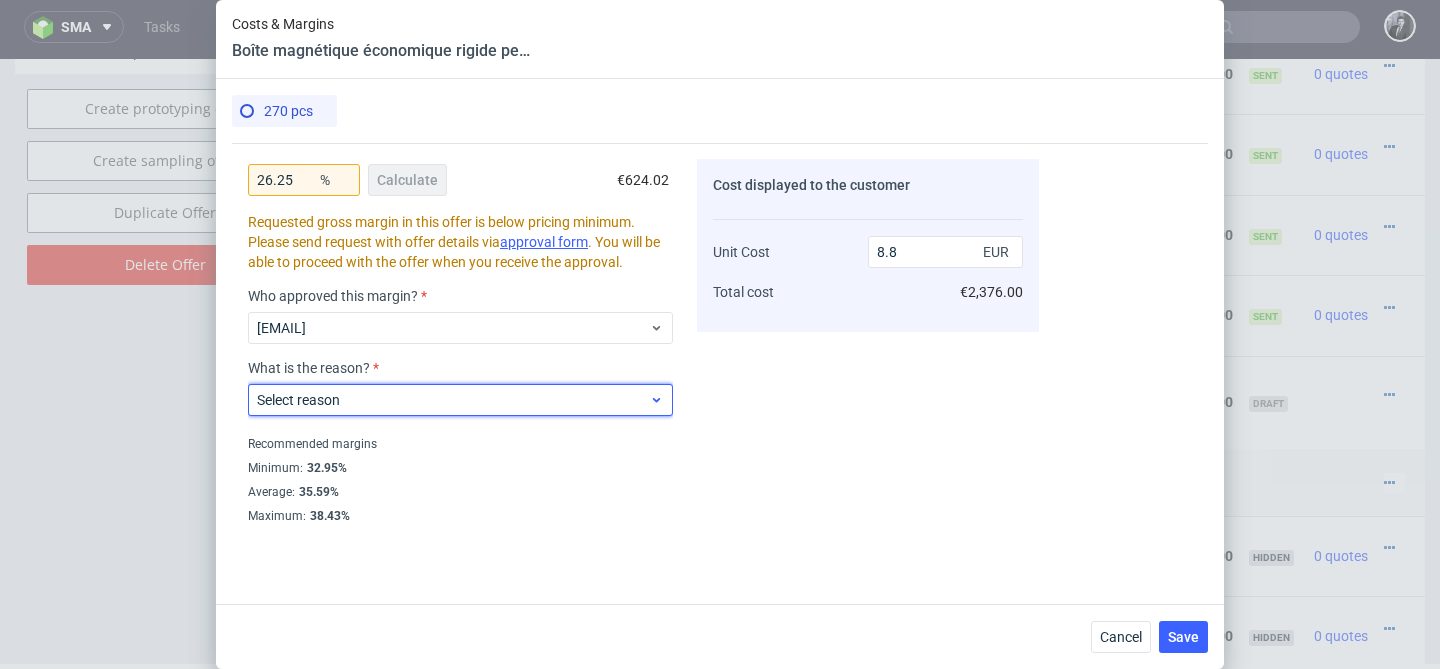 click on "Select reason" at bounding box center (453, 400) 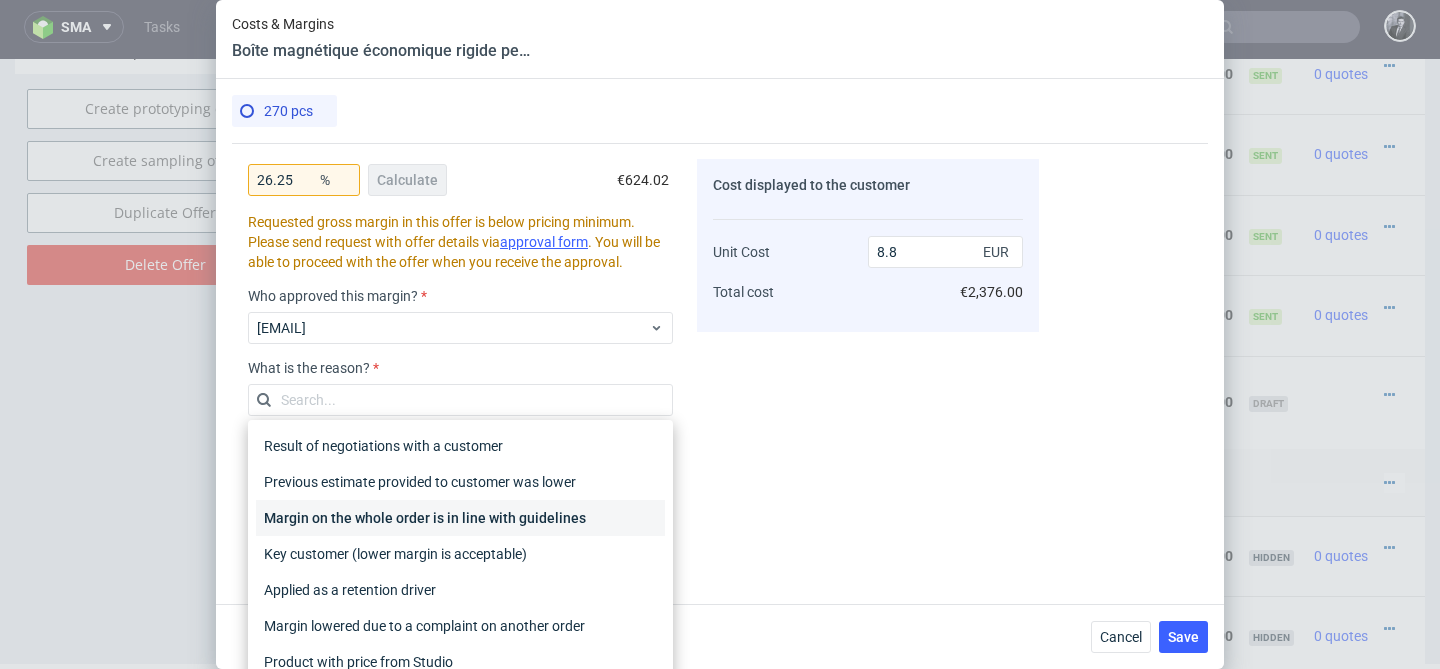 click on "Margin on the whole order is in line with guidelines" at bounding box center (460, 518) 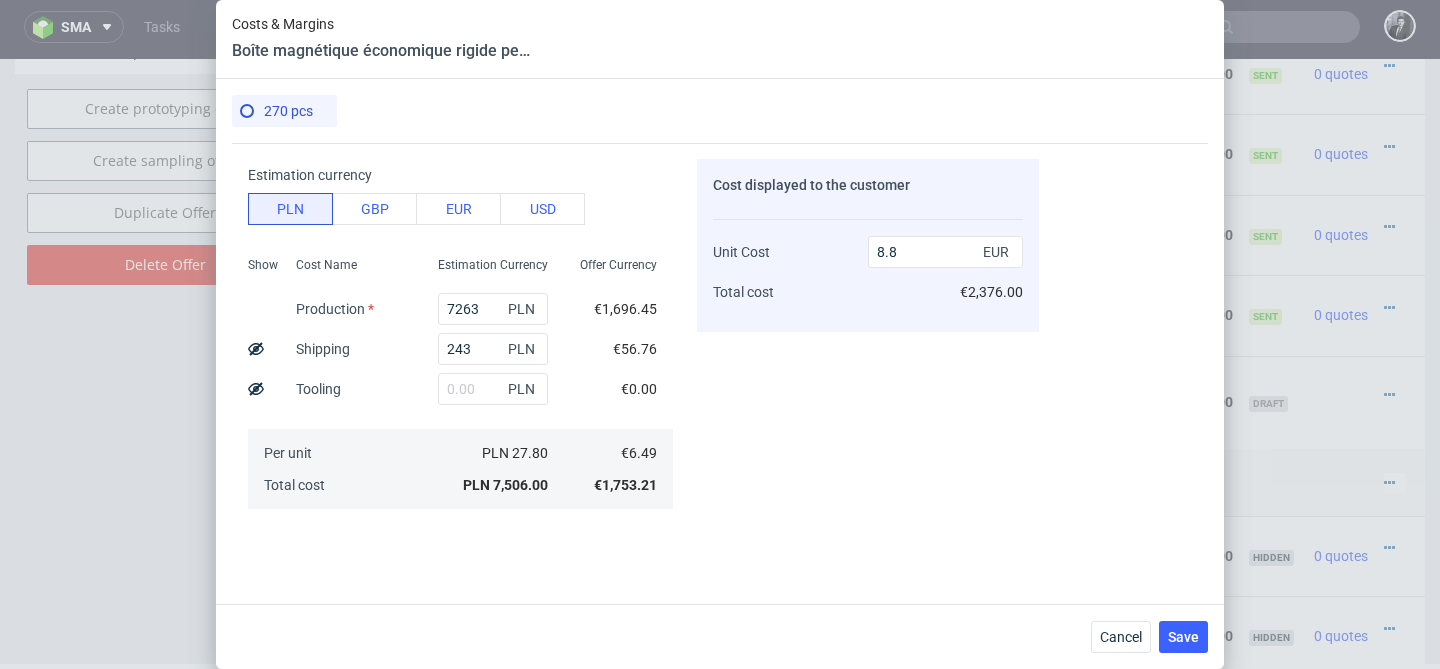 scroll, scrollTop: 129, scrollLeft: 0, axis: vertical 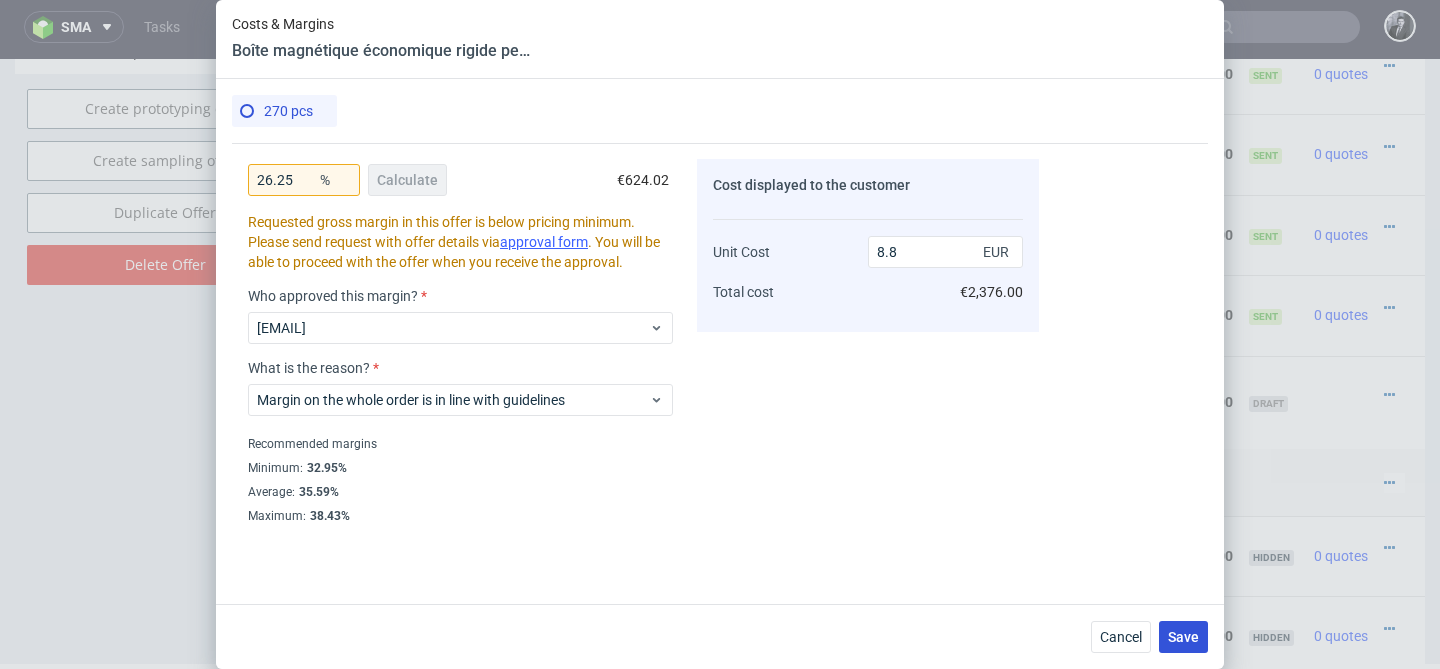click on "Save" at bounding box center [1183, 637] 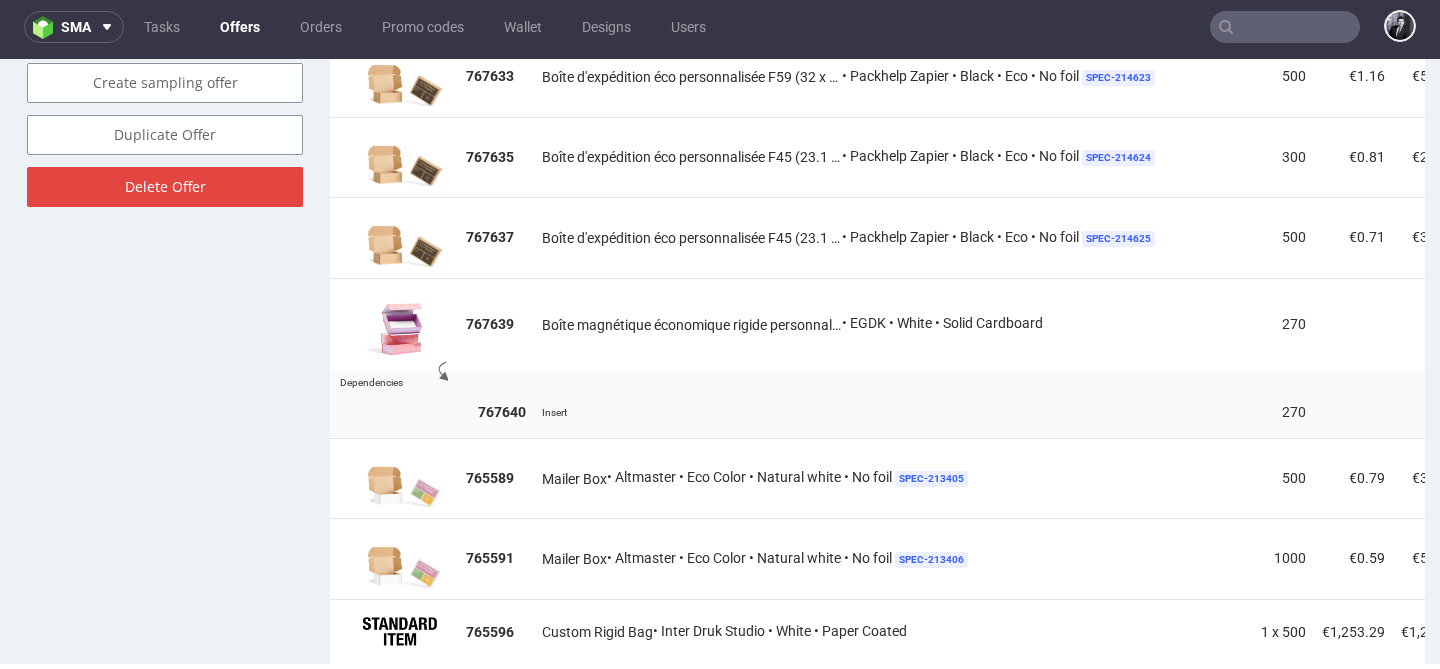 scroll, scrollTop: 1388, scrollLeft: 0, axis: vertical 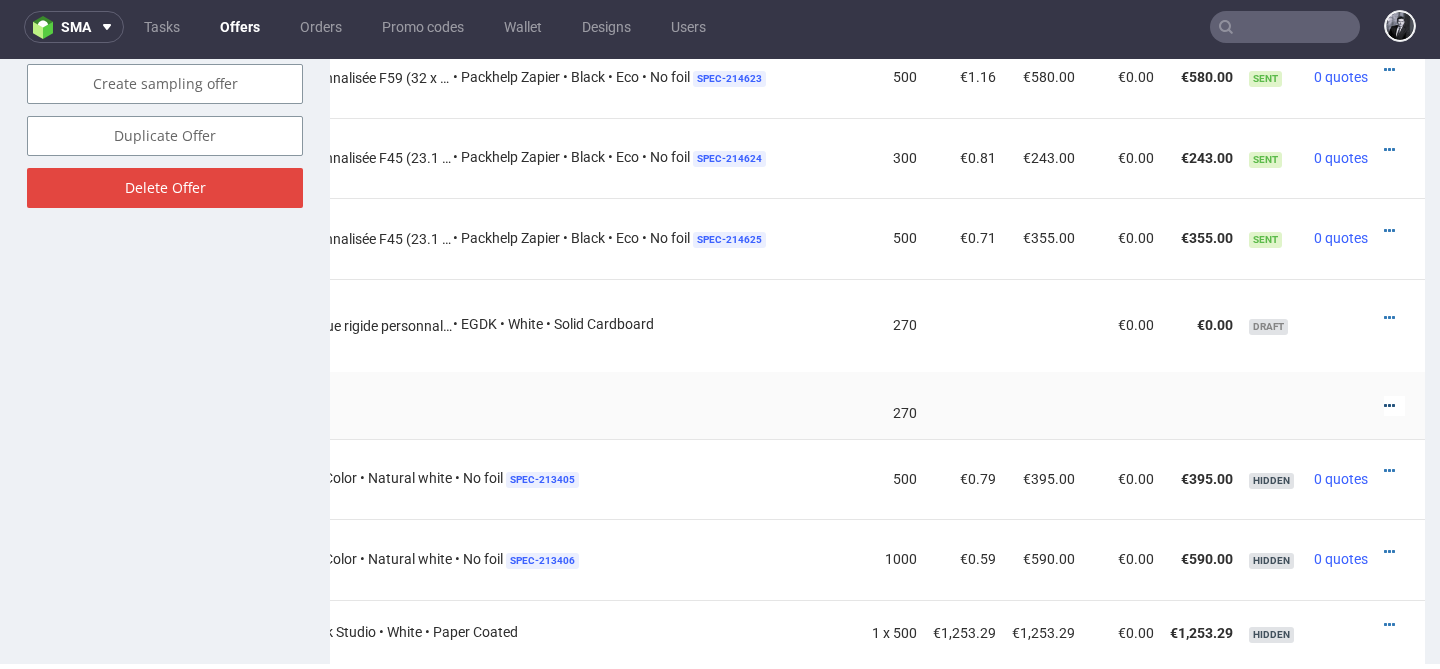 click at bounding box center (1389, 406) 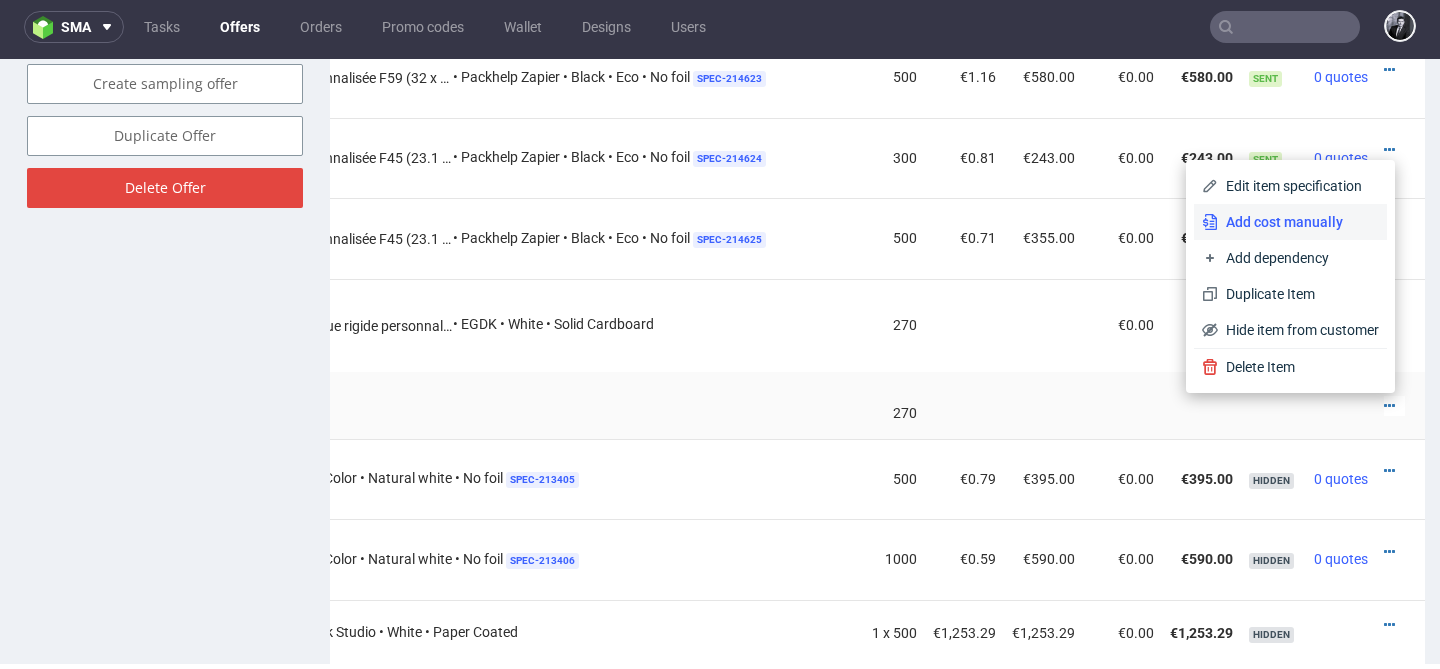 click on "Add cost manually" at bounding box center [1298, 222] 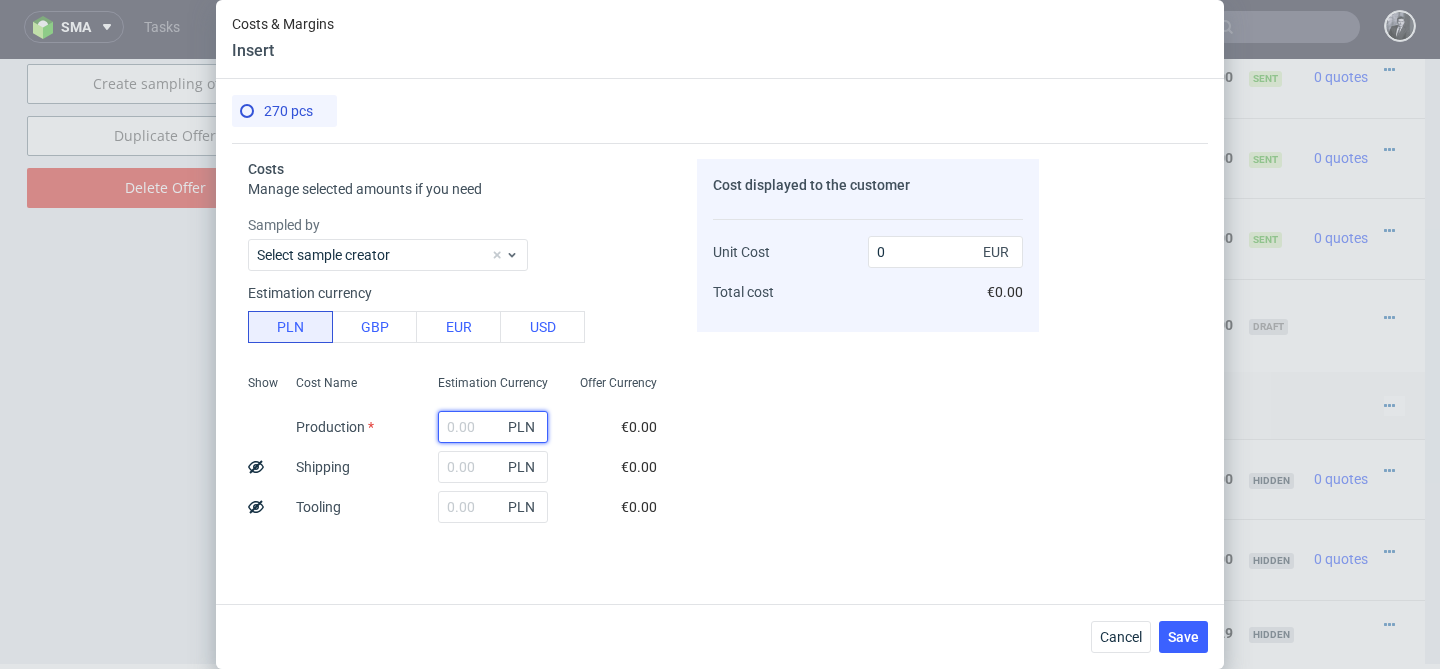 click at bounding box center (493, 427) 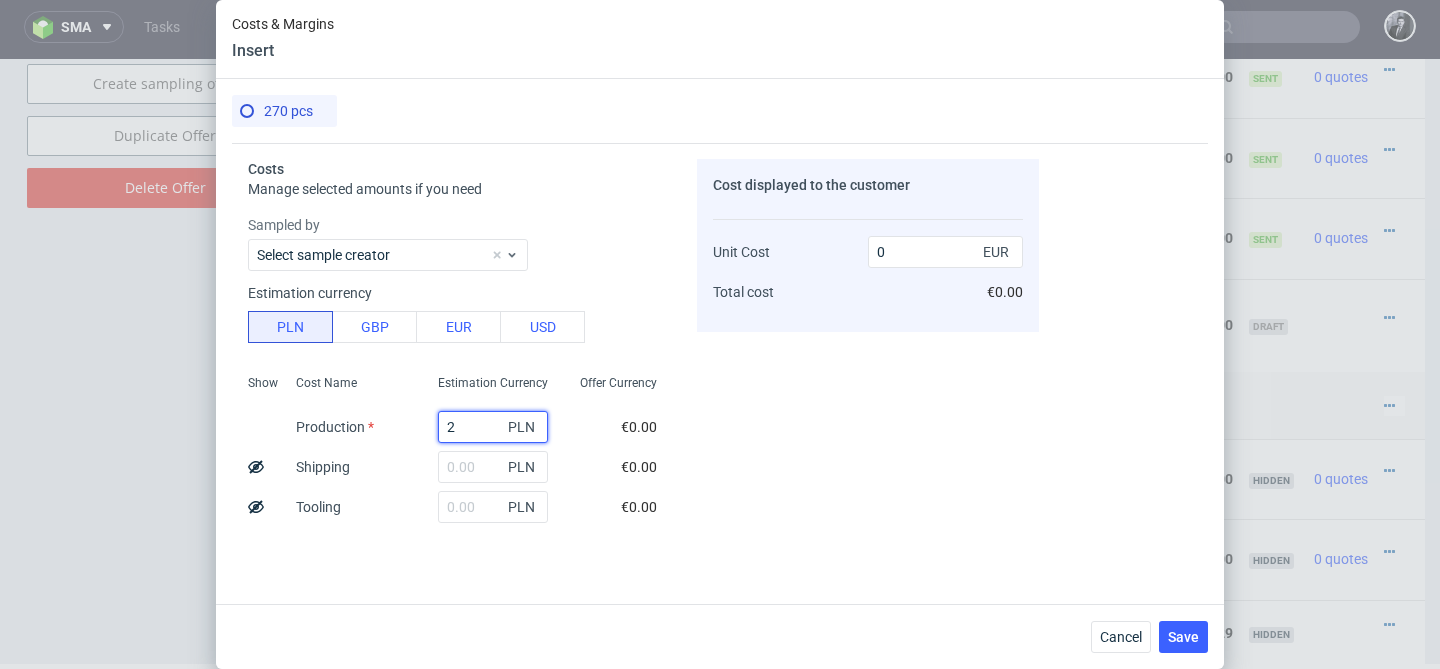 type on "22" 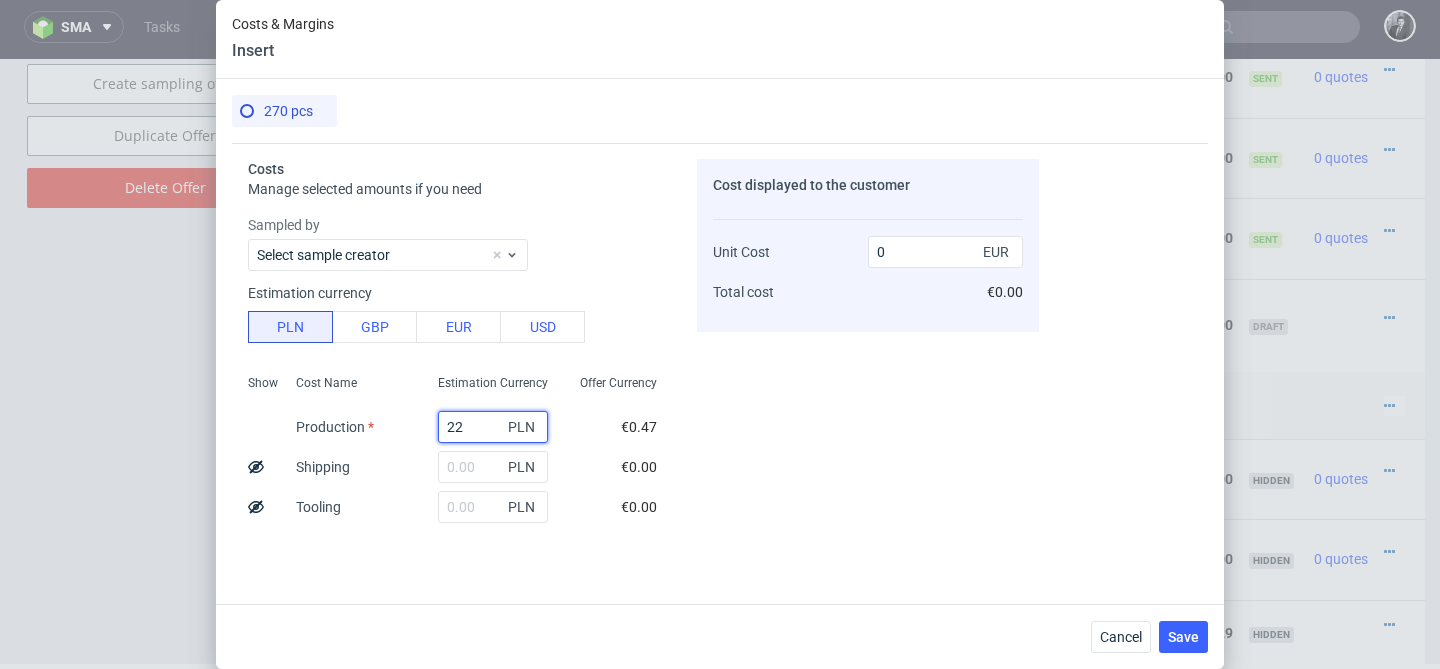 type on "0.02" 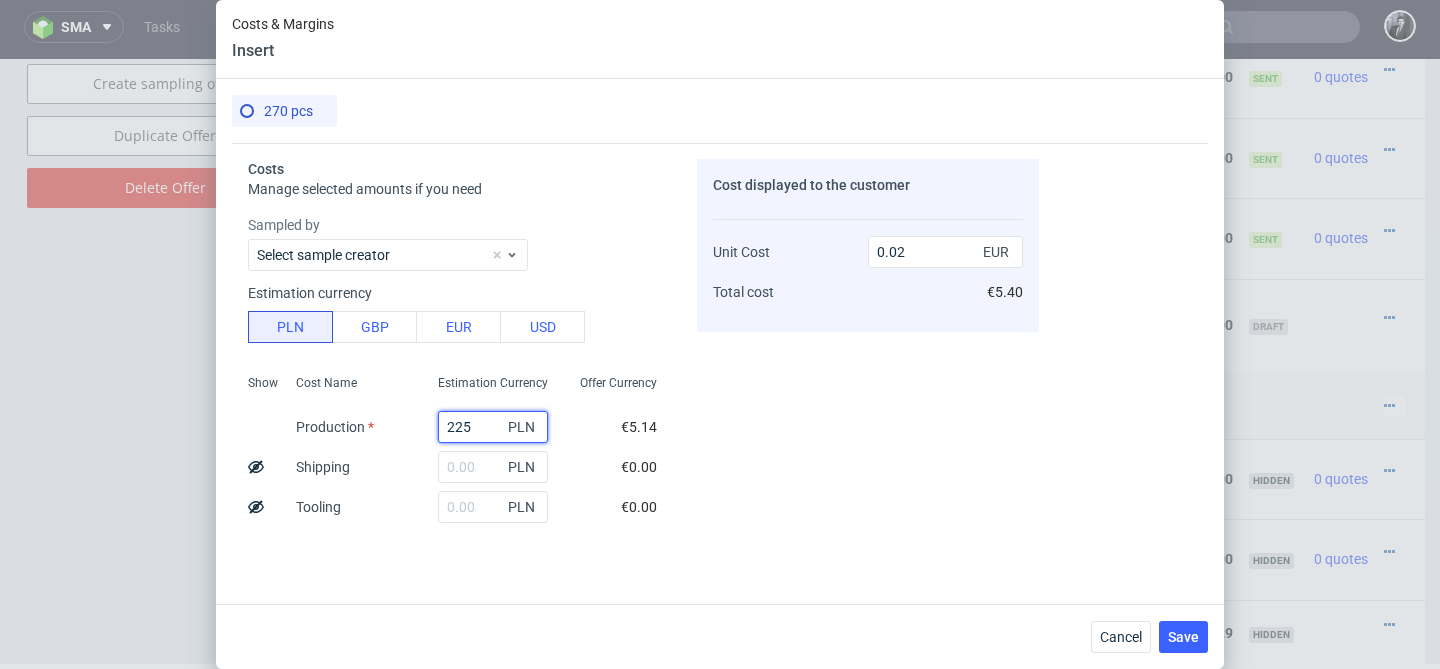 type on "2251" 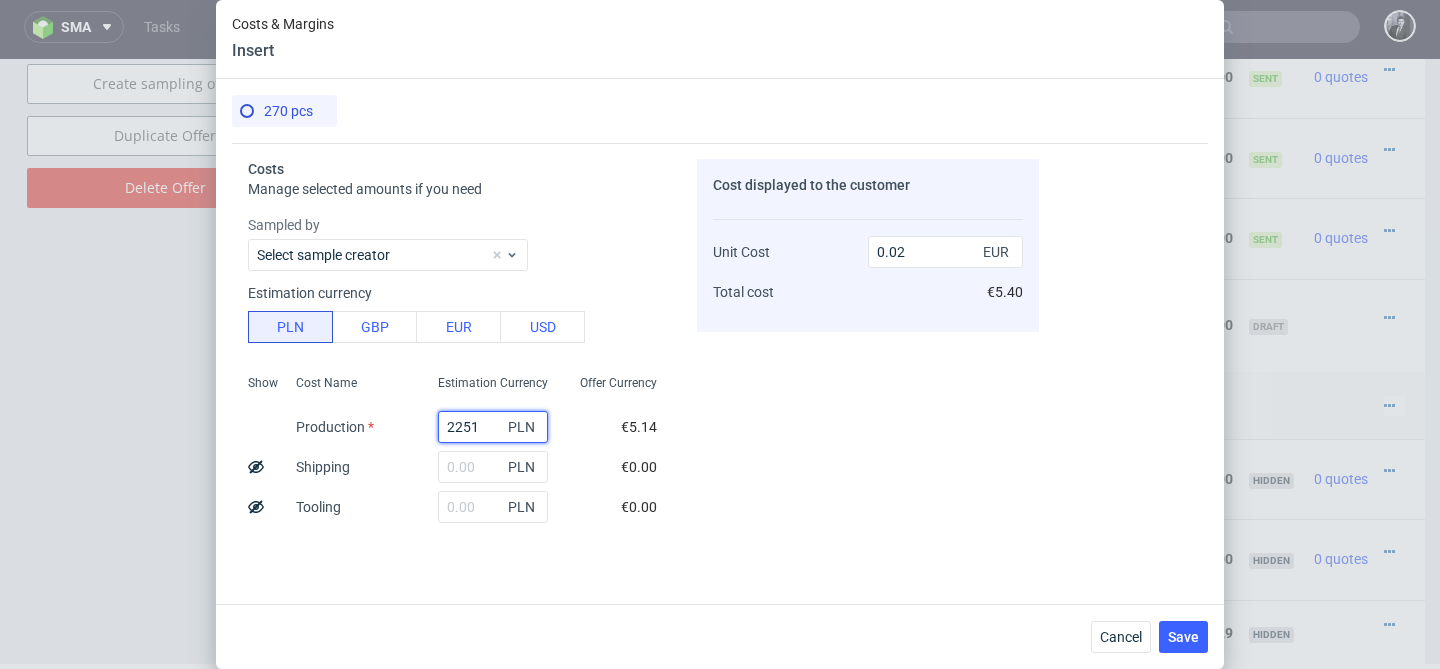 type on "1.95" 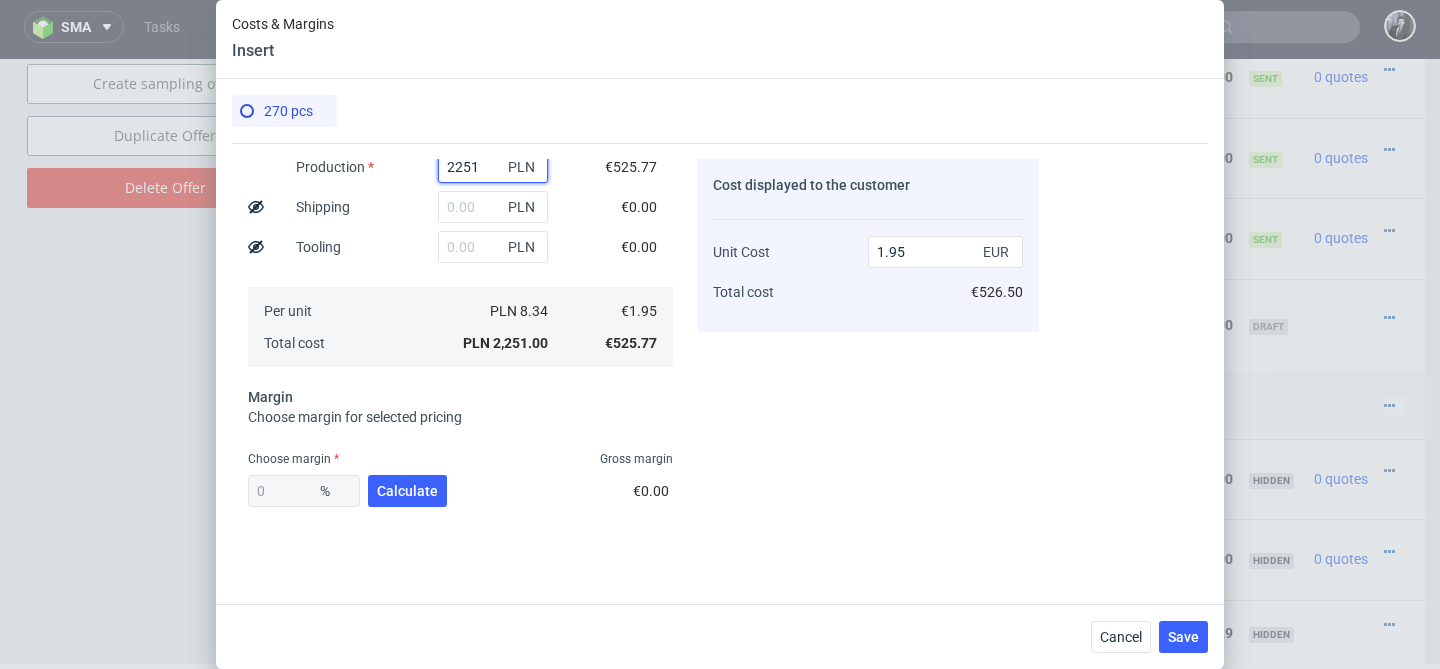 scroll, scrollTop: 258, scrollLeft: 0, axis: vertical 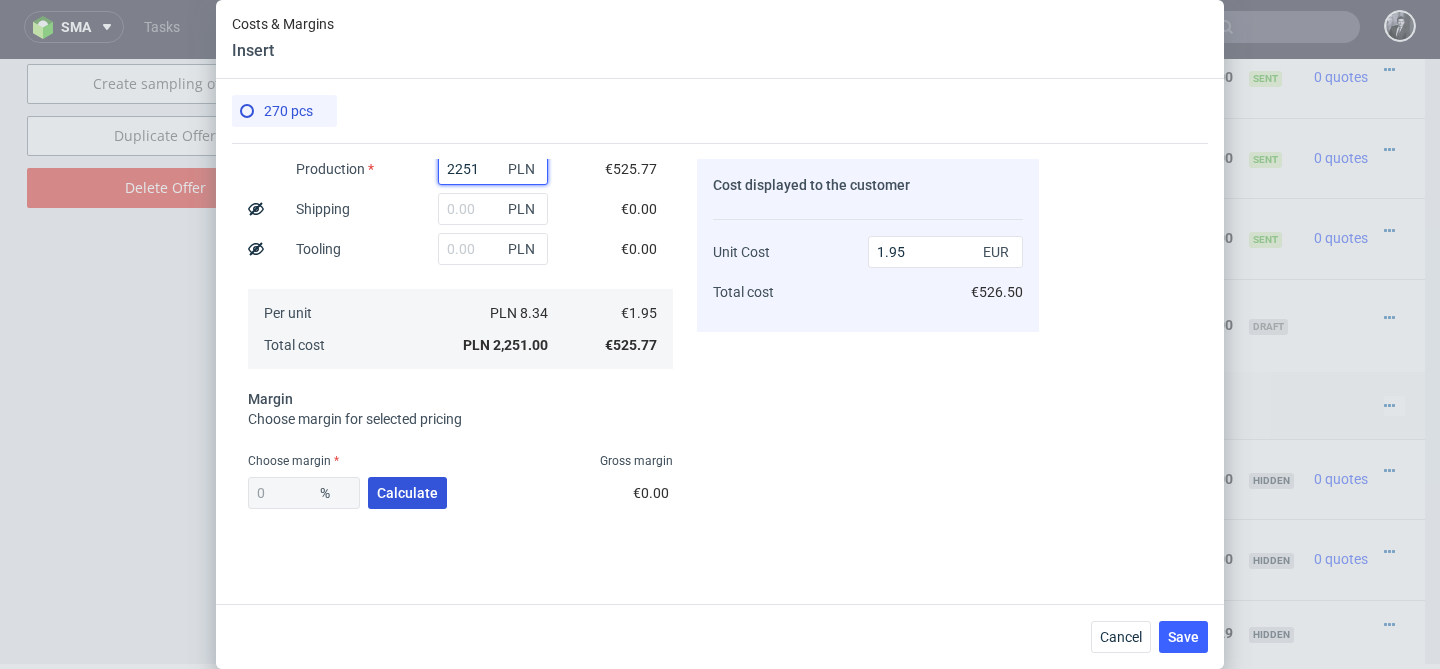 type on "2251" 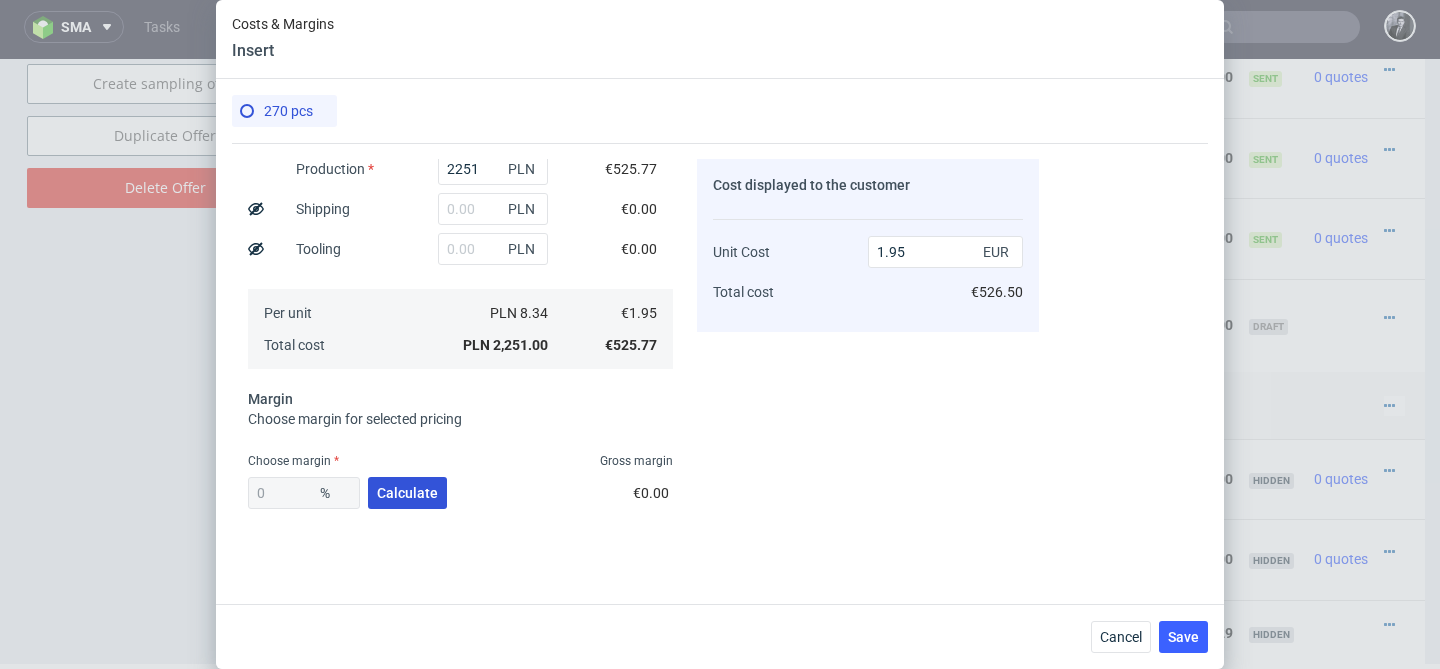click on "Calculate" at bounding box center (407, 493) 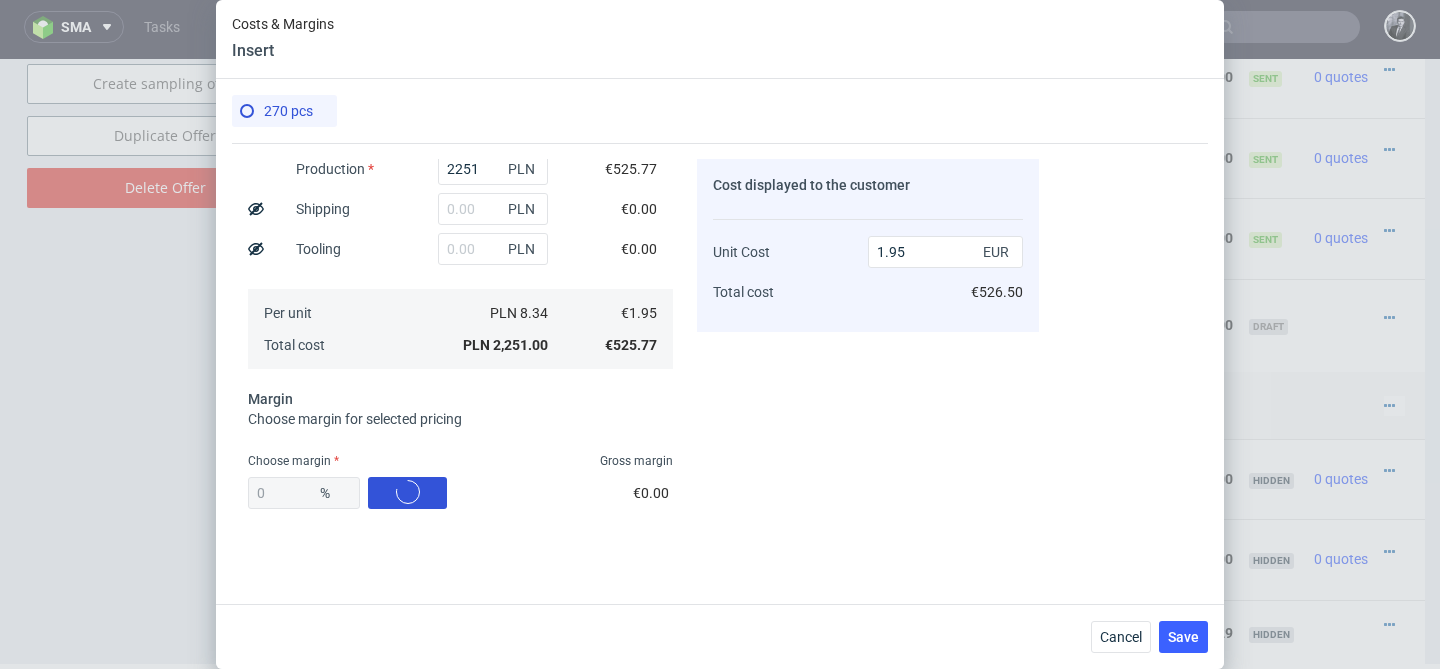 type on "43.6" 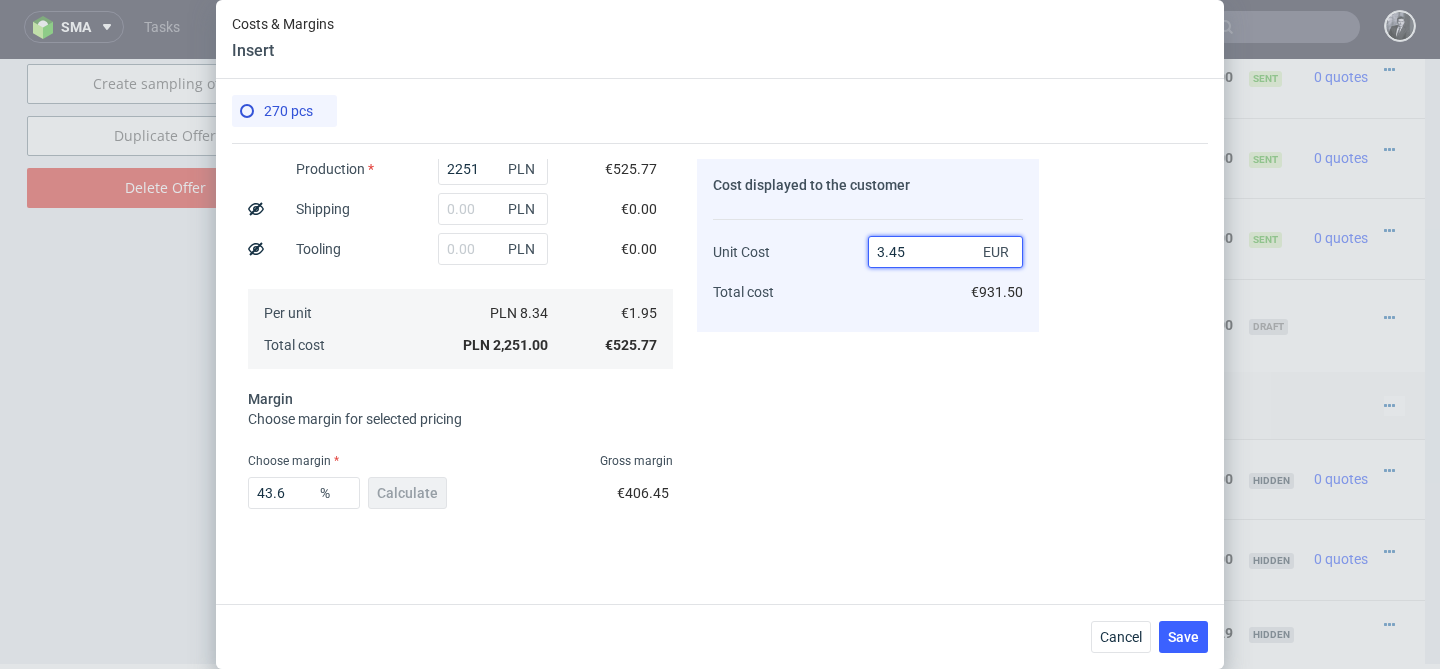drag, startPoint x: 933, startPoint y: 253, endPoint x: 858, endPoint y: 250, distance: 75.059975 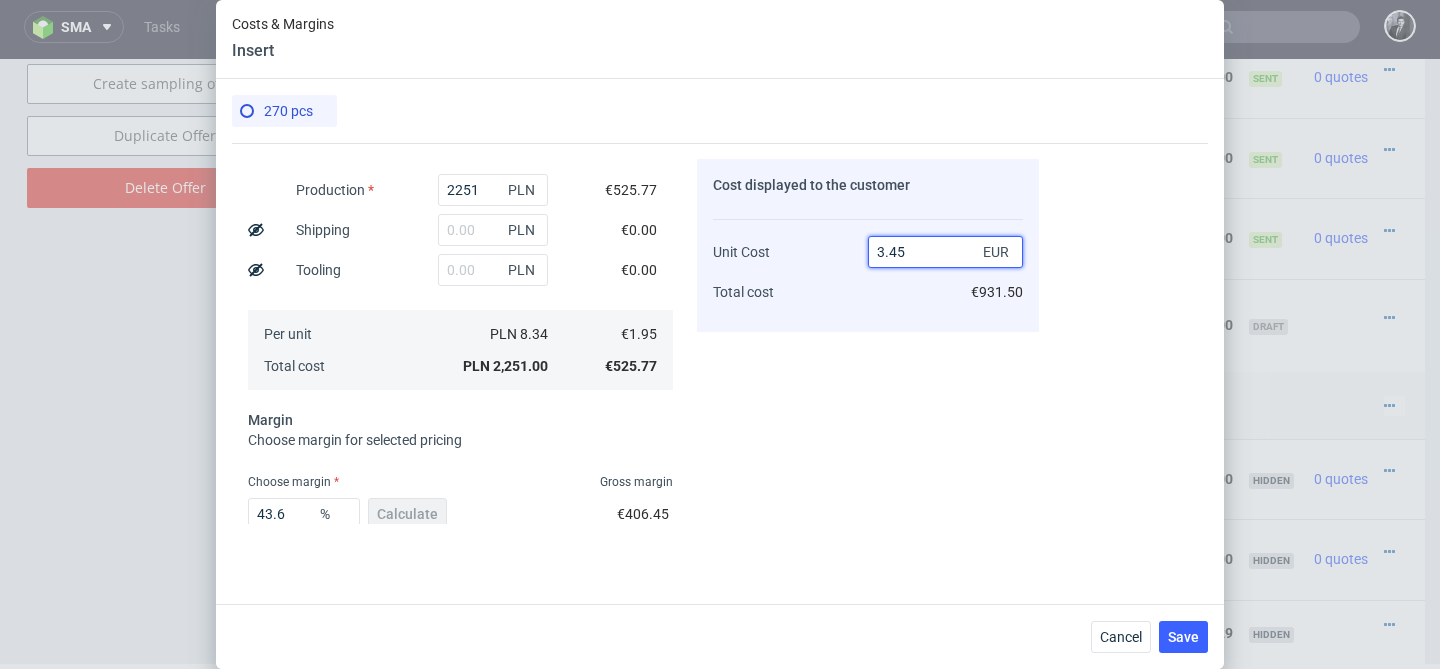 scroll, scrollTop: 351, scrollLeft: 0, axis: vertical 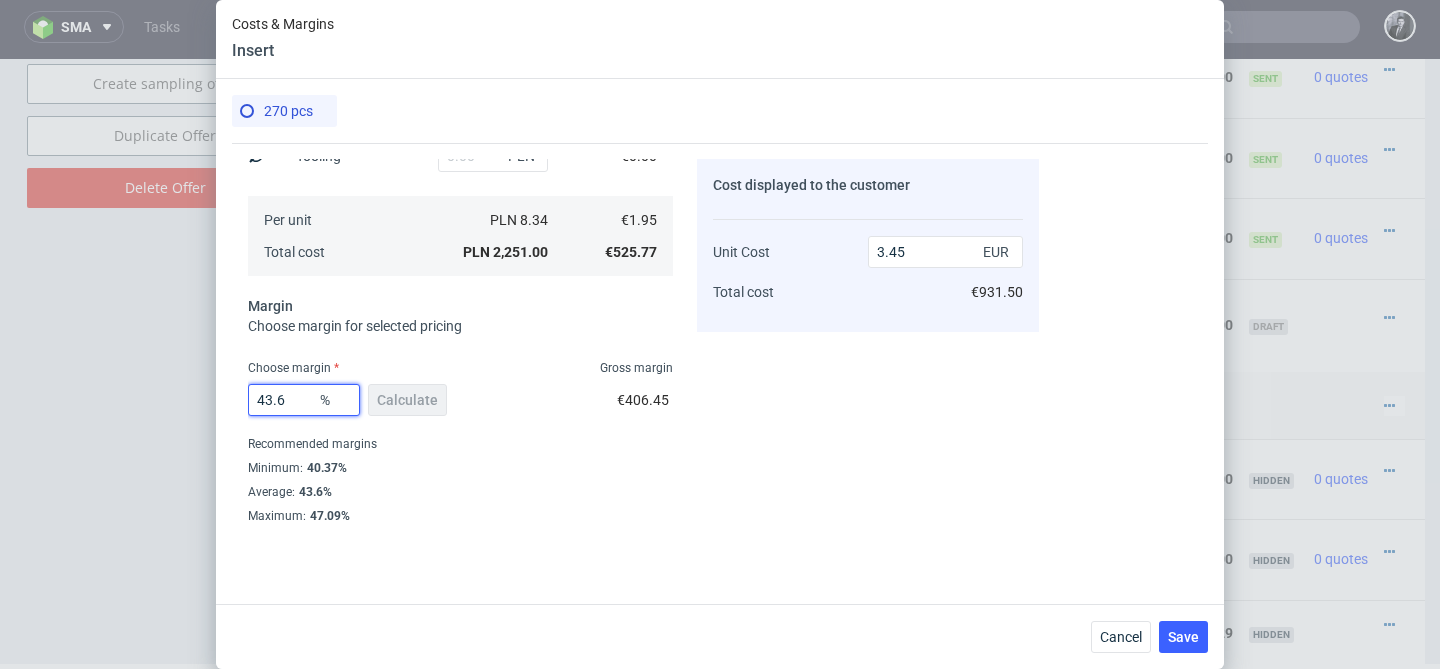 drag, startPoint x: 305, startPoint y: 404, endPoint x: 233, endPoint y: 391, distance: 73.1642 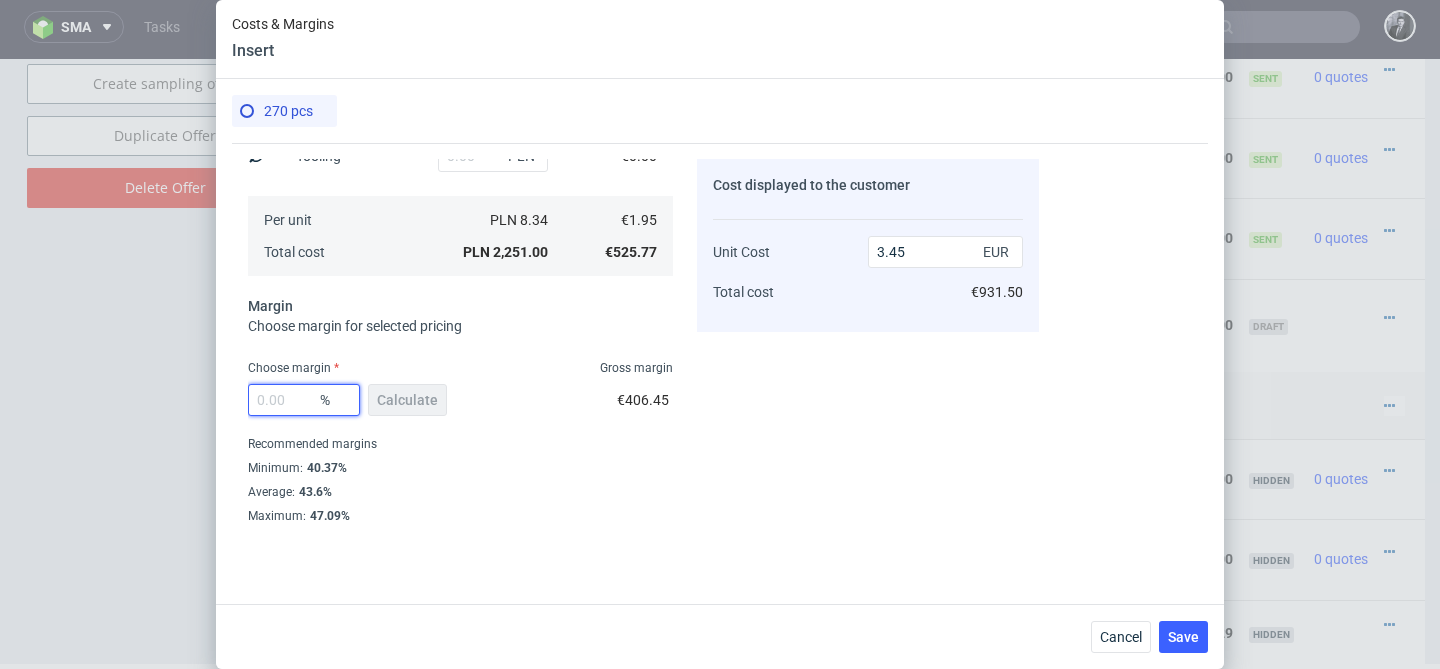 type on "0" 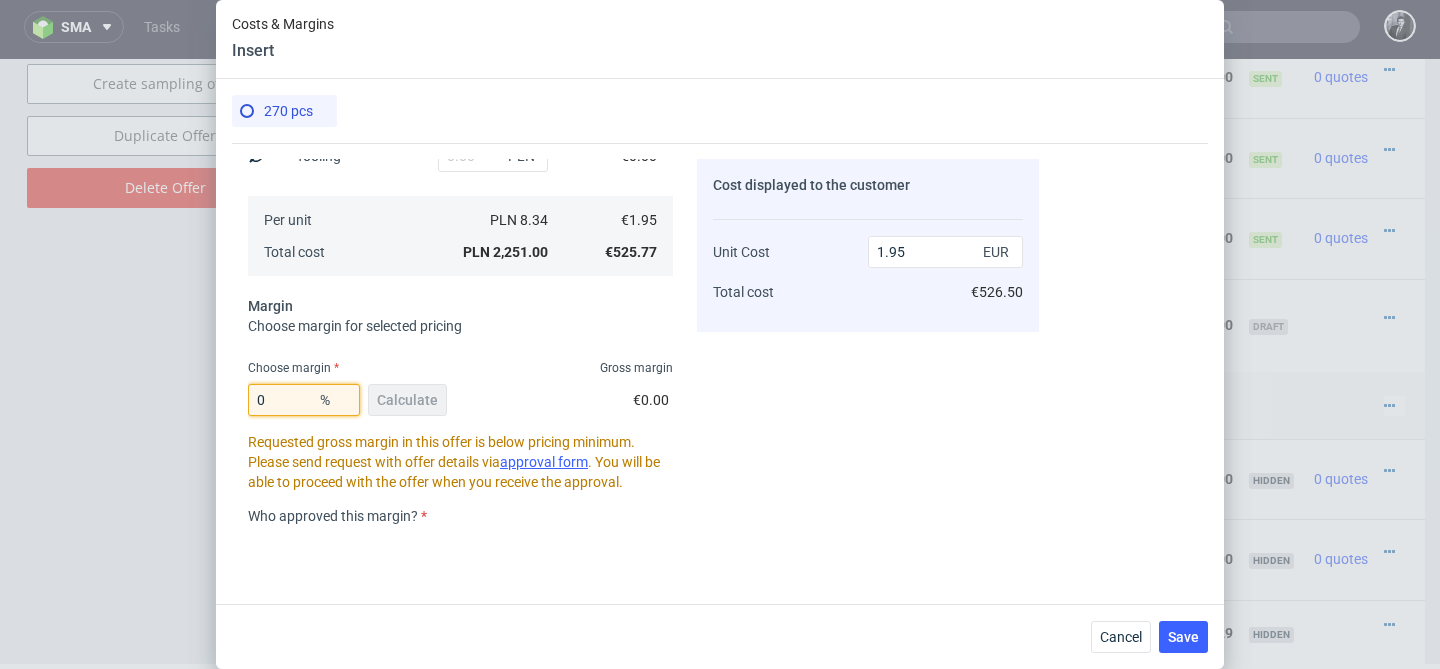 type on "0" 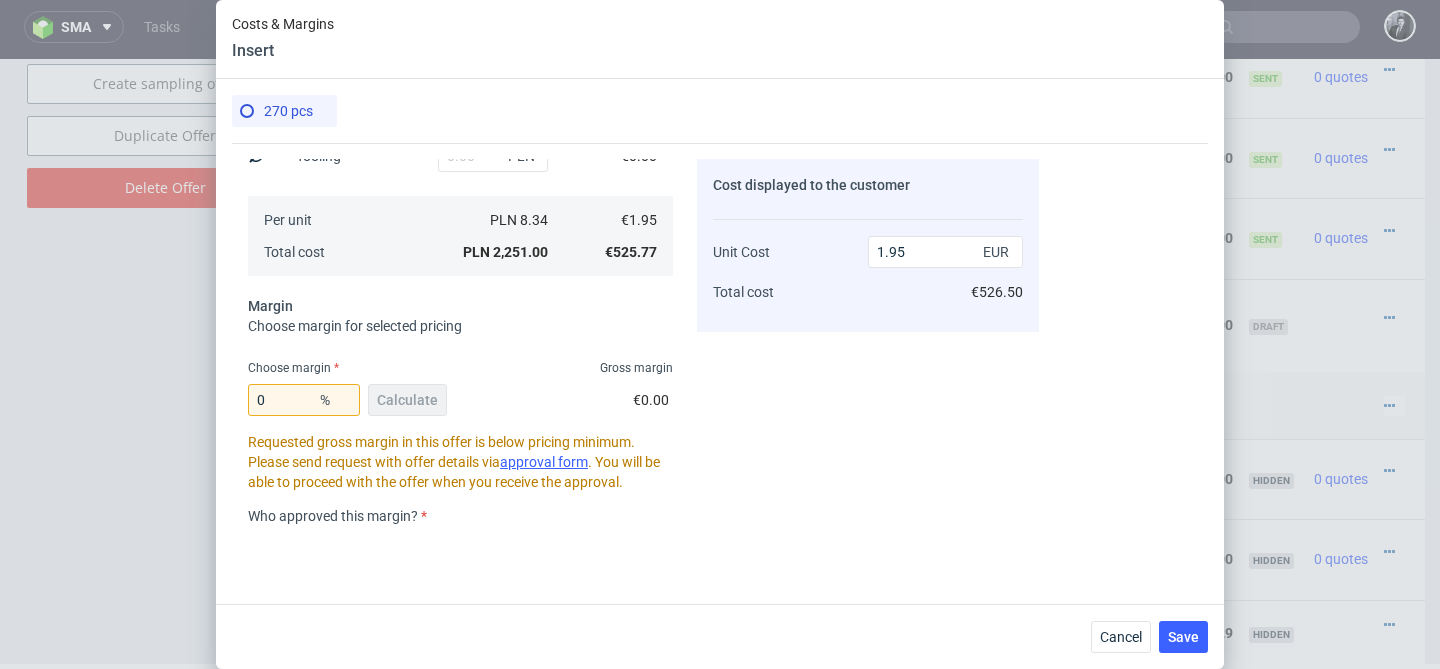 click on "0 % Calculate €0.00" at bounding box center [460, 404] 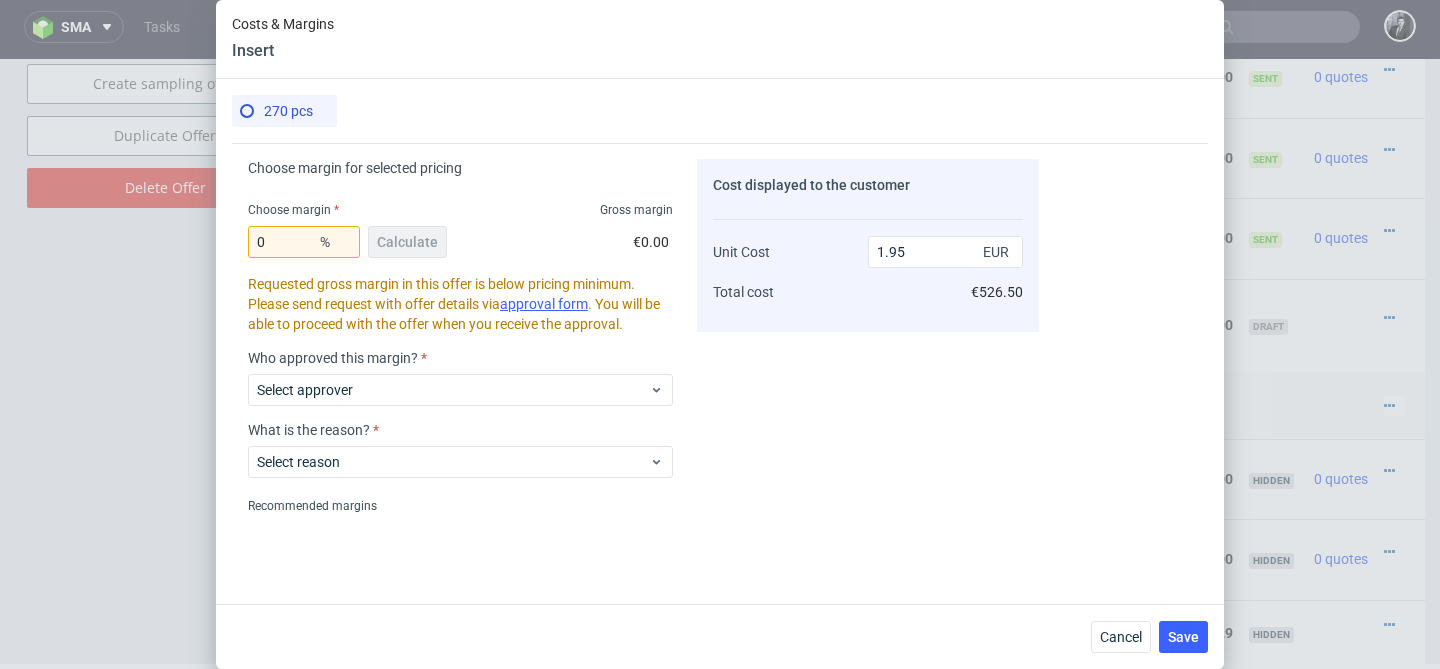 scroll, scrollTop: 571, scrollLeft: 0, axis: vertical 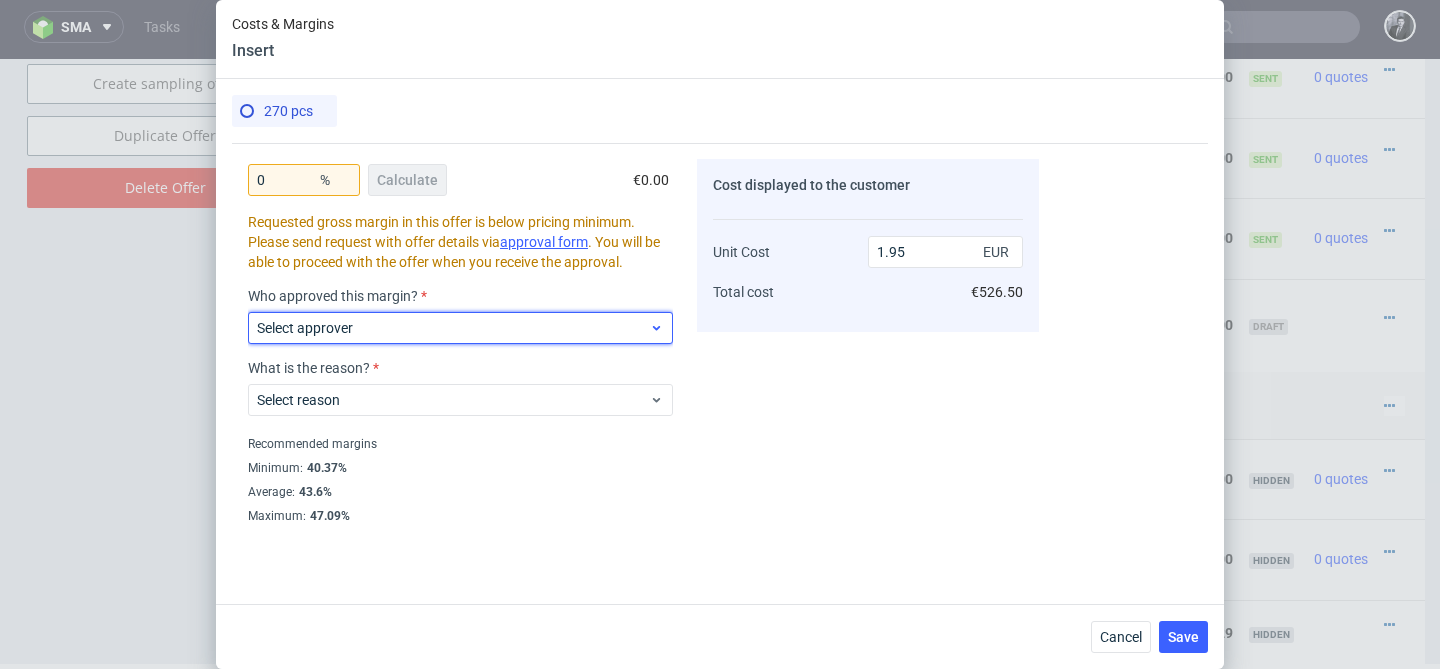 click on "Select approver" at bounding box center (453, 328) 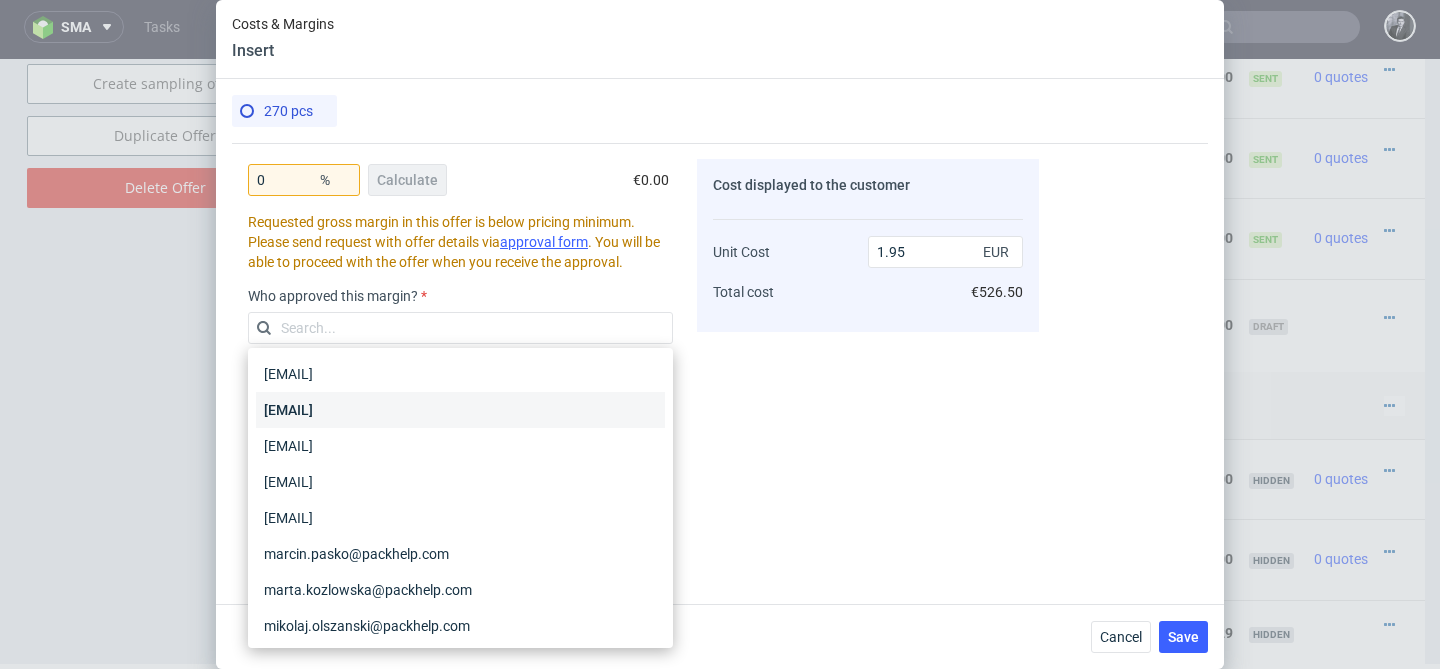 click on "katarzyna.traczyk@packhelp.com" at bounding box center [460, 410] 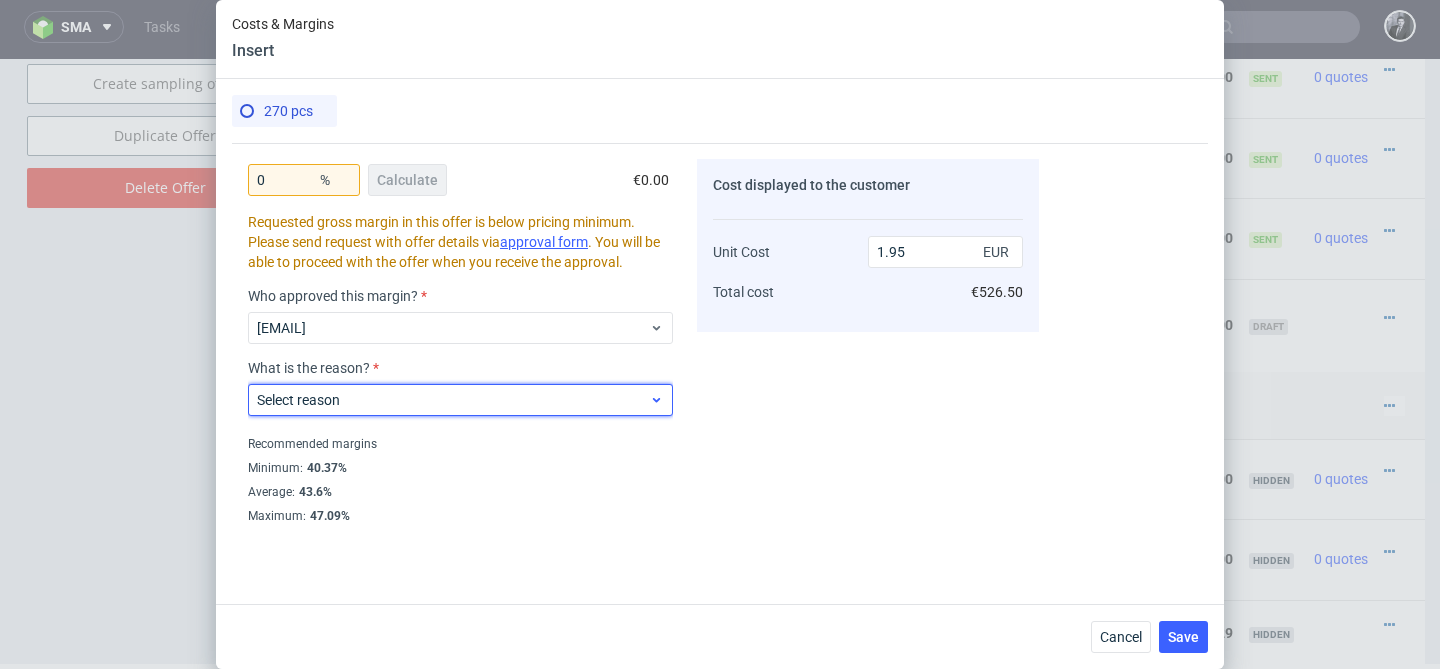 click on "Select reason" at bounding box center (460, 400) 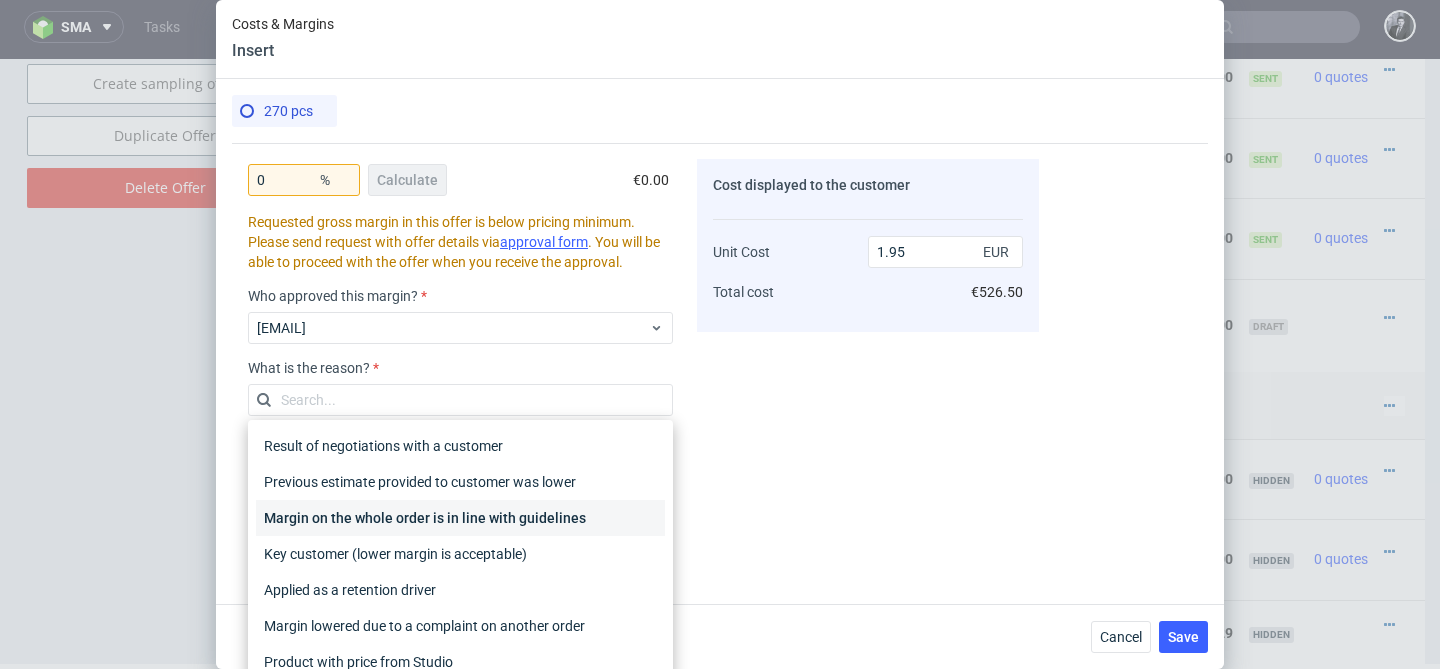 click on "Margin on the whole order is in line with guidelines" at bounding box center [460, 518] 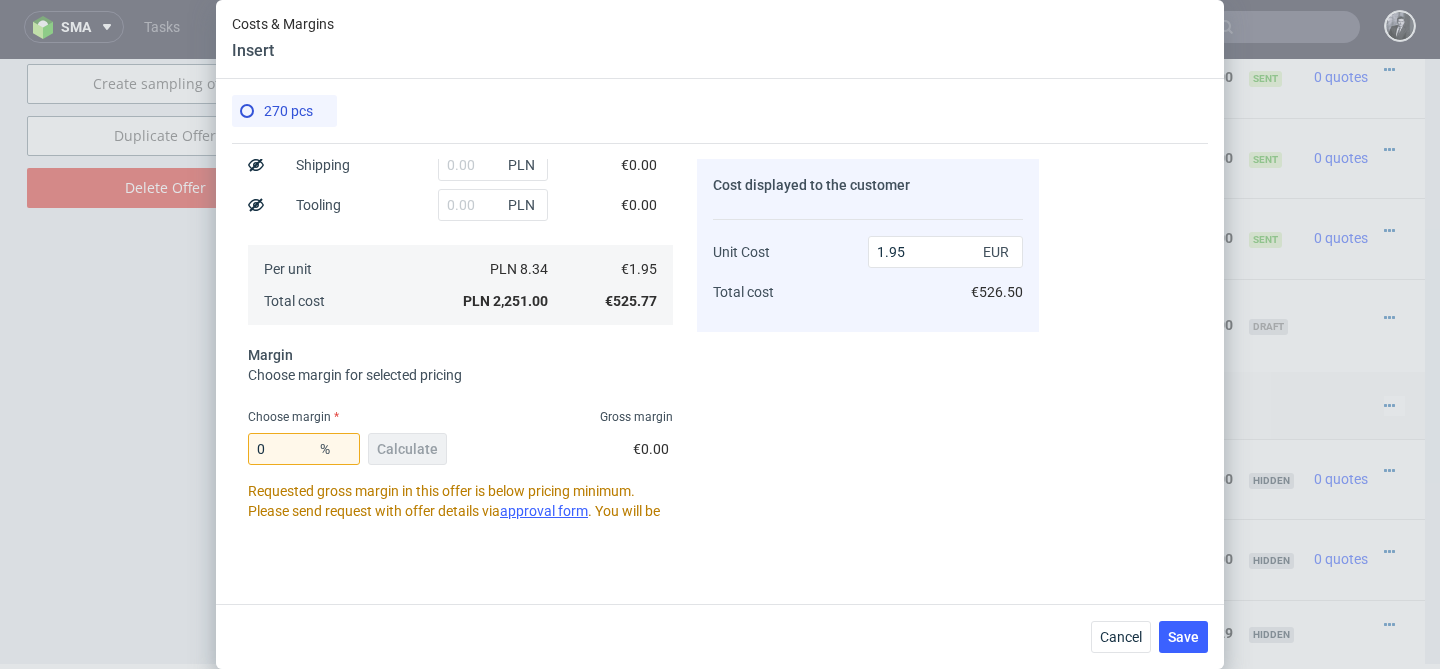scroll, scrollTop: 0, scrollLeft: 0, axis: both 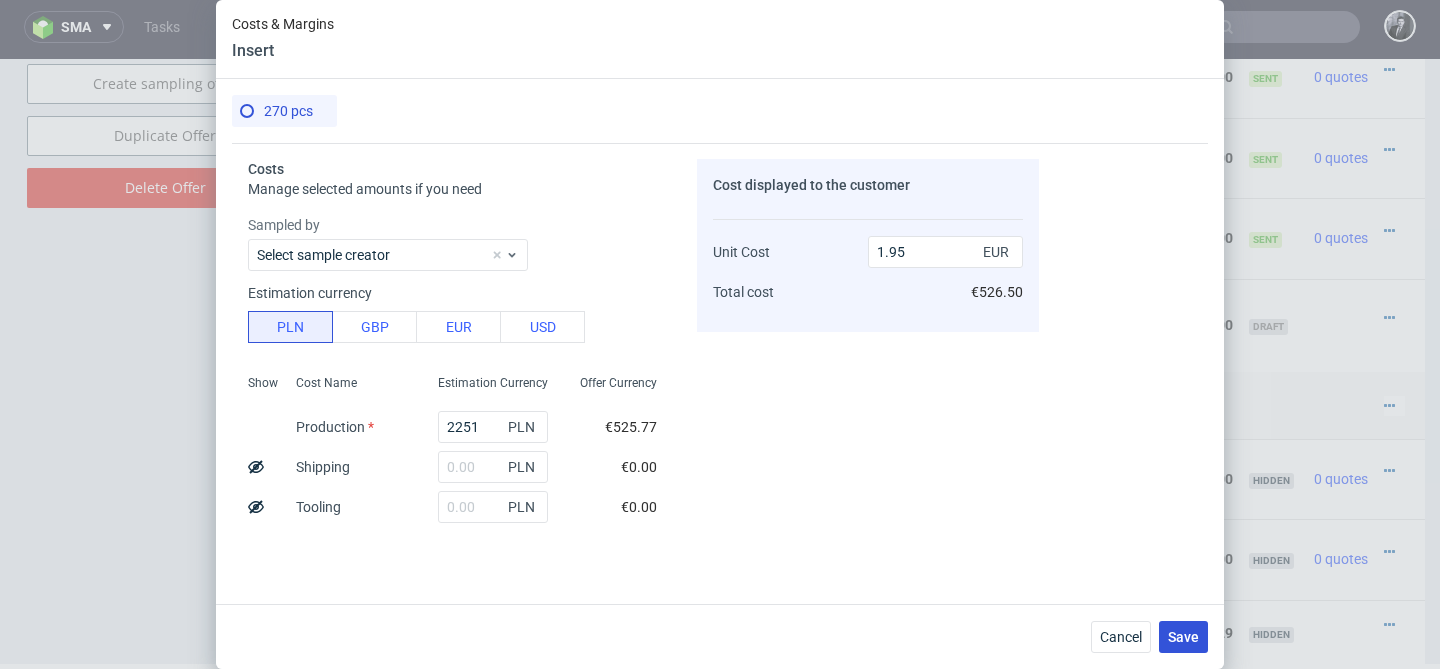 click on "Save" at bounding box center [1183, 637] 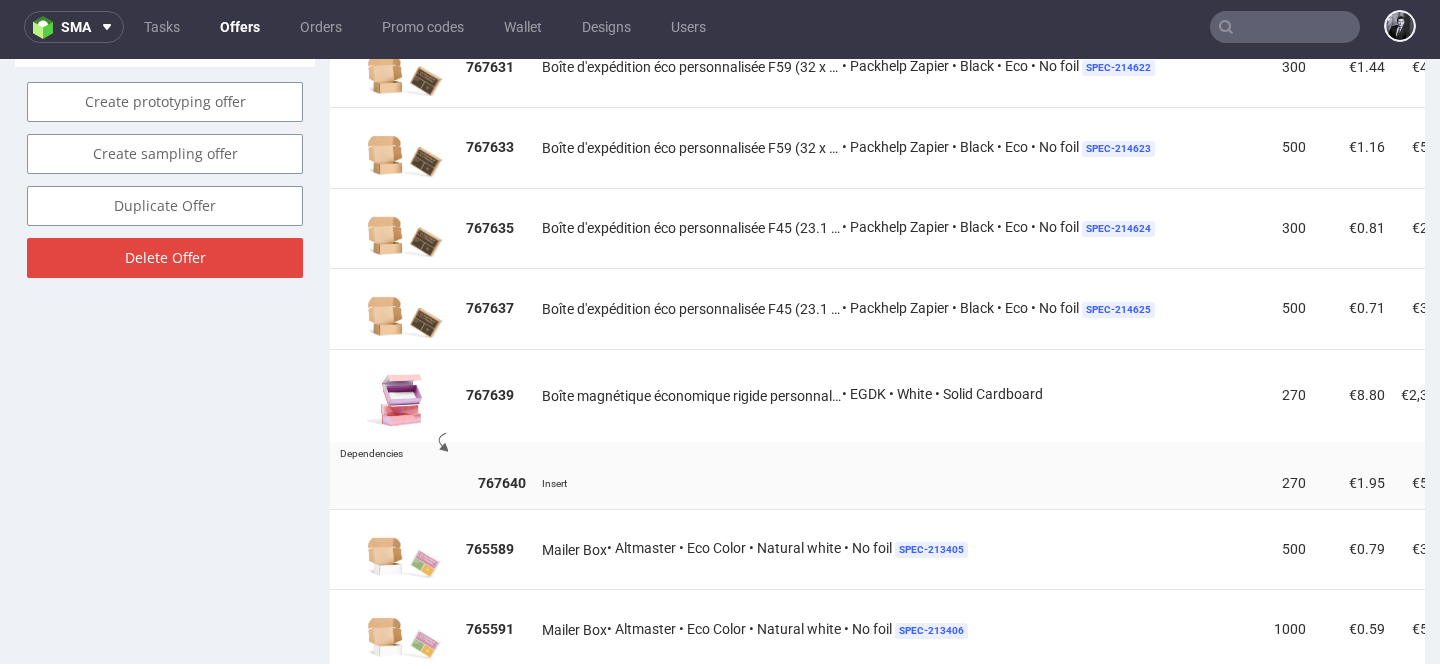 scroll, scrollTop: 1317, scrollLeft: 0, axis: vertical 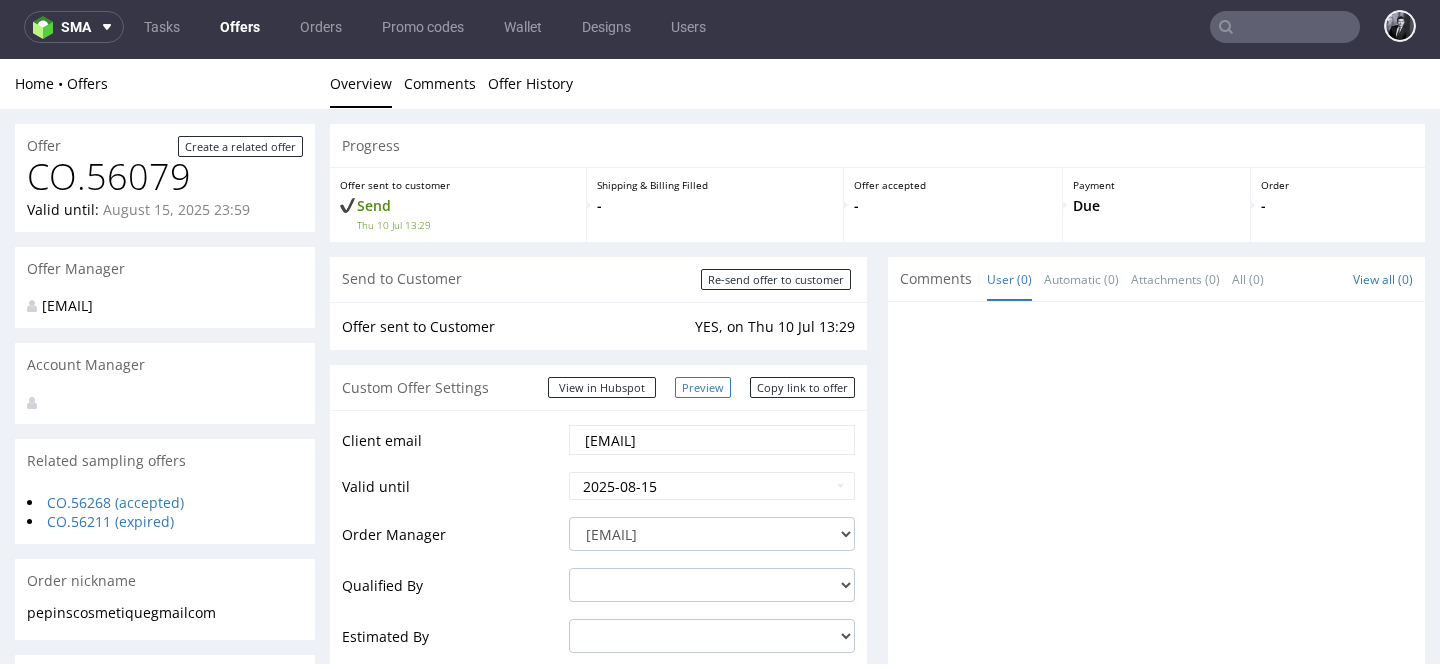 click on "Preview" at bounding box center [703, 387] 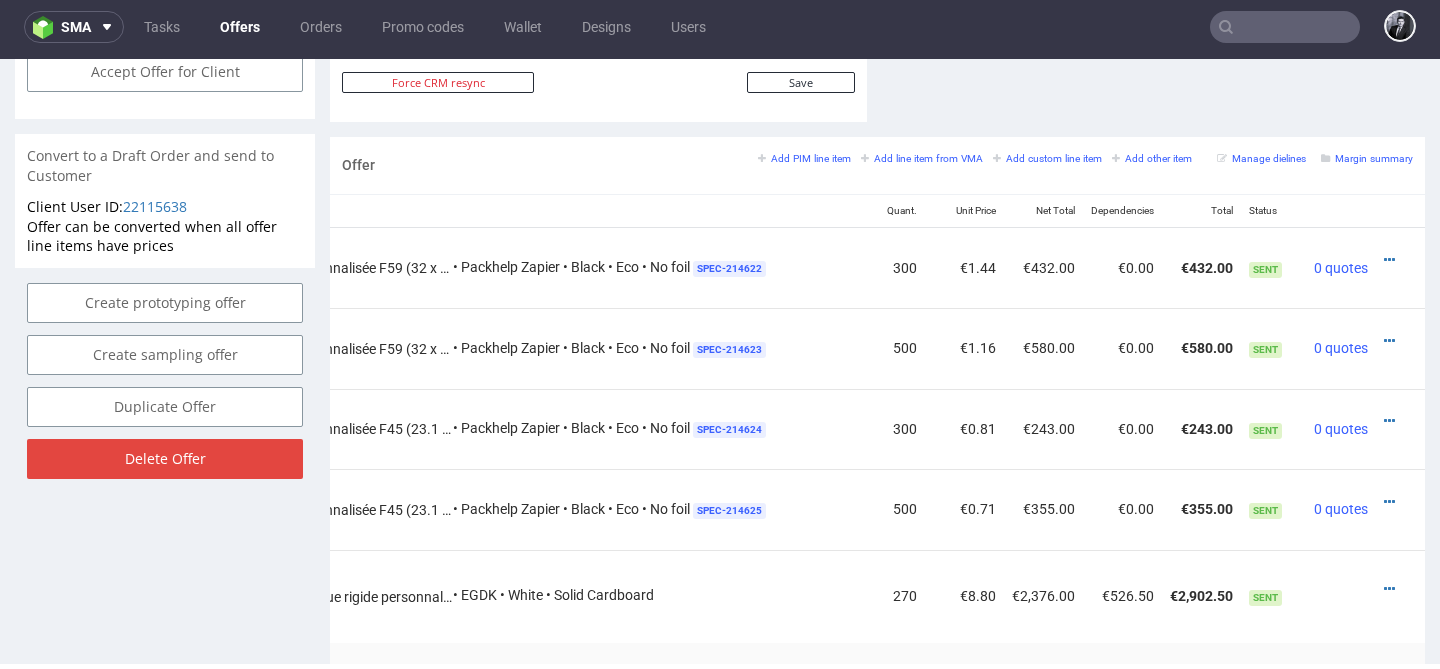 scroll, scrollTop: 1249, scrollLeft: 0, axis: vertical 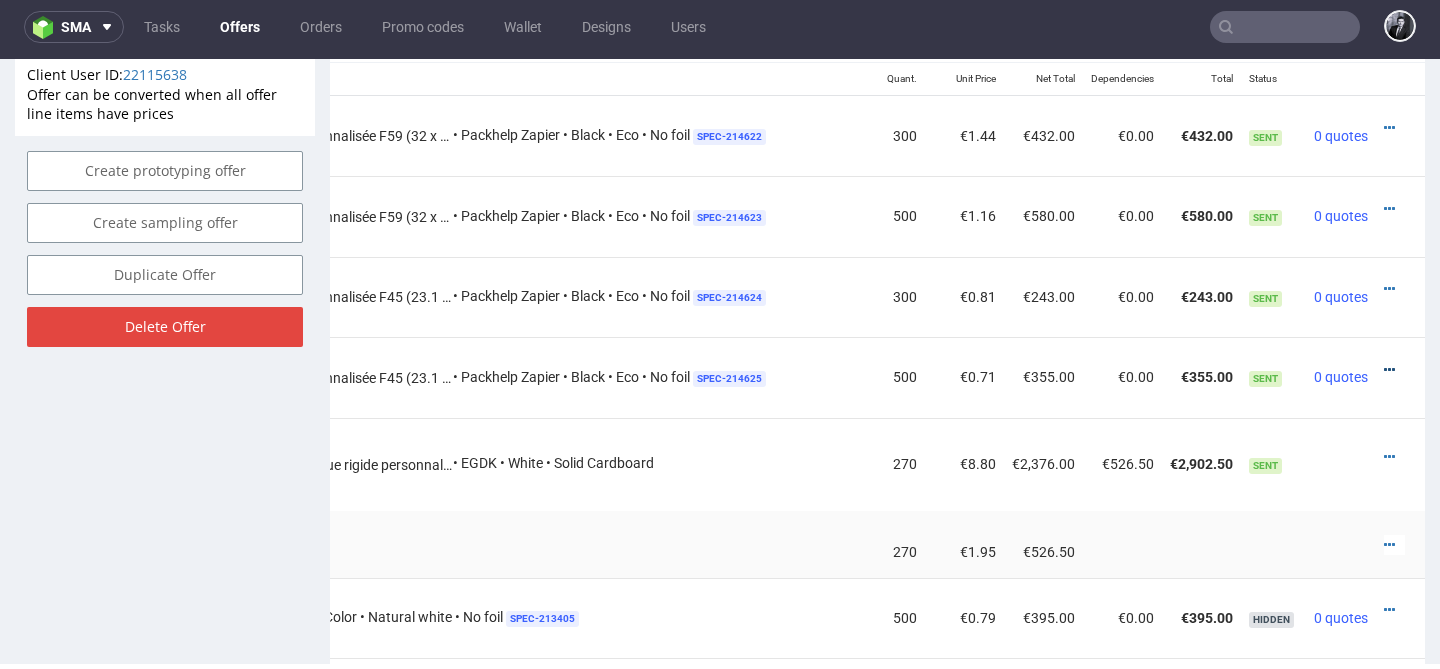 click at bounding box center (1389, 370) 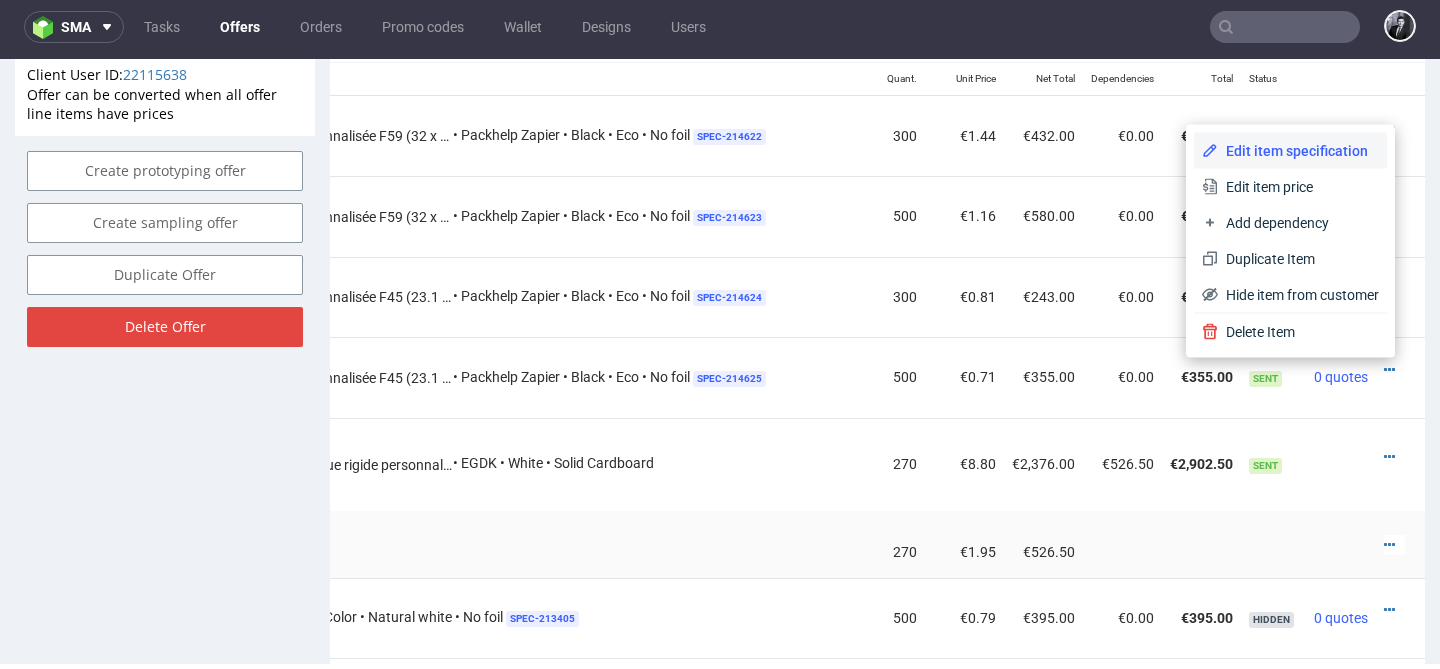 click on "Edit item specification" at bounding box center [1298, 151] 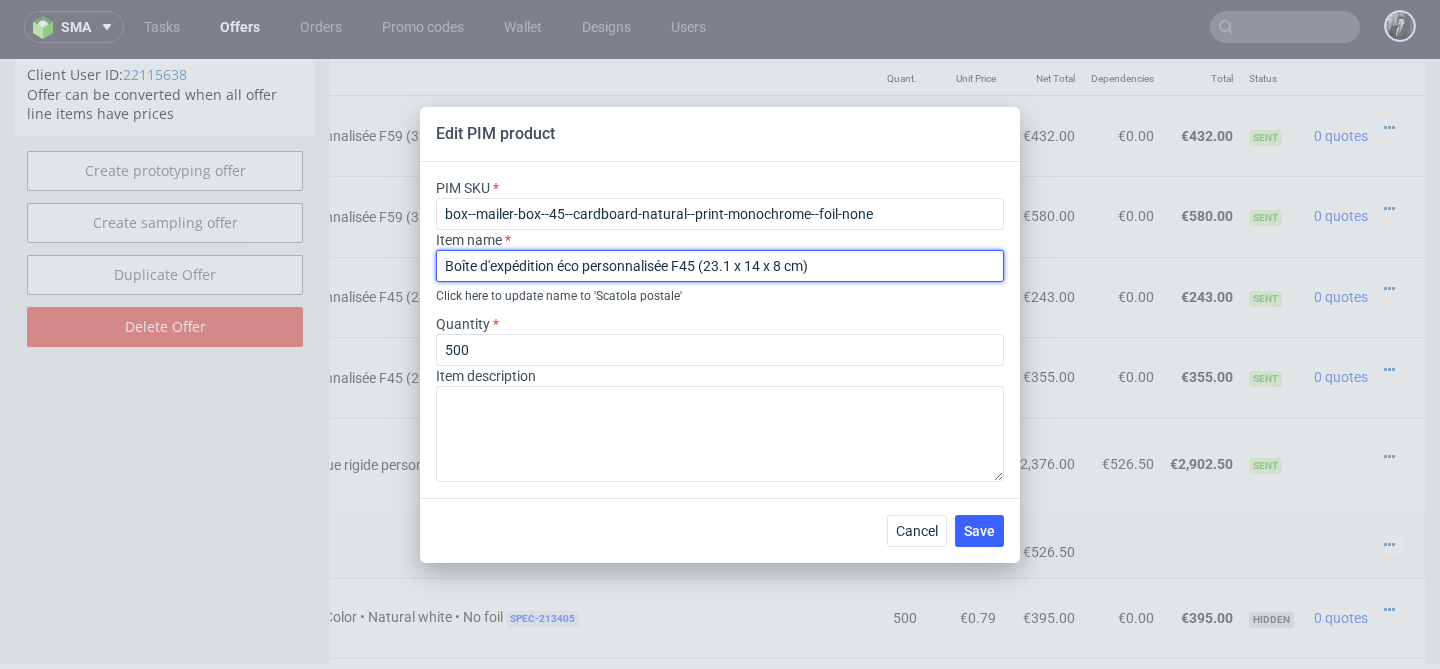 click on "Boîte d'expédition éco personnalisée F45 (23.1 x 14 x 8 cm)" at bounding box center (720, 266) 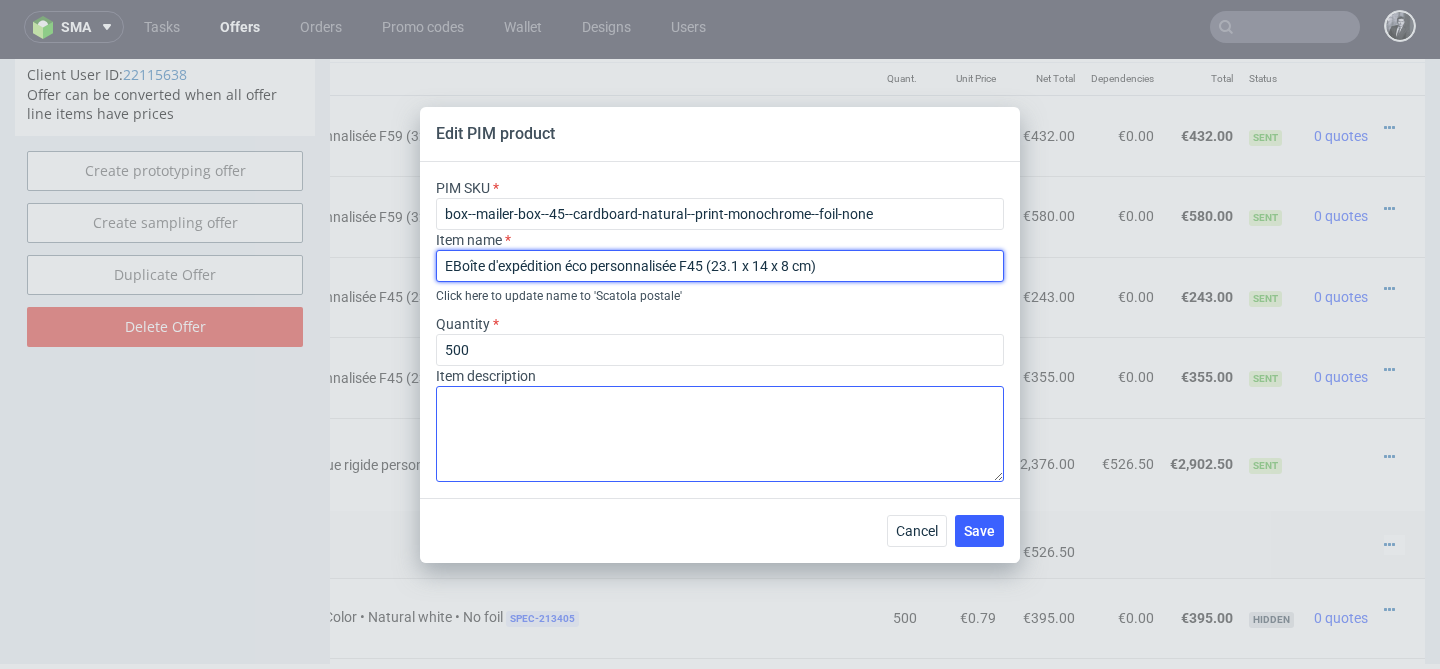 type on "Boîte d'expédition éco personnalisée F45 (23.1 x 14 x 8 cm)" 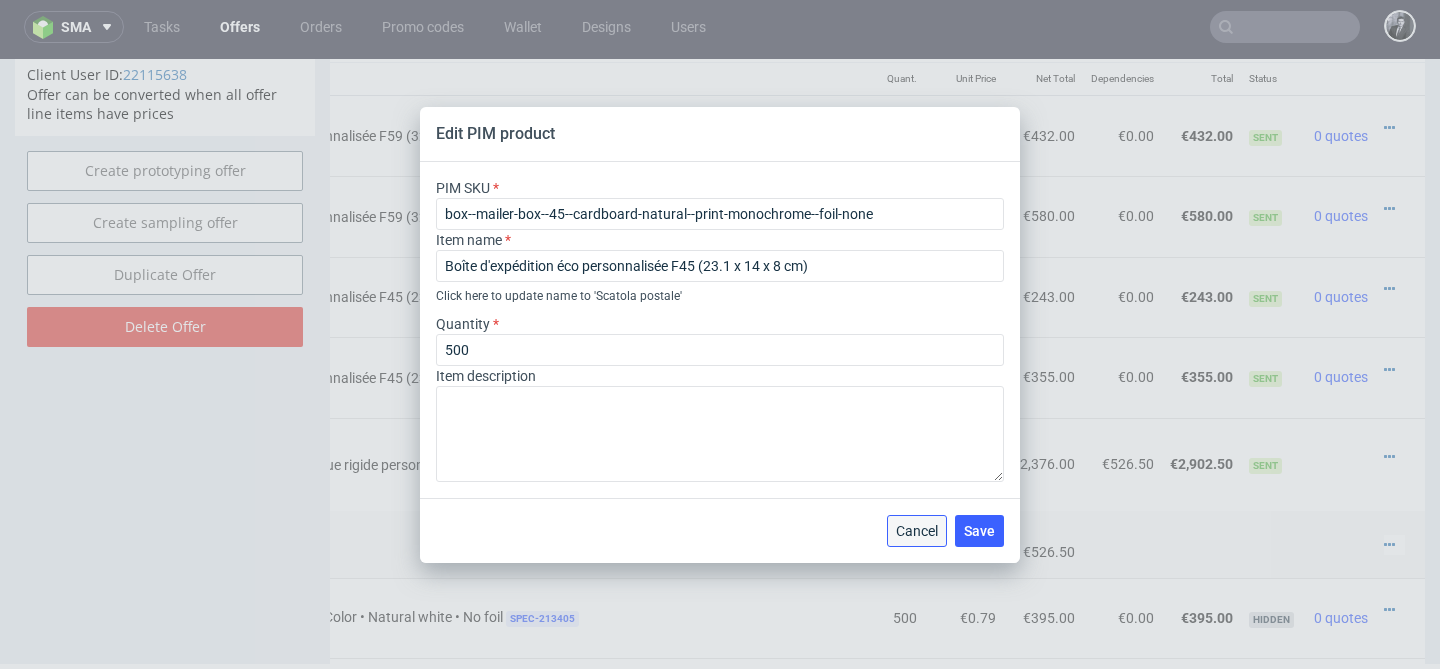 click on "Cancel" at bounding box center (917, 531) 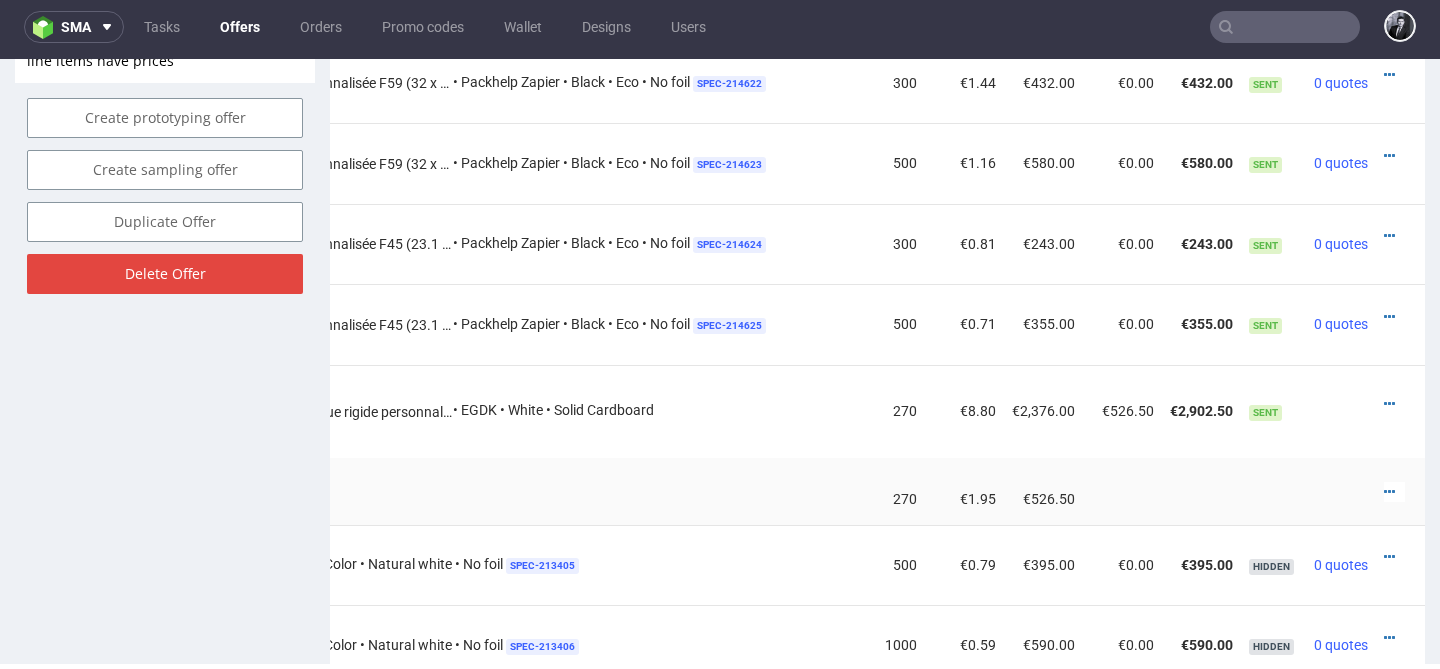 scroll, scrollTop: 1300, scrollLeft: 0, axis: vertical 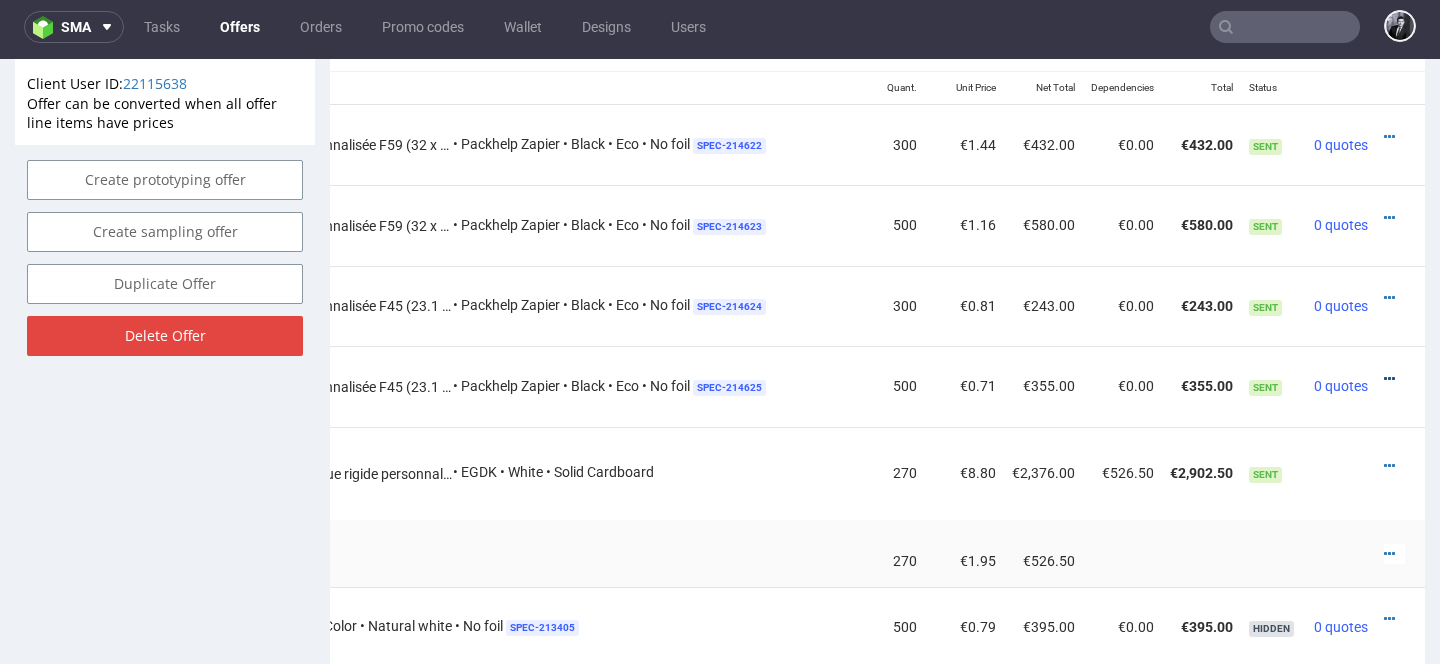 click at bounding box center [1389, 379] 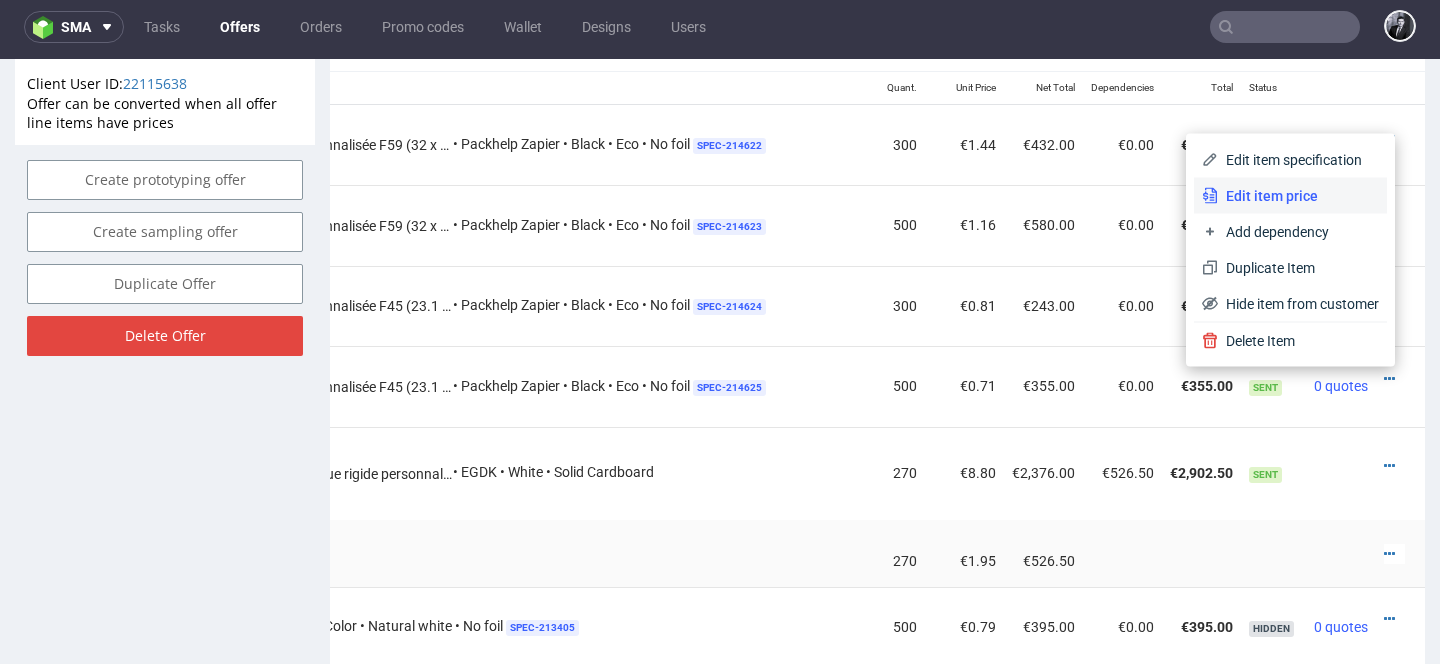click on "Edit item price" at bounding box center [1290, 196] 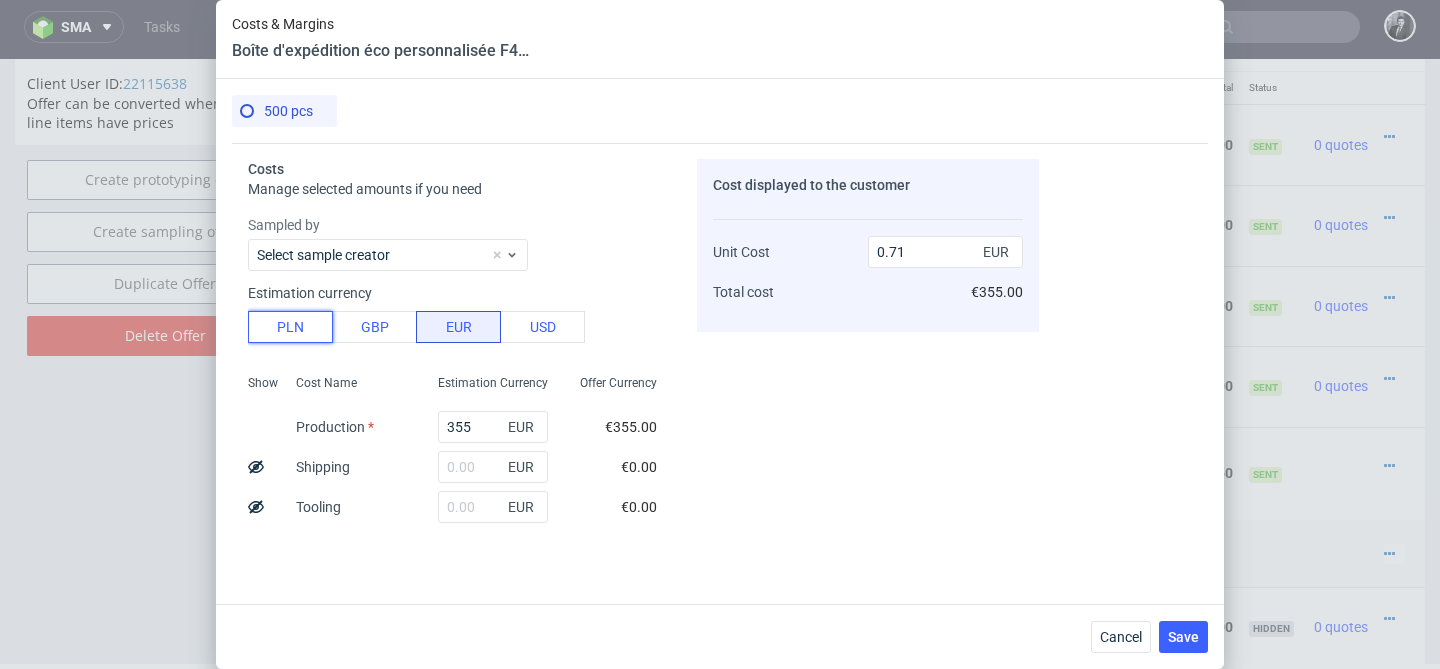 click on "PLN" at bounding box center (290, 327) 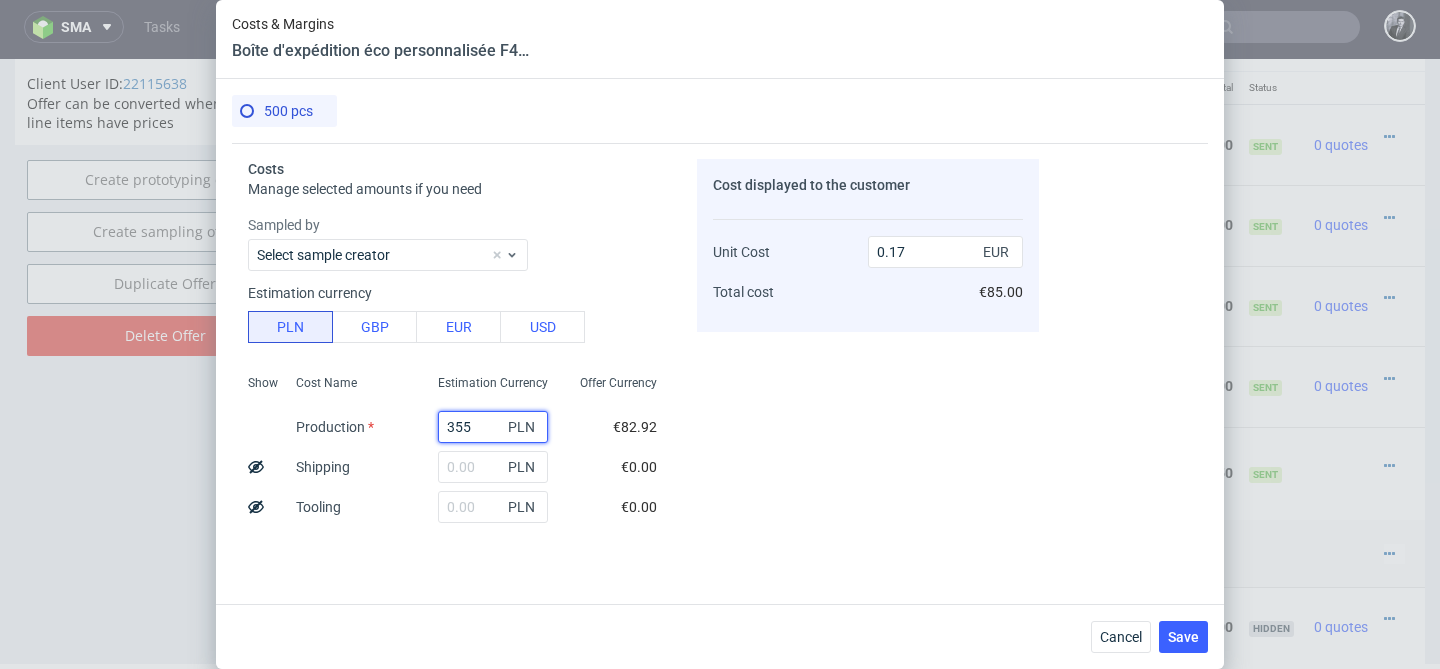 drag, startPoint x: 478, startPoint y: 427, endPoint x: 408, endPoint y: 425, distance: 70.028564 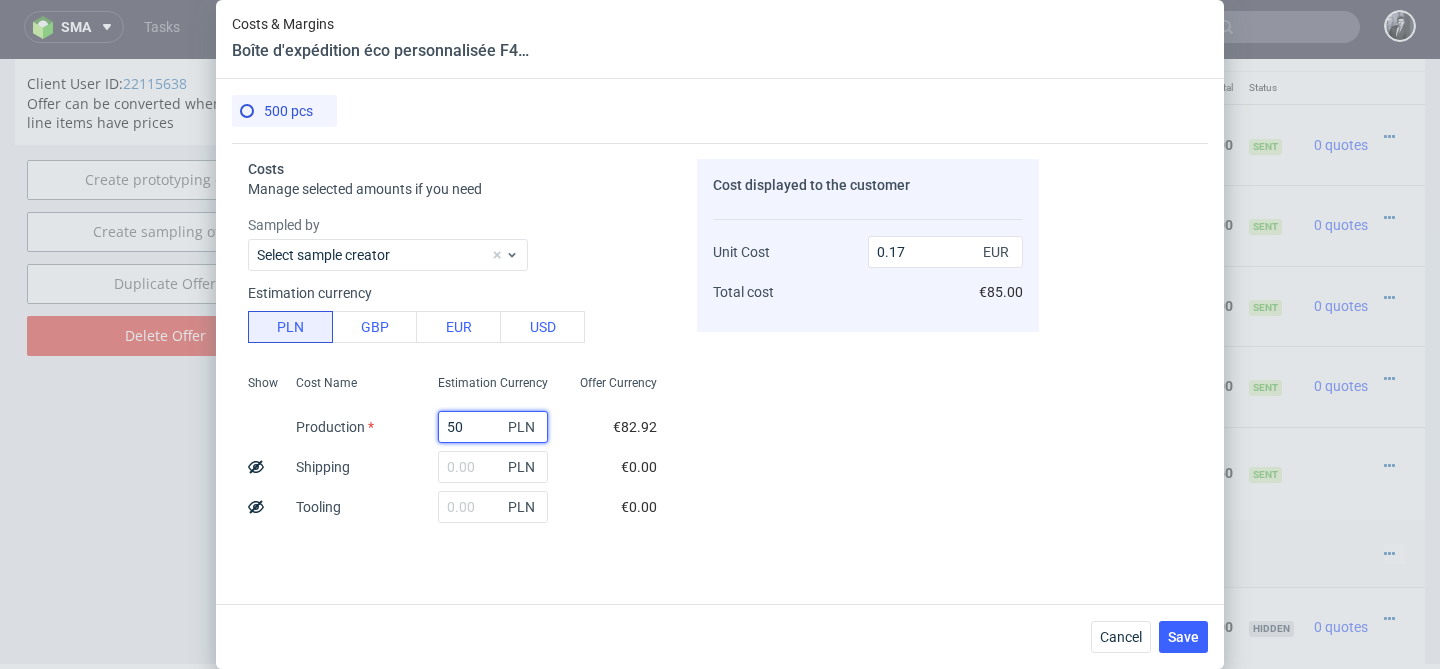 type on "505" 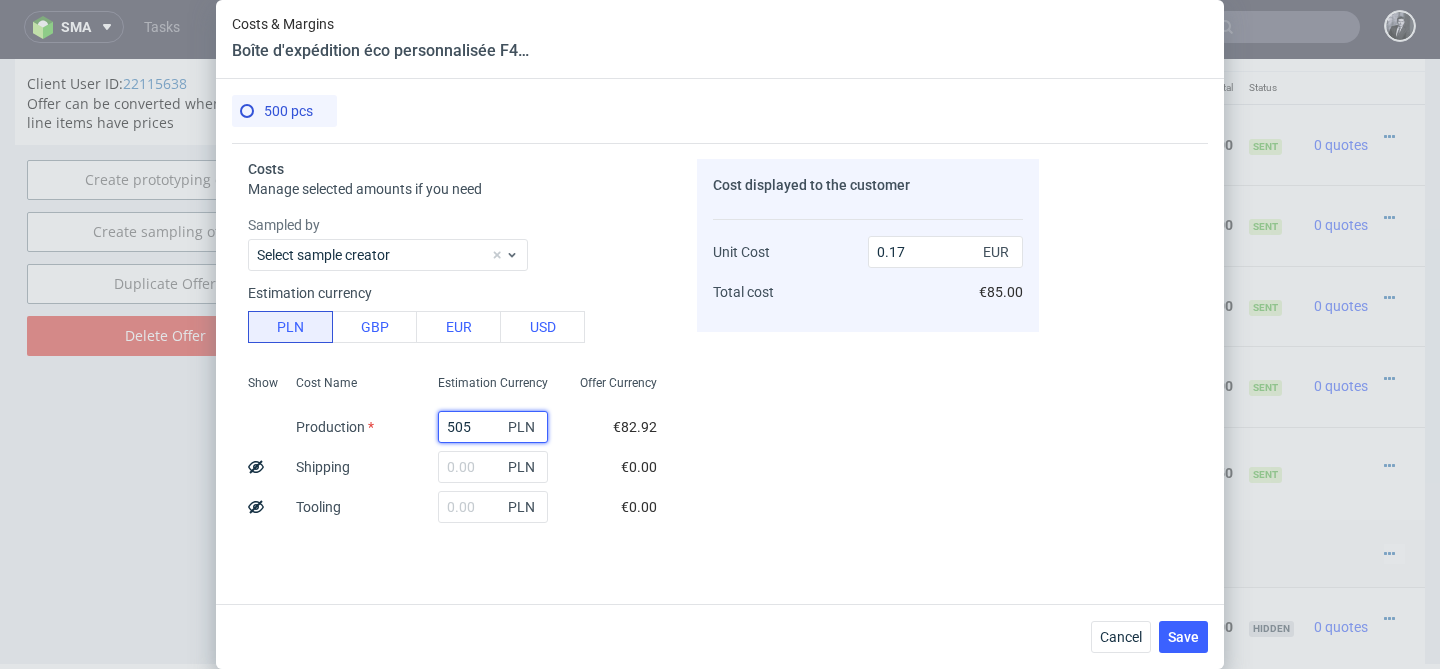 type on "0.24" 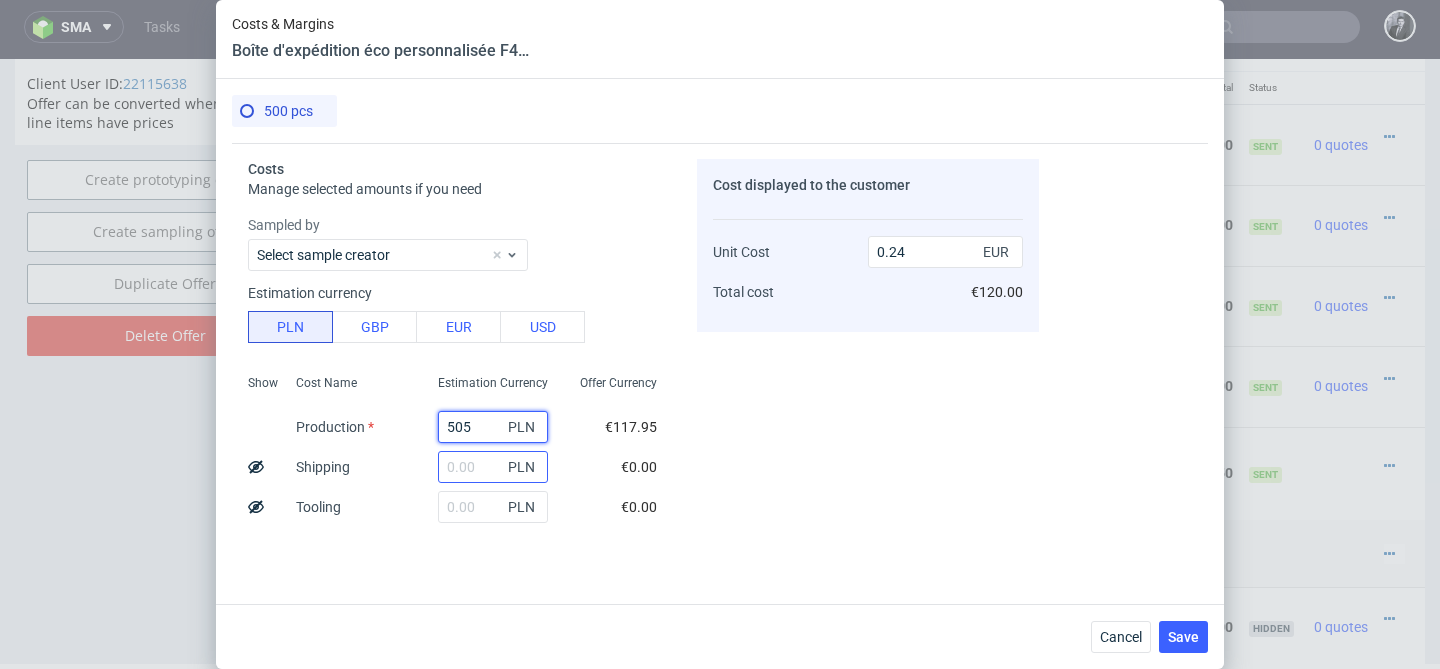 type on "505" 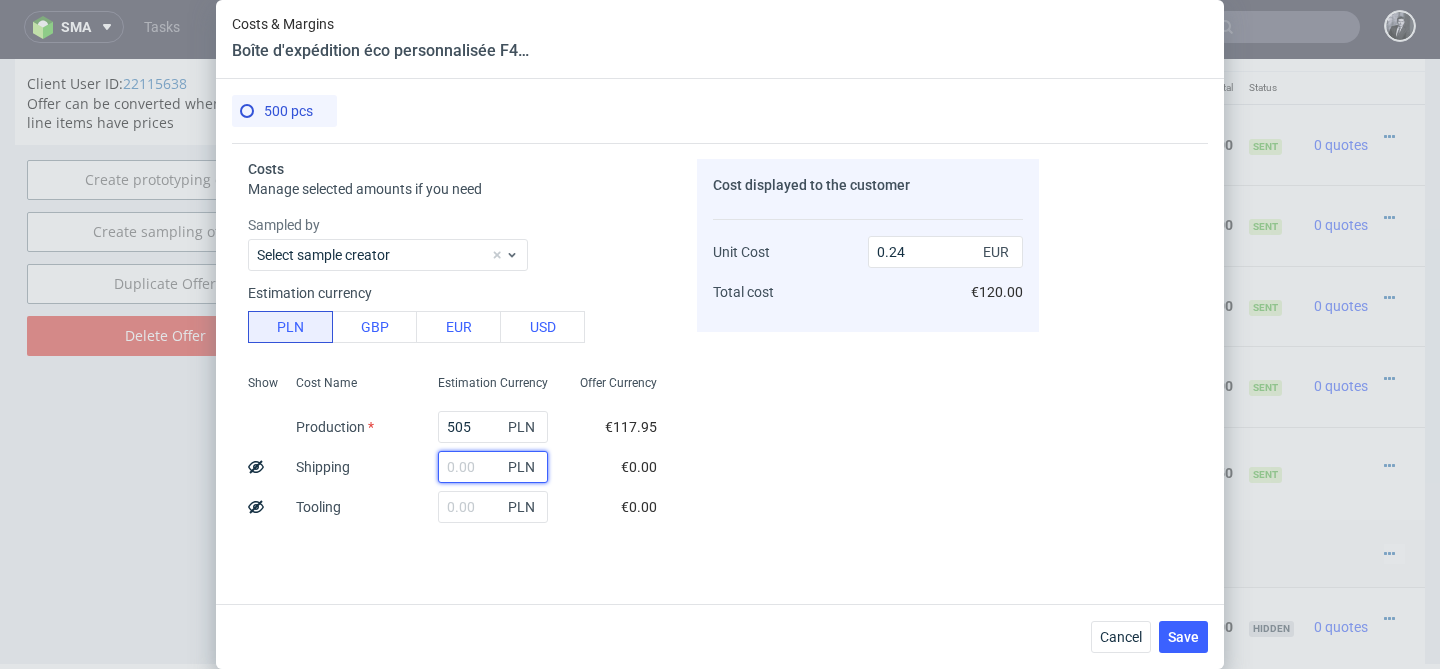 click at bounding box center [493, 467] 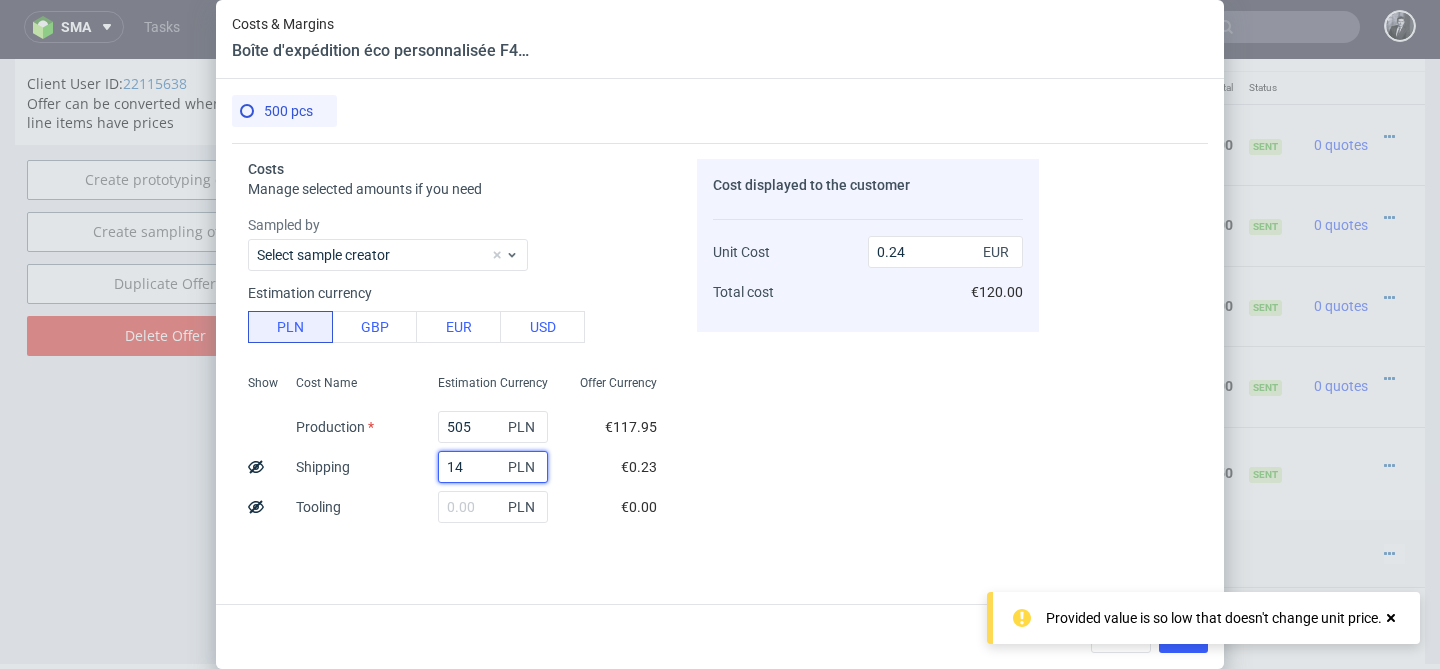 type on "145" 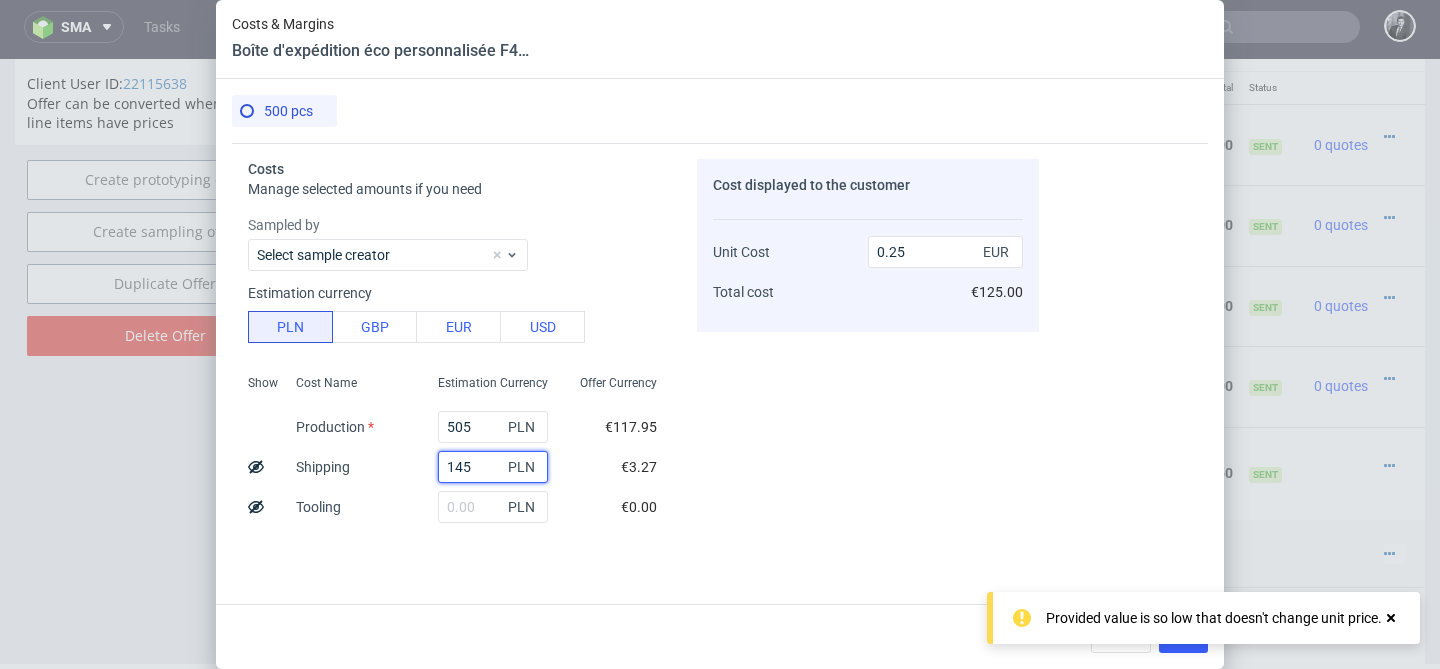 type on "0.31" 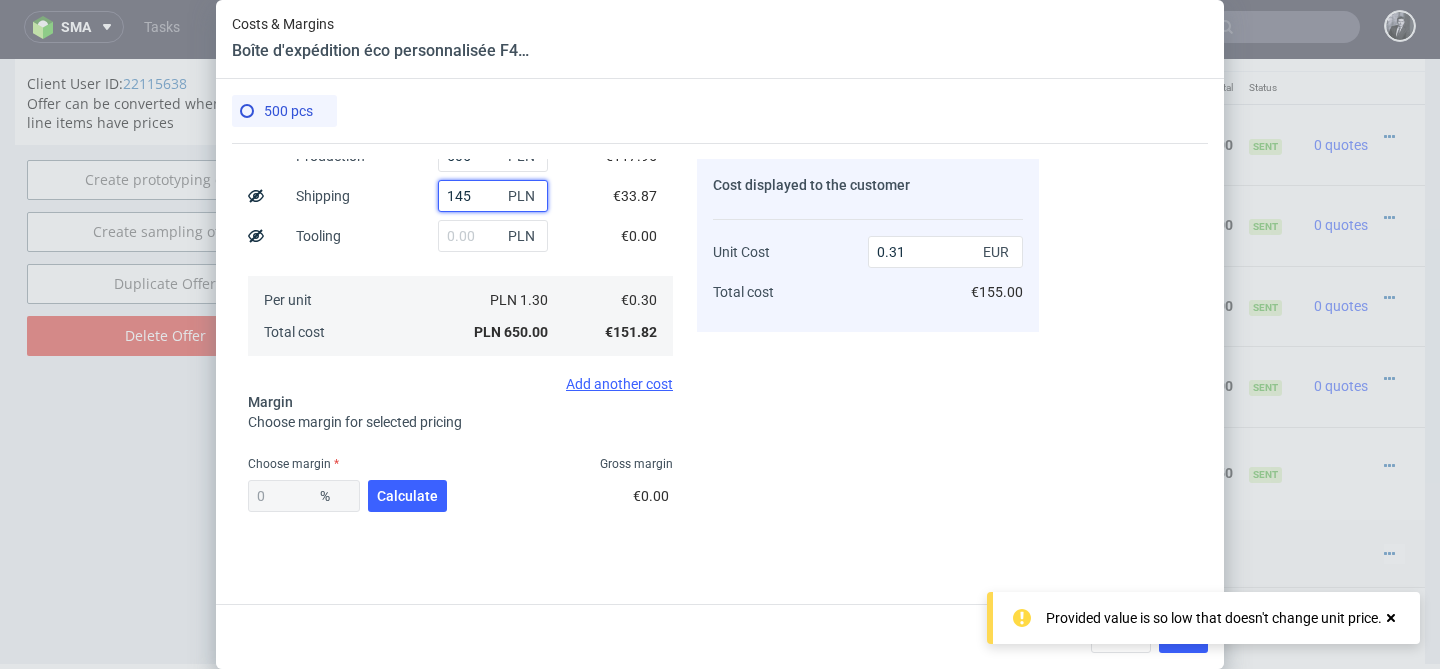 scroll, scrollTop: 272, scrollLeft: 0, axis: vertical 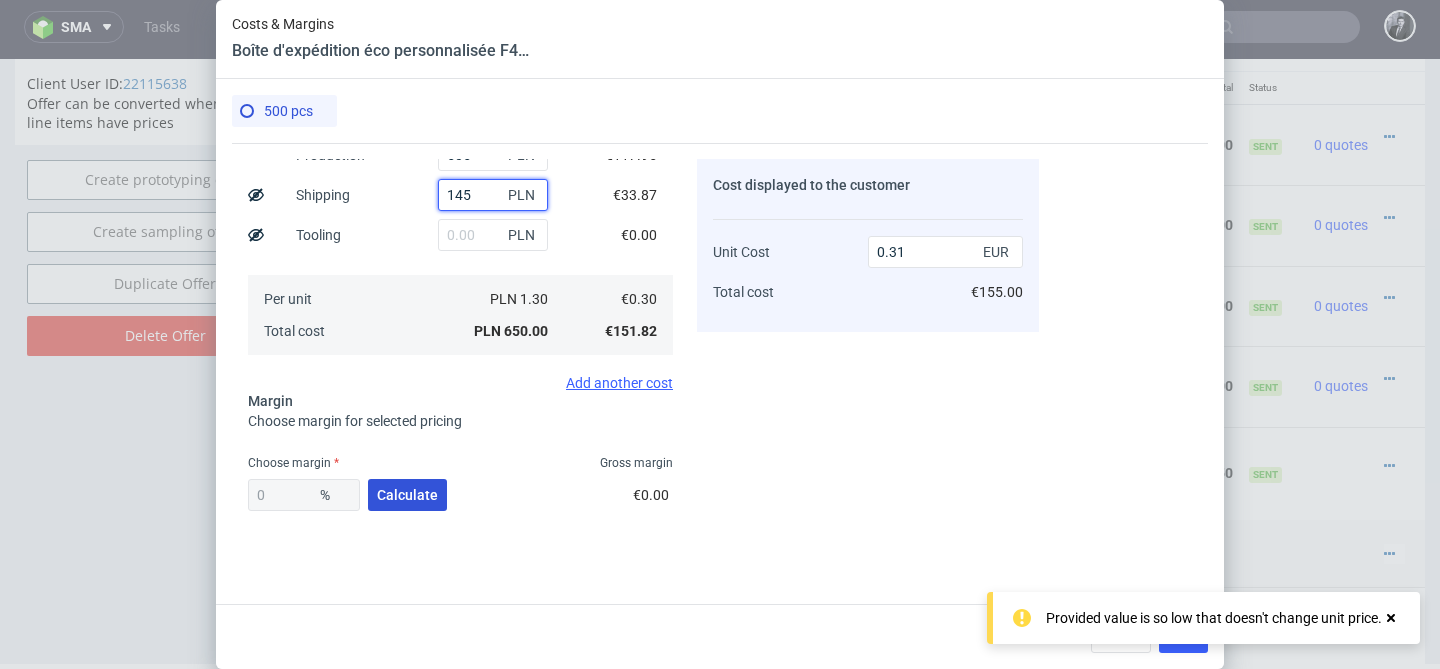 type on "145" 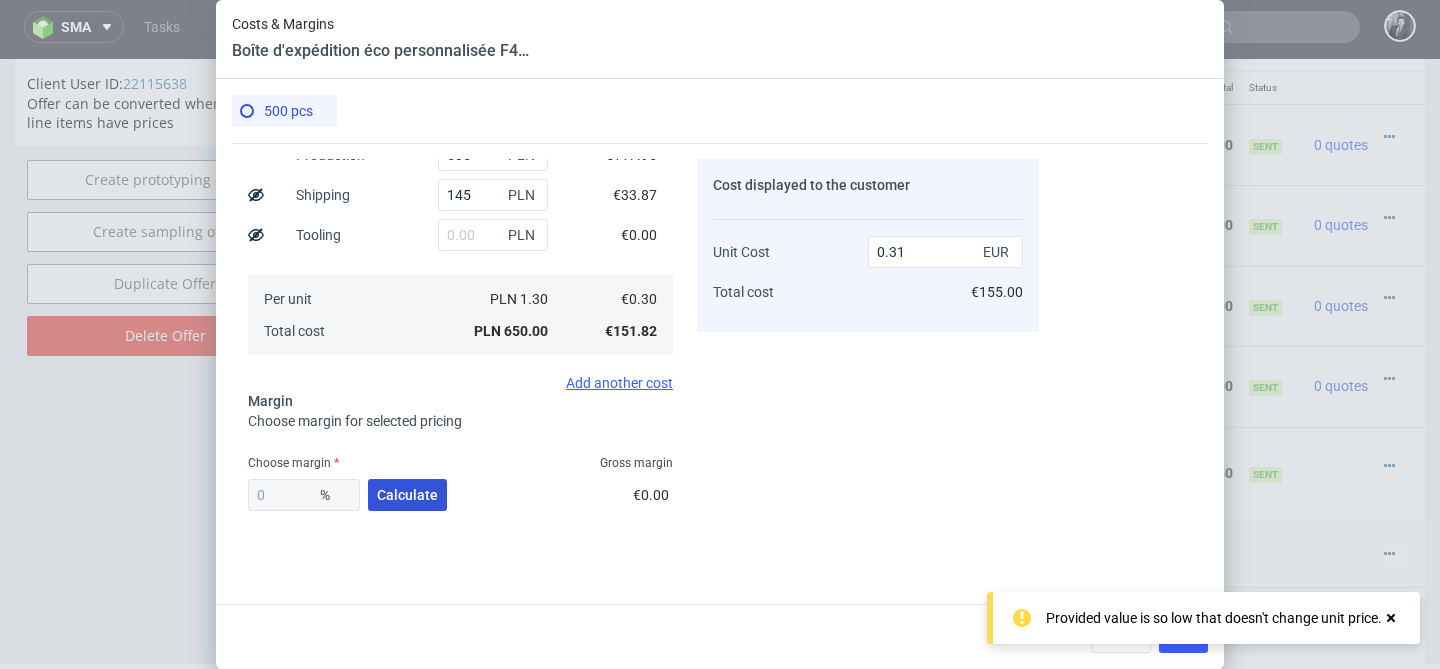 click on "Calculate" at bounding box center (407, 495) 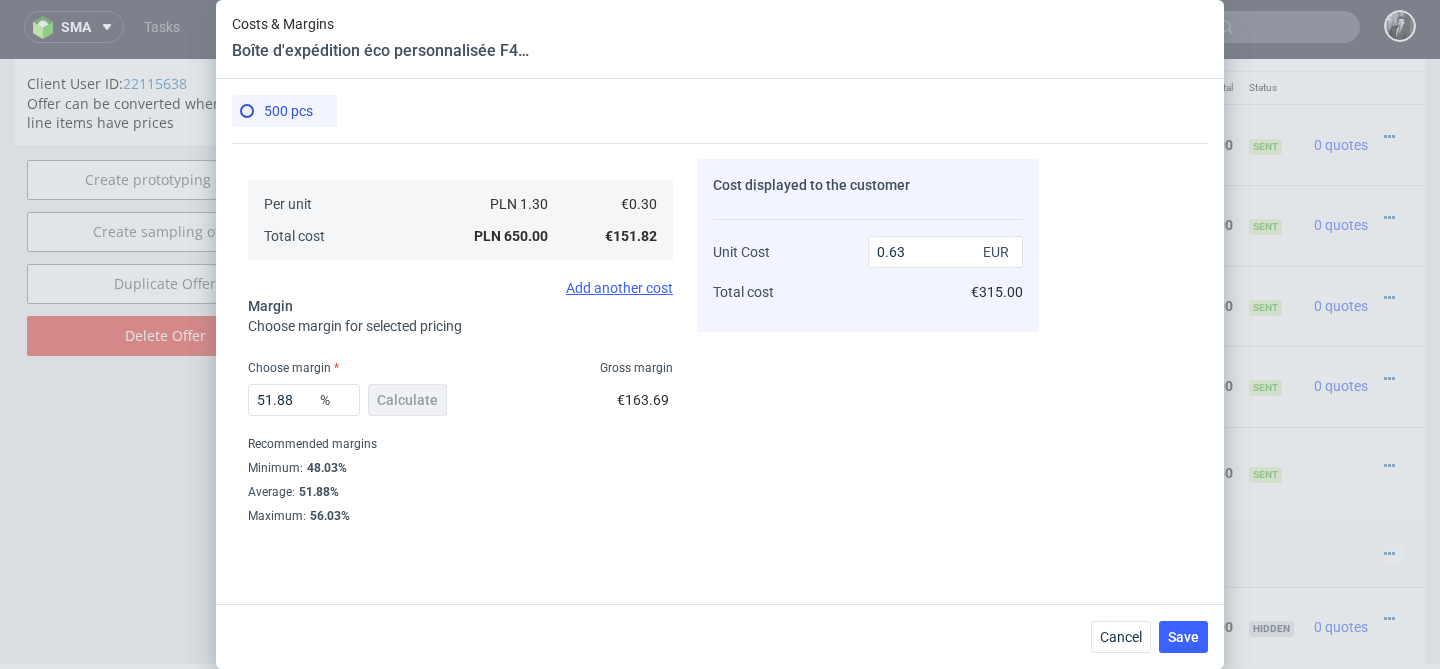 scroll, scrollTop: 364, scrollLeft: 0, axis: vertical 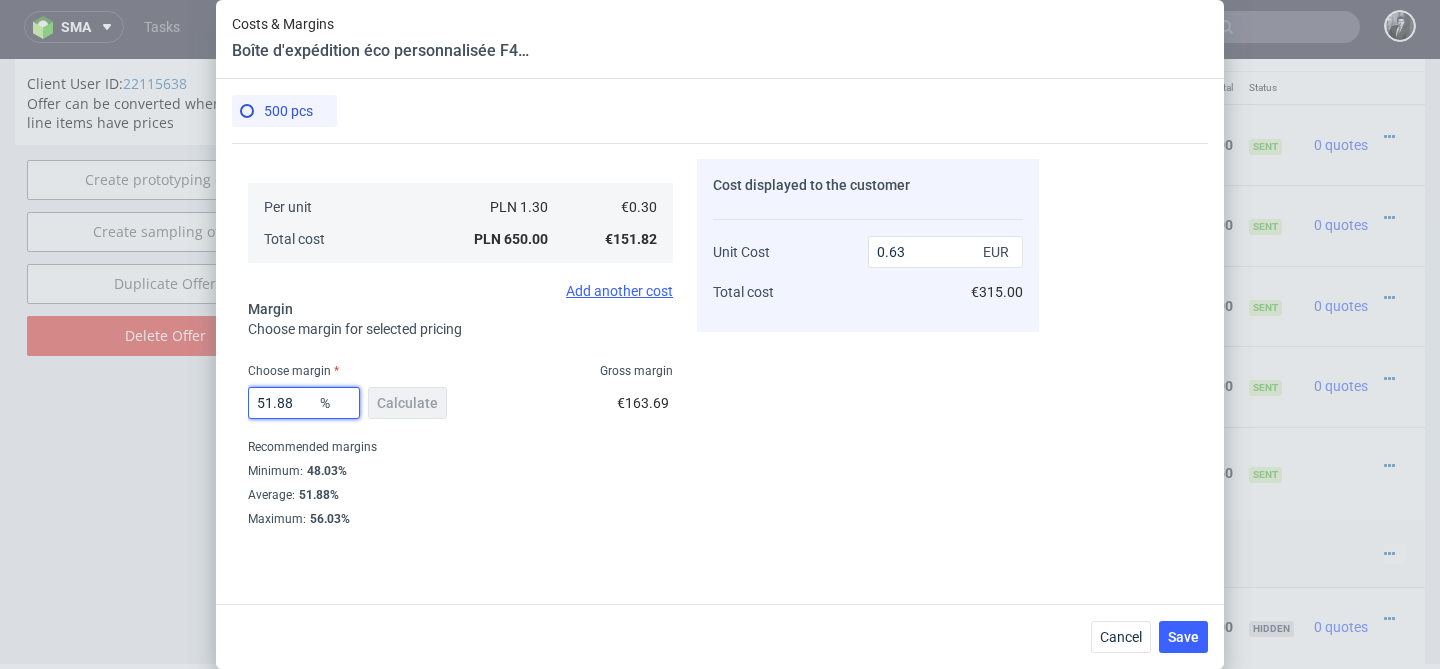 drag, startPoint x: 305, startPoint y: 408, endPoint x: 263, endPoint y: 406, distance: 42.047592 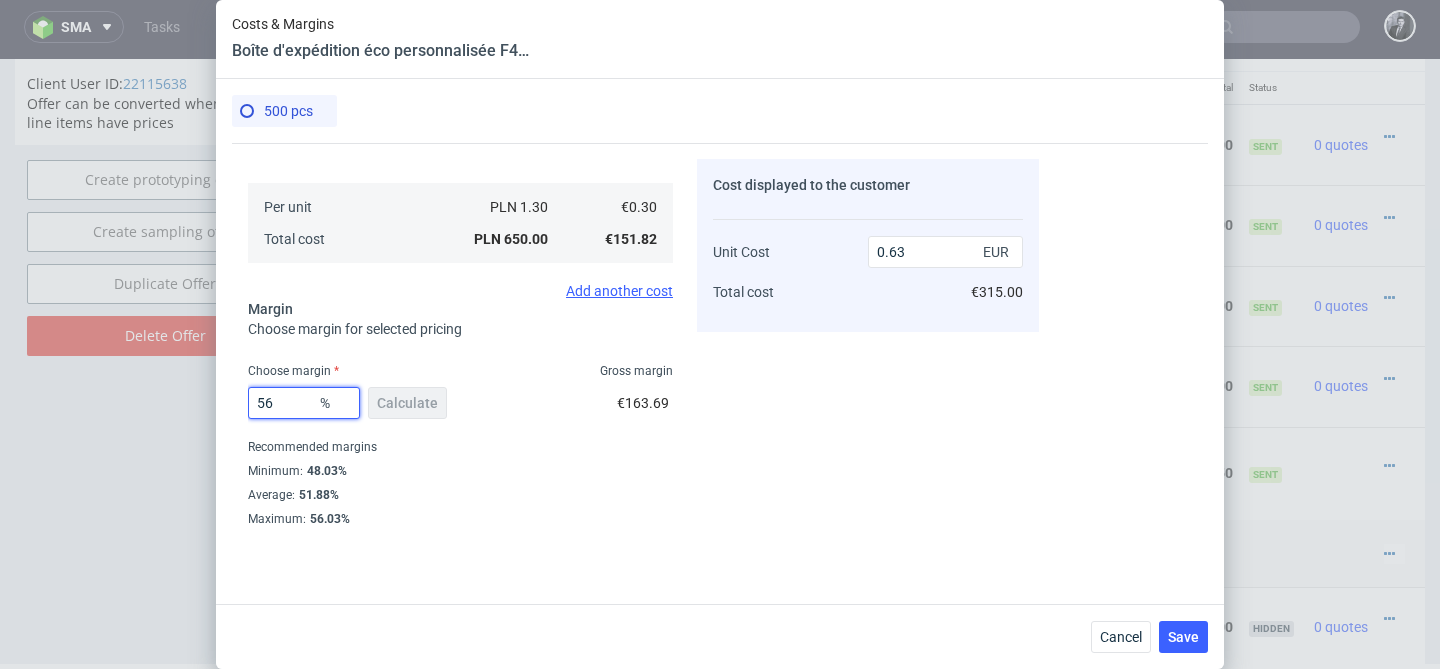 type on "0.69" 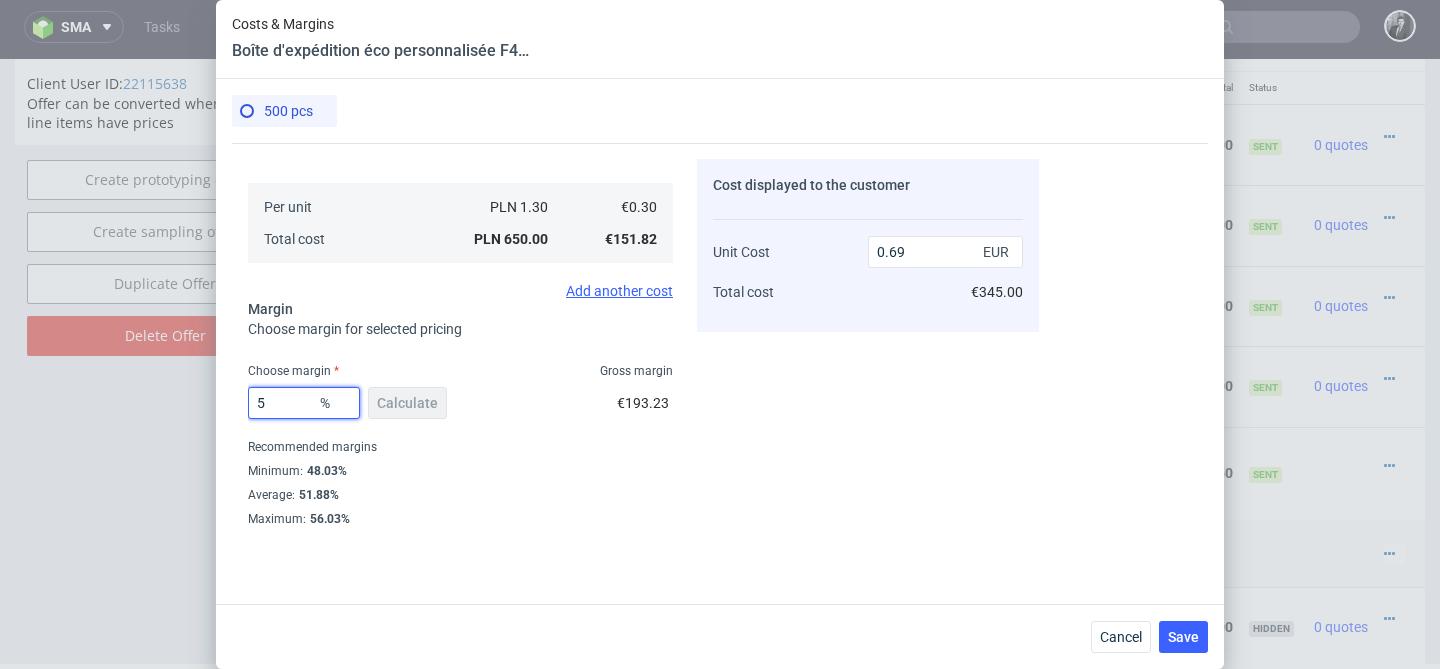 type on "55" 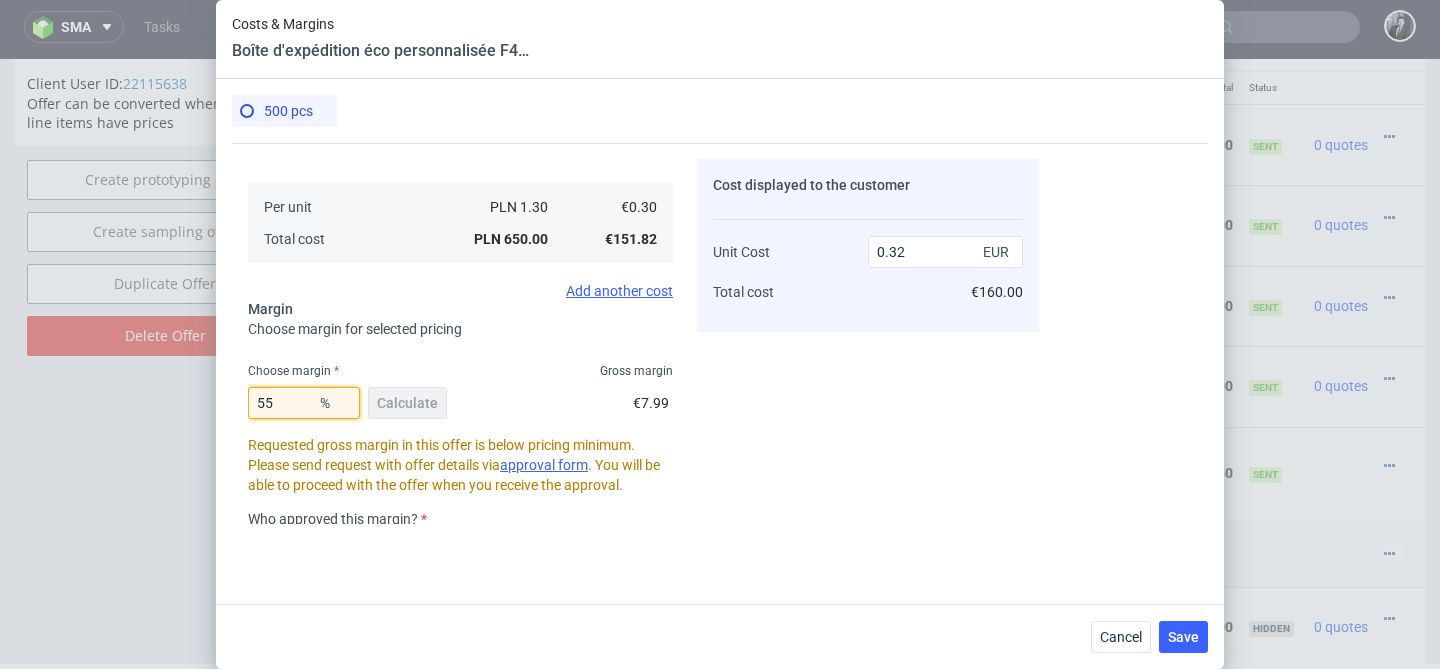 type on "0.68" 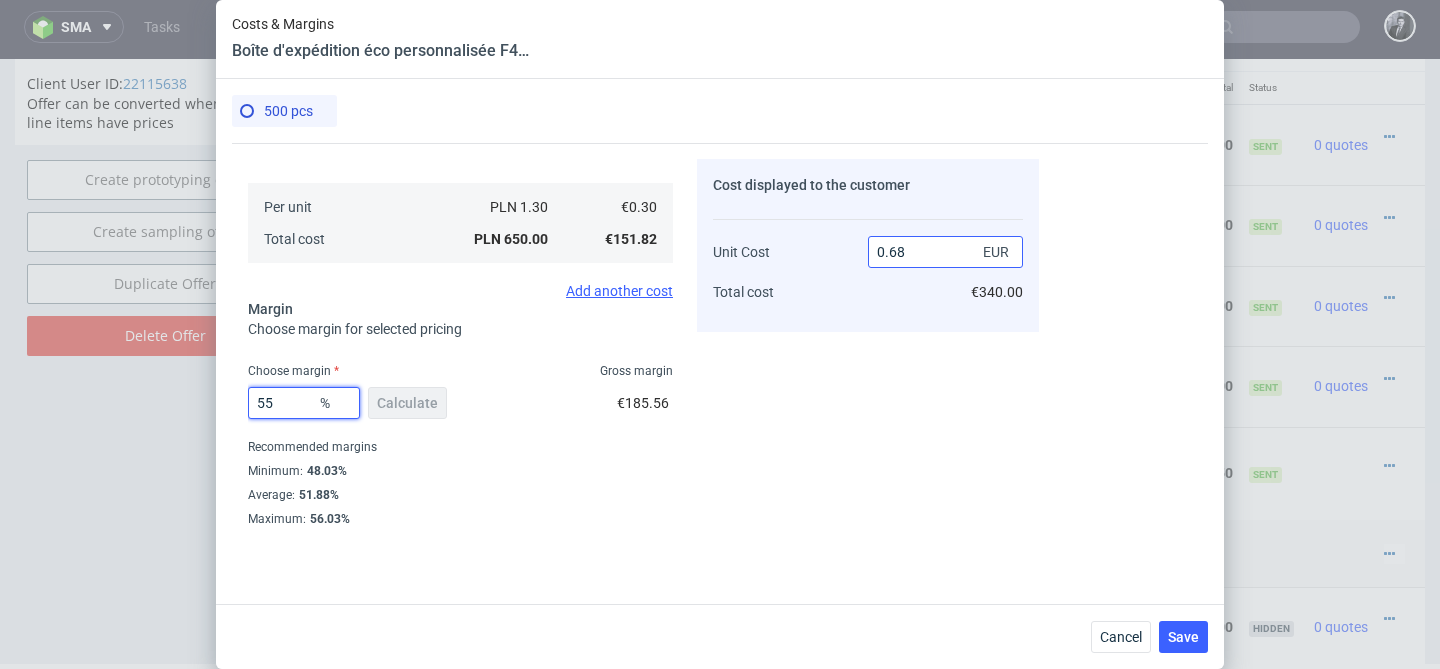 type on "55" 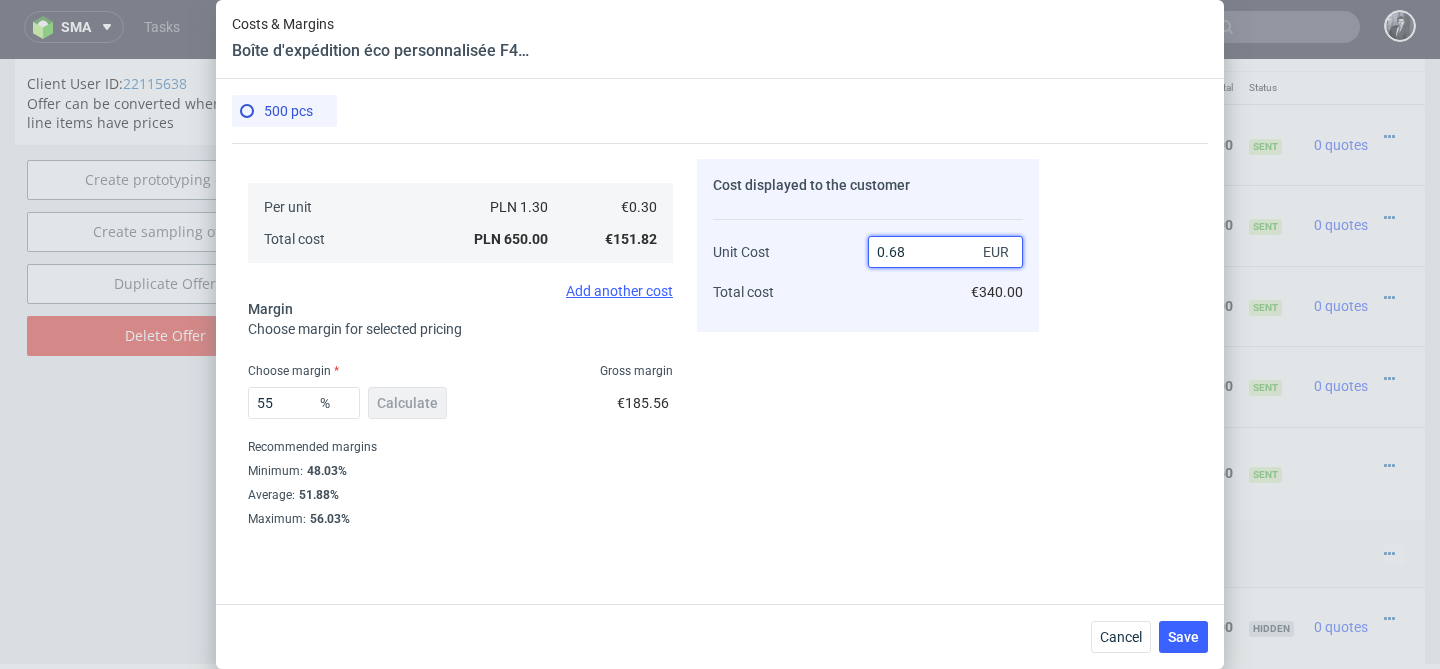 click on "0.68" at bounding box center (945, 252) 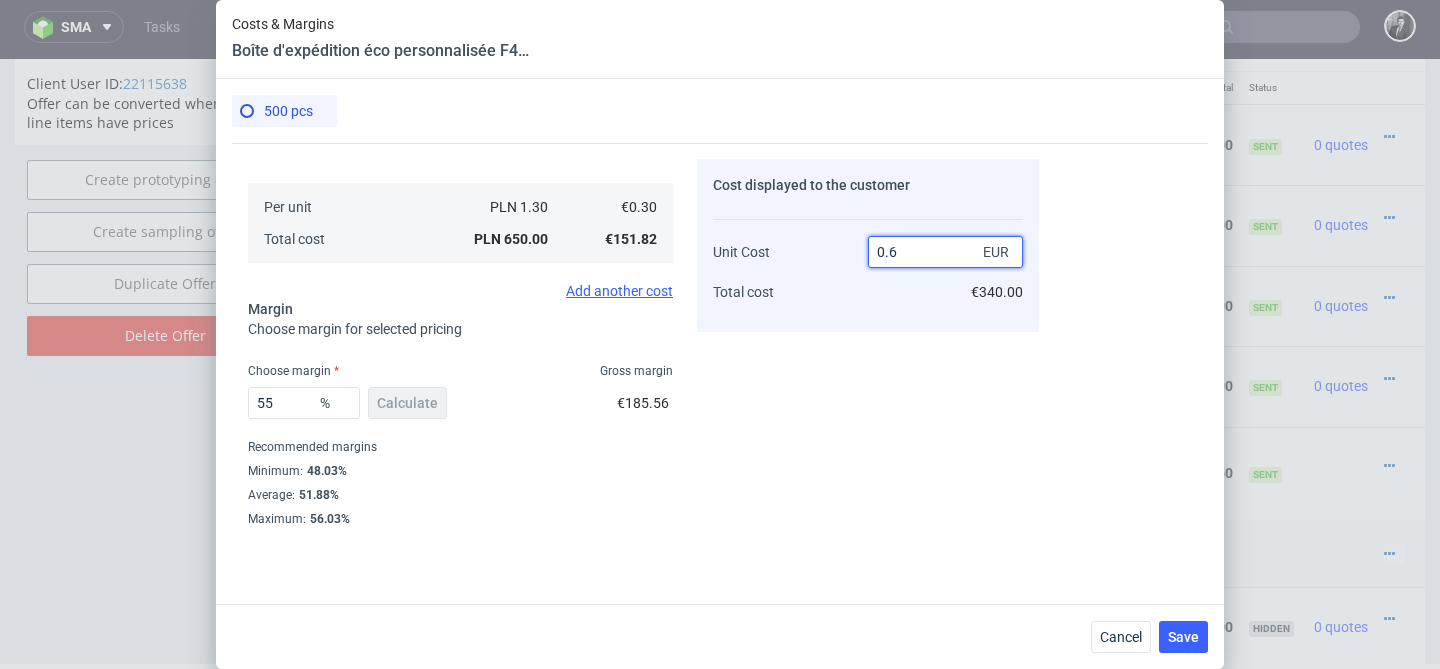 type on "0.65" 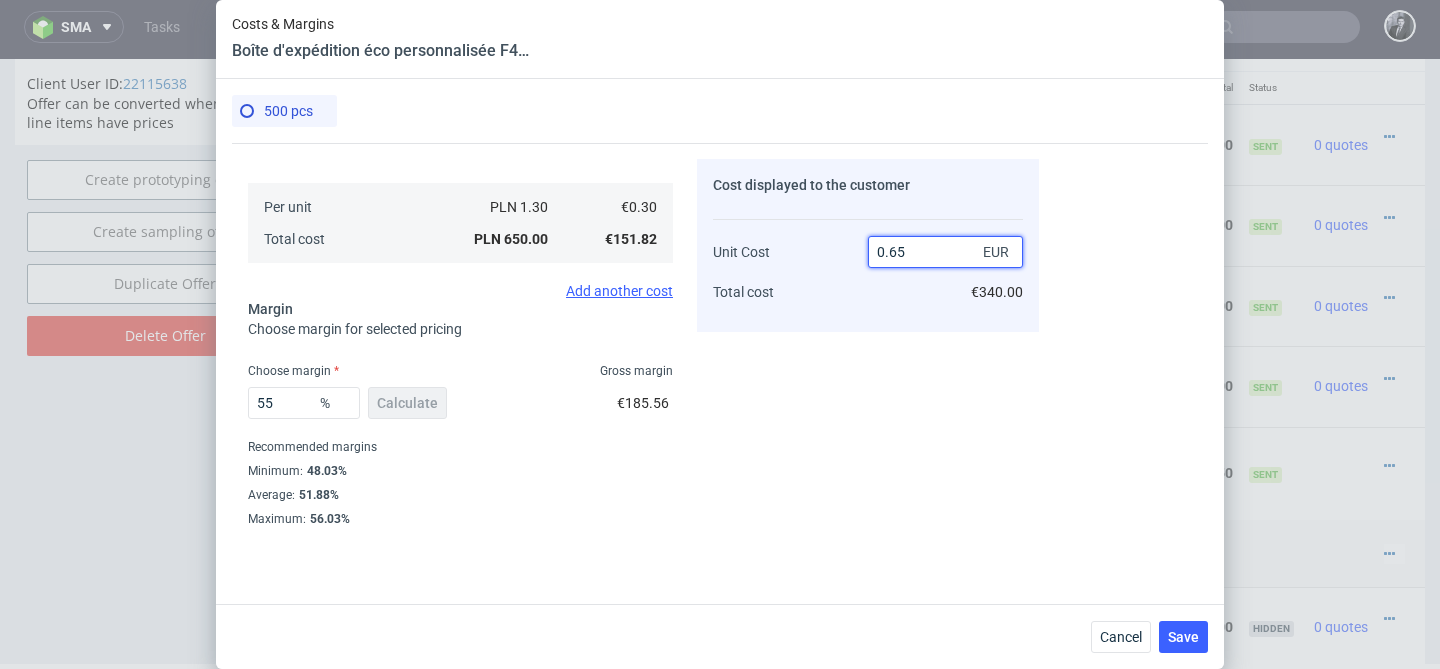 type on "53.84615384615385" 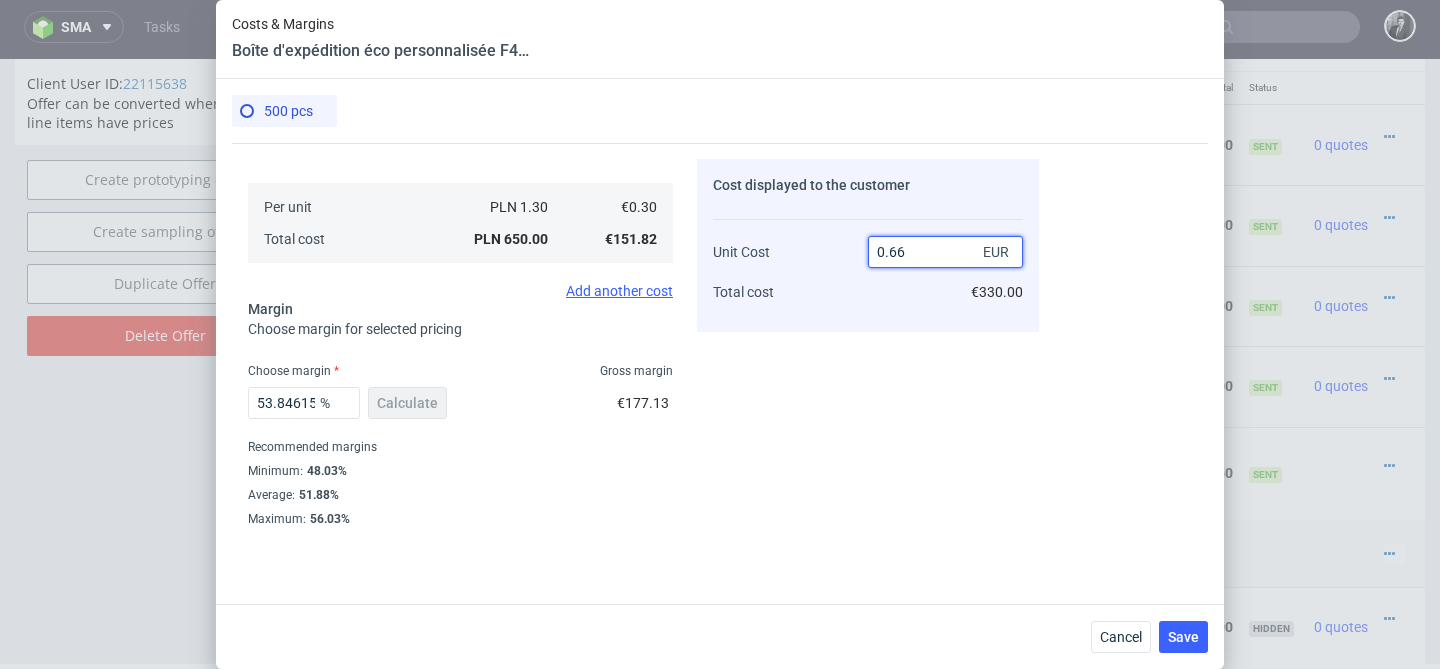 type on "0.66" 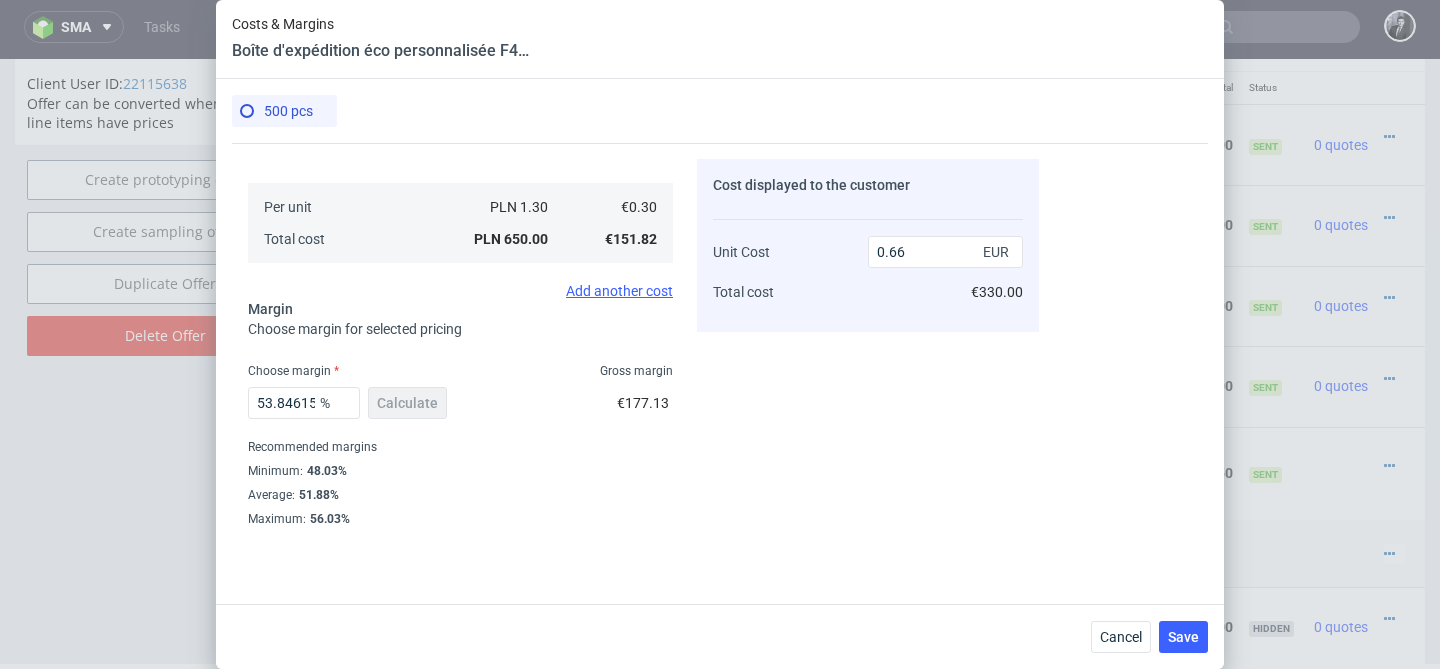 click on "Cost displayed to the customer Unit Cost Total cost 0.66 EUR €330.00" at bounding box center [868, 341] 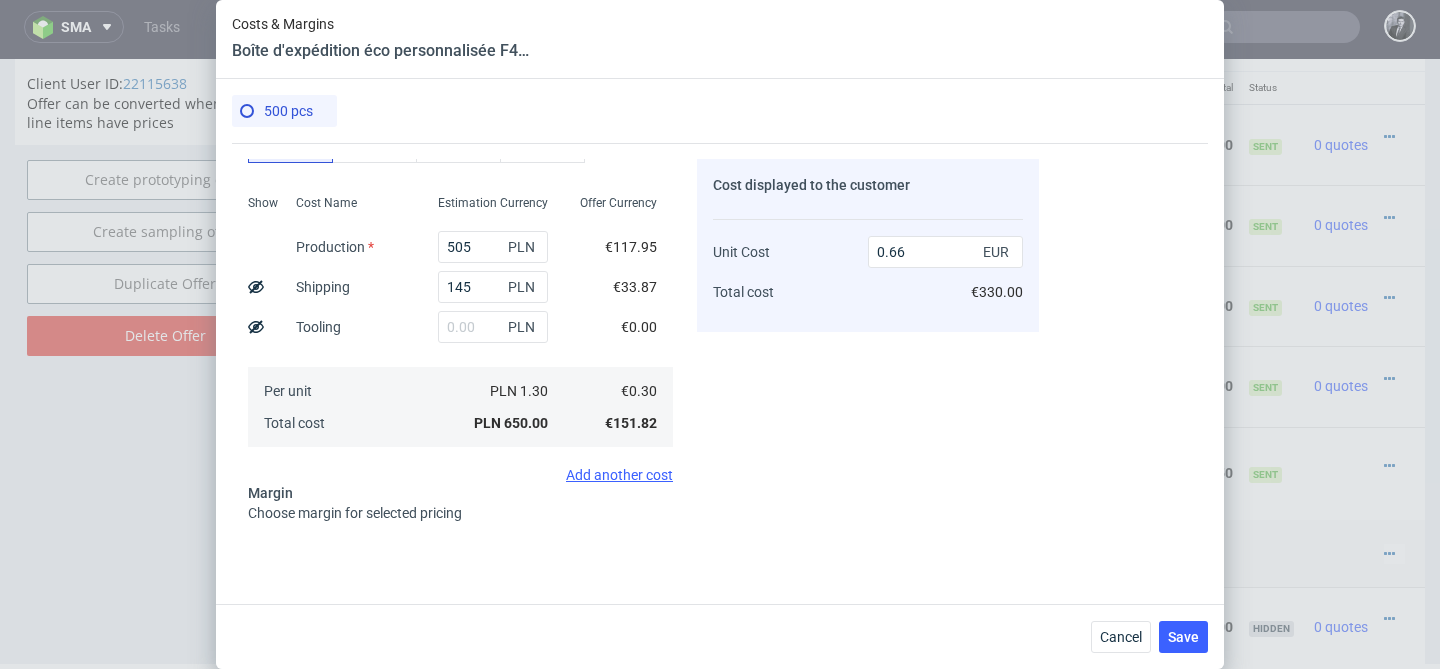 scroll, scrollTop: 0, scrollLeft: 0, axis: both 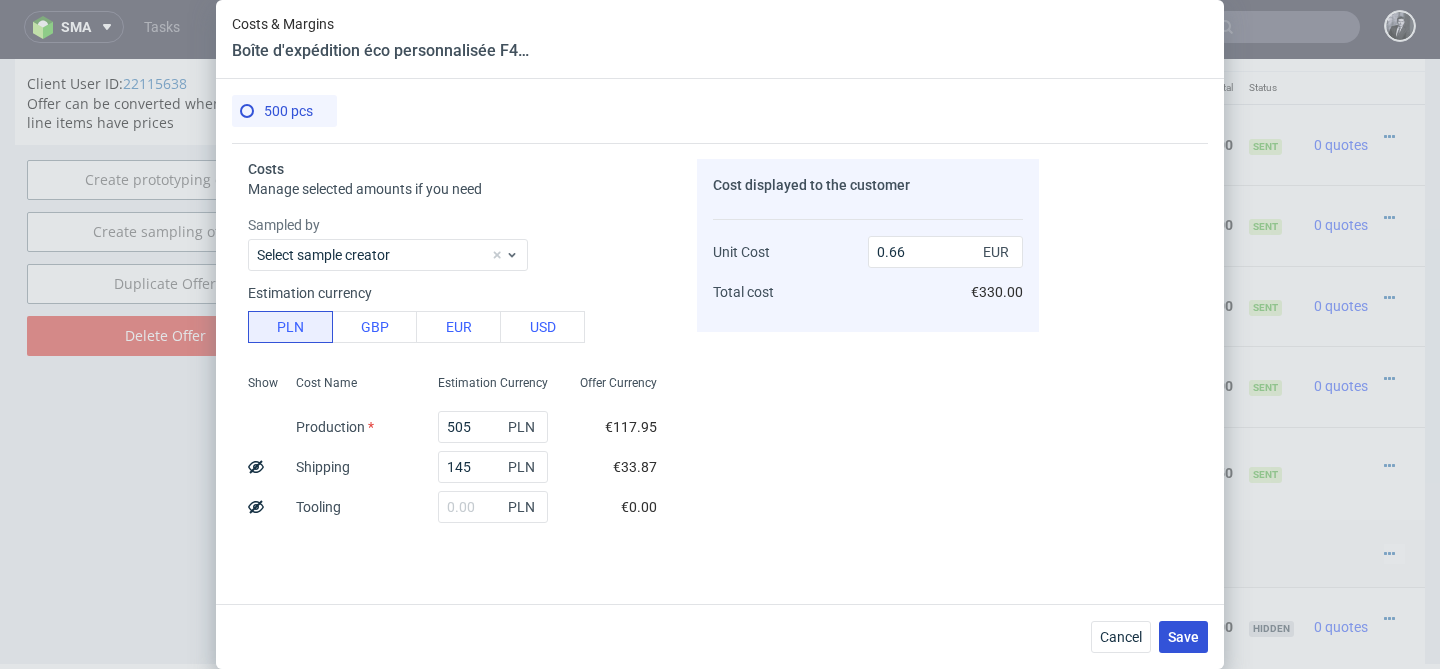 click on "Save" at bounding box center [1183, 637] 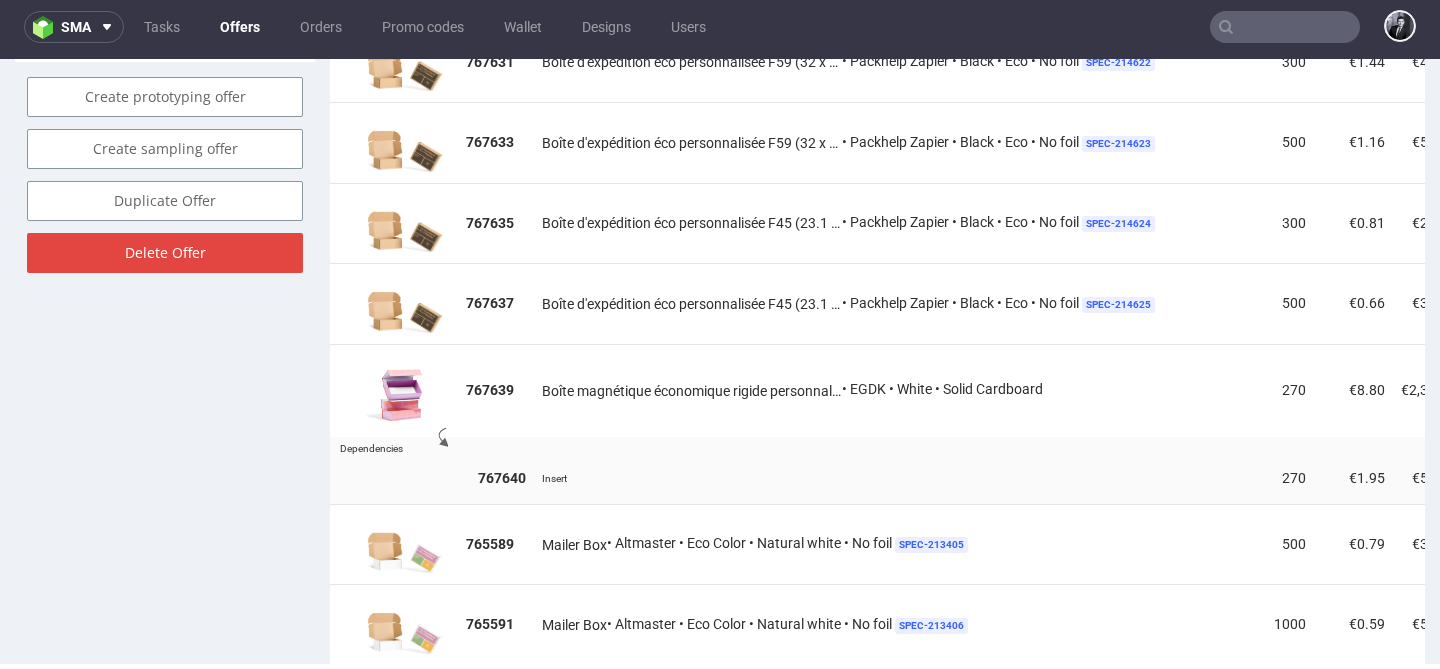 scroll, scrollTop: 1322, scrollLeft: 0, axis: vertical 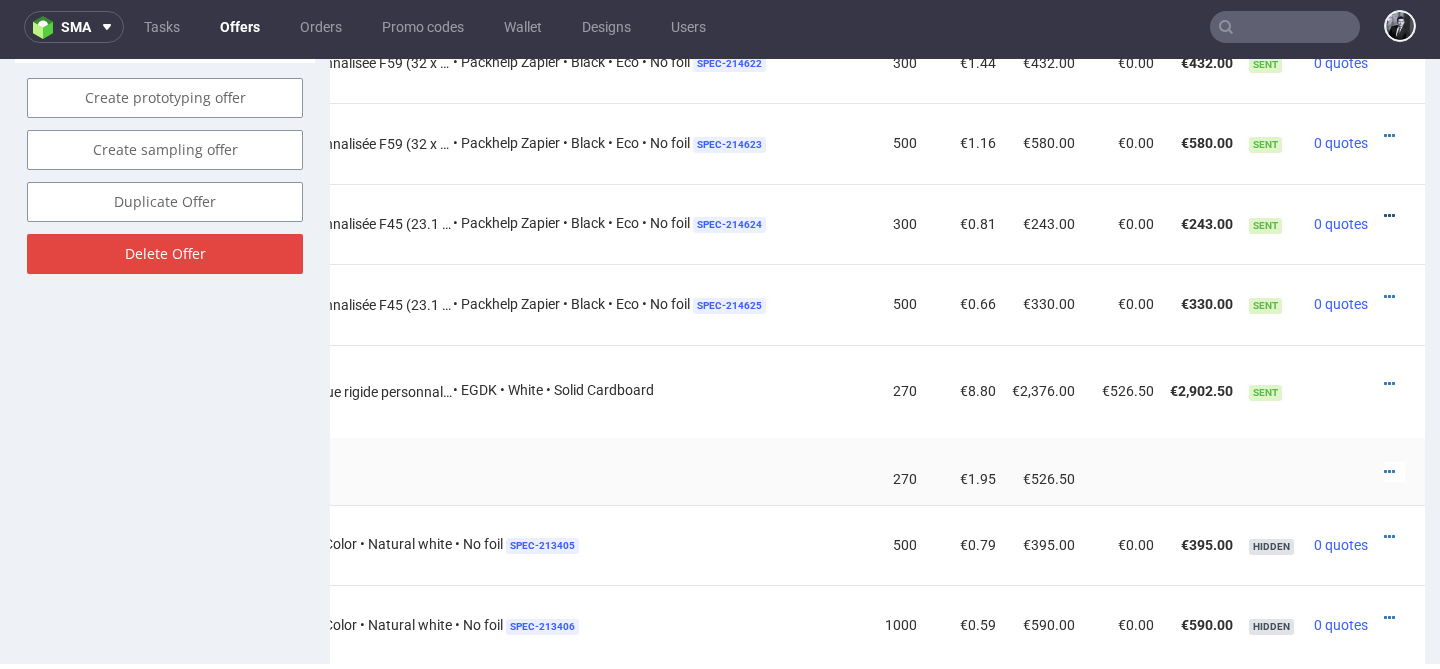 click at bounding box center [1389, 216] 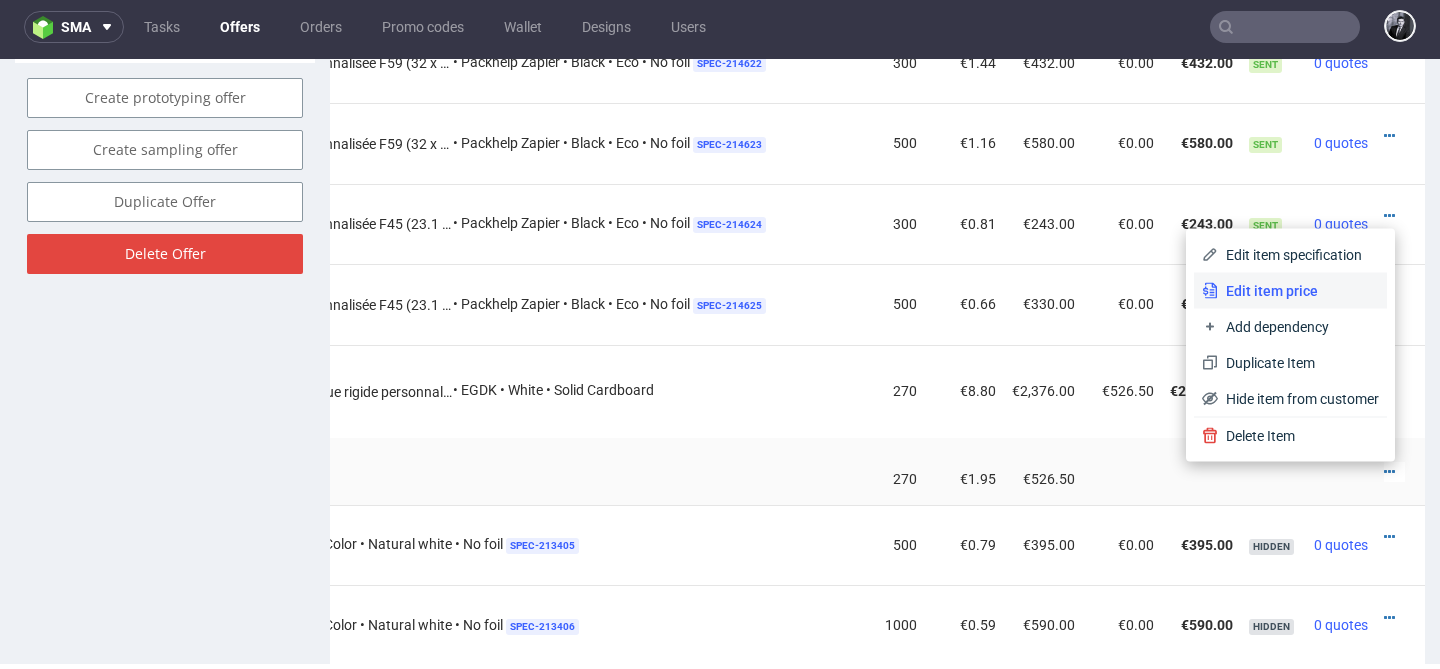 click on "Edit item price" at bounding box center (1290, 291) 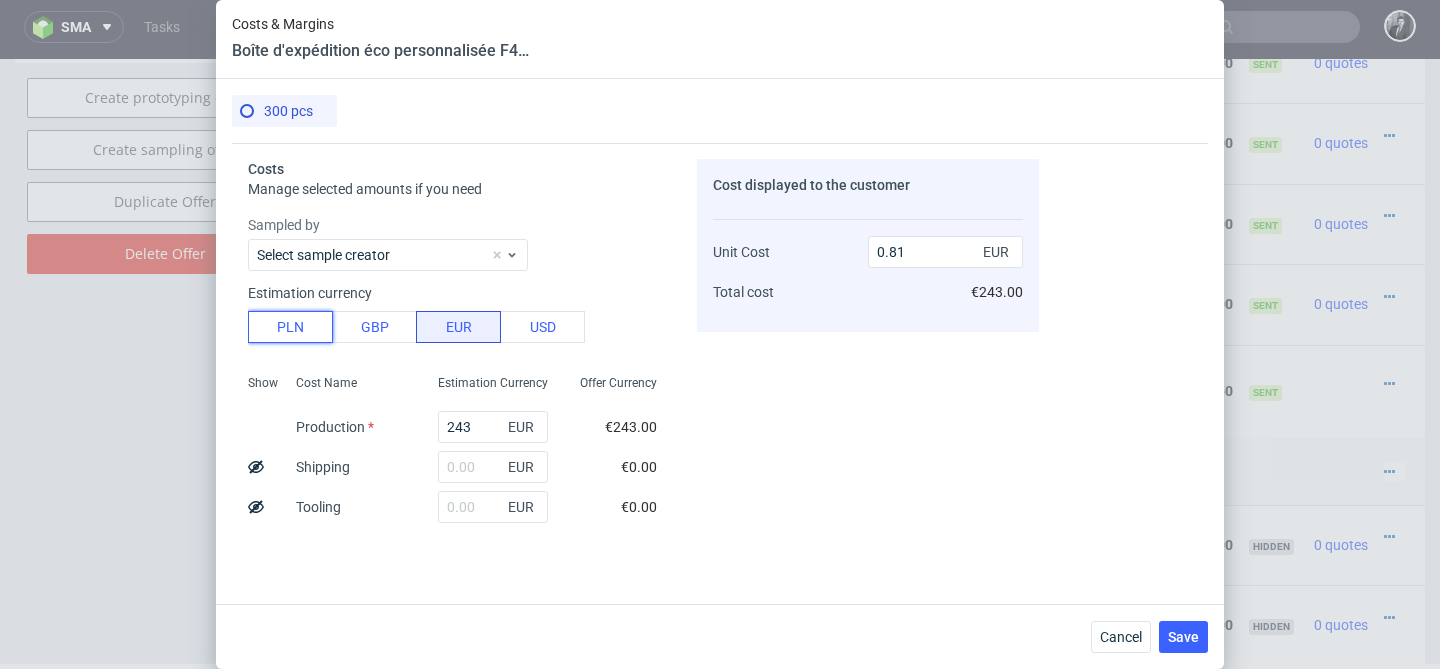 click on "PLN" at bounding box center [290, 327] 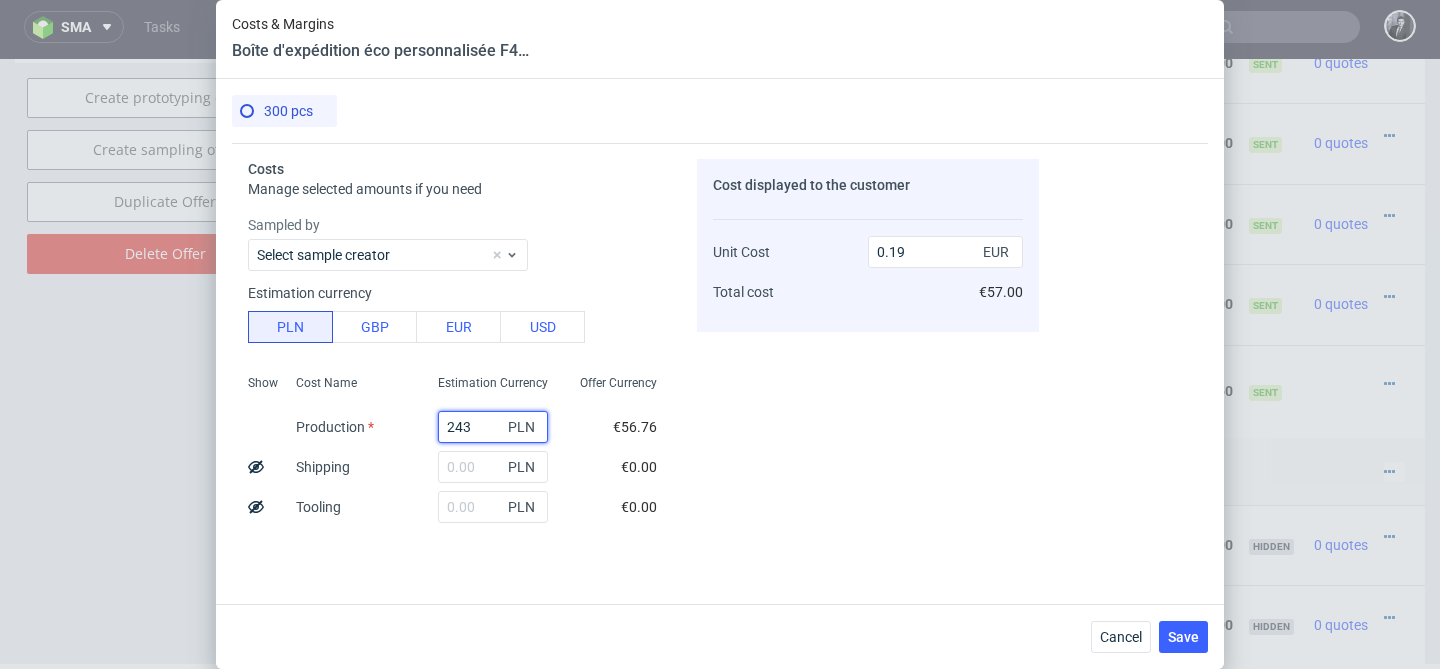 drag, startPoint x: 486, startPoint y: 433, endPoint x: 454, endPoint y: 426, distance: 32.75668 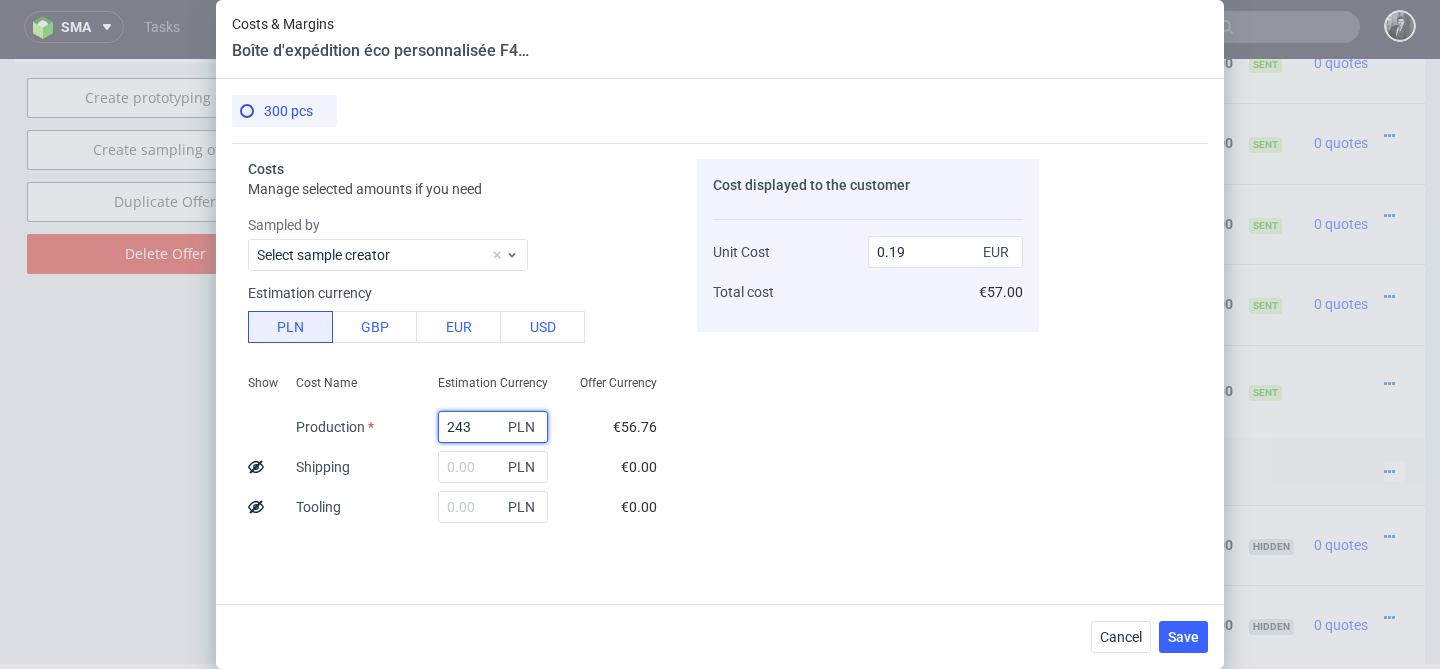 type on "2" 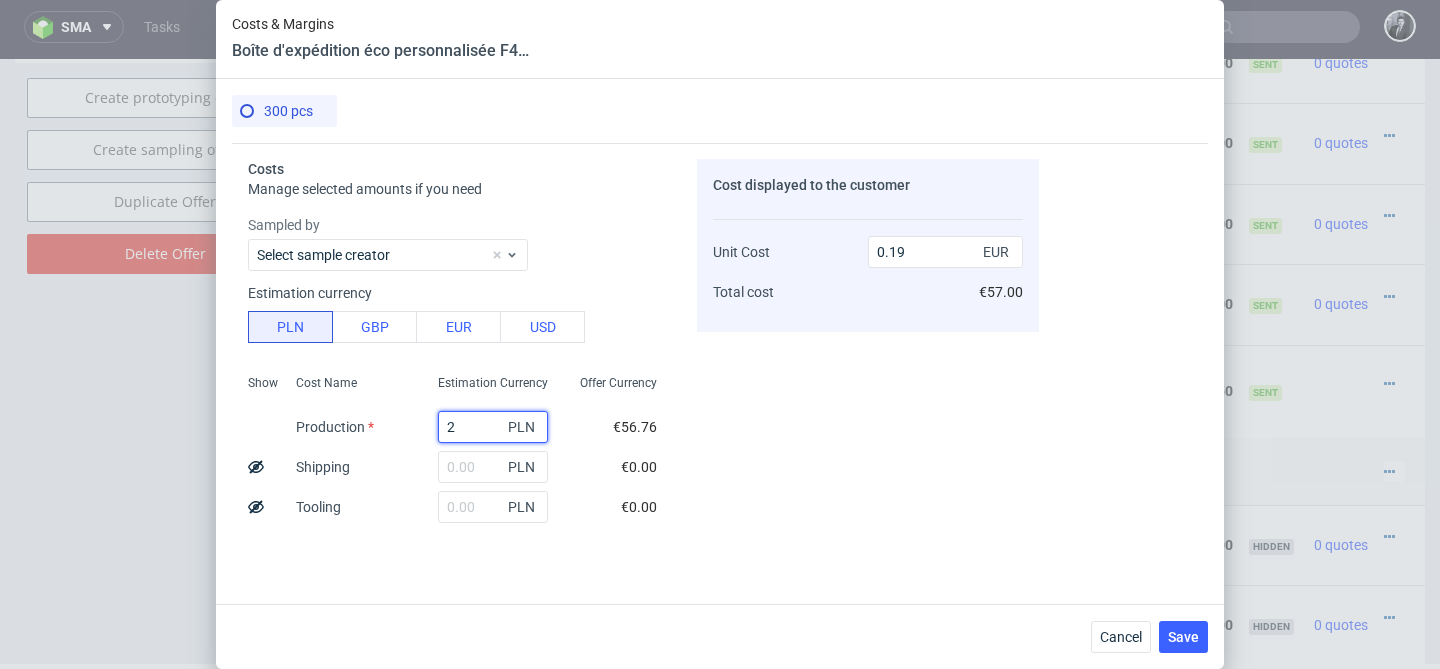 type 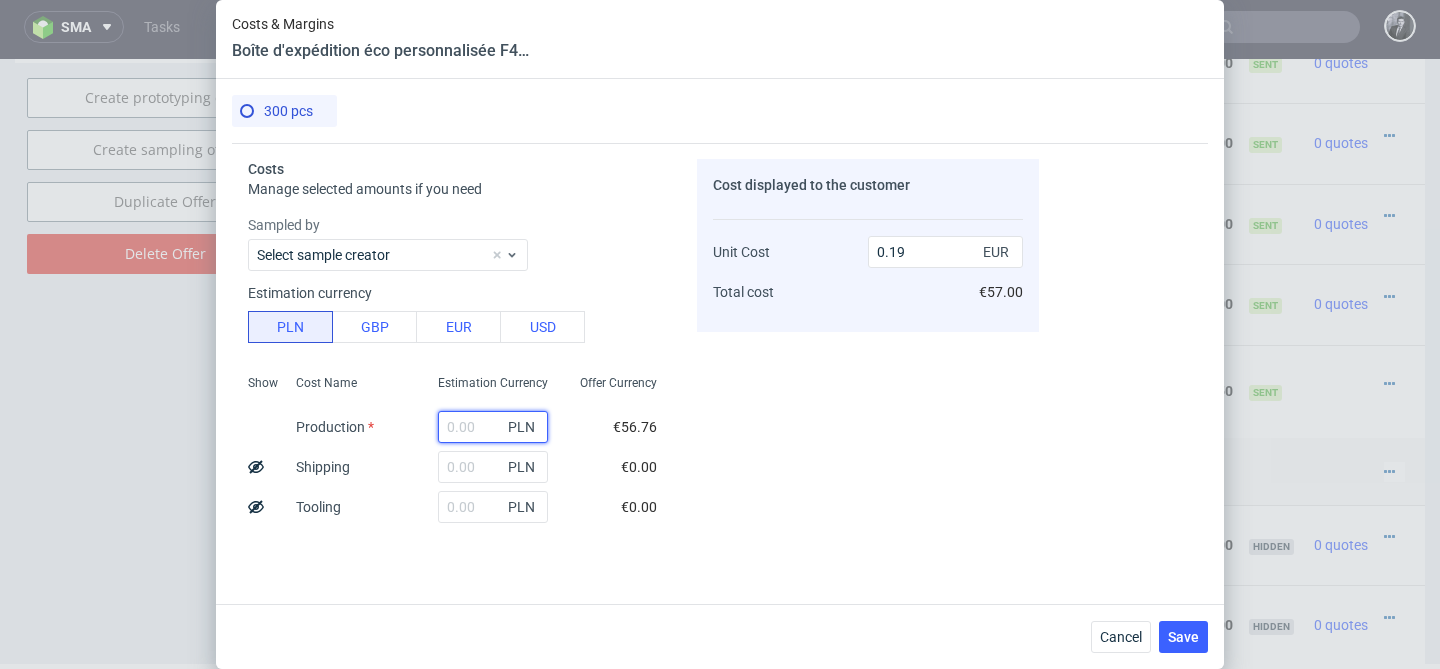 type on "0" 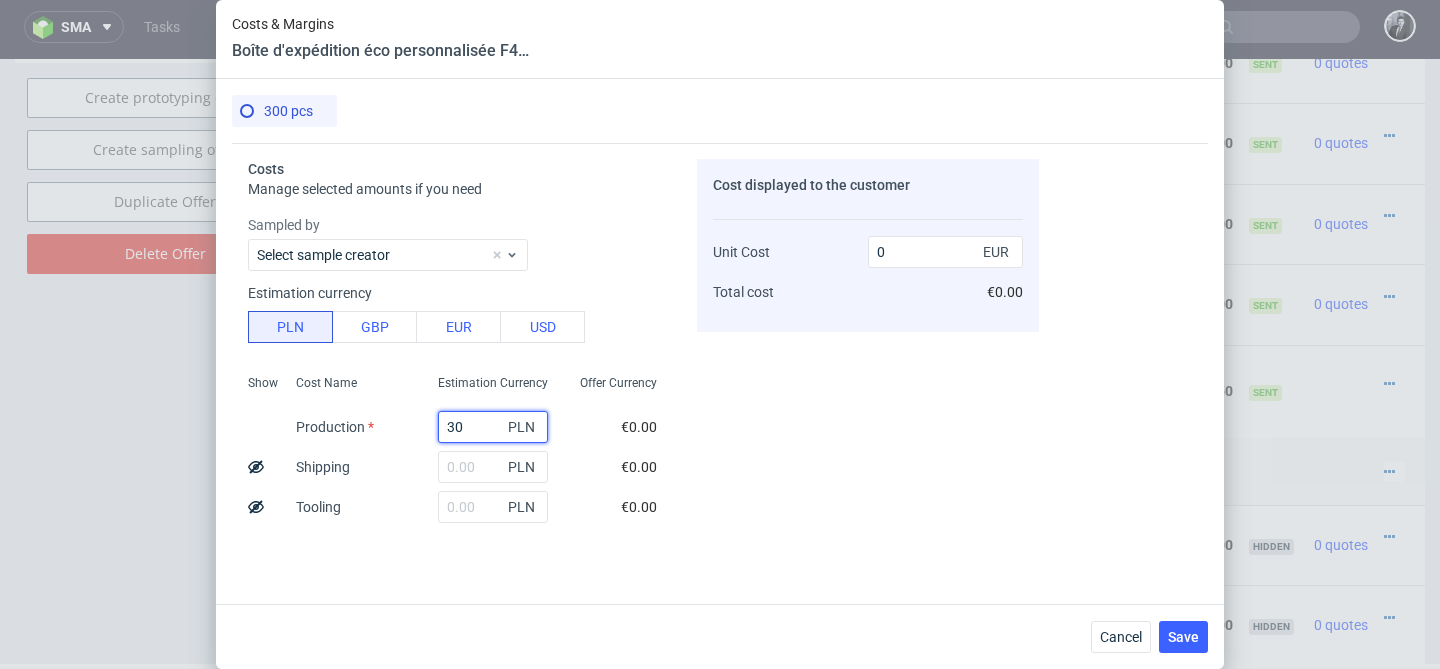 type on "303" 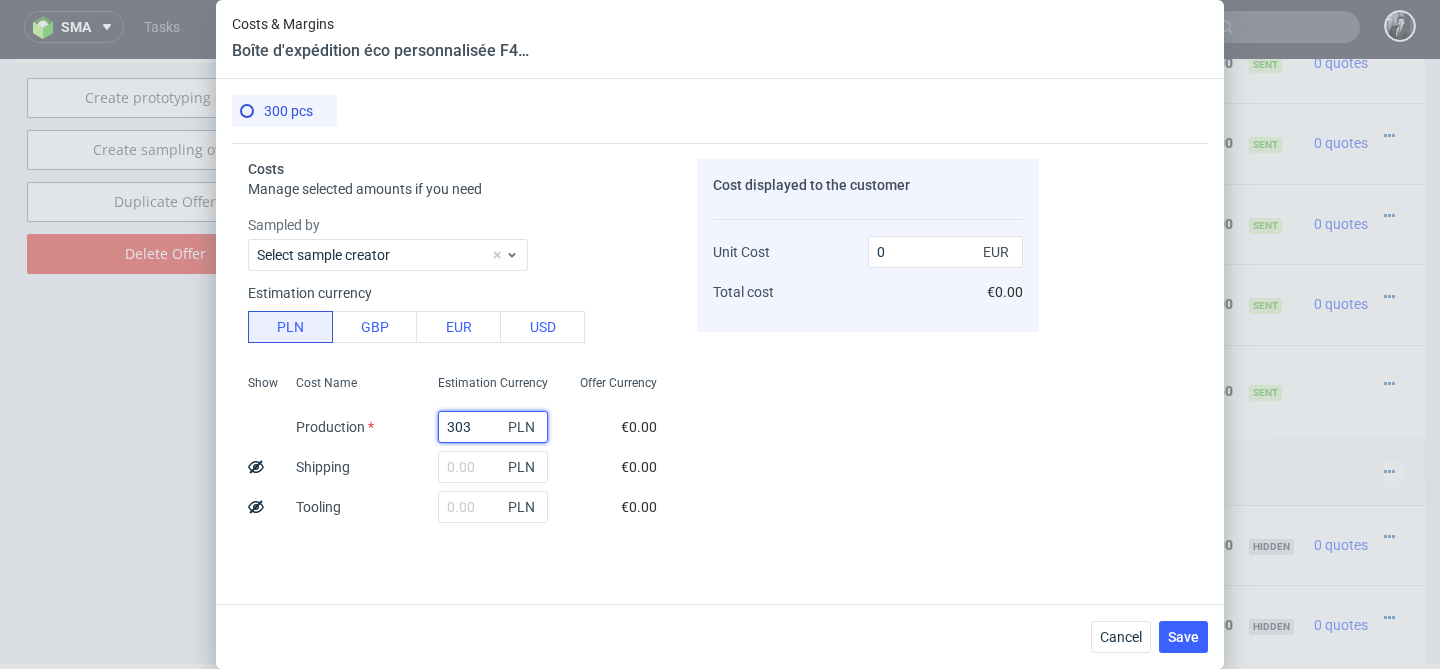 type on "0.24" 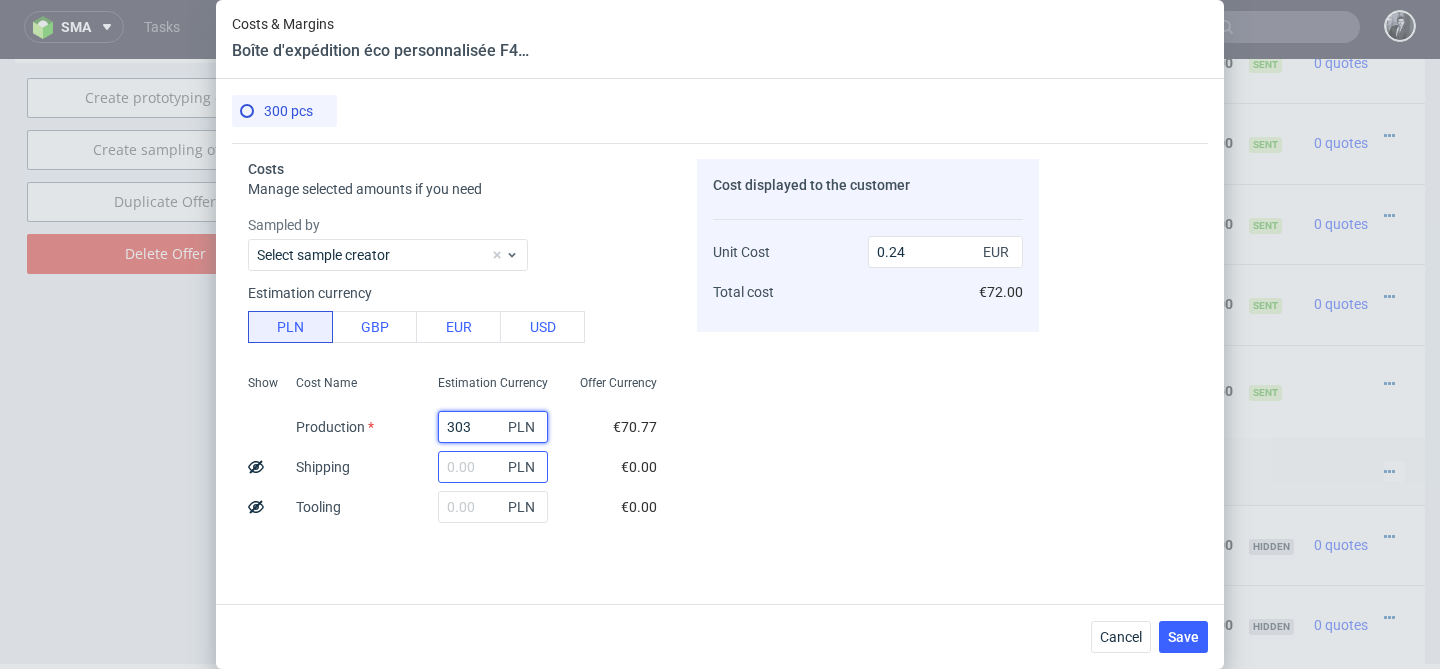 type on "303" 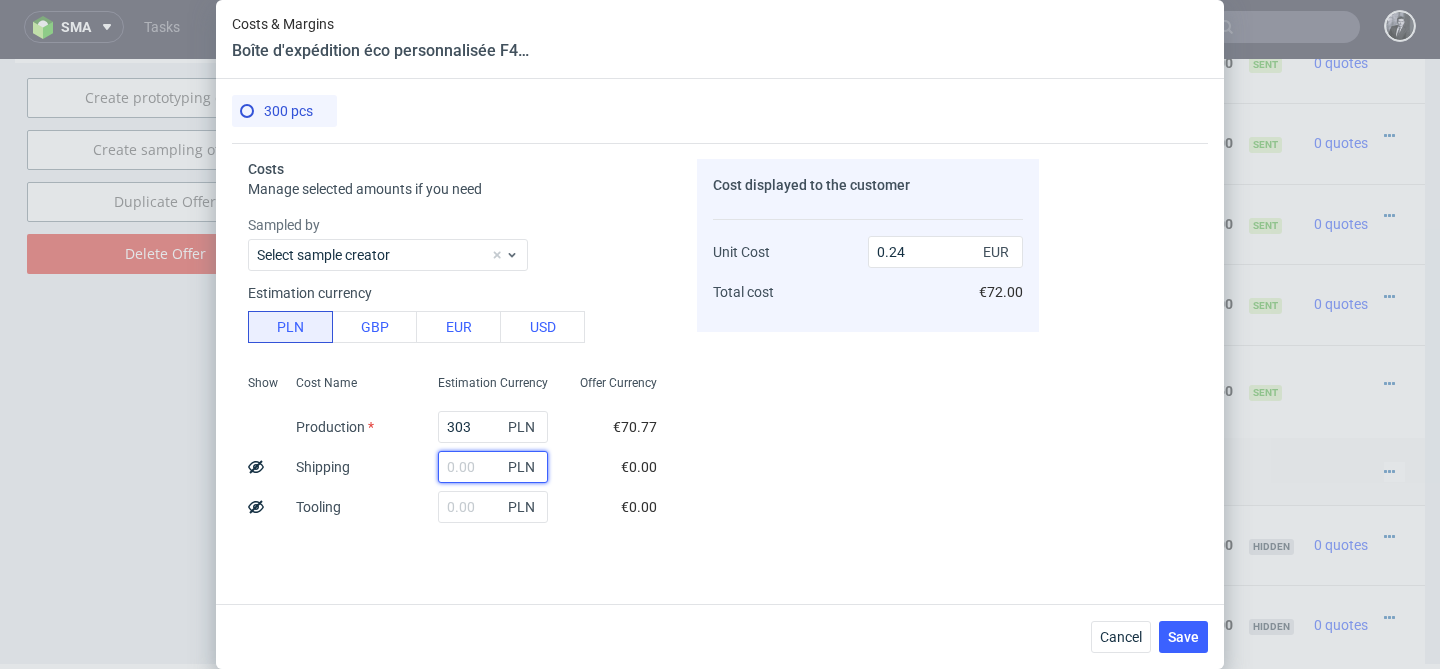 click at bounding box center (493, 467) 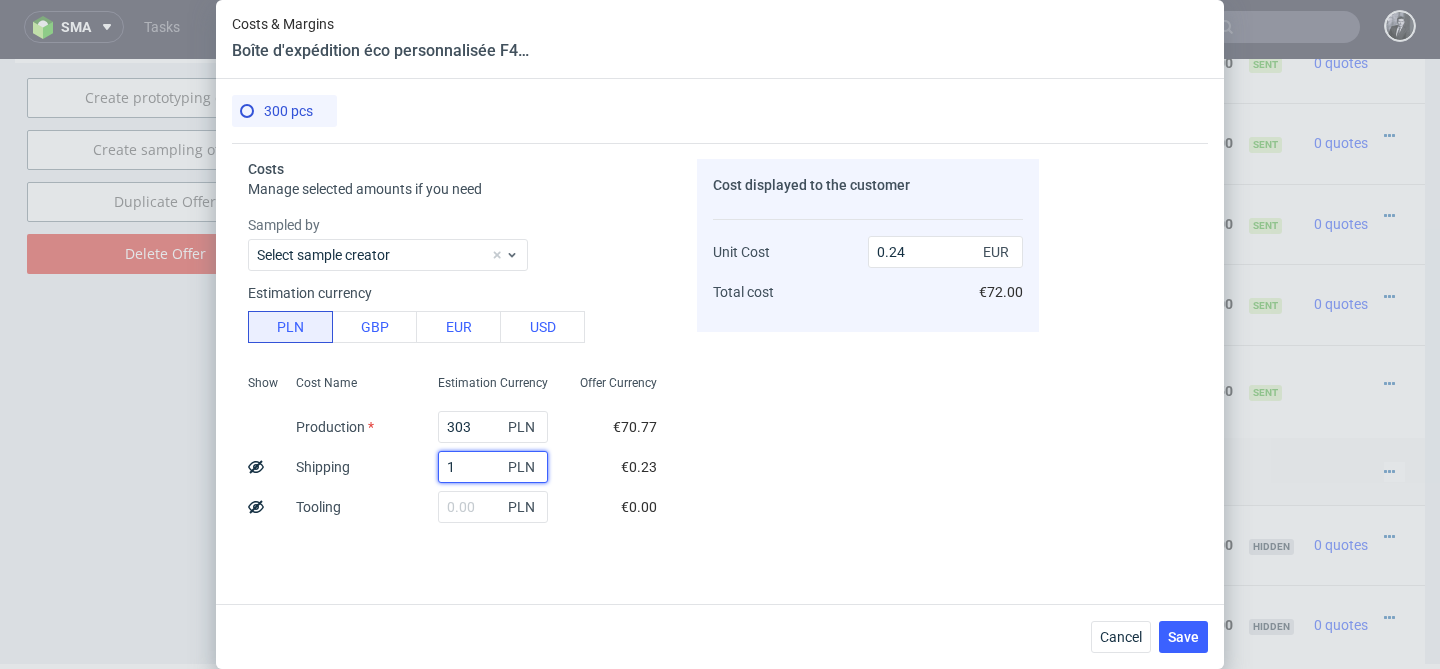 type on "12" 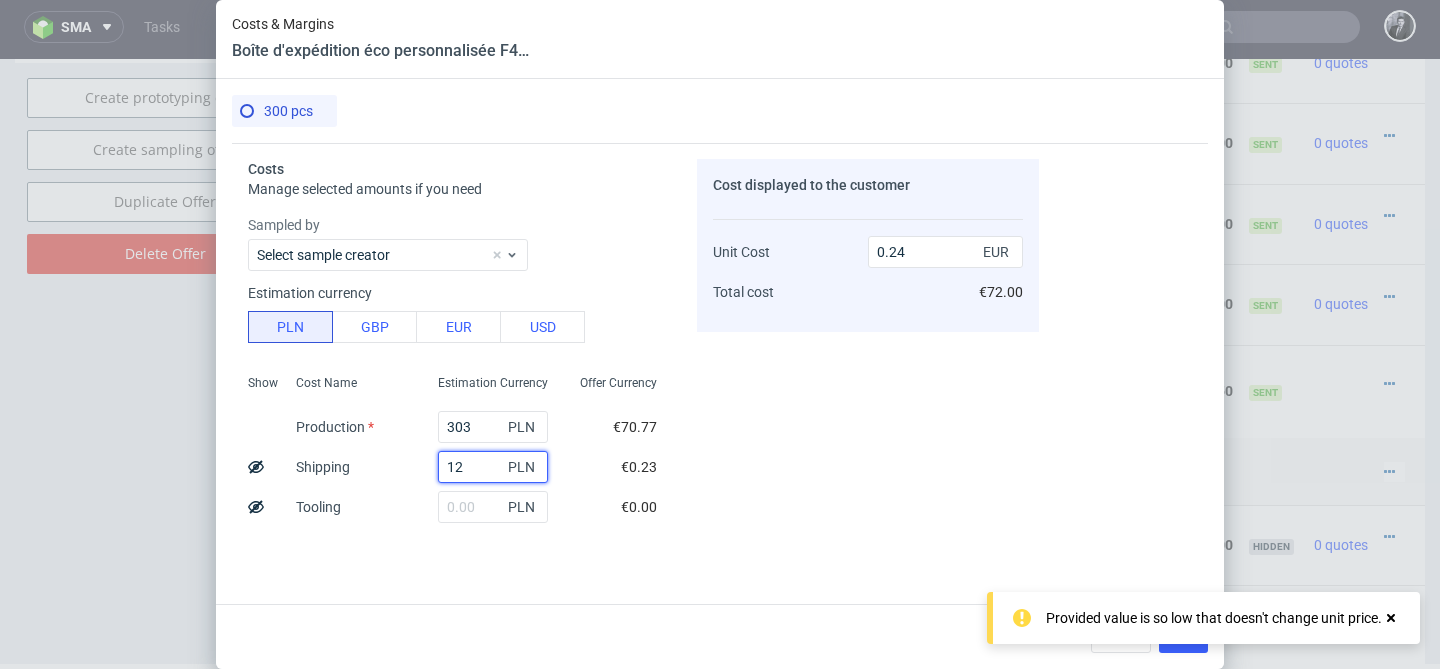 type on "0.25" 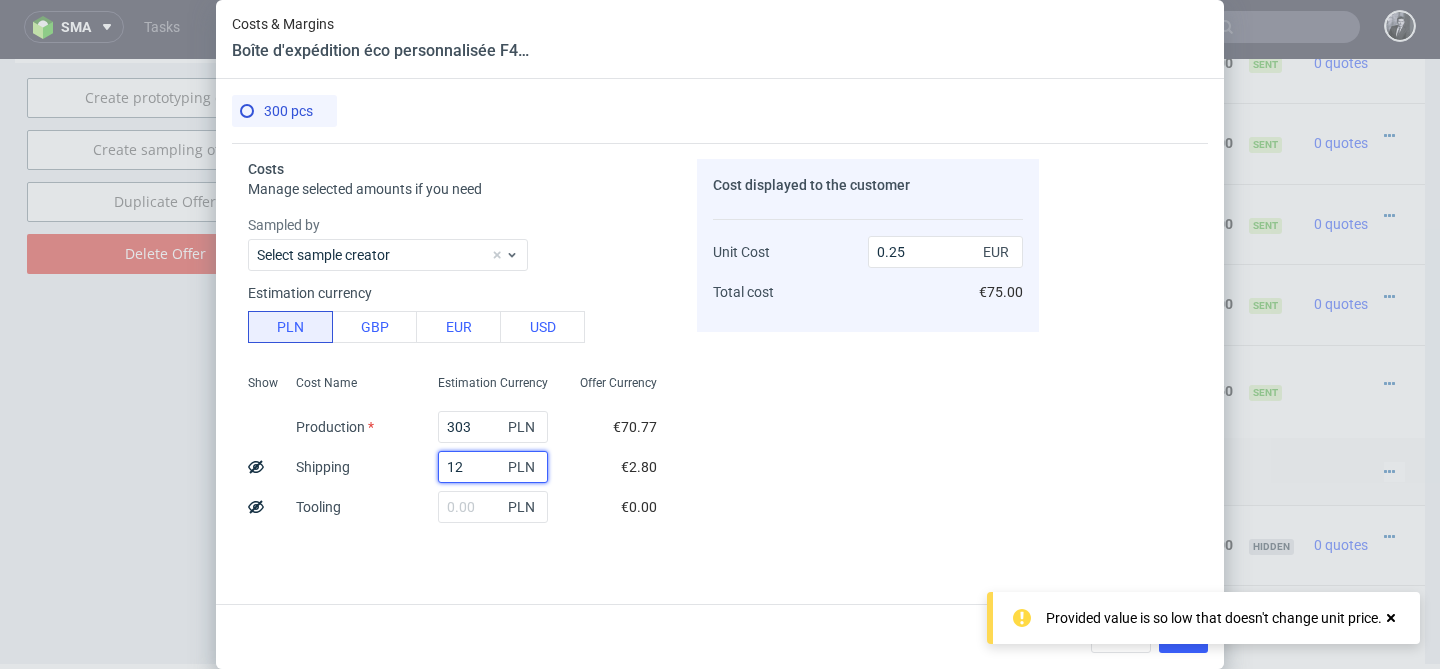 type on "126" 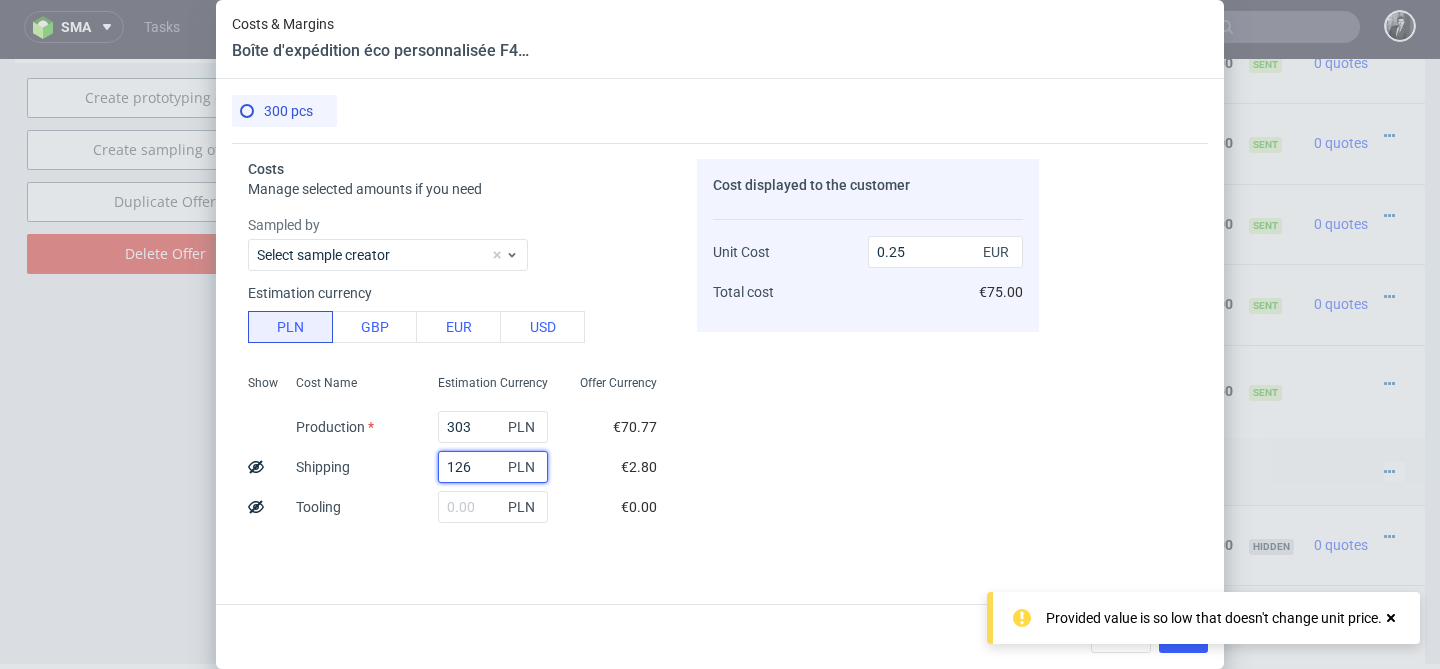 type on "0.34" 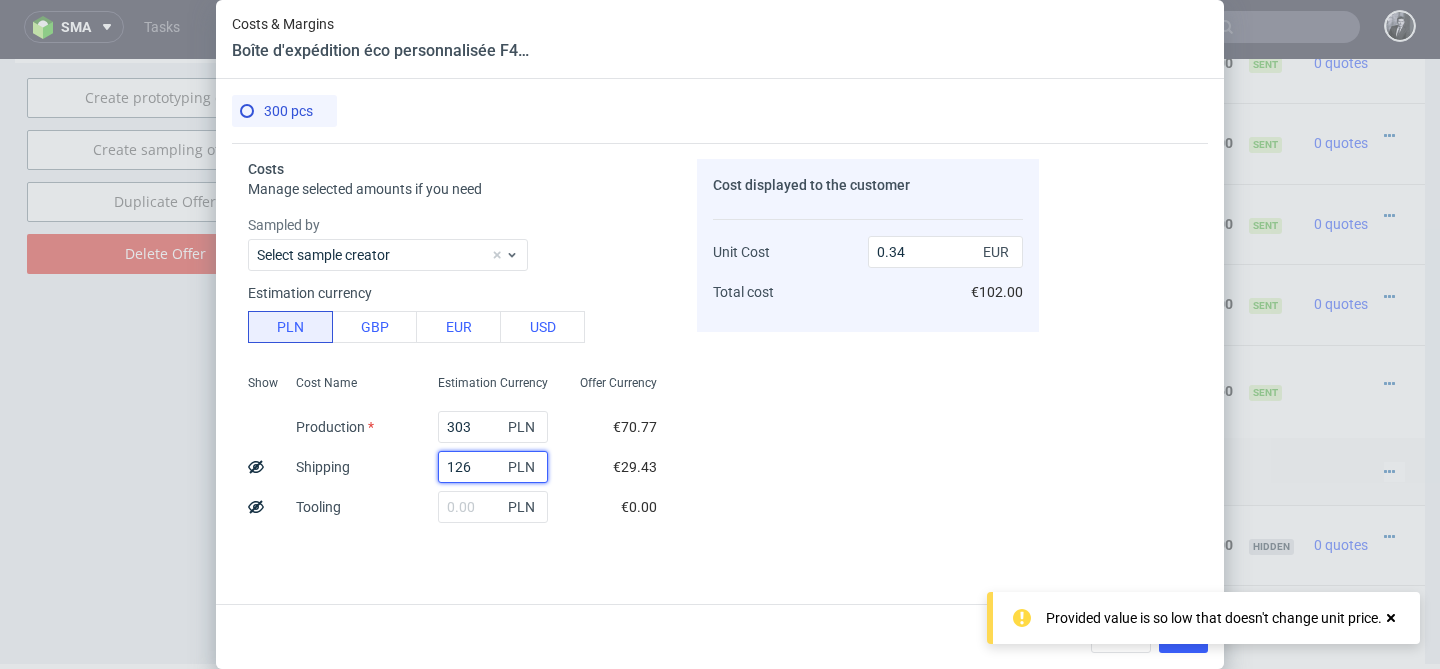 type on "126" 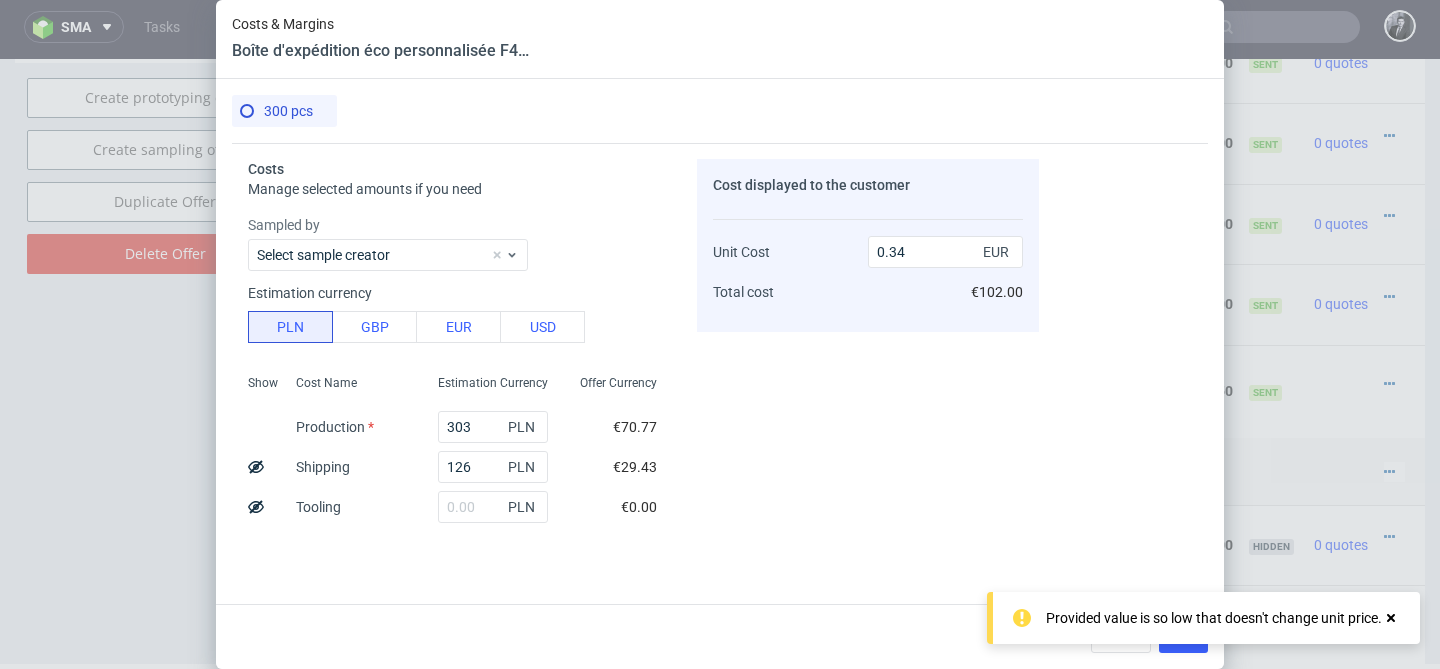 click on "€0.00" at bounding box center (639, 507) 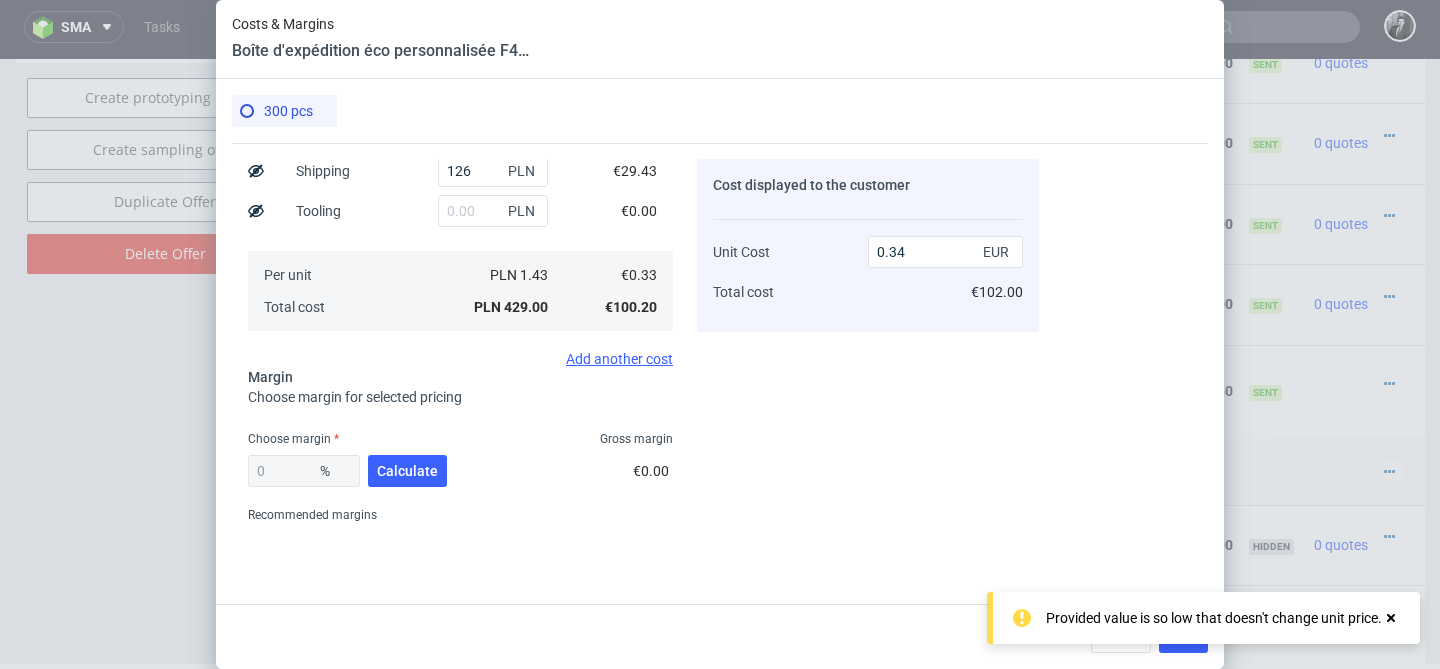 scroll, scrollTop: 308, scrollLeft: 0, axis: vertical 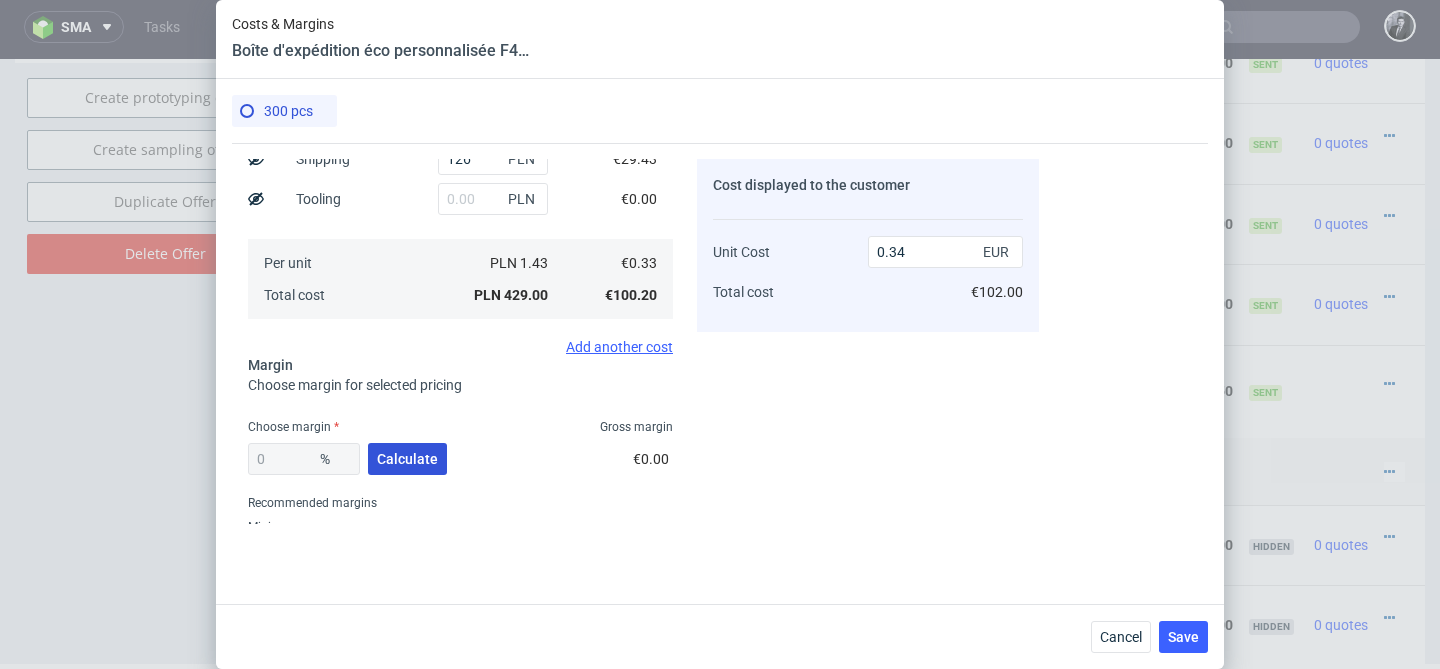 click on "Calculate" at bounding box center [407, 459] 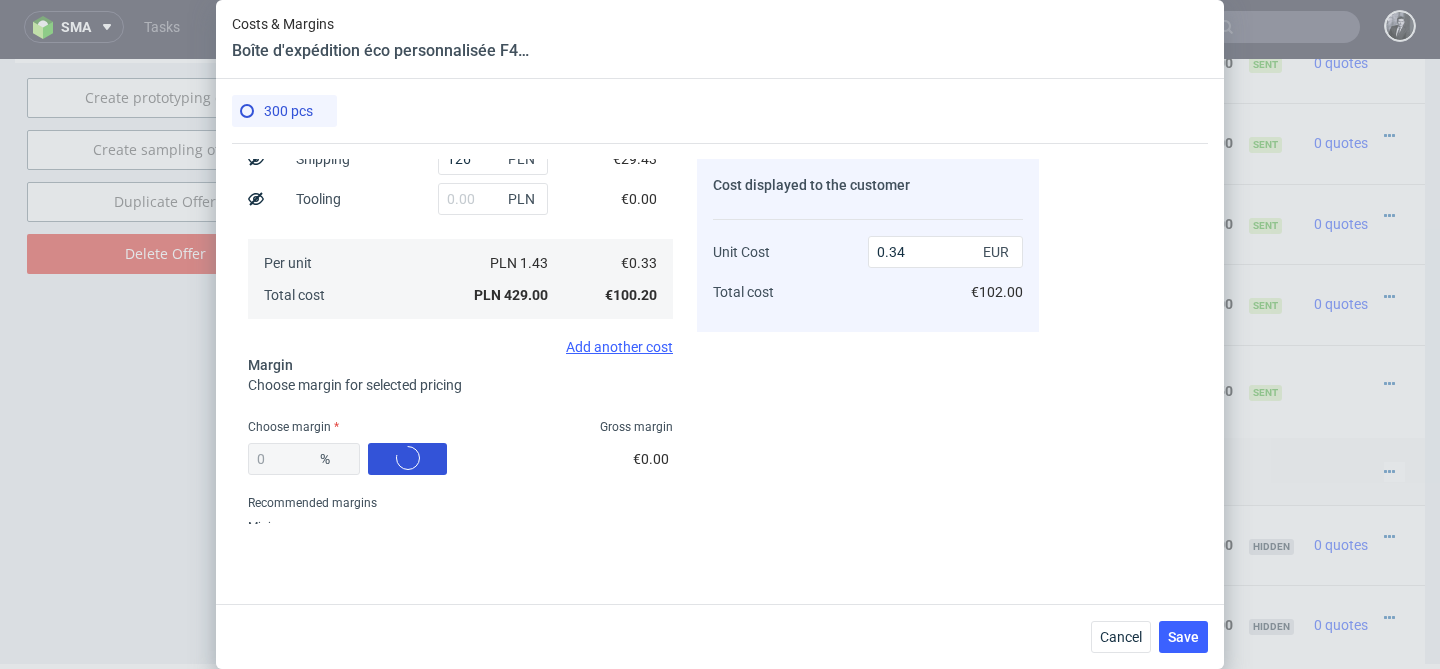 type on "54.64" 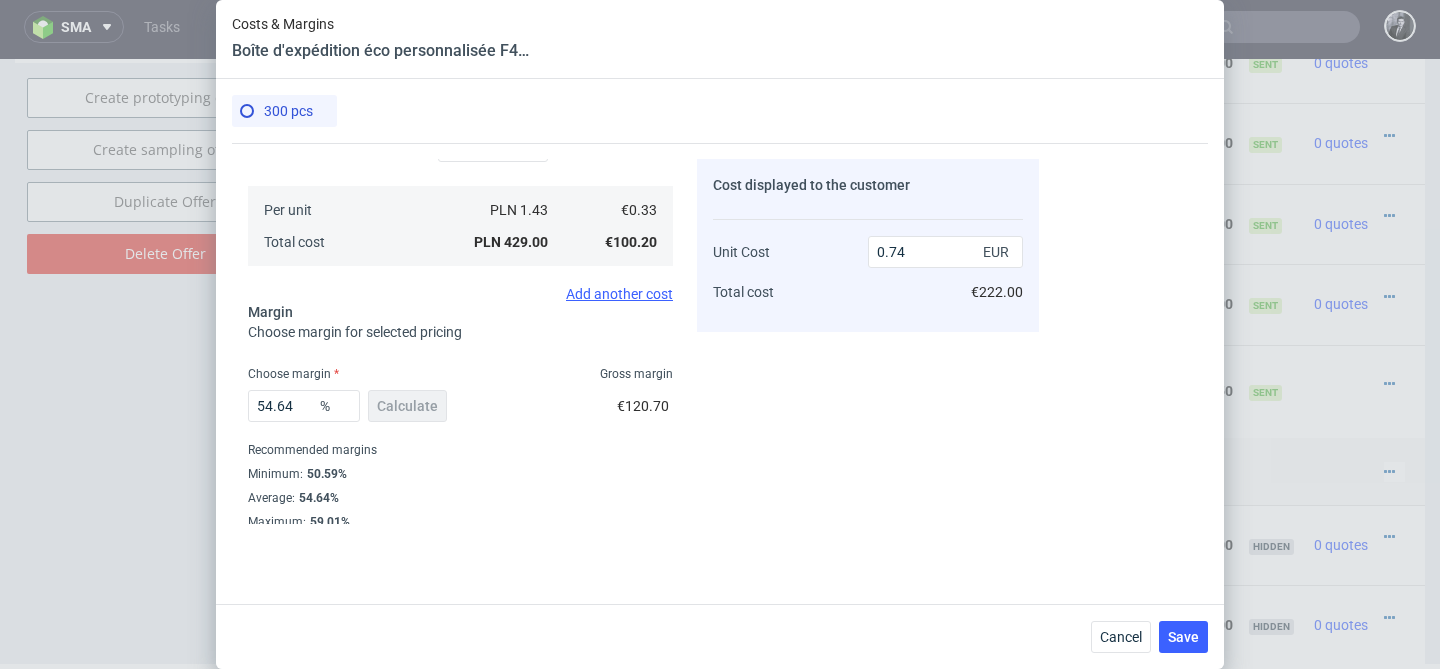 scroll, scrollTop: 367, scrollLeft: 0, axis: vertical 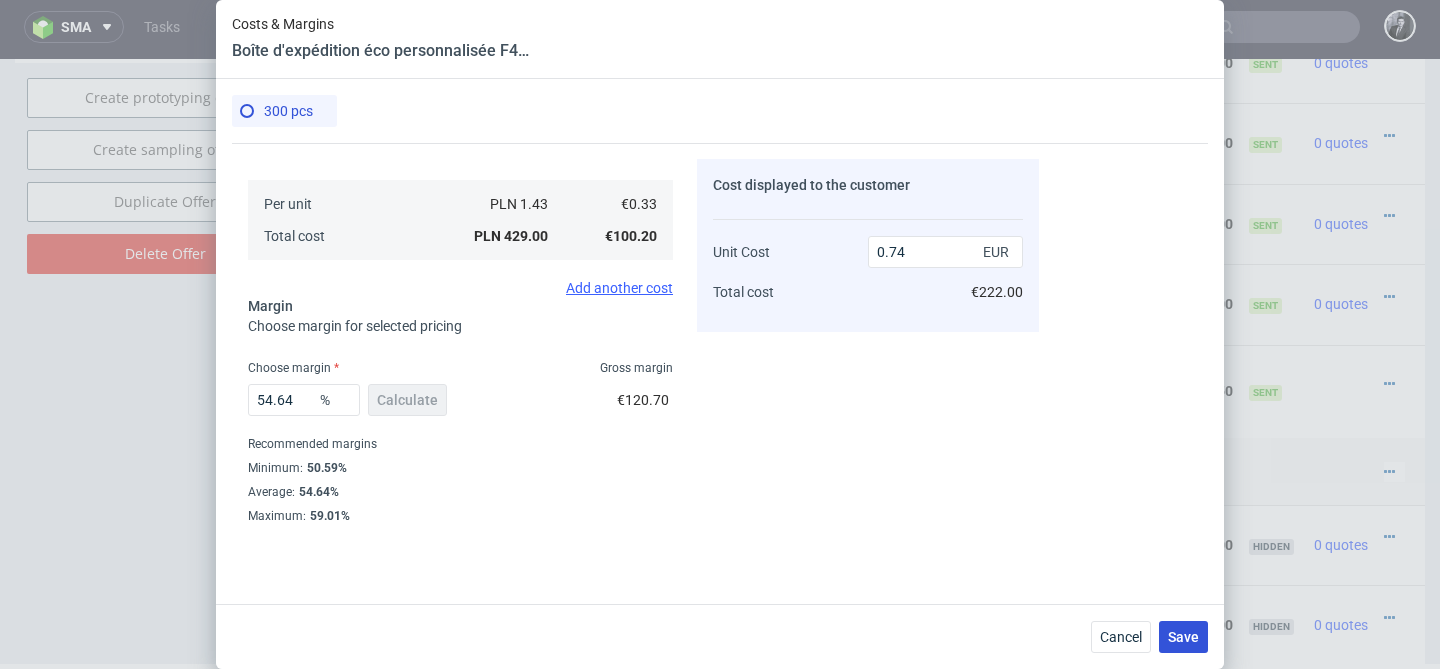 click on "Save" at bounding box center [1183, 637] 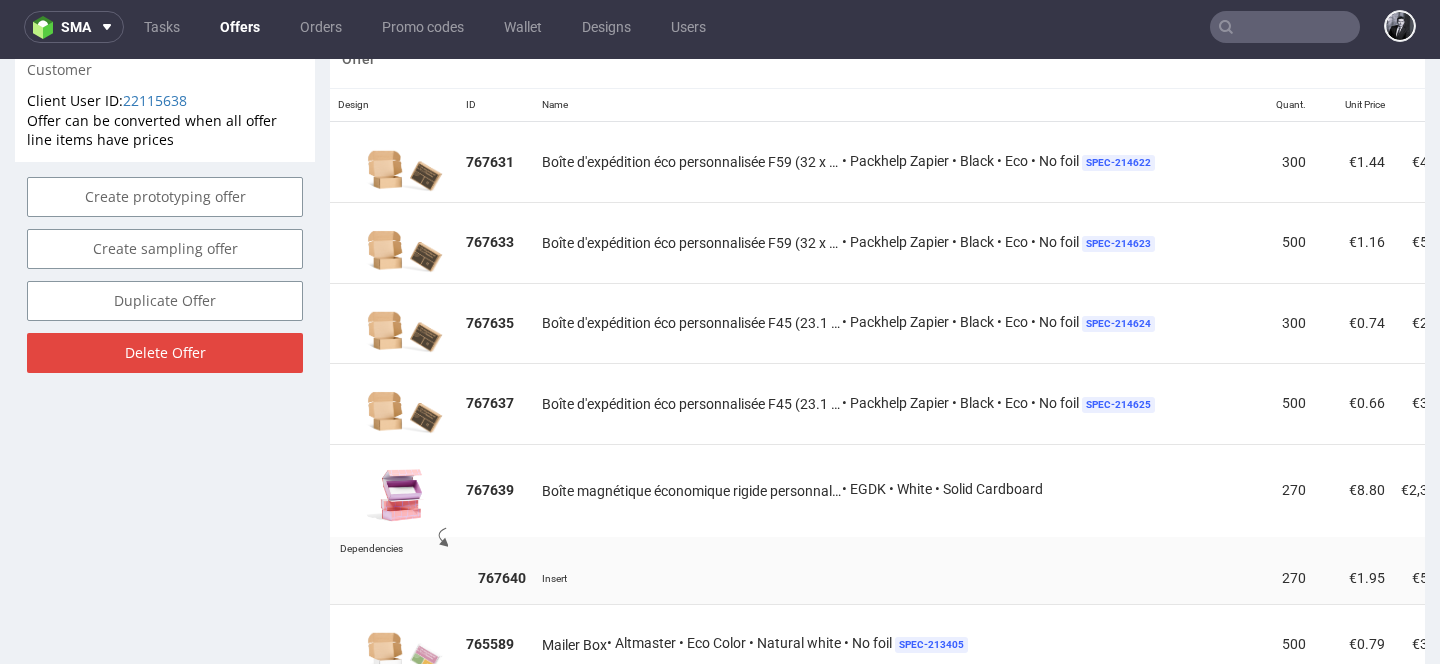 scroll, scrollTop: 1249, scrollLeft: 0, axis: vertical 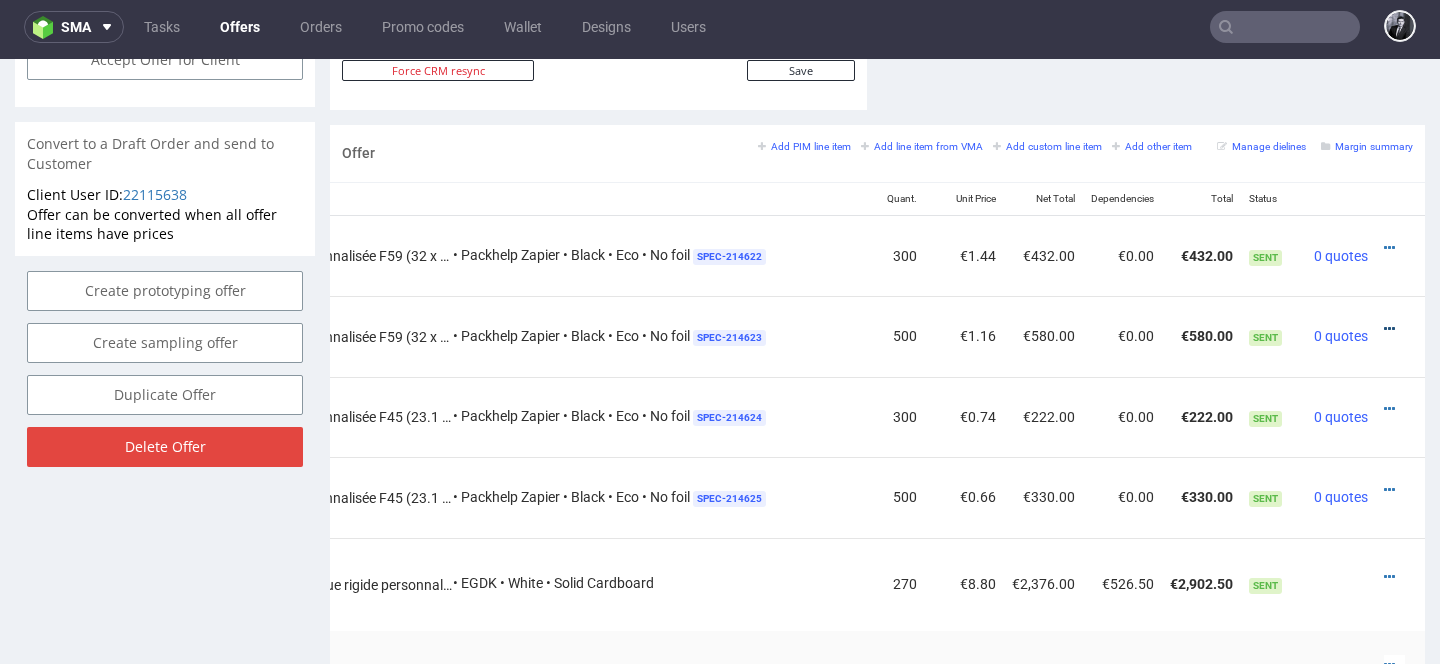 click at bounding box center [1389, 329] 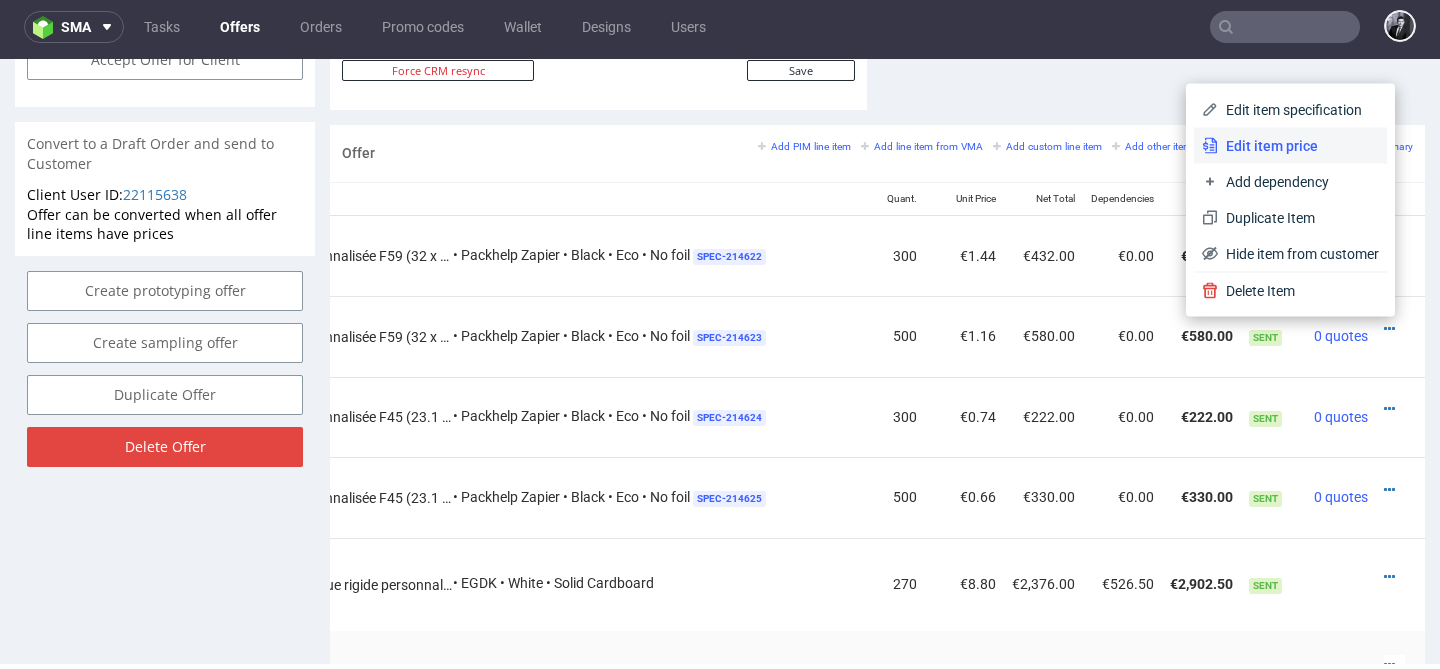 click on "Edit item price" at bounding box center [1298, 146] 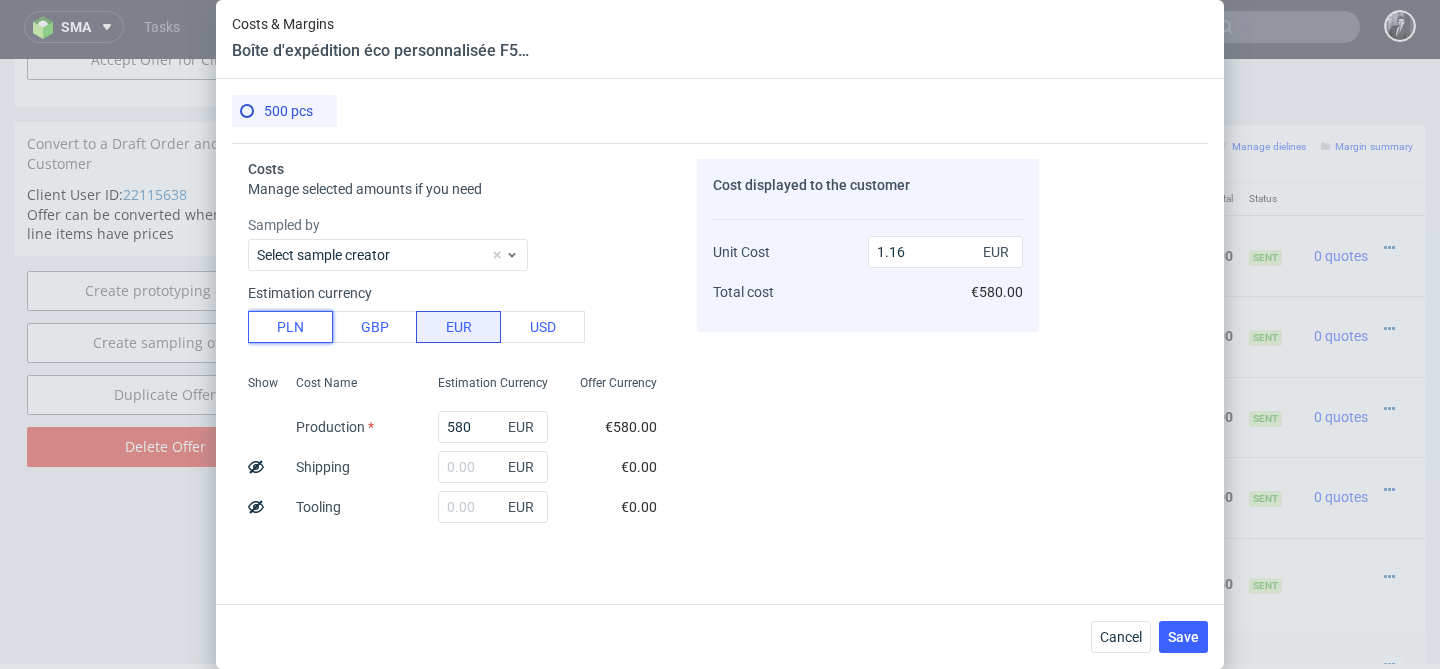 click on "PLN" at bounding box center [290, 327] 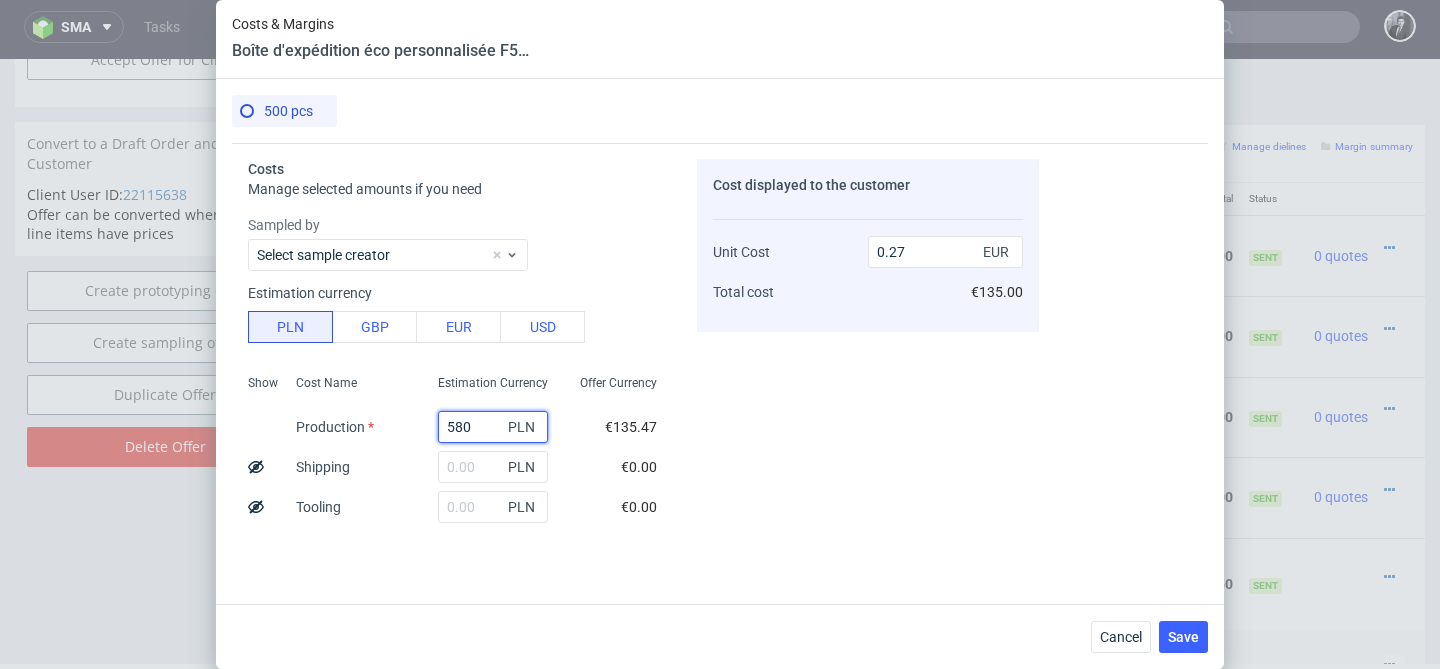 drag, startPoint x: 486, startPoint y: 420, endPoint x: 416, endPoint y: 418, distance: 70.028564 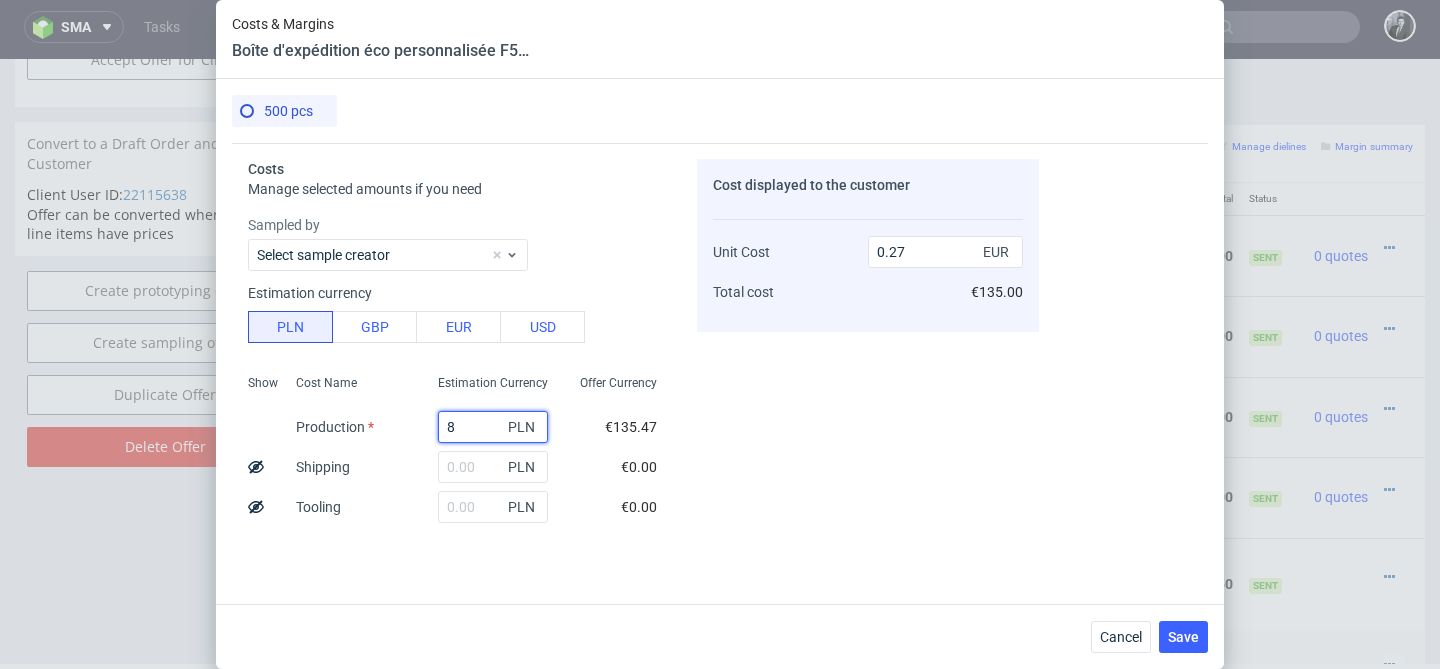 type on "80" 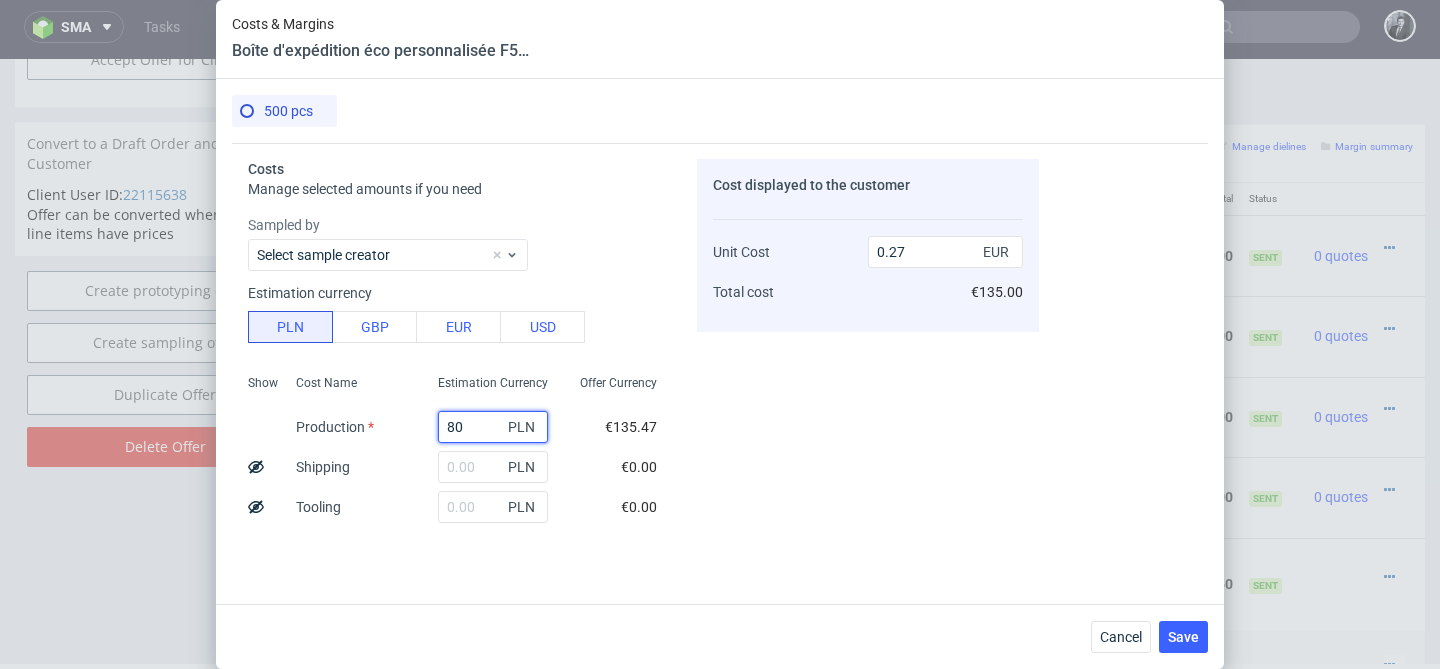 type on "0.04" 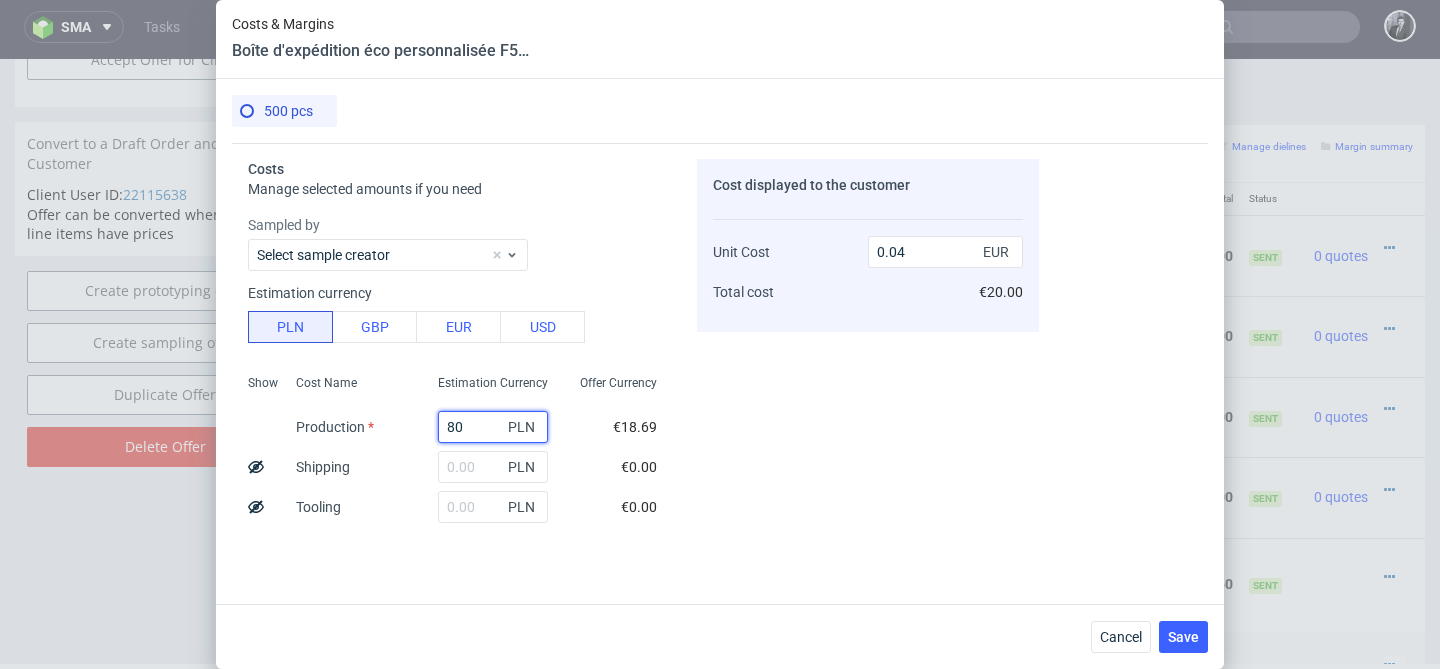 type on "805" 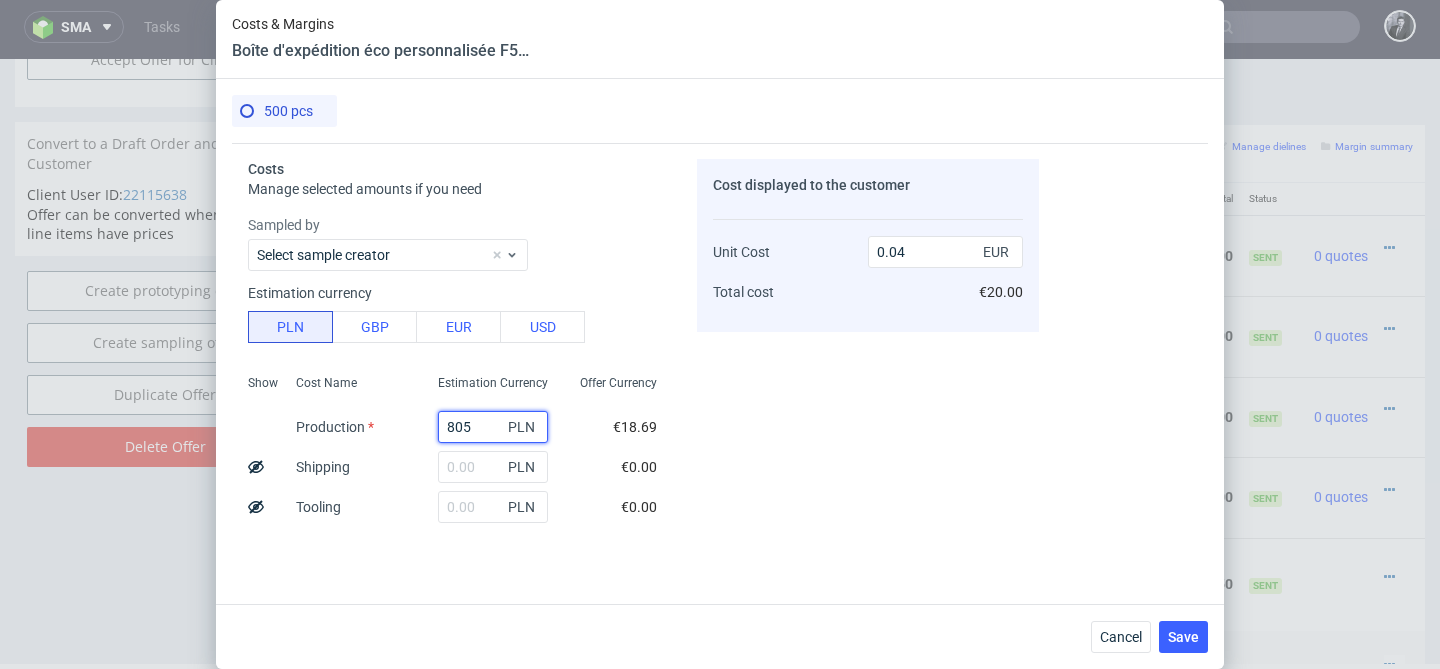 type on "0.38" 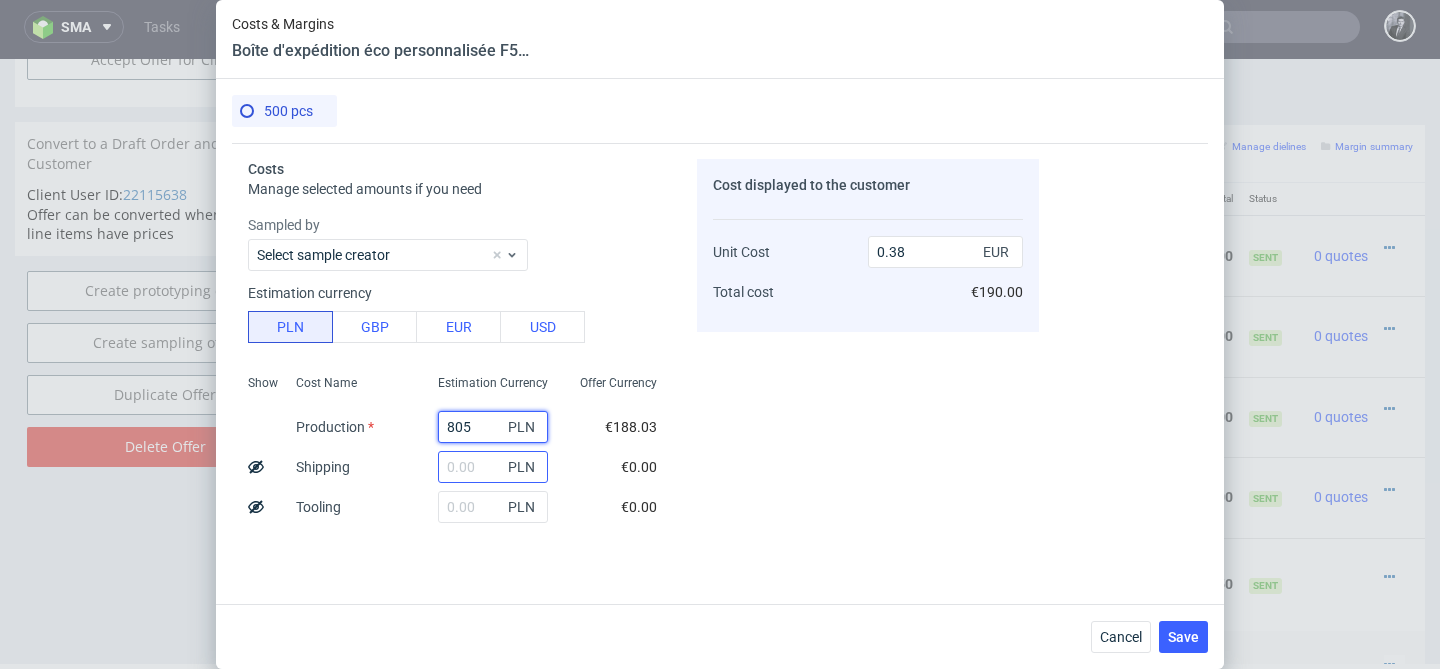 type on "805" 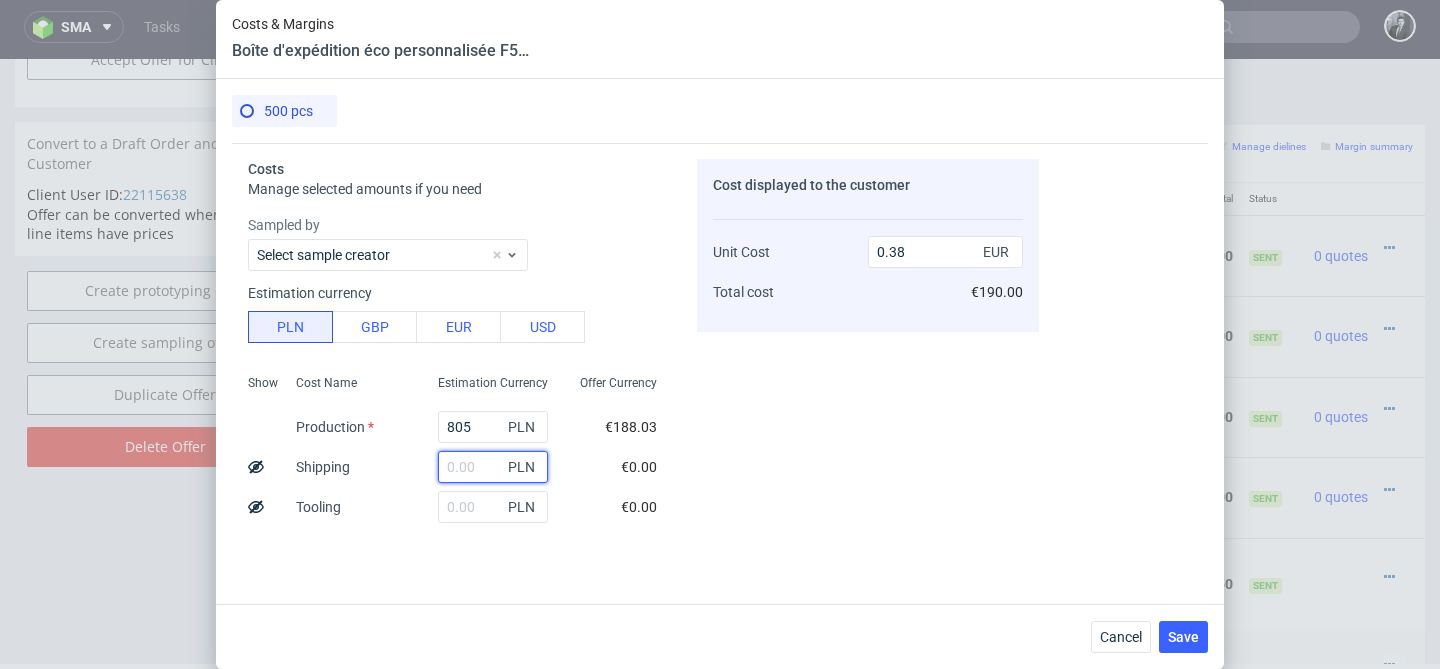 click at bounding box center [493, 467] 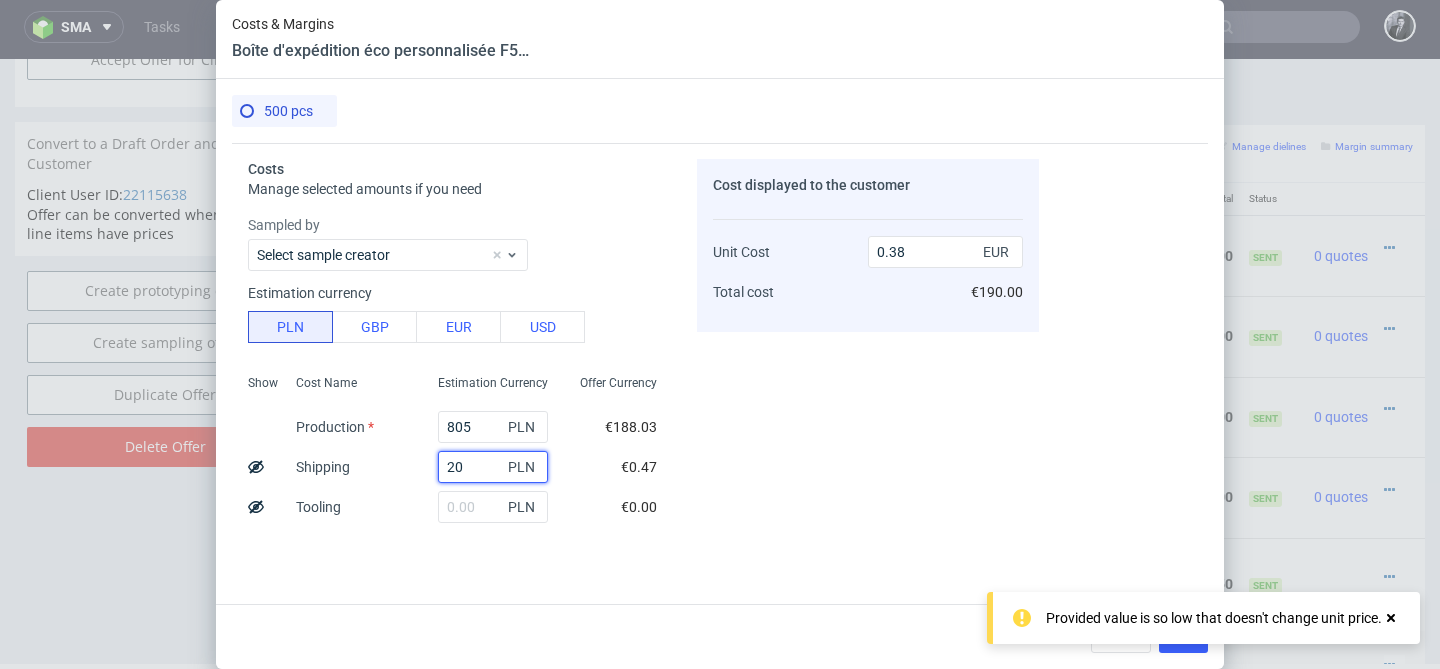 type on "200" 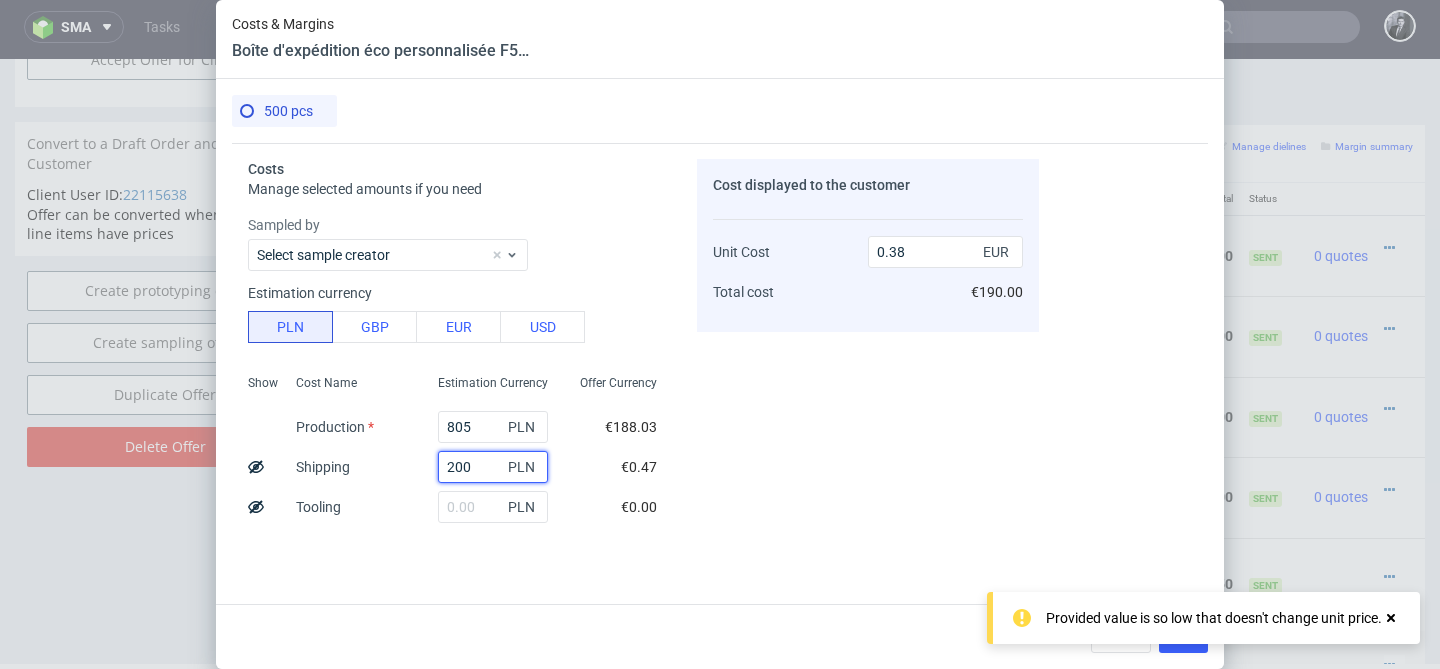 type on "0.47" 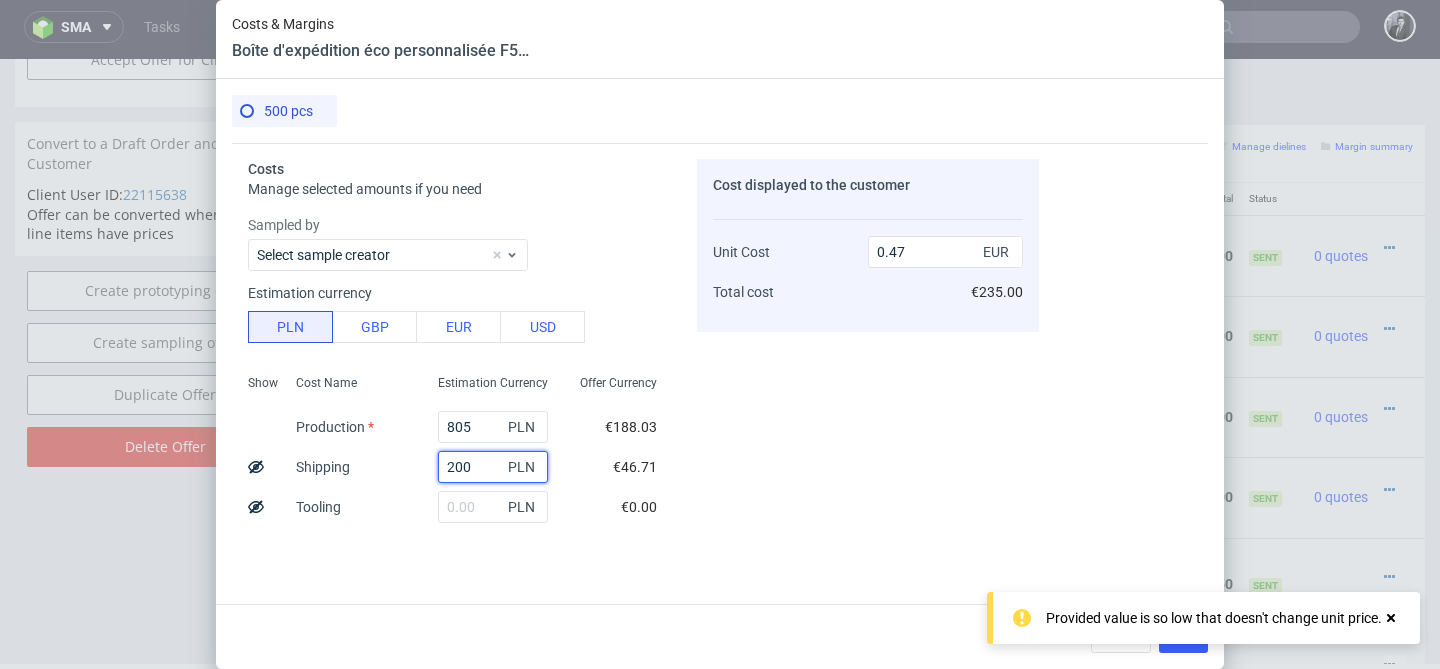 type on "200" 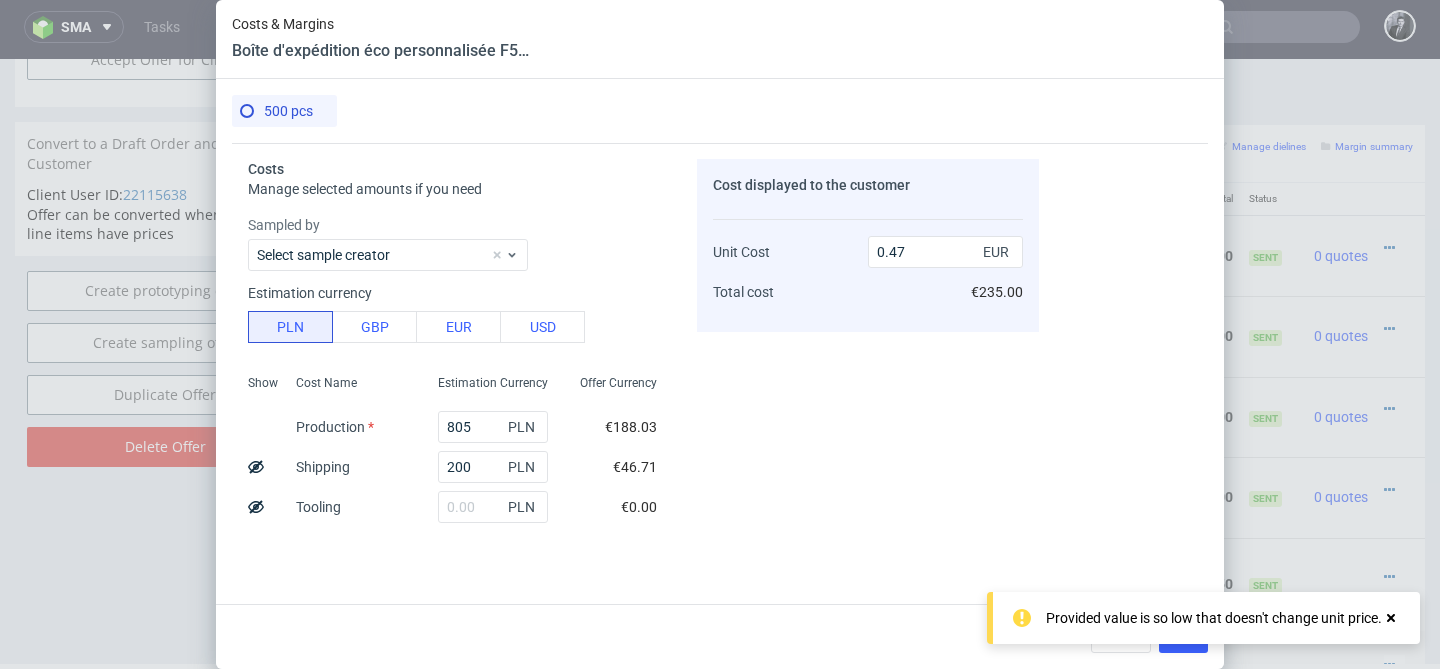 click on "€0.00" at bounding box center (639, 507) 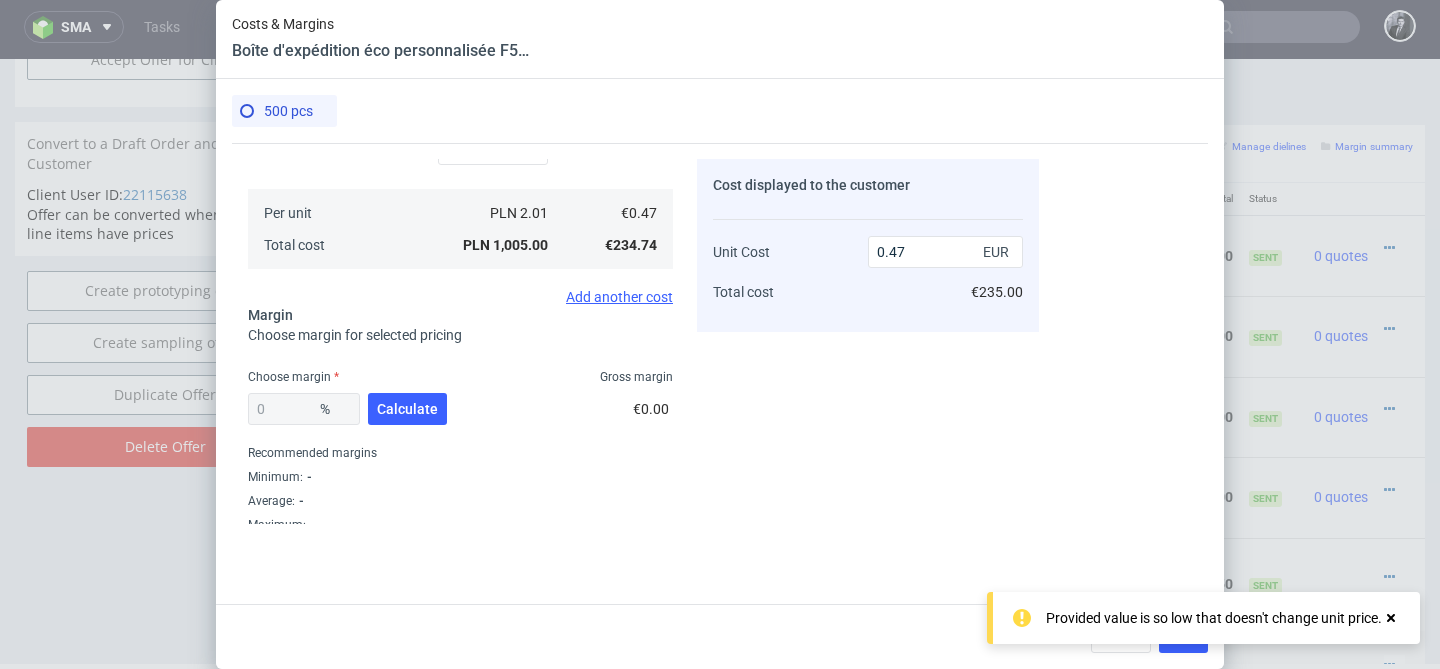 scroll, scrollTop: 367, scrollLeft: 0, axis: vertical 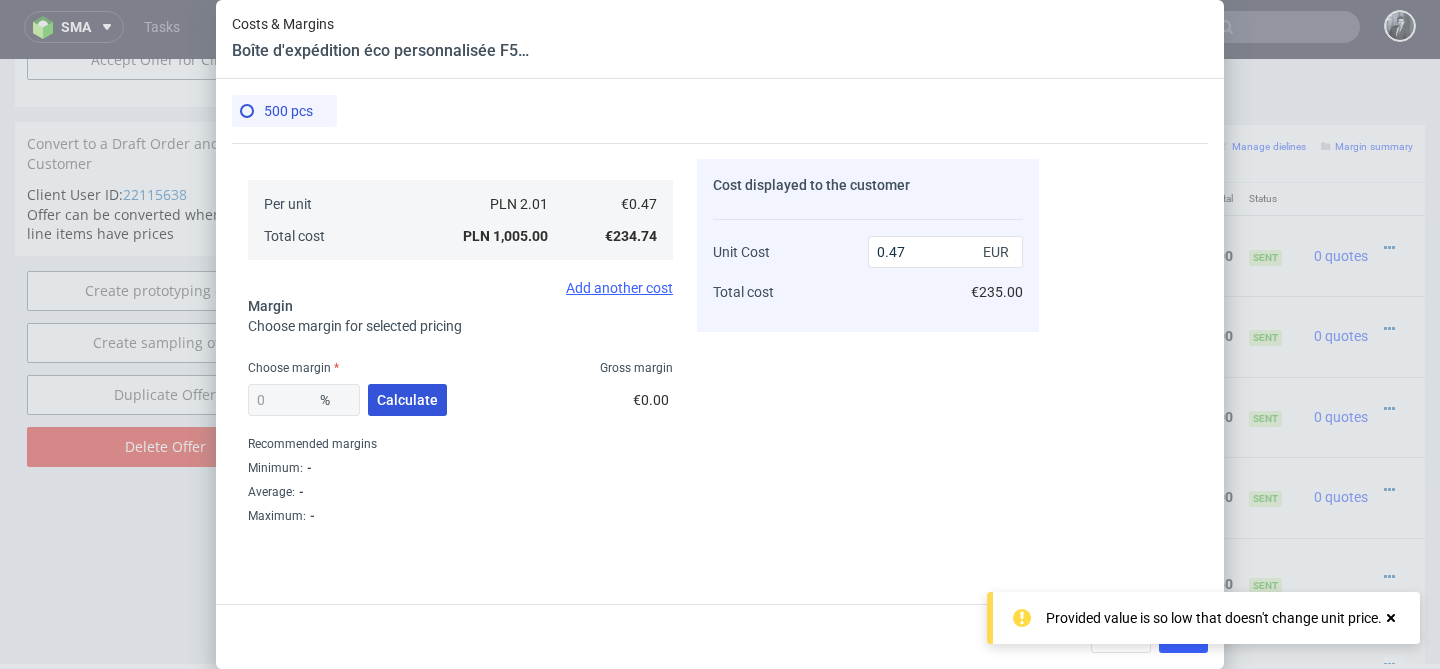 click on "Calculate" at bounding box center [407, 400] 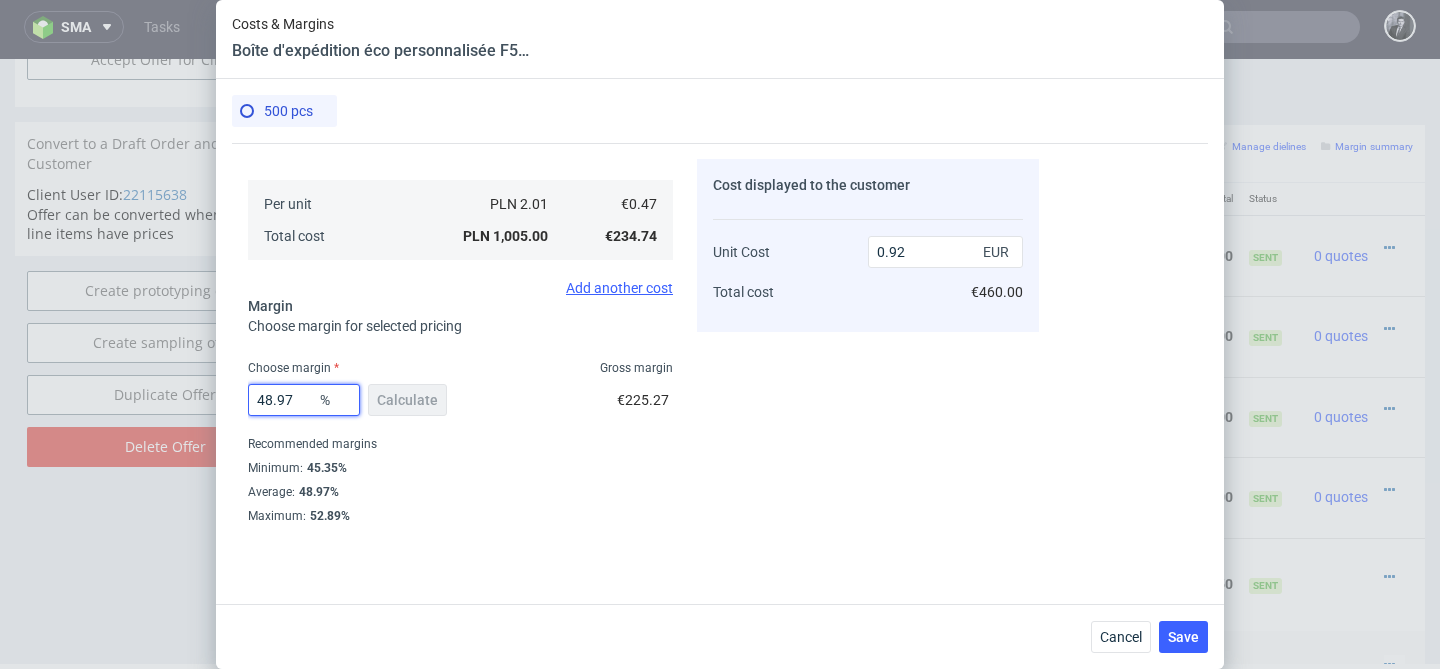 drag, startPoint x: 301, startPoint y: 413, endPoint x: 213, endPoint y: 390, distance: 90.95603 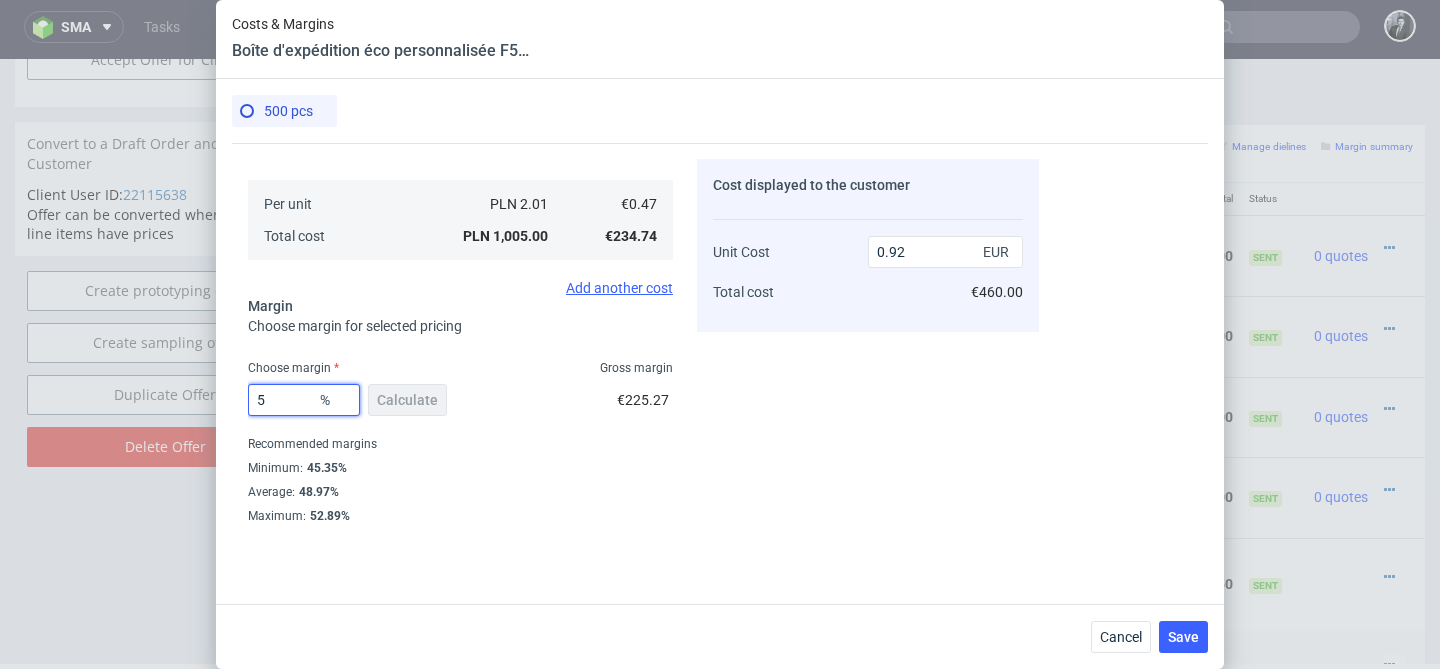 type on "52" 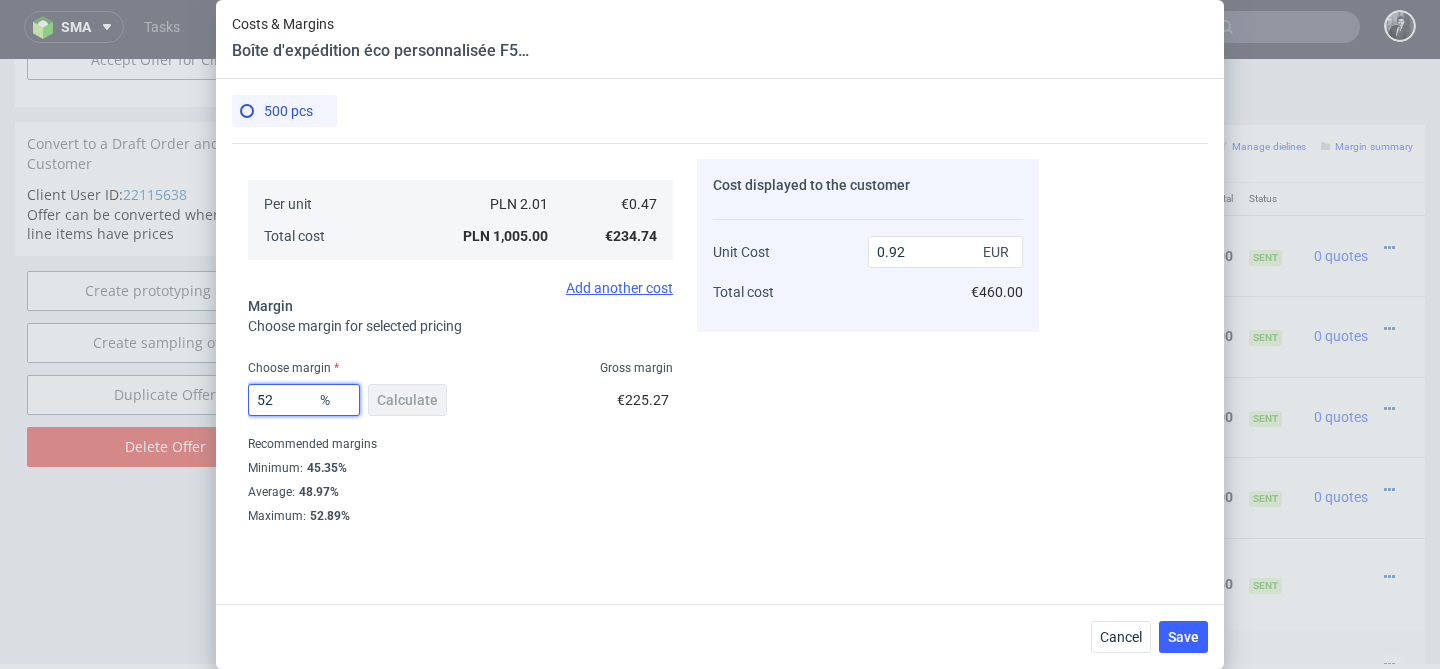 type on "0.97" 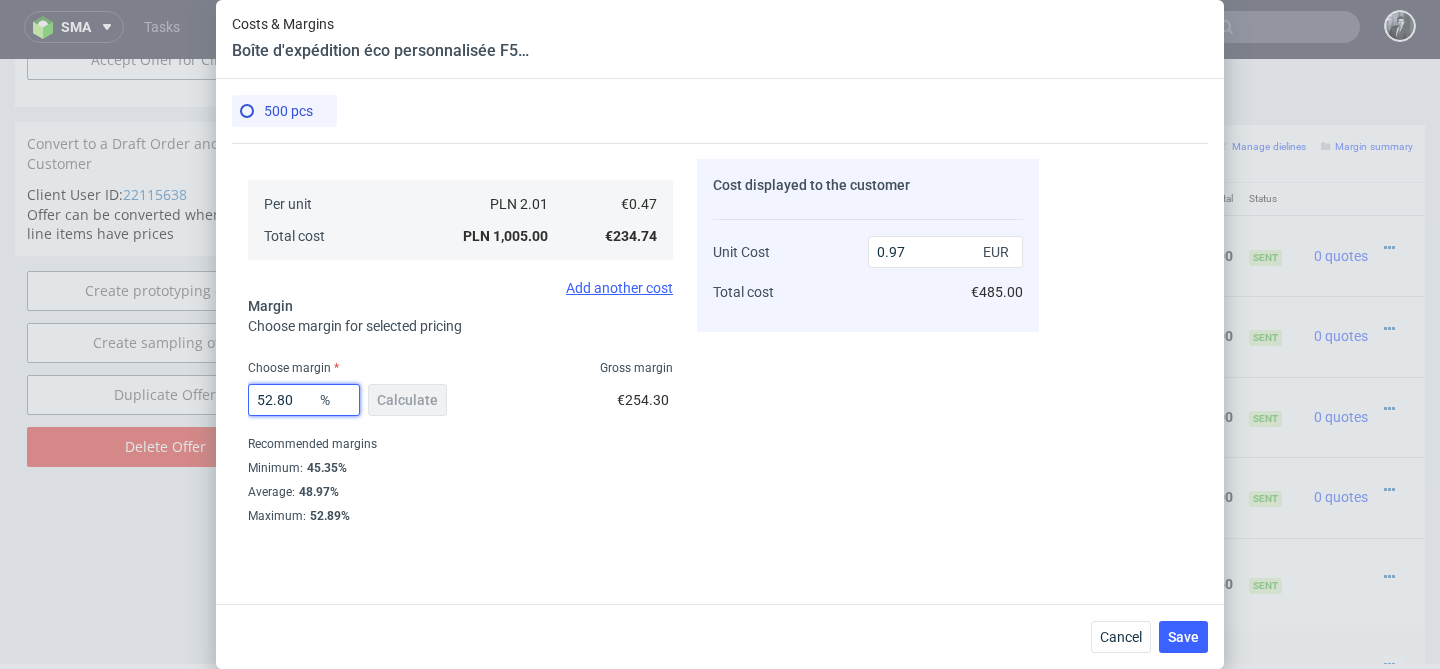 type on "52.8" 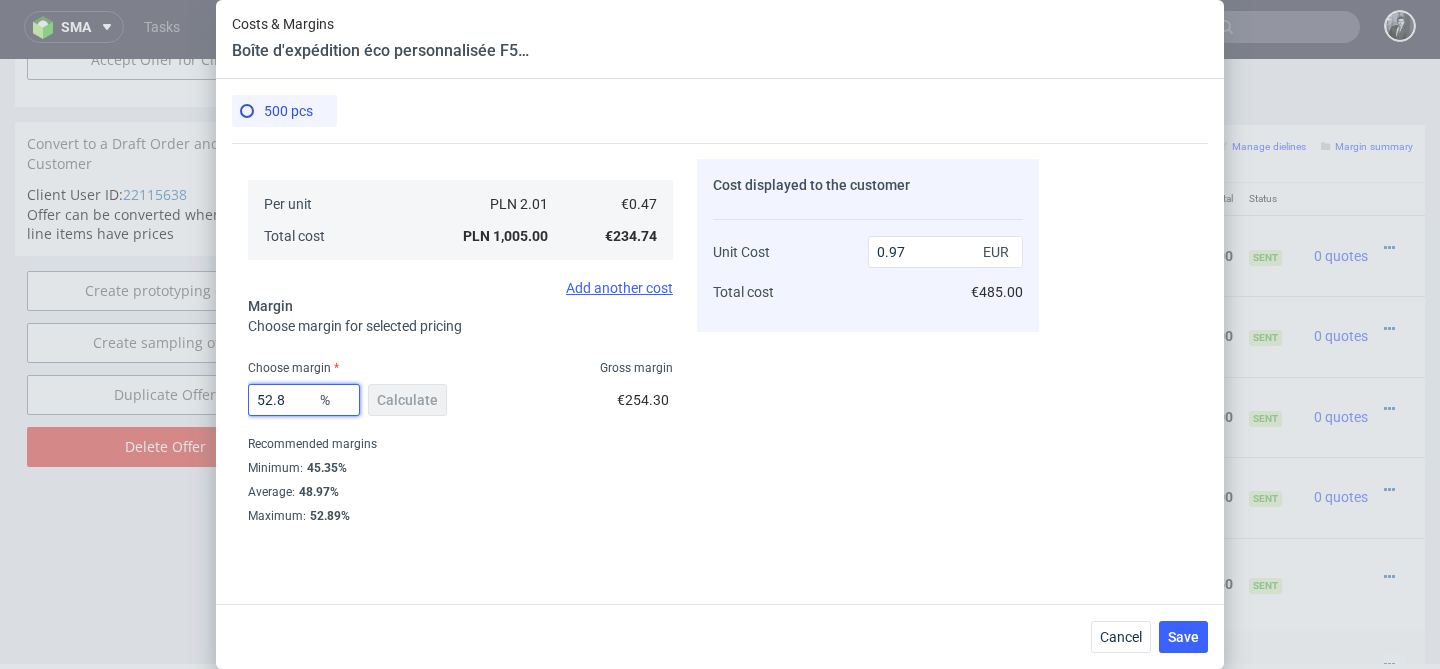 type on "0.99" 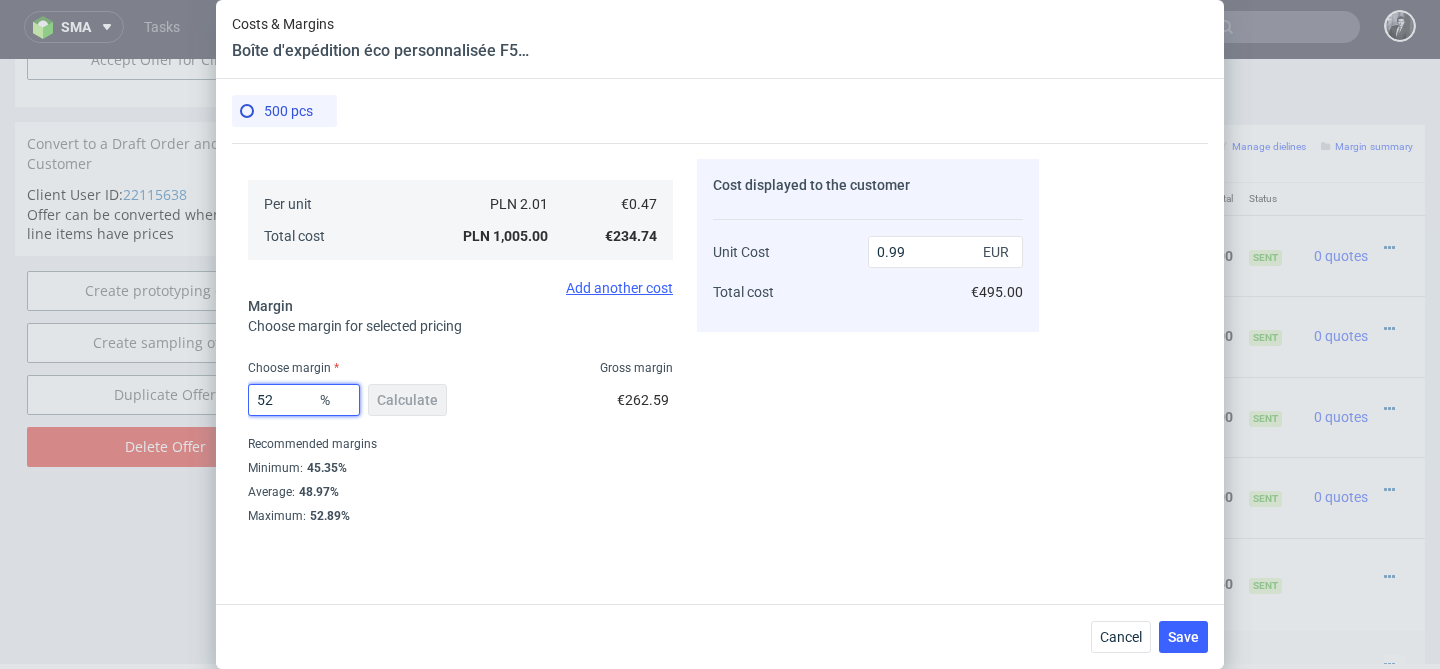 type on "5" 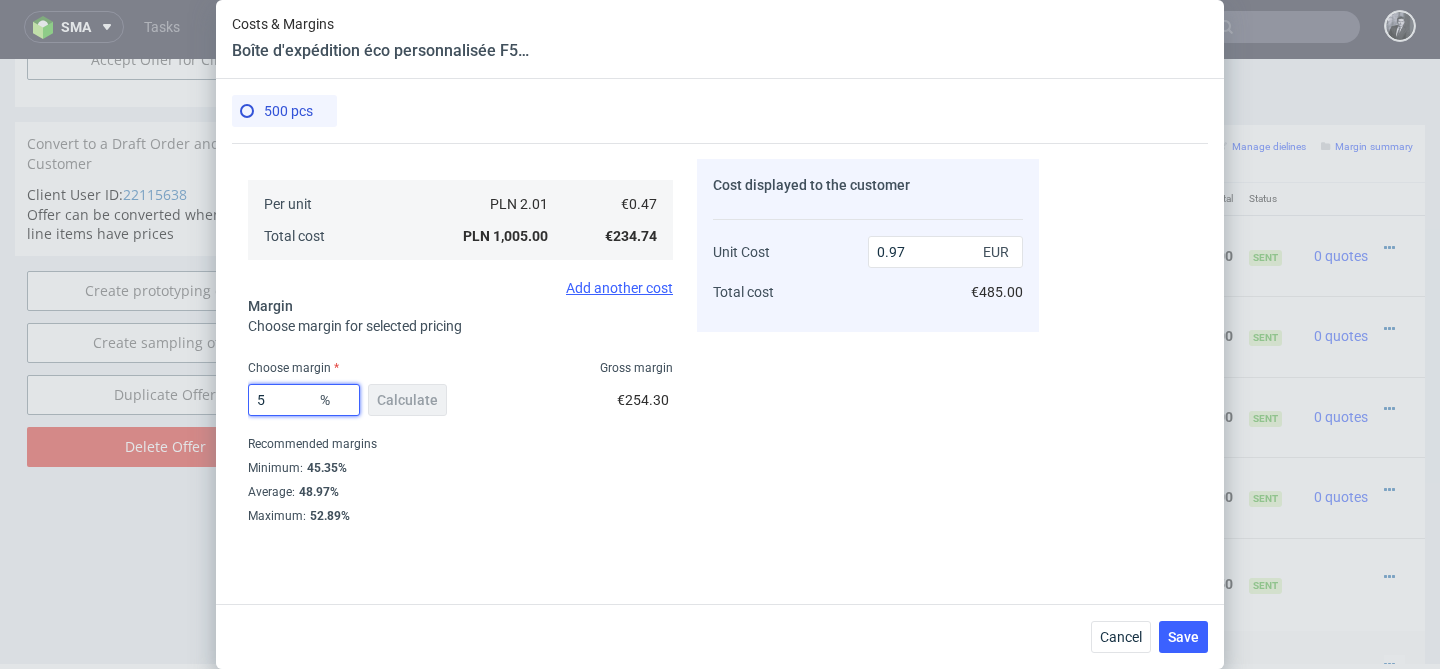 type on "58" 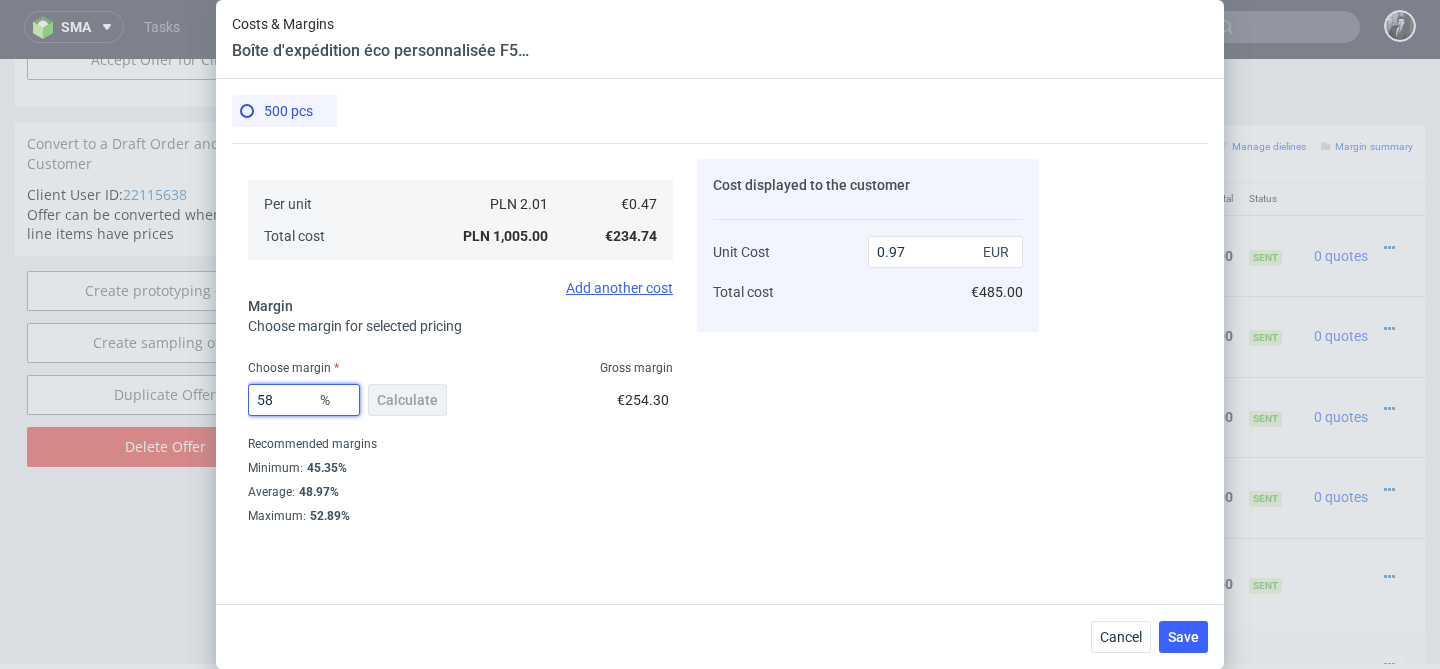 type on "1.11" 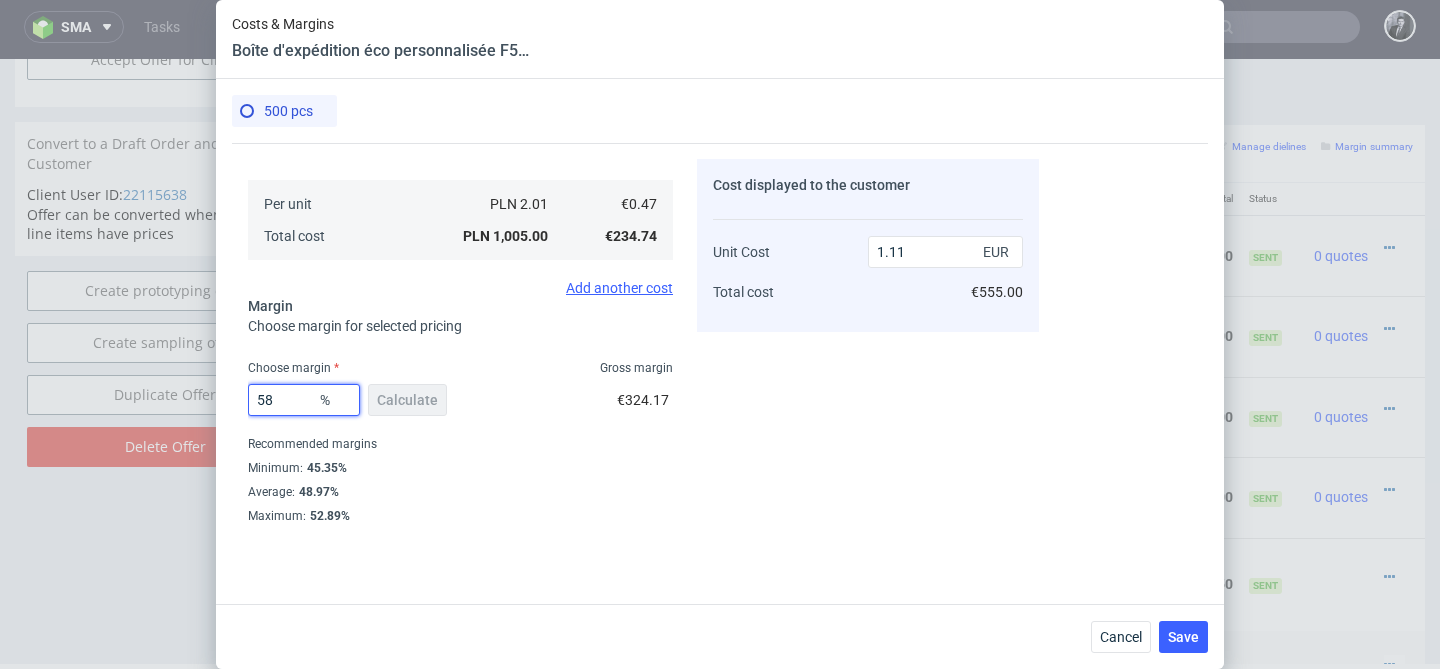type on "5" 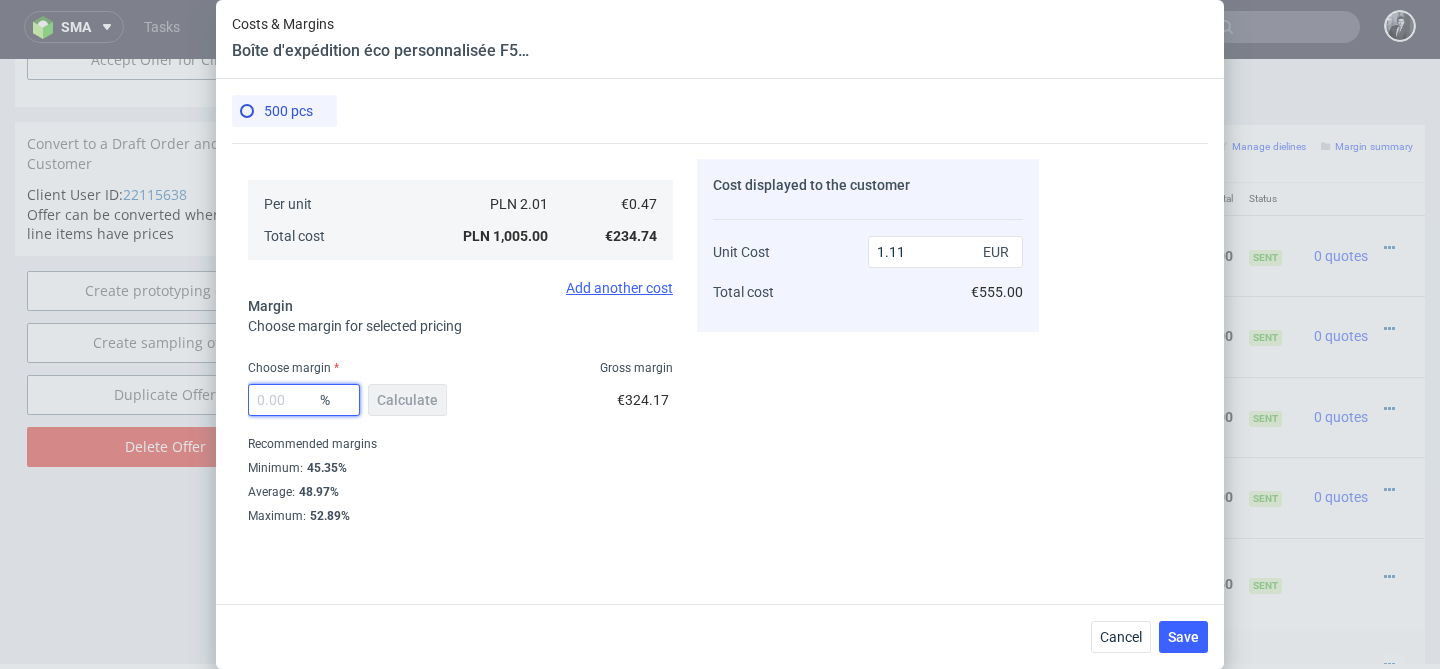 type on "0" 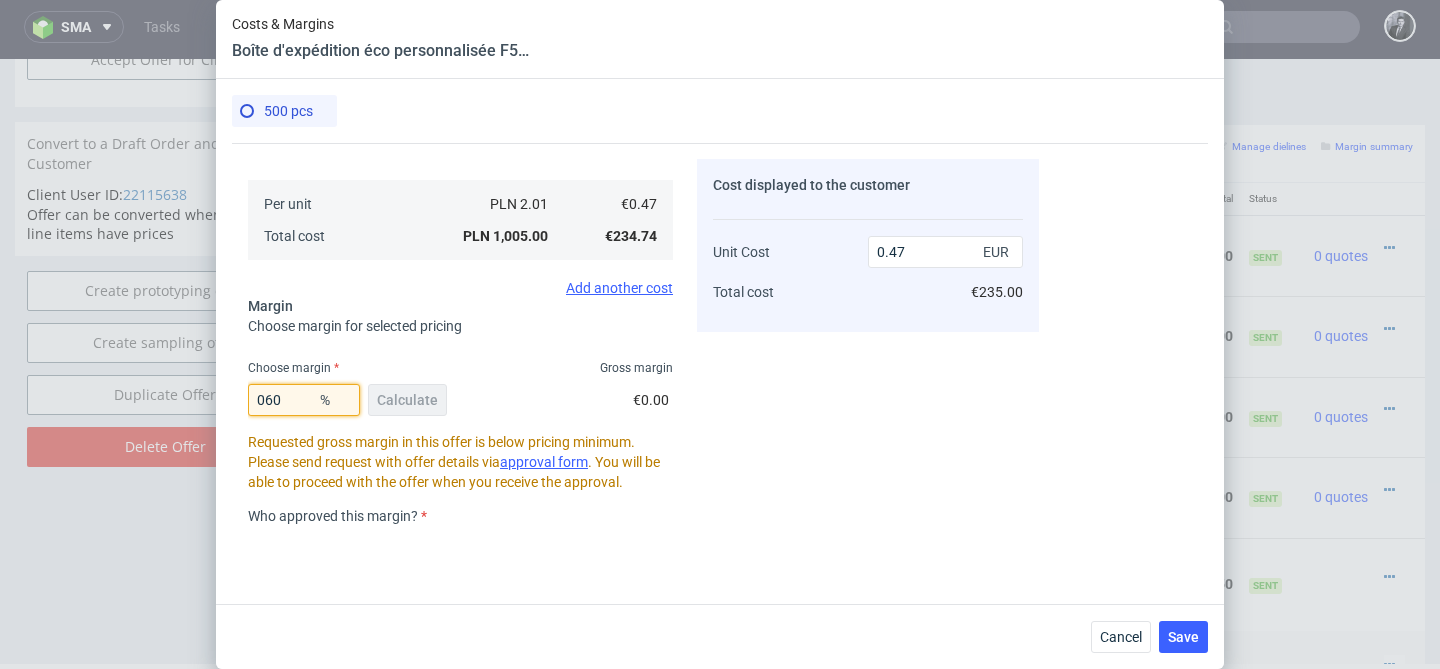 type on "60" 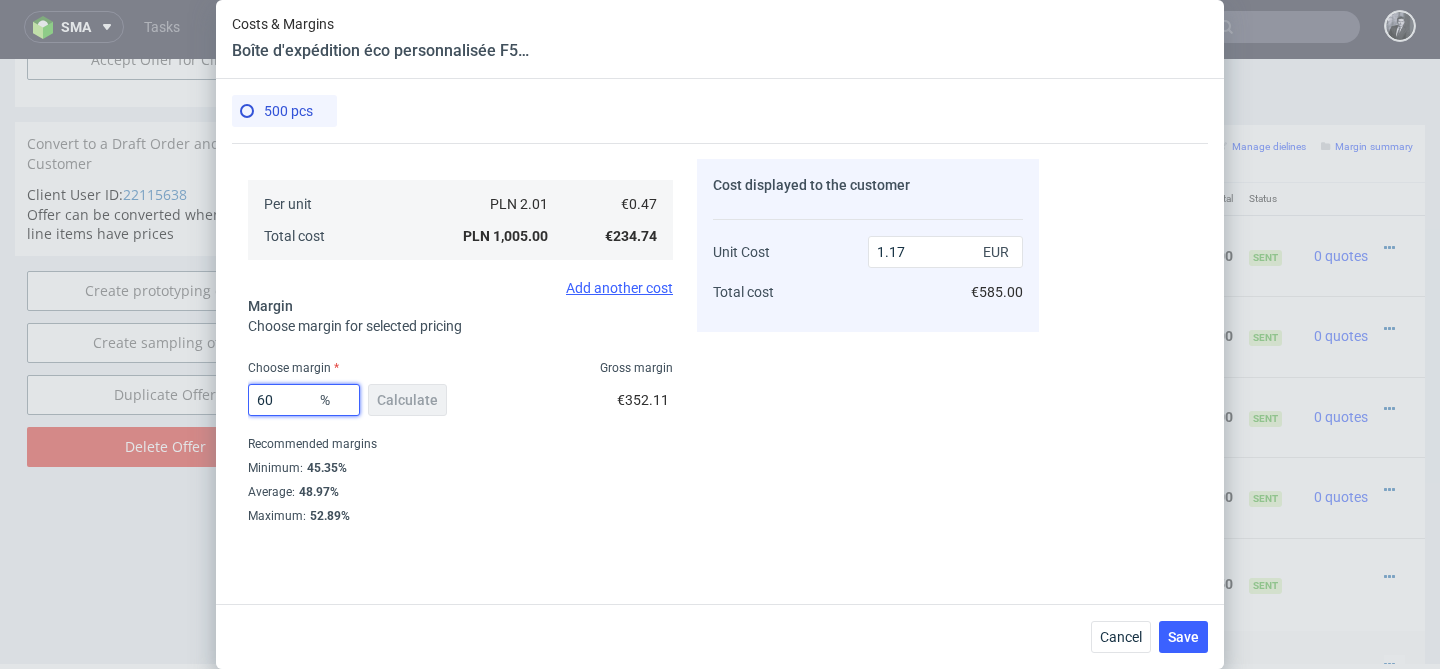 type on "6" 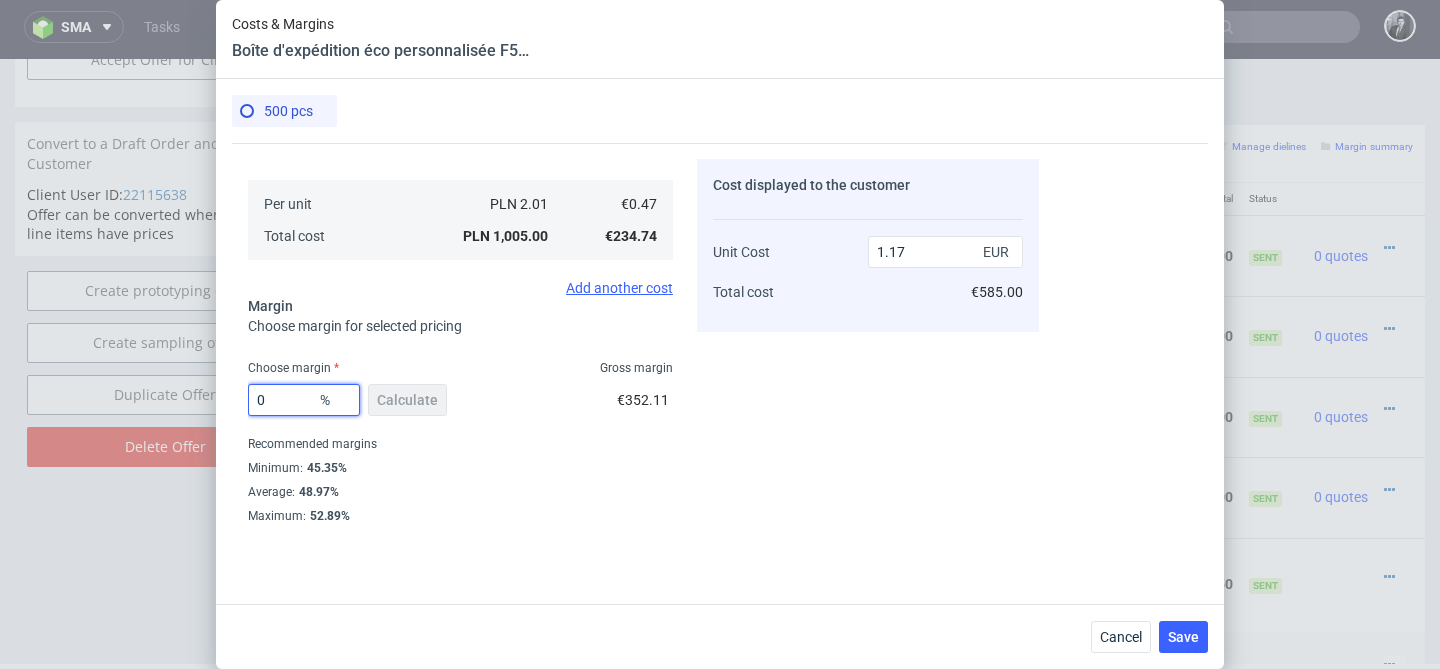 type on "05" 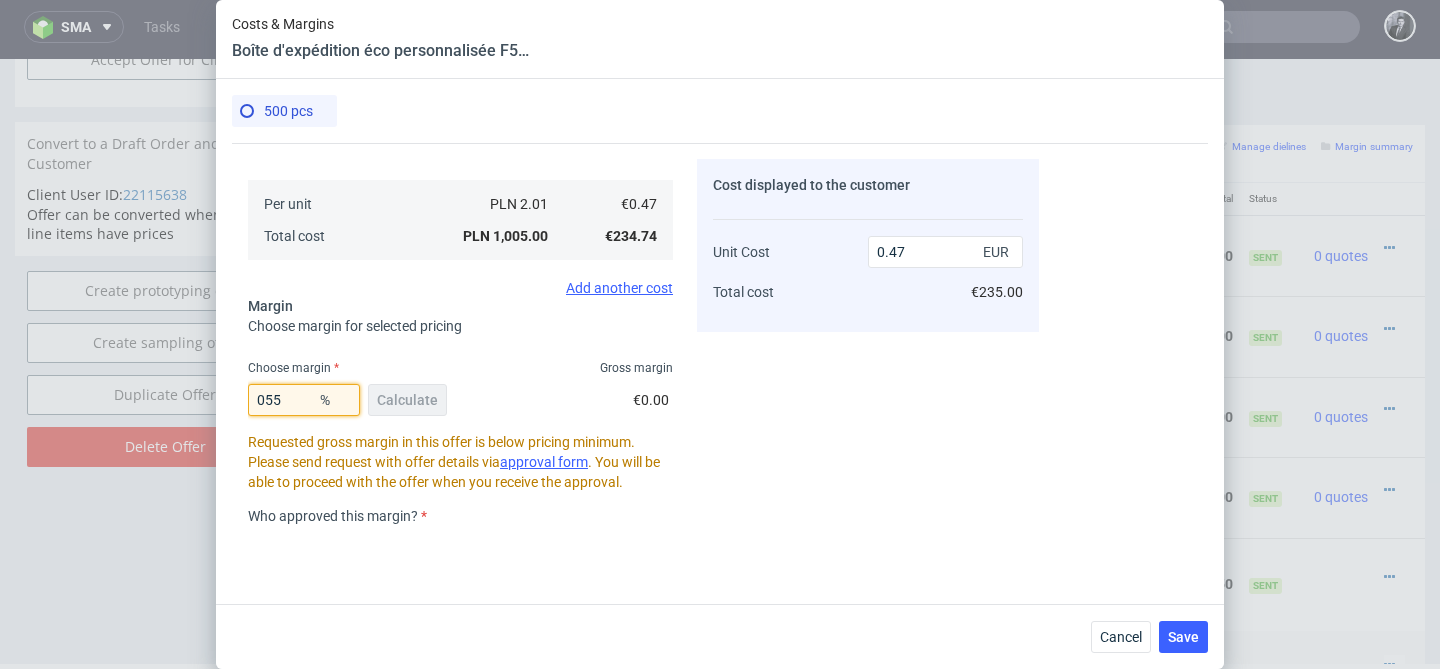 type on "55" 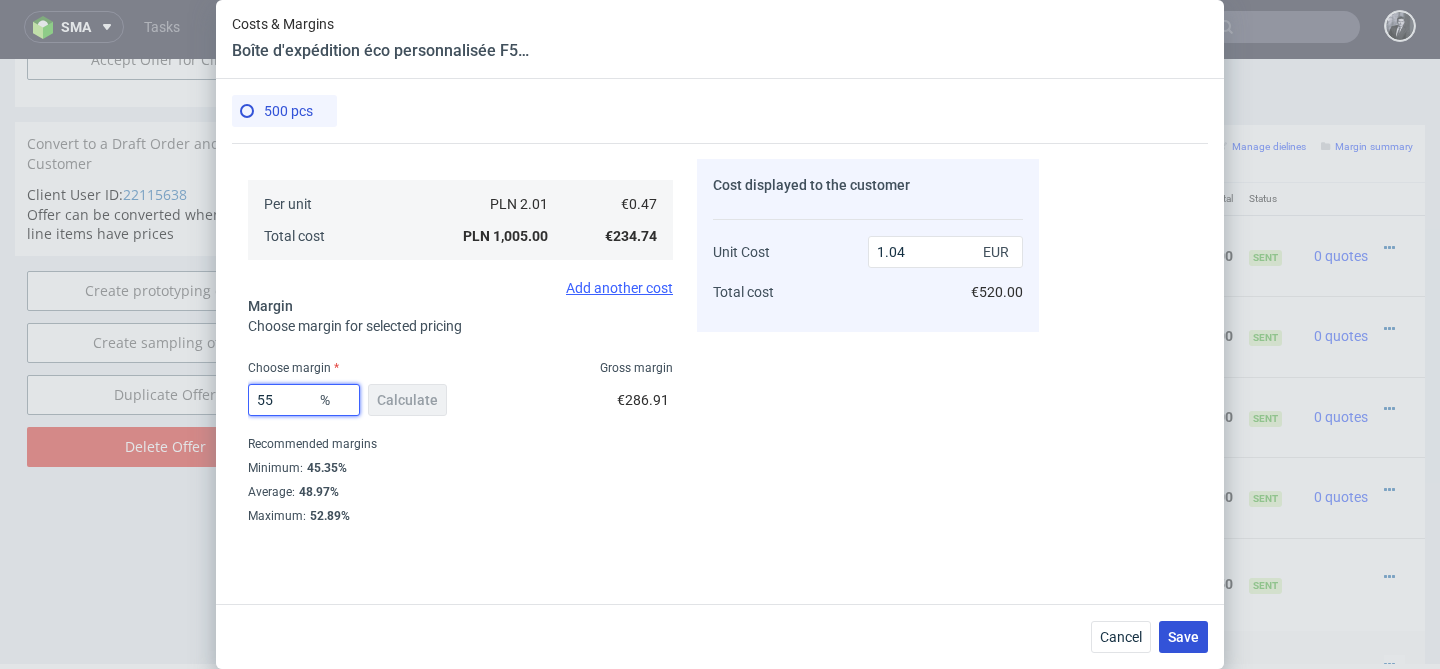 type on "55" 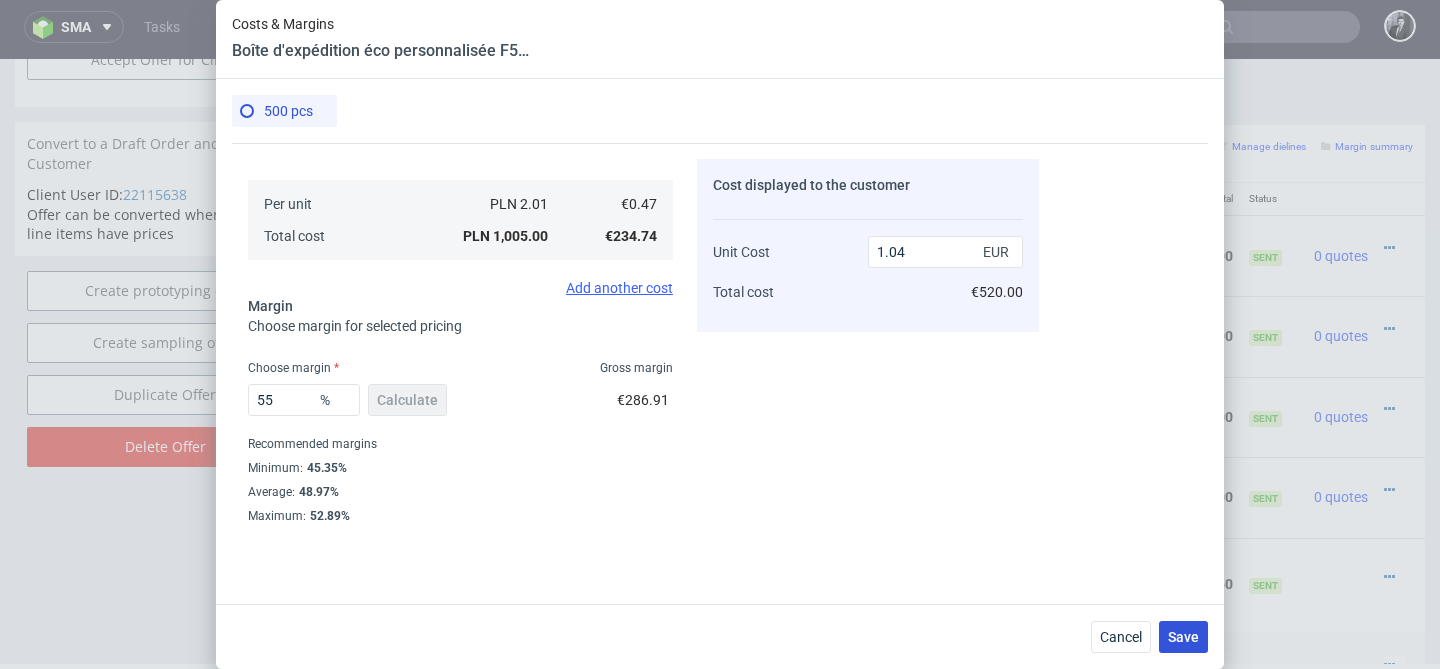 click on "Save" at bounding box center [1183, 637] 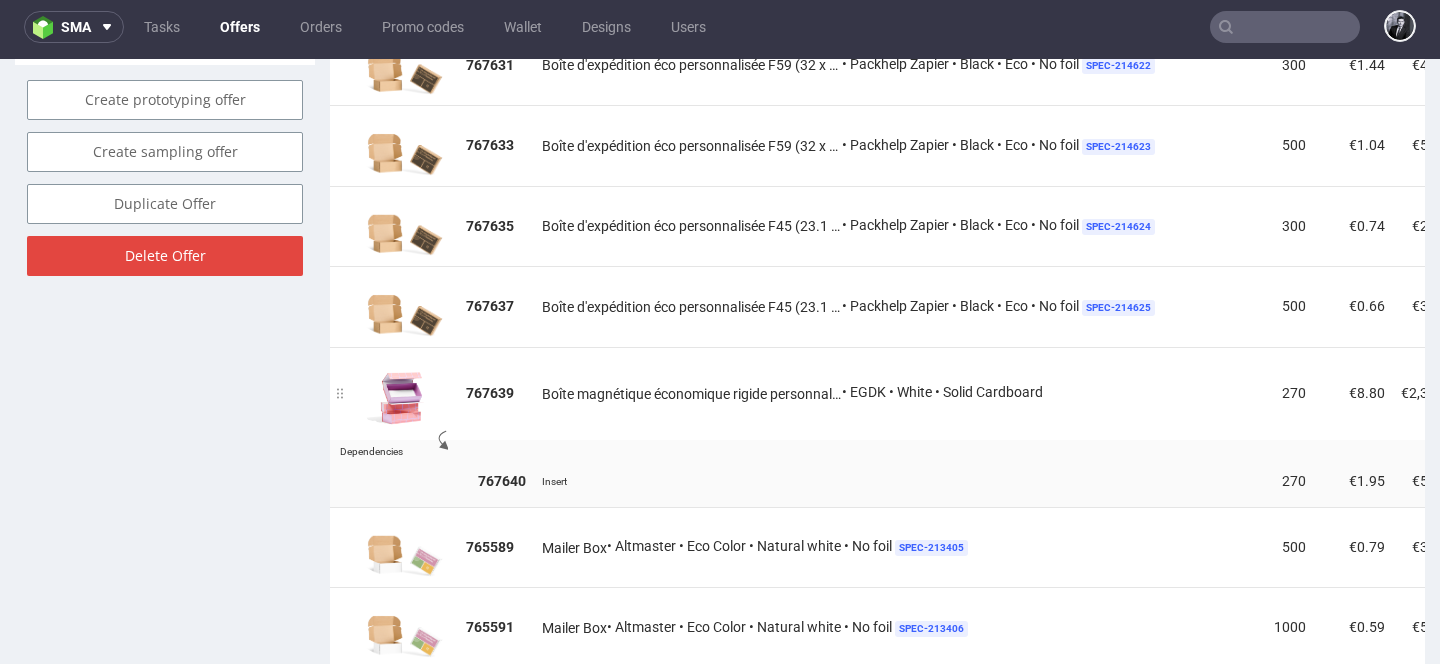 scroll, scrollTop: 1208, scrollLeft: 0, axis: vertical 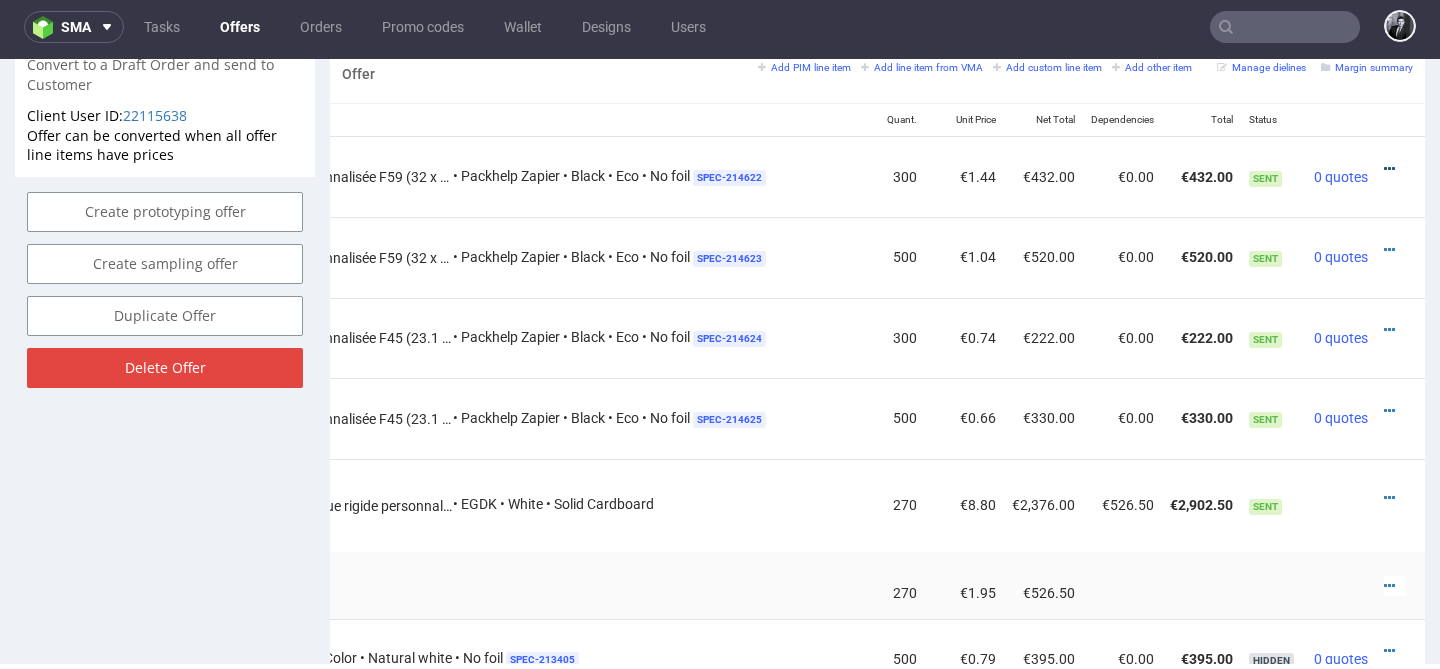 click at bounding box center [1389, 169] 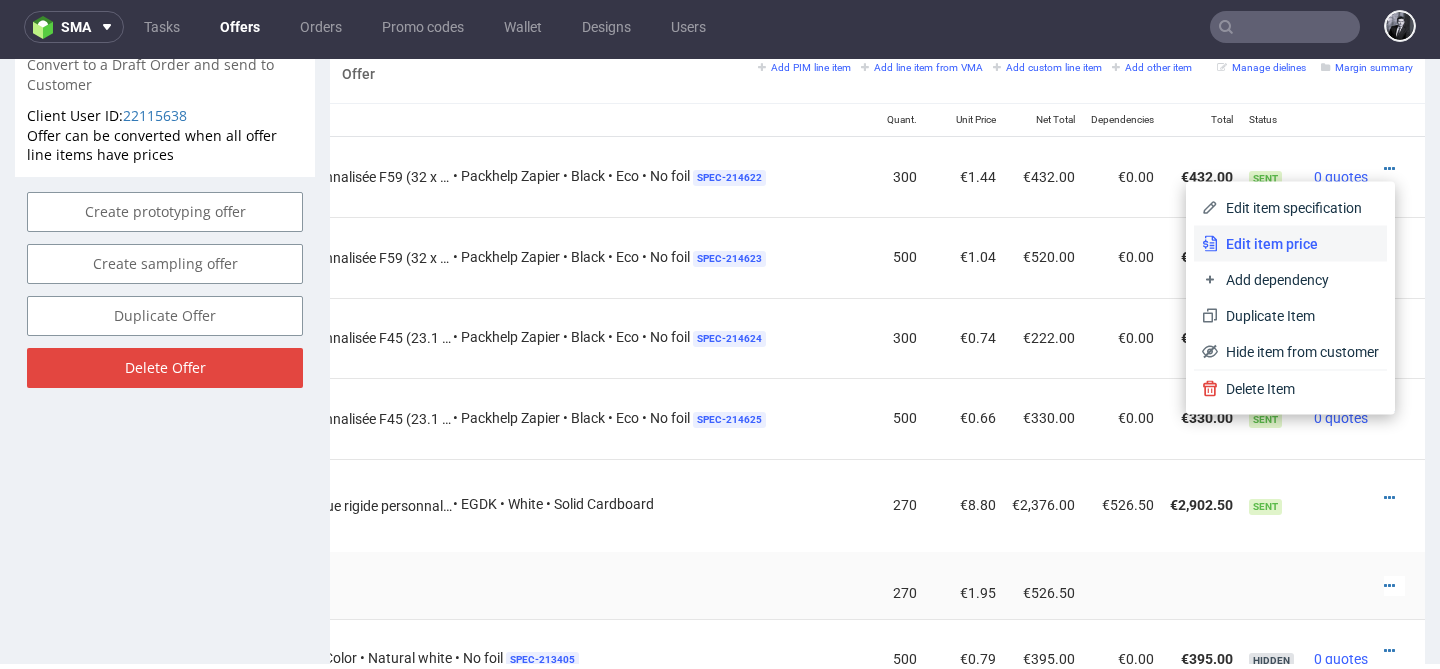 click on "Edit item price" at bounding box center (1298, 244) 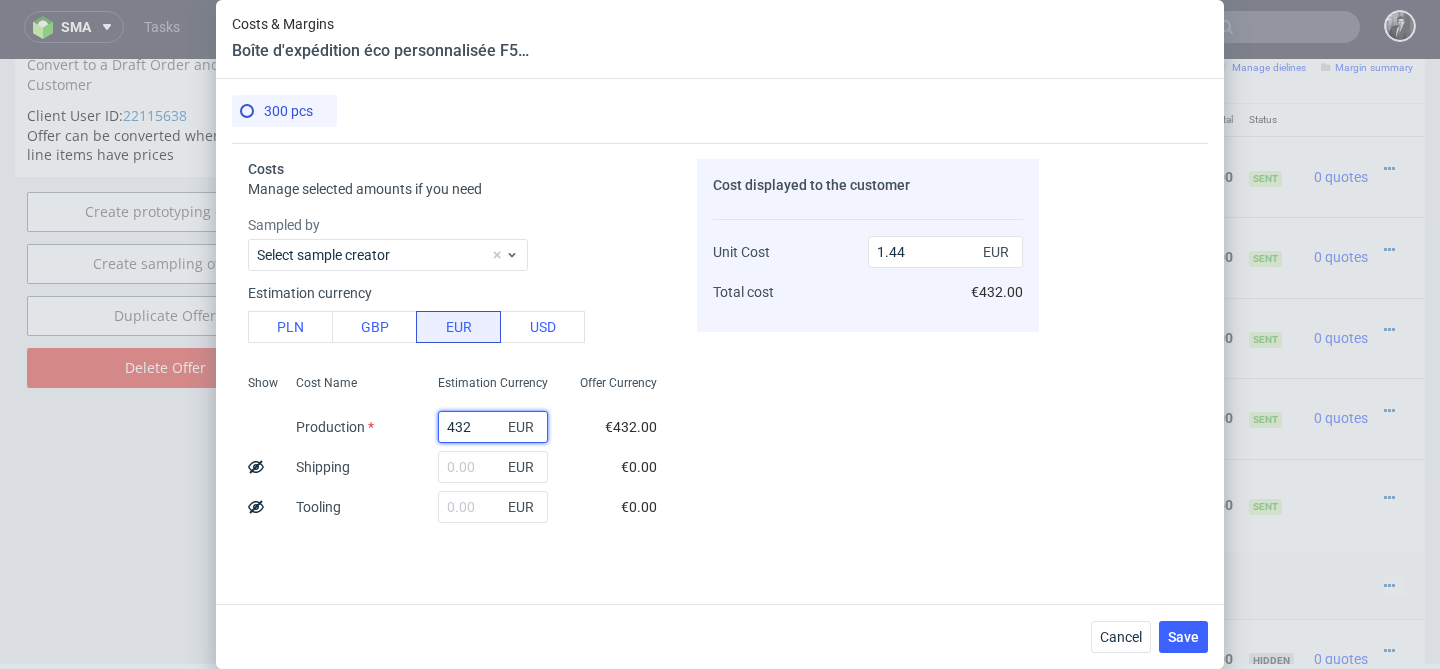 drag, startPoint x: 479, startPoint y: 426, endPoint x: 428, endPoint y: 426, distance: 51 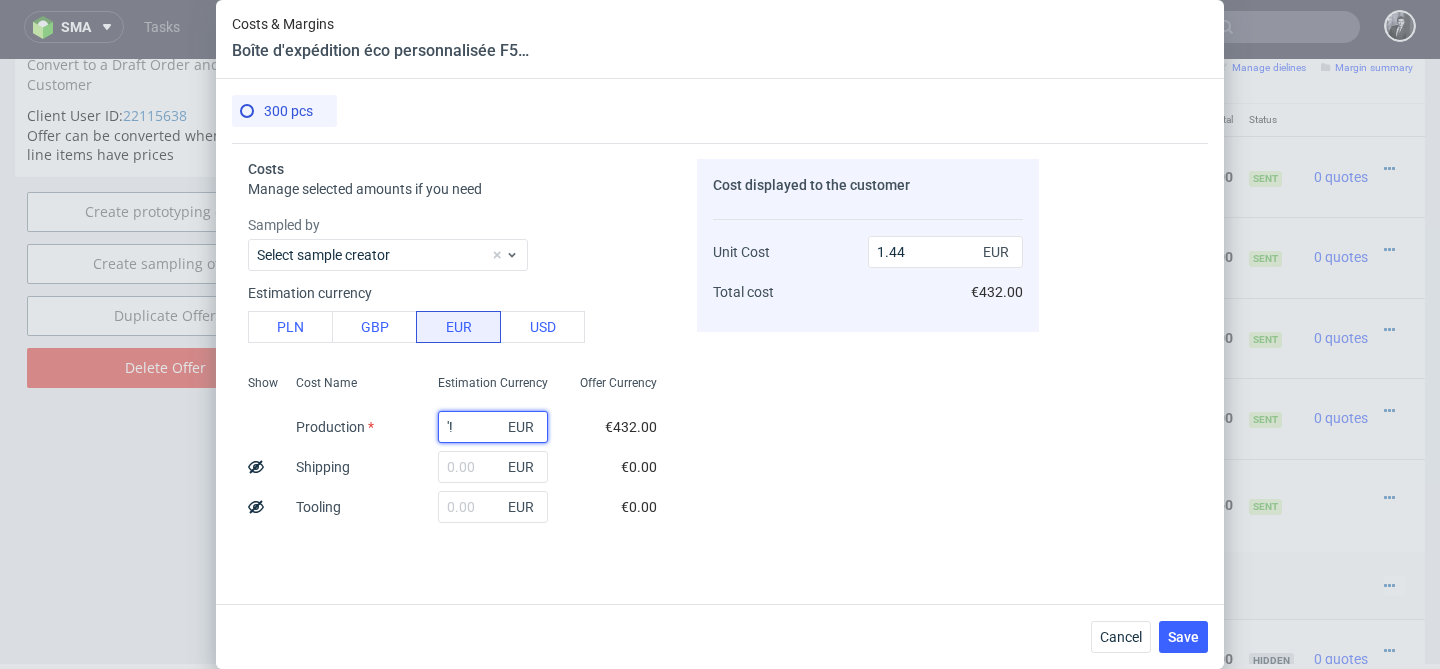 type on "'!"" 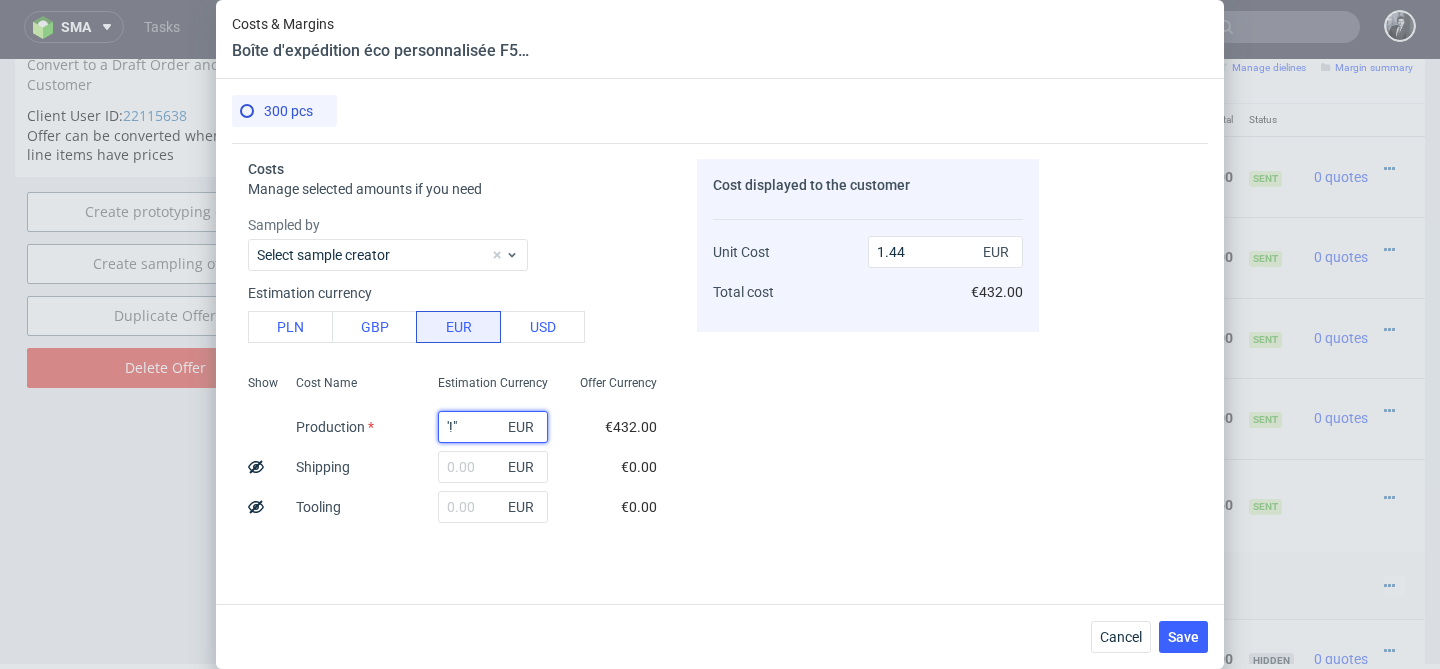 type 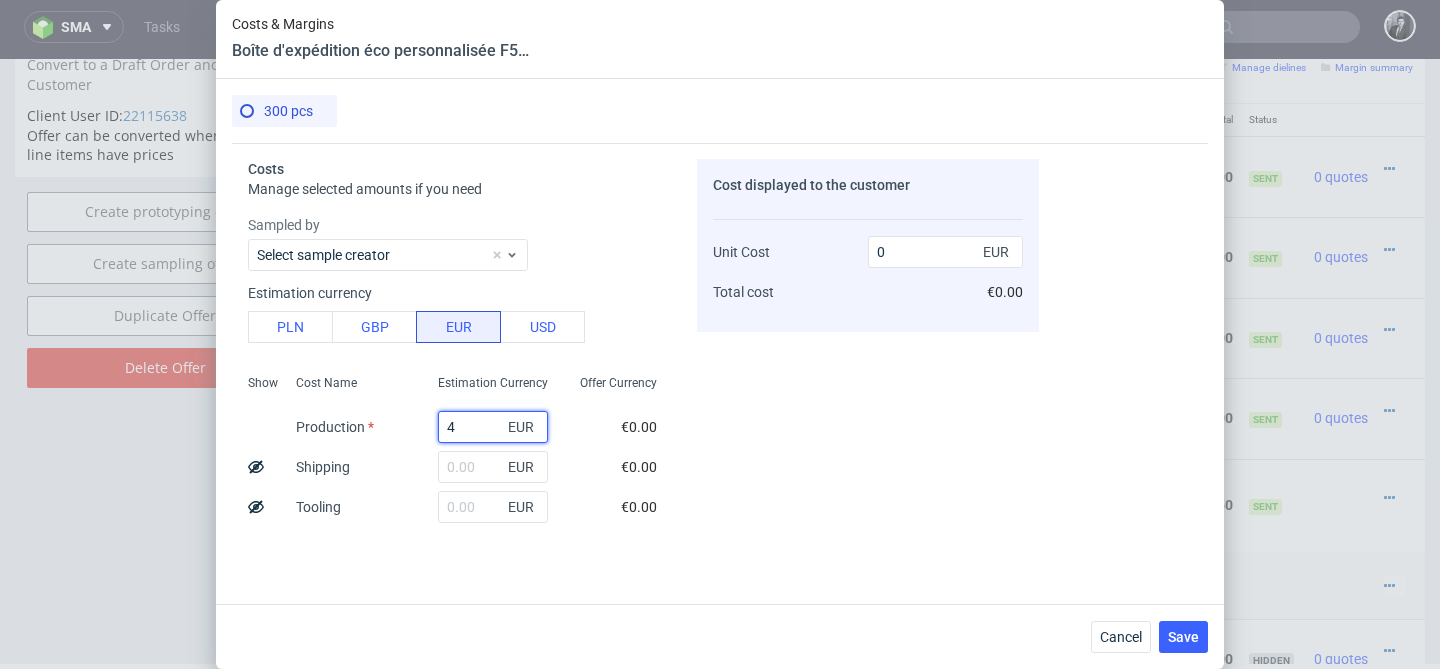 type on "48" 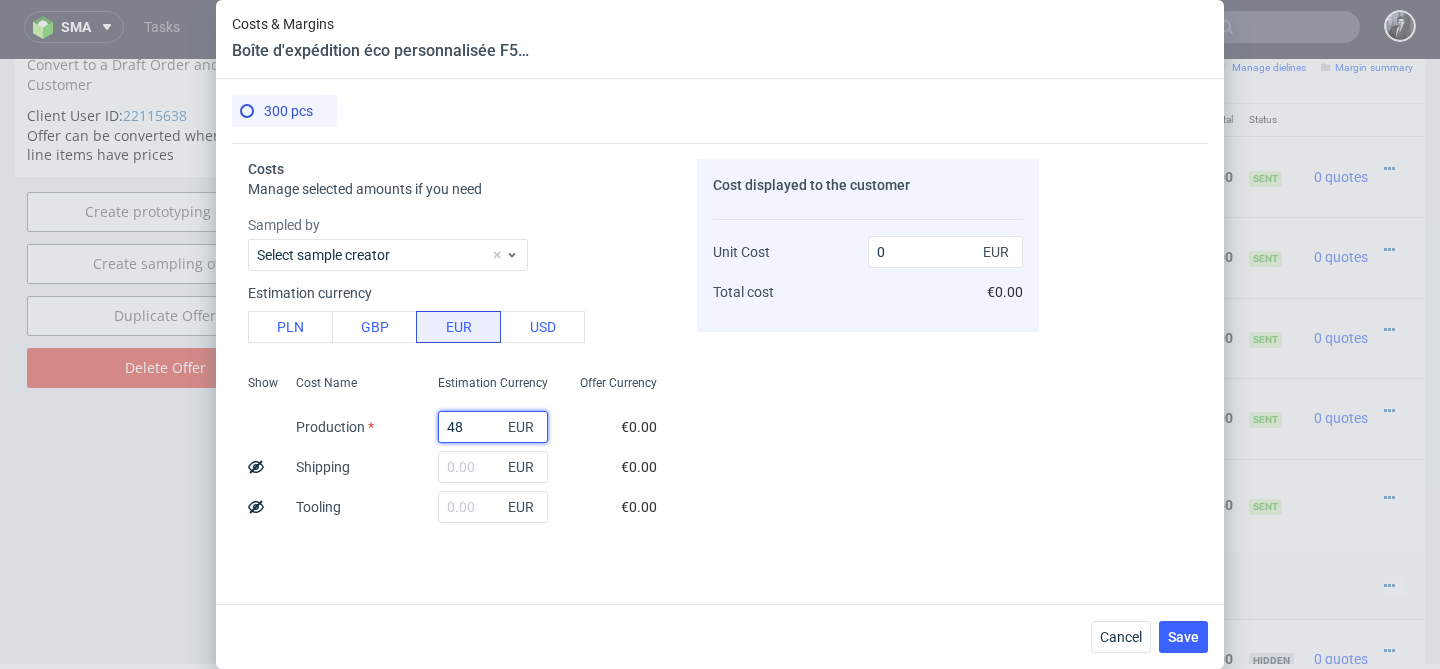 type on "0.16" 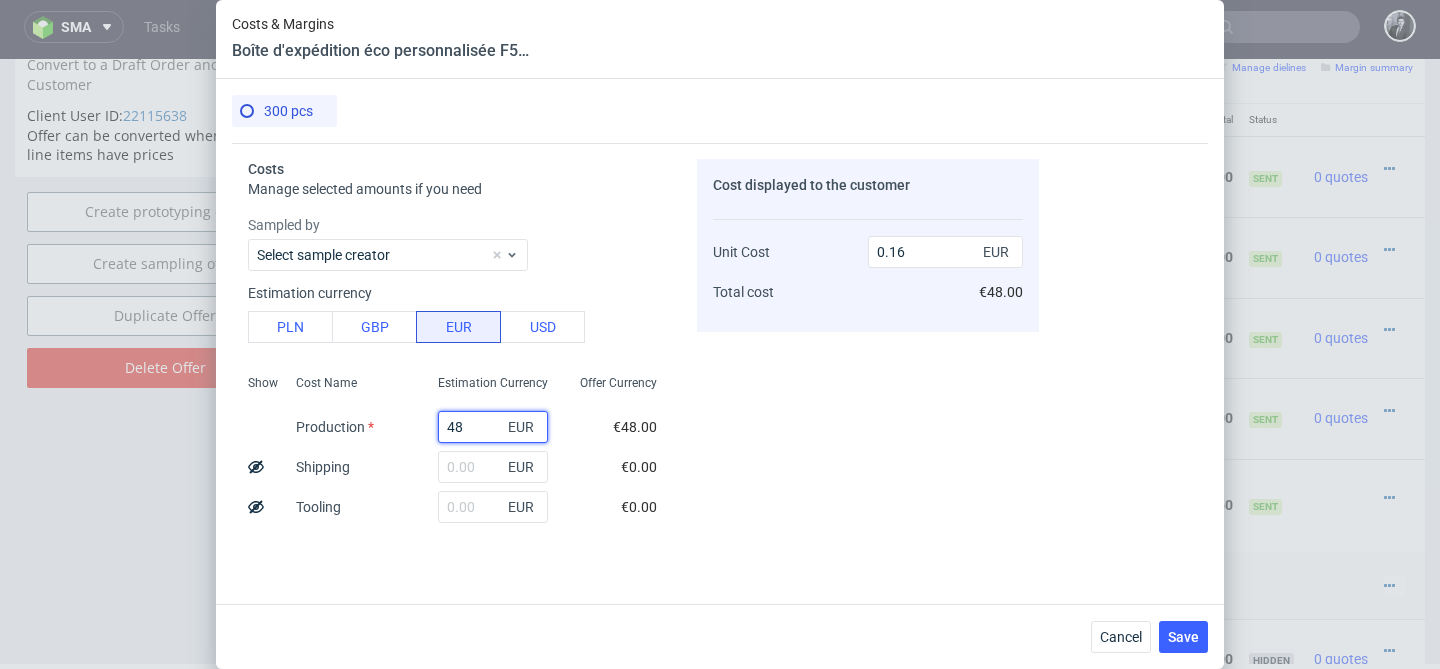 type on "48'" 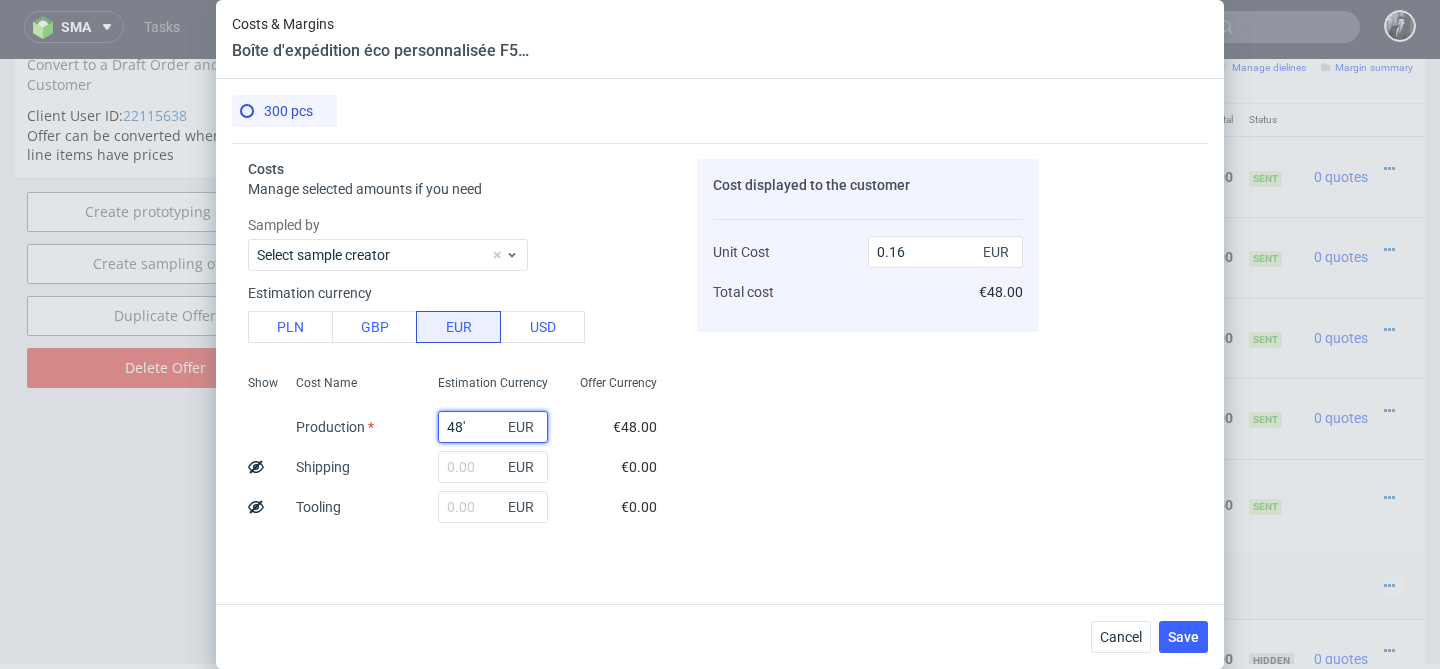 type 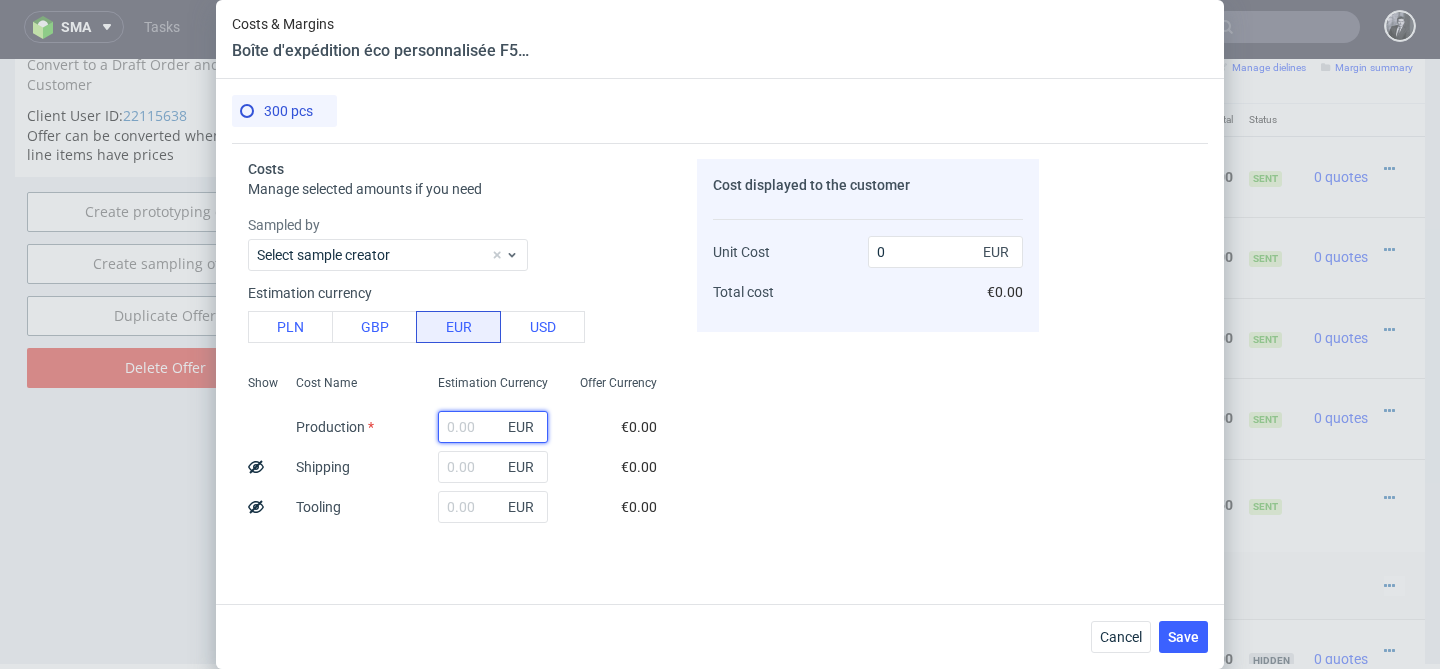 type on """ 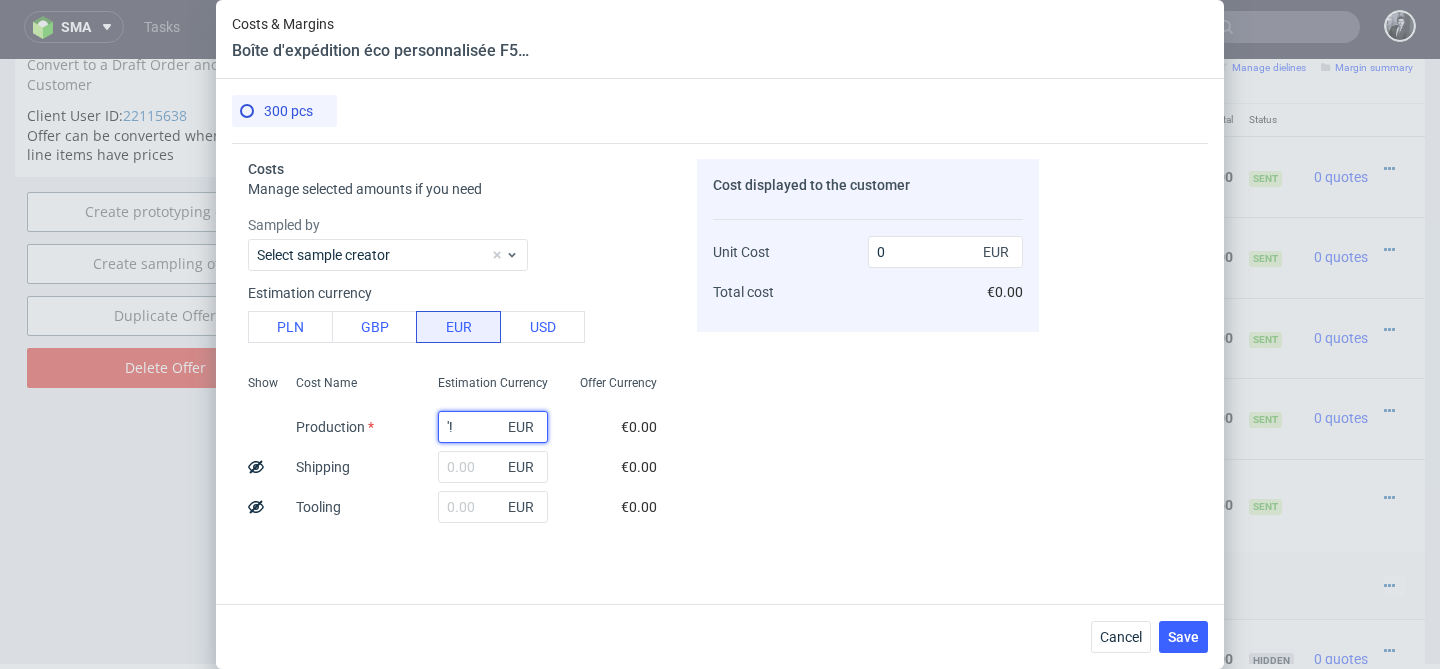 type on "'" 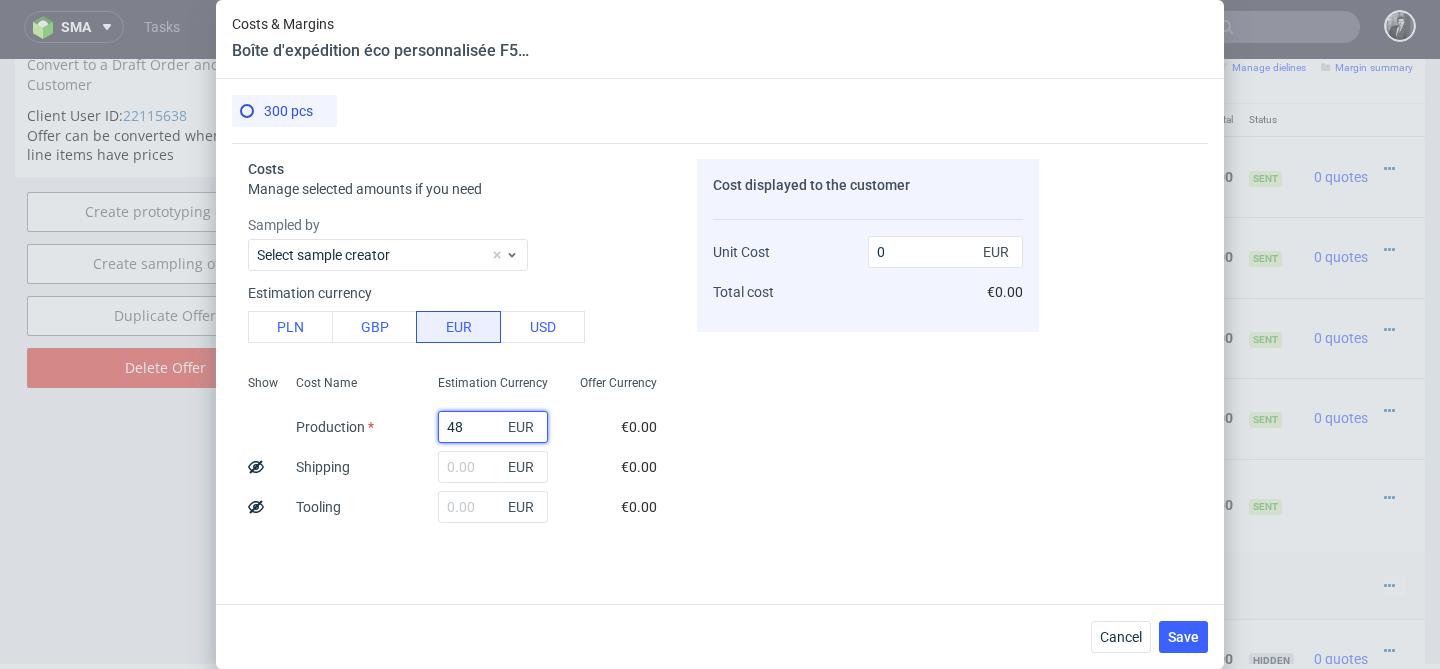 type on "483" 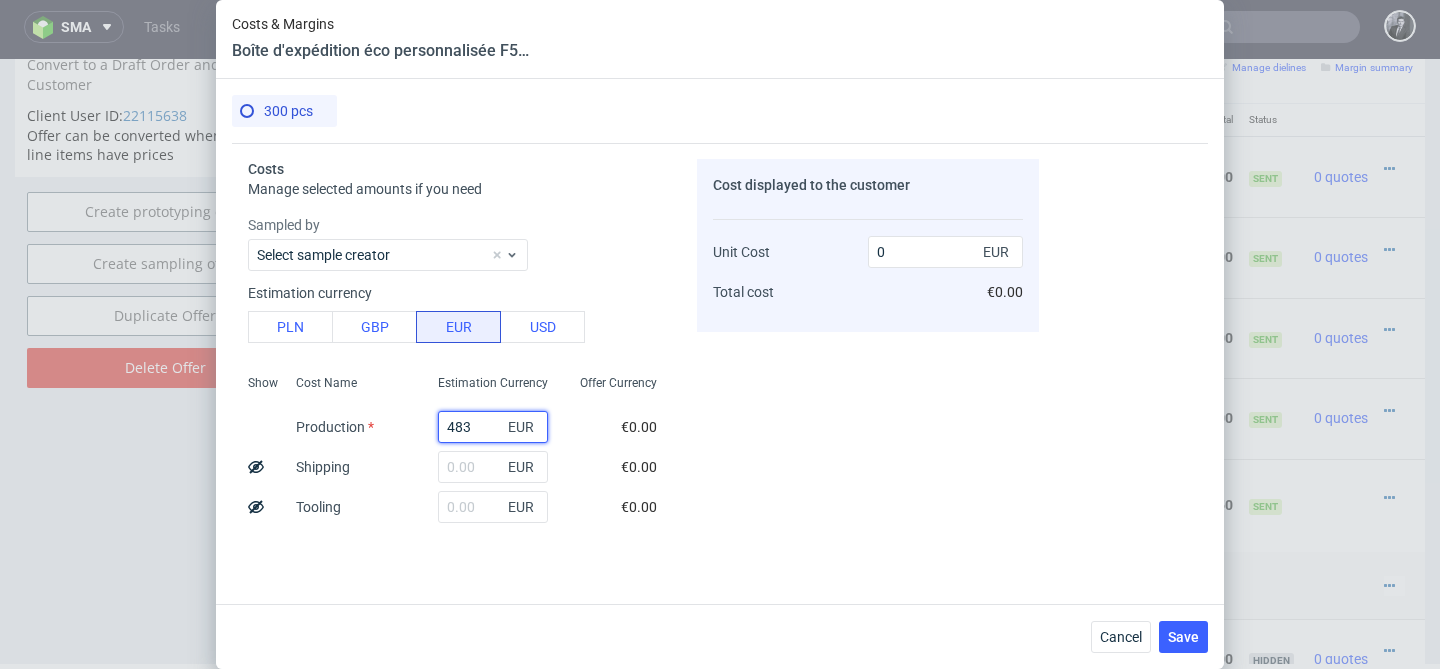 type on "1.61" 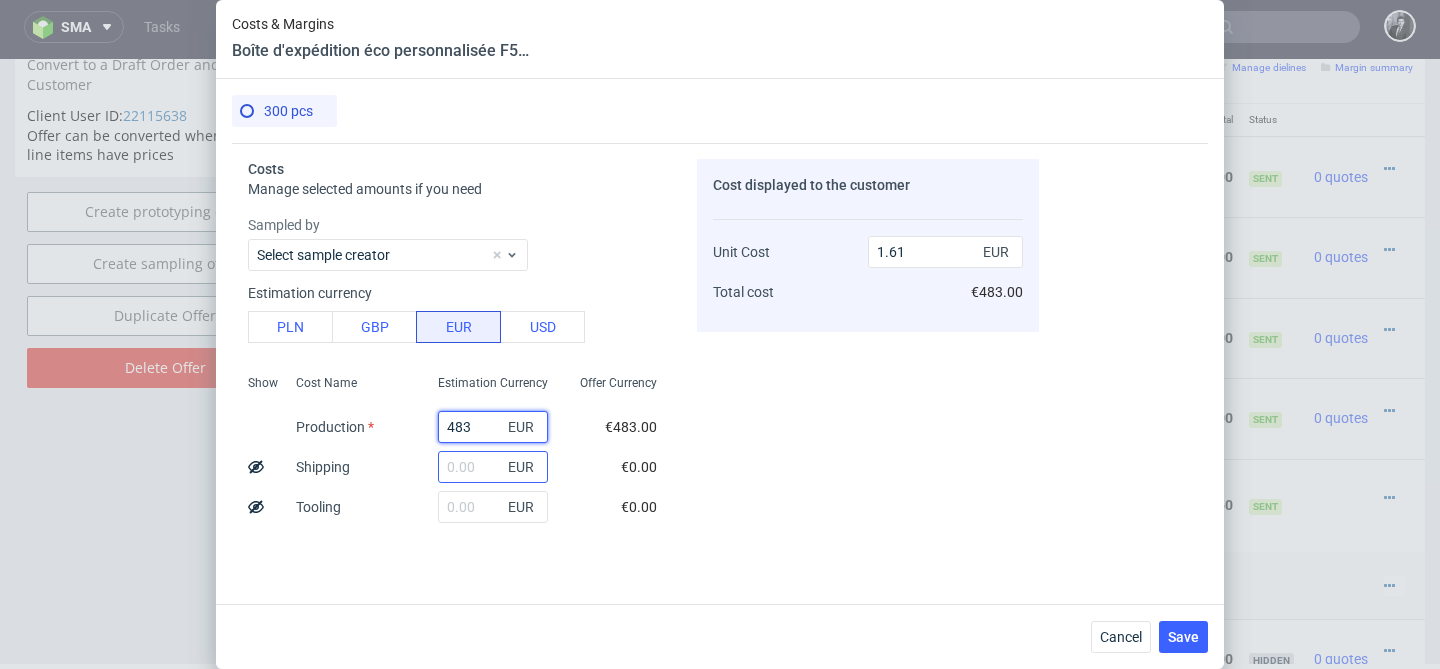 type on "483" 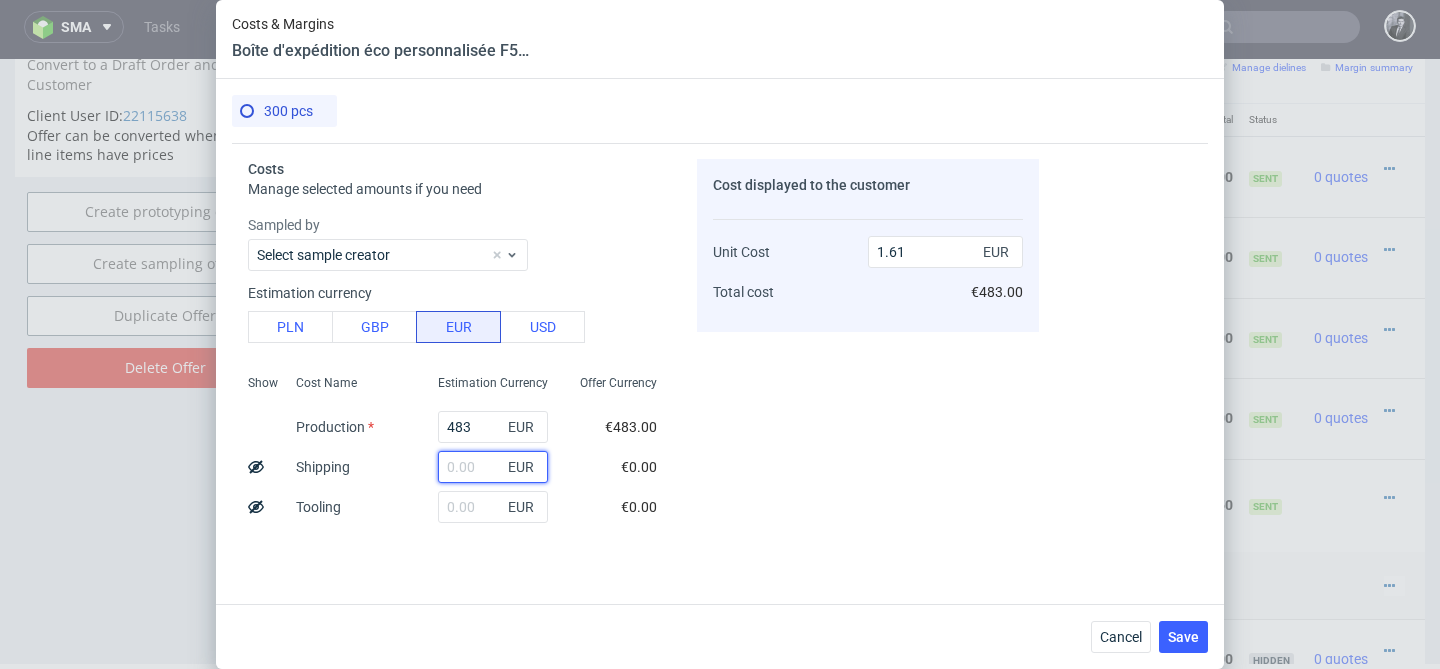 click at bounding box center [493, 467] 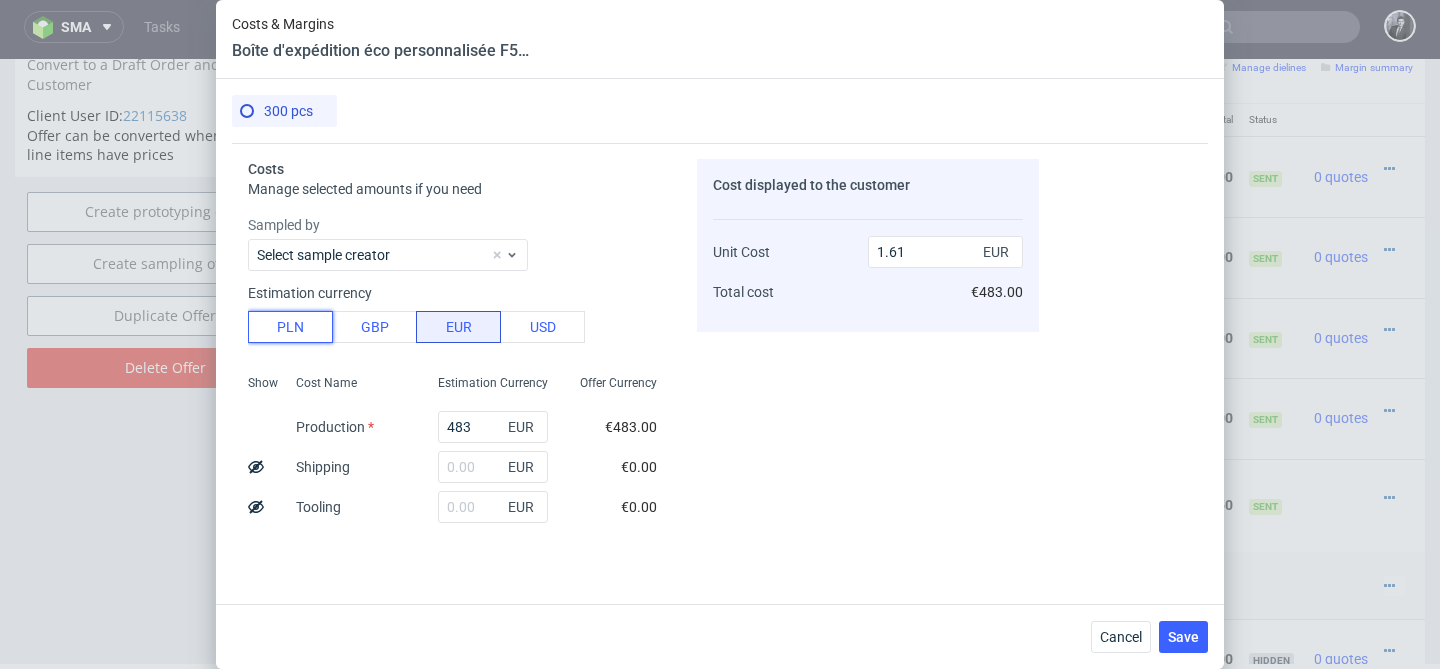 click on "PLN" at bounding box center (290, 327) 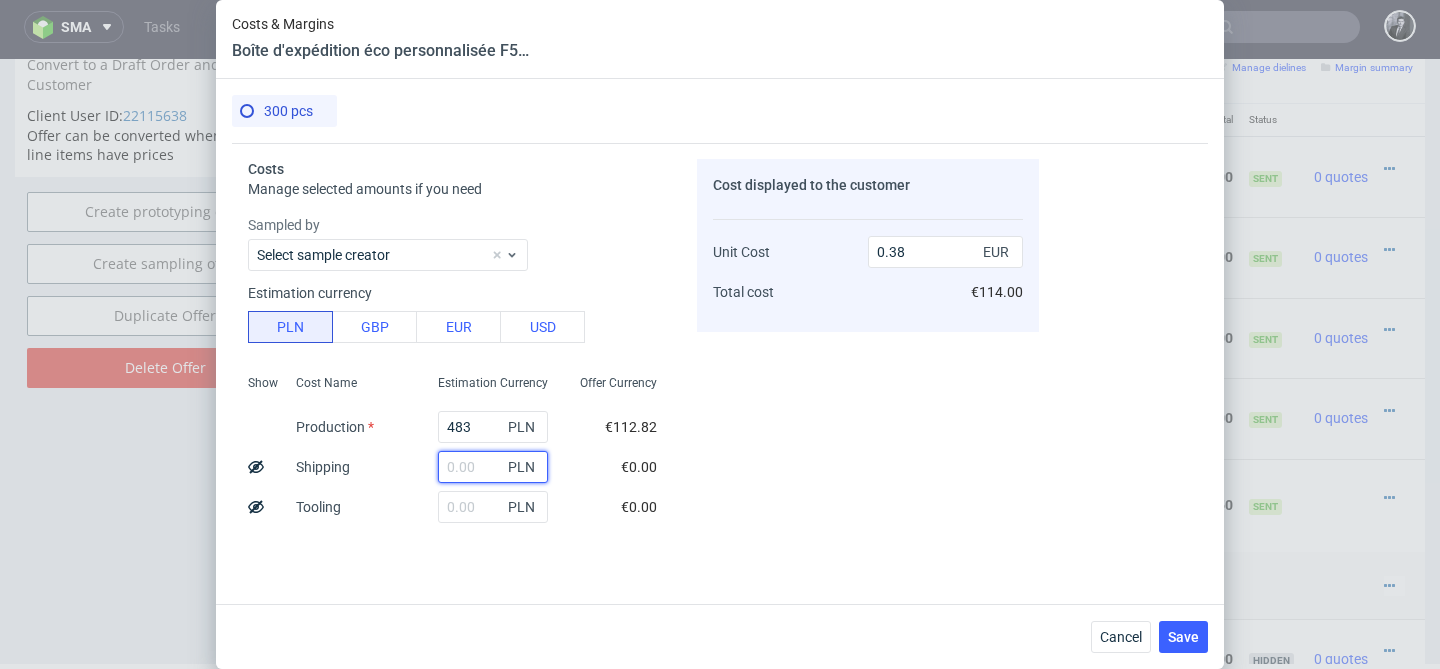 click at bounding box center (493, 467) 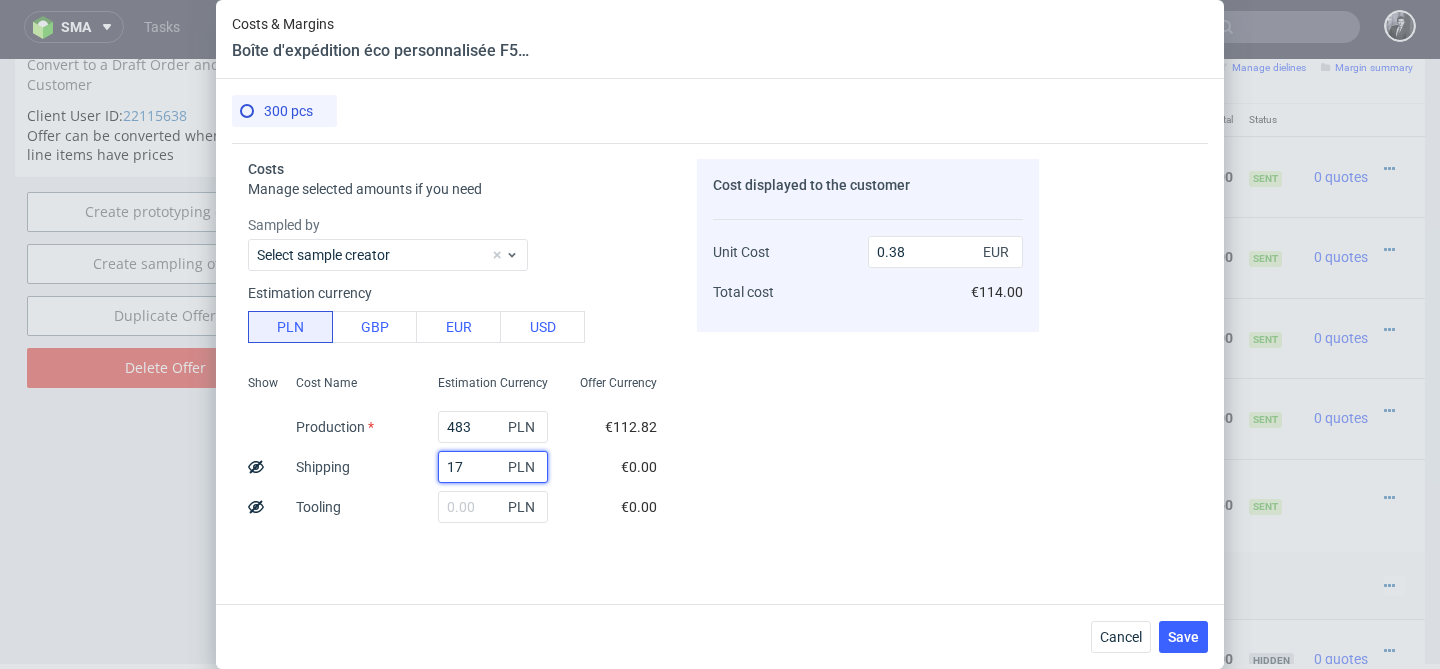type on "177" 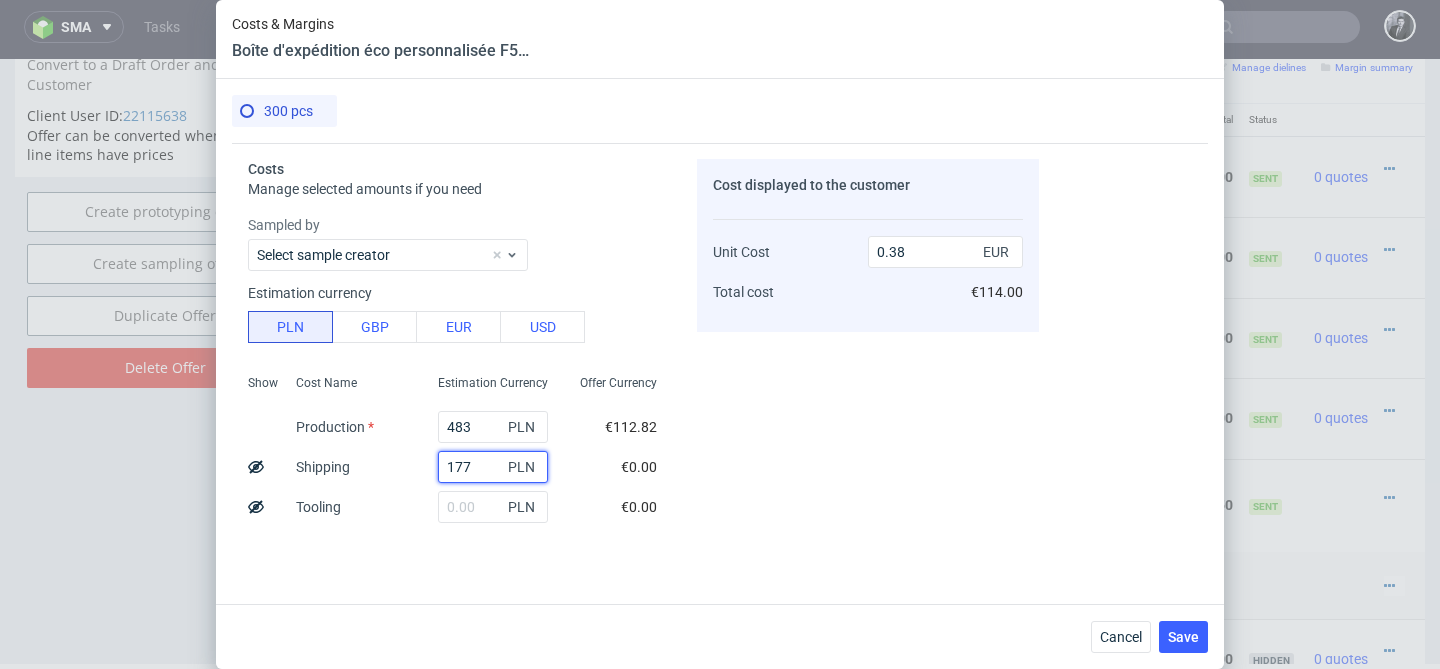 type on "0.52" 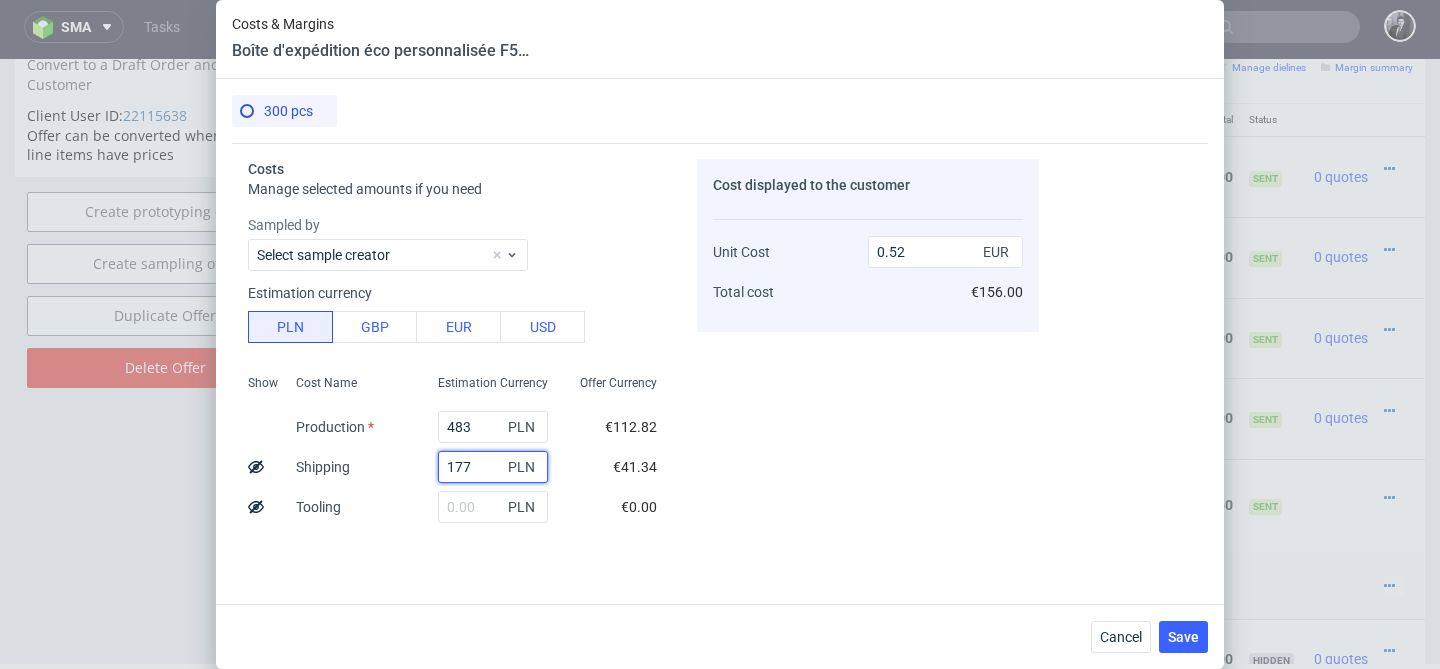type on "177" 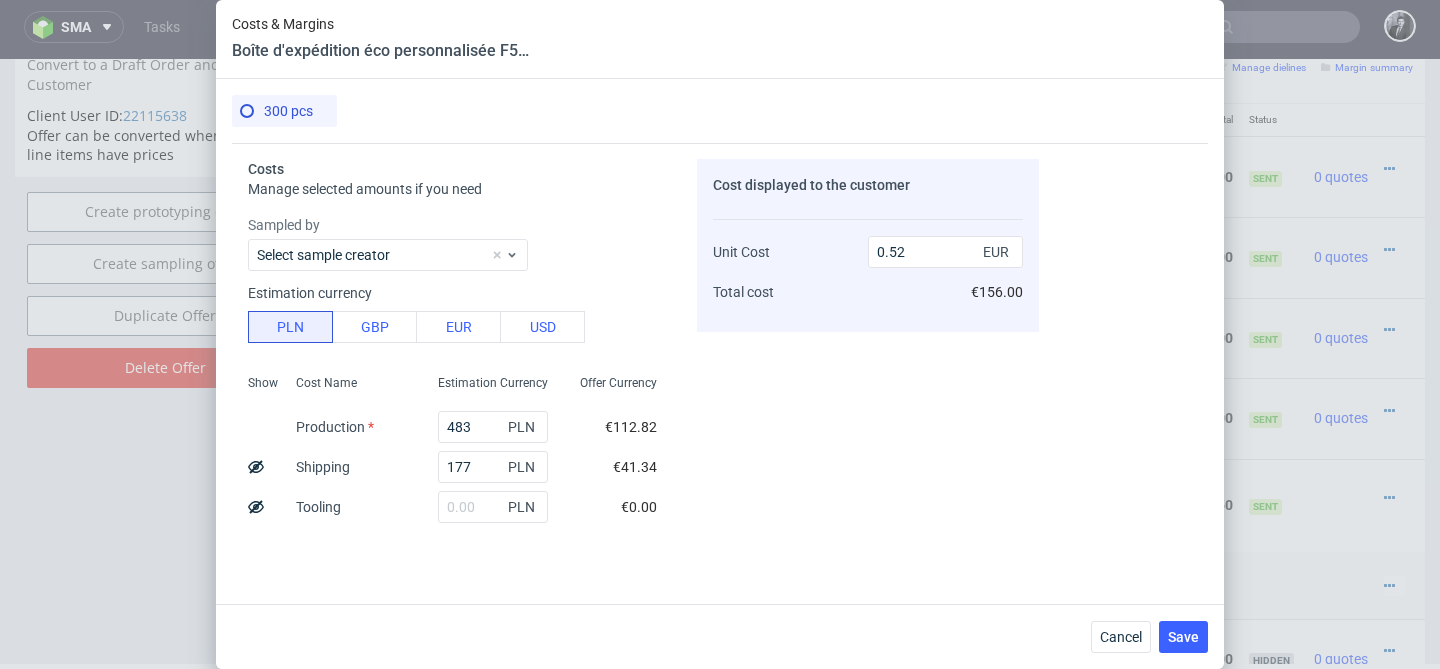 click on "Costs Manage selected amounts if you need Sampled by Select sample creator Estimation currency PLN GBP EUR USD Show Cost Name Production Shipping Tooling Per unit Total cost Estimation Currency 483 PLN 177 PLN PLN PLN 2.20 PLN 660.00 Offer Currency €112.82 €41.34 €0.00 €0.51 €154.16 Add another cost Margin Choose margin for selected pricing Choose margin Gross margin 0 % Calculate €0.00 Recommended margins Minimum :  -  Average :  -  Maximum :  -  Cost displayed to the customer Unit Cost Total cost 0.52 EUR €156.00" at bounding box center (720, 365) 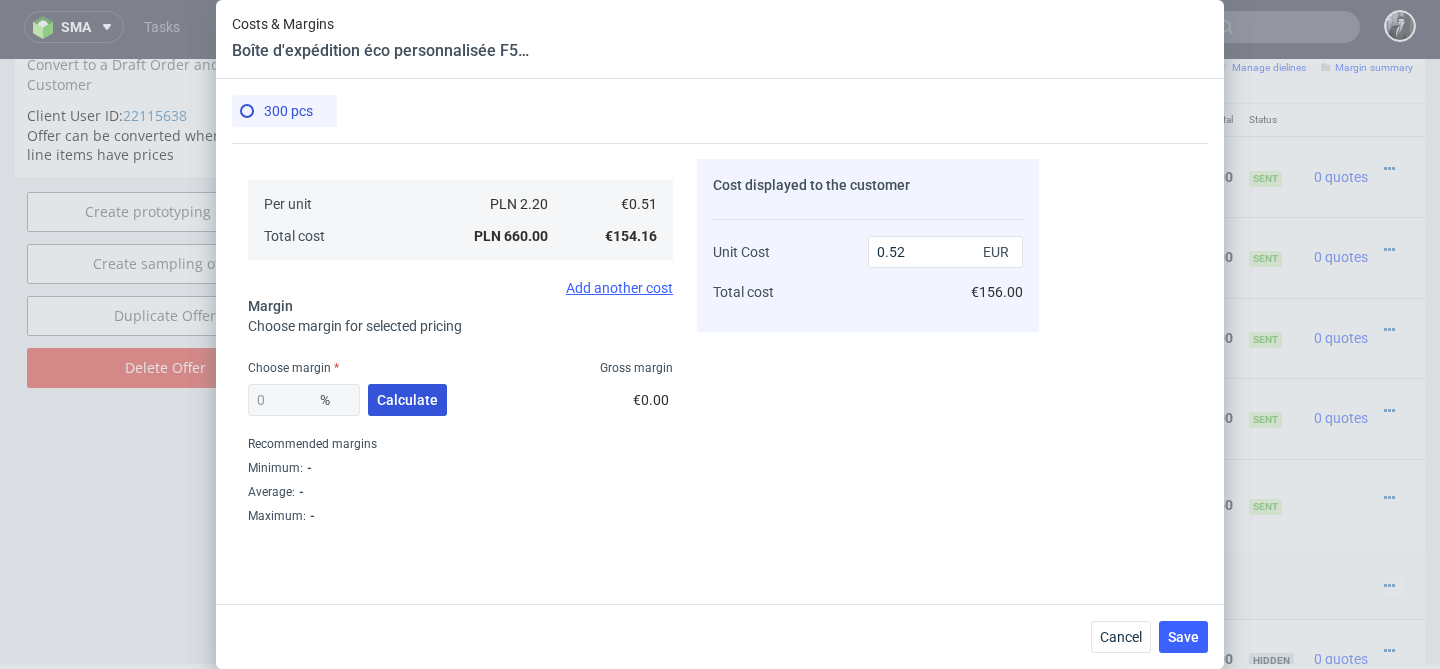 click on "Calculate" at bounding box center [407, 400] 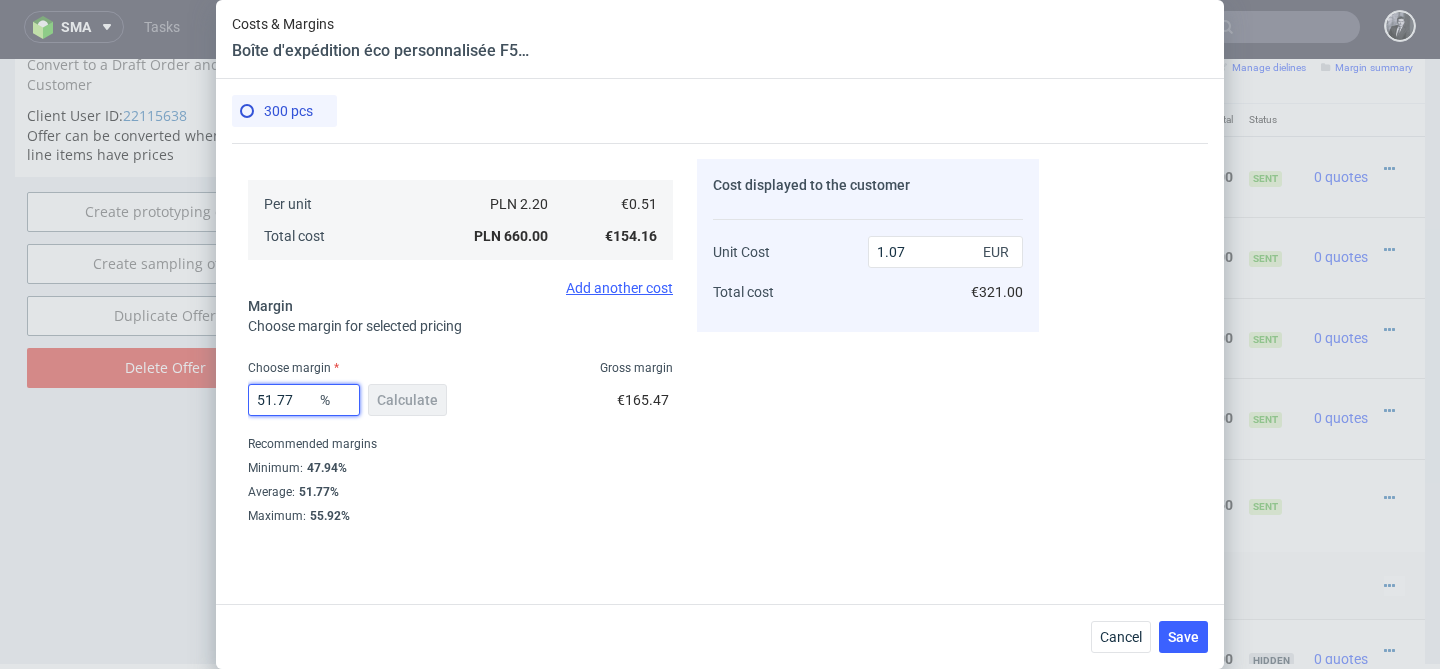 drag, startPoint x: 311, startPoint y: 406, endPoint x: 229, endPoint y: 393, distance: 83.02409 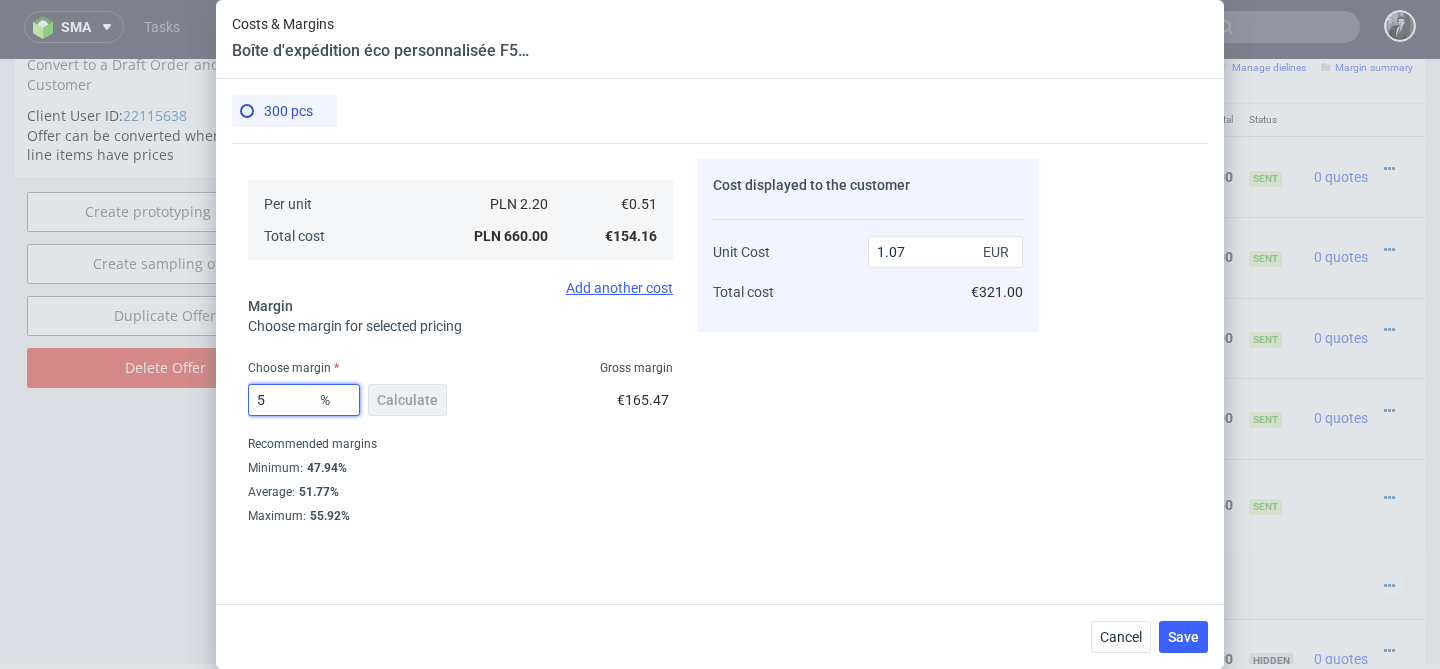 type on "55" 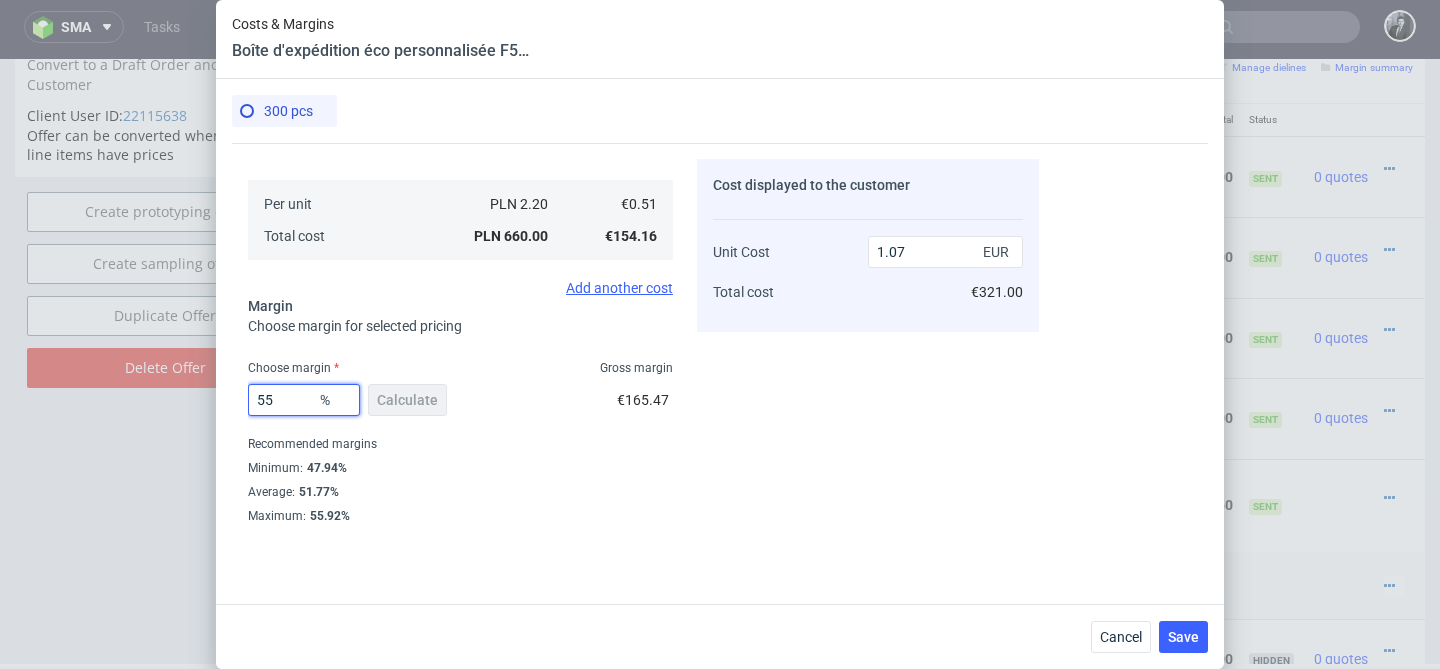 type on "1.14" 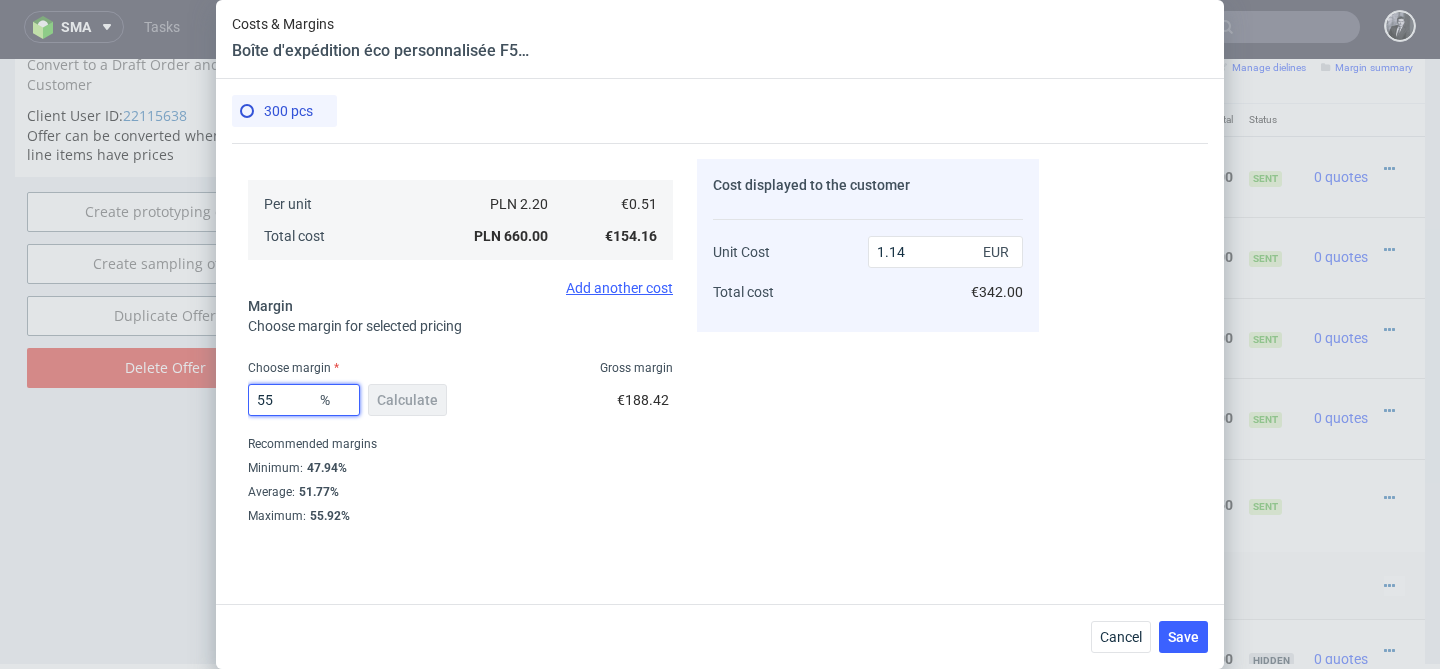 type on "5" 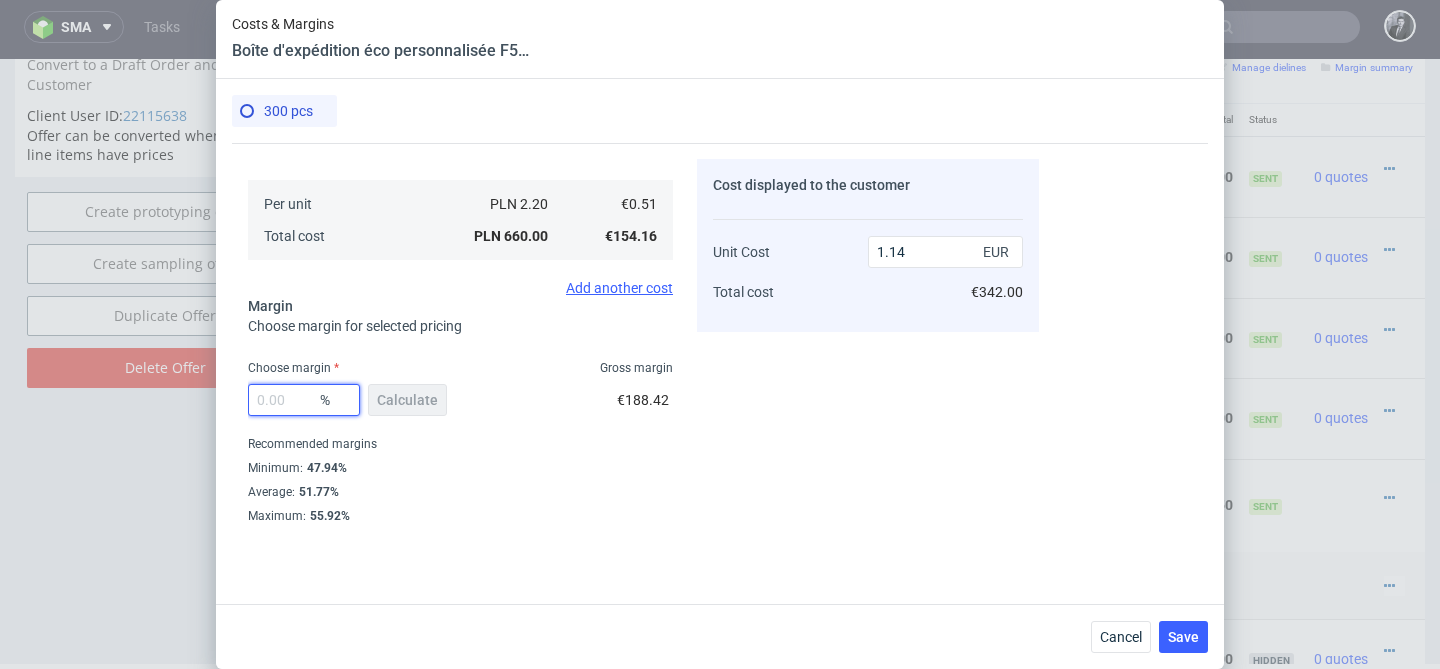 type on "0" 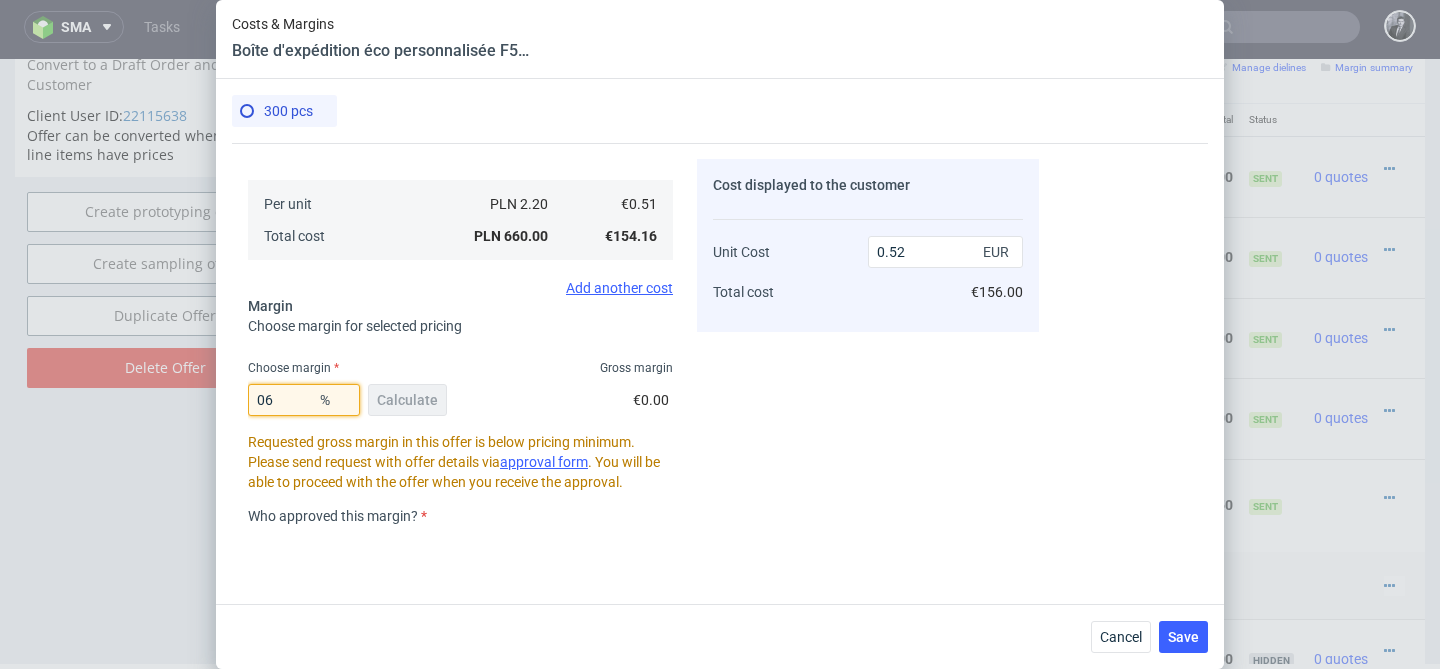 type on "6" 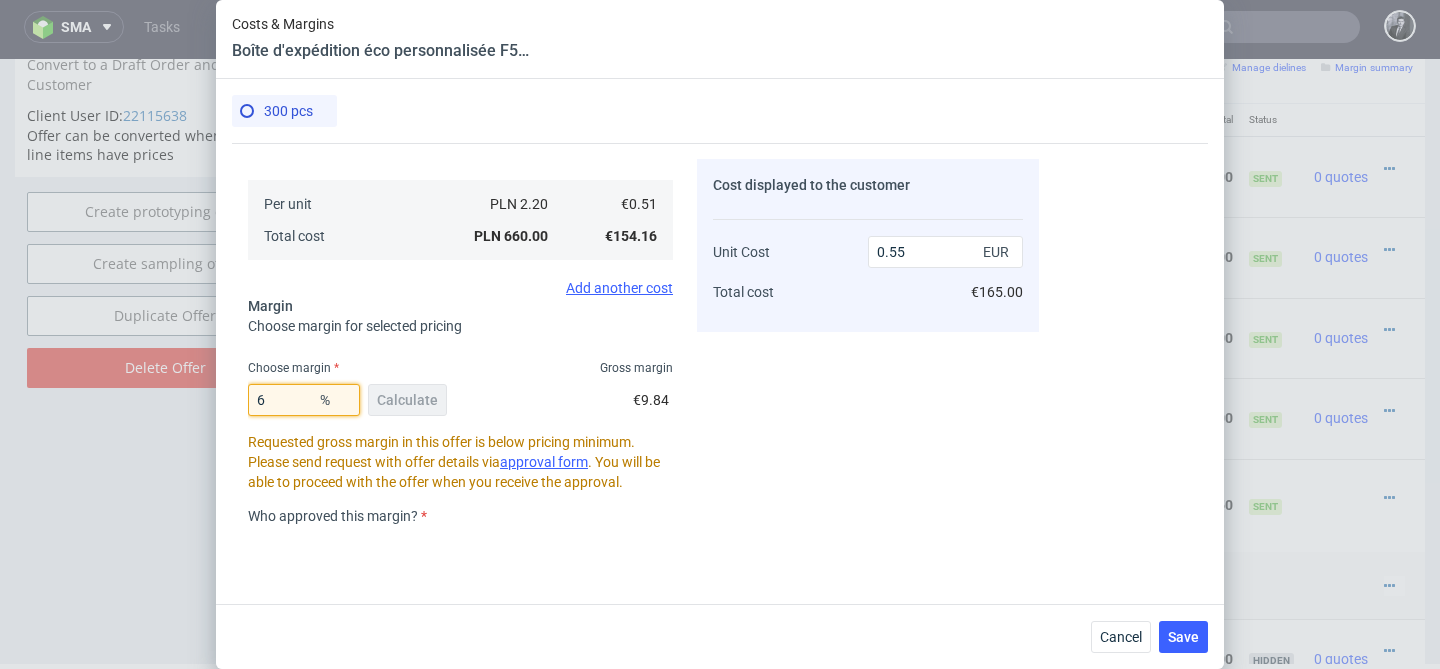type on "60" 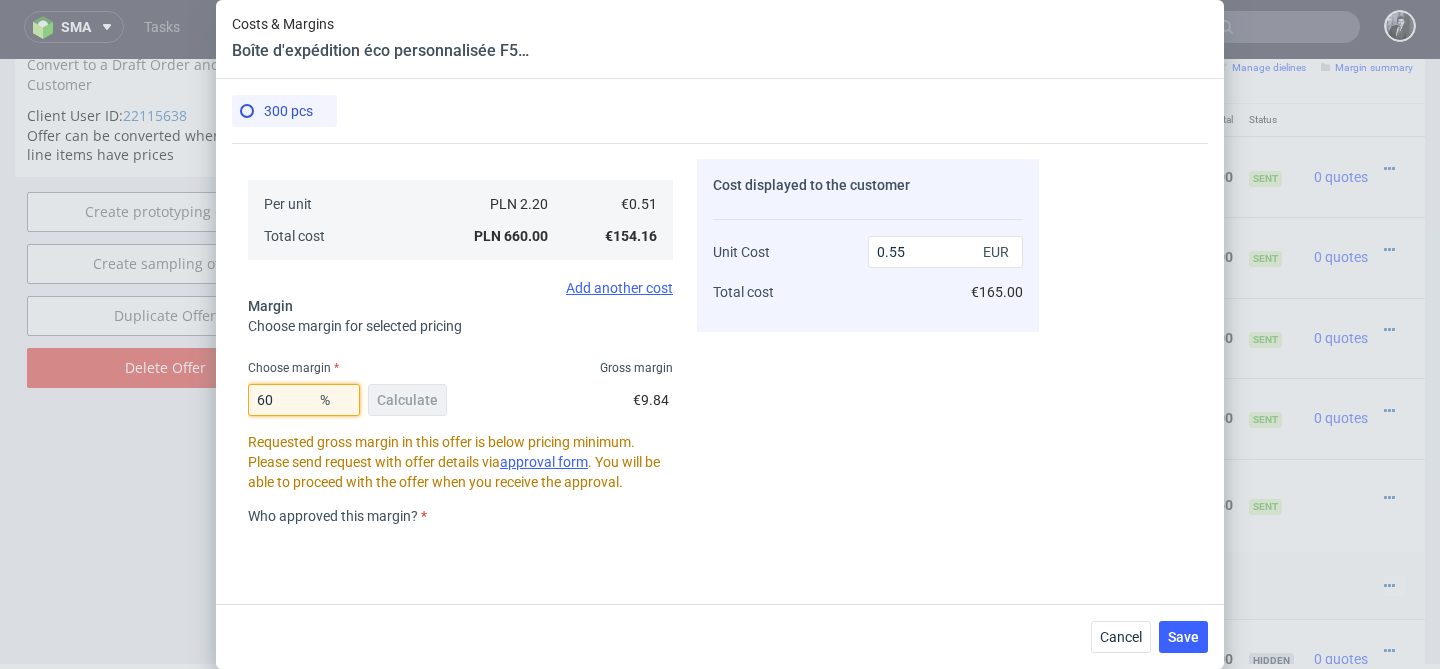 type on "1.29" 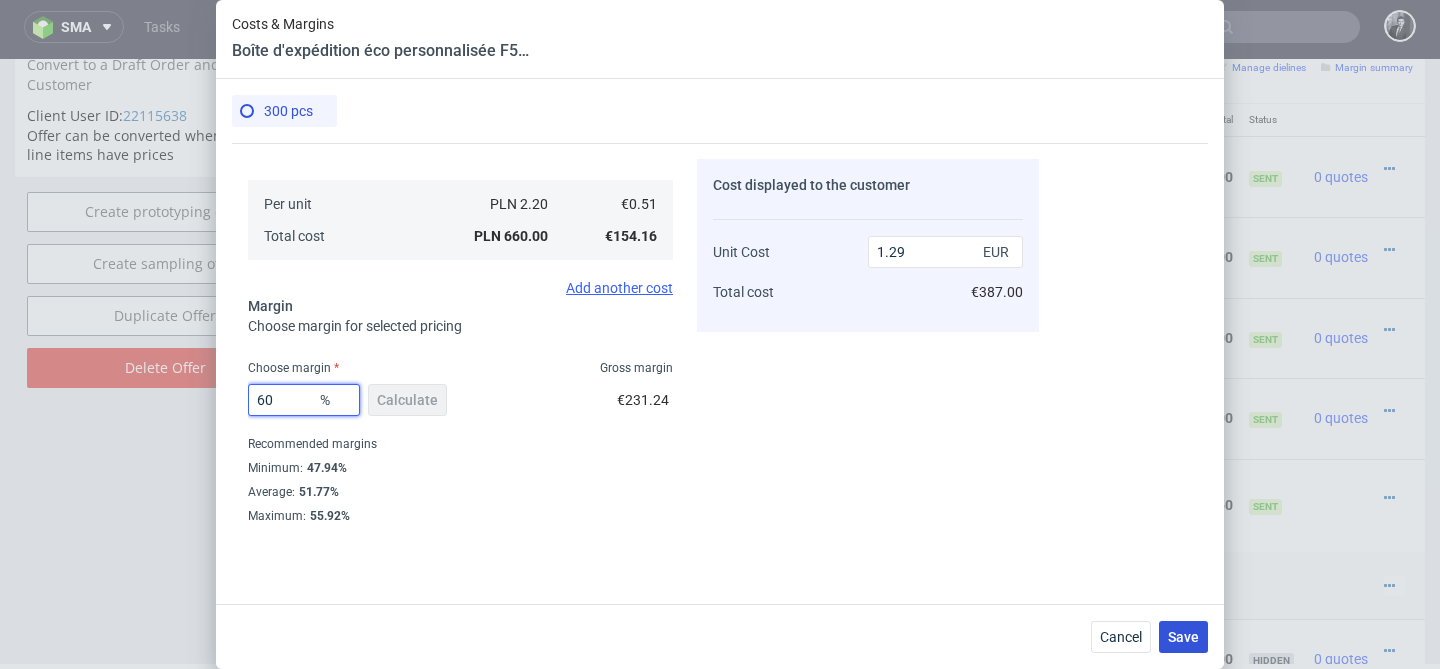 type on "60" 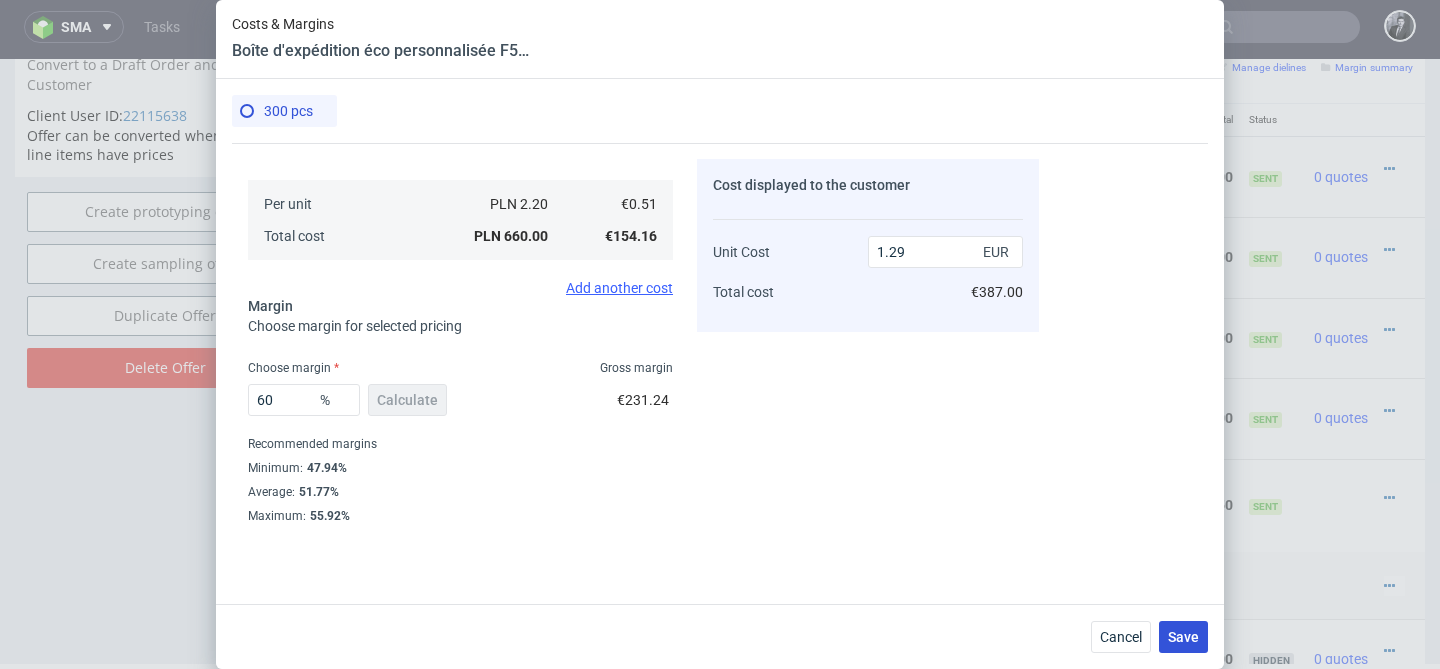 click on "Save" at bounding box center (1183, 637) 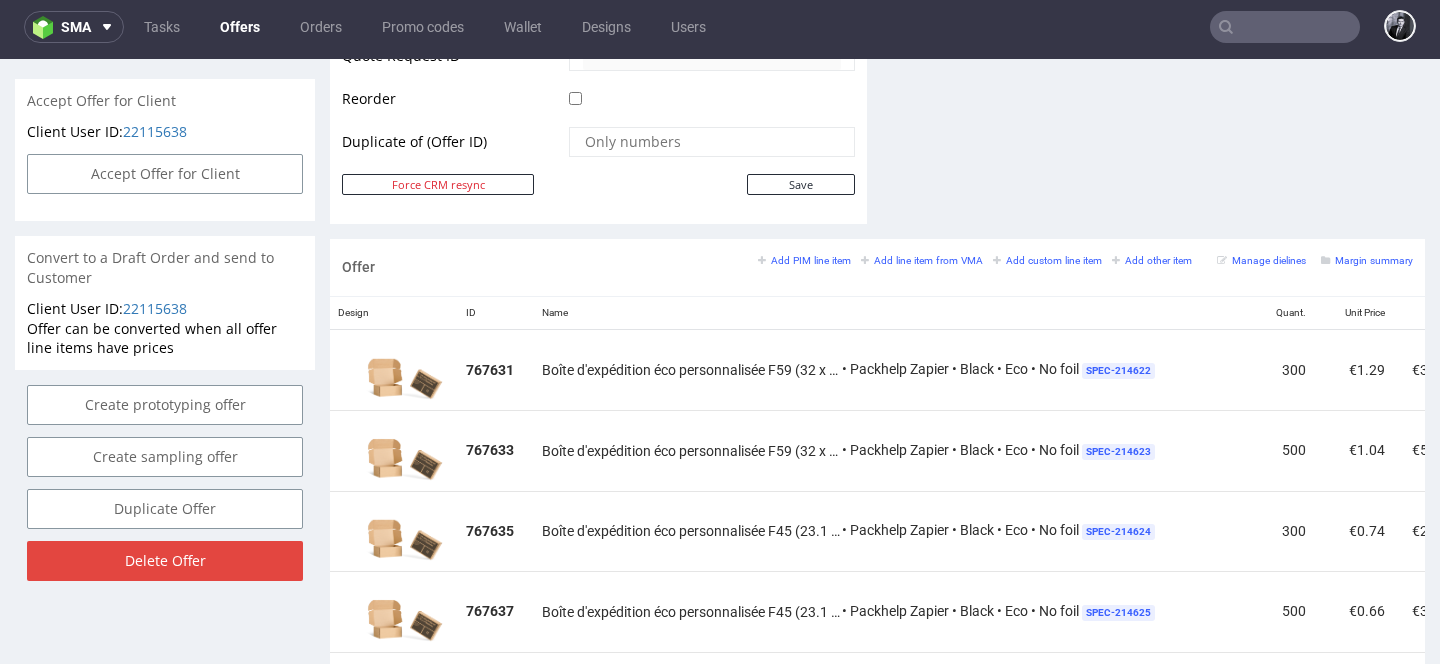 scroll, scrollTop: 1021, scrollLeft: 0, axis: vertical 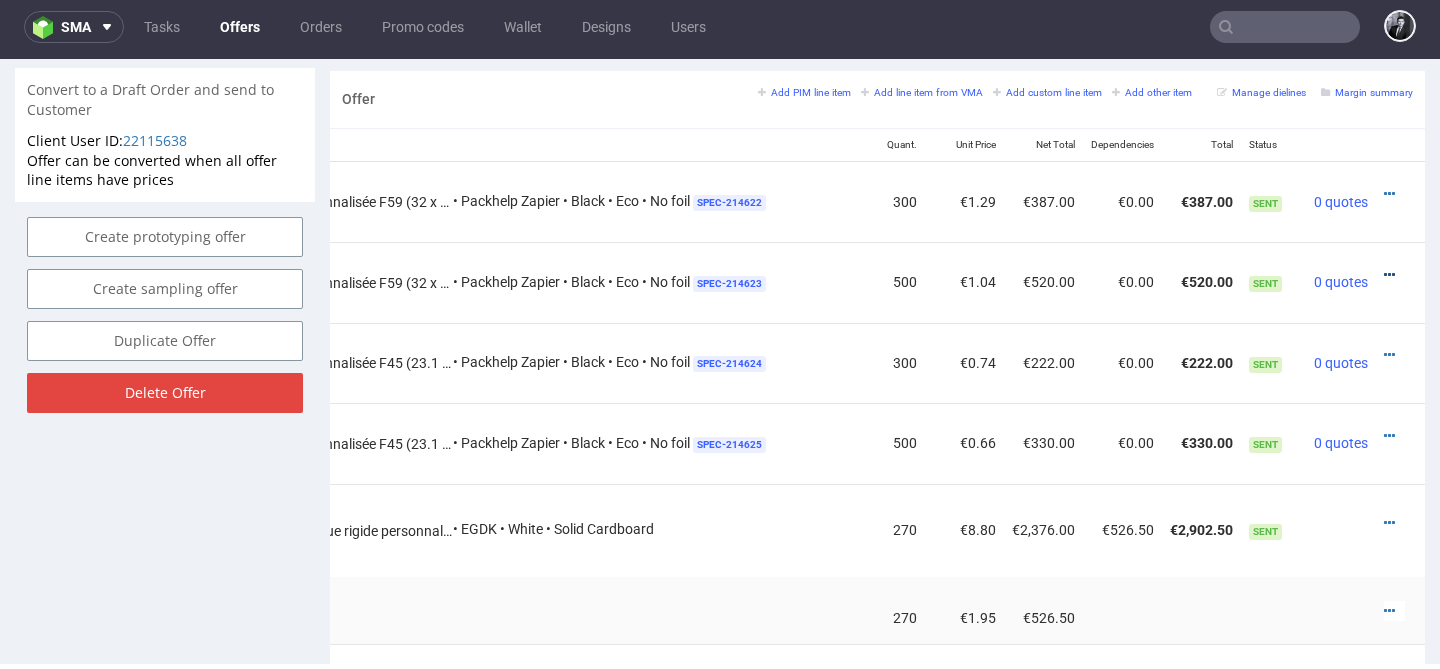 click at bounding box center (1389, 275) 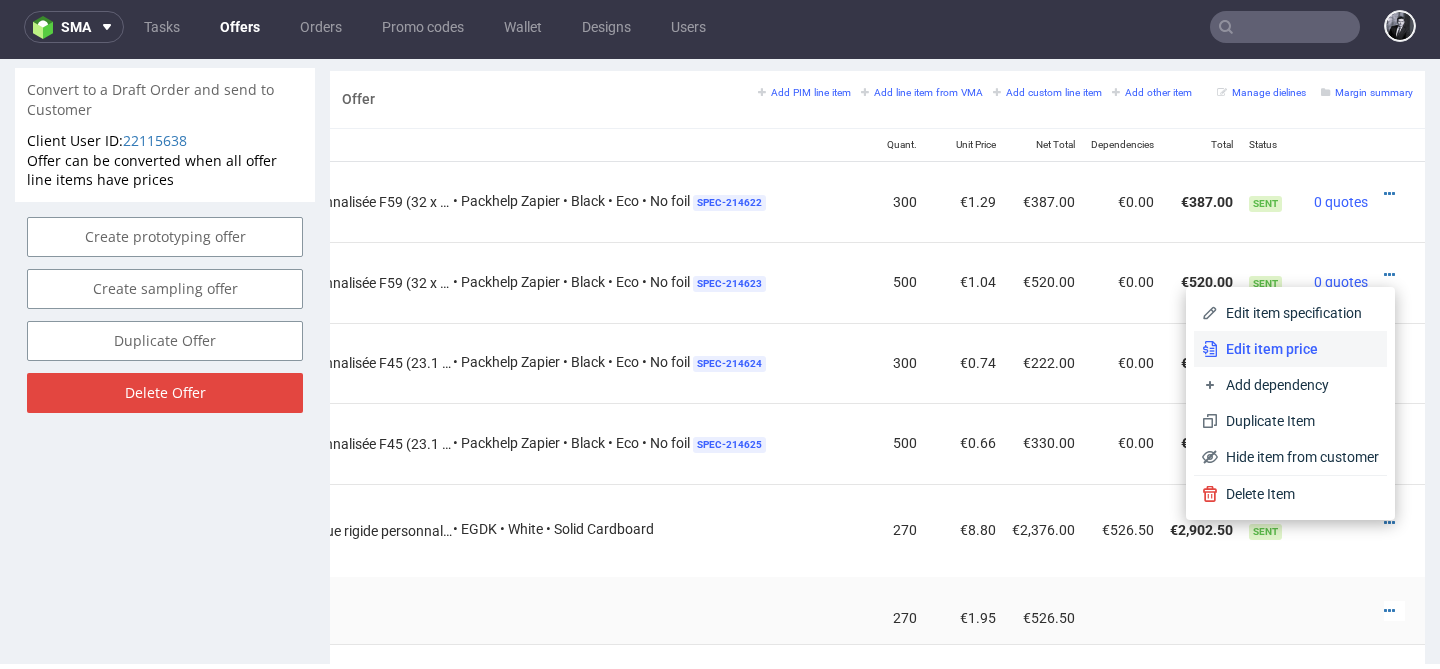 click on "Edit item price" at bounding box center [1290, 349] 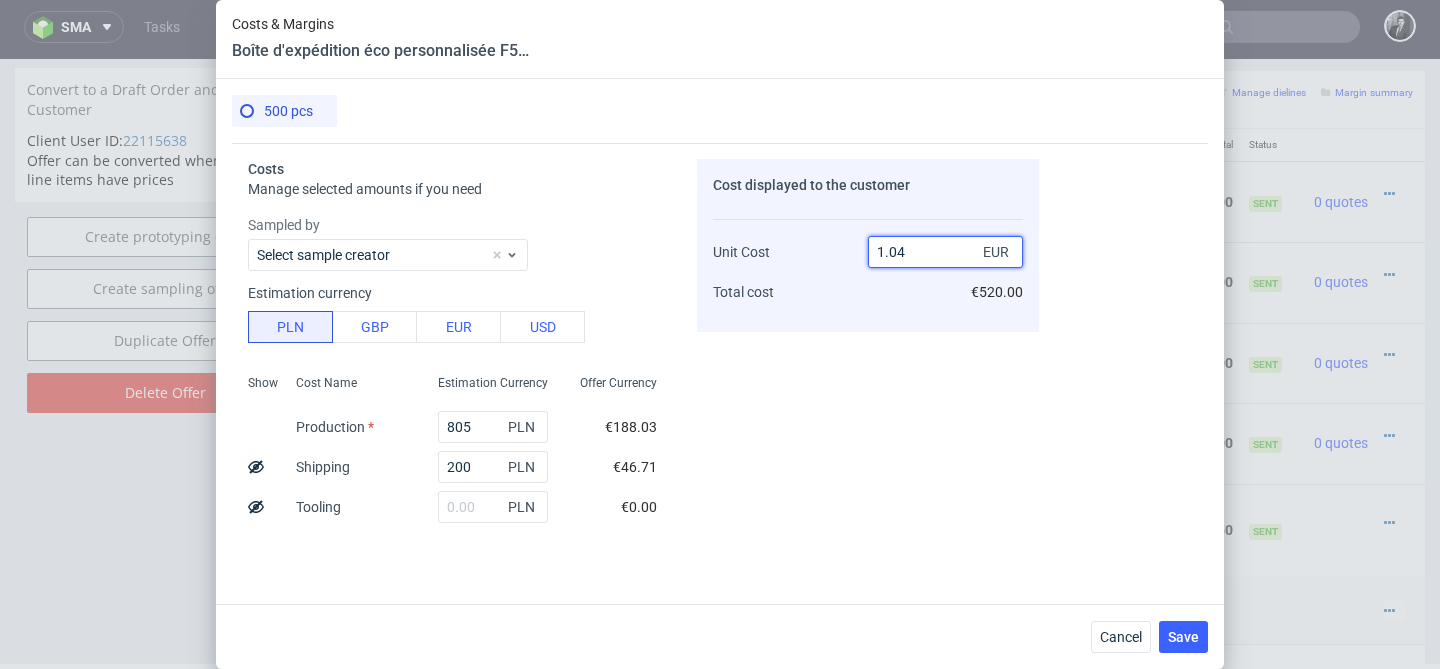click on "1.04" at bounding box center (945, 252) 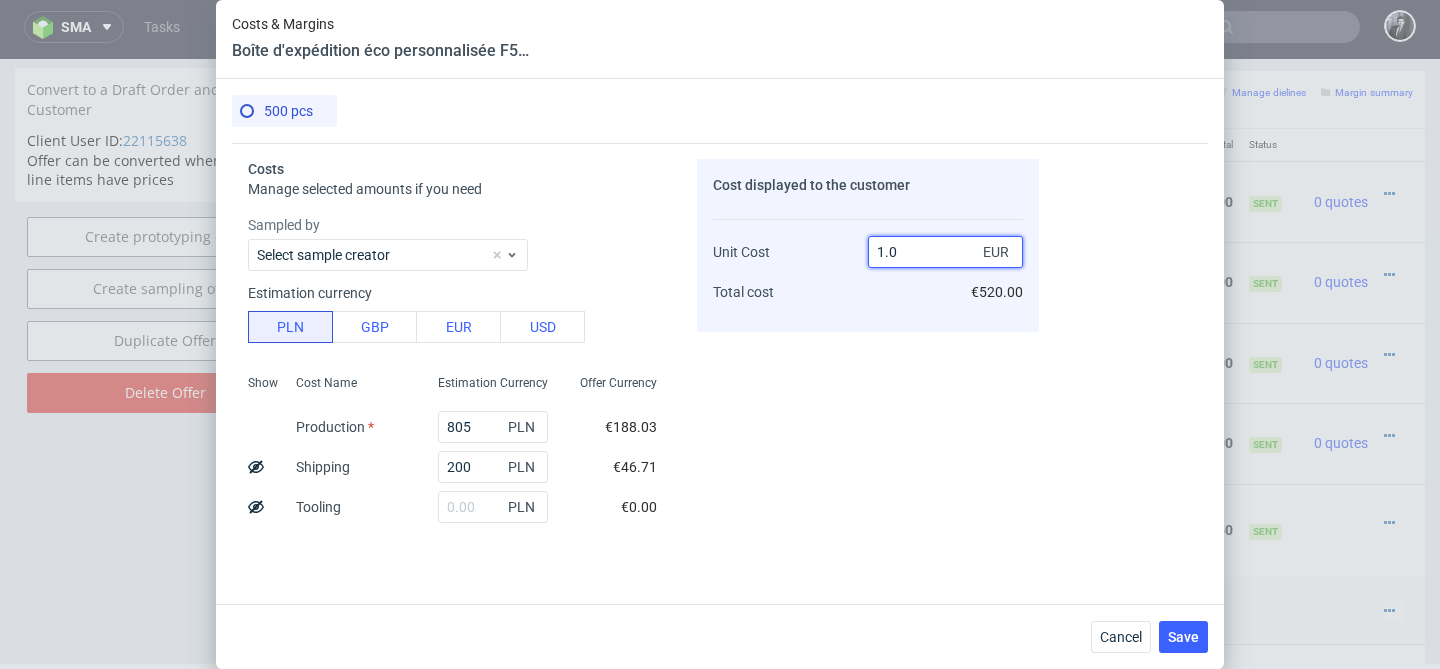 type on "1.05" 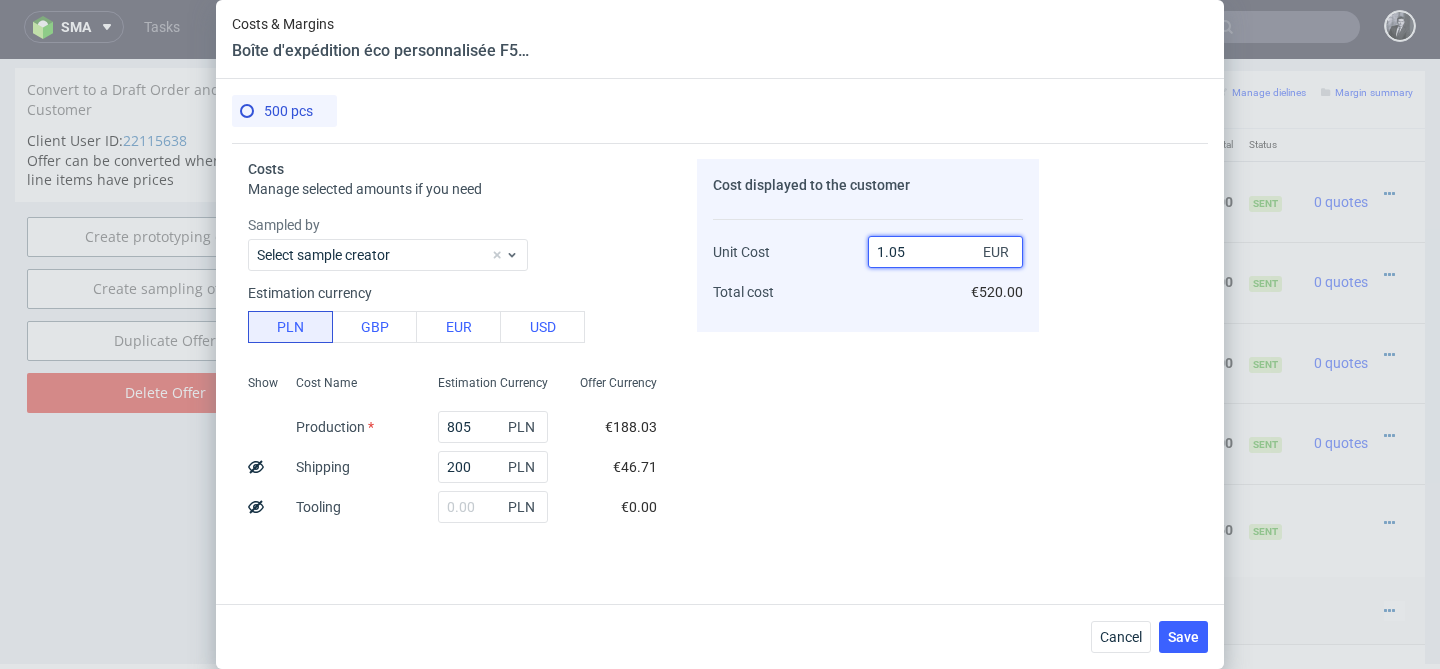 type on "55.23809523809524" 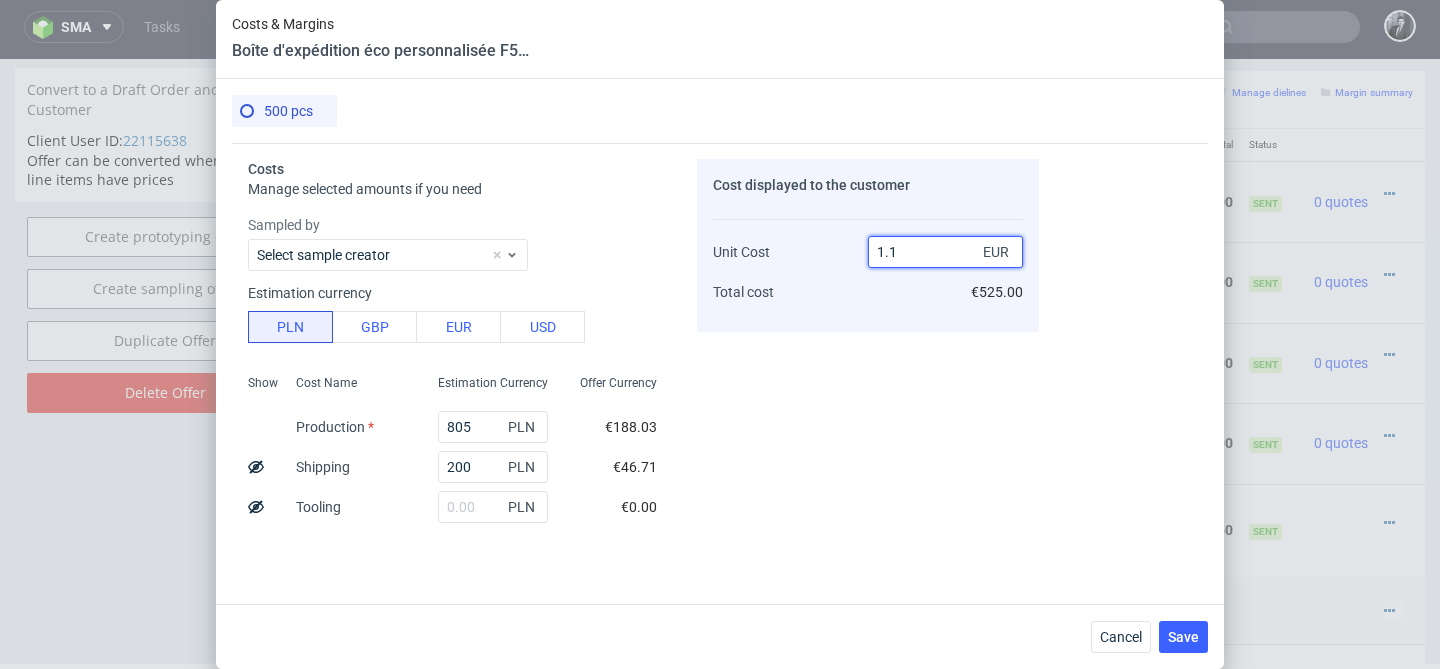 type on "1.10" 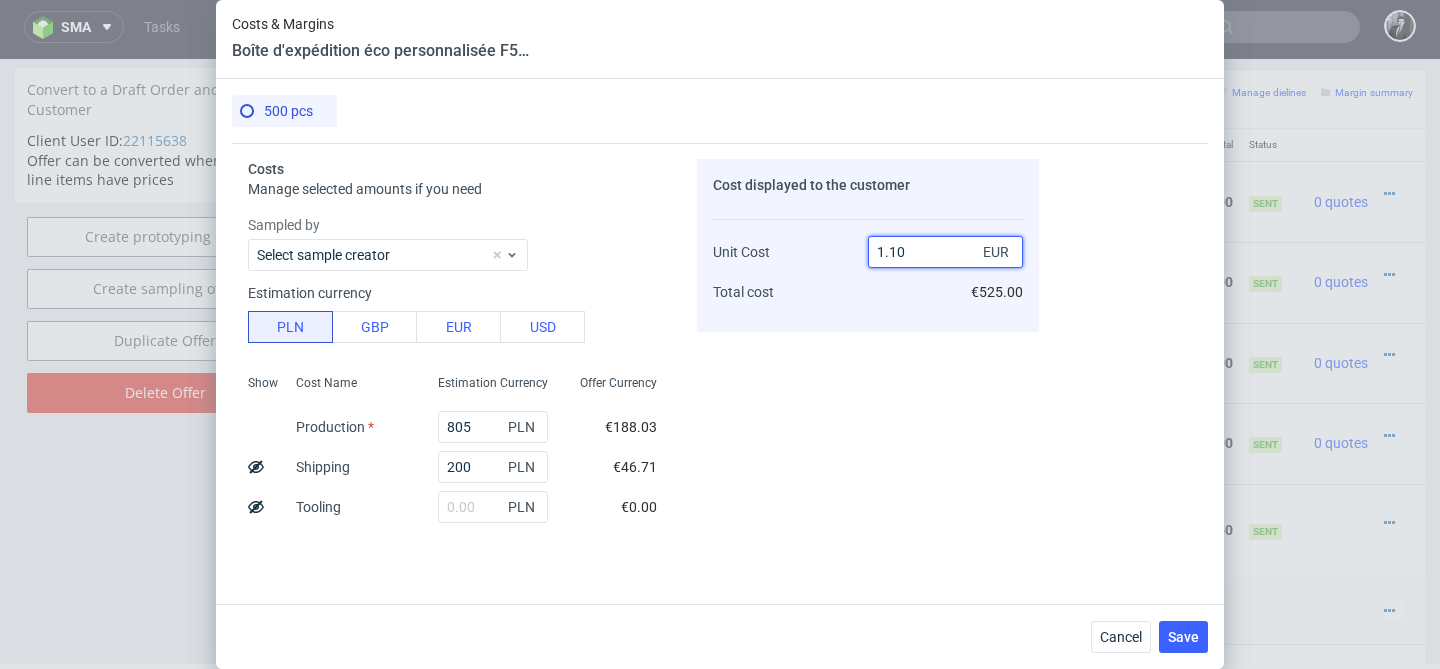 type on "57.27272727272727" 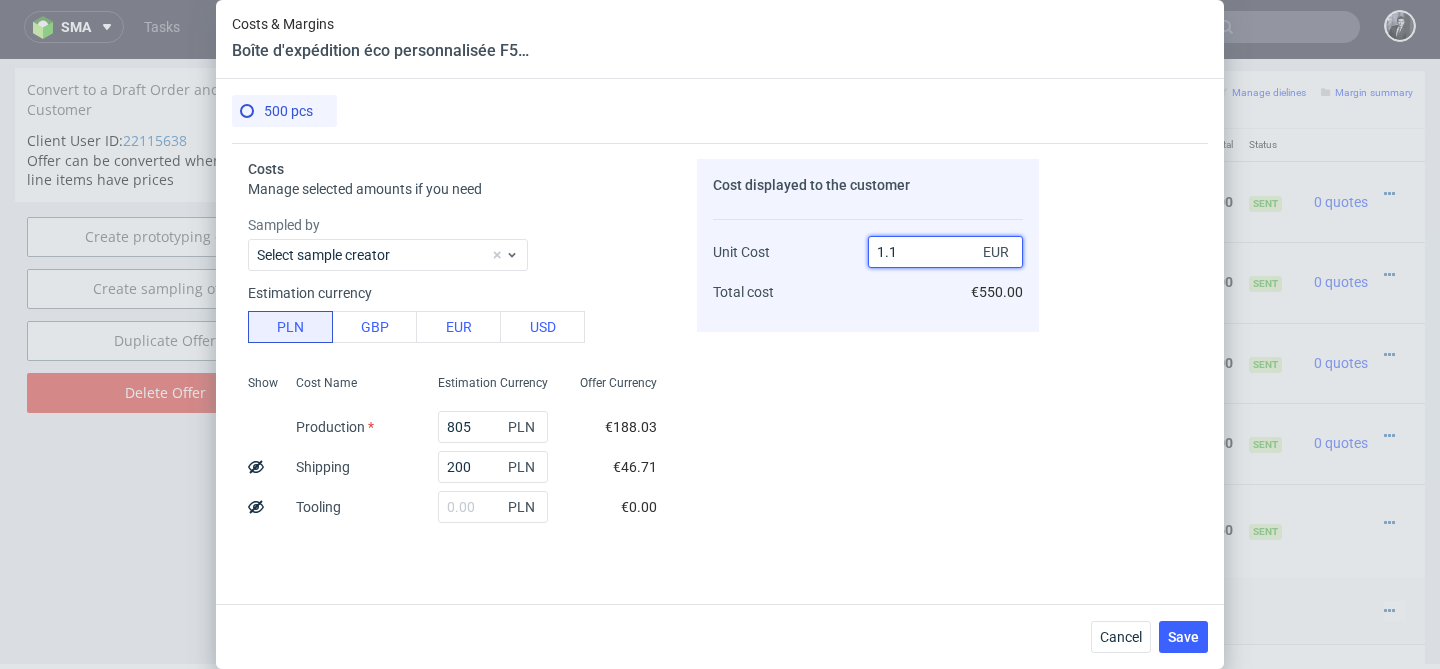 type on "1.1" 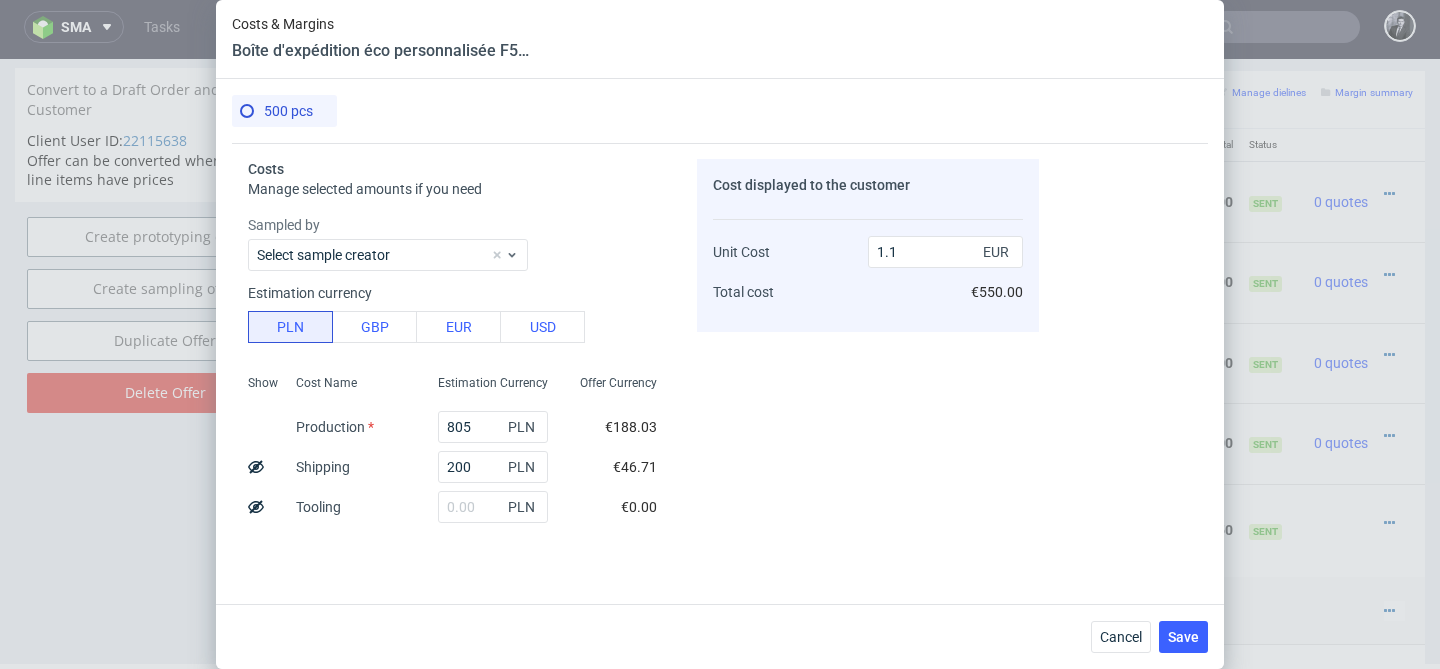 click on "Cost displayed to the customer Unit Cost Total cost 1.1 EUR €550.00" at bounding box center [868, 341] 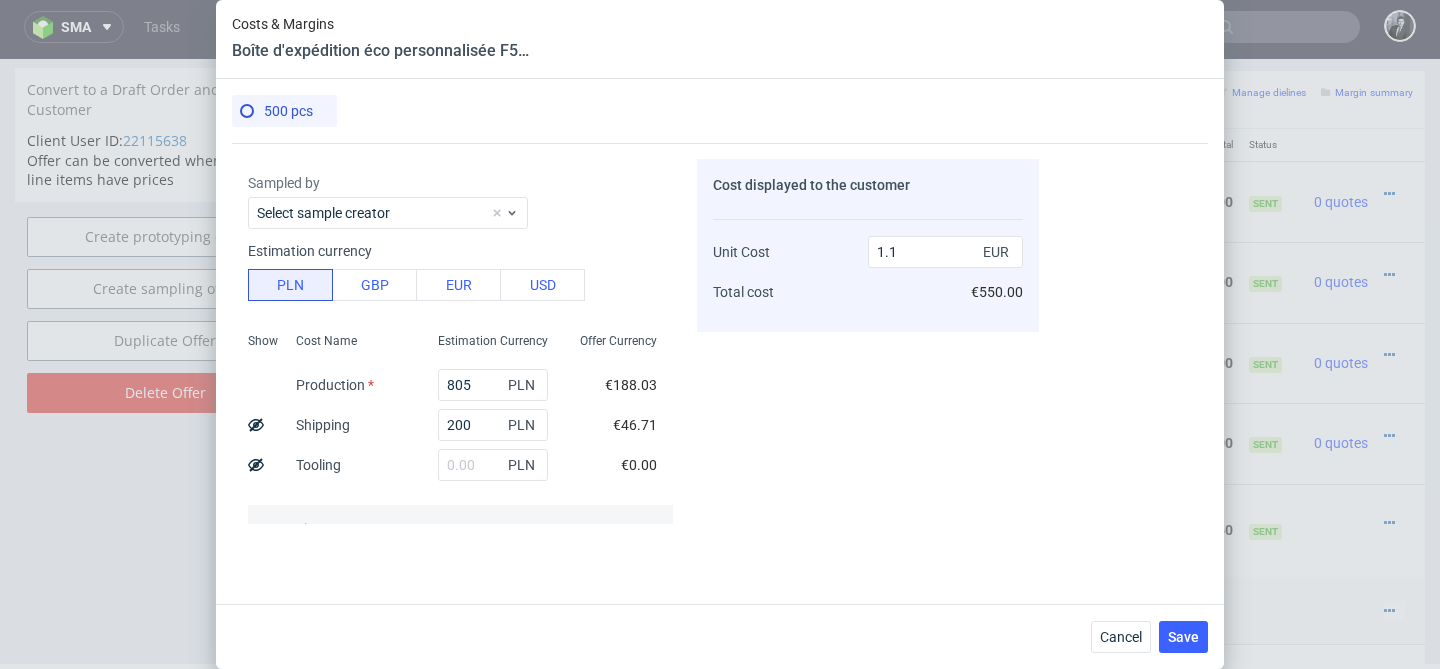 scroll, scrollTop: 0, scrollLeft: 0, axis: both 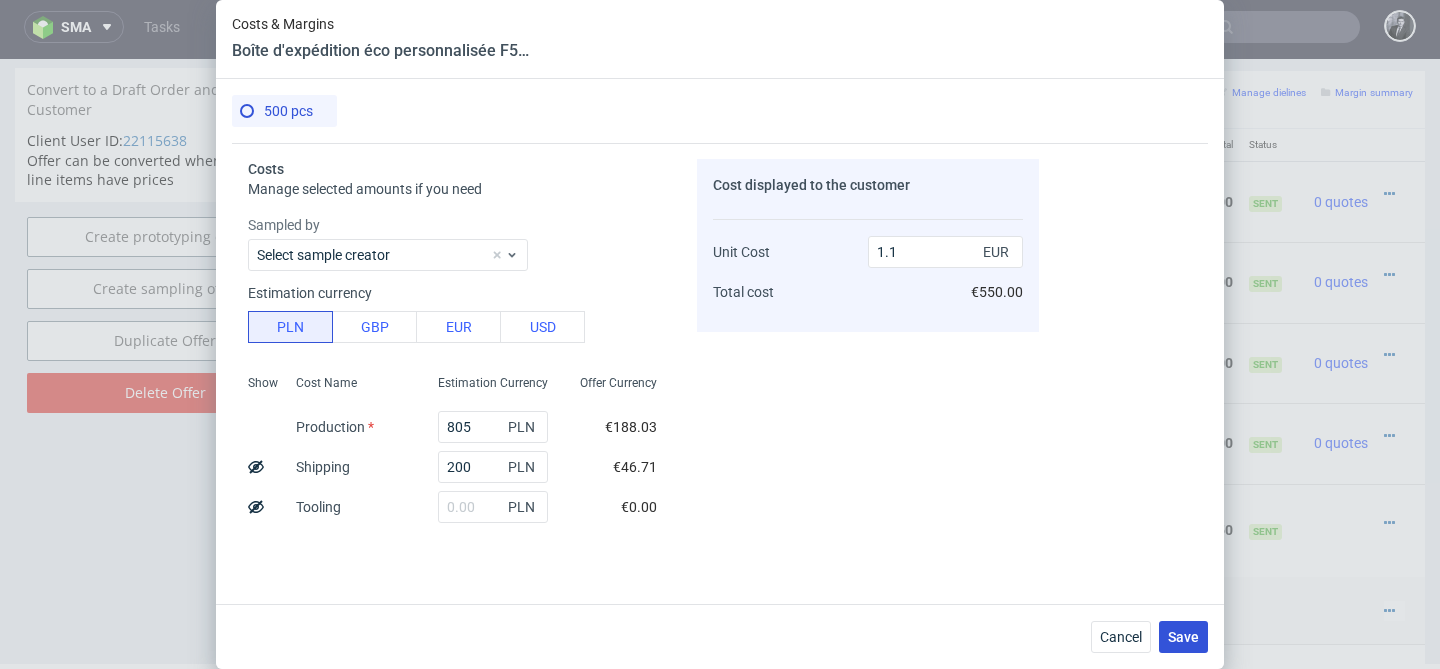 click on "Save" at bounding box center [1183, 637] 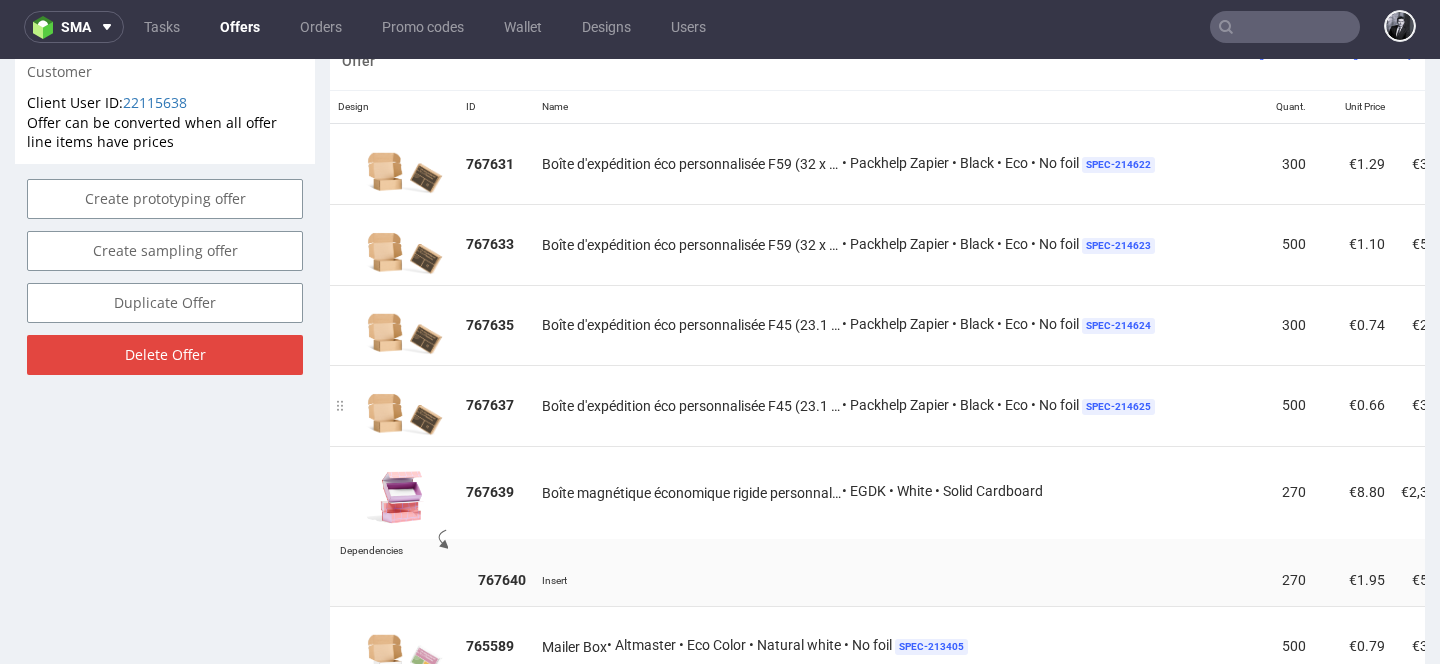 scroll, scrollTop: 1215, scrollLeft: 0, axis: vertical 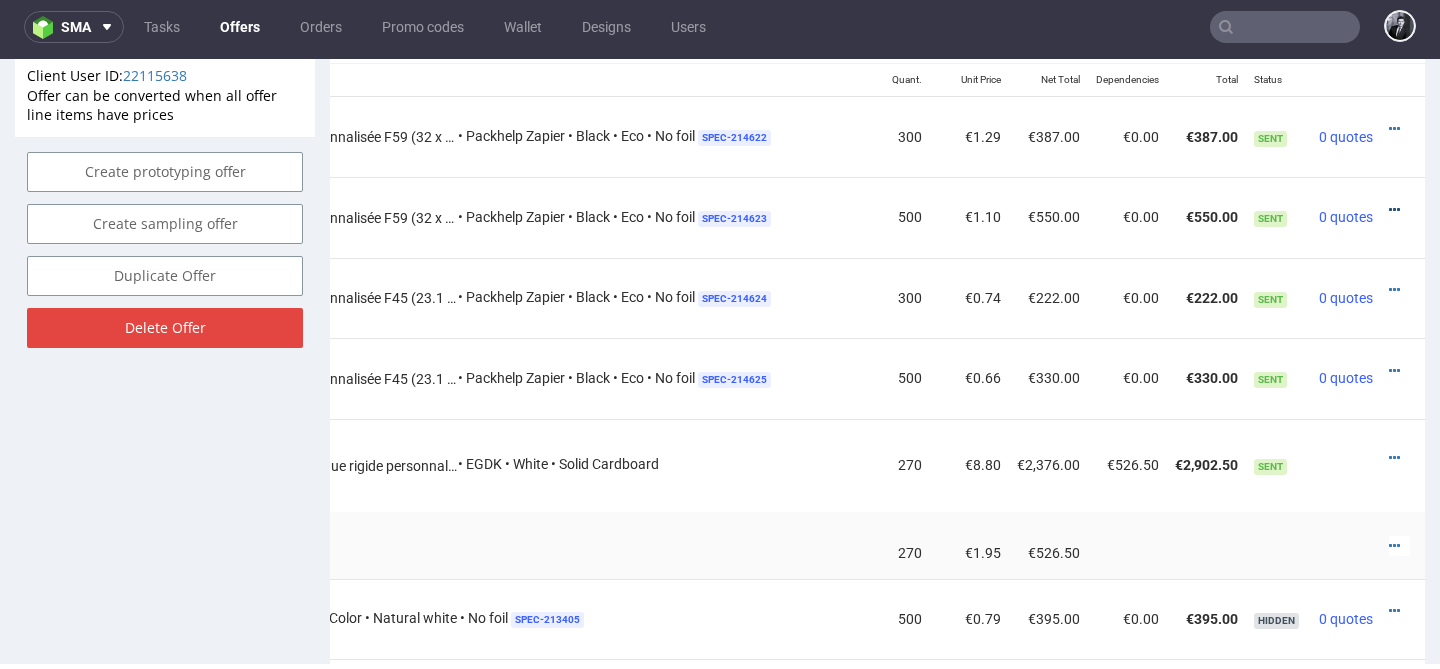 click at bounding box center [1394, 210] 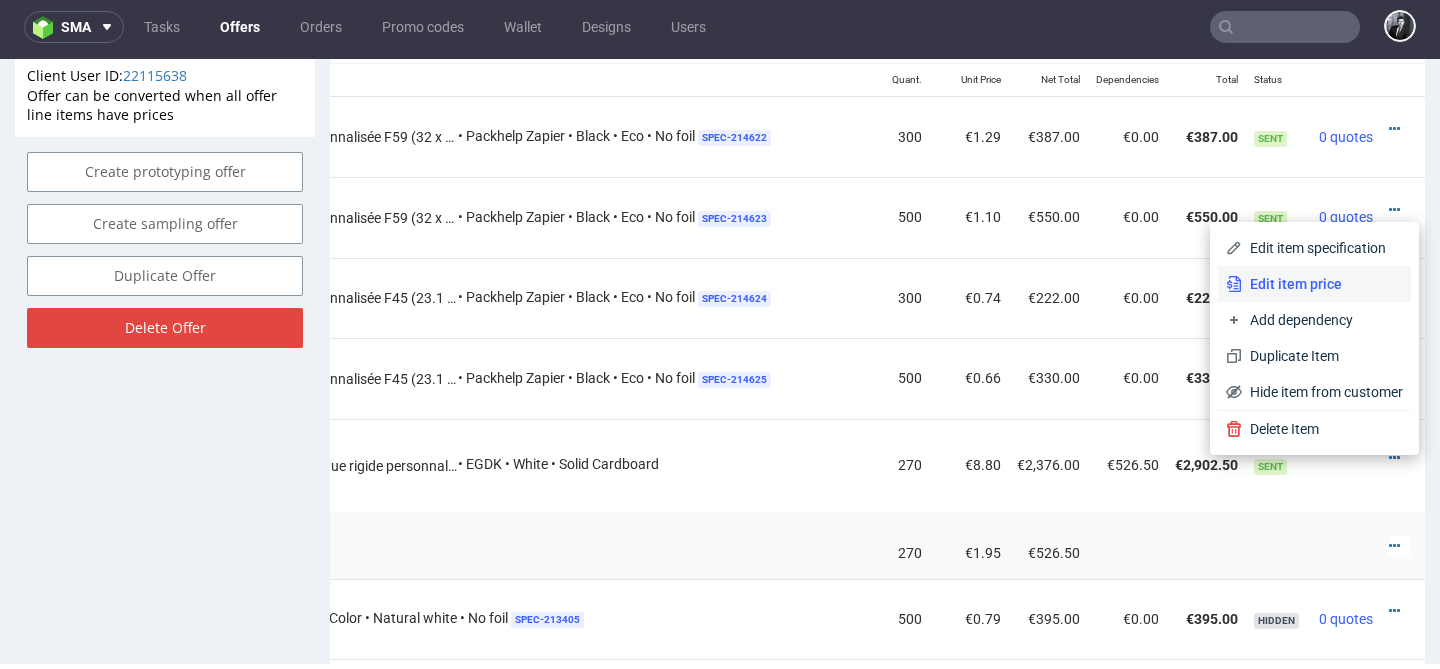 click on "Edit item price" at bounding box center [1322, 284] 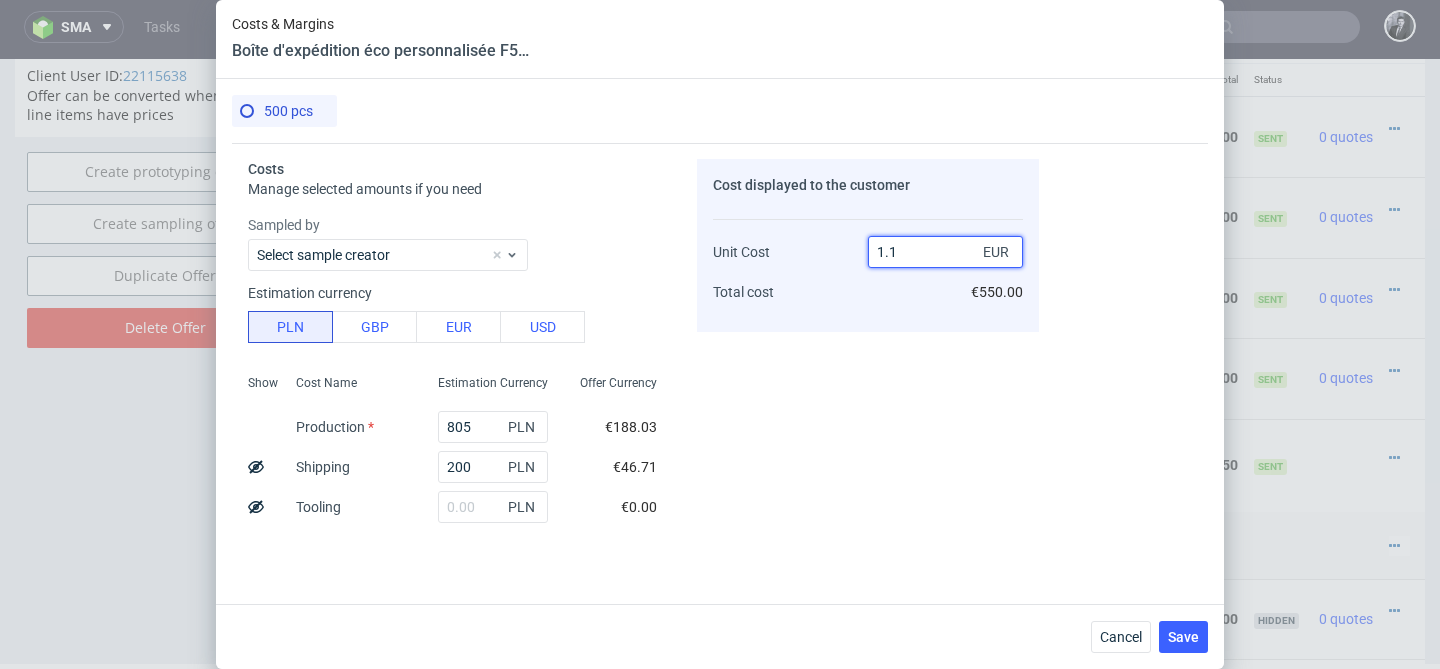 click on "1.1" at bounding box center [945, 252] 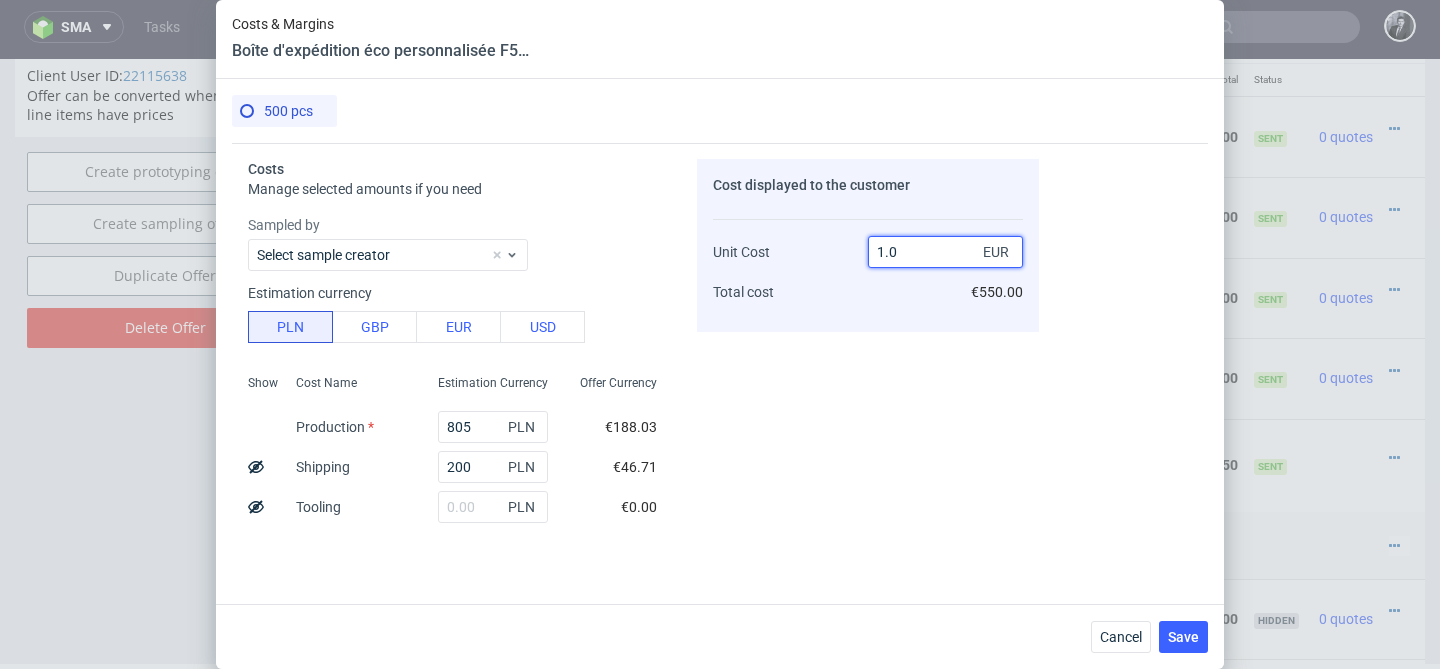 type on "1.09" 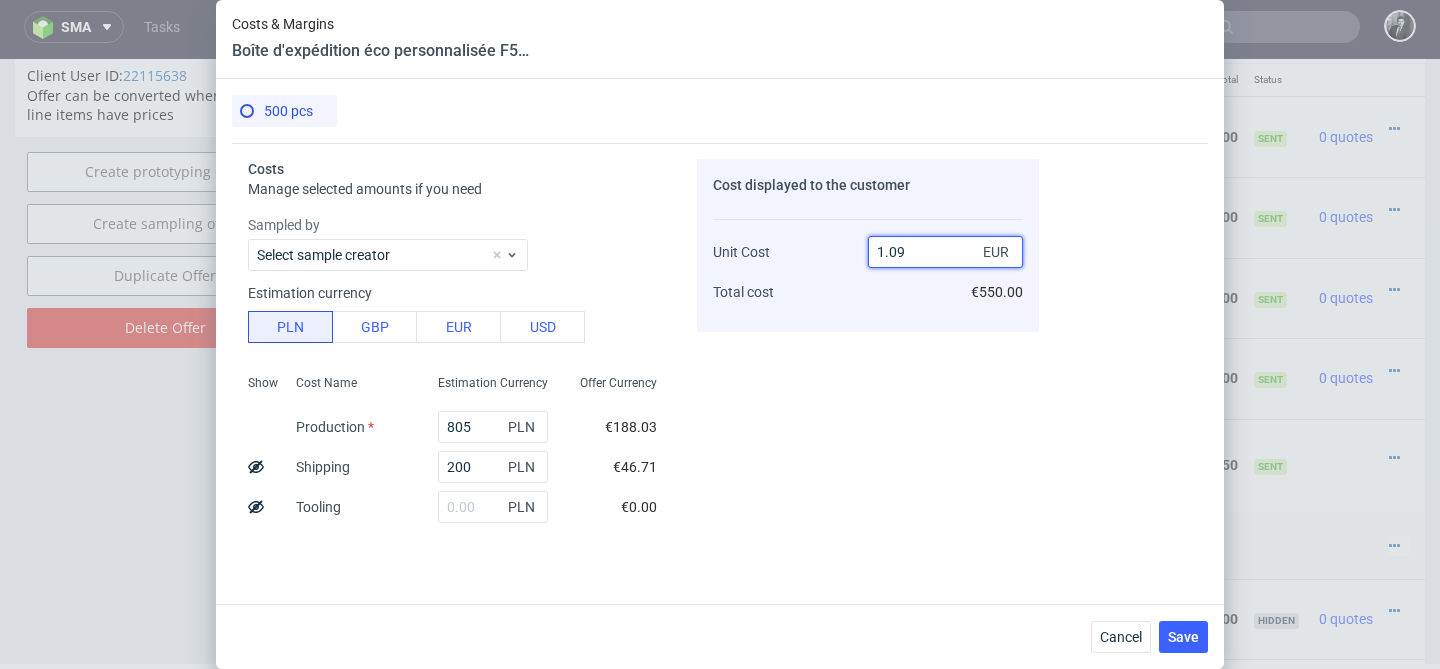 type on "56.88073394495413" 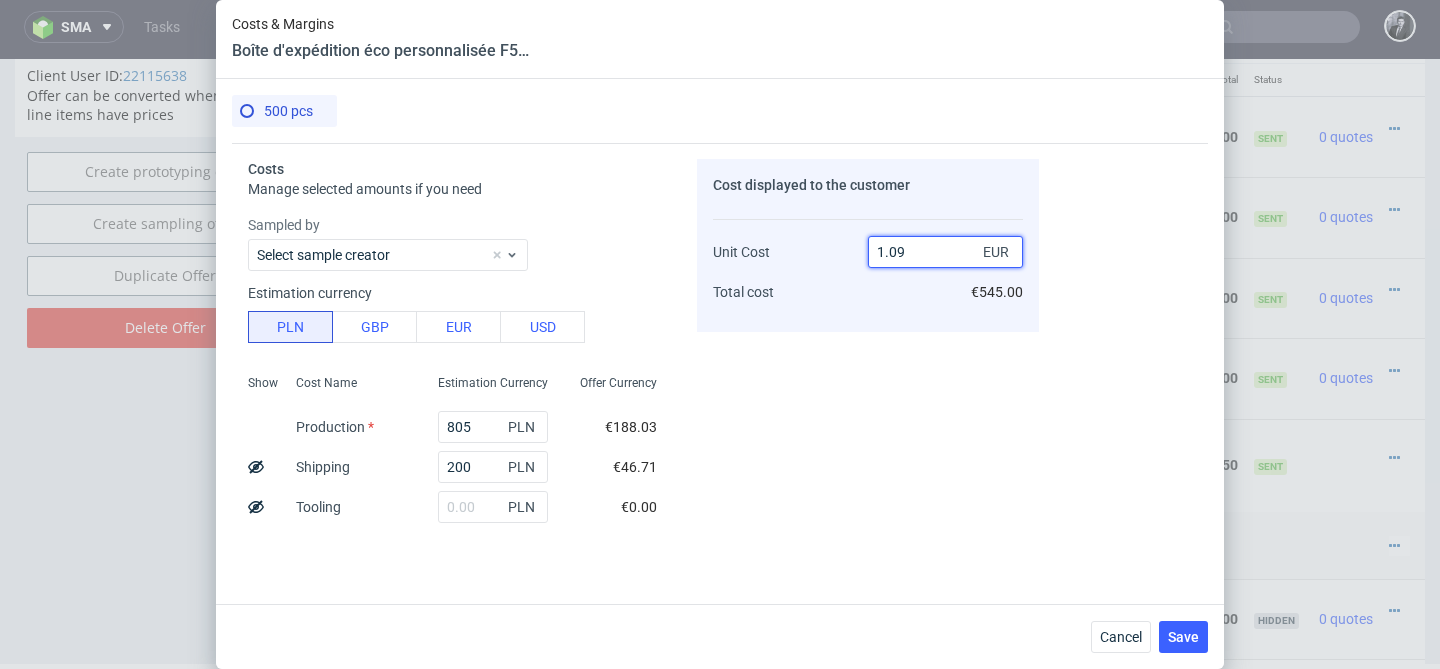 type on "1.09" 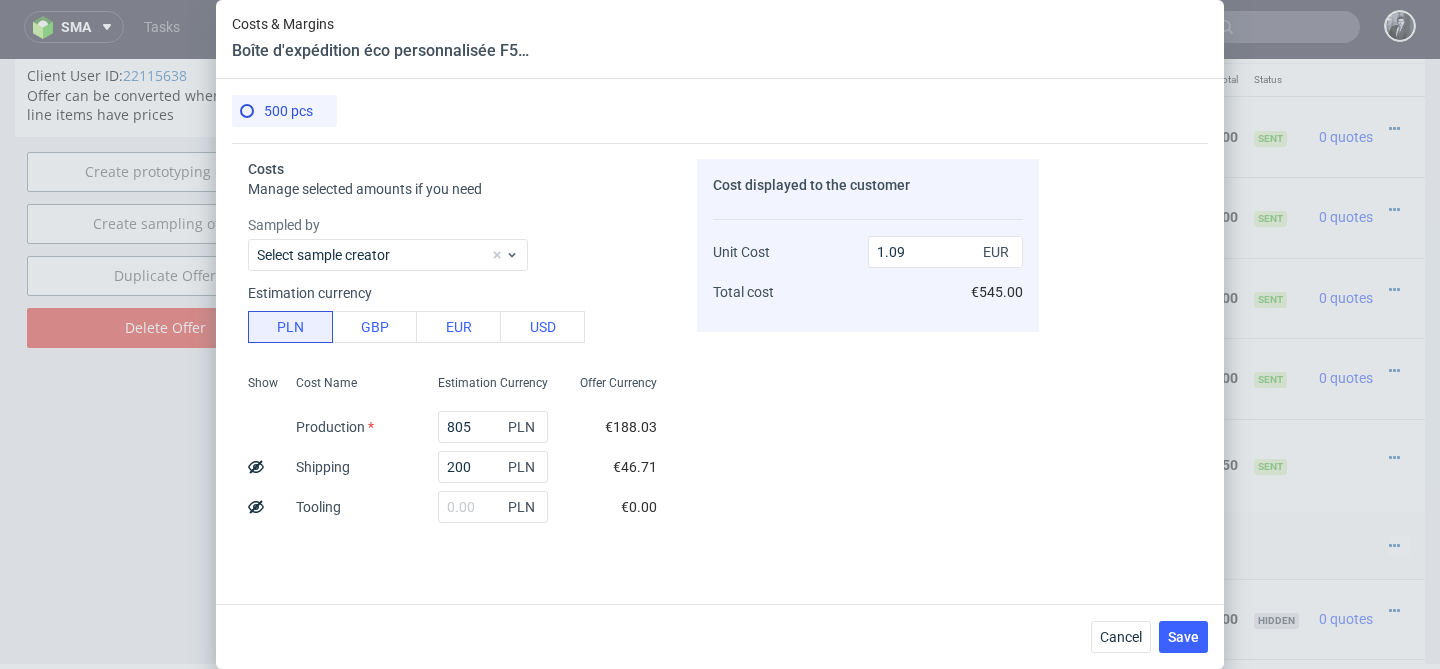 click on "Cost displayed to the customer Unit Cost Total cost 1.09 EUR €545.00" at bounding box center (868, 341) 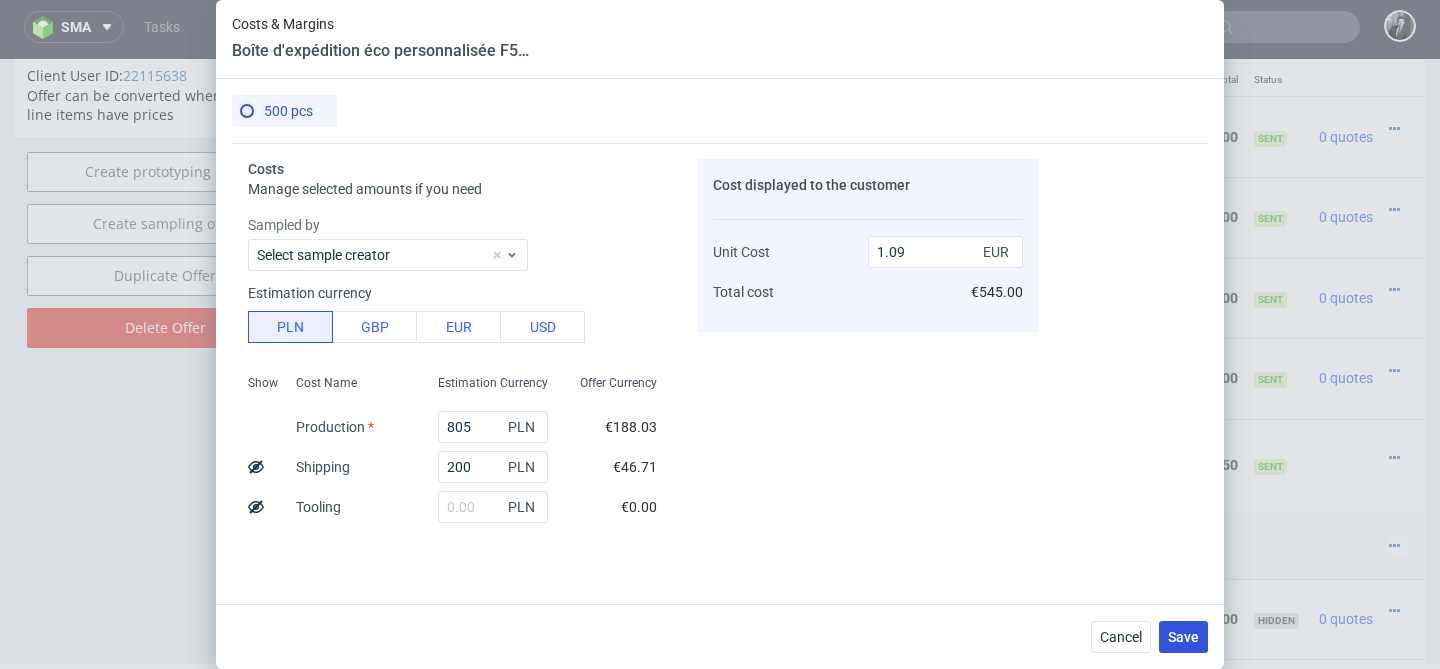 click on "Save" at bounding box center (1183, 637) 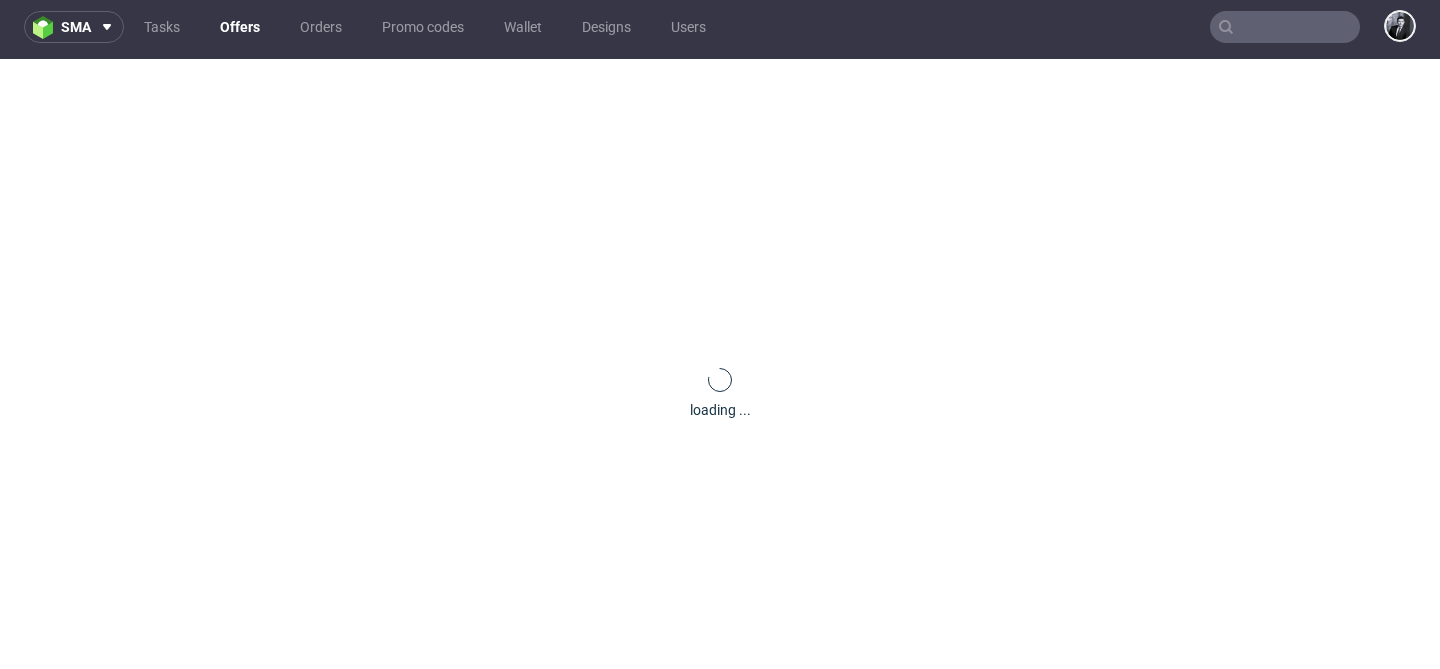 scroll, scrollTop: 0, scrollLeft: 0, axis: both 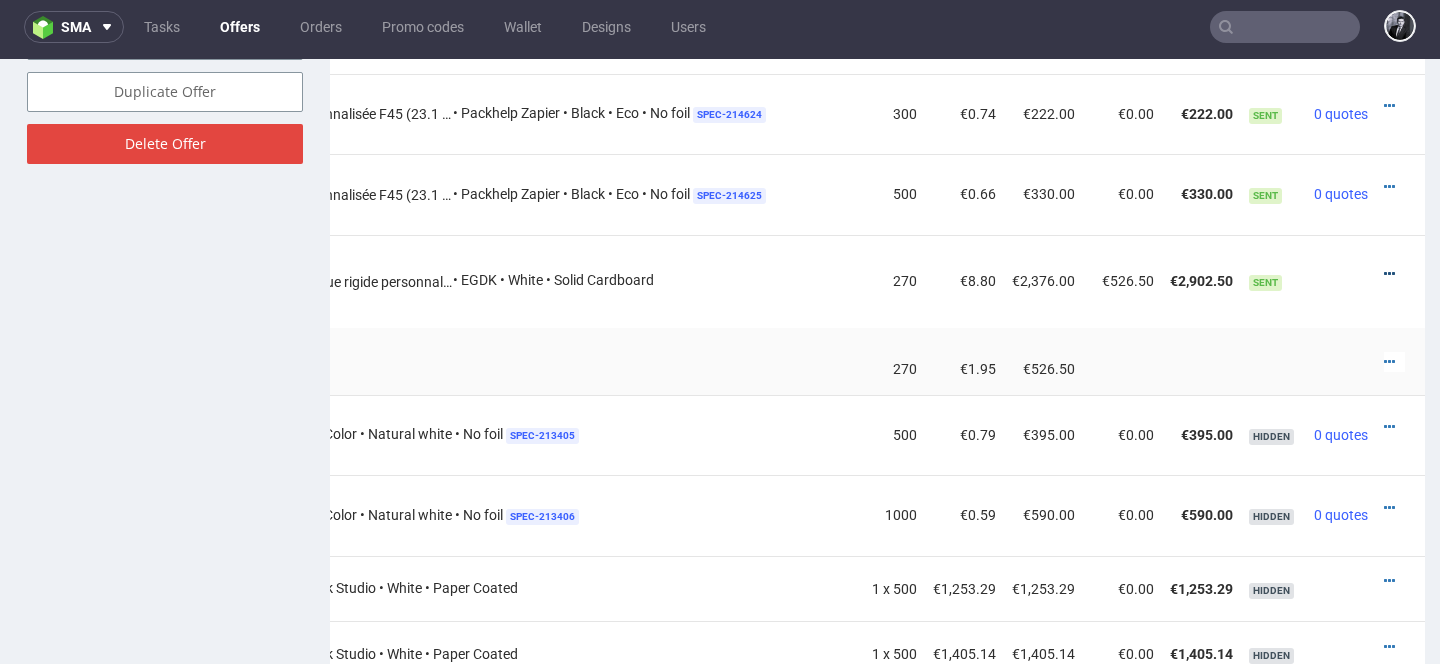 click at bounding box center [1389, 274] 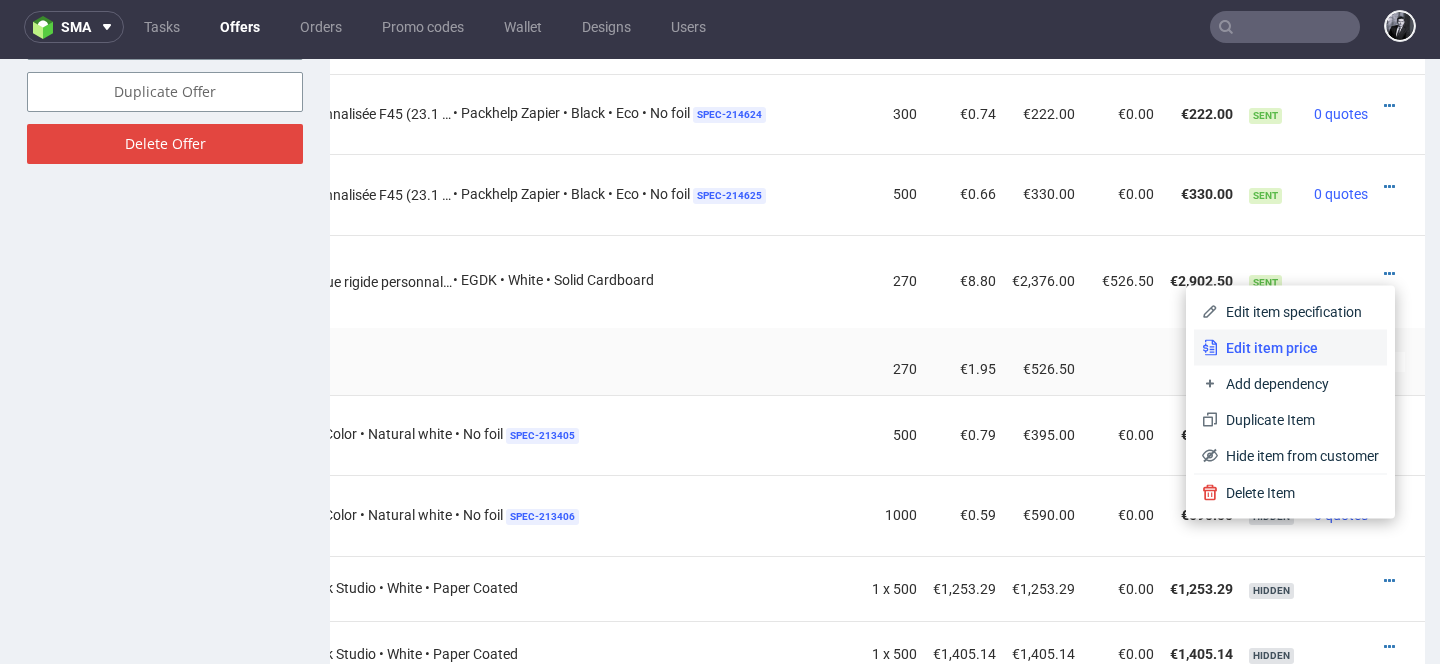 click on "Edit item price" at bounding box center [1298, 348] 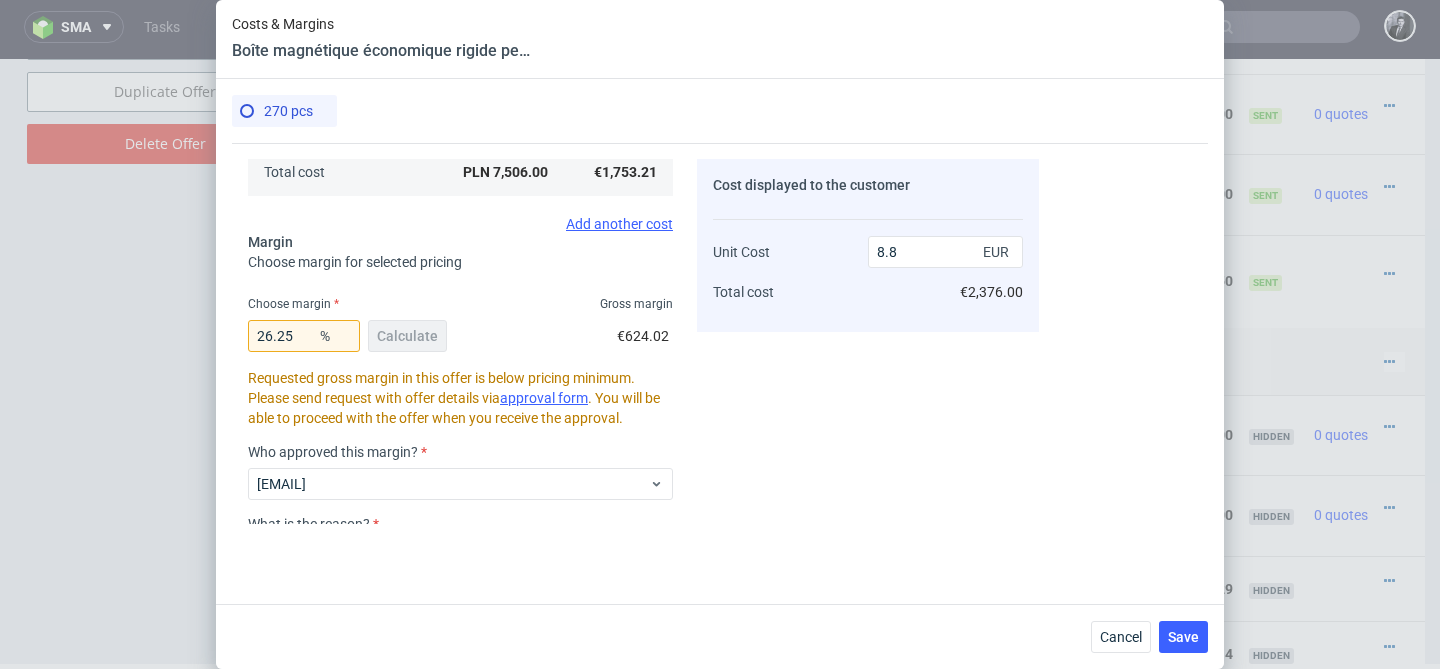 scroll, scrollTop: 435, scrollLeft: 0, axis: vertical 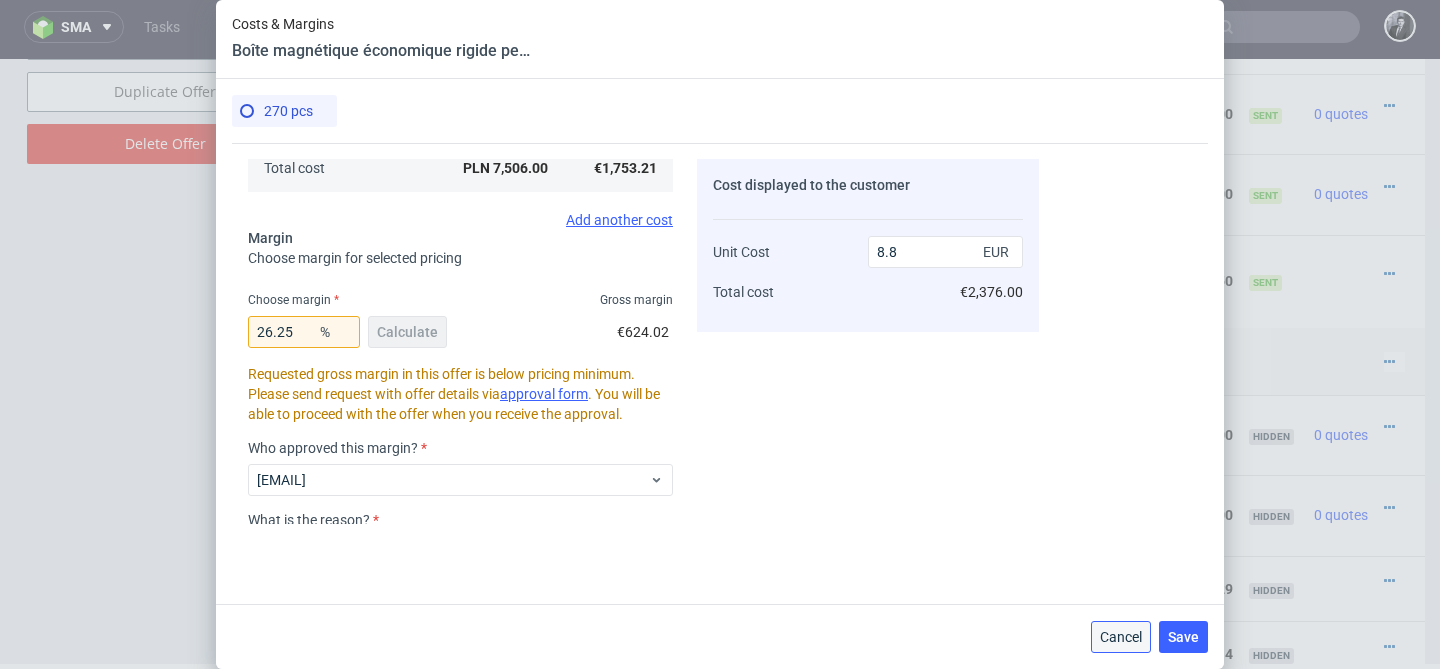 click on "Cancel" at bounding box center (1121, 637) 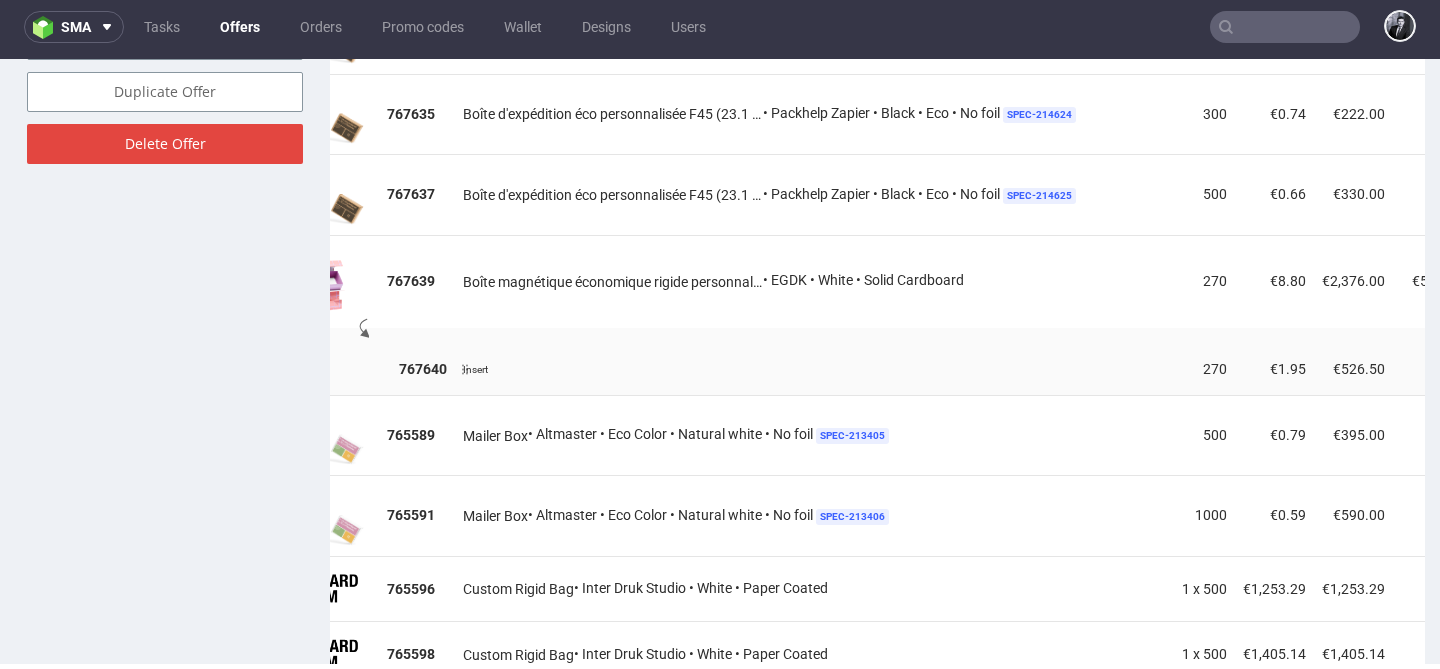 scroll, scrollTop: 0, scrollLeft: 0, axis: both 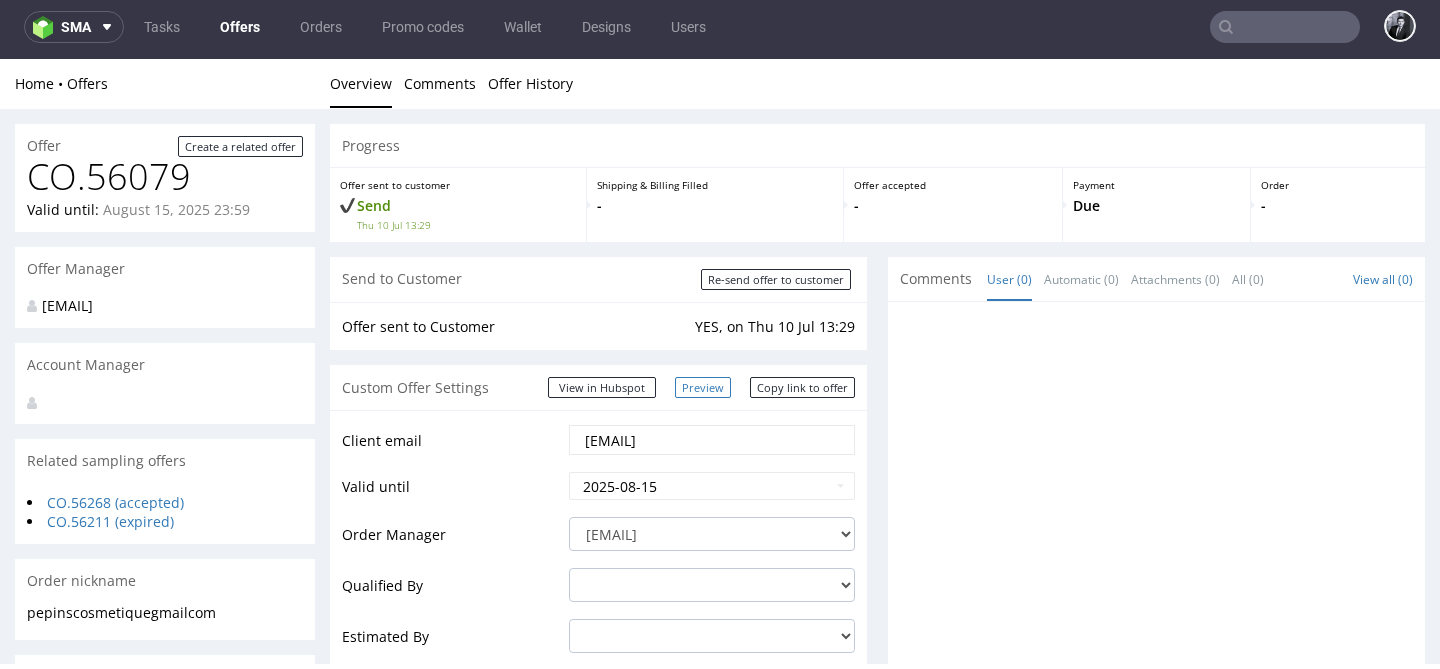 click on "Preview" at bounding box center [703, 387] 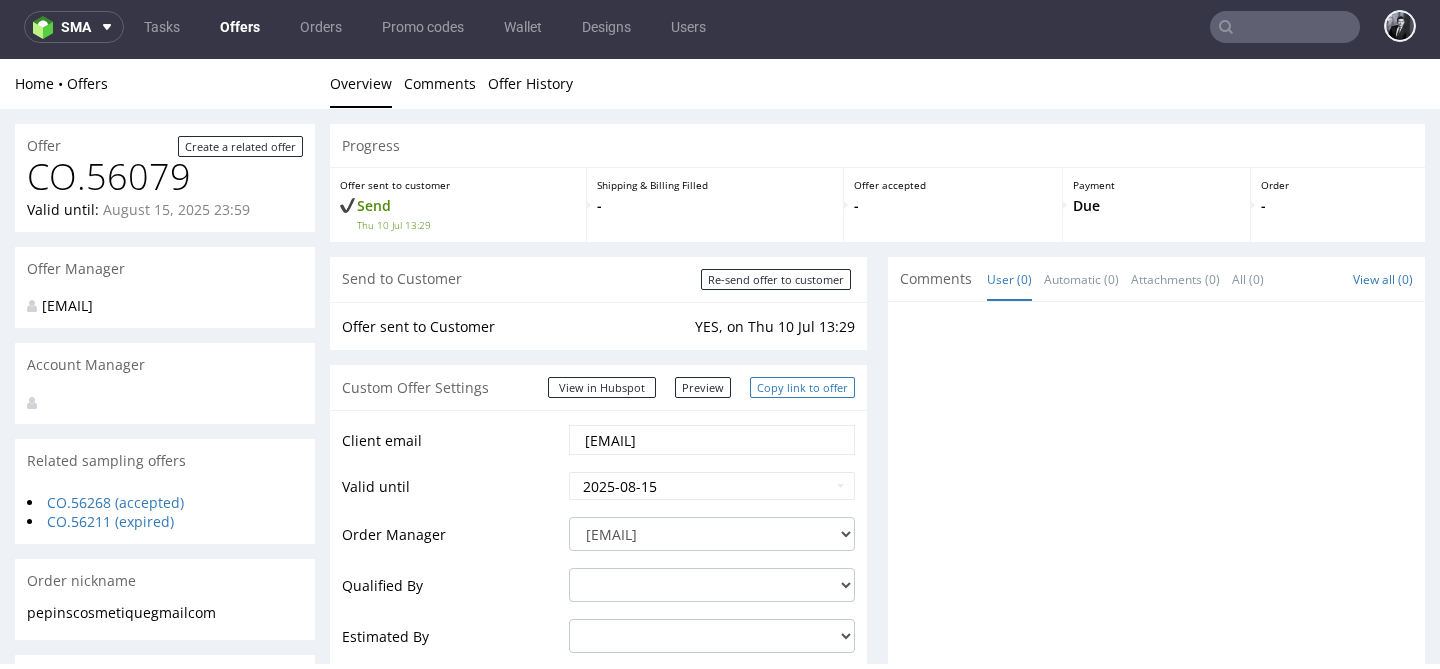 click on "Copy link to offer" at bounding box center [802, 387] 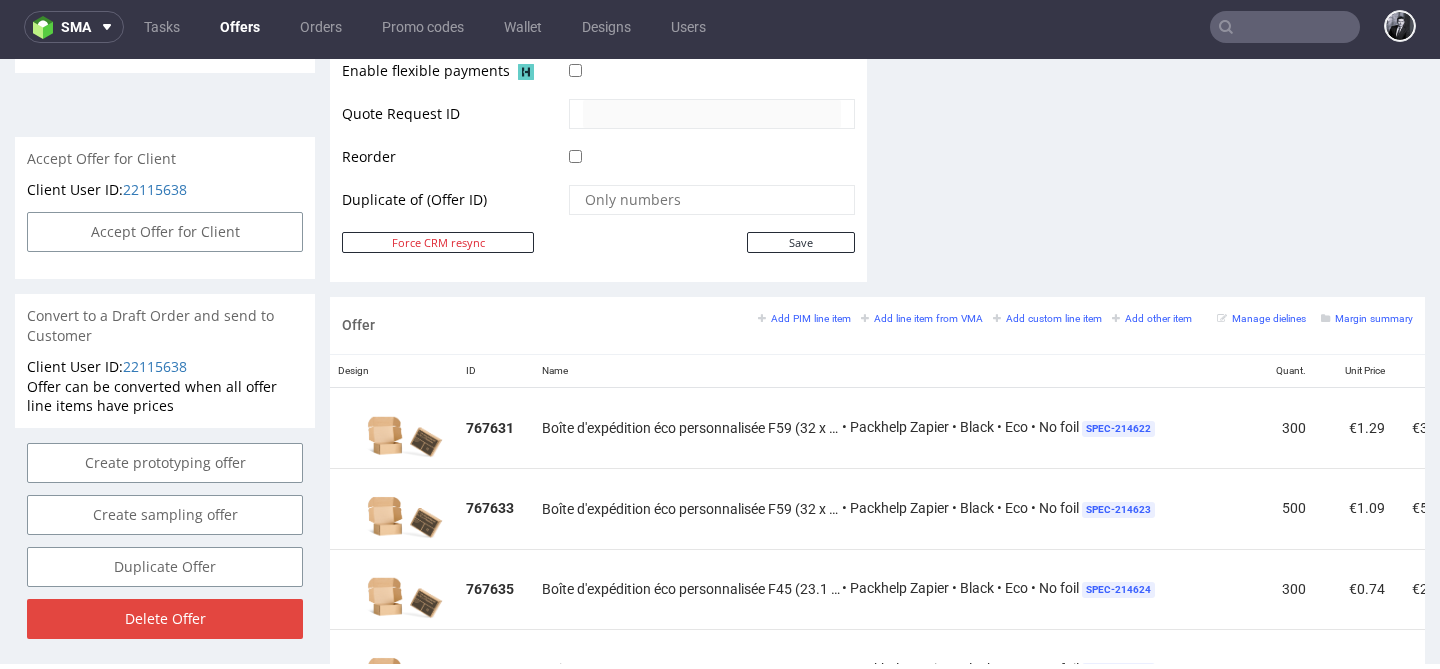 scroll, scrollTop: 987, scrollLeft: 0, axis: vertical 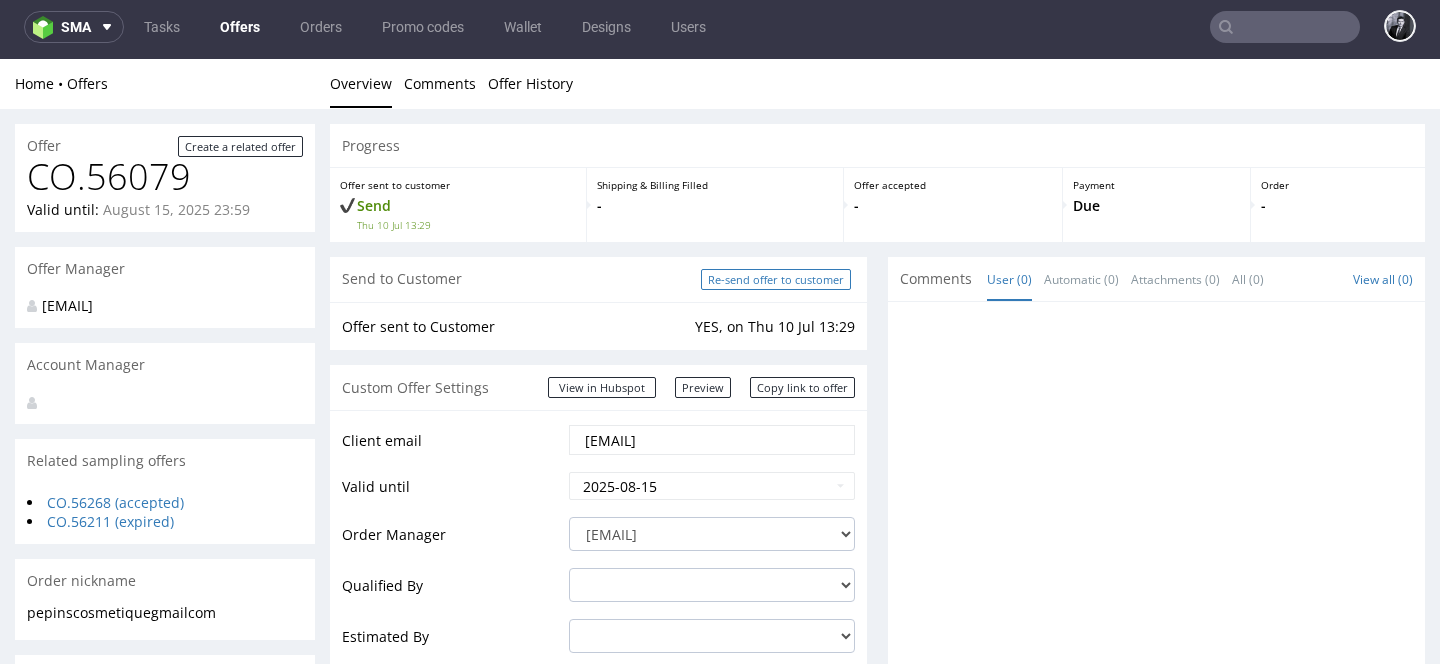 click on "Re-send offer to customer" at bounding box center (776, 279) 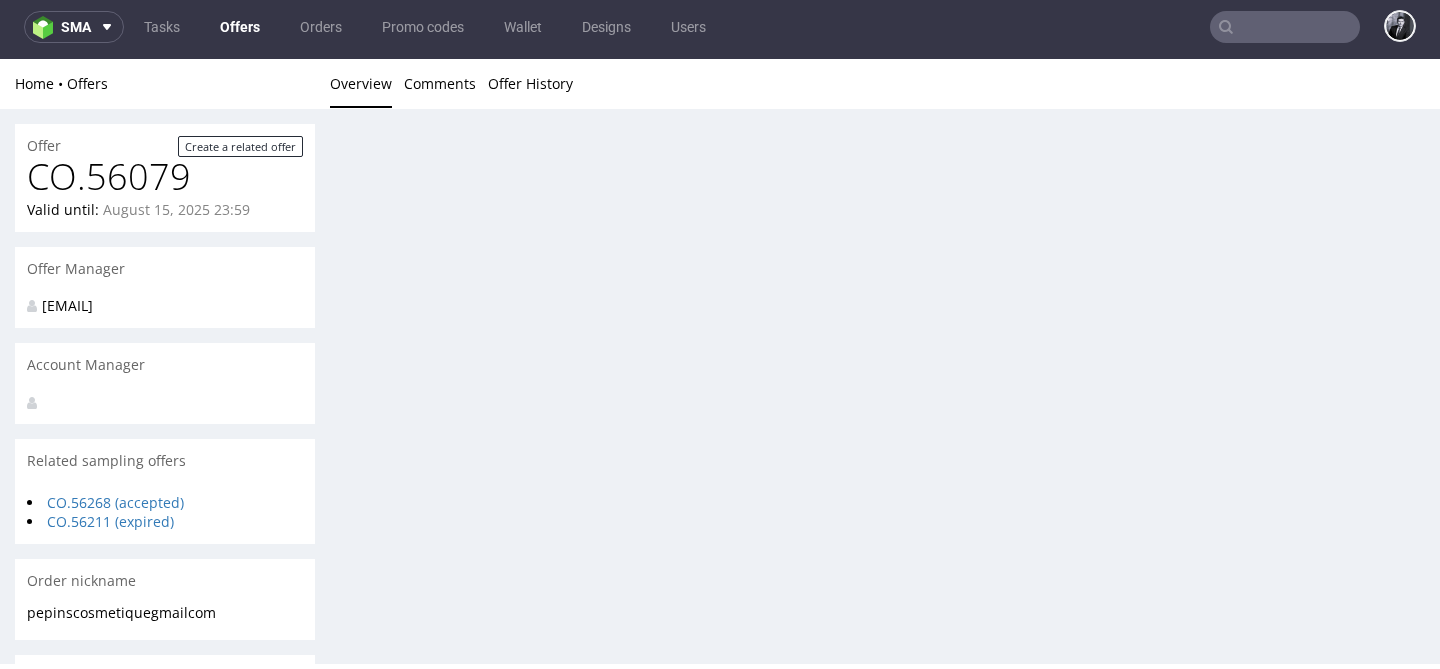 scroll, scrollTop: 0, scrollLeft: 0, axis: both 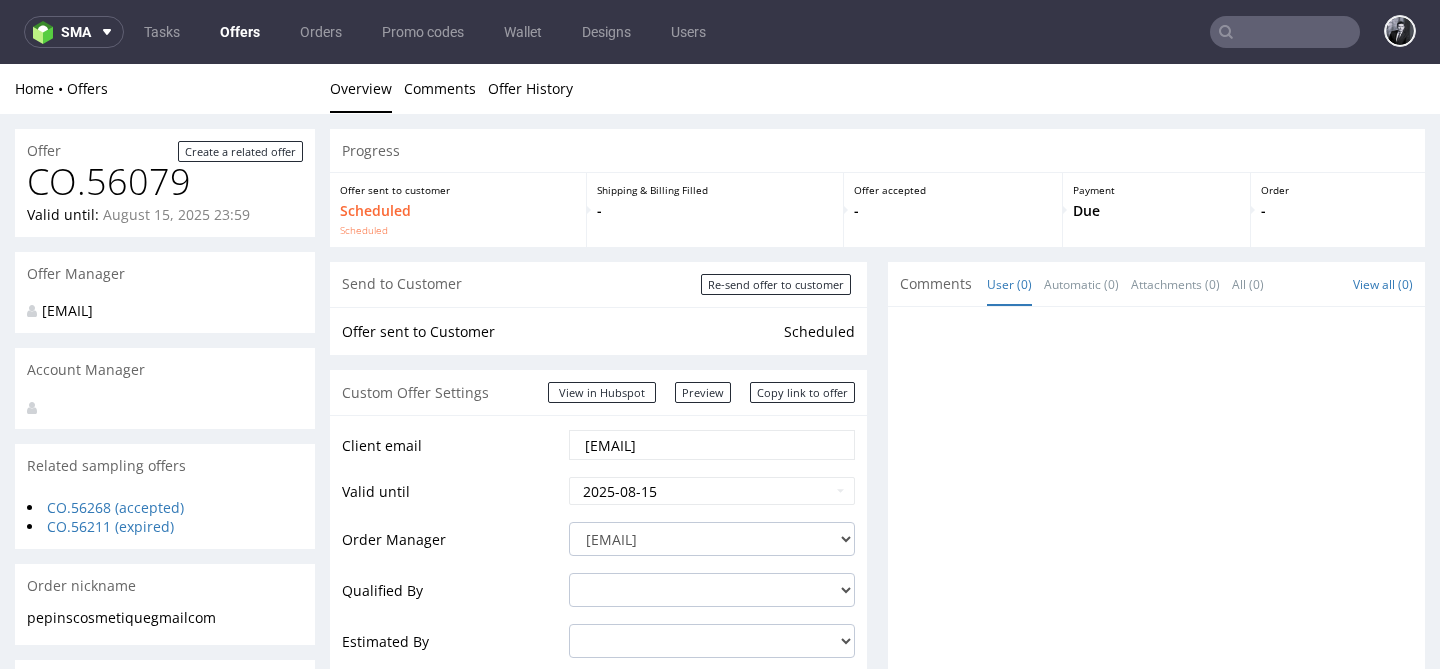 click at bounding box center (157, 408) 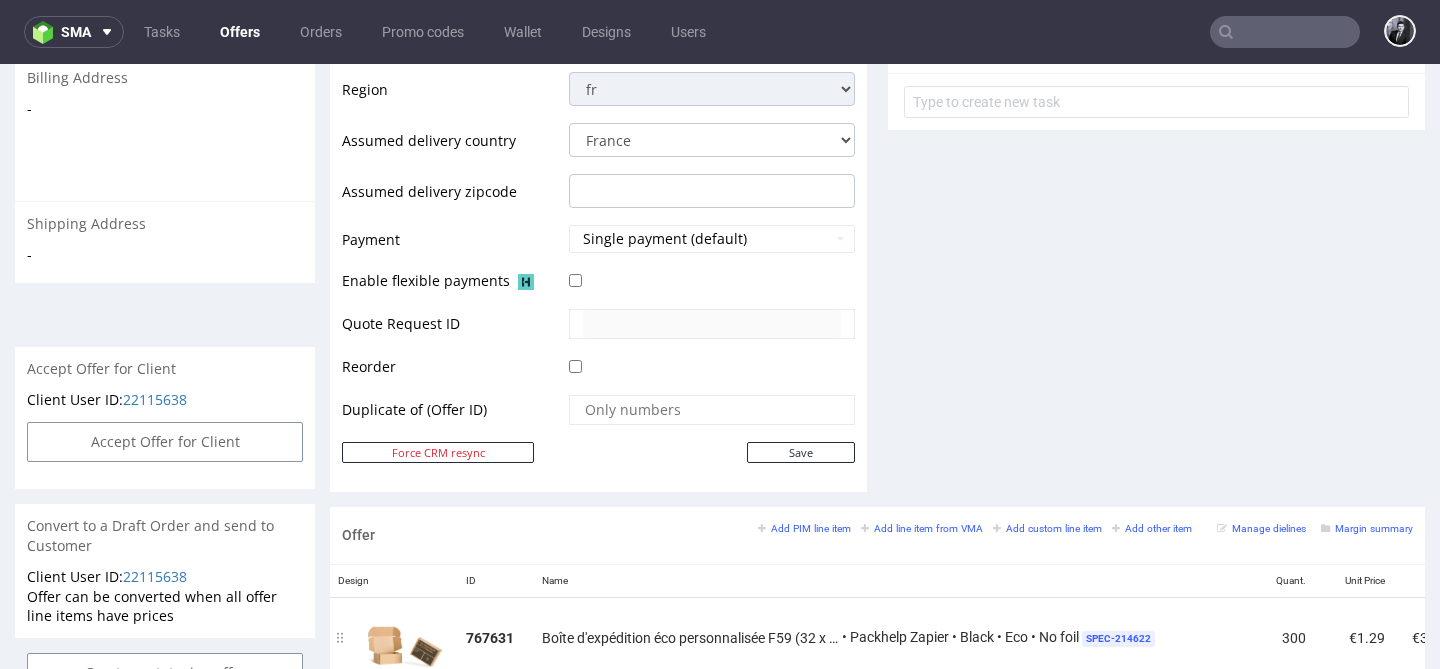 scroll, scrollTop: 0, scrollLeft: 0, axis: both 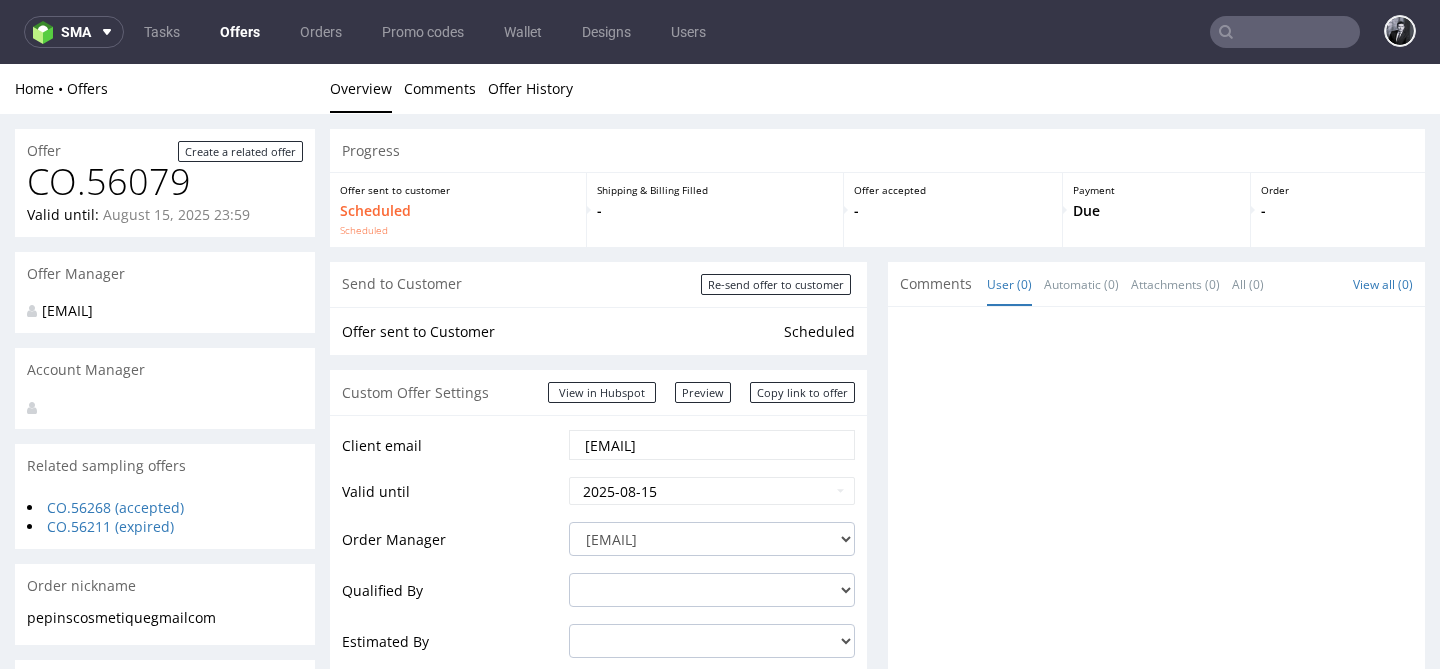 click on "Offers" at bounding box center (240, 32) 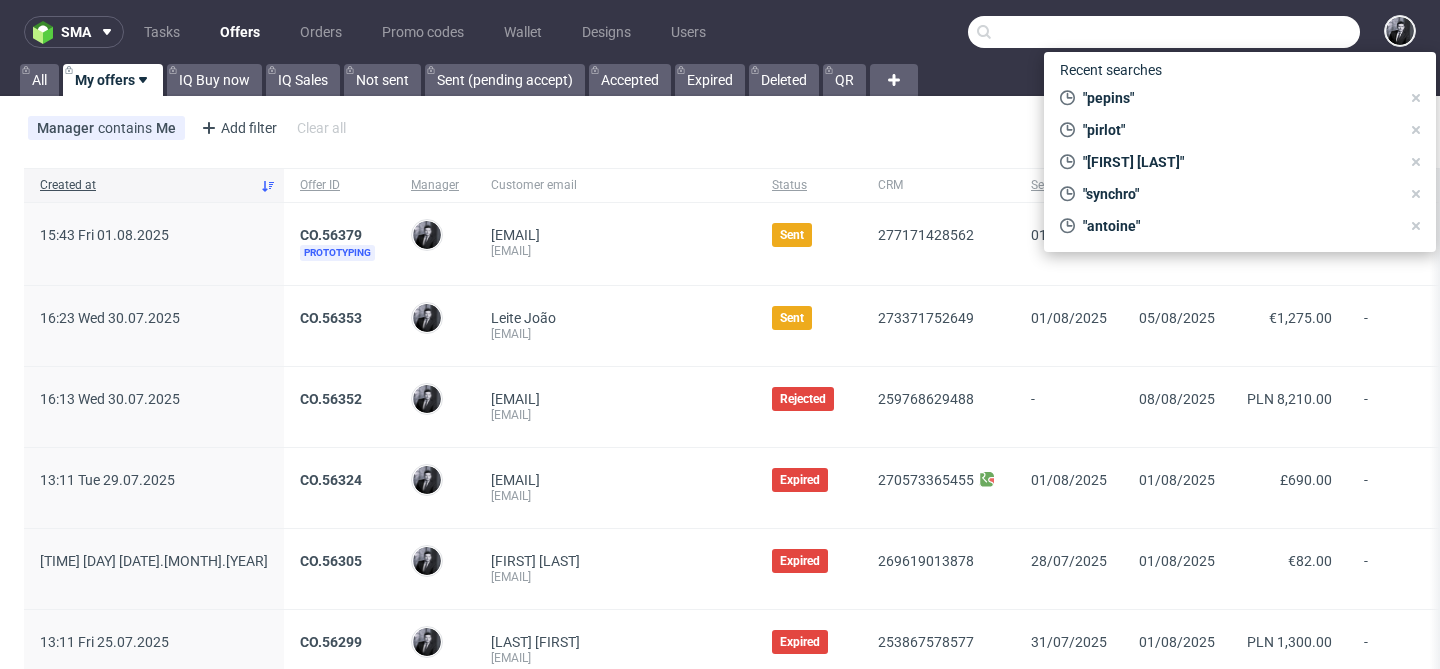 click at bounding box center [1164, 32] 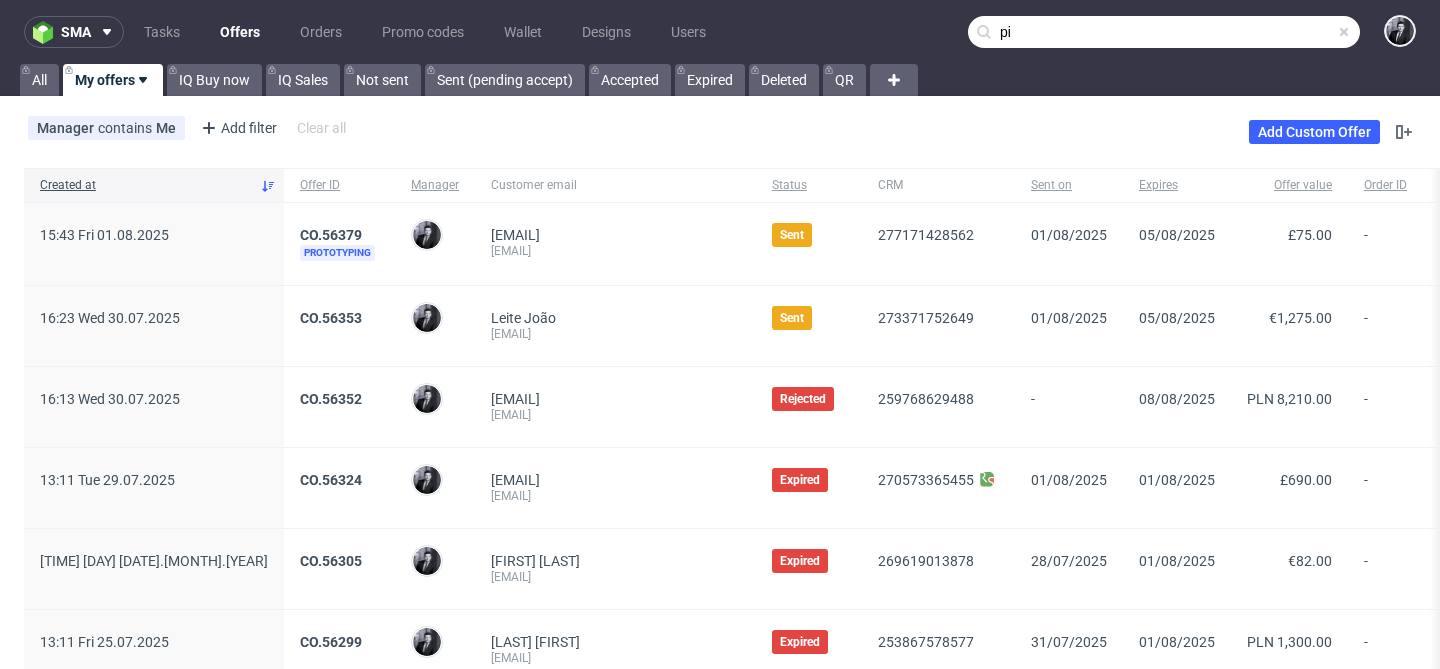 type on "p" 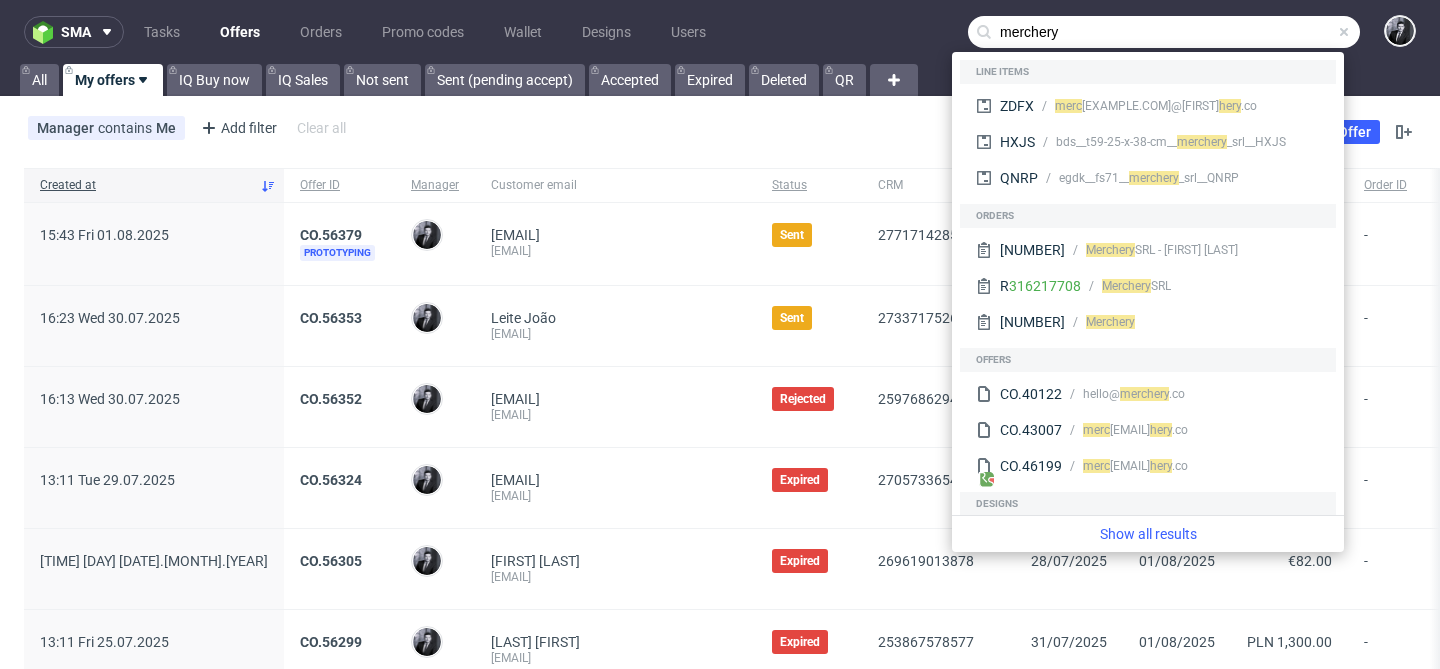 type on "merchery" 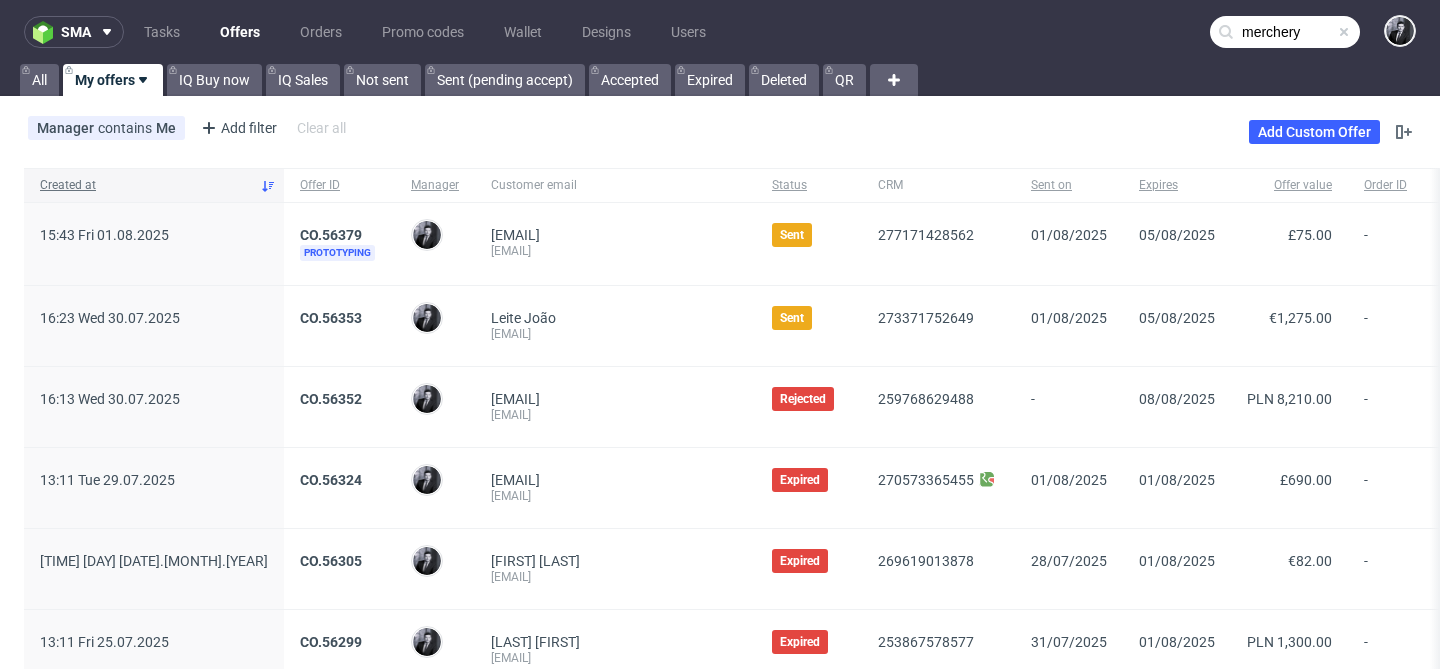 click 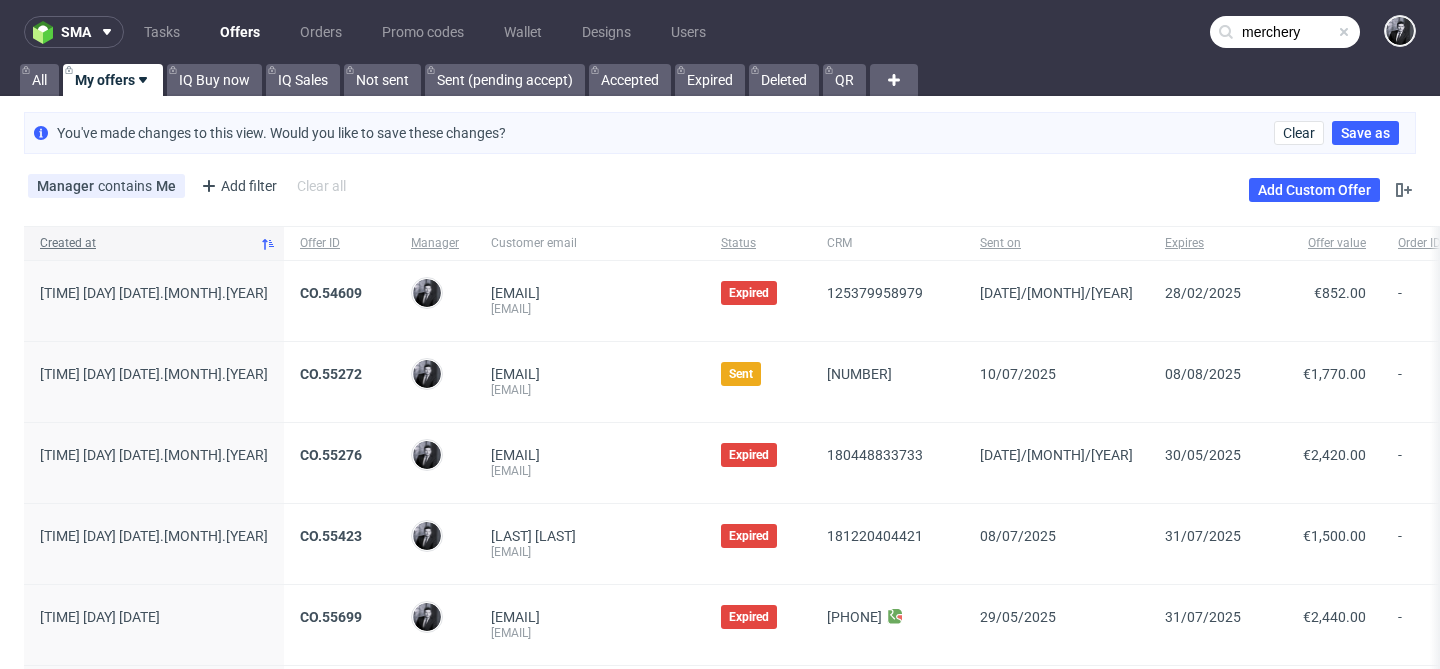 click 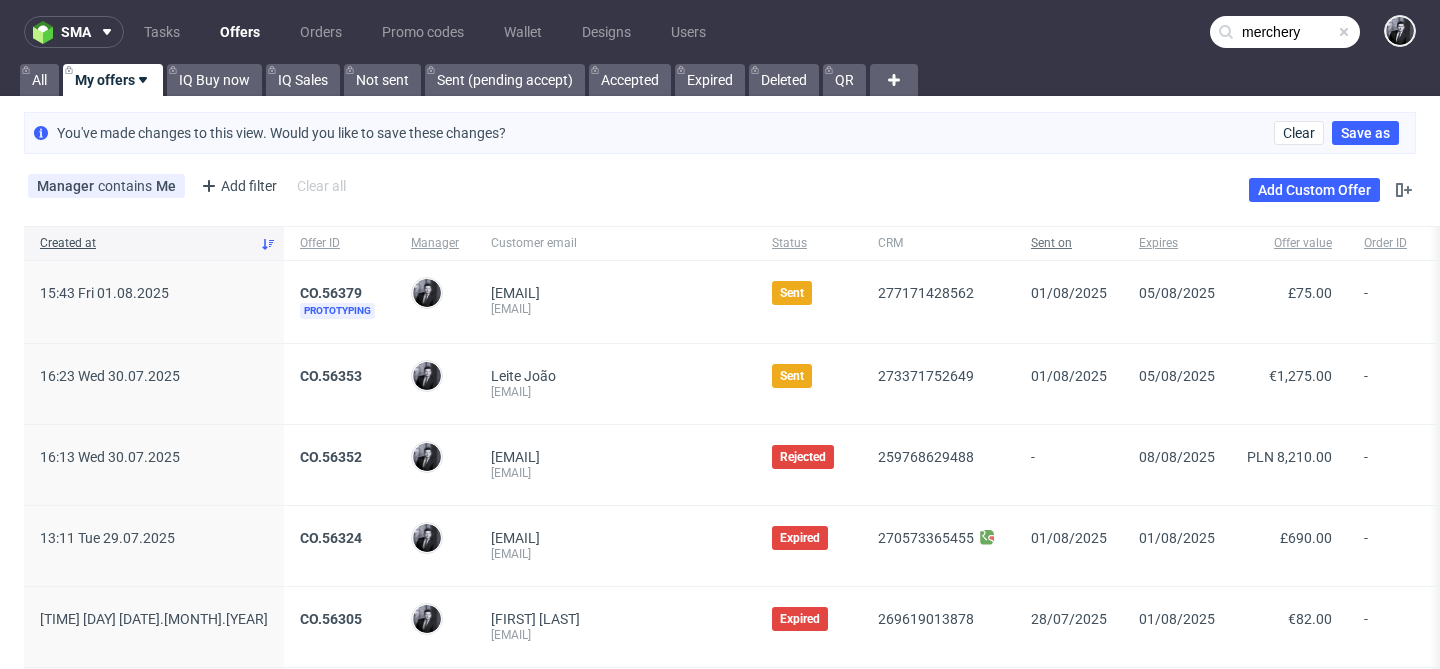 click on "Sent on" at bounding box center (1069, 243) 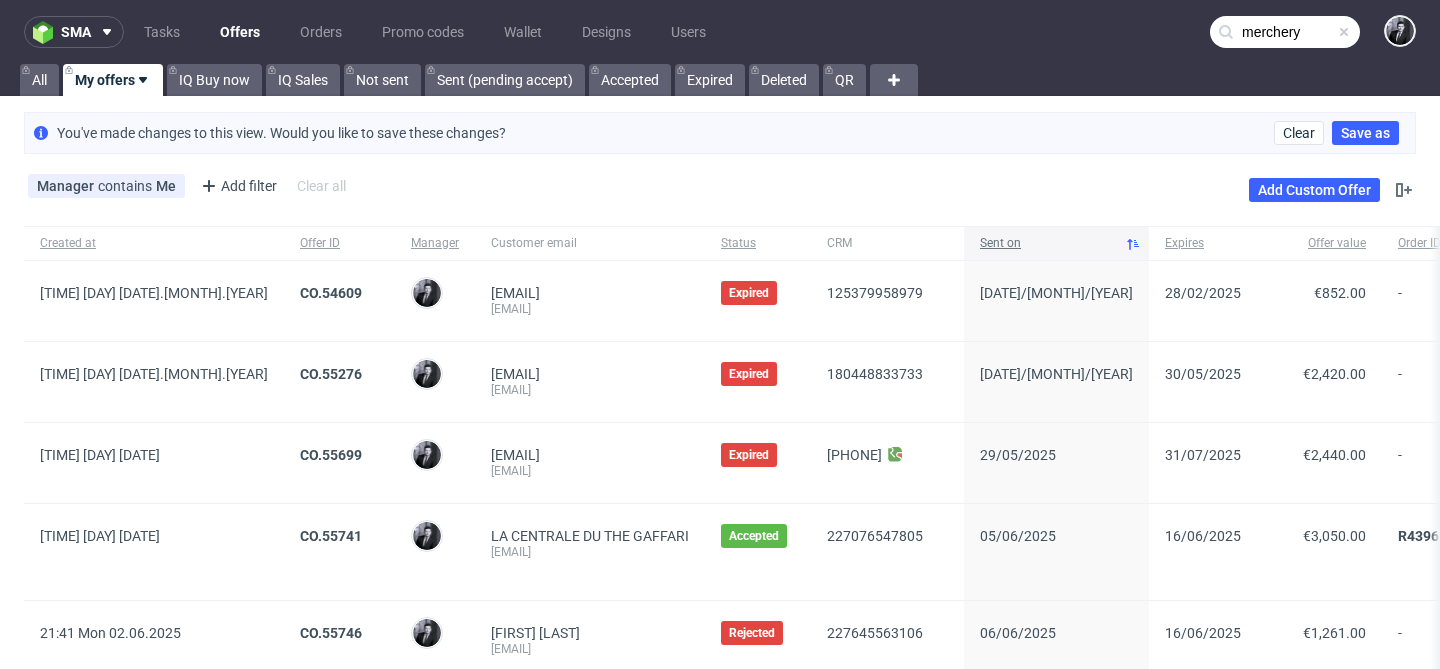 click on "Sent on" at bounding box center (1048, 243) 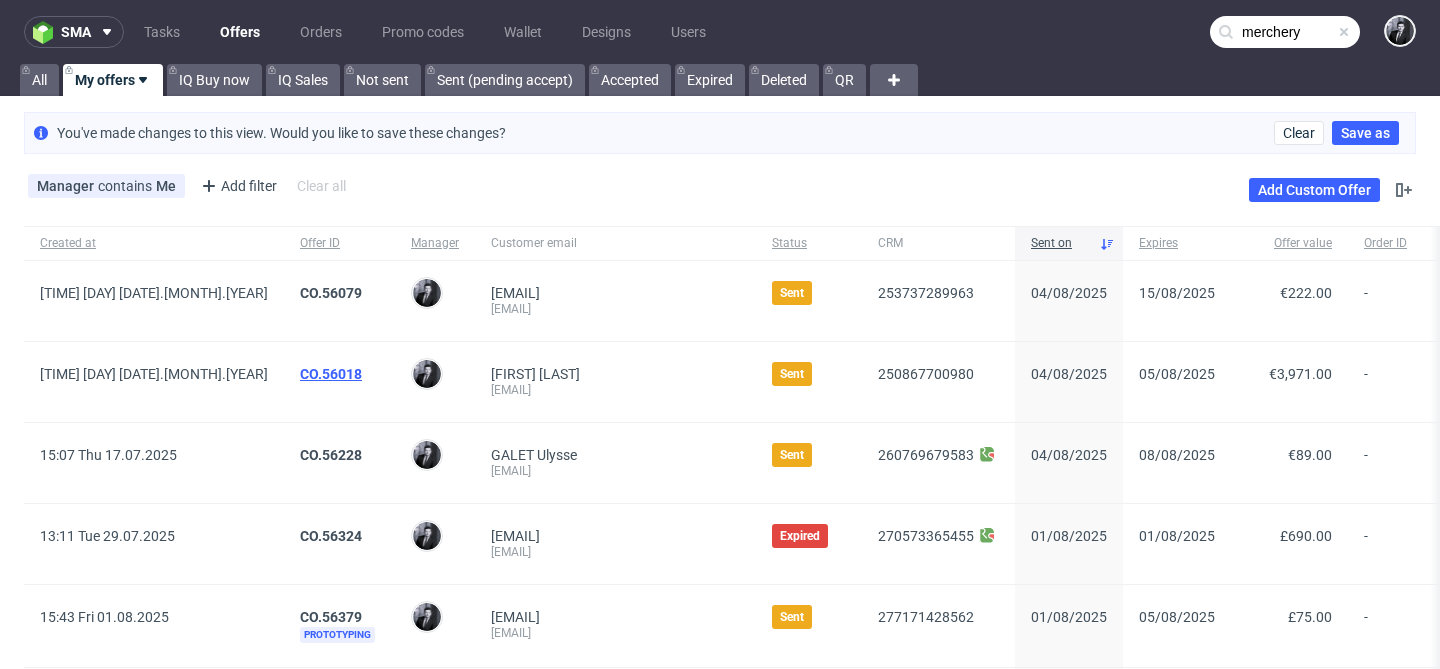 click on "CO.56018" at bounding box center (331, 374) 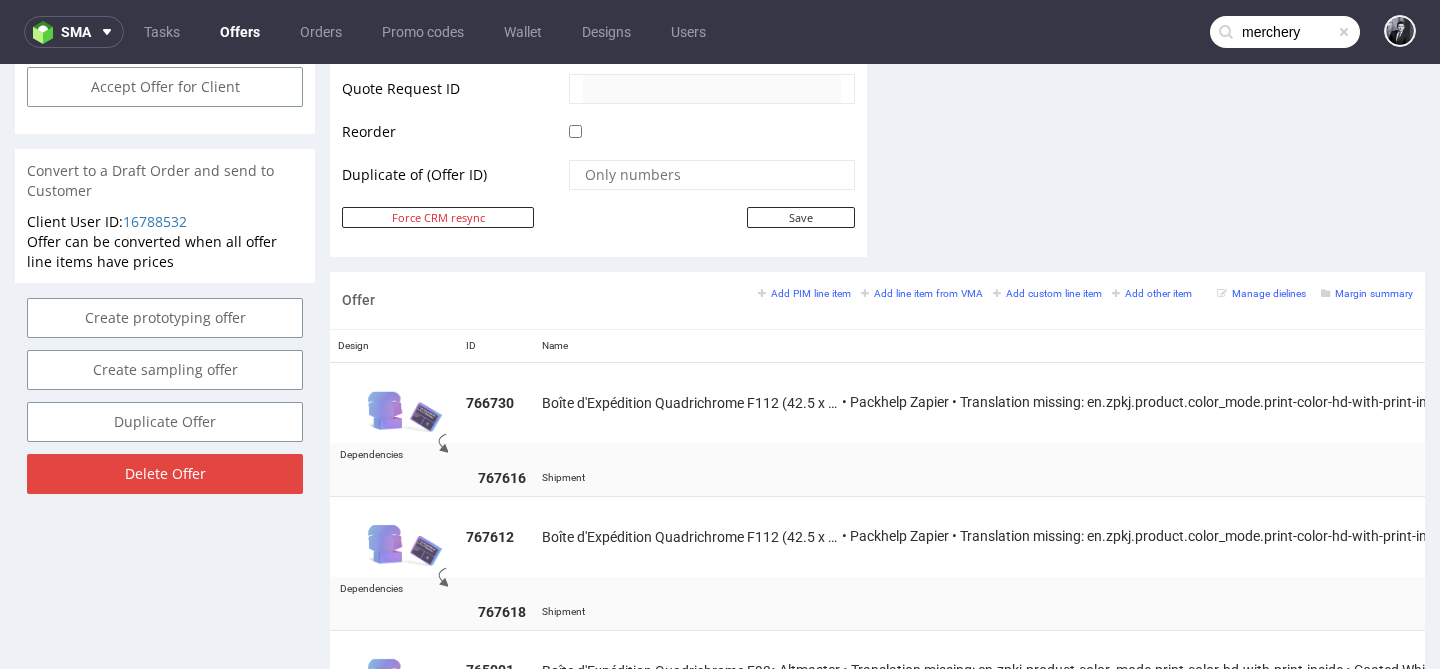 scroll, scrollTop: 1033, scrollLeft: 0, axis: vertical 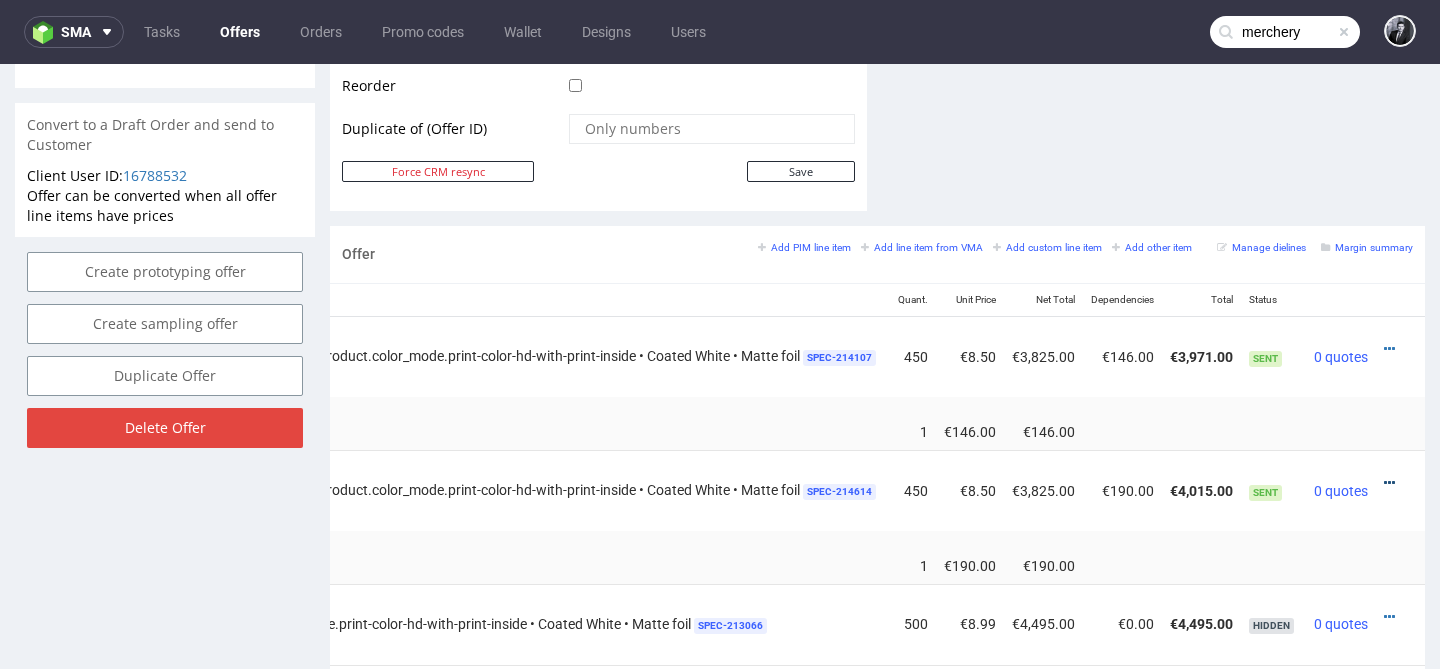 click at bounding box center [1389, 483] 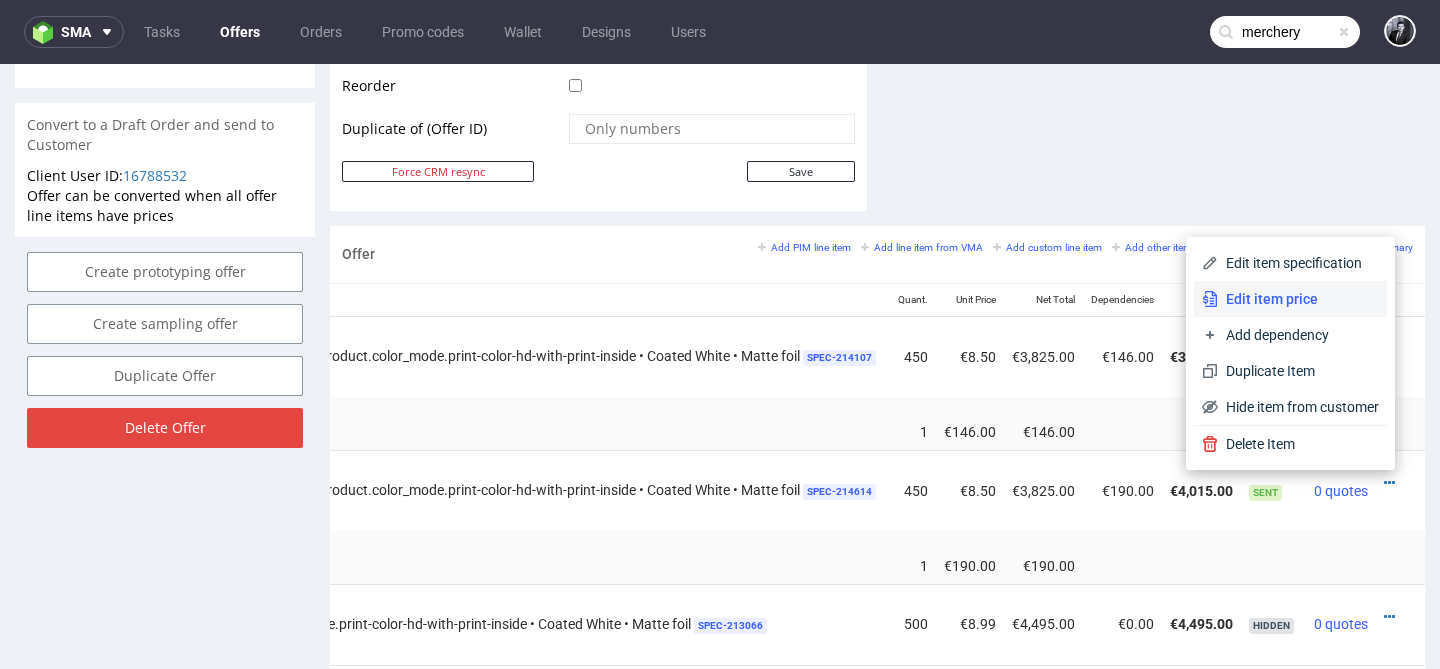 click on "Edit item price" at bounding box center (1298, 299) 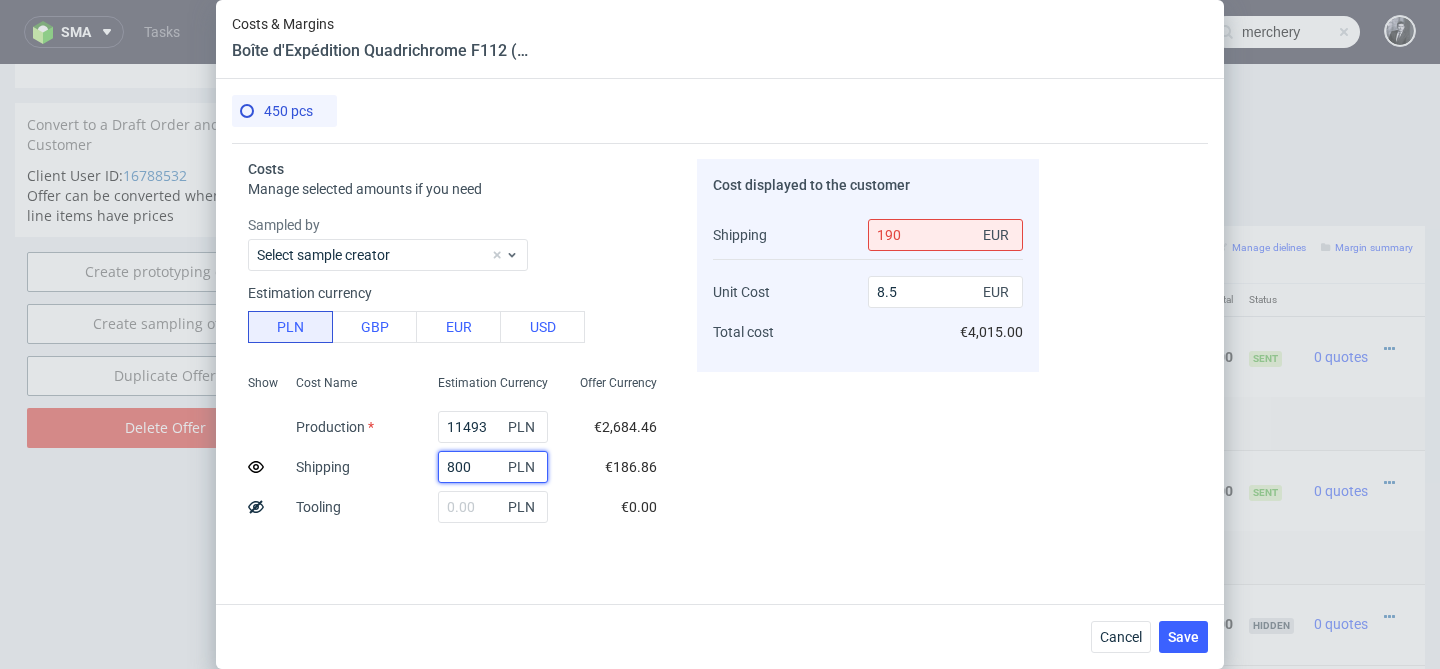 click on "800" at bounding box center (493, 467) 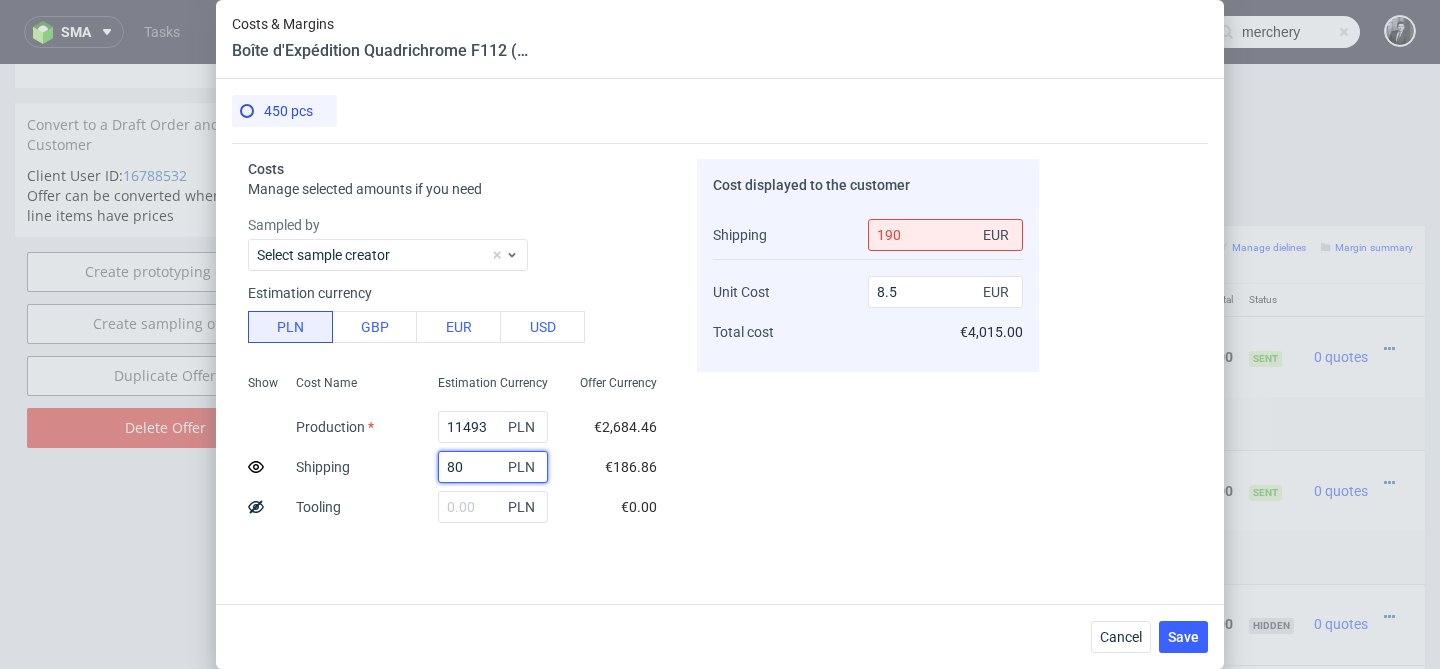 type on "8" 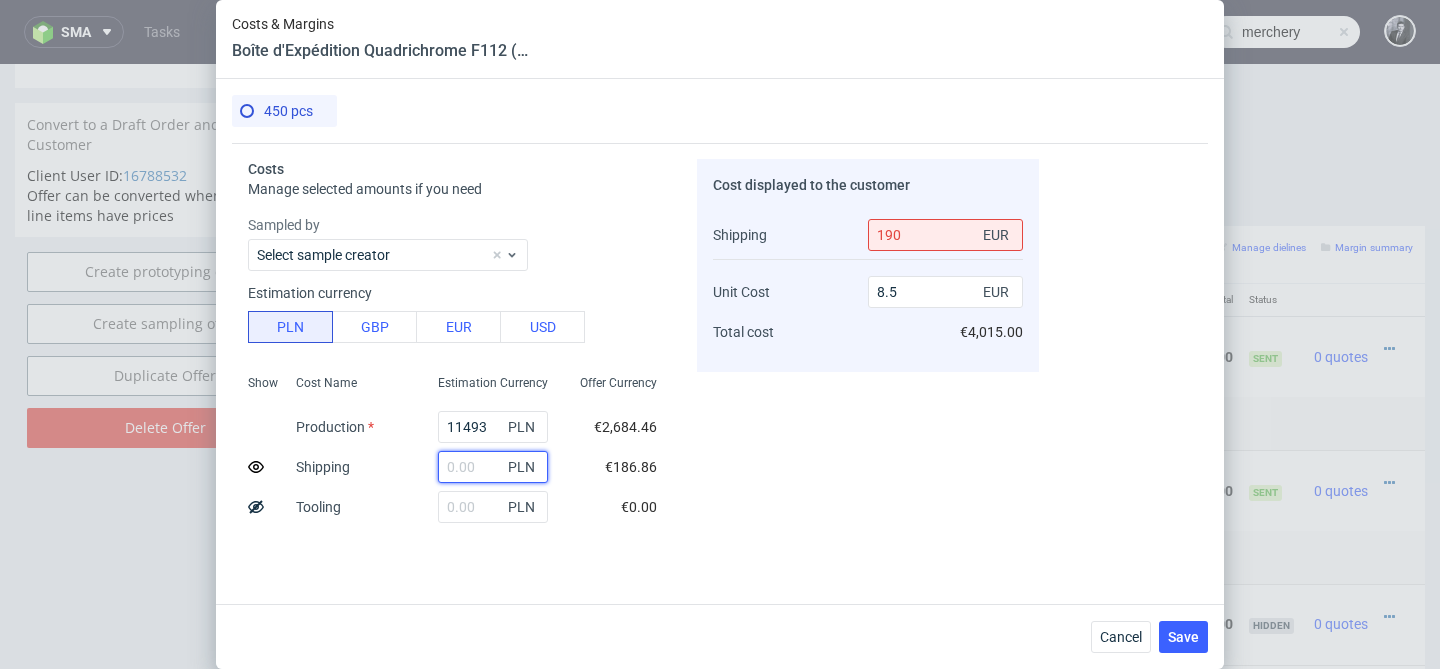 type on "1" 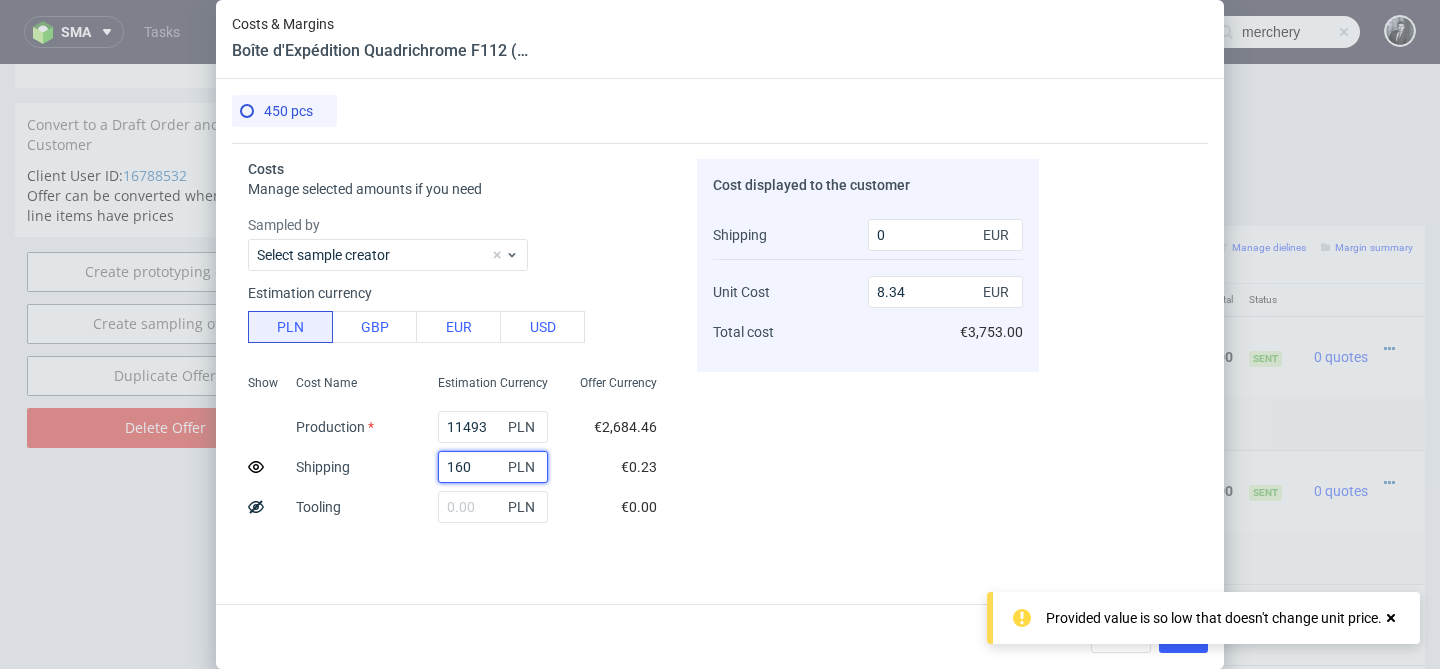 type on "1600" 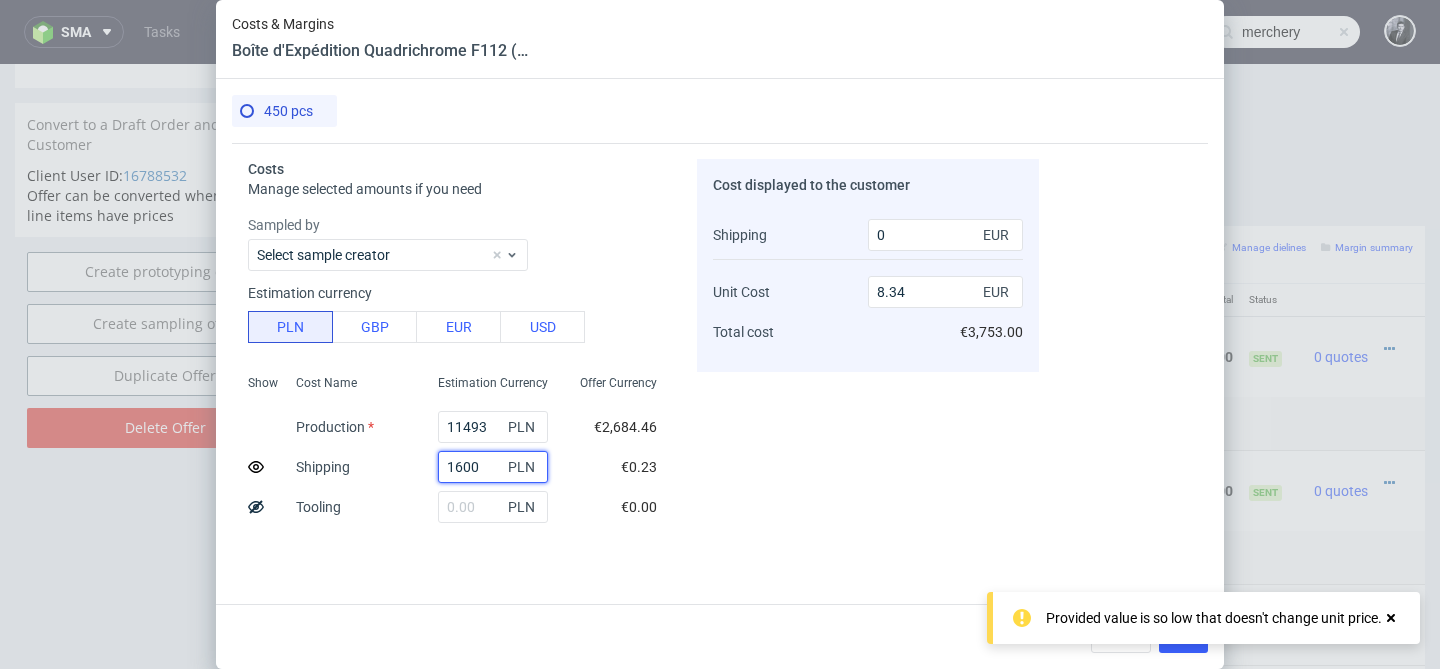 type on "373.5" 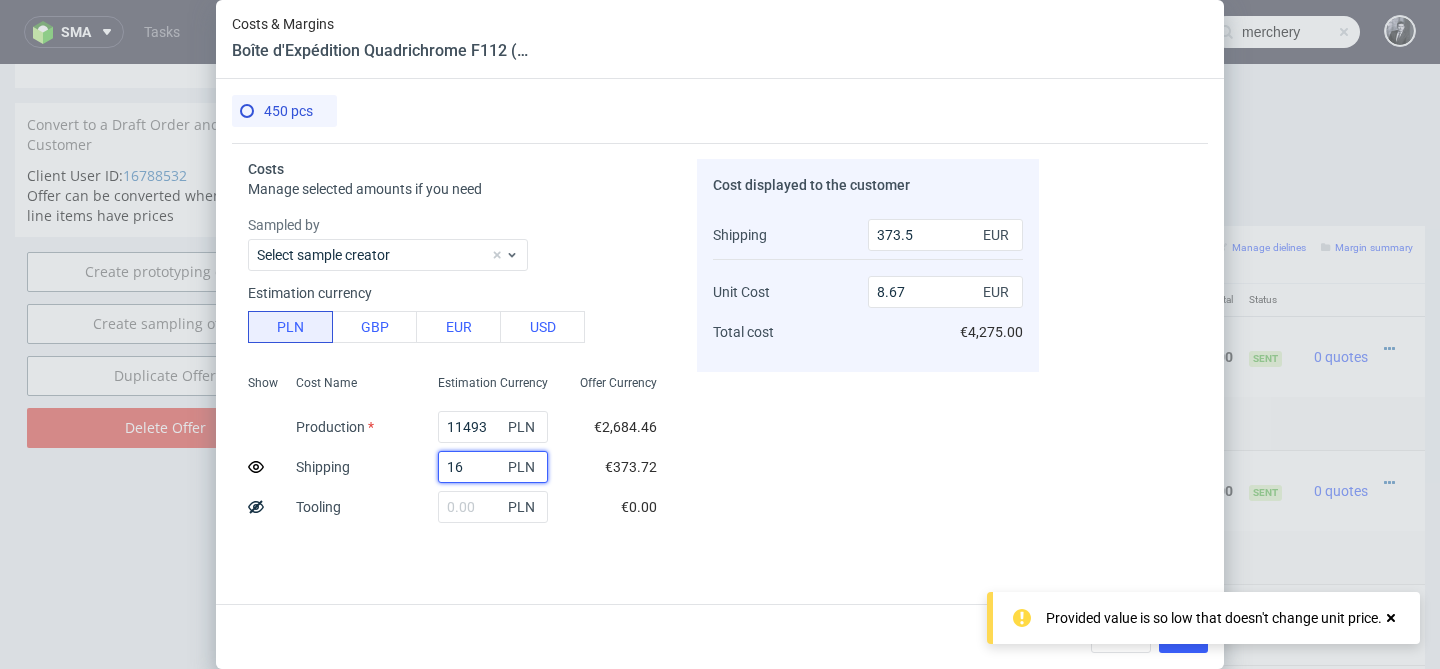 type on "1" 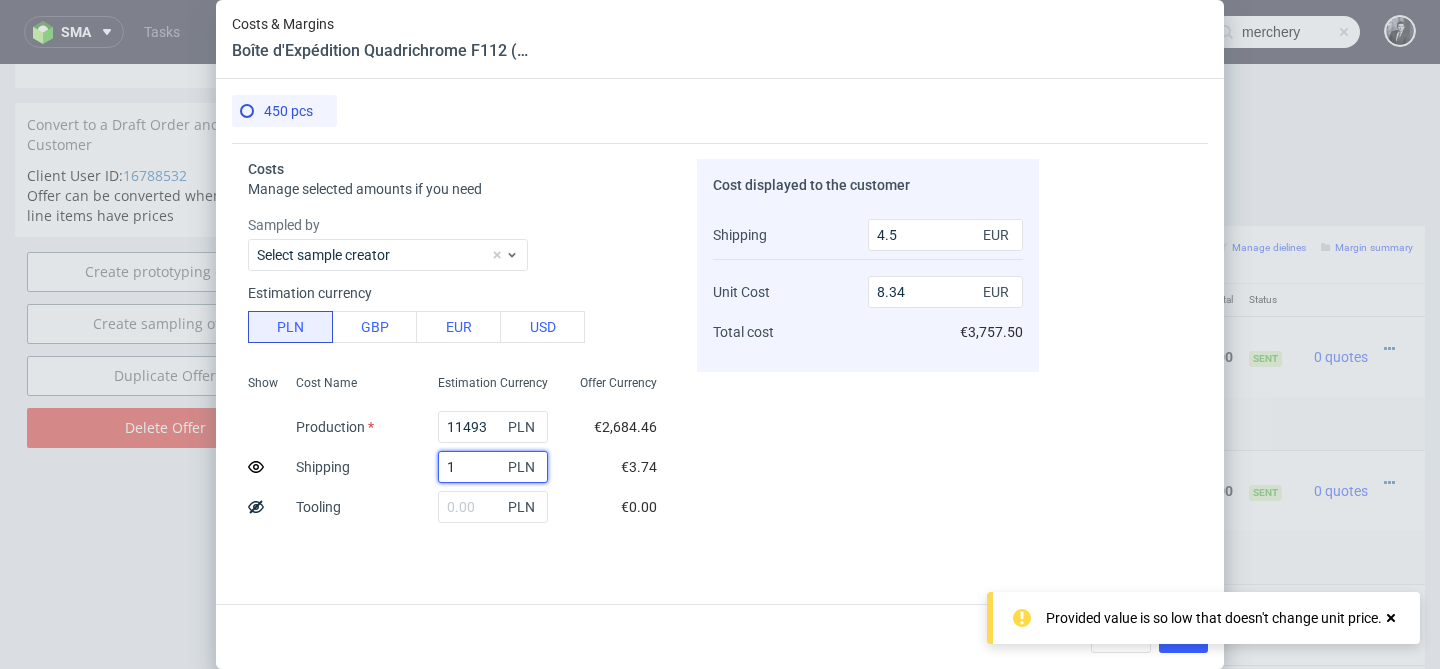 type on "0" 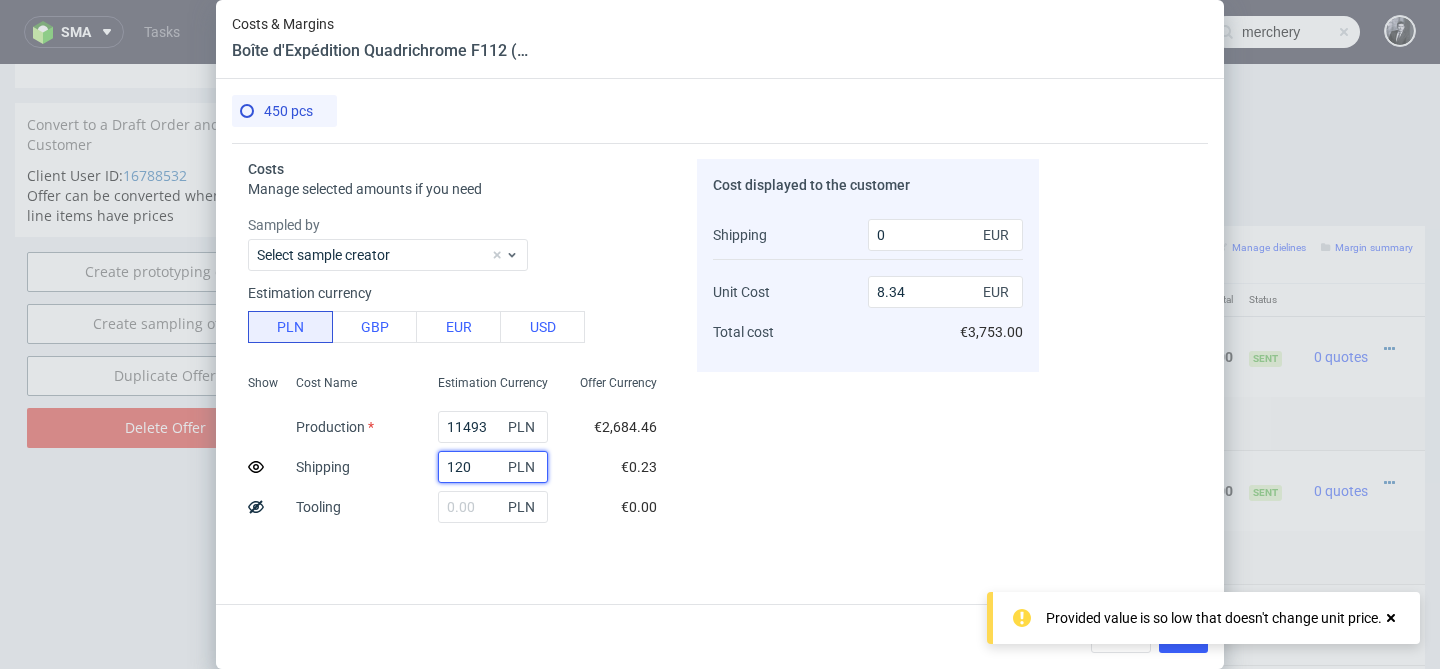 type on "1200" 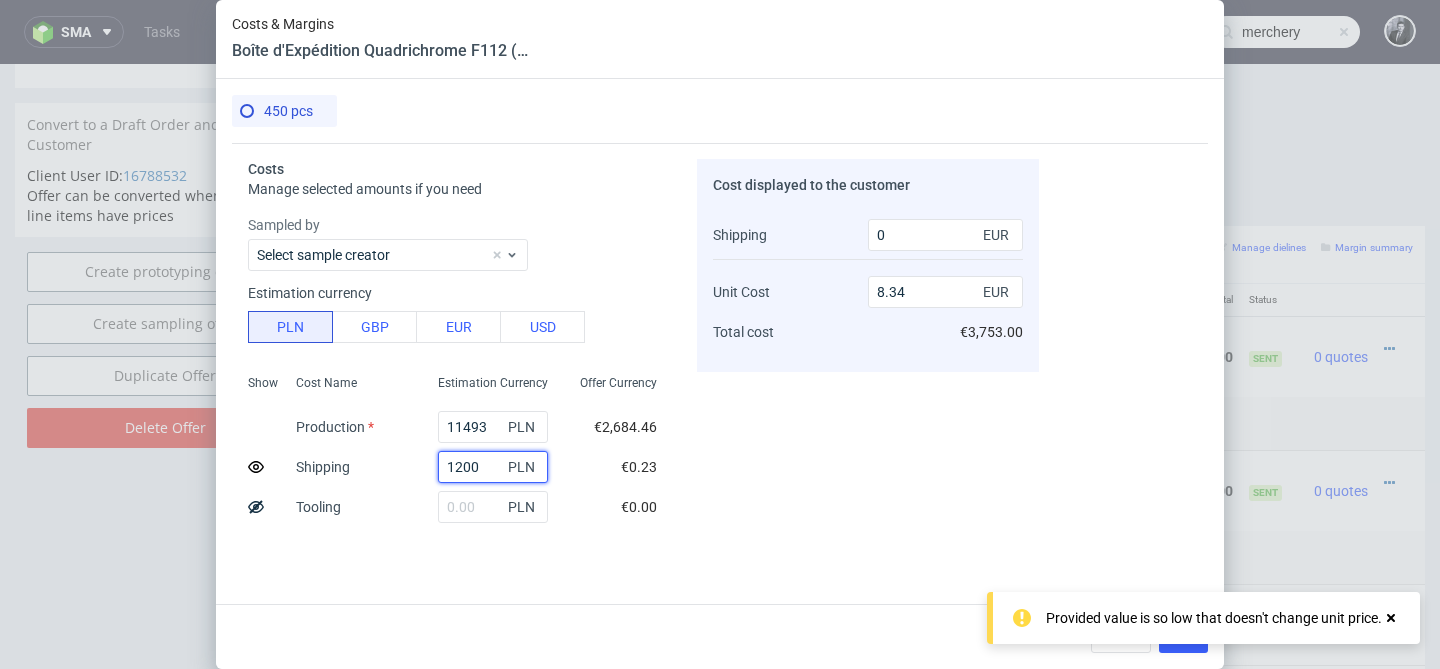 type on "279" 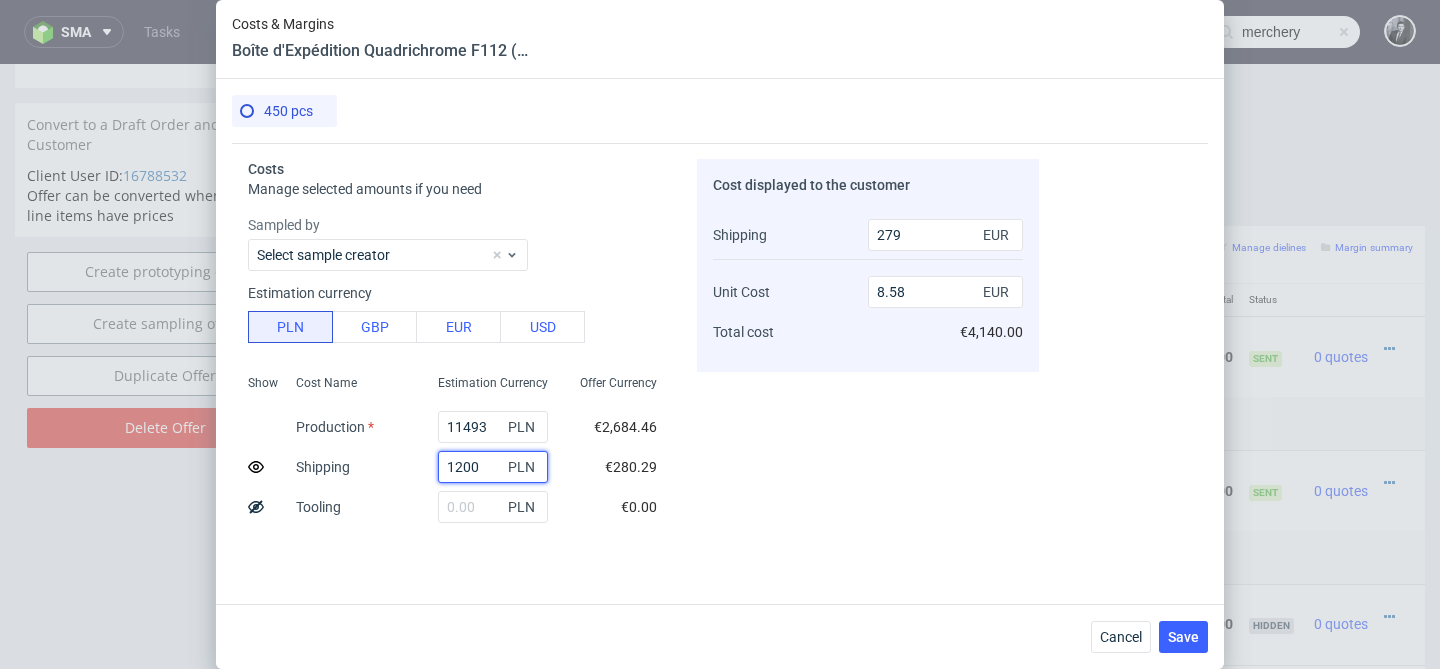 type on "1200" 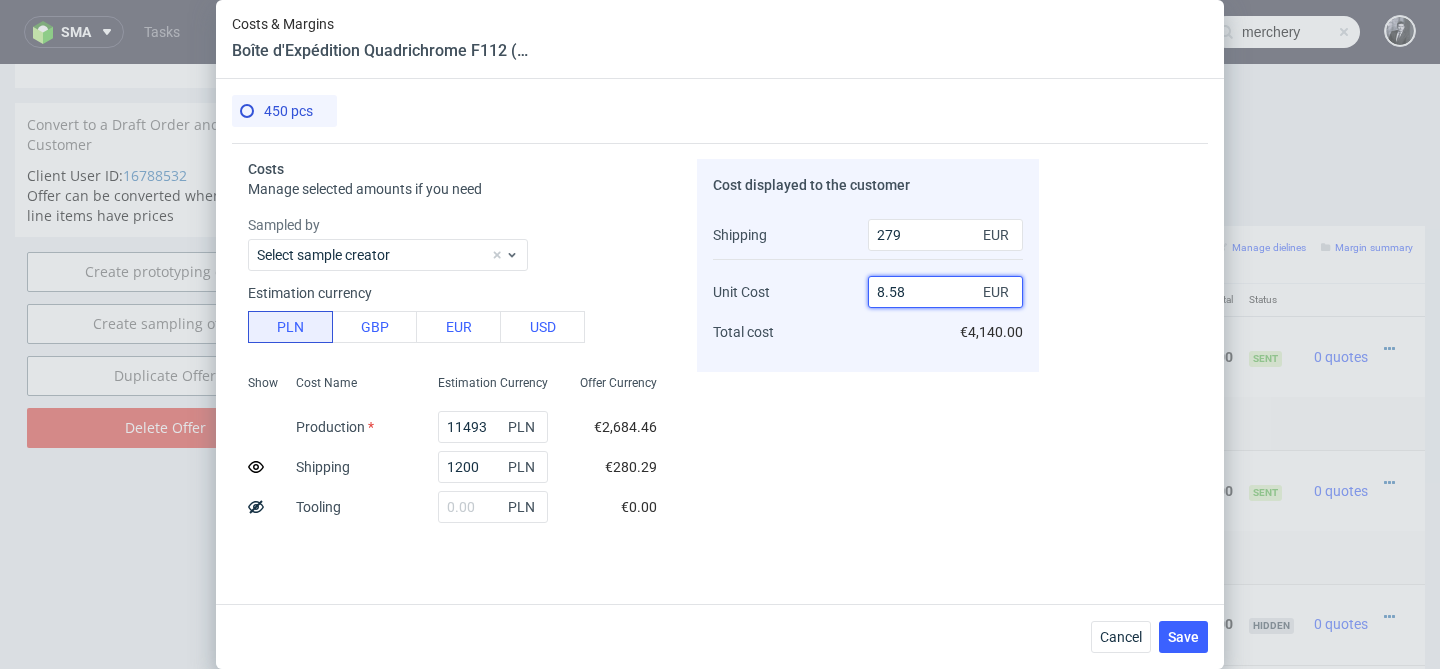 click on "8.58" at bounding box center (945, 292) 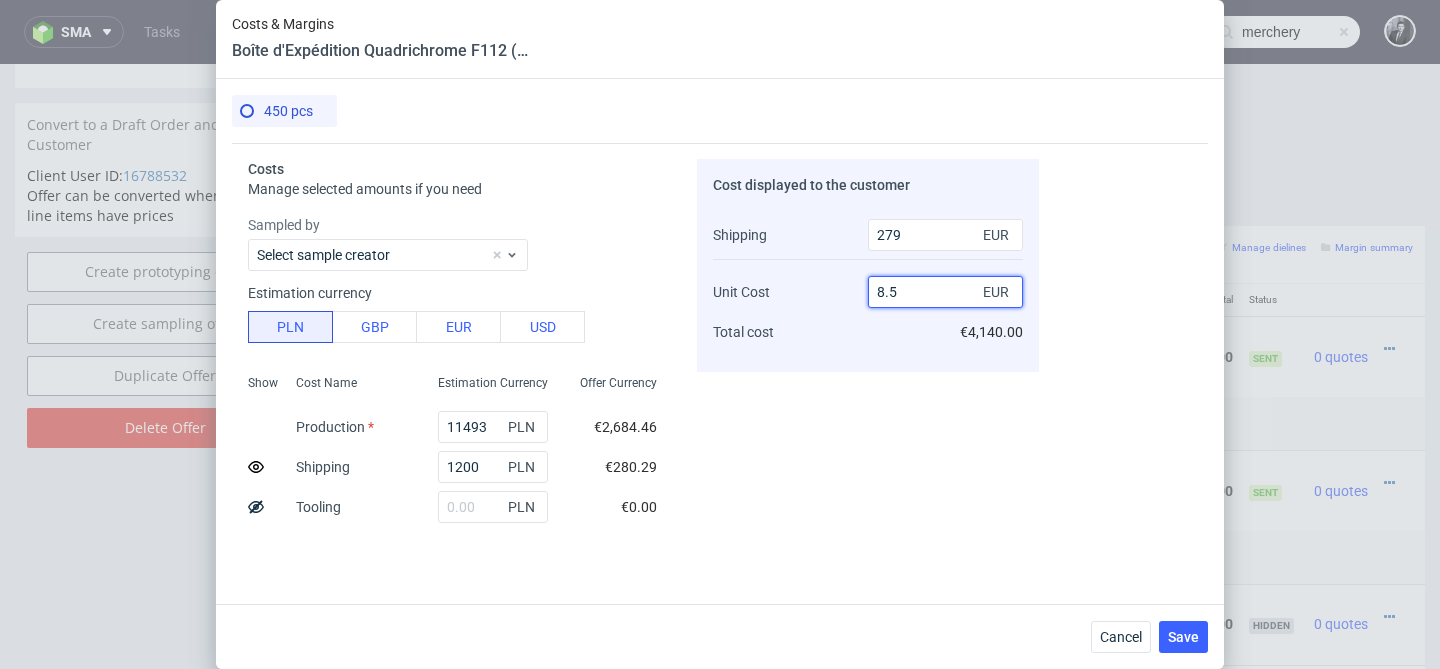 type on "8.50" 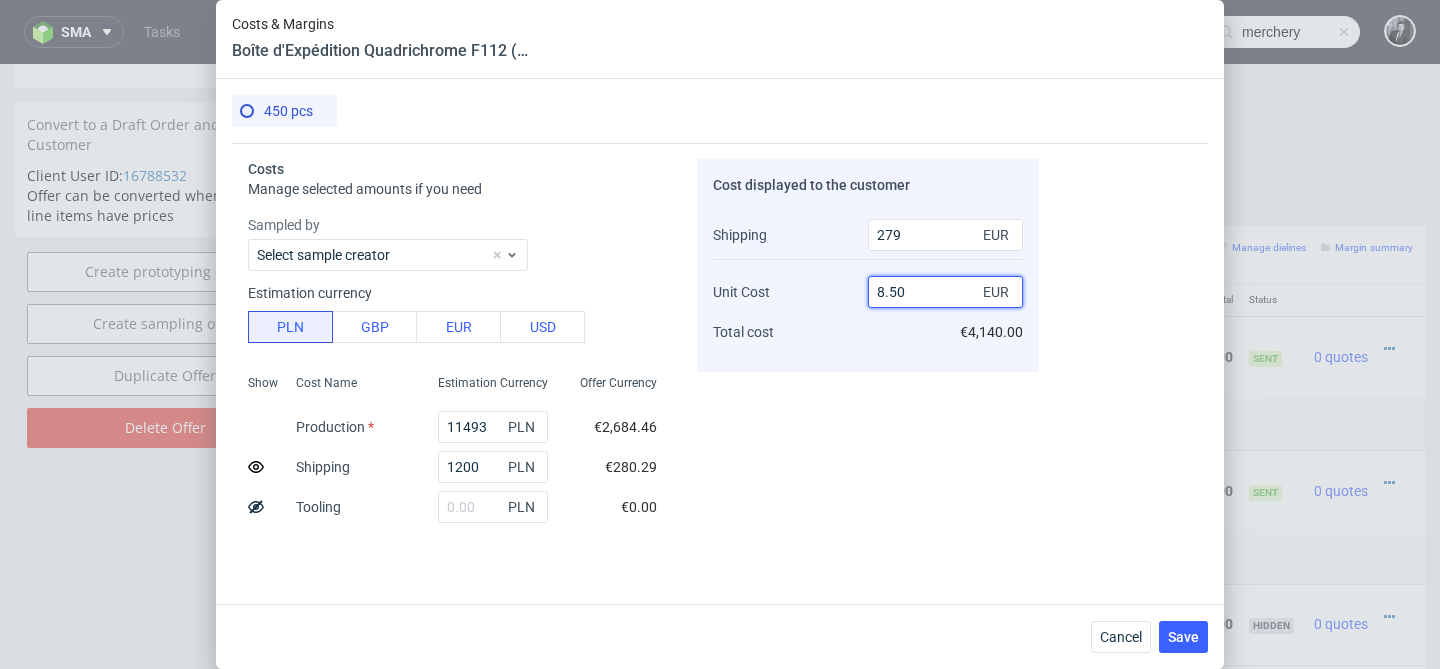 type on "27.74122807017544" 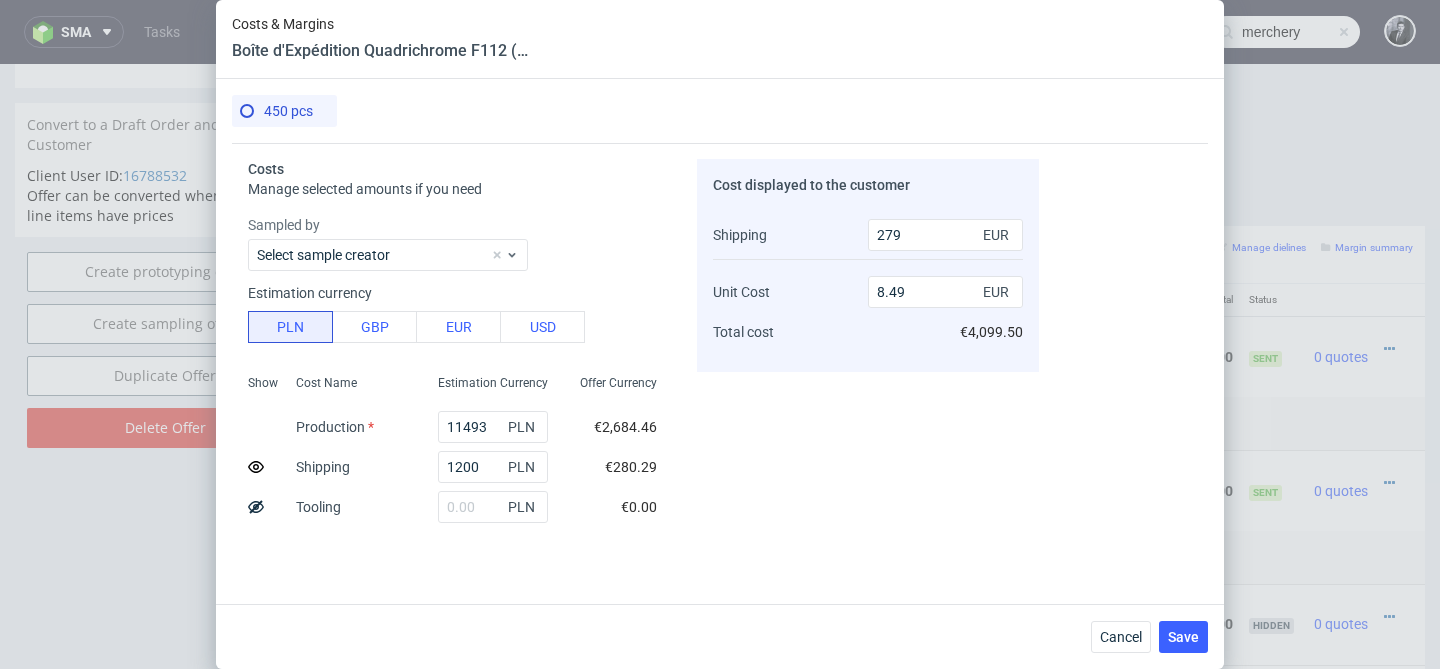click on "Cost displayed to the customer Shipping Unit Cost Total cost 279 EUR 8.49 EUR €4,099.50" at bounding box center (868, 341) 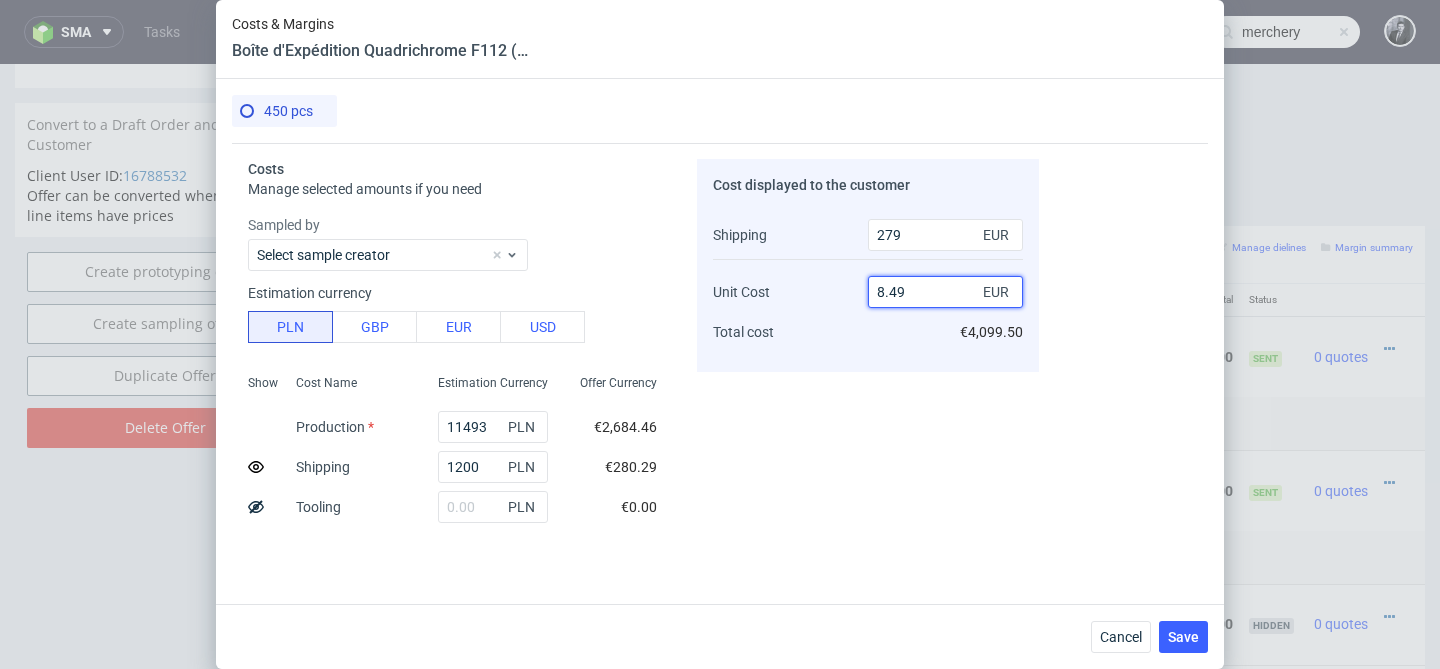 click on "8.49" at bounding box center [945, 292] 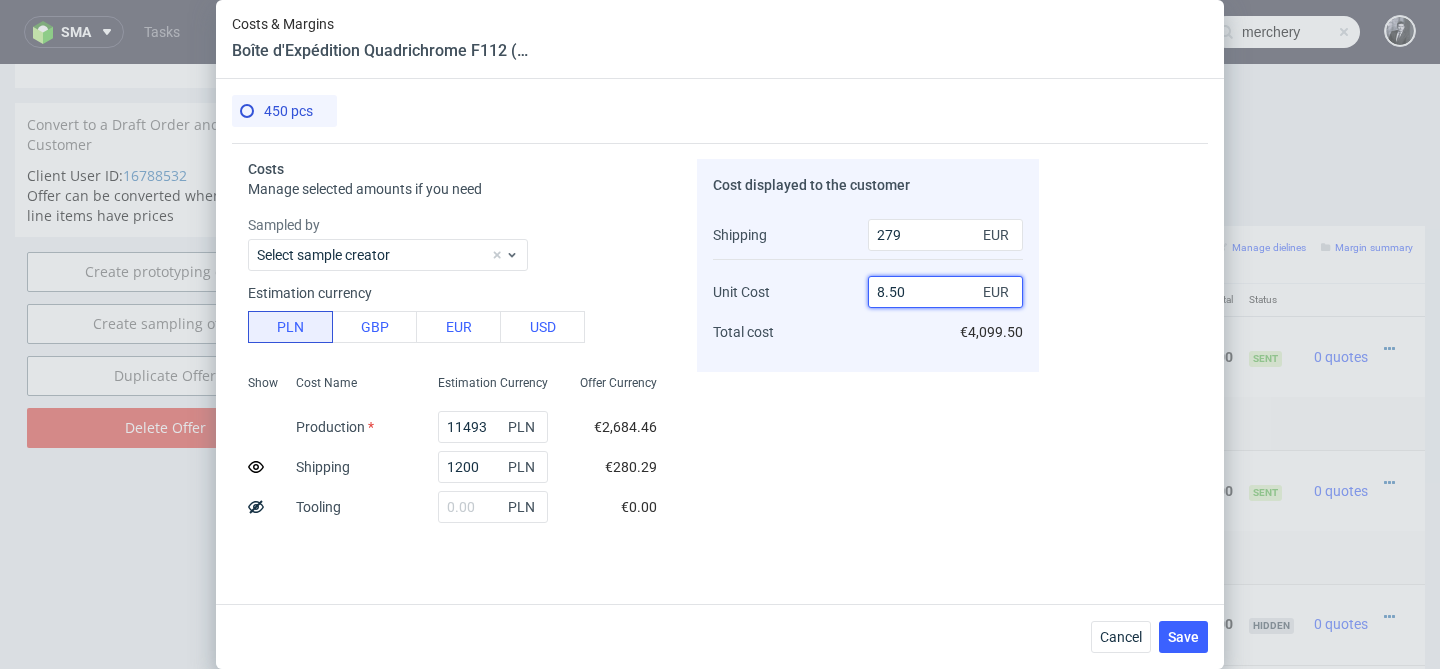 type on "8.50" 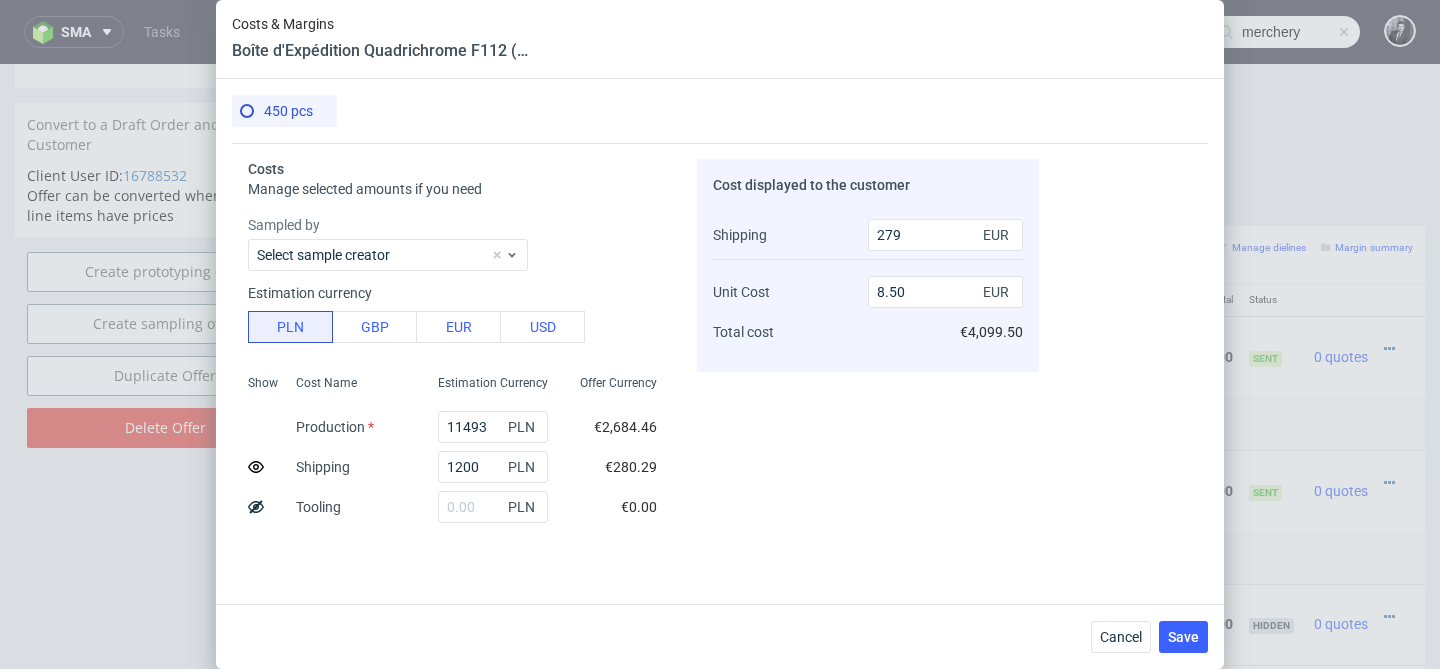 click on "Cost displayed to the customer Shipping Unit Cost Total cost 279 EUR 8.50 EUR €4,099.50" at bounding box center [868, 341] 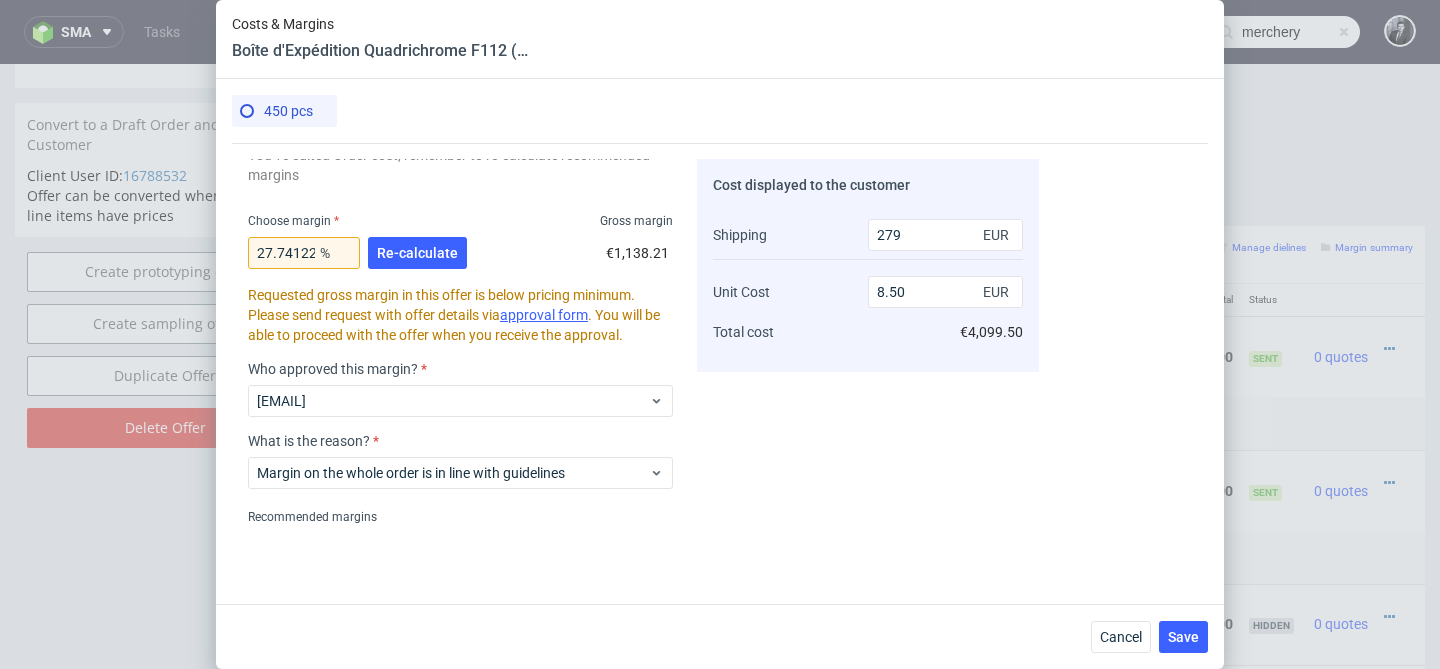 scroll, scrollTop: 540, scrollLeft: 0, axis: vertical 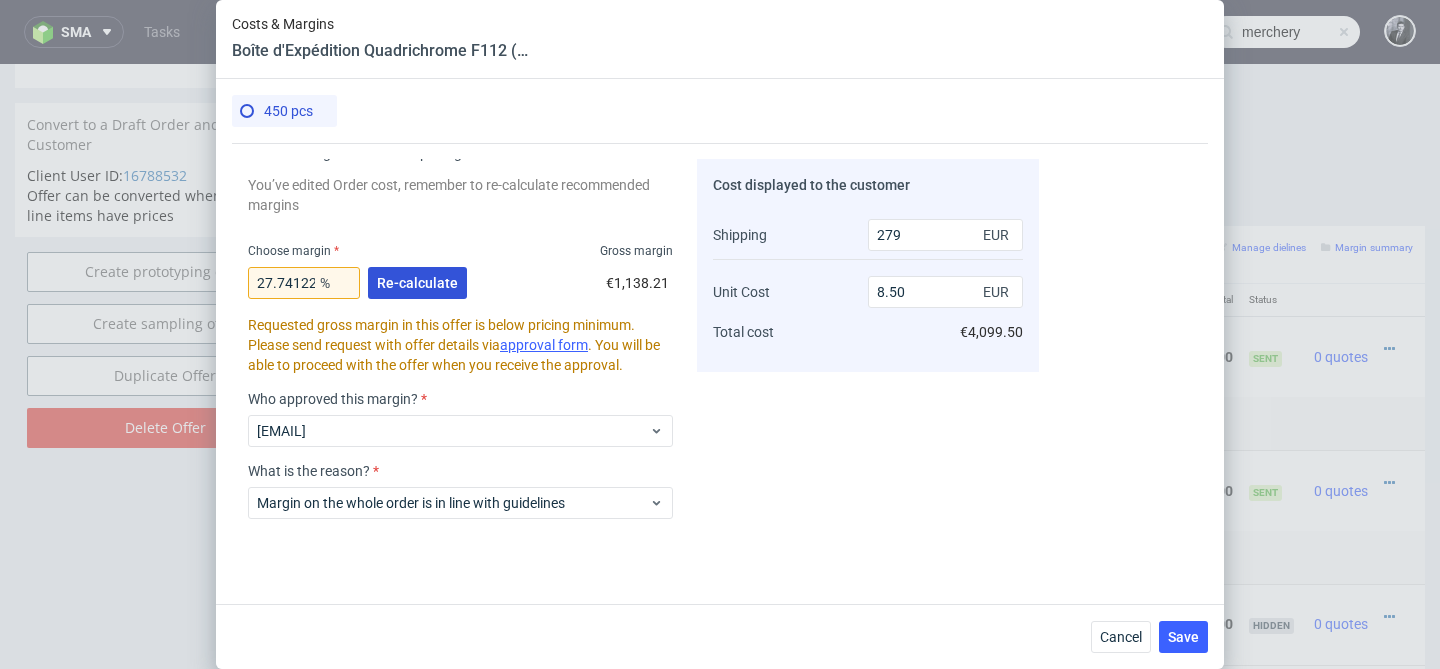 click on "Re-calculate" at bounding box center (417, 283) 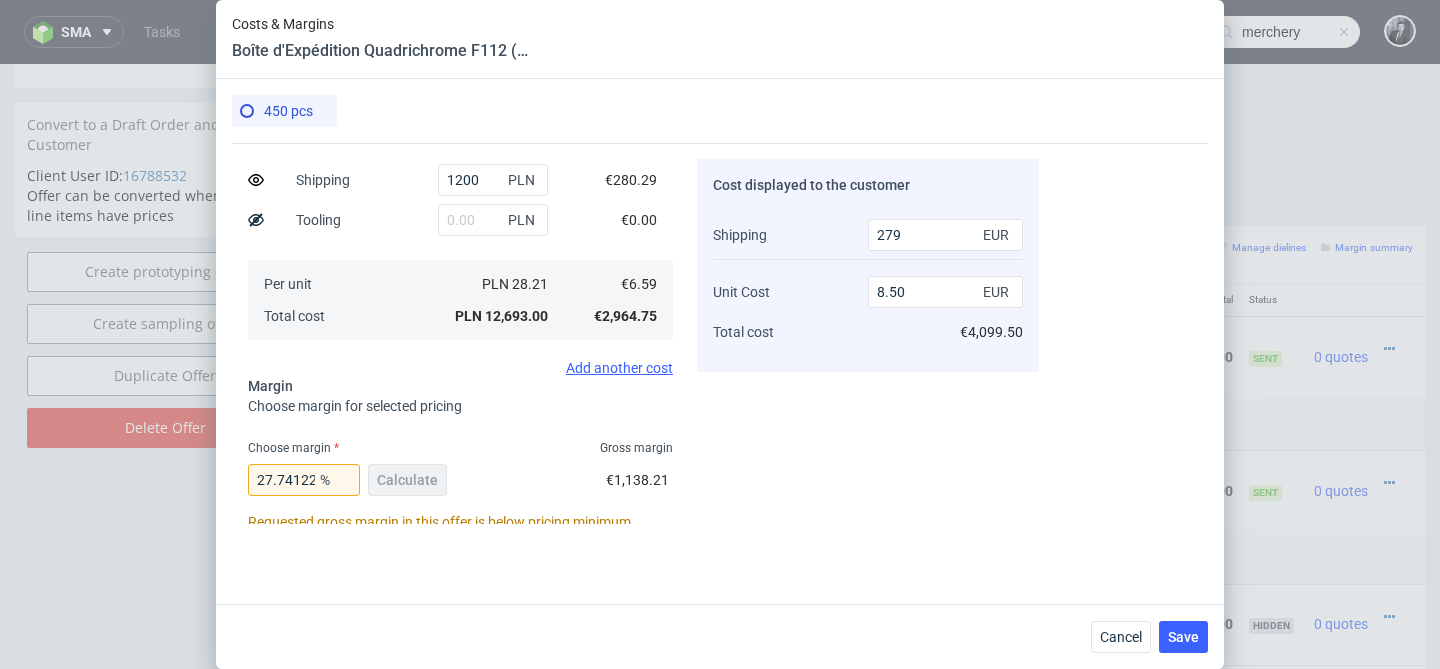 scroll, scrollTop: 587, scrollLeft: 0, axis: vertical 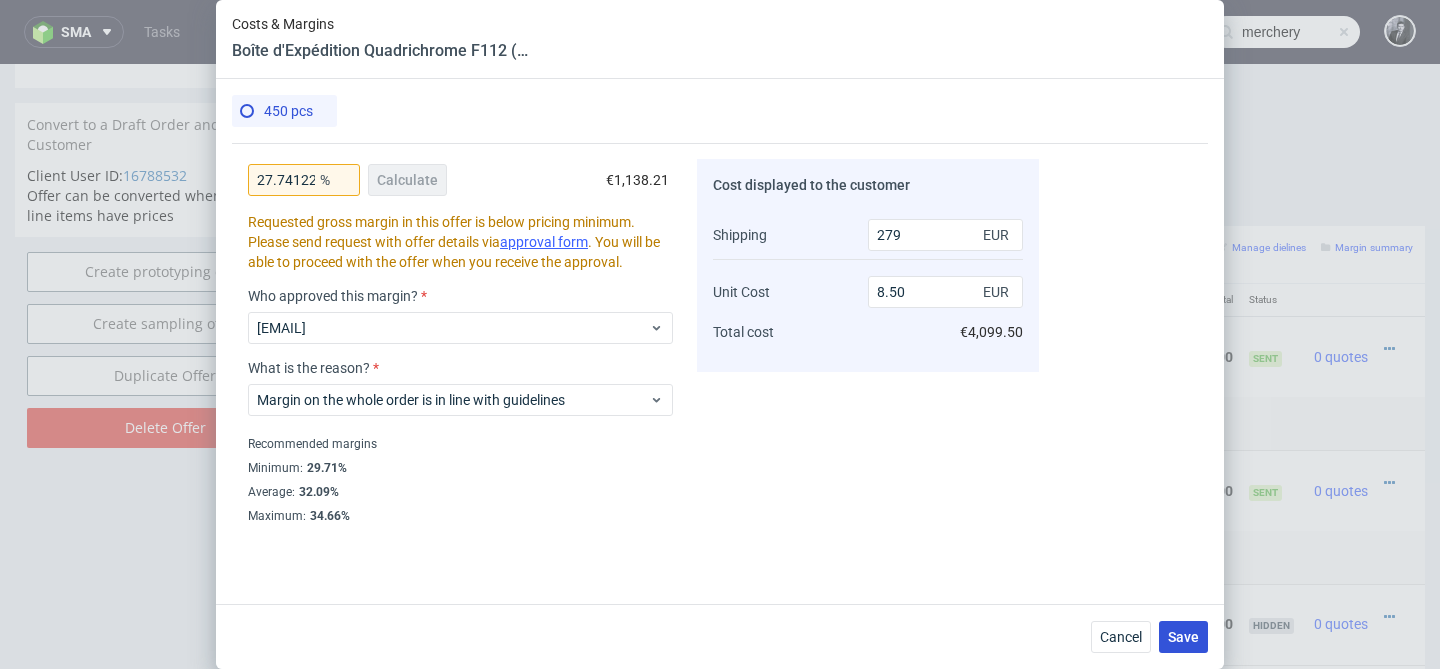 click on "Save" at bounding box center (1183, 637) 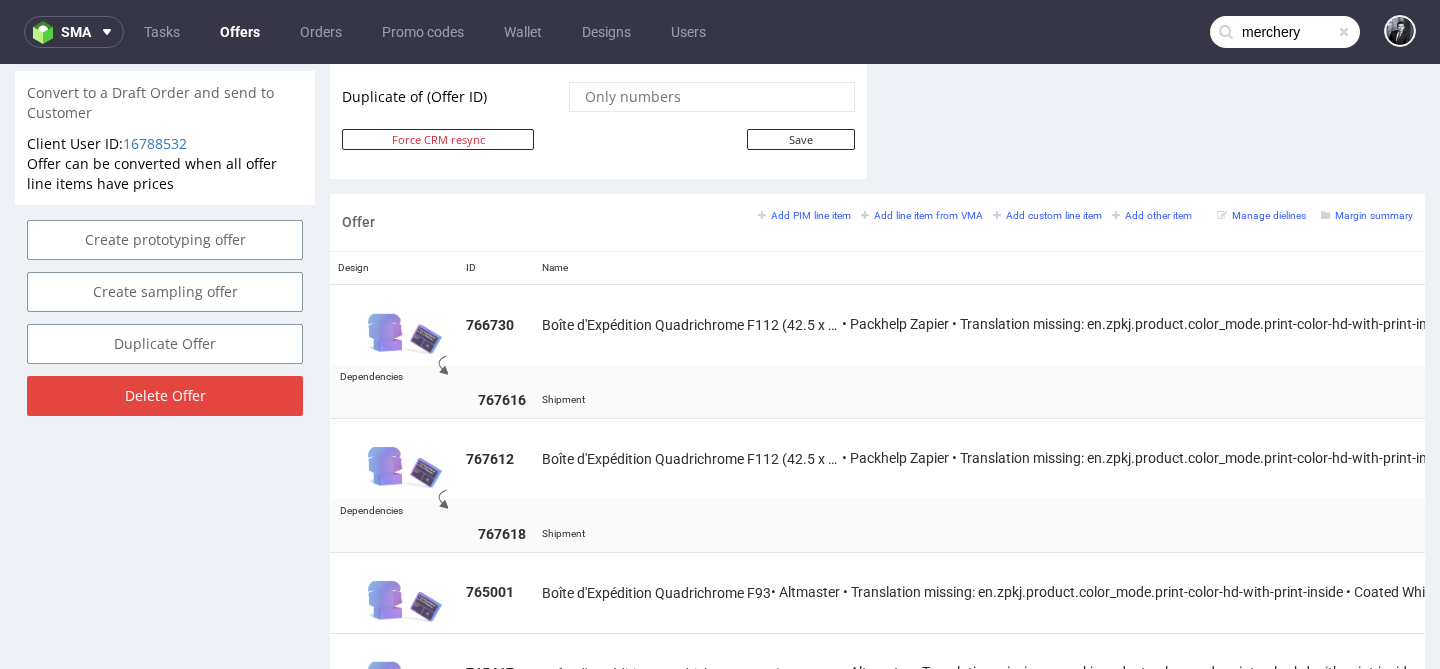 scroll, scrollTop: 1066, scrollLeft: 0, axis: vertical 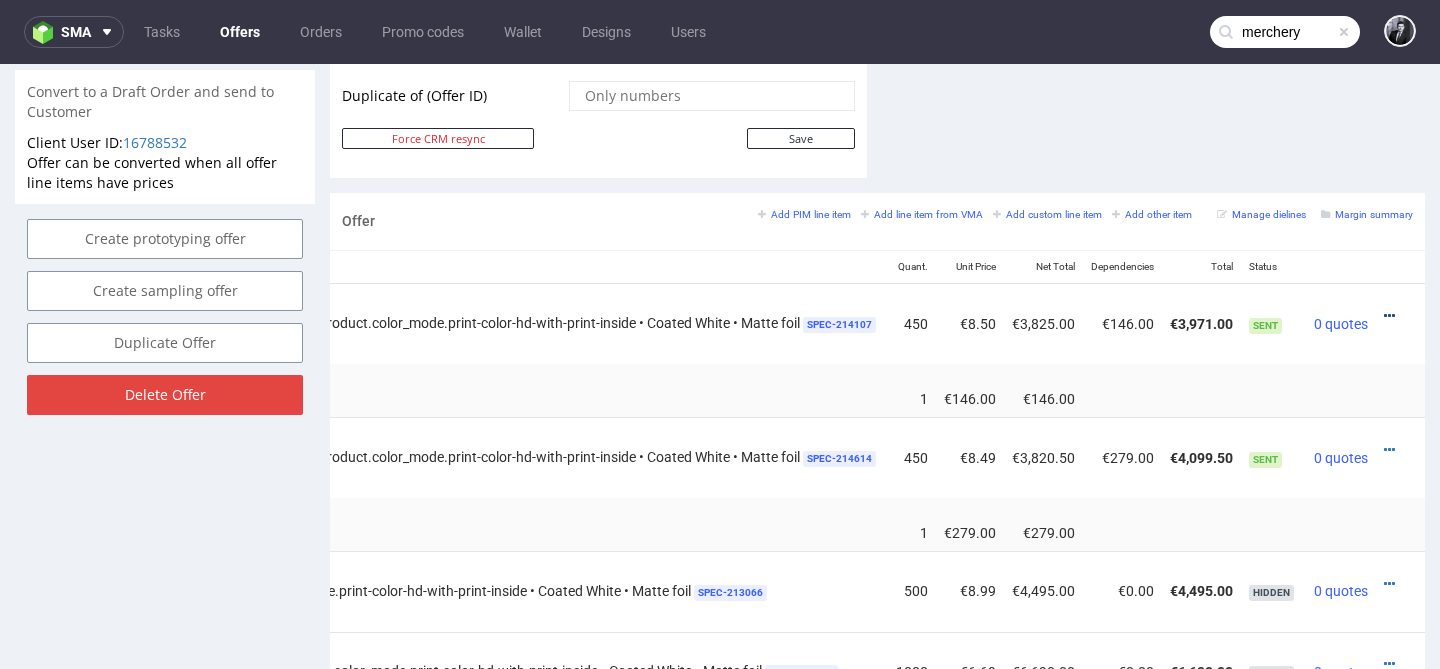 click at bounding box center [1389, 316] 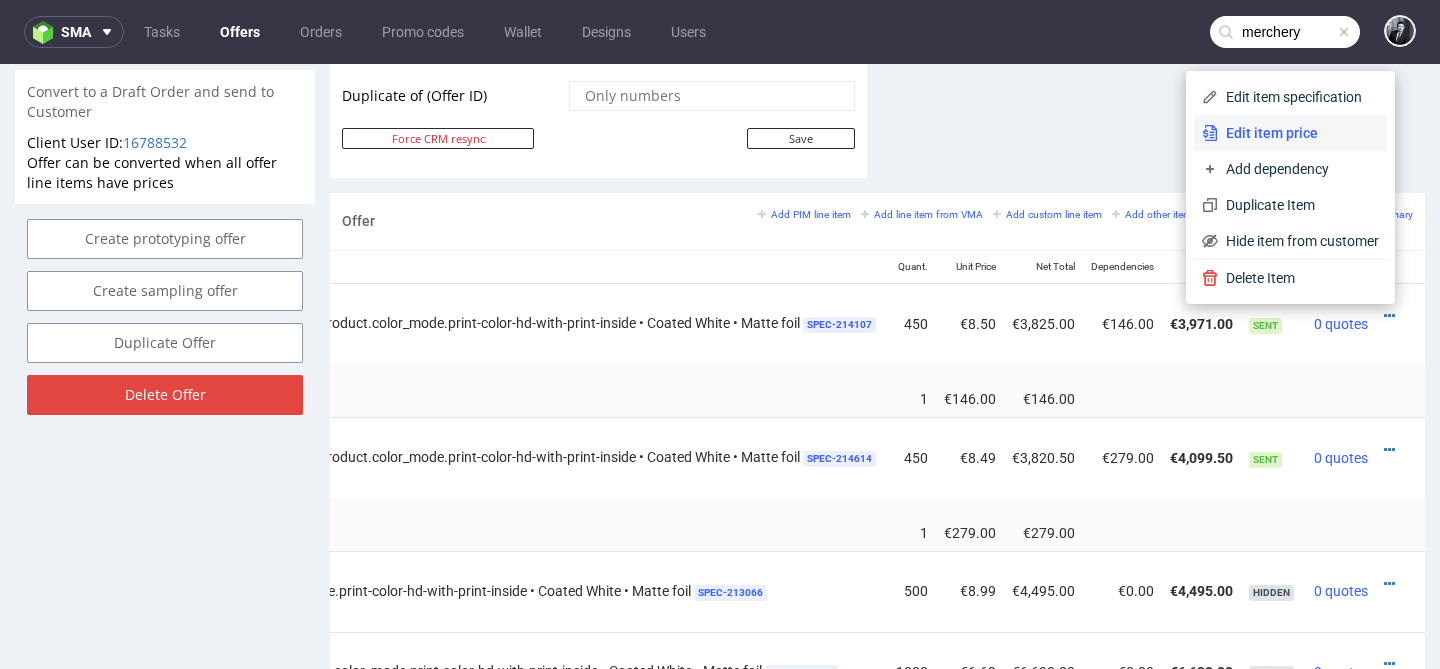 click on "Edit item price" at bounding box center [1298, 133] 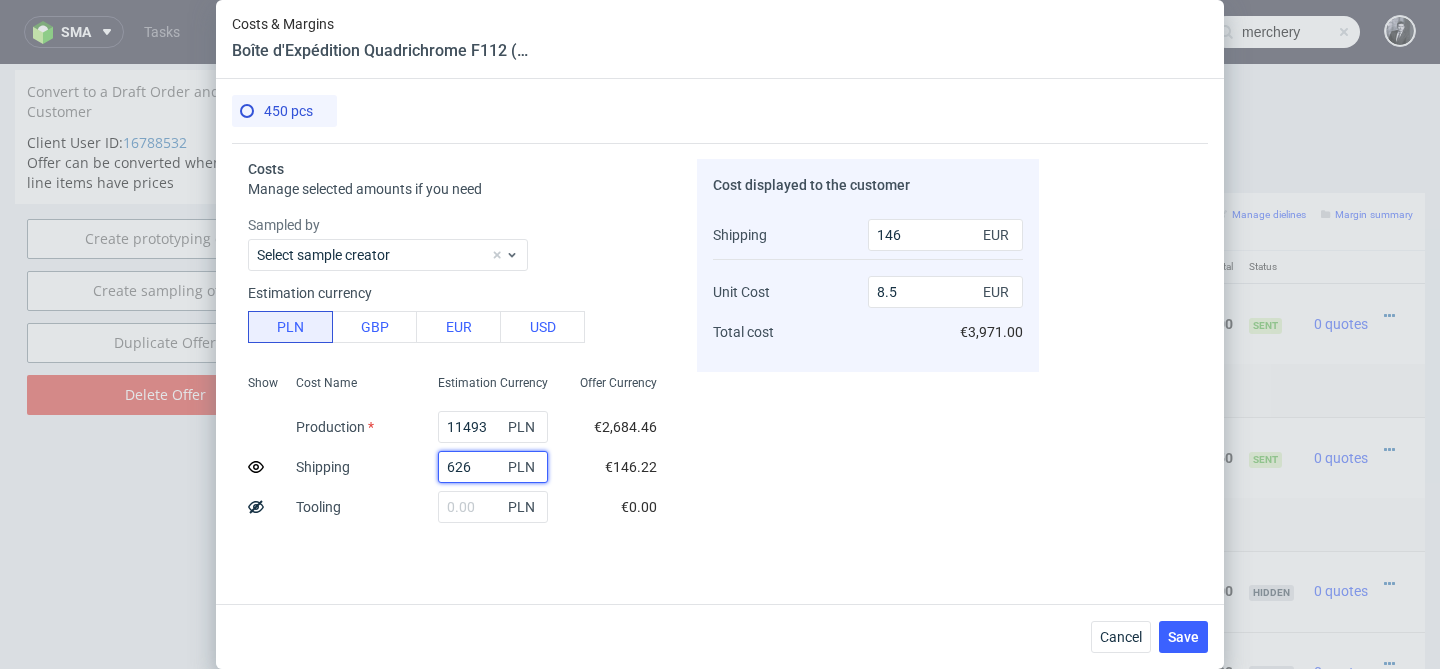 drag, startPoint x: 489, startPoint y: 469, endPoint x: 413, endPoint y: 462, distance: 76.321686 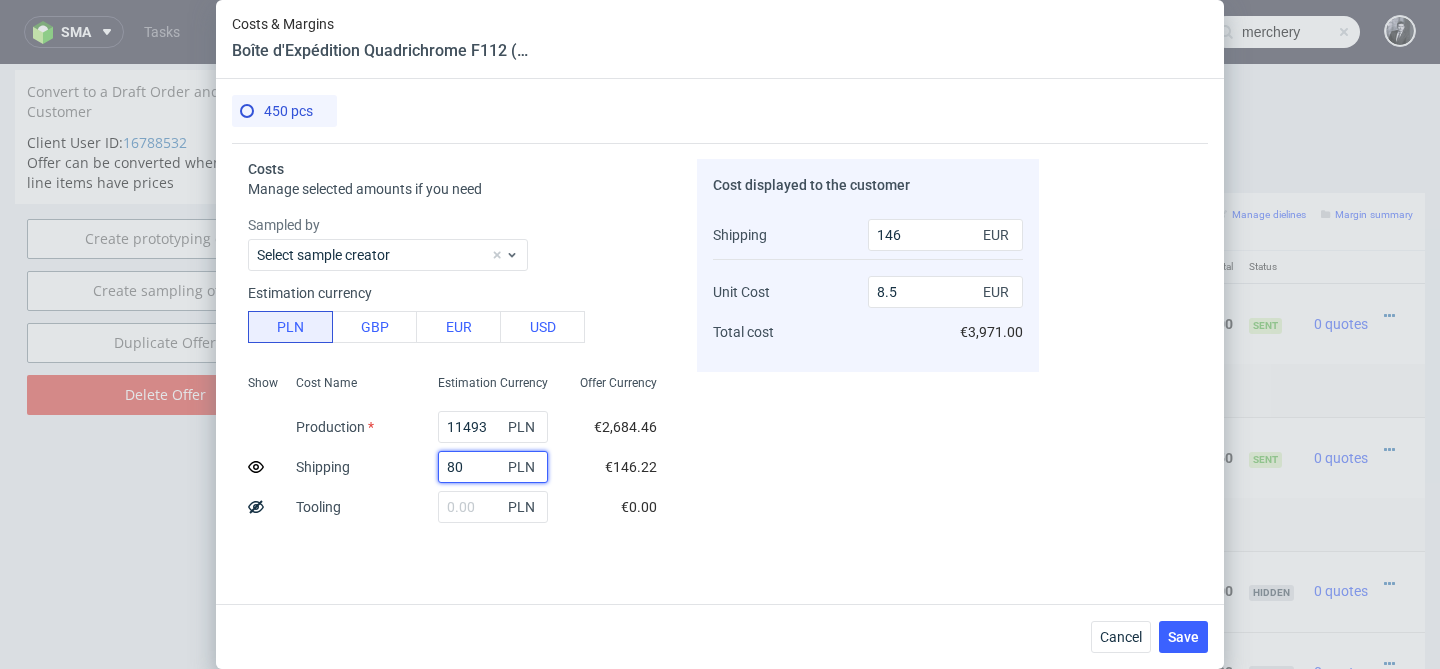 type on "800" 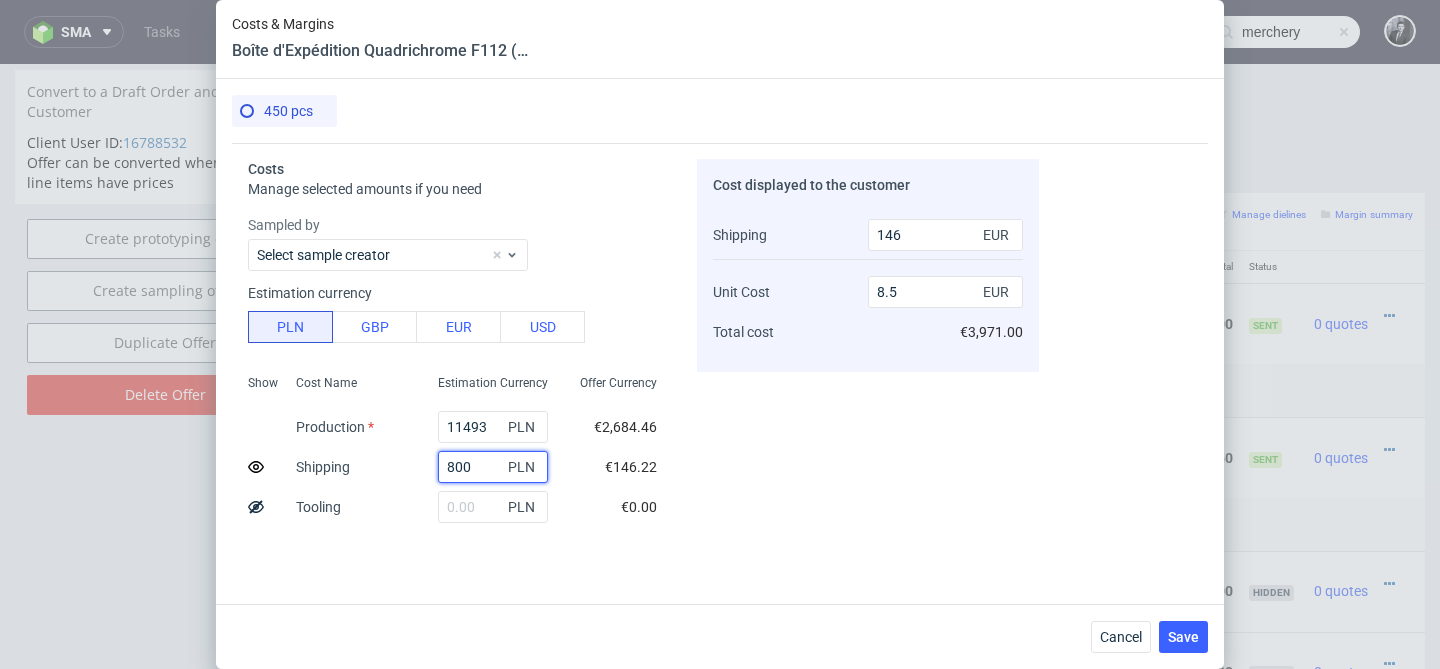 type on "189" 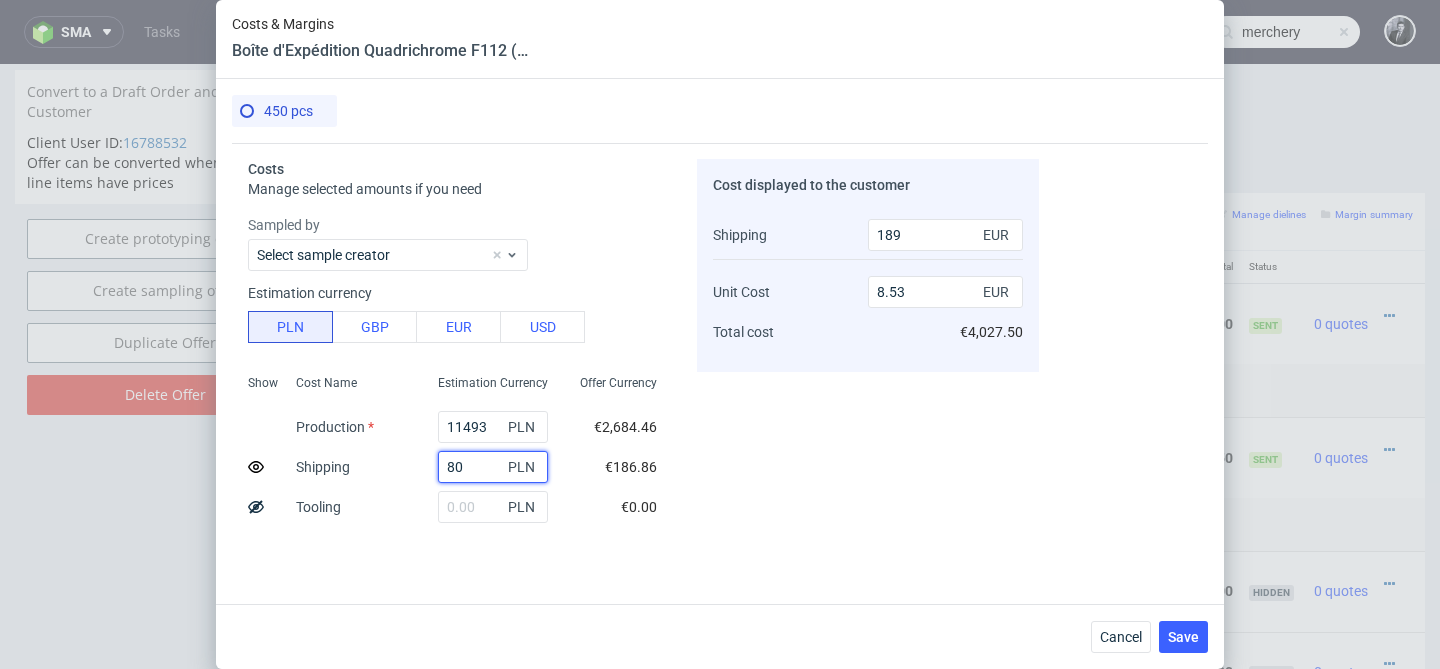 type on "8" 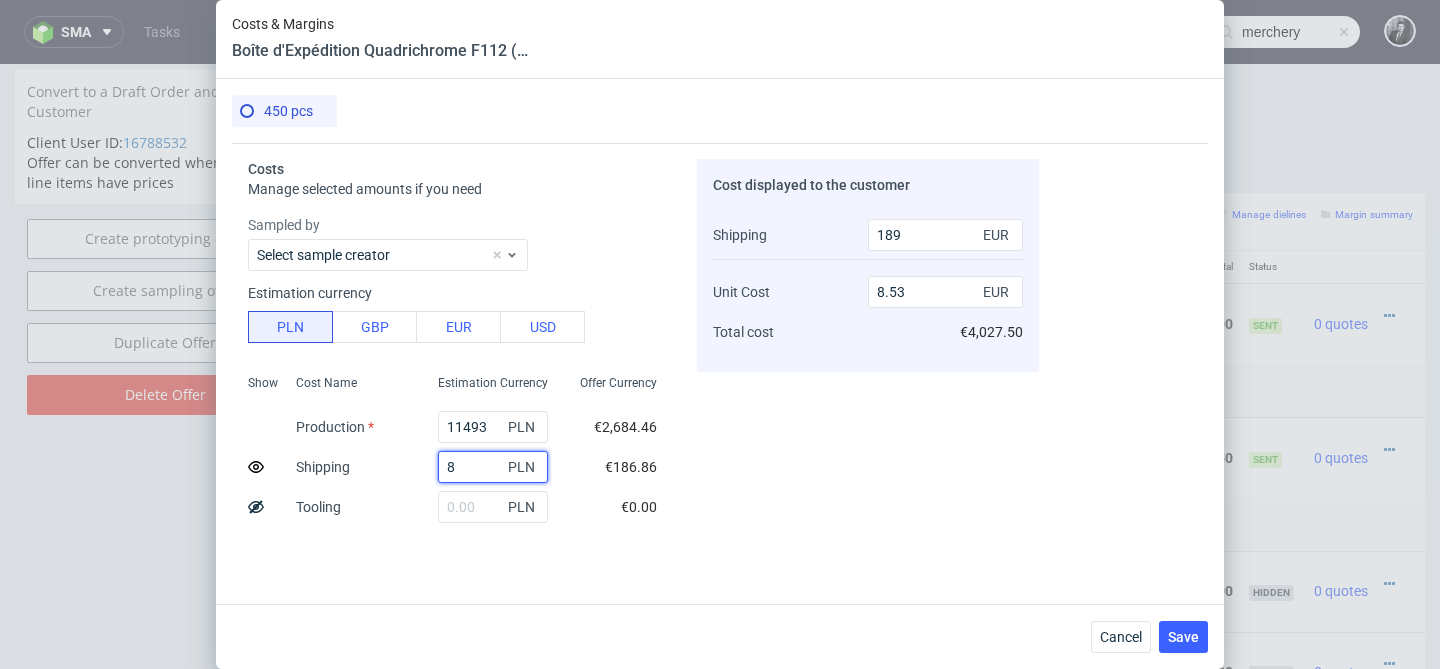 type 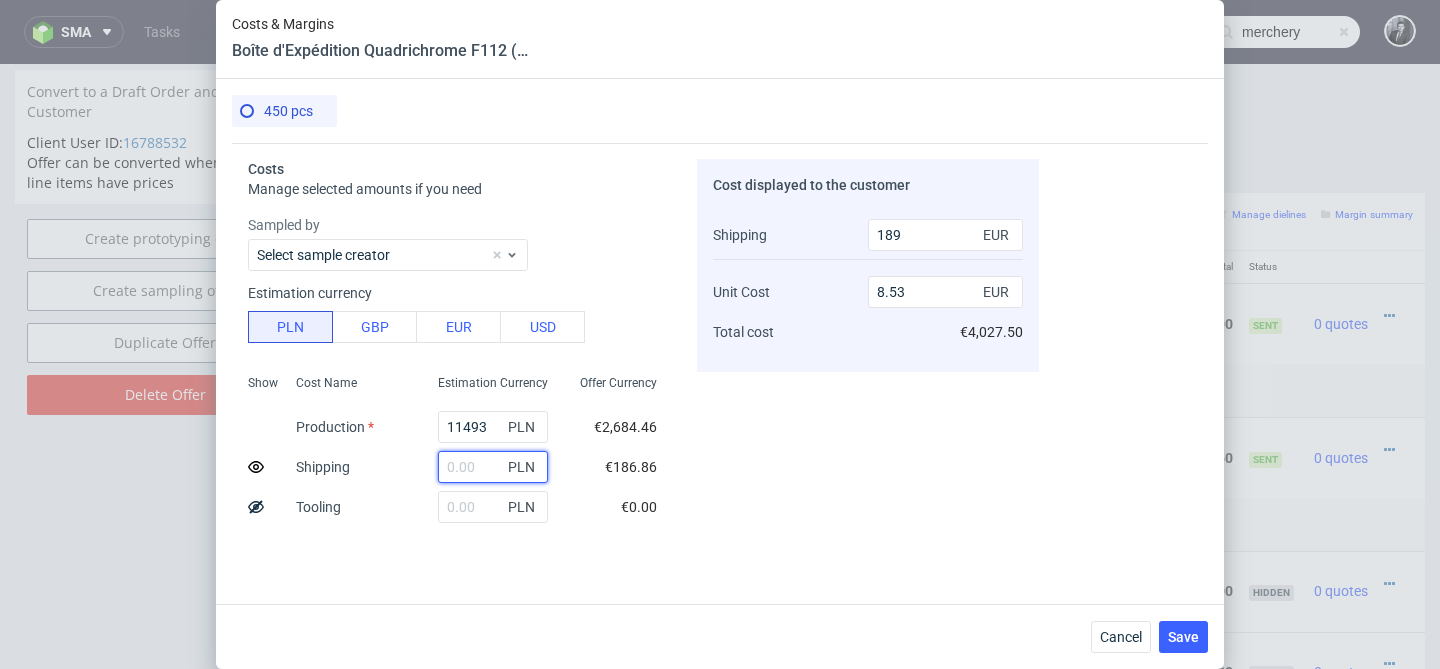 type on "0" 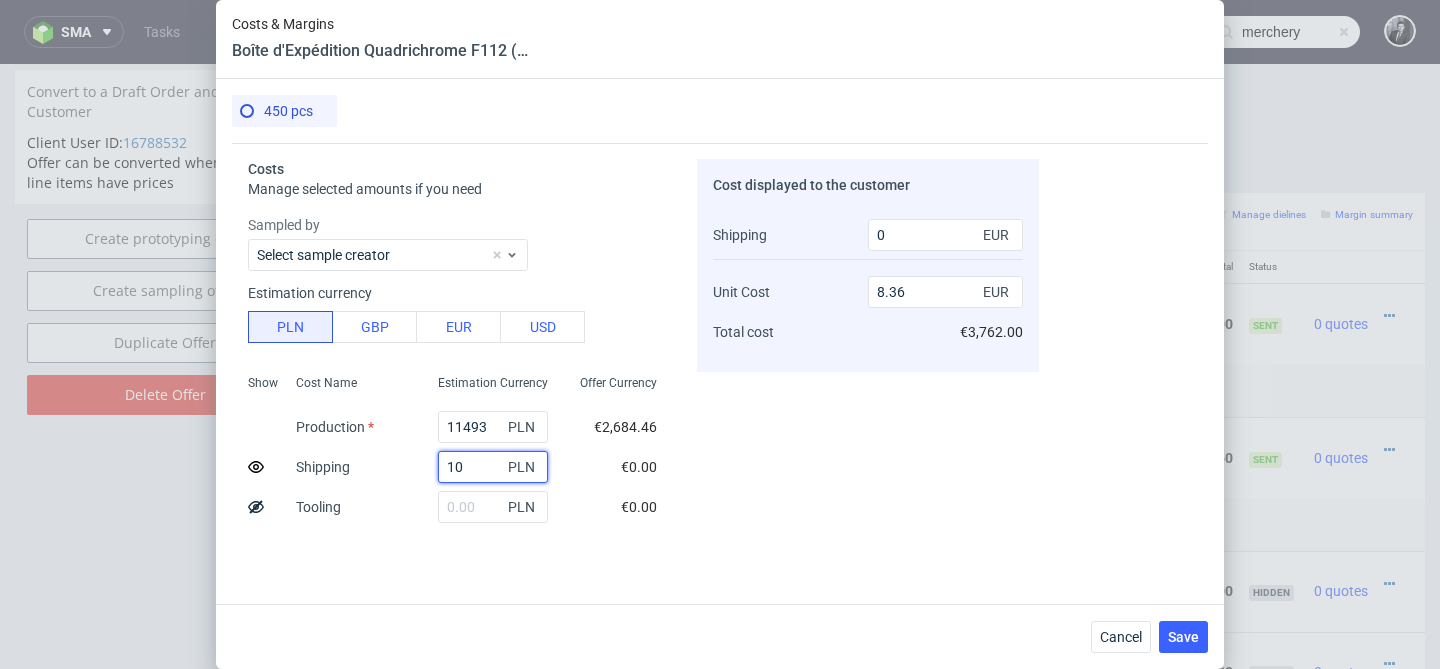 type on "100" 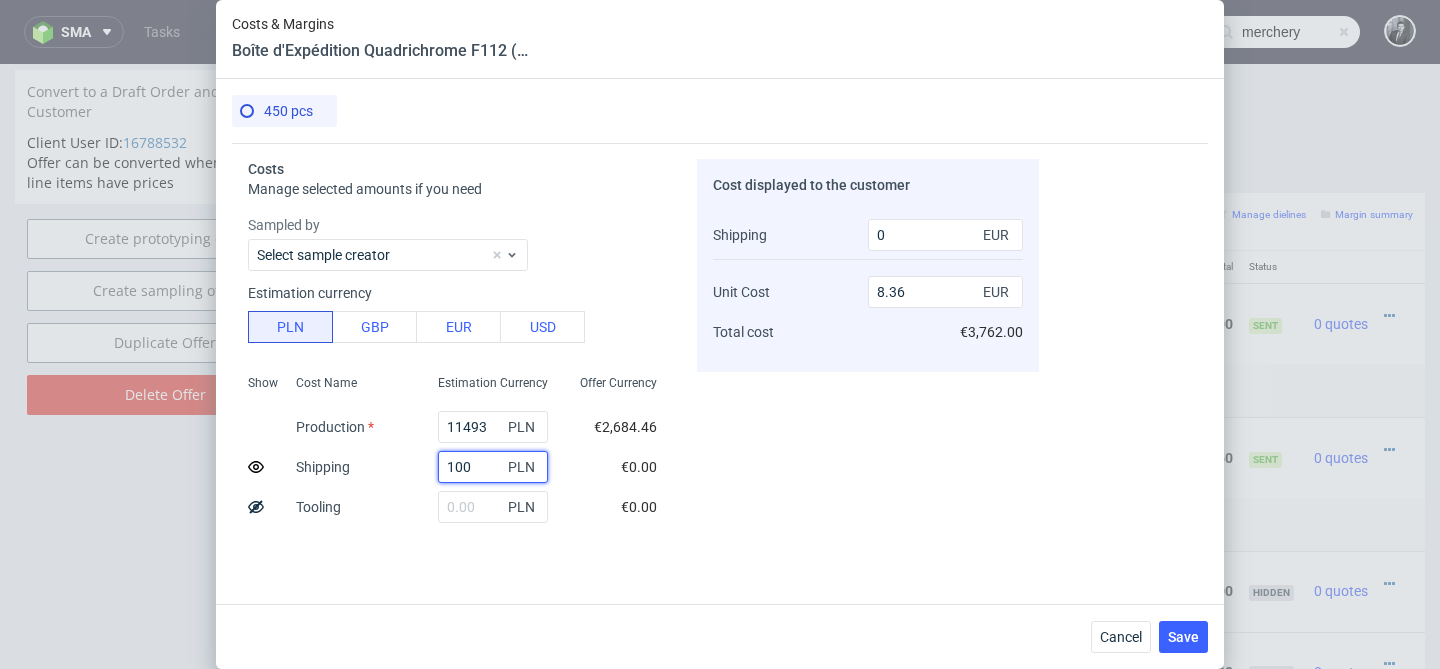 type on "22.5" 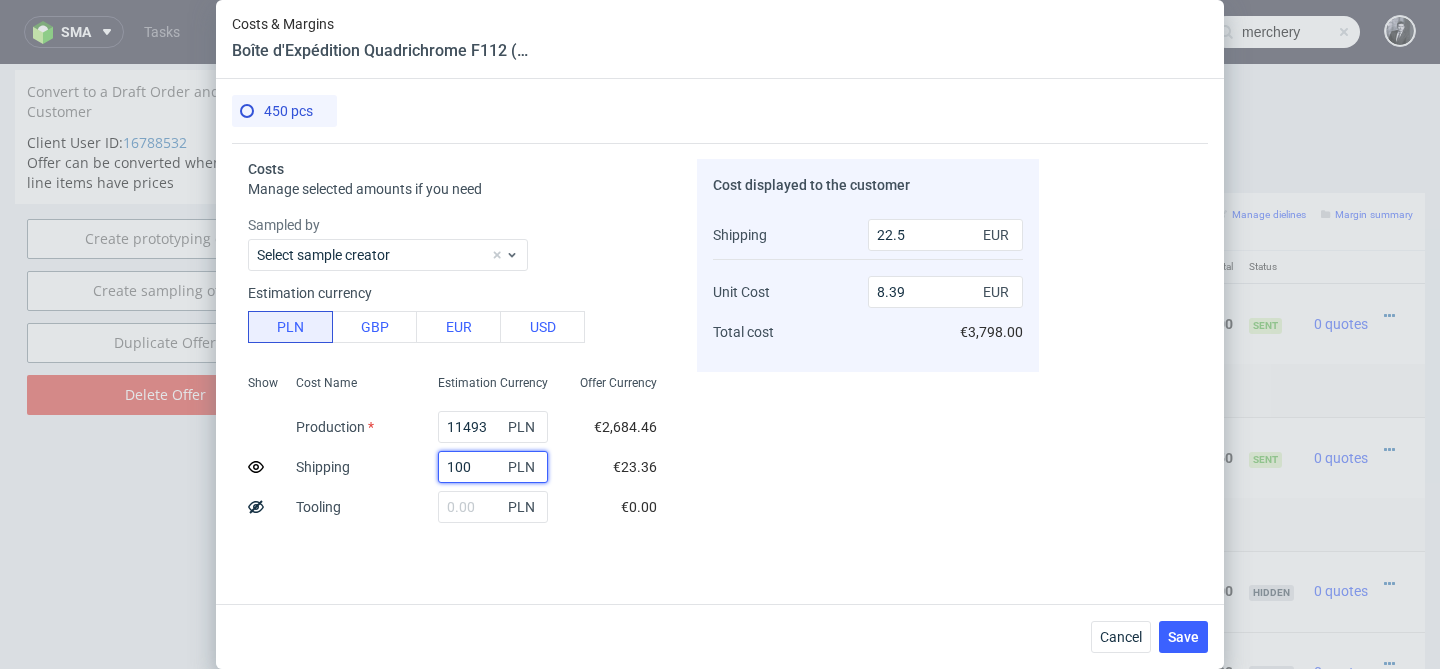 type on "1000" 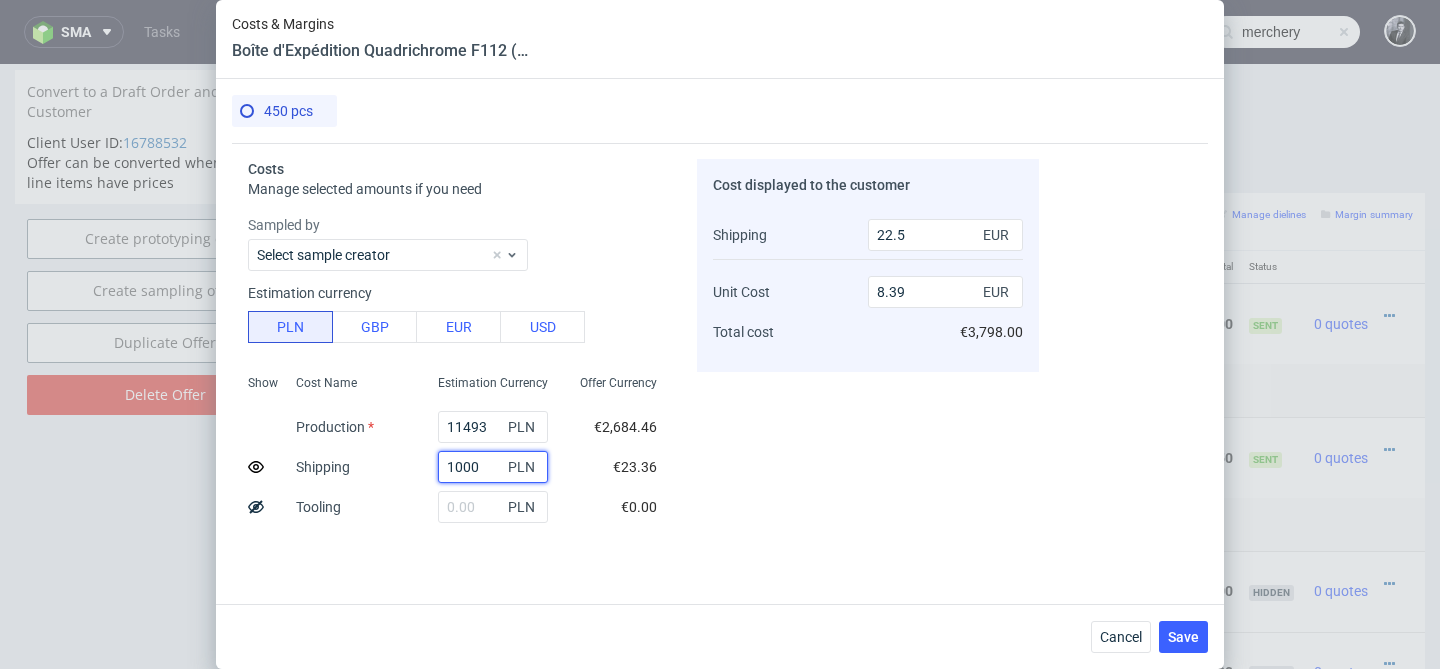 type on "234" 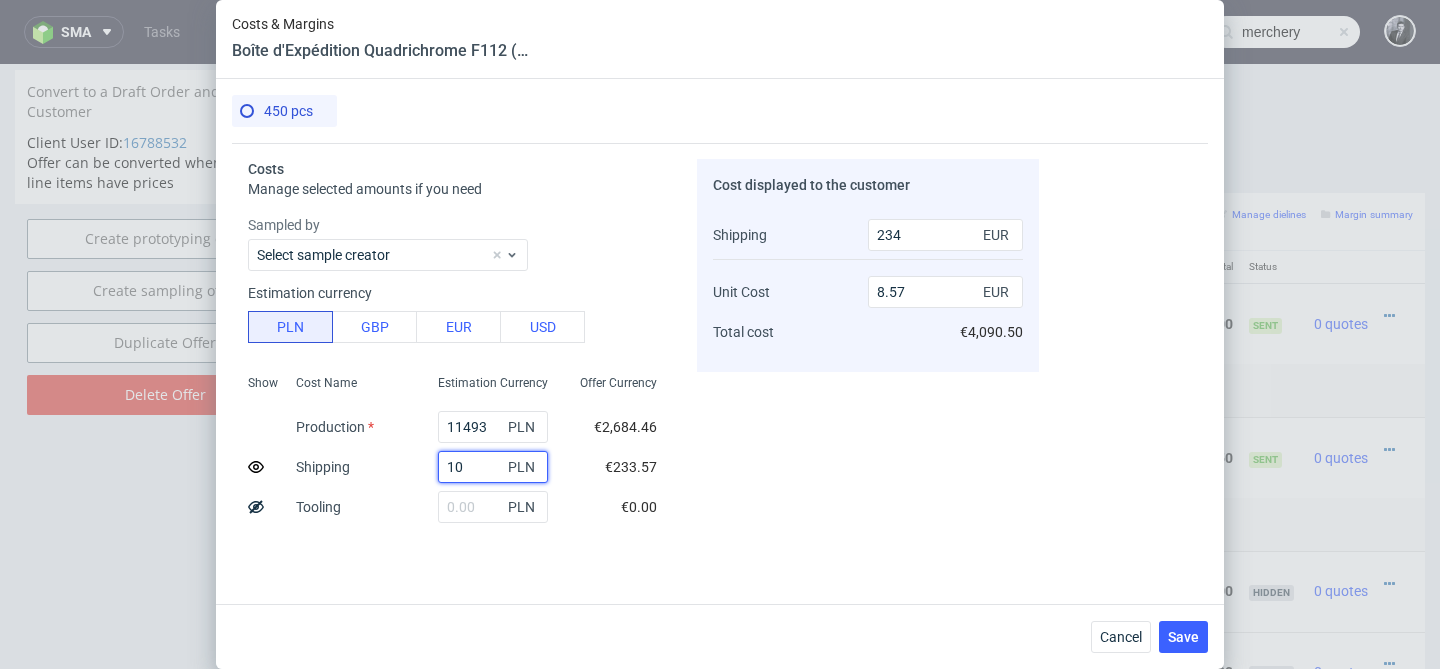 type on "1" 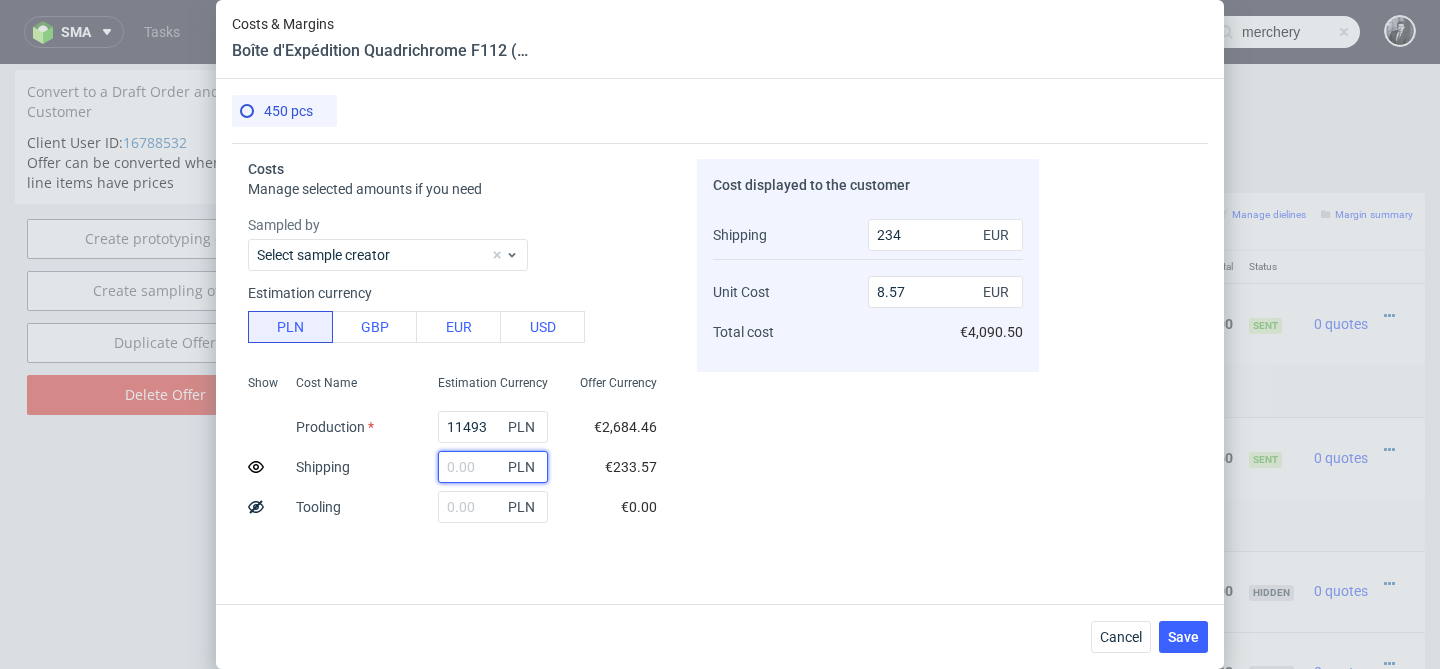 type on "9" 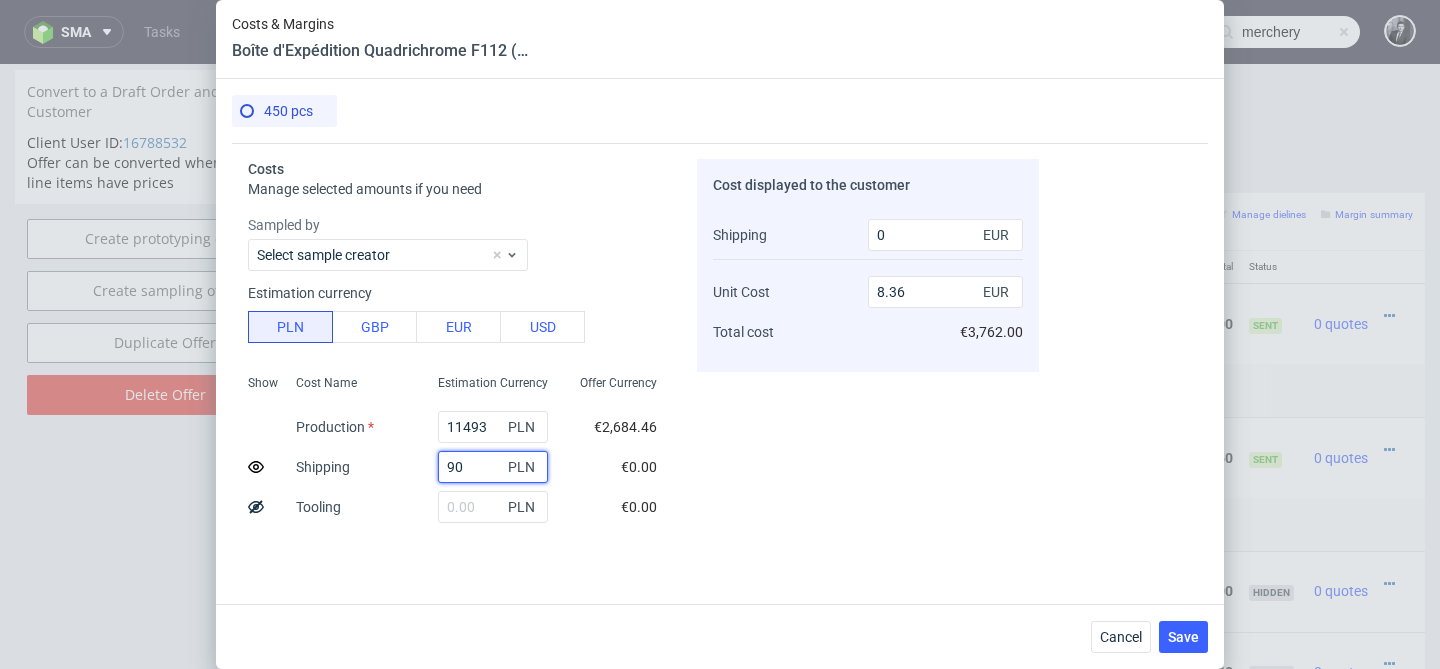 type on "900" 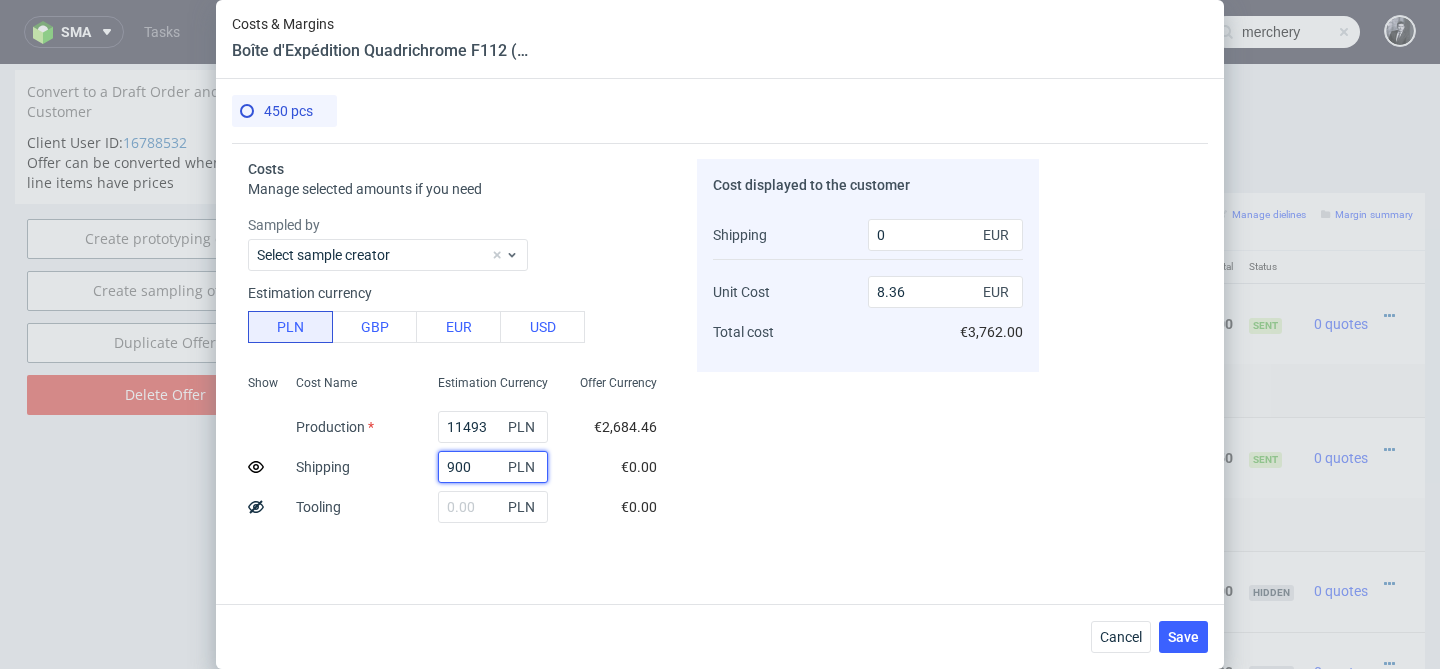 type on "211.5" 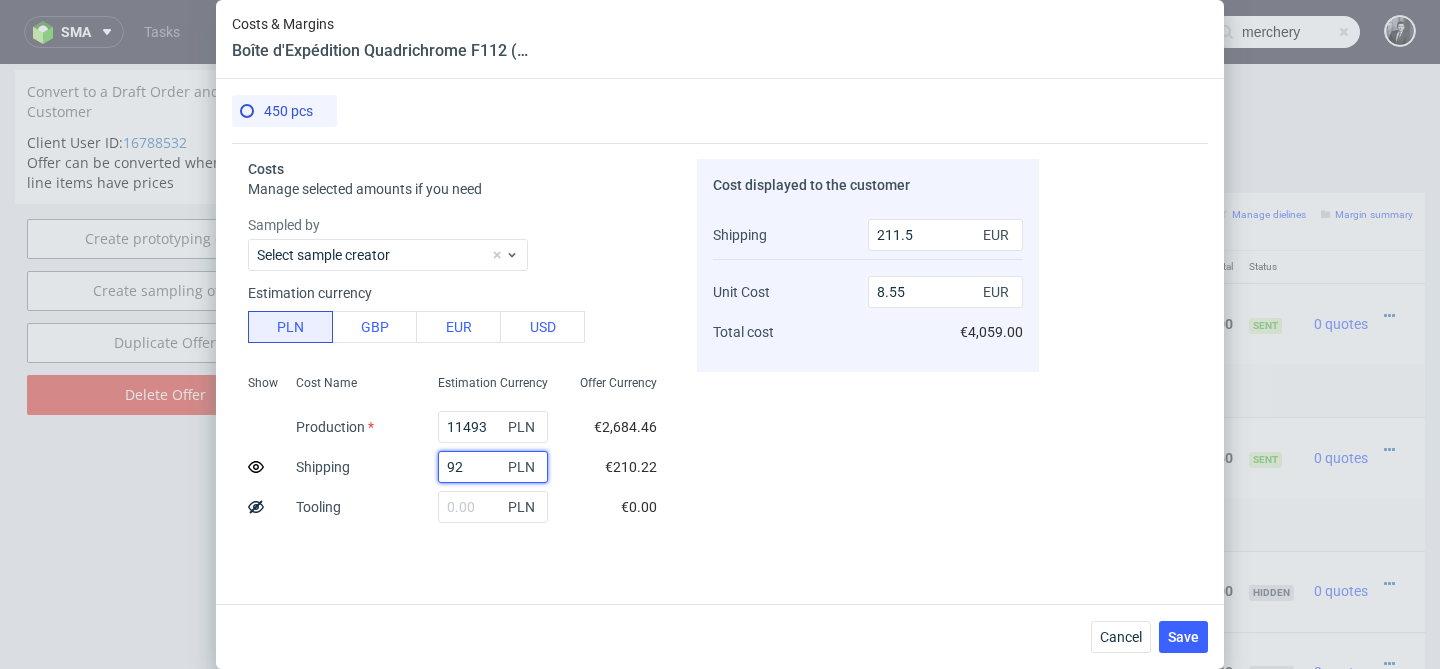 type on "920" 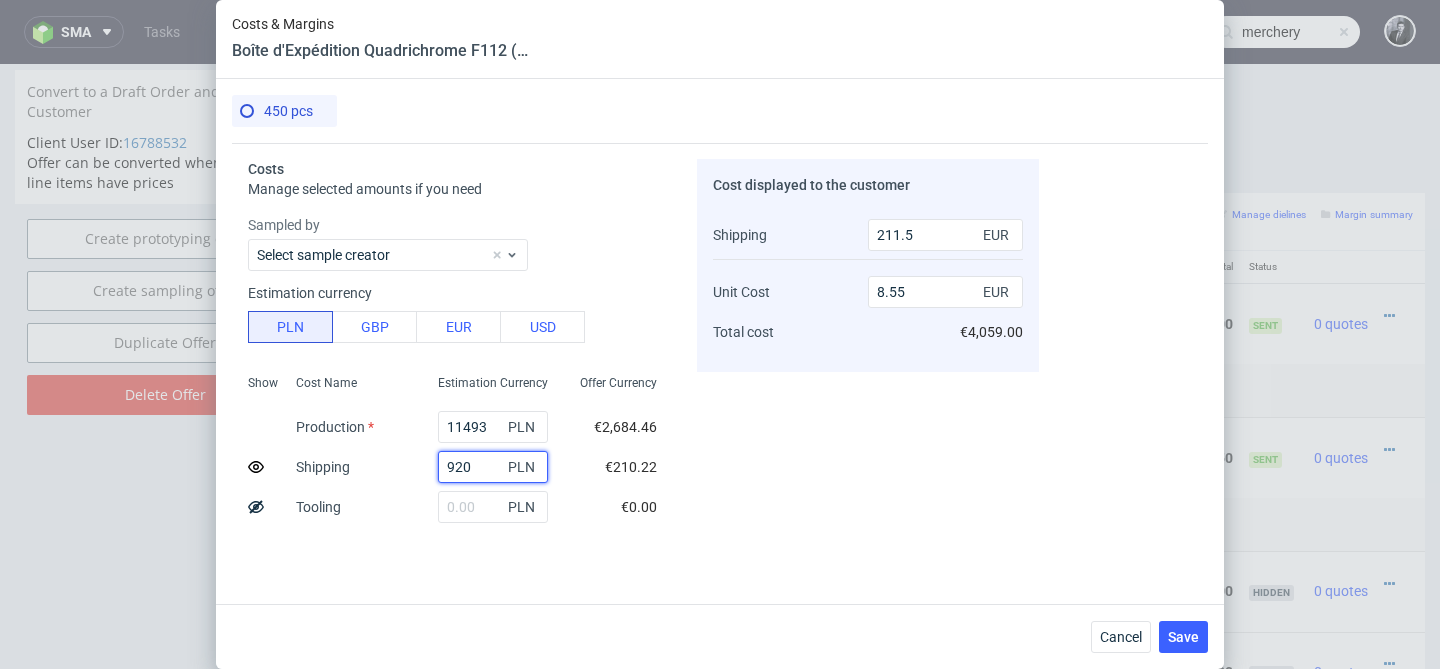 type on "216" 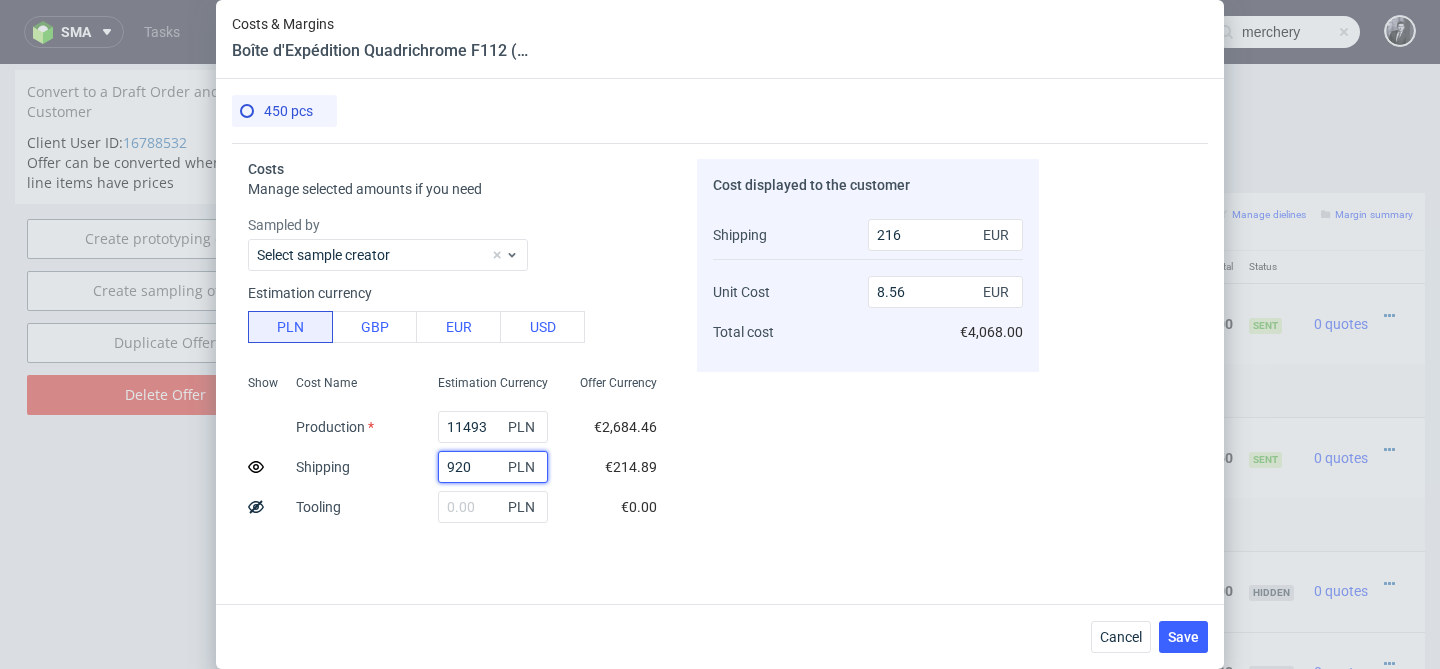 type on "92" 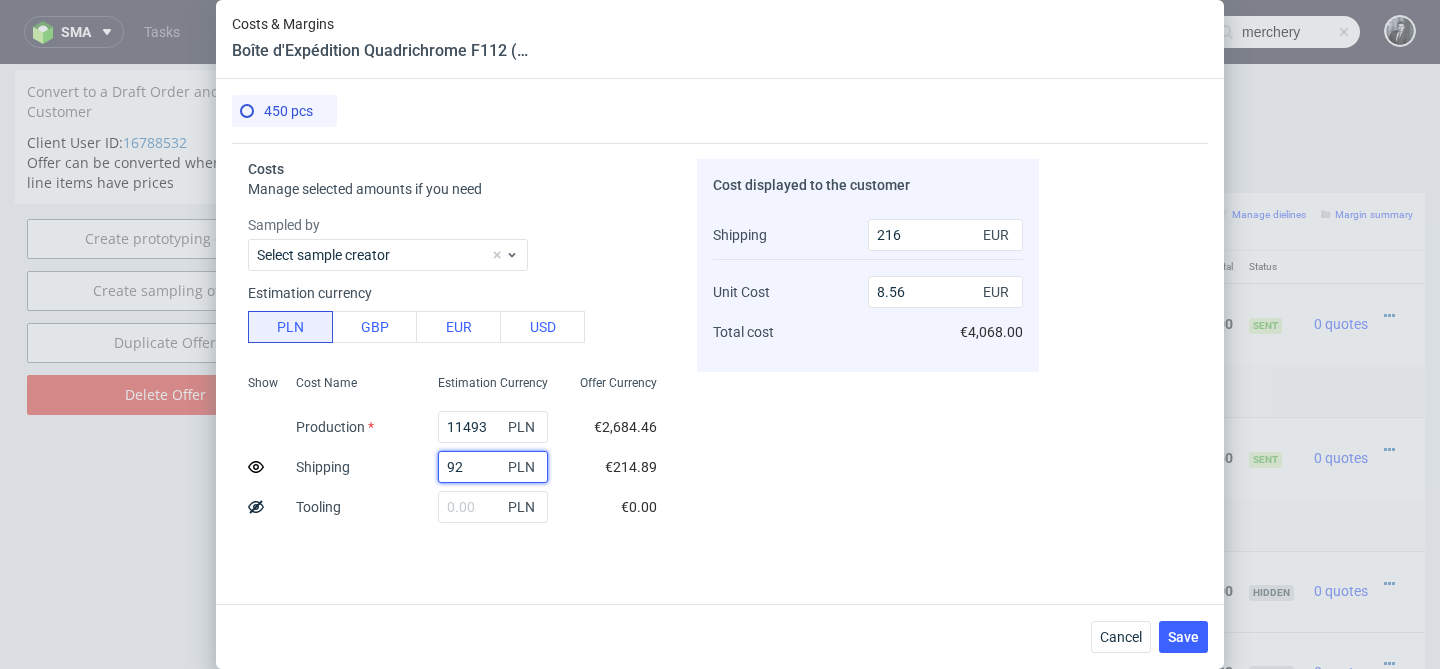 type on "22.5" 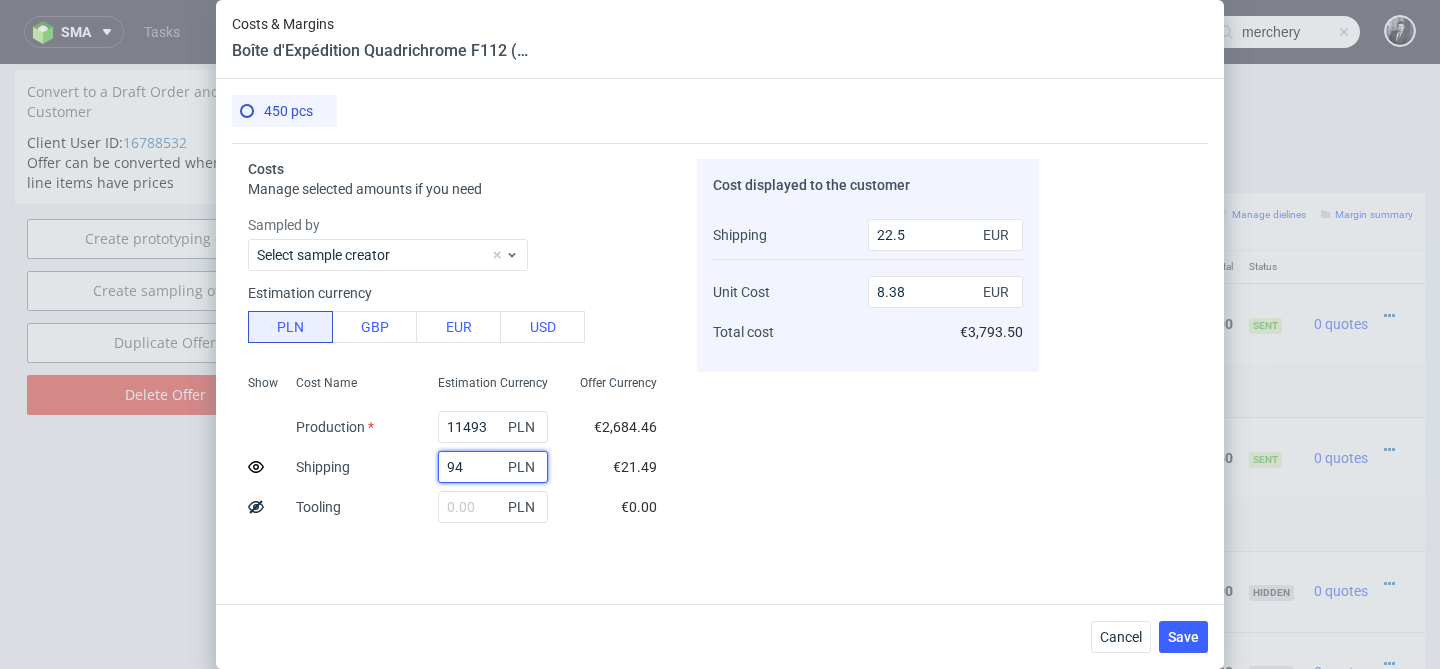type on "940" 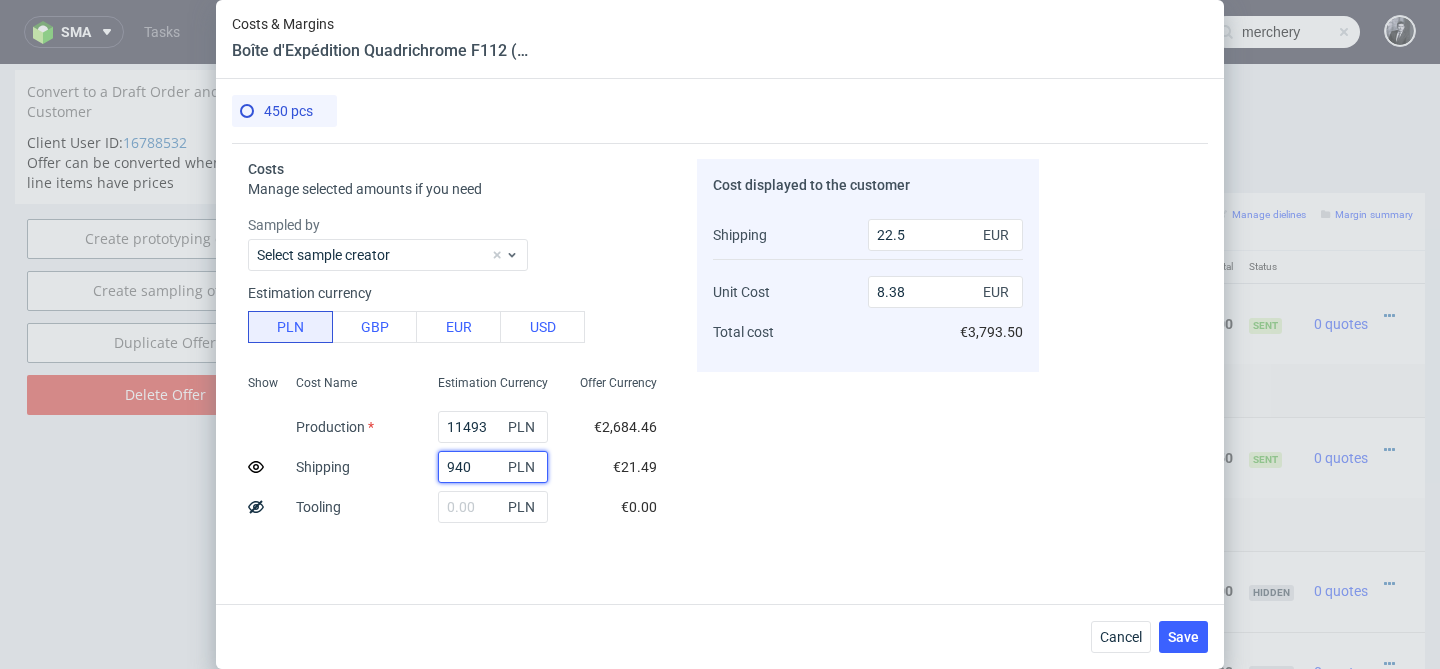 type on "220.5" 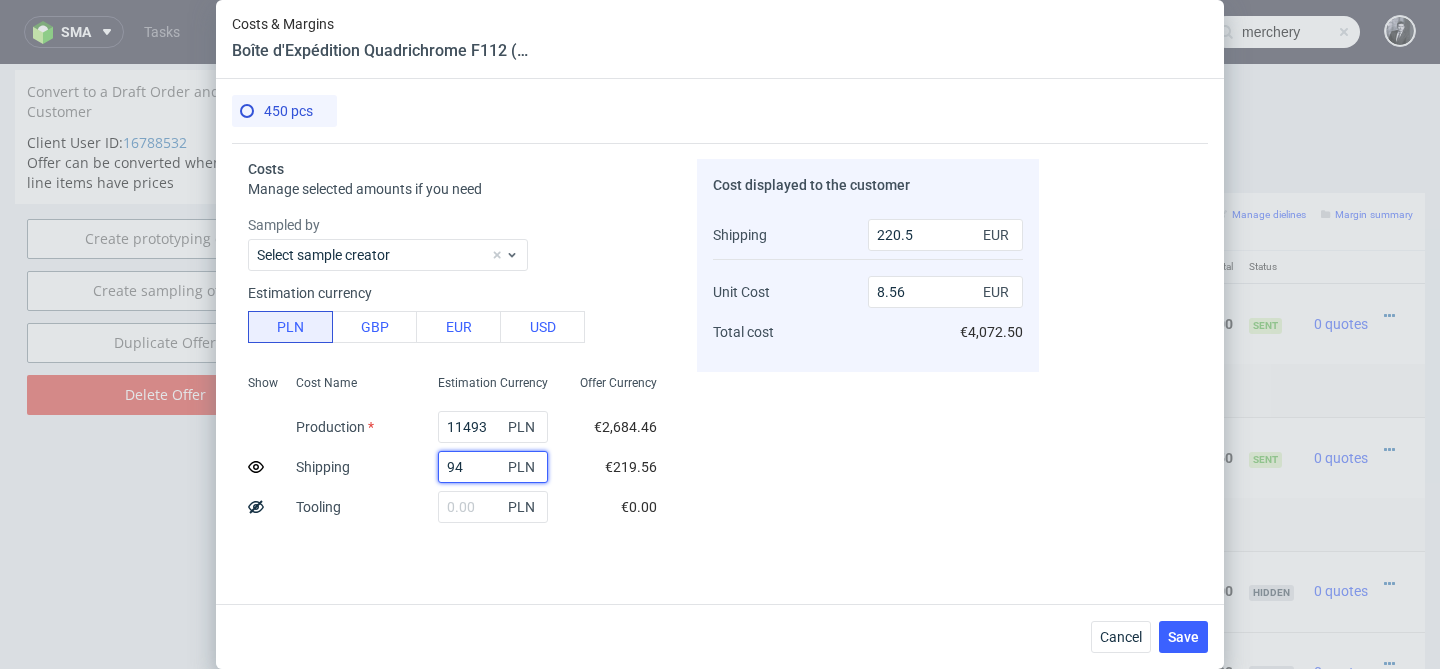 type on "9" 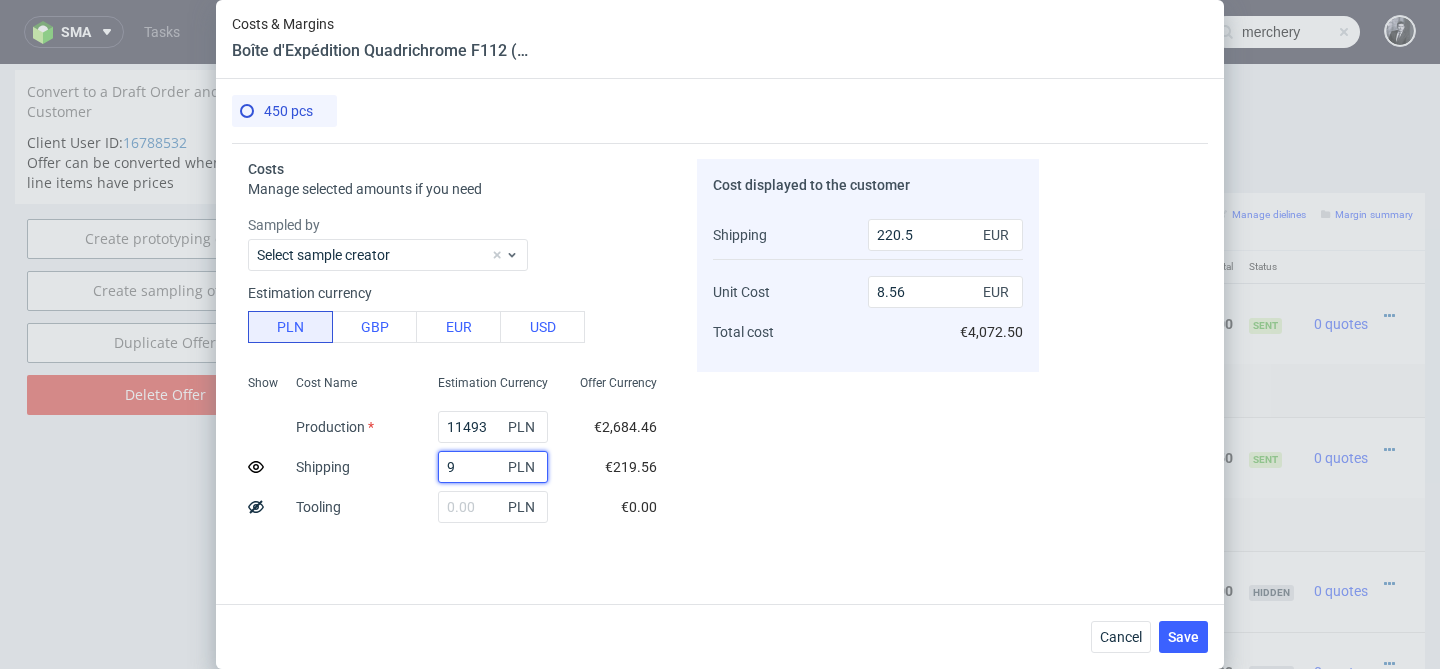 type on "0" 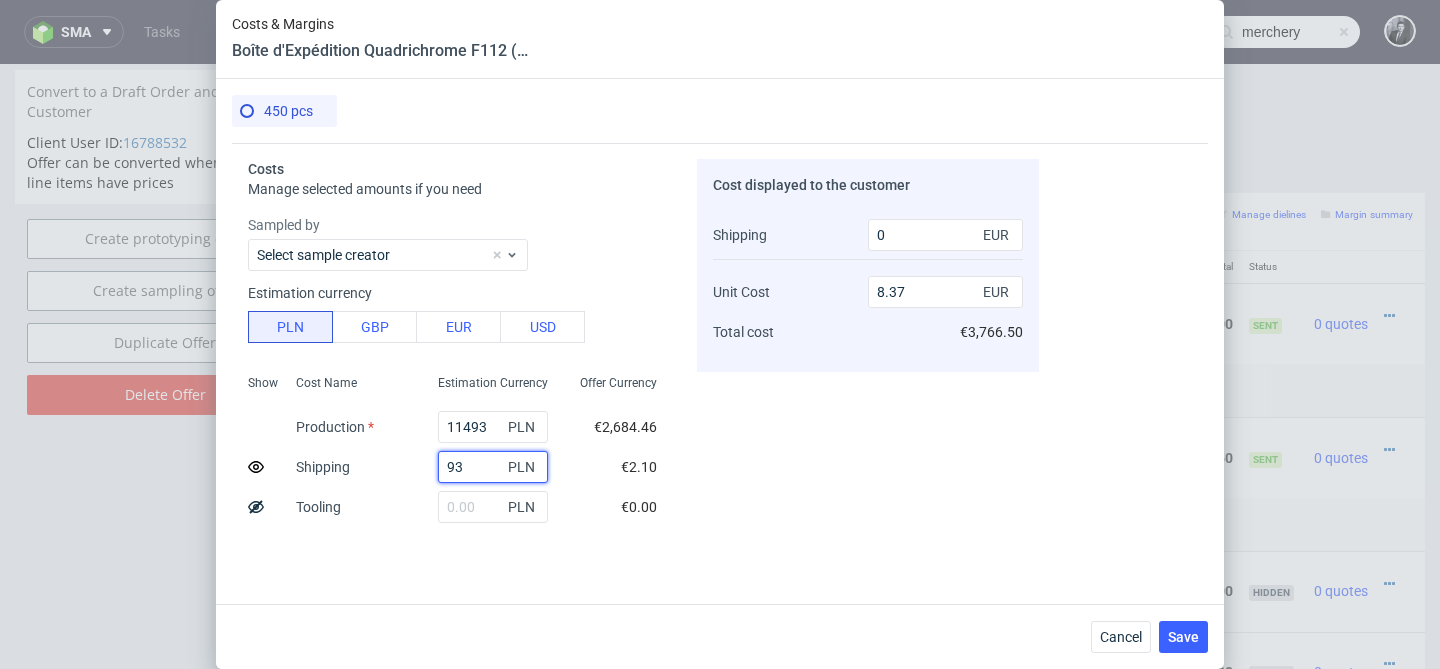 type on "9" 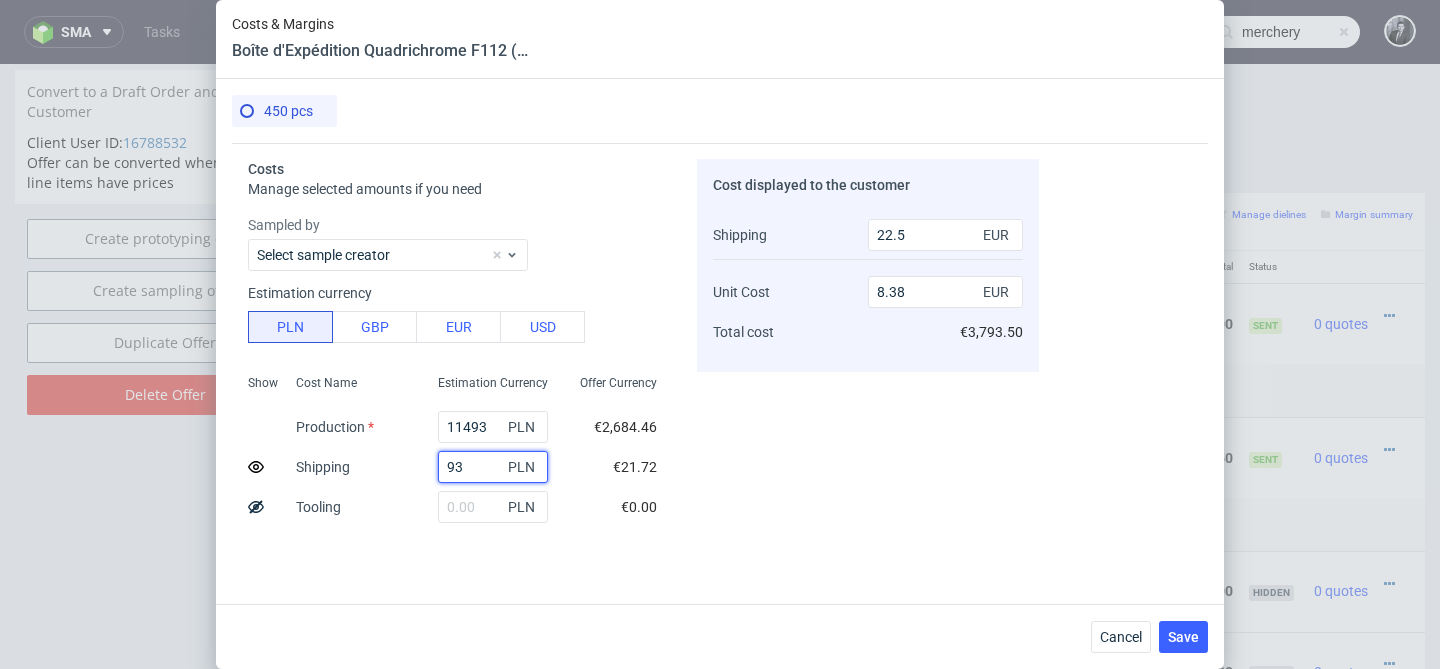 type on "935" 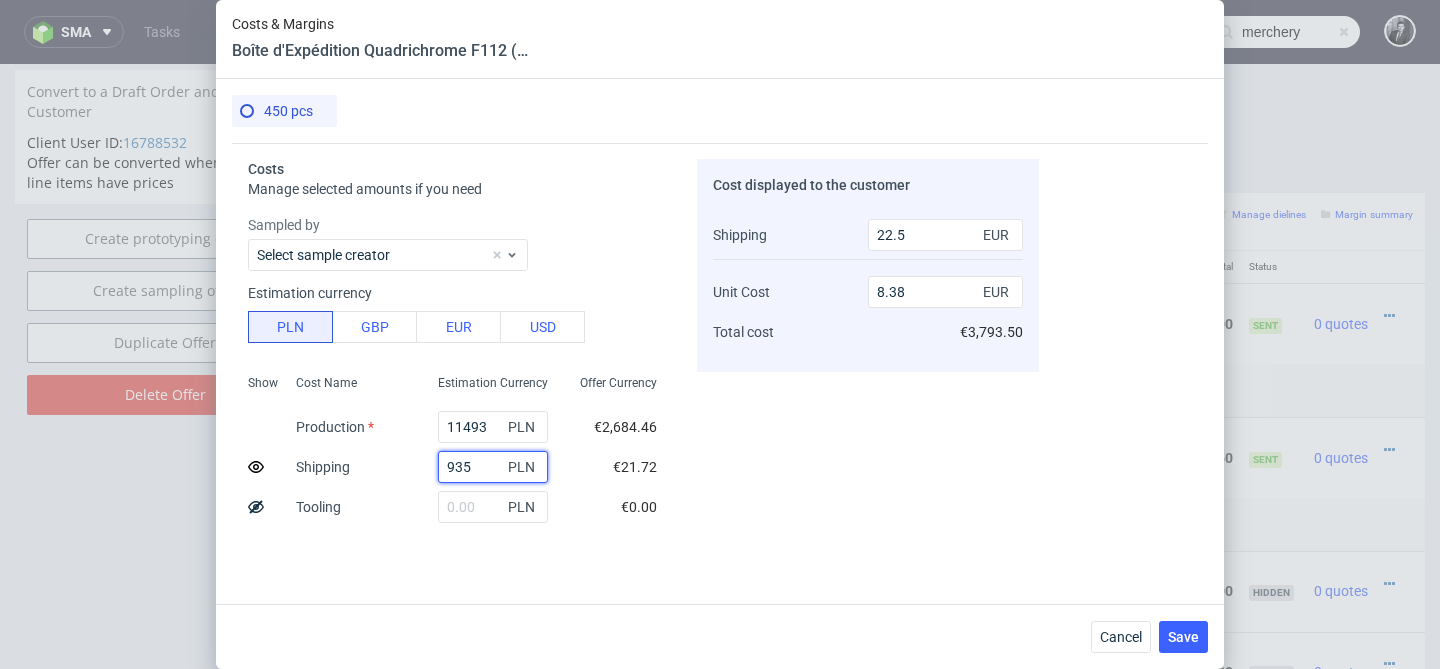 type on "220.5" 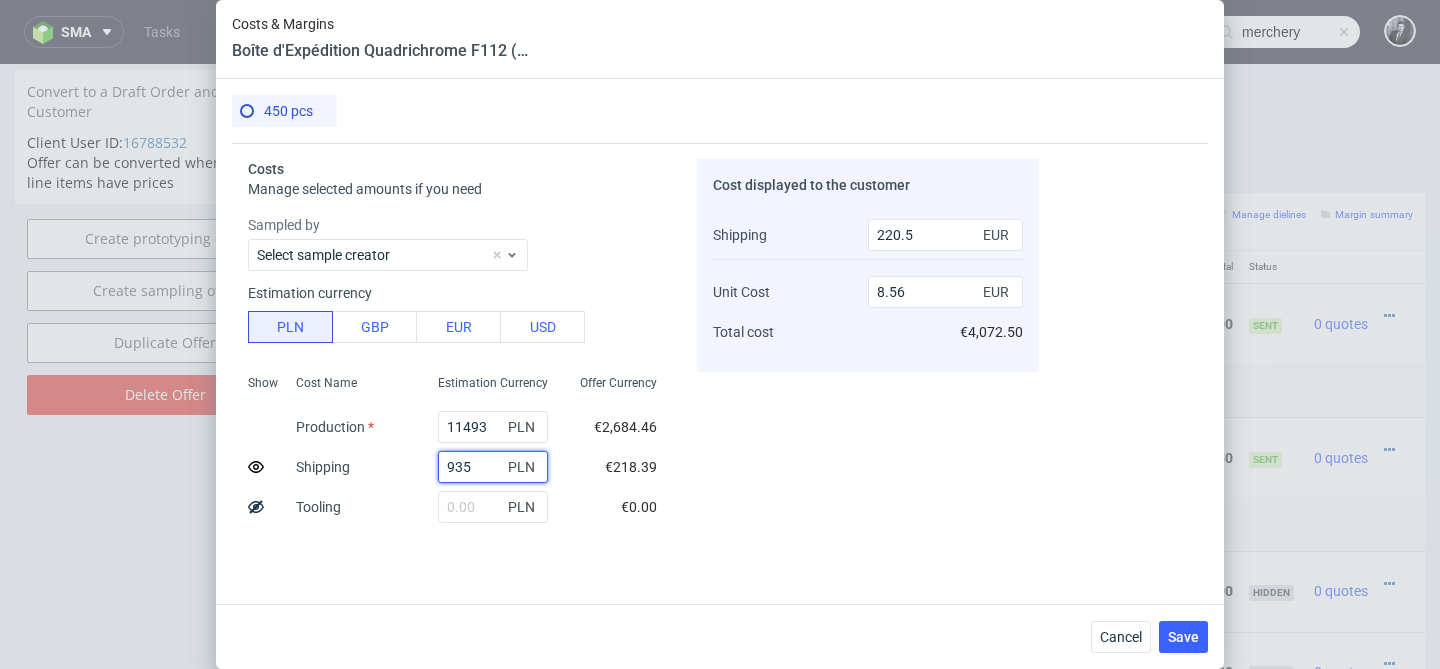 type on "93" 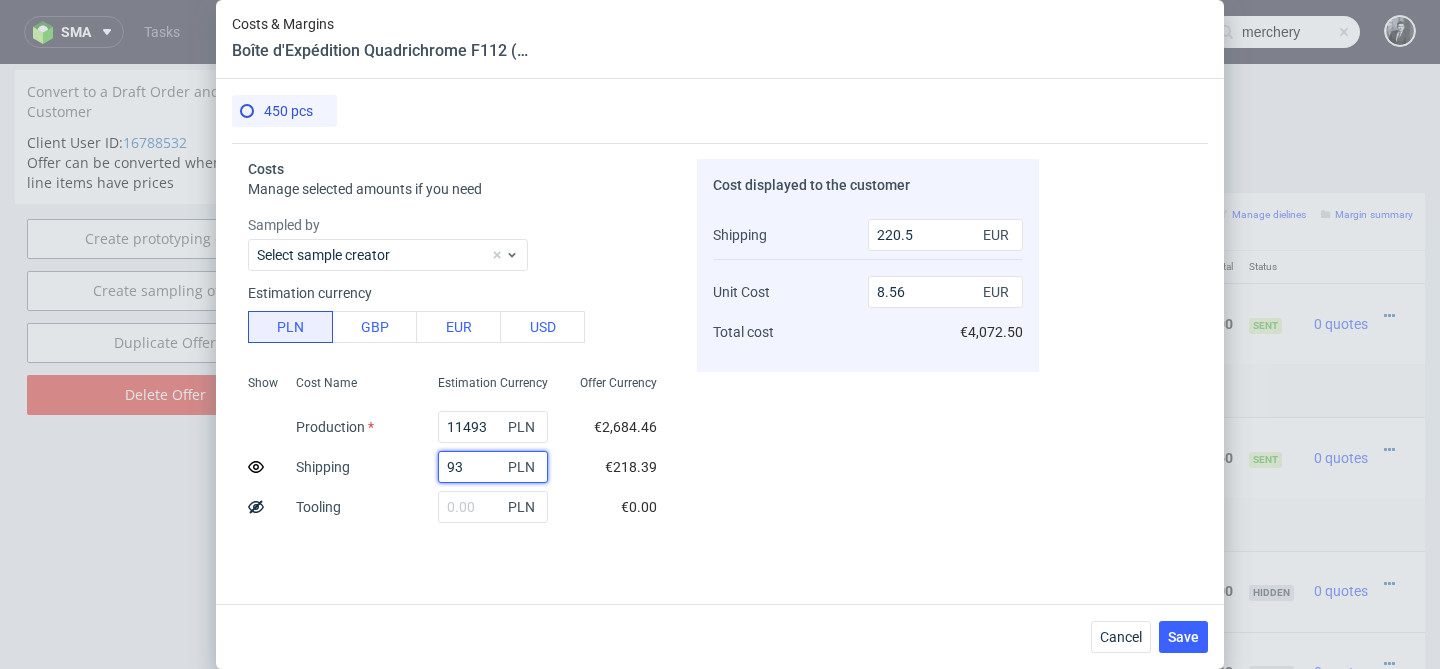 type on "22.5" 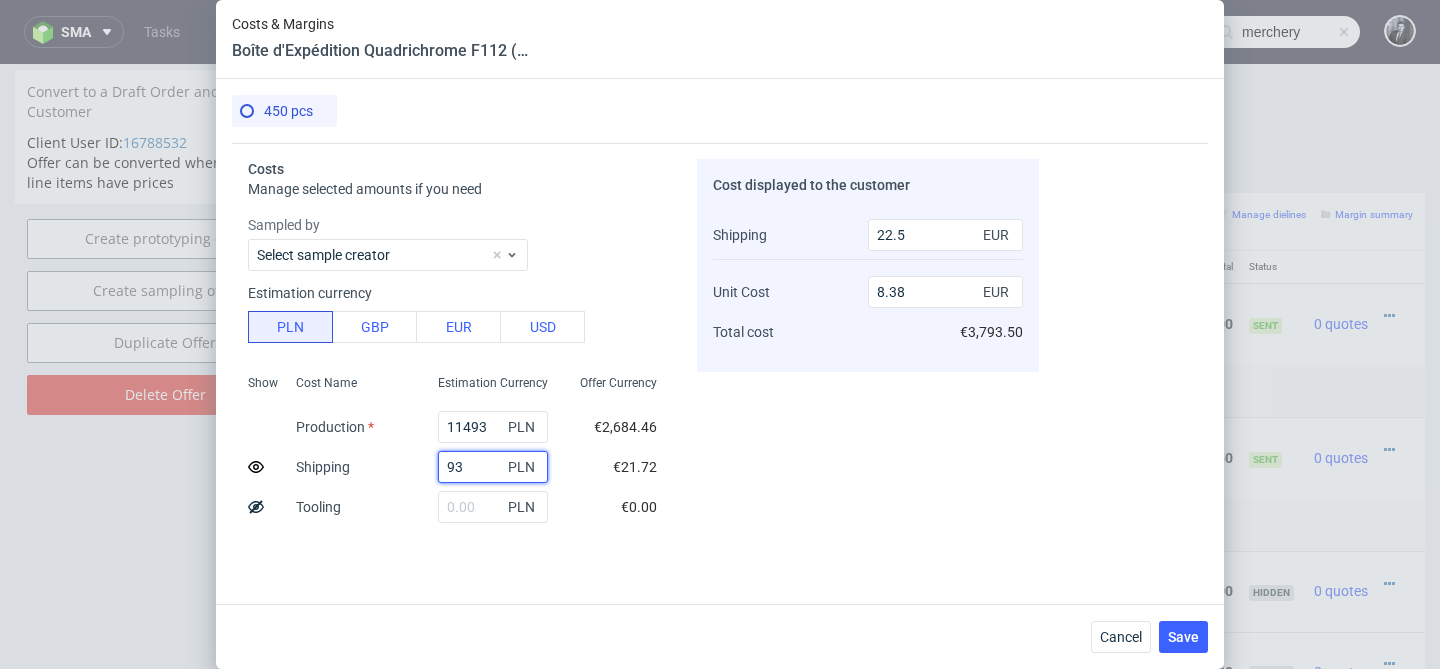 type on "930" 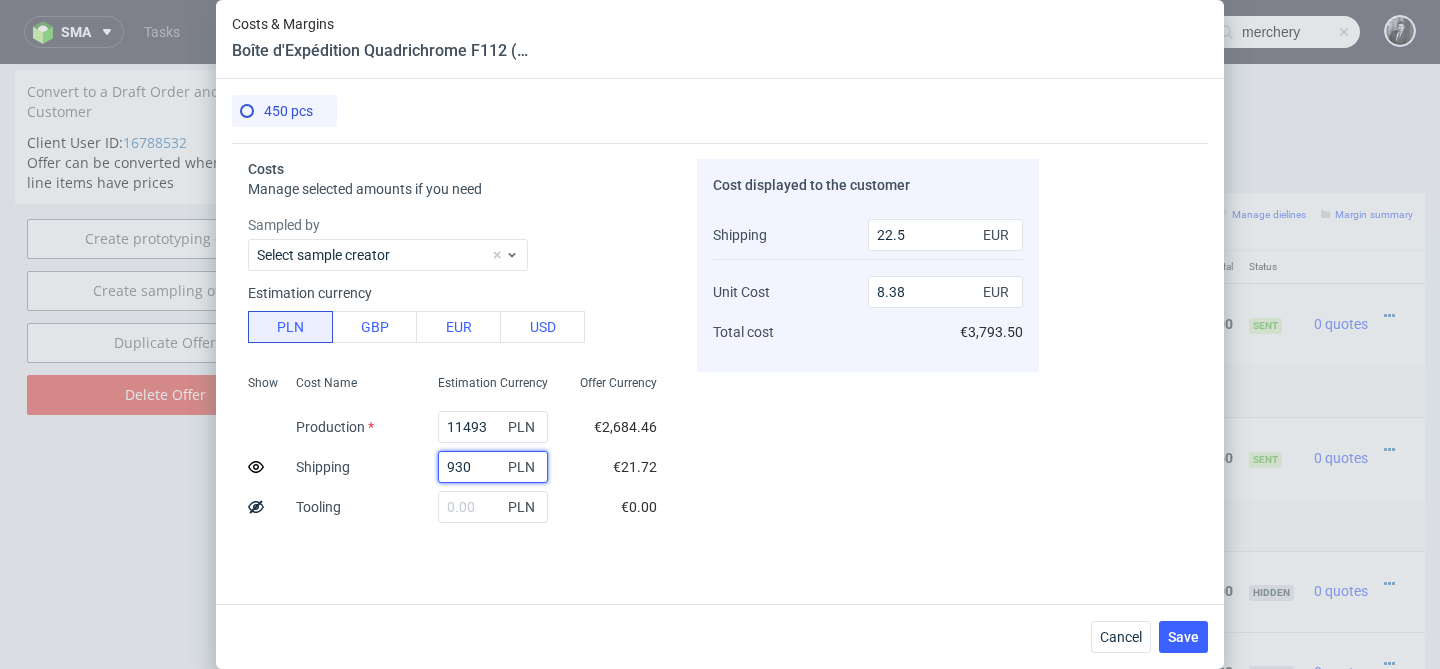 type on "216" 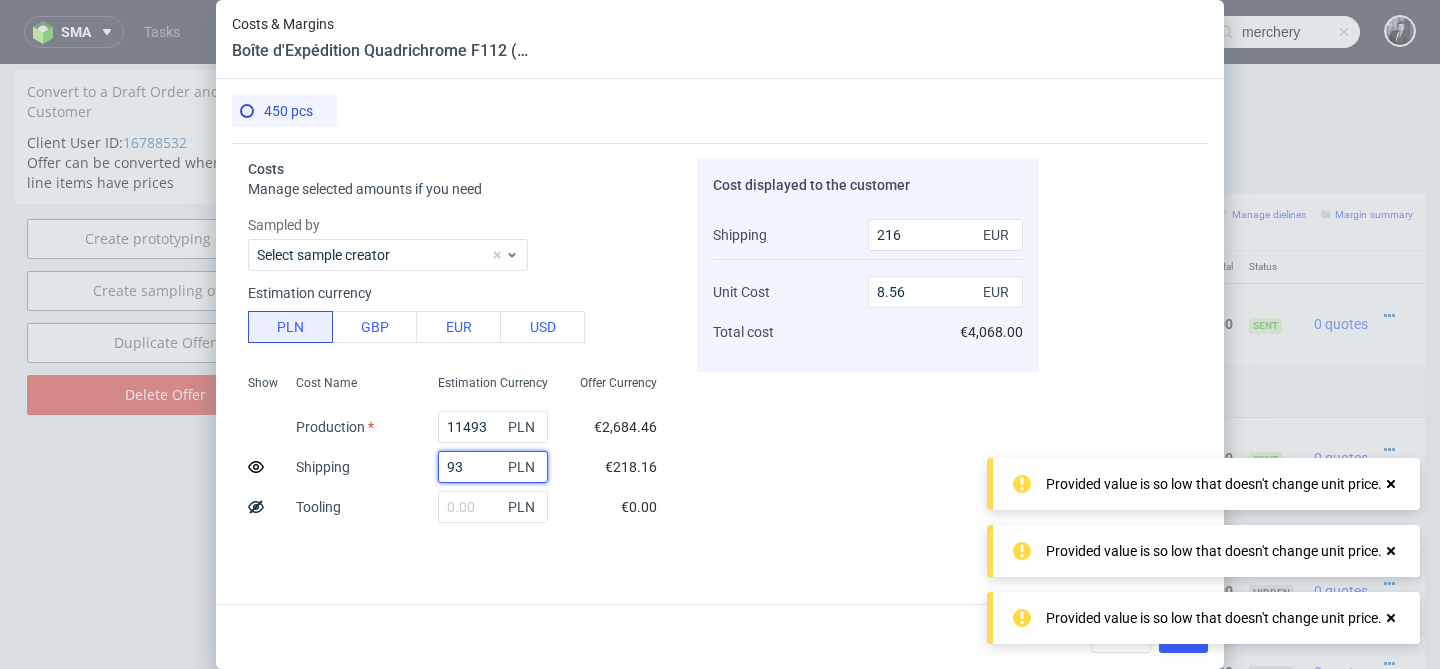 type on "935" 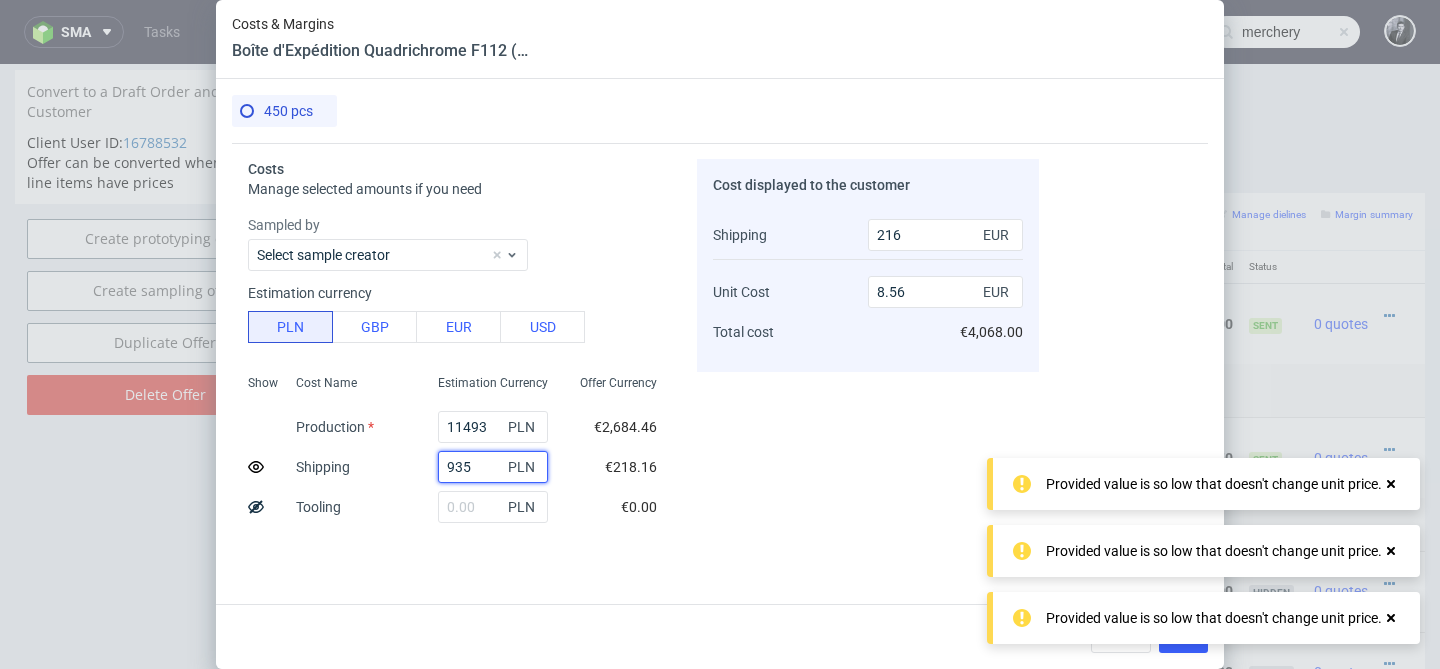 type on "220.5" 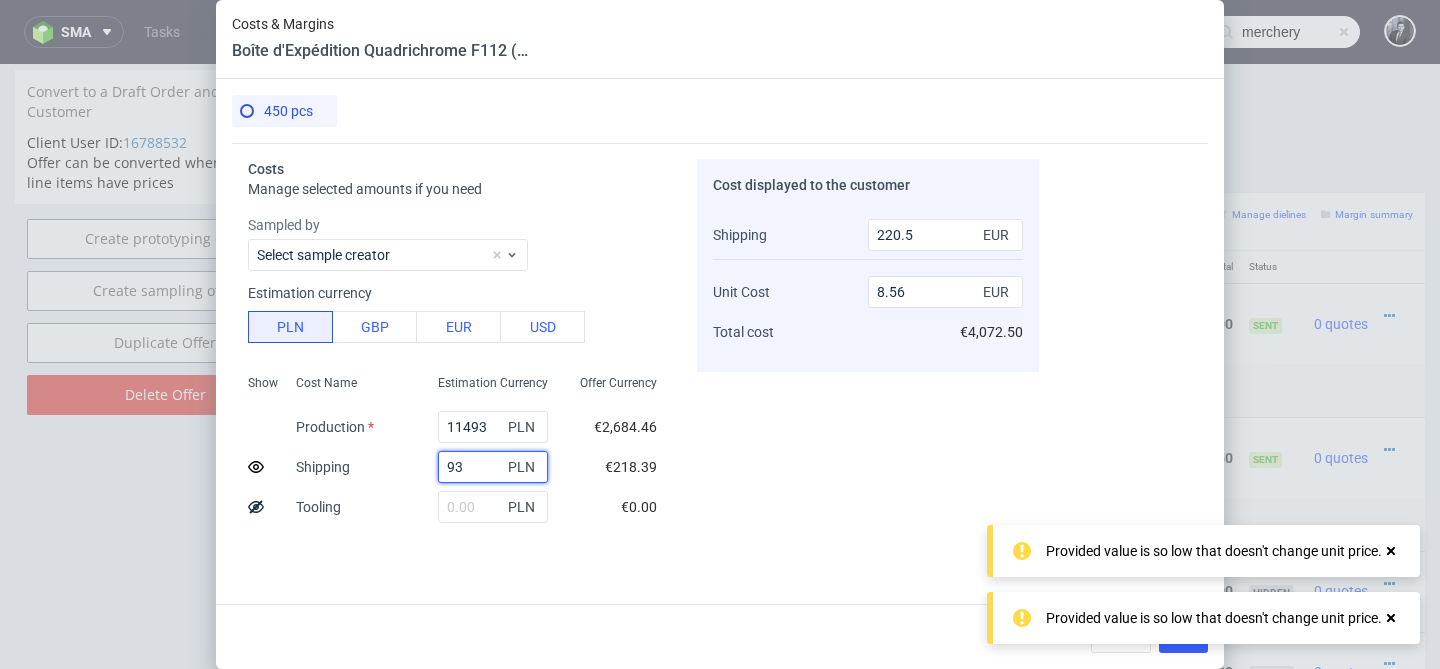 type on "934" 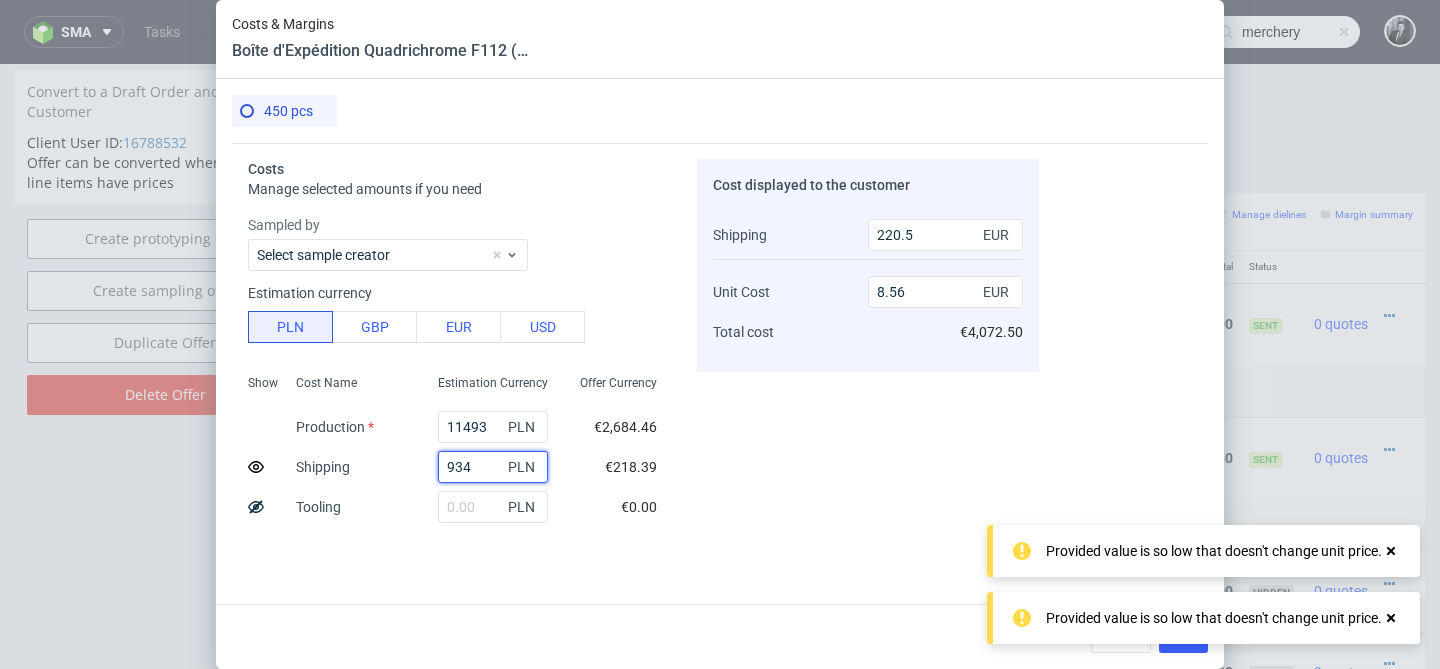 type on "216" 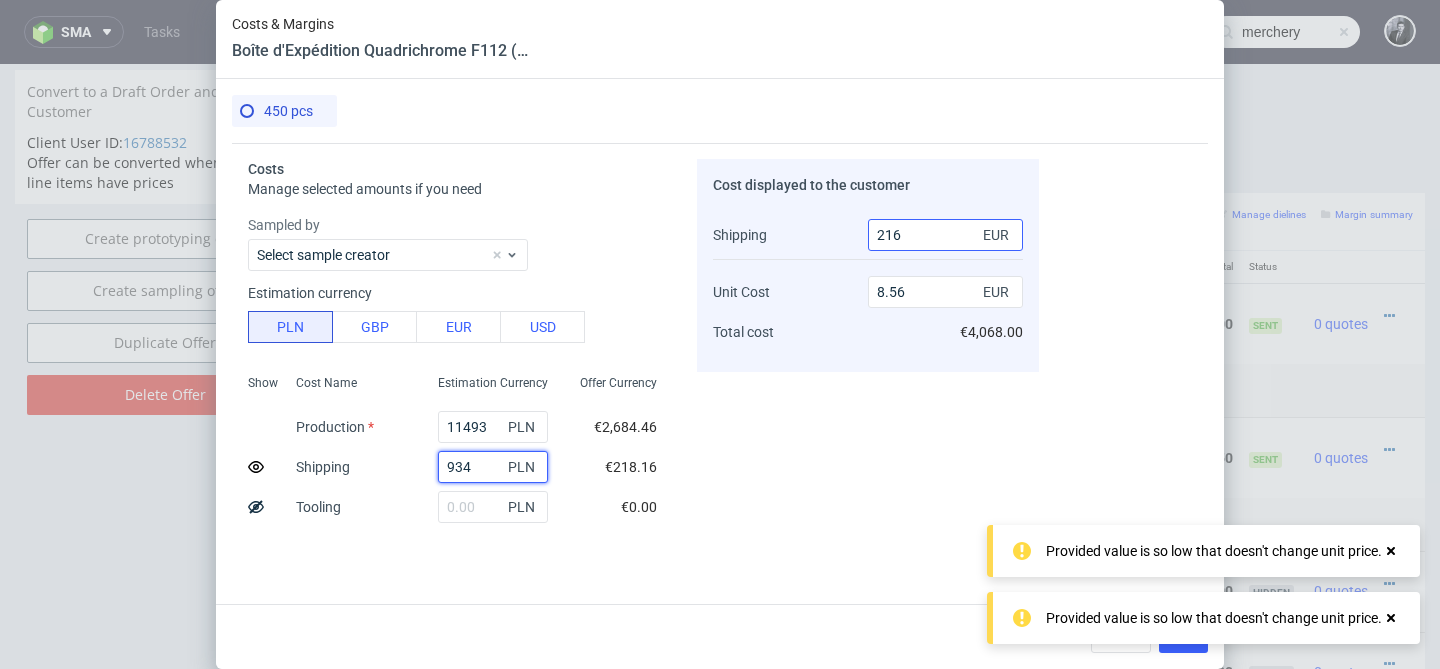 type on "934" 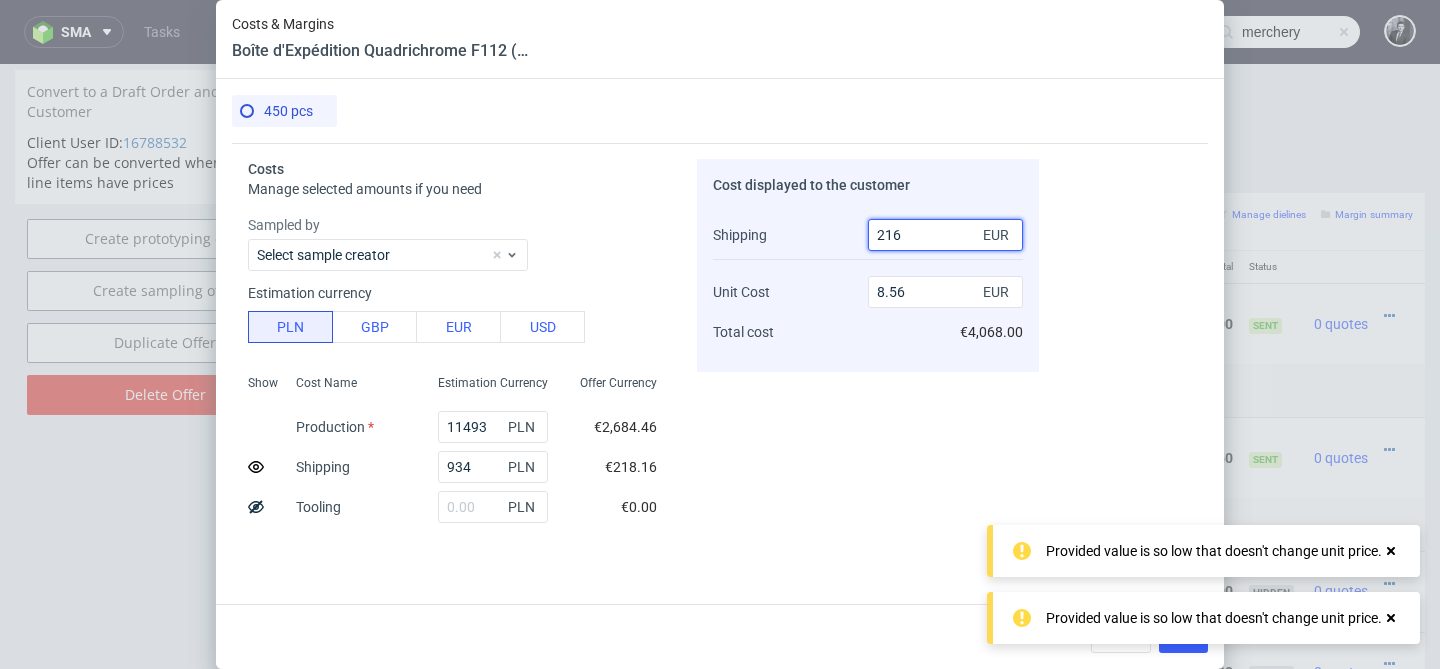 click on "216" at bounding box center [945, 235] 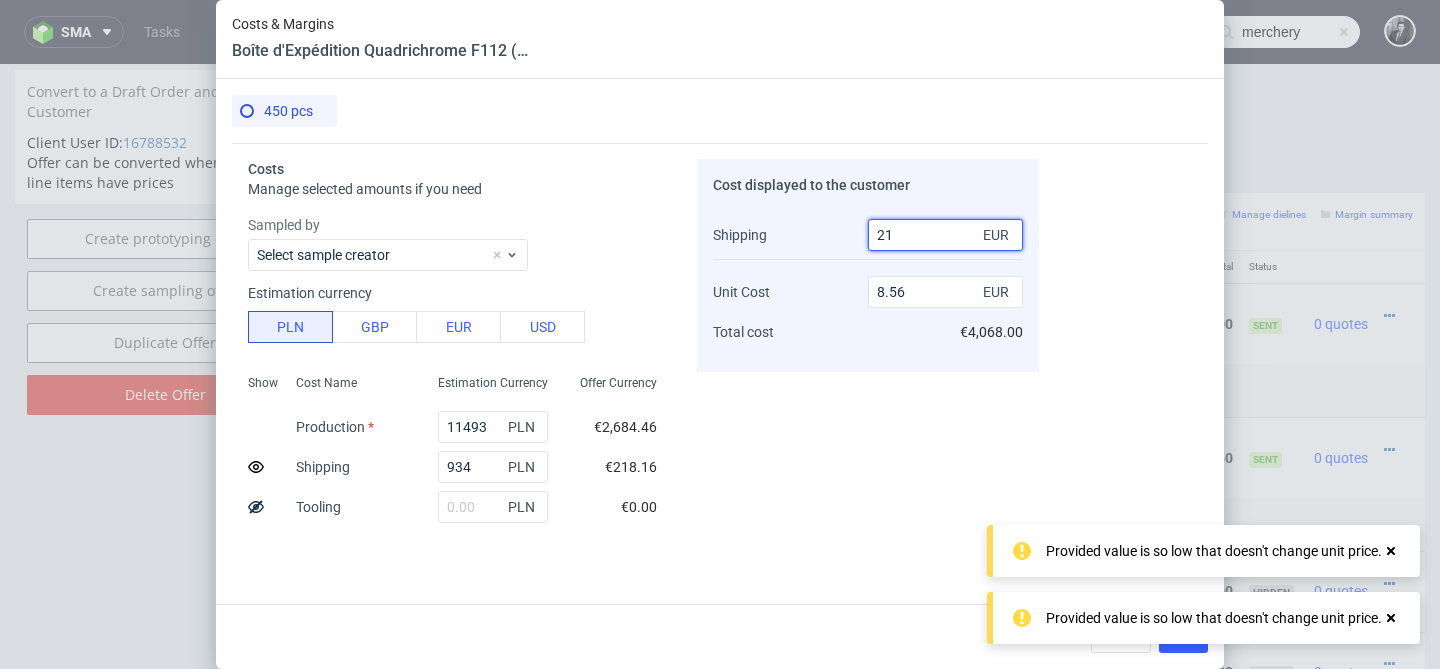 type on "8.99" 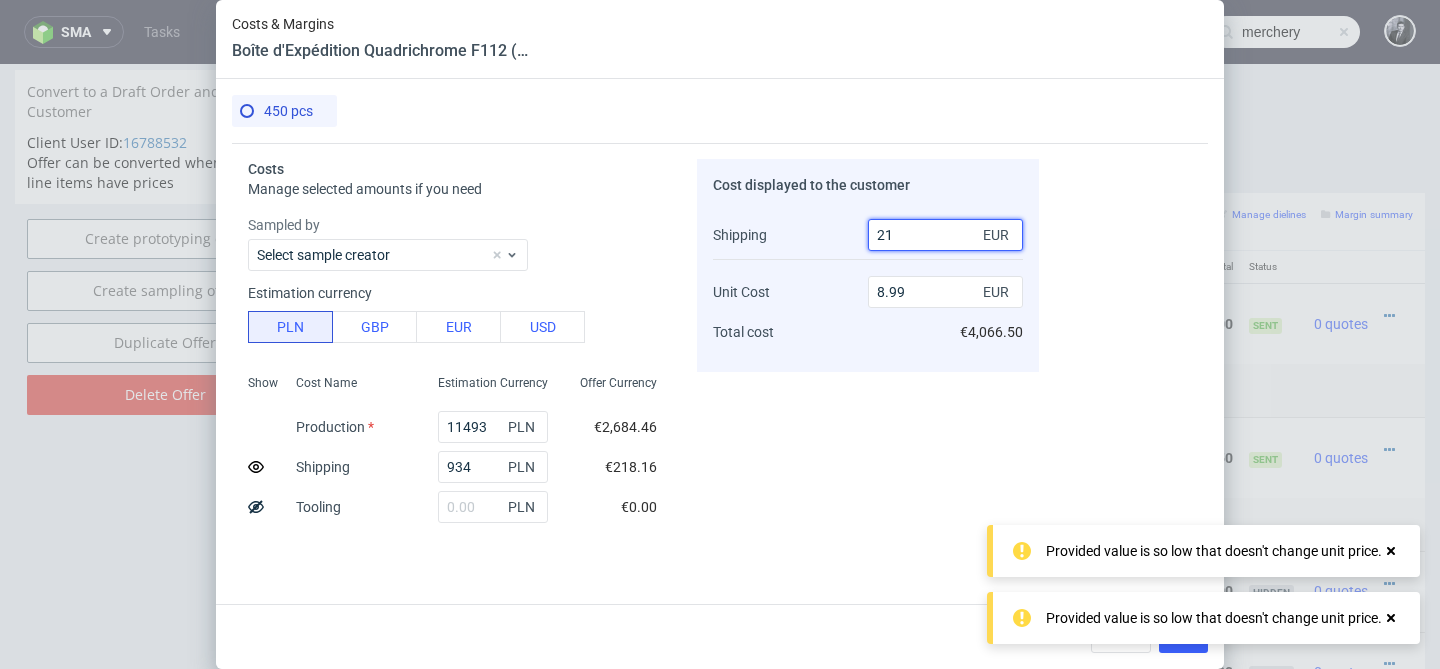 type on "218" 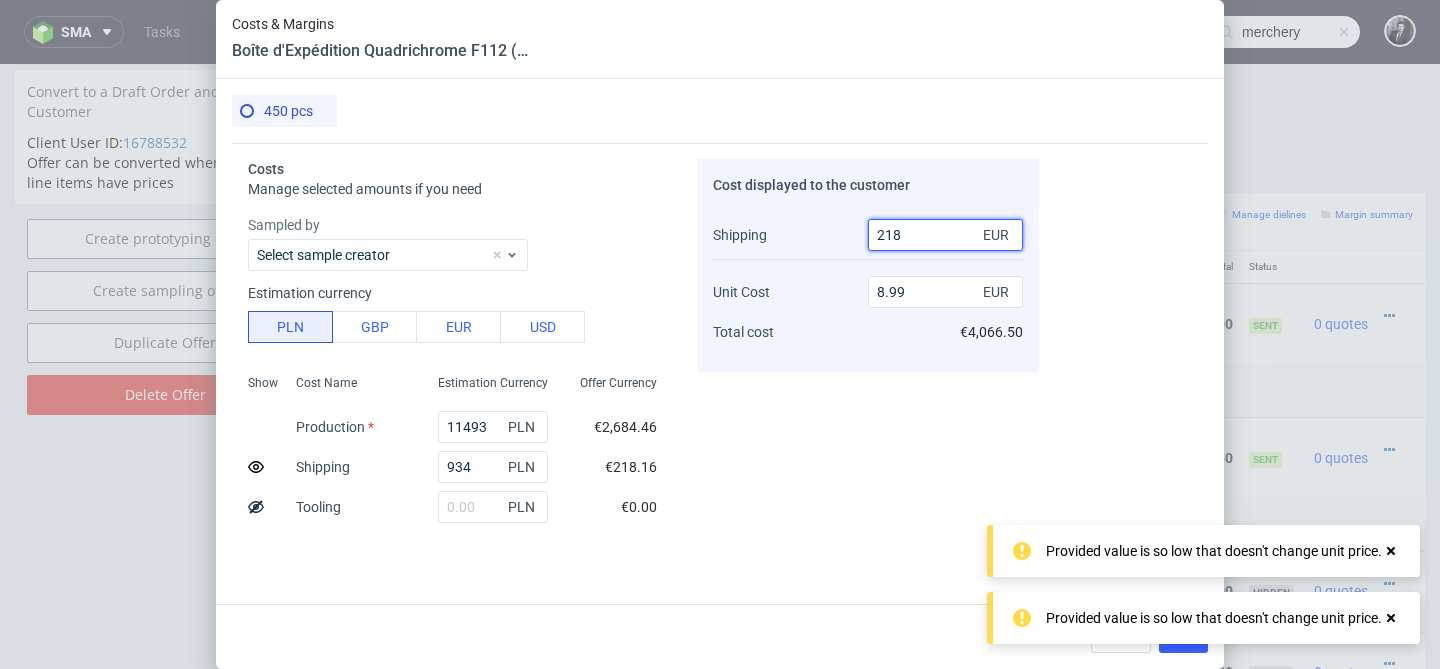 type on "8.56" 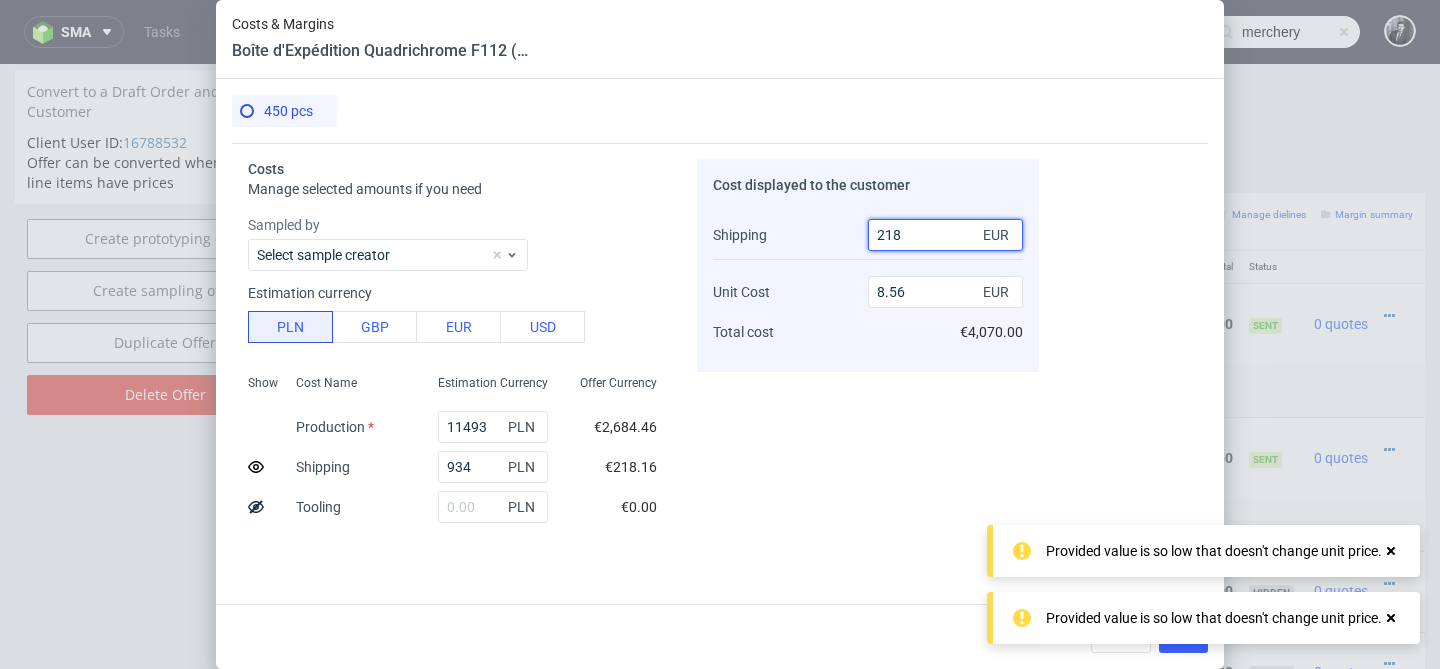 type on "218" 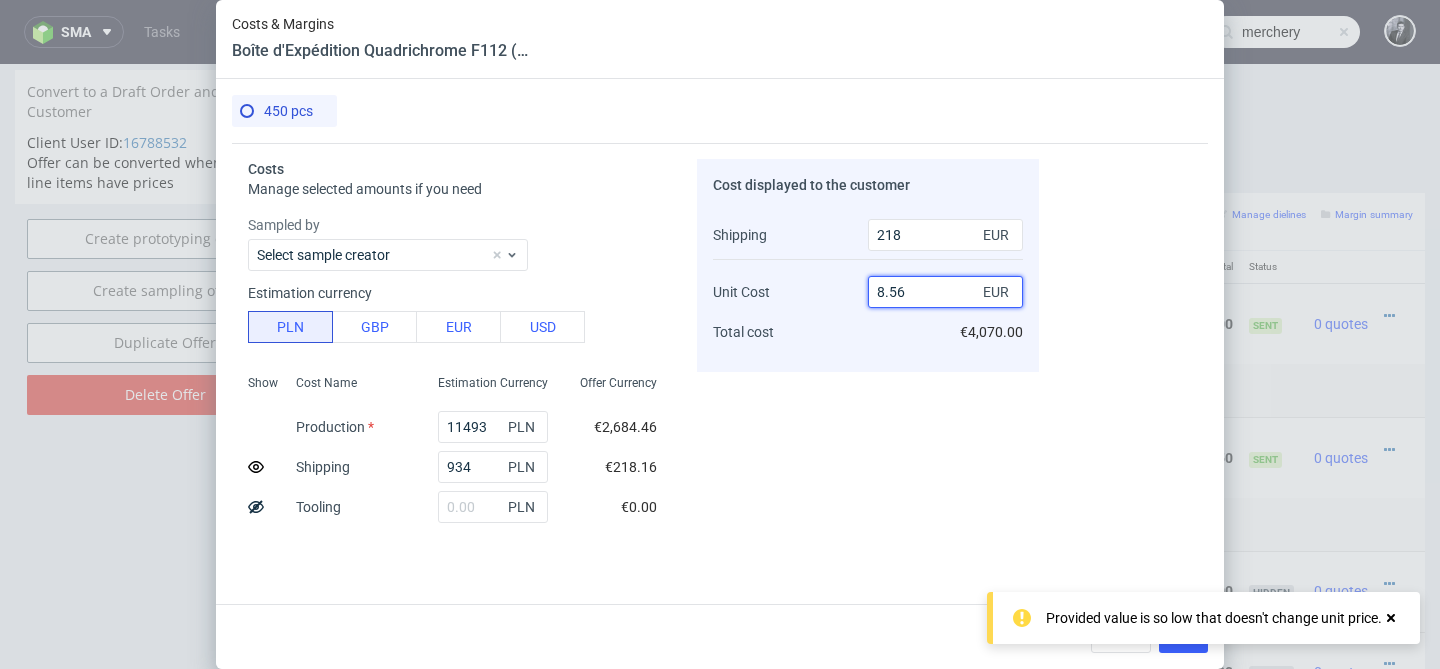 click on "8.56" at bounding box center [945, 292] 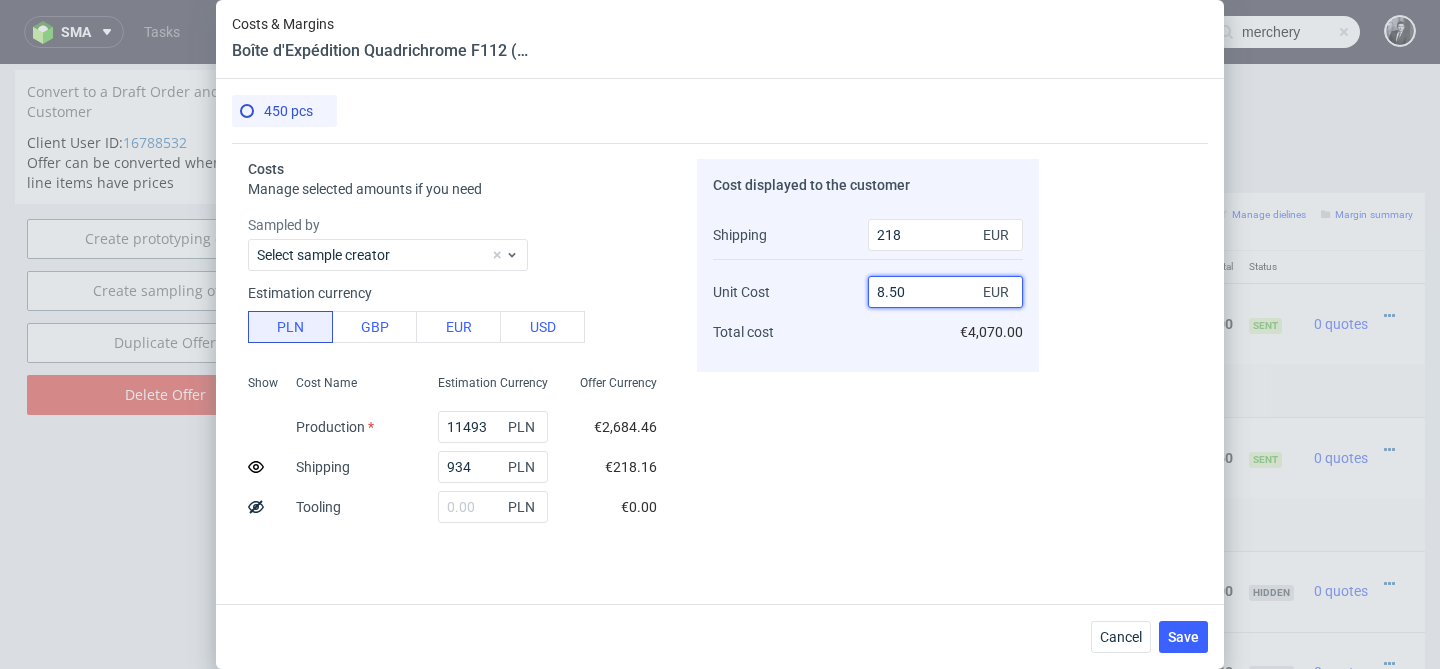 type on "8.5" 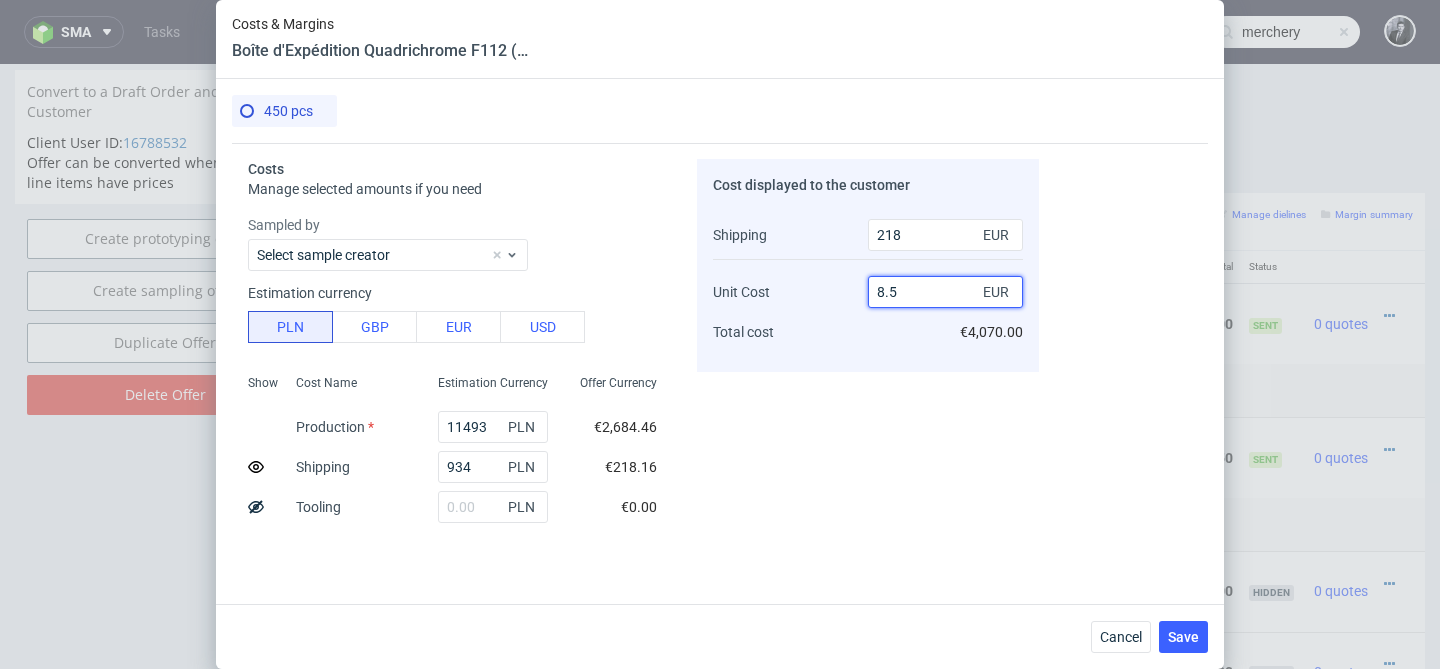 type on "28.20925055651744" 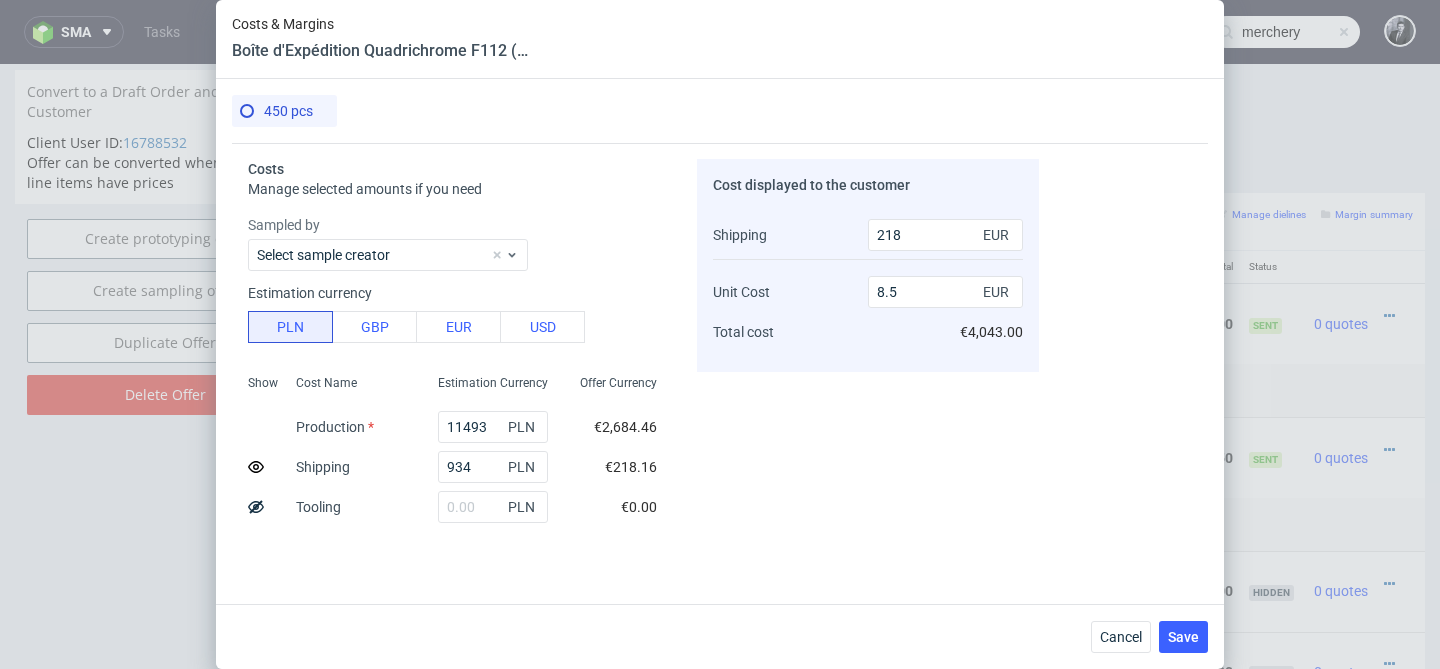 click on "Cost displayed to the customer Shipping Unit Cost Total cost 218 EUR 8.5 EUR €4,043.00" at bounding box center [868, 341] 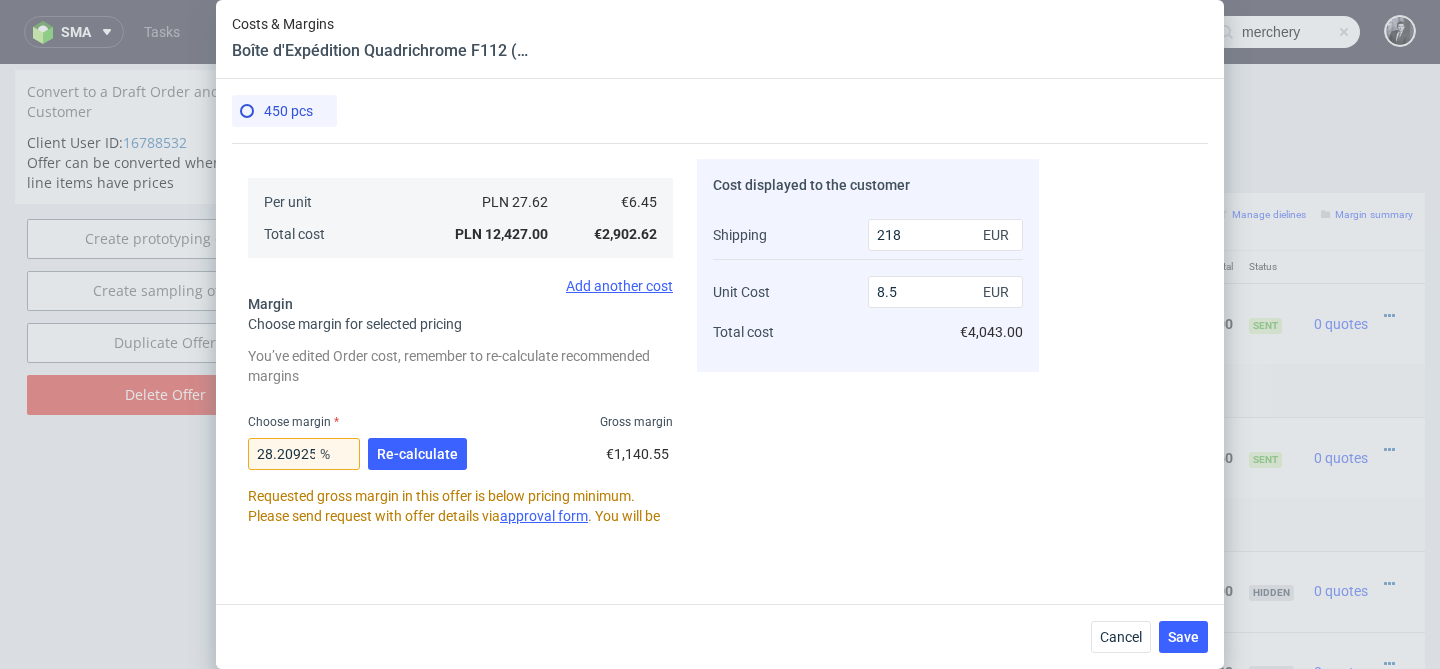 scroll, scrollTop: 367, scrollLeft: 0, axis: vertical 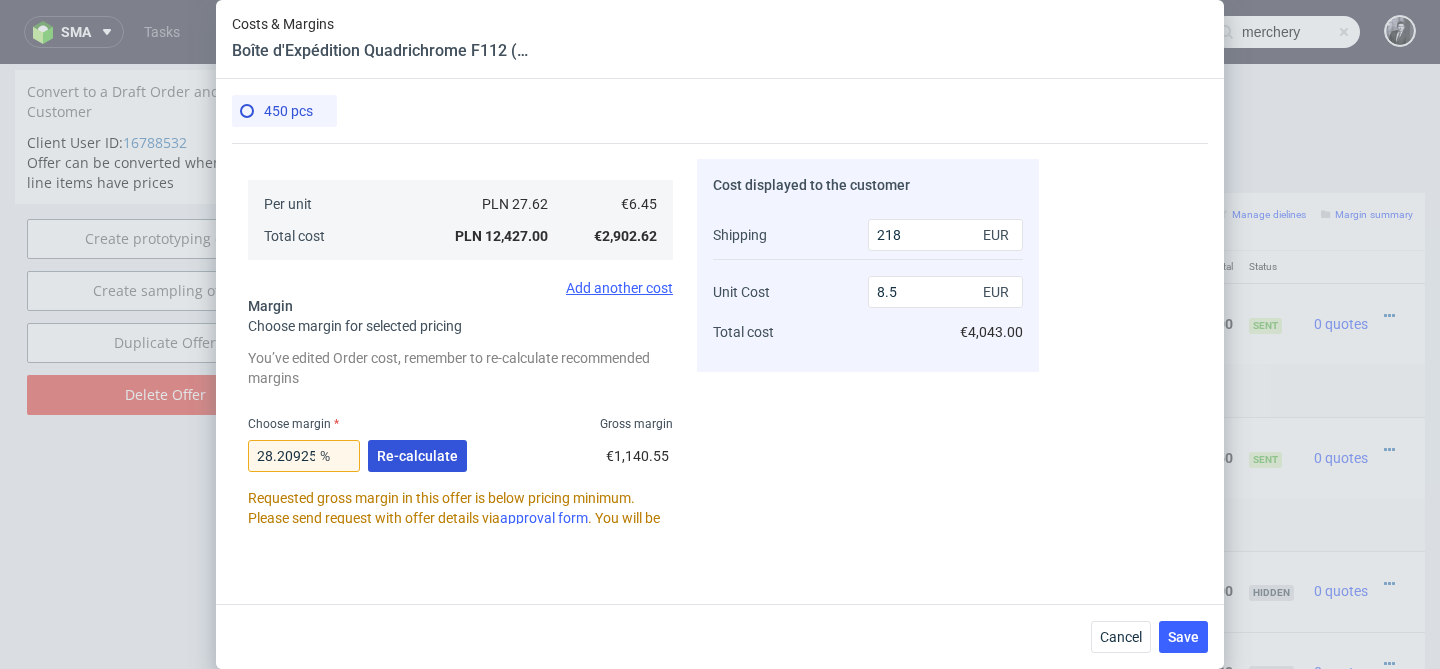 click on "Re-calculate" at bounding box center (417, 456) 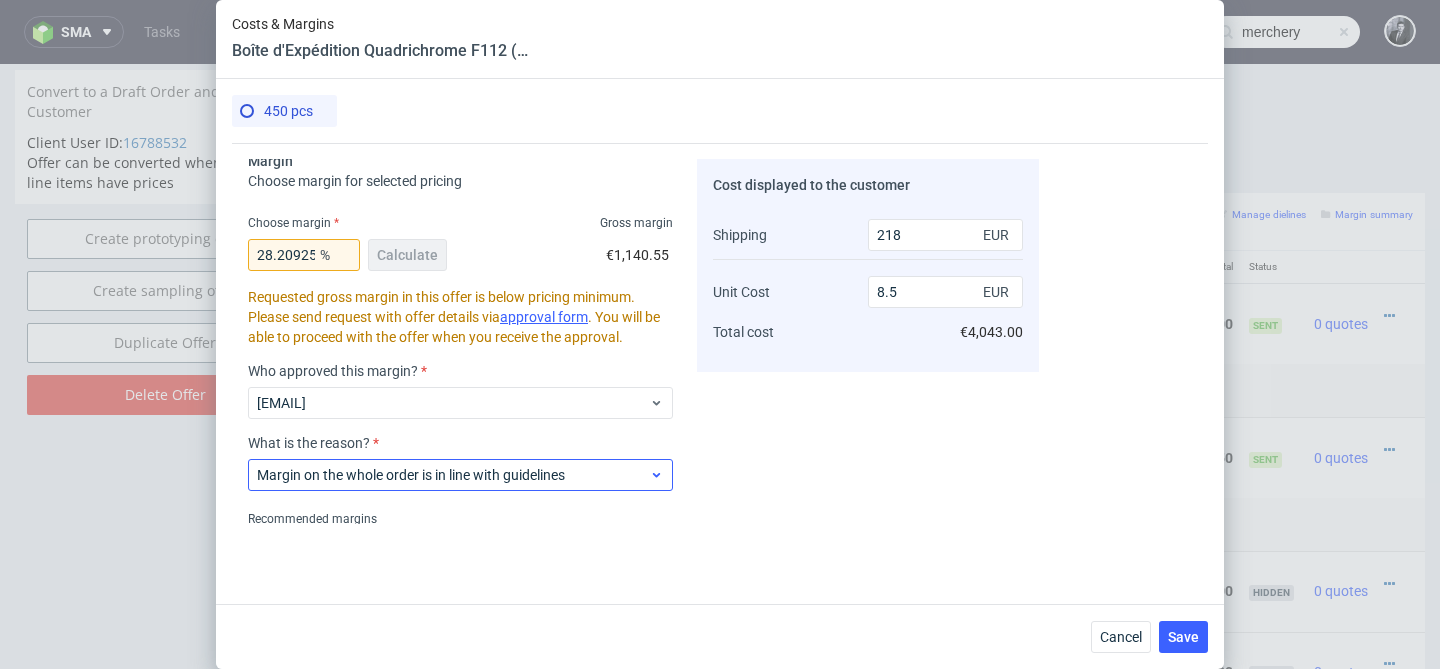 scroll, scrollTop: 587, scrollLeft: 0, axis: vertical 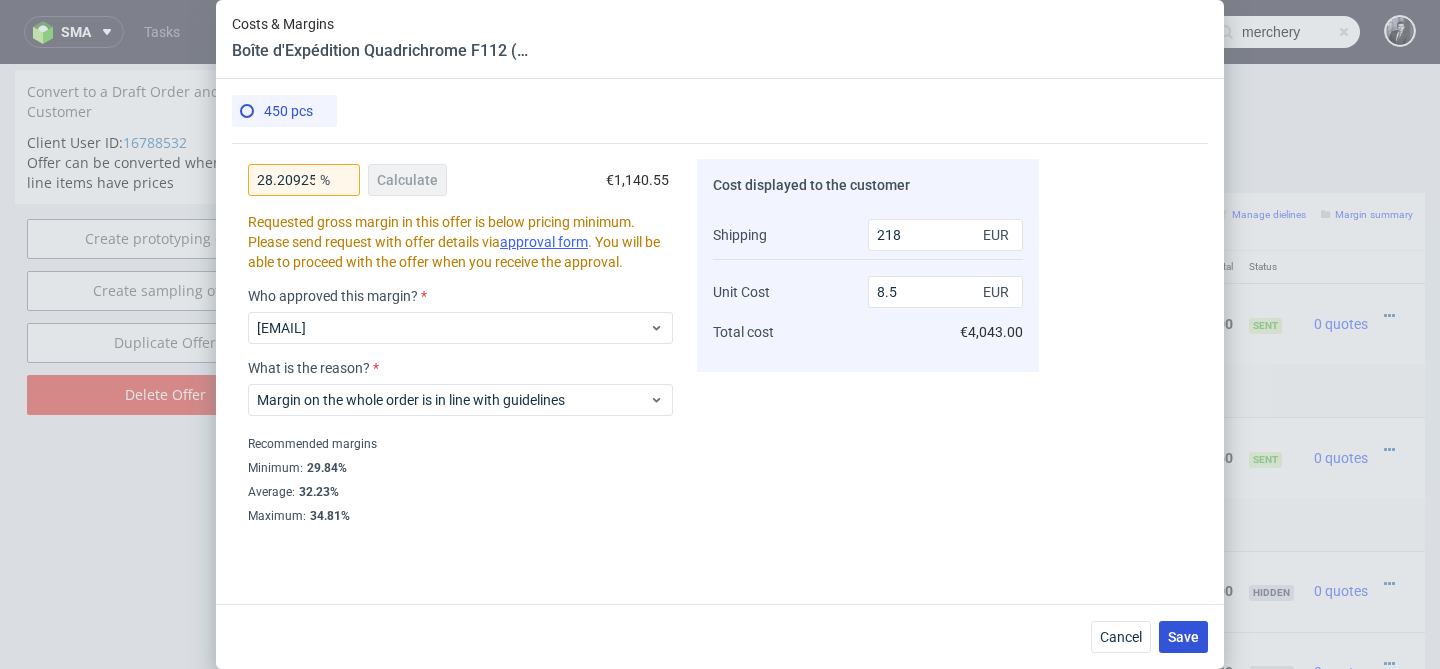 click on "Save" at bounding box center (1183, 637) 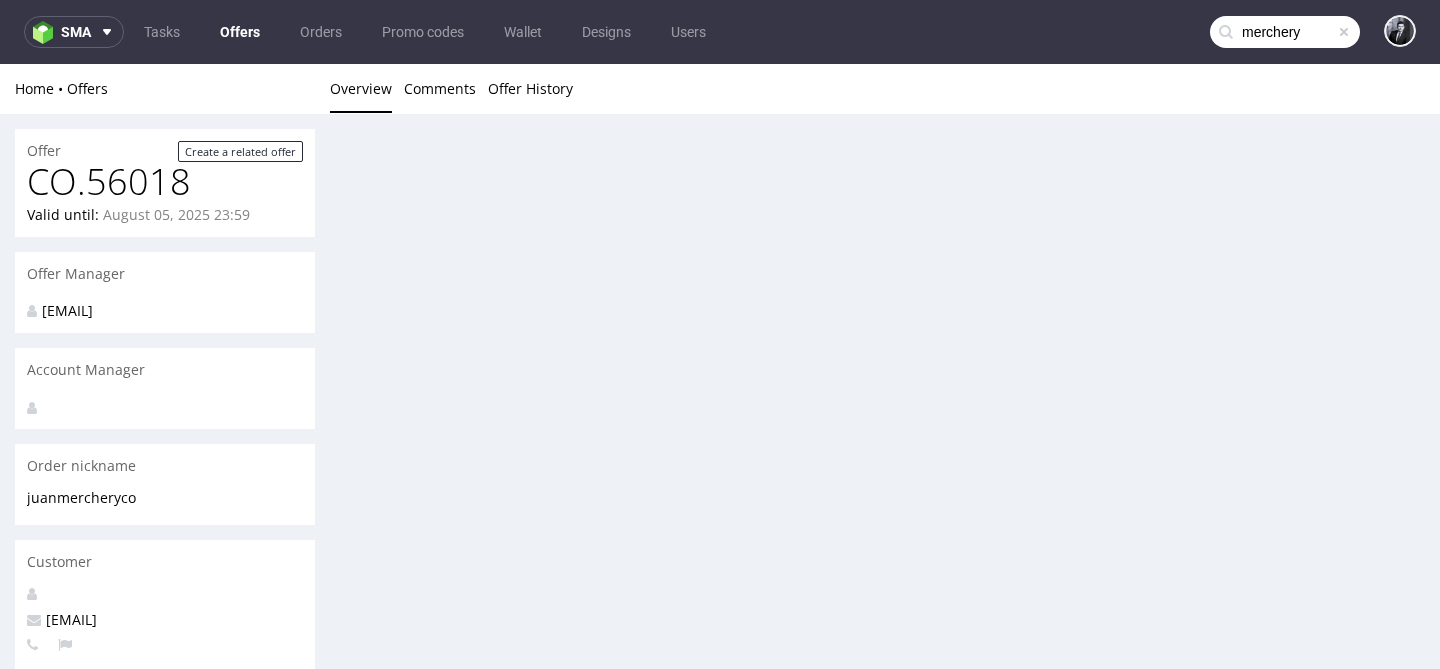 scroll, scrollTop: 0, scrollLeft: 0, axis: both 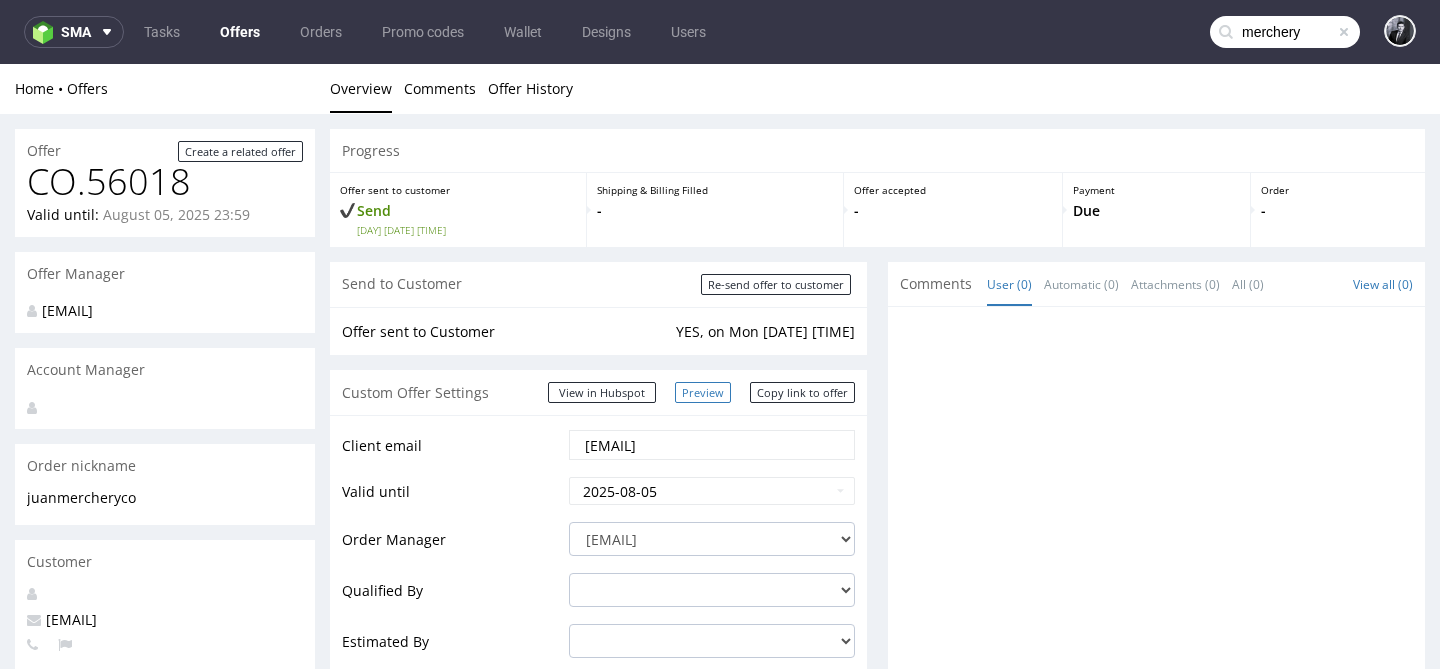 click on "Preview" at bounding box center [703, 392] 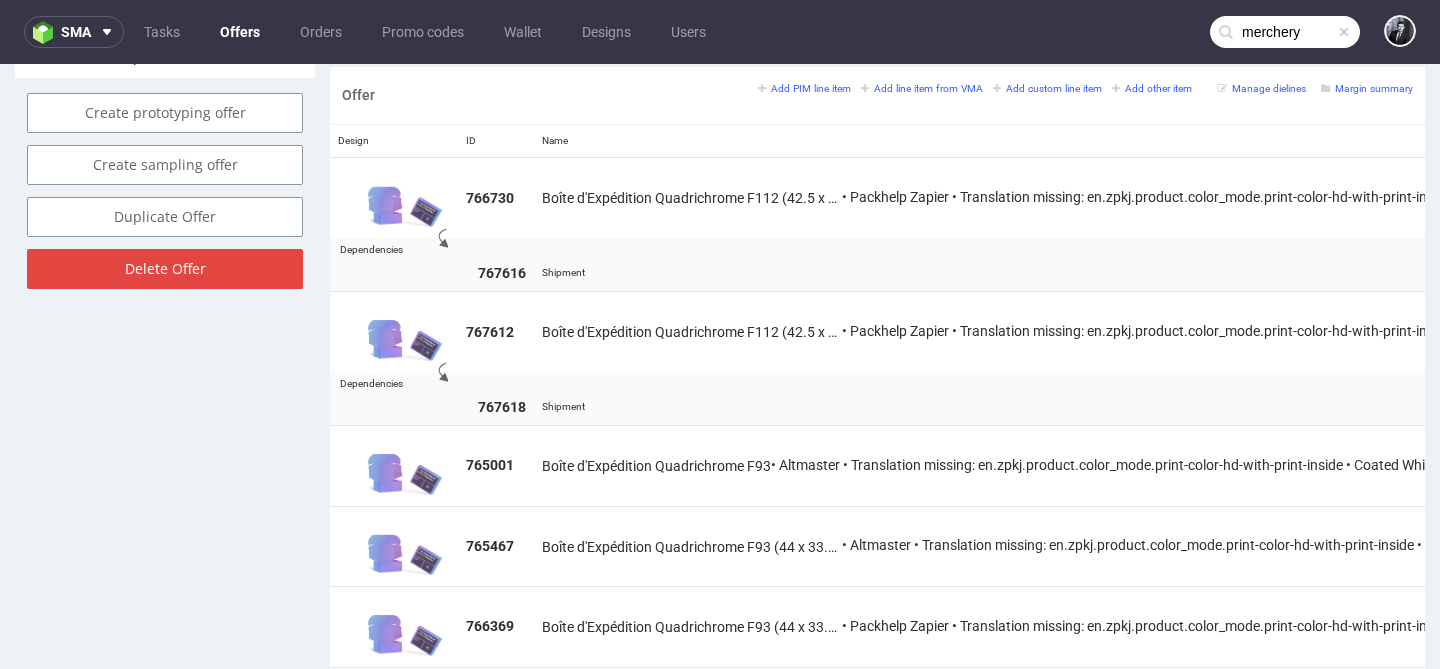 scroll, scrollTop: 1264, scrollLeft: 0, axis: vertical 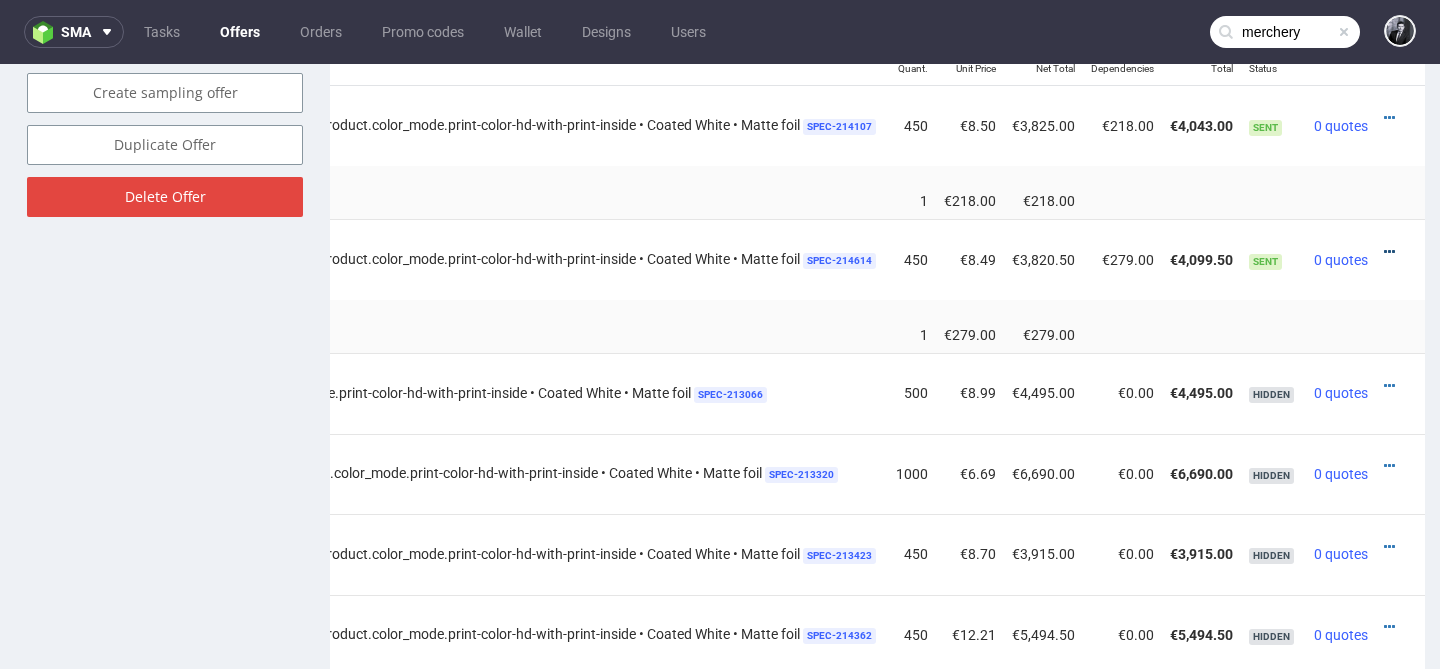 click at bounding box center [1389, 252] 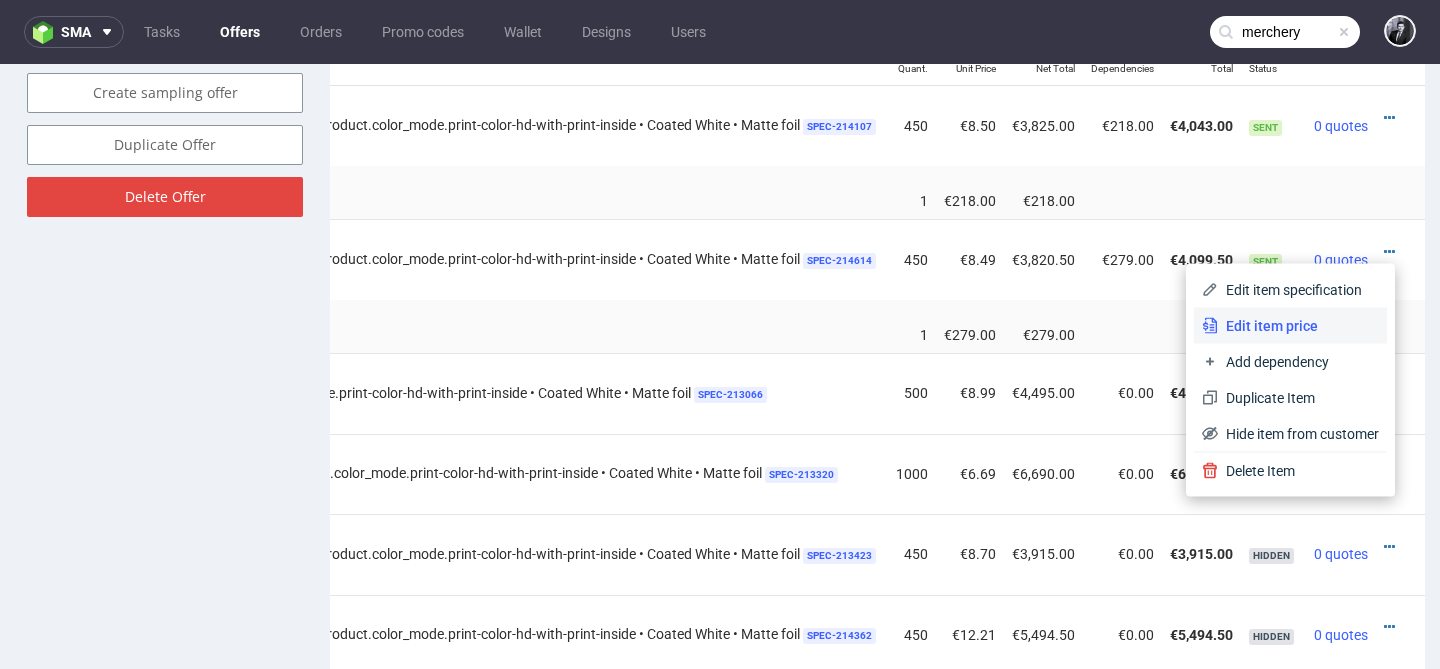 click on "Edit item price" at bounding box center (1298, 326) 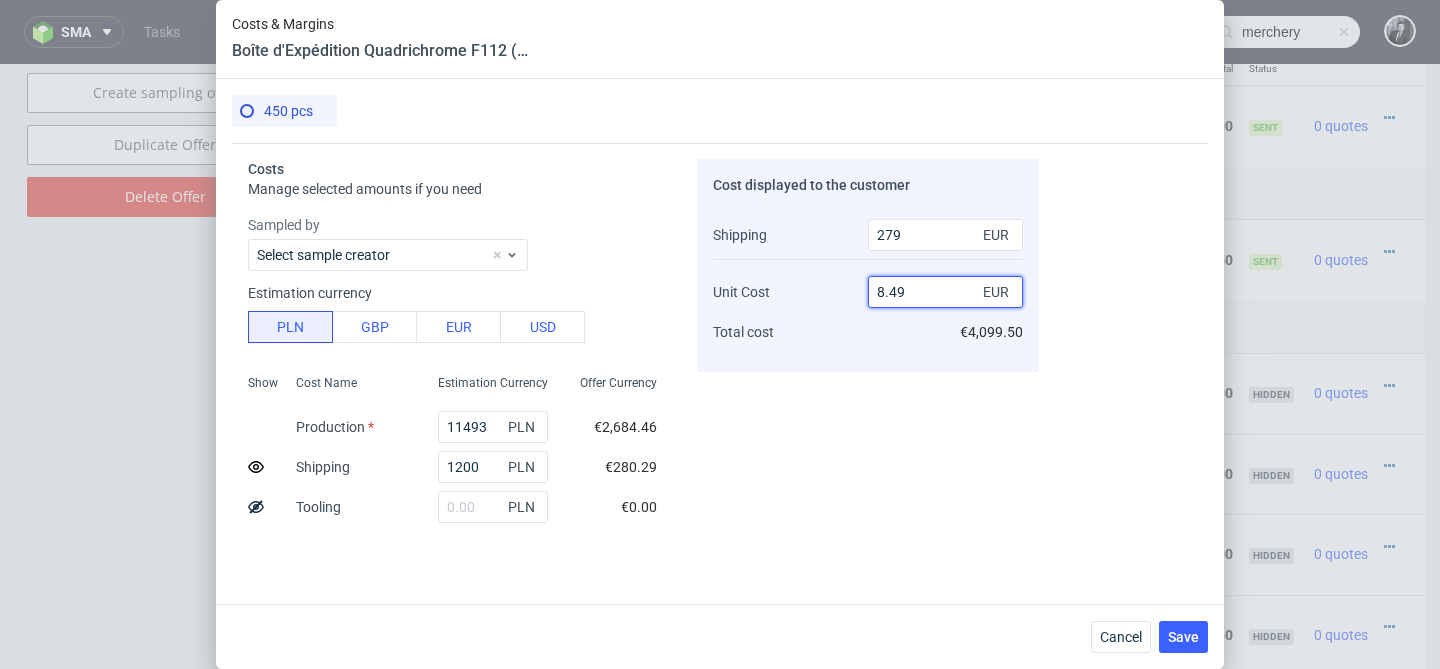 click on "8.49" at bounding box center [945, 292] 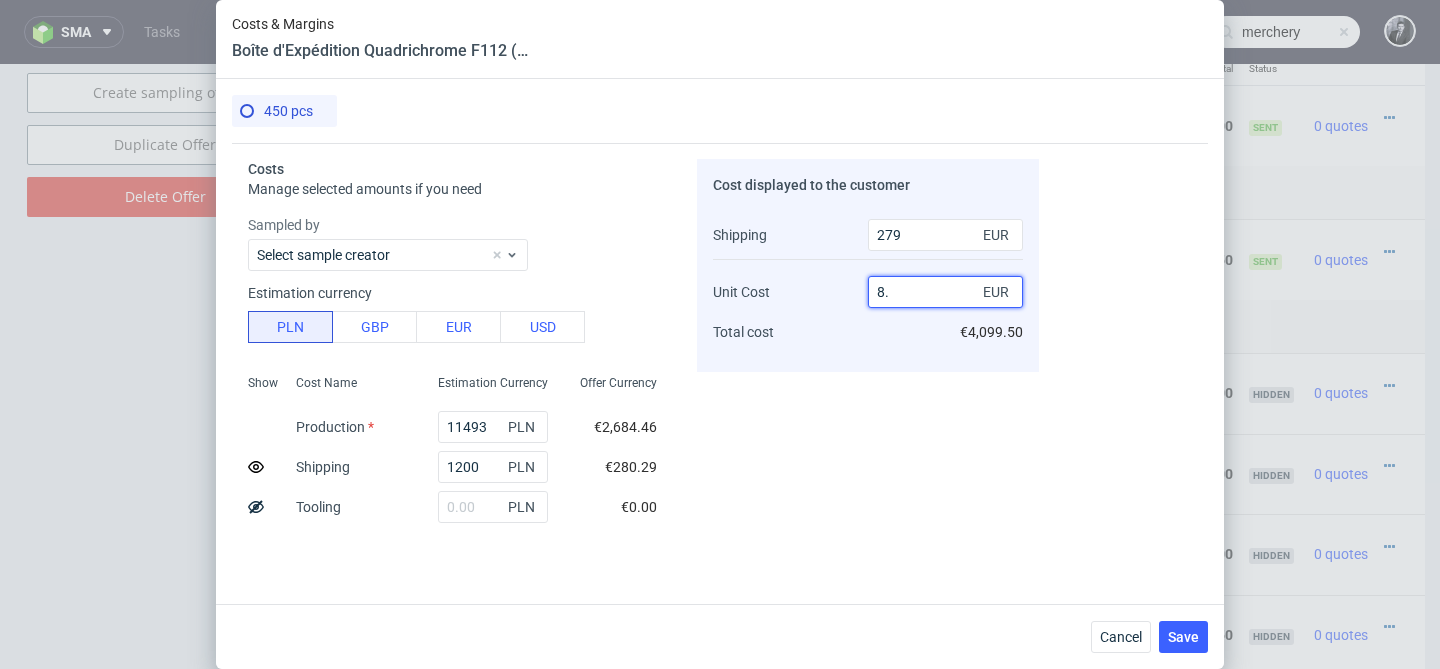 type on "8.5" 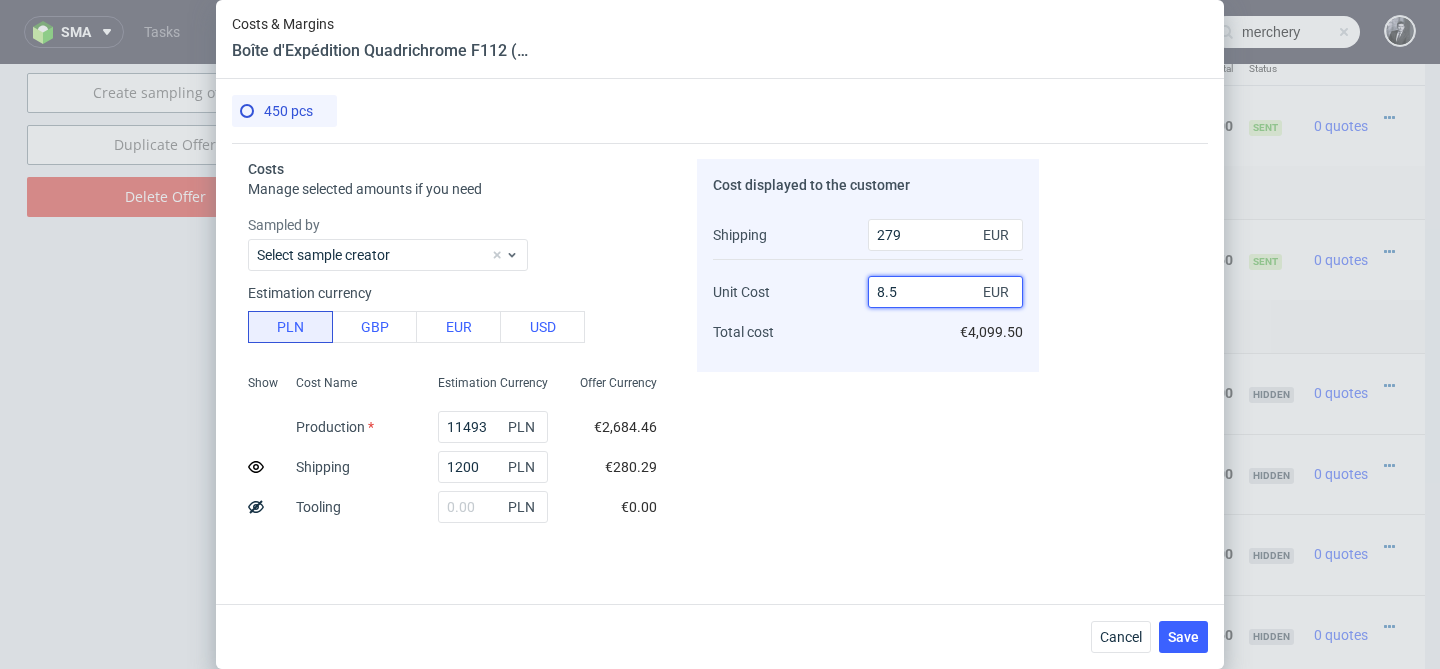 type on "27.74122807017544" 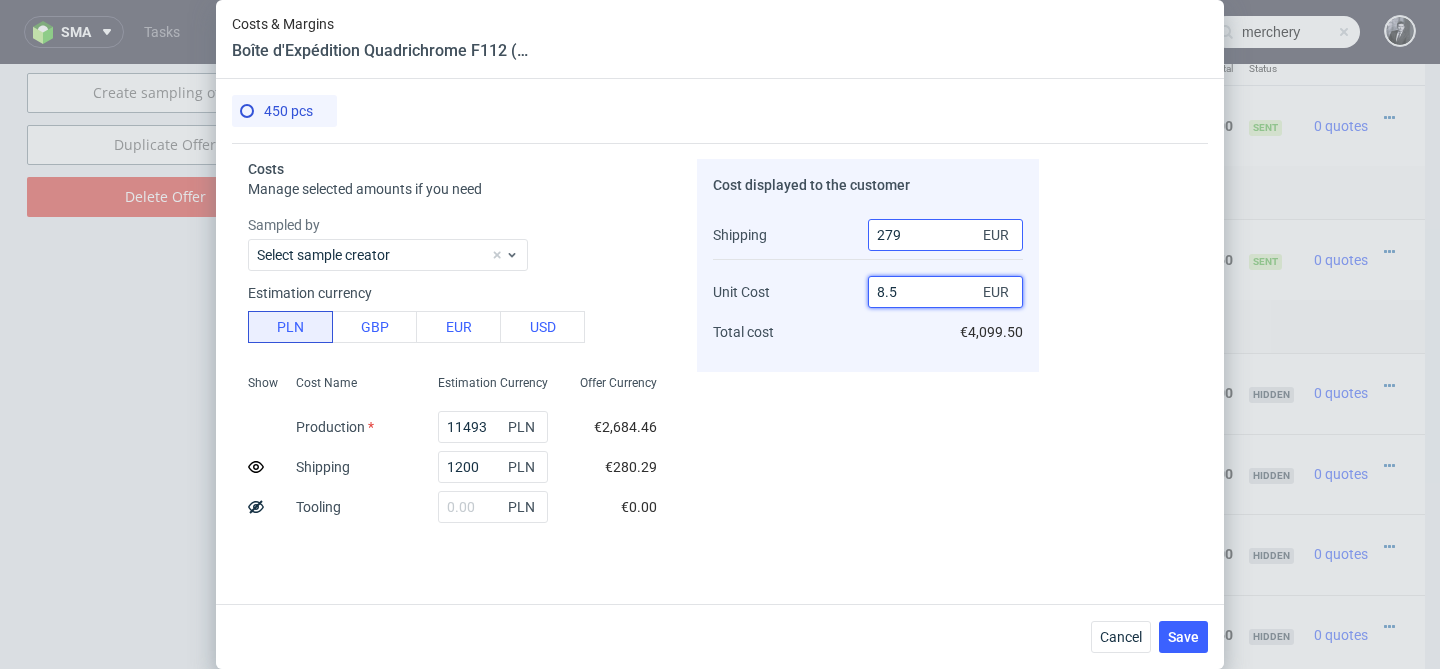type on "8.5" 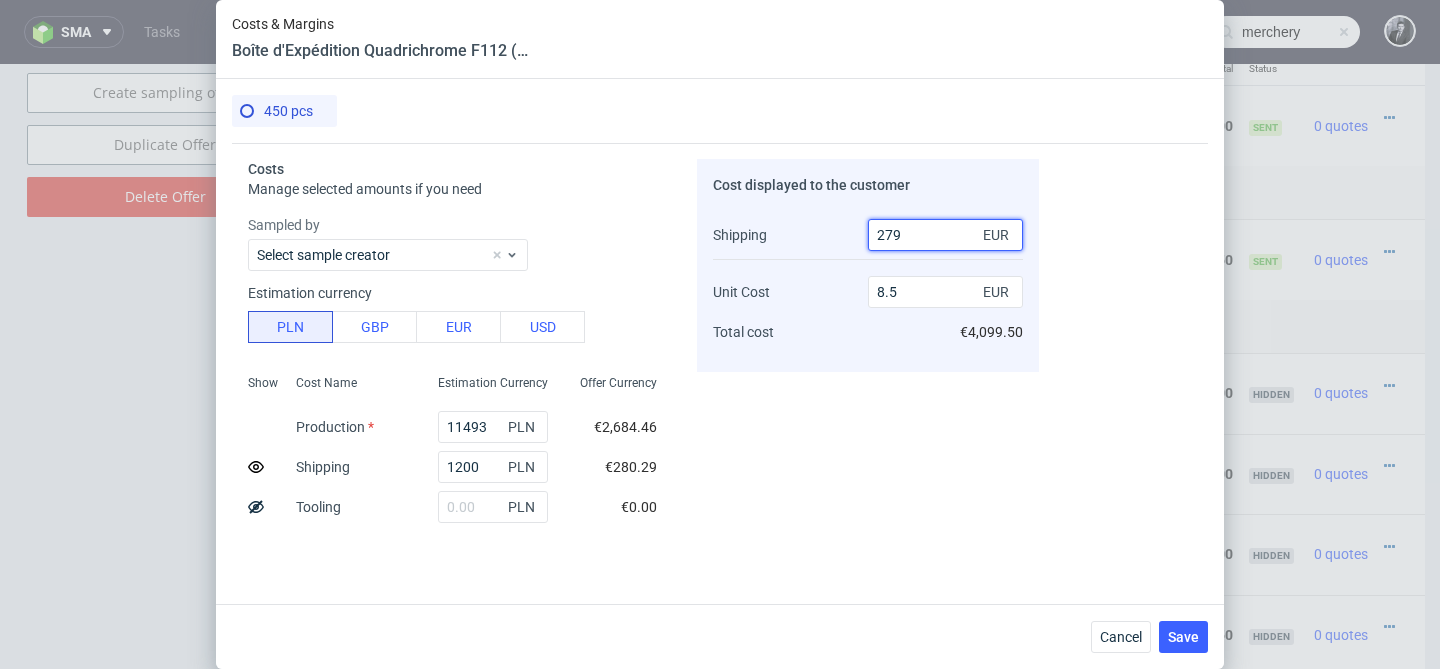 click on "279" at bounding box center [945, 235] 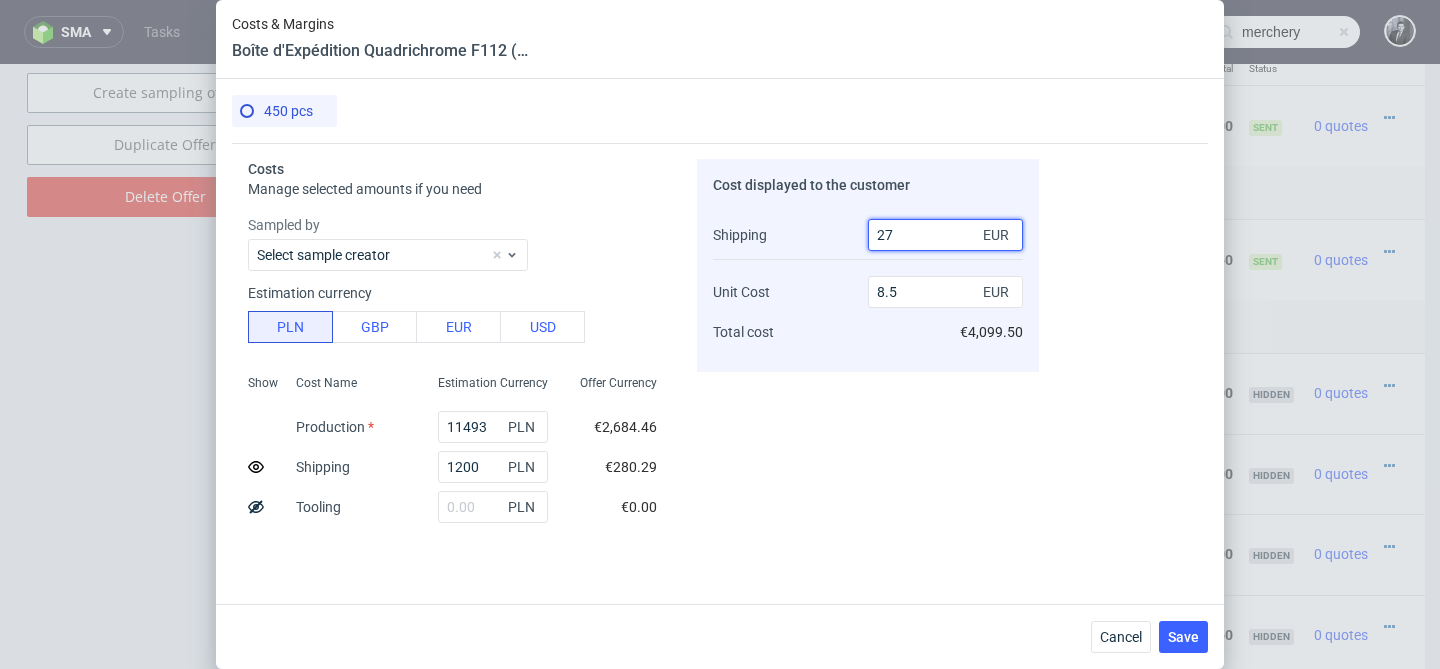 type on "2" 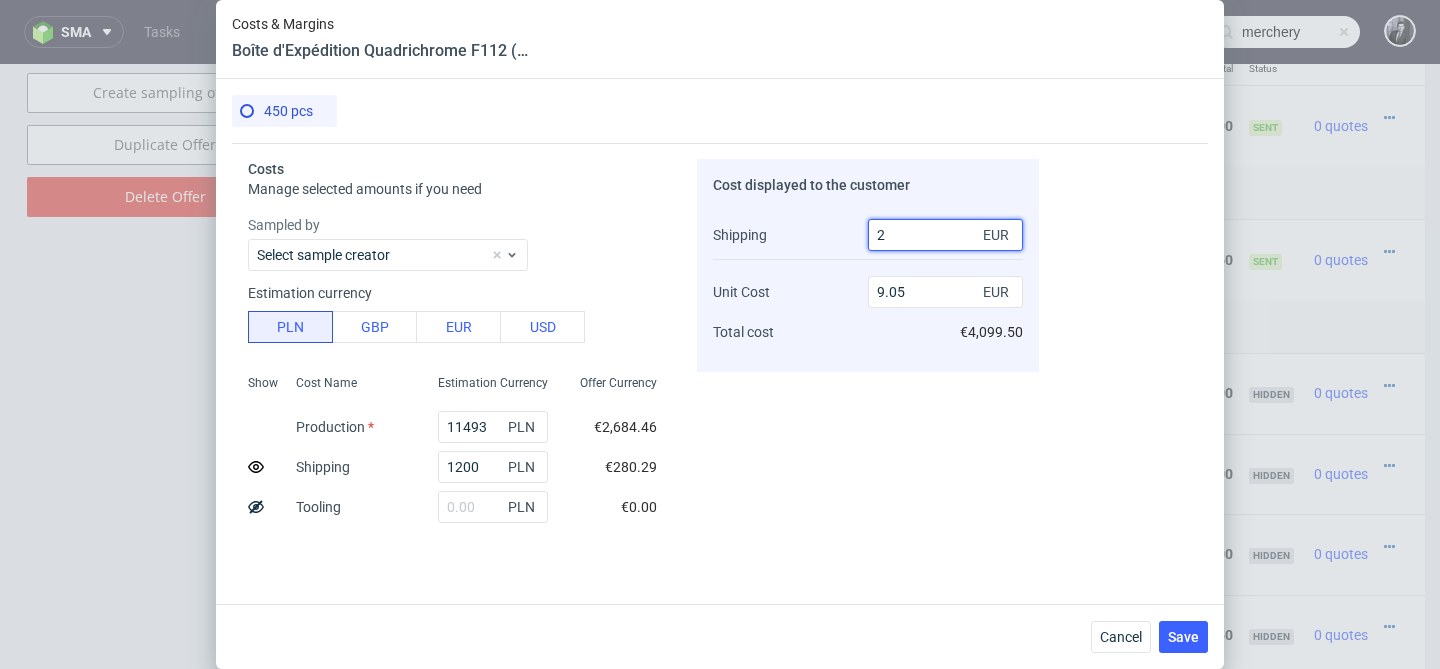 type on "9.11" 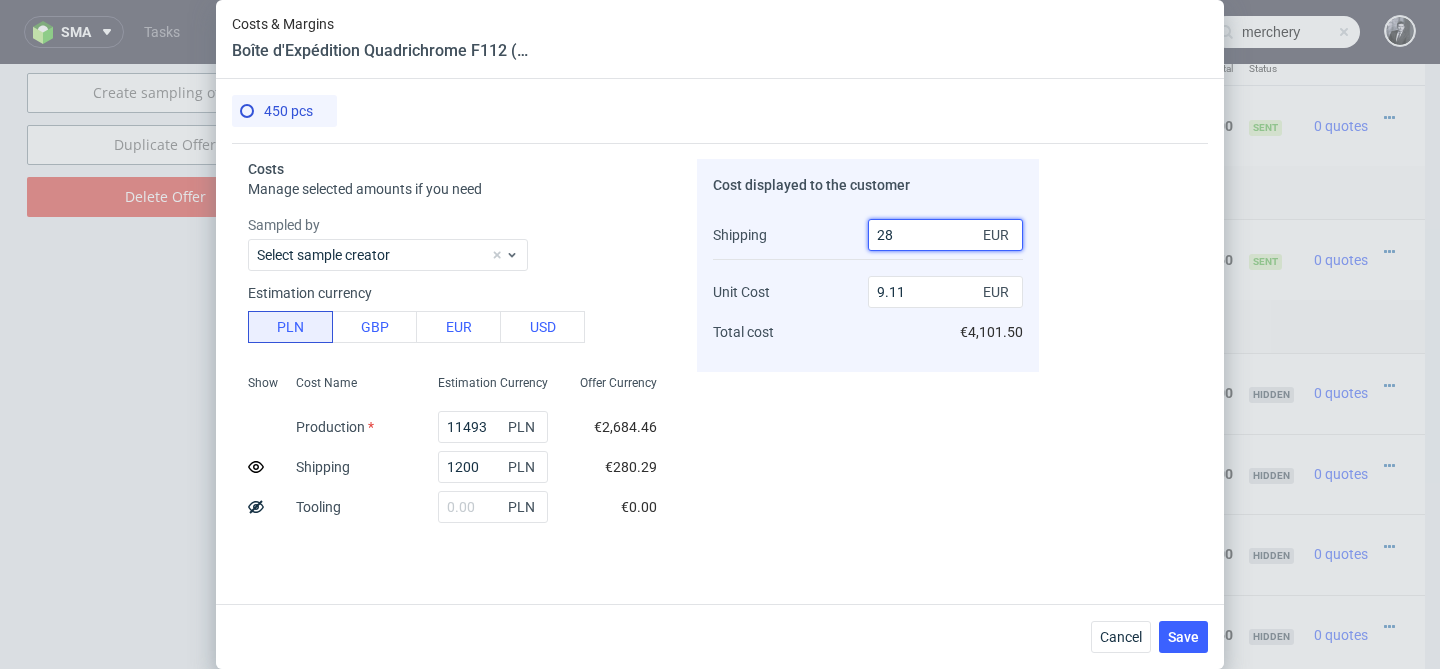 type on "283" 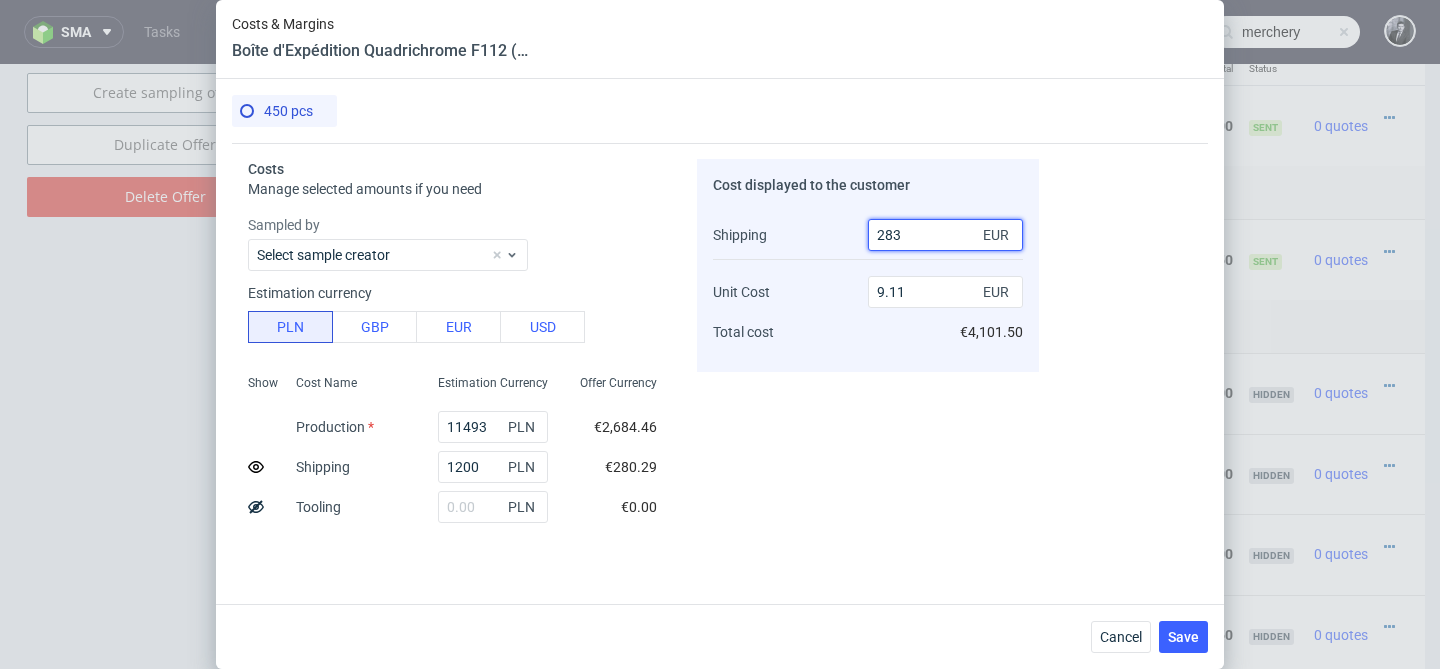 type on "8.48" 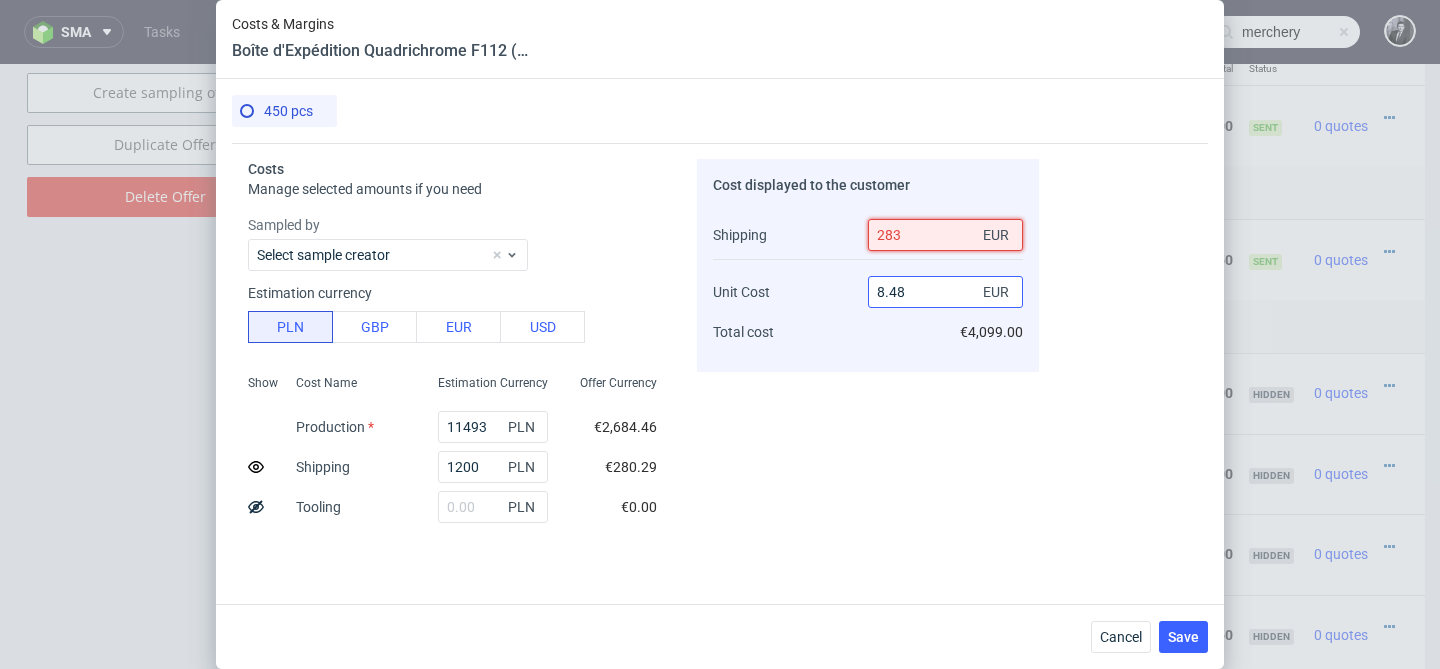 type on "283" 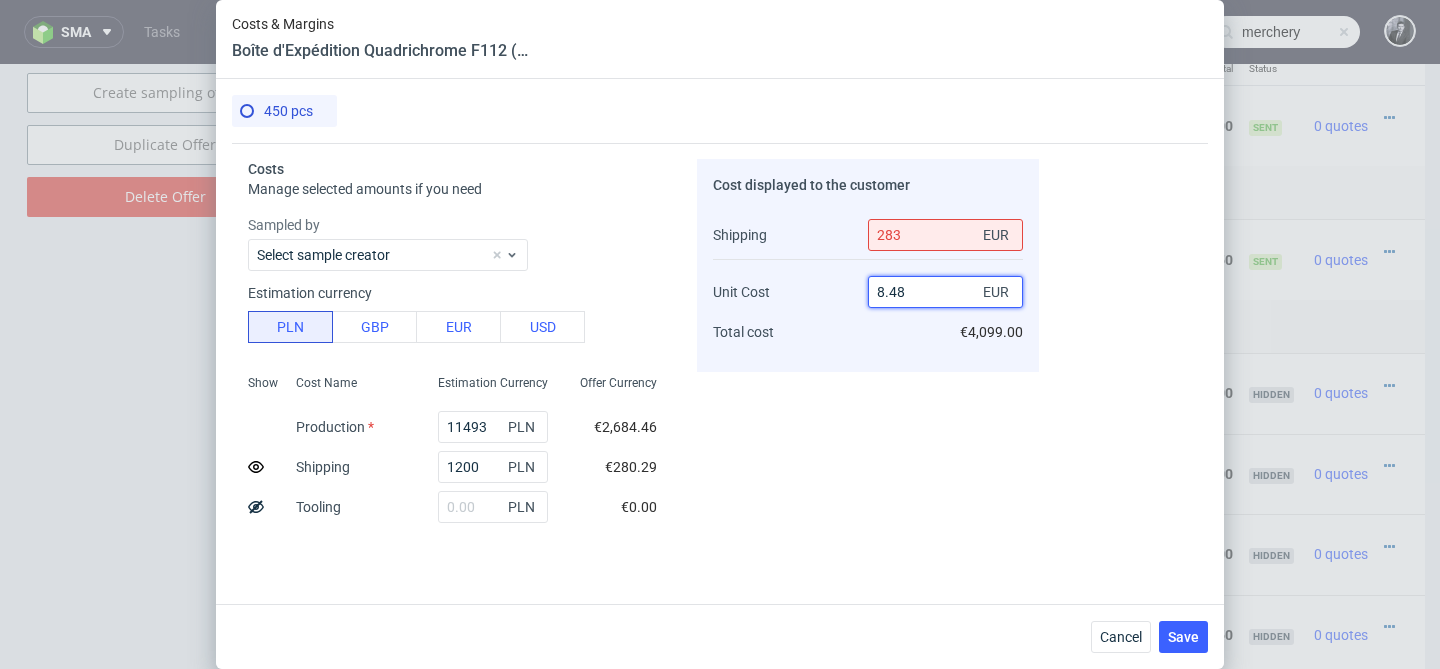 click on "8.48" at bounding box center [945, 292] 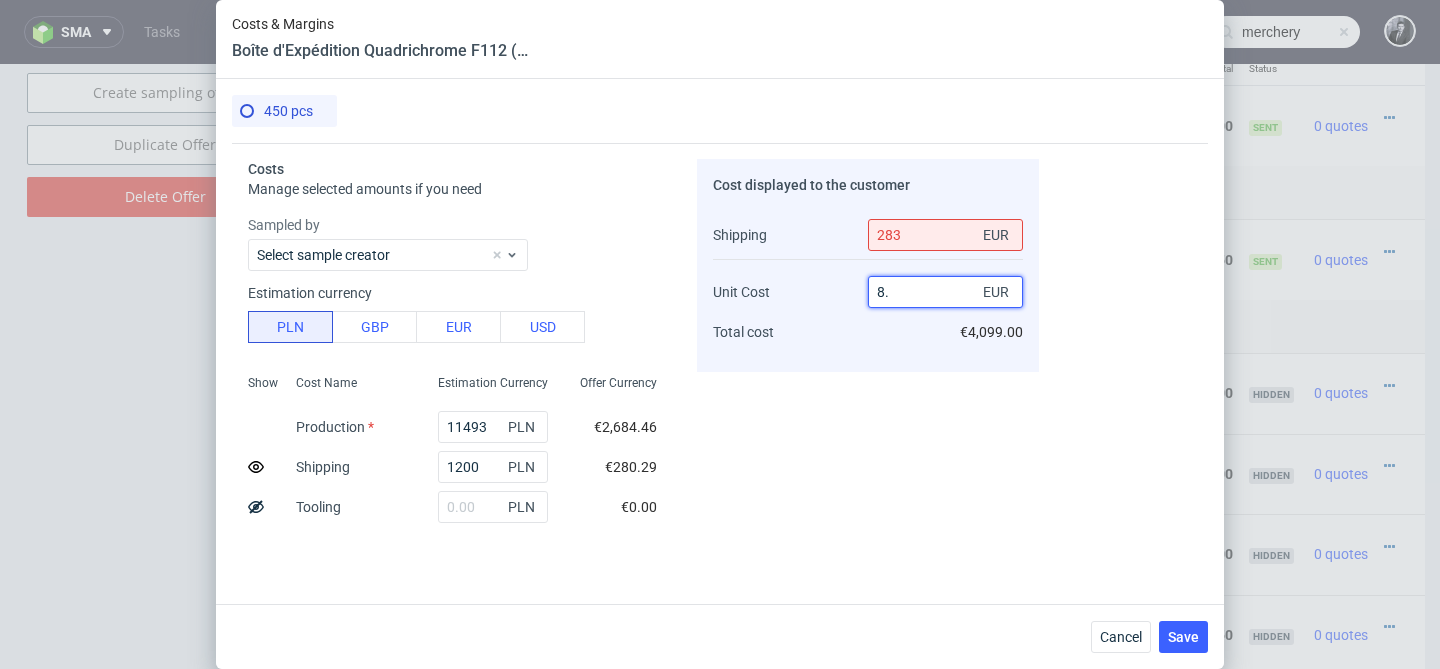 type on "8.5" 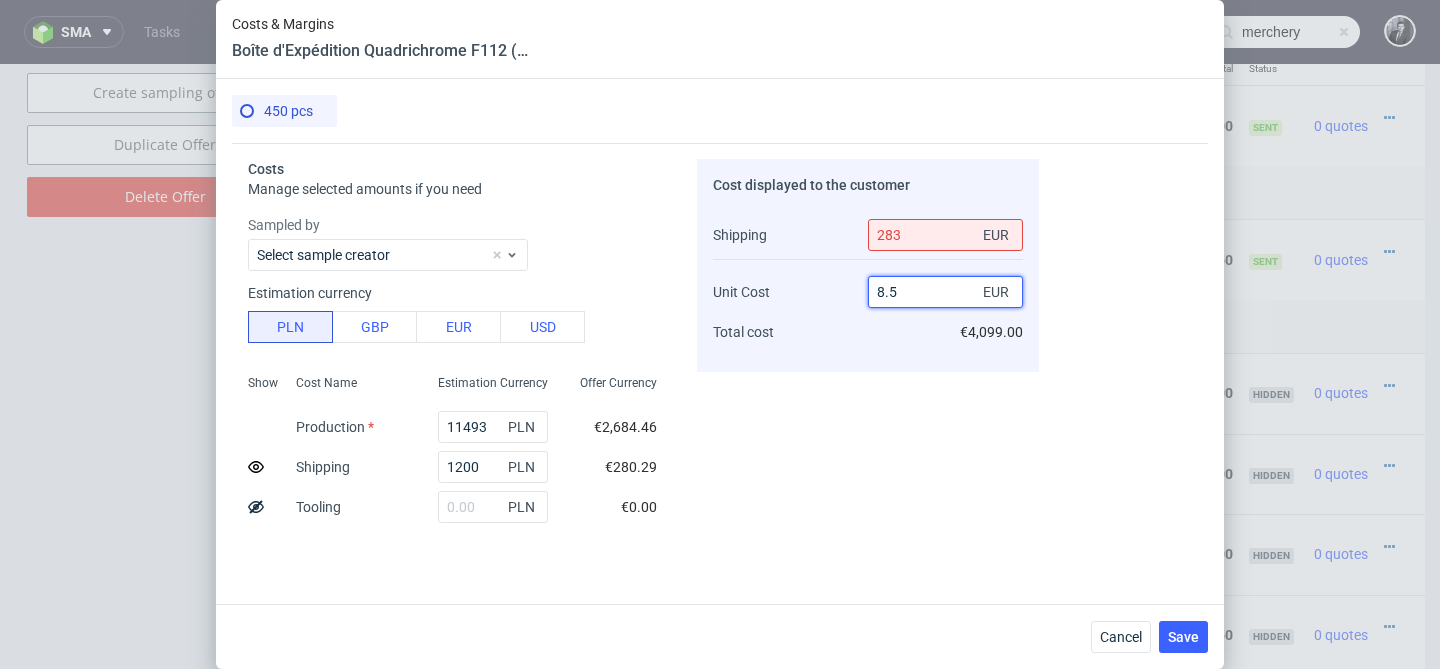 type on "27.81158714703019" 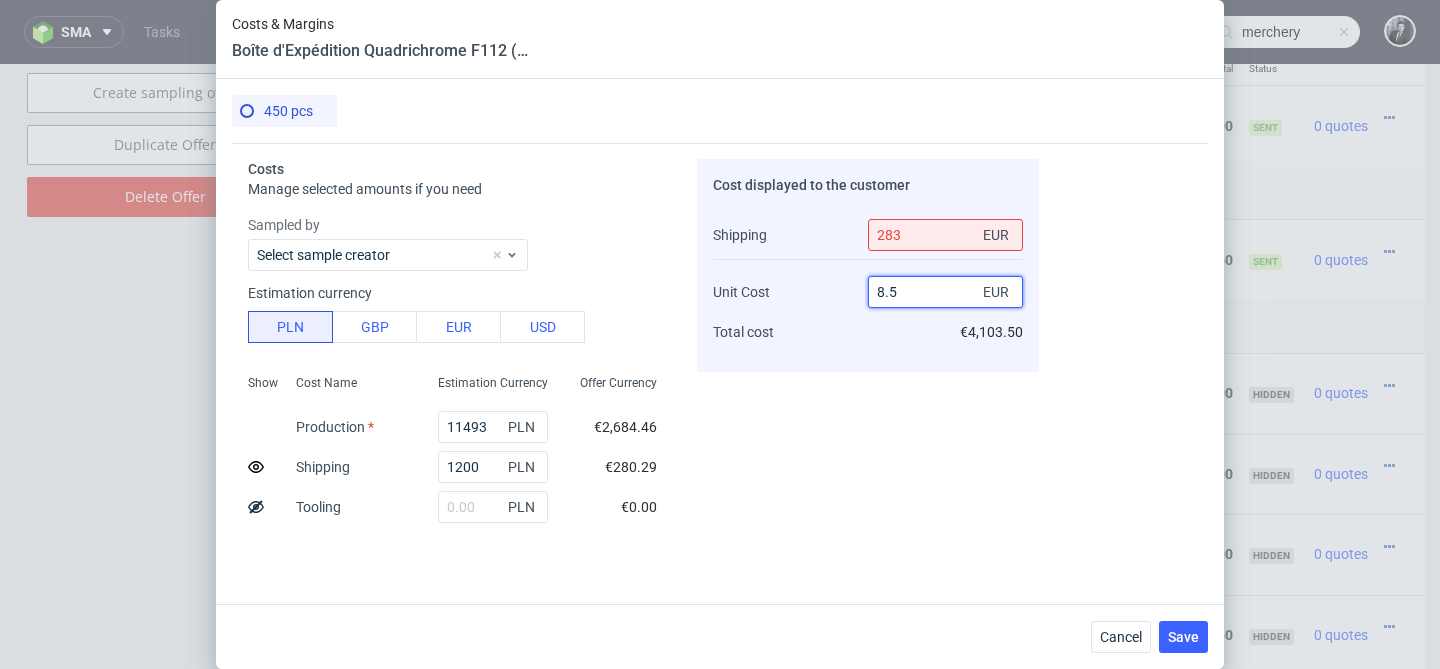 type on "8.51" 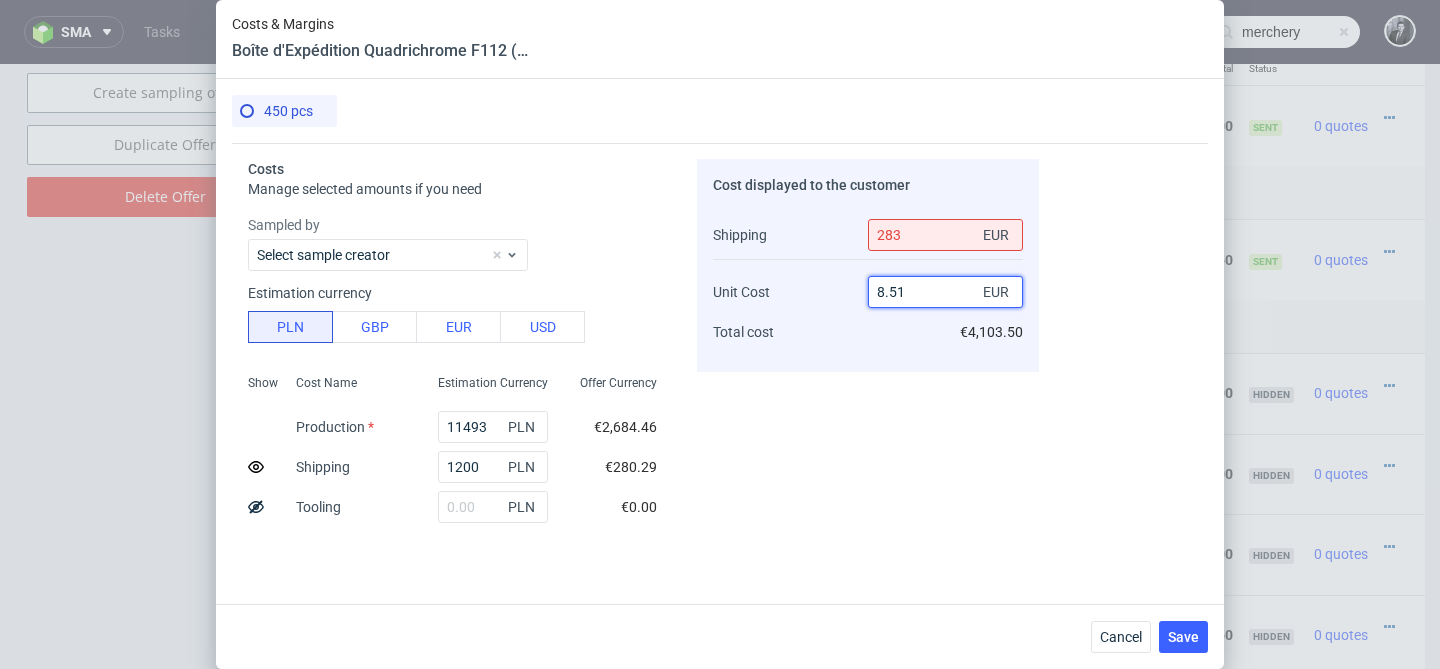 type on "27.890577507598785" 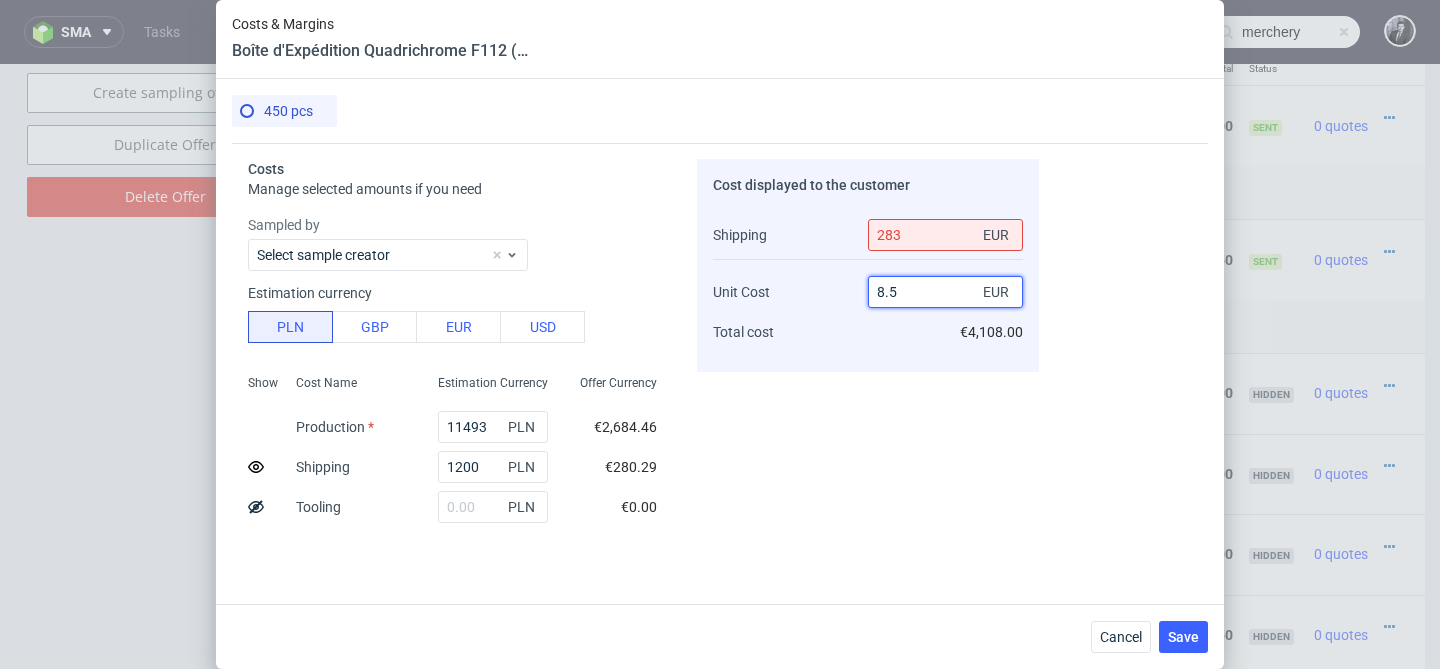 type on "8.5" 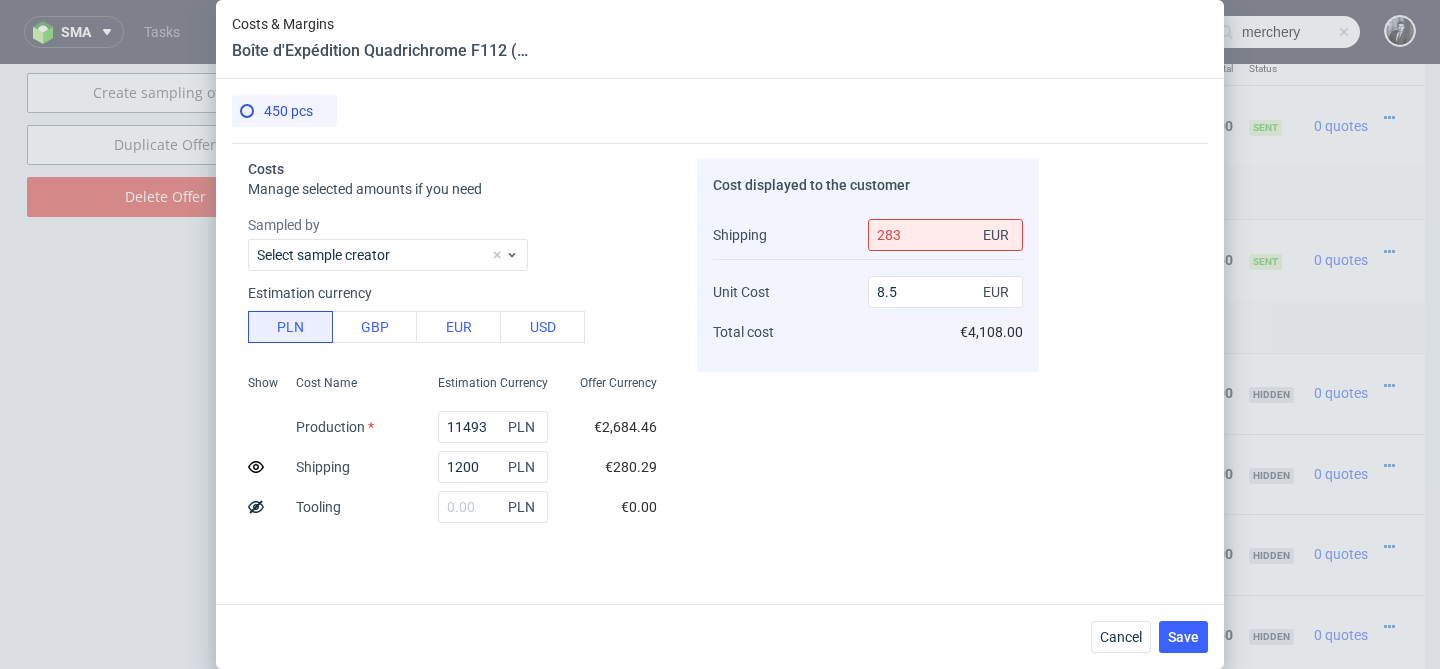 click on "Costs Manage selected amounts if you need Sampled by Select sample creator Estimation currency PLN GBP EUR USD Show Cost Name Production Shipping Tooling Per unit Total cost Estimation Currency 11493 PLN 1200 PLN PLN PLN 28.21 PLN 12,693.00 Offer Currency €2,684.46 €280.29 €0.00 €6.59 €2,964.75 Add another cost Margin Choose margin for selected pricing Choose margin Gross margin 27.890577507598785 % Calculate €1,146.71 Requested gross margin in this offer is below pricing minimum. Please send request with offer details via  approval form . You will be able to proceed with the offer when you receive the approval. Who approved this margin? katarzyna.traczyk@packhelp.com What is the reason? Margin on the whole order is in line with guidelines Recommended margins Minimum : 29.71% Average : 32.09% Maximum : 34.66% Cost displayed to the customer Shipping Unit Cost Total cost 283 EUR 8.5 EUR €4,108.00" at bounding box center [720, 365] 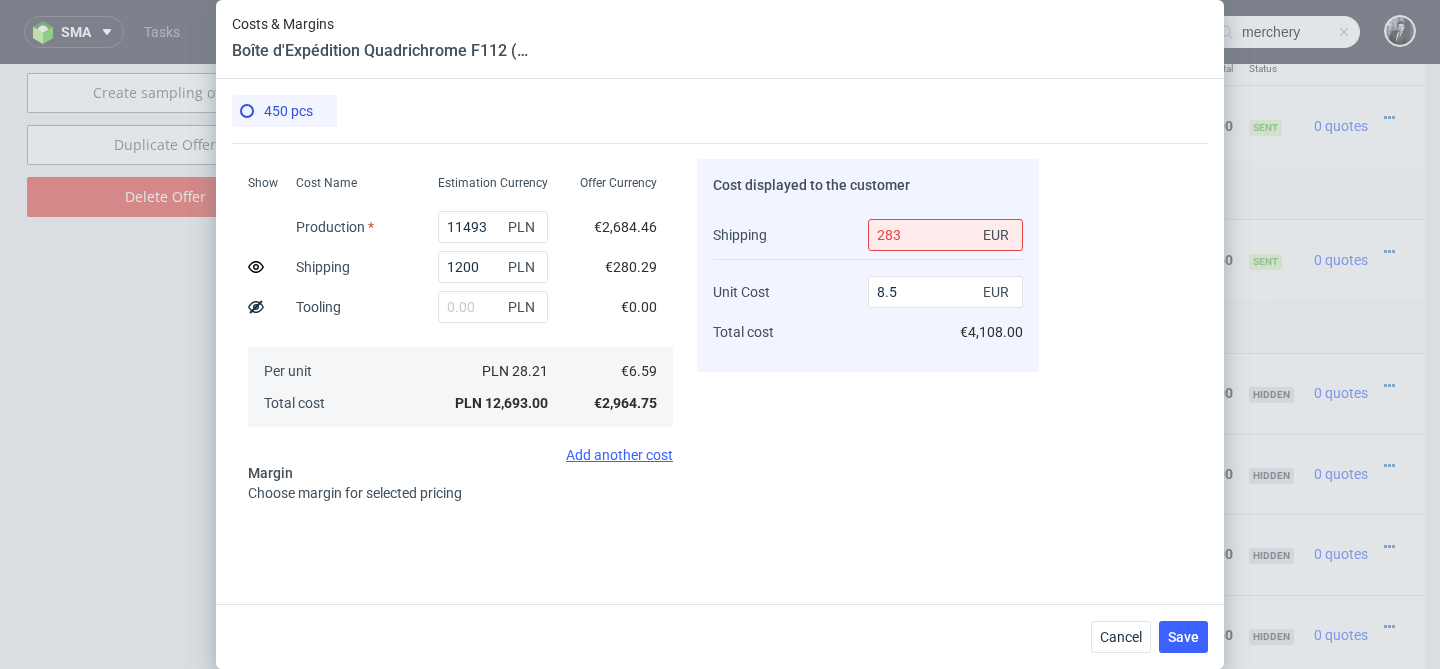 scroll, scrollTop: 587, scrollLeft: 0, axis: vertical 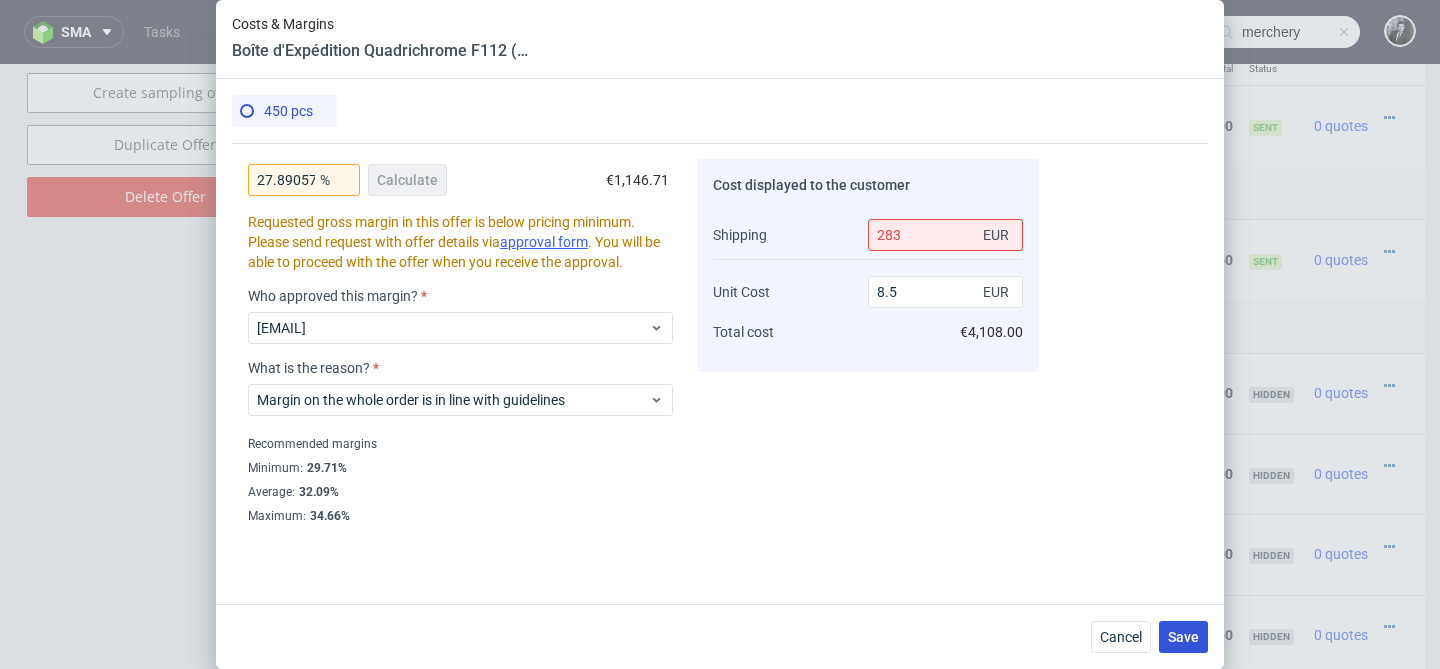 click on "Save" at bounding box center [1183, 637] 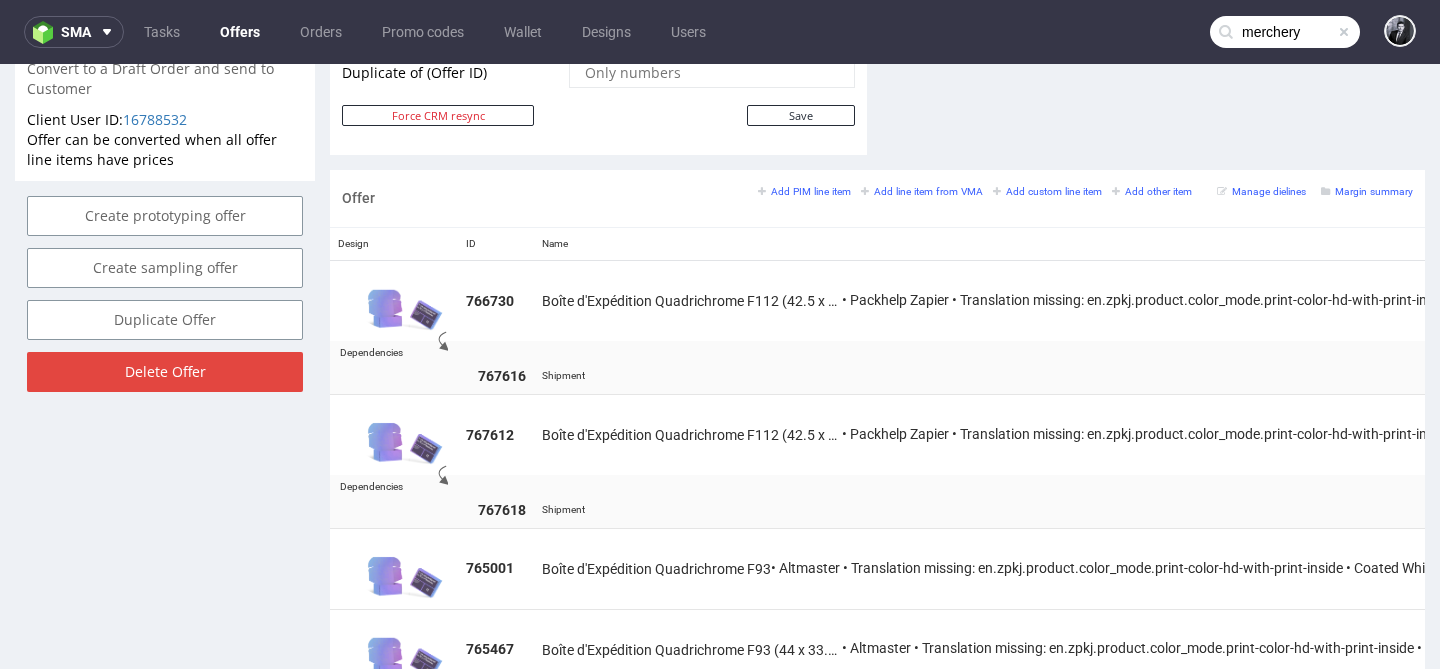 scroll, scrollTop: 1090, scrollLeft: 0, axis: vertical 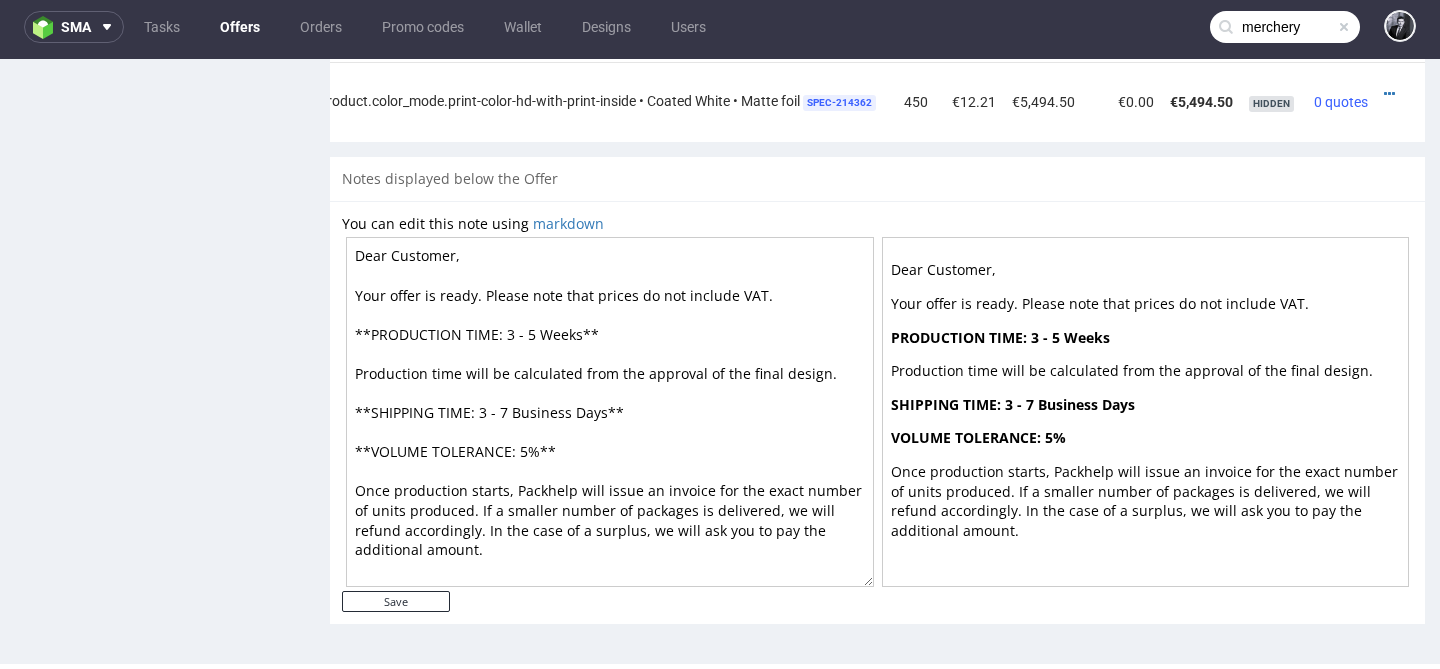 click on "Dear Customer,
Your offer is ready. Please note that prices do not include VAT.
**PRODUCTION TIME: 3 - 5 Weeks**
Production time will be calculated from the approval of the final design.
**SHIPPING TIME: 3 - 7 Business Days**
**VOLUME TOLERANCE: 5%**
Once production starts, Packhelp will issue an invoice for the exact number of units produced. If a smaller number of packages is delivered, we will refund accordingly. In the case of a surplus, we will ask you to pay the additional amount." at bounding box center [610, 412] 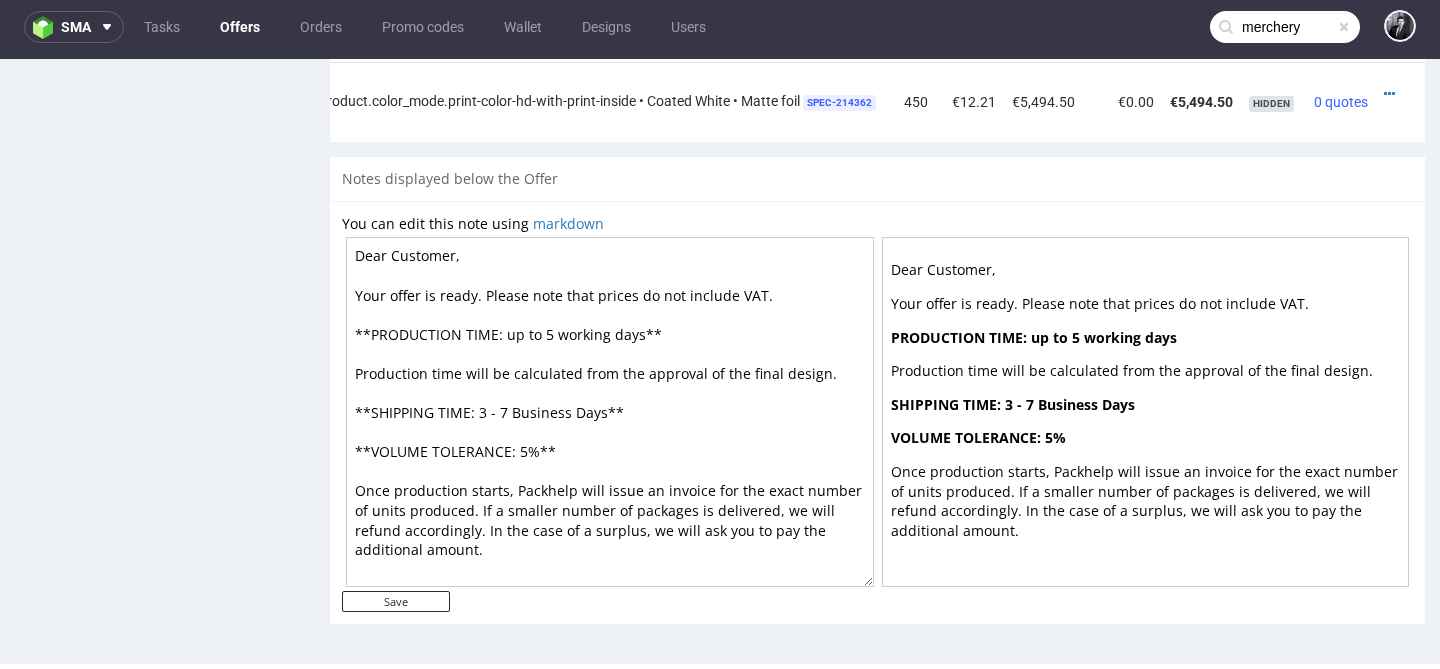 click on "Dear Customer,
Your offer is ready. Please note that prices do not include VAT.
**PRODUCTION TIME: up to 5 working days**
Production time will be calculated from the approval of the final design.
**SHIPPING TIME: 3 - 7 Business Days**
**VOLUME TOLERANCE: 5%**
Once production starts, Packhelp will issue an invoice for the exact number of units produced. If a smaller number of packages is delivered, we will refund accordingly. In the case of a surplus, we will ask you to pay the additional amount." at bounding box center [610, 412] 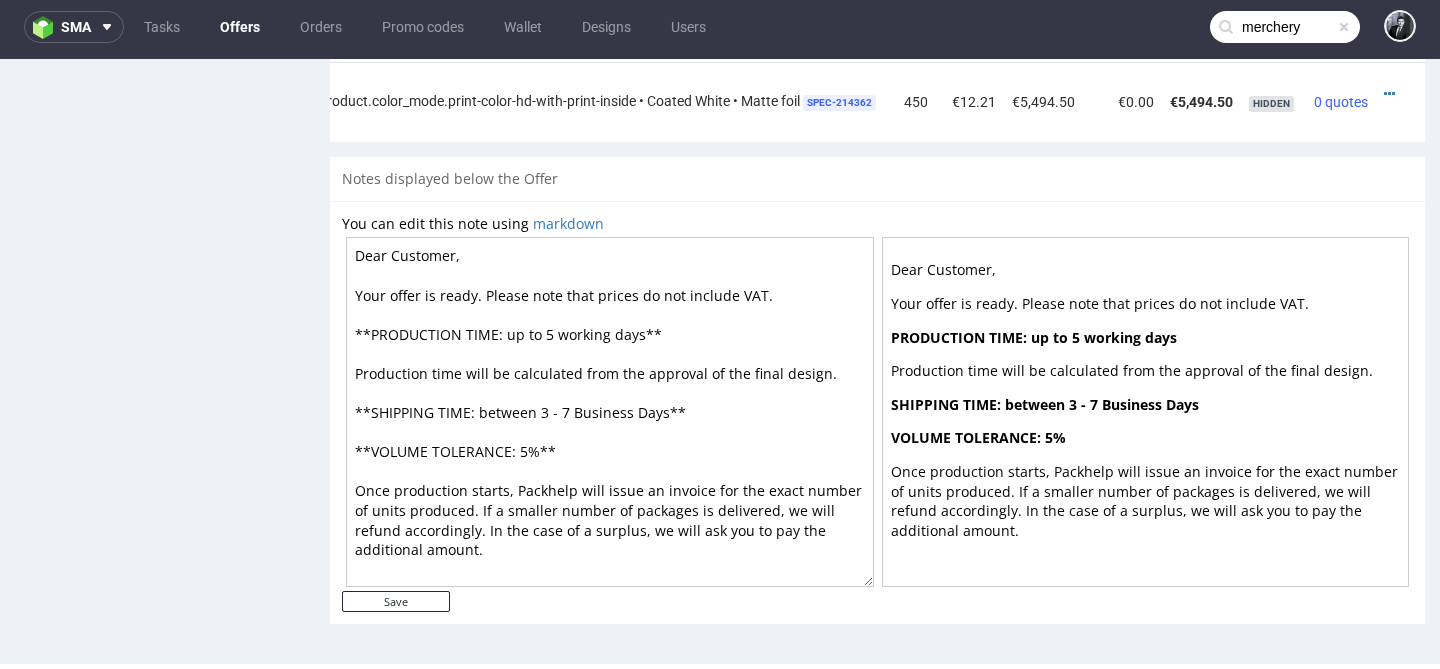 click on "Dear Customer,
Your offer is ready. Please note that prices do not include VAT.
**PRODUCTION TIME: up to 5 working days**
Production time will be calculated from the approval of the final design.
**SHIPPING TIME: between 3 - 7 Business Days**
**VOLUME TOLERANCE: 5%**
Once production starts, Packhelp will issue an invoice for the exact number of units produced. If a smaller number of packages is delivered, we will refund accordingly. In the case of a surplus, we will ask you to pay the additional amount." at bounding box center (610, 412) 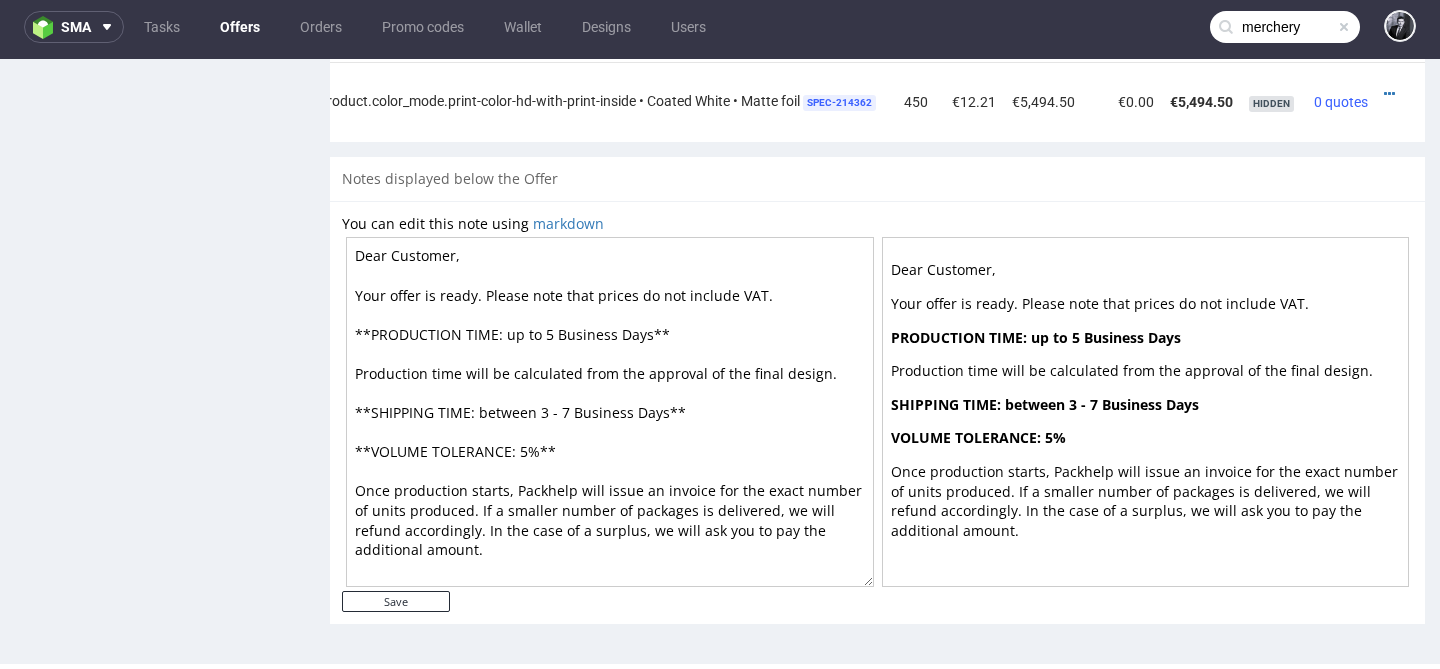 type on "Dear Customer,
Your offer is ready. Please note that prices do not include VAT.
**PRODUCTION TIME: up to 5 Business Days**
Production time will be calculated from the approval of the final design.
**SHIPPING TIME: between 3 - 7 Business Days**
**VOLUME TOLERANCE: 5%**
Once production starts, Packhelp will issue an invoice for the exact number of units produced. If a smaller number of packages is delivered, we will refund accordingly. In the case of a surplus, we will ask you to pay the additional amount." 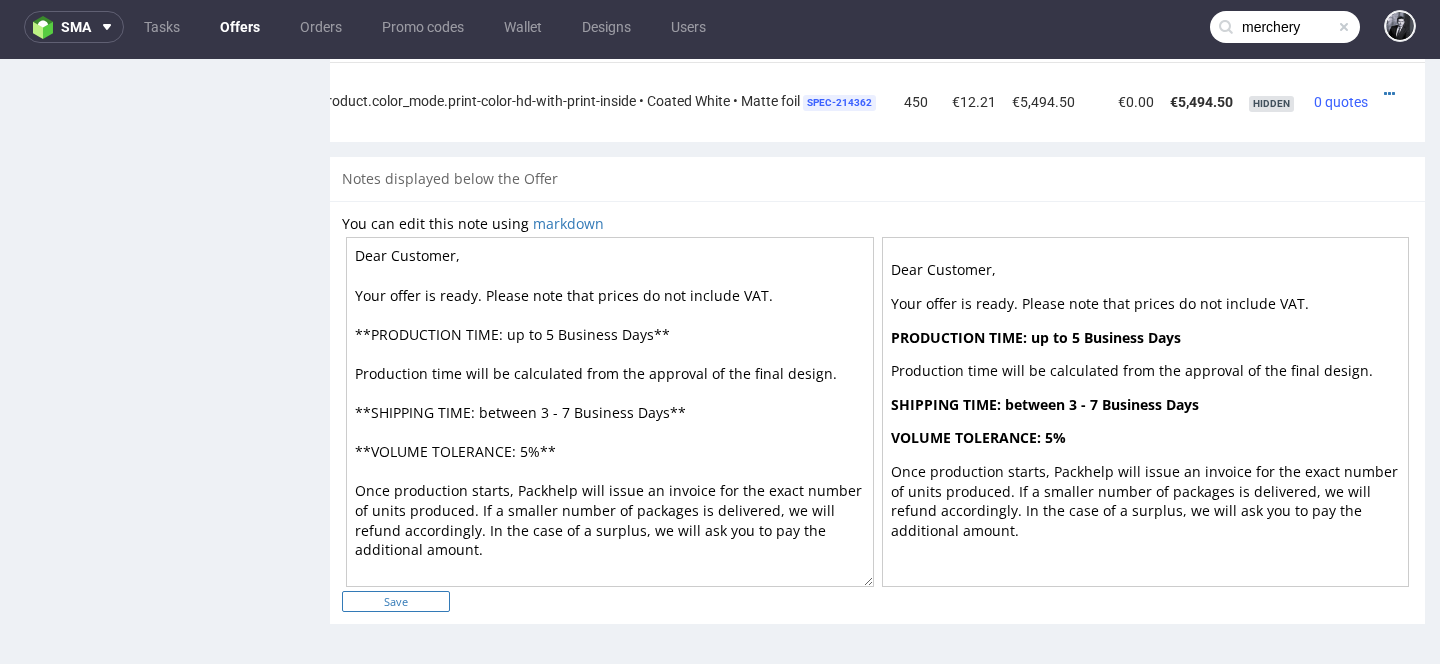click on "Save" at bounding box center [396, 601] 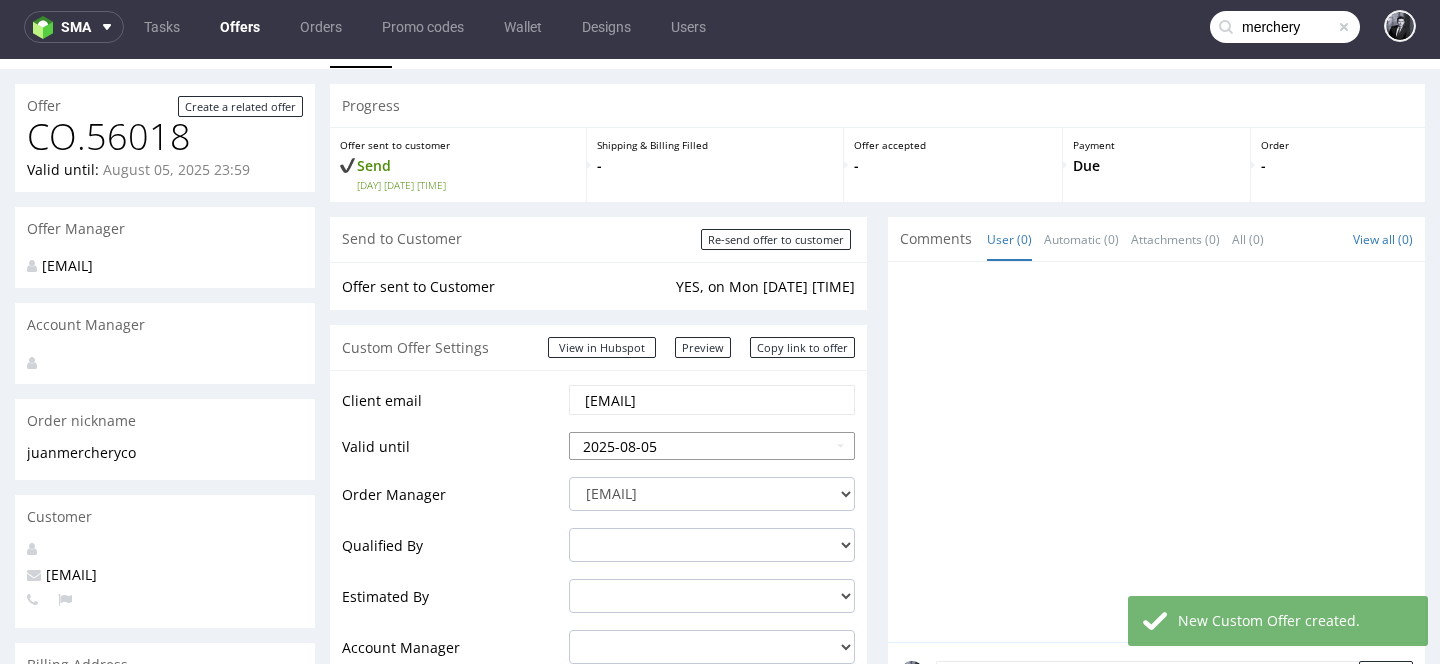 scroll, scrollTop: 33, scrollLeft: 0, axis: vertical 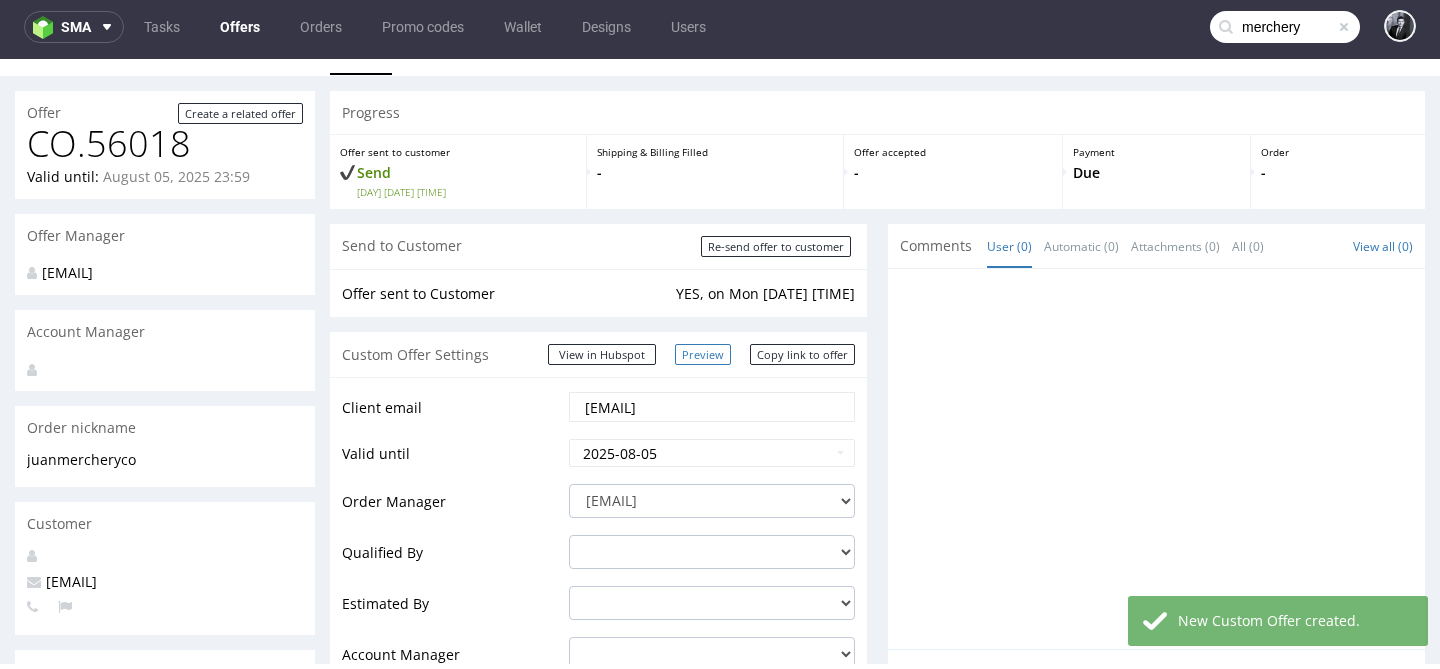 click on "Preview" at bounding box center [703, 354] 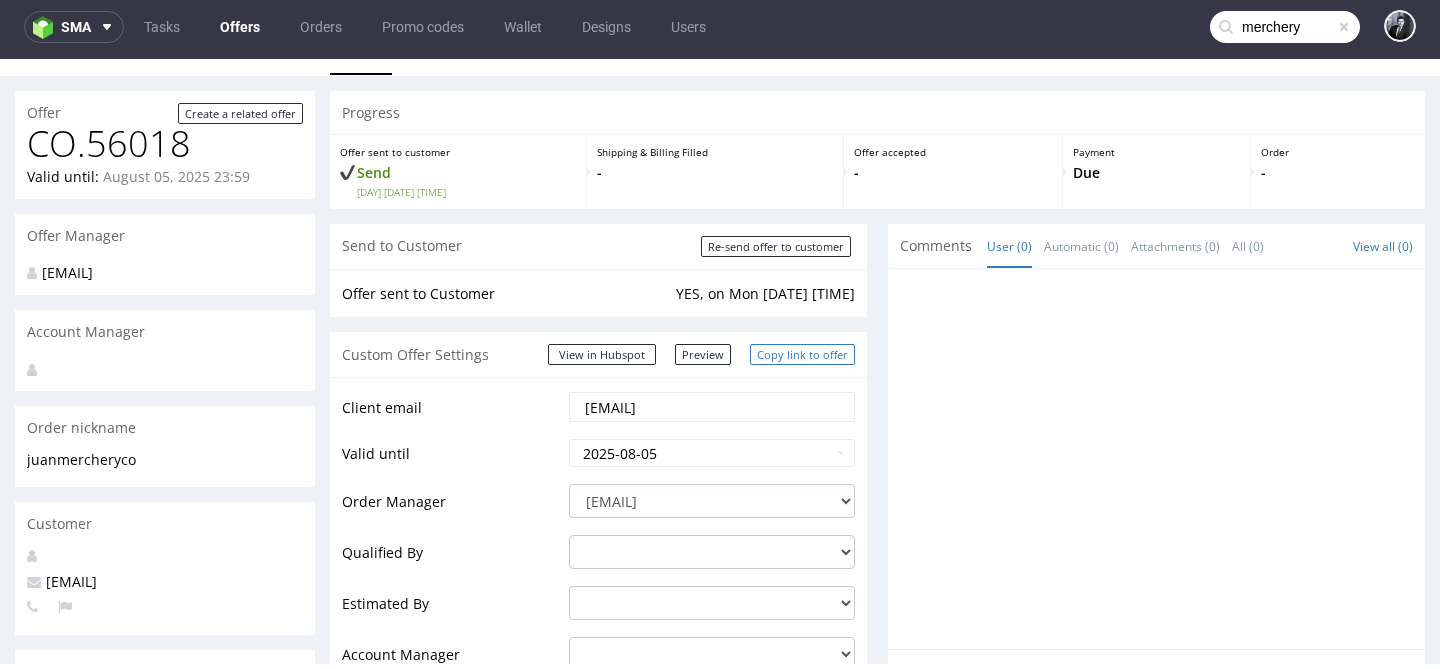 click on "Copy link to offer" at bounding box center [802, 354] 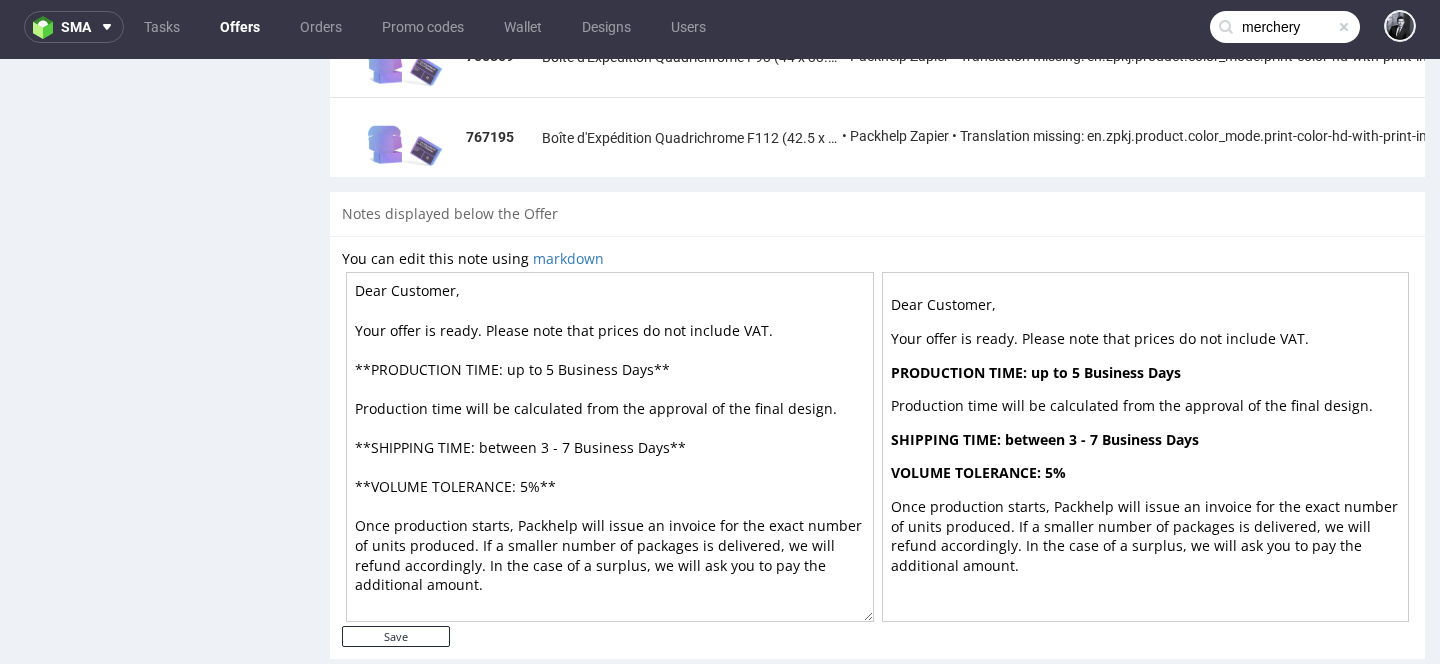 scroll, scrollTop: 1811, scrollLeft: 0, axis: vertical 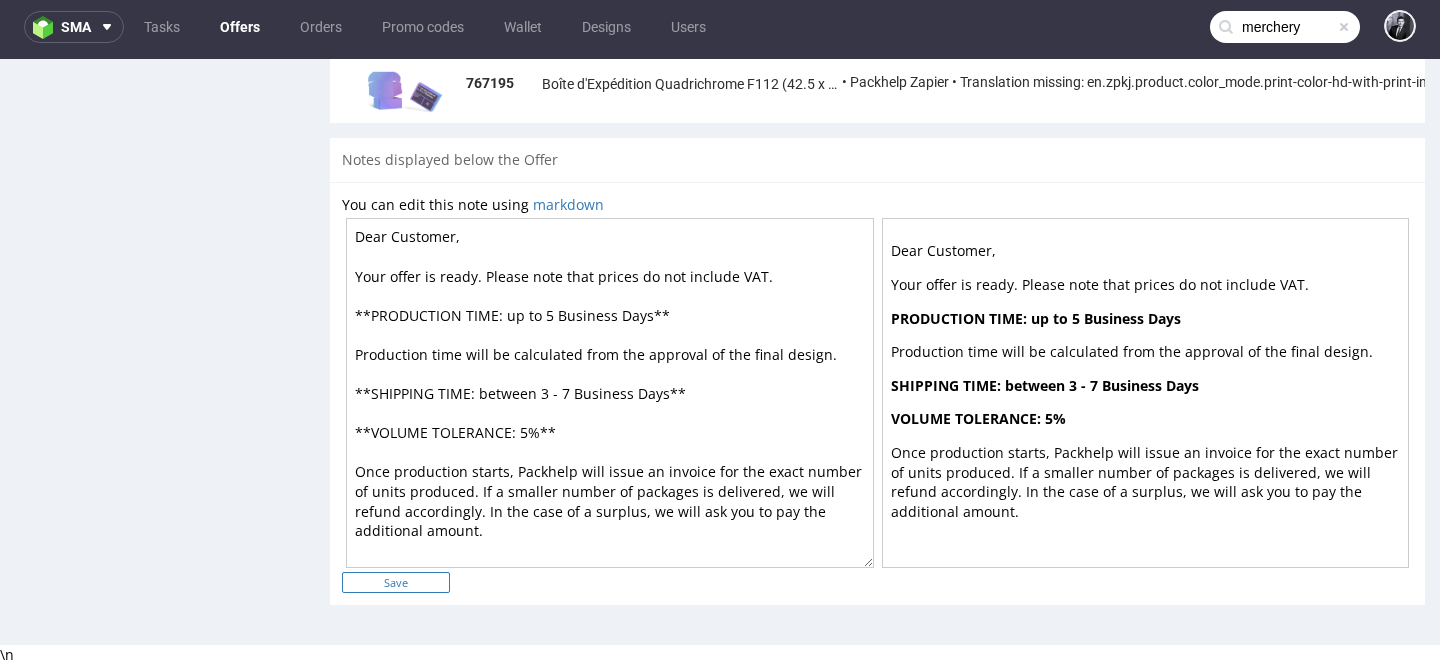 click on "Save" at bounding box center [396, 582] 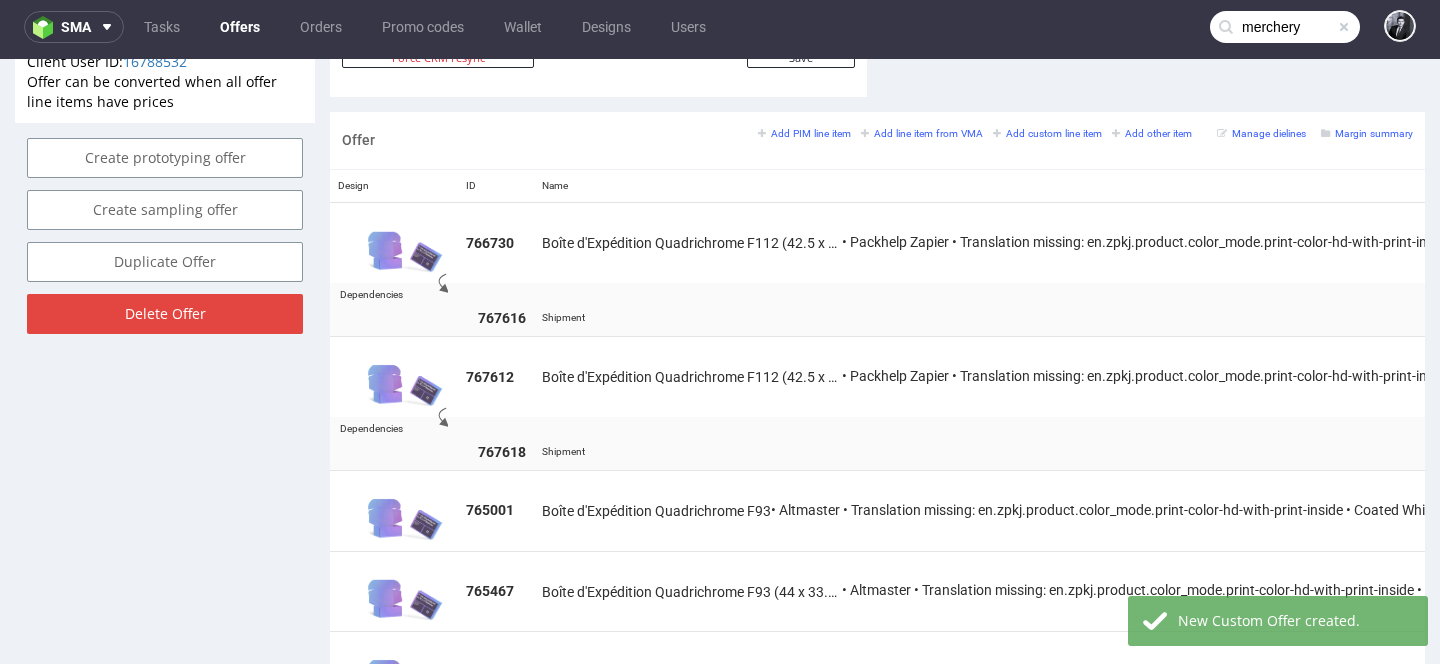 scroll, scrollTop: 1160, scrollLeft: 0, axis: vertical 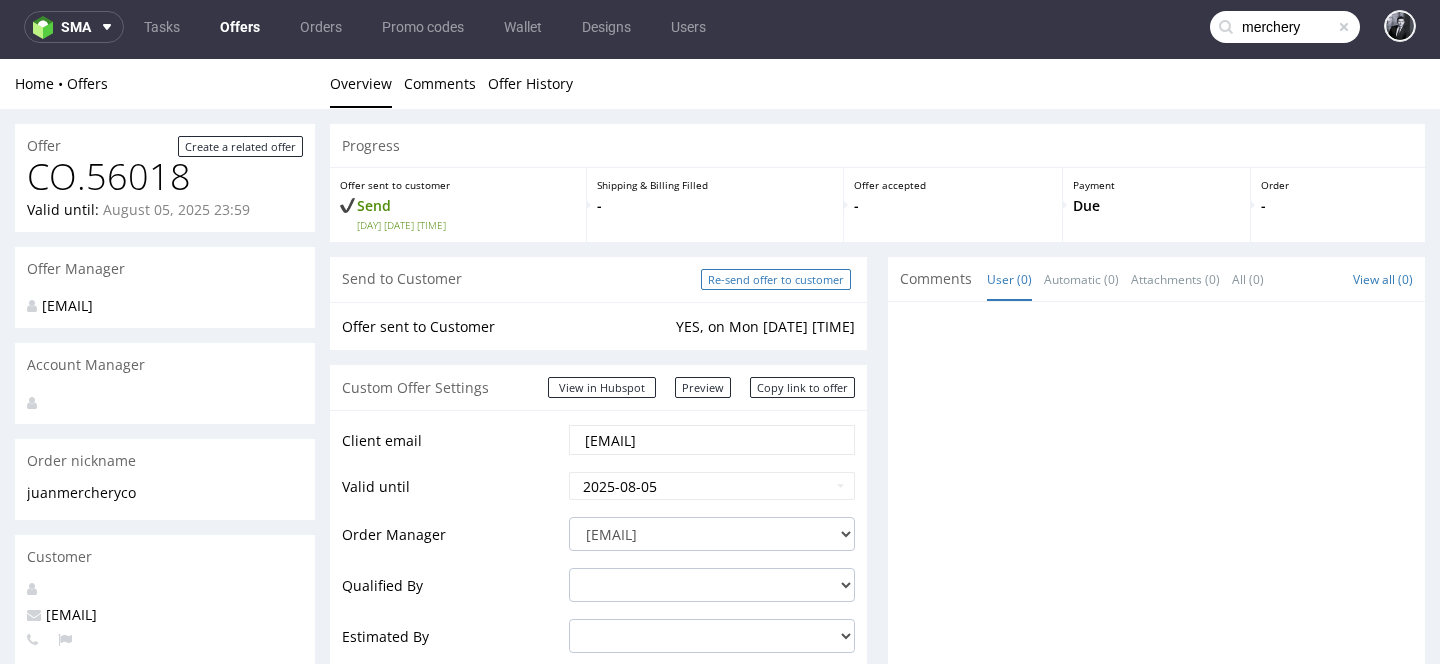 click on "Re-send offer to customer" at bounding box center [776, 279] 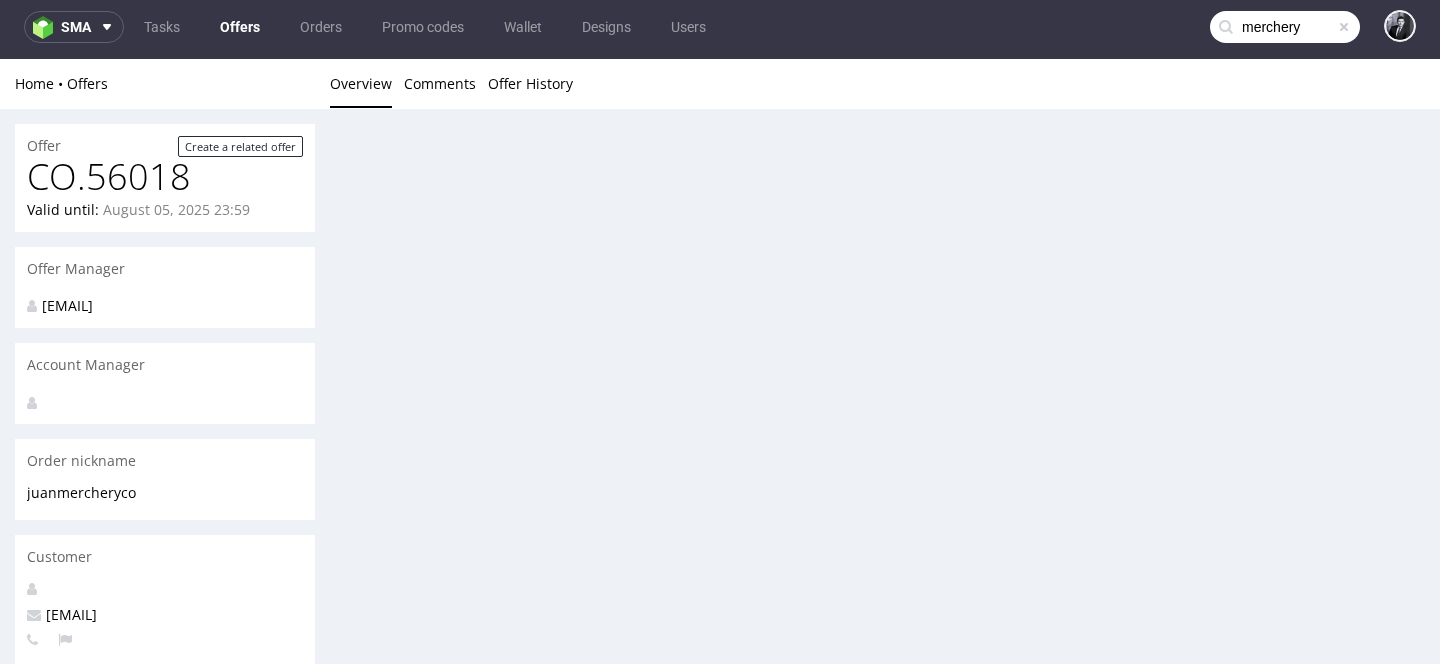 scroll, scrollTop: 0, scrollLeft: 0, axis: both 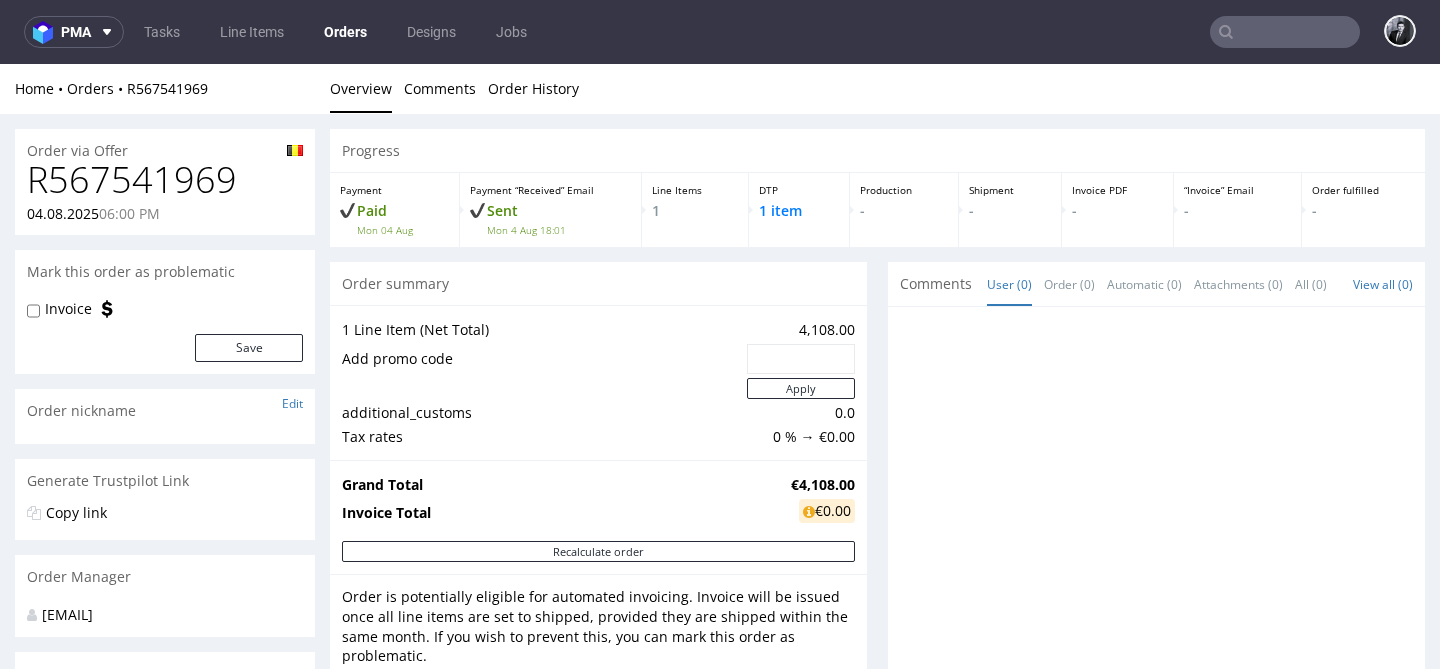 click on "Order via Offer R567541969 04.08.2025  06:00 PM Mark this order as problematic Invoice Save Order nickname Edit Update Generate Trustpilot Link Copy link Order Manager [EMAIL] Account Manager [EMAIL] Custom Offer CO.56018 Create a new custom offer Sales channel Glovo
Foodora
Ankorstore
Restaurant Week
Singulart
Masterlife
Farfetch
Rebel Tang
Chrono24
Unipack
BackPack Back Market
Selency
Empik Packaging
Printify Packaging
Gelato
Deliveroo
Hello Print
Packhelp
Sendcloud
Vista Print
InStore Save Customer [FIRST] [LAST] [EMAIL] [PHONE] Belgium View in Hubspot Wallet balance €16.00 Chargeback: €16.00 Expires in 22 days Top up Wallet Billing Address Edit Name [FIRST] [LAST] Customer Type B2B Company Merchery SRL VAT number: BE0697957659 Revalidate VAT number Address Rue de l'Automne 41 Floor 1 [CITY] [POSTAL_CODE] Belgium Shipping Address Name [FIRST] [LAST] Company Entra Address Avenue du Spirou 57 Fleurus 6220 Belgium Progress 1 -" at bounding box center [720, 1041] 